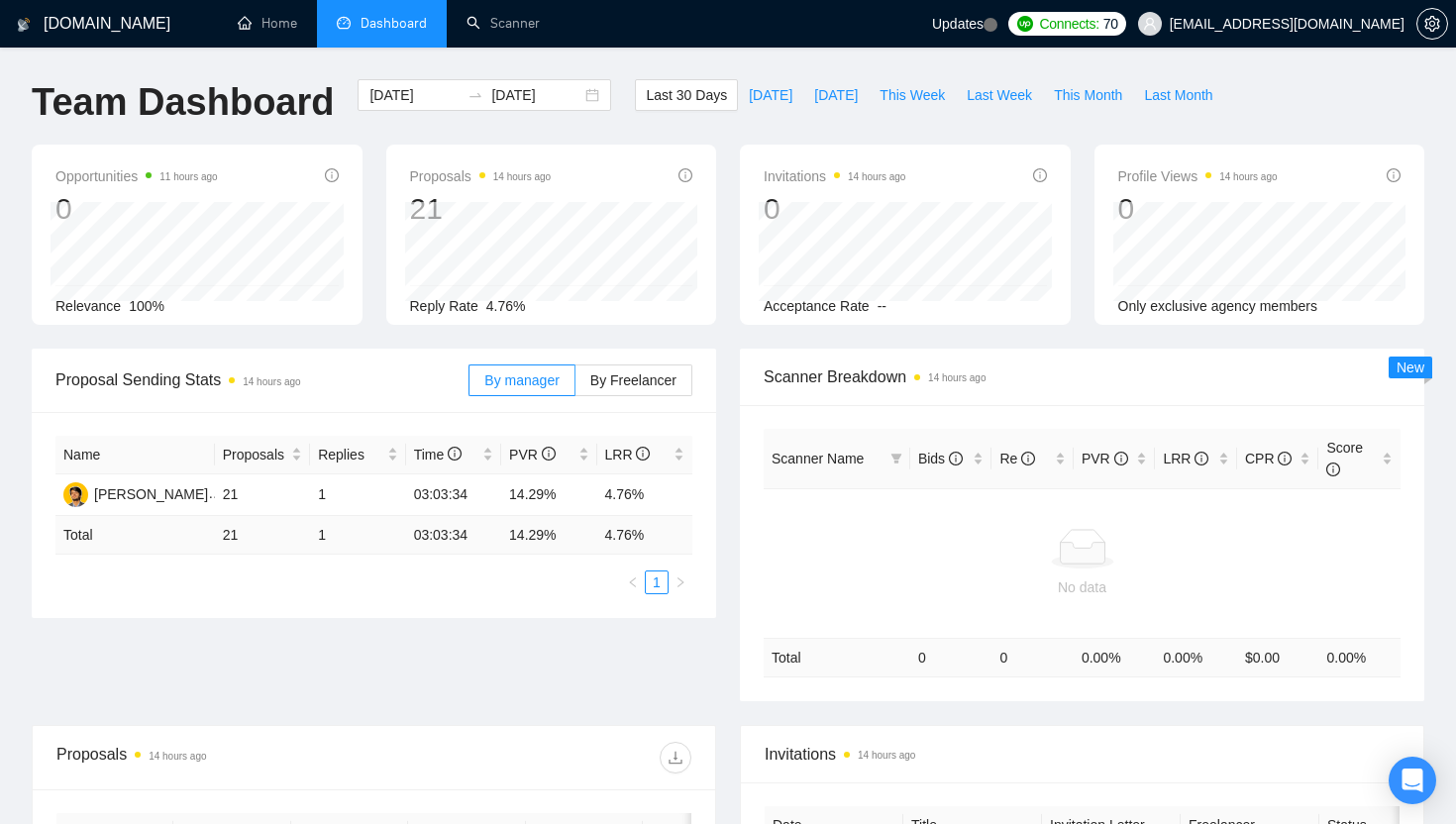 scroll, scrollTop: 0, scrollLeft: 0, axis: both 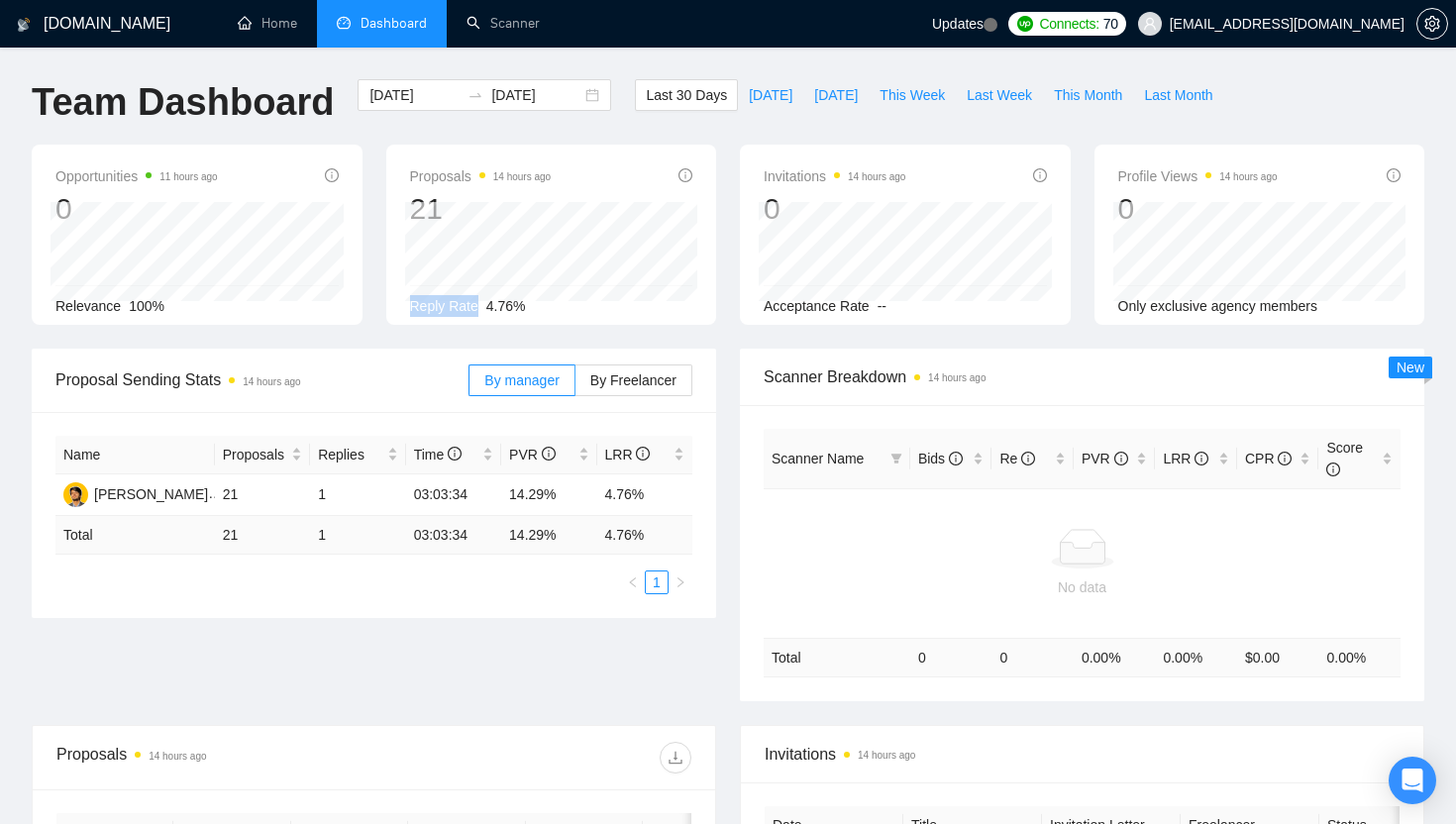 click on "Proposals 14 hours ago 21   [DATE]
Replied 0 Reply Rate 4.76%" at bounding box center [552, 241] 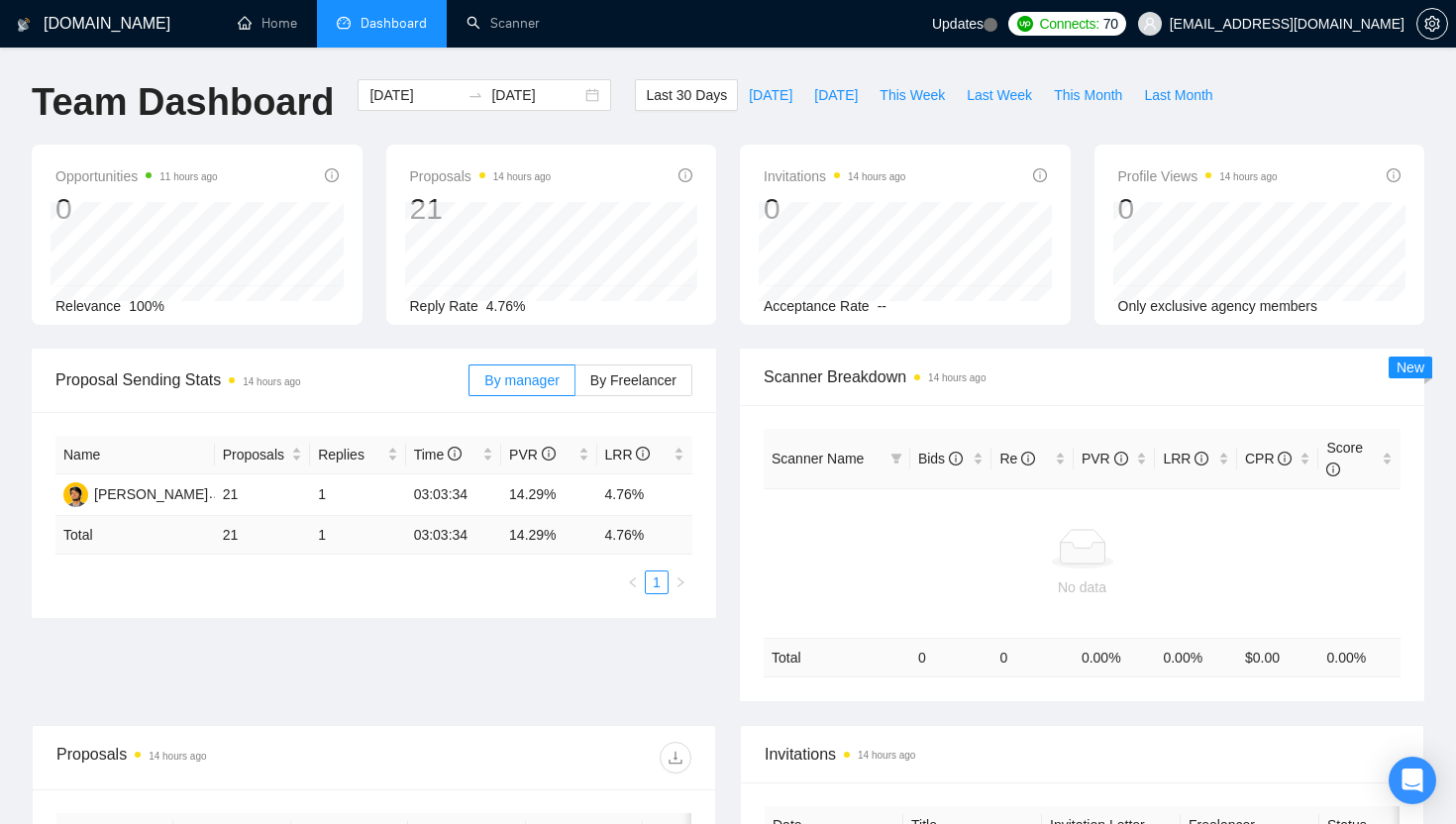 click on "100%" at bounding box center (147, 306) 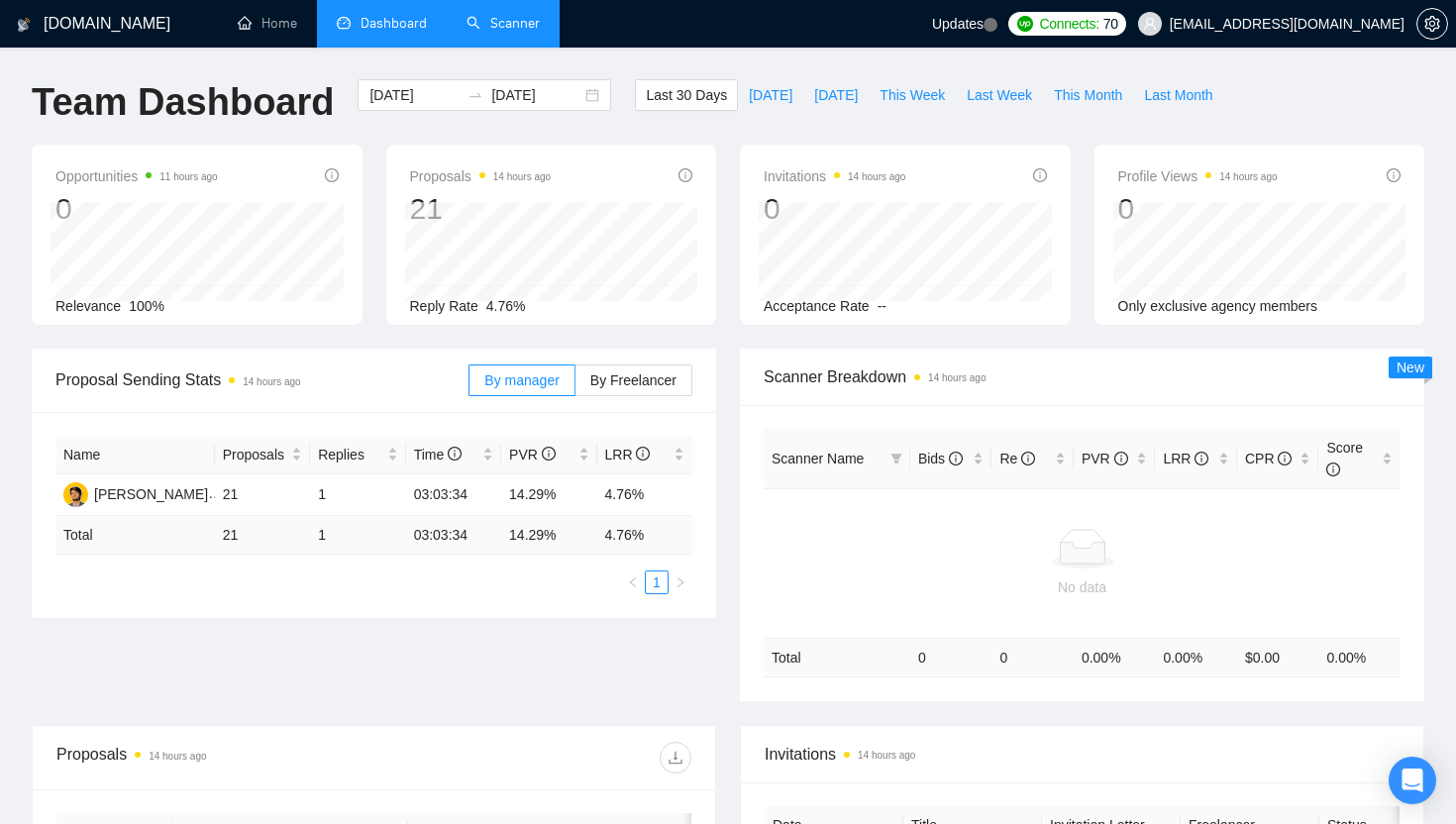 click on "Scanner" at bounding box center (503, 23) 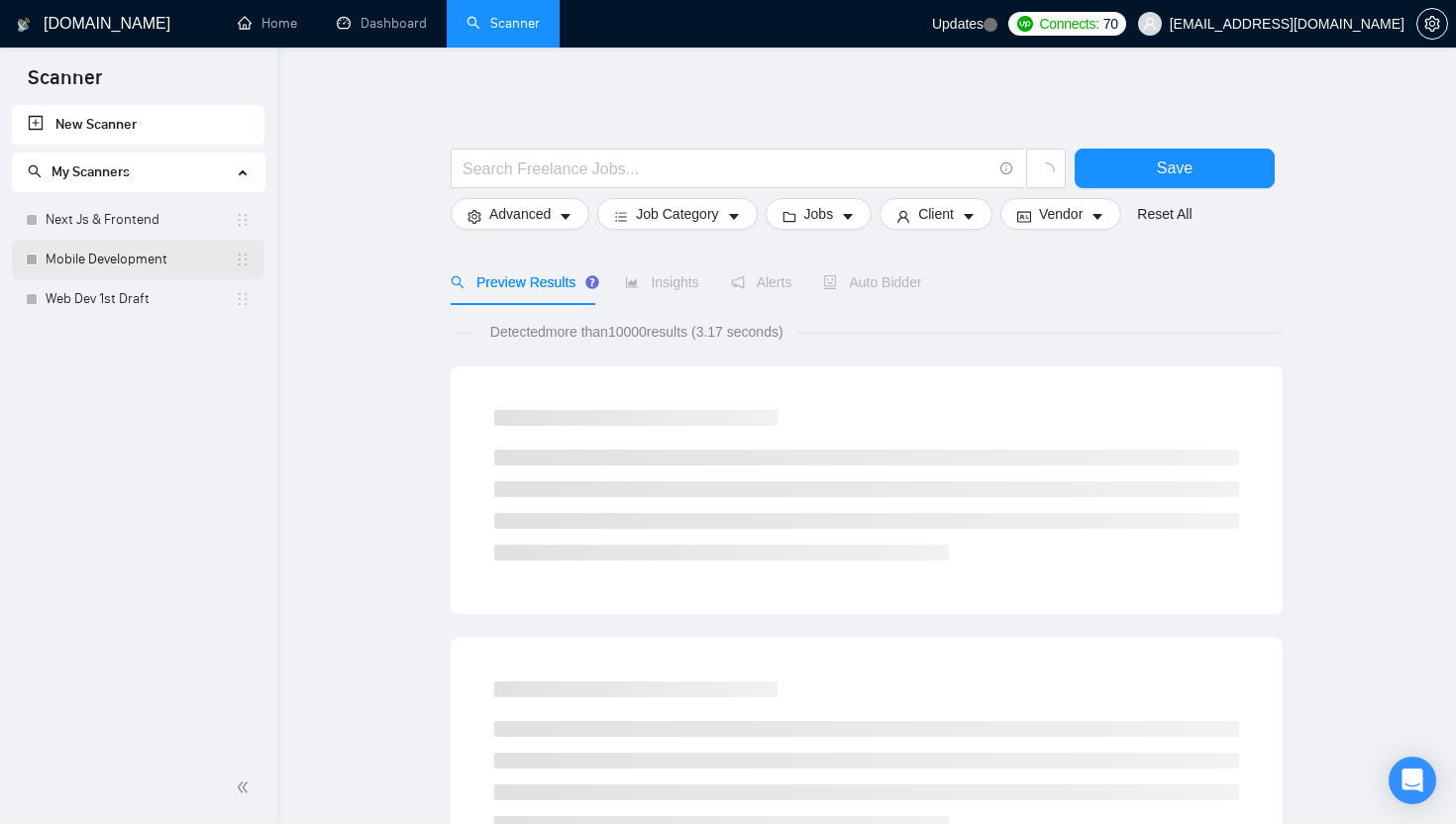 click on "Mobile Development" at bounding box center [140, 259] 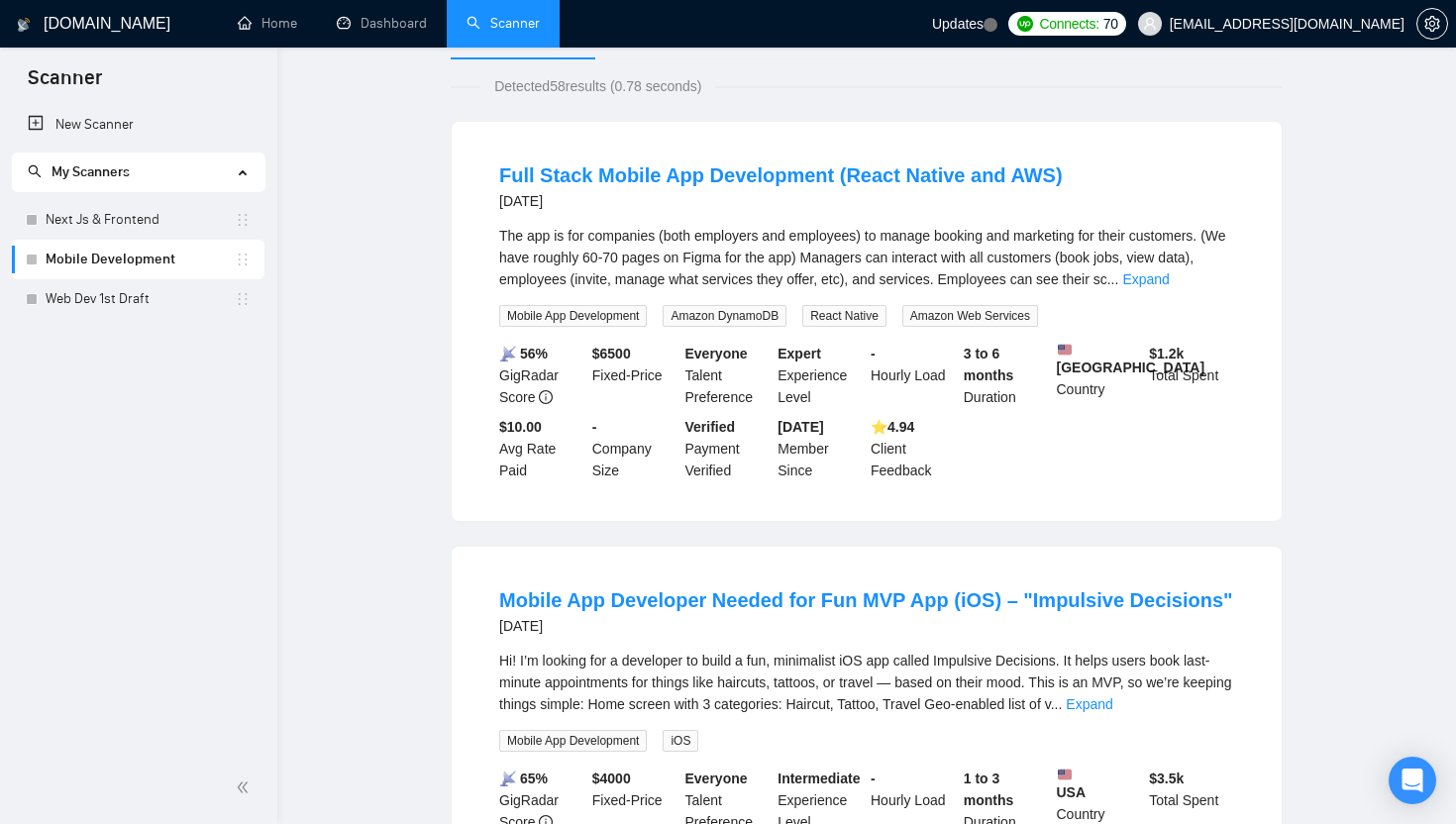 scroll, scrollTop: 0, scrollLeft: 0, axis: both 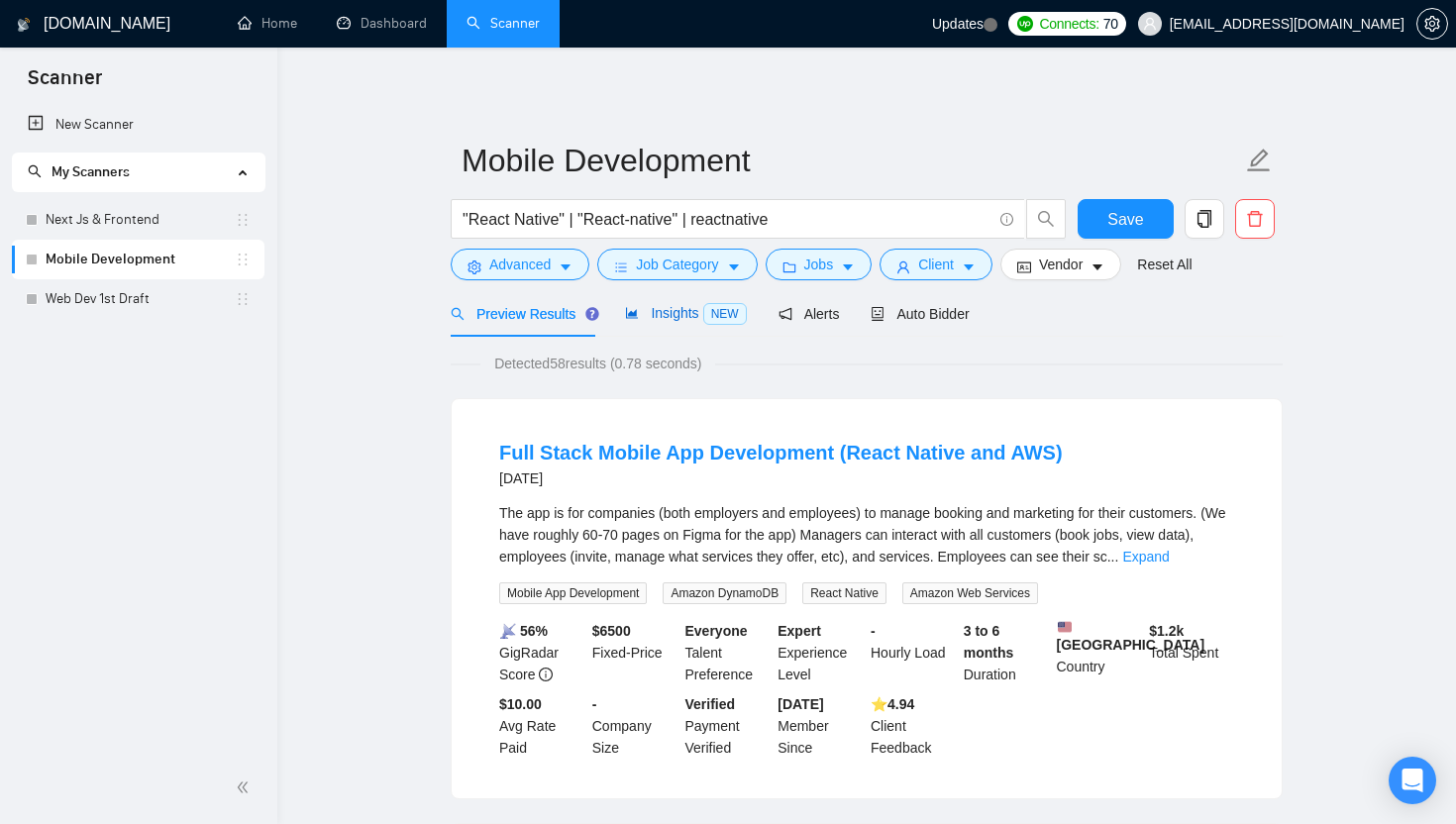 click on "Insights NEW" at bounding box center (685, 313) 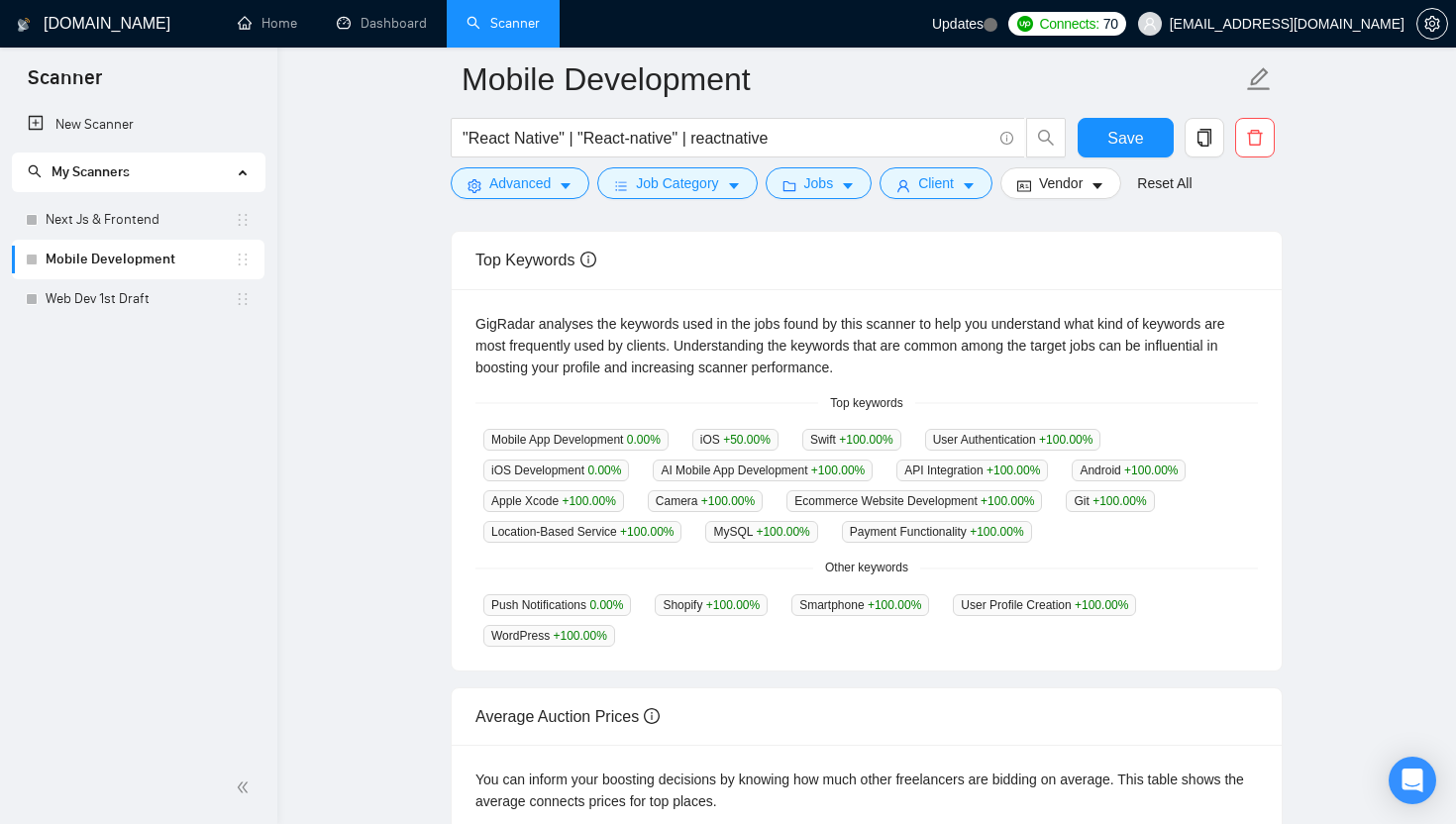 scroll, scrollTop: 360, scrollLeft: 0, axis: vertical 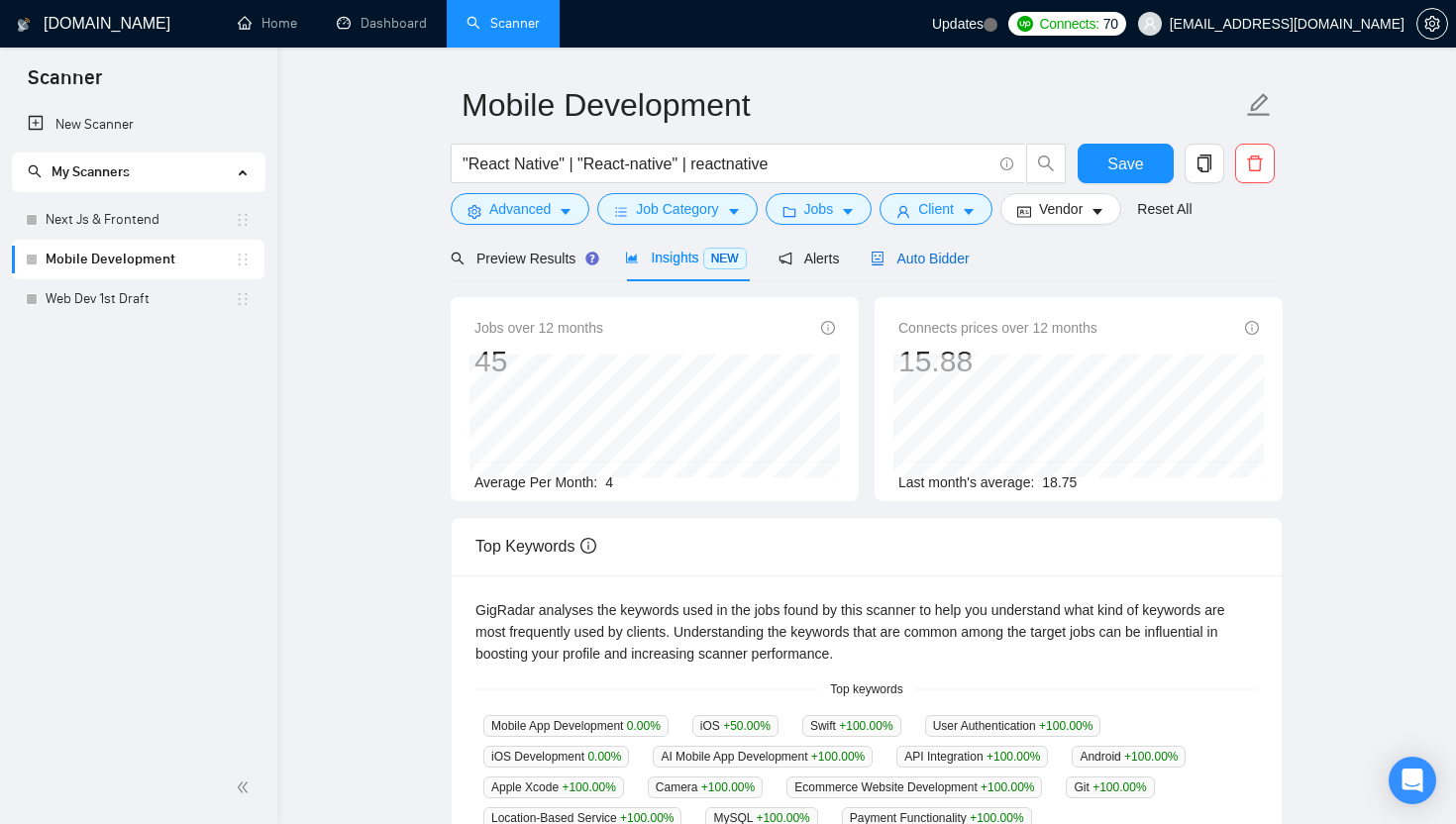 click on "Auto Bidder" at bounding box center (919, 258) 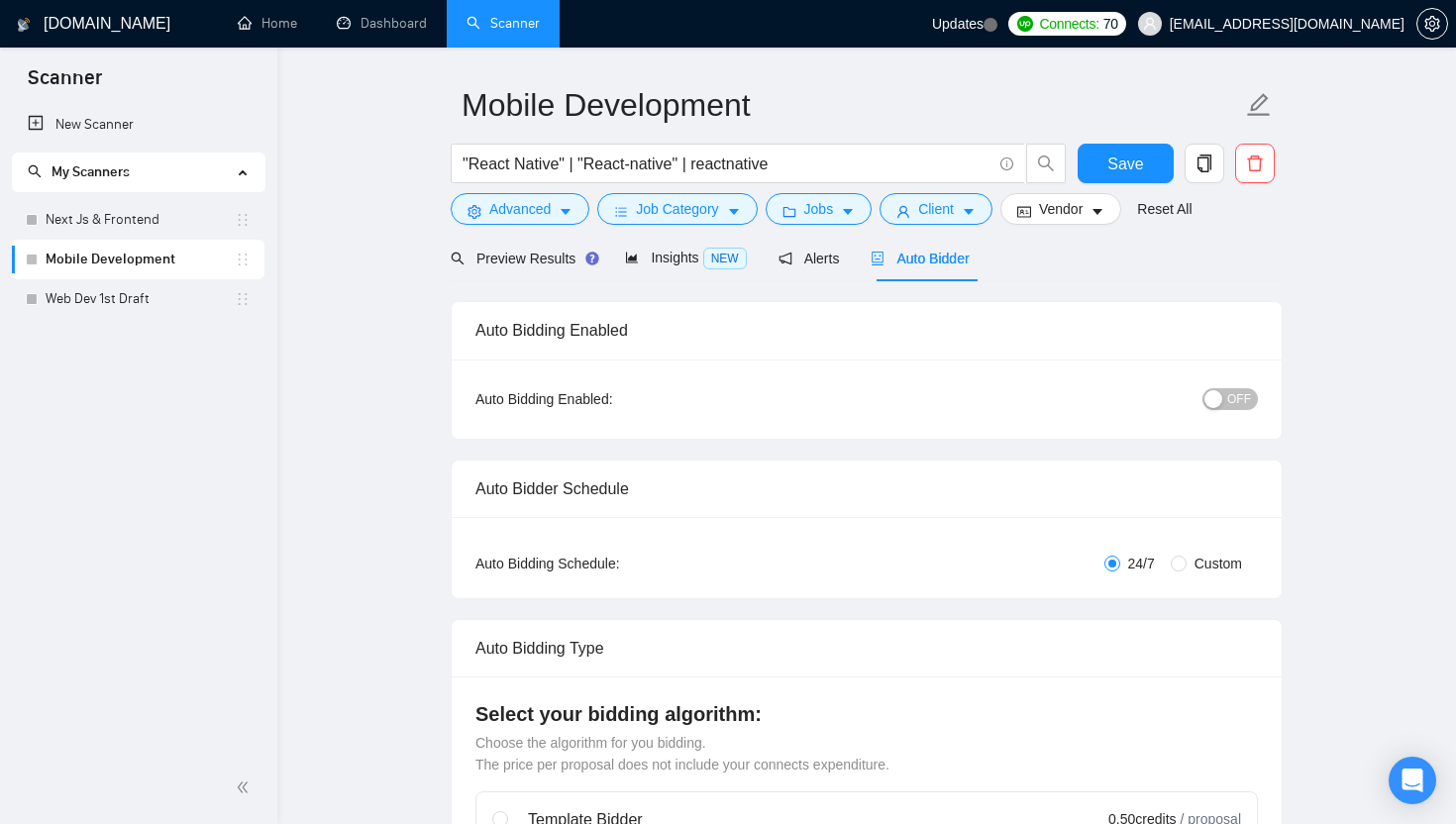 type 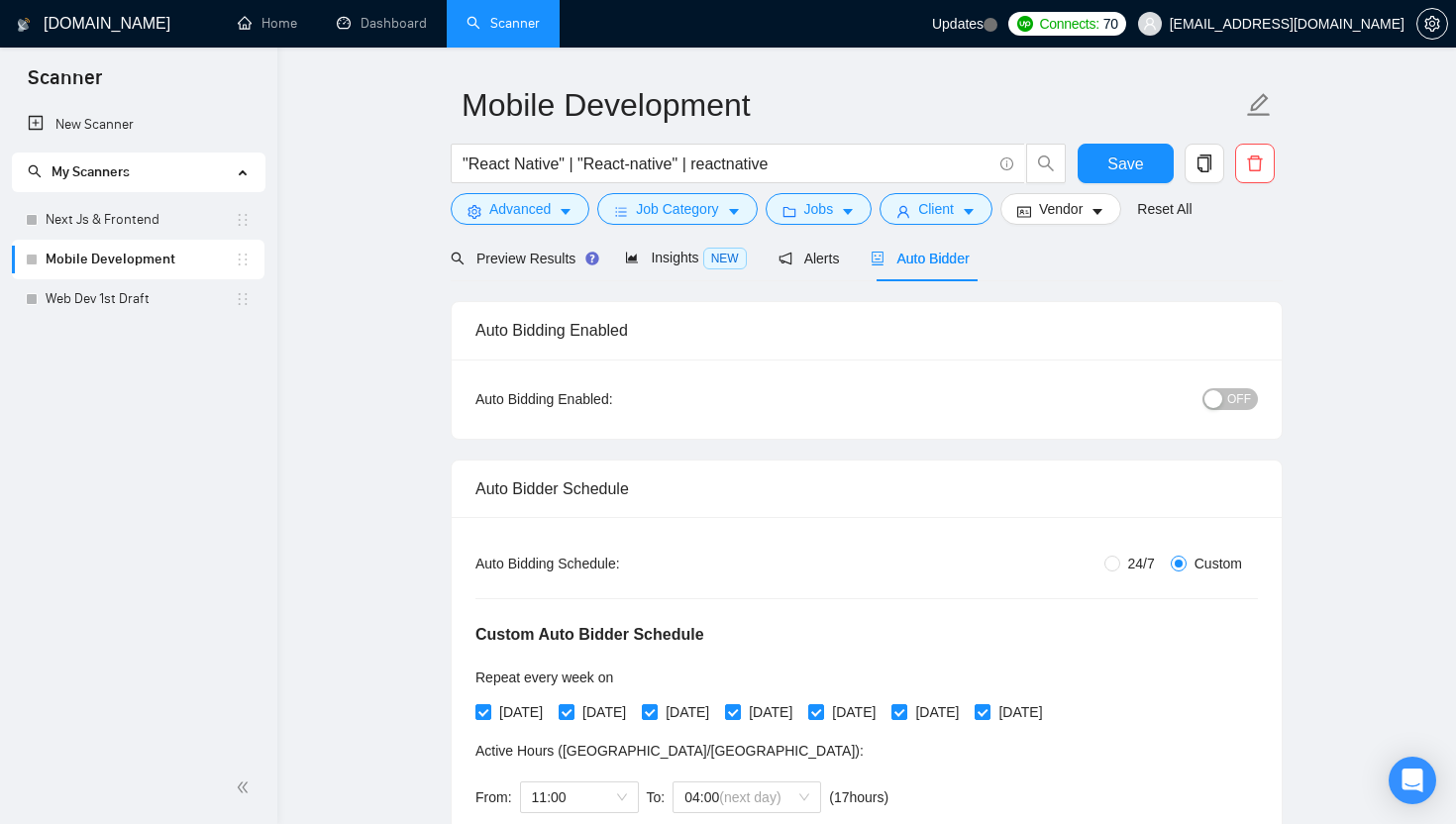 type 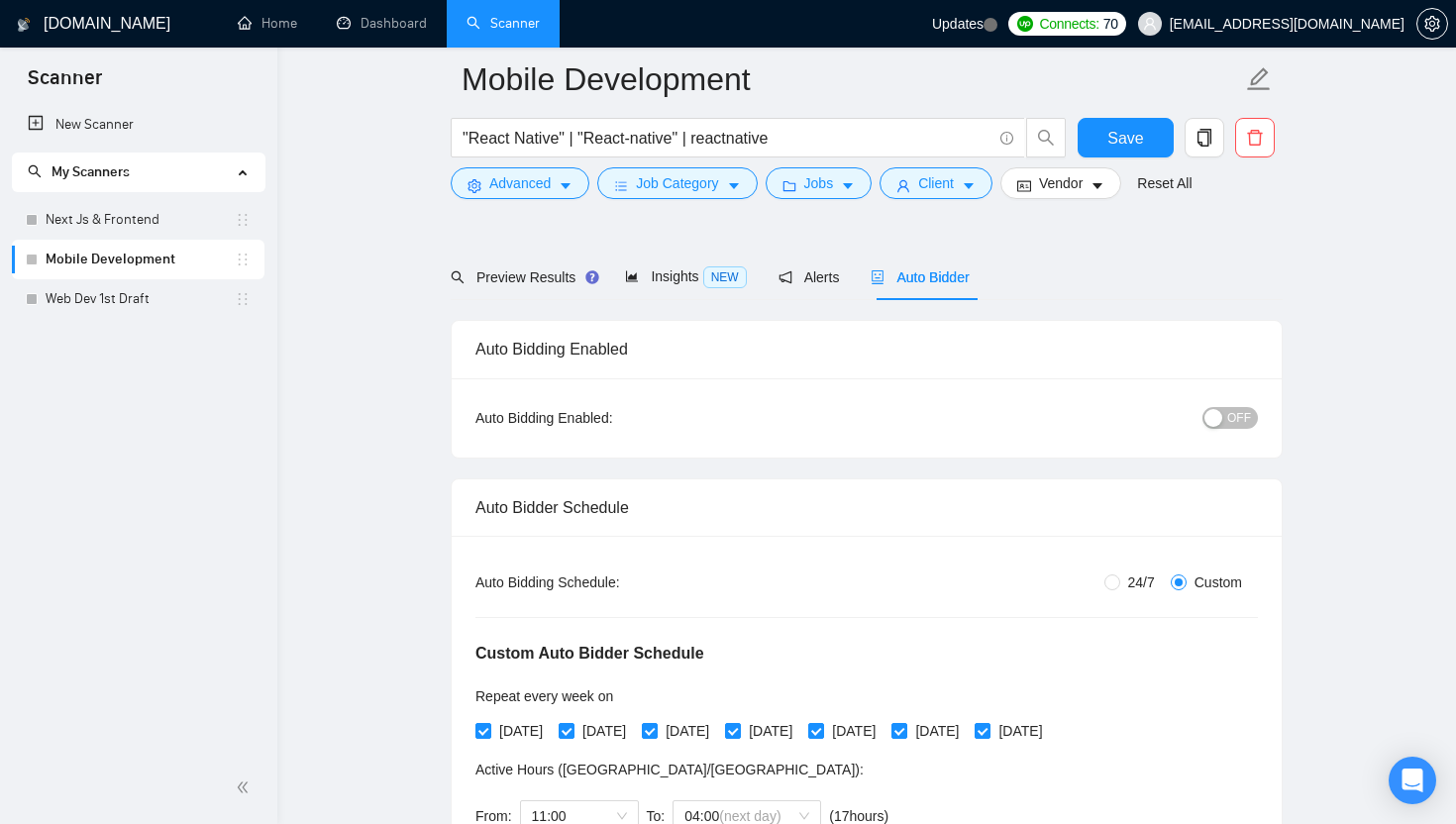scroll, scrollTop: 0, scrollLeft: 0, axis: both 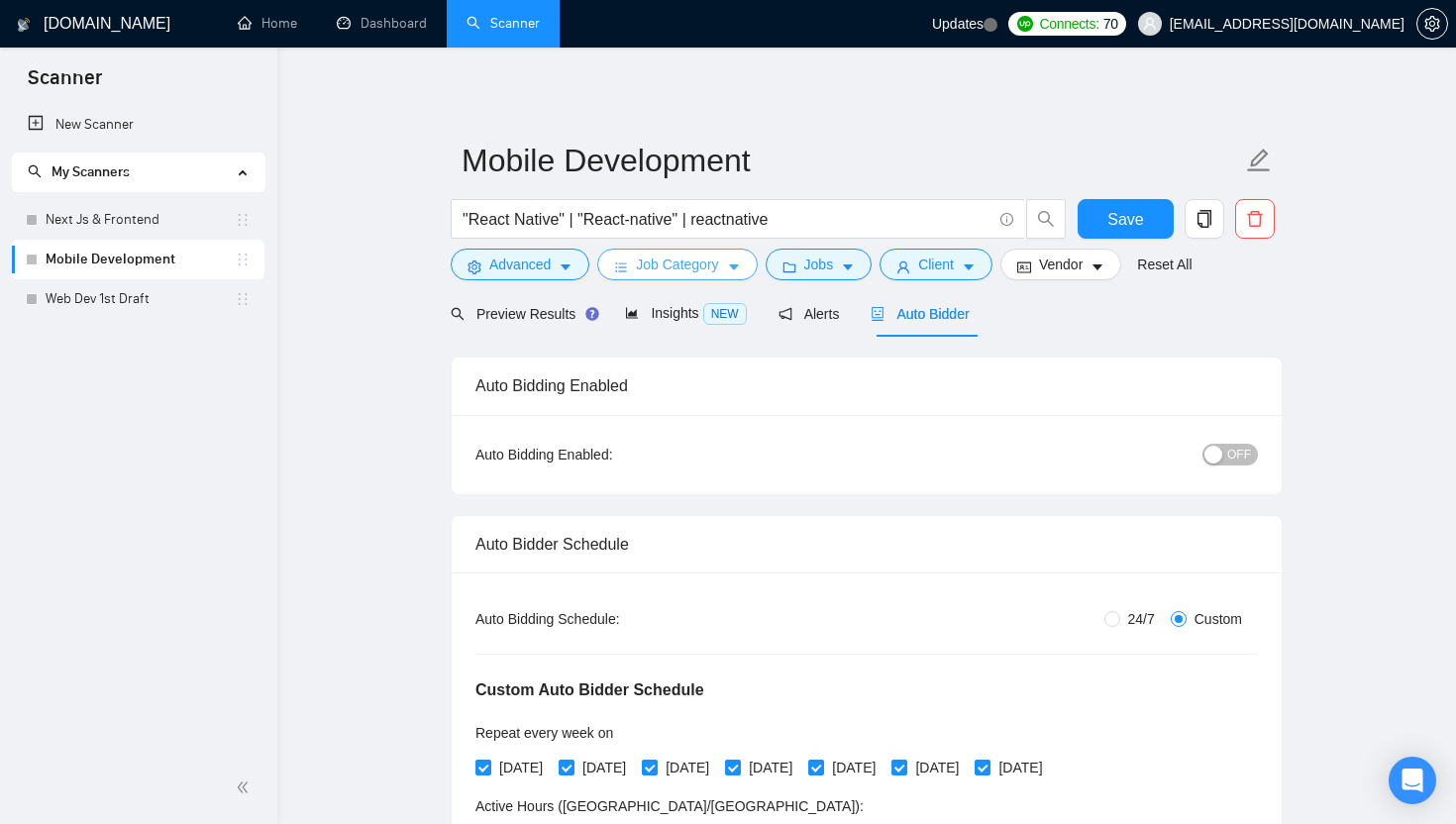 click on "Job Category" at bounding box center (676, 264) 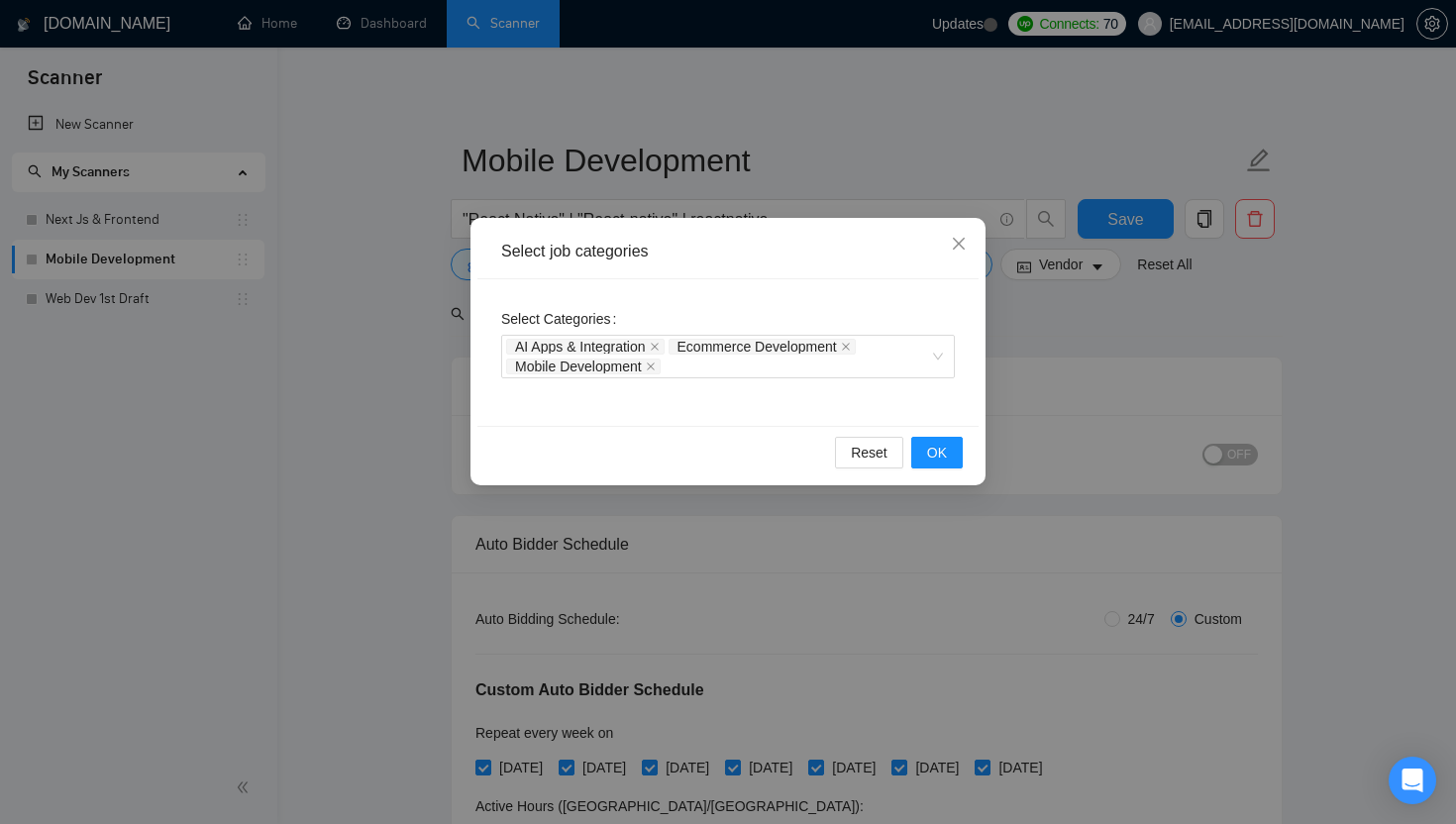 click on "Select job categories Select Categories AI Apps & Integration Ecommerce Development Mobile Development   Reset OK" at bounding box center [728, 412] 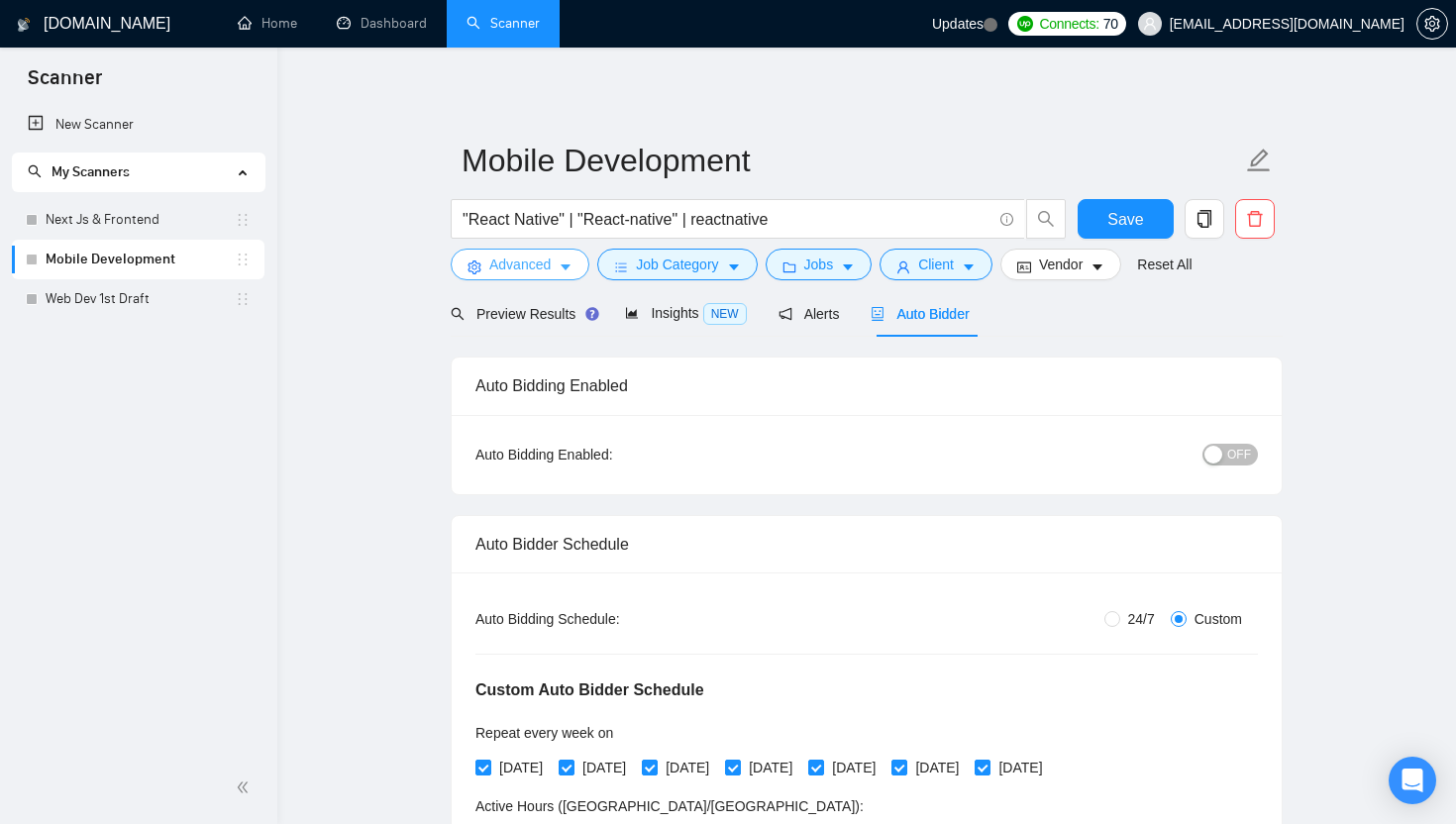 click on "Advanced" at bounding box center (520, 264) 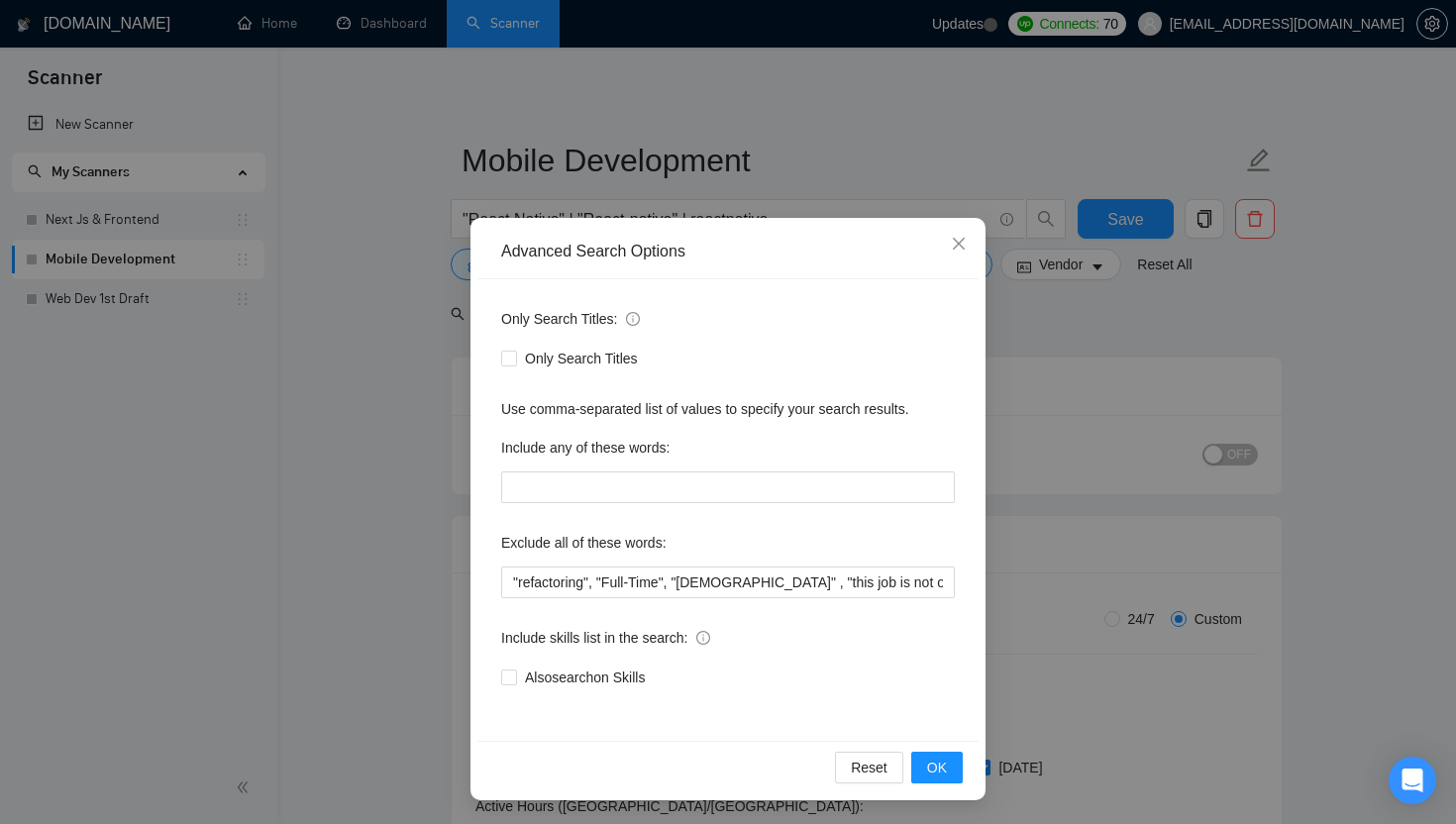 click on "Advanced Search Options Only Search Titles:   Only Search Titles Use comma-separated list of values to specify your search results. Include any of these words: Exclude all of these words: "refactoring", "Full-Time", "full time" , "this job is not open to teams", "this job is not open to agency", "this job is not open to companies", "NO AGENCY", "Freelancers Only", "NOT AGENCY", "no agency", "no agencies", "individual only", "freelancers only", "No Agencies!", "independent contractors only", "***Freelancers Only," "/Freelancers Only", ".Freelancers Only", ",Freelancers Only.", "Smart Contracts", "smart contracts", "Smart contract", "on-site", "on site" Include skills list in the search:   Also  search  on Skills Reset OK" at bounding box center [728, 412] 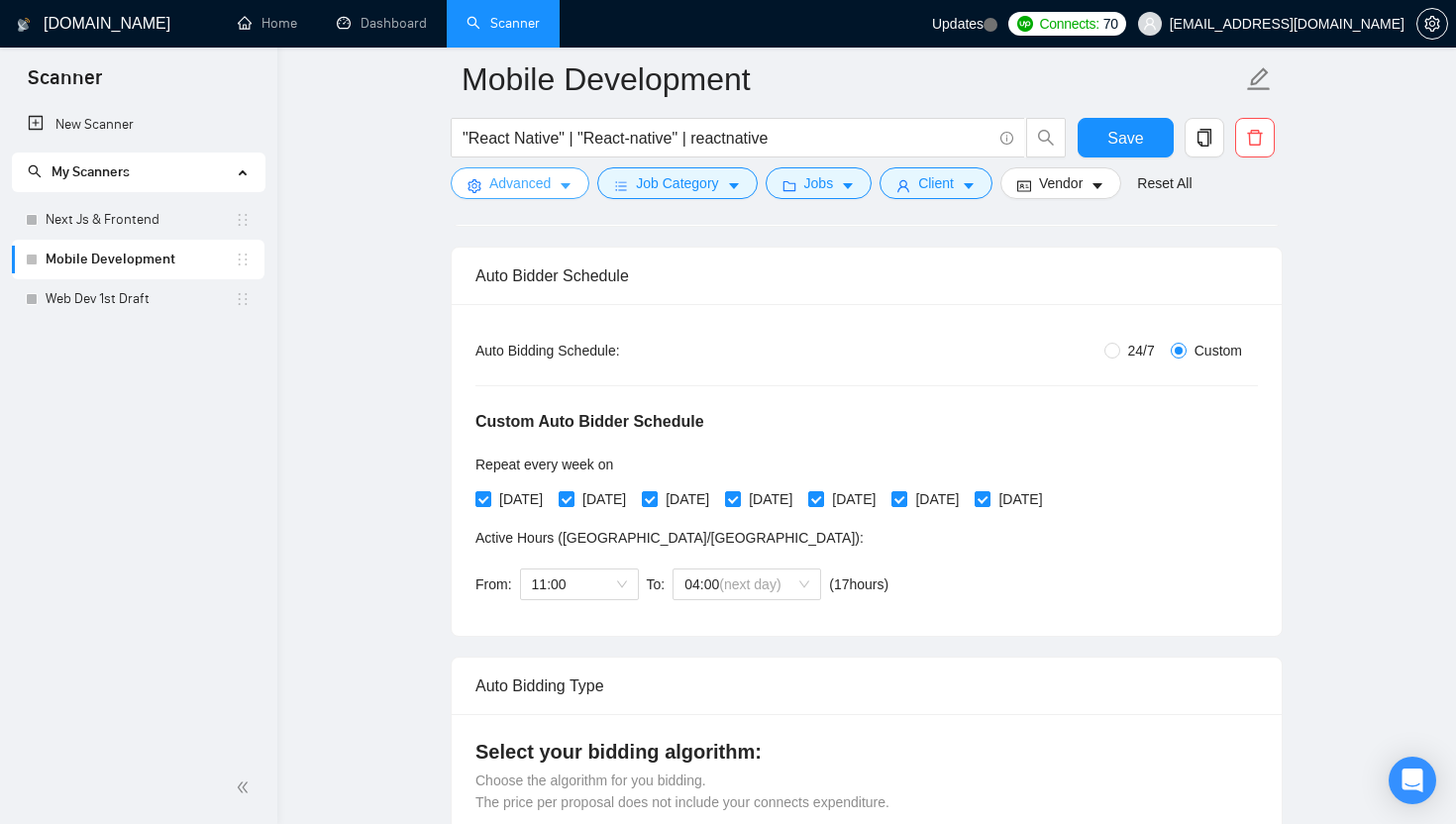 scroll, scrollTop: 310, scrollLeft: 0, axis: vertical 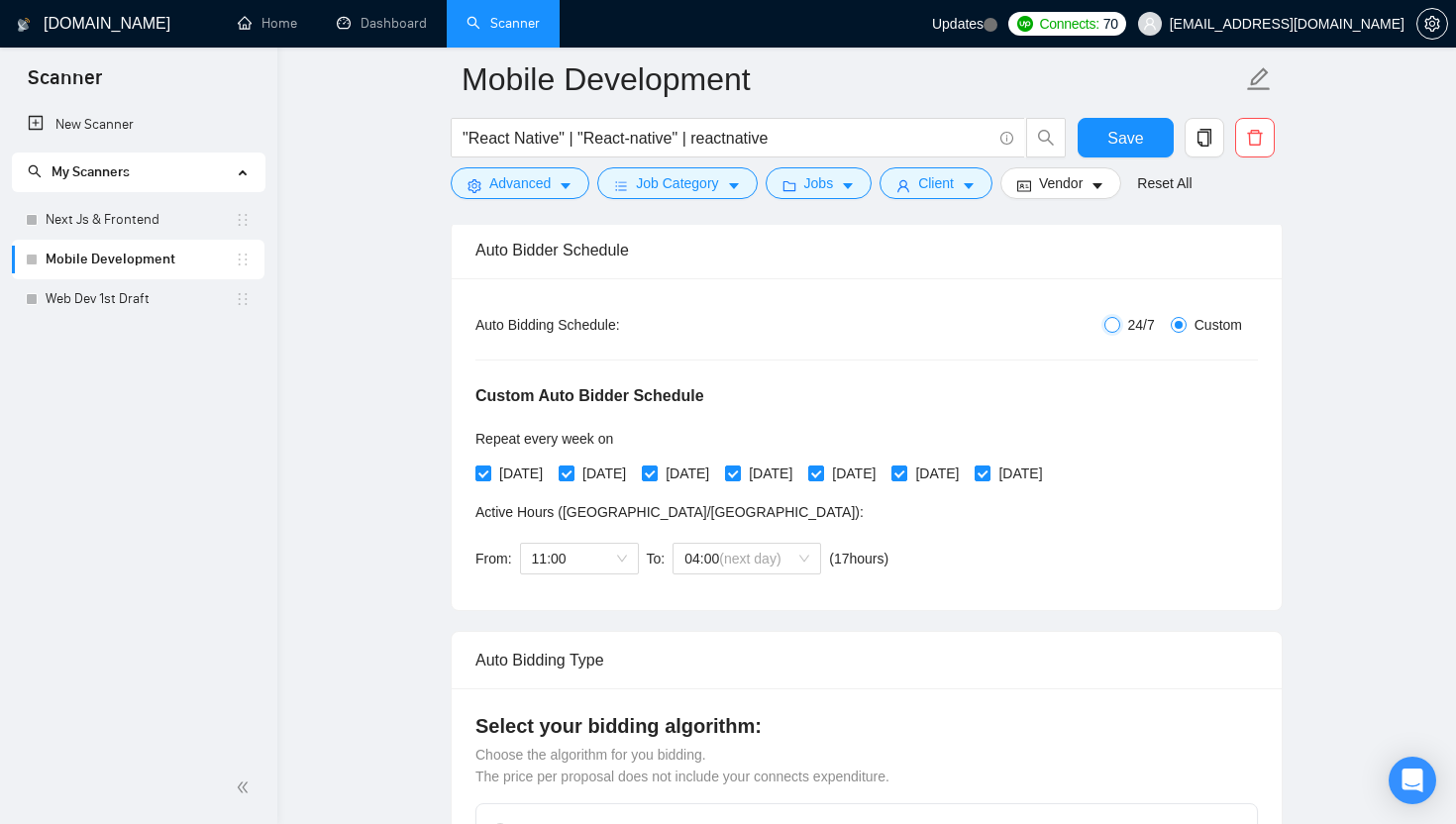 click on "24/7" at bounding box center (1112, 325) 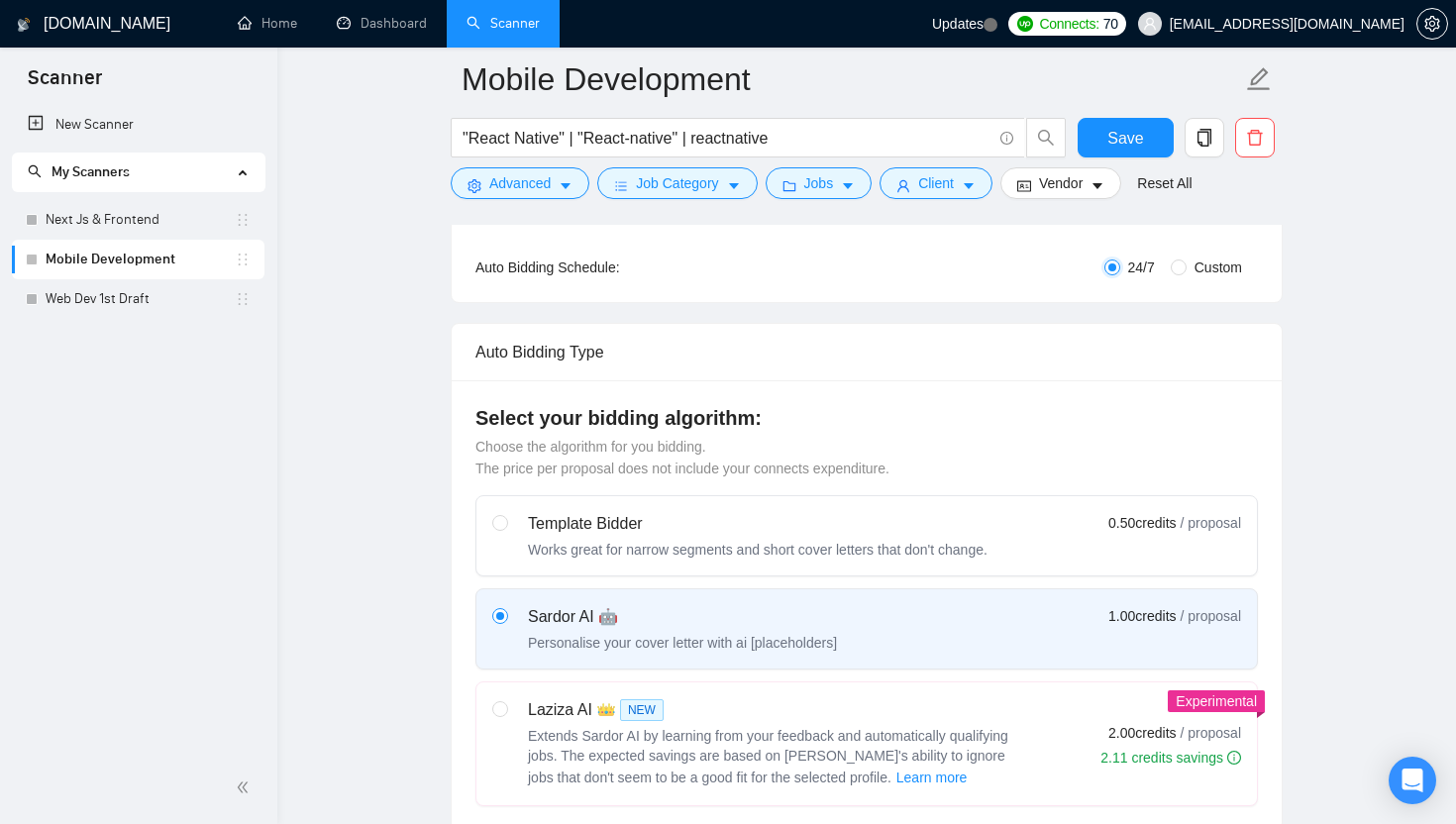 scroll, scrollTop: 348, scrollLeft: 0, axis: vertical 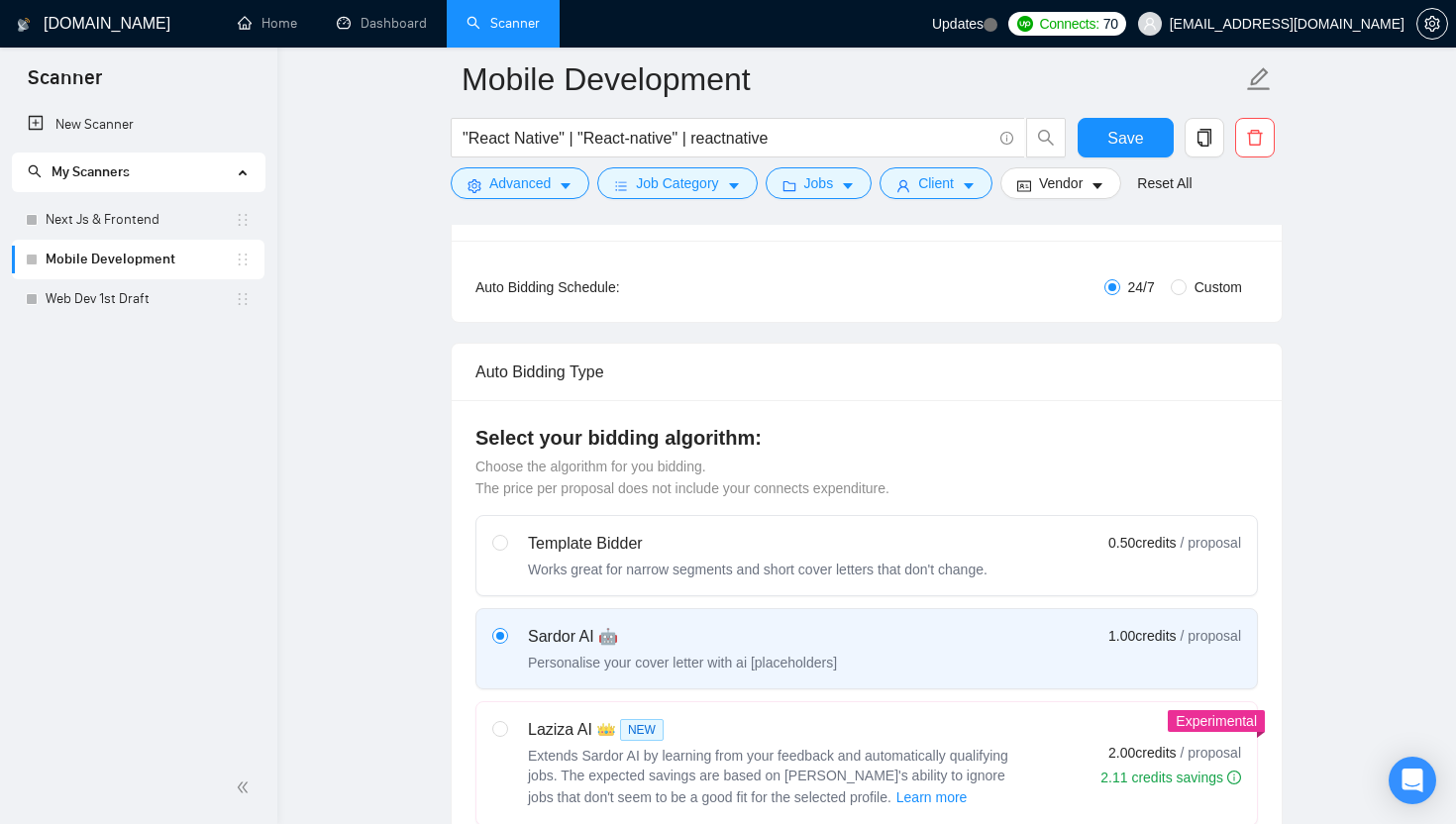 click on "Auto Bidding Type: Automated (recommended) Semi-automated Auto Bidding Schedule: 24/7 Custom Custom Auto Bidder Schedule Repeat every week on Monday Tuesday Wednesday Thursday Friday Saturday Sunday Active Hours ( Asia/Karachi ): From: To: ( 24  hours) Asia/Karachi" at bounding box center [867, 281] 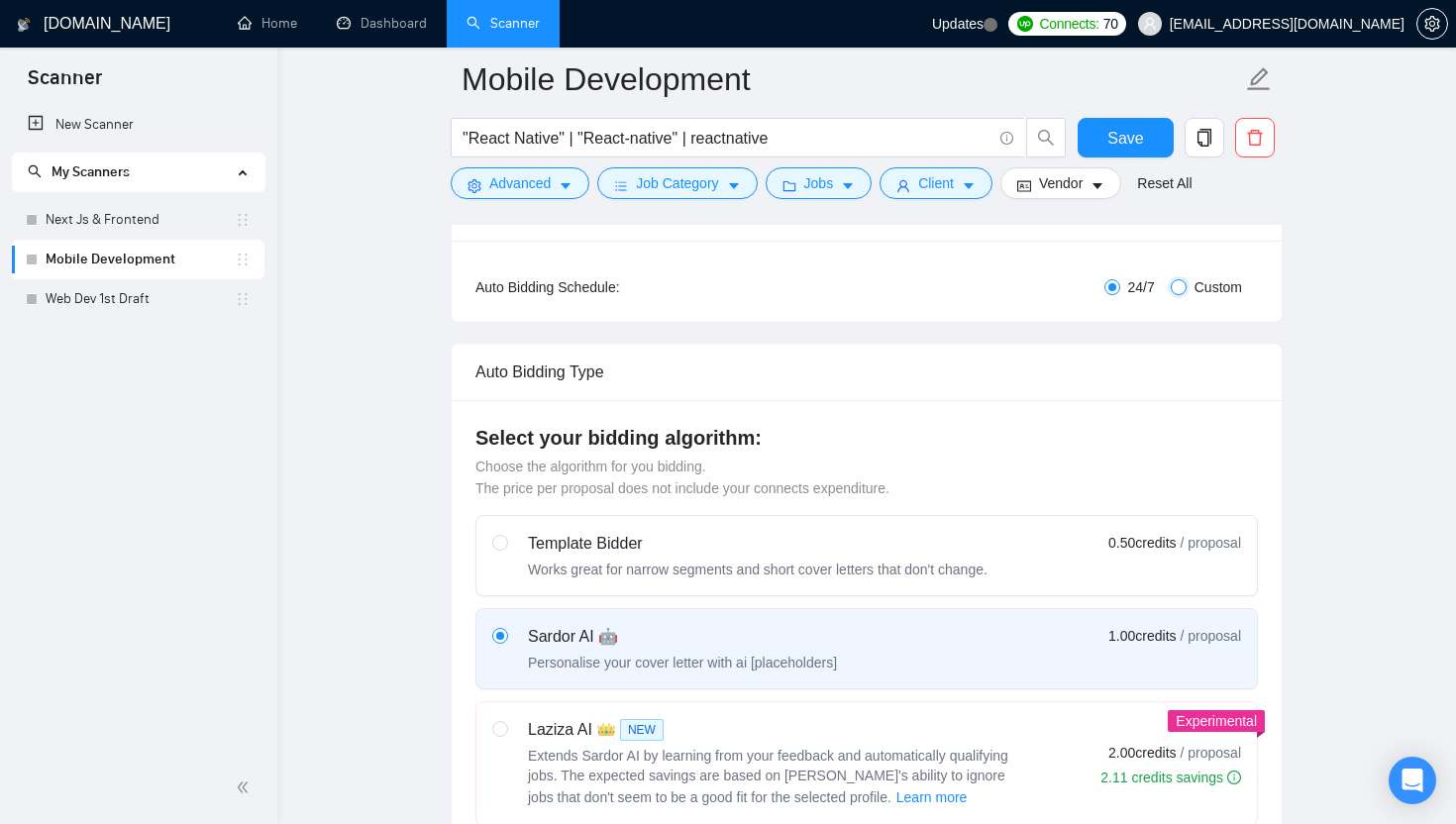 click on "Custom" at bounding box center [1179, 287] 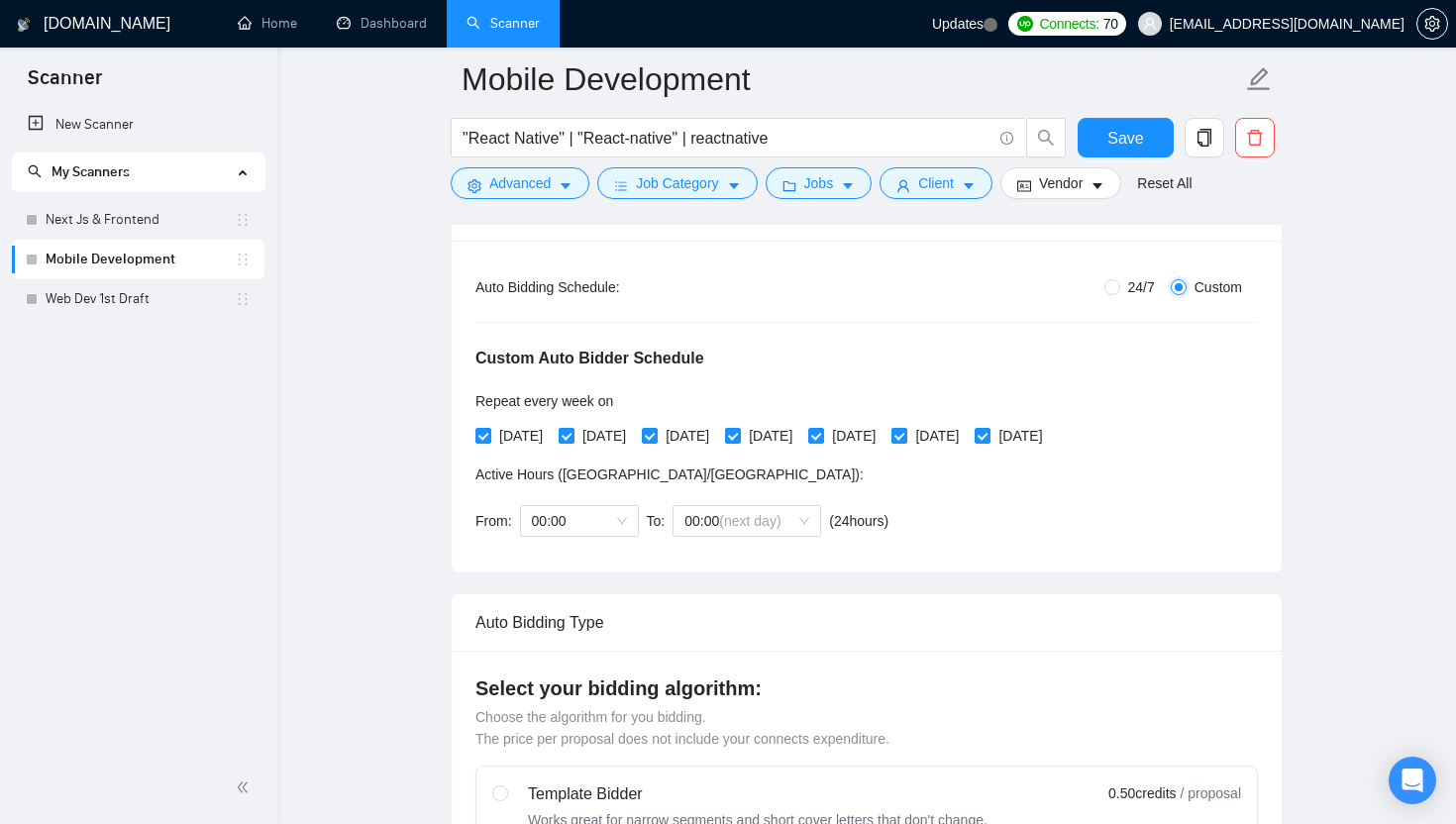 scroll, scrollTop: 268, scrollLeft: 0, axis: vertical 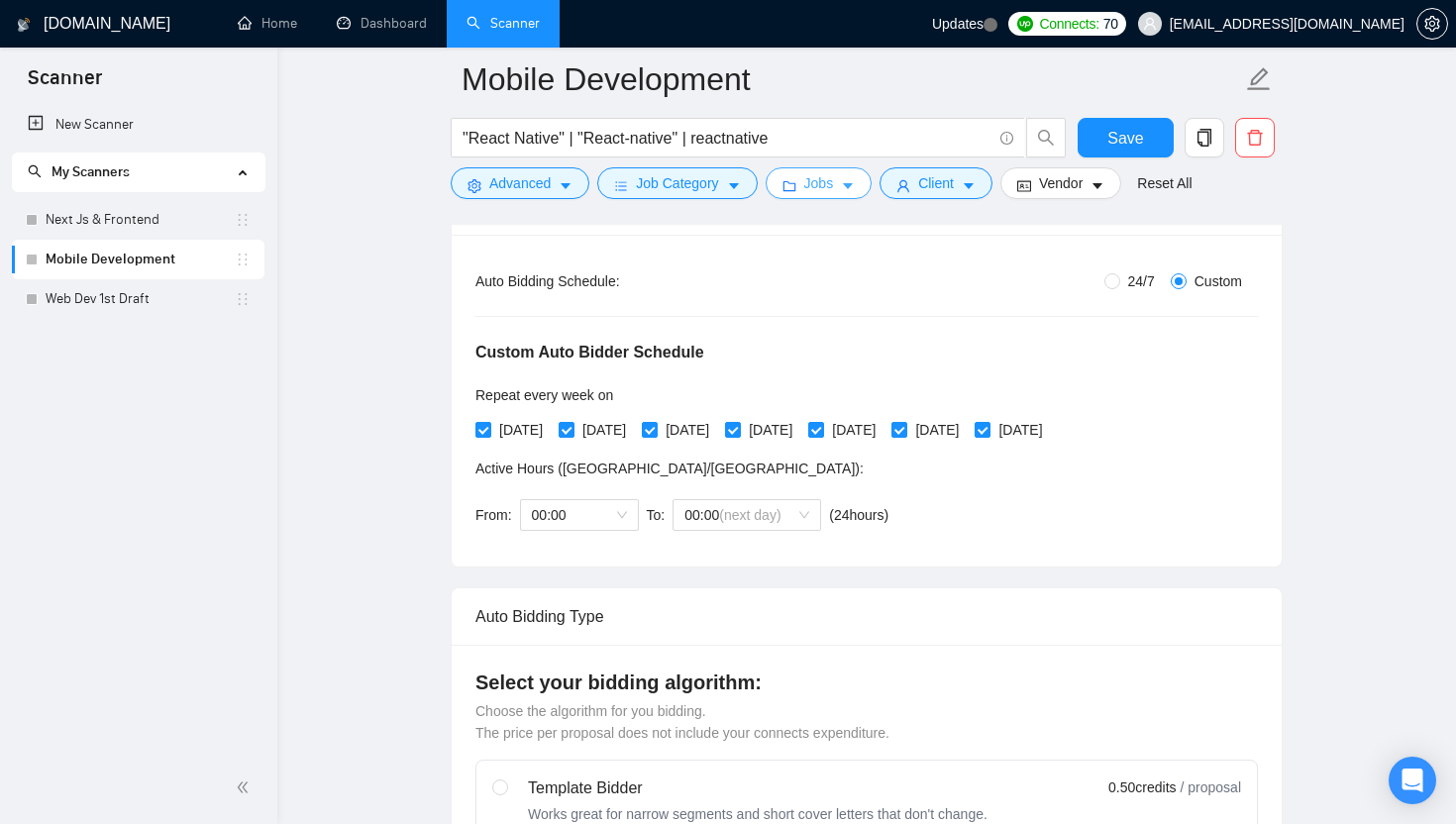 click on "Jobs" at bounding box center [819, 183] 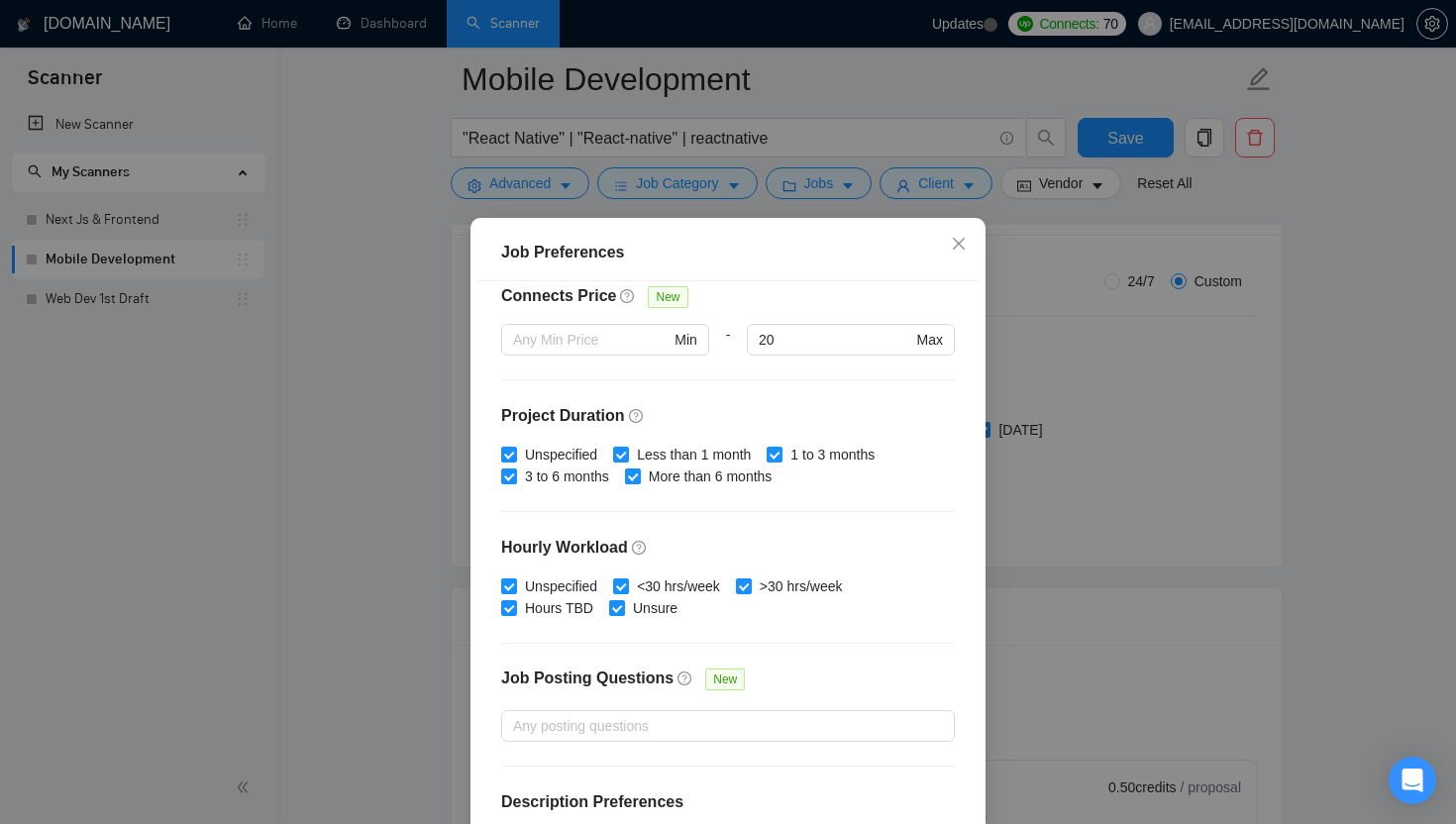 scroll, scrollTop: 540, scrollLeft: 0, axis: vertical 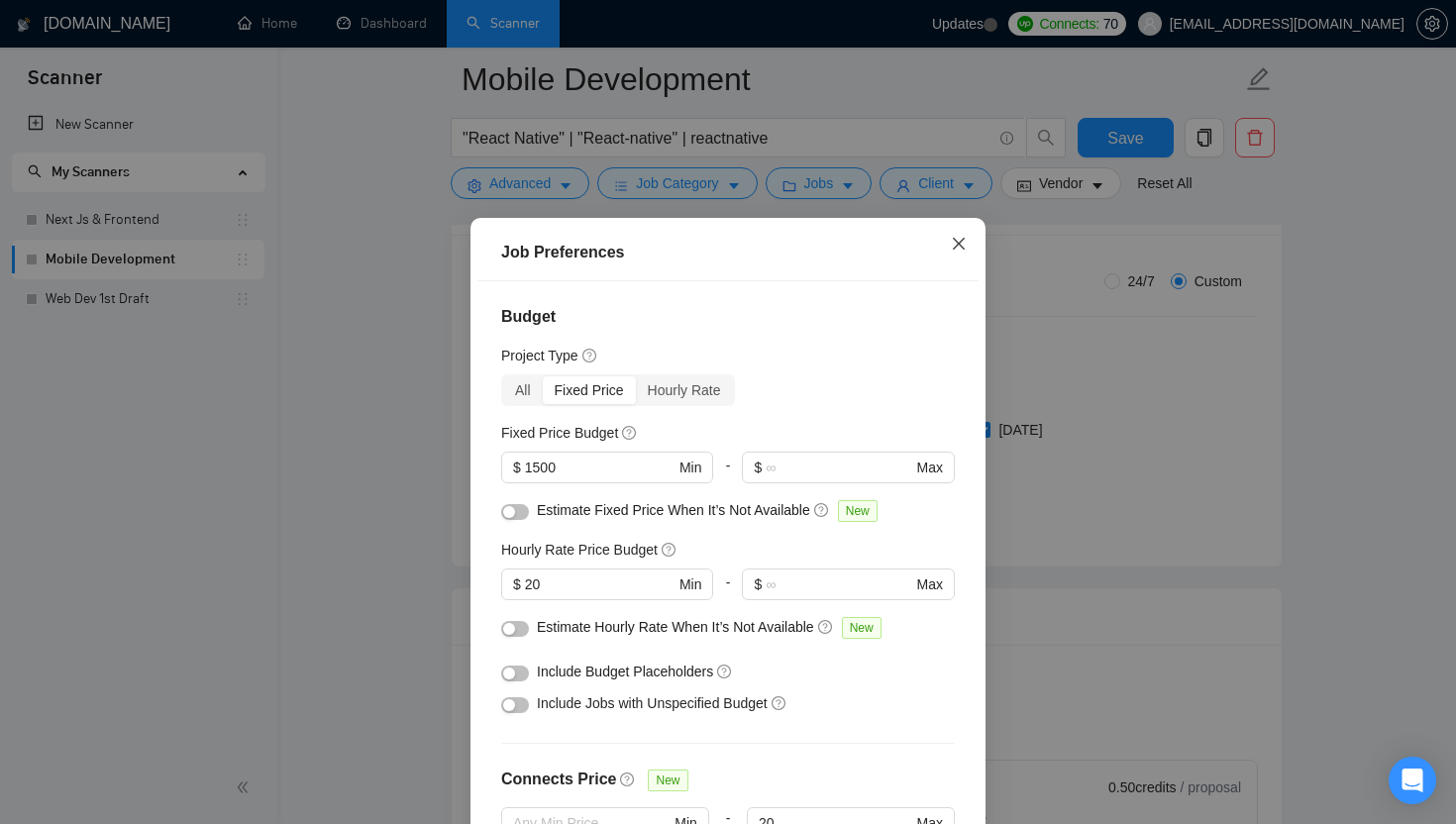 click 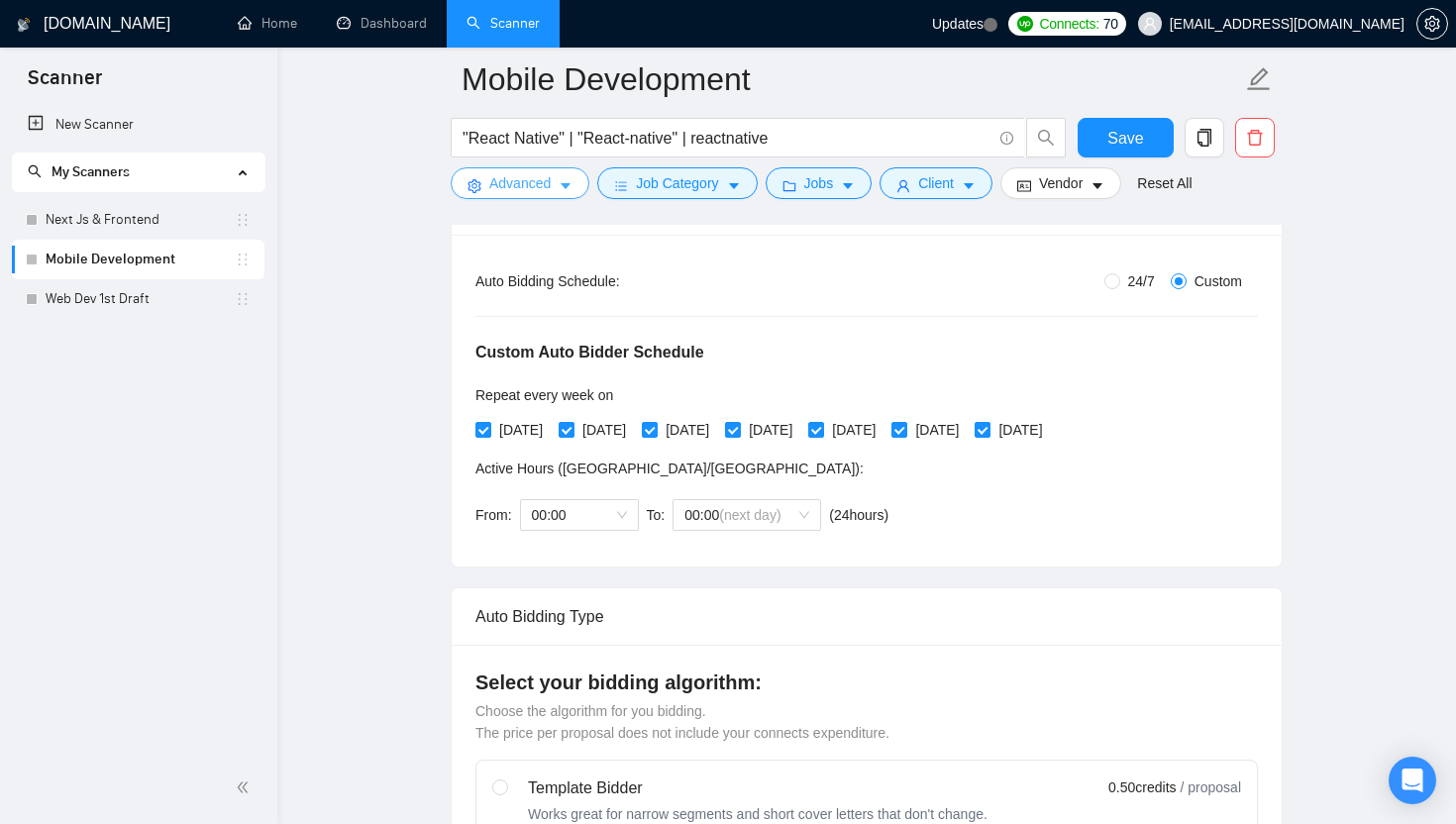click on "Advanced" at bounding box center [520, 183] 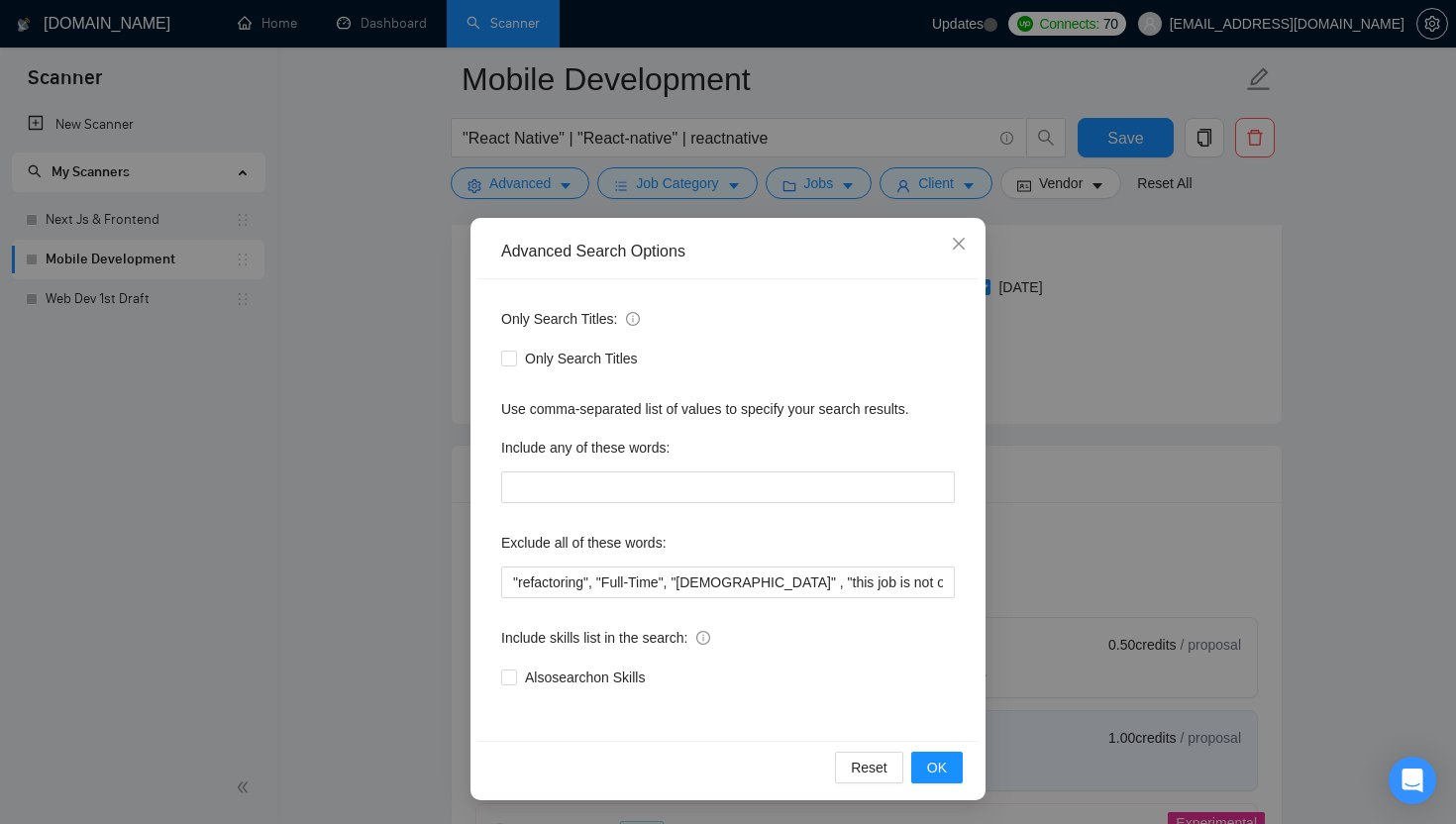 scroll, scrollTop: 497, scrollLeft: 0, axis: vertical 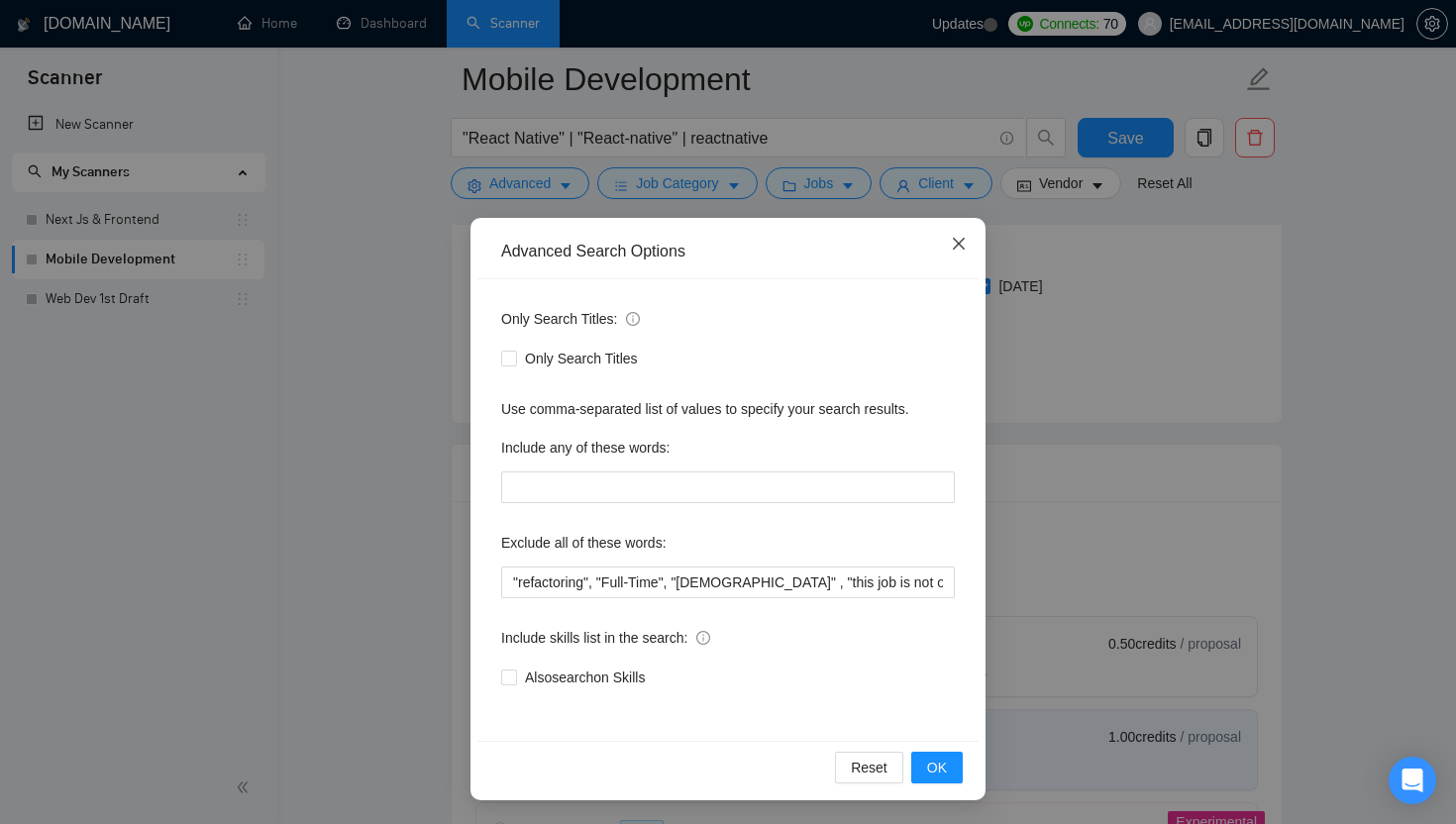 click 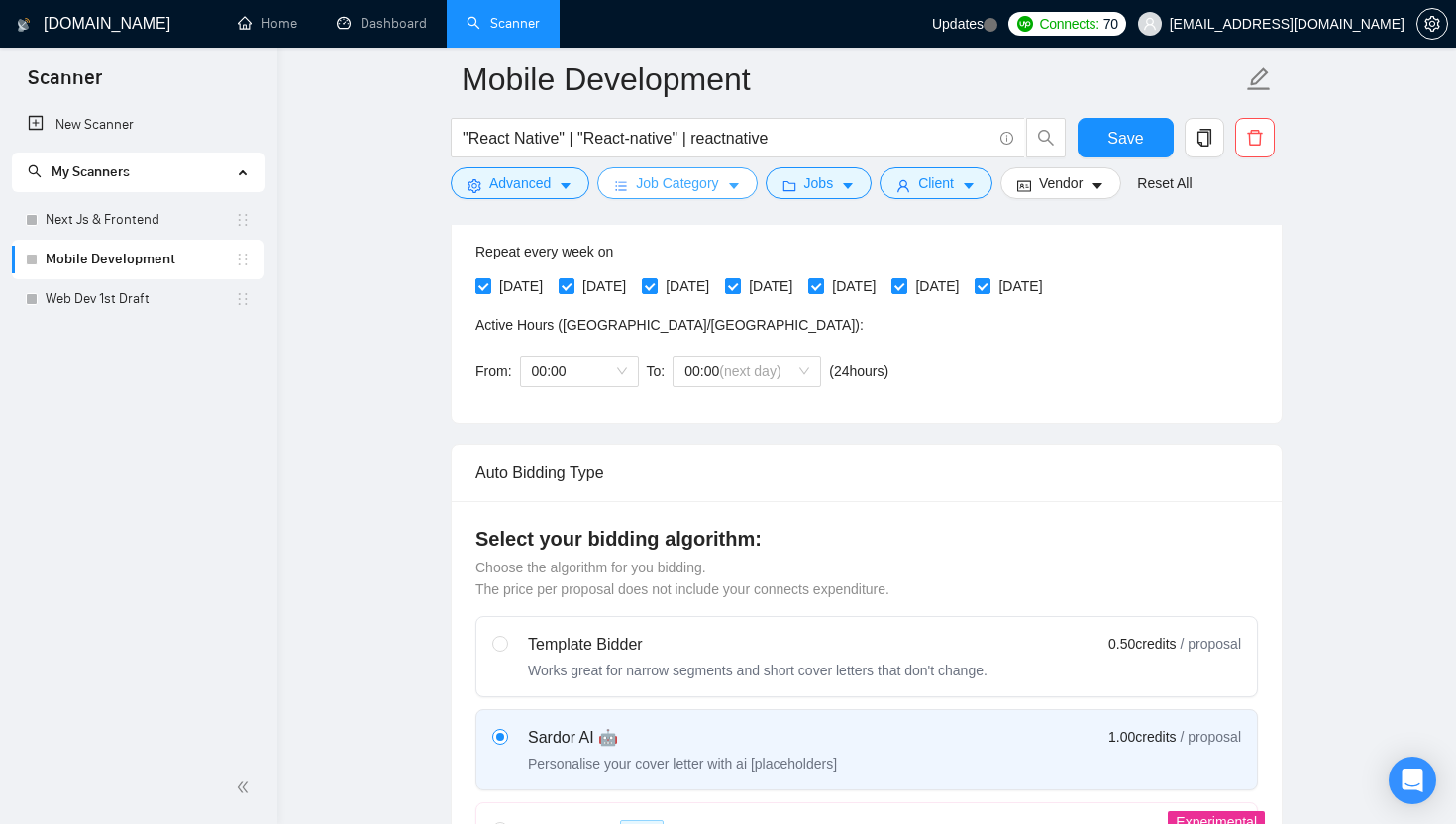 click on "Job Category" at bounding box center (676, 183) 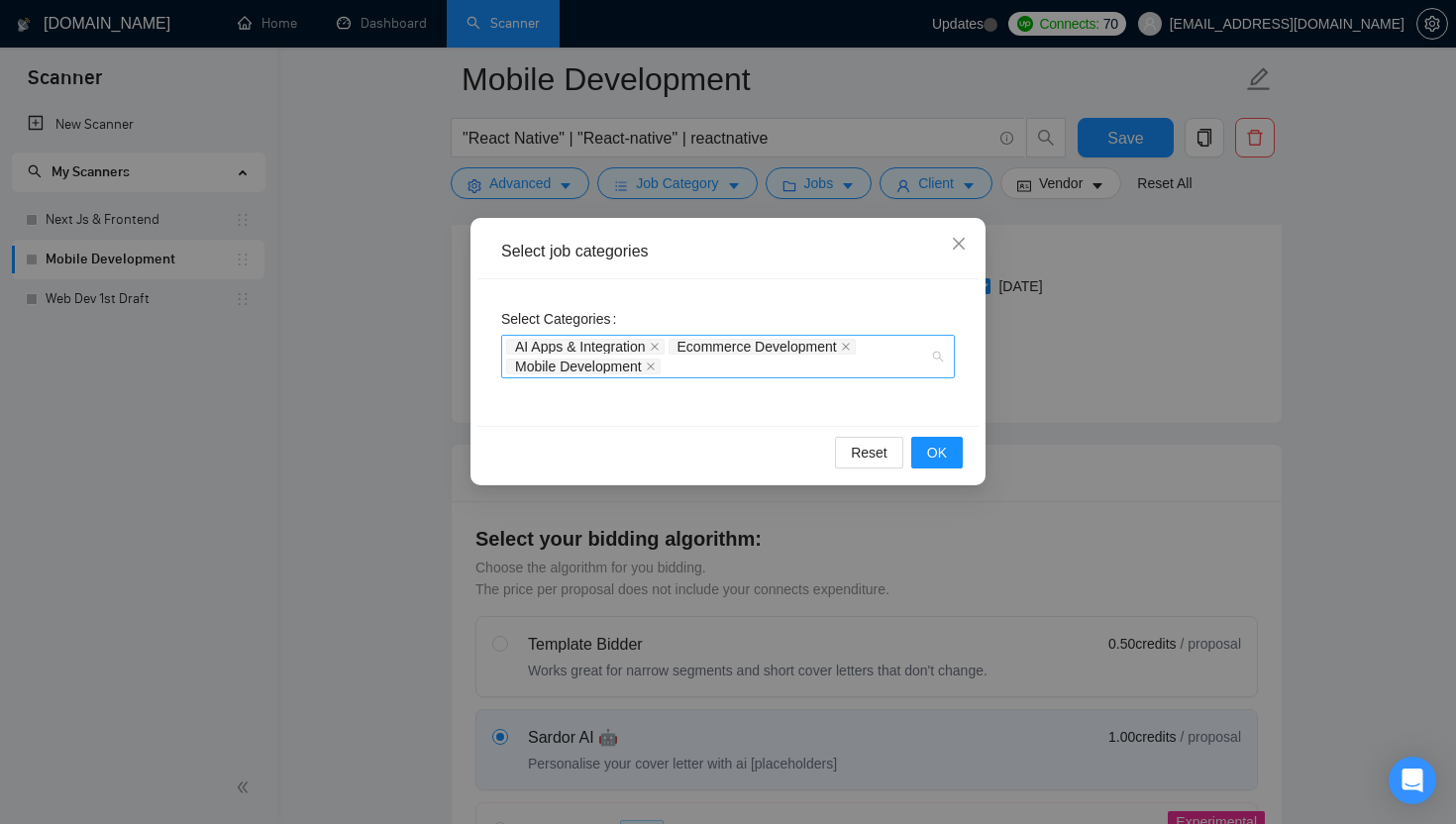 click on "AI Apps & Integration Ecommerce Development Mobile Development" at bounding box center [718, 357] 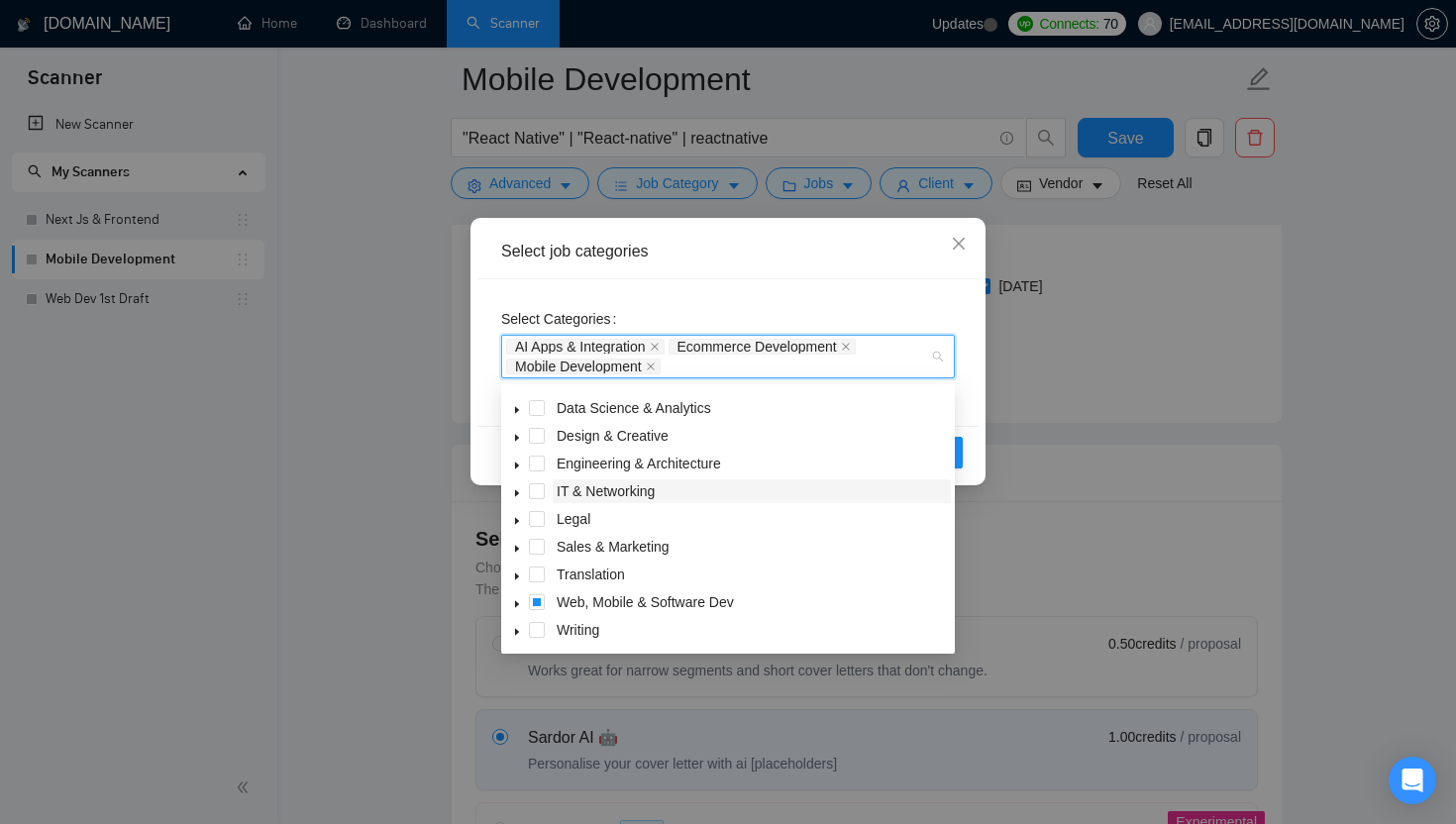 scroll, scrollTop: 79, scrollLeft: 0, axis: vertical 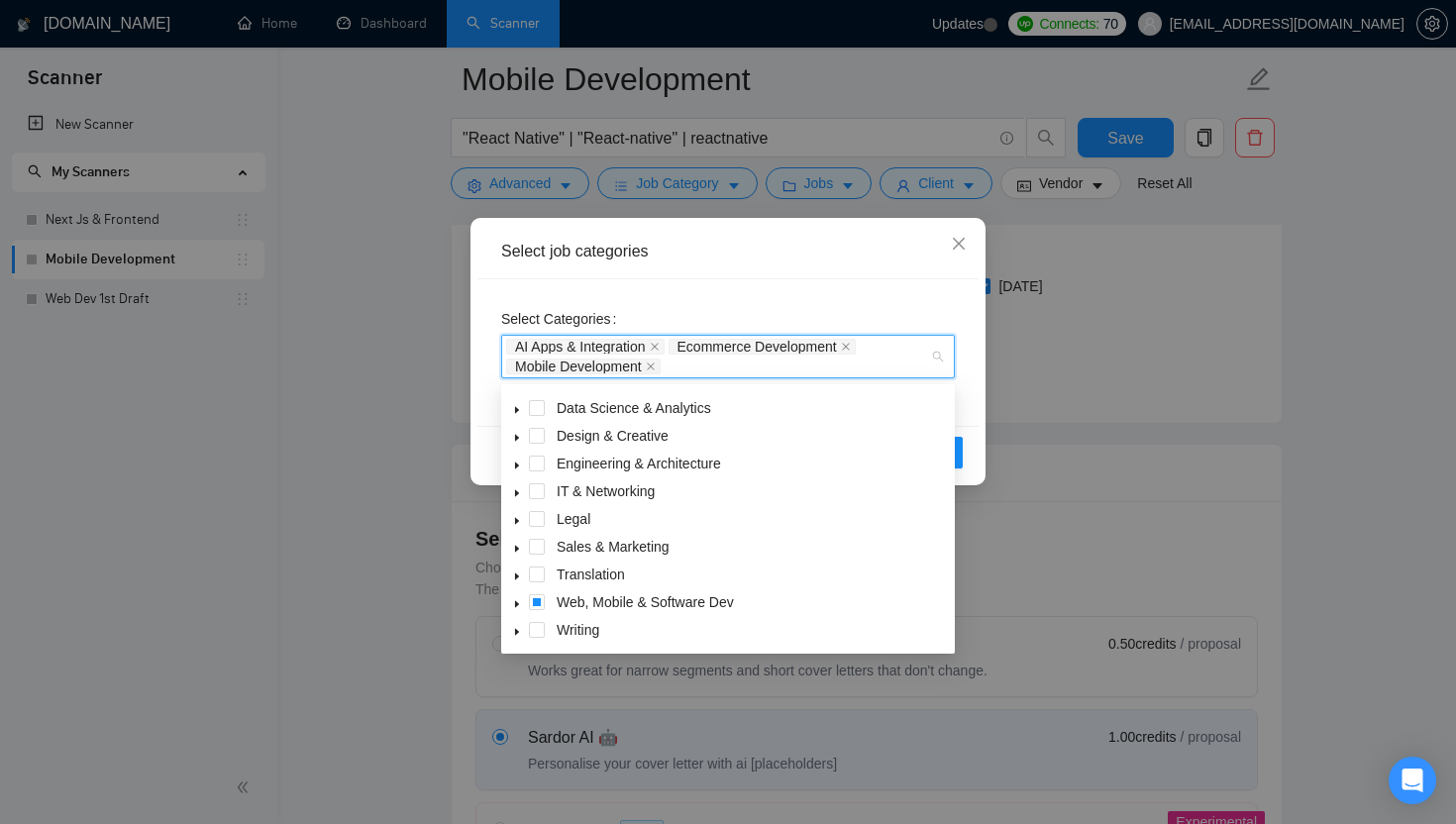 click at bounding box center (517, 491) 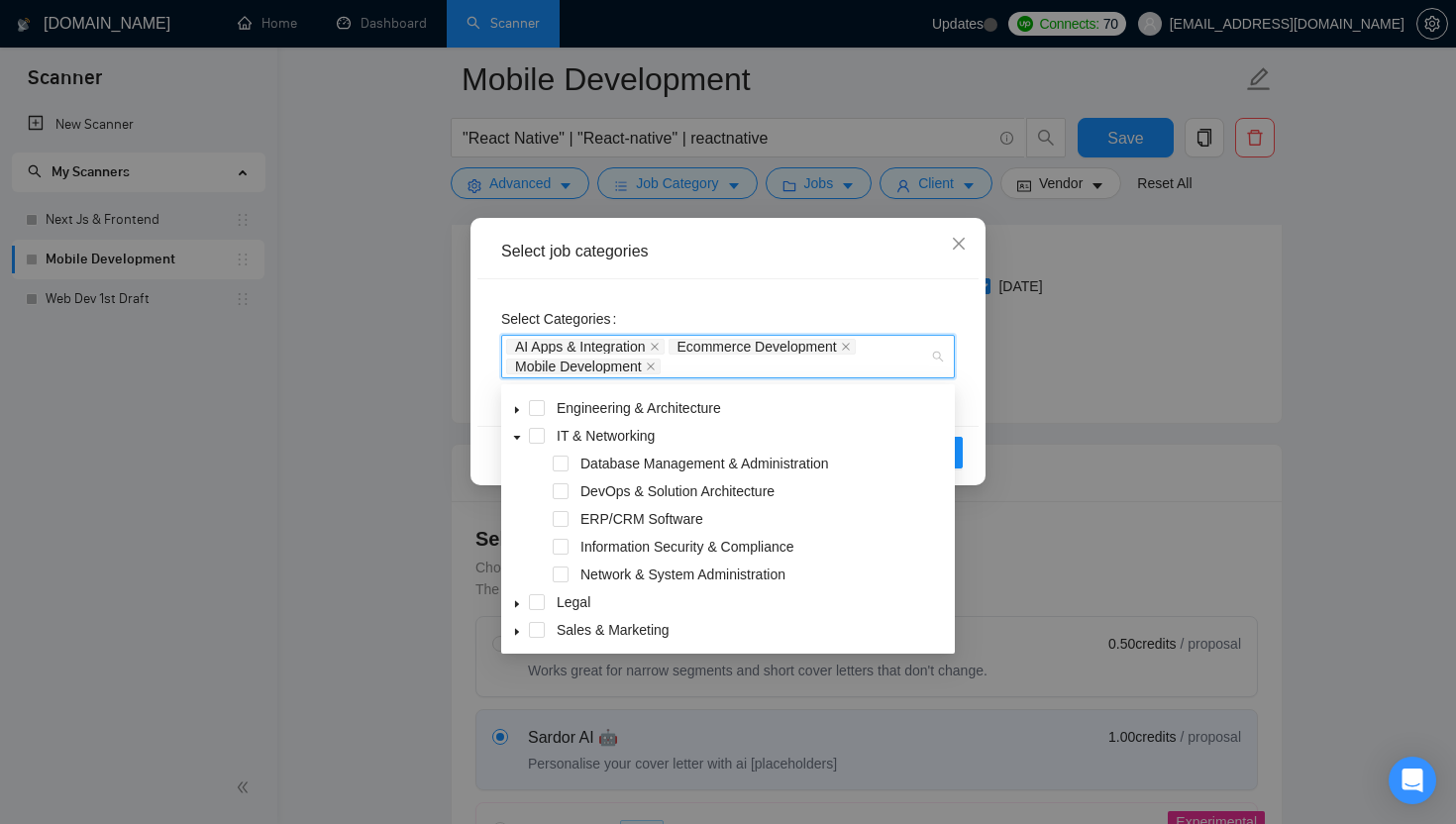scroll, scrollTop: 136, scrollLeft: 0, axis: vertical 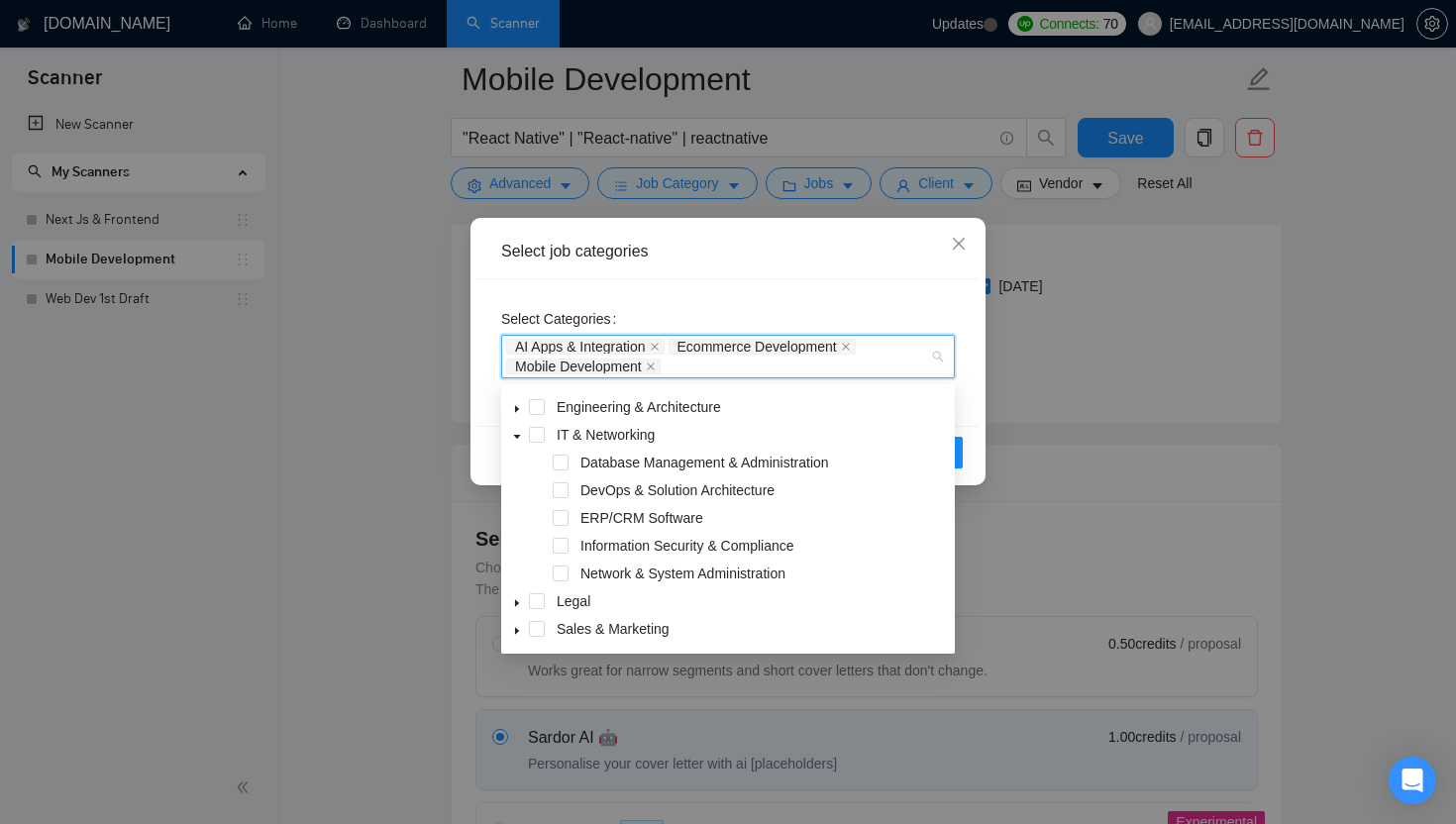 click 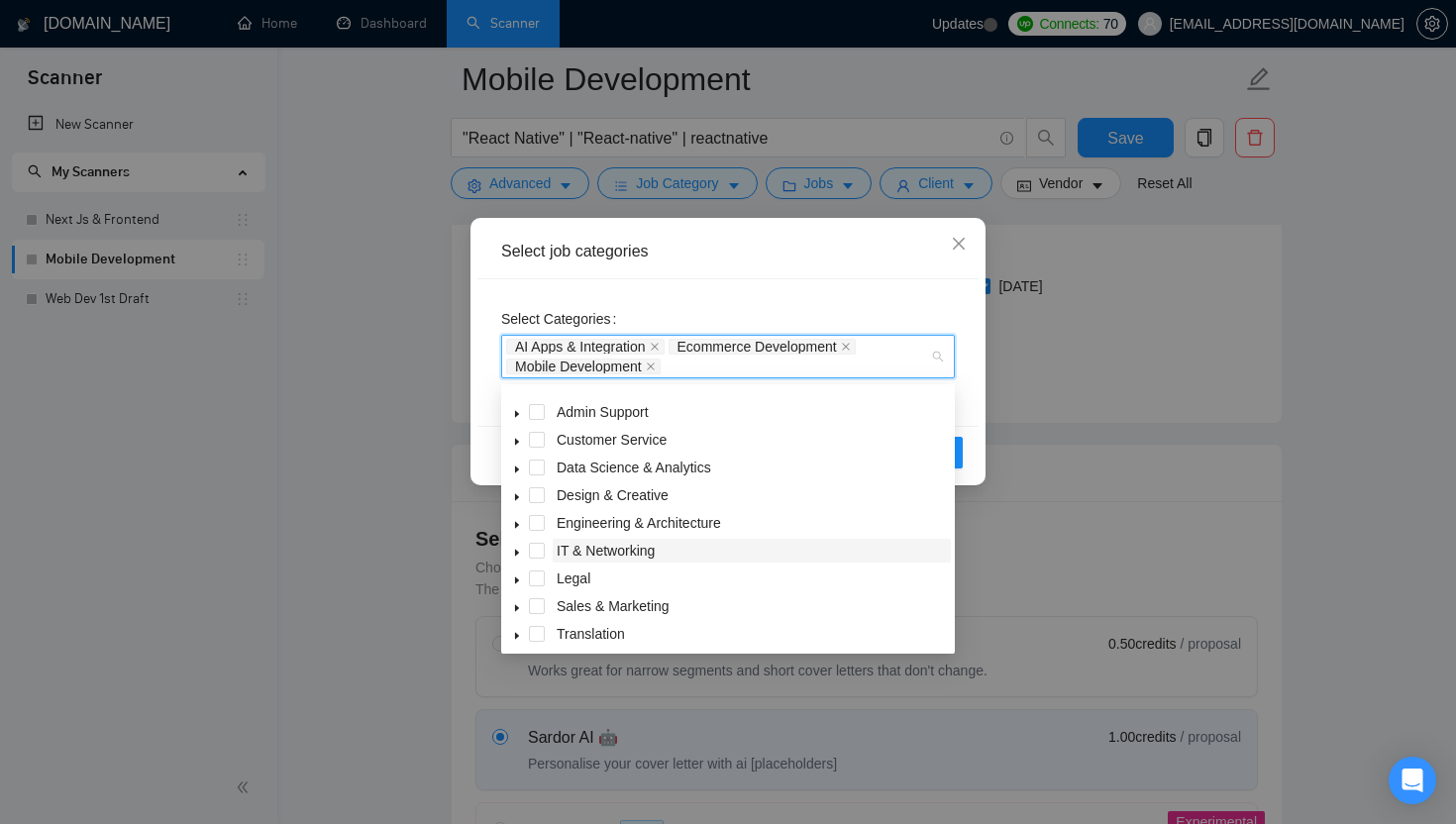 scroll, scrollTop: 0, scrollLeft: 0, axis: both 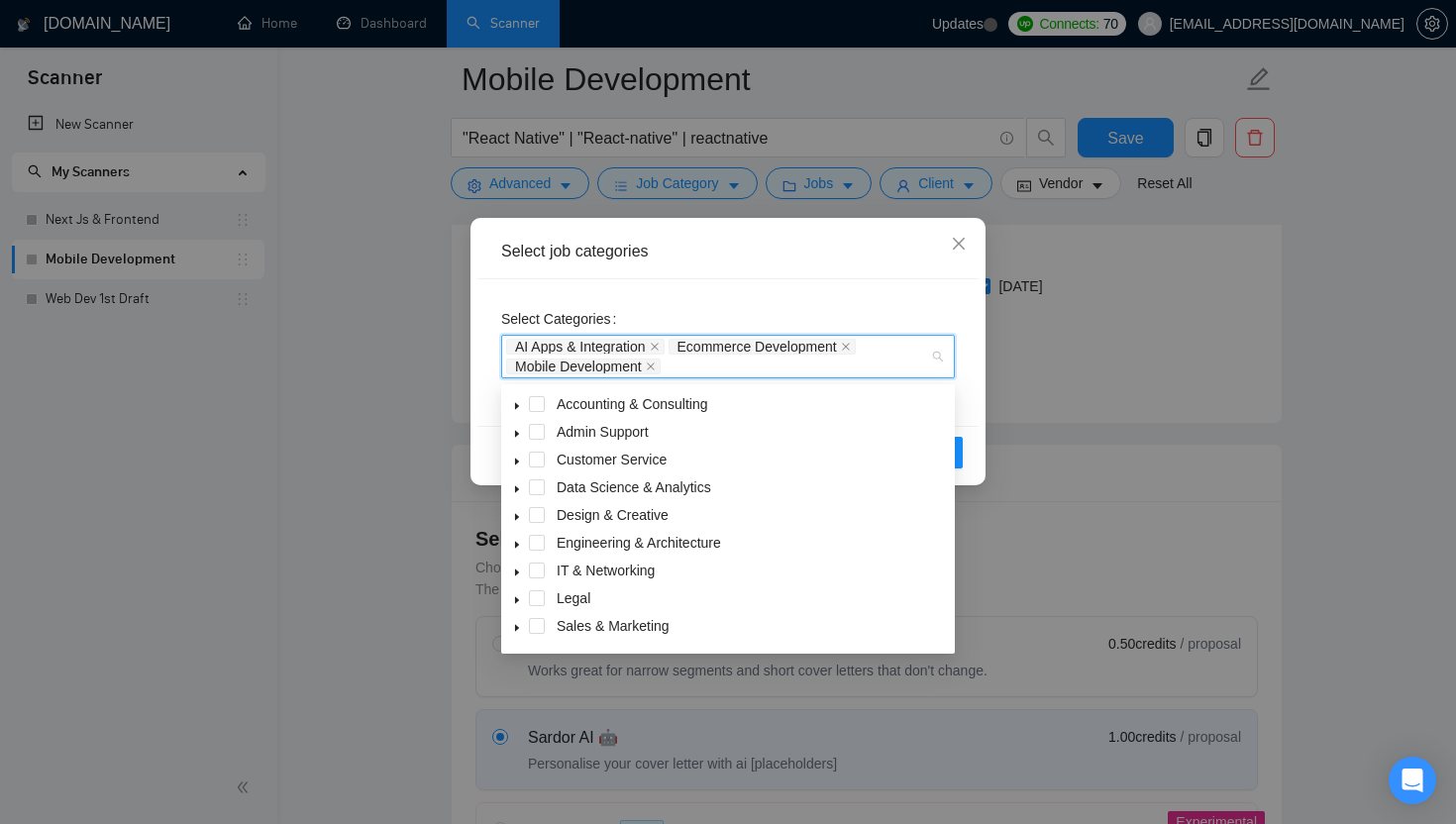 click 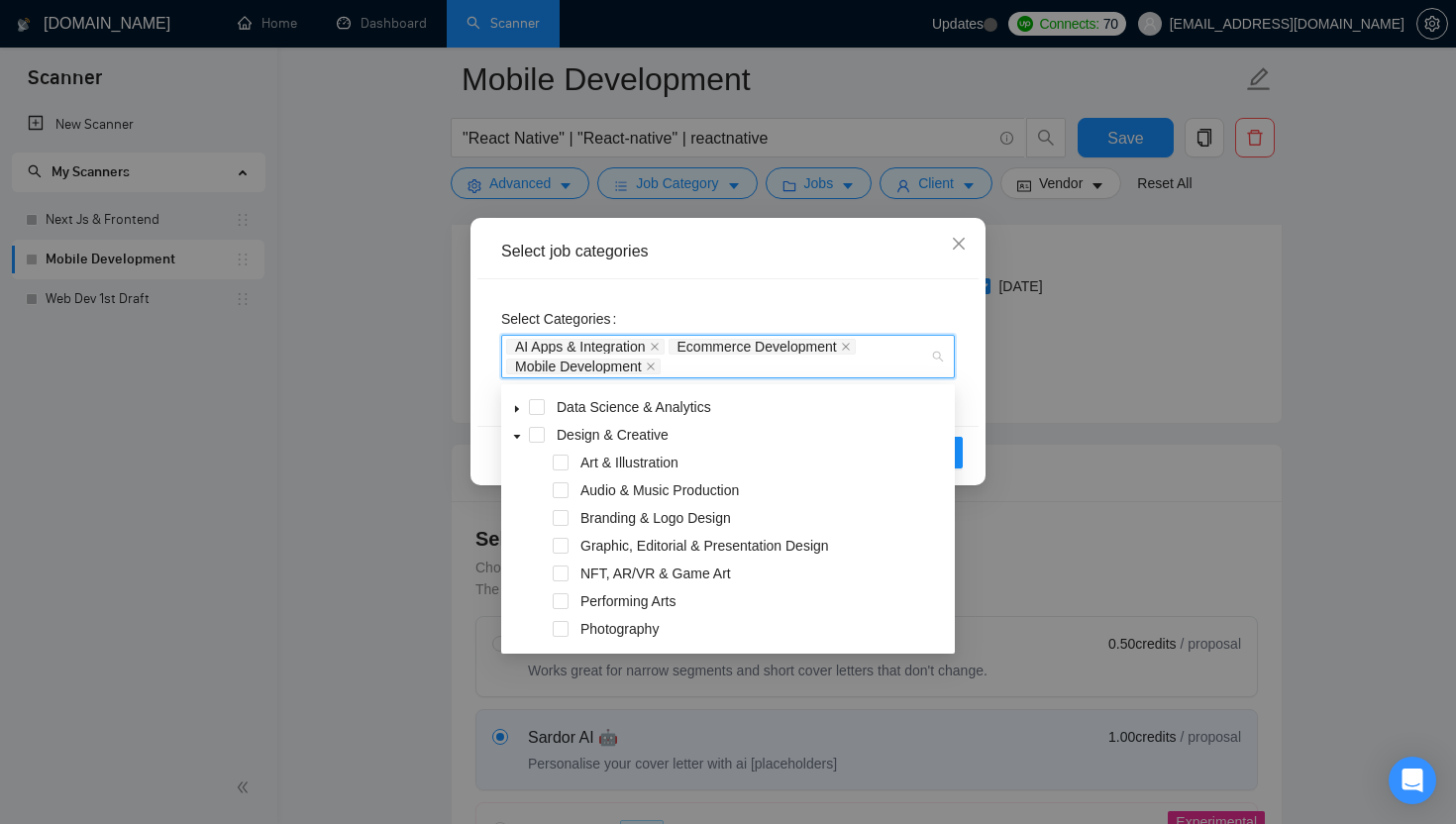 scroll, scrollTop: 79, scrollLeft: 0, axis: vertical 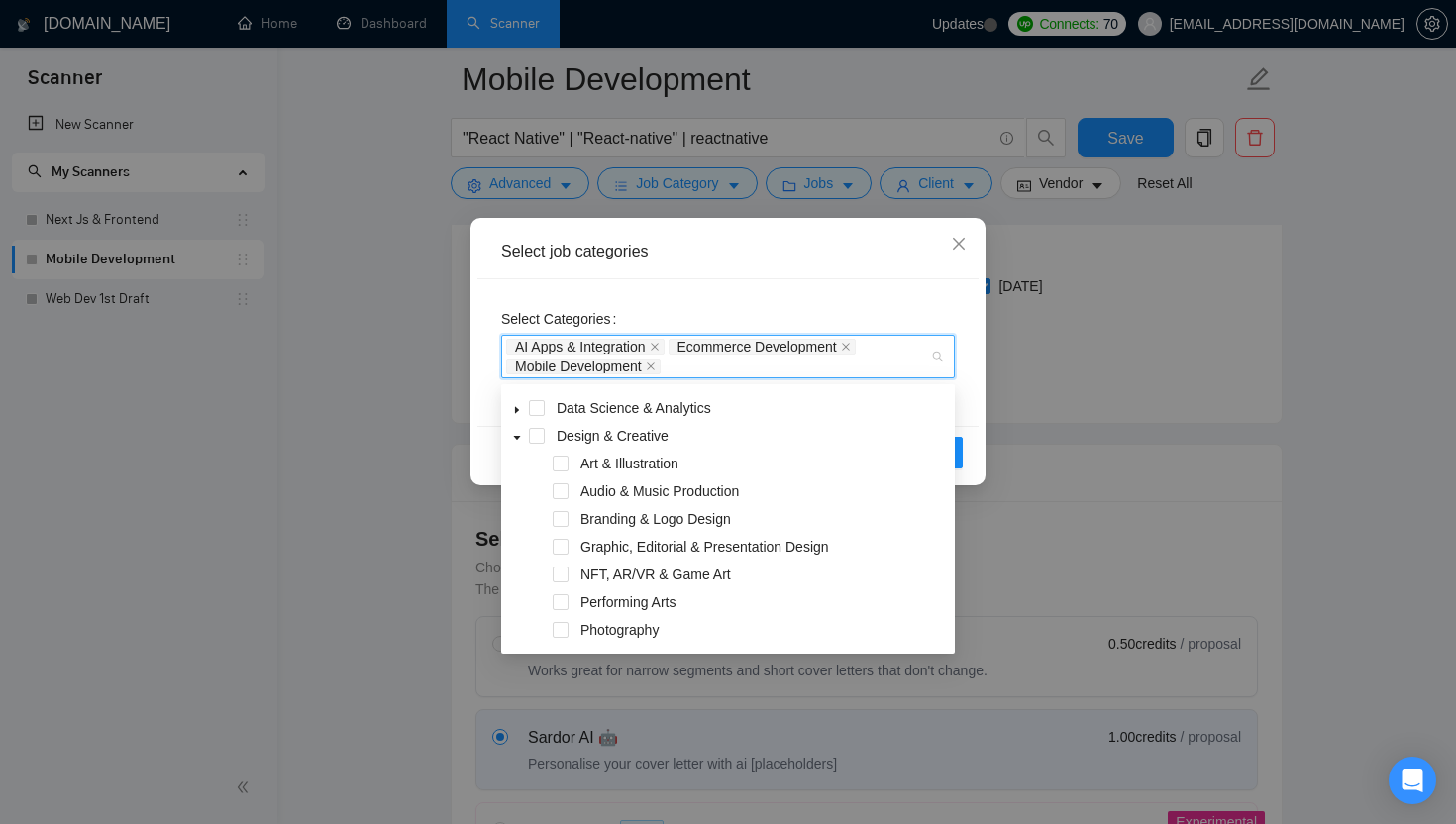 click 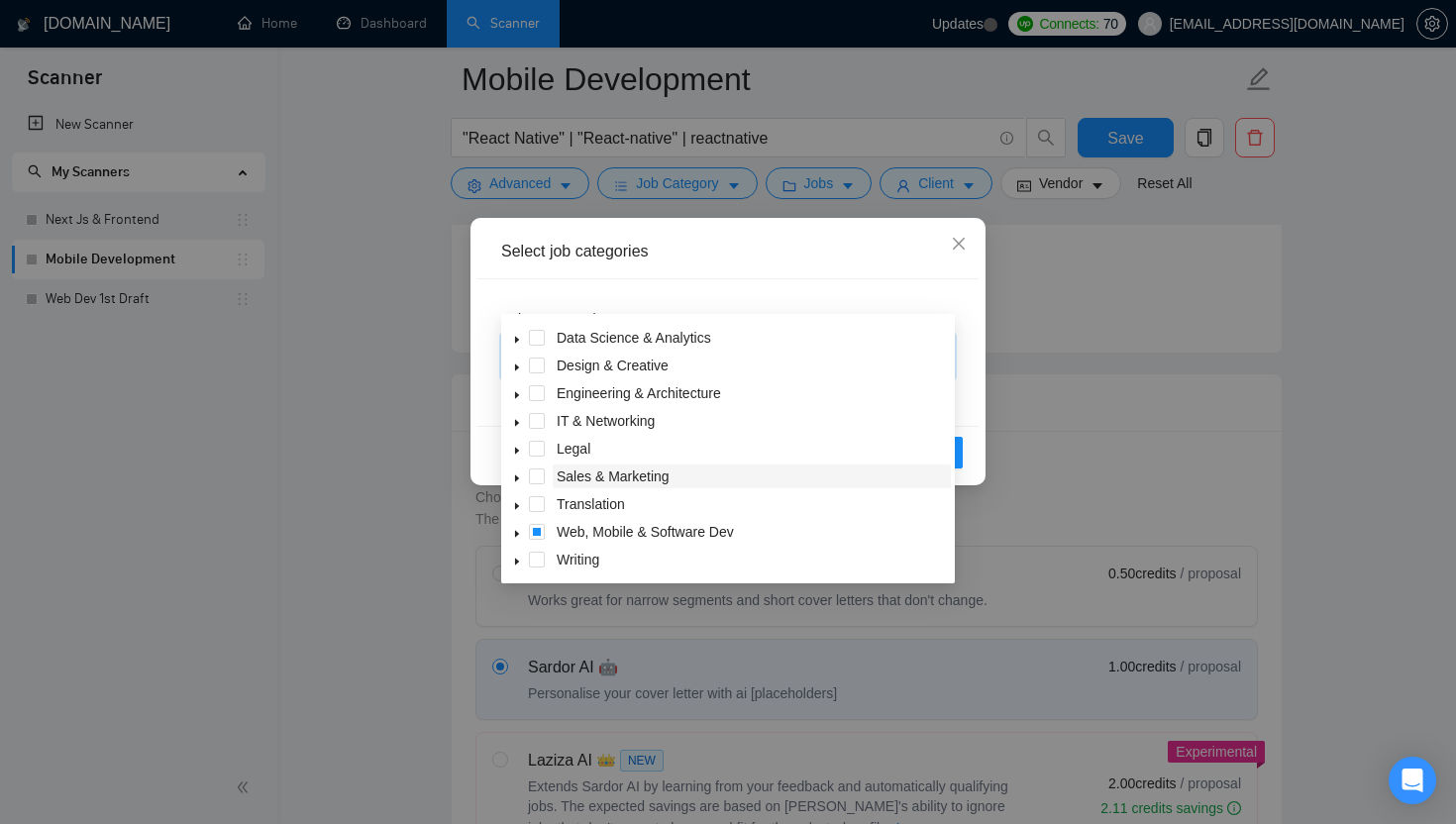 scroll, scrollTop: 582, scrollLeft: 0, axis: vertical 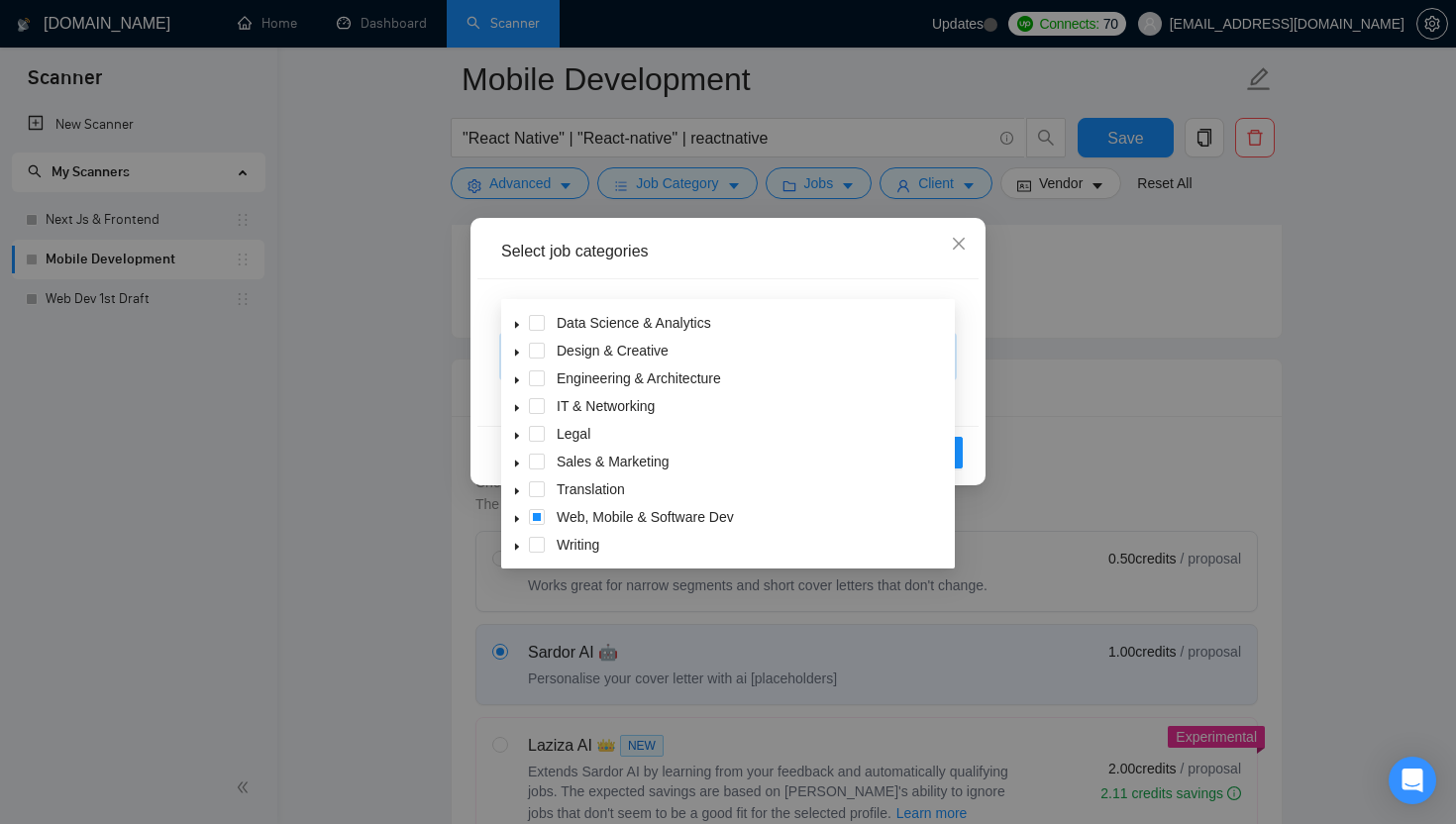click 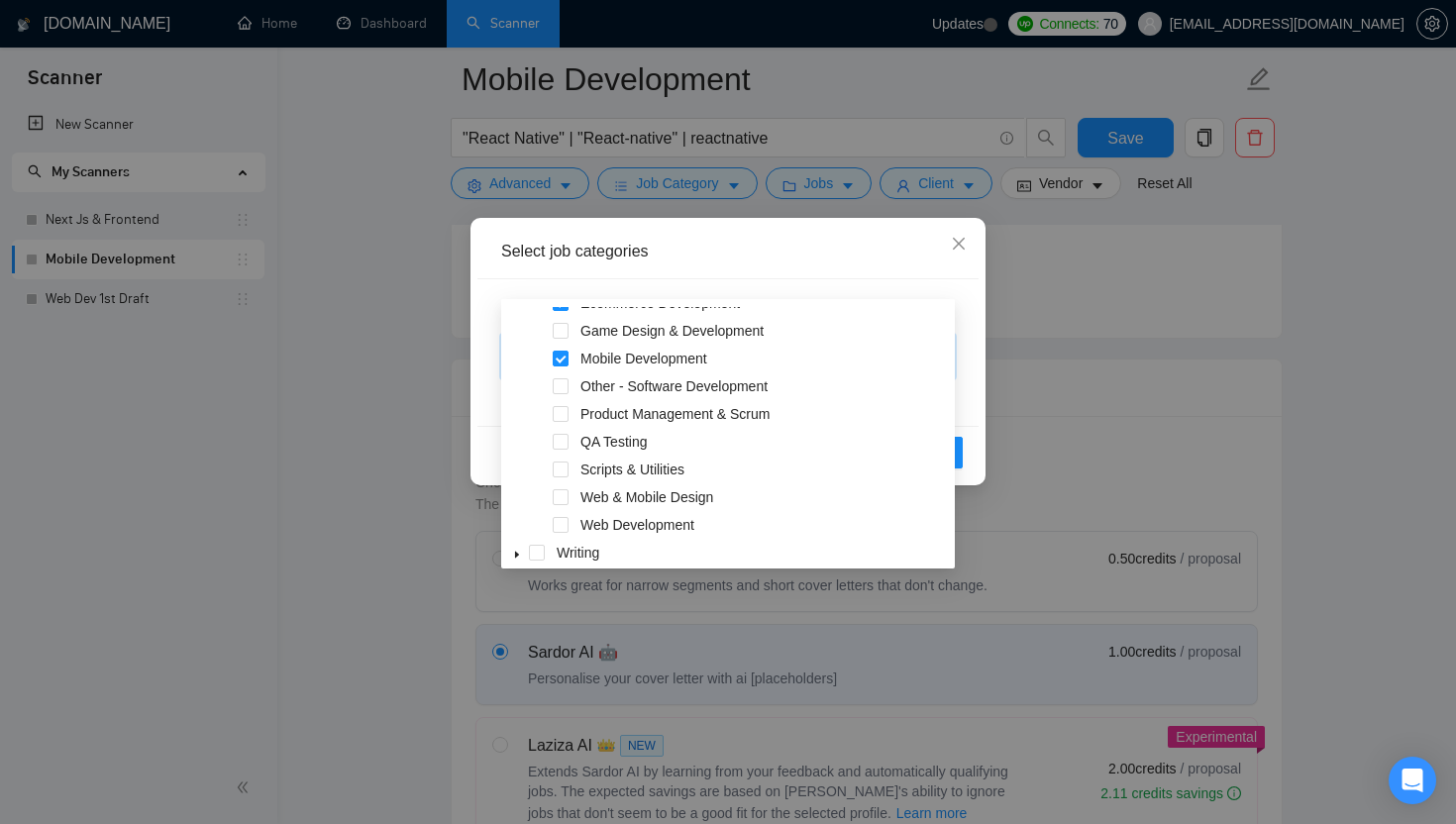 scroll, scrollTop: 412, scrollLeft: 0, axis: vertical 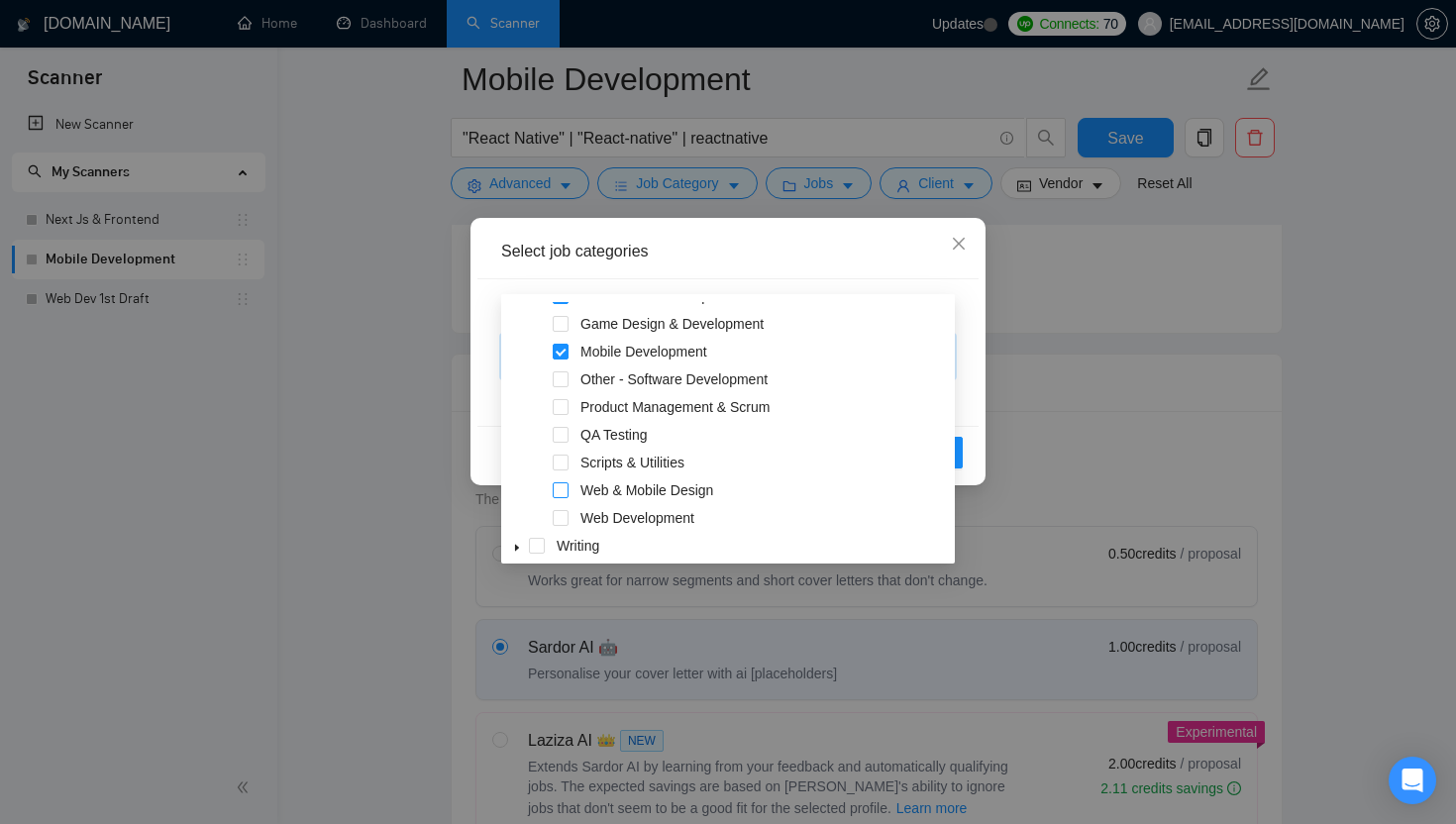 click at bounding box center [561, 490] 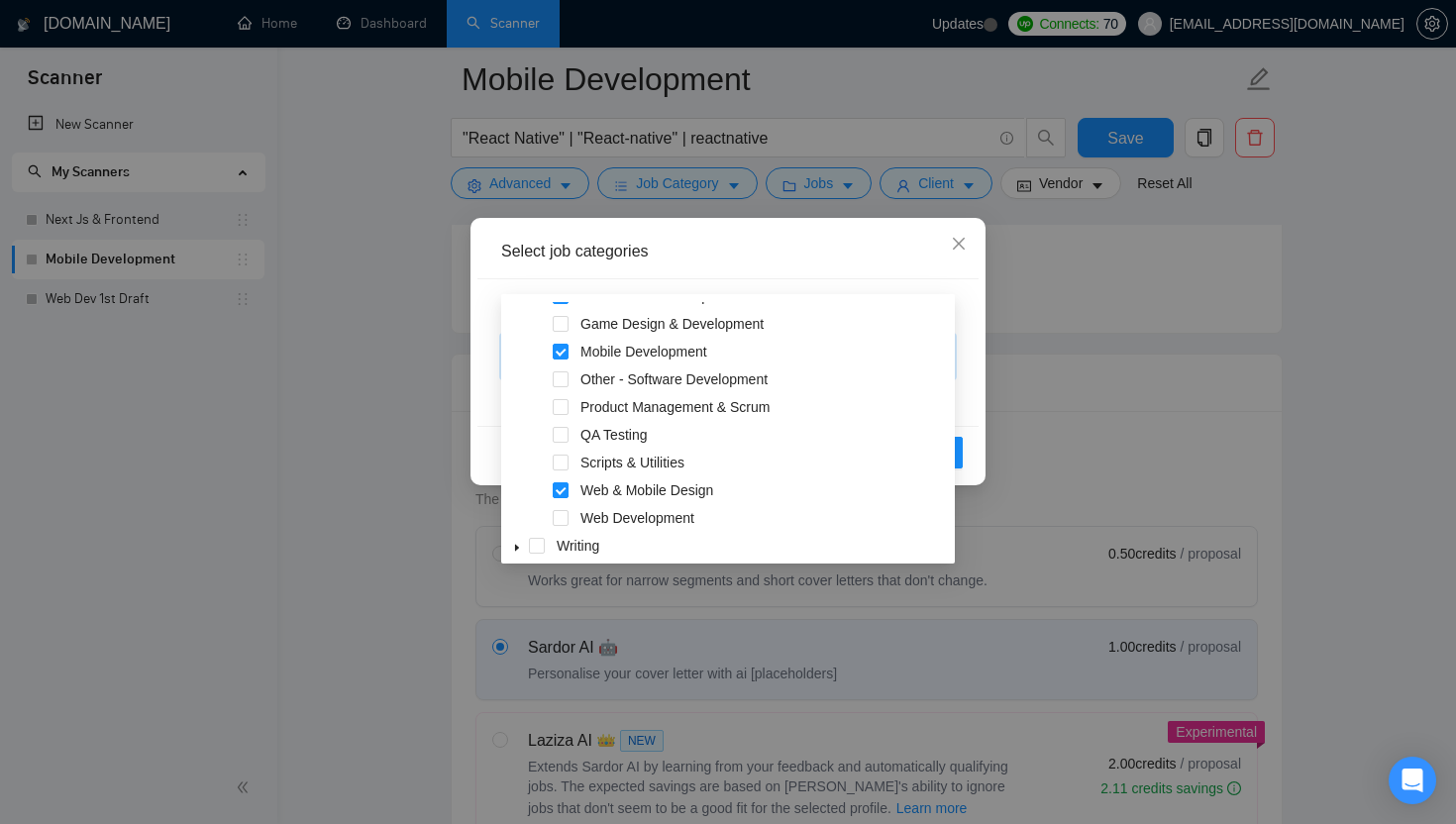 click on "Select job categories" at bounding box center (728, 252) 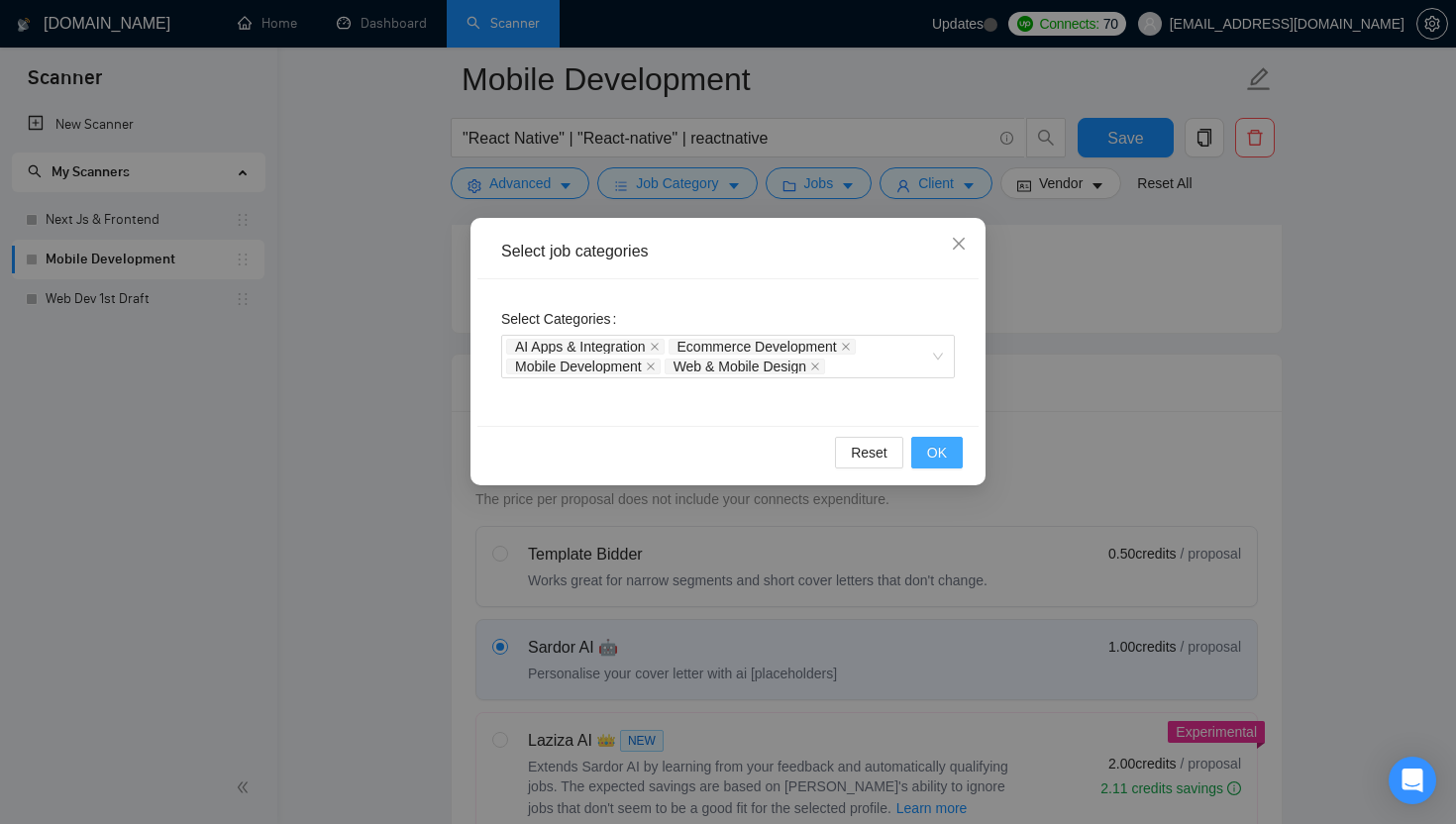 click on "OK" at bounding box center (937, 453) 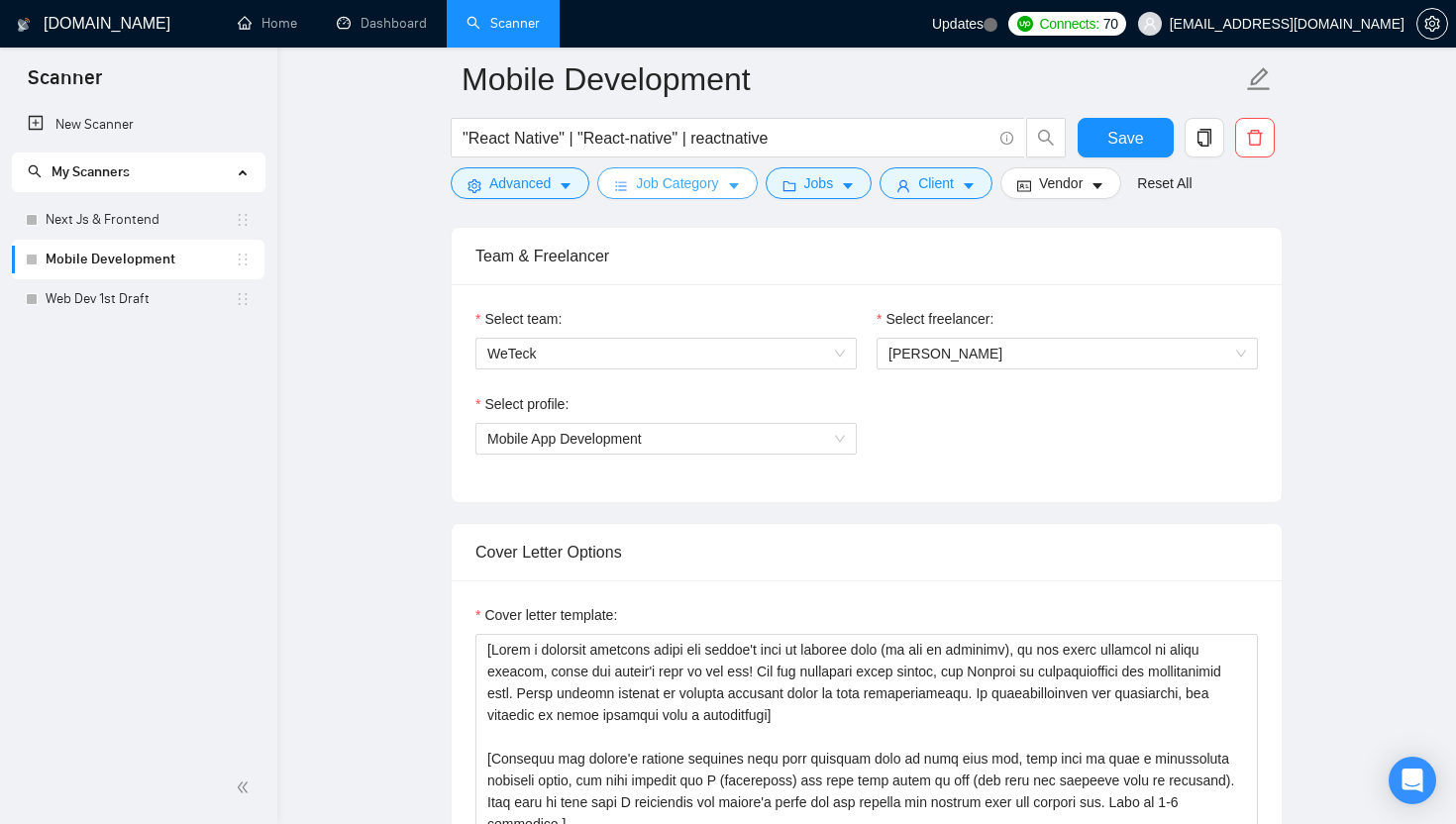 scroll, scrollTop: 1244, scrollLeft: 0, axis: vertical 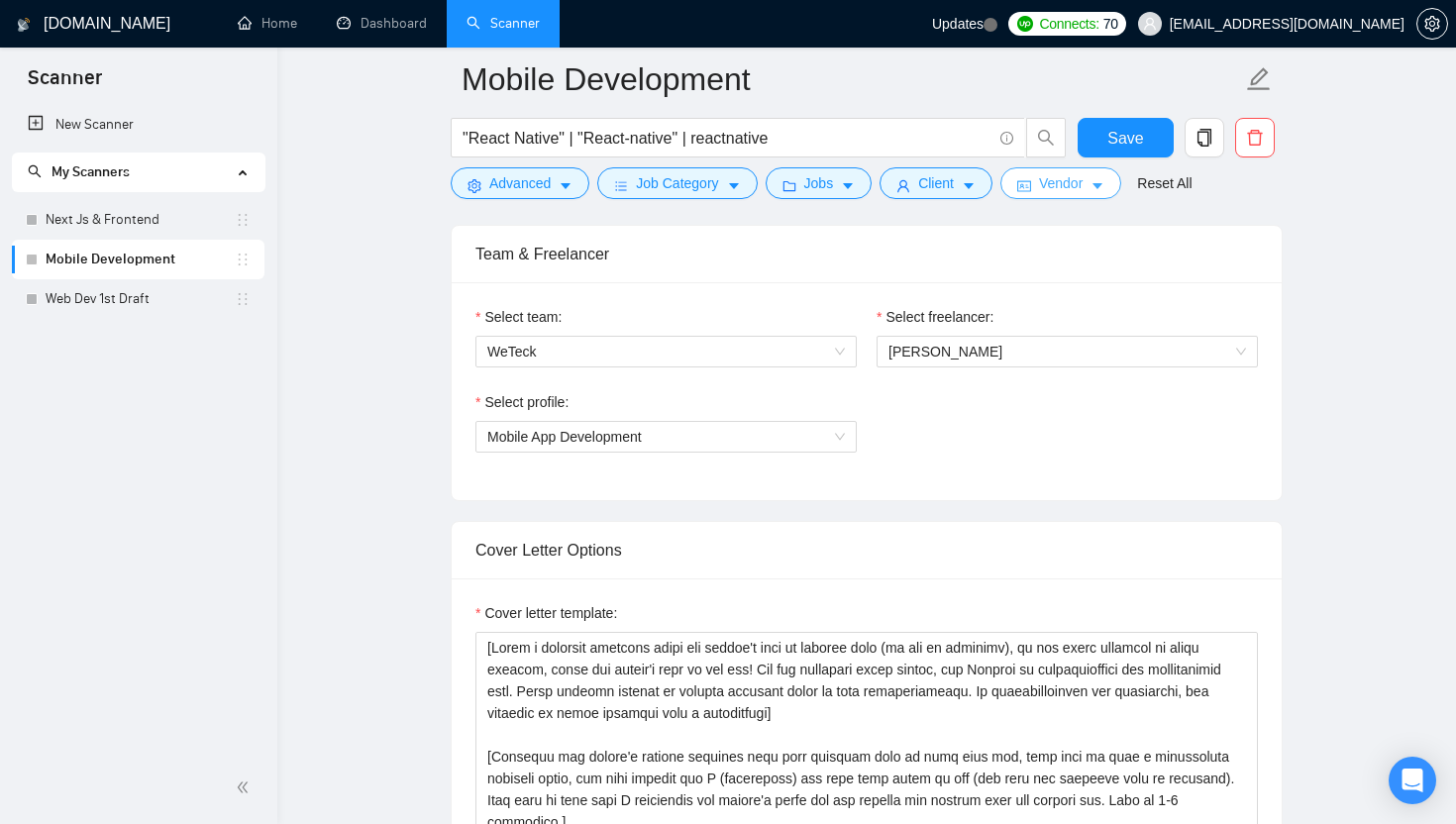 click on "Vendor" at bounding box center (1061, 183) 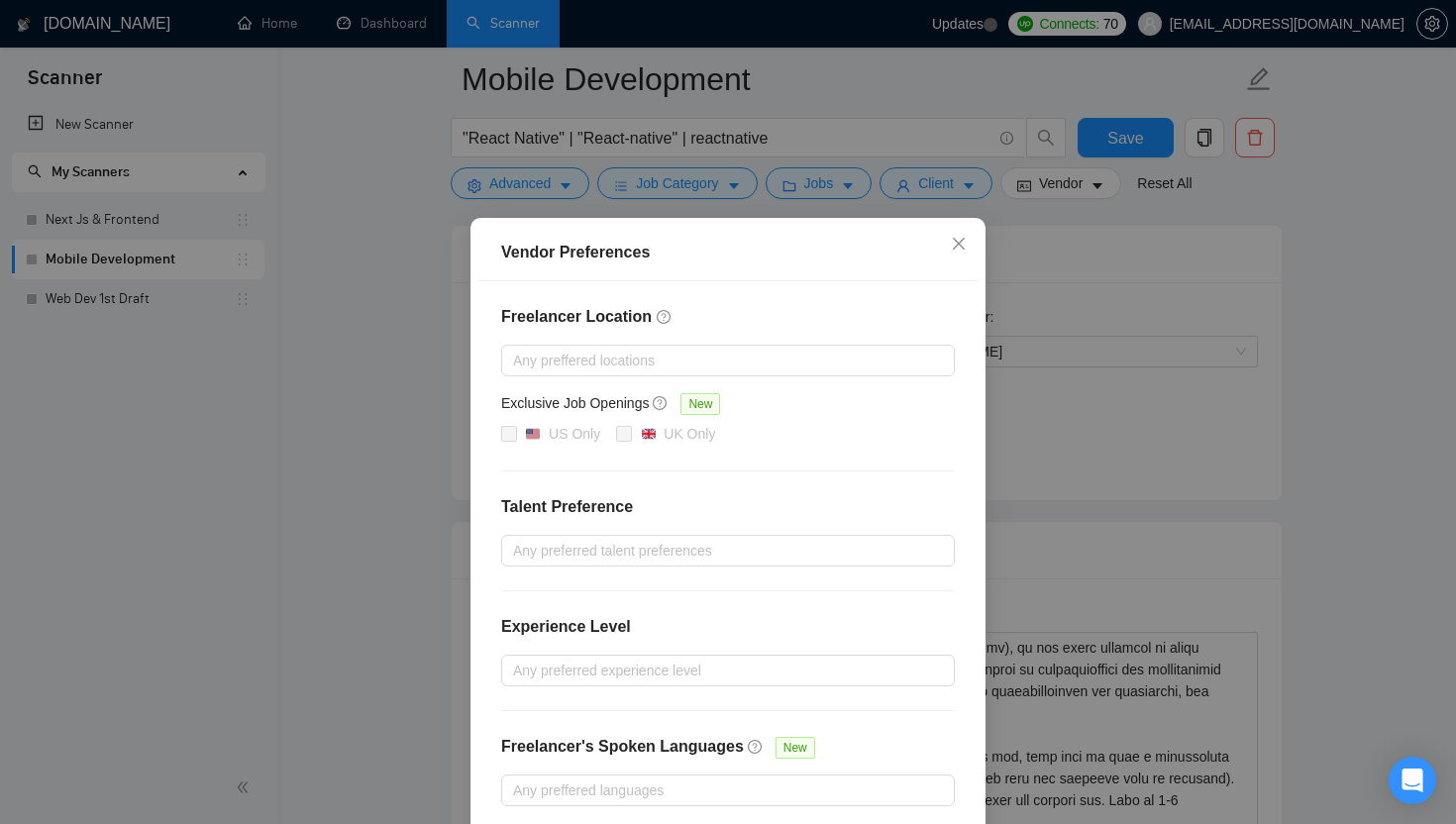 click on "Vendor Preferences Freelancer Location     Any preffered locations Exclusive Job Openings New US Only UK Only Talent Preference   Any preferred talent preferences Experience Level   Any preferred experience level Freelancer's Spoken Languages New   Any preffered languages Reset OK" at bounding box center [728, 412] 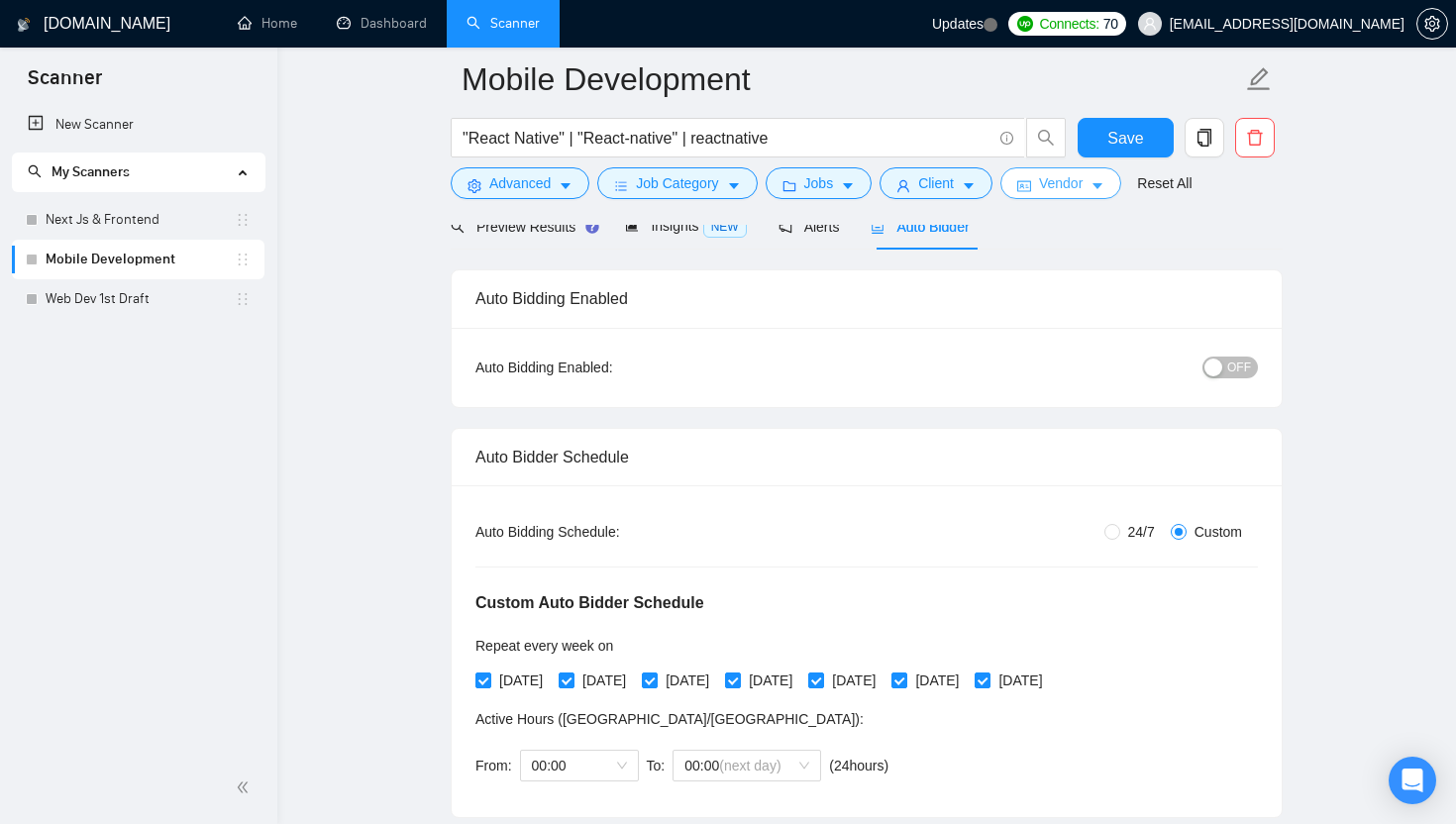 scroll, scrollTop: 0, scrollLeft: 0, axis: both 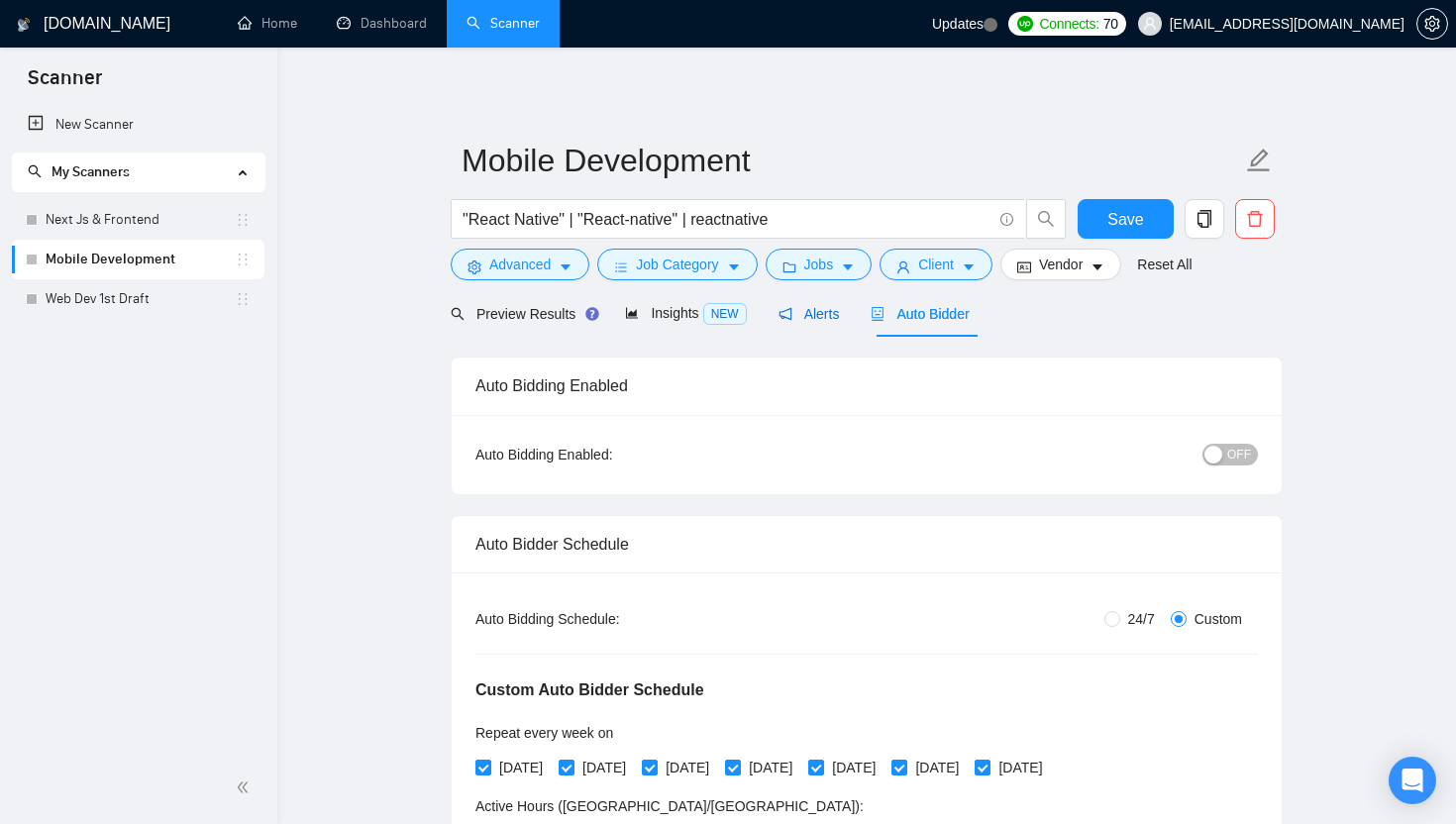 click on "Alerts" at bounding box center [809, 314] 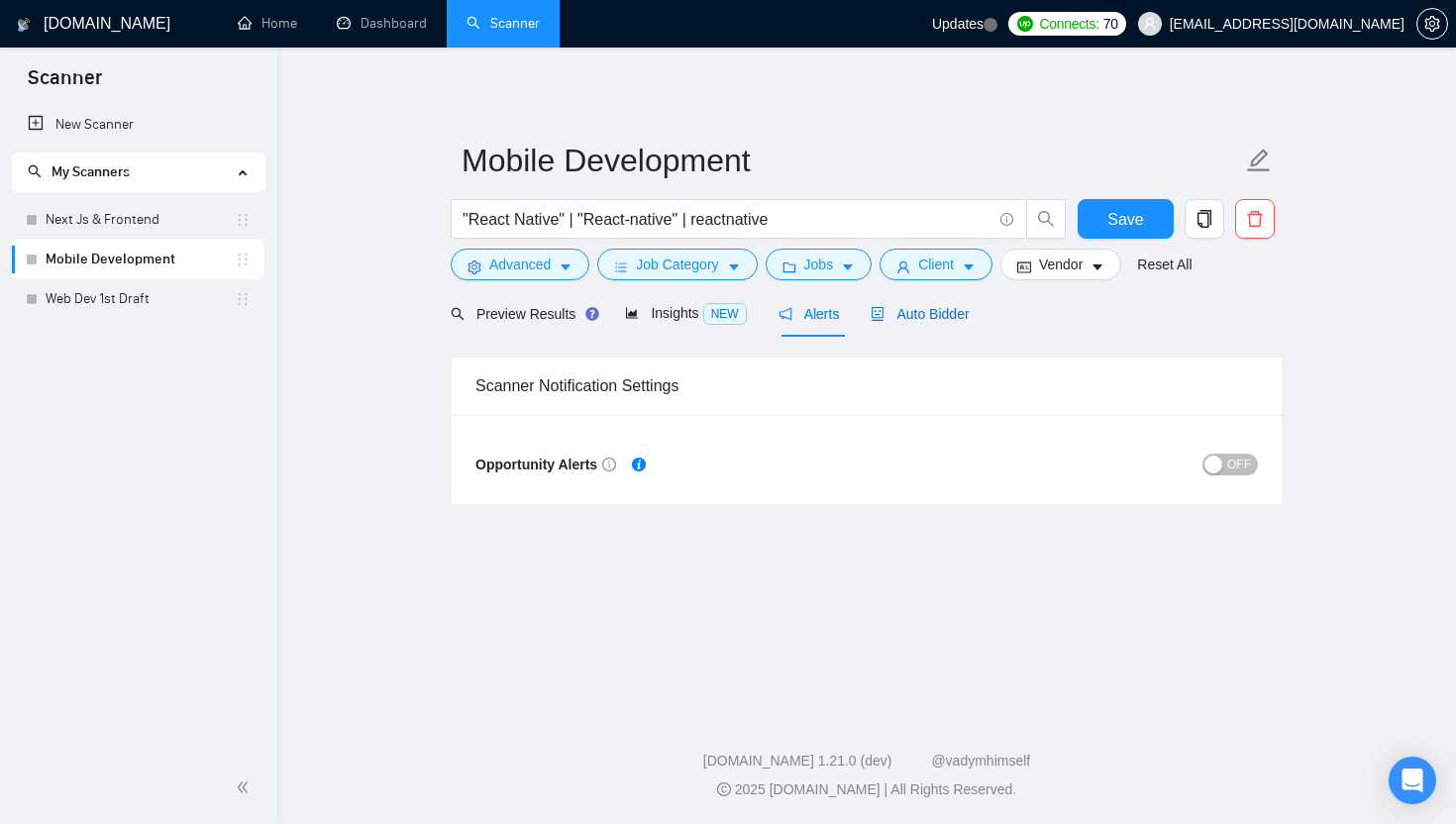click on "Auto Bidder" at bounding box center (919, 314) 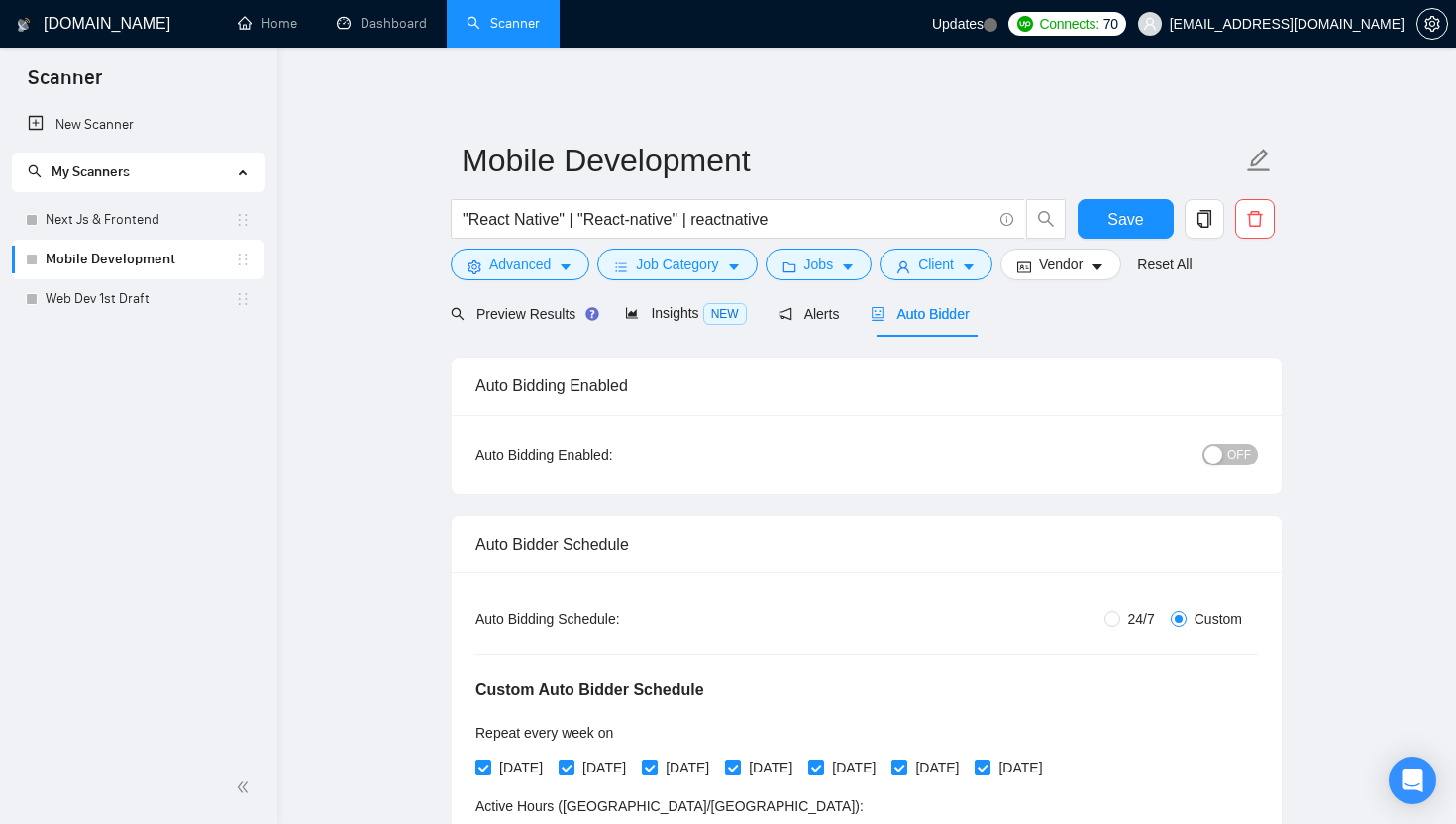 type 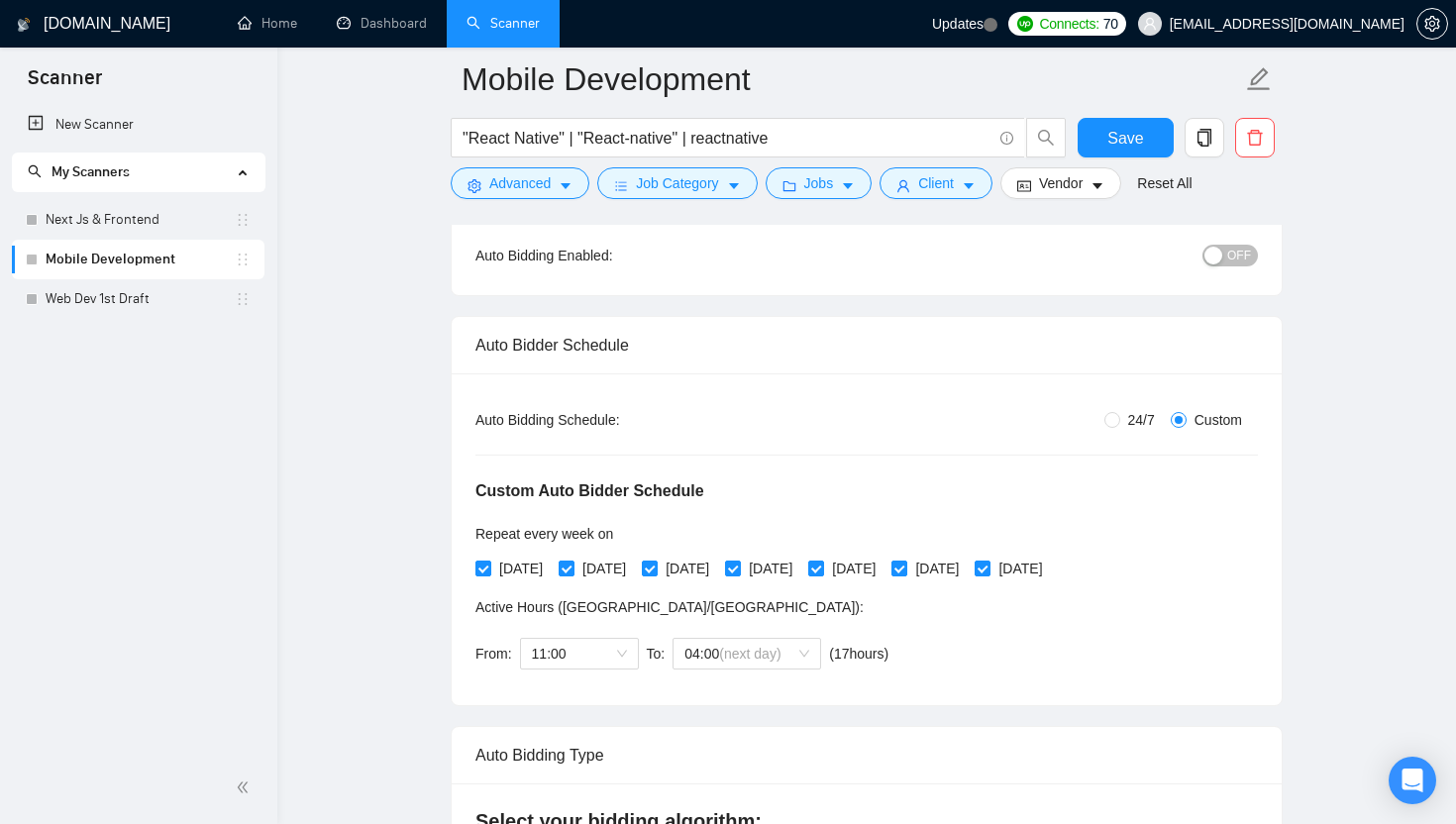 scroll, scrollTop: 137, scrollLeft: 0, axis: vertical 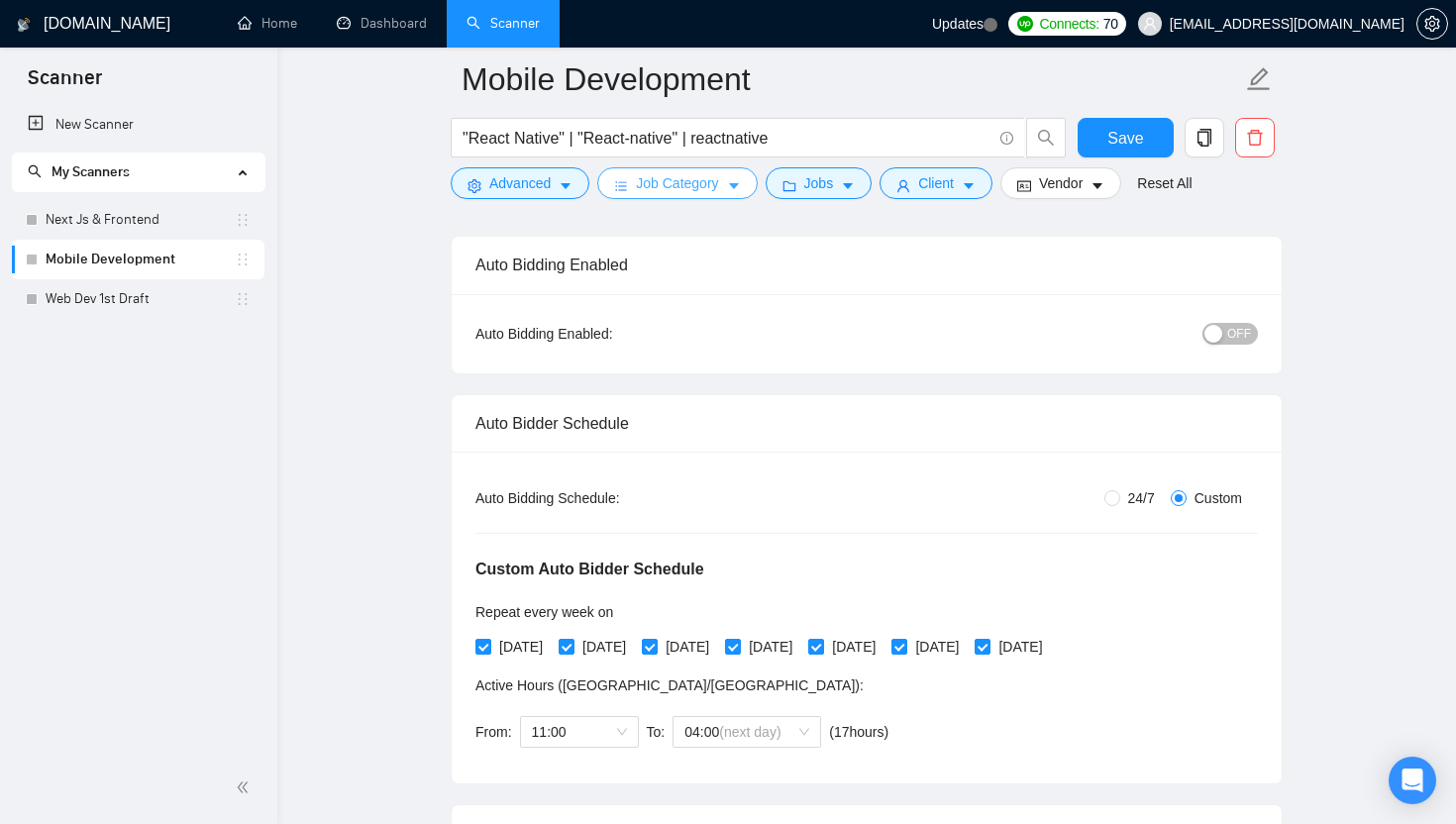 click on "Job Category" at bounding box center (676, 183) 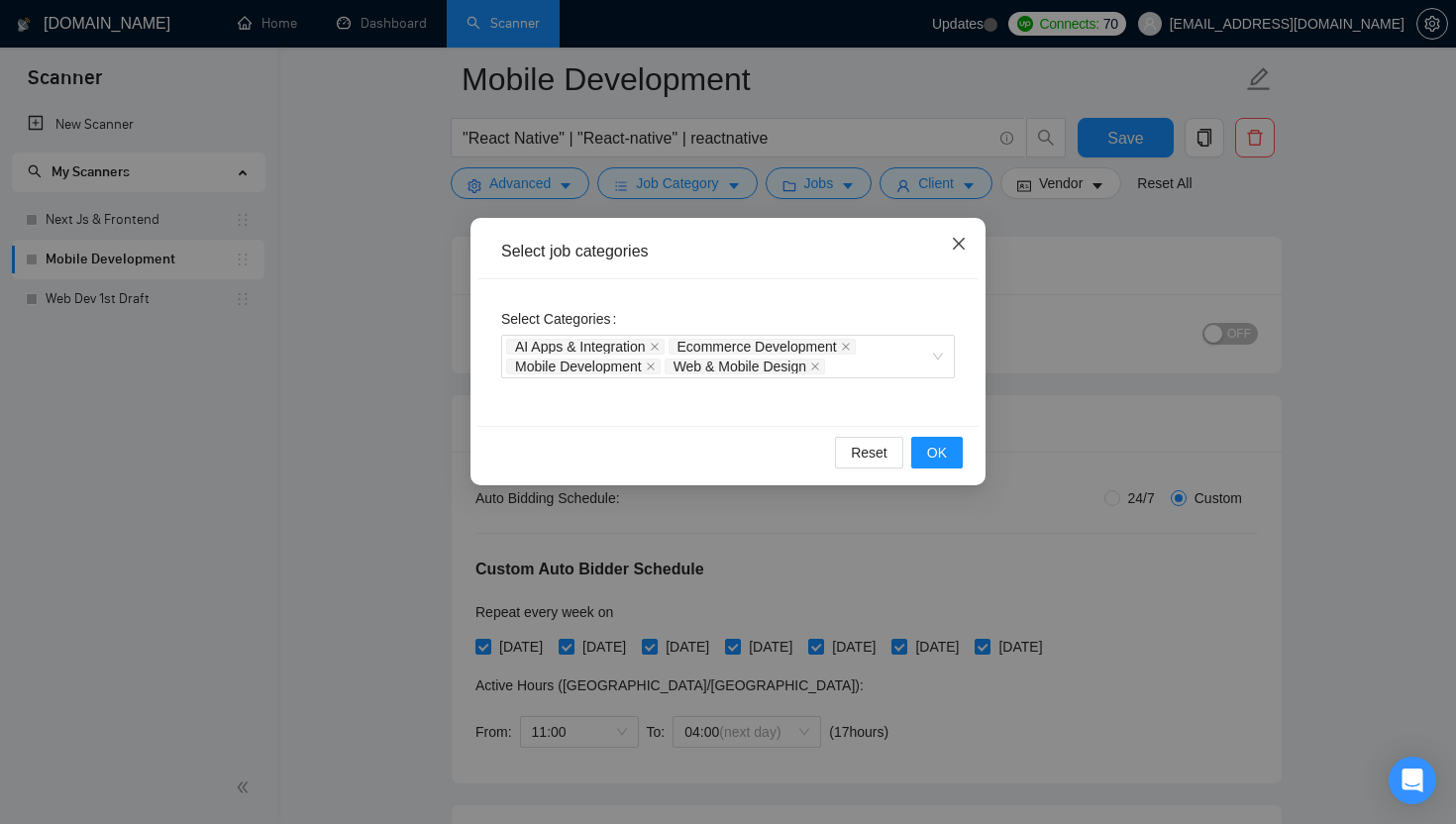 click at bounding box center [959, 245] 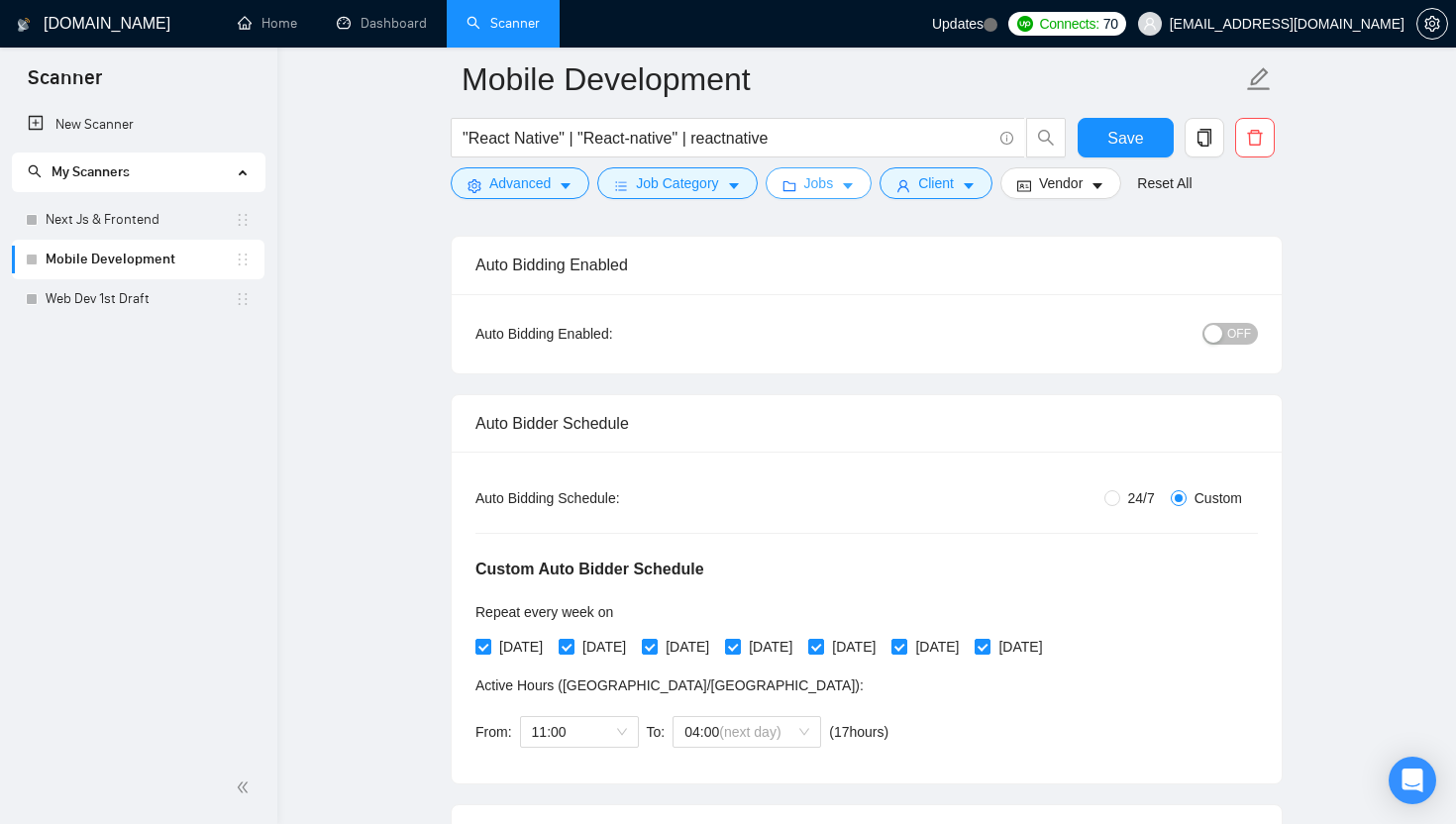 click 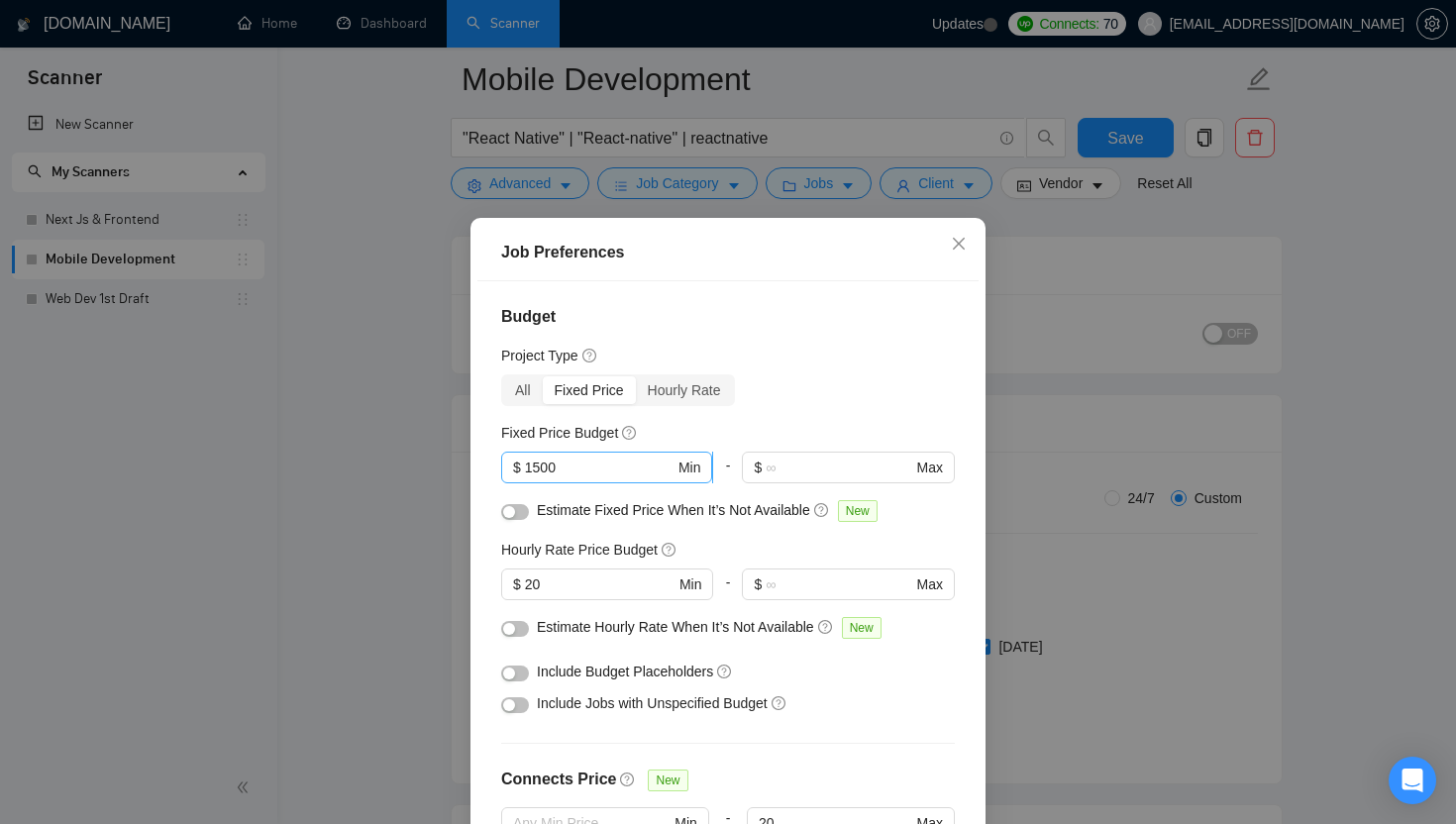 click on "1500" at bounding box center (599, 467) 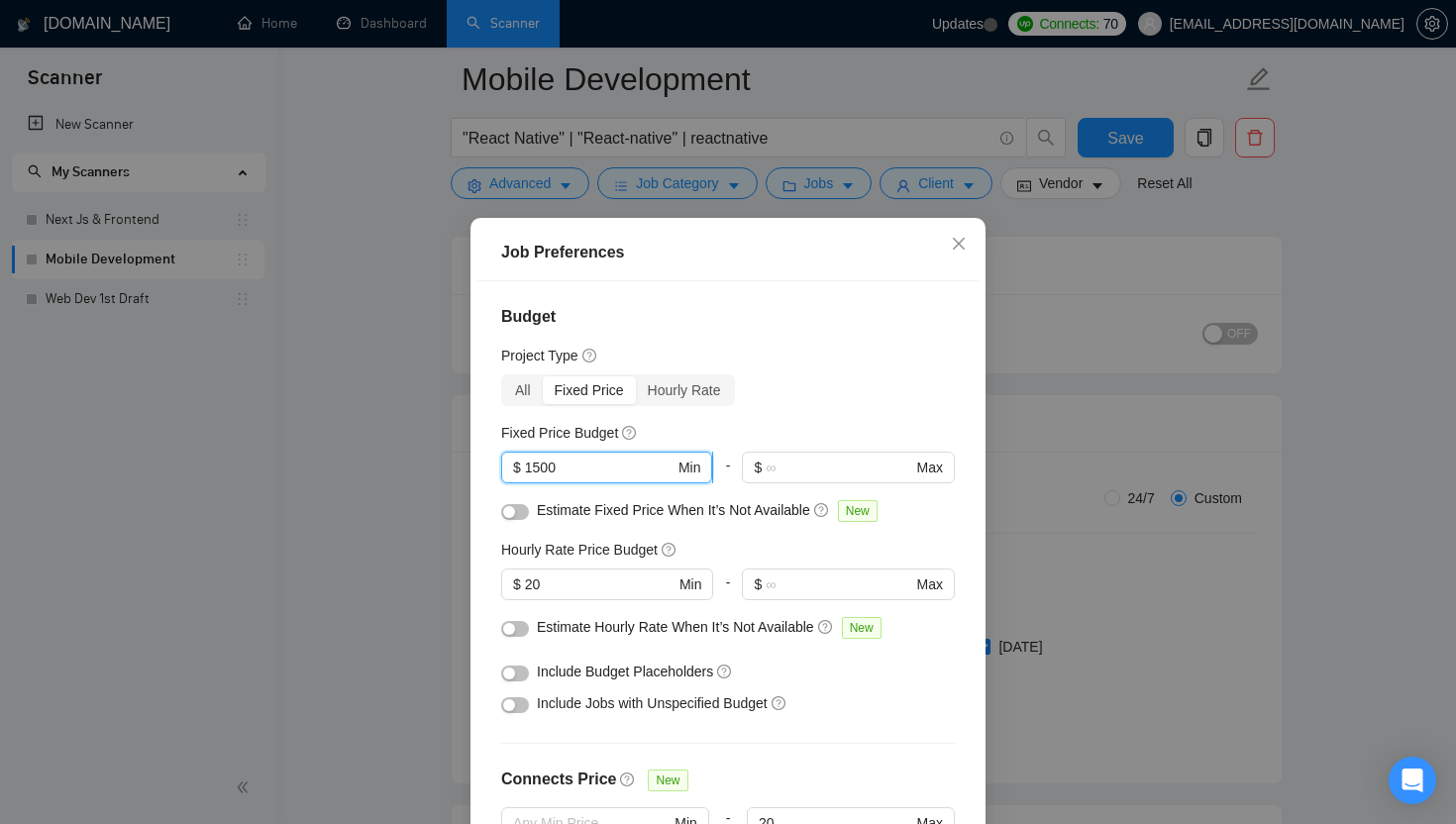 click on "1500" at bounding box center (599, 467) 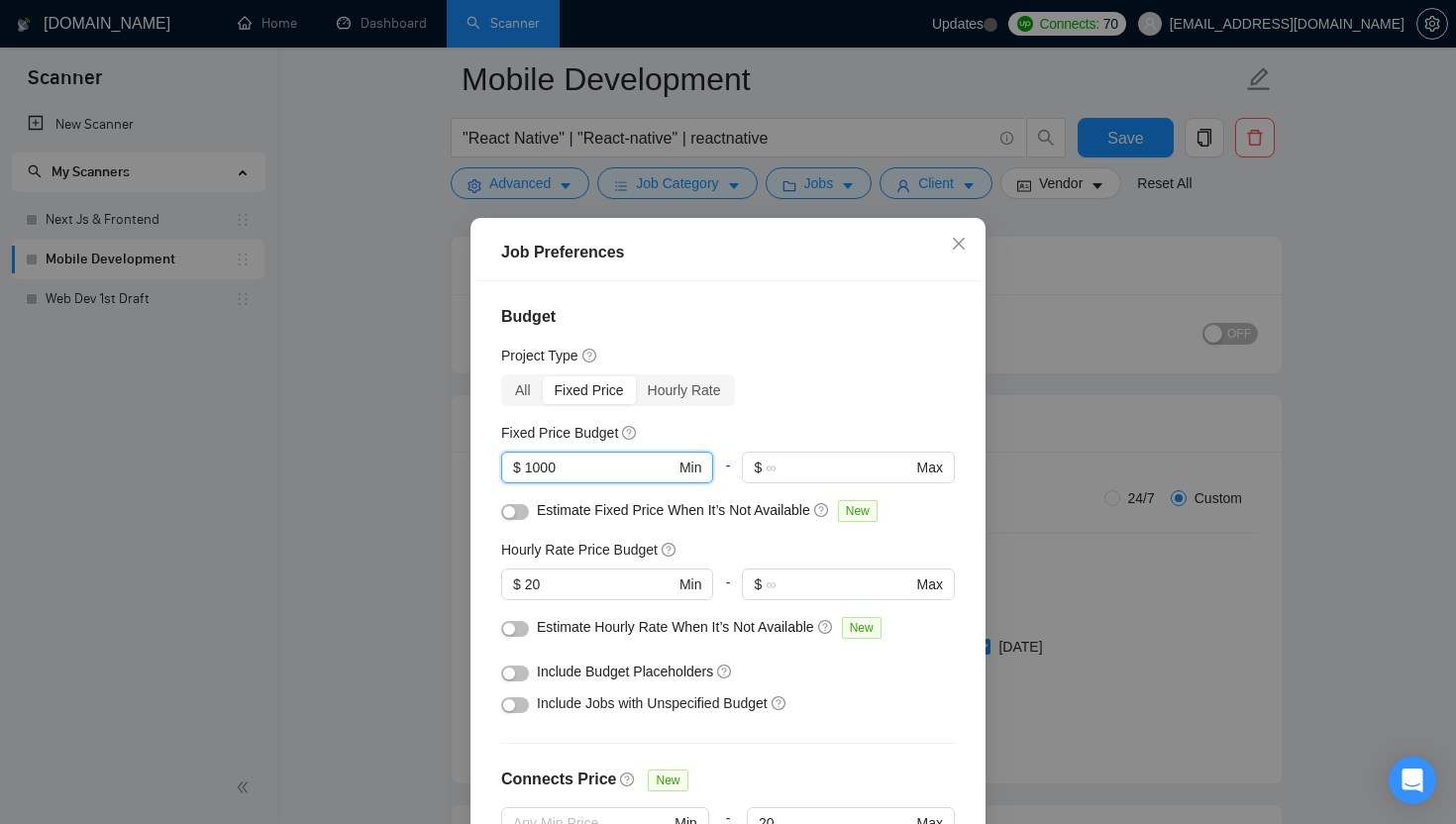 type on "1000" 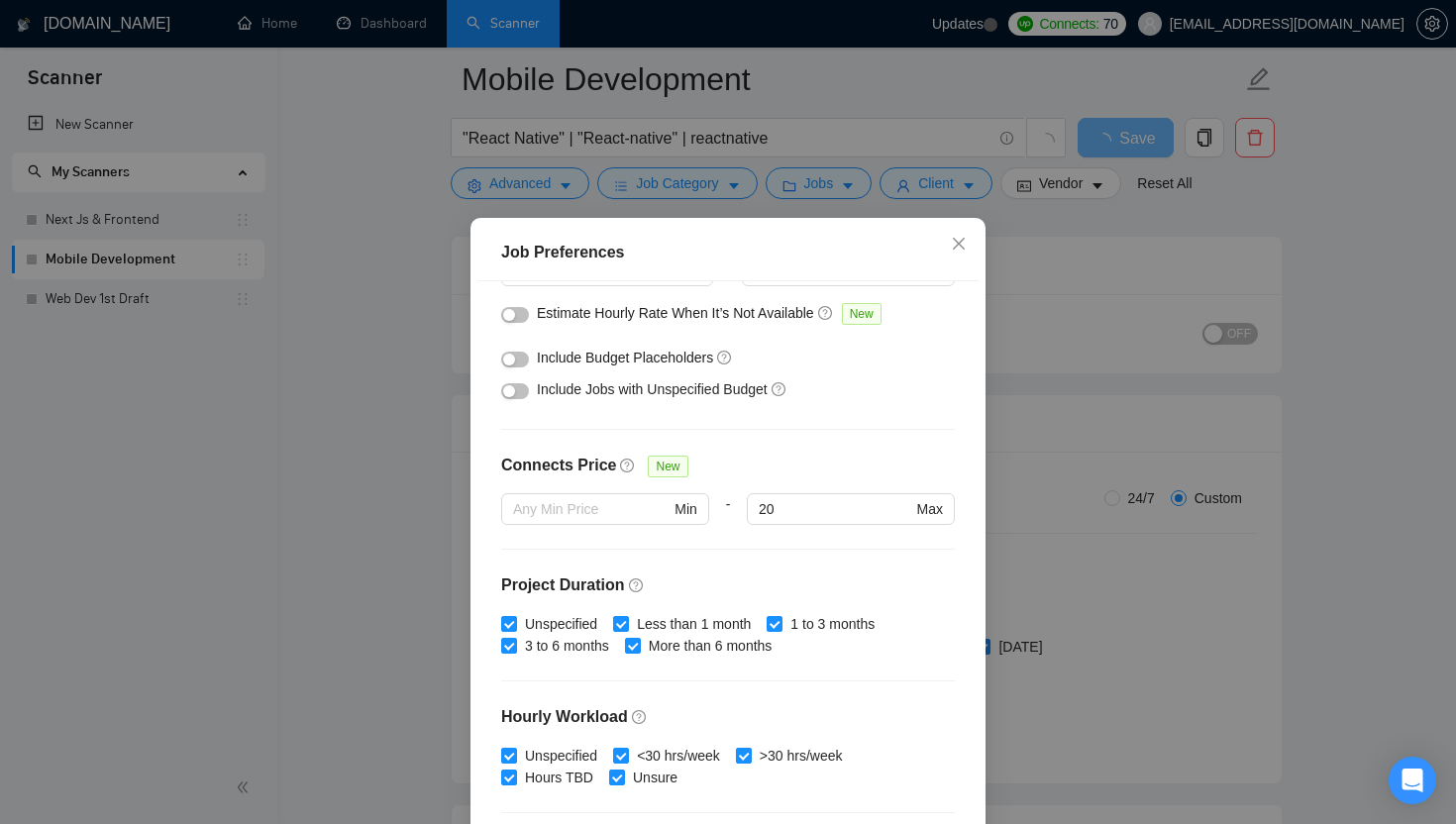 scroll, scrollTop: 540, scrollLeft: 0, axis: vertical 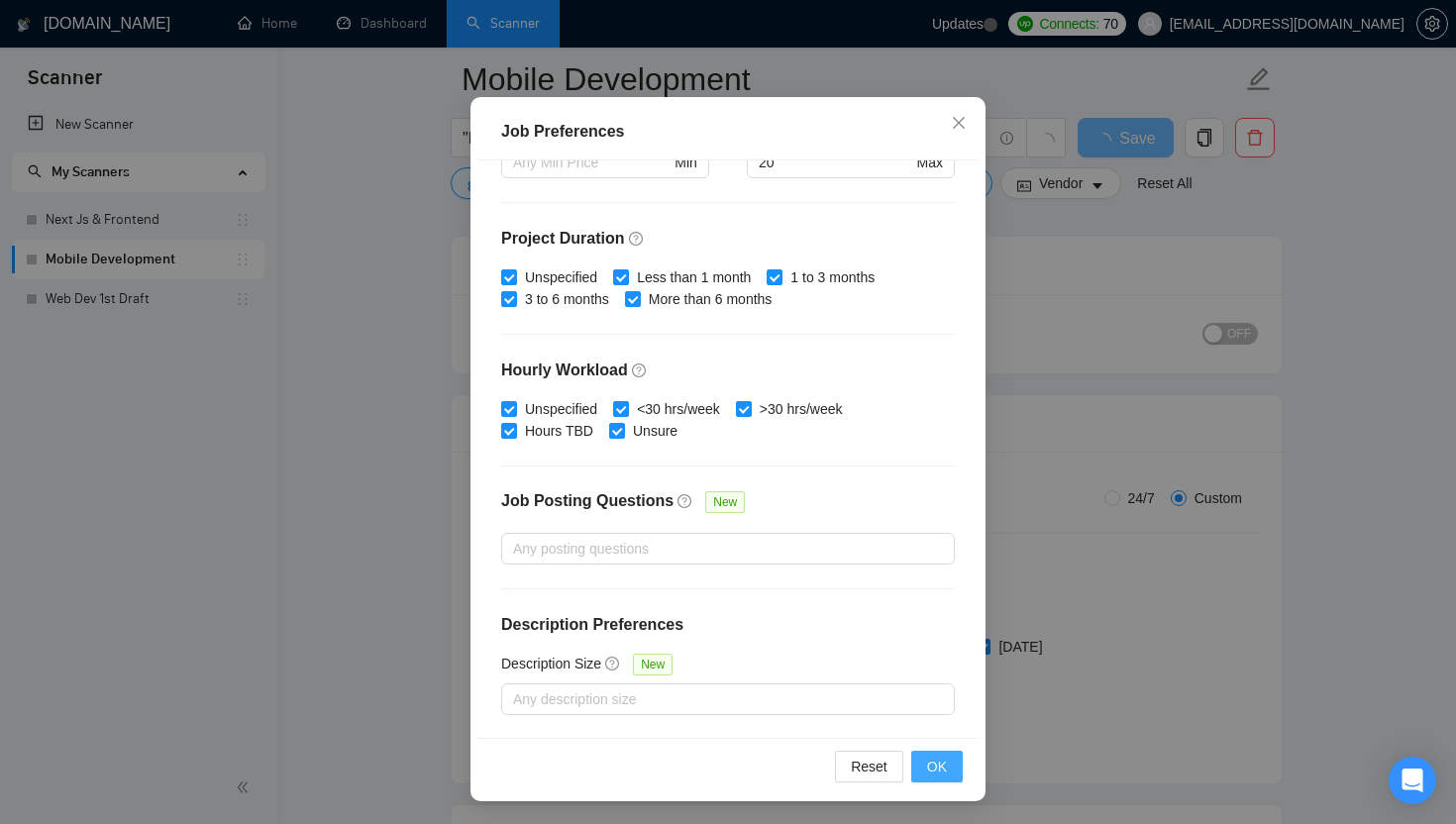 click on "OK" at bounding box center (937, 767) 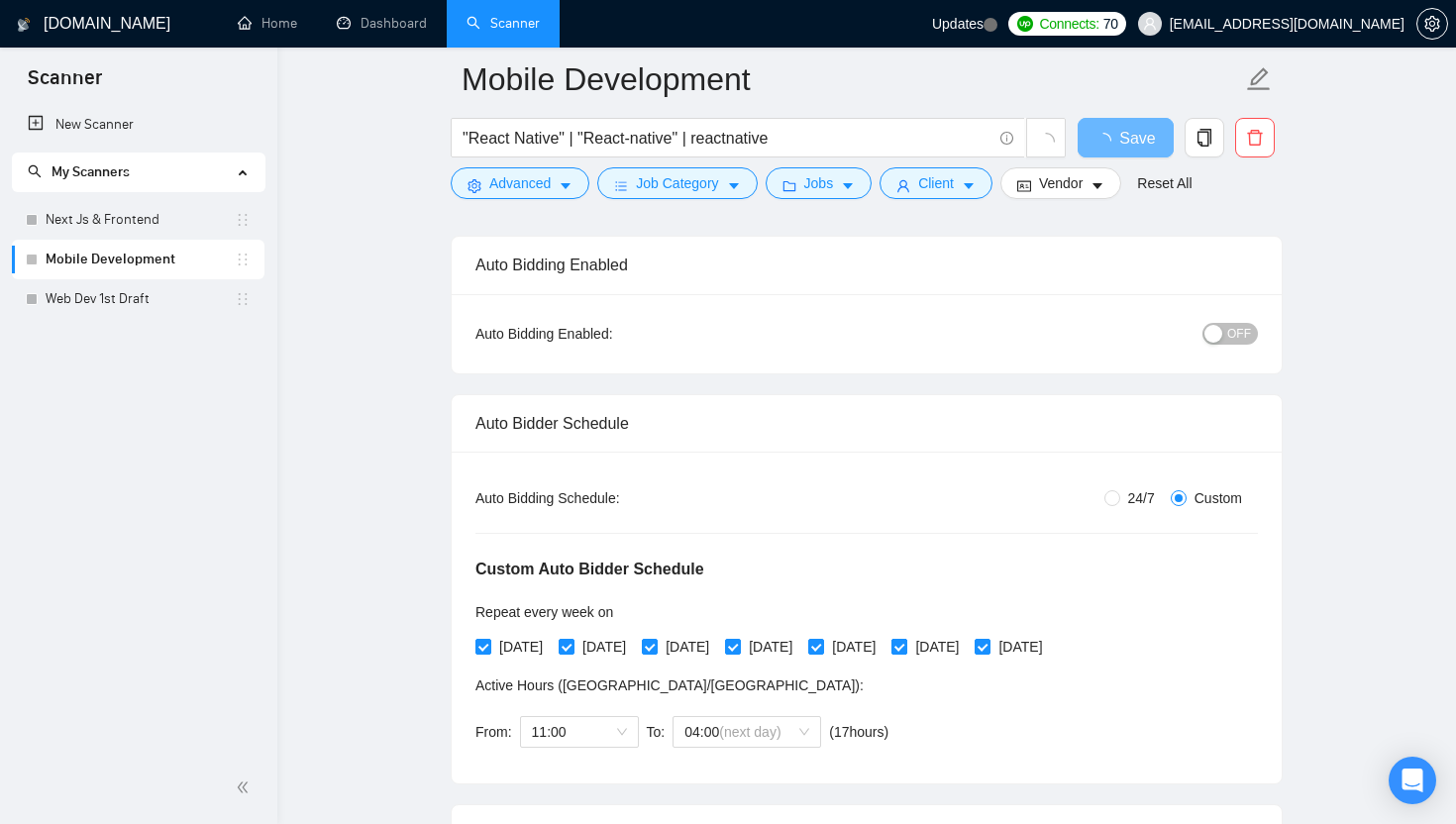 scroll, scrollTop: 22, scrollLeft: 0, axis: vertical 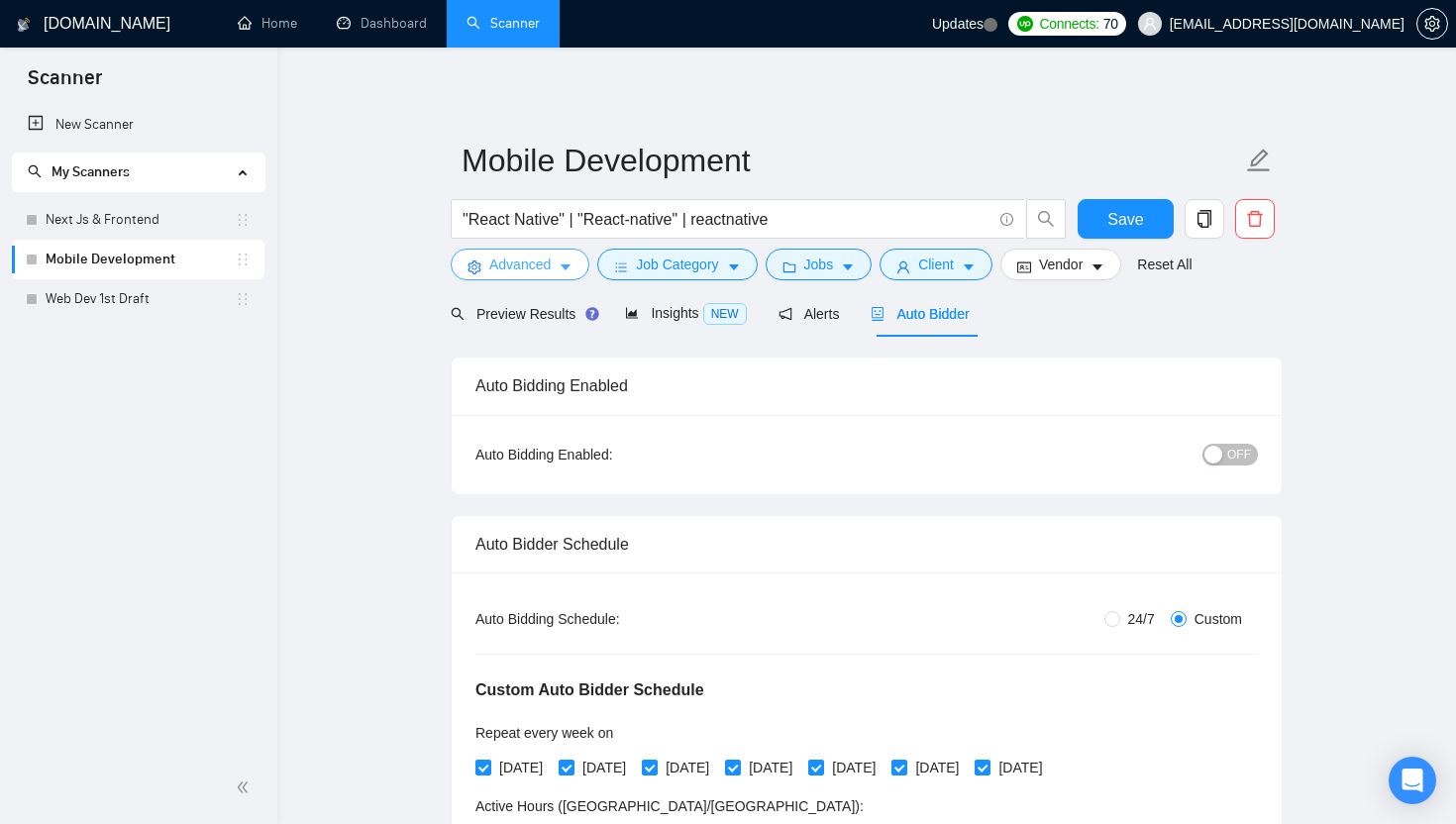 click on "Advanced" at bounding box center (520, 264) 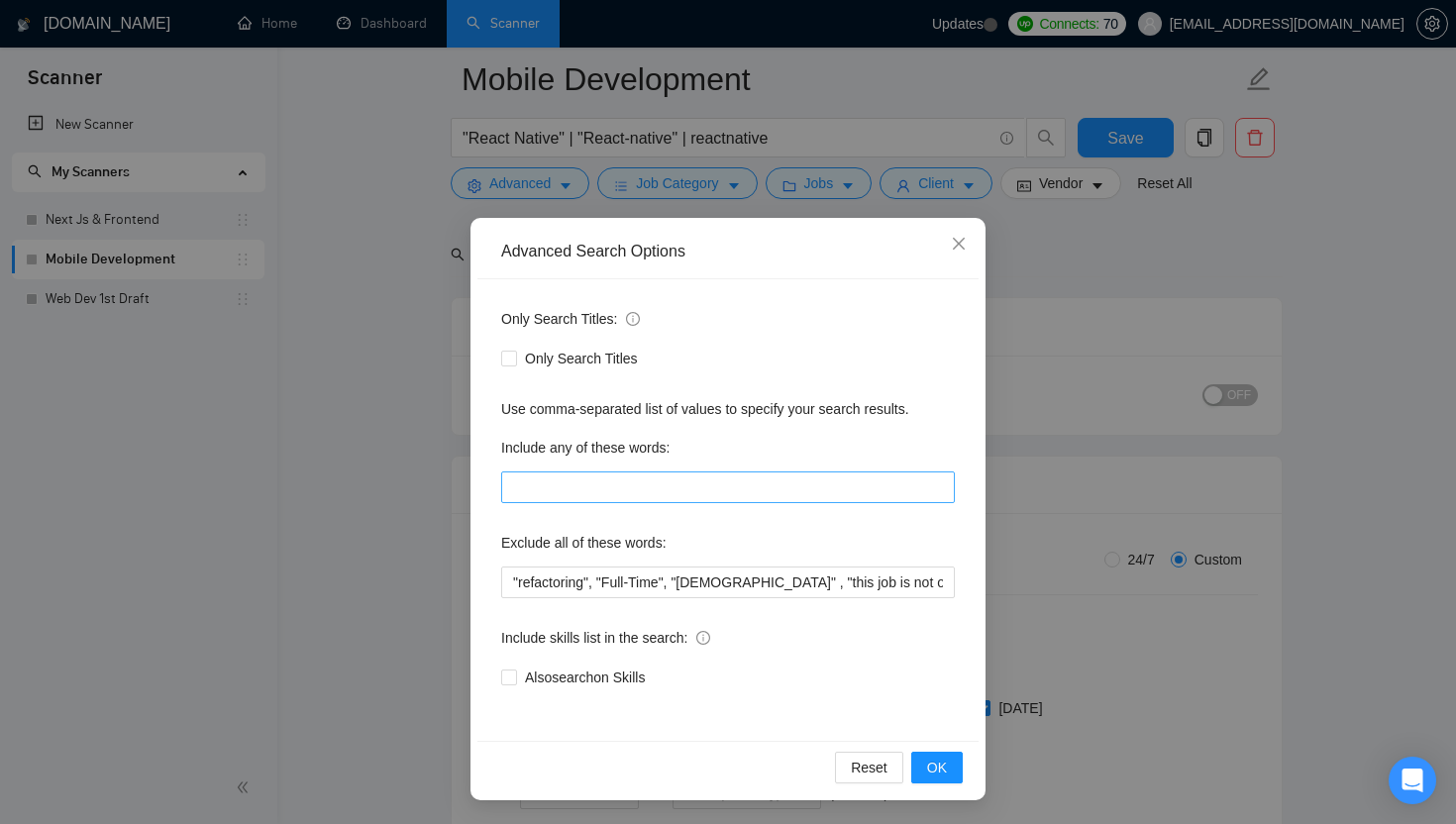 scroll, scrollTop: 103, scrollLeft: 0, axis: vertical 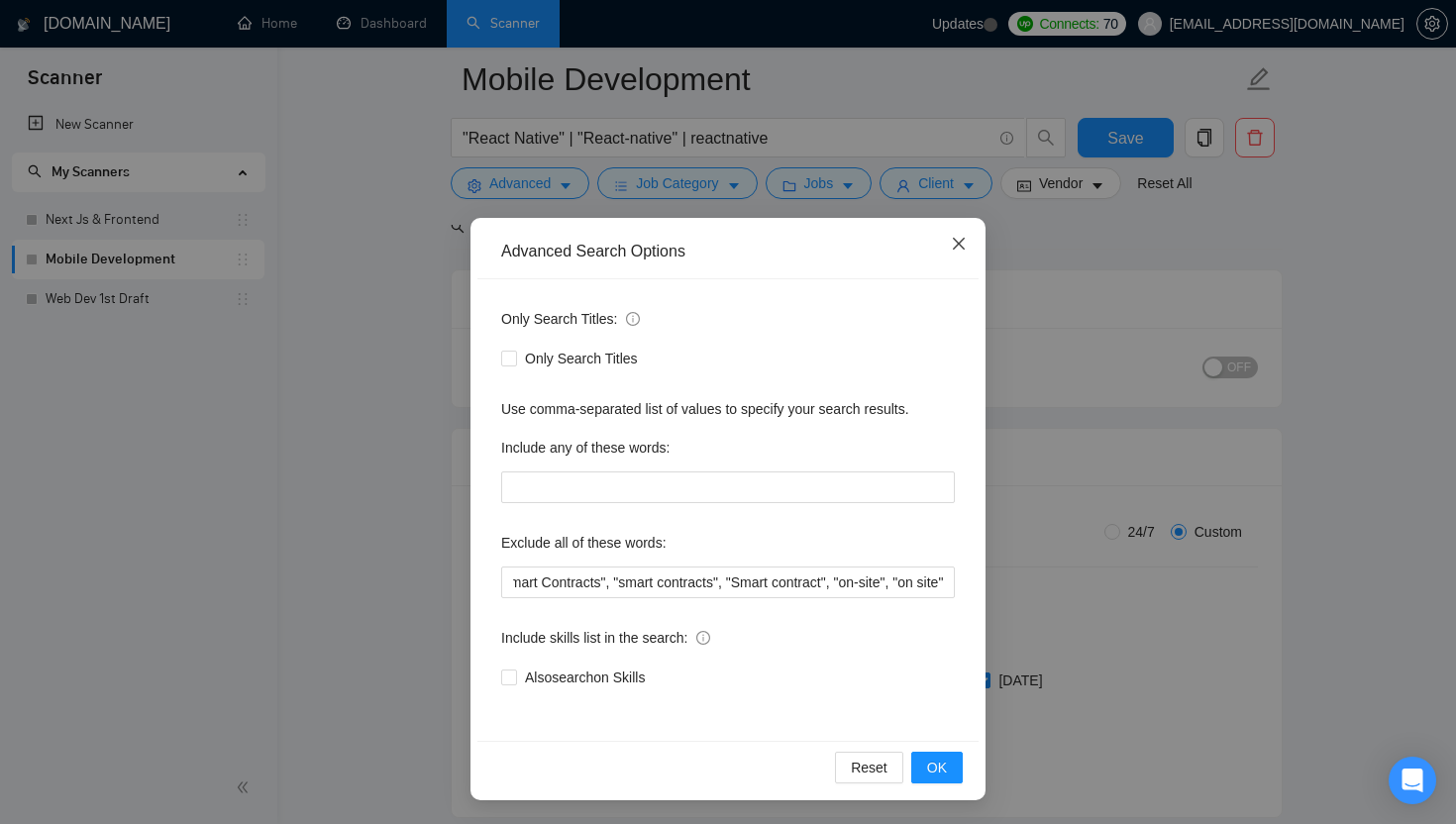 click at bounding box center (959, 245) 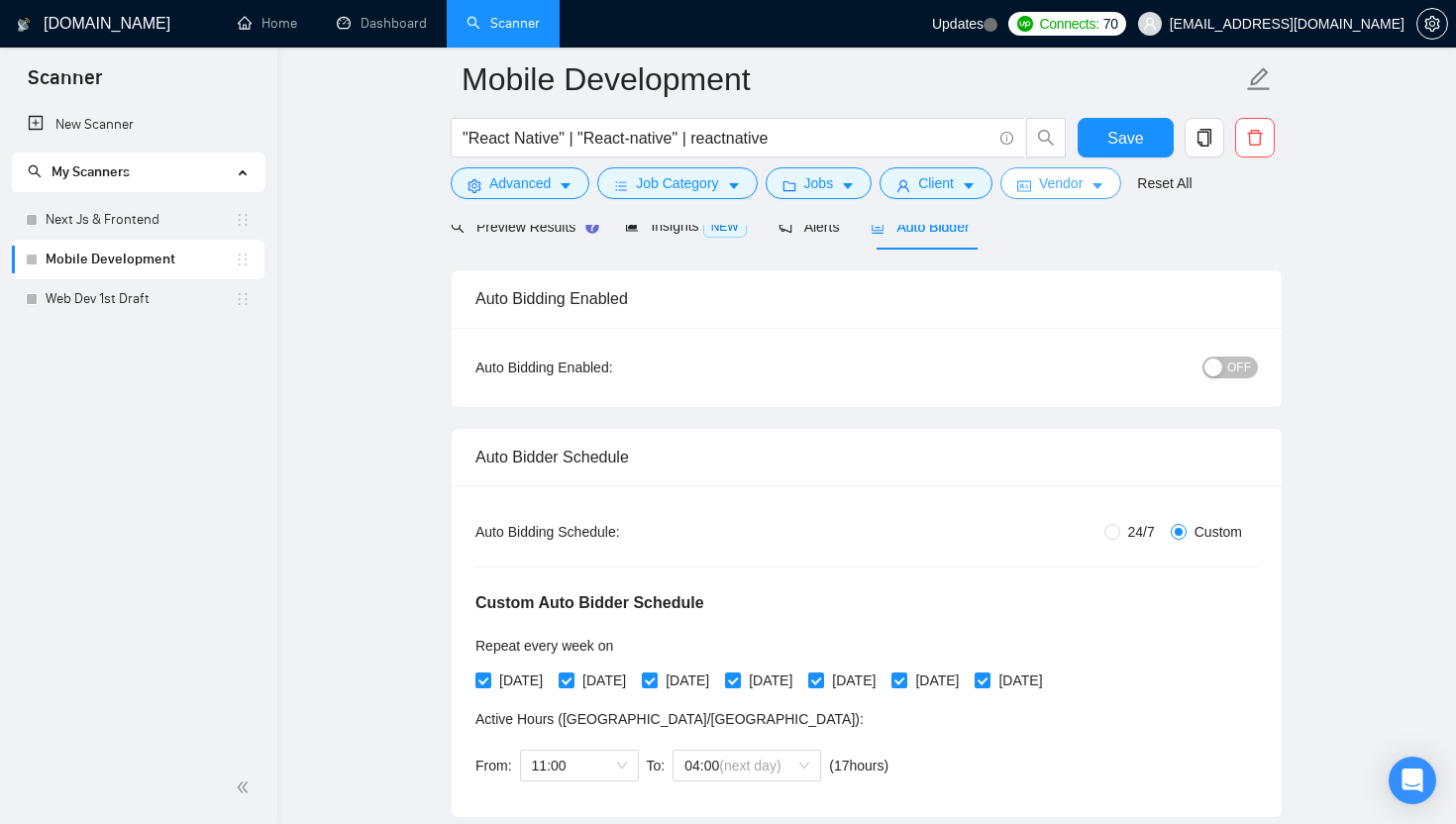 click on "Vendor" at bounding box center (1061, 183) 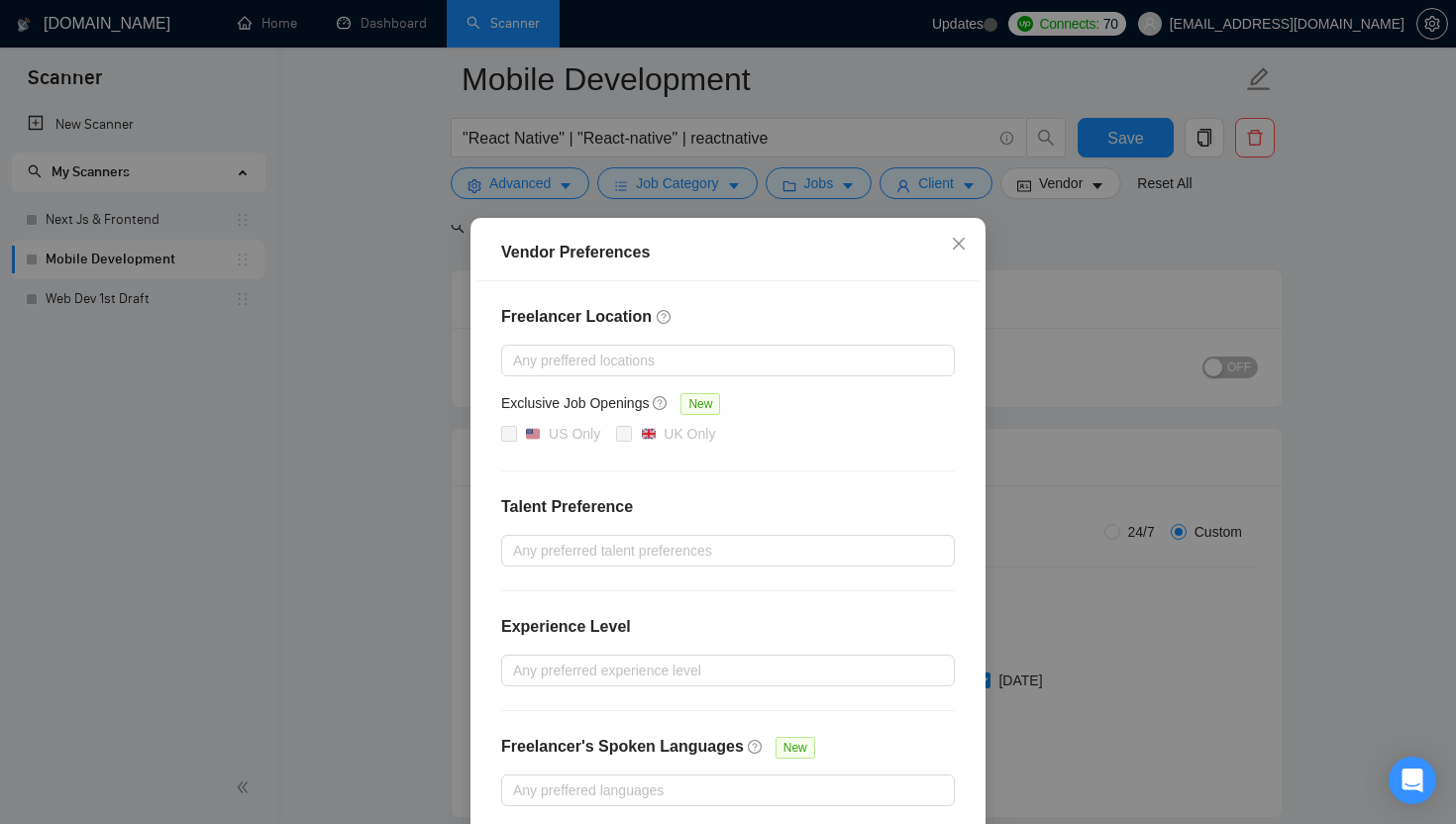 click on "Vendor Preferences Freelancer Location     Any preffered locations Exclusive Job Openings New US Only UK Only Talent Preference   Any preferred talent preferences Experience Level   Any preferred experience level Freelancer's Spoken Languages New   Any preffered languages Reset OK" at bounding box center [728, 412] 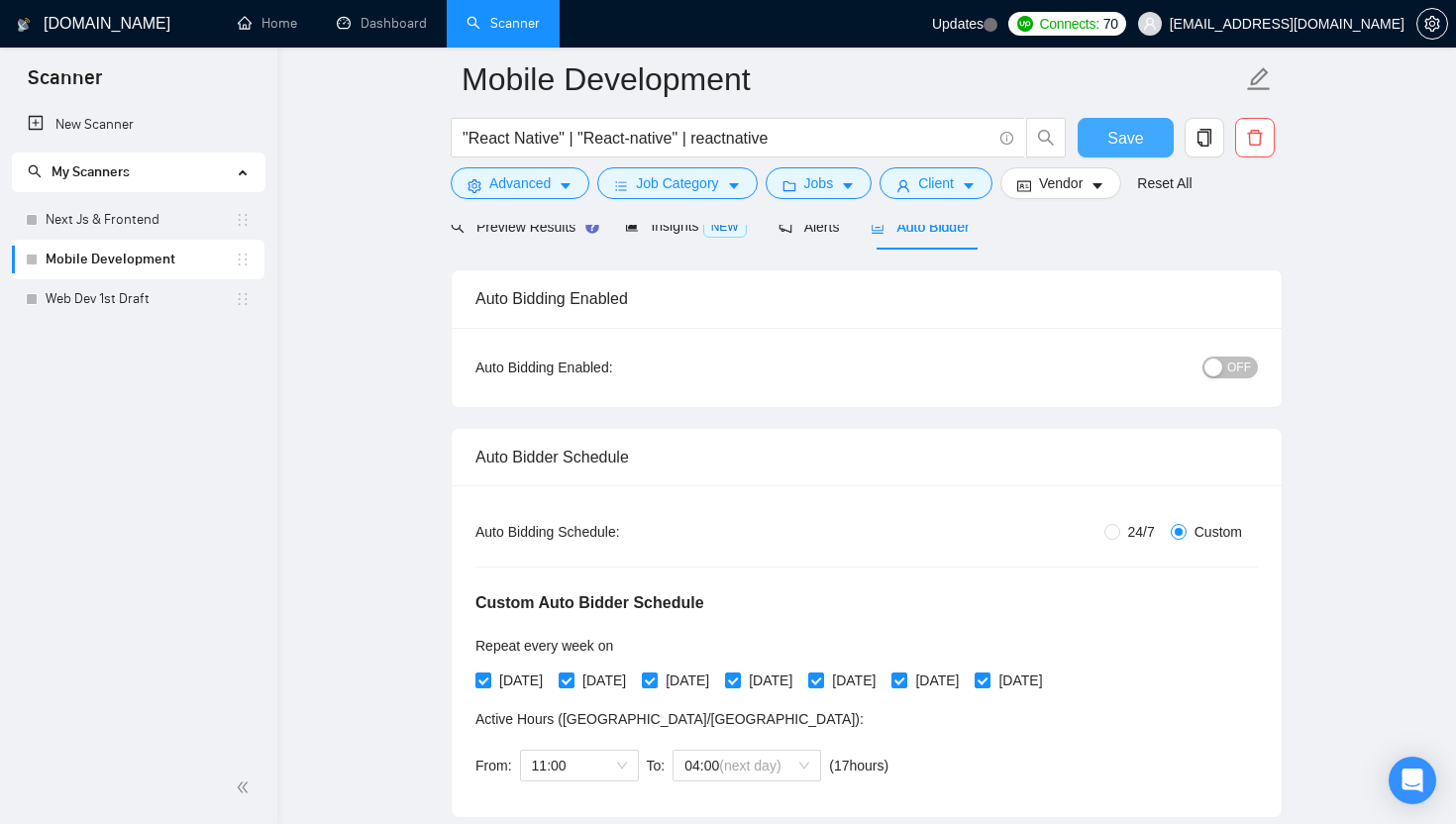 click on "Save" at bounding box center (1125, 138) 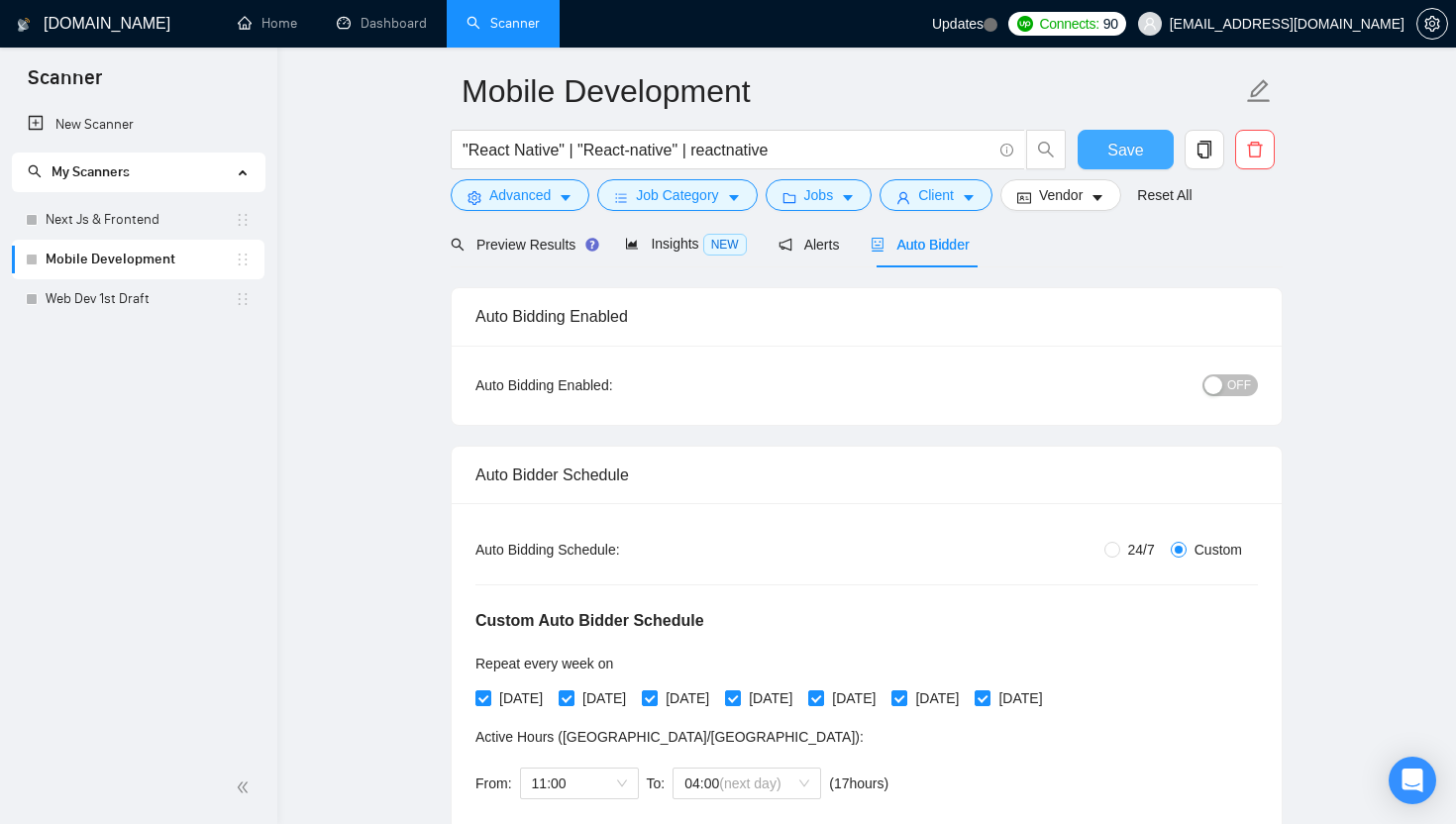 scroll, scrollTop: 66, scrollLeft: 0, axis: vertical 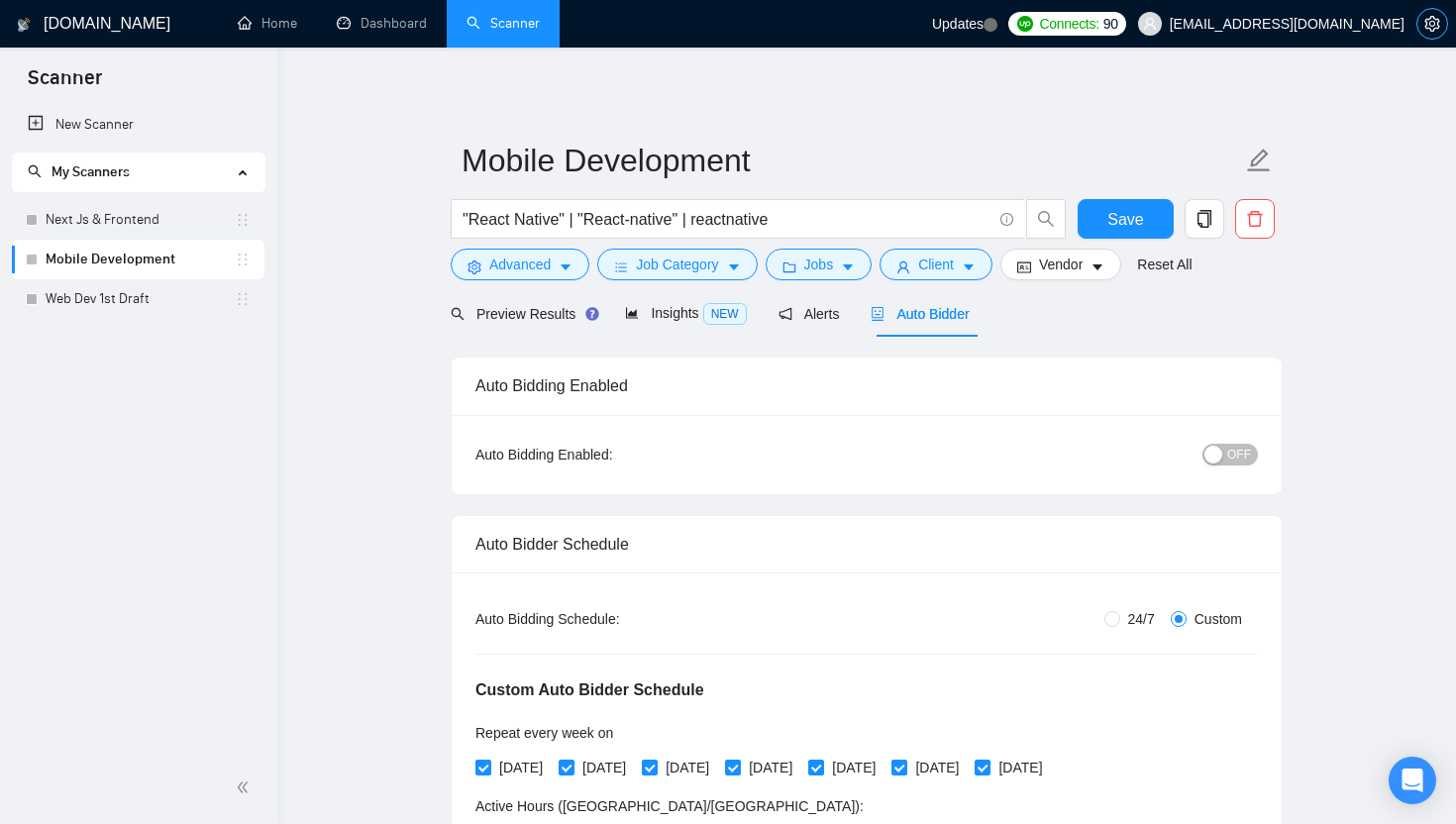 click at bounding box center [1432, 24] 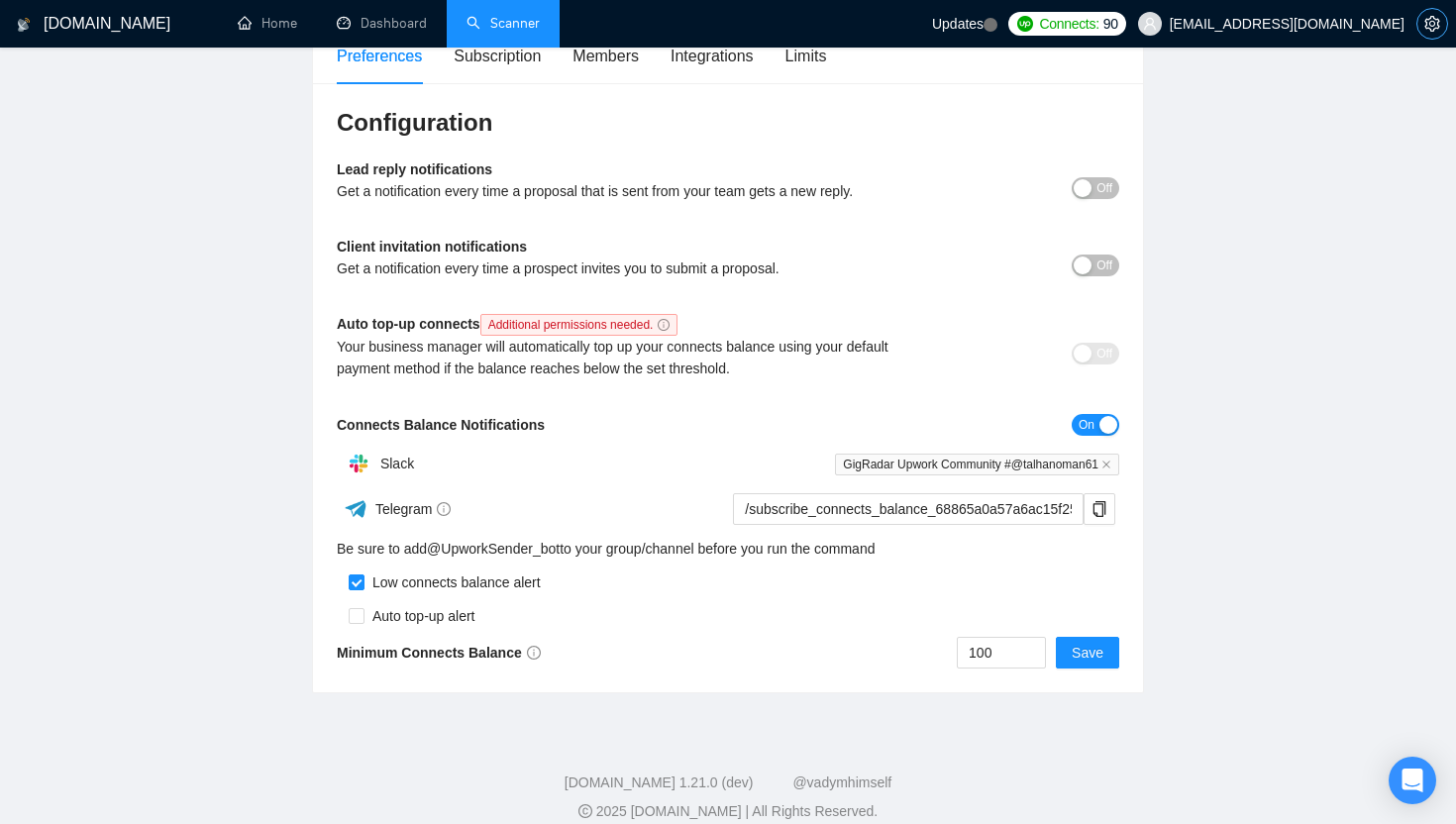 scroll, scrollTop: 205, scrollLeft: 0, axis: vertical 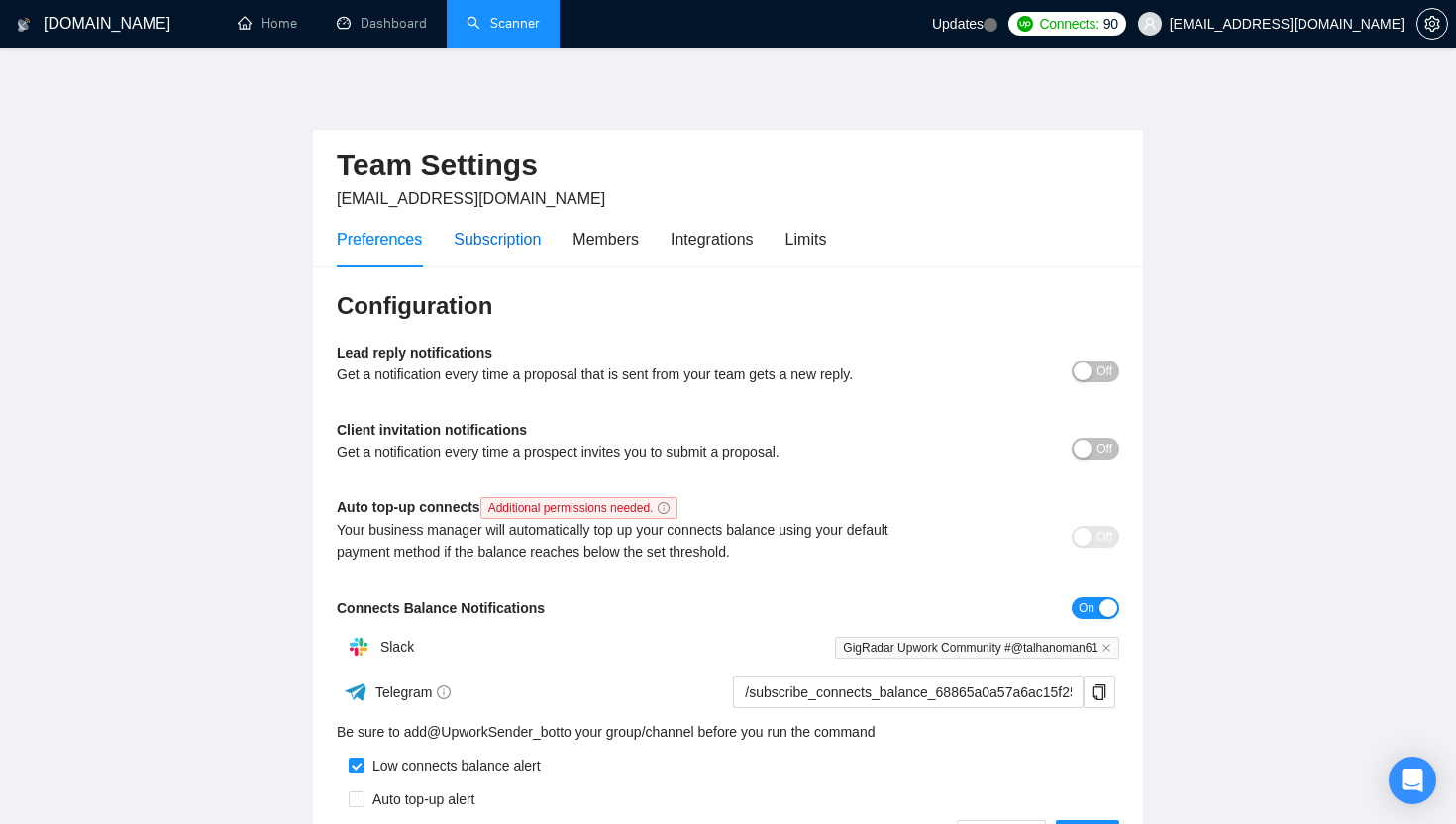click on "Subscription" at bounding box center [497, 239] 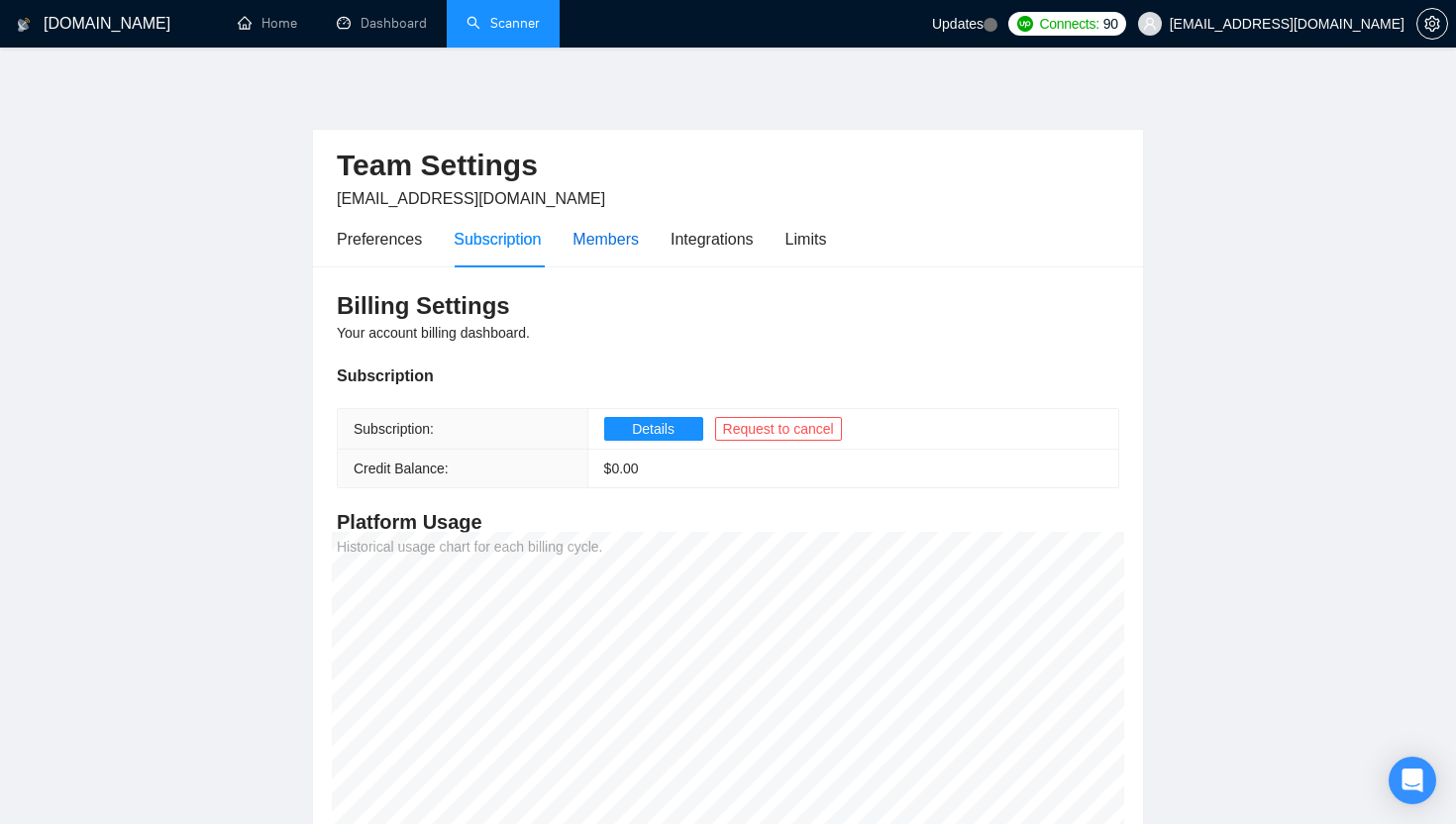 click on "Members" at bounding box center (605, 239) 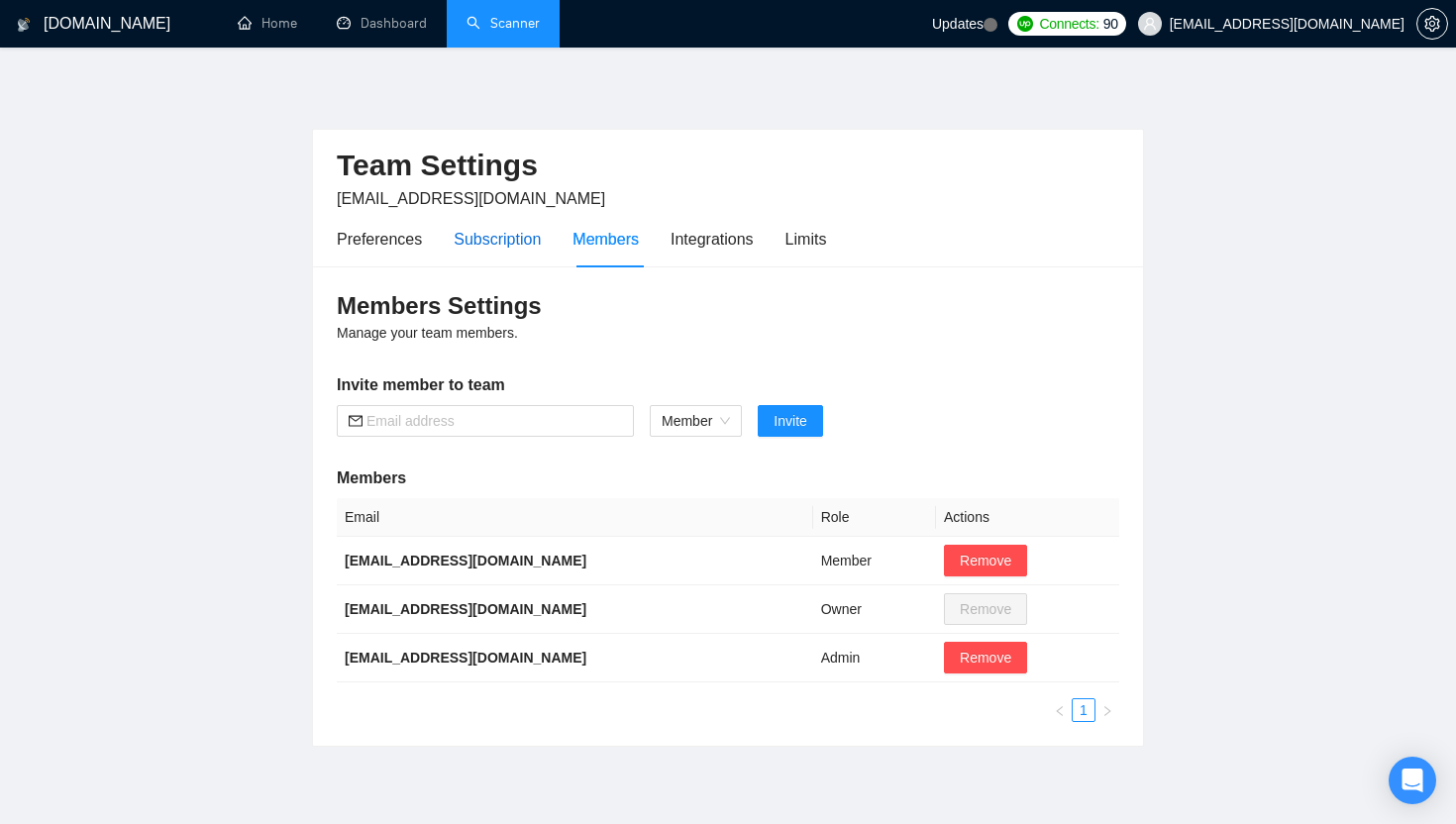 click on "Subscription" at bounding box center [497, 239] 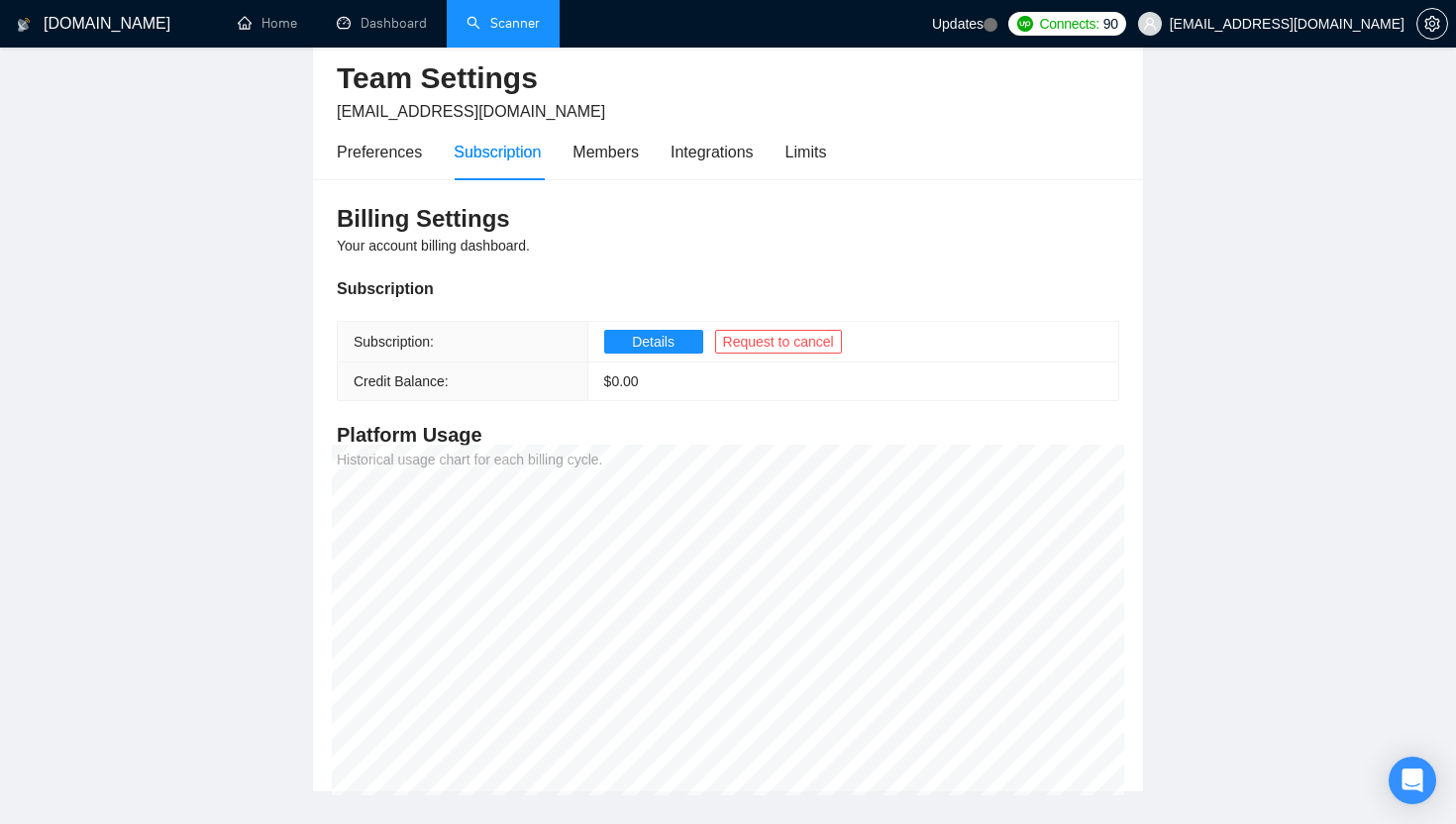 scroll, scrollTop: 65, scrollLeft: 0, axis: vertical 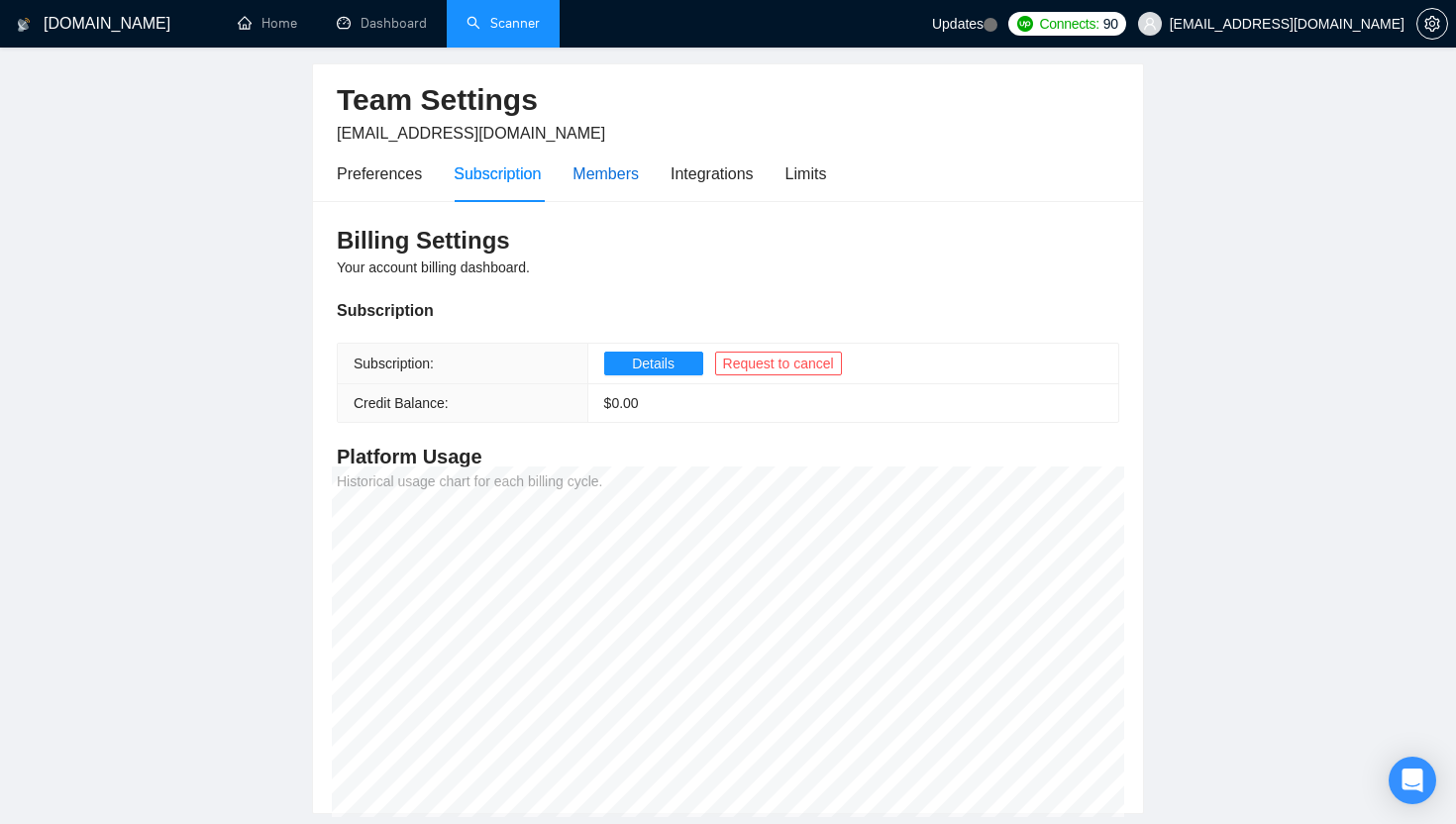 click on "Members" at bounding box center (605, 173) 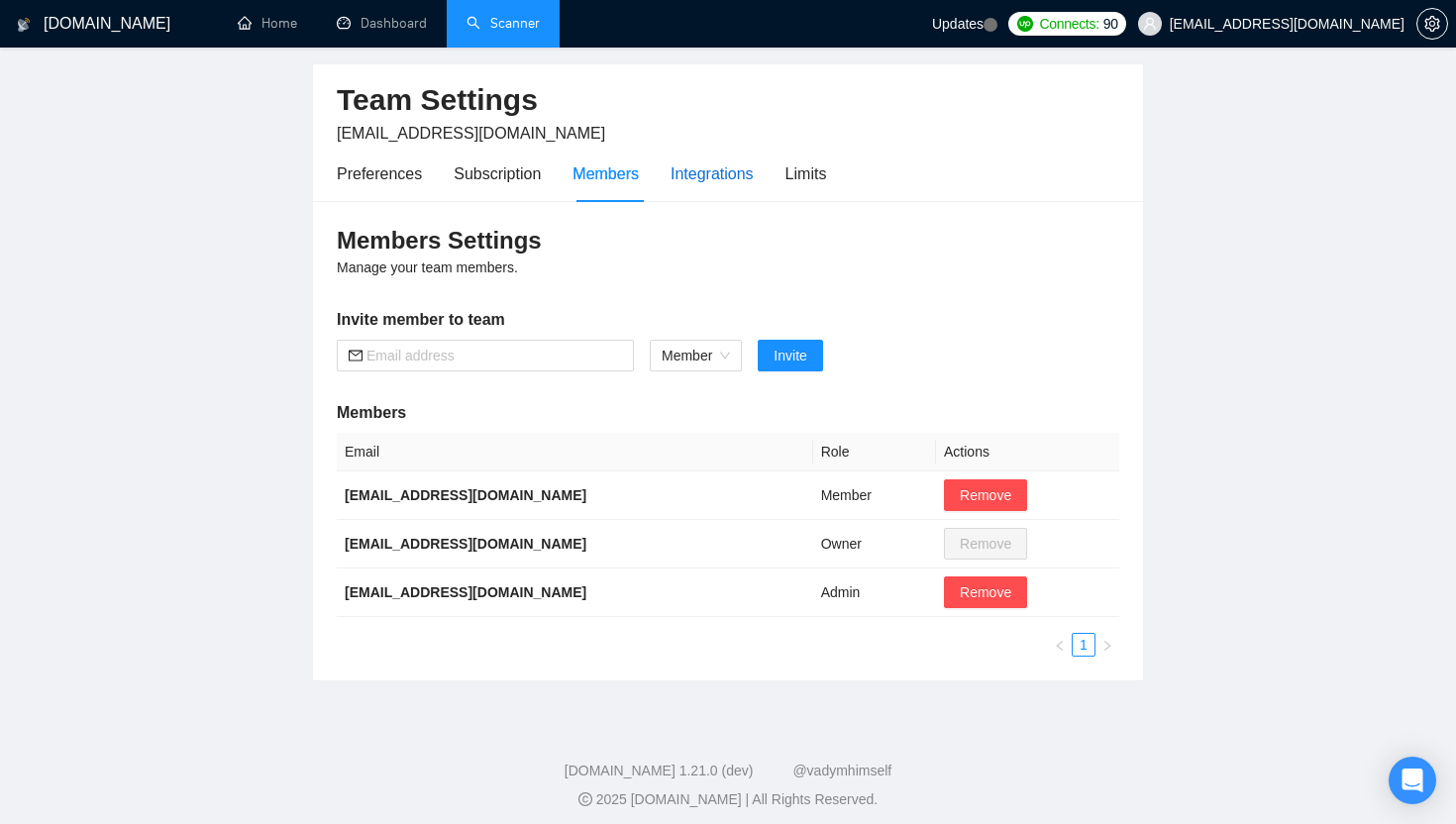click on "Integrations" at bounding box center [712, 173] 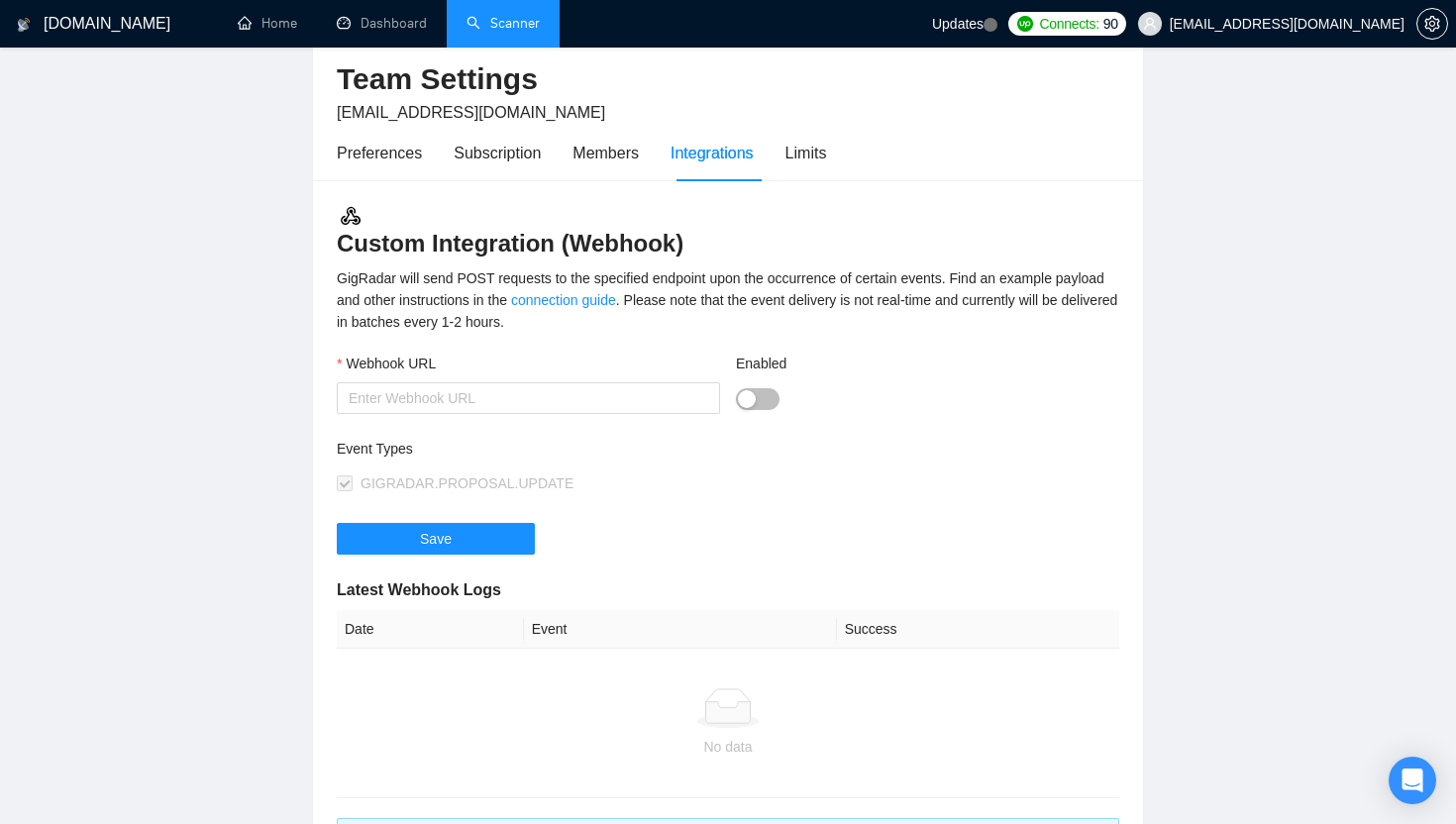 scroll, scrollTop: 63, scrollLeft: 0, axis: vertical 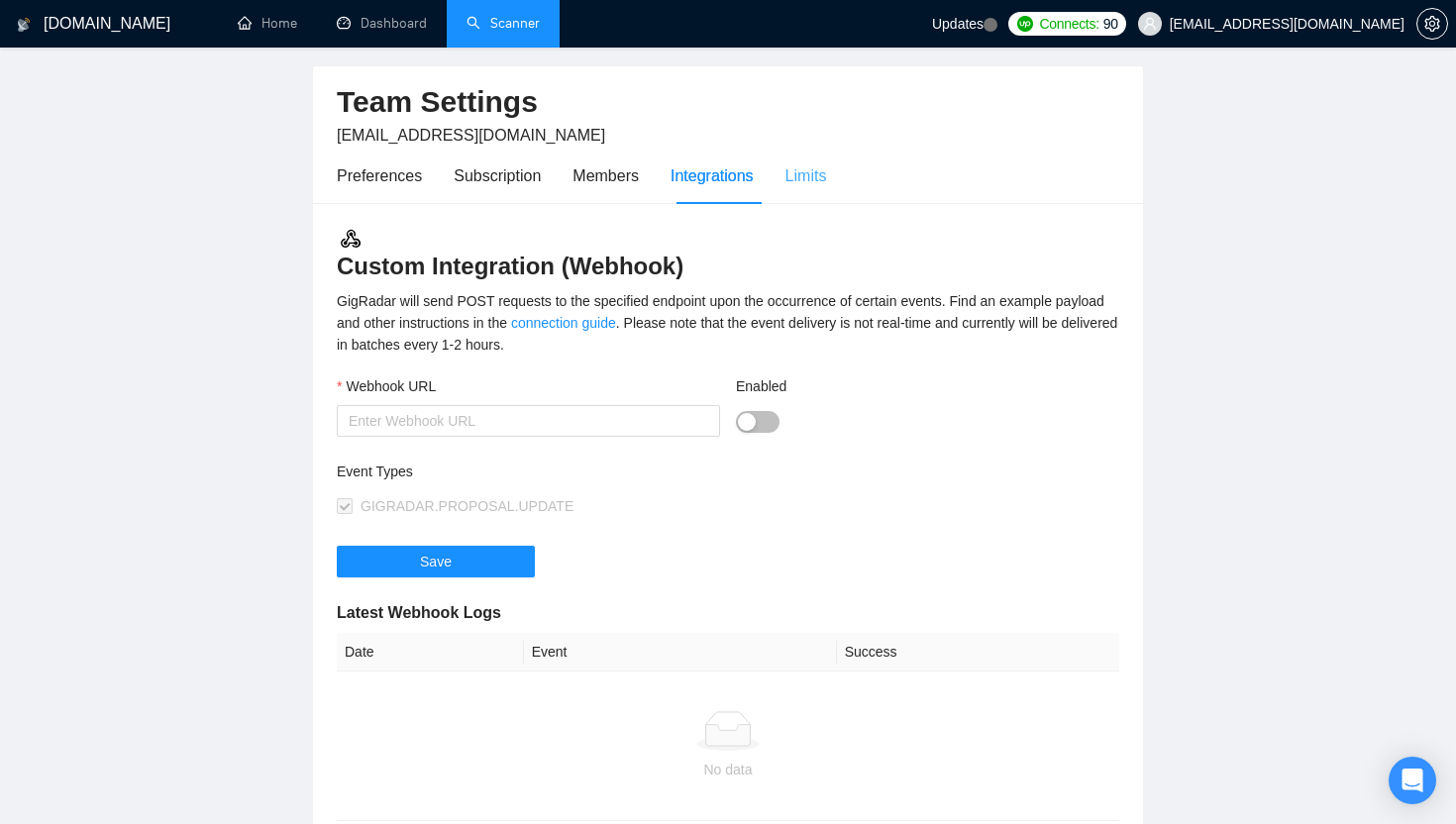 click on "Limits" at bounding box center (806, 175) 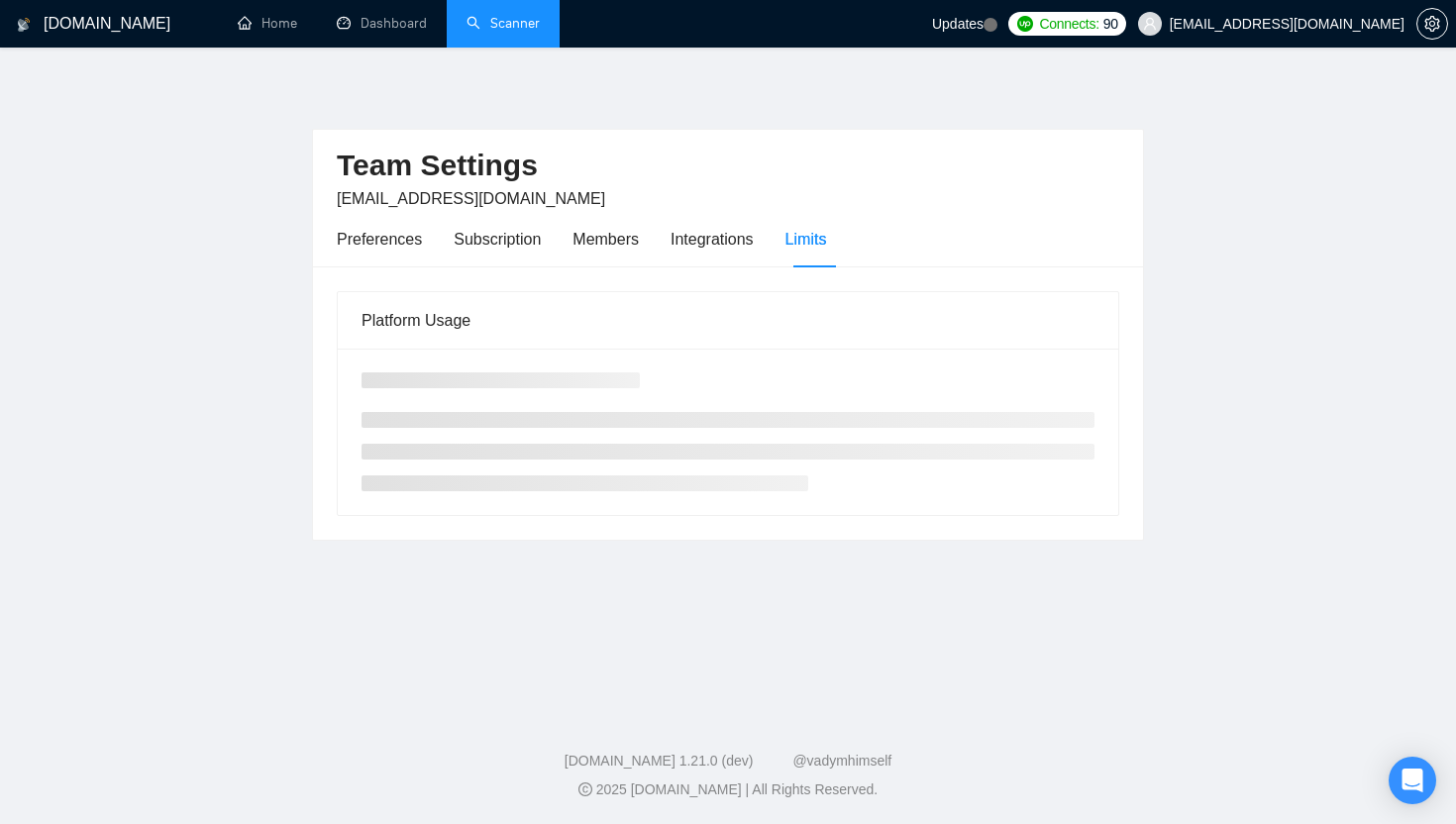 click on "Team Settings talhanoman61@gmail.com Preferences Subscription Members Integrations Limits" at bounding box center [728, 198] 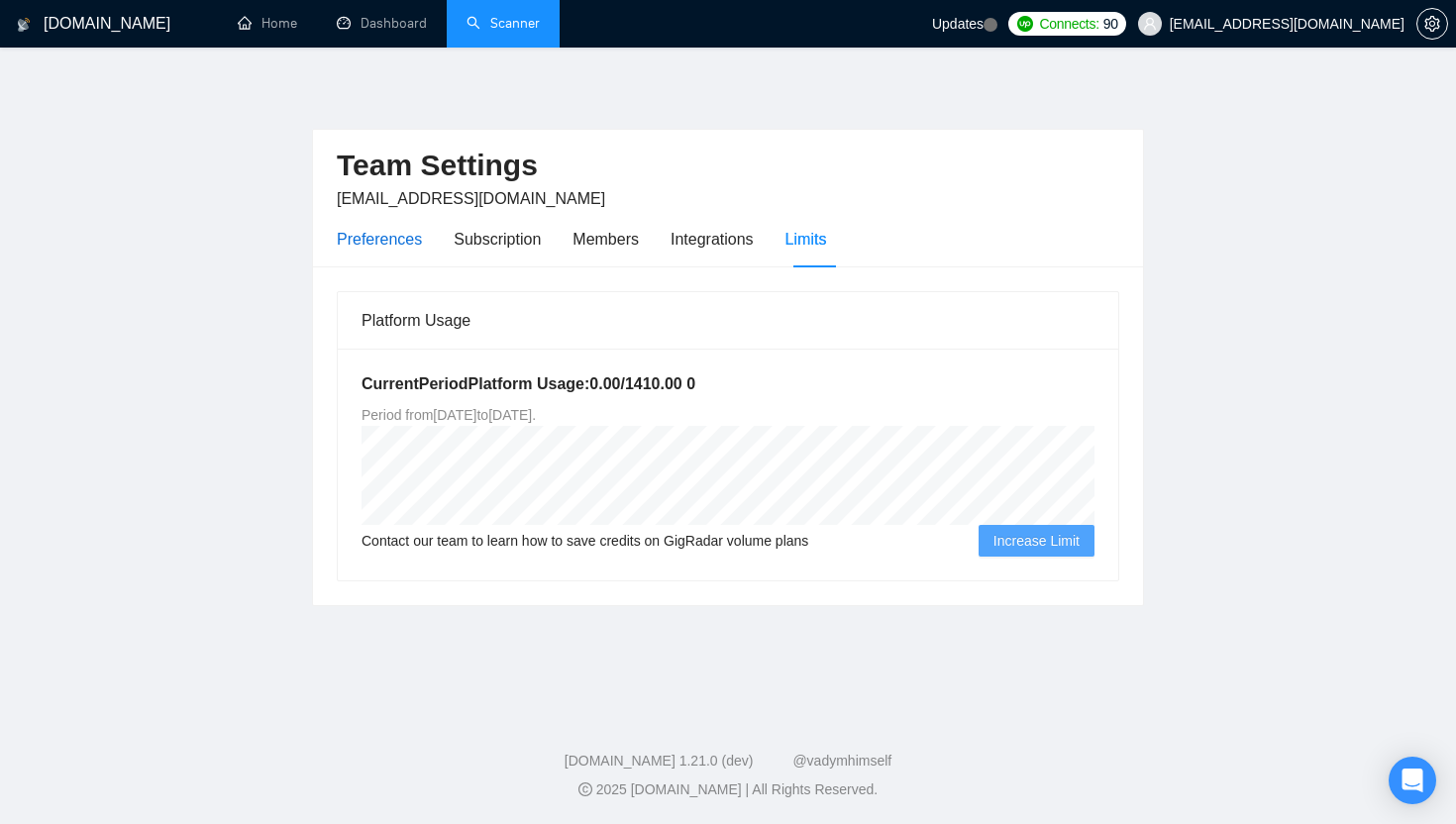 click on "Preferences" at bounding box center (379, 239) 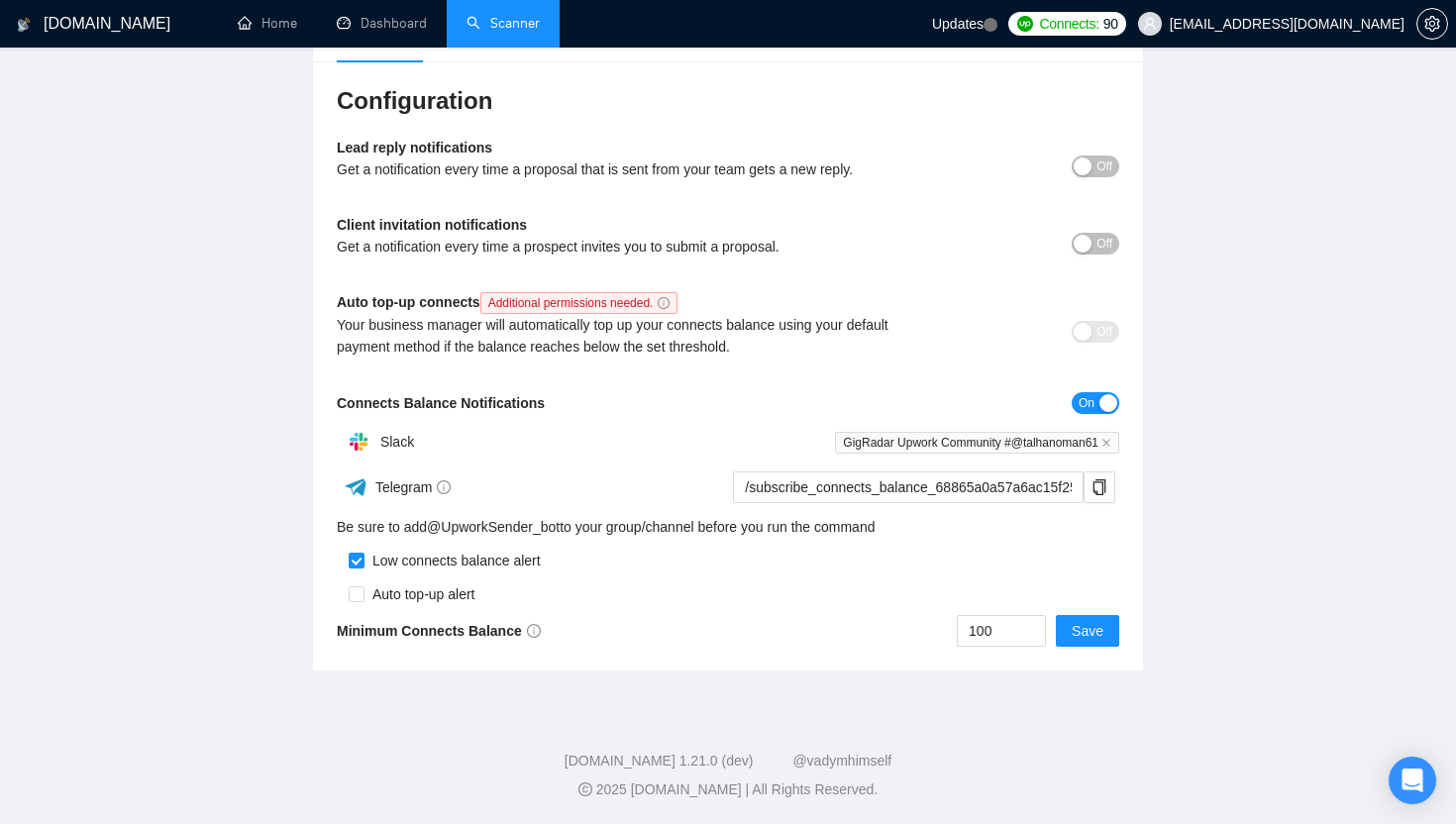 scroll, scrollTop: 0, scrollLeft: 0, axis: both 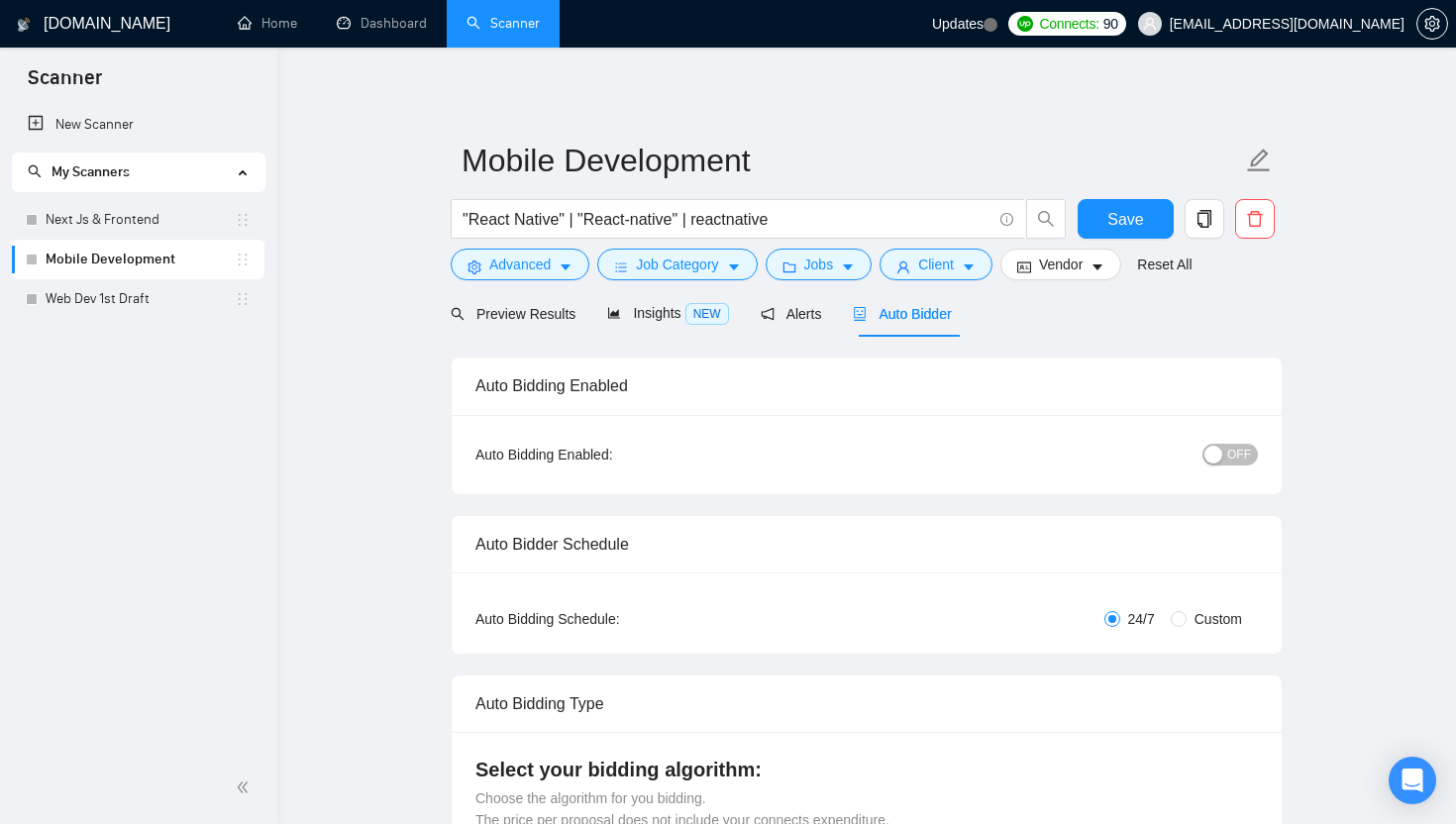 type 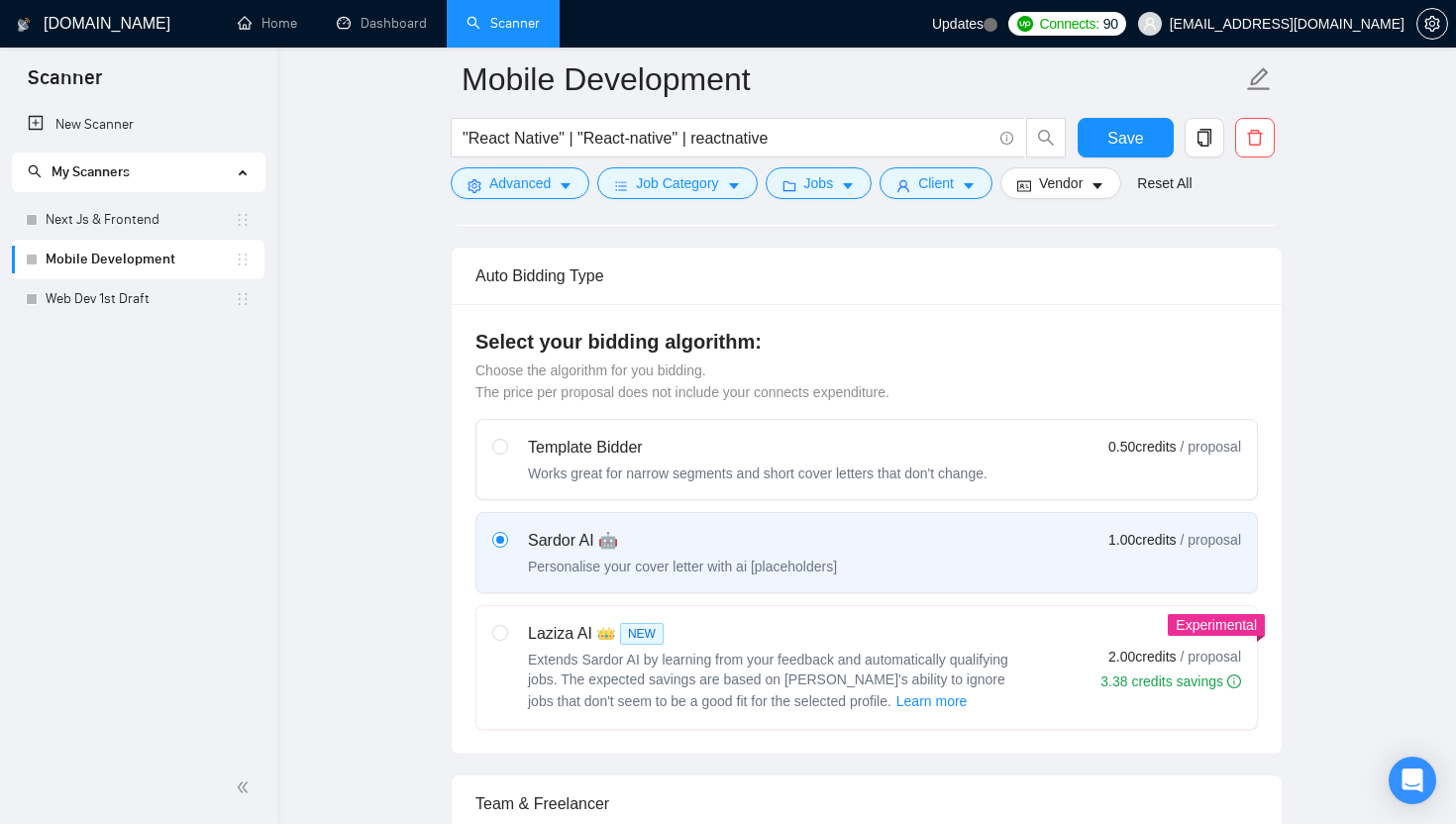 scroll, scrollTop: 28, scrollLeft: 0, axis: vertical 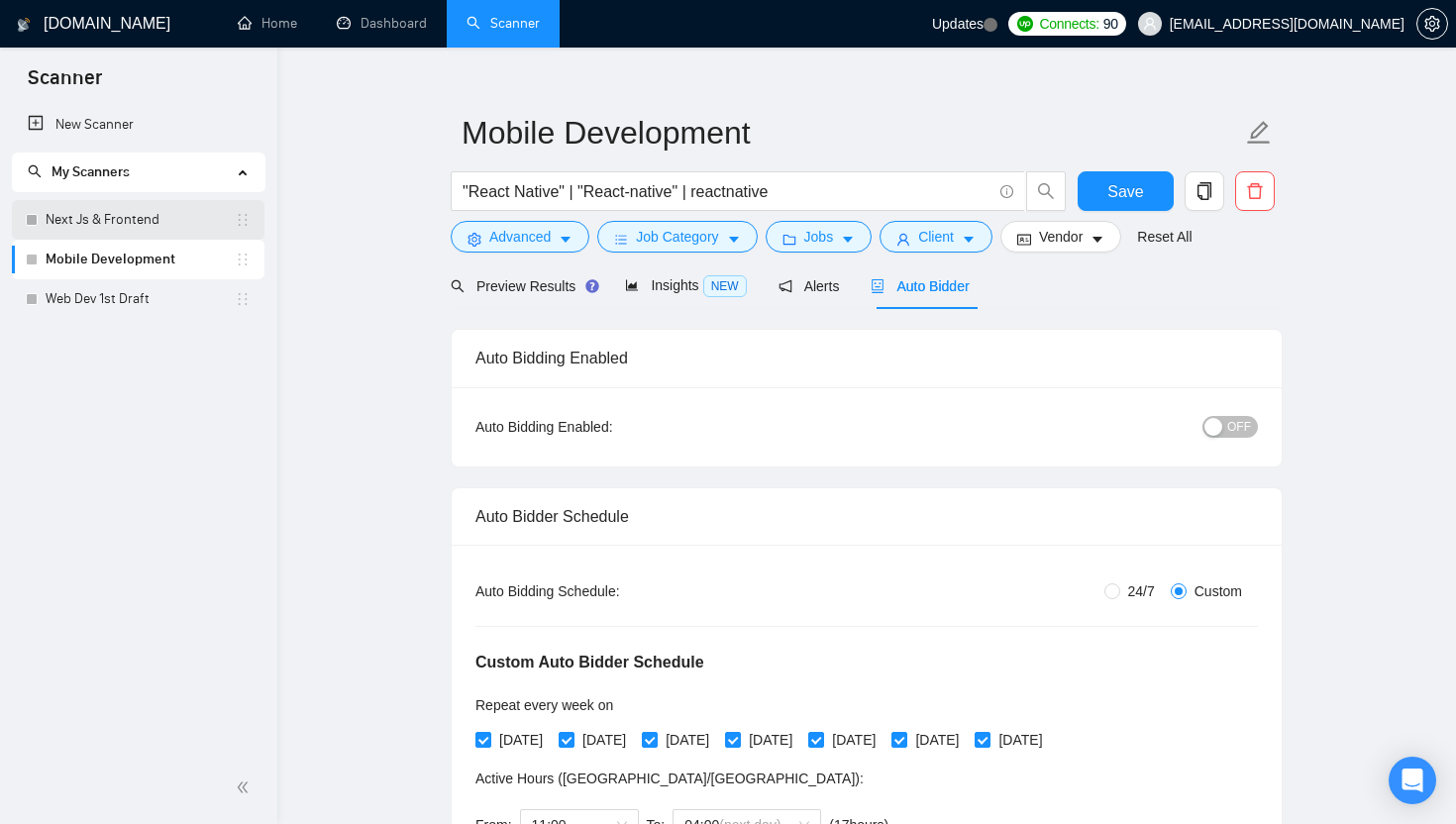 click on "Next Js & Frontend" at bounding box center [140, 220] 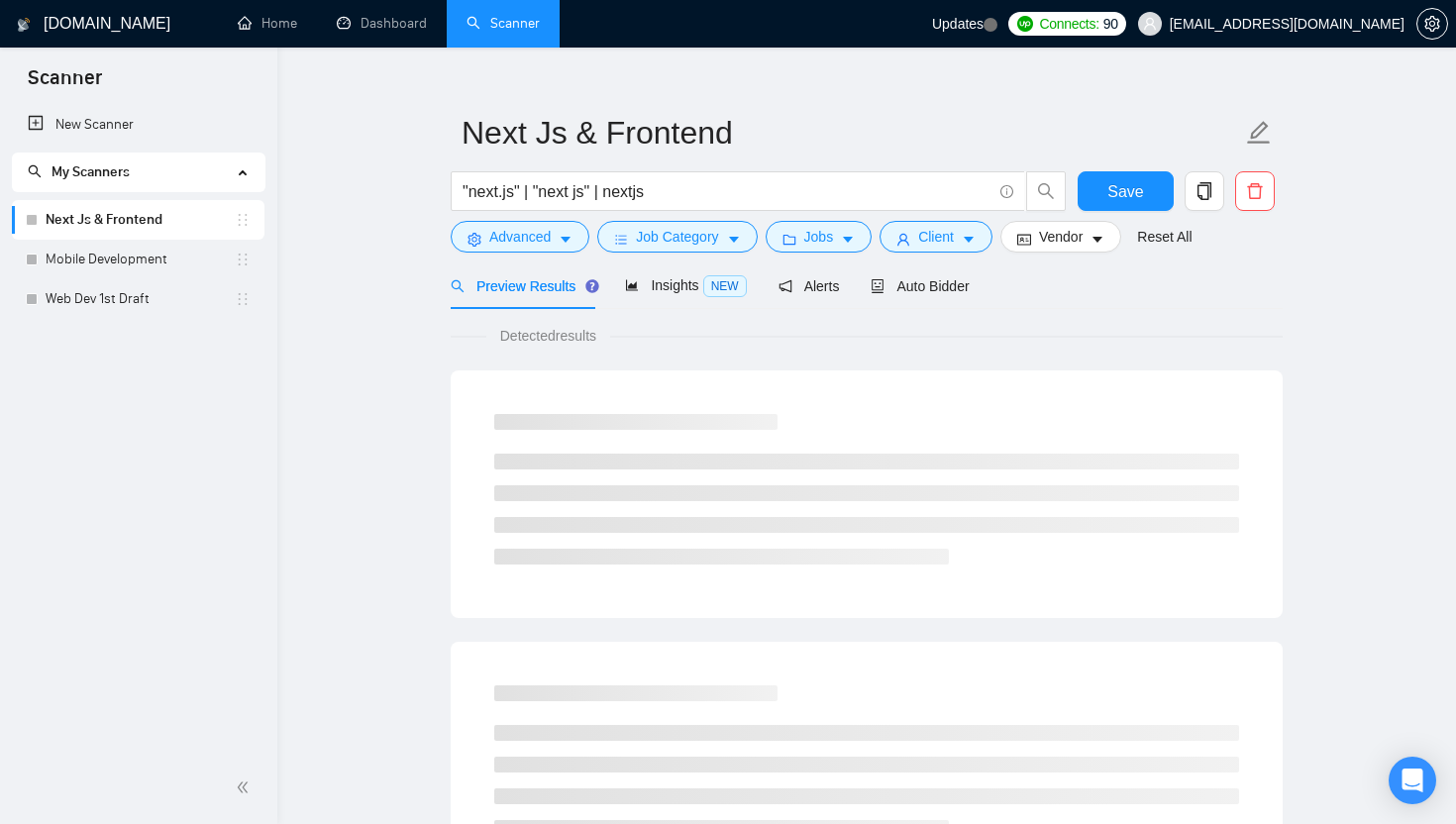 scroll, scrollTop: 0, scrollLeft: 0, axis: both 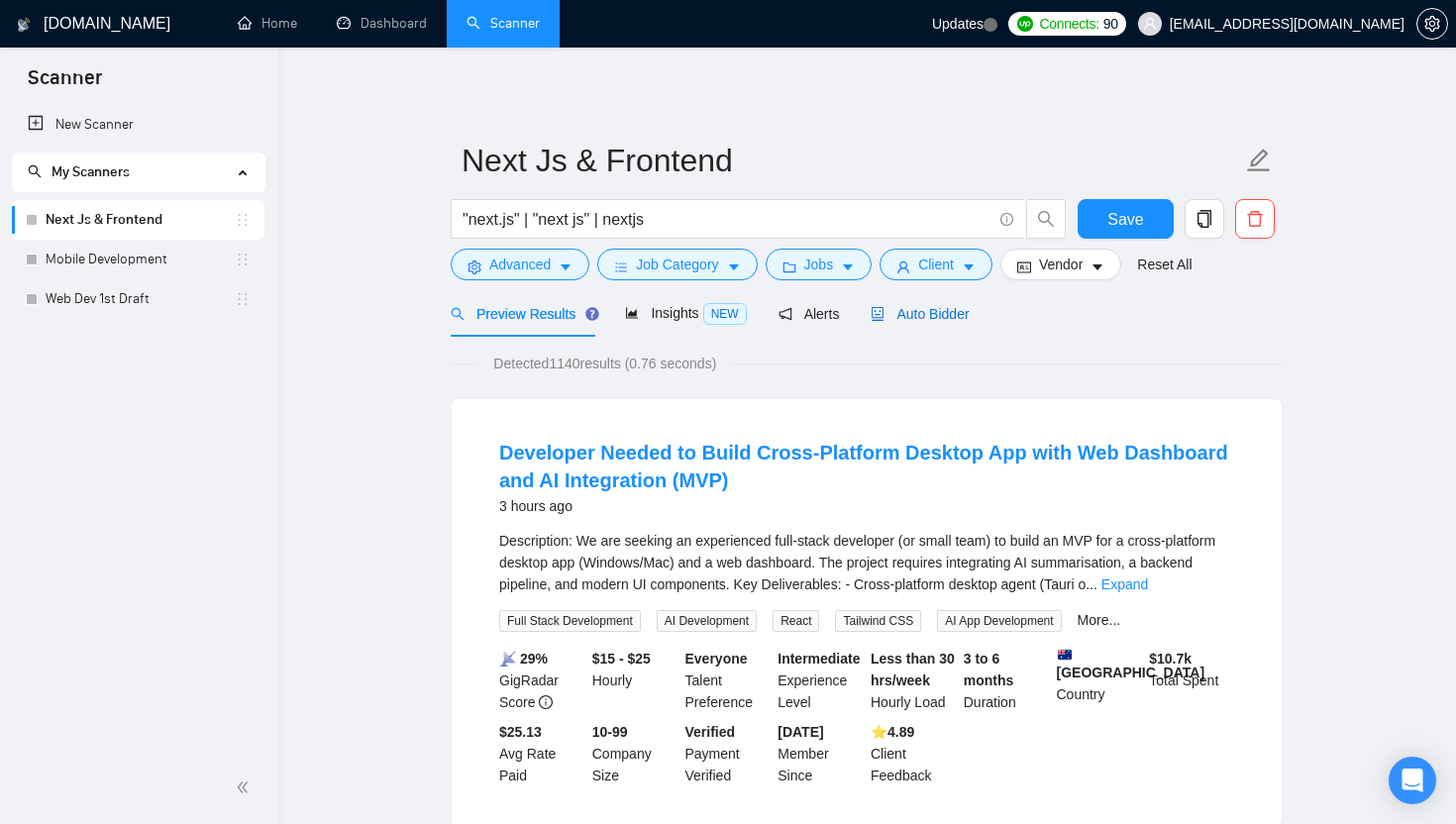 click on "Auto Bidder" at bounding box center [919, 314] 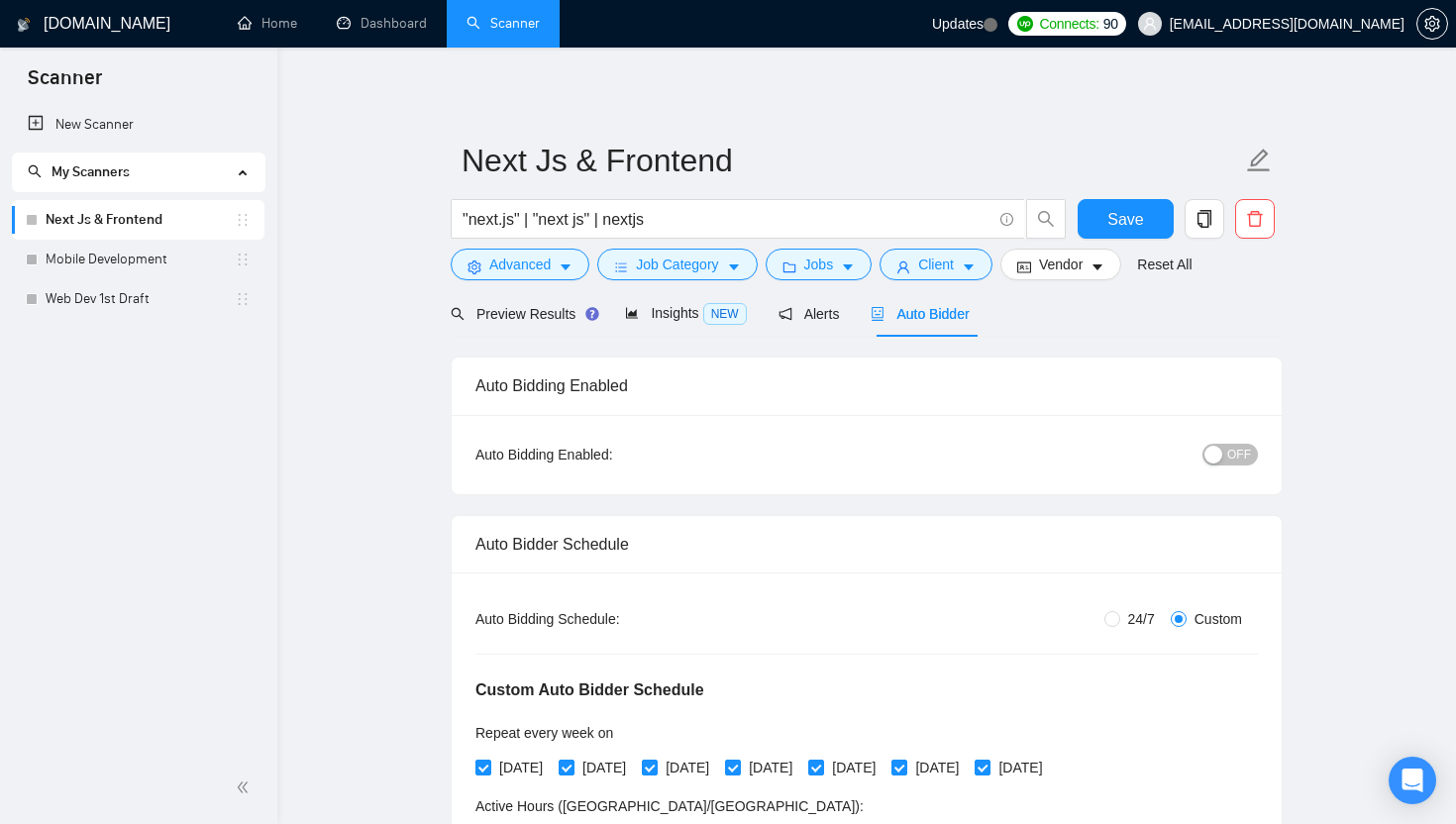 type 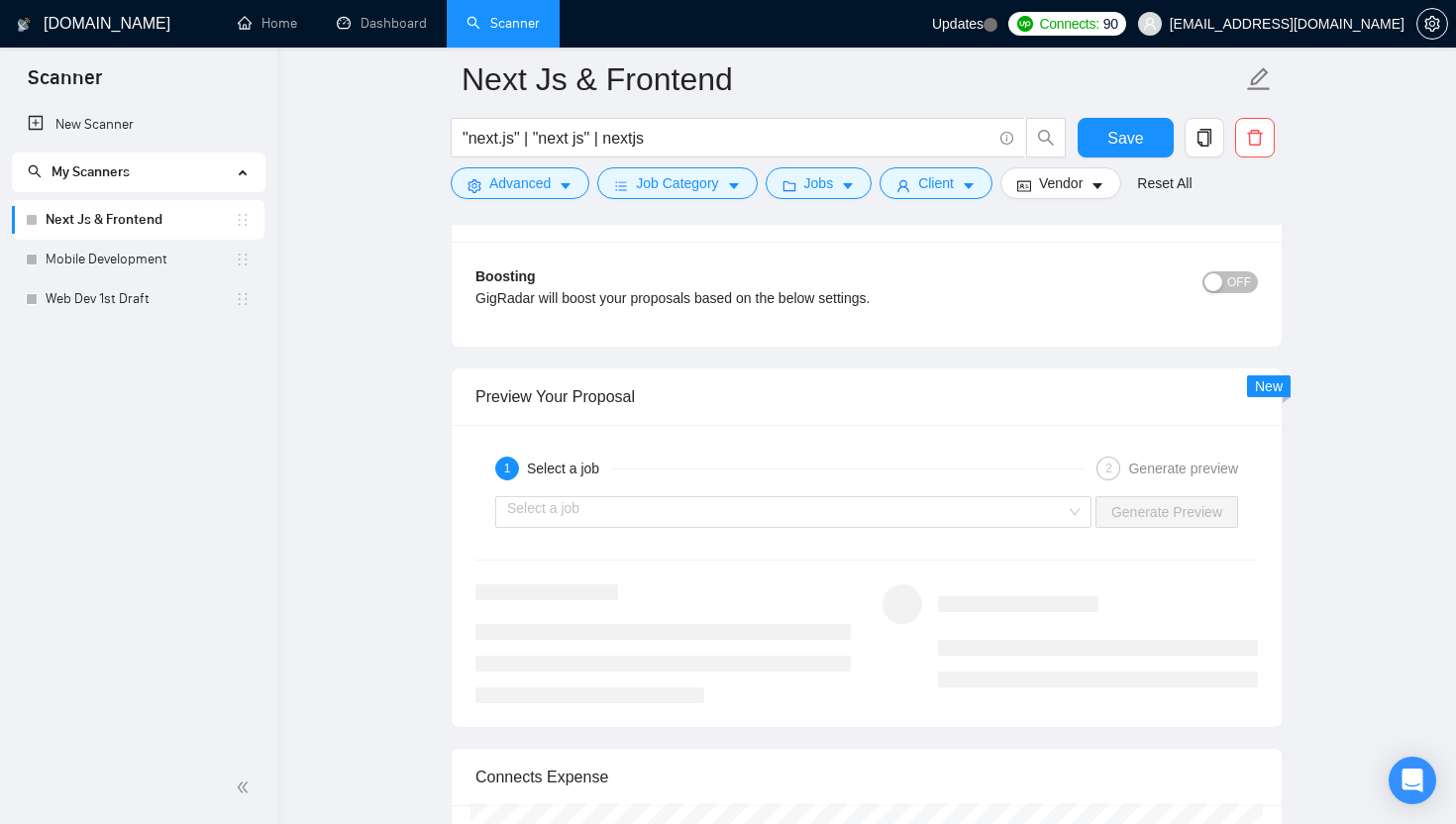 scroll, scrollTop: 3396, scrollLeft: 0, axis: vertical 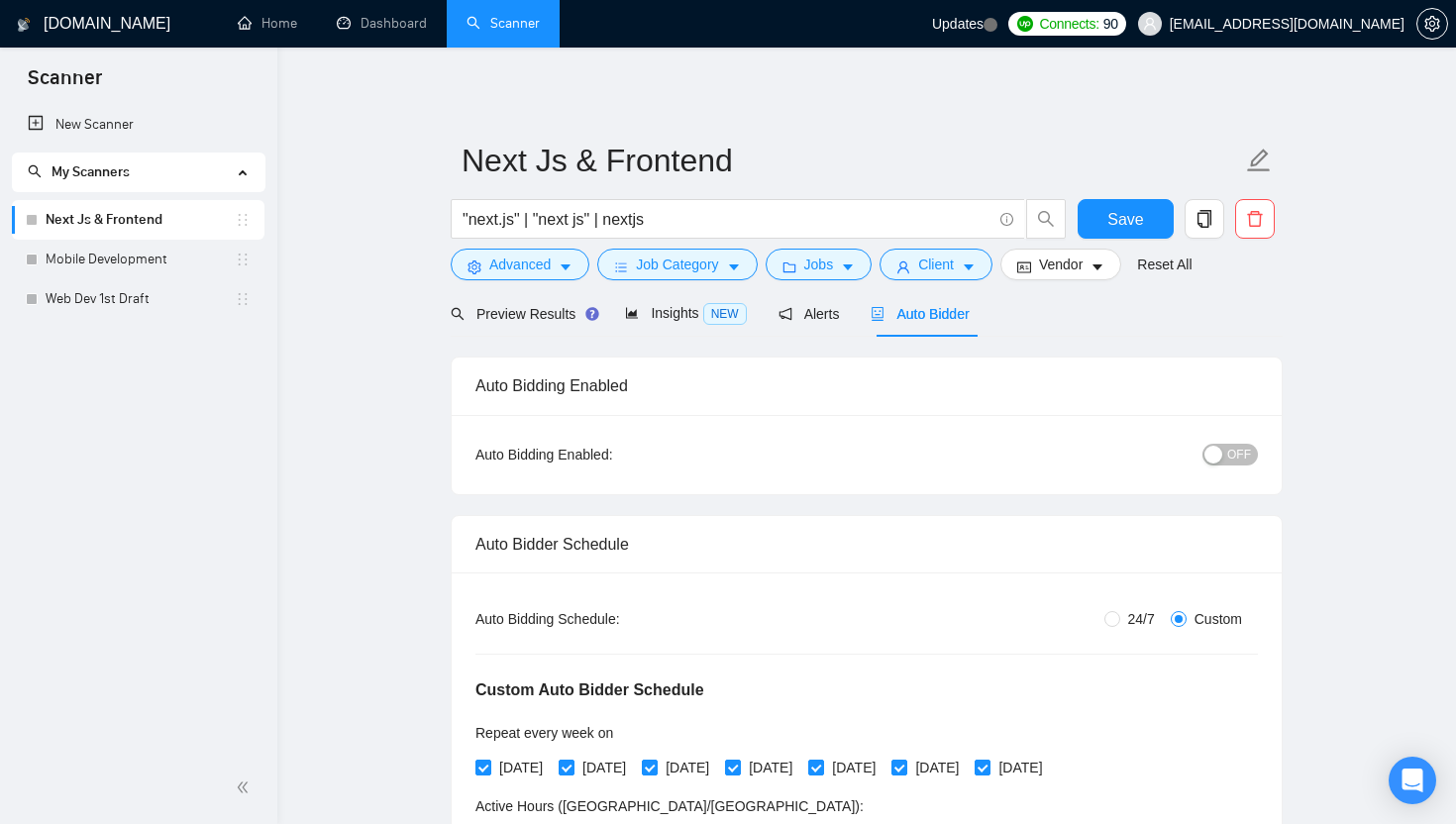 click on "Next Js & Frontend "next.js" | "next js" | nextjs Save Advanced   Job Category   Jobs   Client   Vendor   Reset All Preview Results Insights NEW Alerts Auto Bidder Auto Bidding Enabled Auto Bidding Enabled: OFF Auto Bidder Schedule Auto Bidding Type: Automated (recommended) Semi-automated Auto Bidding Schedule: 24/7 Custom Custom Auto Bidder Schedule Repeat every week on Monday Tuesday Wednesday Thursday Friday Saturday Sunday Active Hours ( Asia/Karachi ): From: 11:00 To: 04:00  (next day) ( 17  hours) Asia/Karachi Auto Bidding Type Select your bidding algorithm: Choose the algorithm for you bidding. The price per proposal does not include your connects expenditure. Template Bidder Works great for narrow segments and short cover letters that don't change. 0.50  credits / proposal Sardor AI 🤖 Personalise your cover letter with ai [placeholders] 1.00  credits / proposal Experimental Laziza AI  👑   NEW   Learn more 2.00  credits / proposal 42.54 credits savings Team & Freelancer Select team: WeTeck     50" at bounding box center (867, 2432) 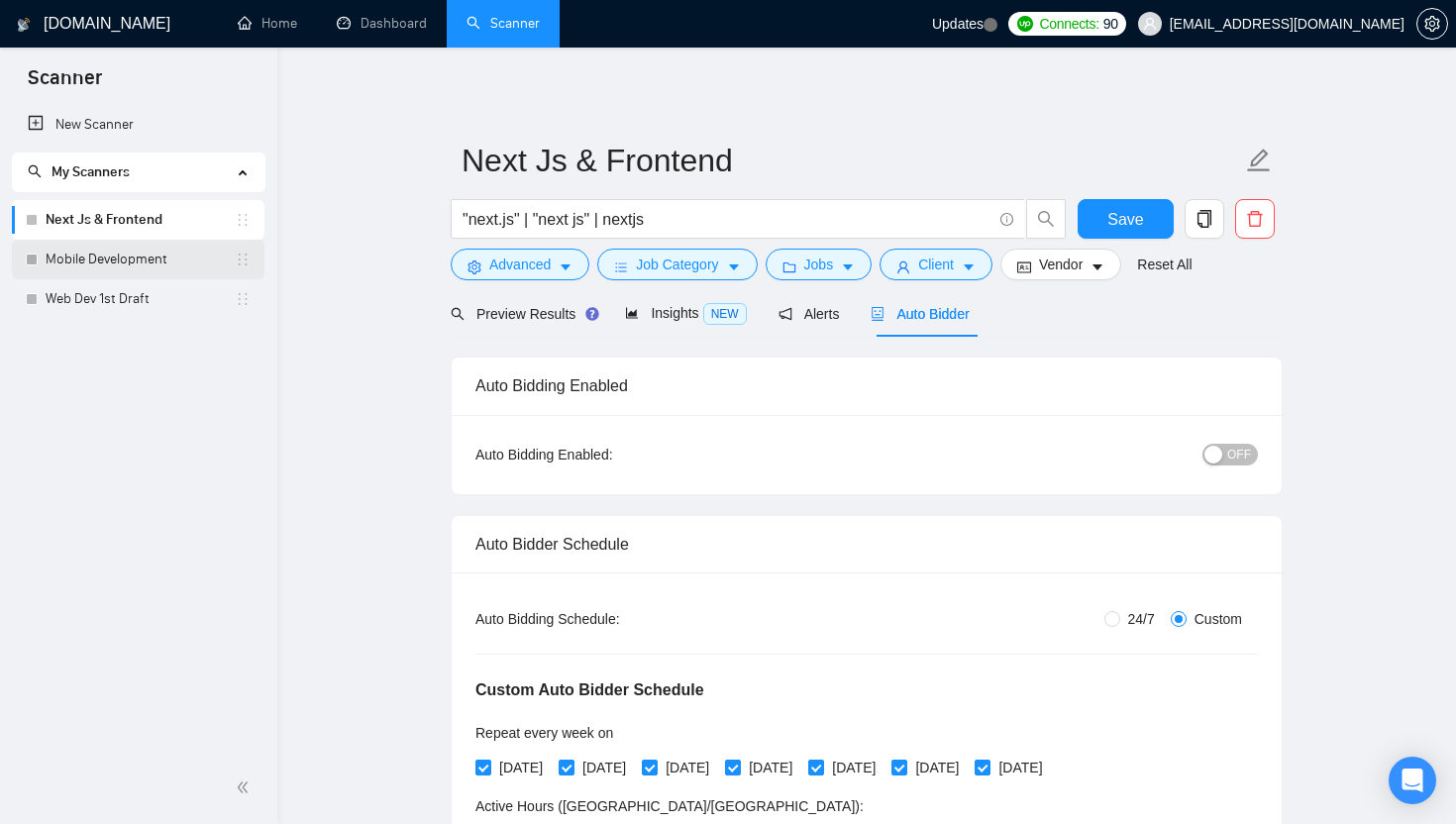 click on "Mobile Development" at bounding box center (140, 259) 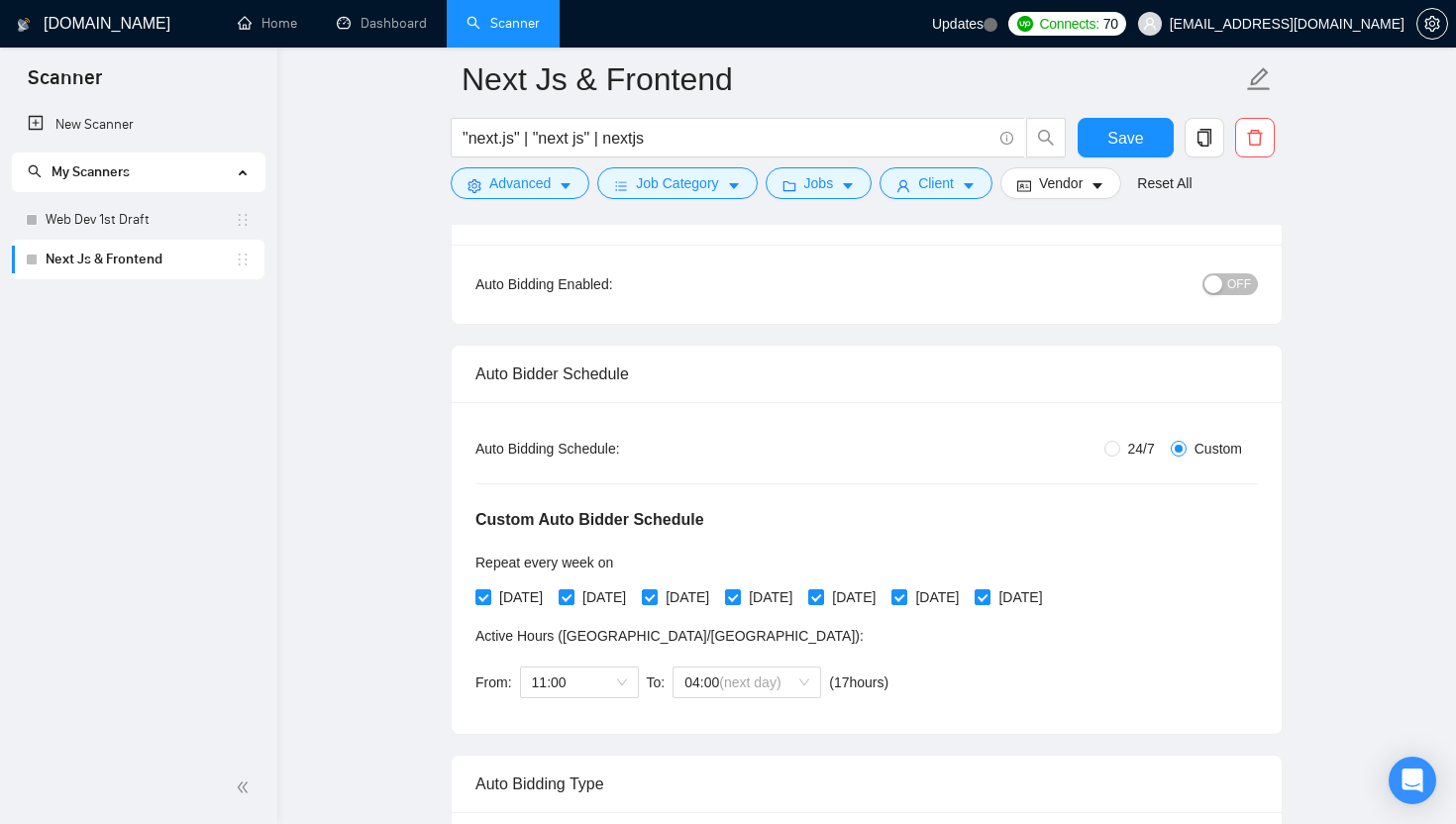 scroll, scrollTop: 0, scrollLeft: 0, axis: both 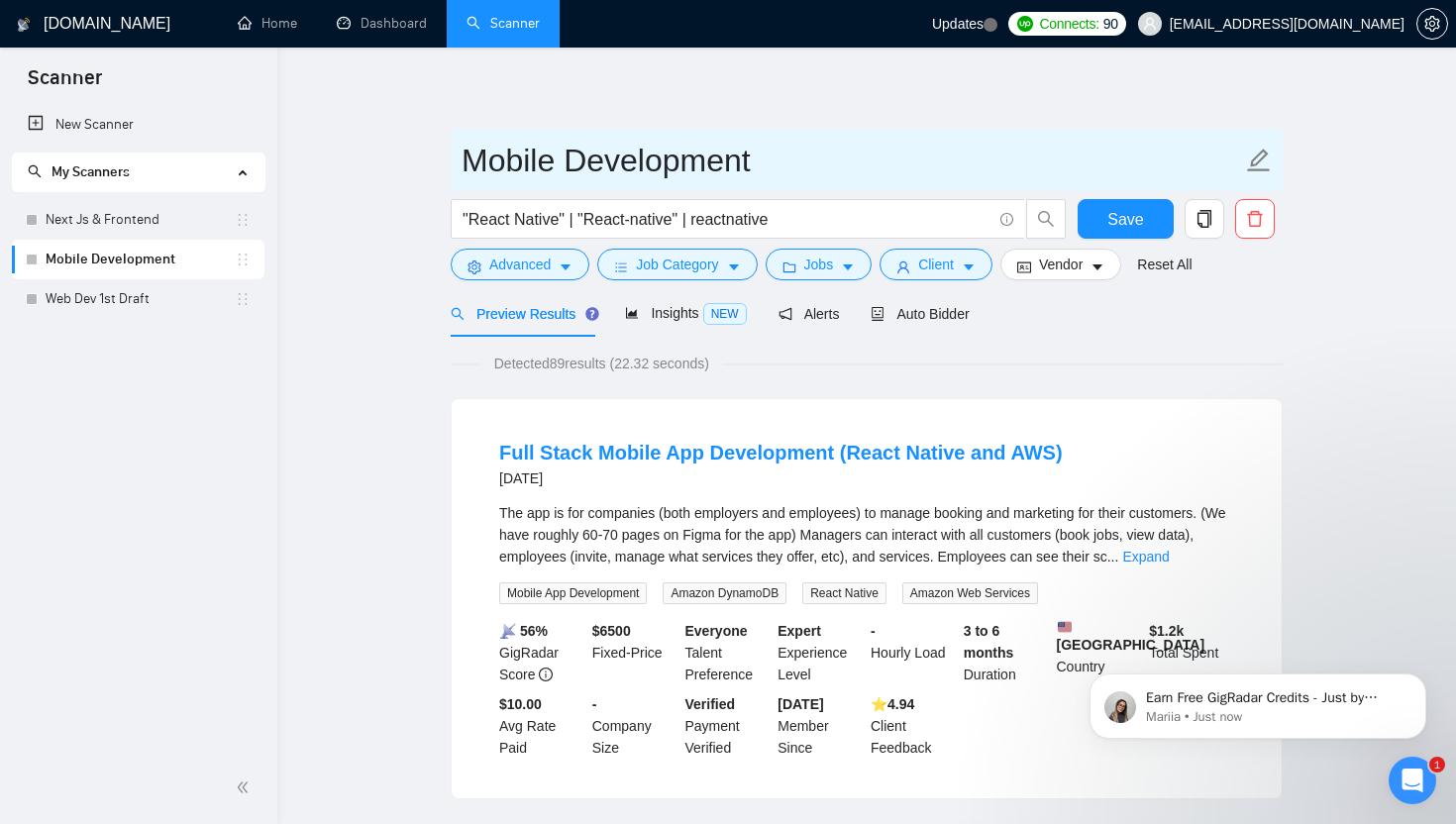 click on "Mobile Development" at bounding box center [852, 160] 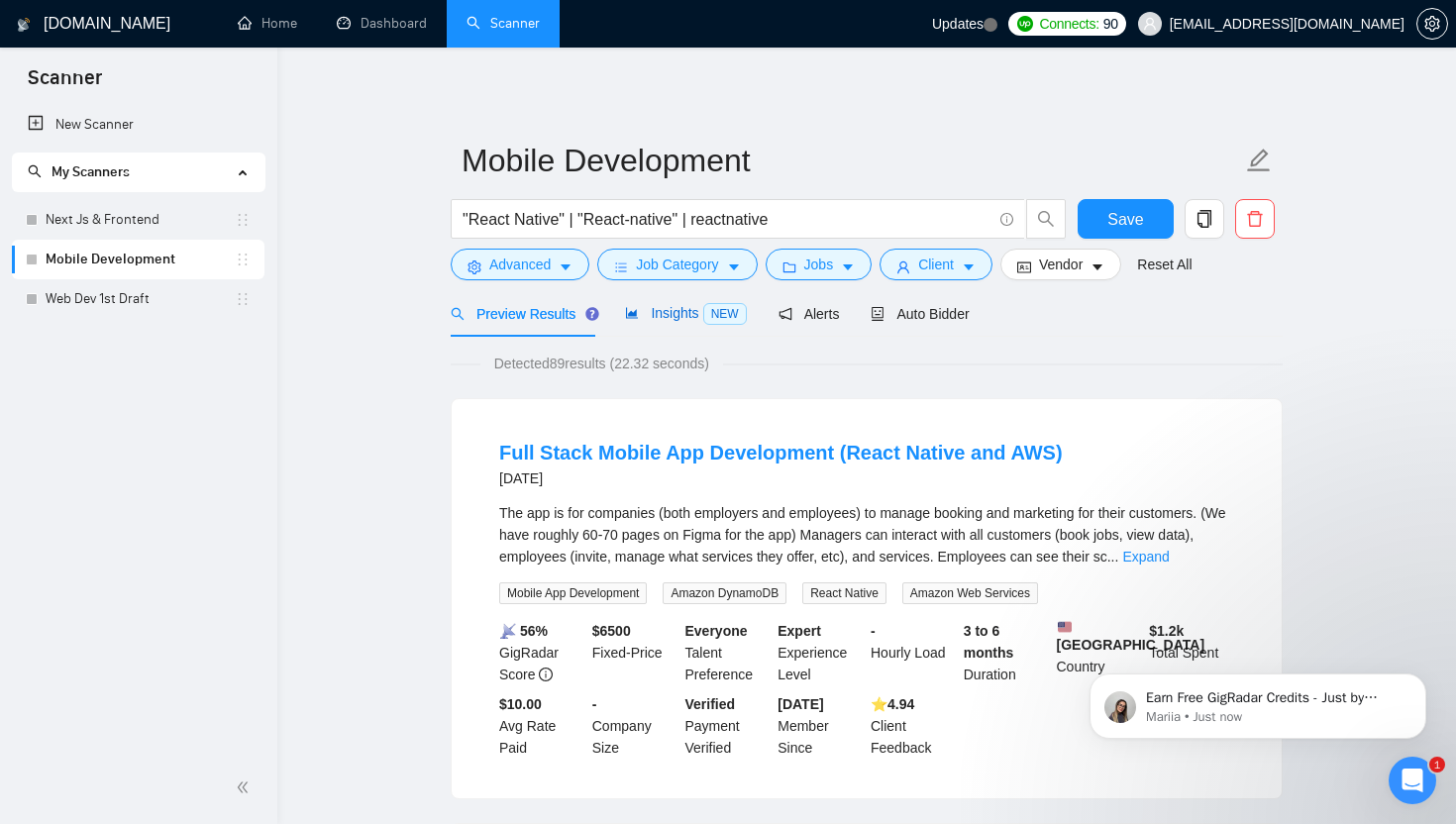 click on "Insights NEW" at bounding box center [685, 313] 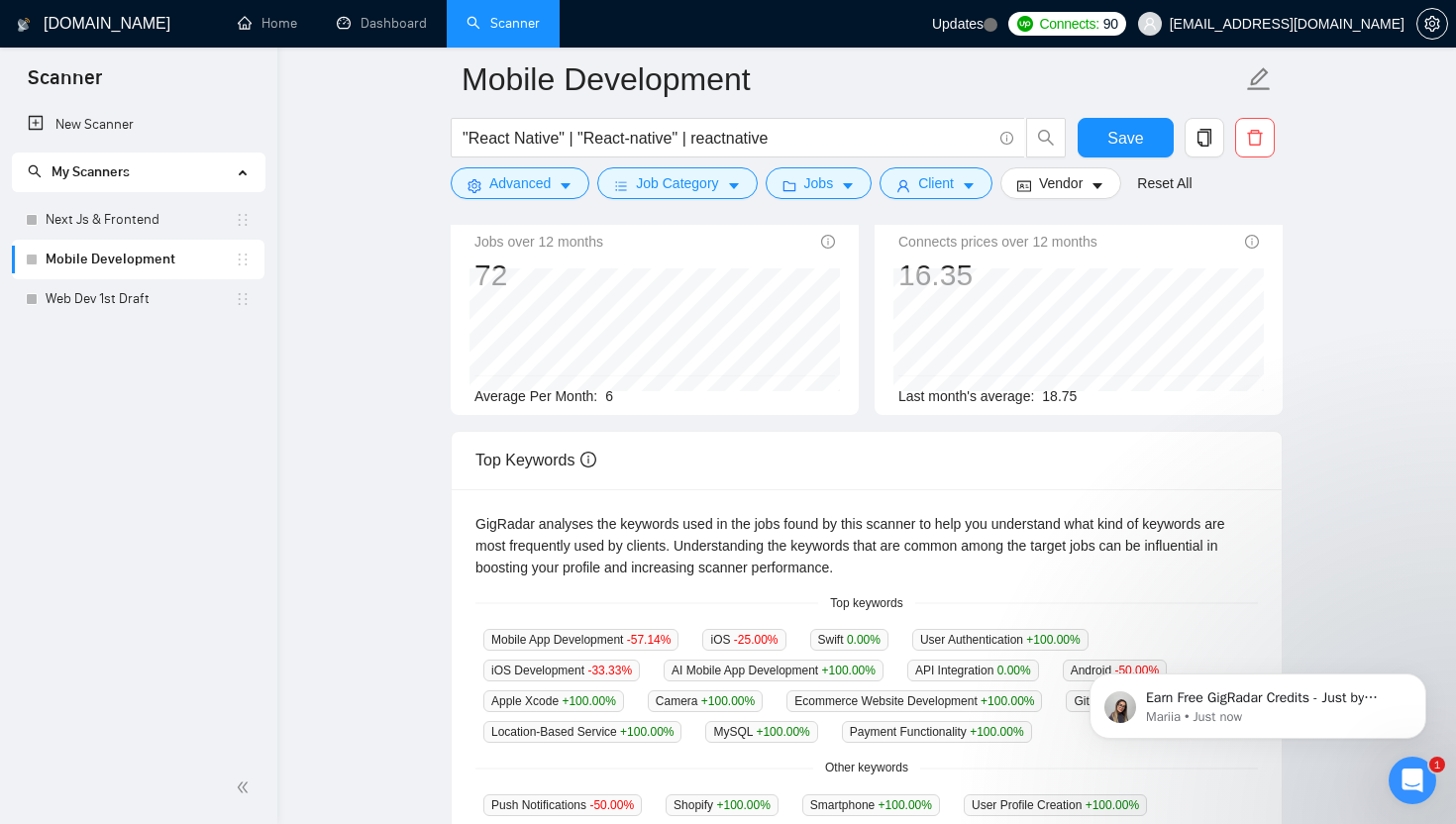 scroll, scrollTop: 0, scrollLeft: 0, axis: both 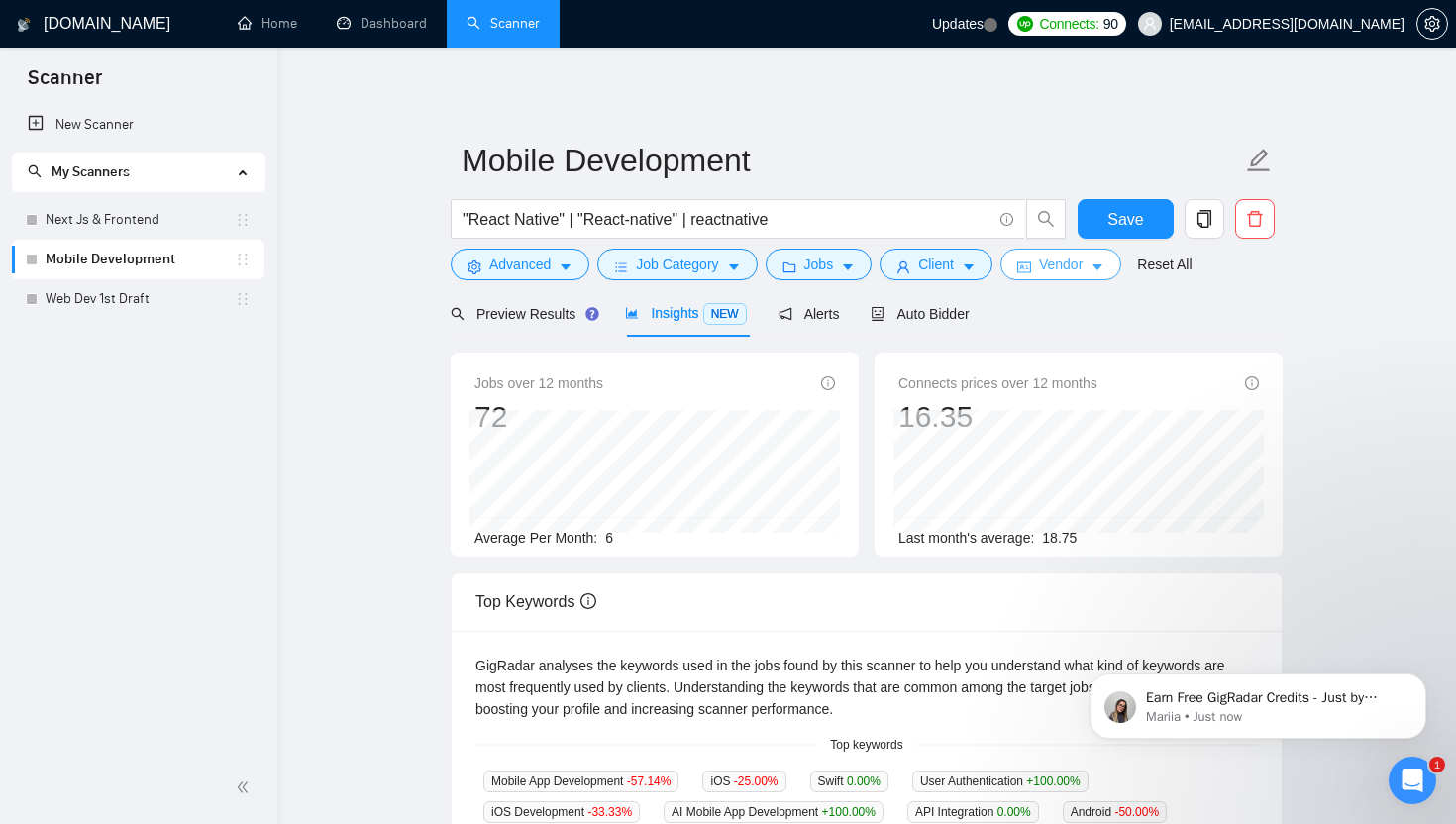 click on "Vendor" at bounding box center [1061, 264] 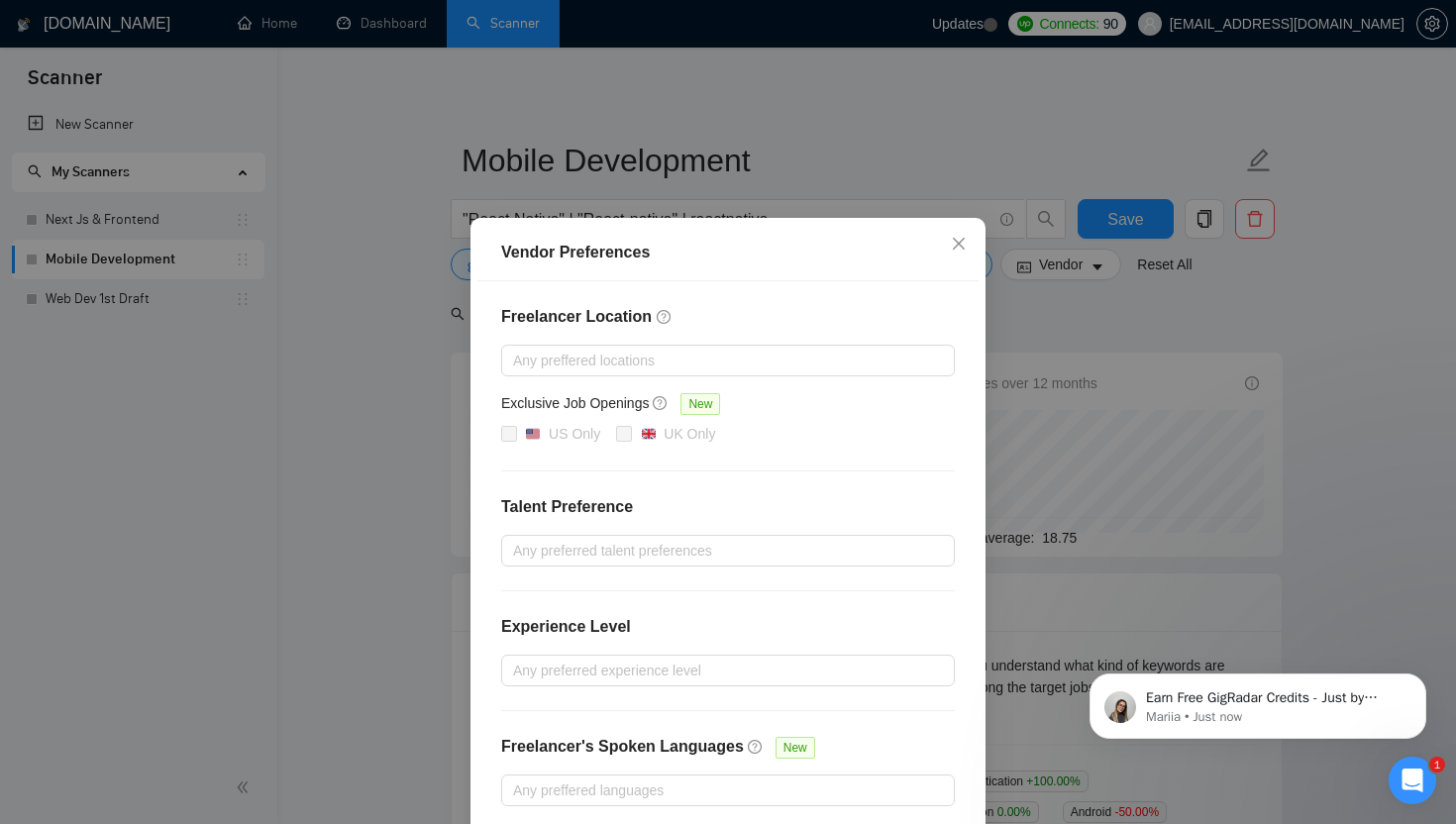 click on "Vendor Preferences Freelancer Location     Any preffered locations Exclusive Job Openings [GEOGRAPHIC_DATA] Only UK Only Talent Preference   Any preferred talent preferences Experience Level   Any preferred experience level Freelancer's Spoken Languages New   Any preffered languages Reset OK" at bounding box center (728, 412) 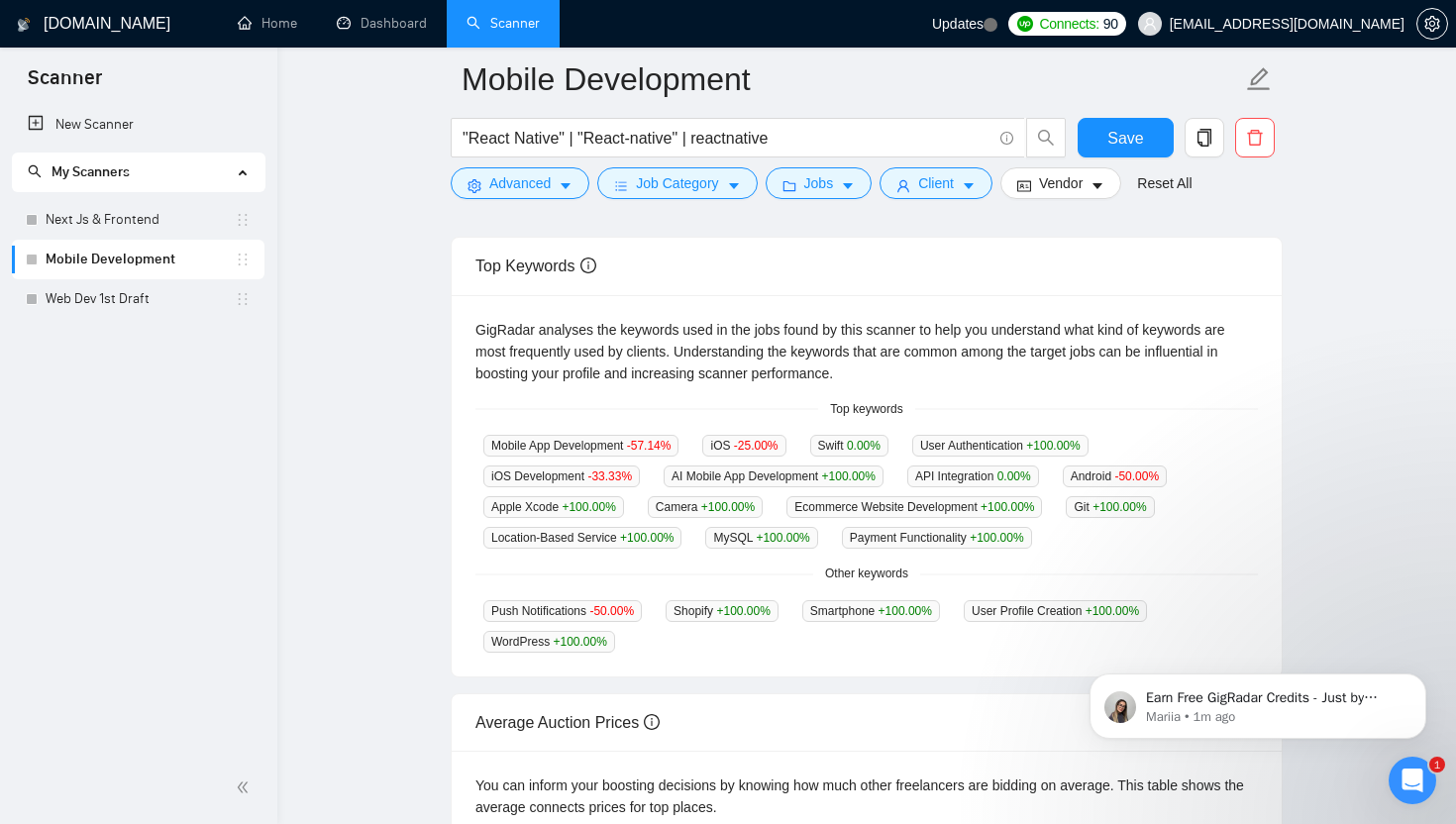 scroll, scrollTop: 356, scrollLeft: 0, axis: vertical 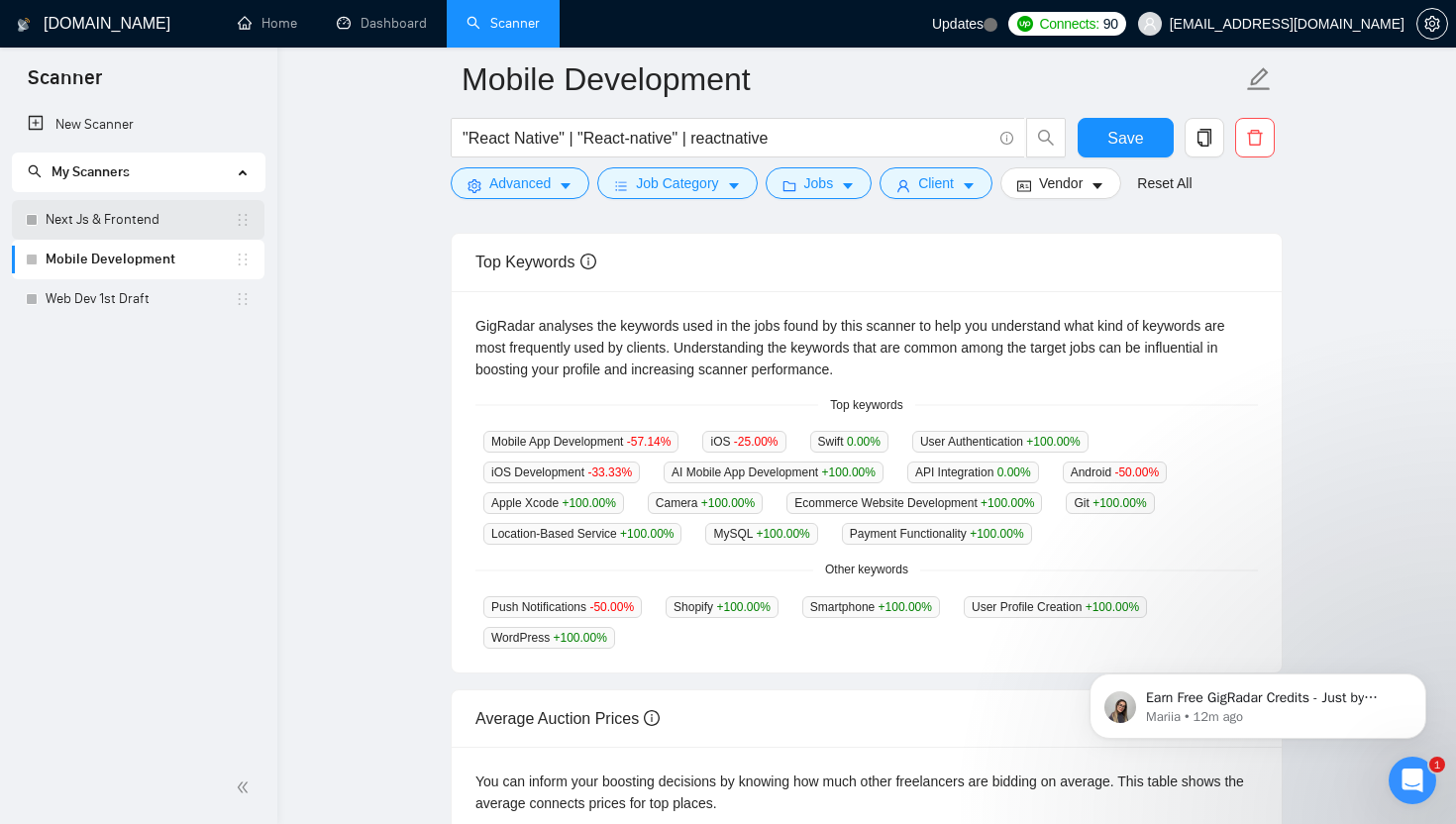 click on "Next Js & Frontend" at bounding box center [140, 220] 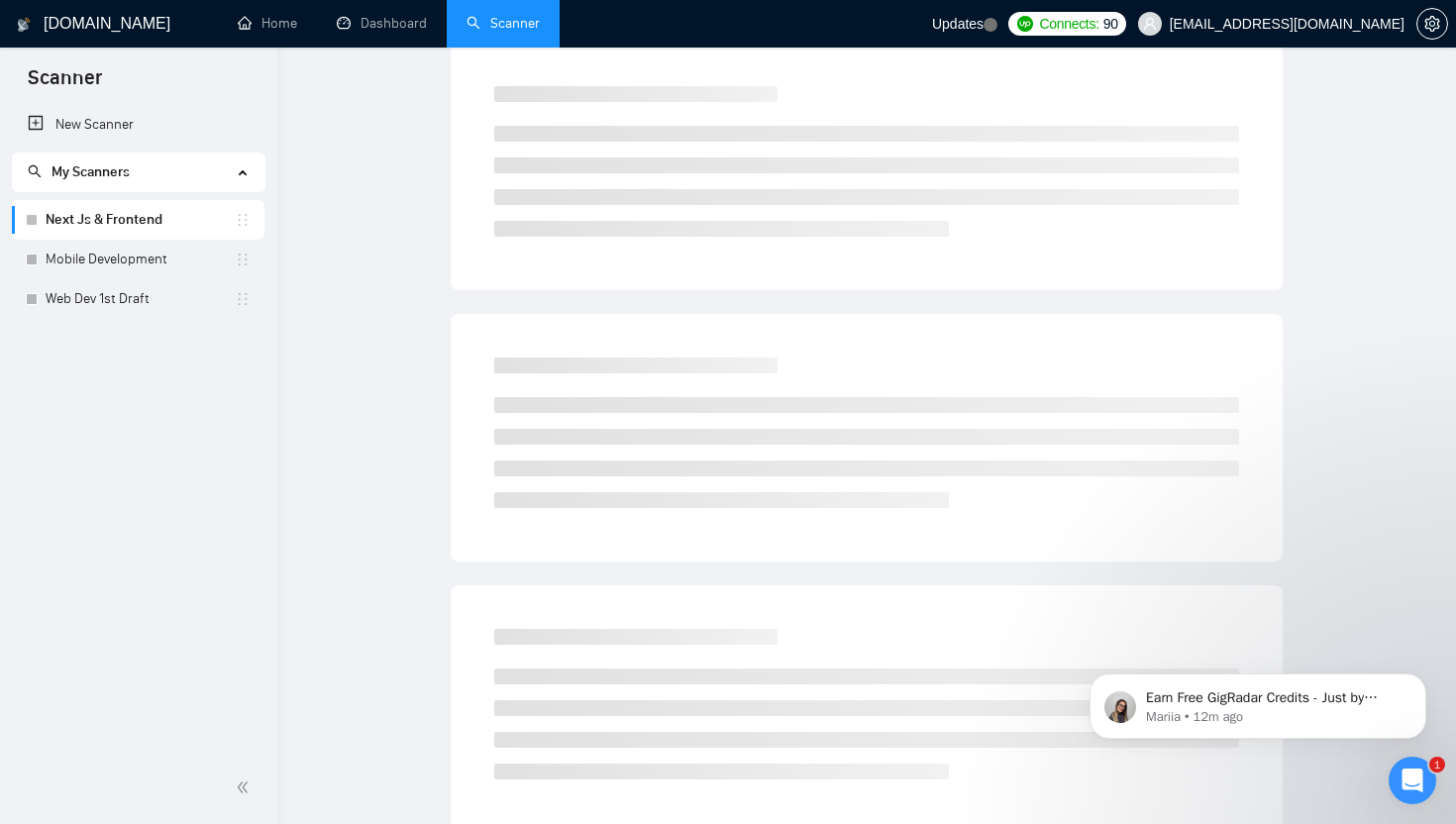 scroll, scrollTop: 0, scrollLeft: 0, axis: both 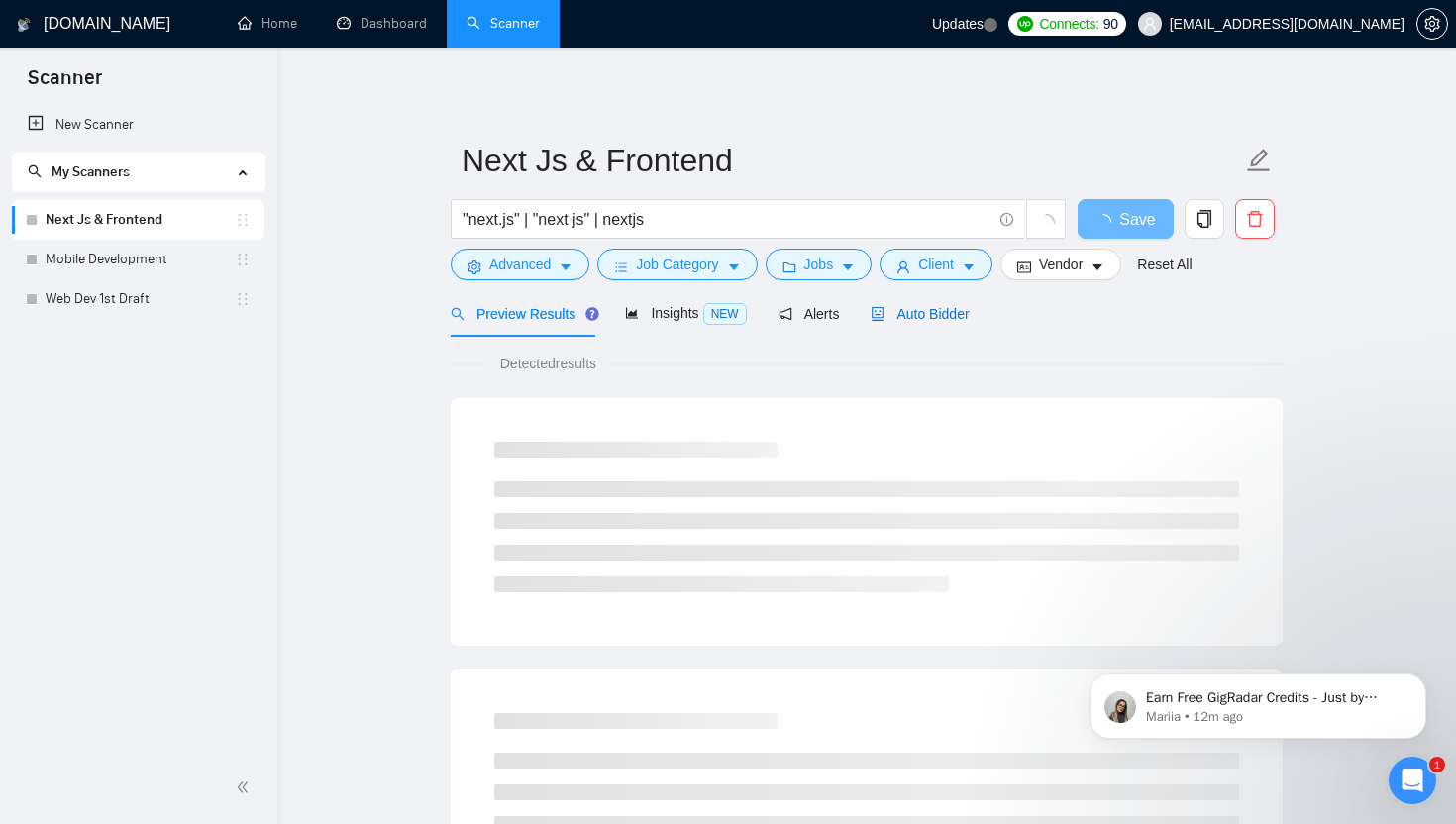 click on "Auto Bidder" at bounding box center [919, 314] 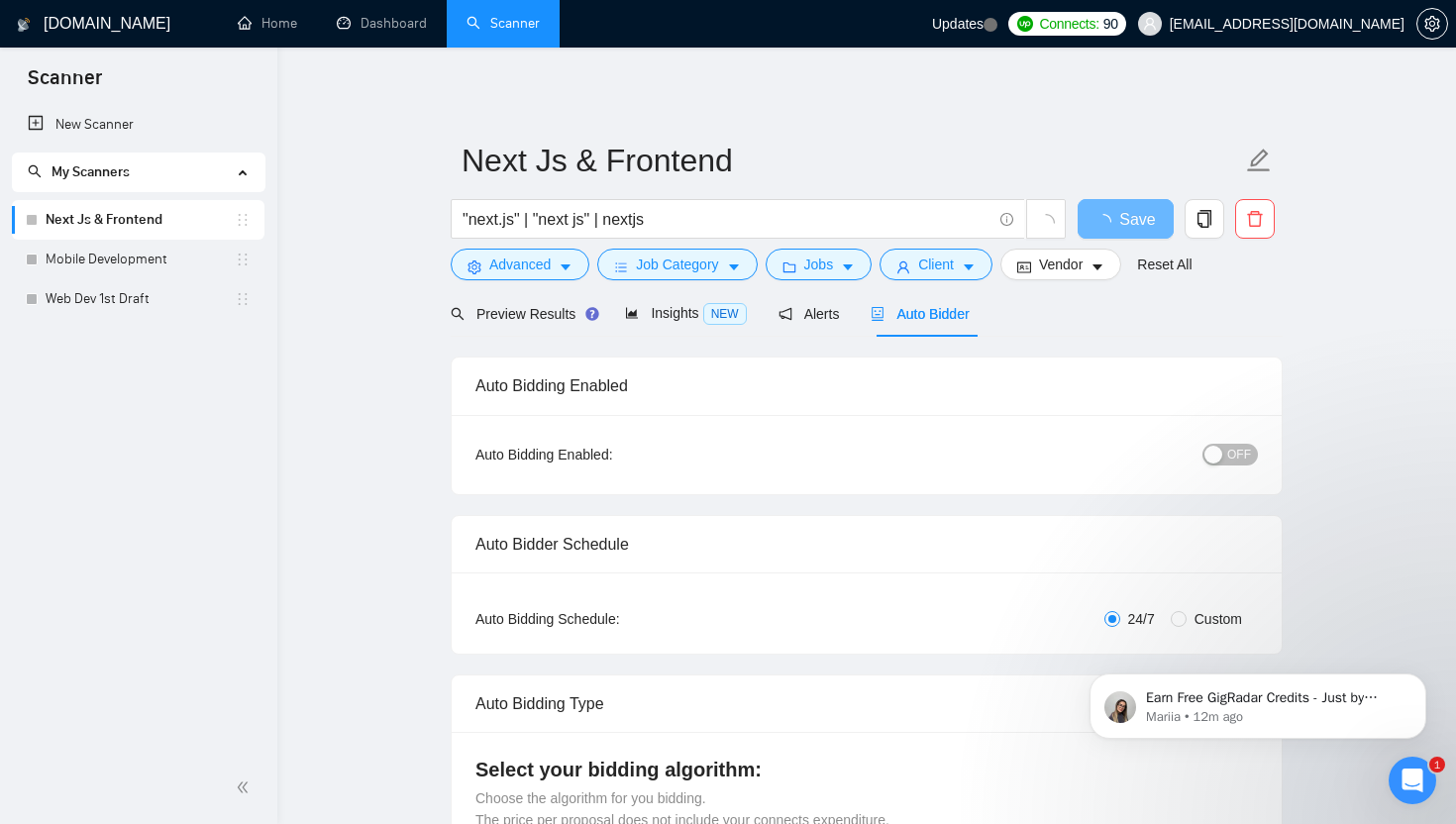 type 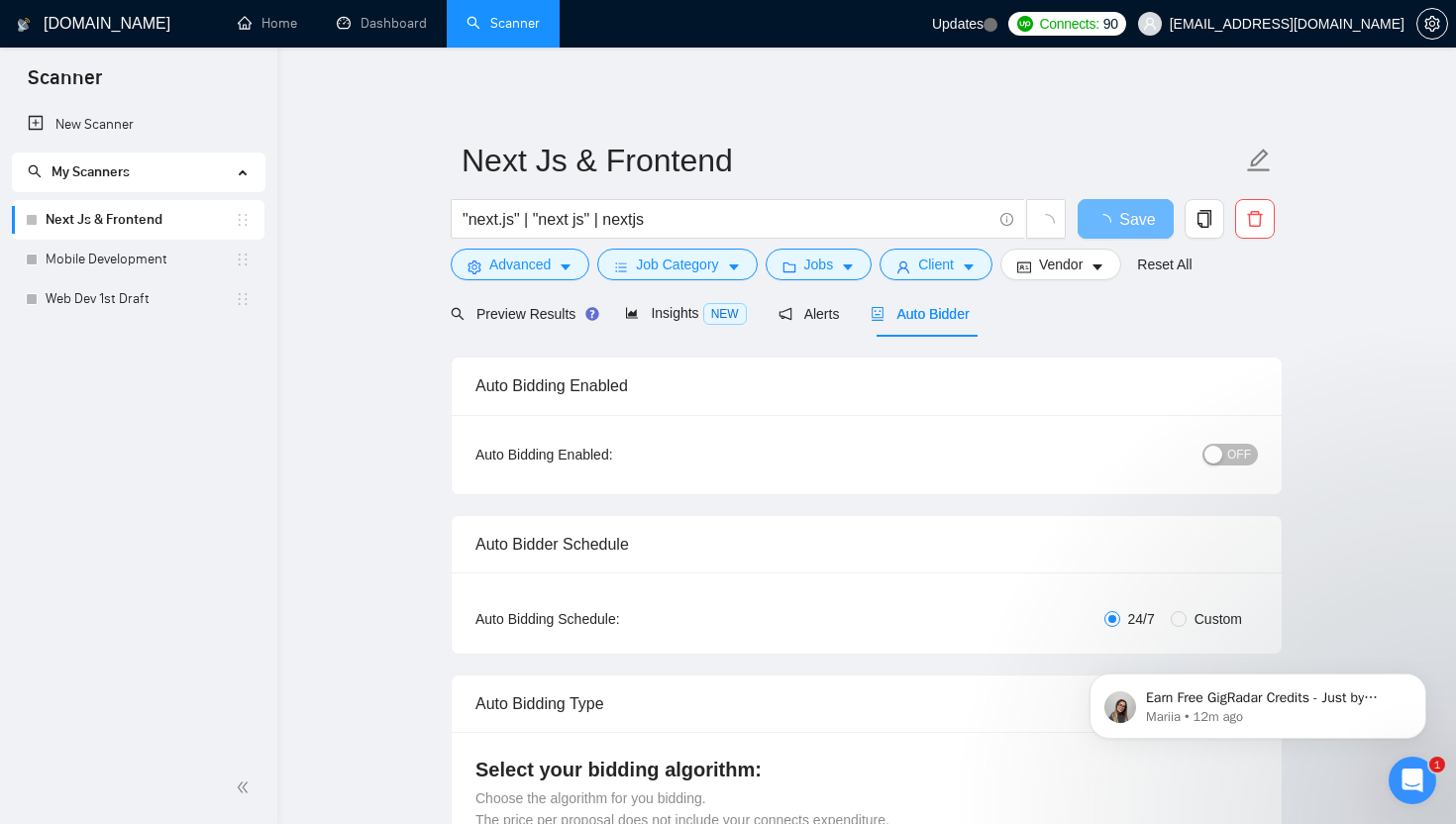 radio on "false" 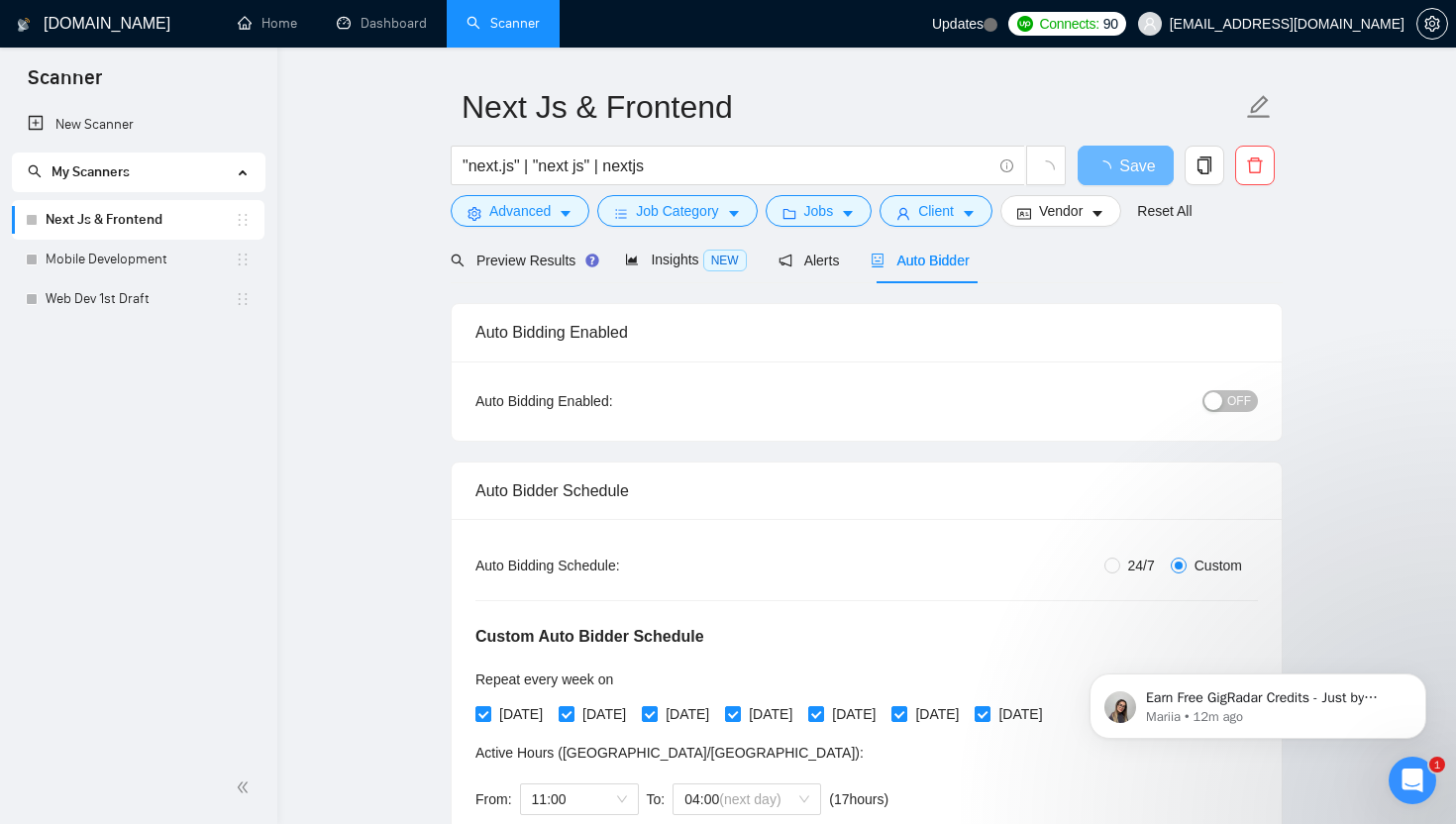 scroll, scrollTop: 60, scrollLeft: 0, axis: vertical 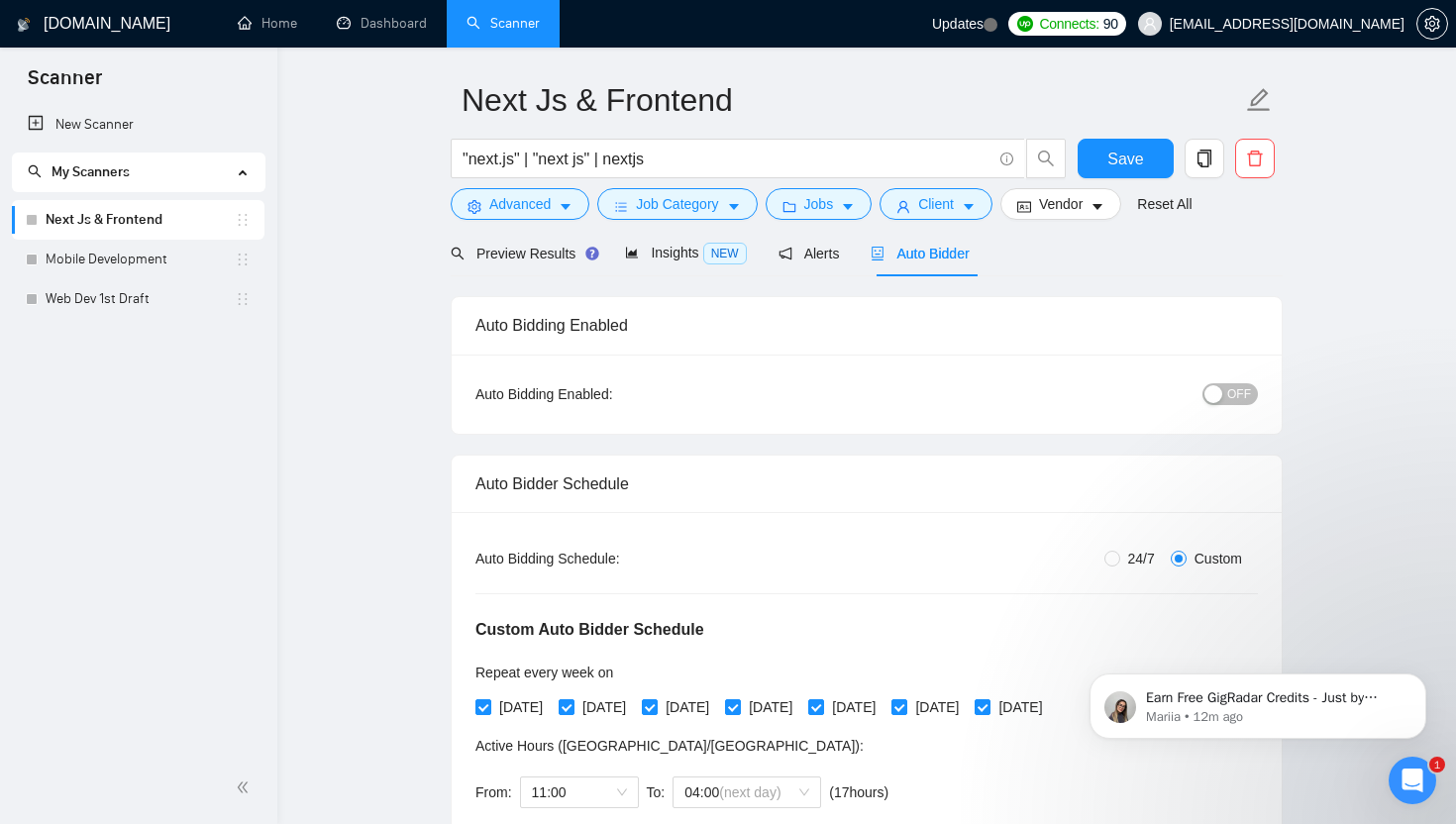 click at bounding box center [1213, 394] 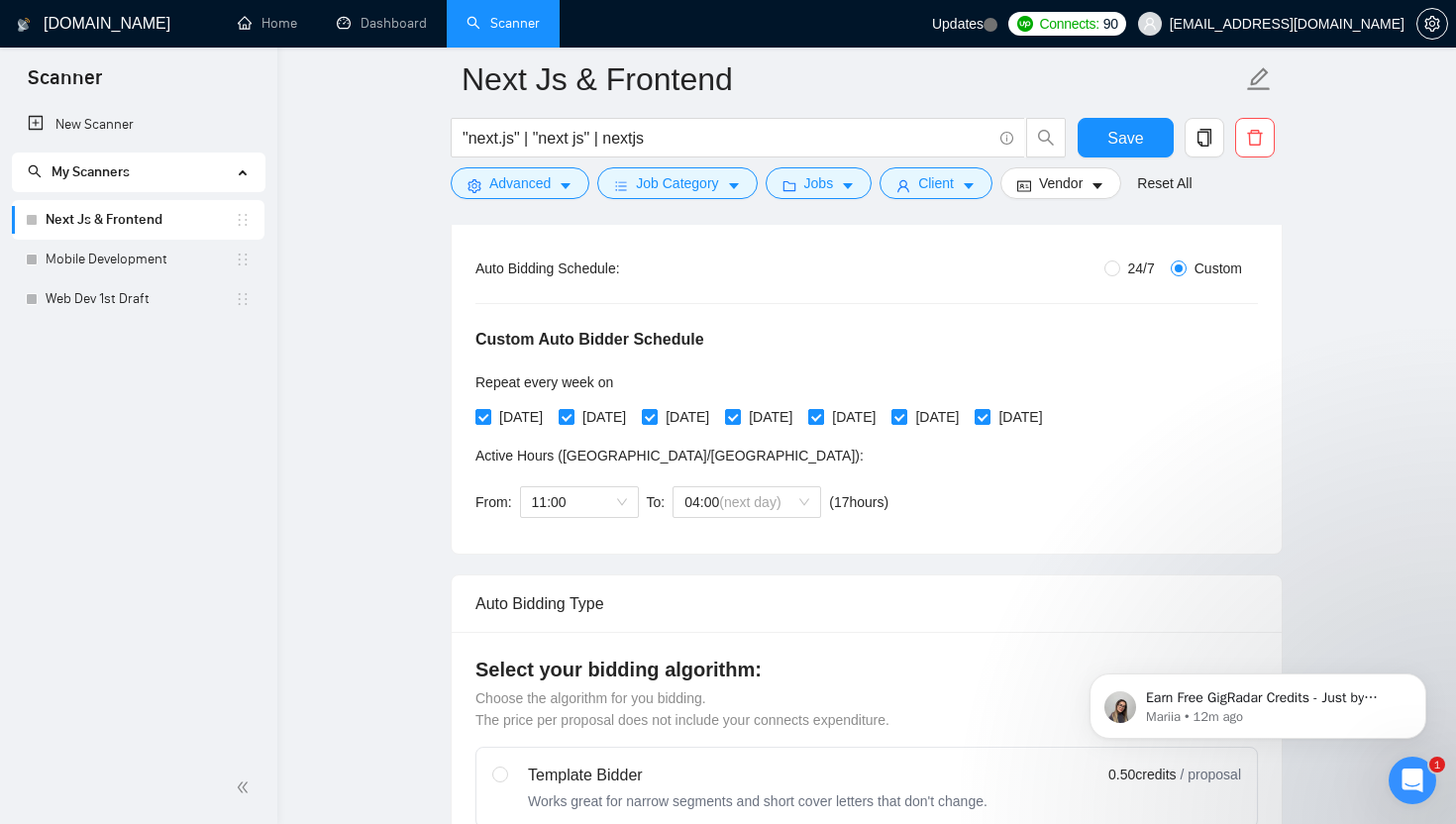 scroll, scrollTop: 331, scrollLeft: 0, axis: vertical 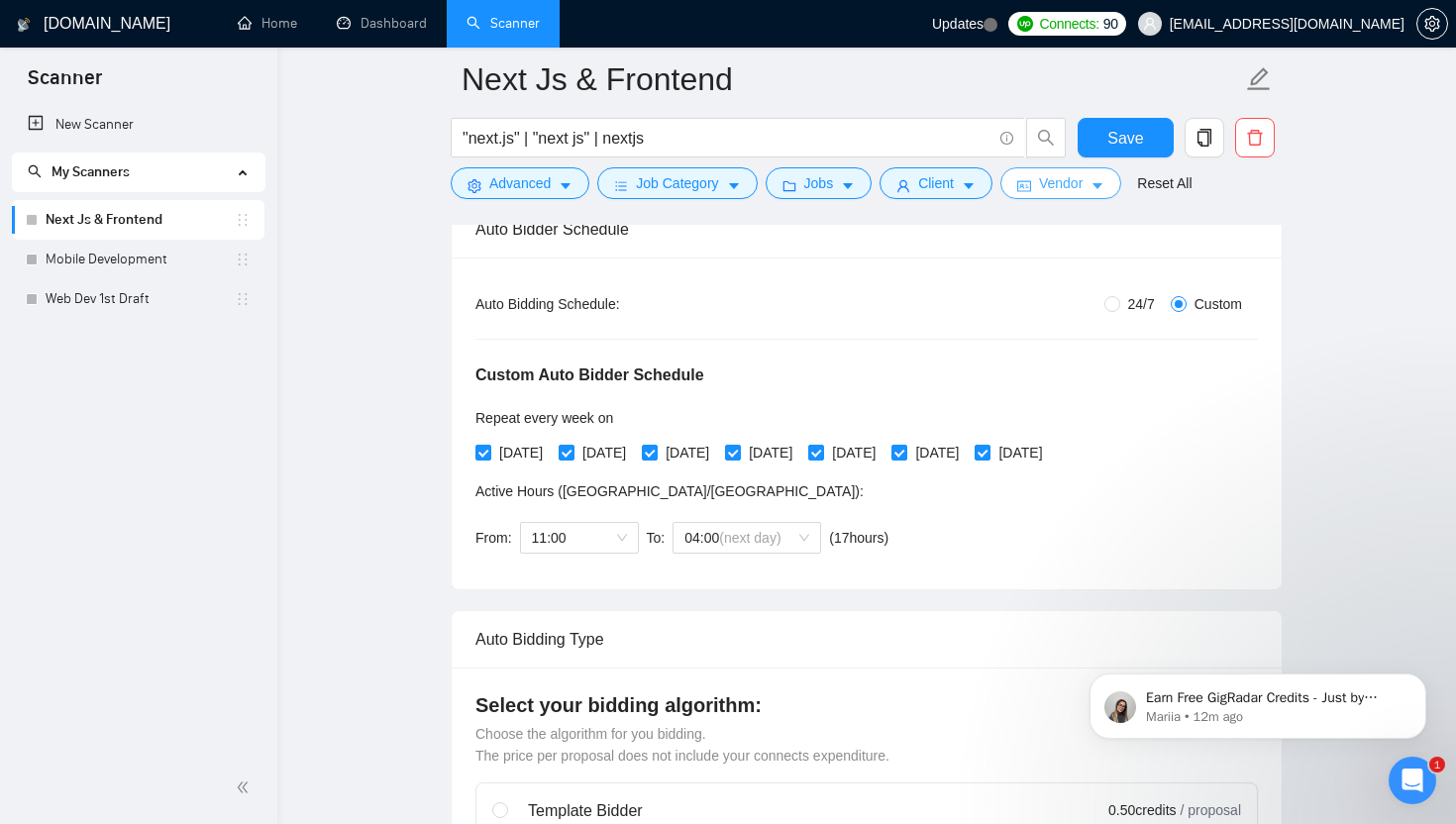 click on "Vendor" at bounding box center (1061, 183) 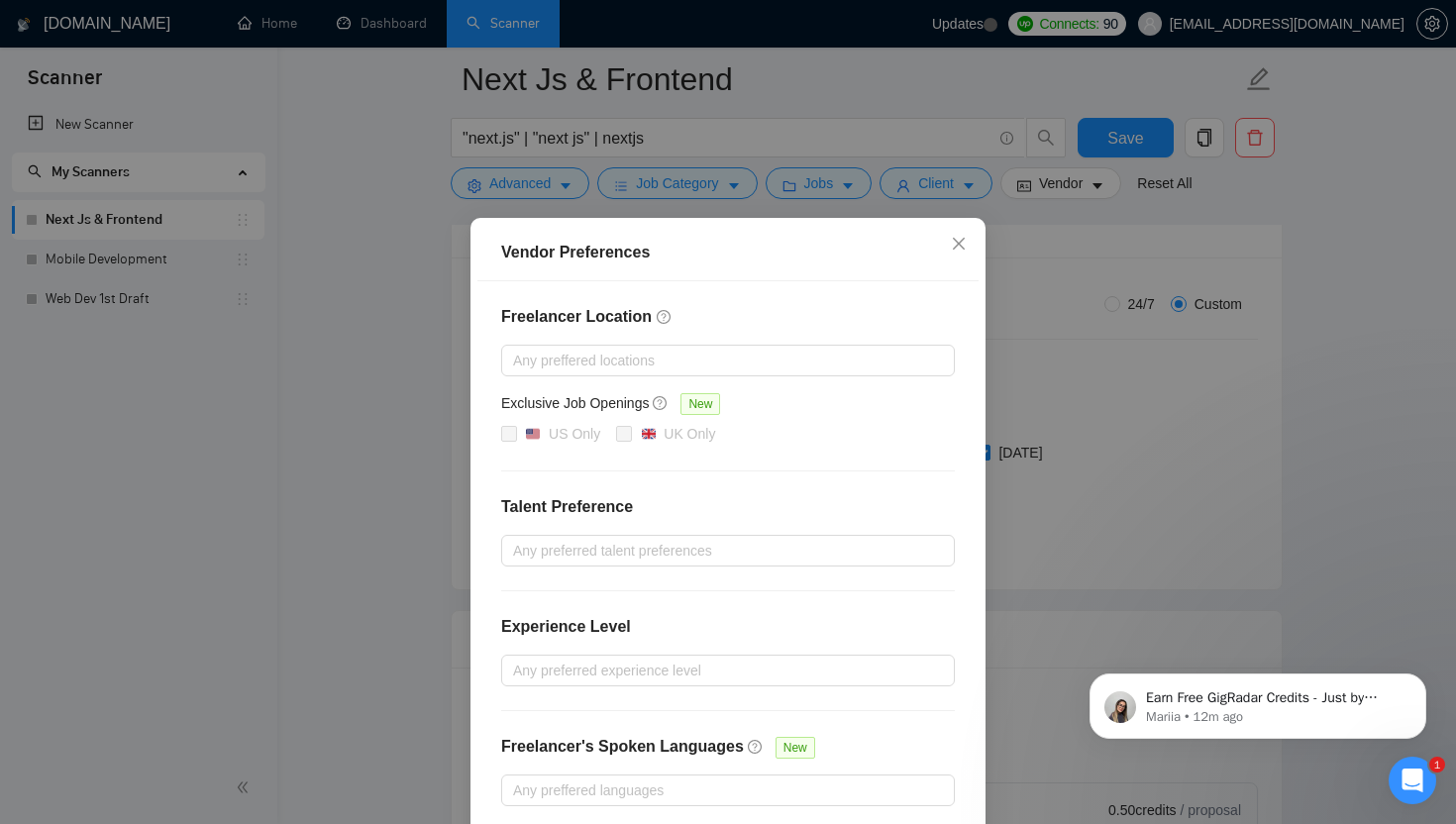 click on "Vendor Preferences Freelancer Location     Any preffered locations Exclusive Job Openings [GEOGRAPHIC_DATA] Only UK Only Talent Preference   Any preferred talent preferences Experience Level   Any preferred experience level Freelancer's Spoken Languages New   Any preffered languages Reset OK" at bounding box center [728, 412] 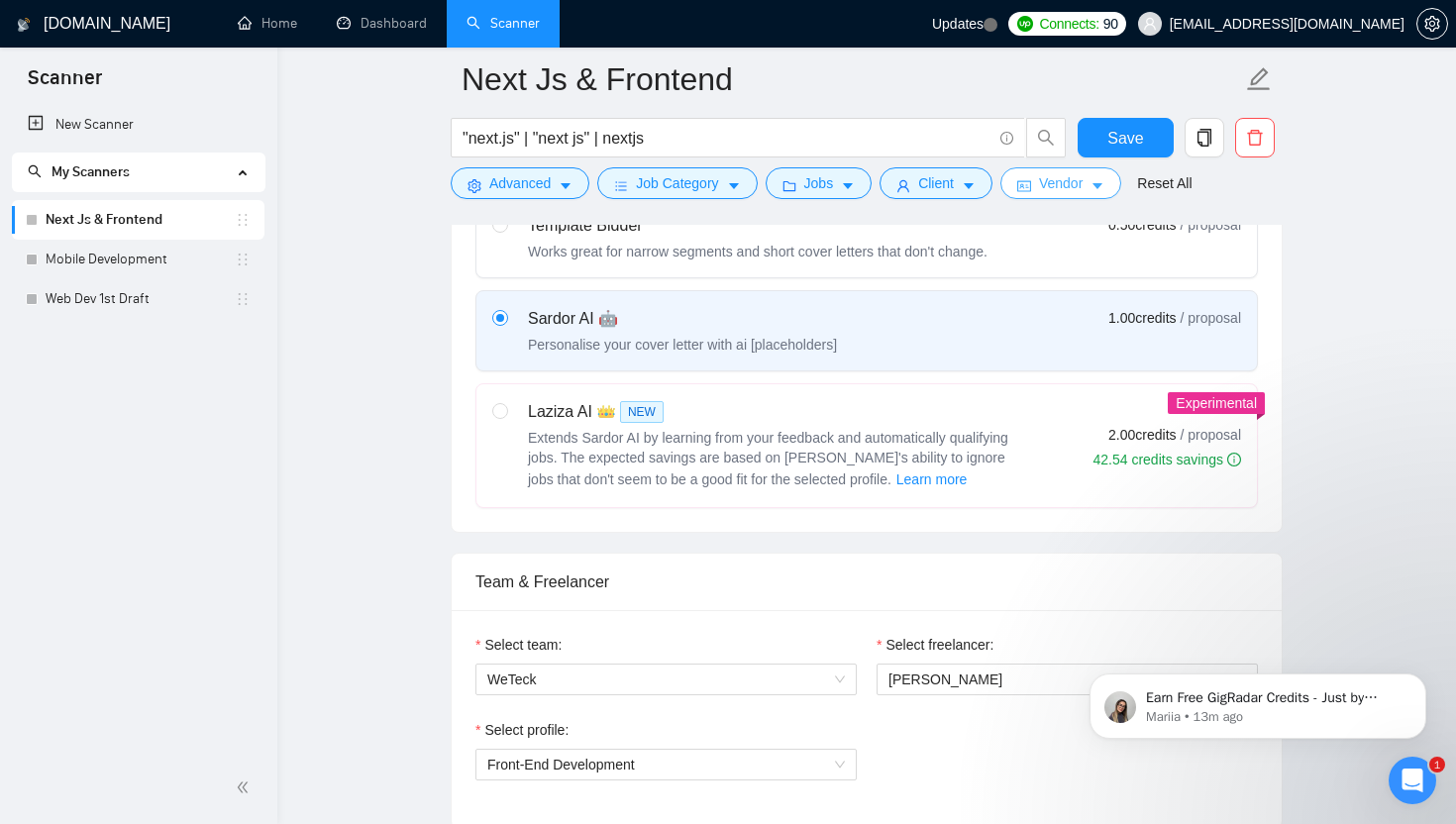 scroll, scrollTop: 0, scrollLeft: 0, axis: both 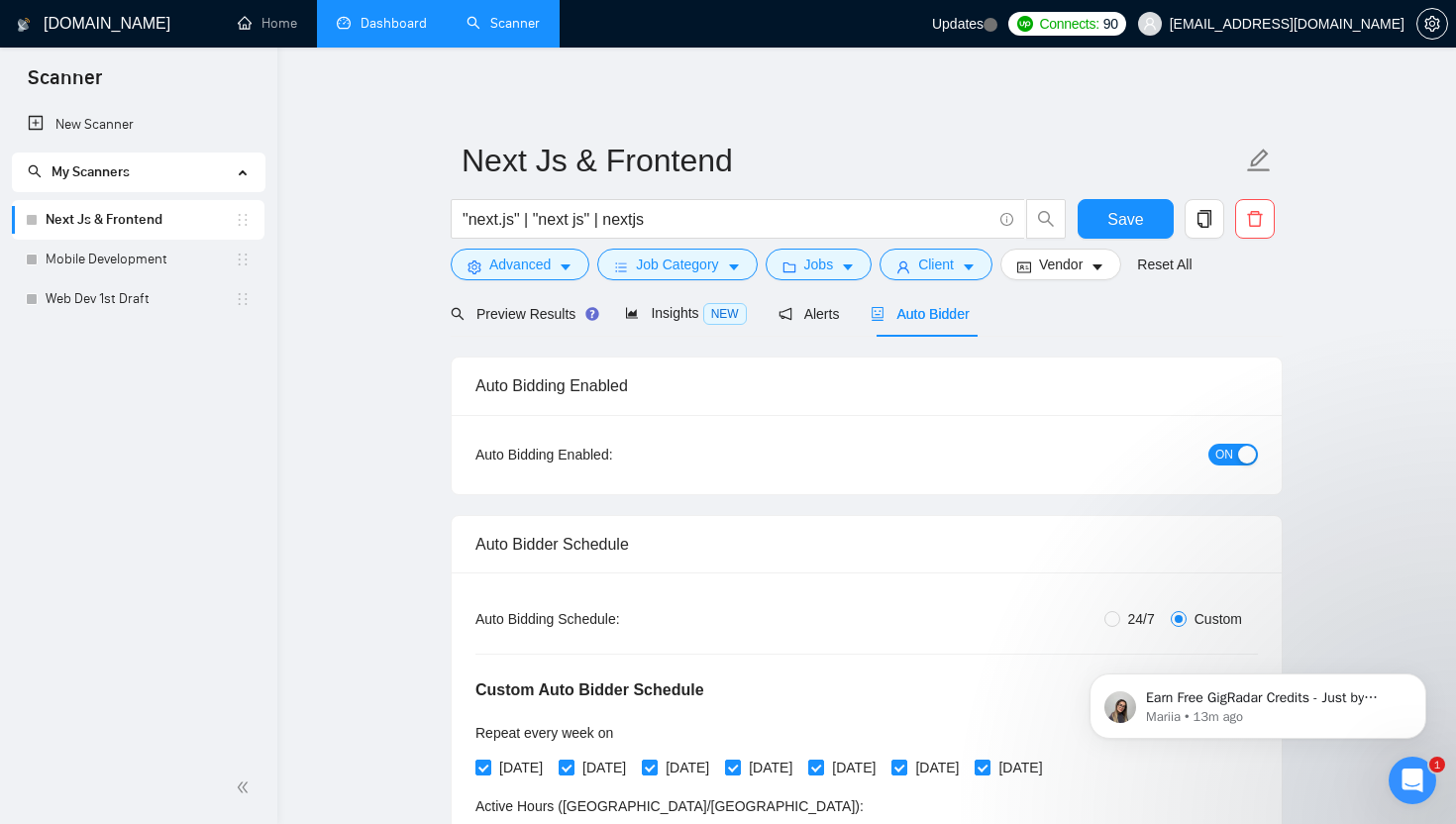 click on "Dashboard" at bounding box center [381, 23] 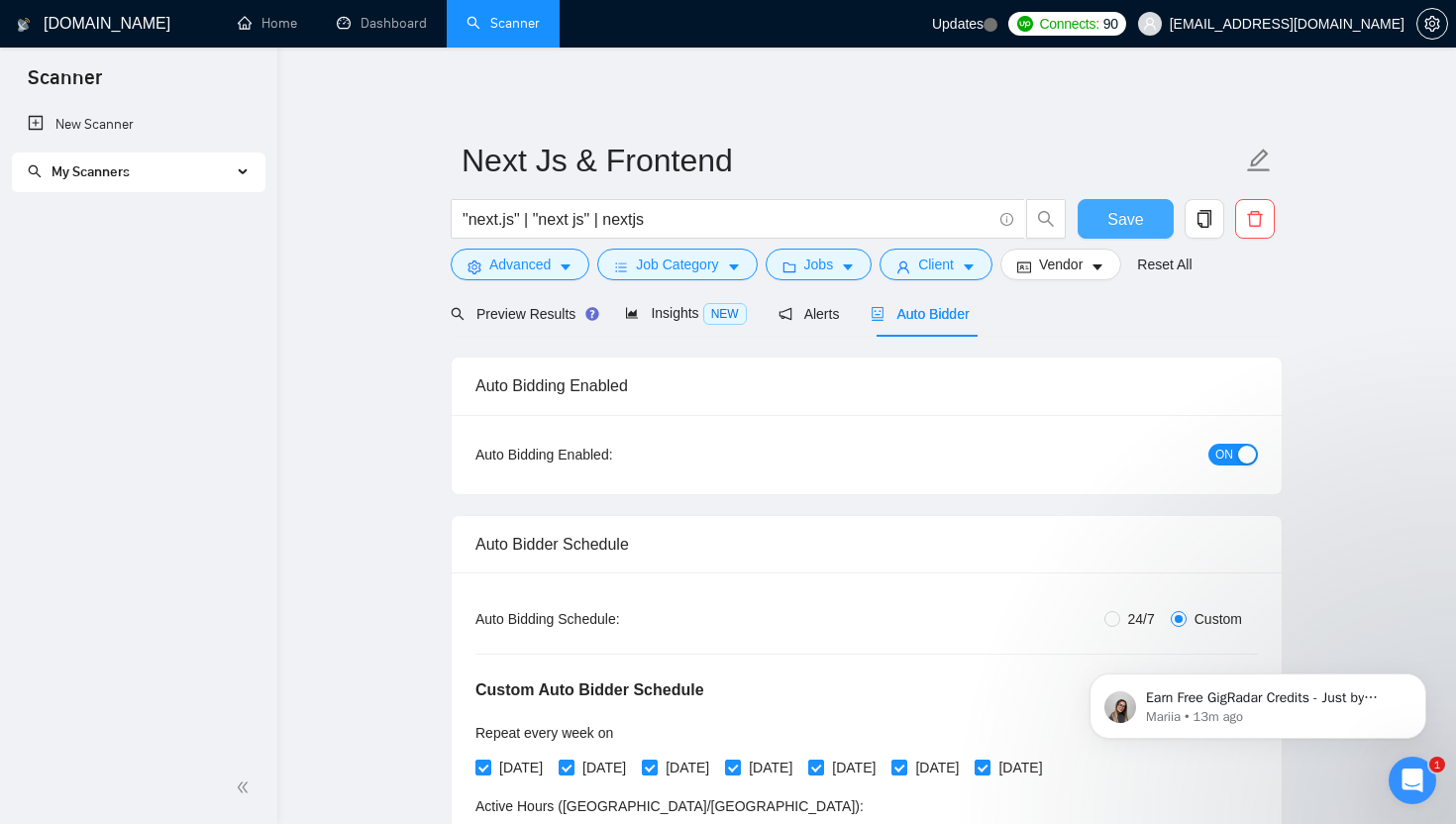 click on "Save" at bounding box center (1125, 219) 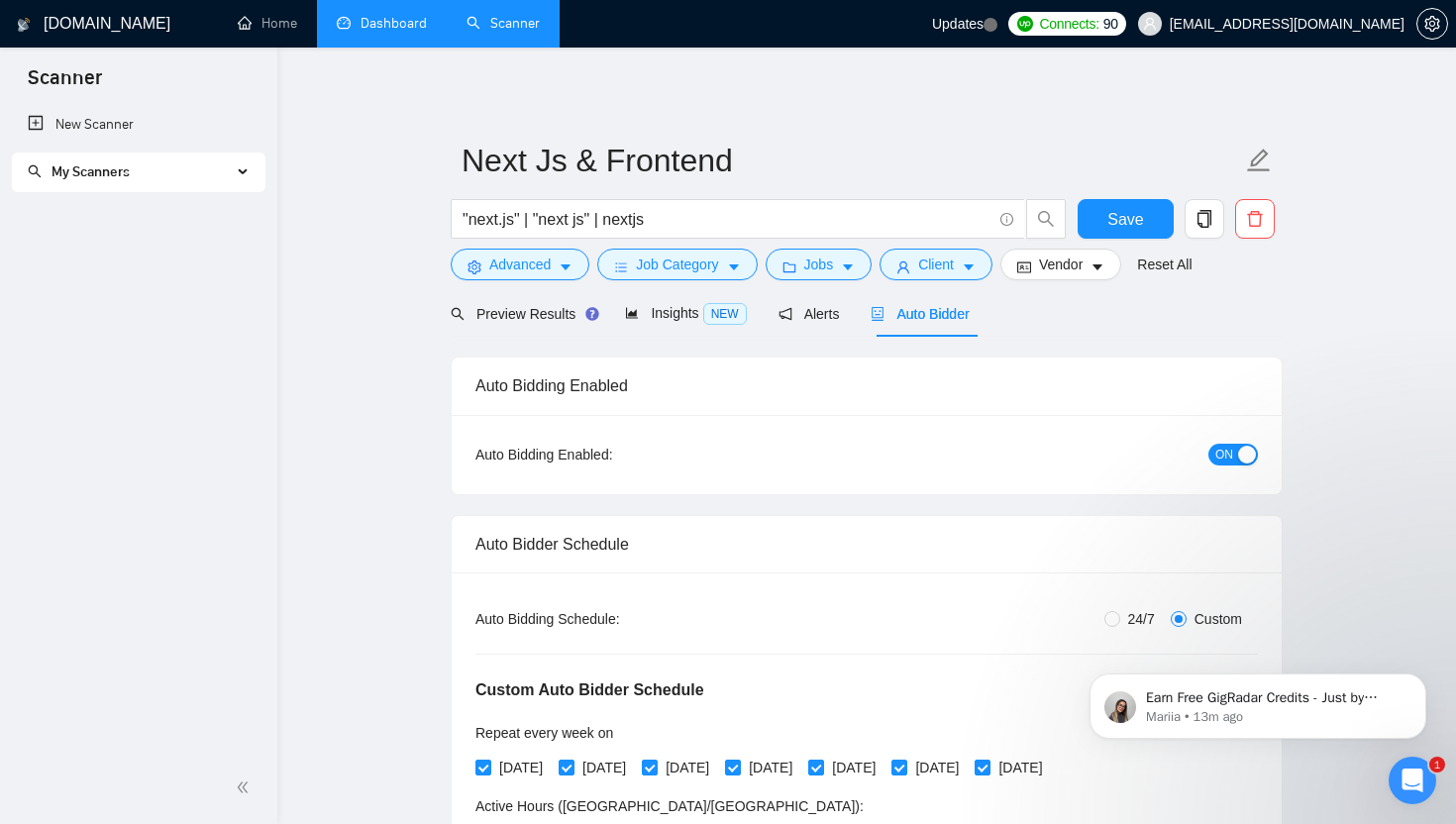 click on "Dashboard" at bounding box center [381, 23] 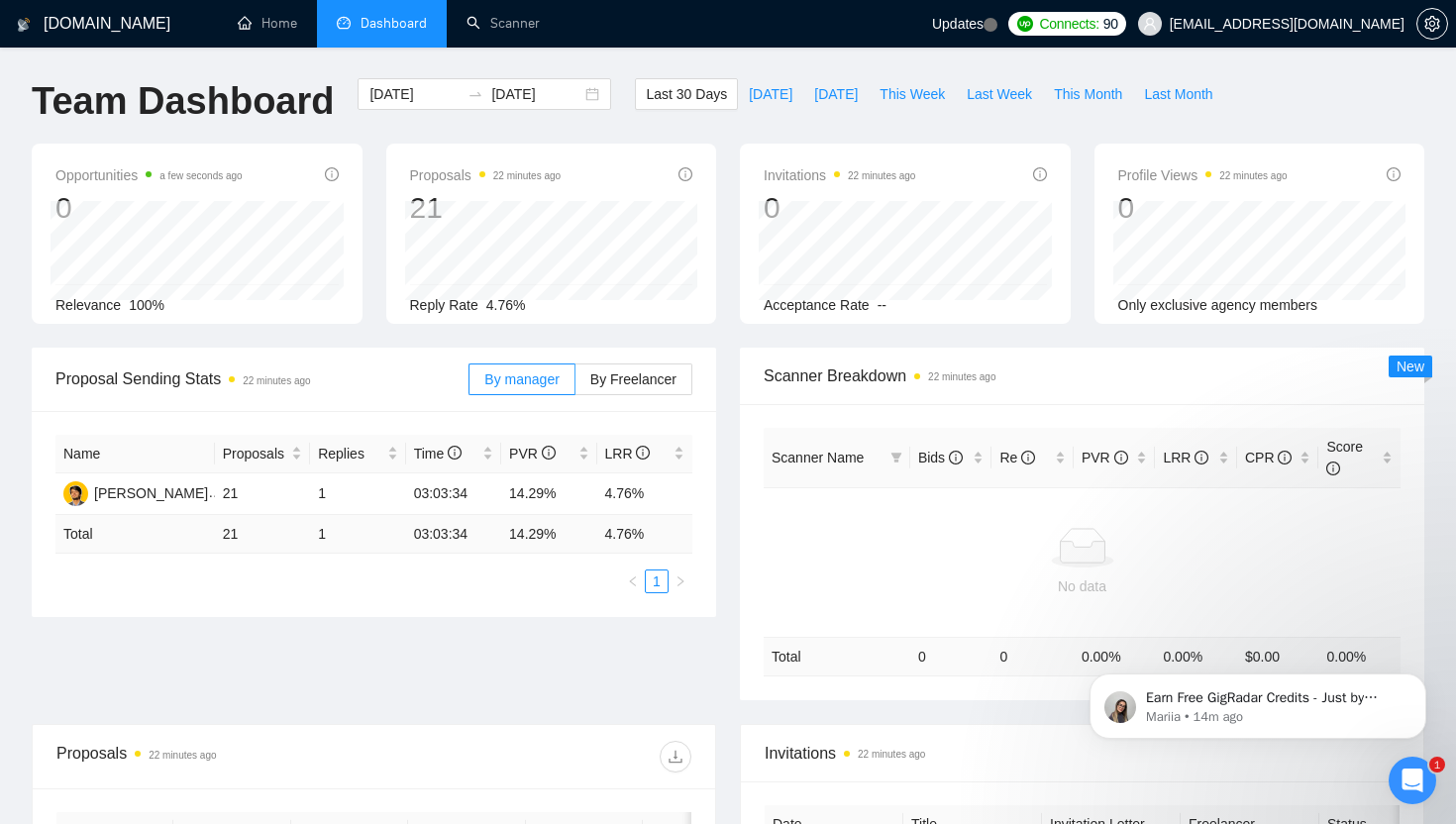 scroll, scrollTop: 0, scrollLeft: 0, axis: both 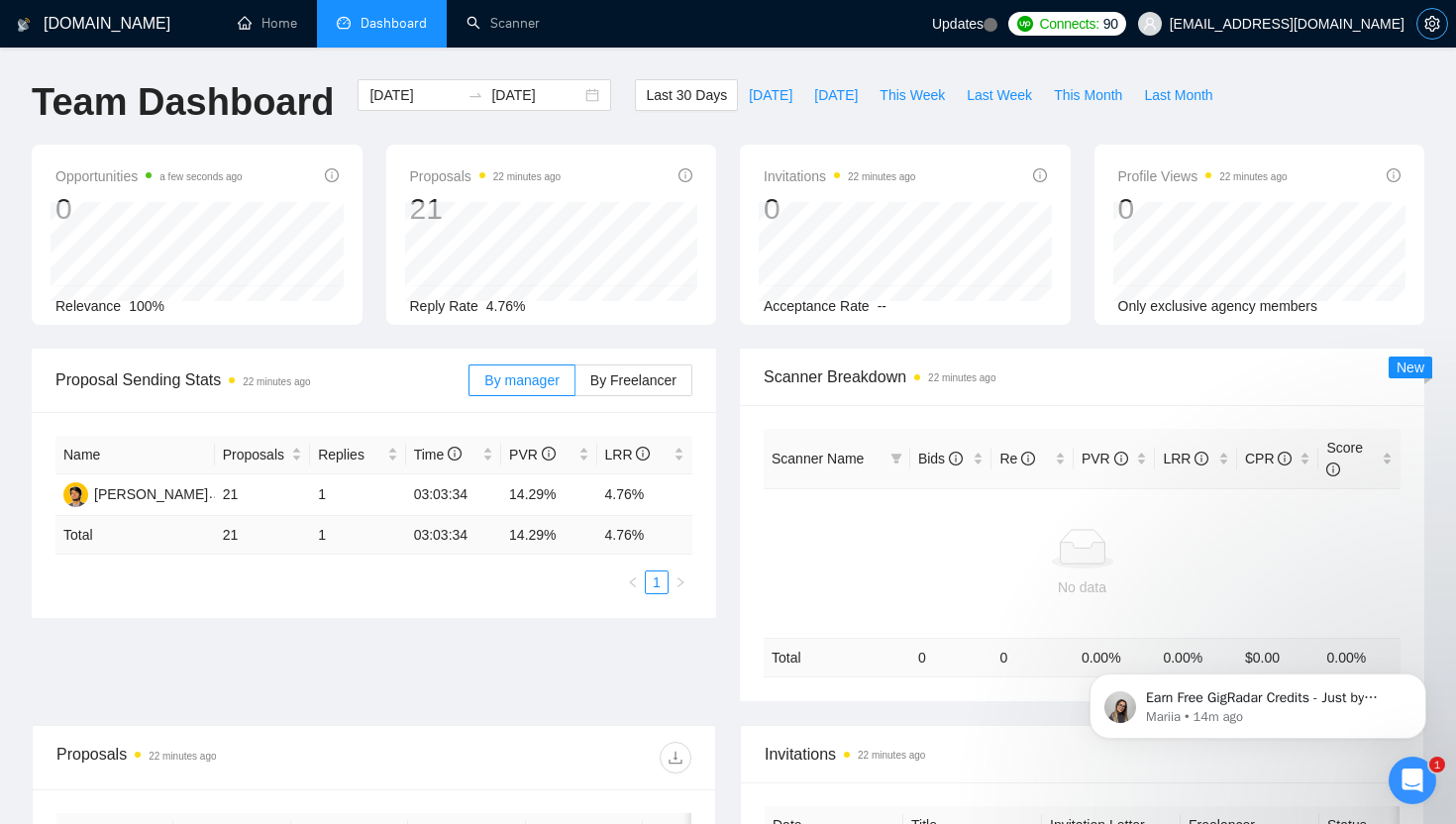 click 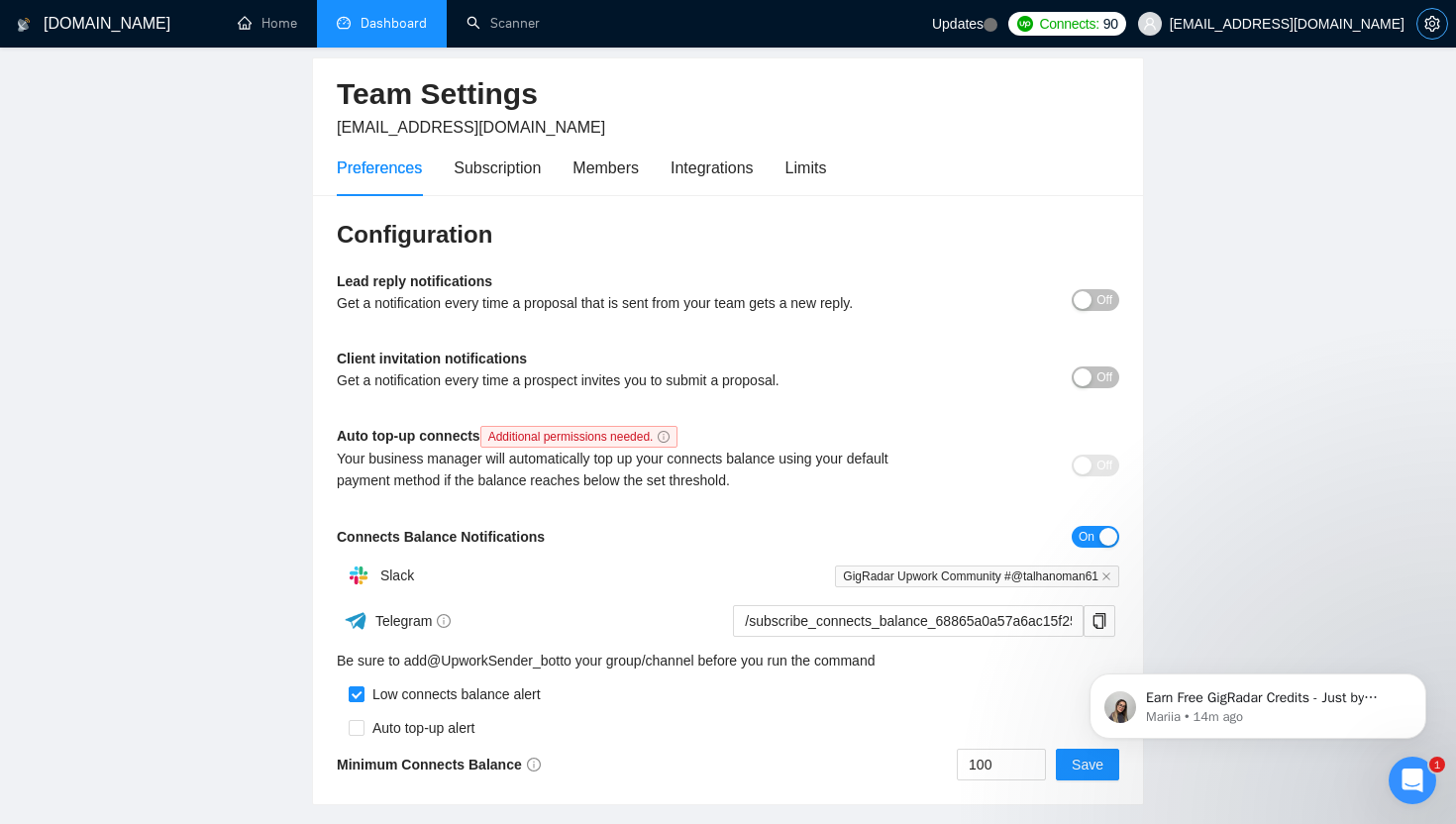 scroll, scrollTop: 70, scrollLeft: 0, axis: vertical 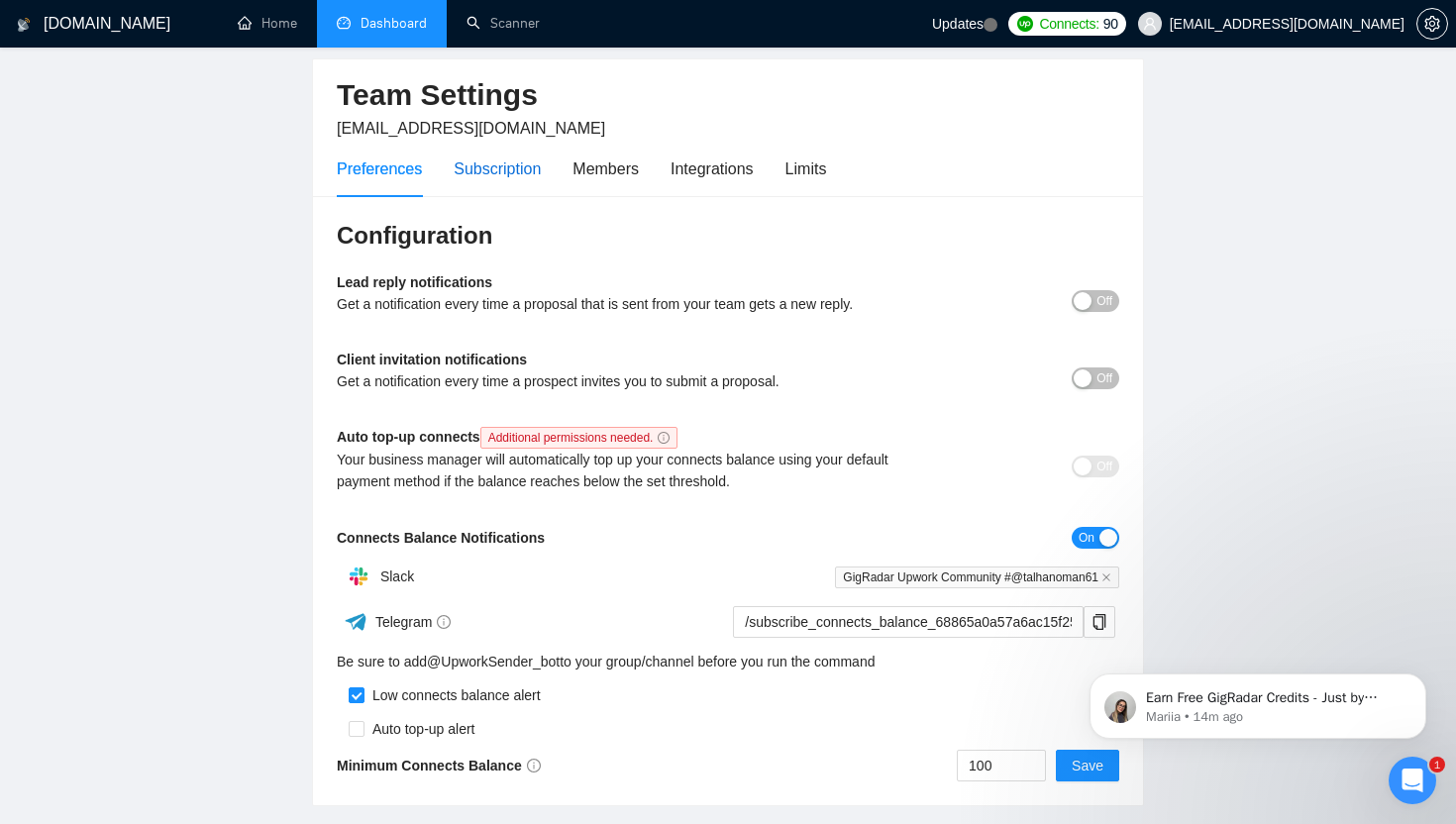 click on "Subscription" at bounding box center [497, 168] 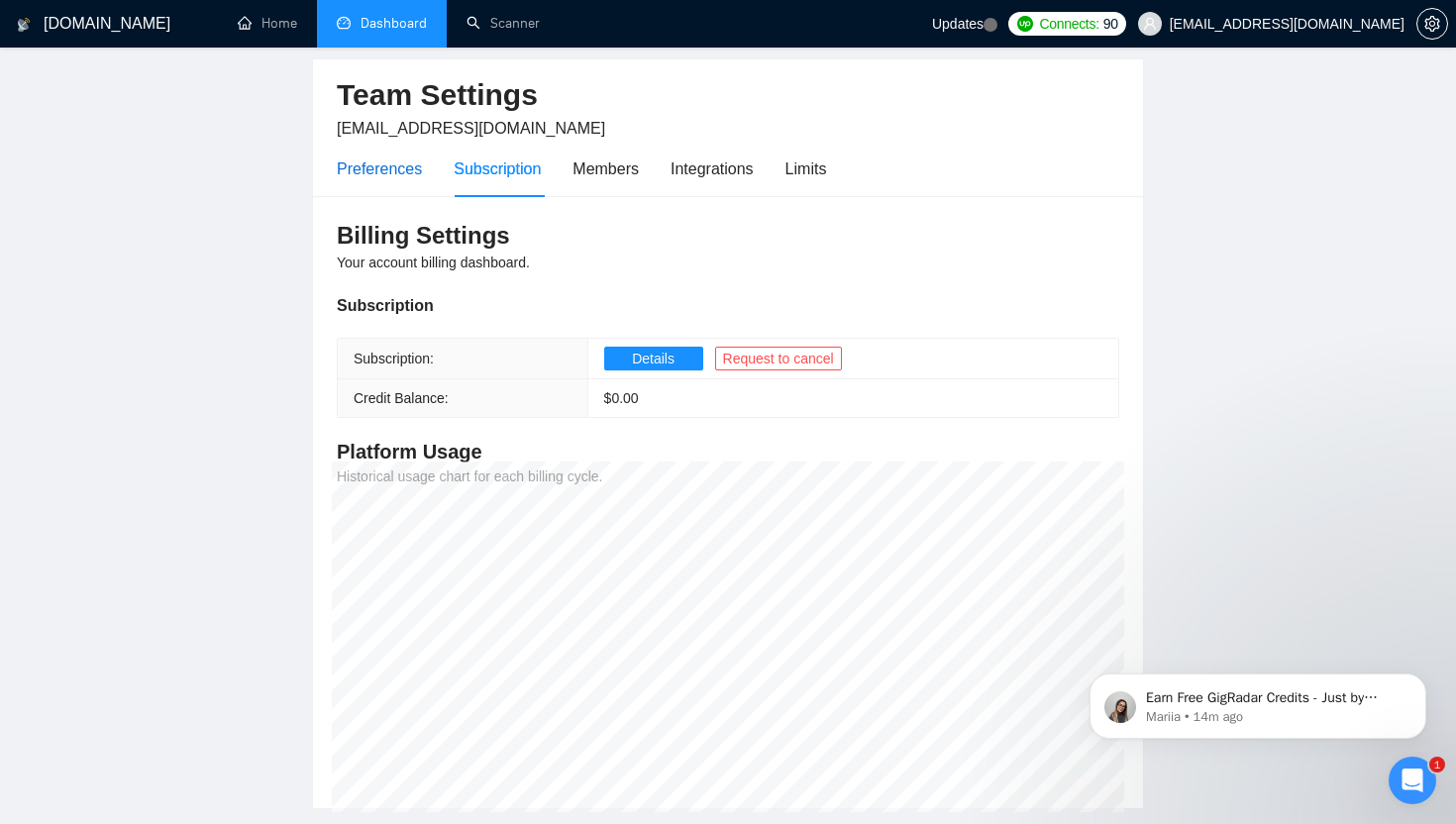 click on "Preferences" at bounding box center [379, 168] 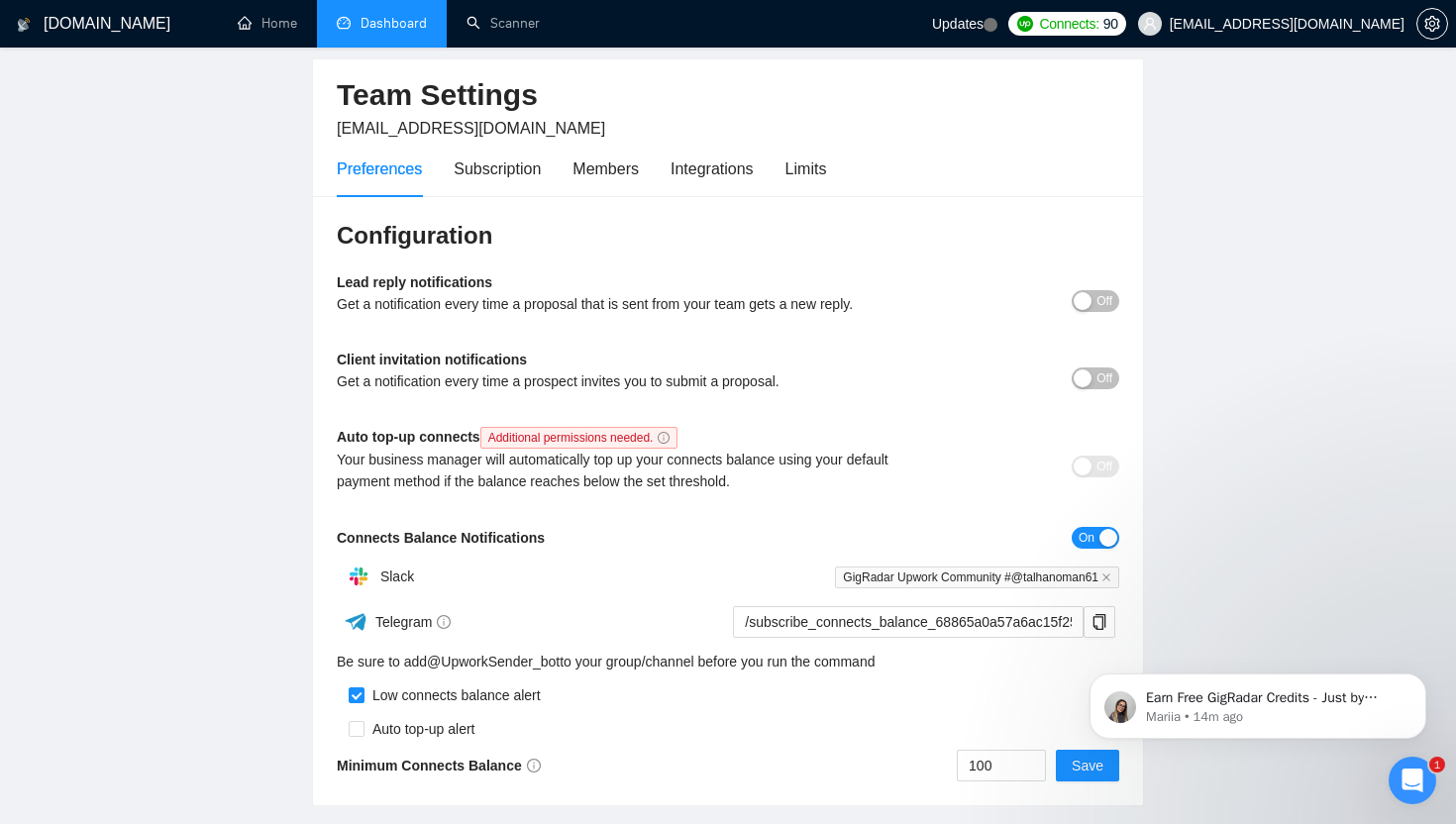 click on "Preferences Subscription Members Integrations Limits" at bounding box center (581, 168) 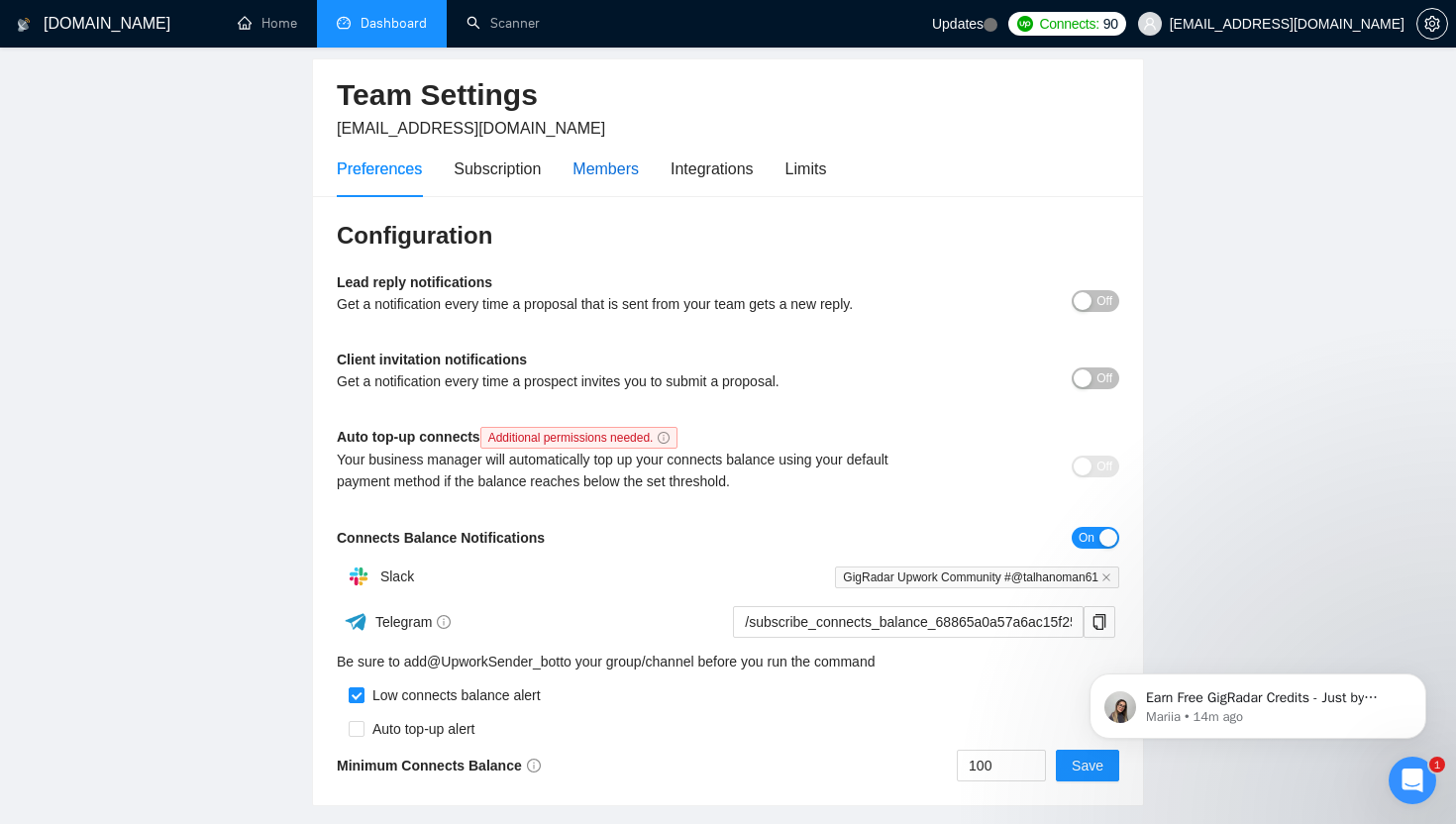 click on "Members" at bounding box center (605, 168) 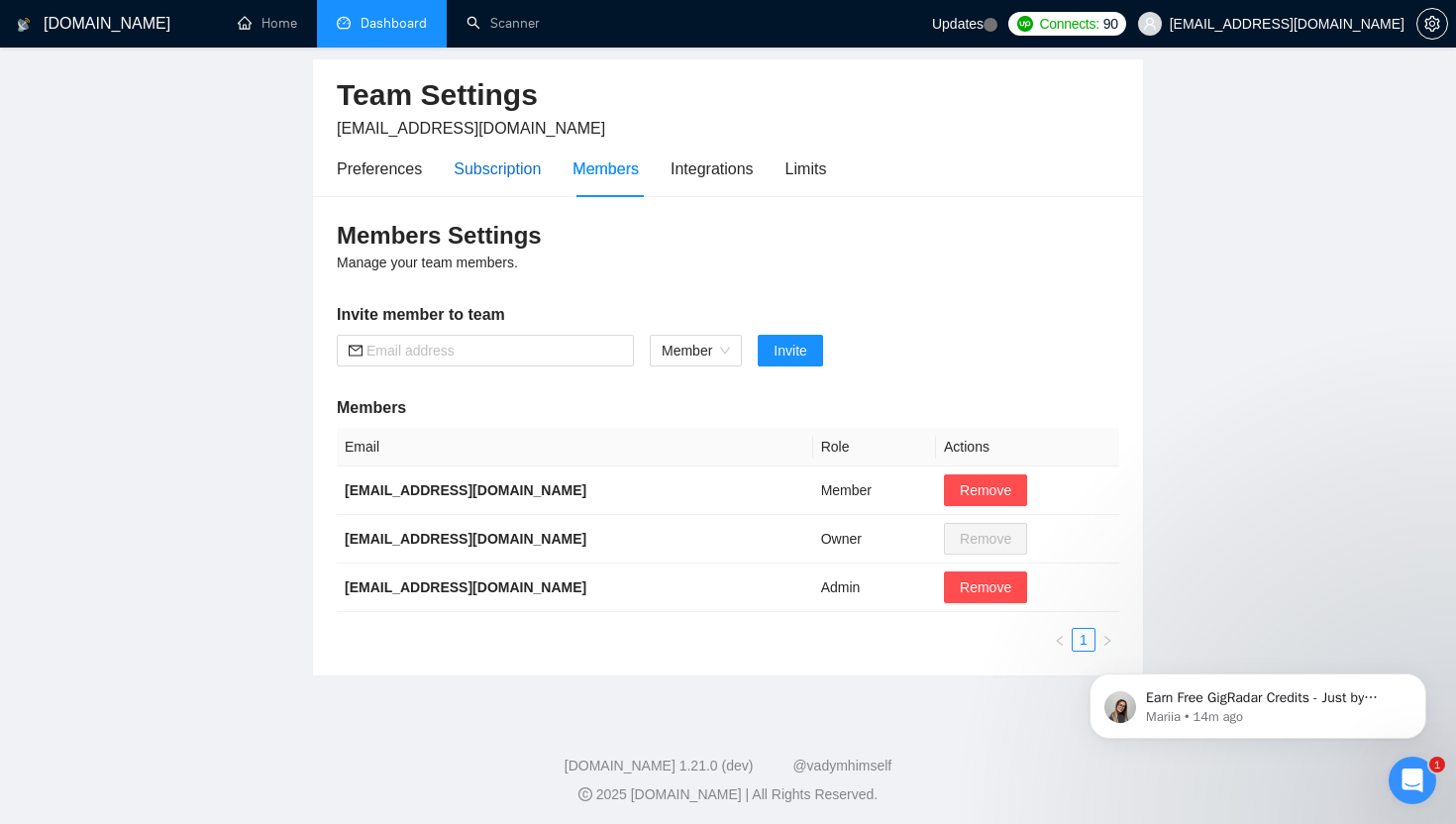 click on "Subscription" at bounding box center (497, 168) 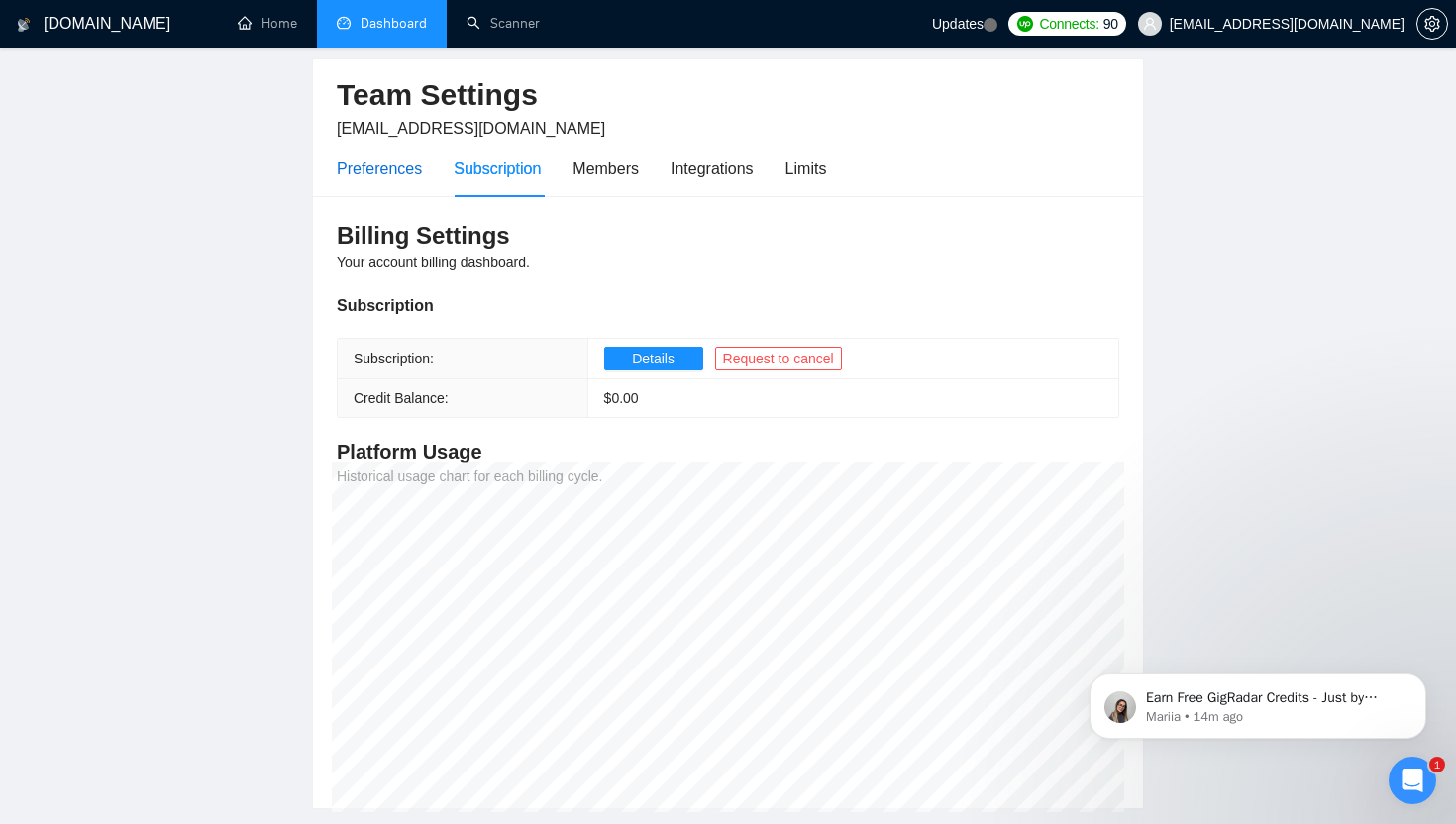 click on "Preferences" at bounding box center (379, 168) 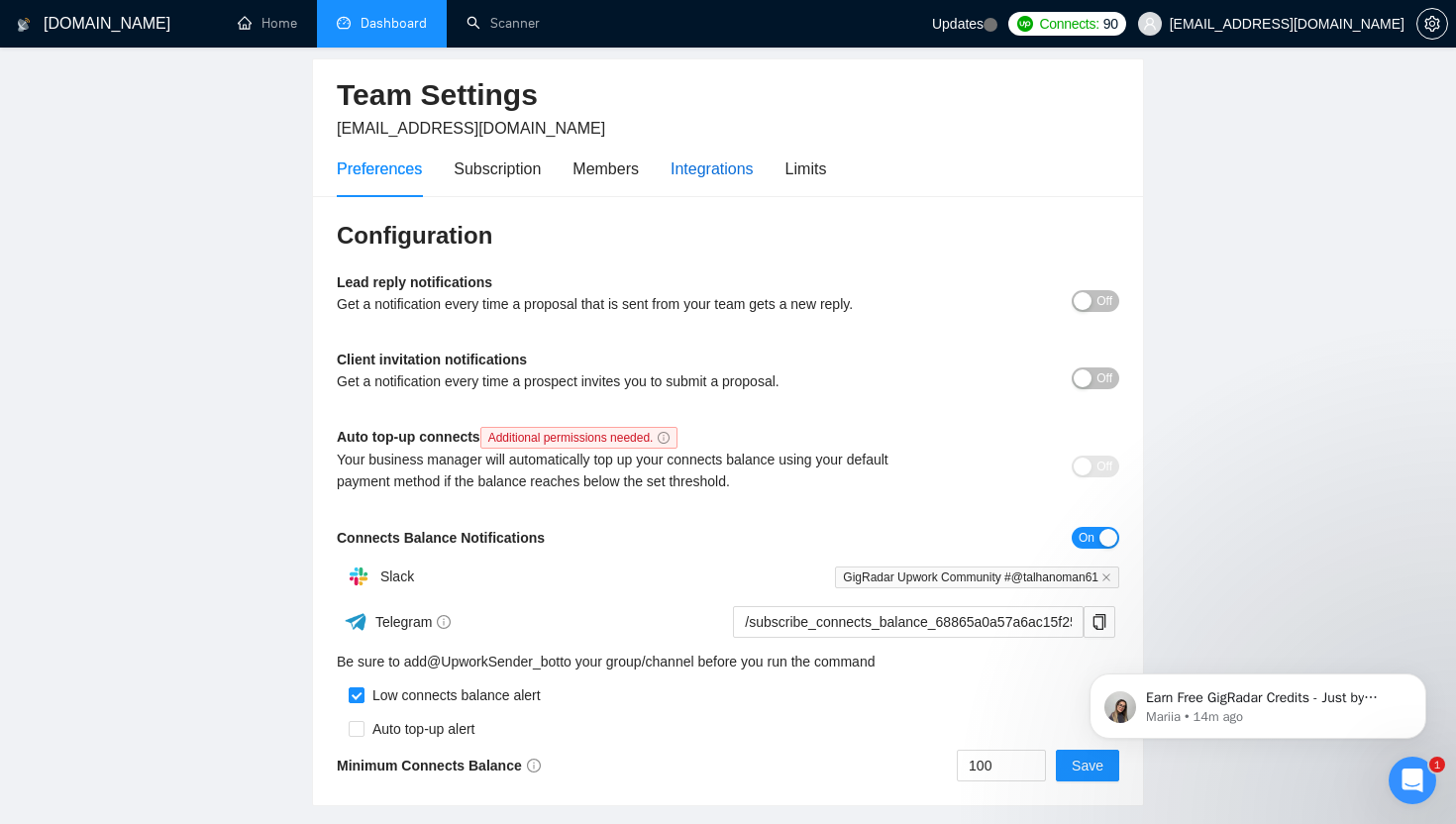click on "Integrations" at bounding box center (712, 168) 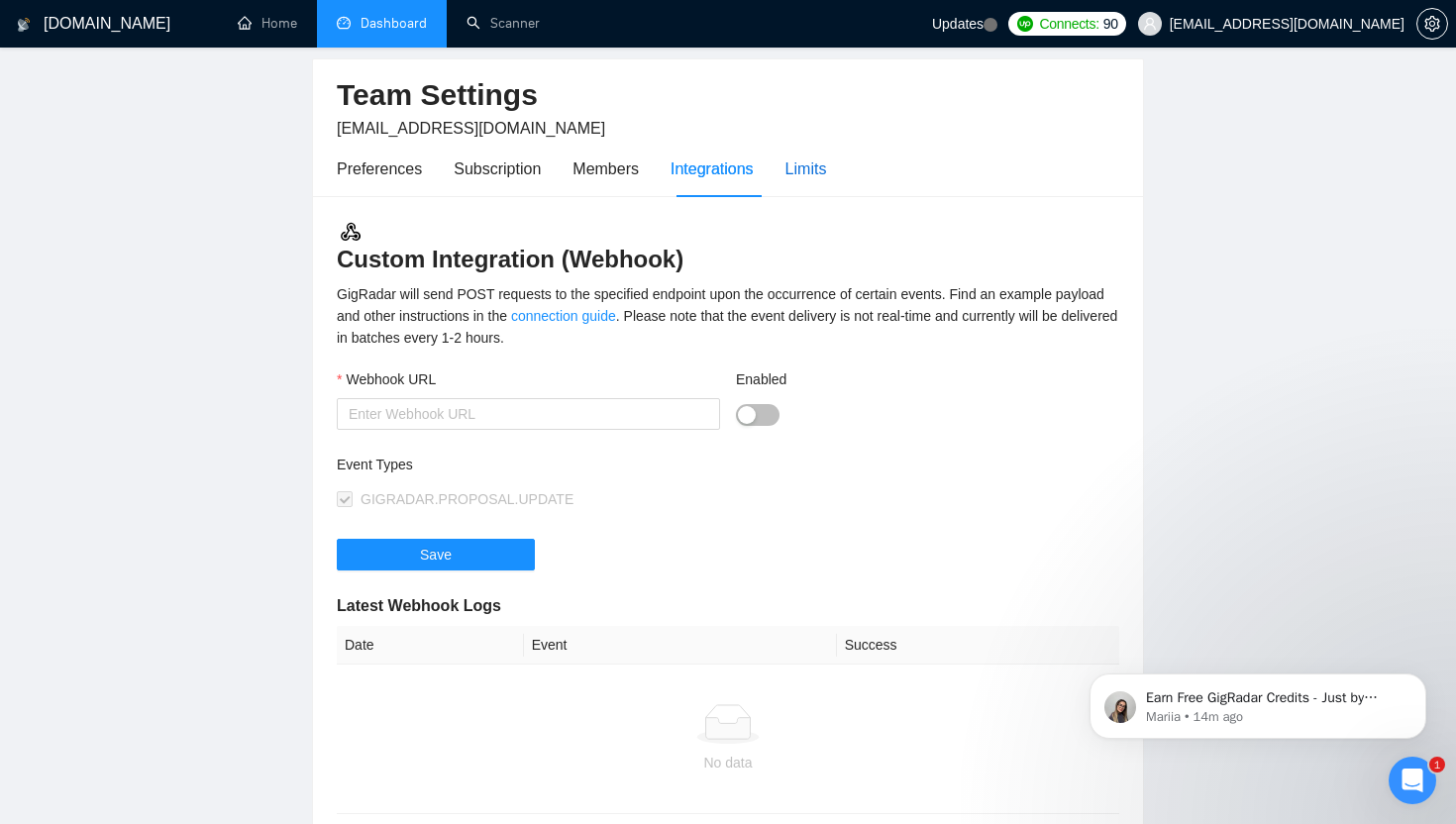 click on "Limits" at bounding box center (806, 168) 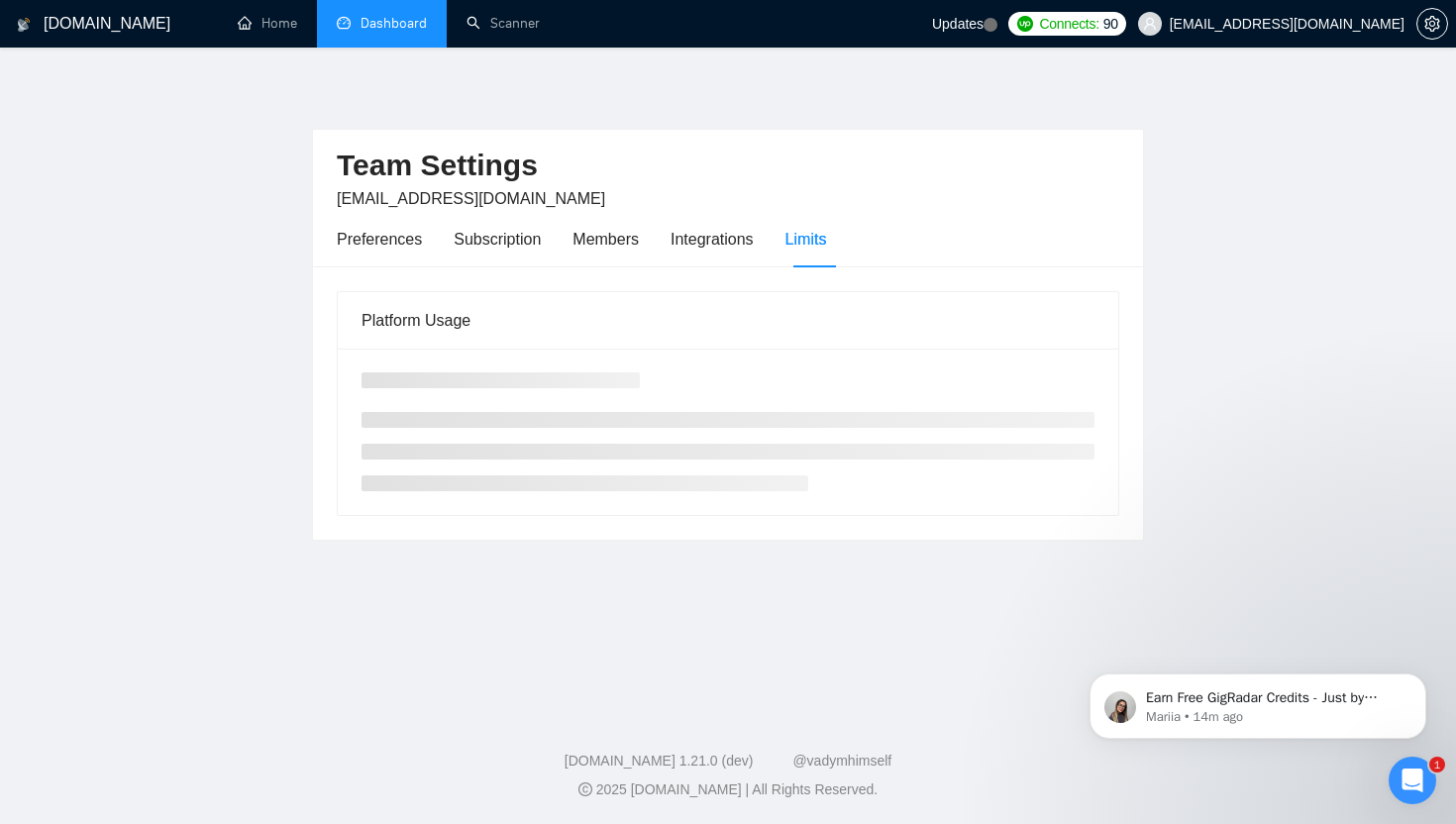 scroll, scrollTop: 0, scrollLeft: 0, axis: both 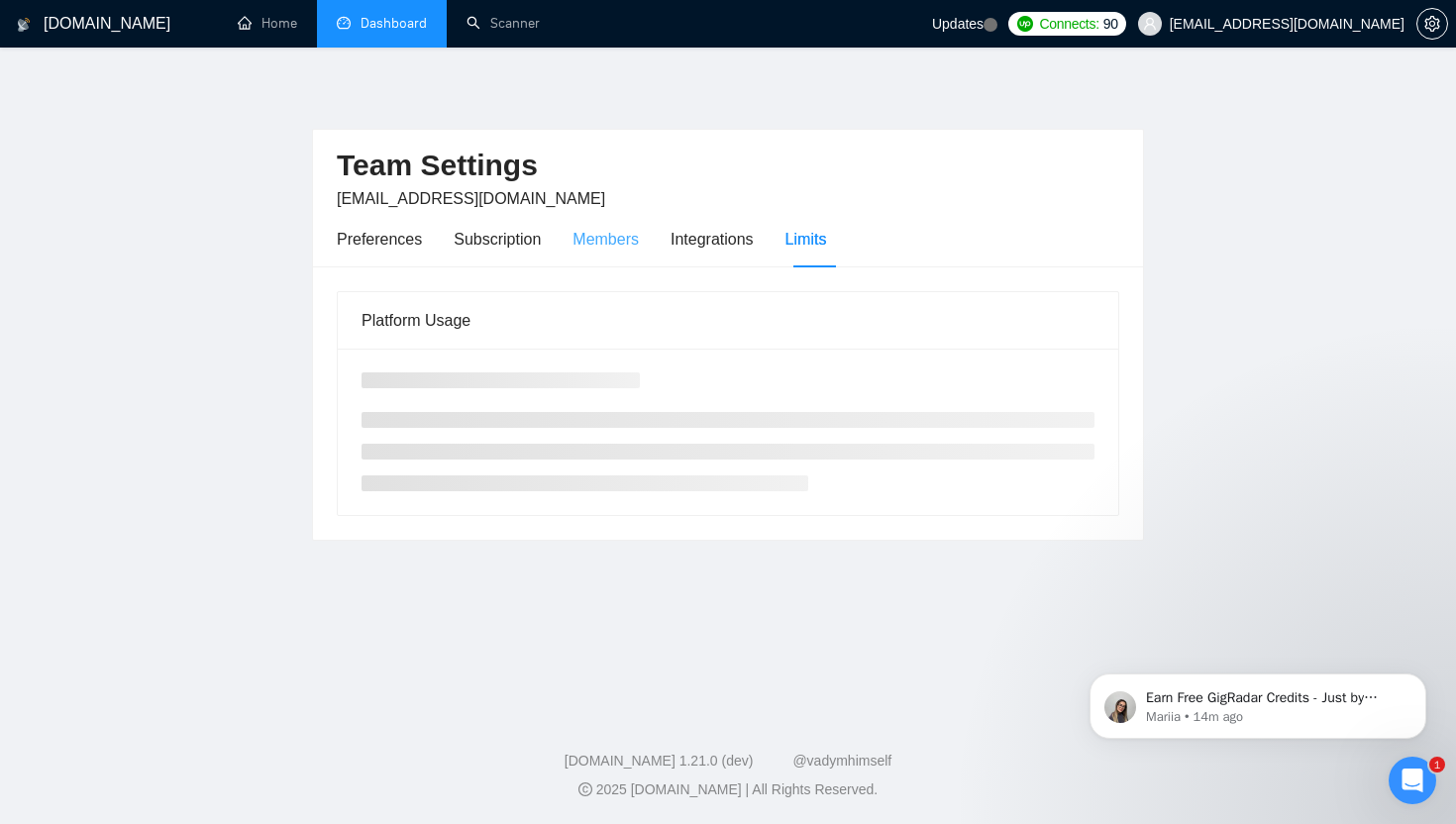 click on "Members" at bounding box center (605, 239) 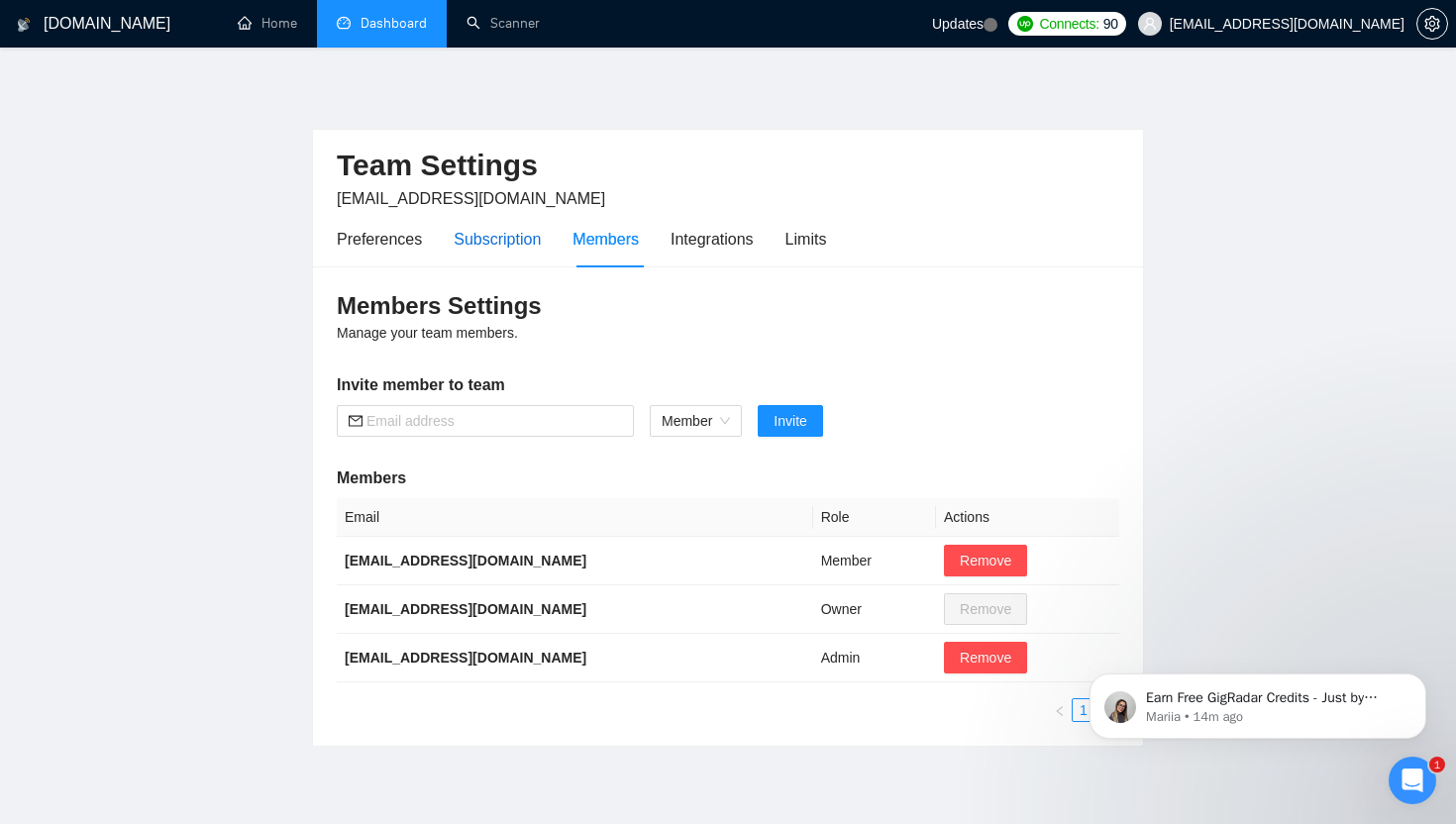 click on "Subscription" at bounding box center (497, 239) 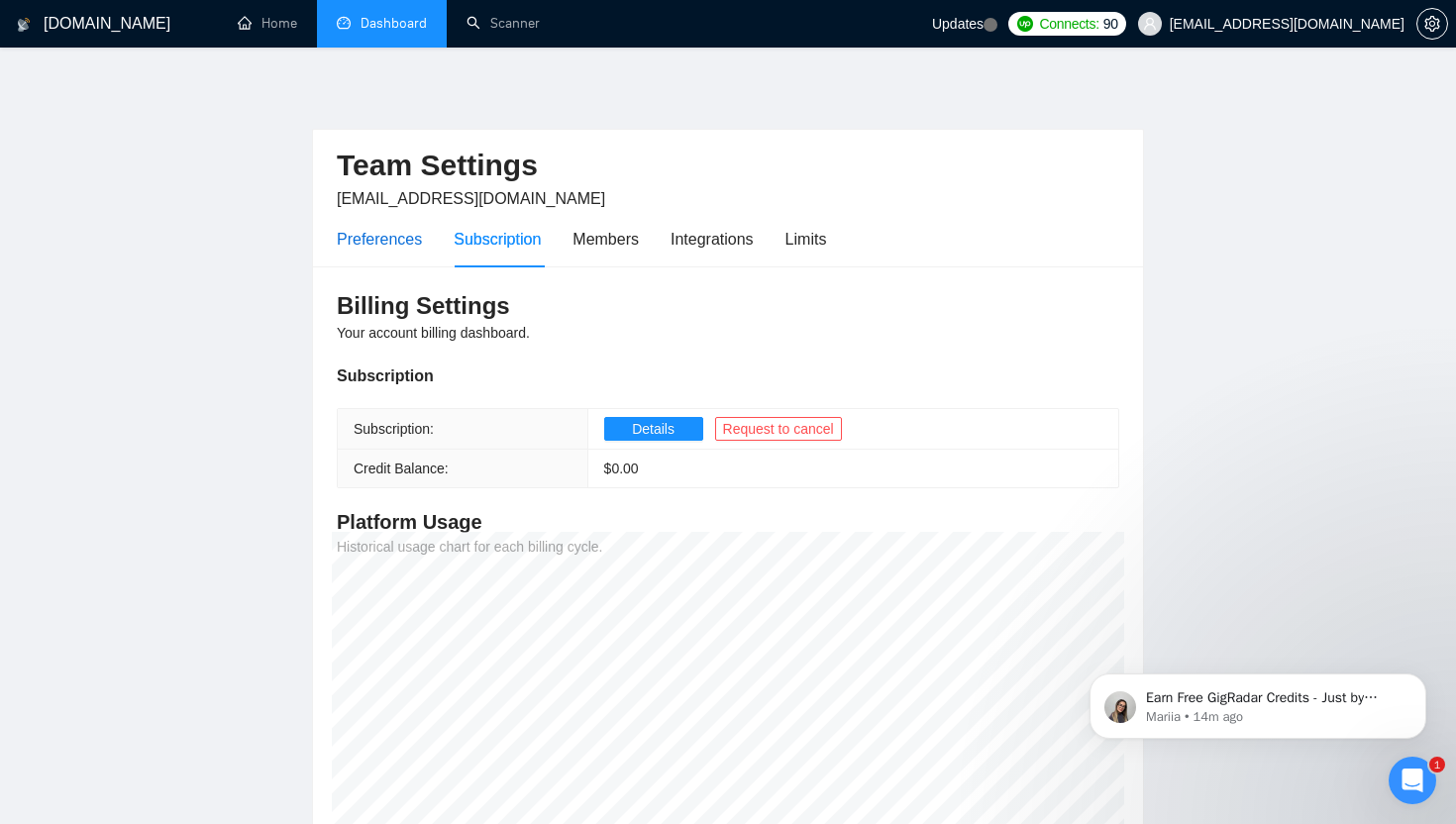 click on "Preferences" at bounding box center [379, 239] 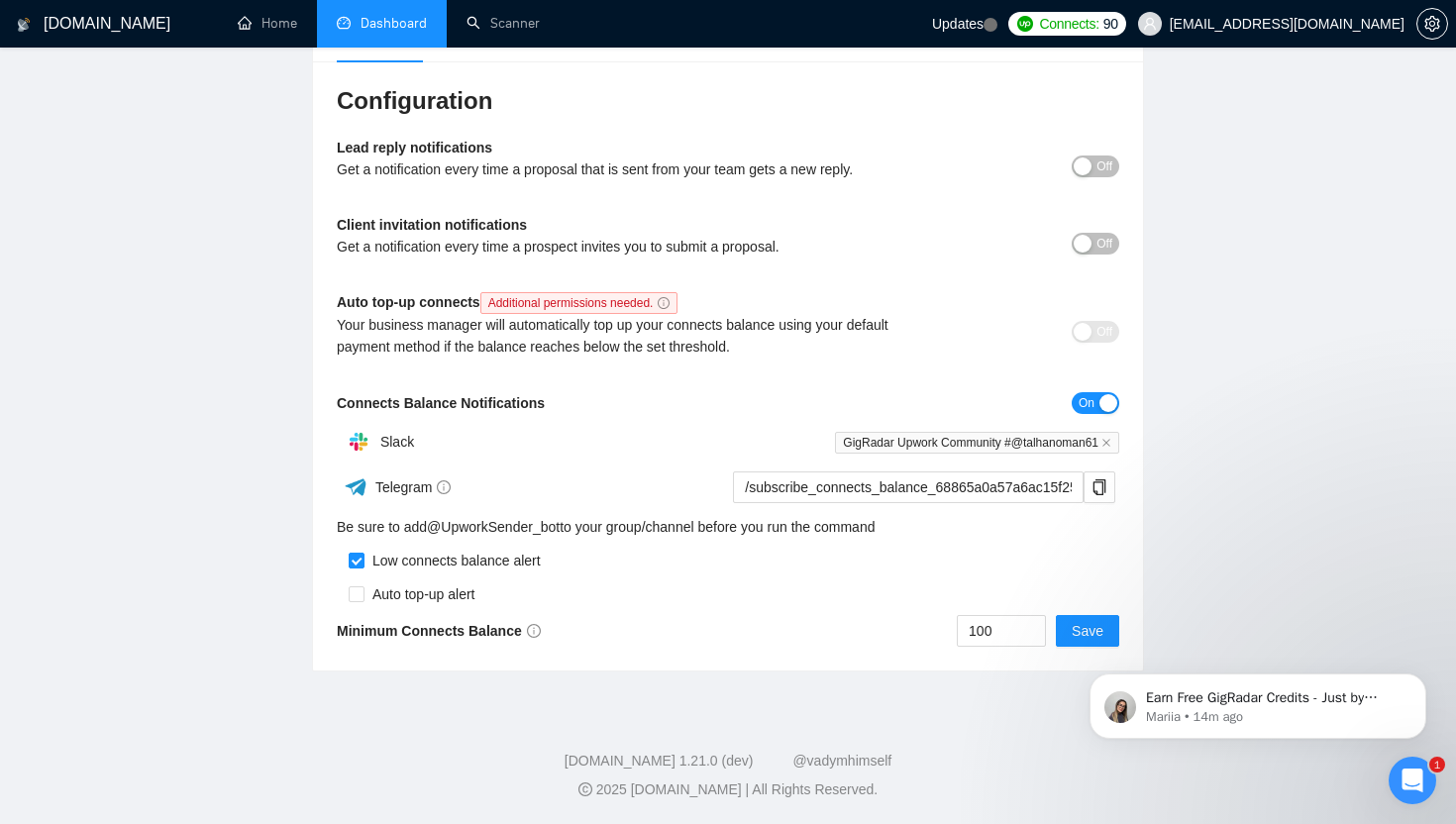scroll, scrollTop: 0, scrollLeft: 0, axis: both 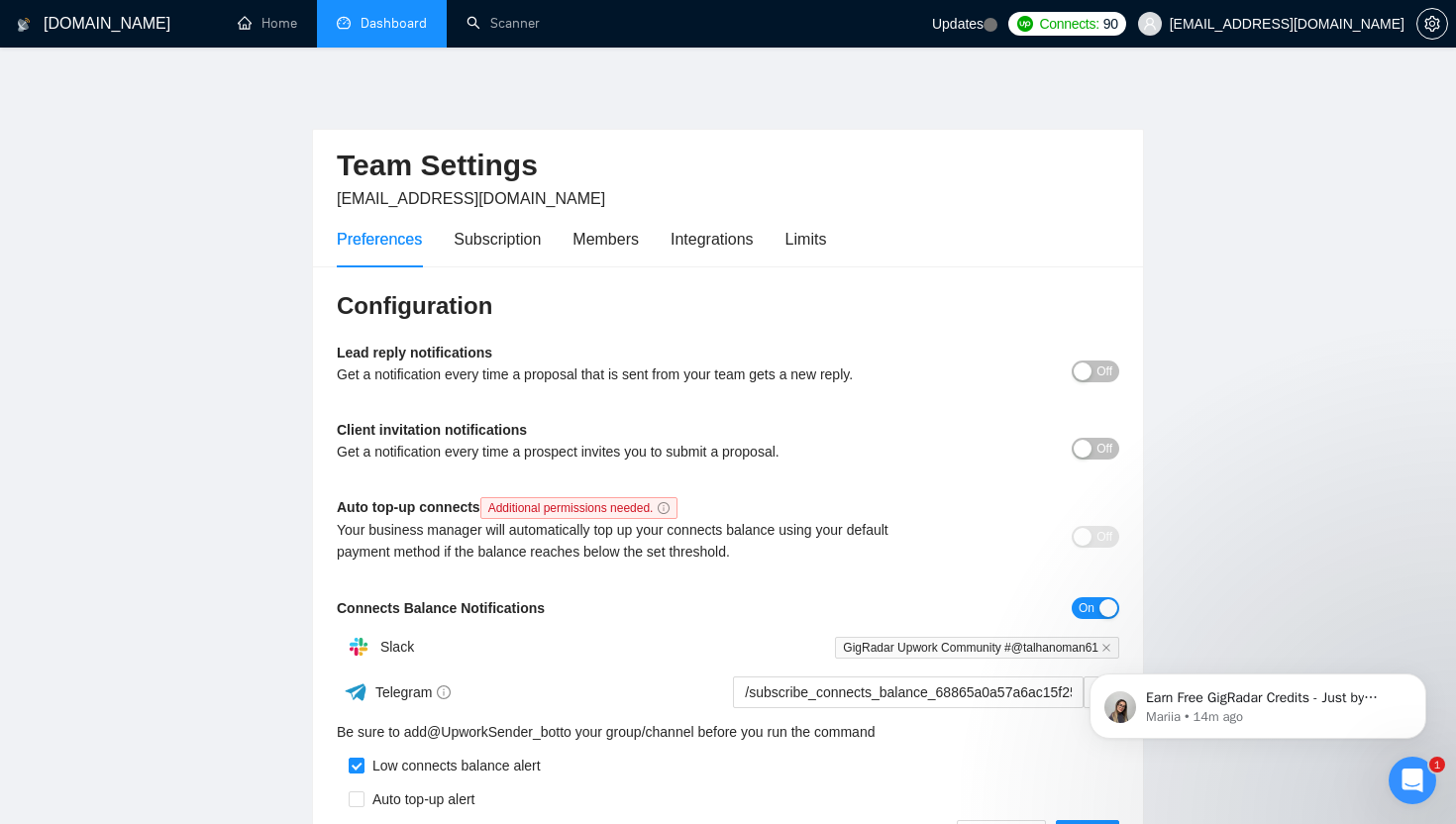 click on "Dashboard" at bounding box center [381, 23] 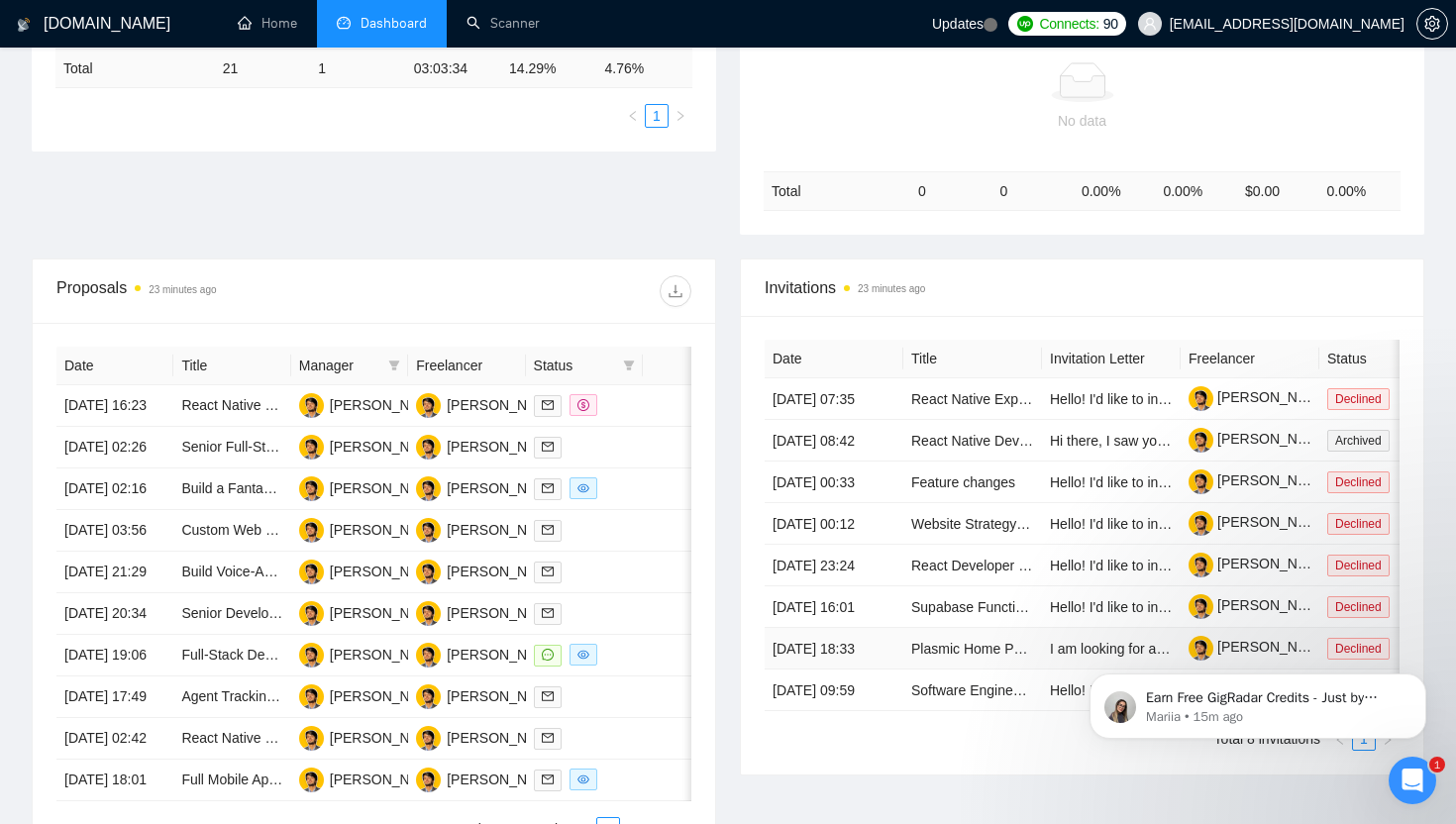 scroll, scrollTop: 0, scrollLeft: 0, axis: both 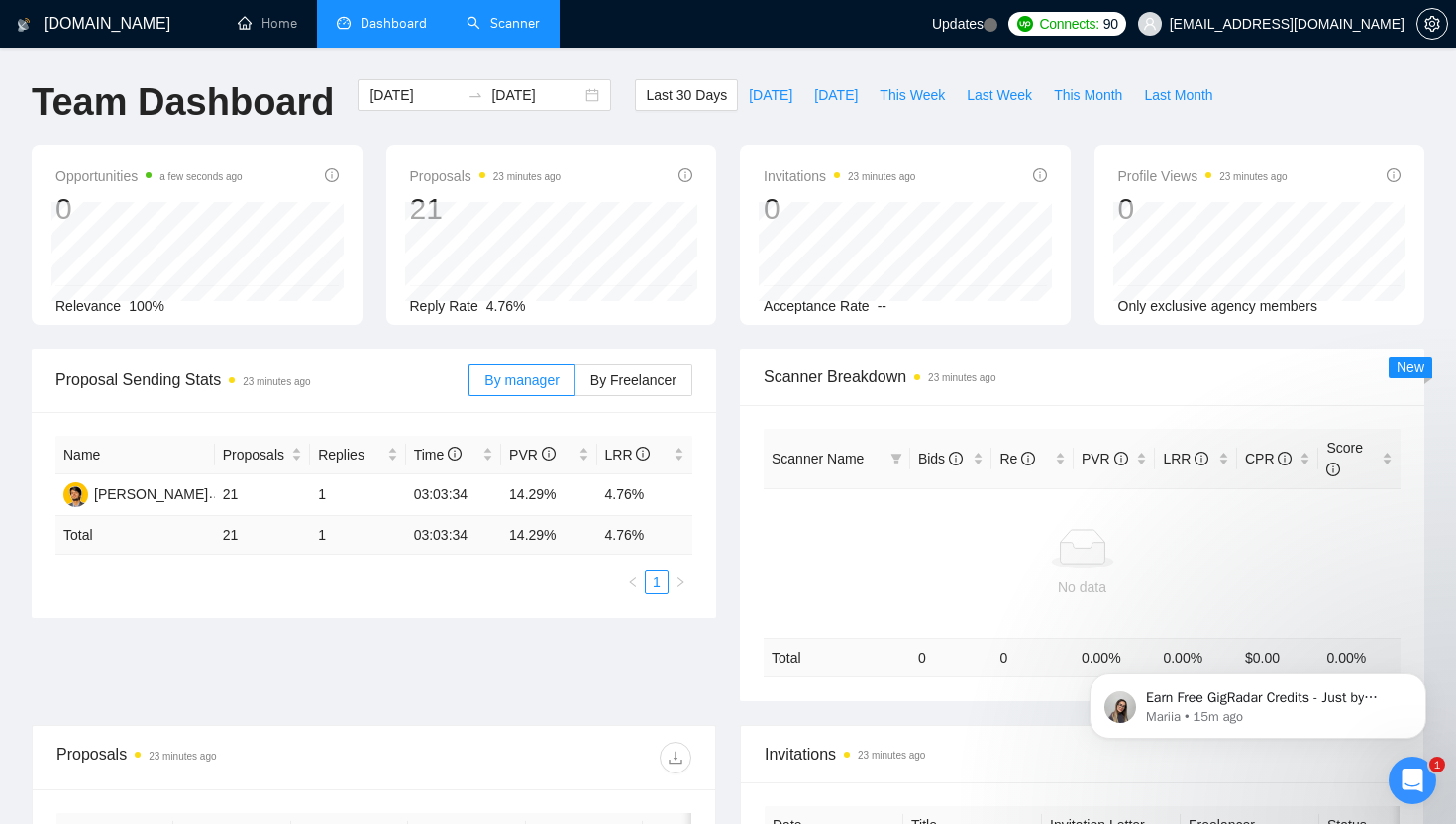 click on "Scanner" at bounding box center [503, 23] 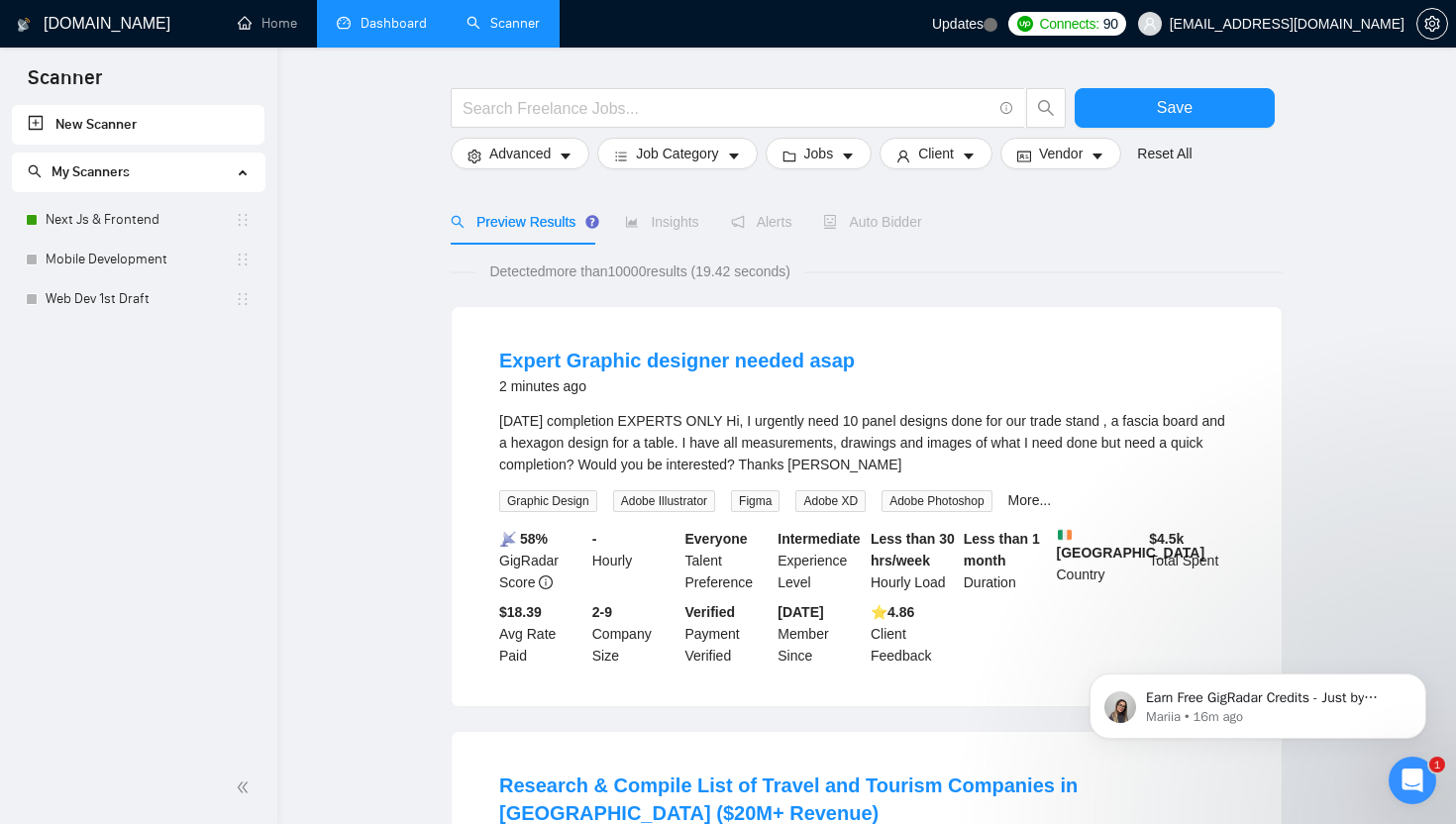 scroll, scrollTop: 81, scrollLeft: 0, axis: vertical 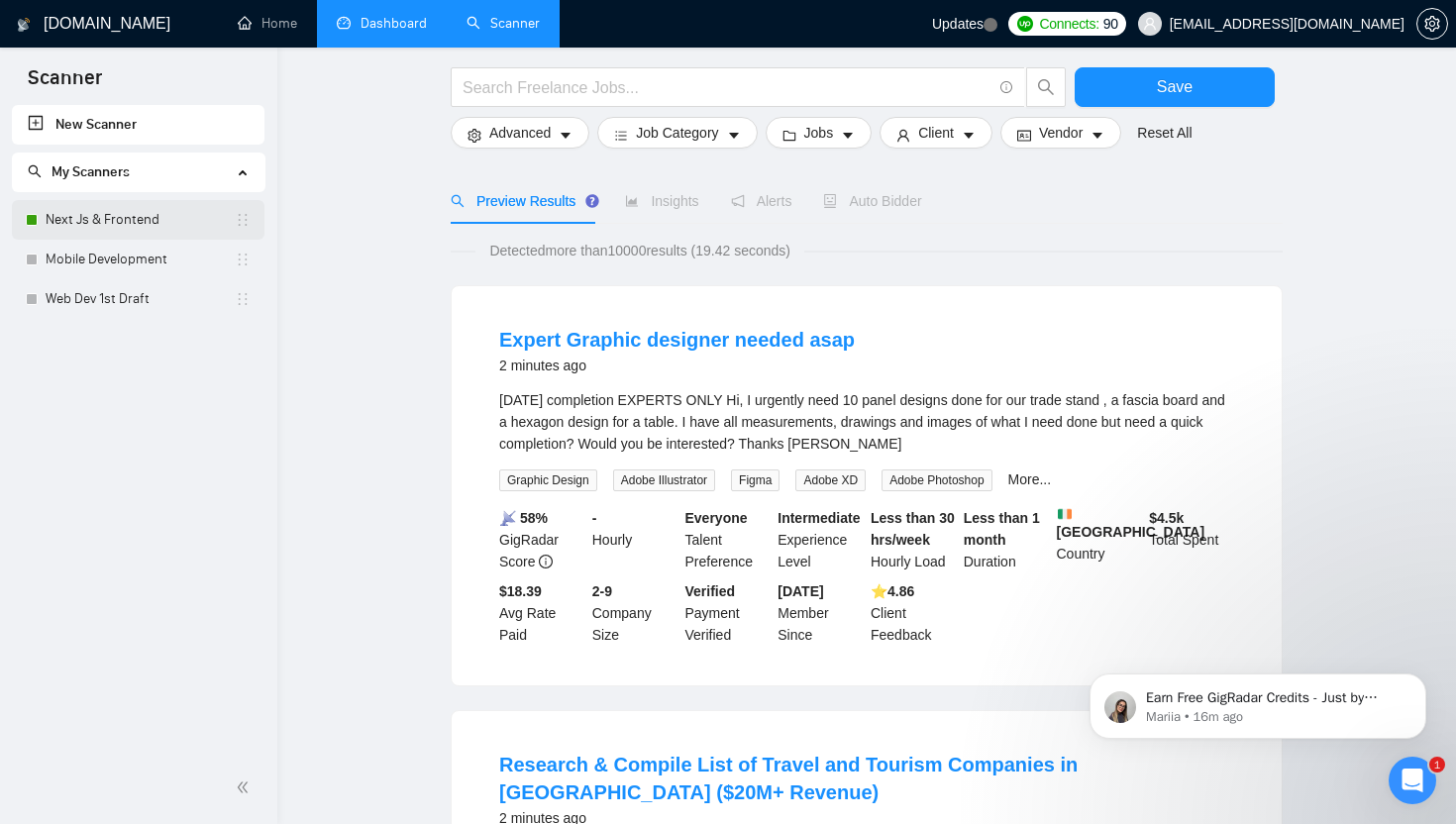 click on "Next Js & Frontend" at bounding box center (140, 220) 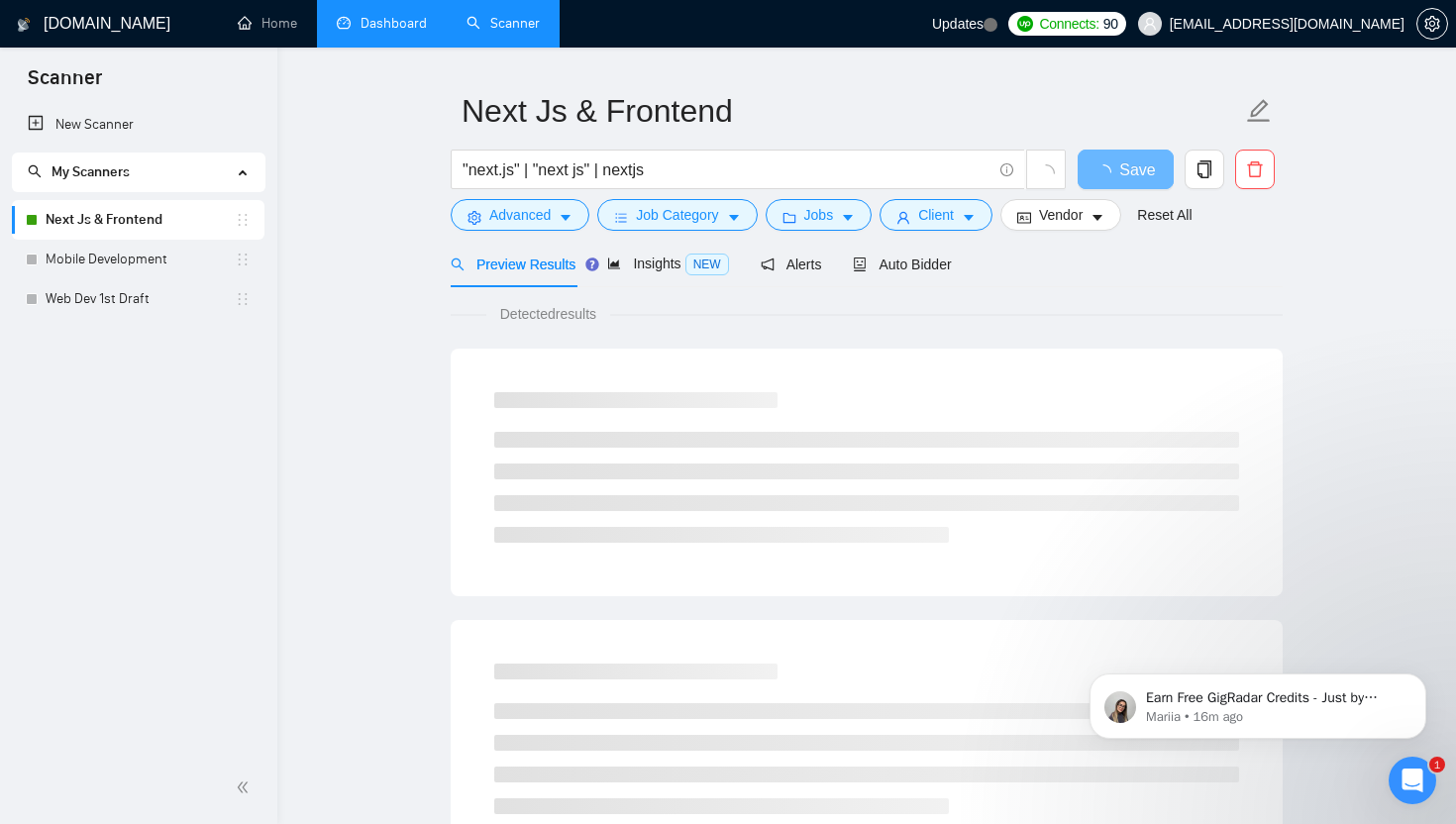 scroll, scrollTop: 67, scrollLeft: 0, axis: vertical 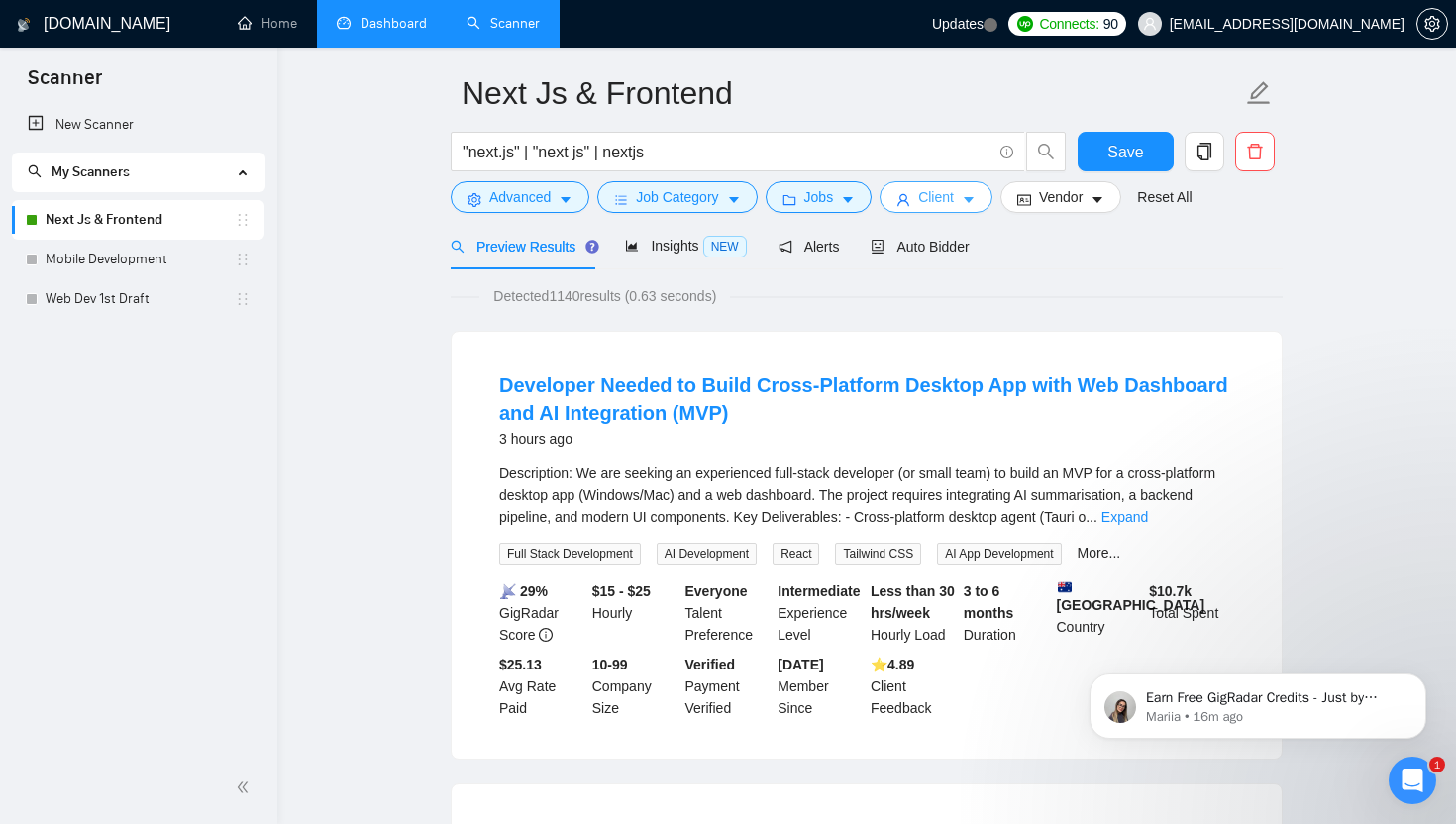 click on "Client" at bounding box center [936, 197] 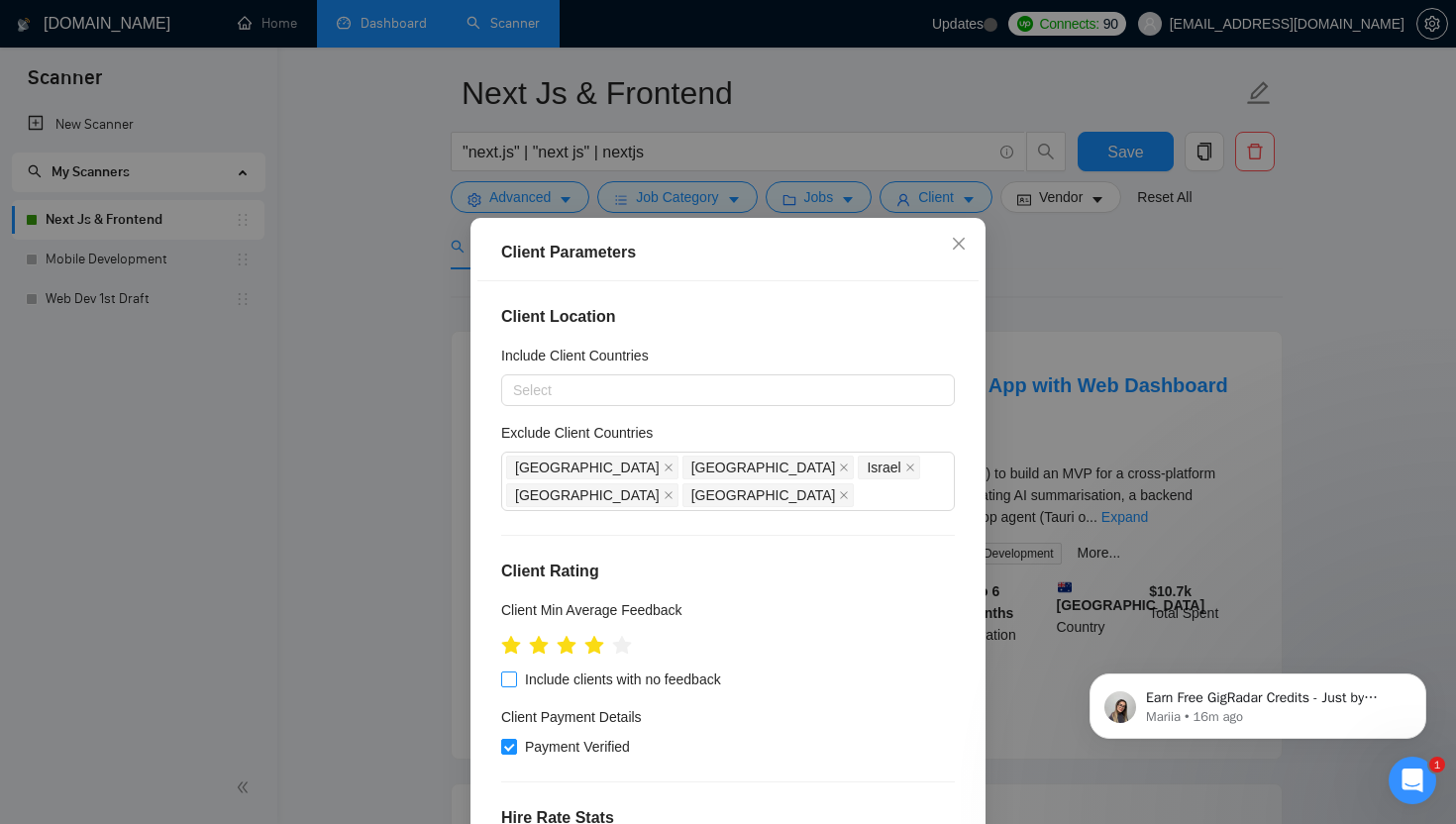 click on "Include clients with no feedback" at bounding box center (508, 678) 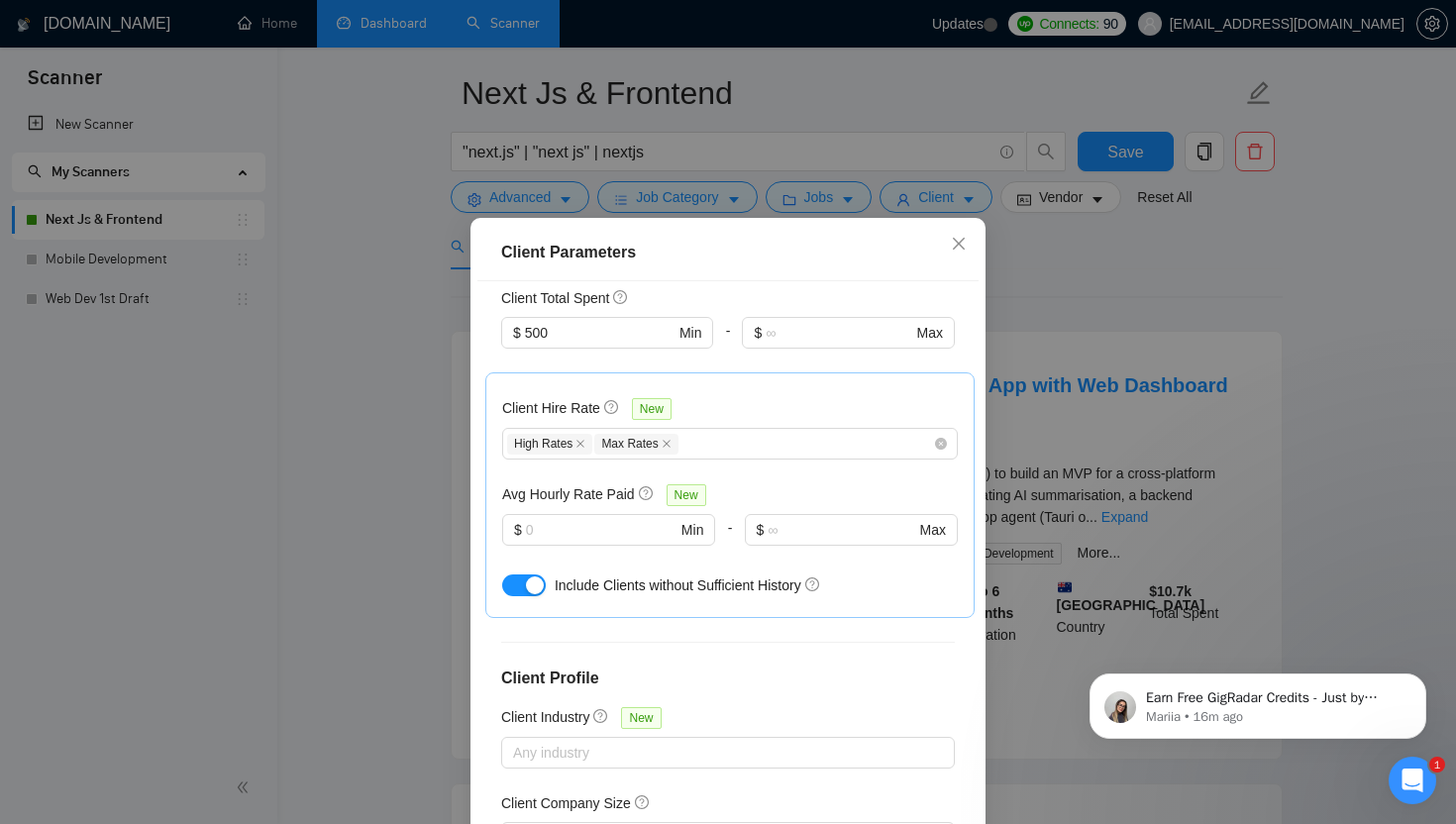 scroll, scrollTop: 685, scrollLeft: 0, axis: vertical 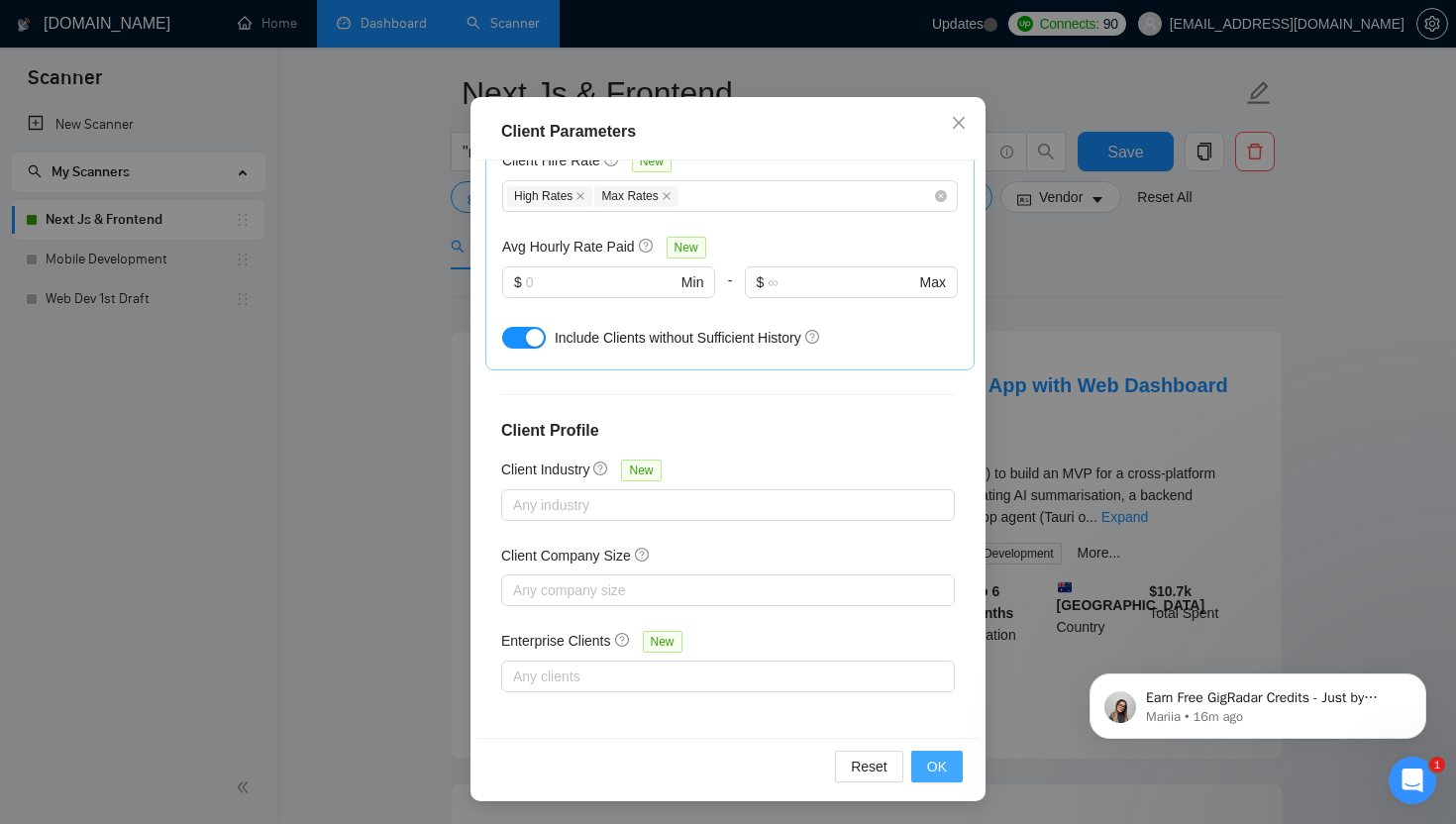 click on "OK" at bounding box center [937, 767] 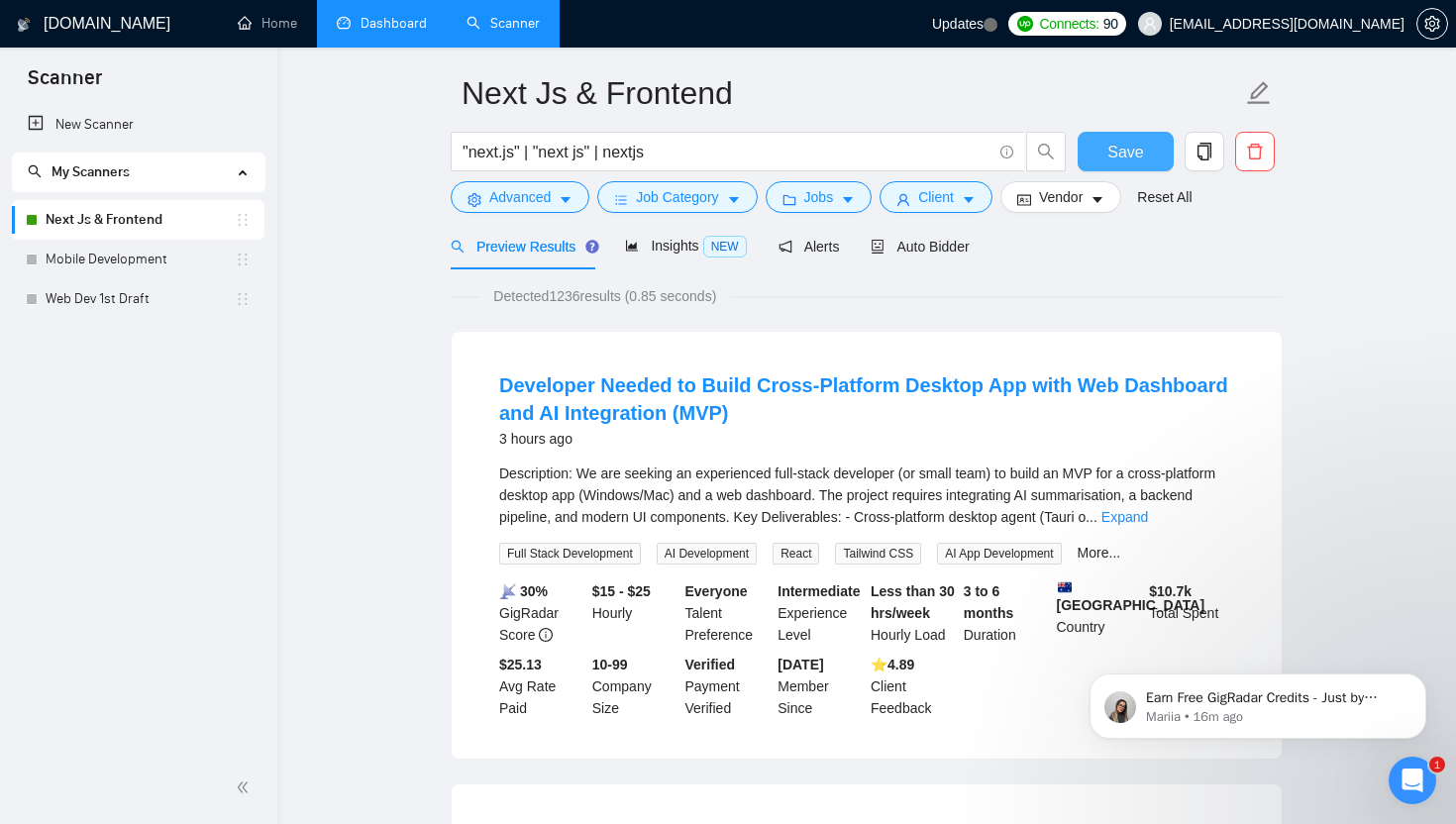 click on "Save" at bounding box center (1125, 152) 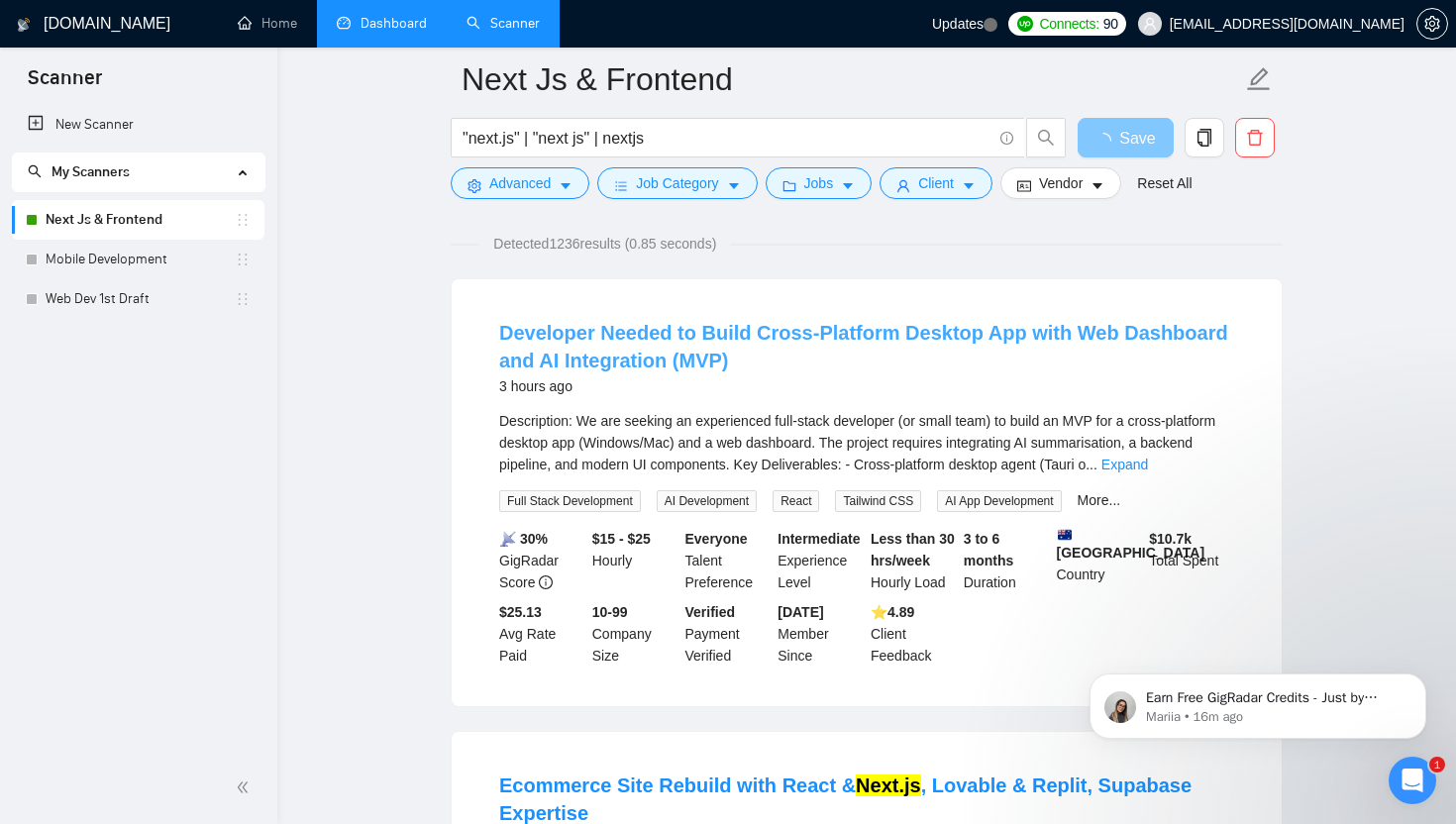 scroll, scrollTop: 143, scrollLeft: 0, axis: vertical 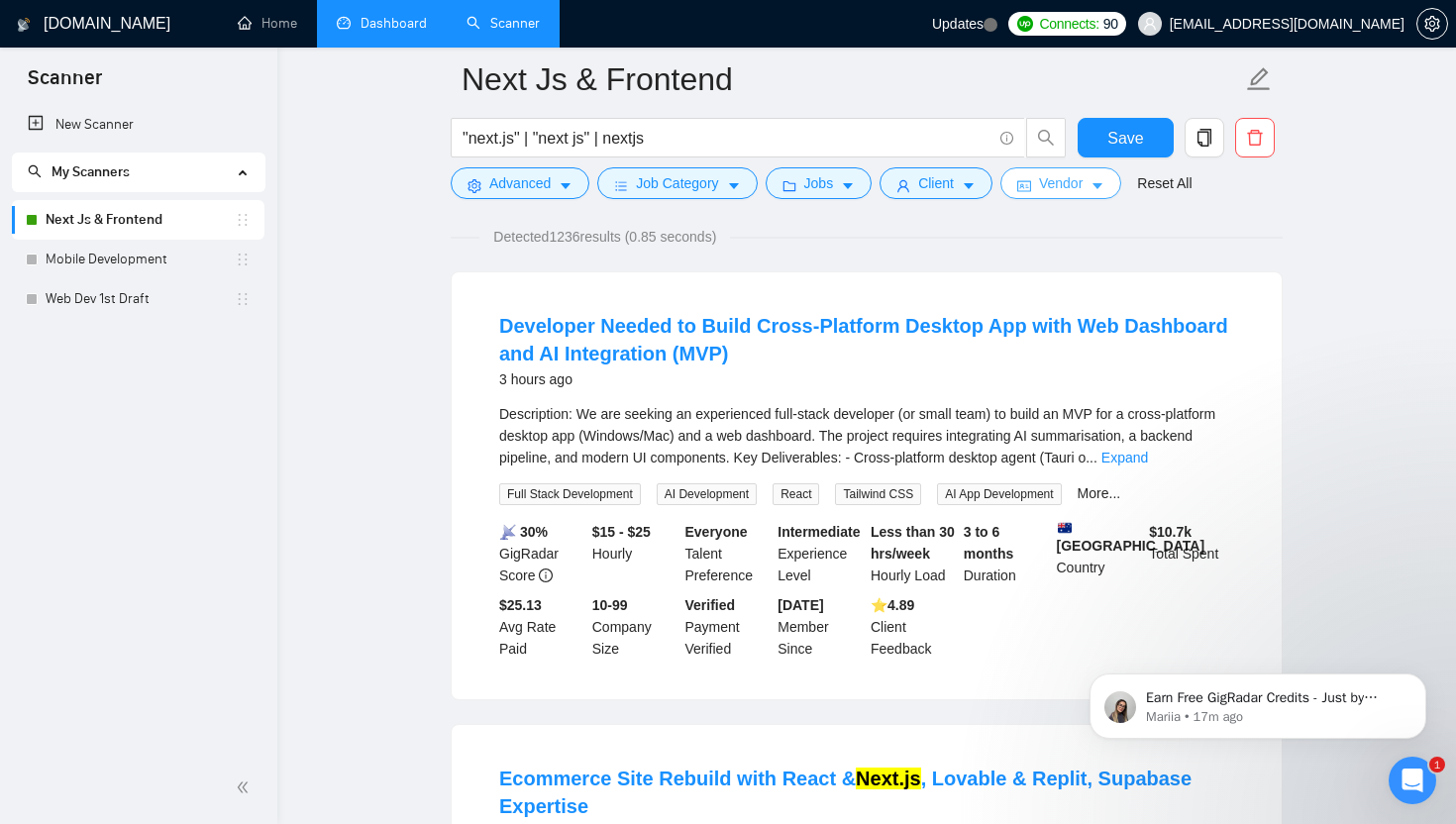 click on "Vendor" at bounding box center [1061, 183] 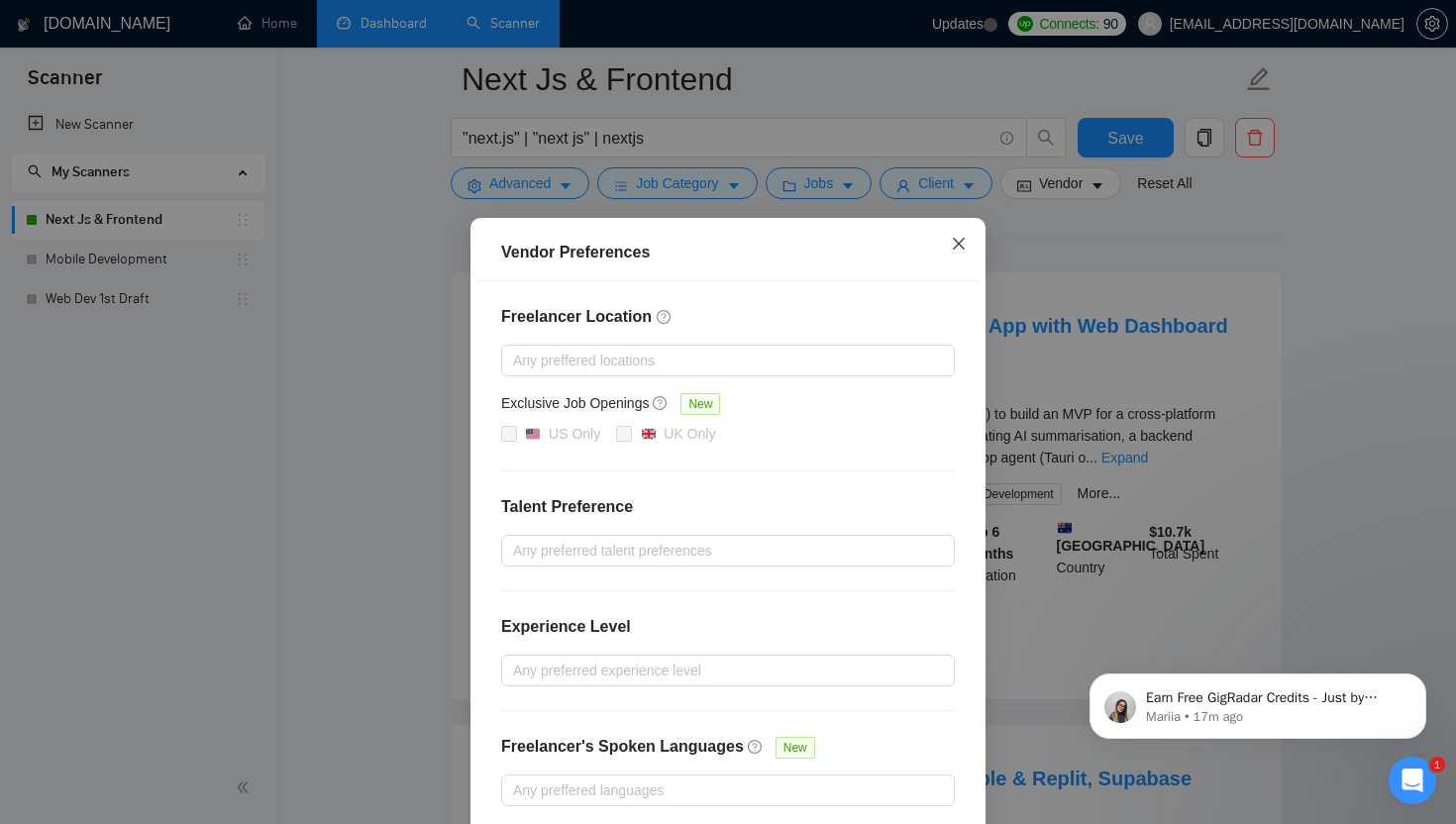 click at bounding box center (959, 245) 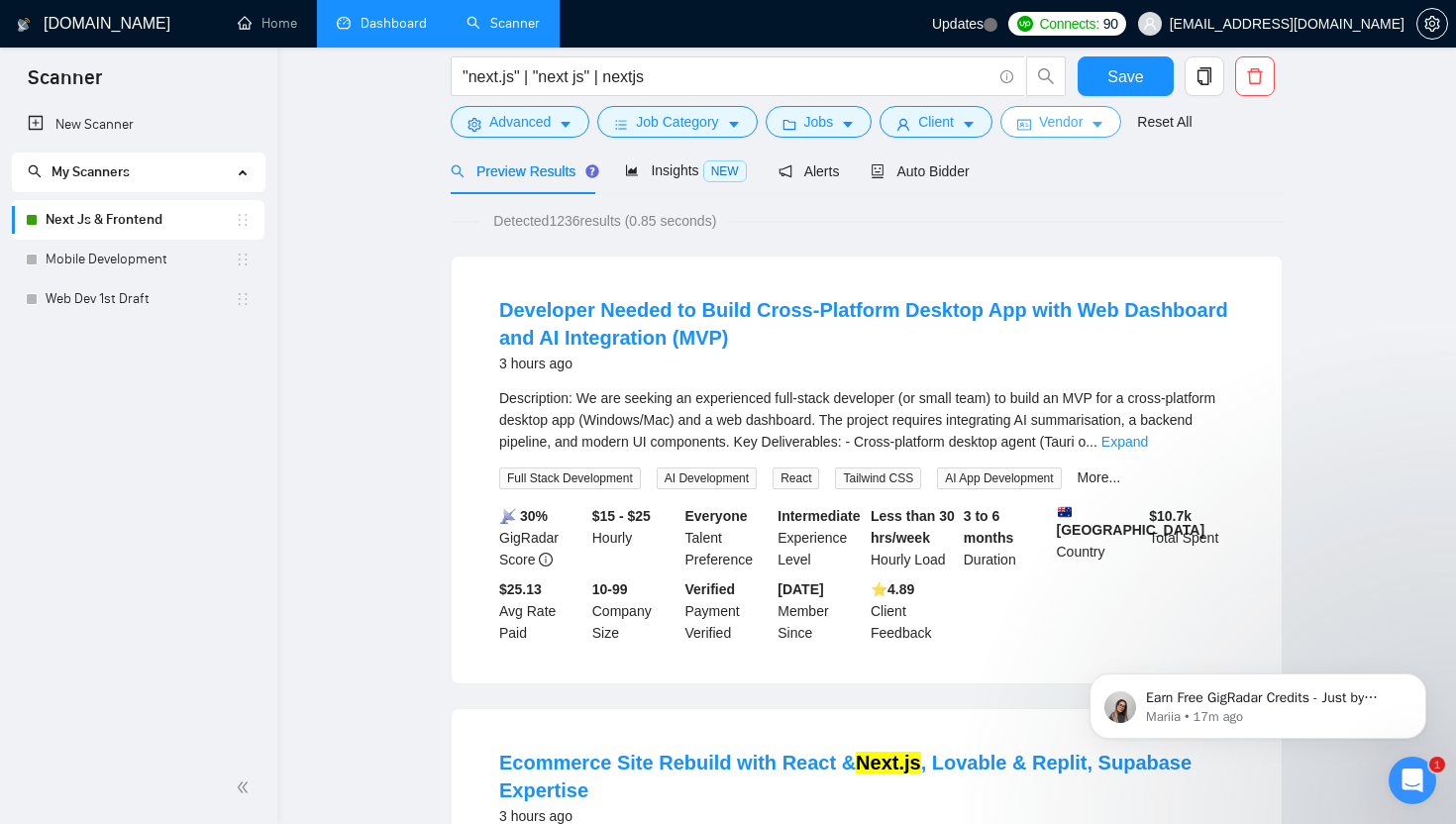 scroll, scrollTop: 0, scrollLeft: 0, axis: both 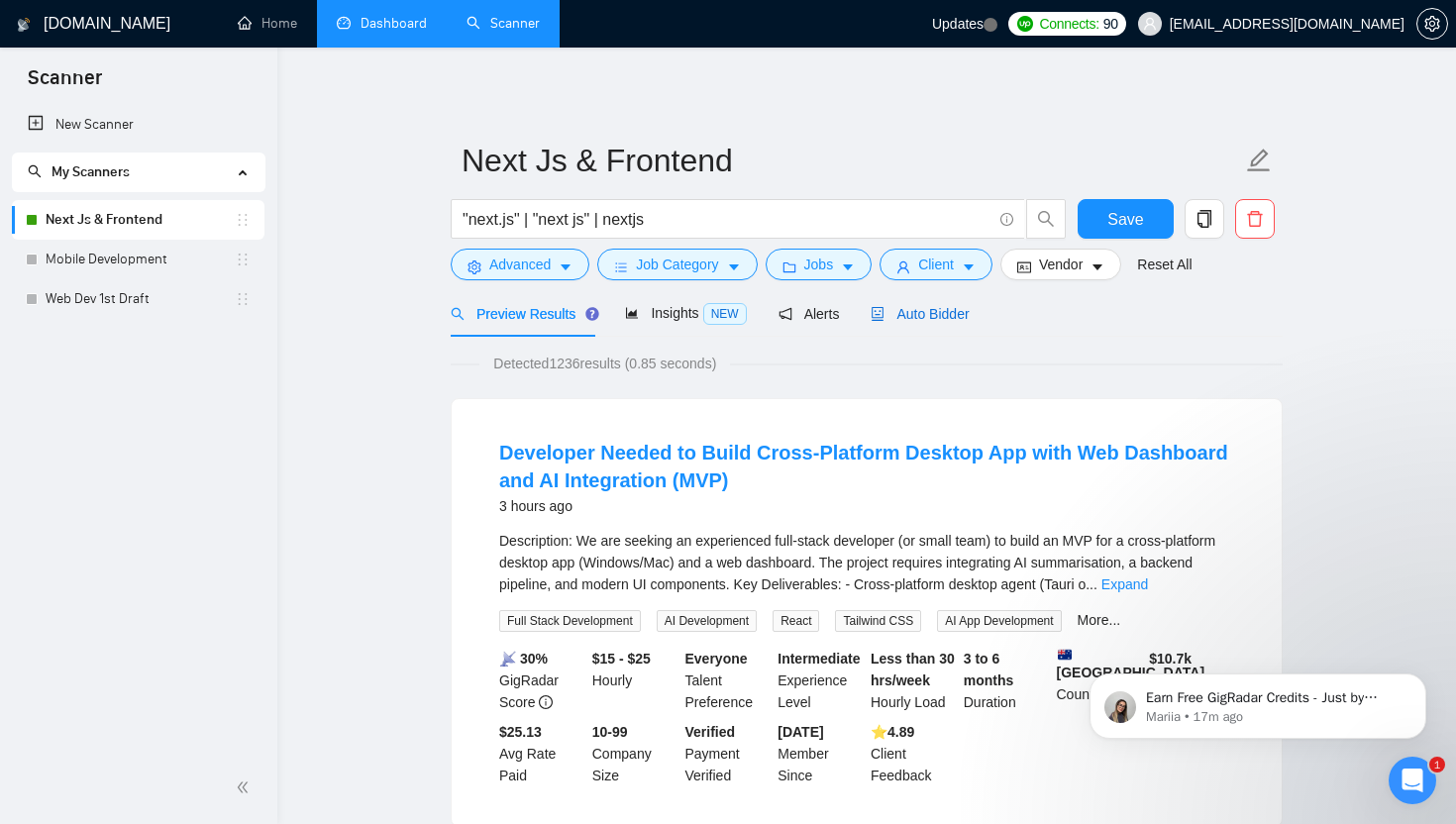 click on "Auto Bidder" at bounding box center [919, 314] 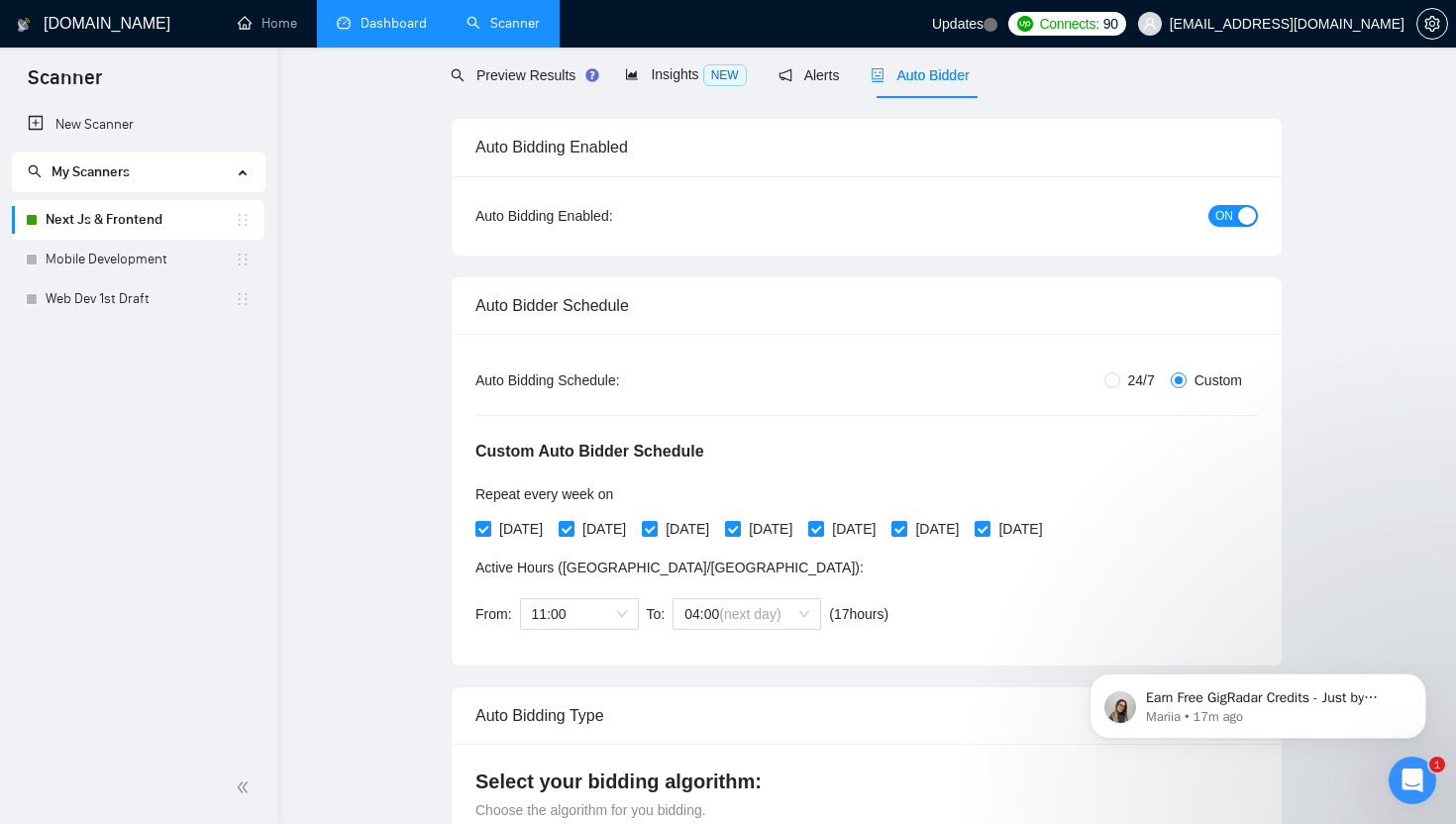 scroll, scrollTop: 0, scrollLeft: 0, axis: both 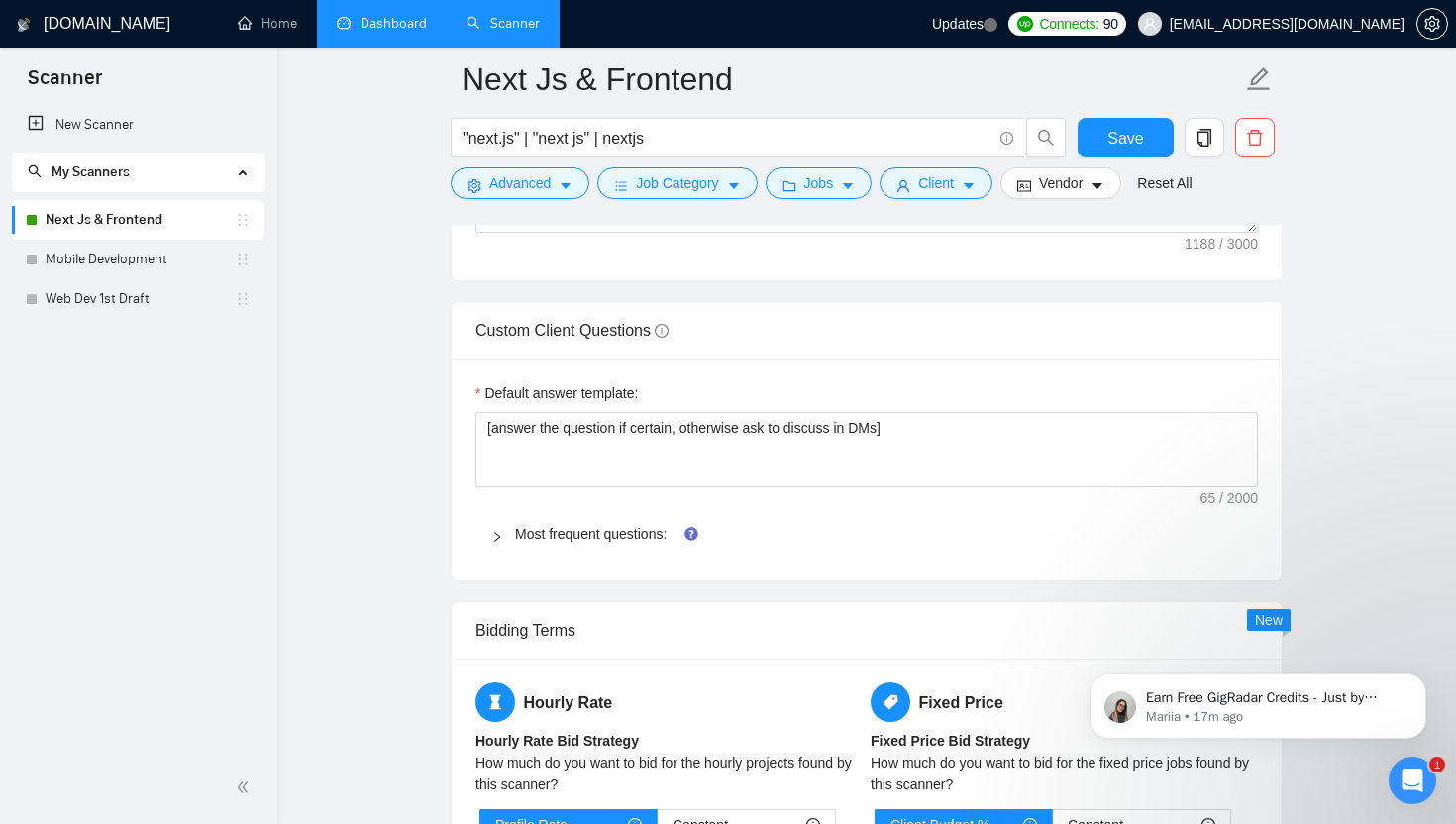click 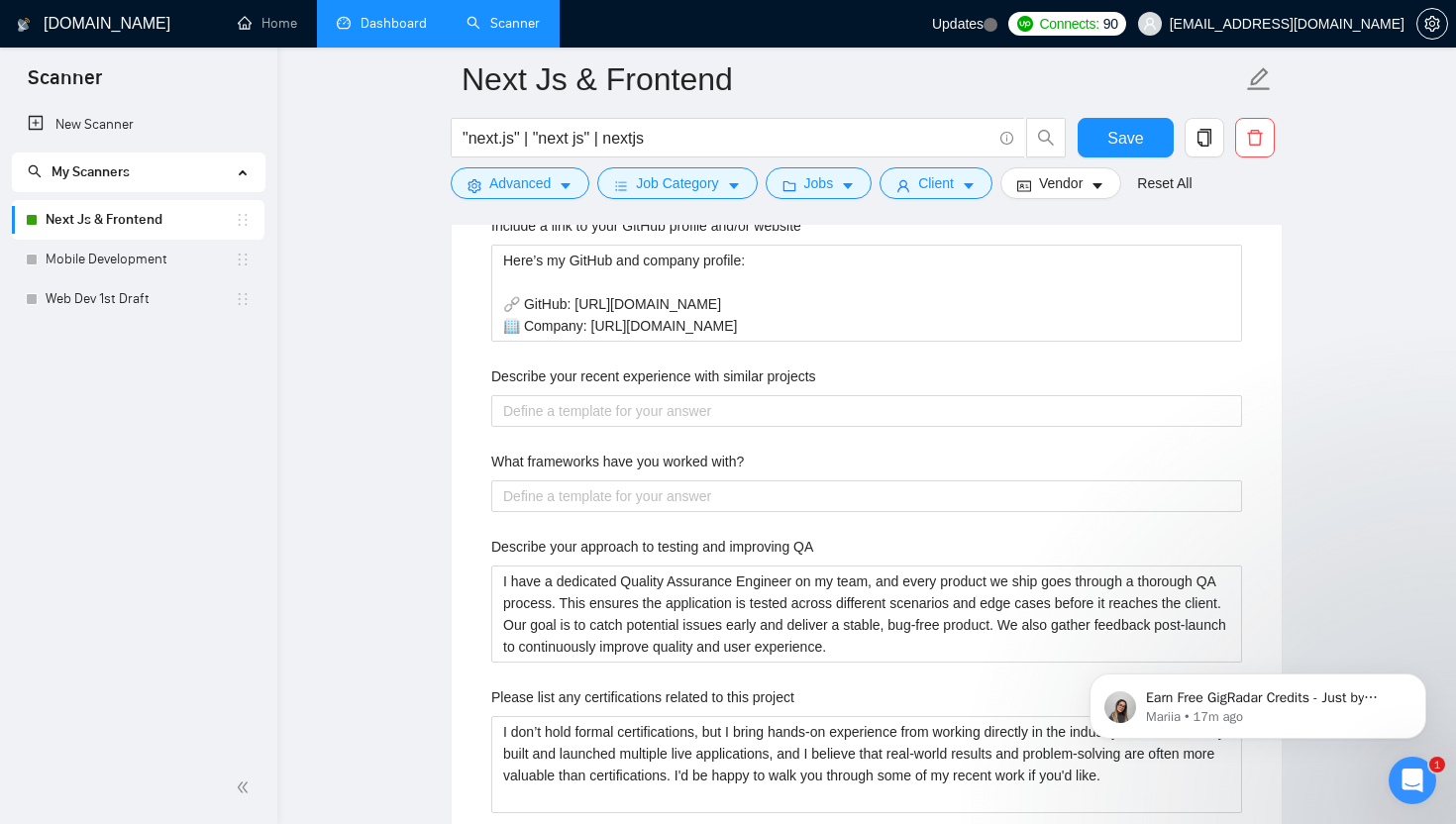 scroll, scrollTop: 2445, scrollLeft: 0, axis: vertical 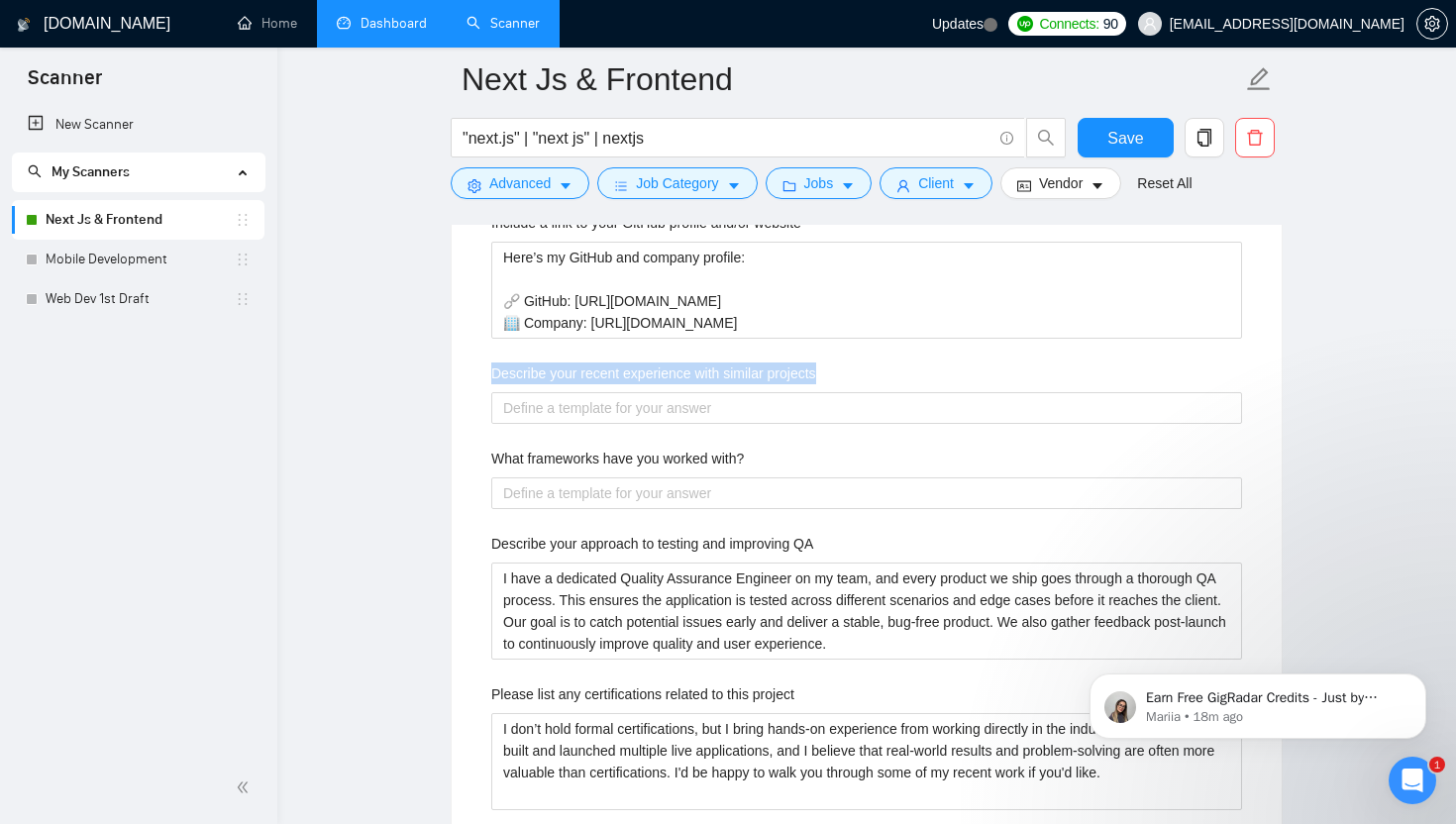 drag, startPoint x: 484, startPoint y: 370, endPoint x: 846, endPoint y: 366, distance: 362.0221 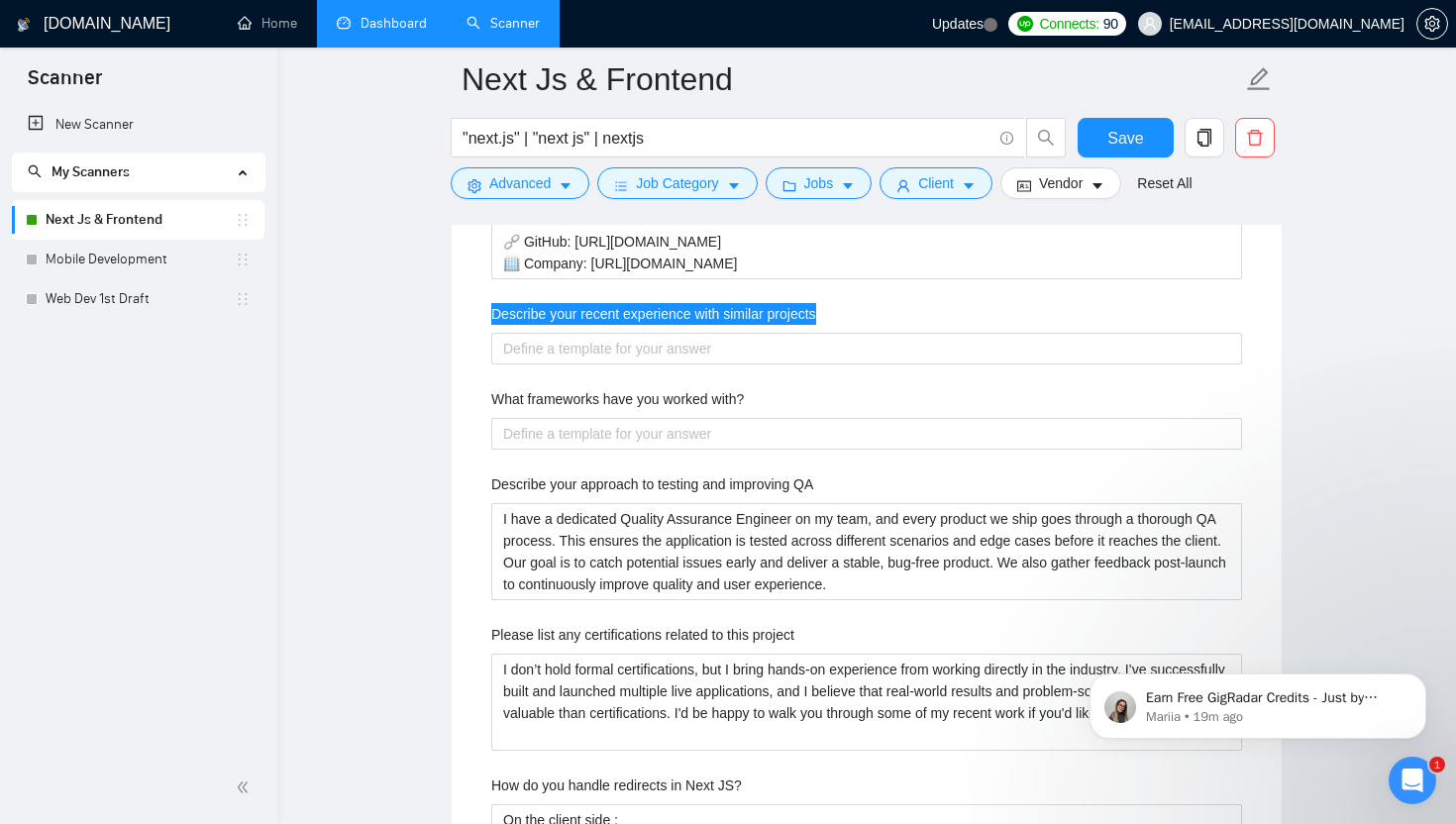 scroll, scrollTop: 2512, scrollLeft: 0, axis: vertical 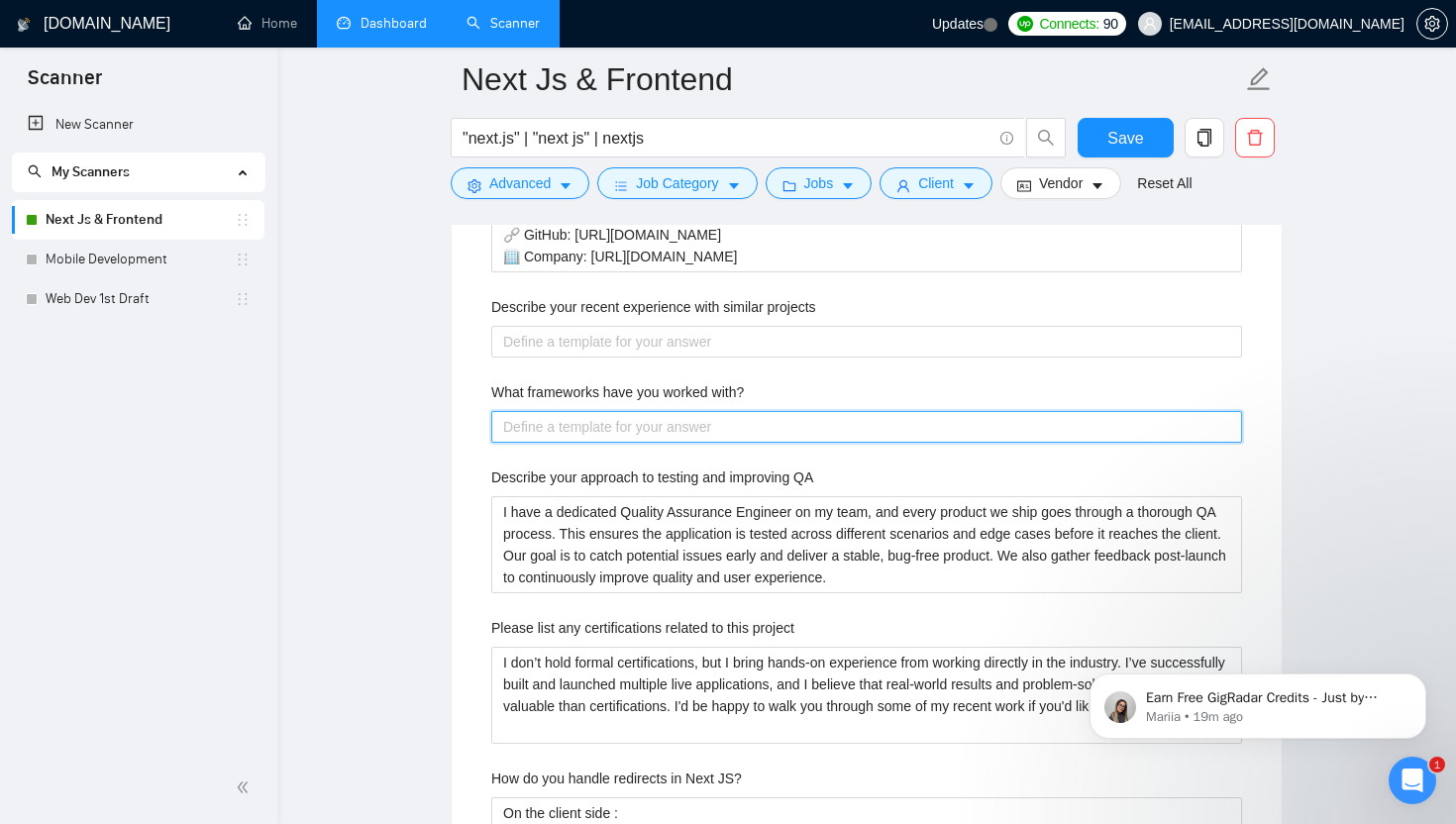 click on "What frameworks have you worked with?" at bounding box center (867, 427) 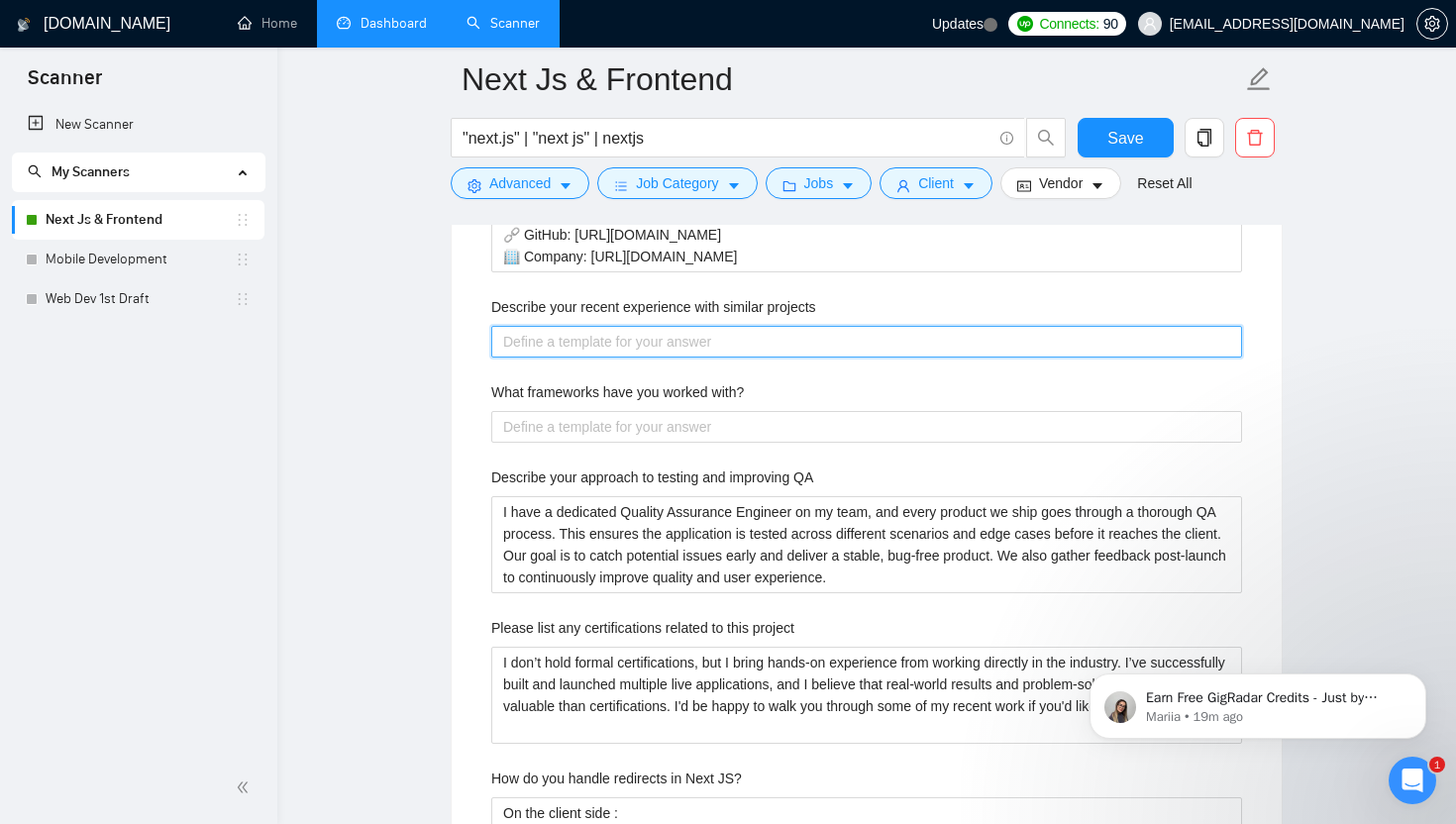 click on "Describe your recent experience with similar projects" at bounding box center (867, 342) 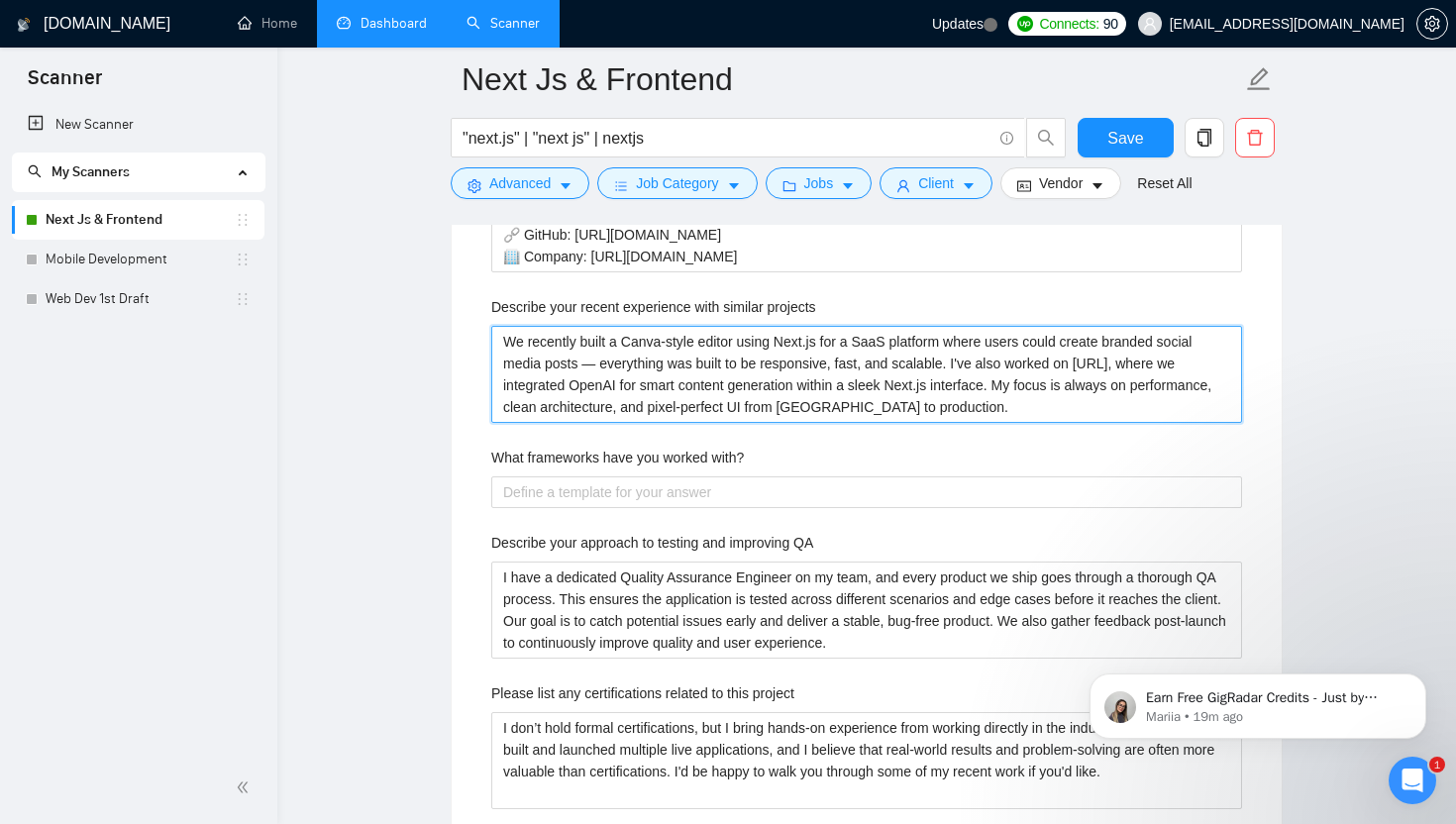 click on "We recently built a Canva-style editor using Next.js for a SaaS platform where users could create branded social media posts — everything was built to be responsive, fast, and scalable. I've also worked on Copywhiz.ai, where we integrated OpenAI for smart content generation within a sleek Next.js interface. My focus is always on performance, clean architecture, and pixel-perfect UI from Figma to production." at bounding box center [867, 374] 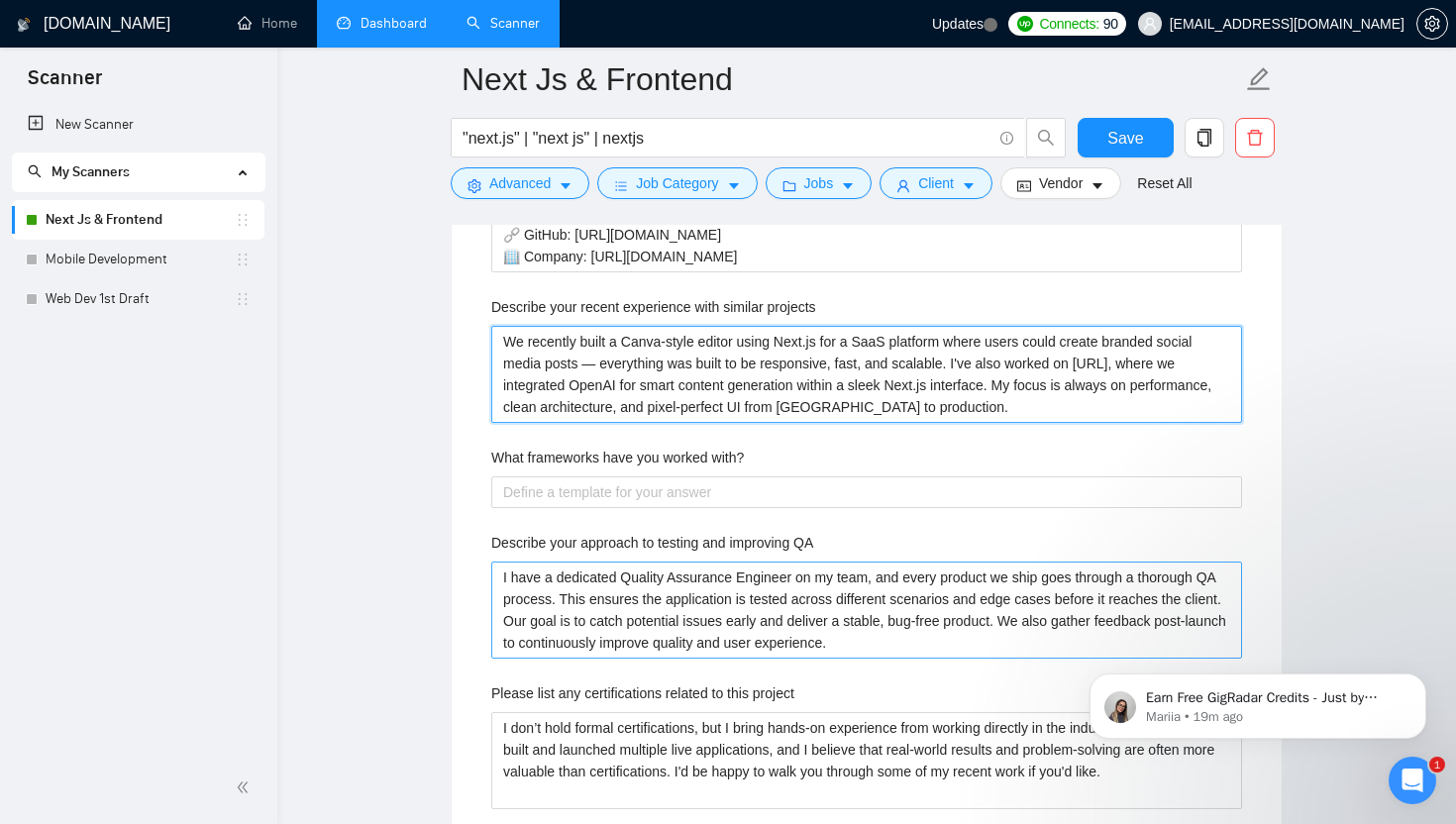 type 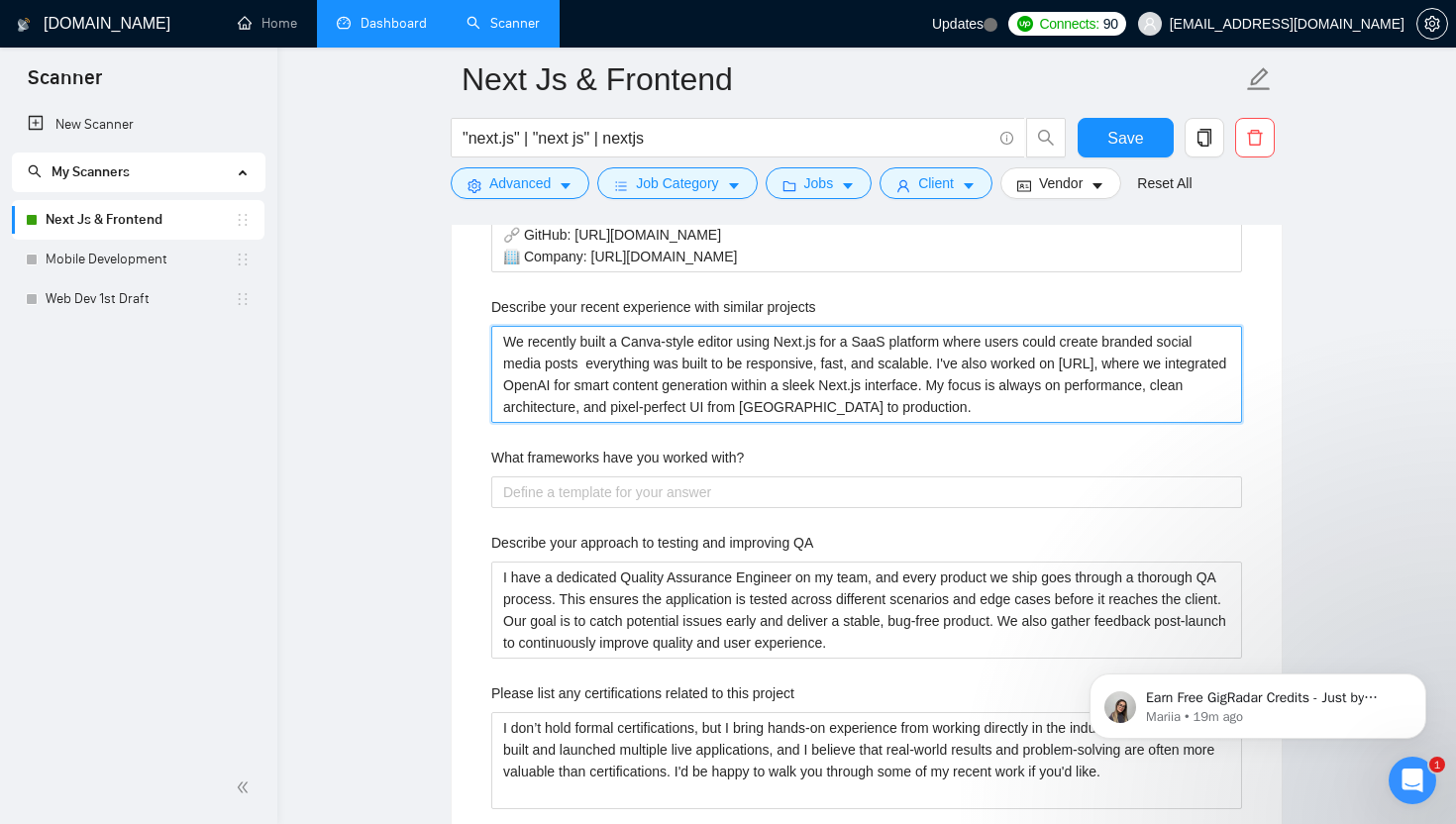 click on "We recently built a Canva-style editor using Next.js for a SaaS platform where users could create branded social media posts  everything was built to be responsive, fast, and scalable. I've also worked on Copywhiz.ai, where we integrated OpenAI for smart content generation within a sleek Next.js interface. My focus is always on performance, clean architecture, and pixel-perfect UI from Figma to production." at bounding box center [867, 374] 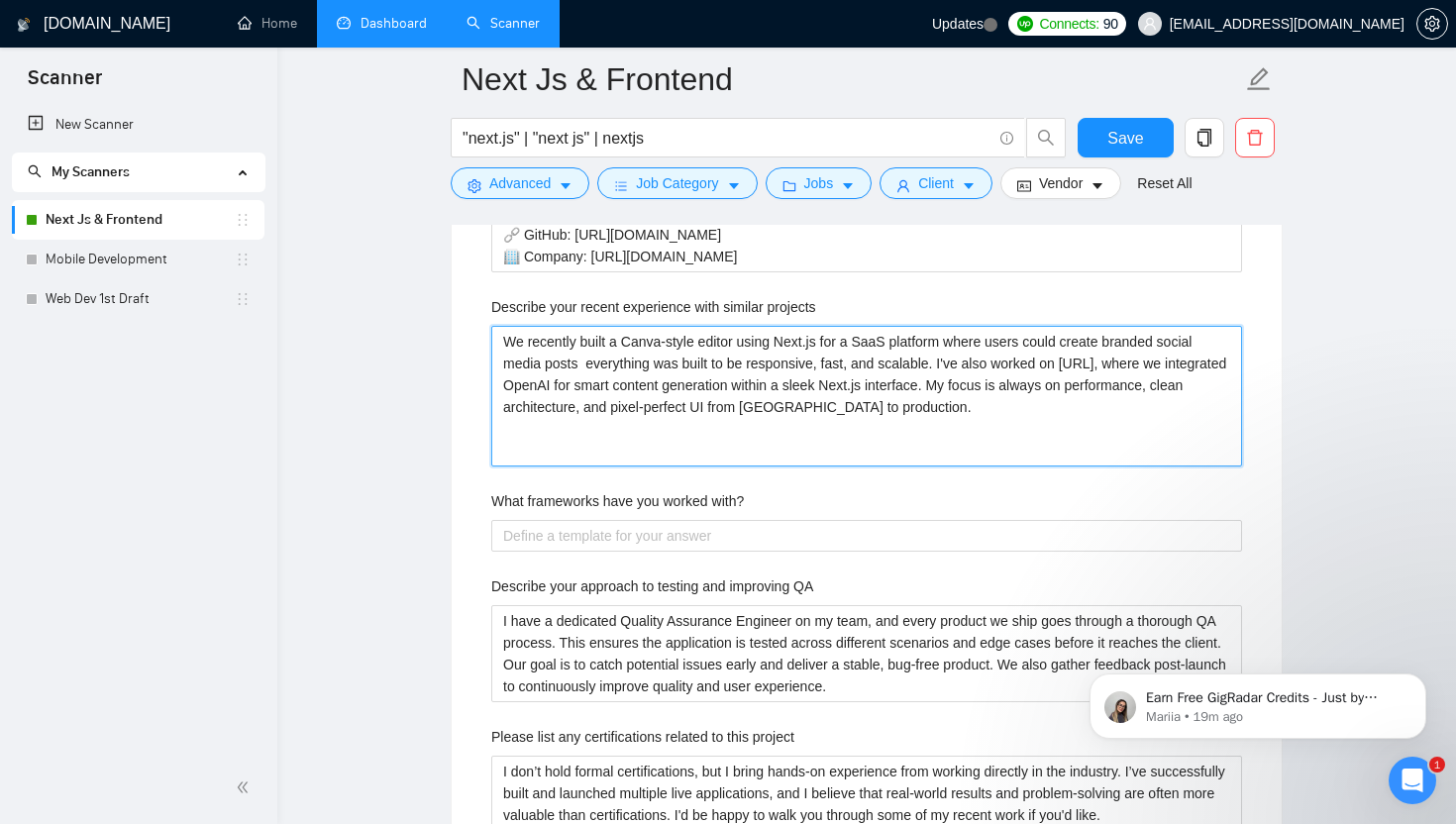 type 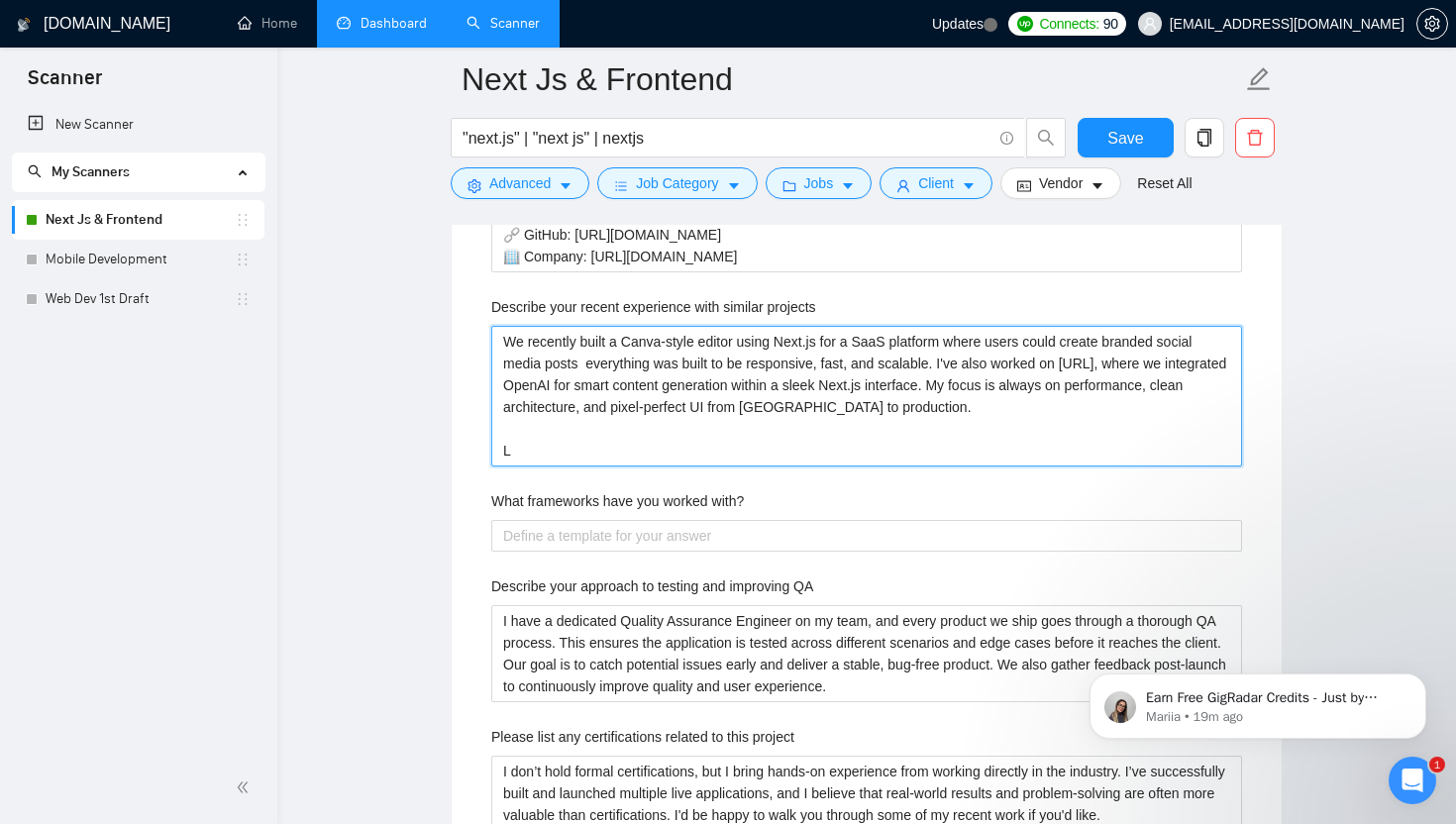 type 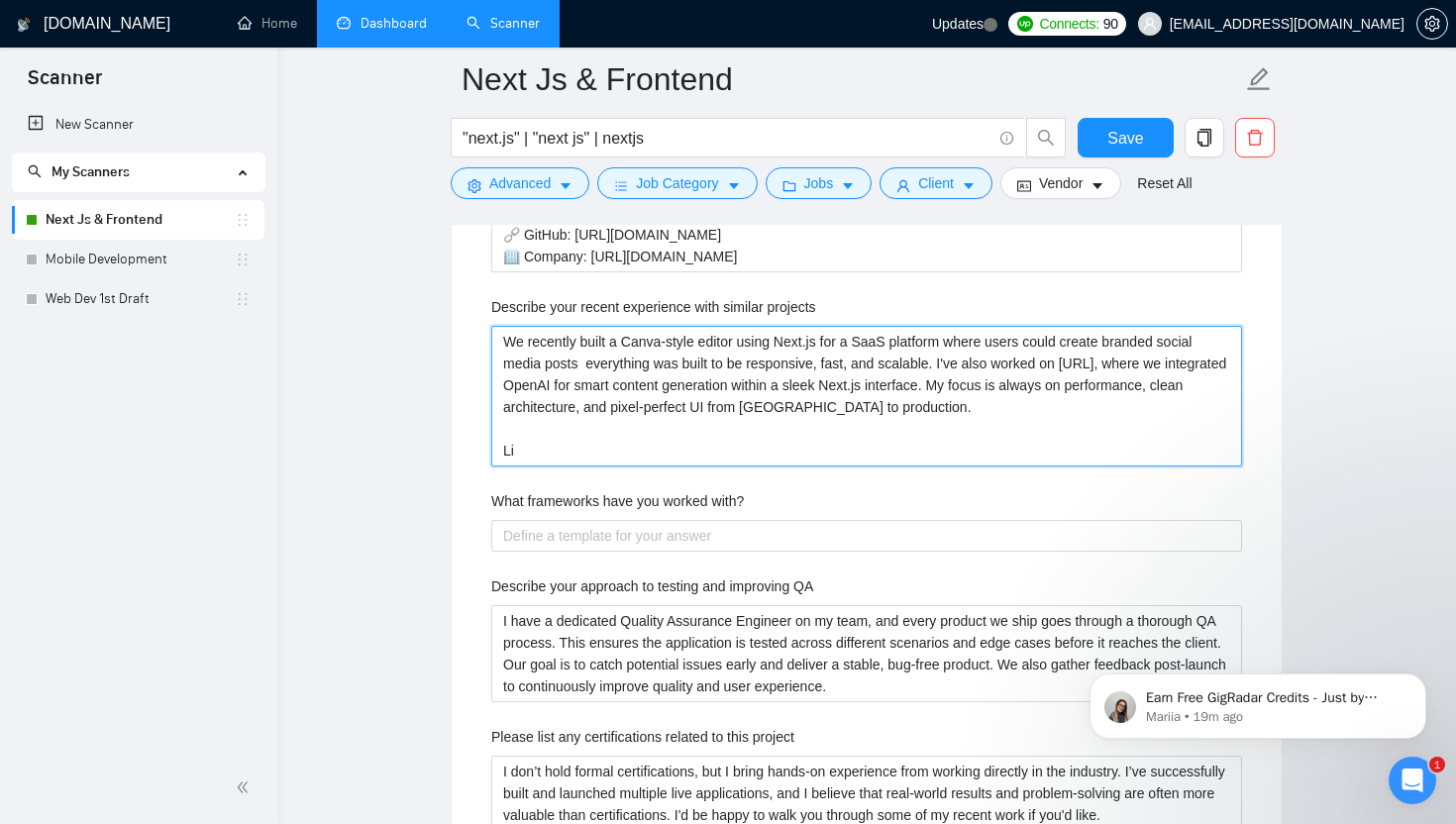 type 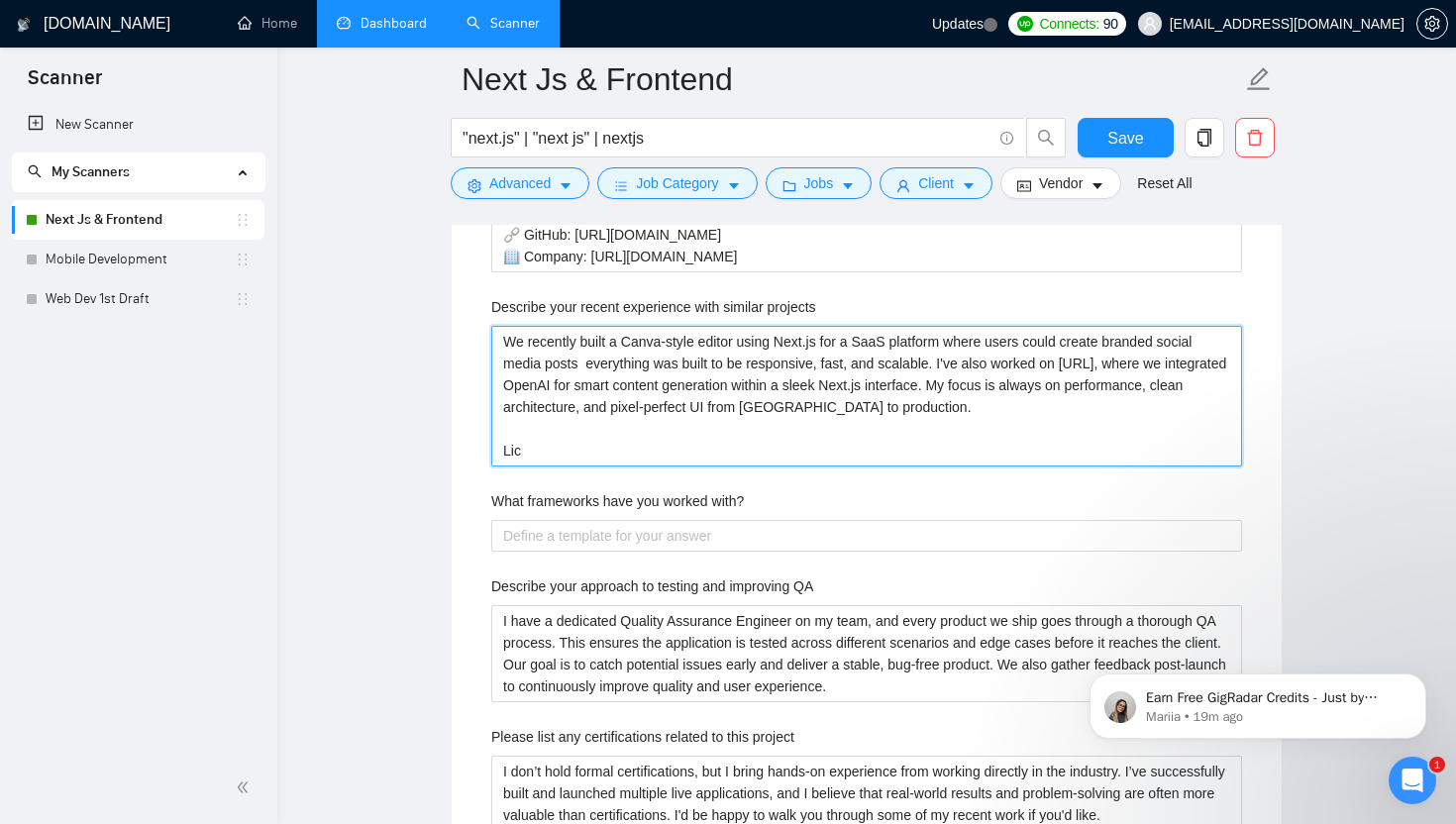 type 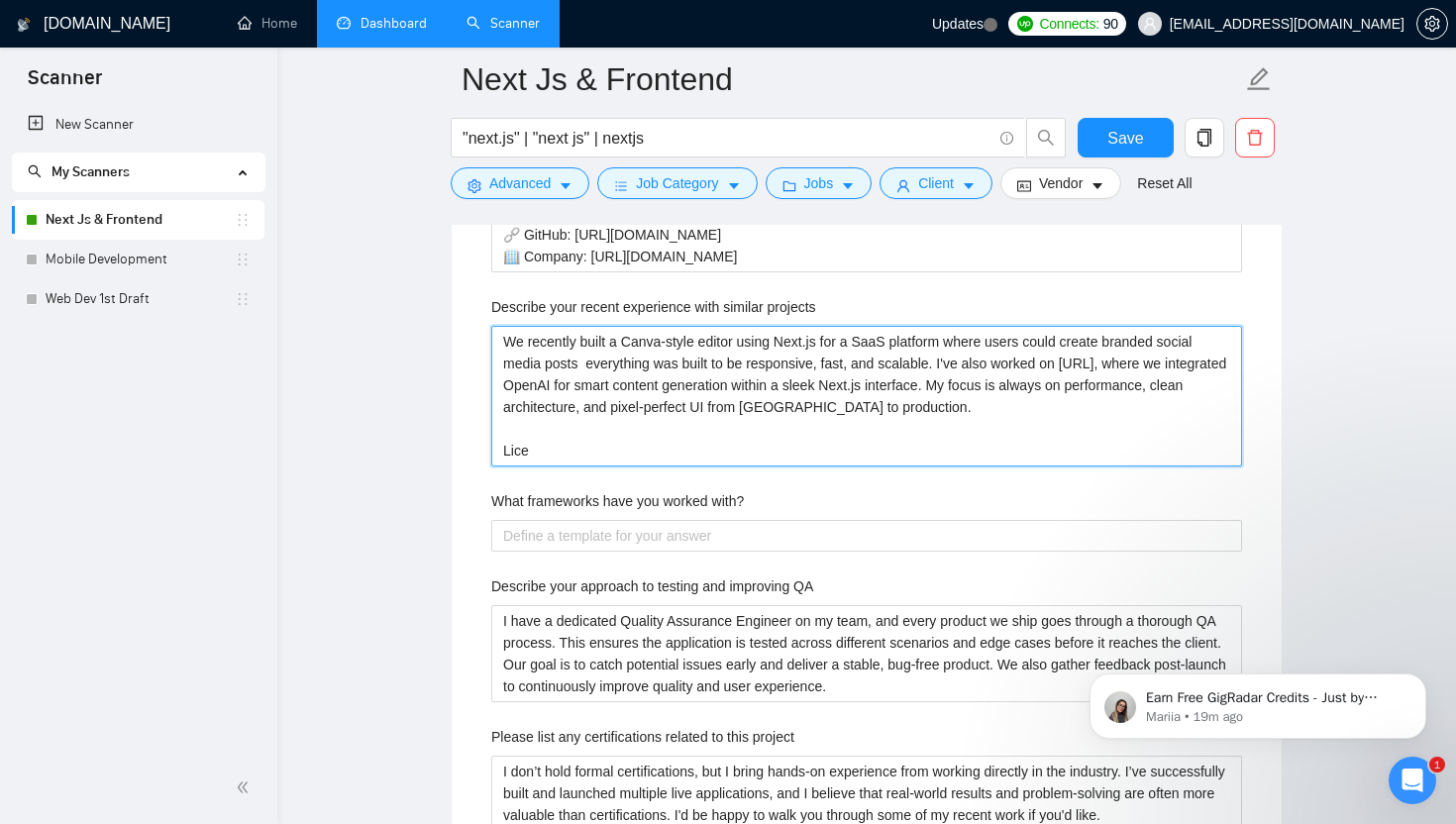 type 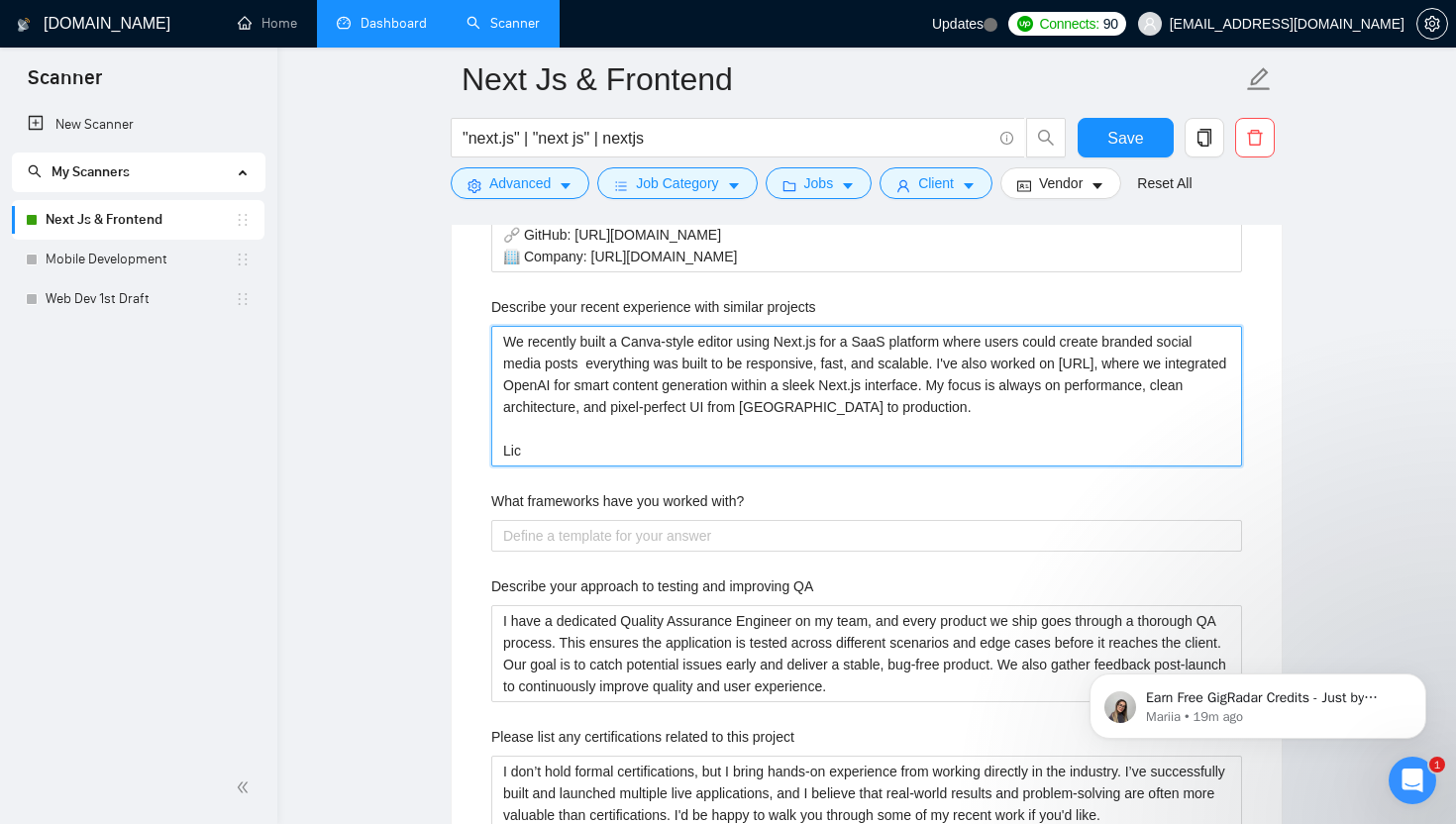 type 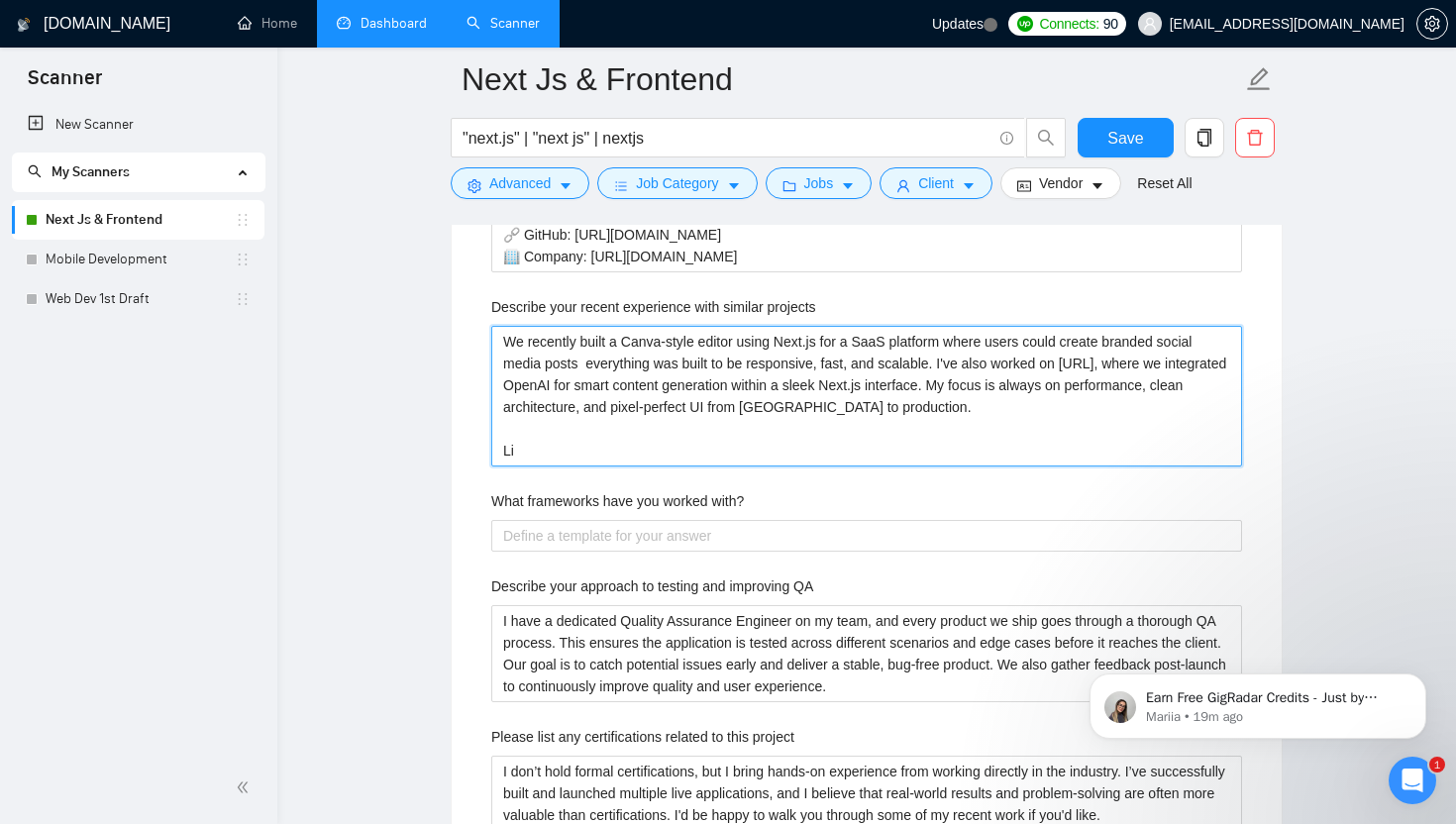 type 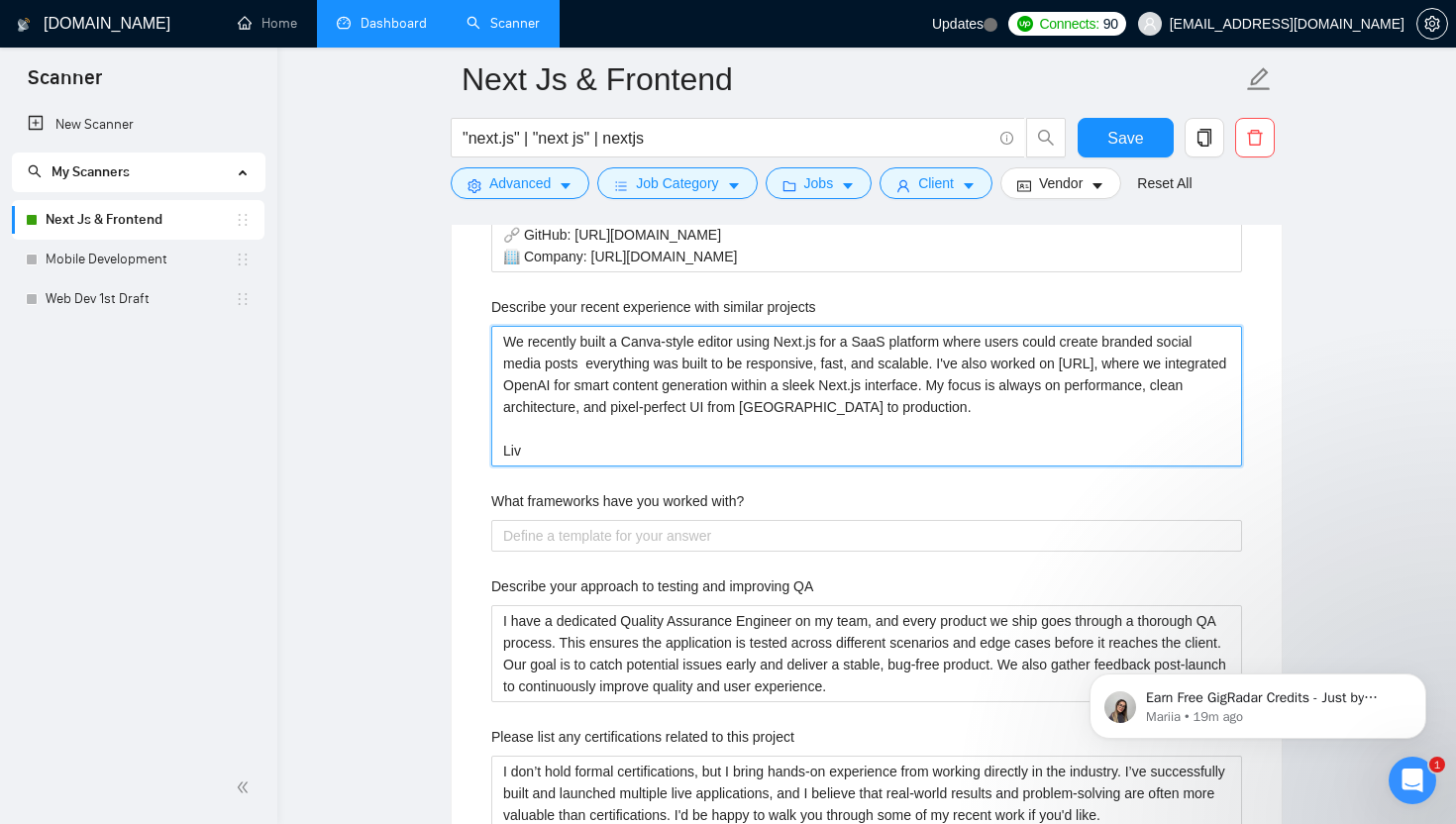 type 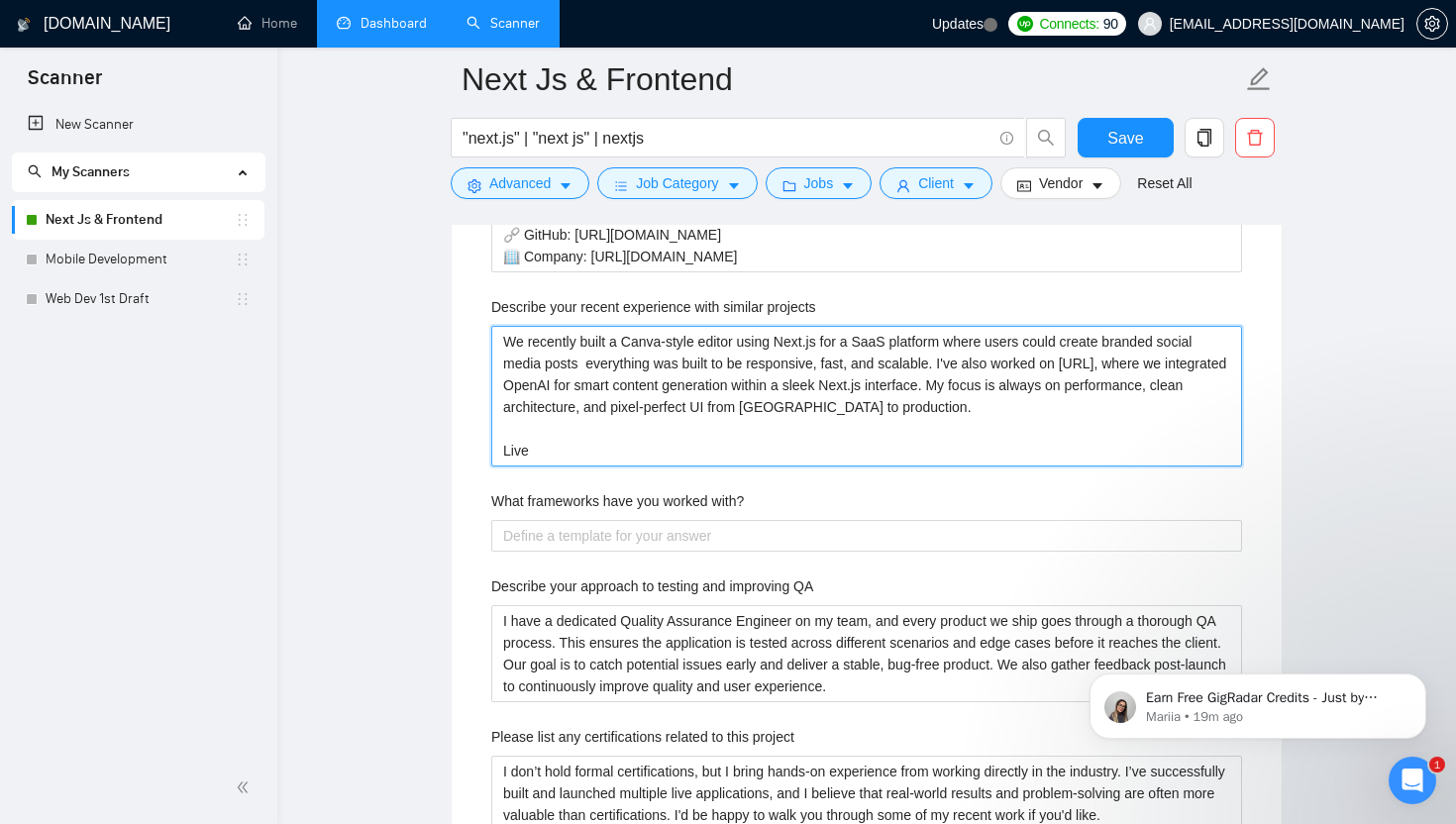 type 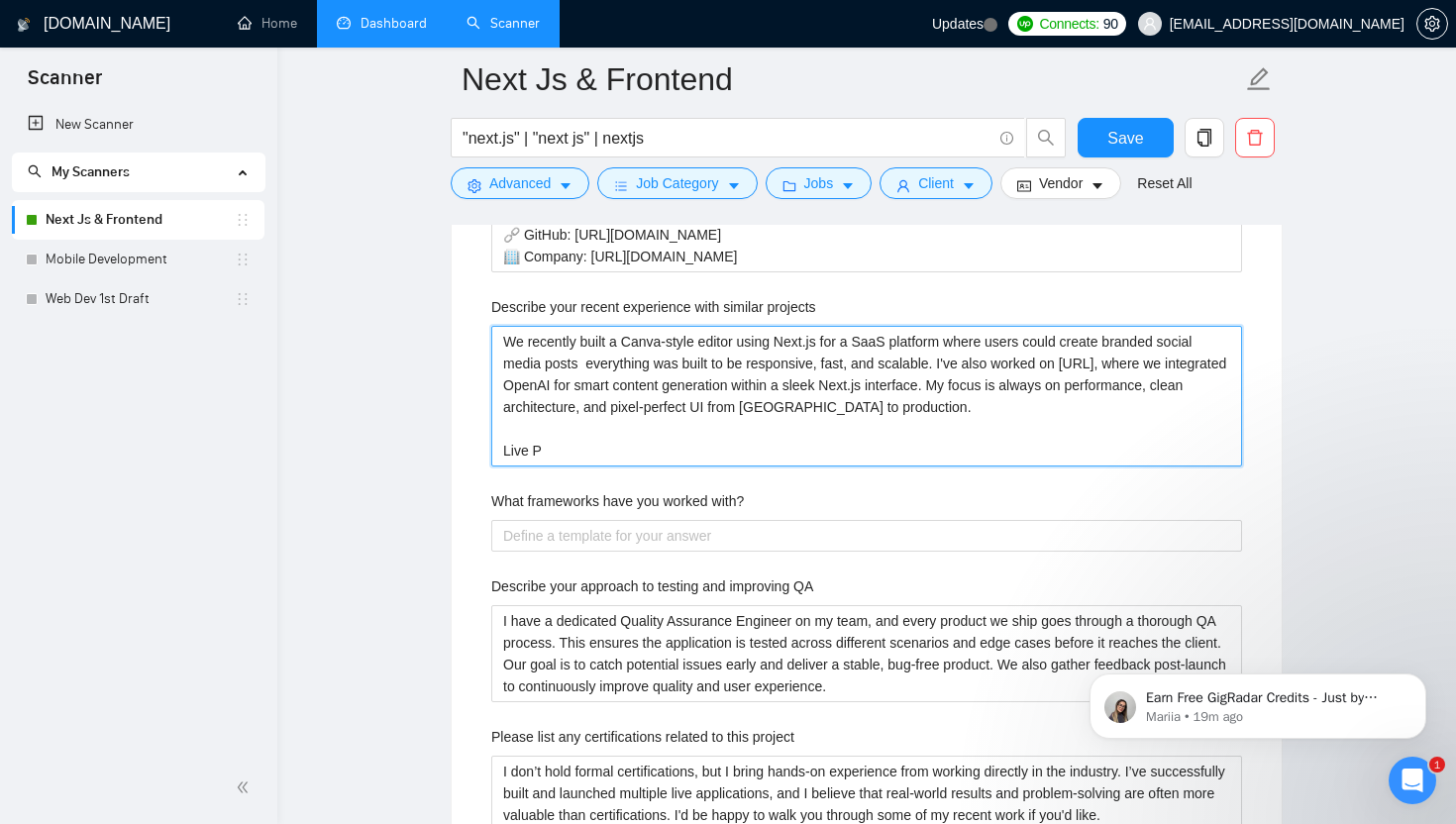 type 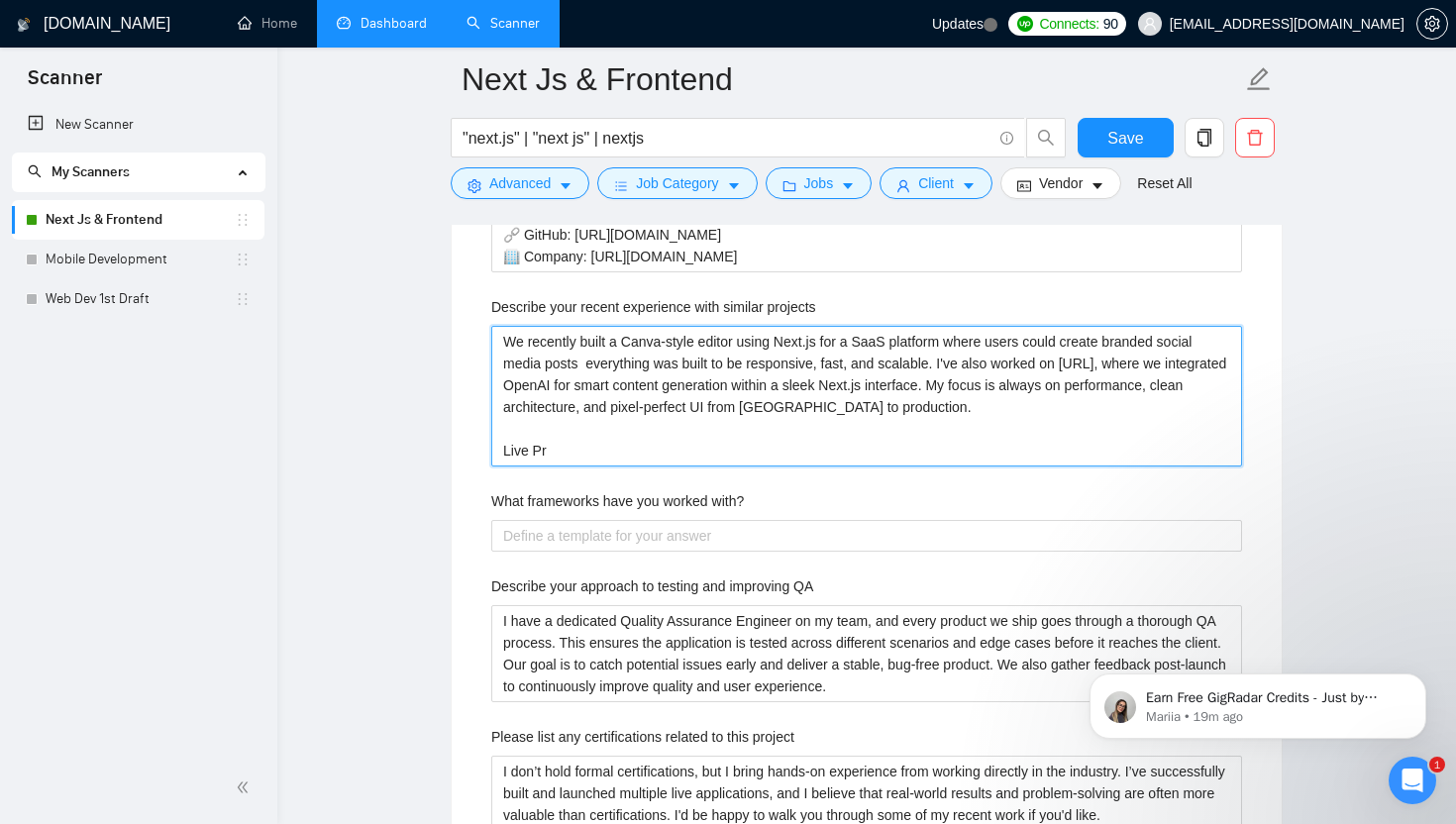 type on "We recently built a Canva-style editor using Next.js for a SaaS platform where users could create branded social media posts  everything was built to be responsive, fast, and scalable. I've also worked on Copywhiz.ai, where we integrated OpenAI for smart content generation within a sleek Next.js interface. My focus is always on performance, clean architecture, and pixel-perfect UI from Figma to production.
Live Pro" 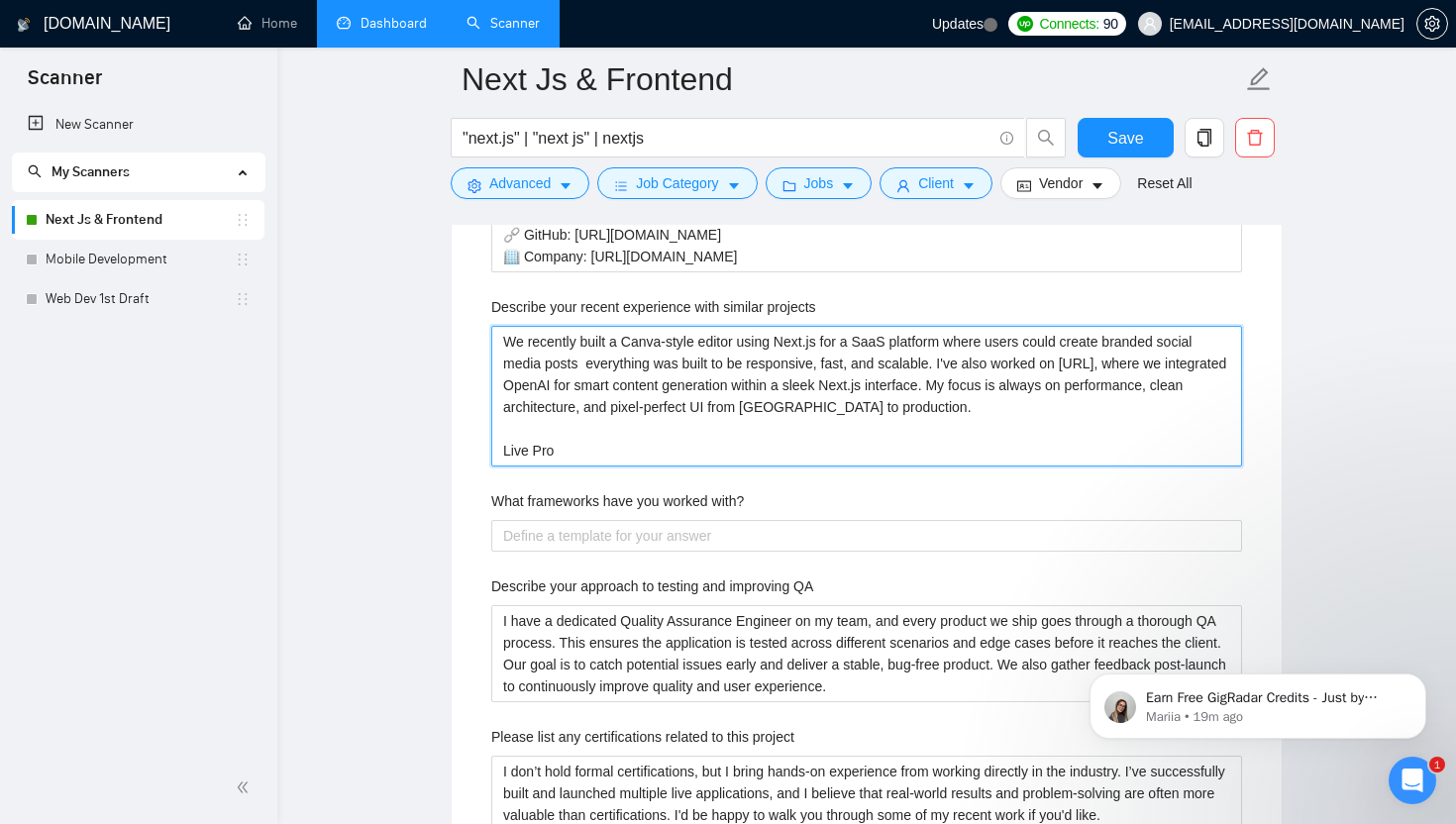 type 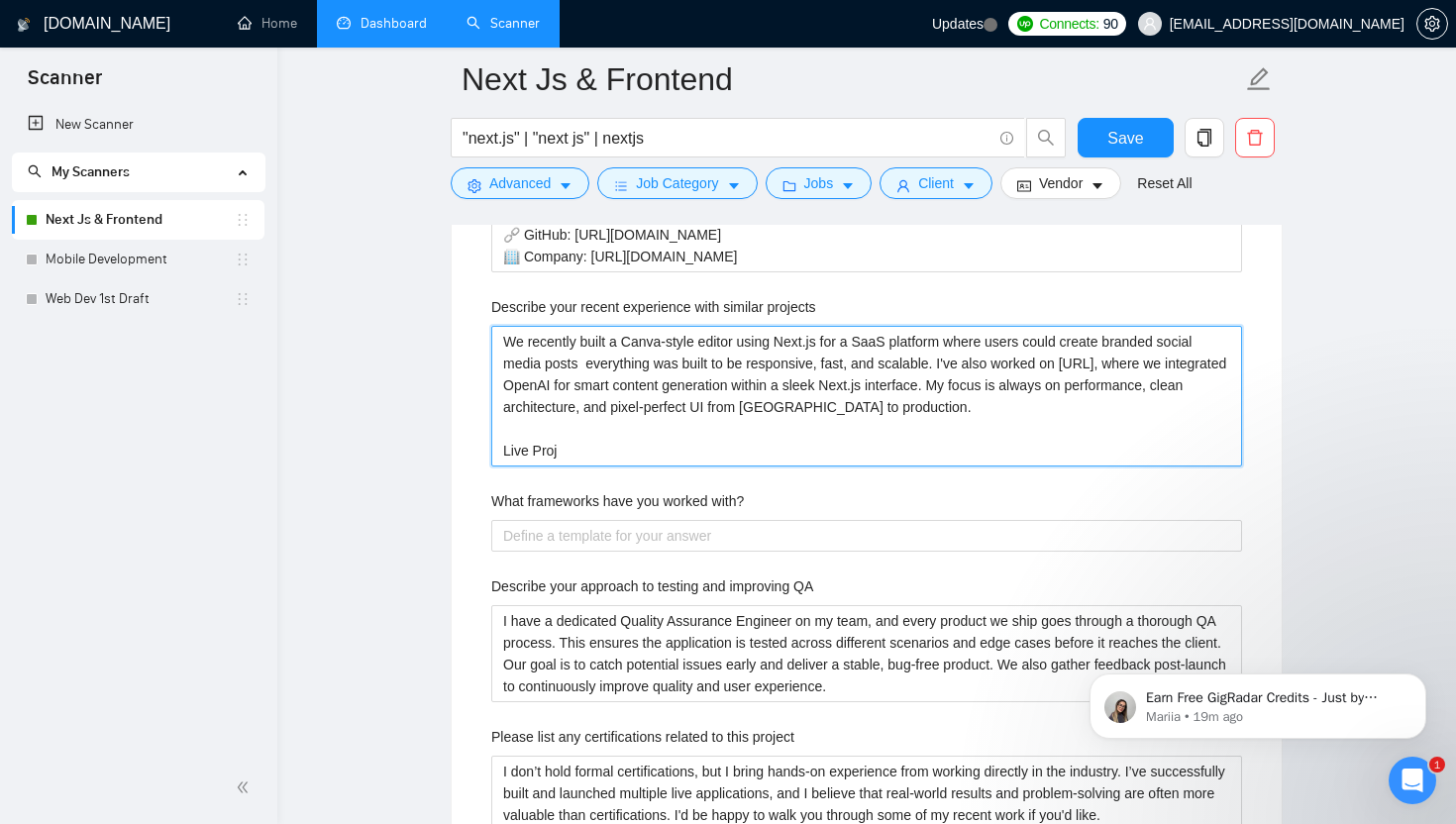 type on "We recently built a Canva-style editor using Next.js for a SaaS platform where users could create branded social media posts  everything was built to be responsive, fast, and scalable. I've also worked on Copywhiz.ai, where we integrated OpenAI for smart content generation within a sleek Next.js interface. My focus is always on performance, clean architecture, and pixel-perfect UI from Figma to production.
Live Proje" 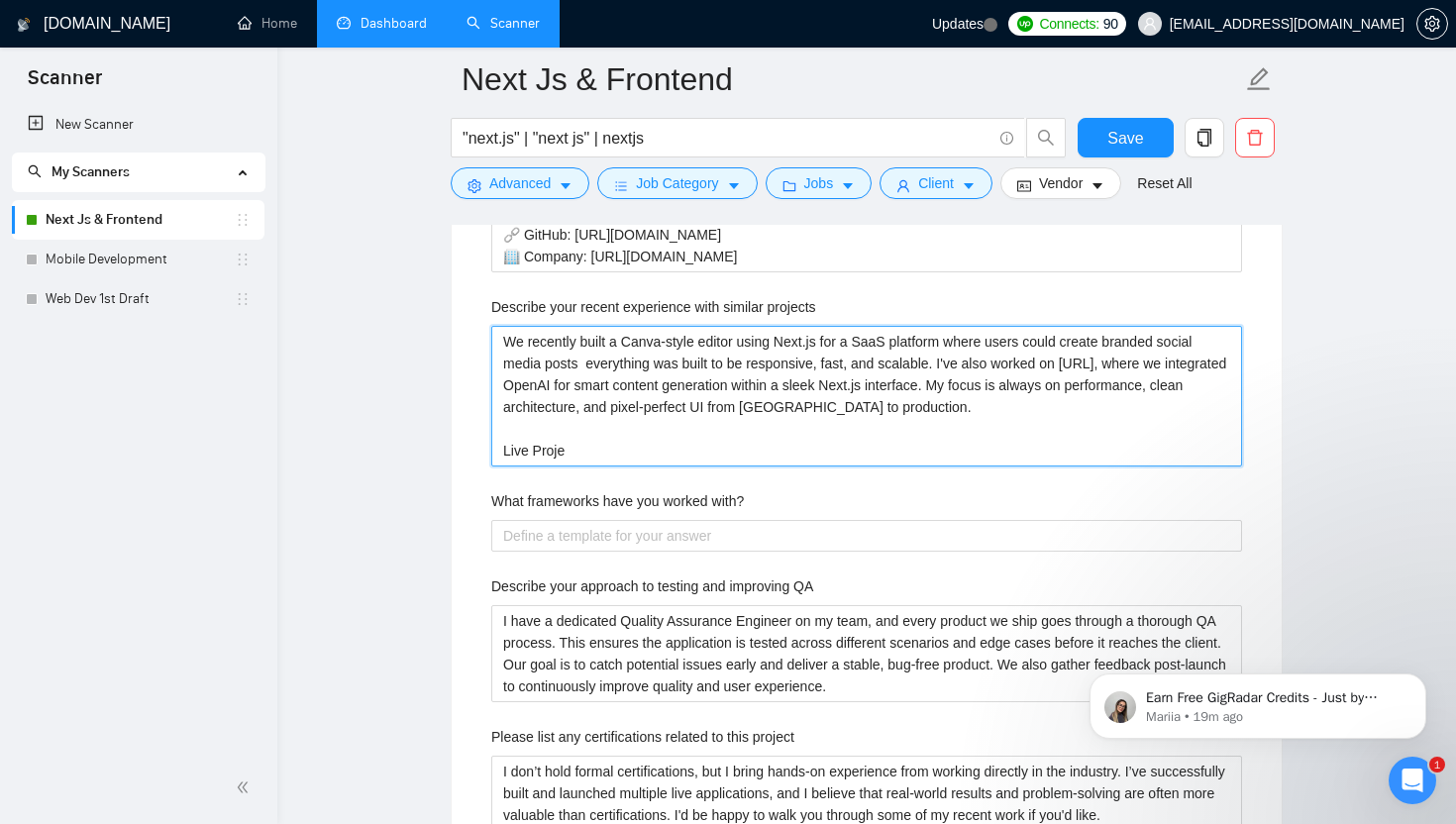type 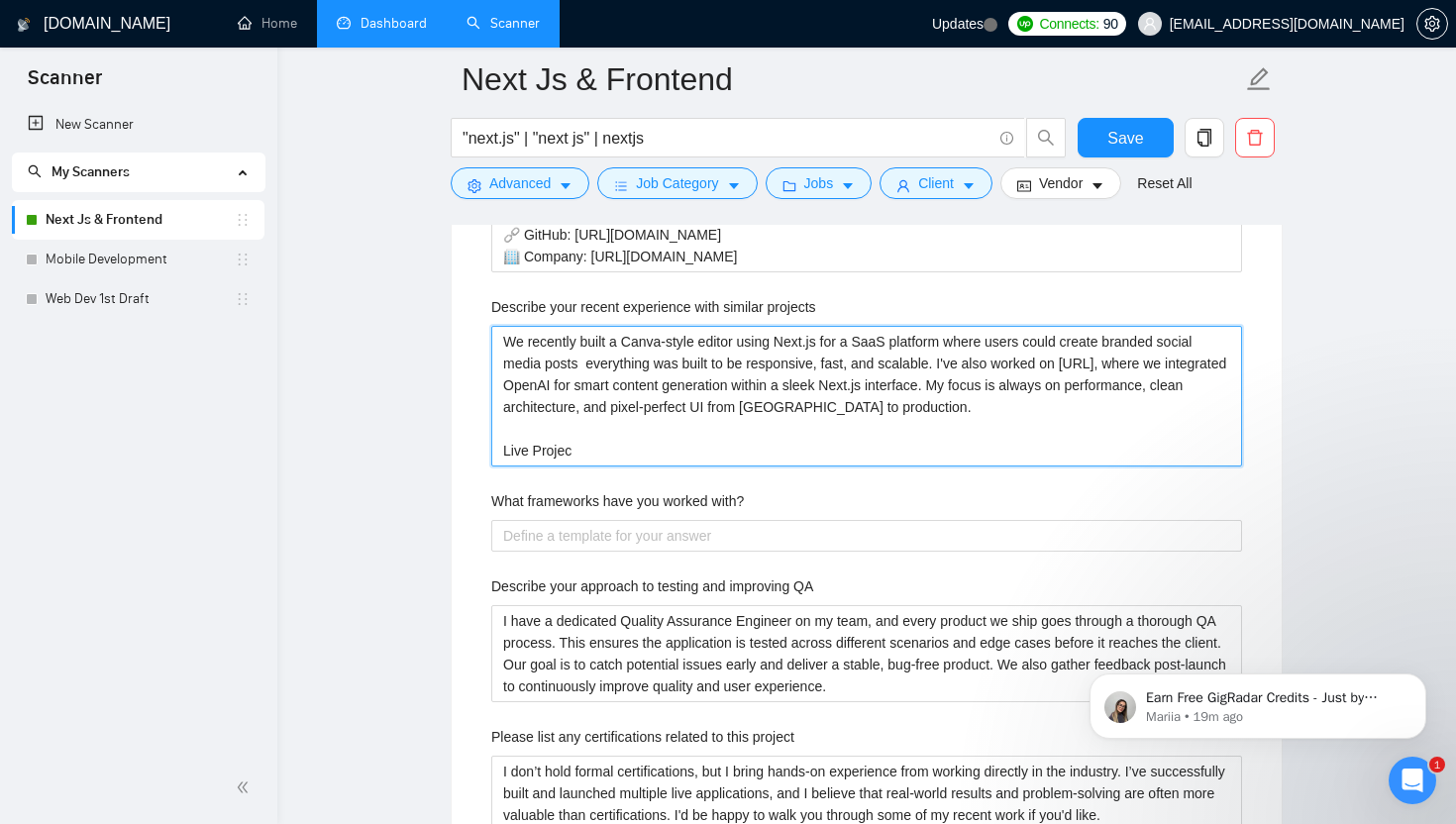type 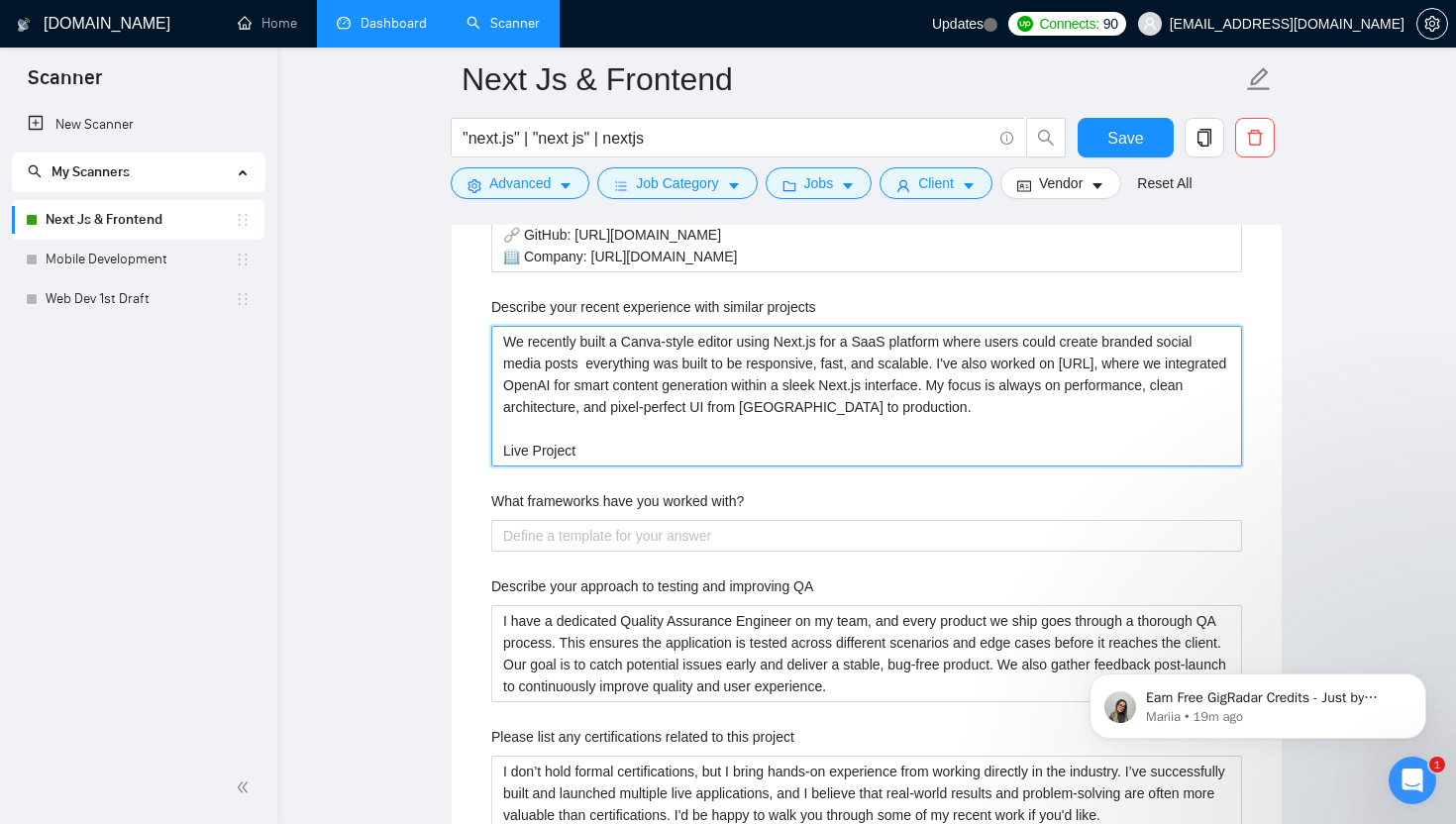 type 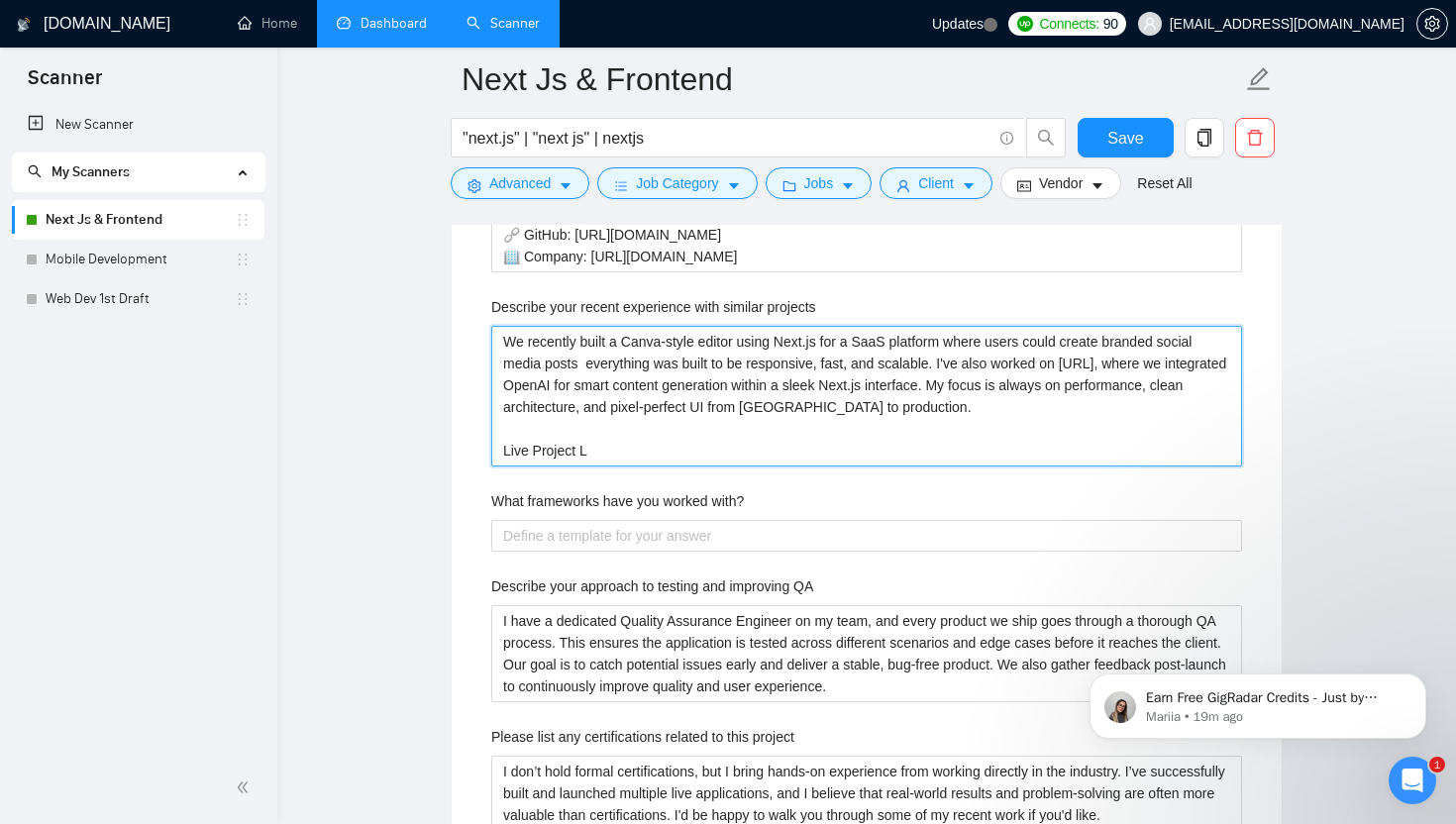 type 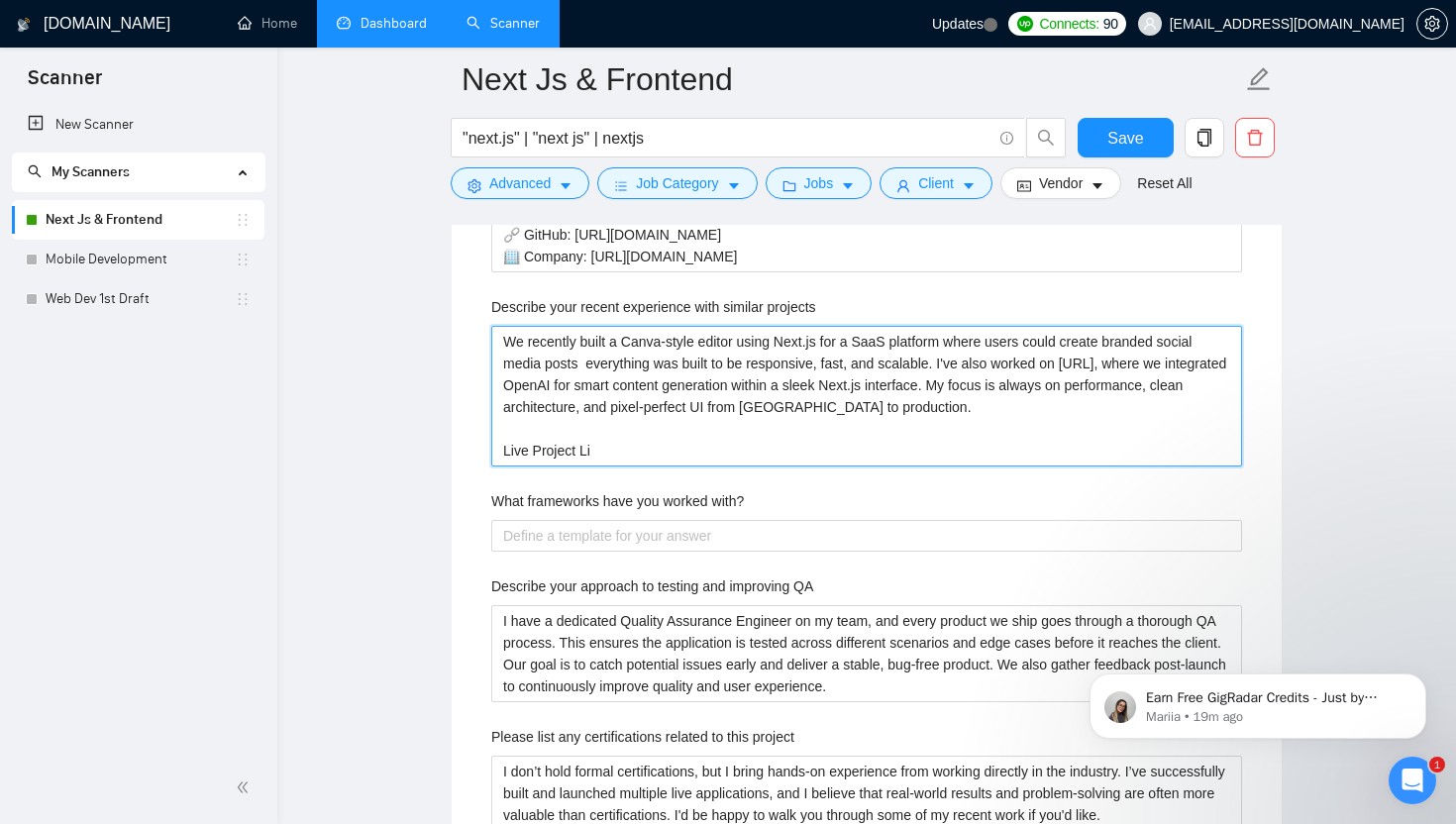type 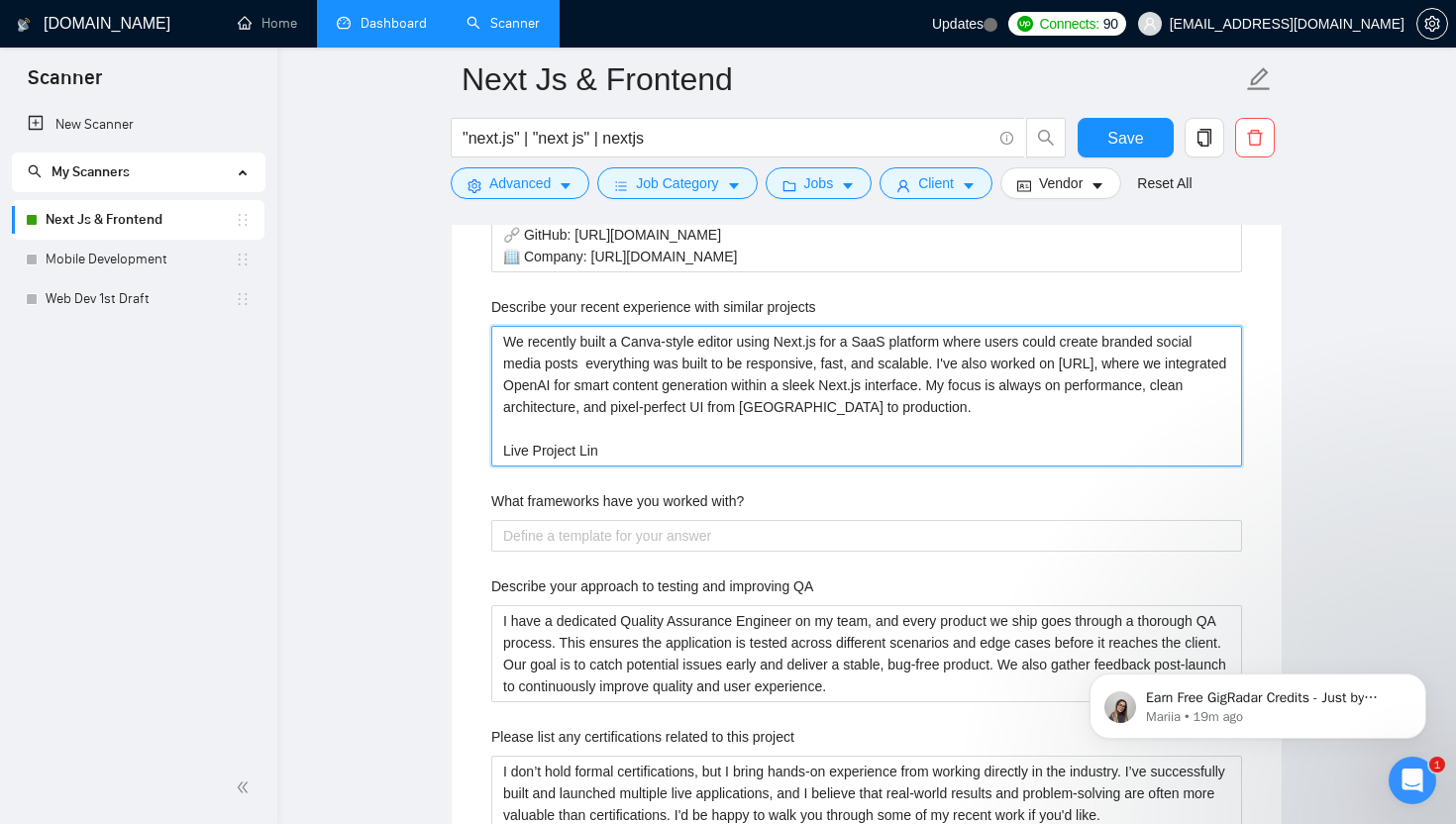 type 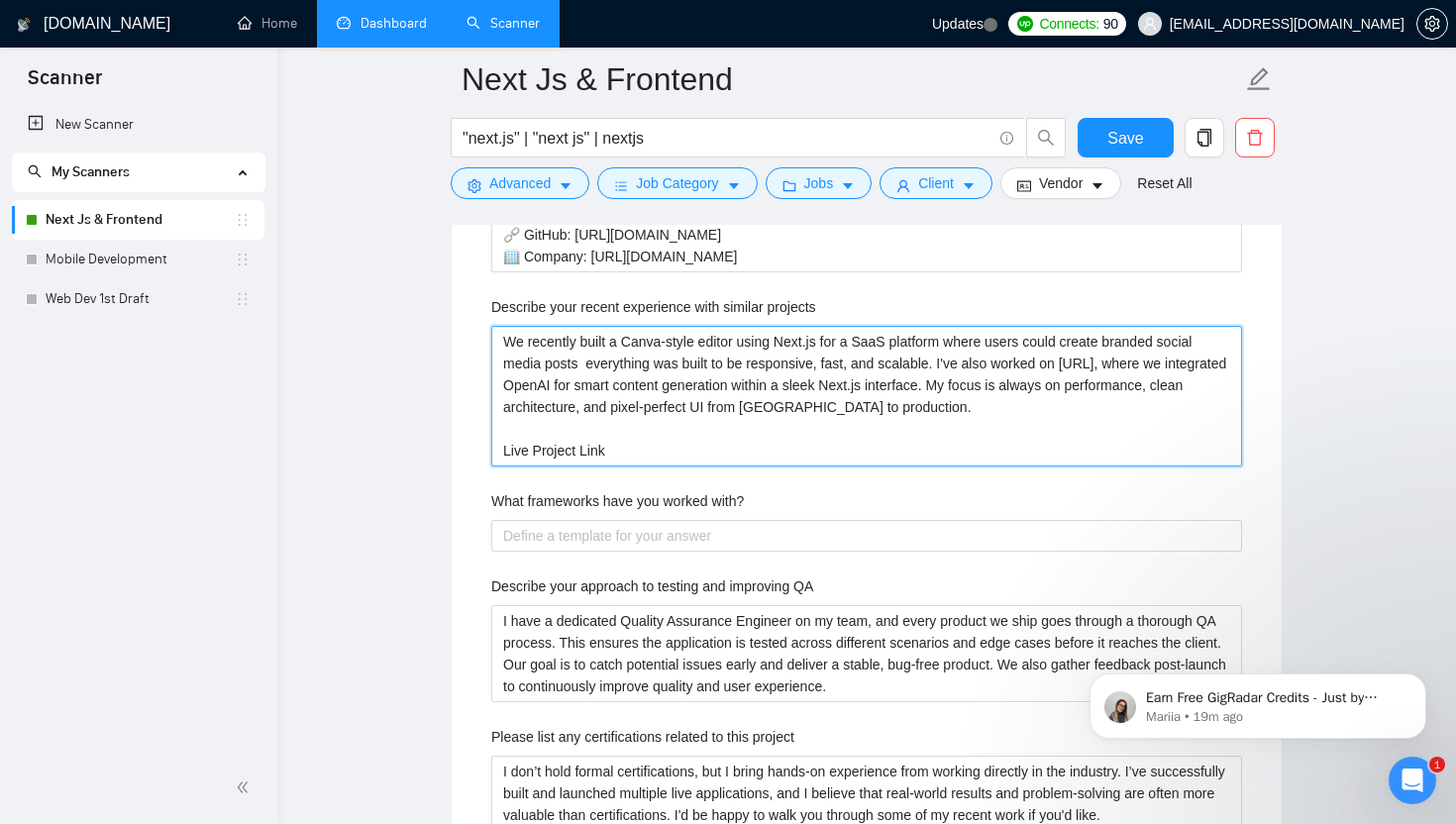 type 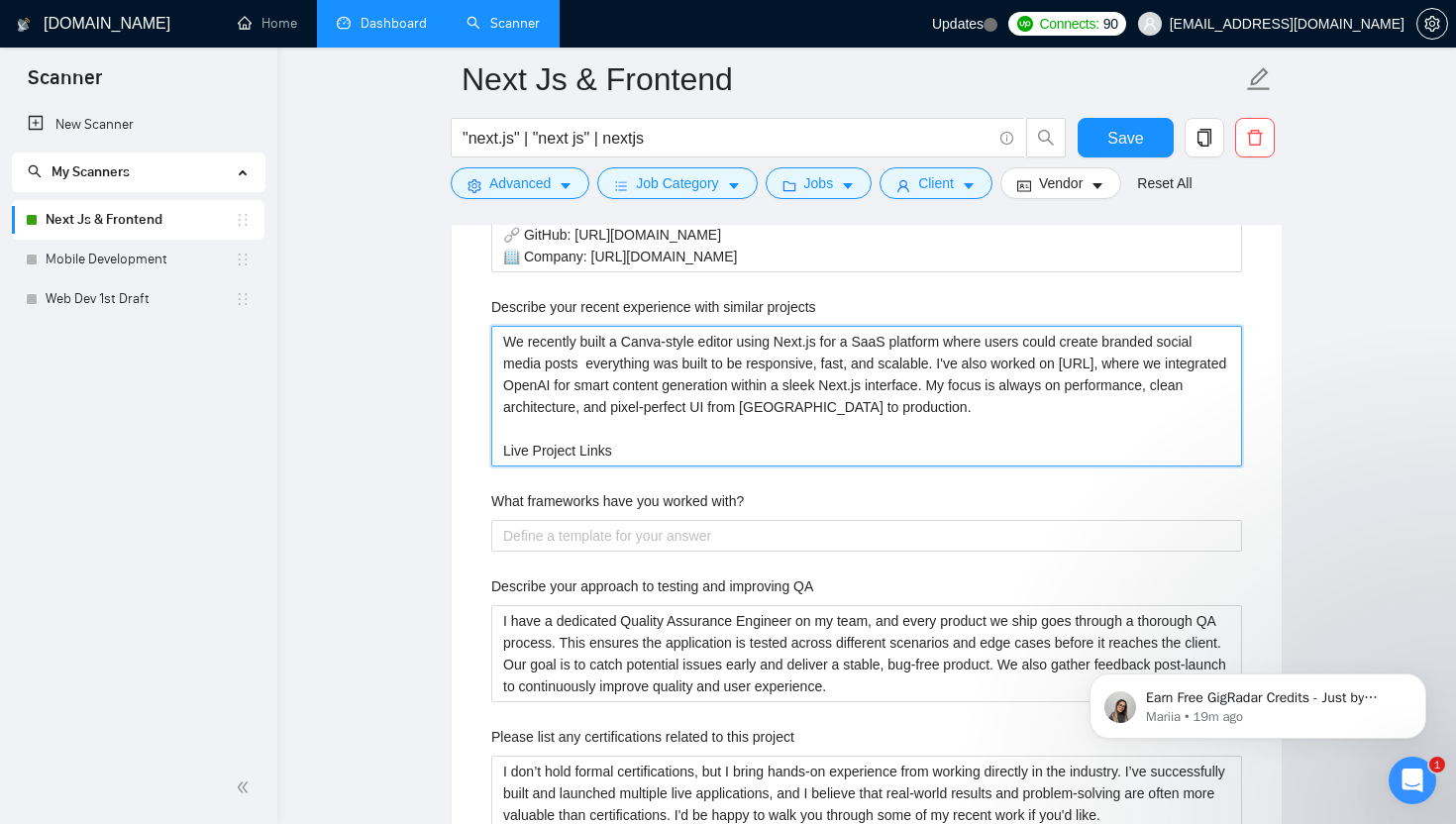 type 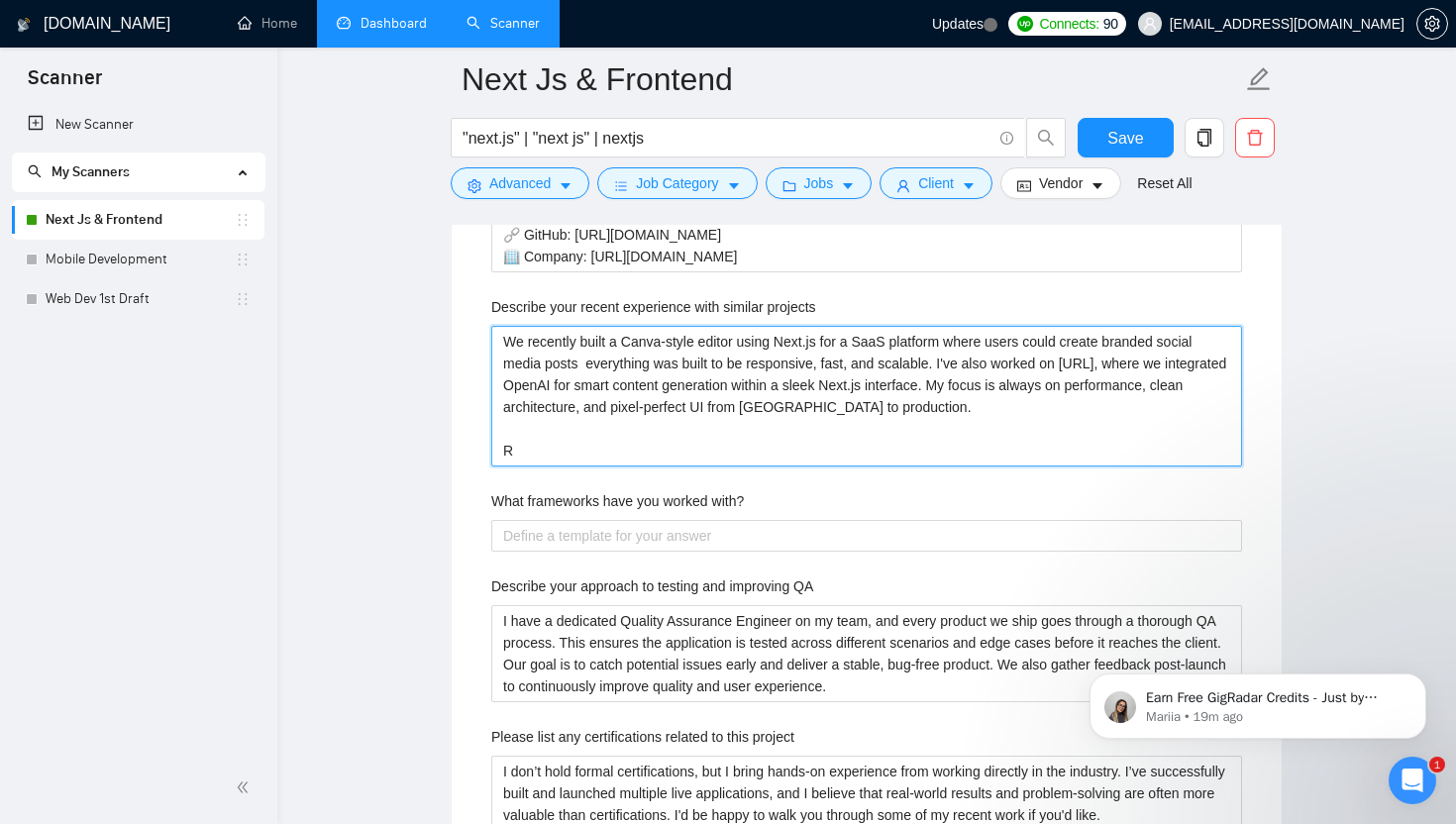type 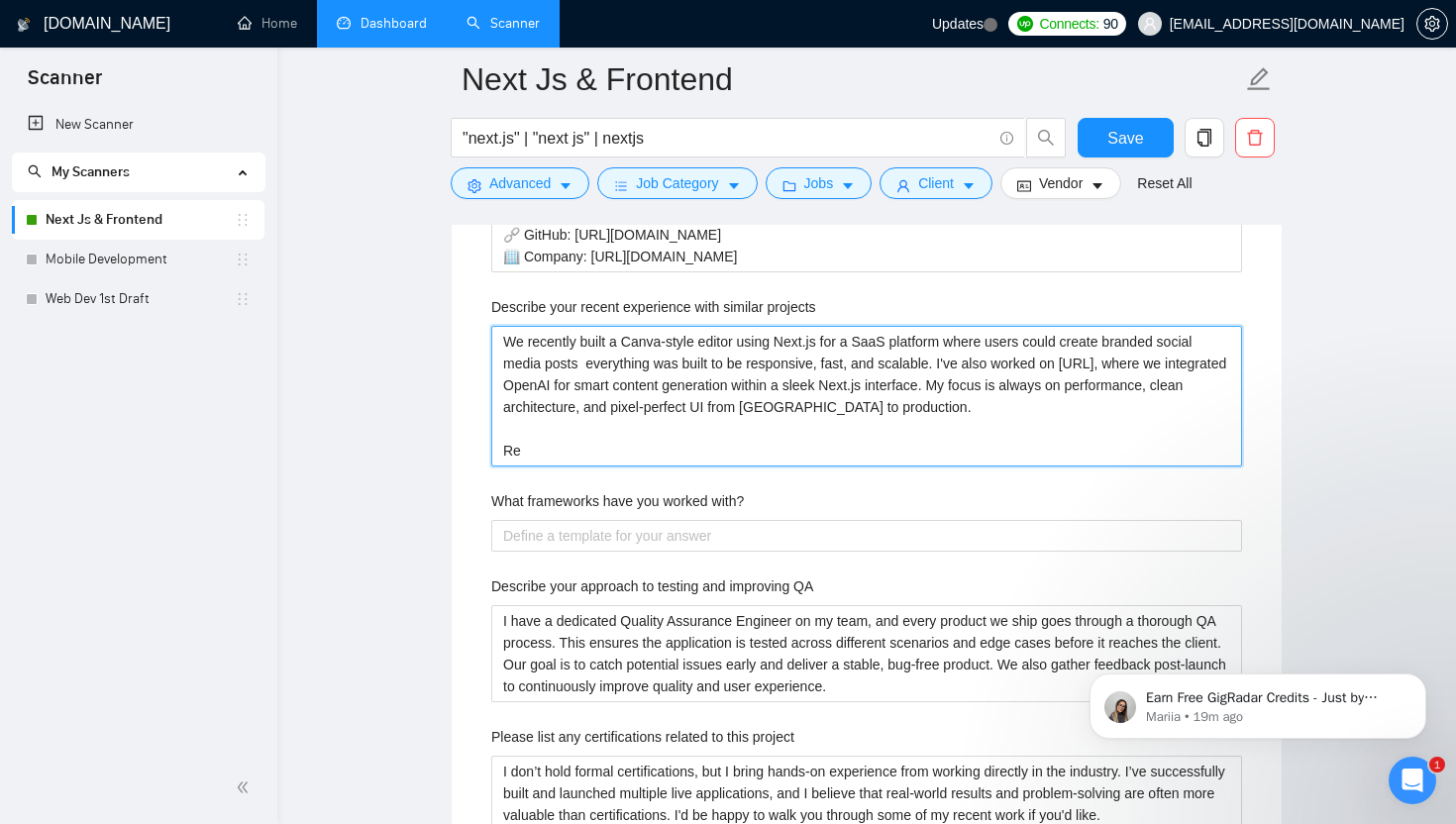 type 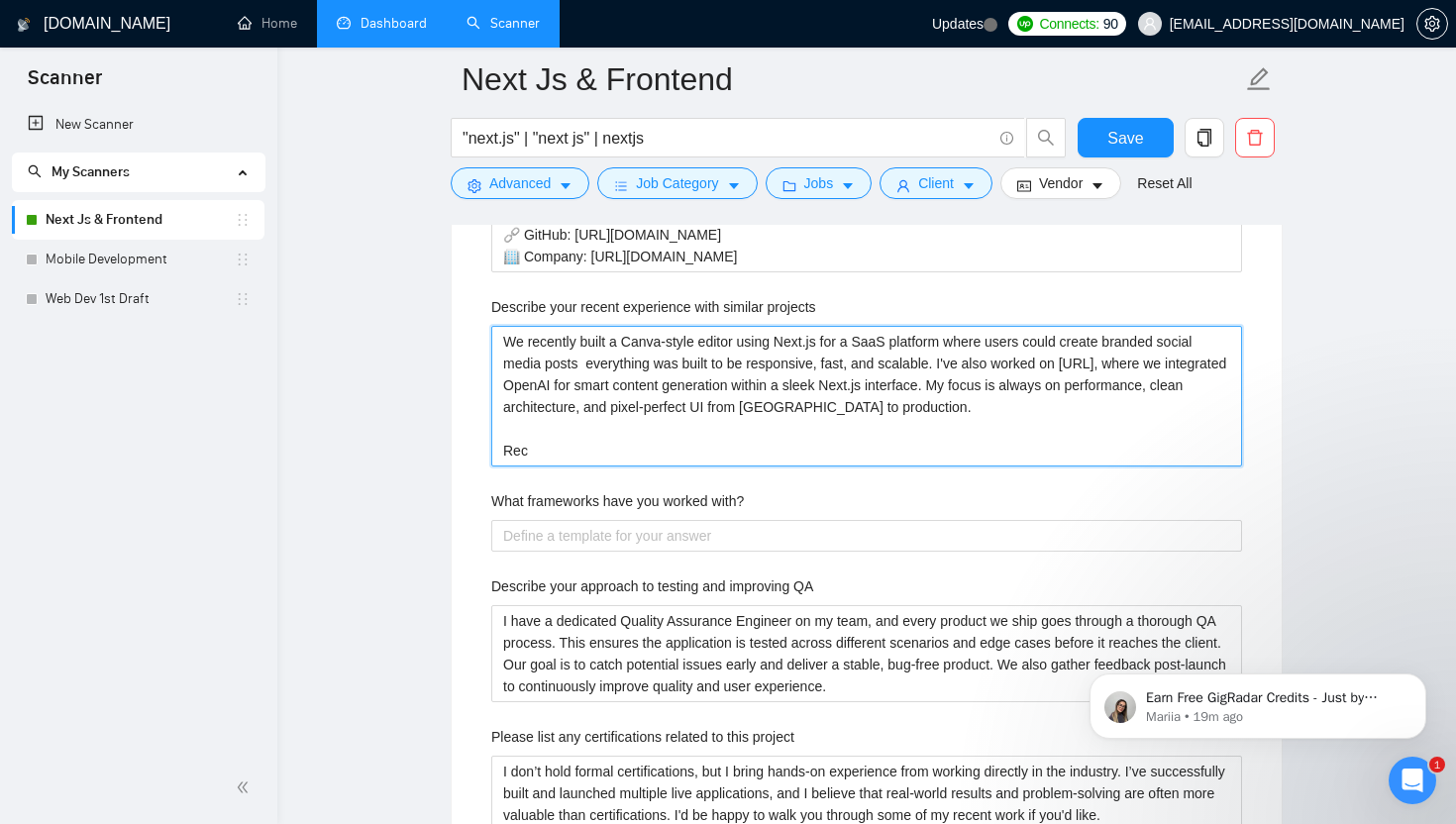 type 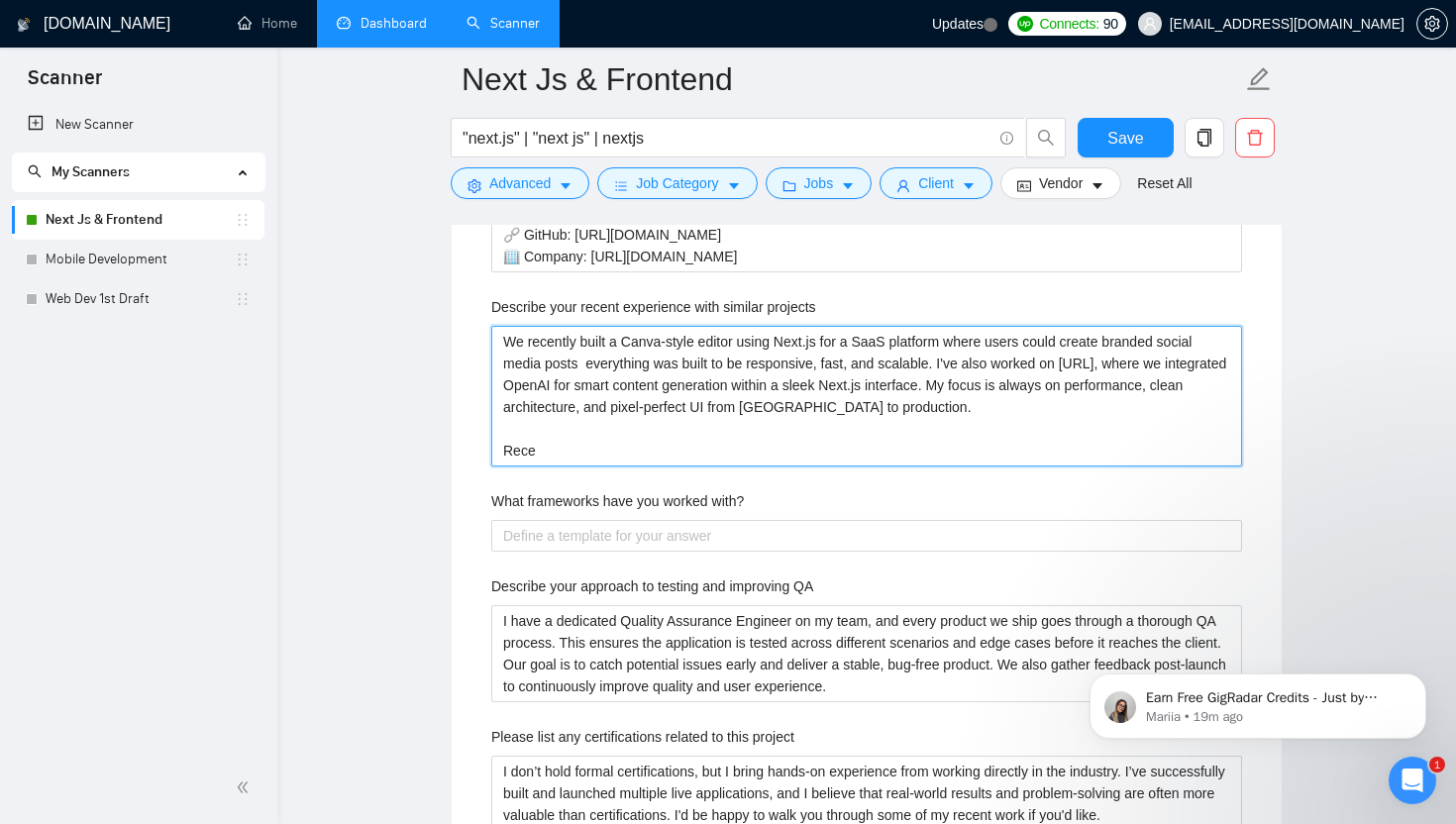 type 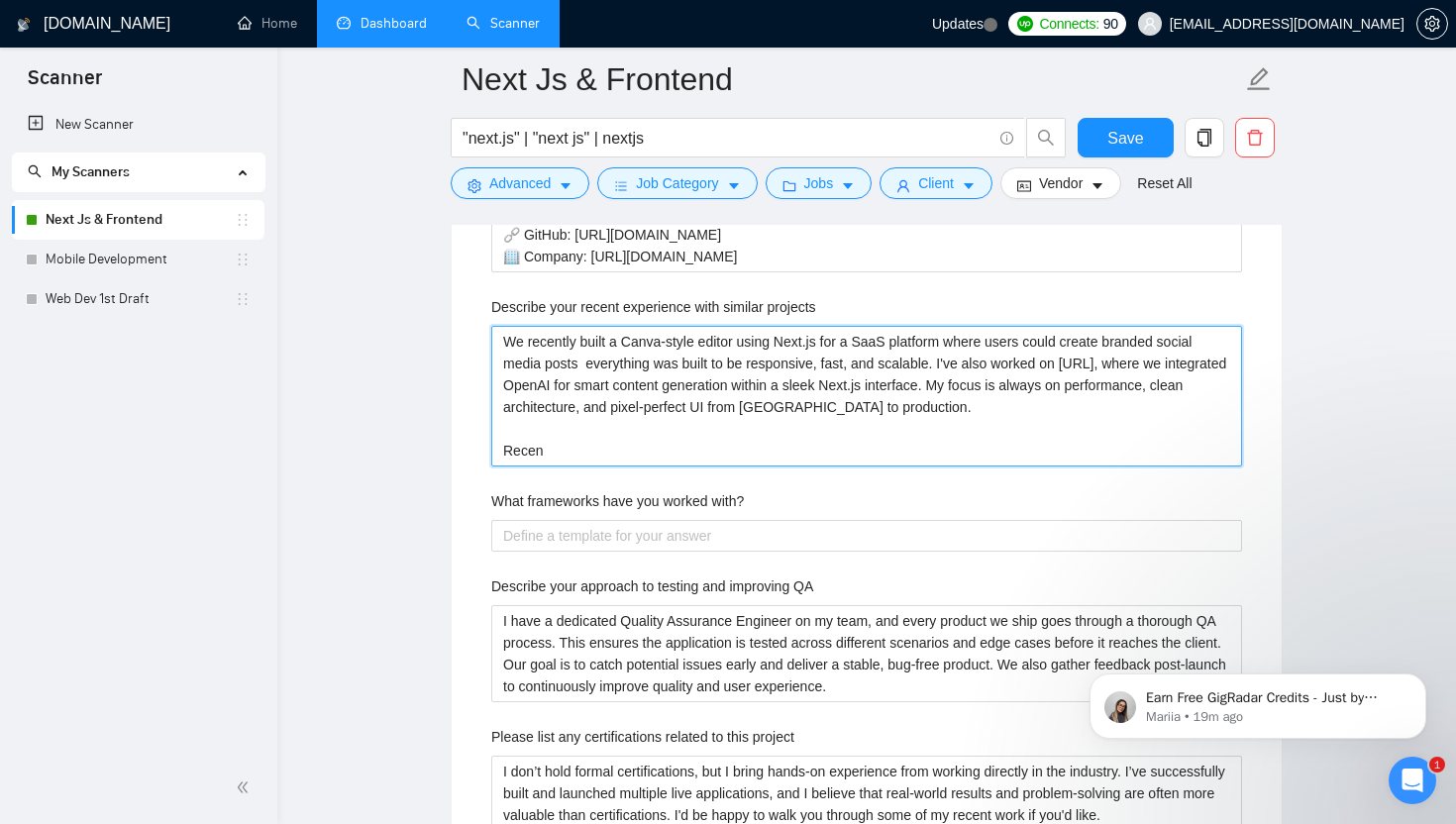 type 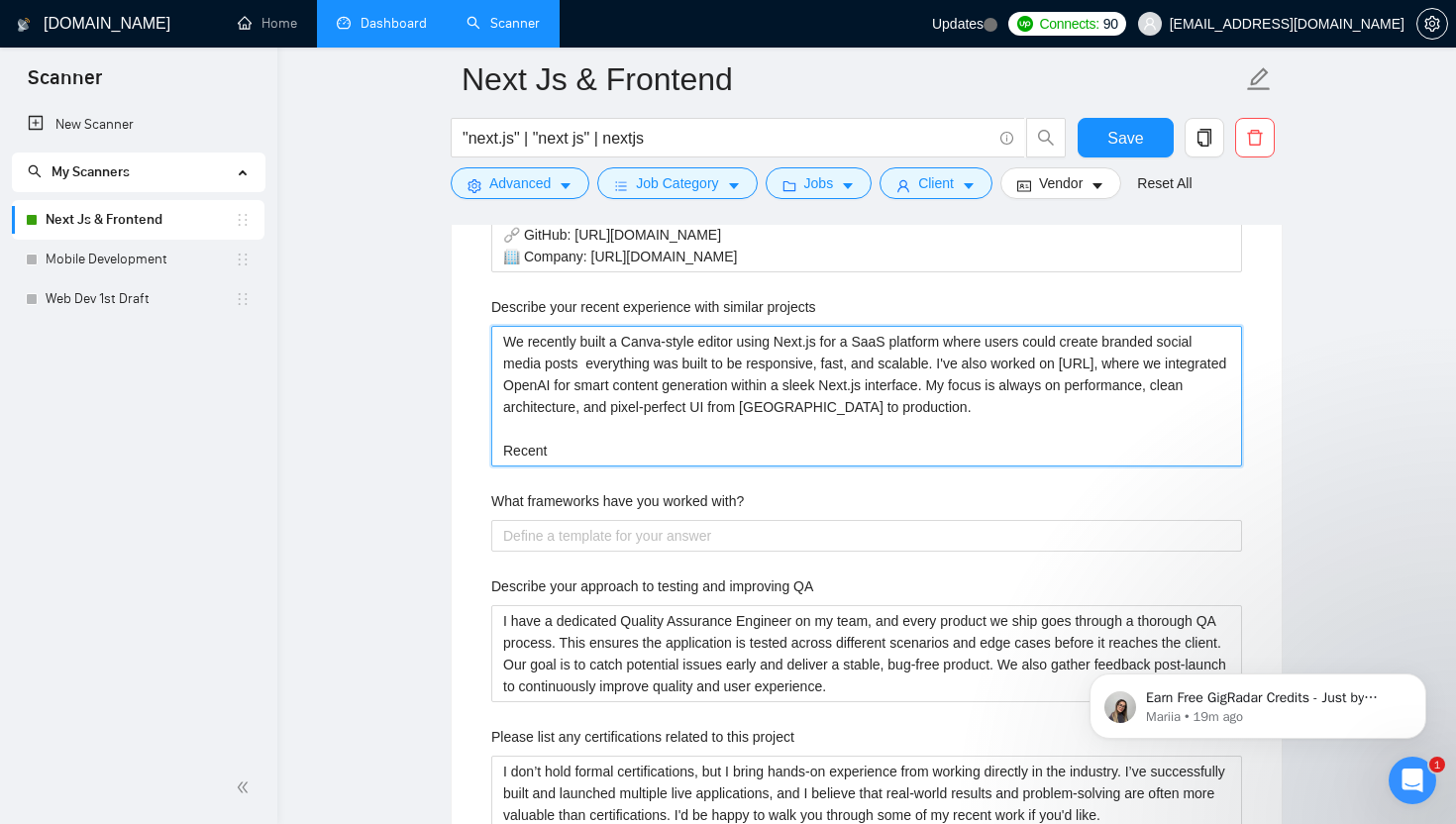 type 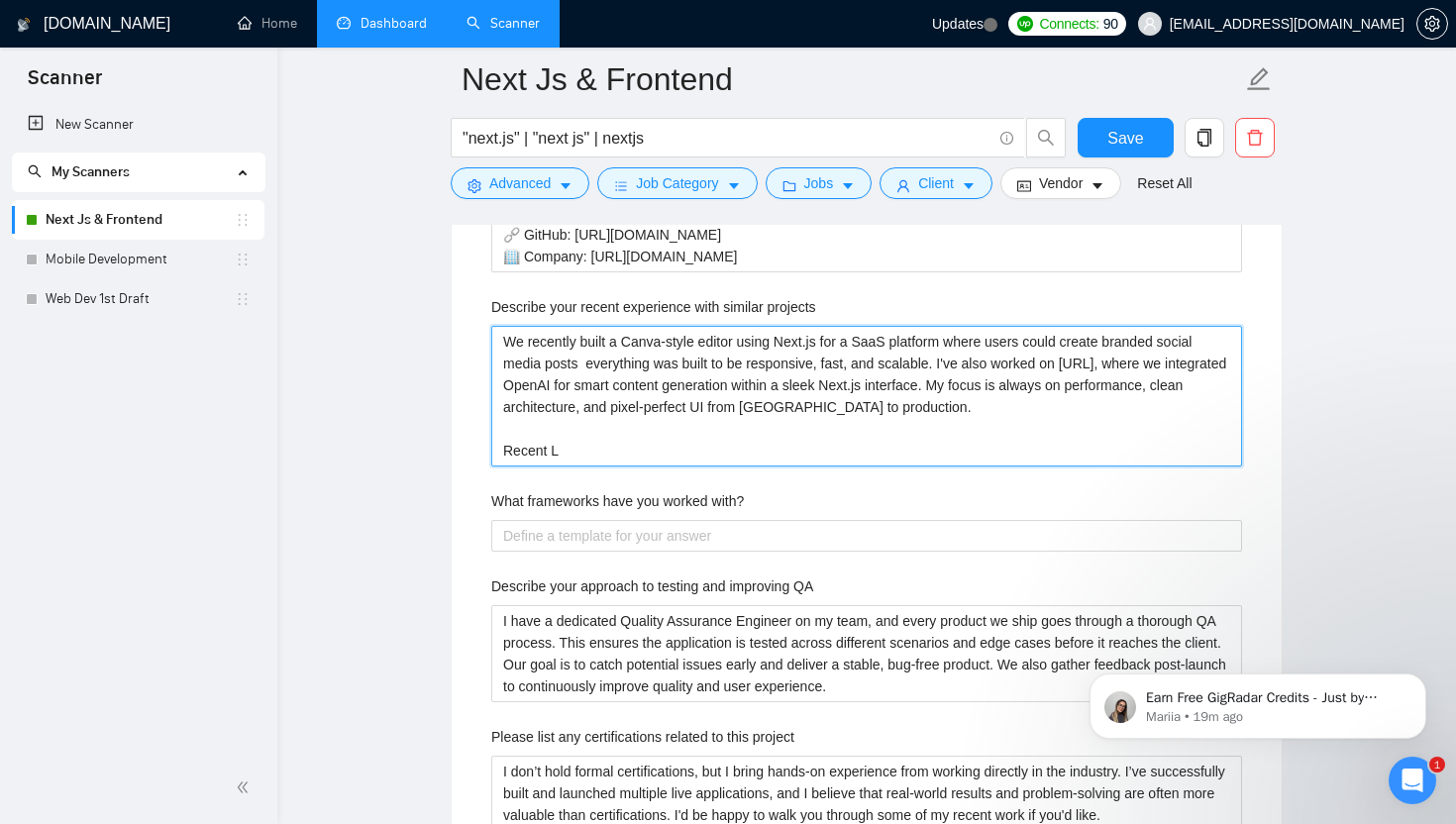 type 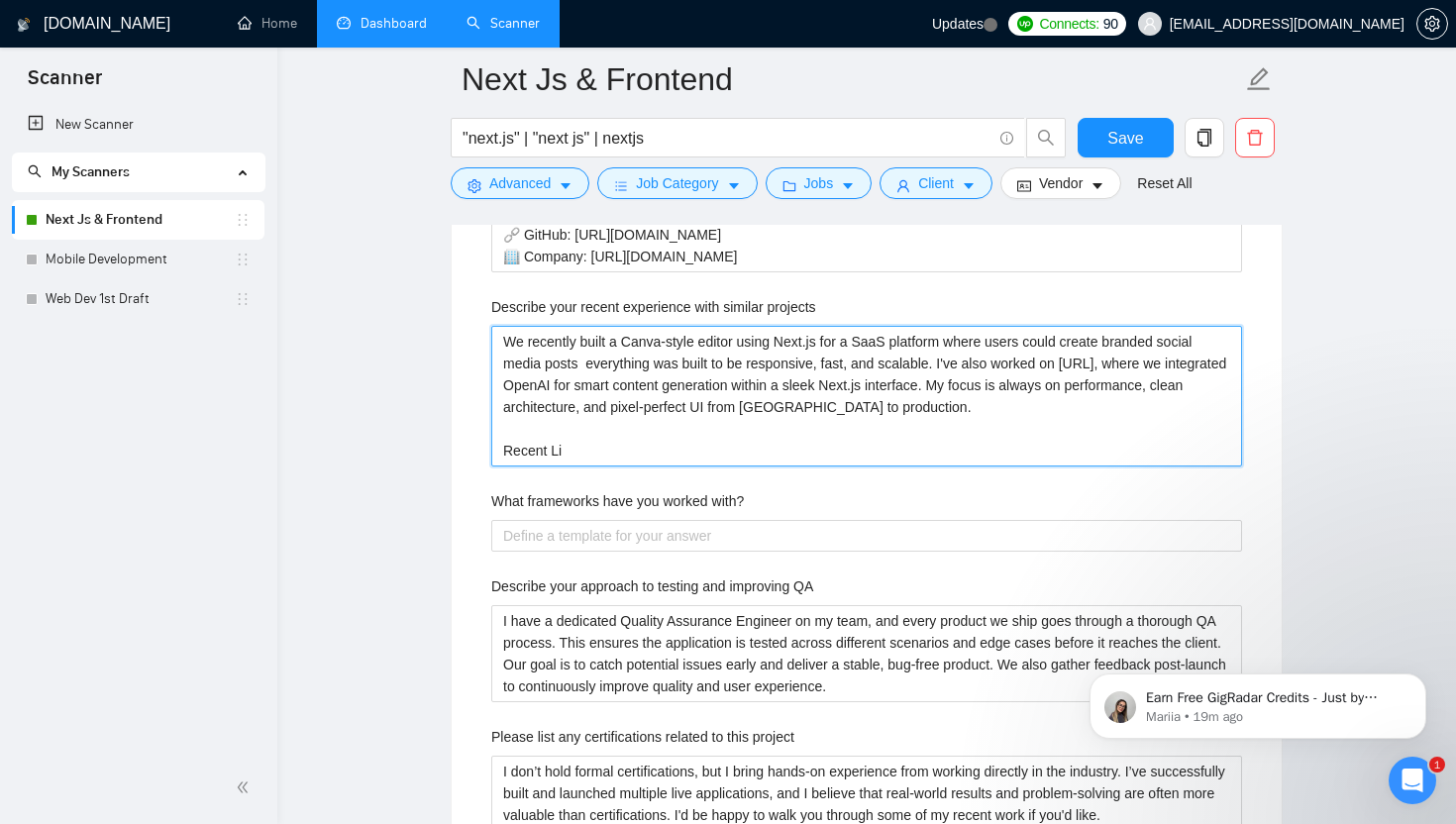 type 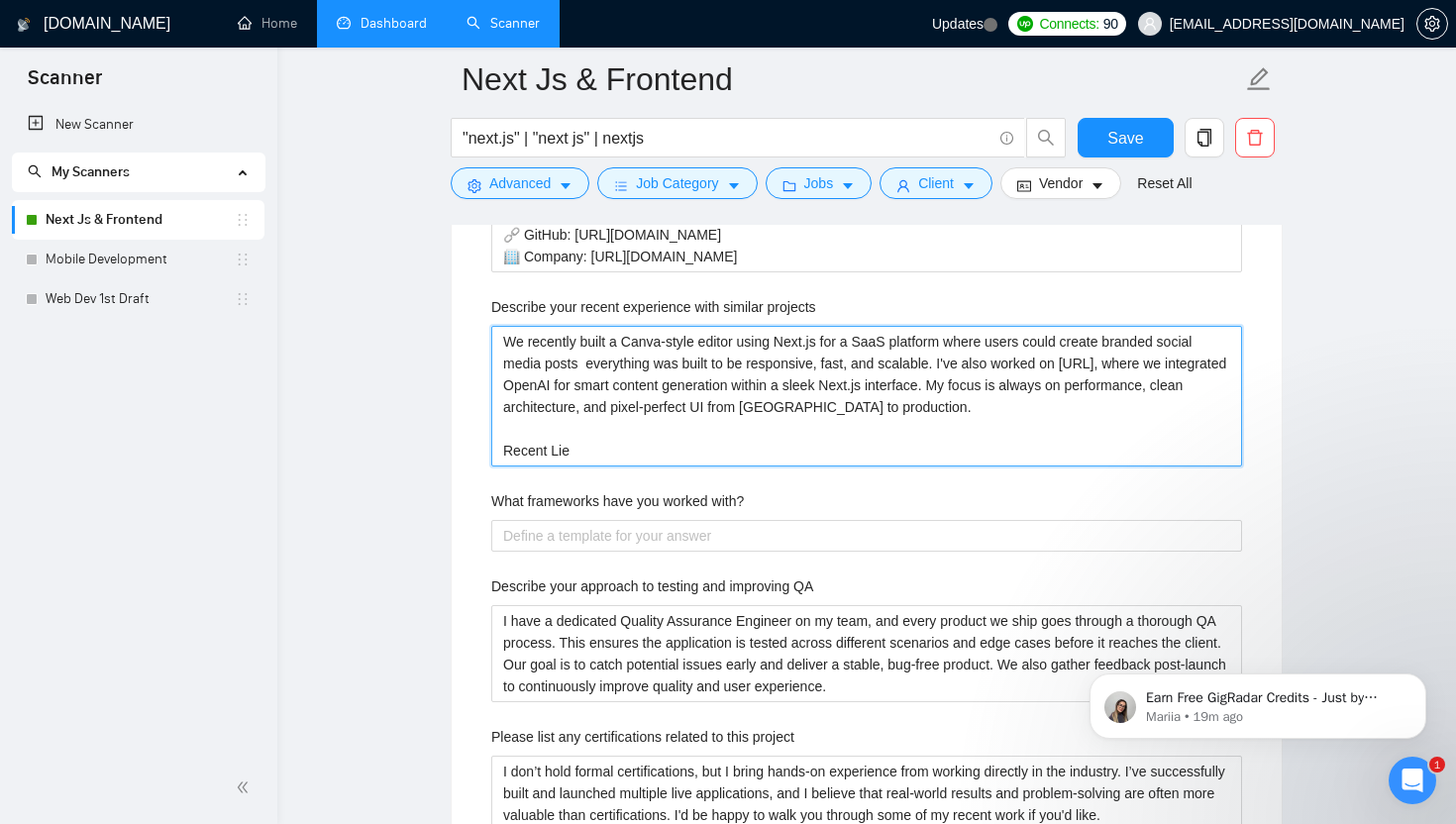 type 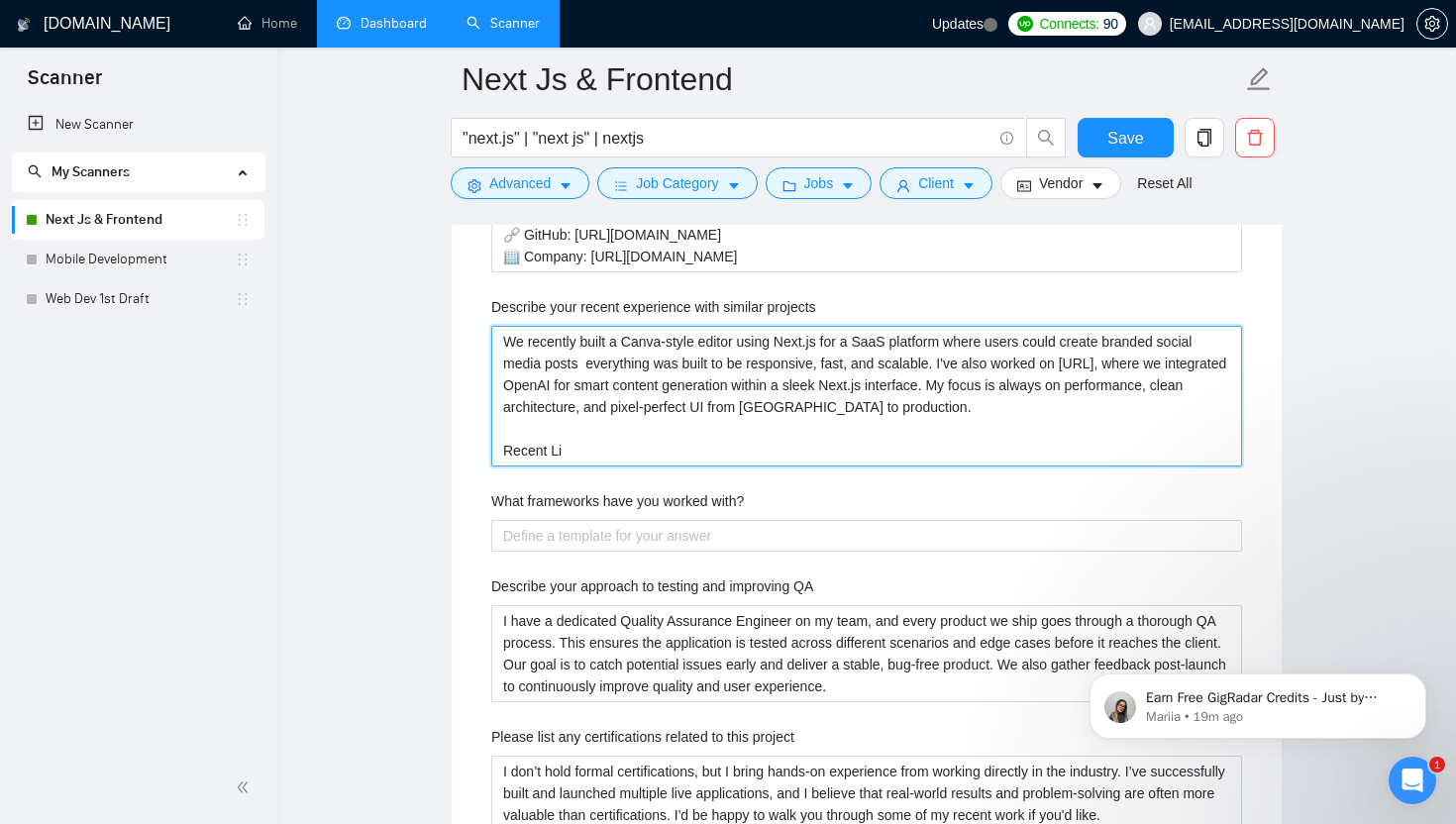 type 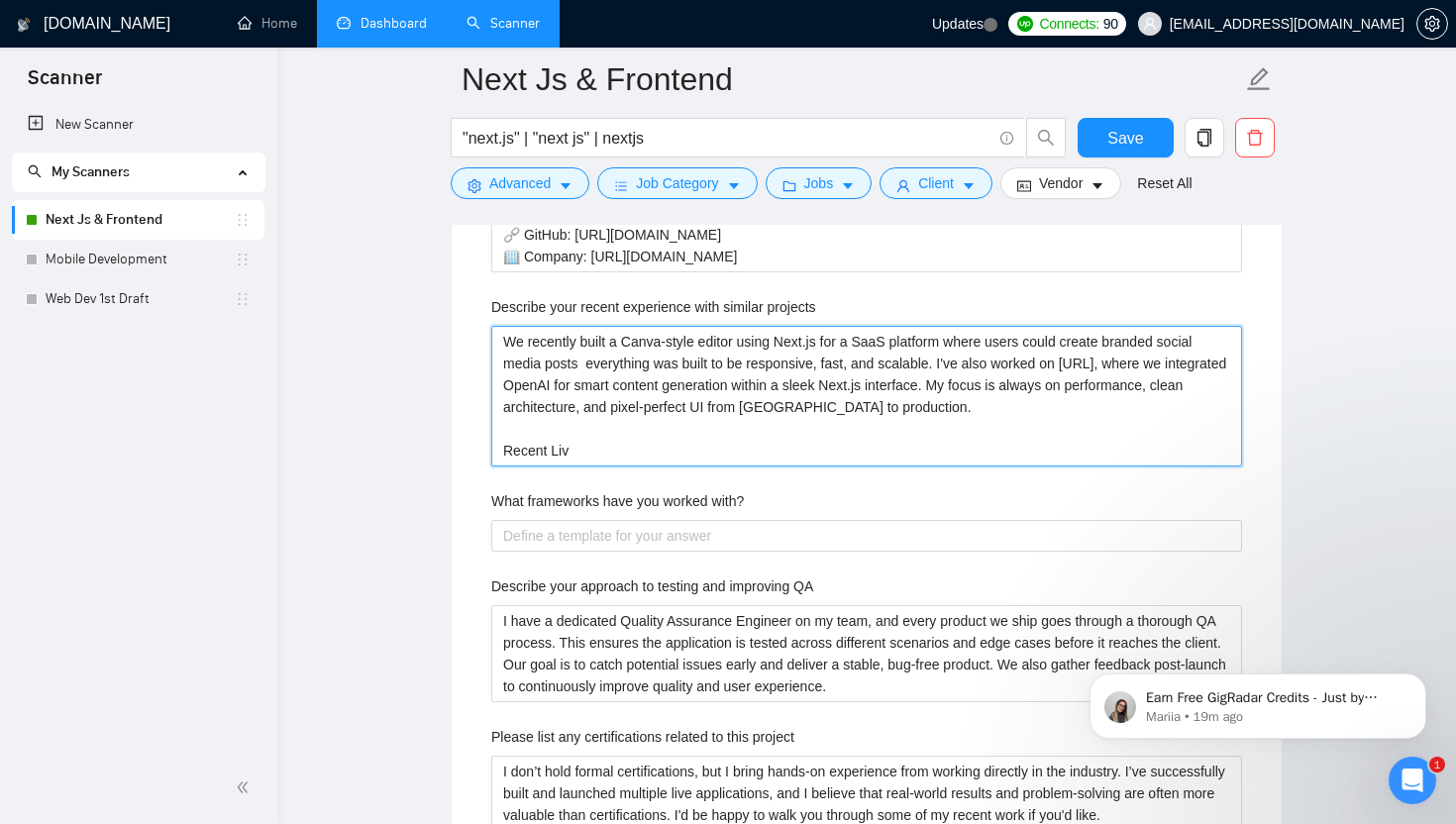 type 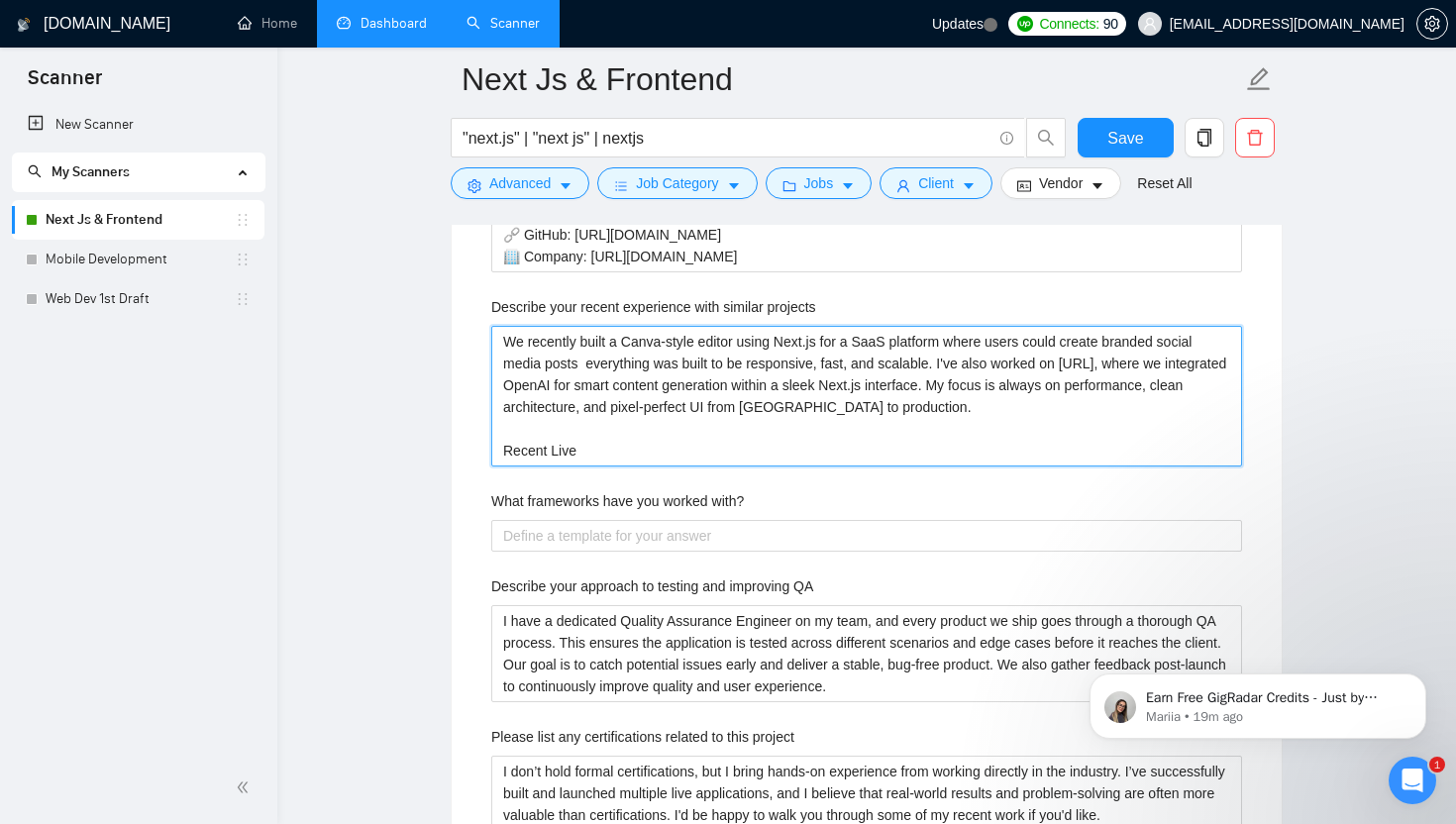 type 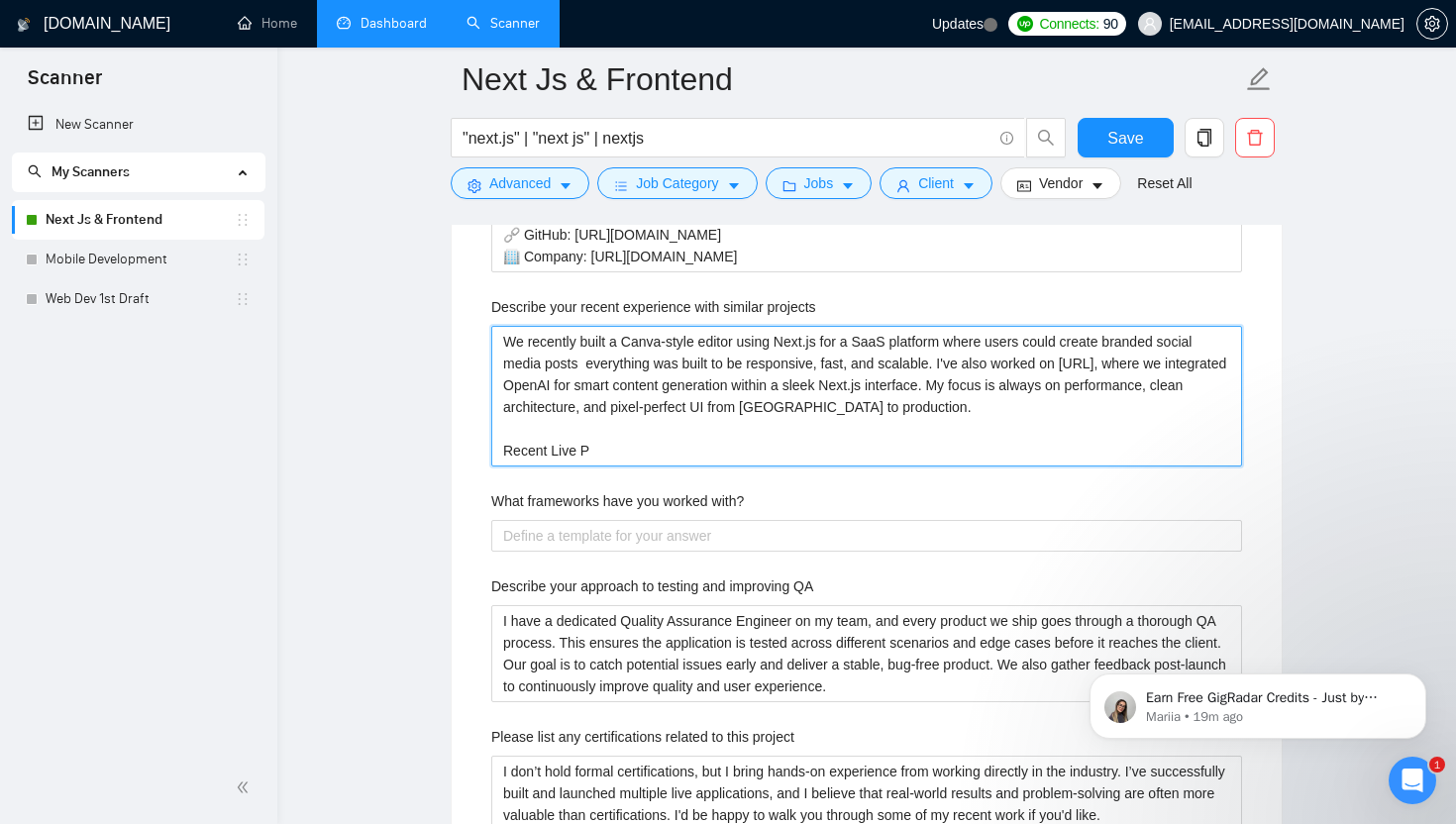 type 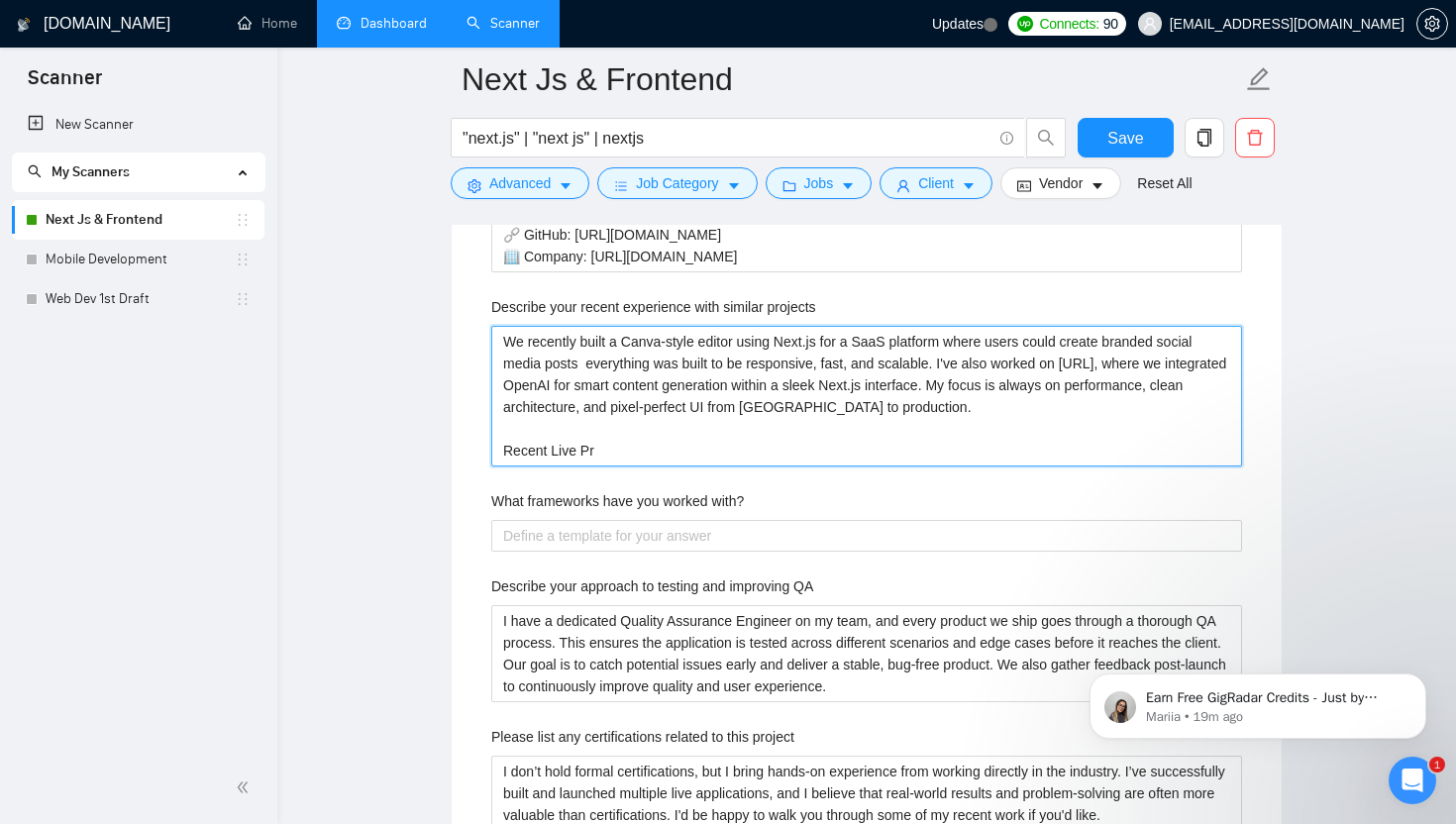 type 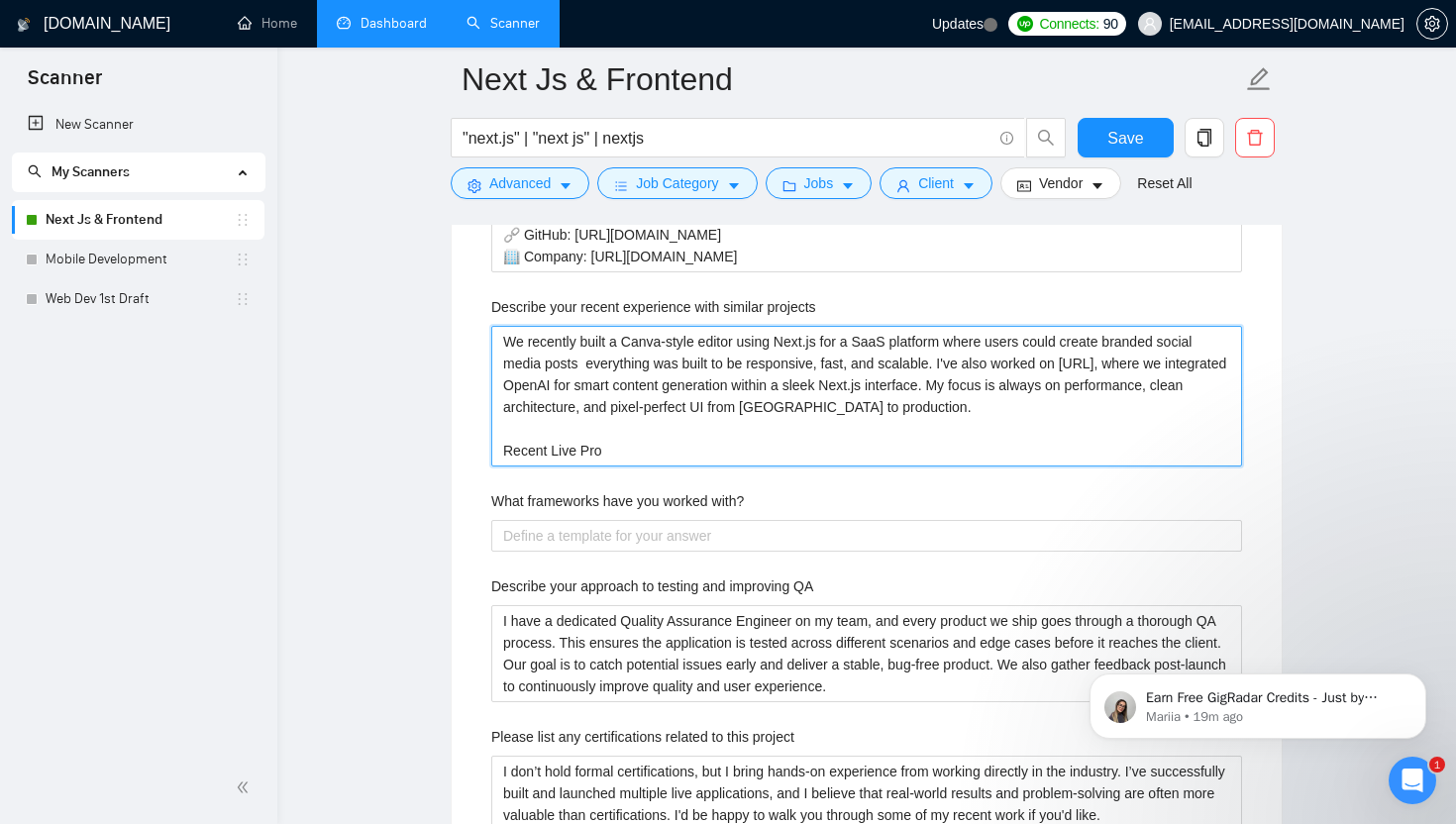 type 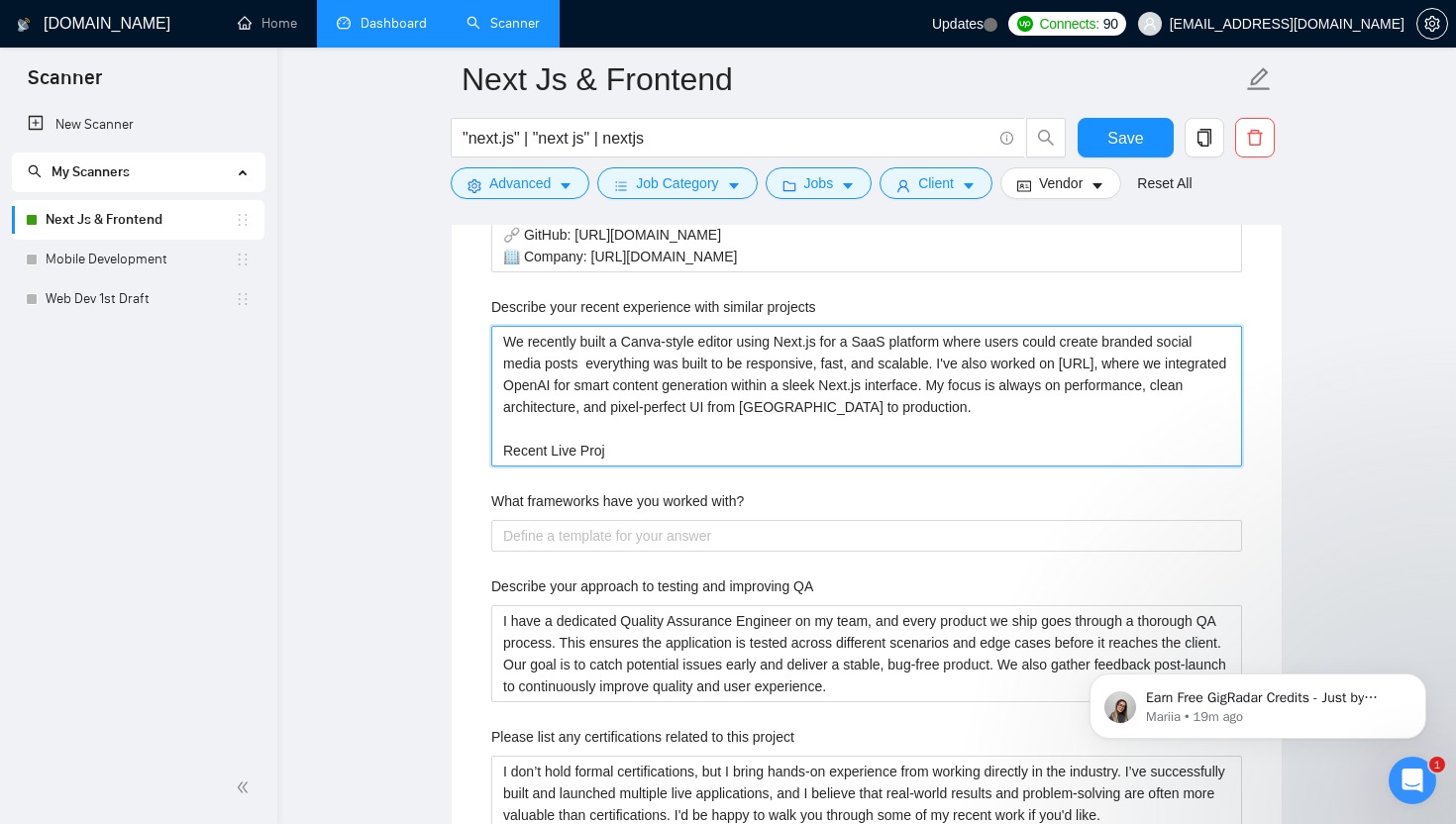 type on "We recently built a Canva-style editor using Next.js for a SaaS platform where users could create branded social media posts  everything was built to be responsive, fast, and scalable. I've also worked on Copywhiz.ai, where we integrated OpenAI for smart content generation within a sleek Next.js interface. My focus is always on performance, clean architecture, and pixel-perfect UI from Figma to production.
Recent Live Proje" 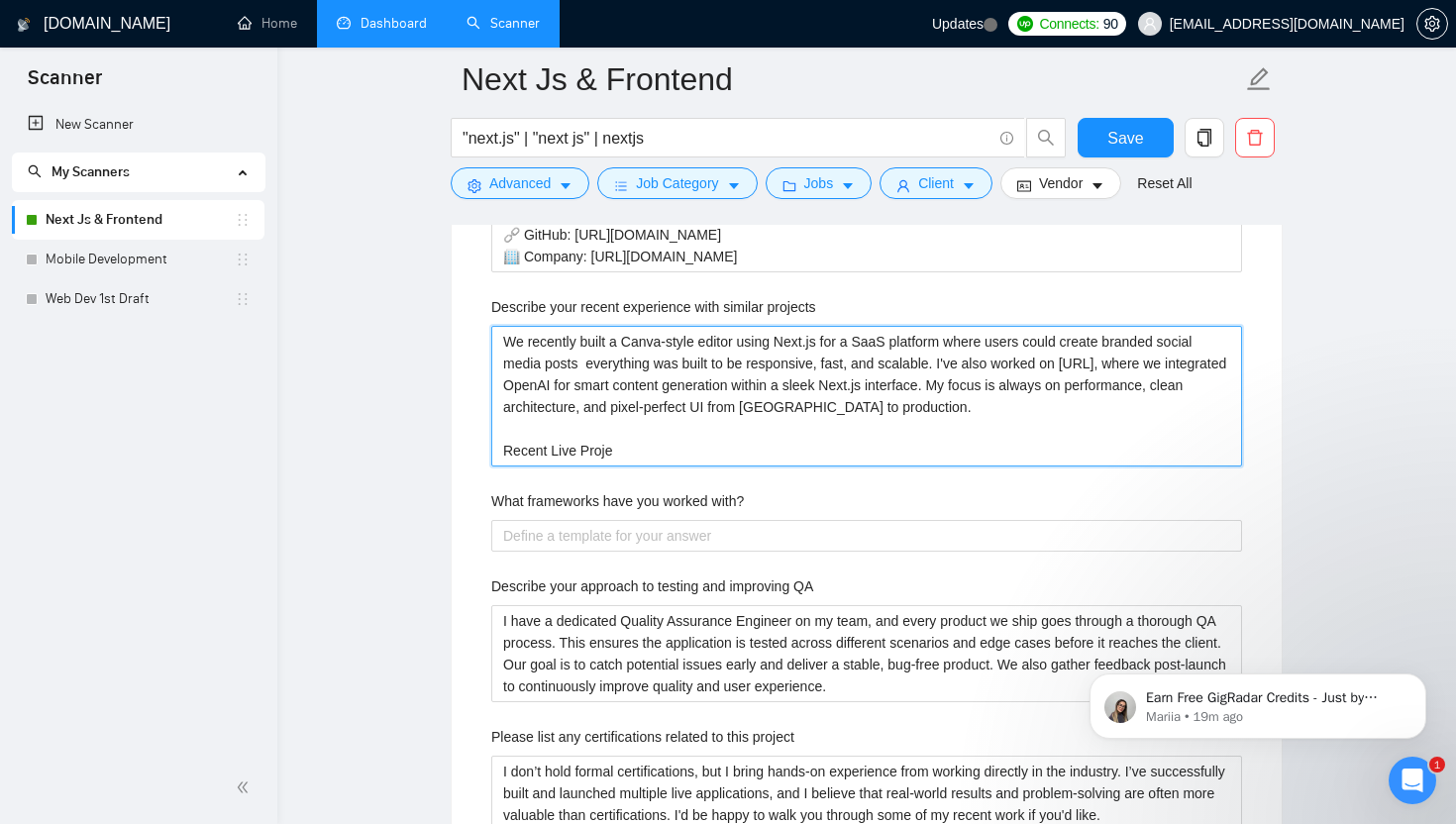 type 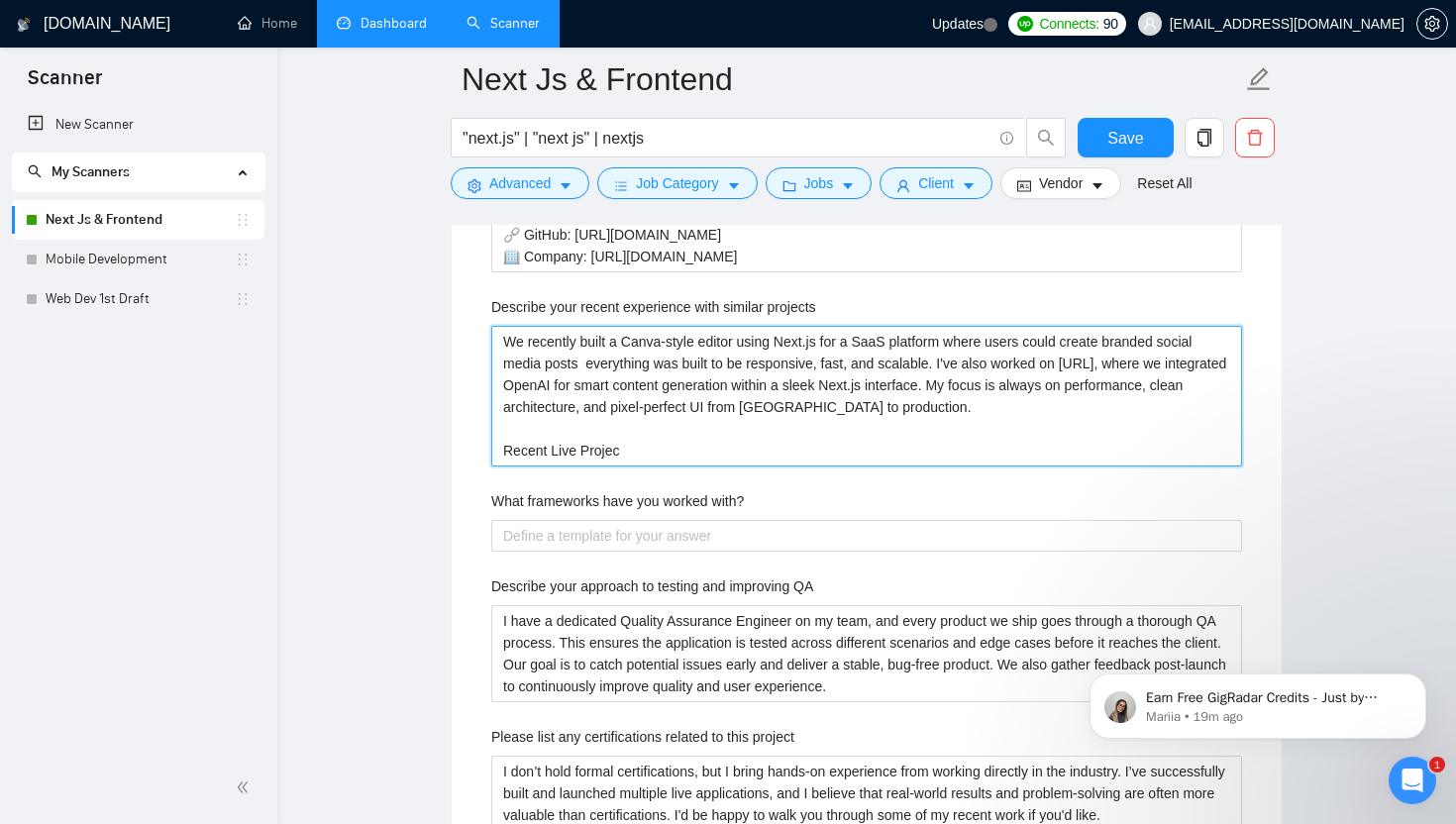 type on "We recently built a Canva-style editor using Next.js for a SaaS platform where users could create branded social media posts  everything was built to be responsive, fast, and scalable. I've also worked on Copywhiz.ai, where we integrated OpenAI for smart content generation within a sleek Next.js interface. My focus is always on performance, clean architecture, and pixel-perfect UI from Figma to production.
Recent Live Project" 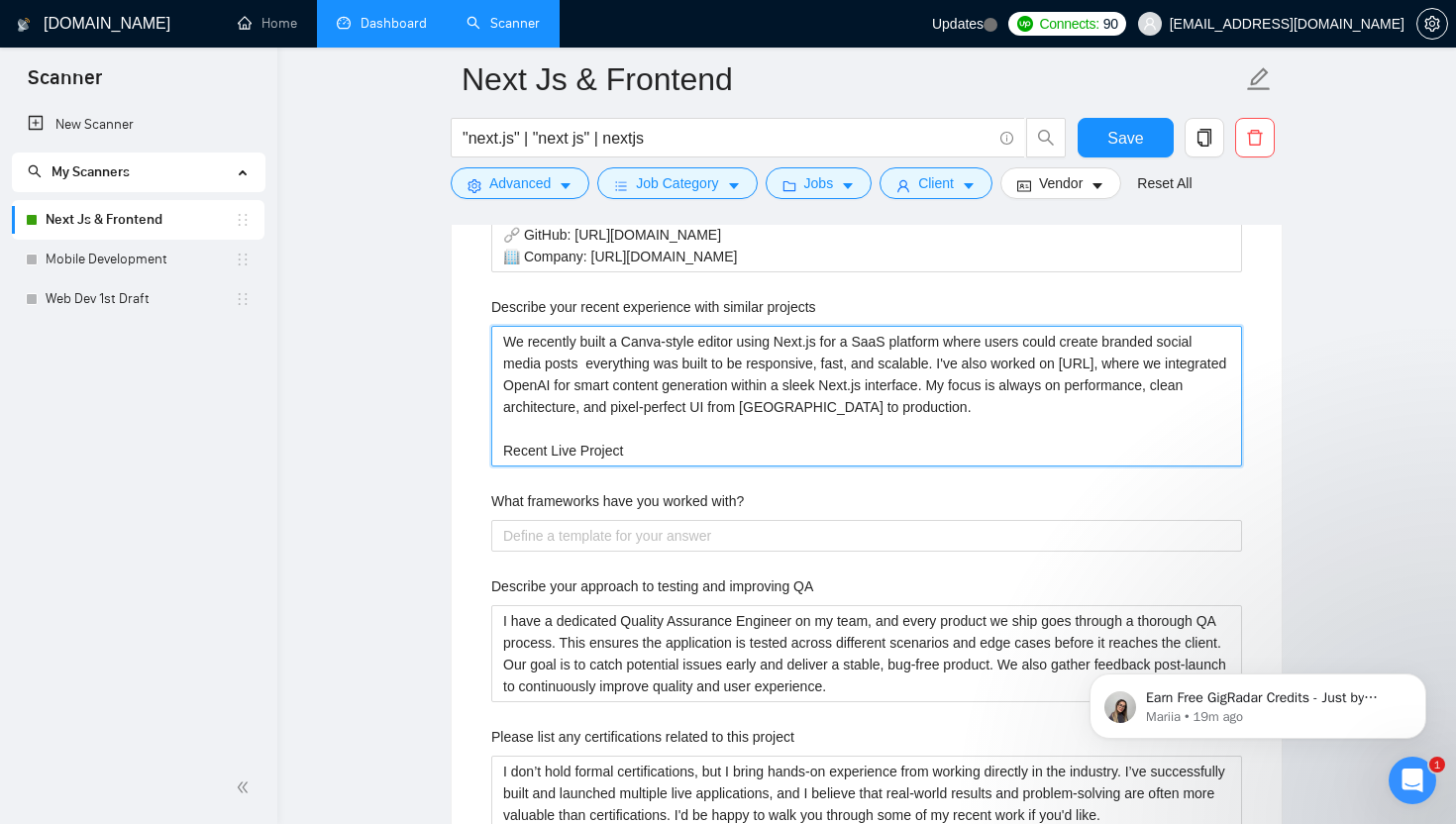 type 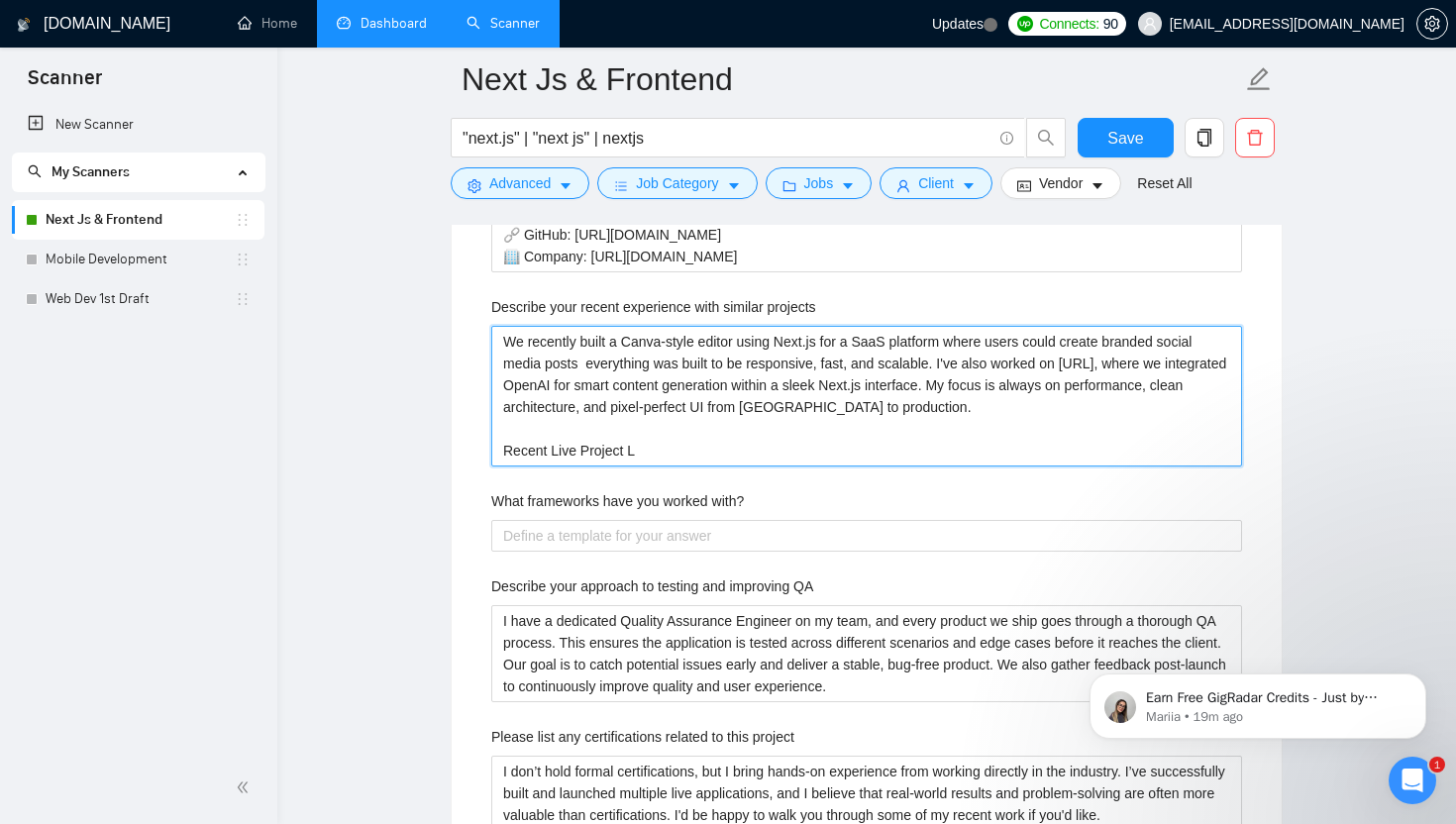 type 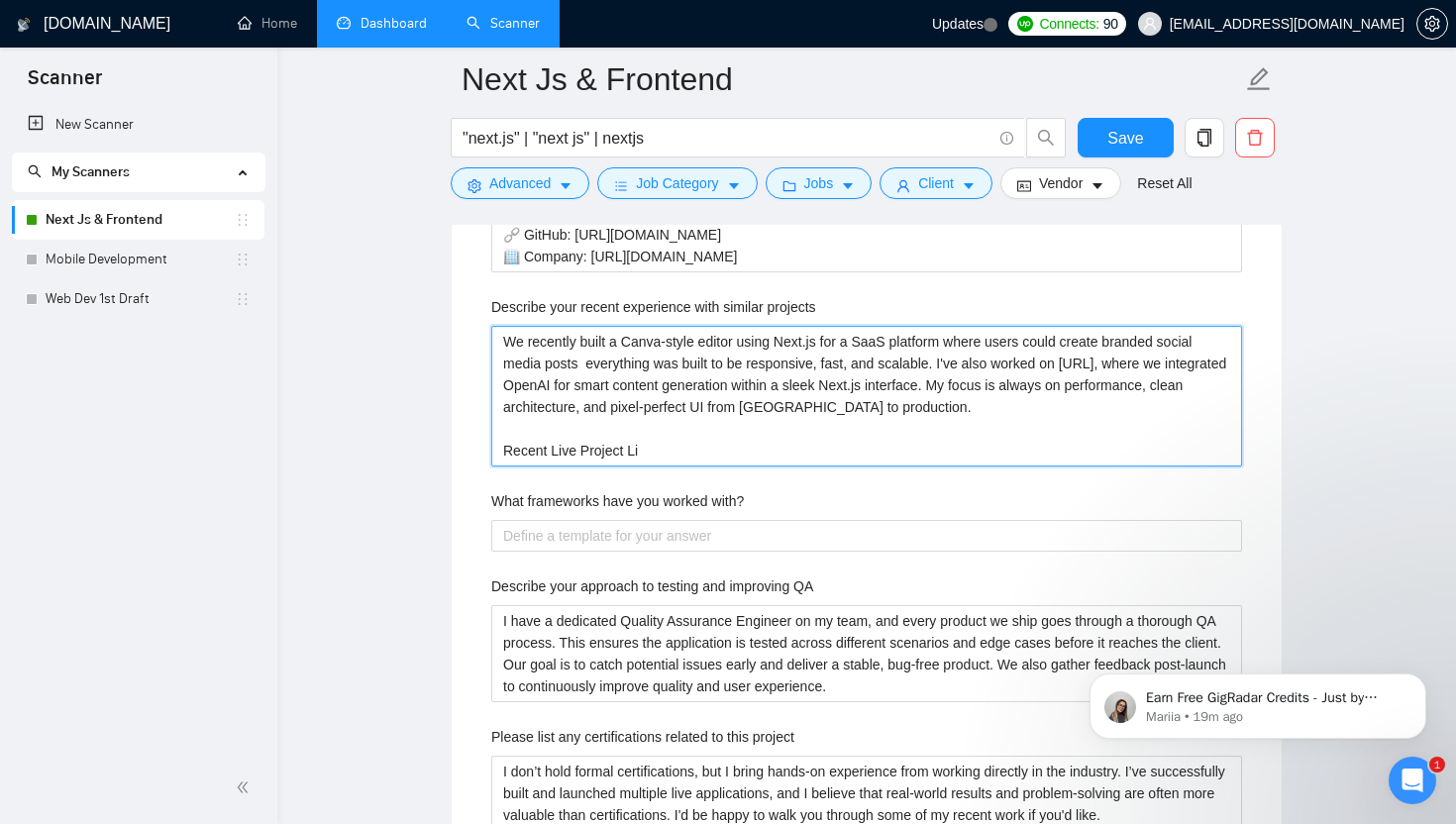 type 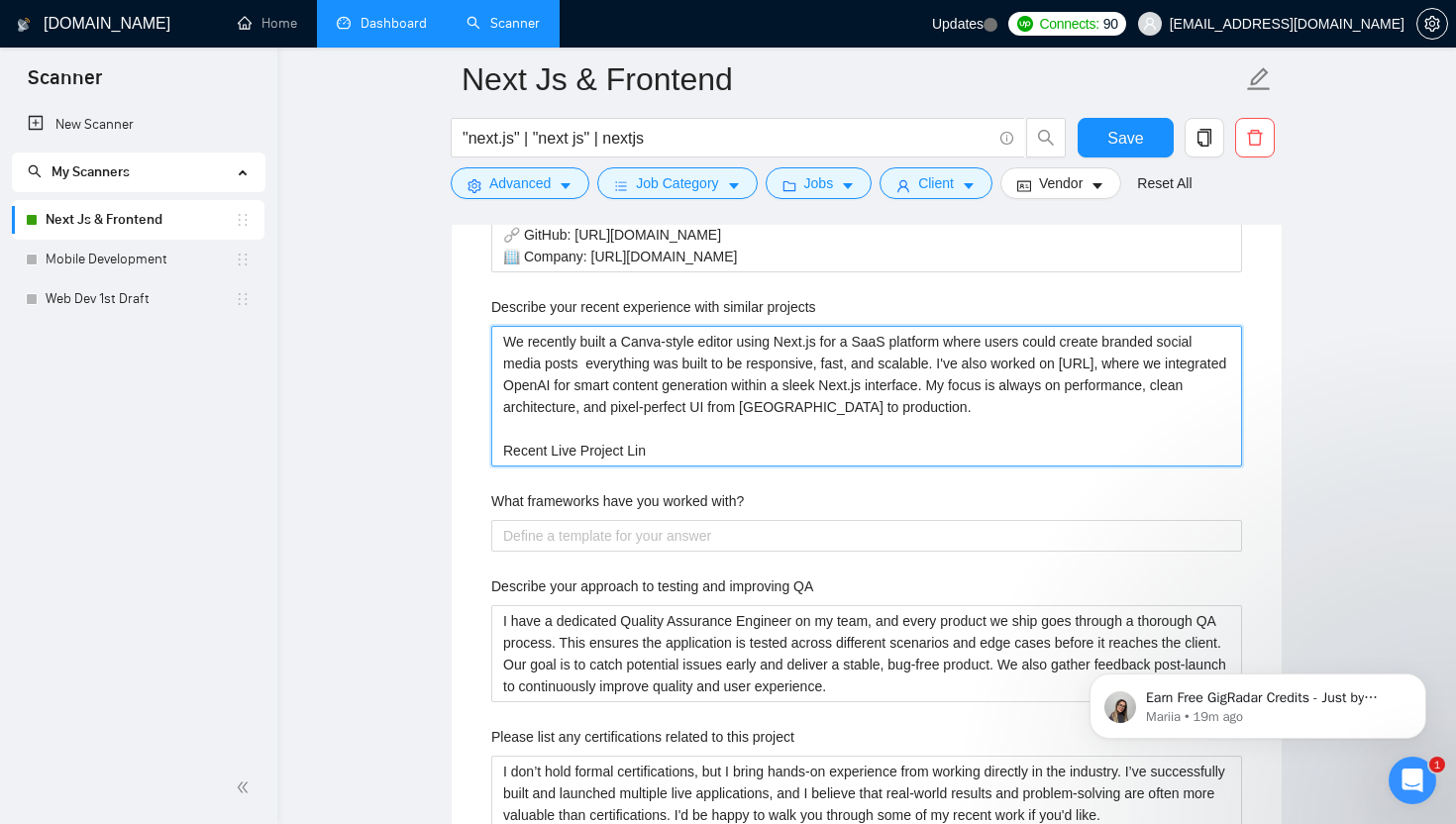 type 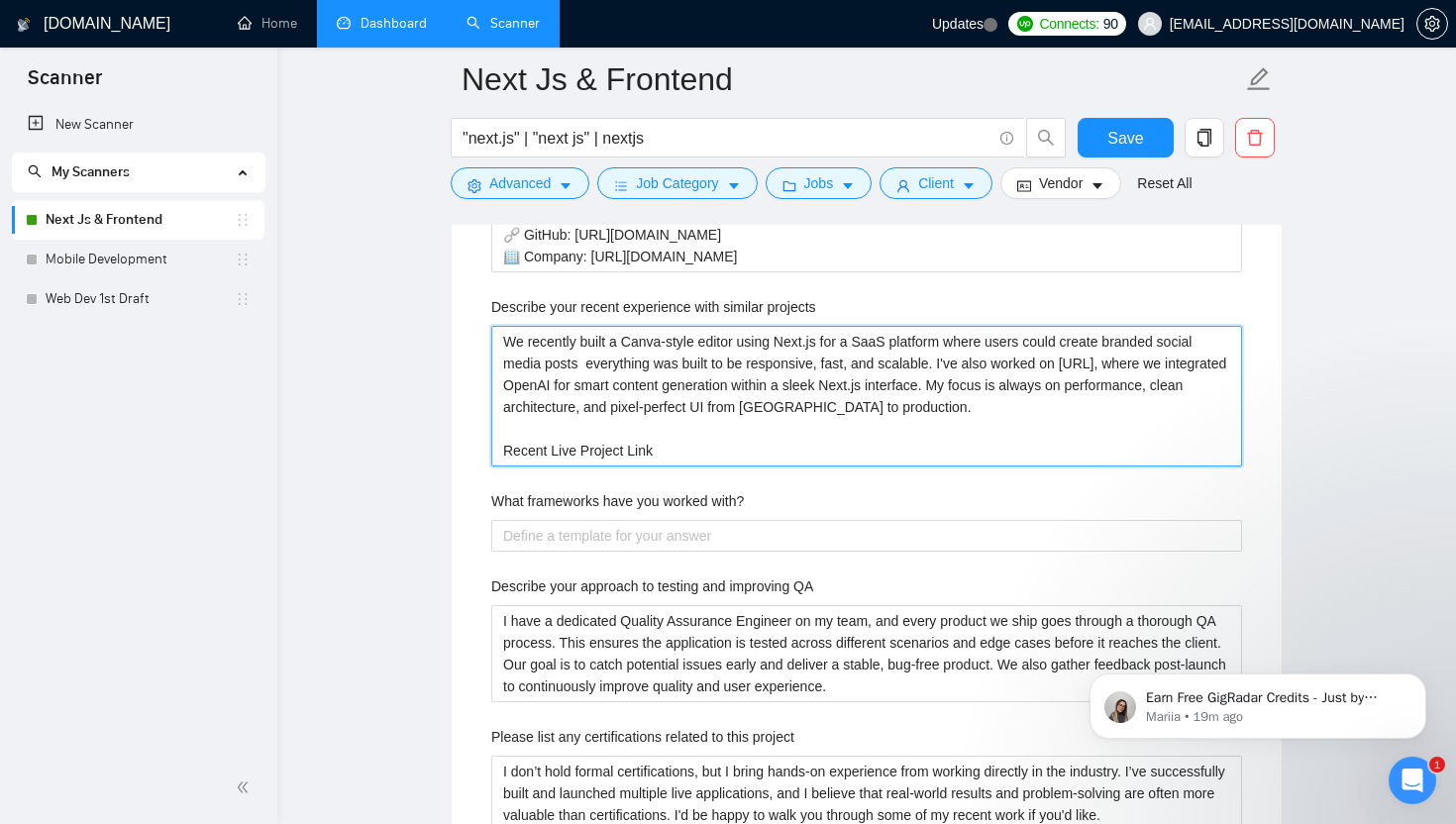 type on "We recently built a Canva-style editor using Next.js for a SaaS platform where users could create branded social media posts  everything was built to be responsive, fast, and scalable. I've also worked on Copywhiz.ai, where we integrated OpenAI for smart content generation within a sleek Next.js interface. My focus is always on performance, clean architecture, and pixel-perfect UI from Figma to production.
Recent Live Project Links" 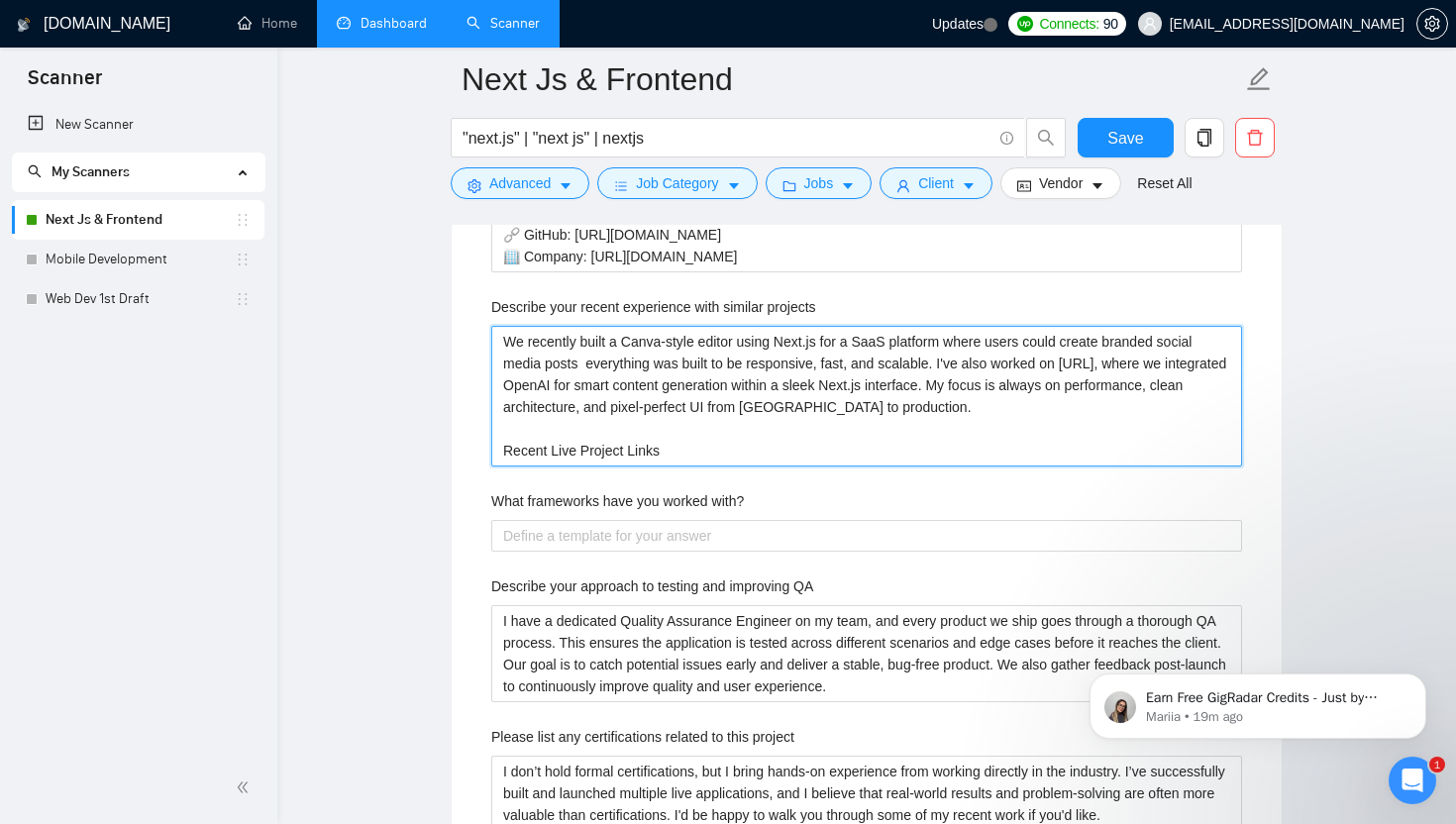 type 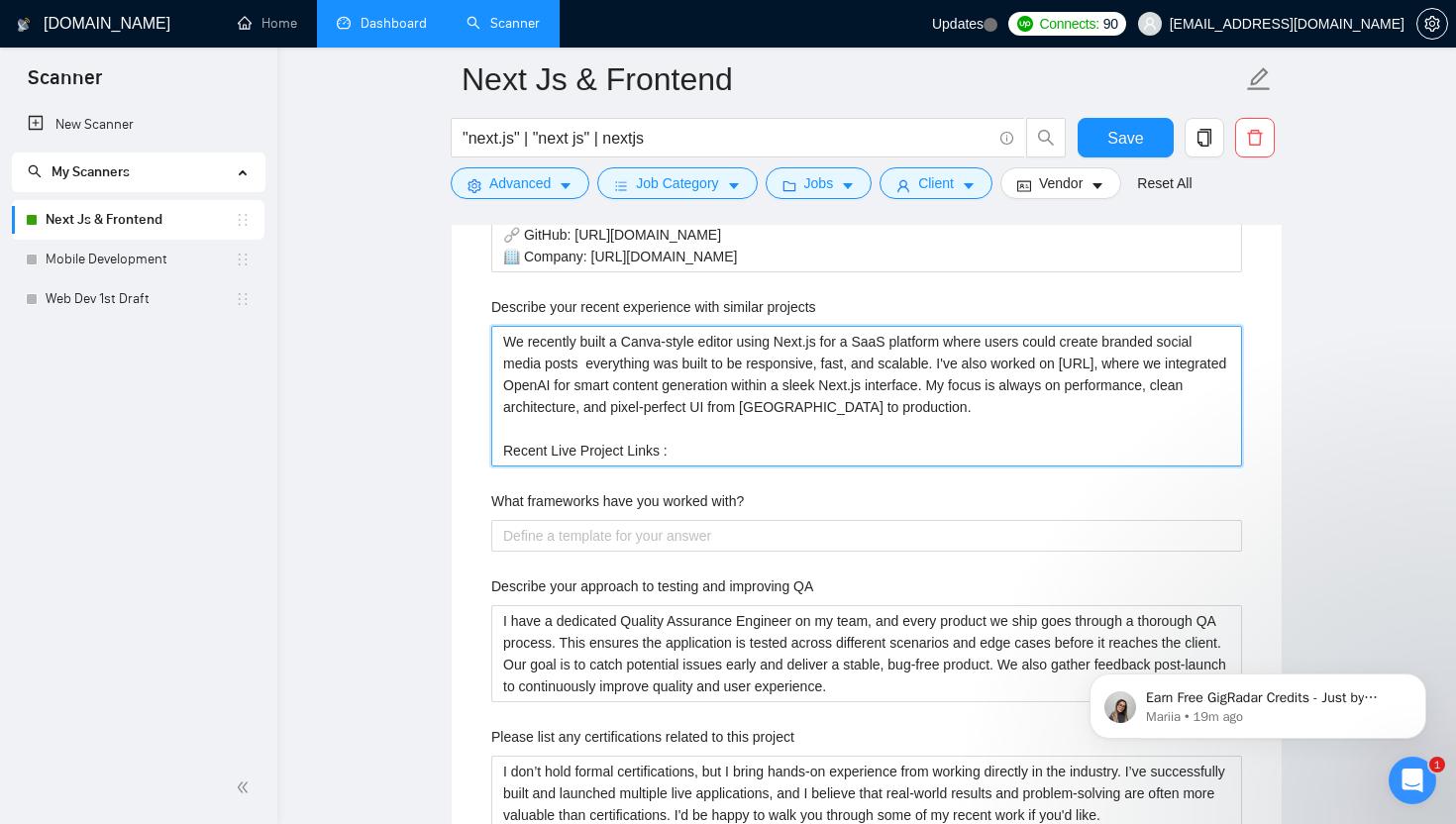 type 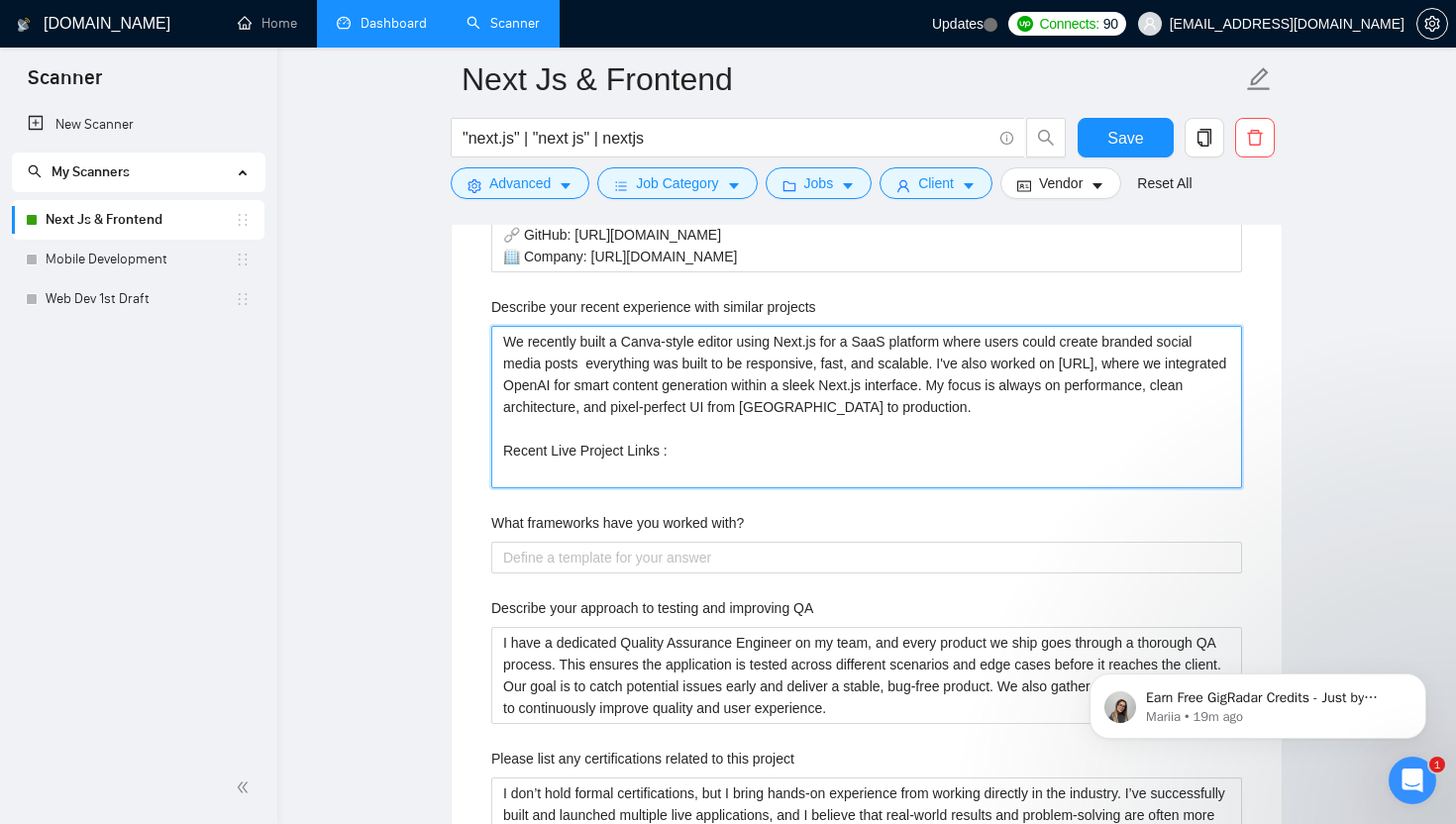 type 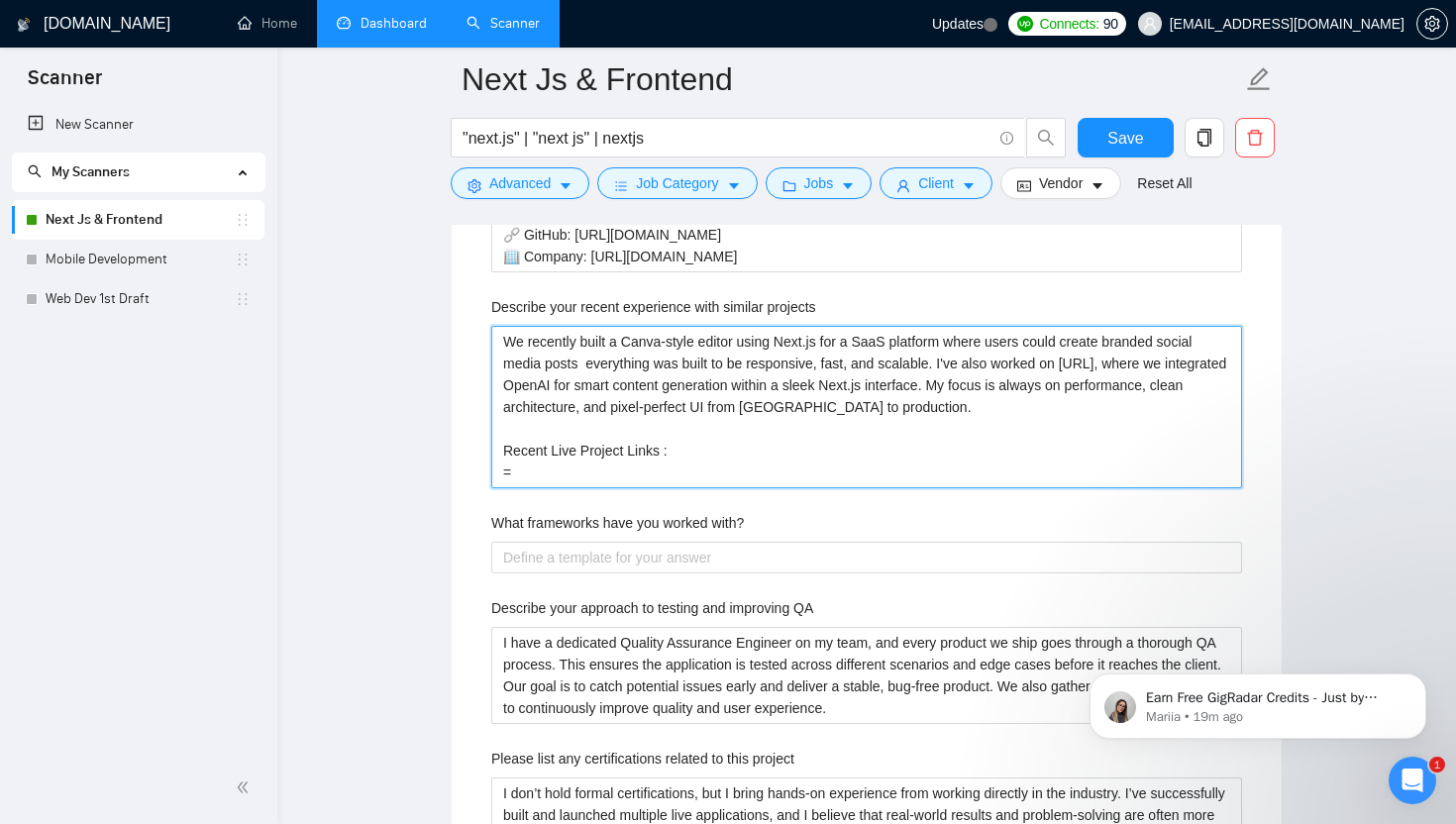 type 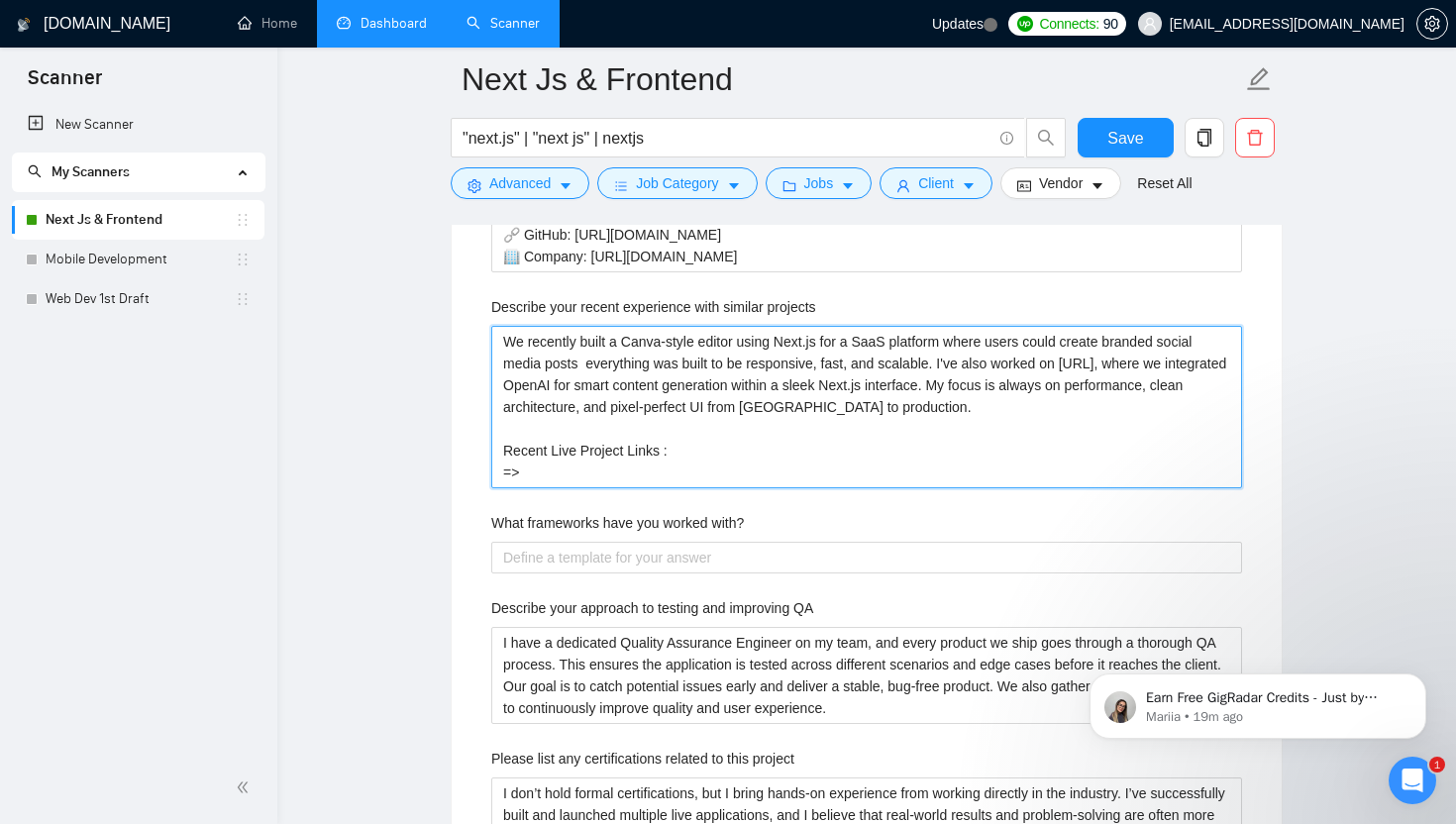 type 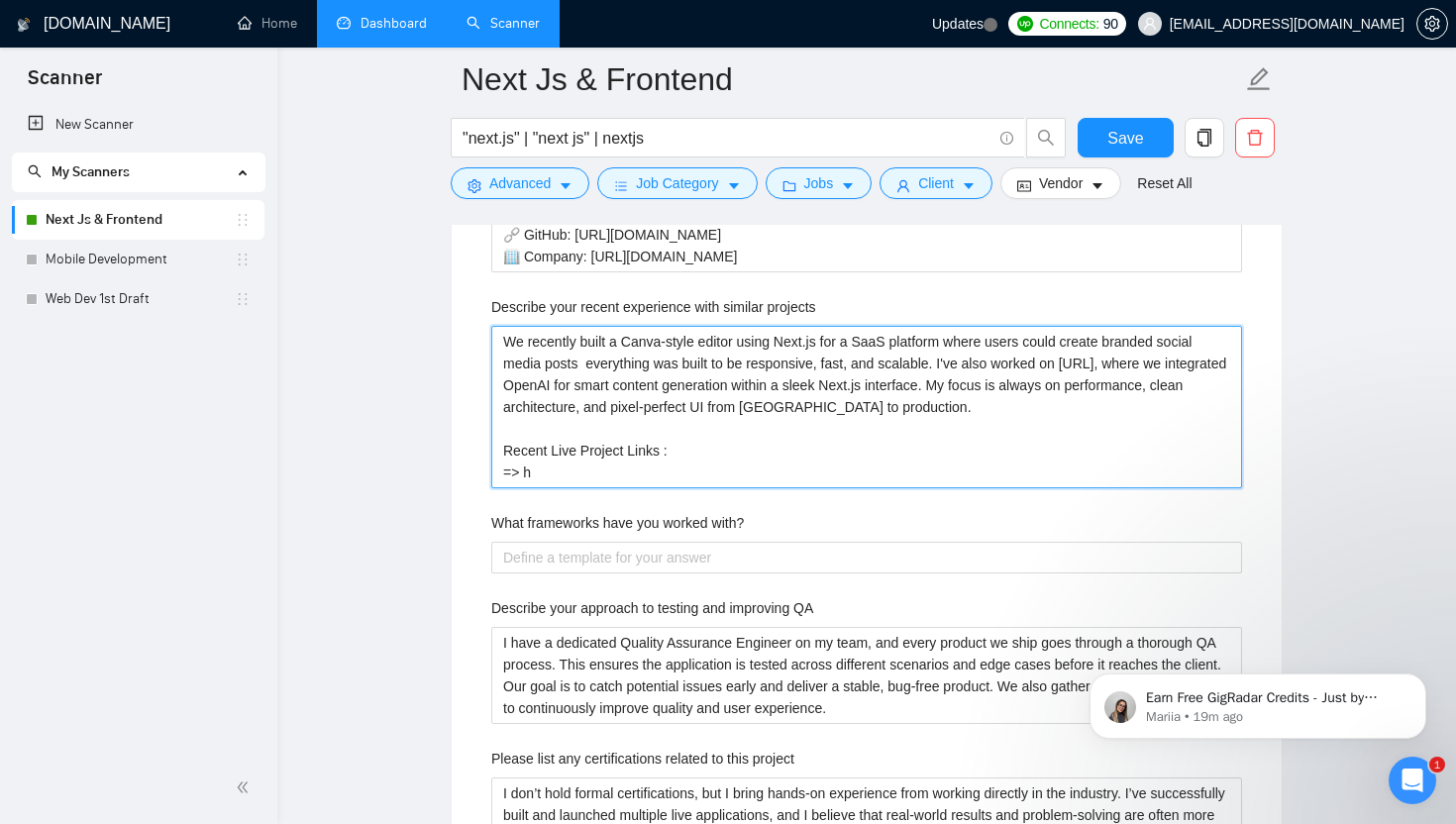 type 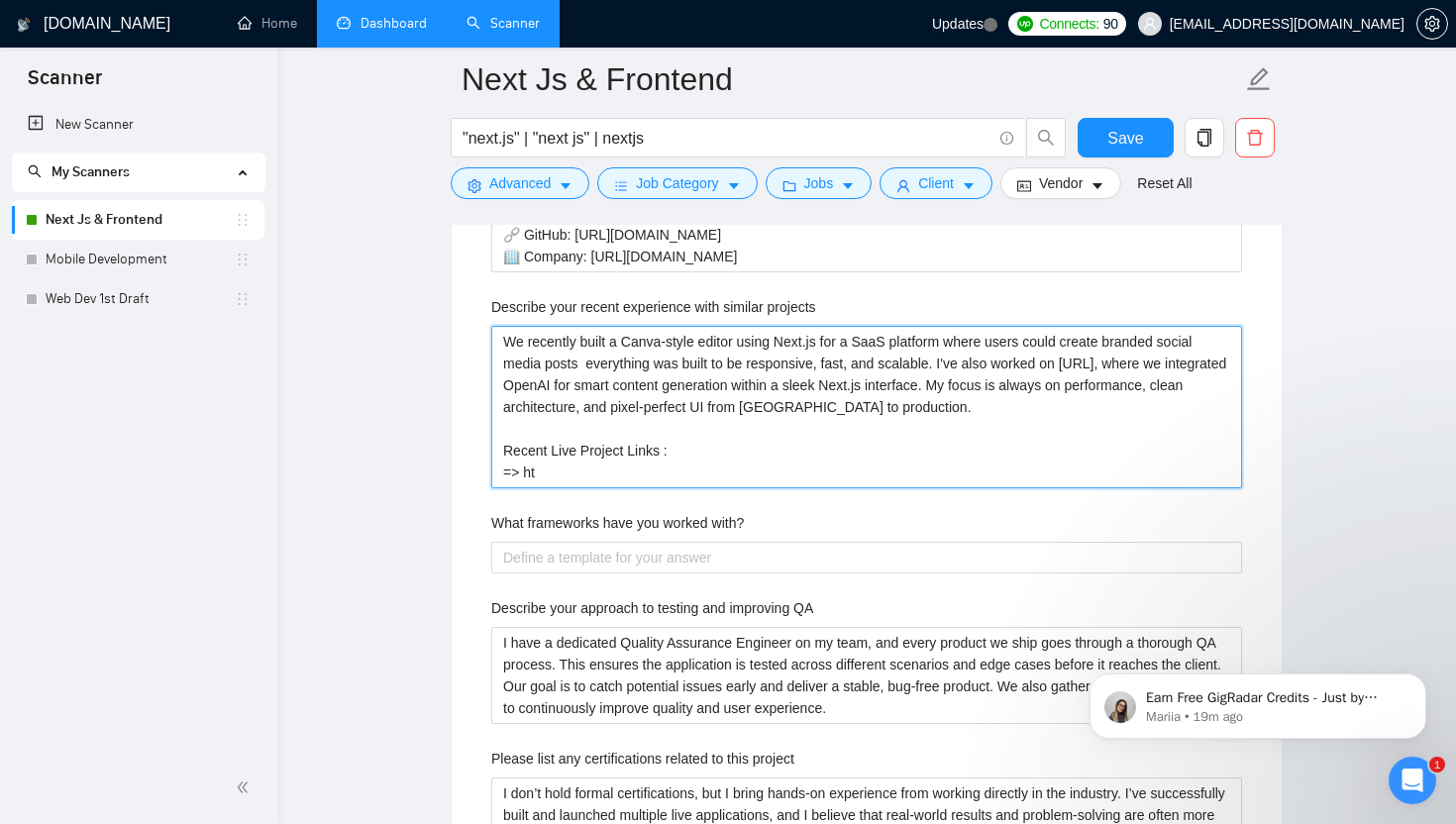 type 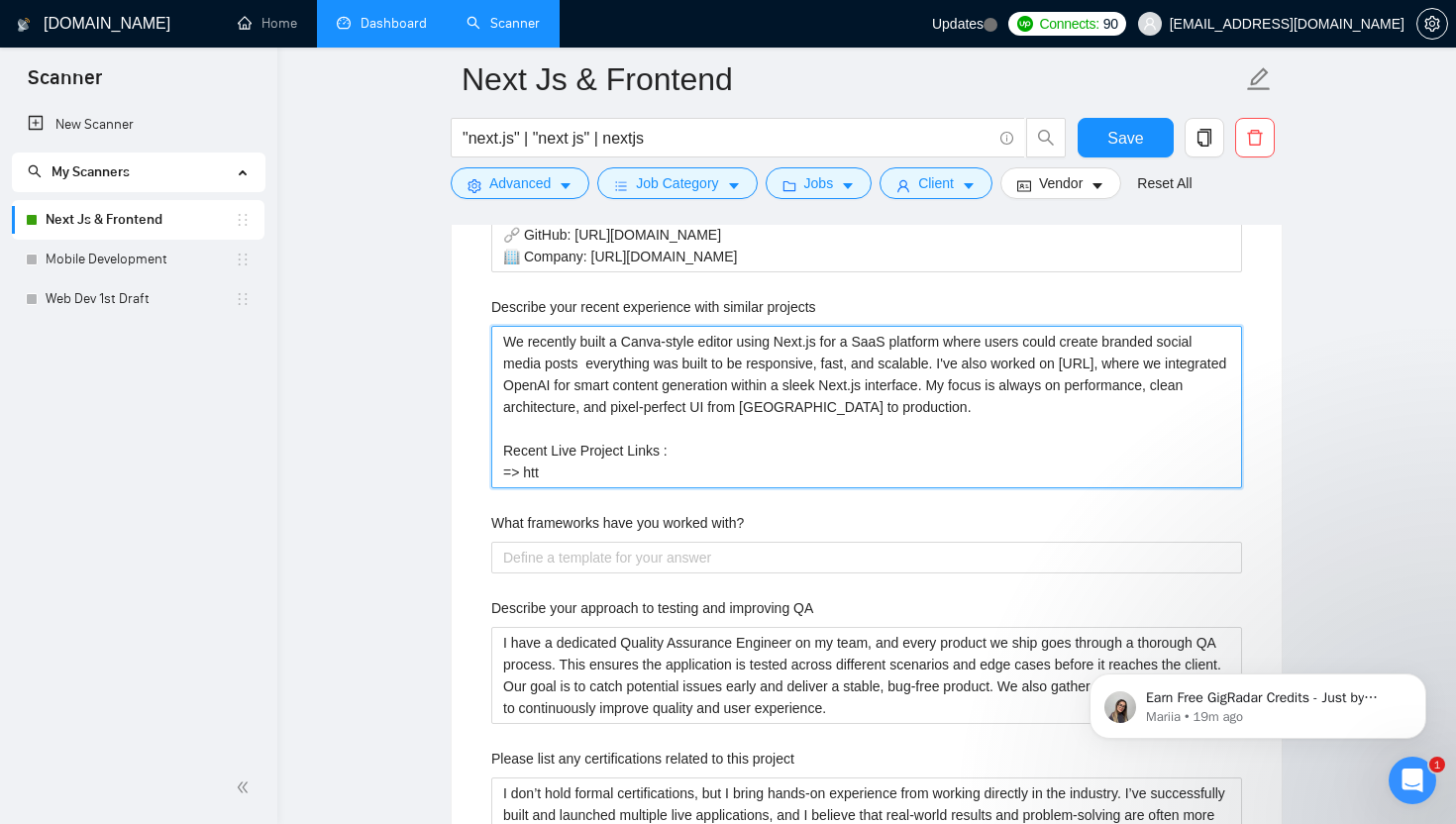 type 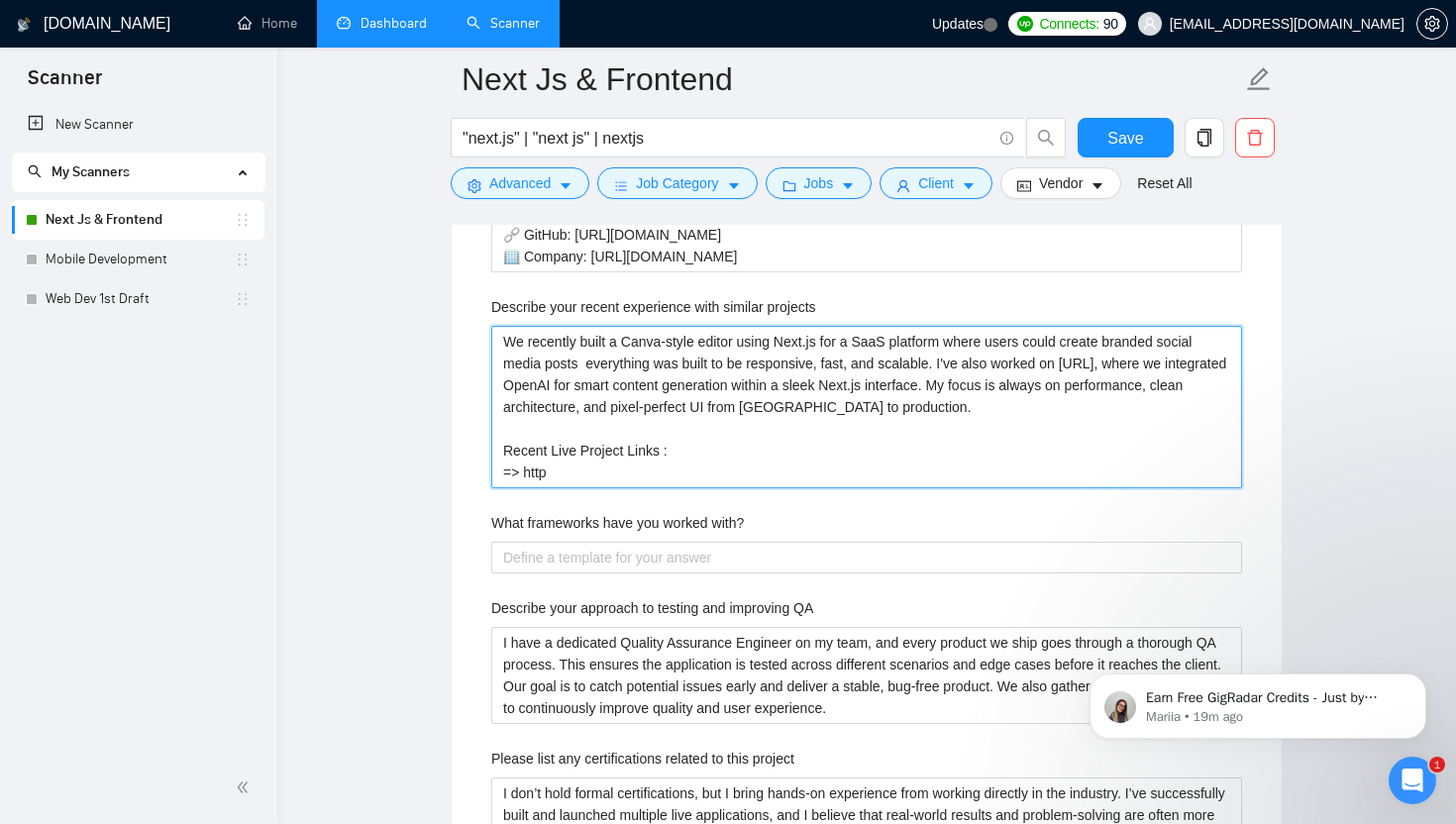 type 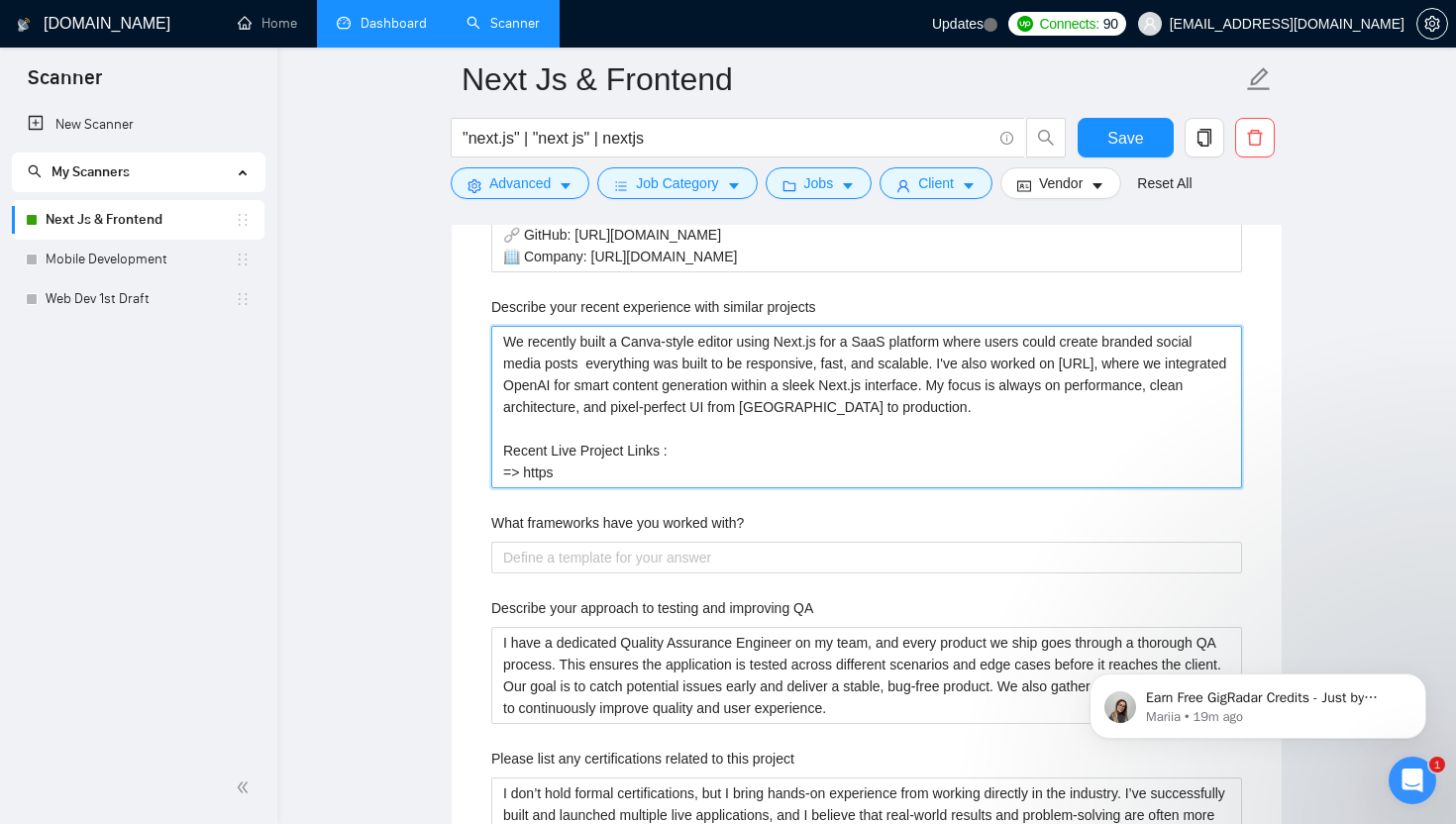 type 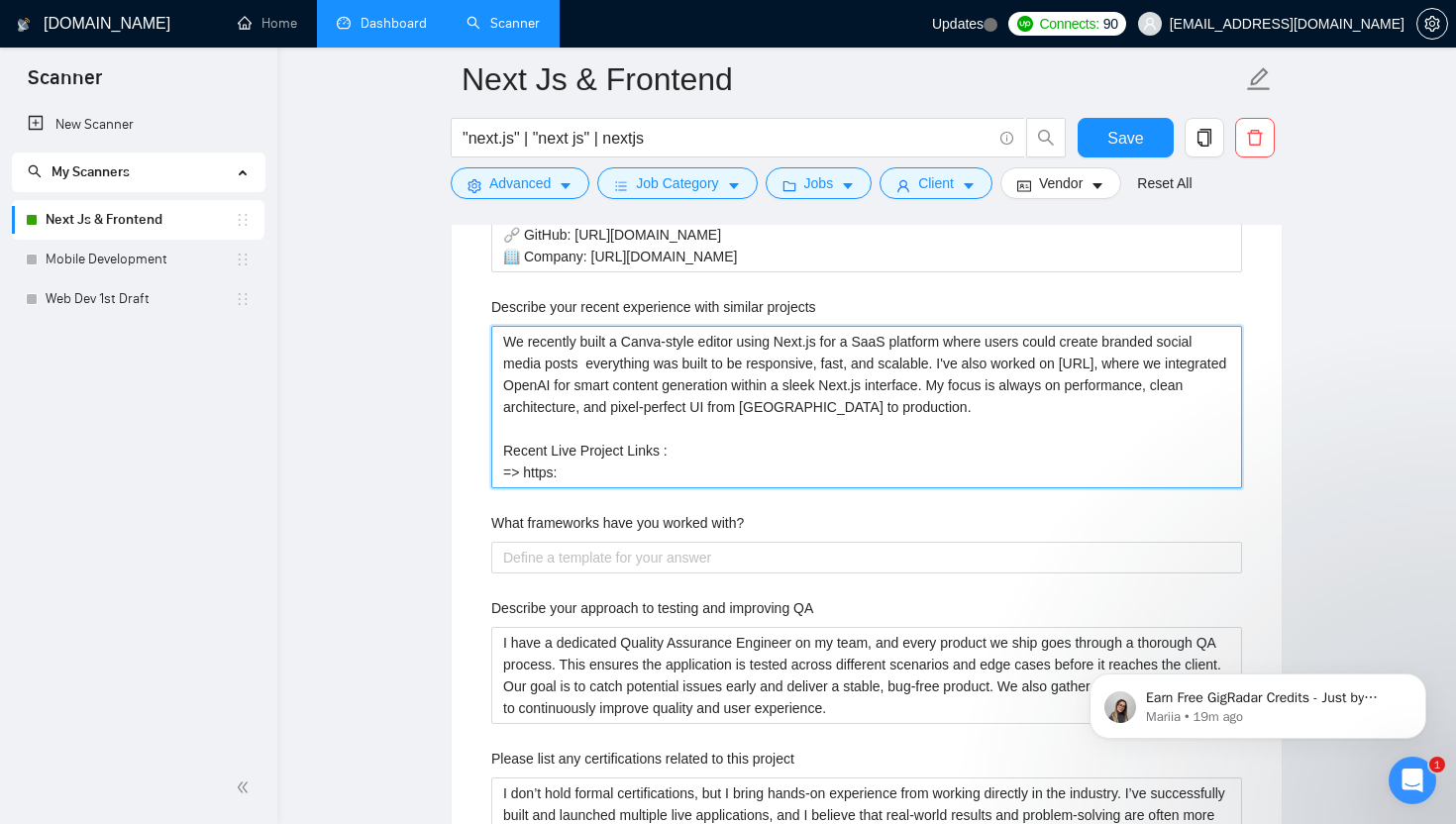 type 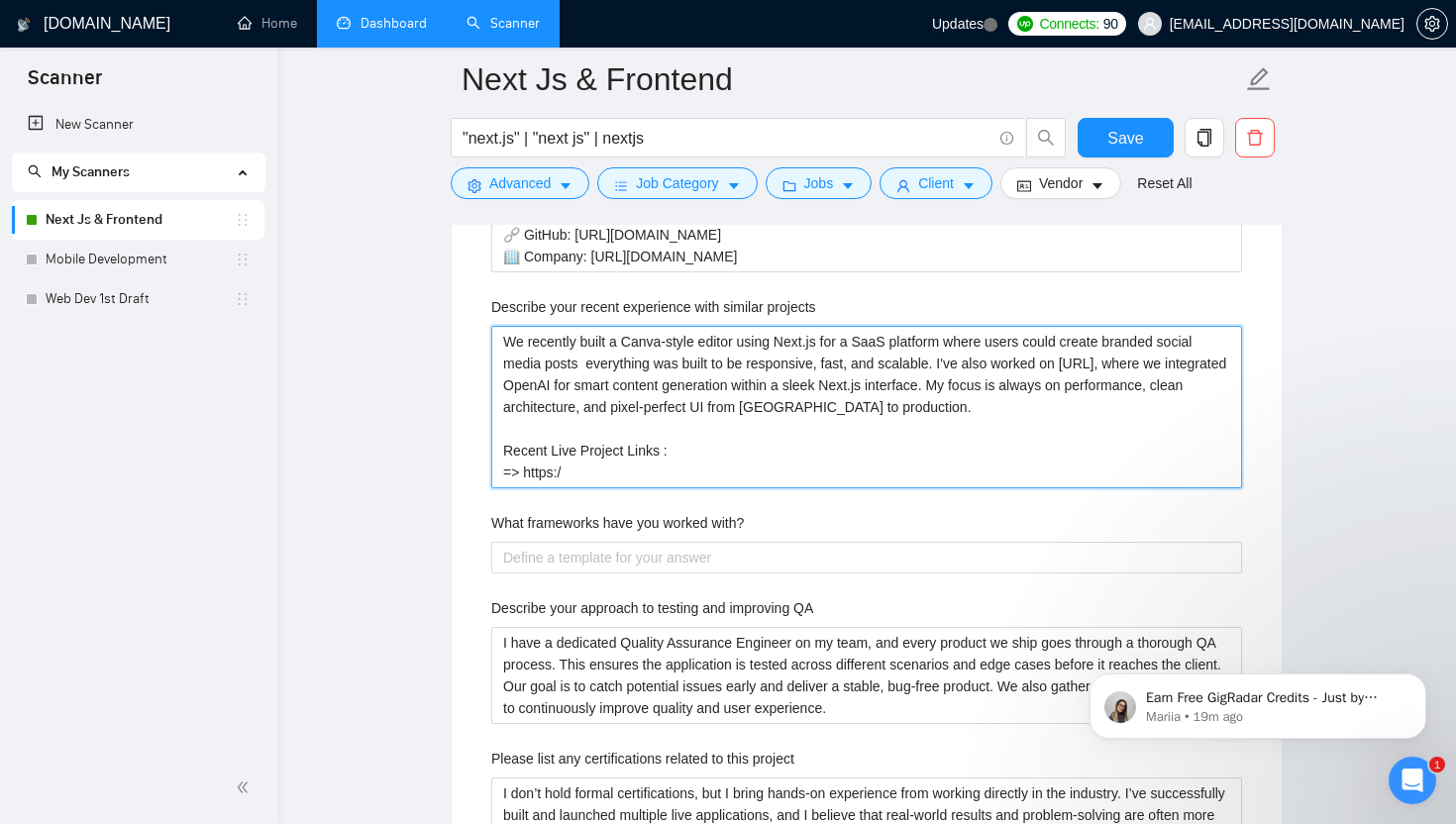 type 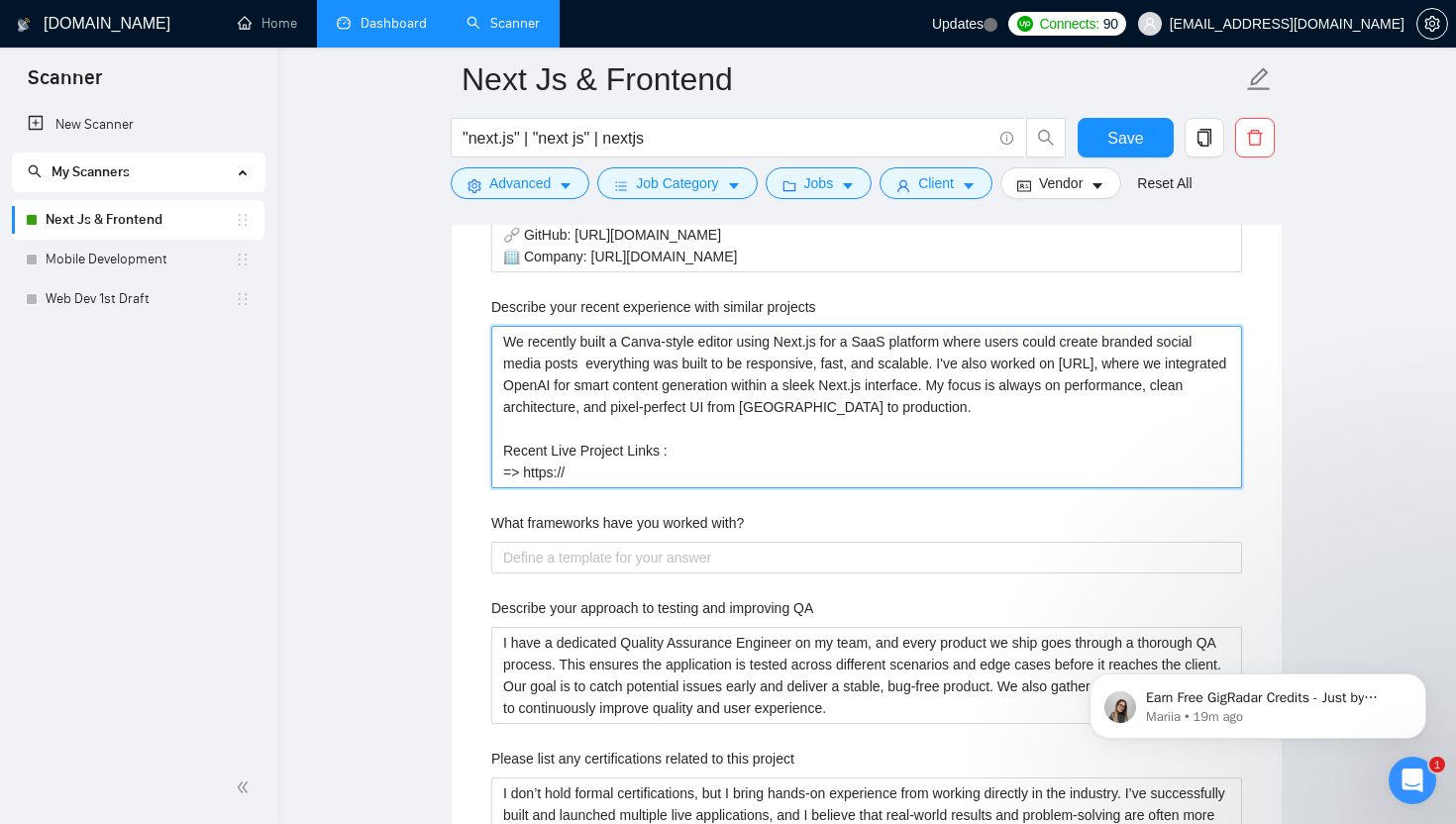 type 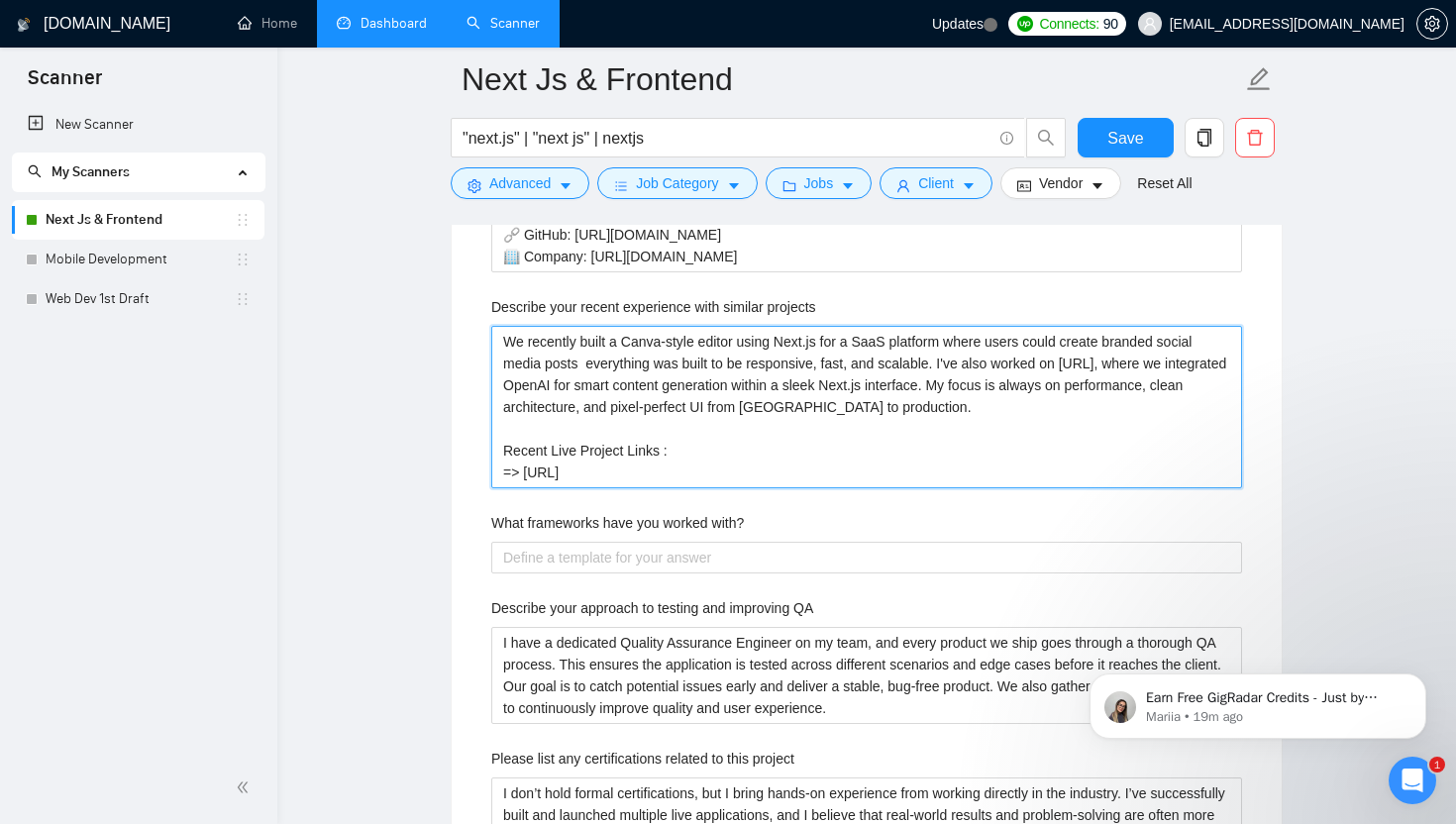 type 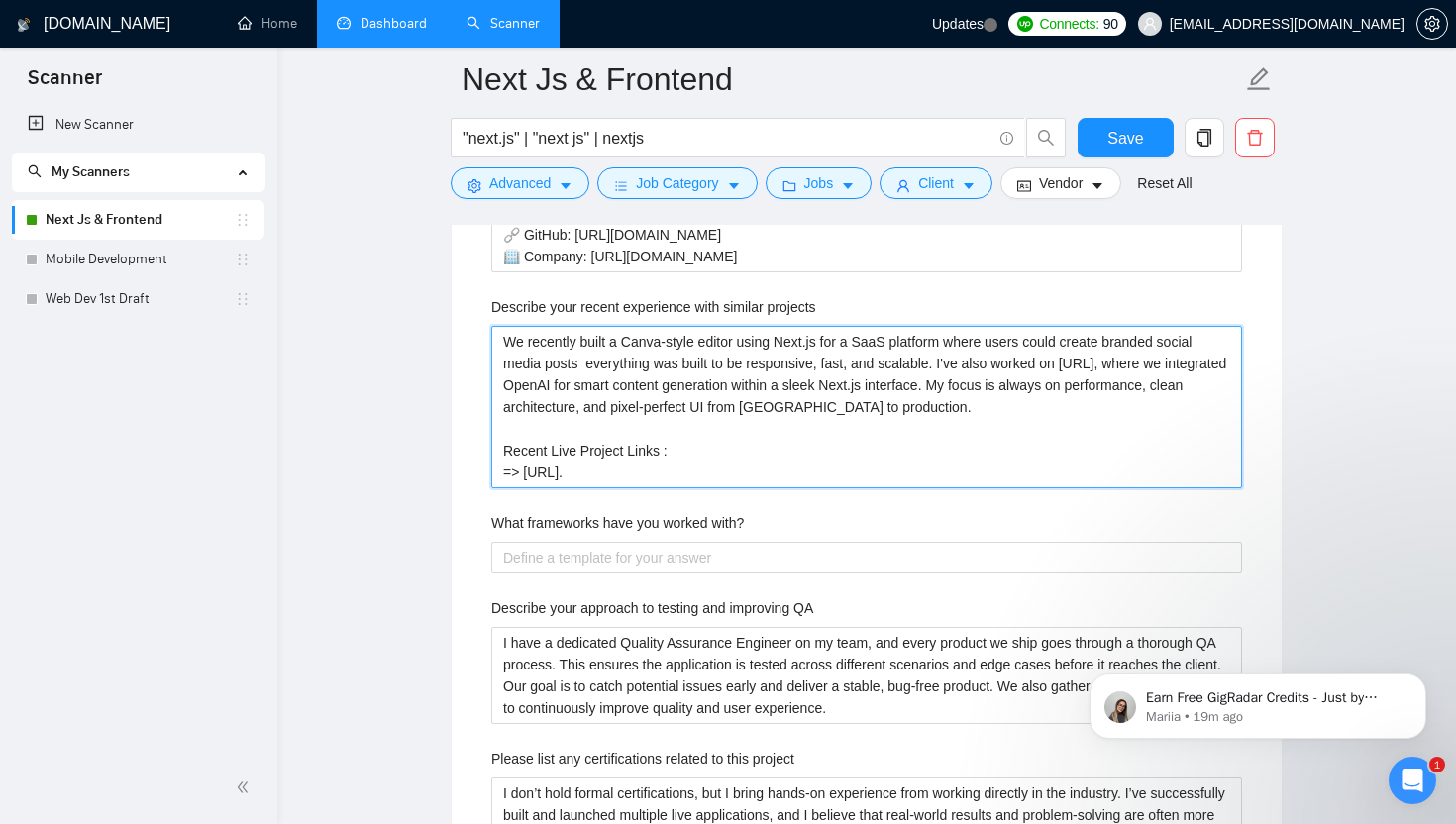 type 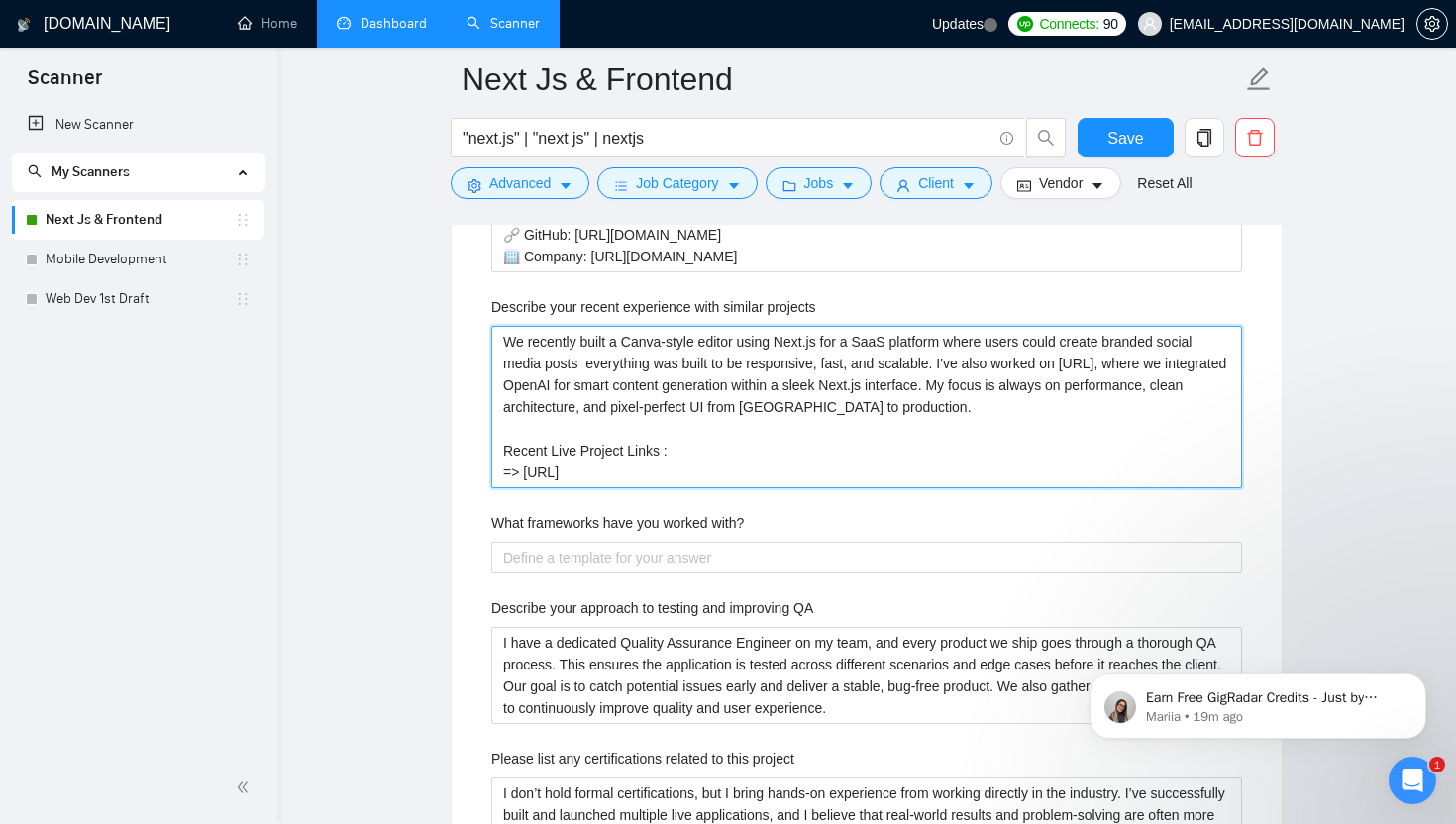 type on "We recently built a Canva-style editor using Next.js for a SaaS platform where users could create branded social media posts  everything was built to be responsive, fast, and scalable. I've also worked on Copywhiz.ai, where we integrated OpenAI for smart content generation within a sleek Next.js interface. My focus is always on performance, clean architecture, and pixel-perfect UI from Figma to production.
Recent Live Project Links :
=> https://eeko.ai" 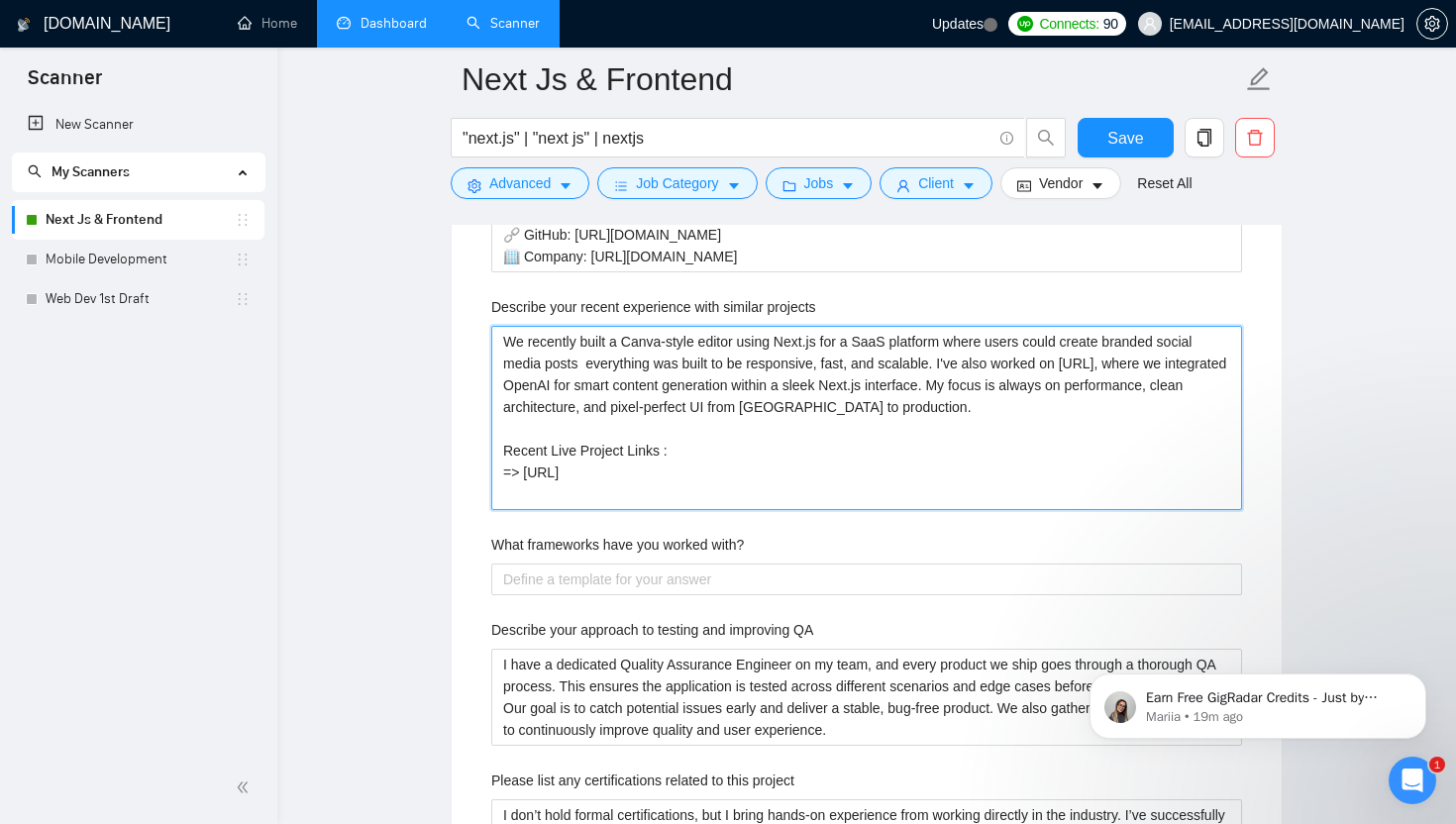 type 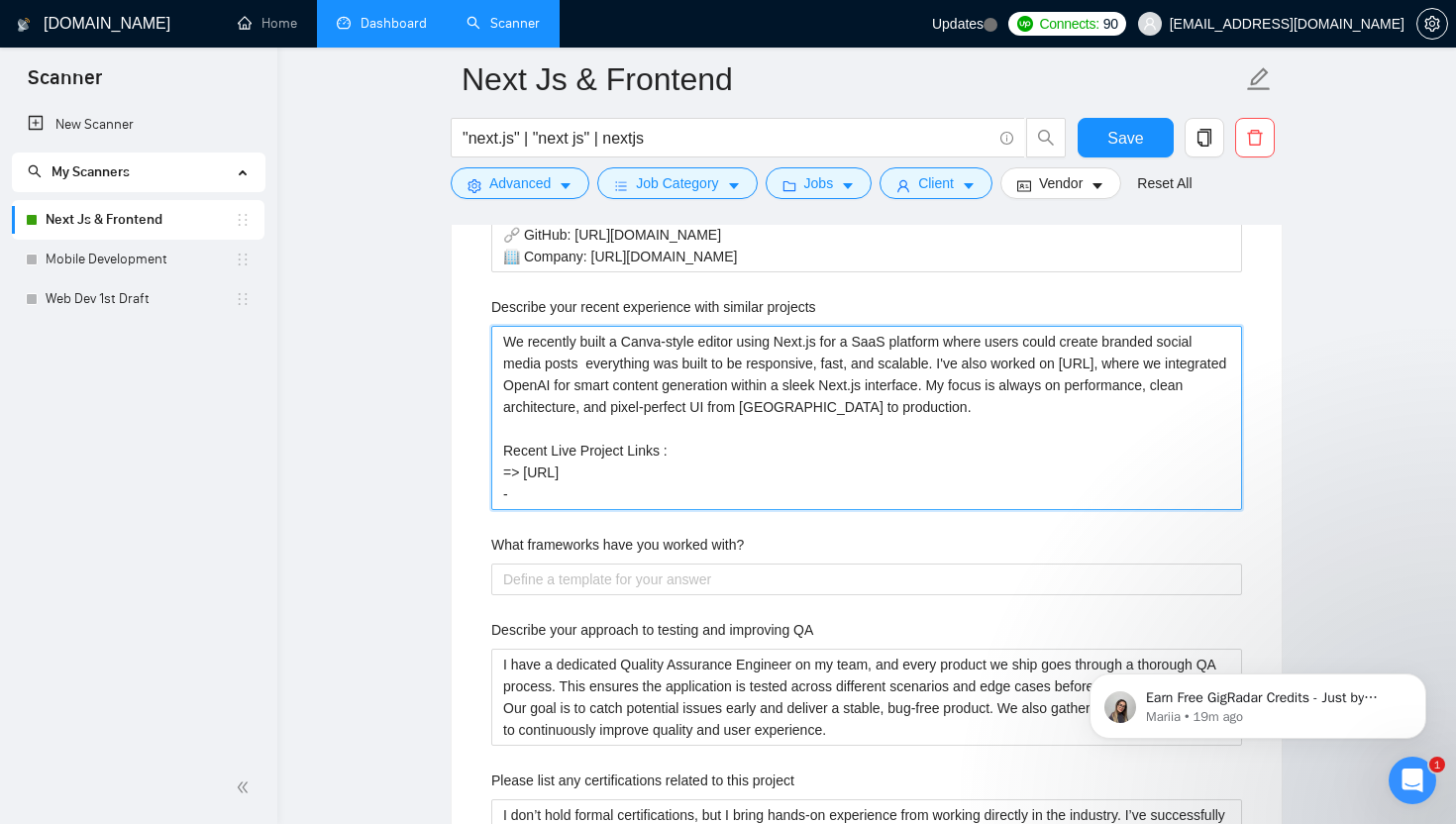 type 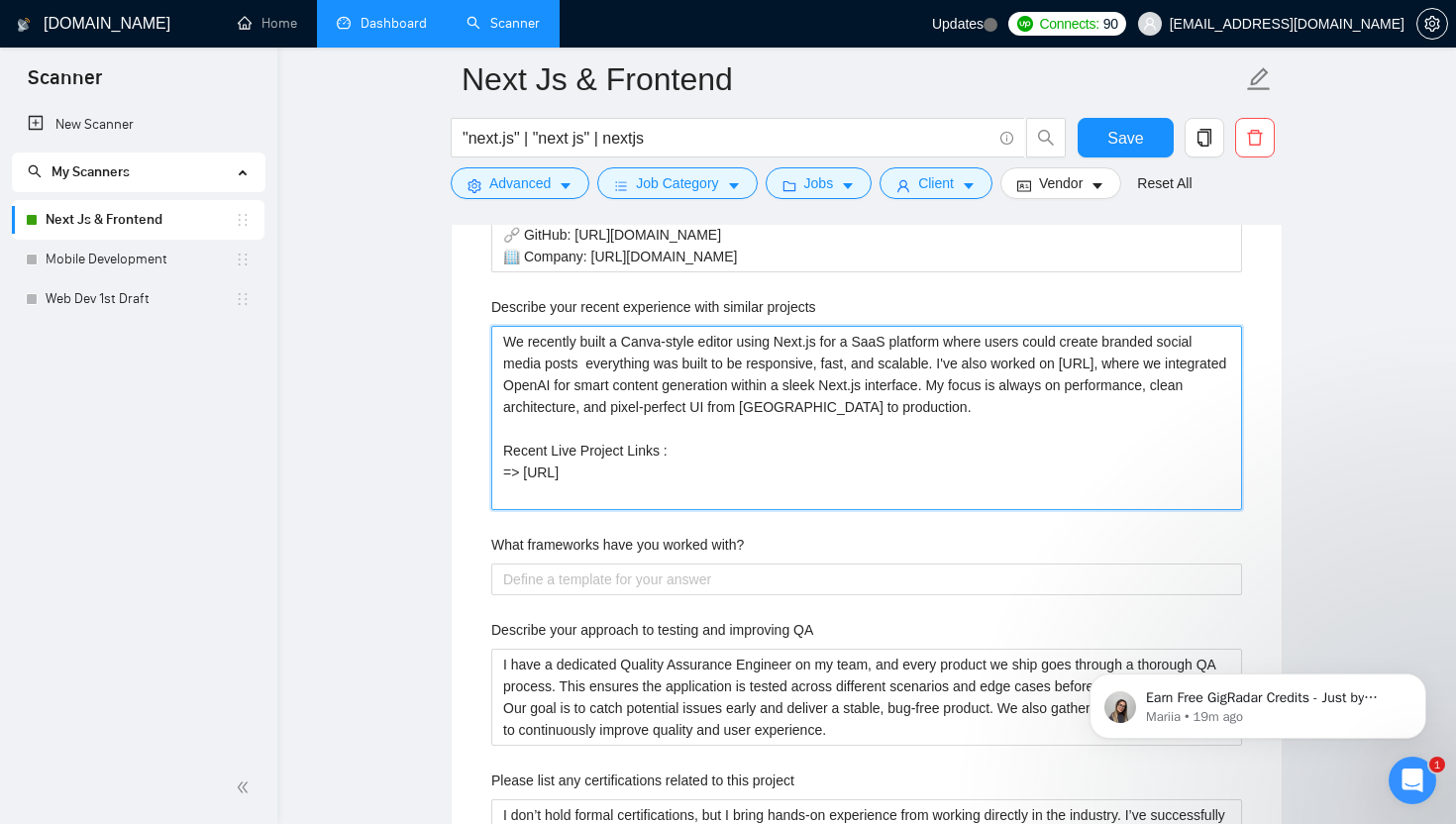 type 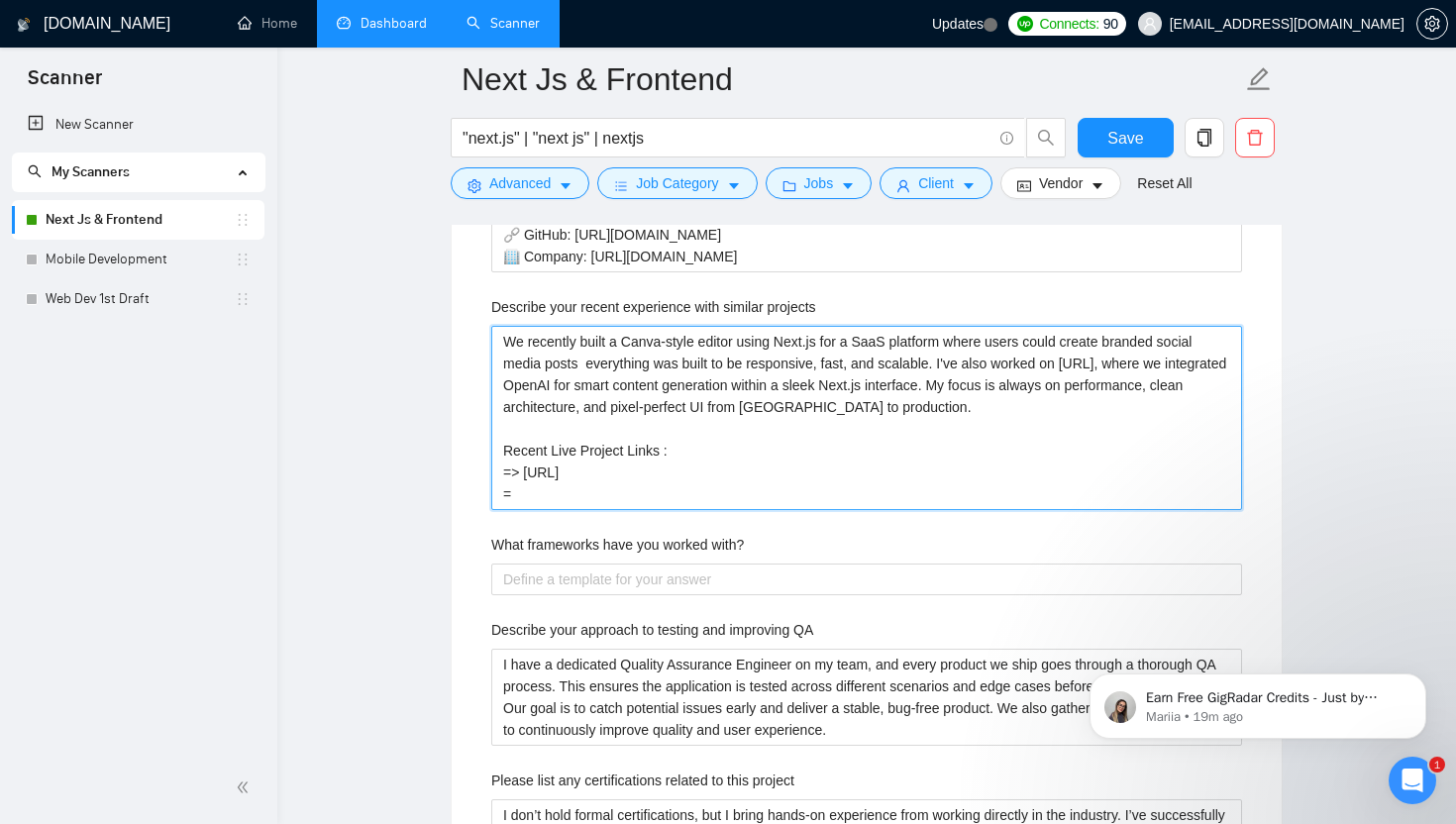 type 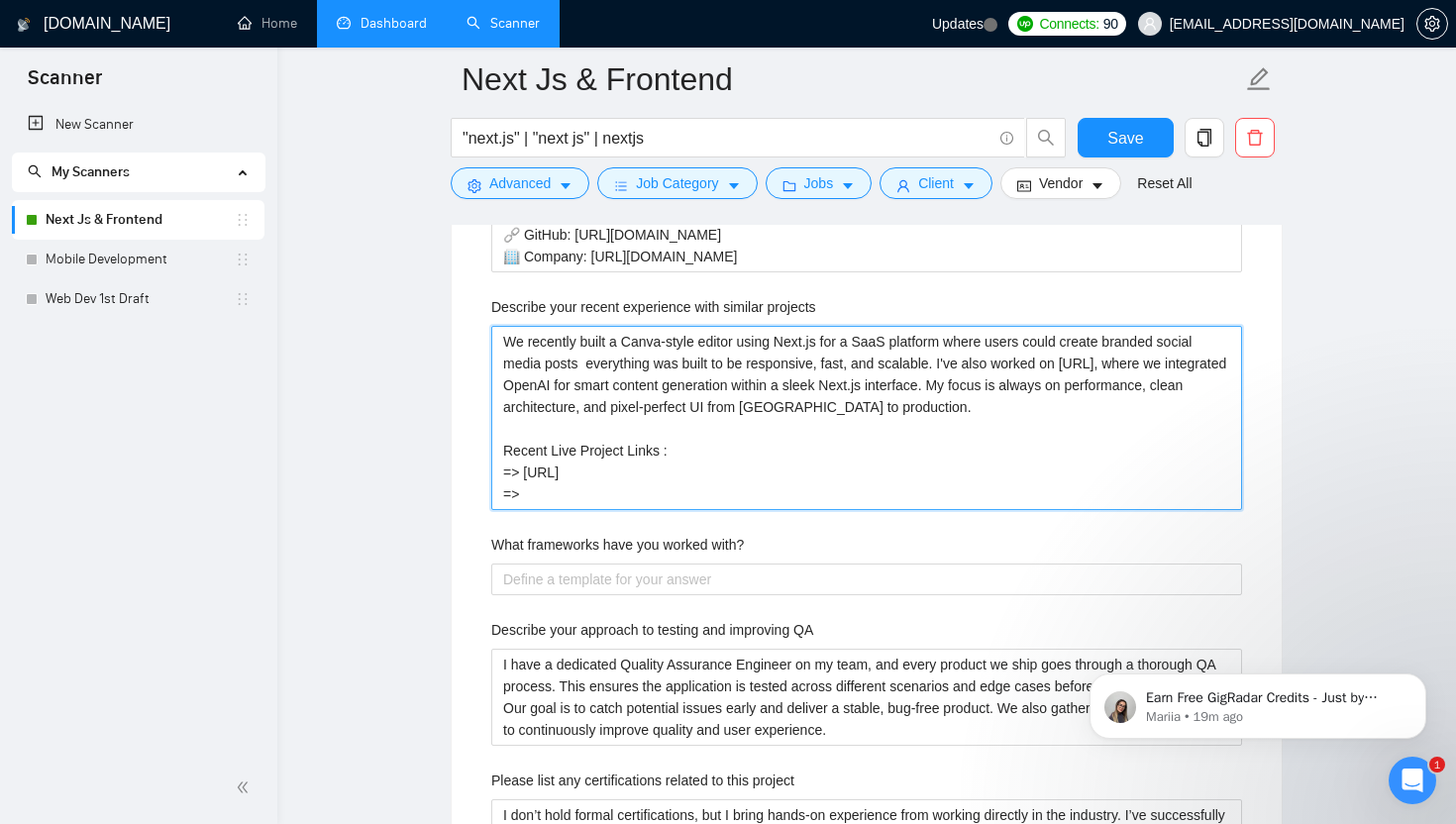 type 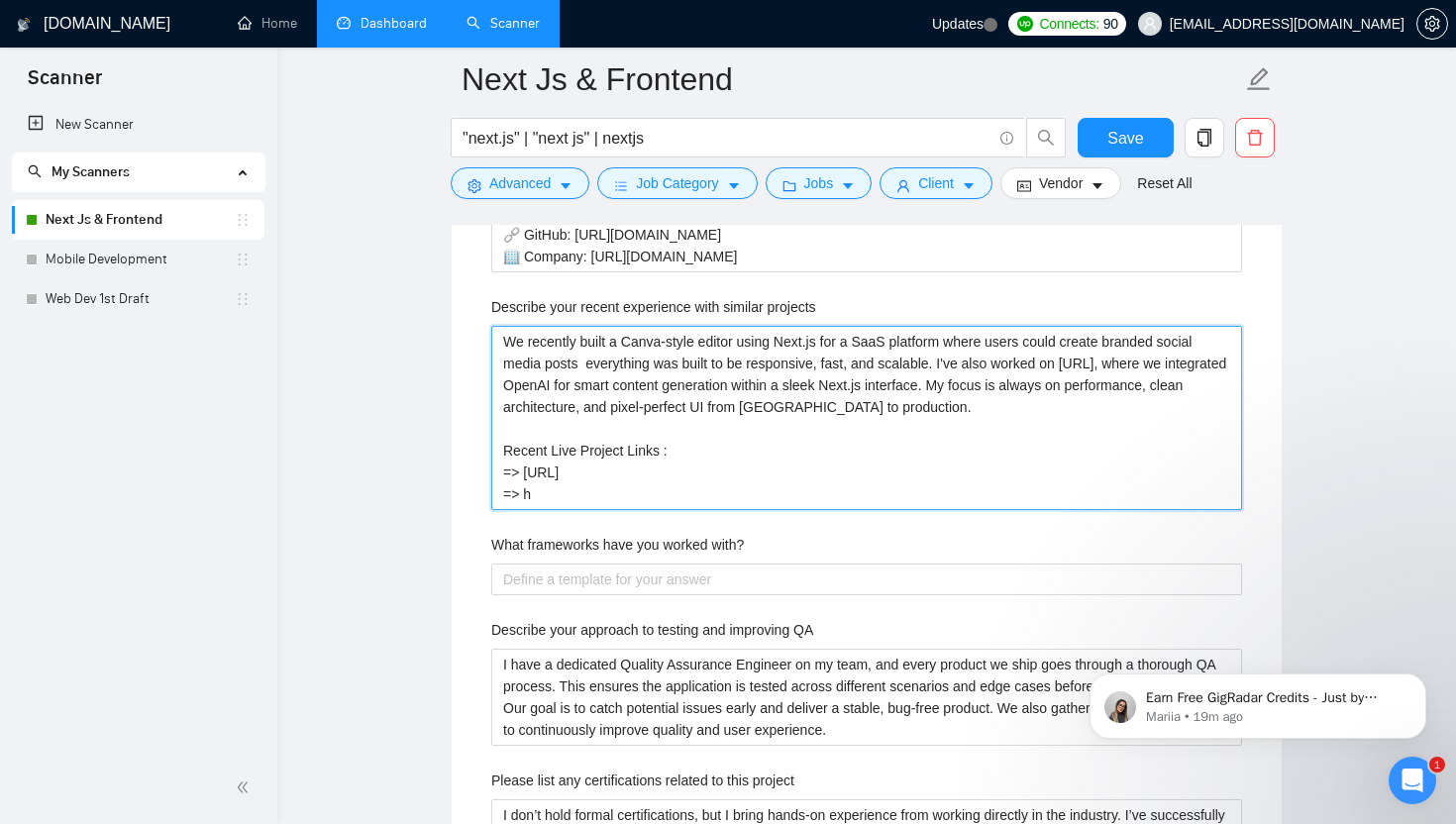 type 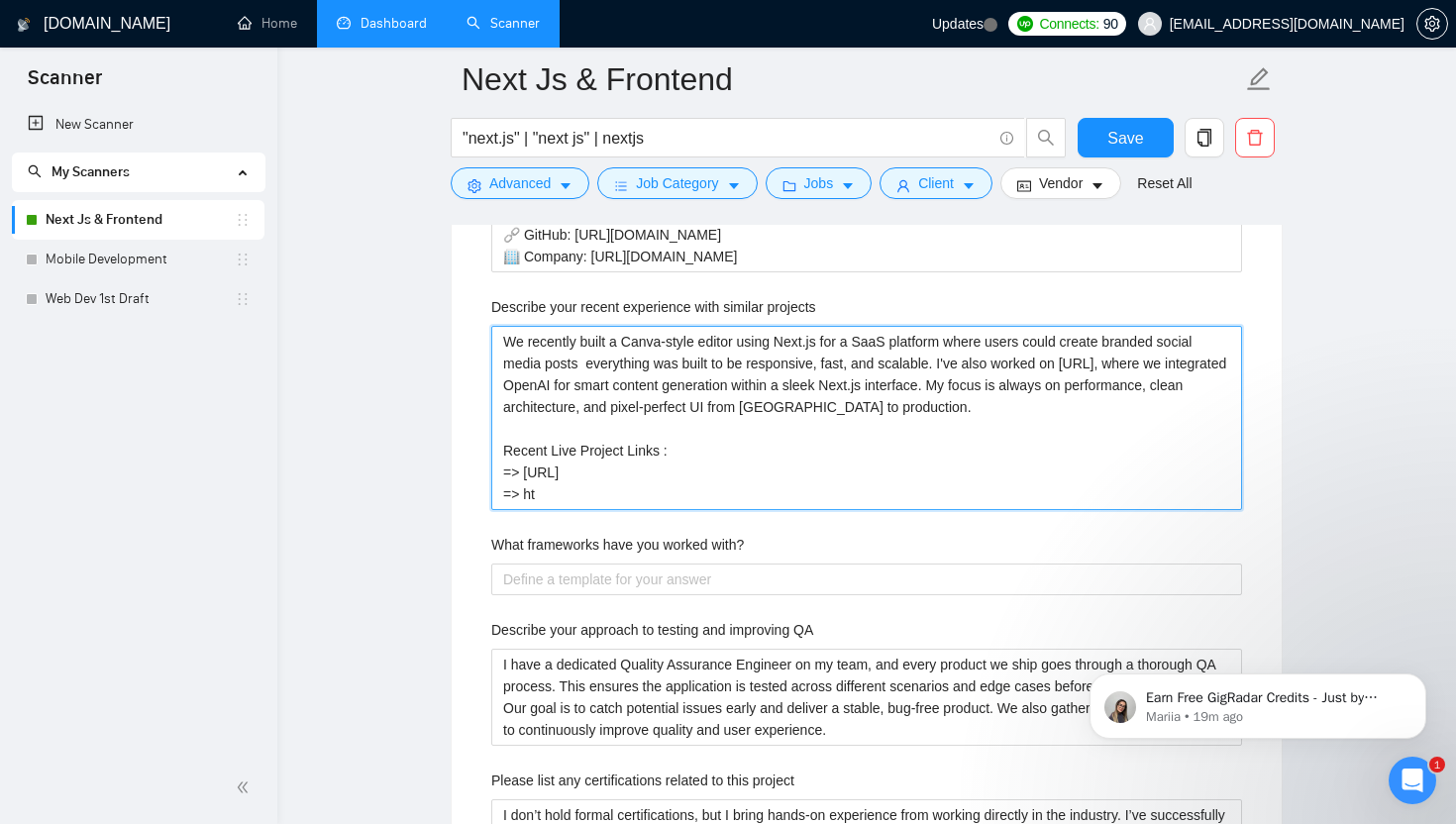 type 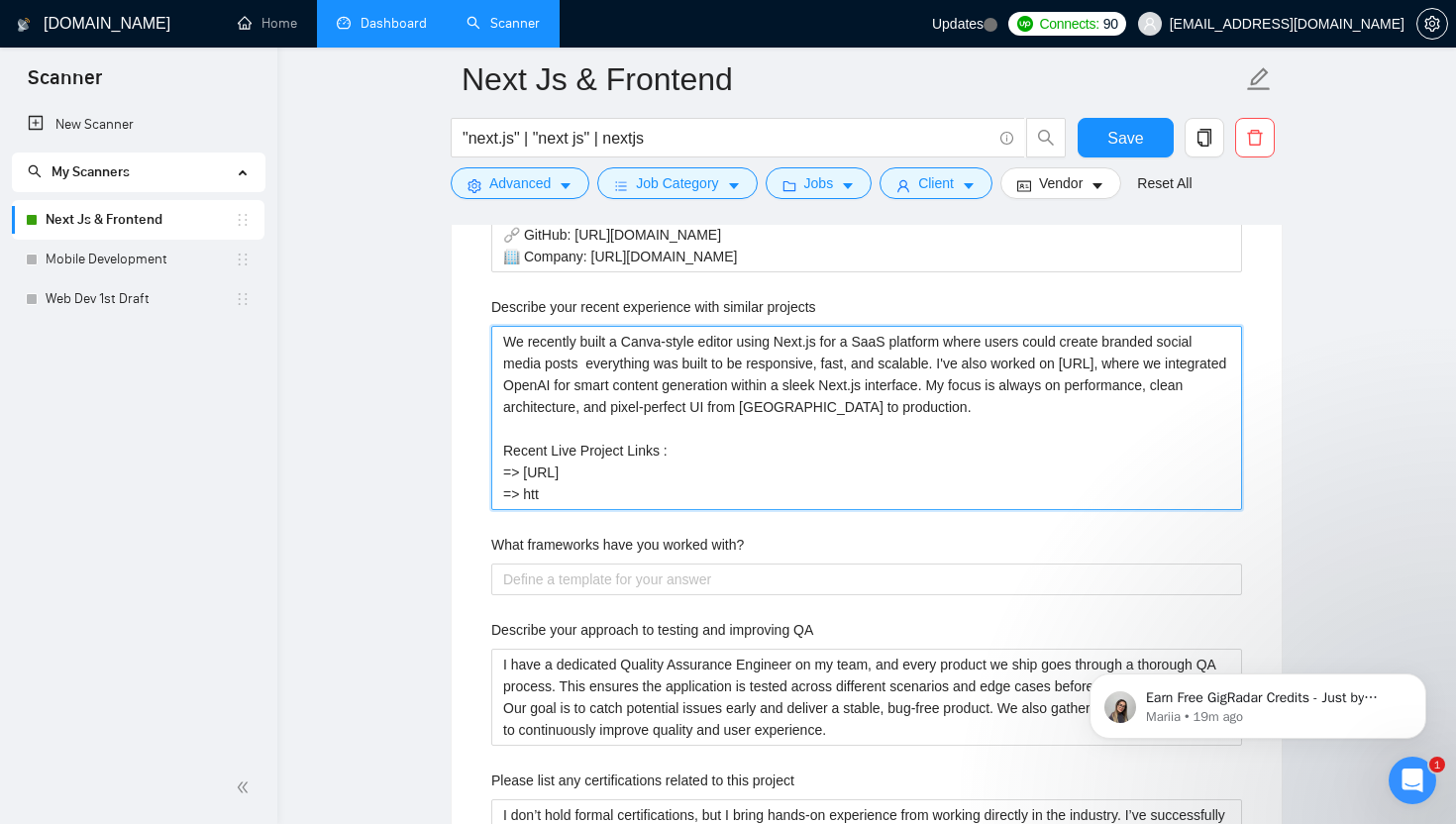 type 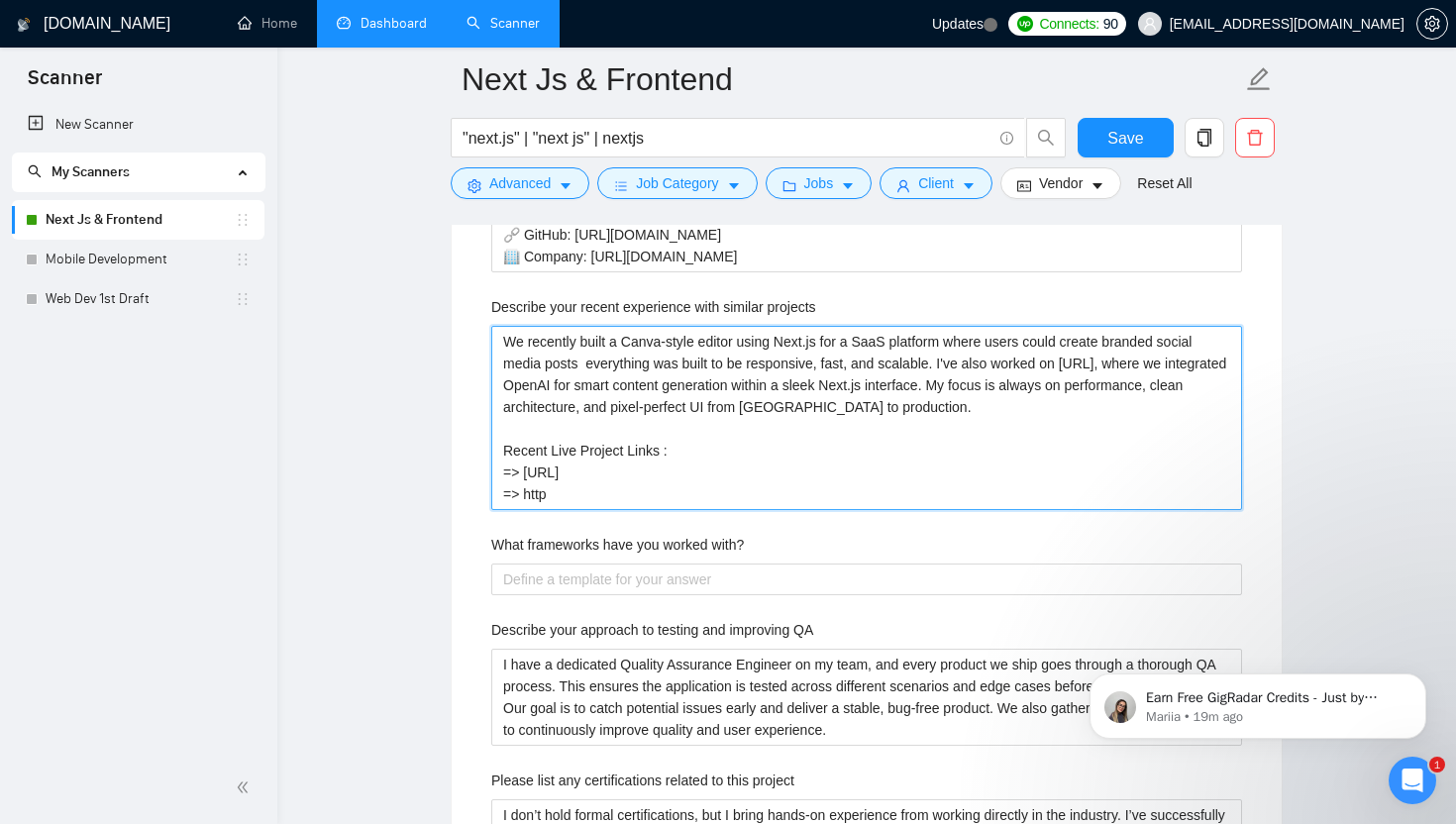 type 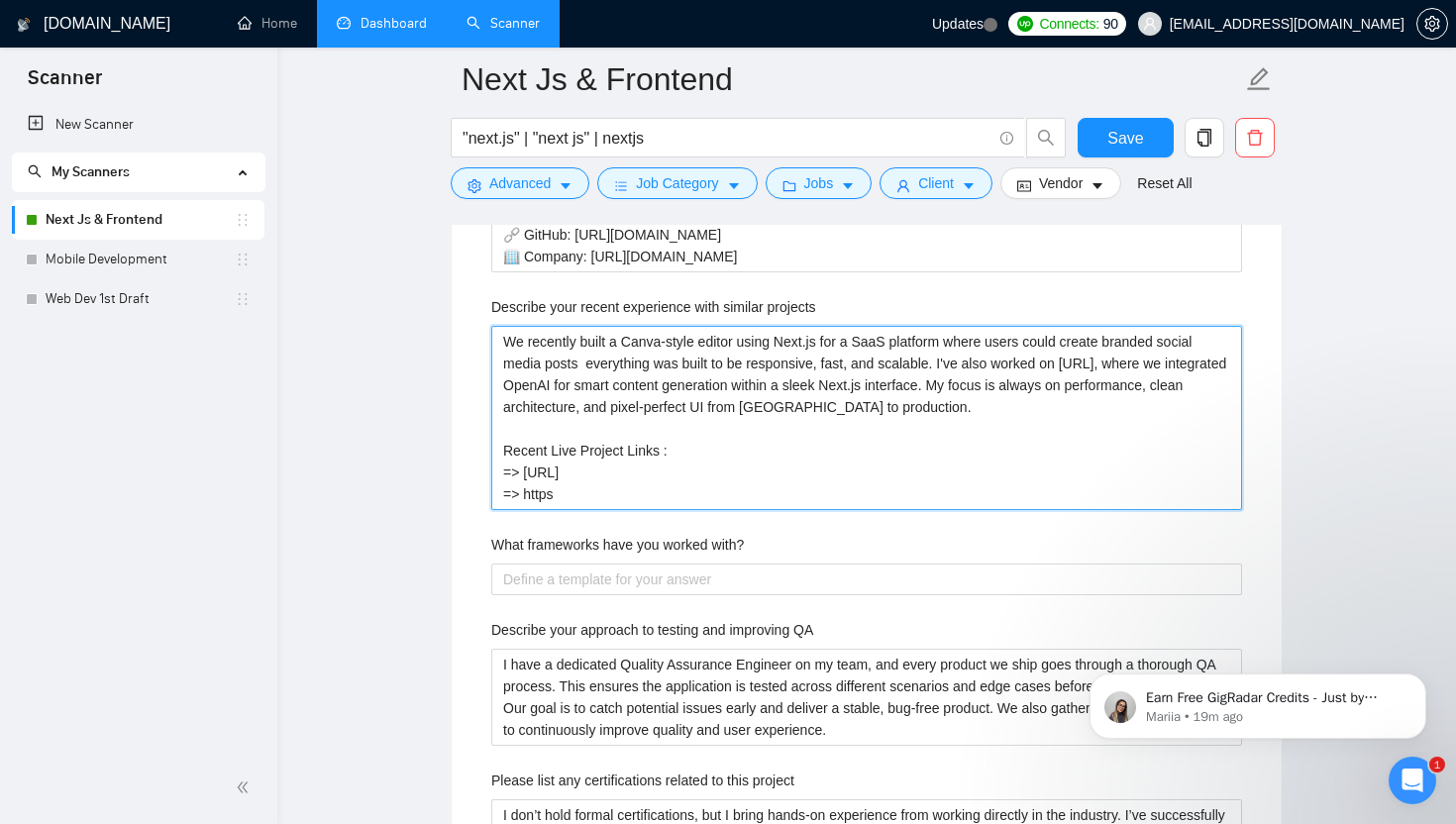 type 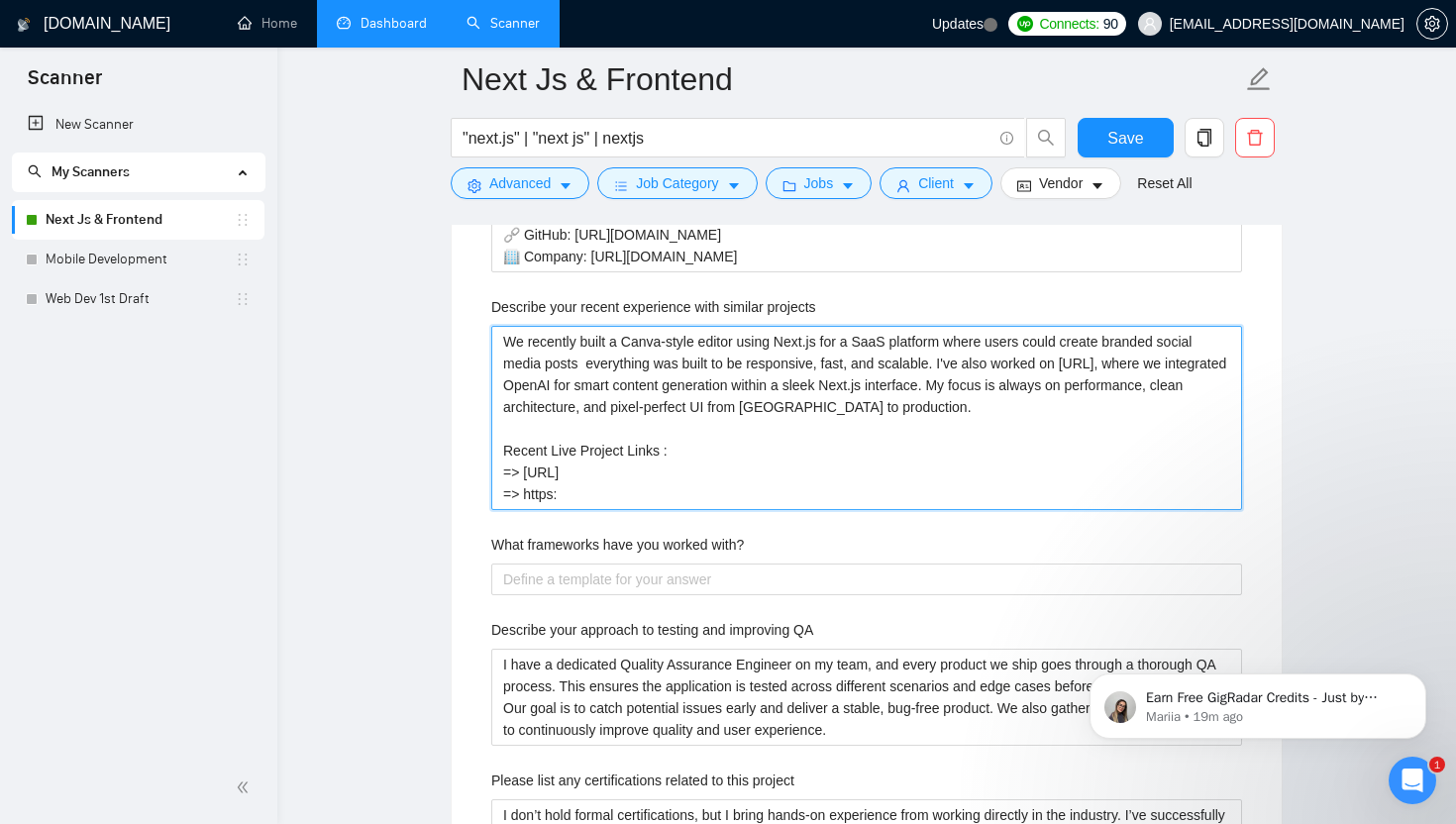 type 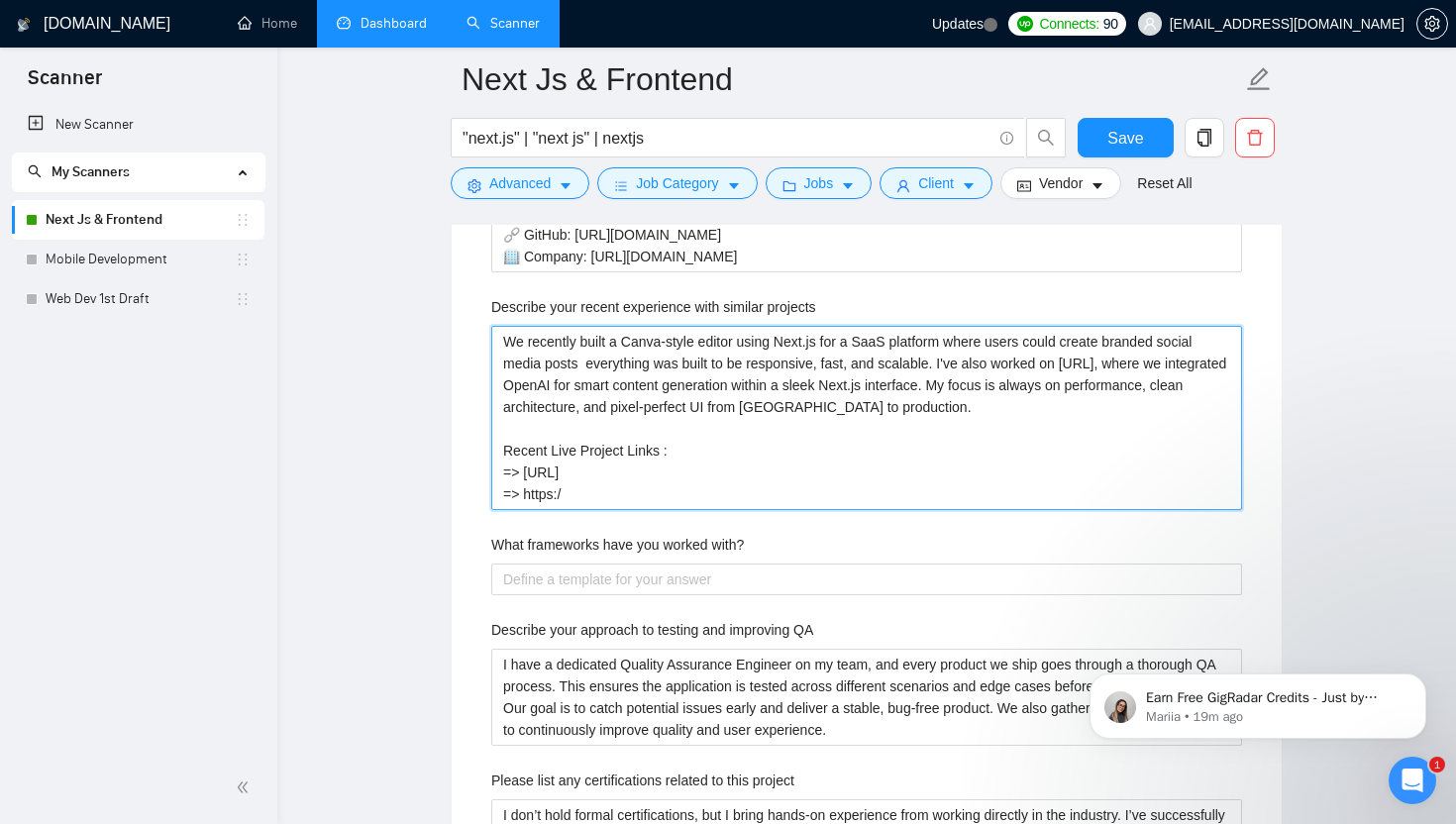 type 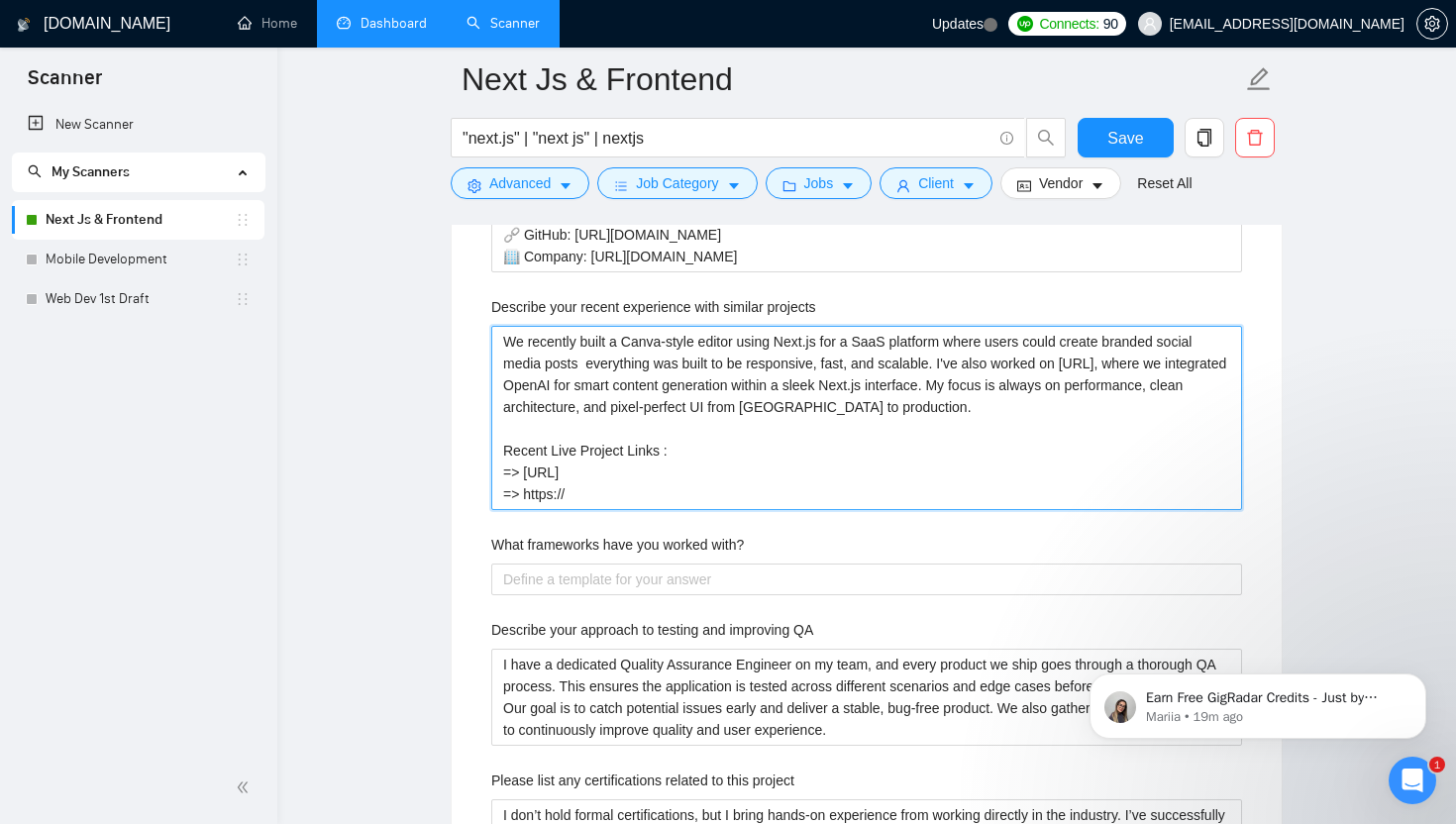 type 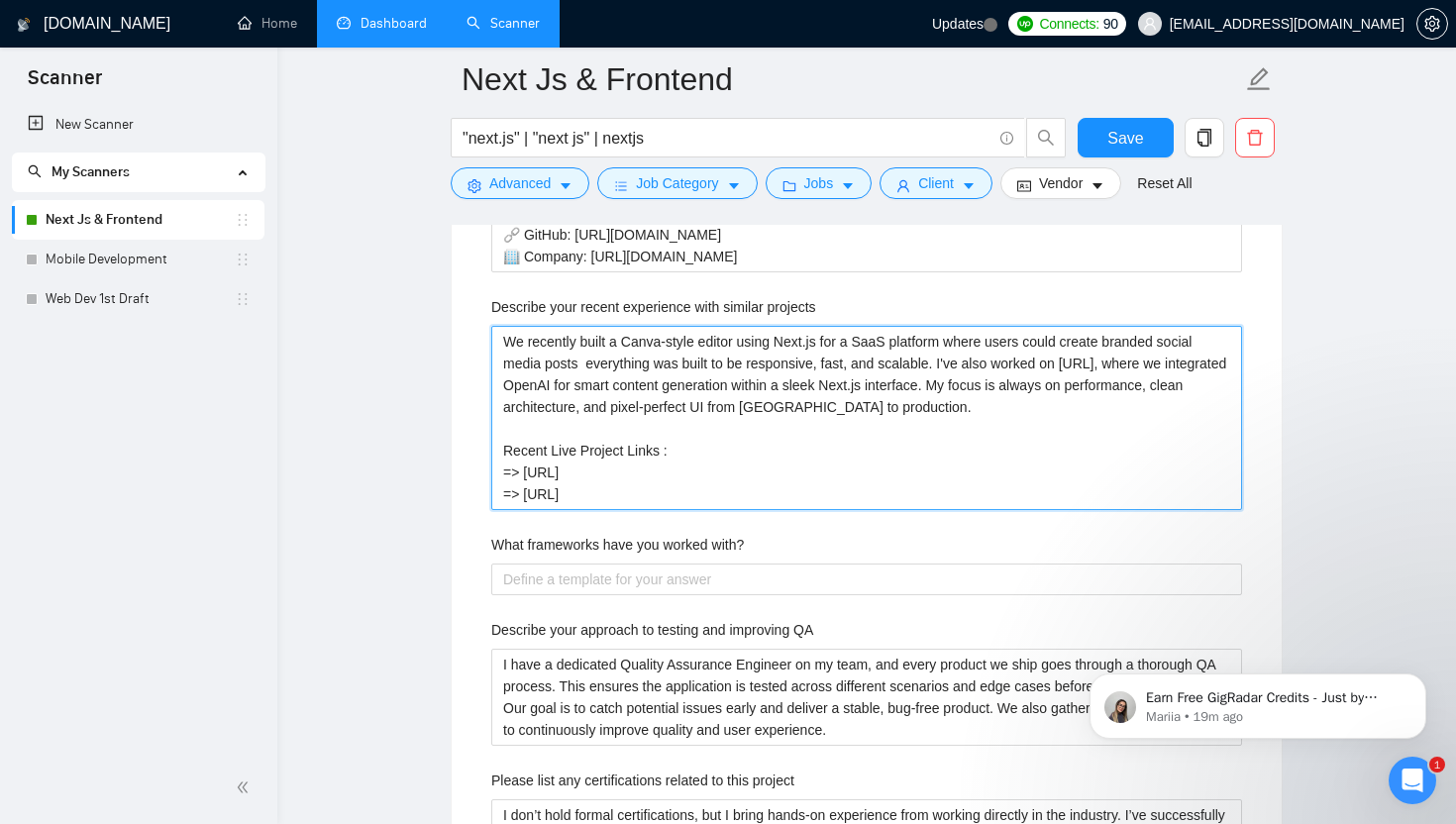 type 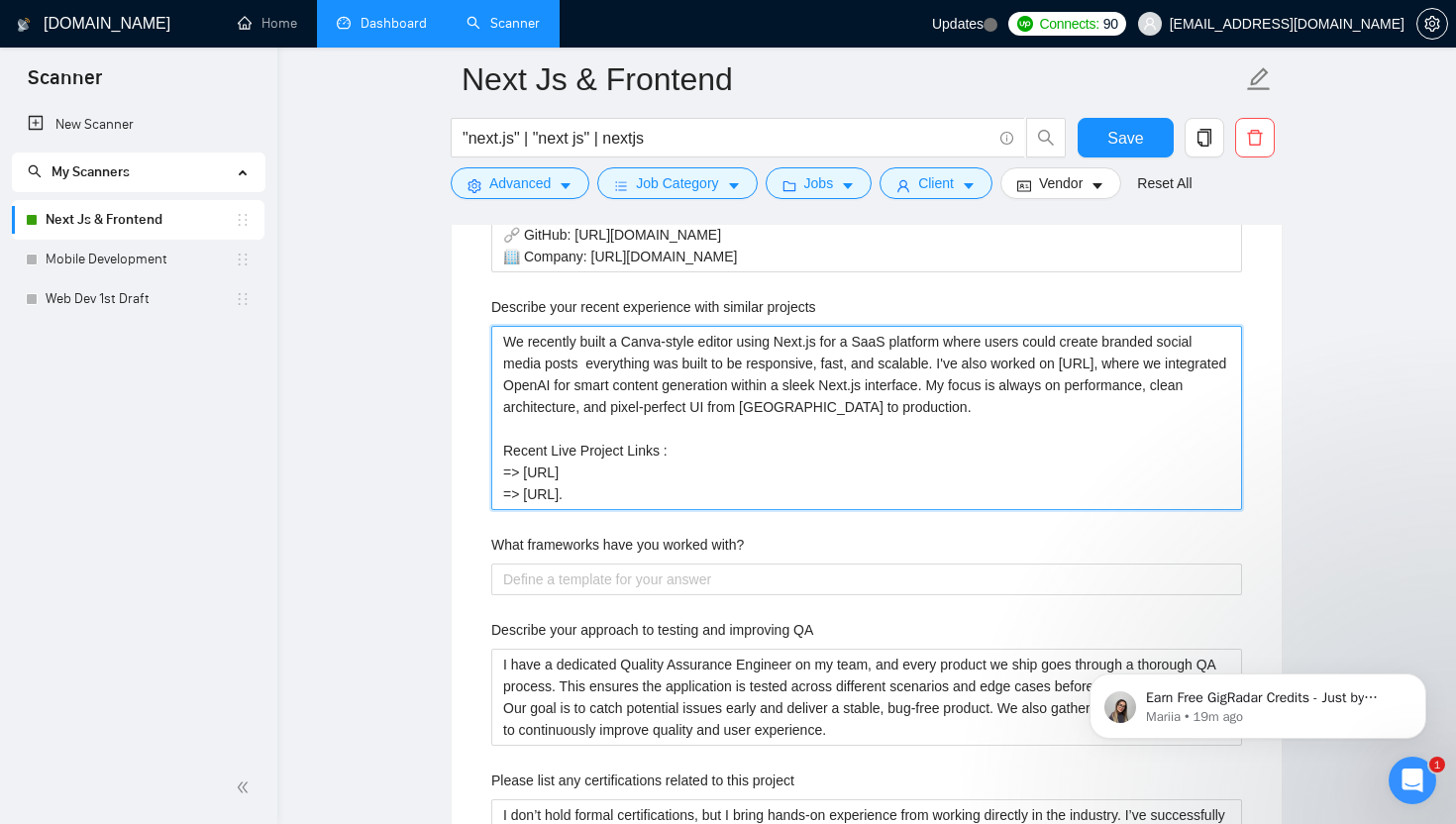 type 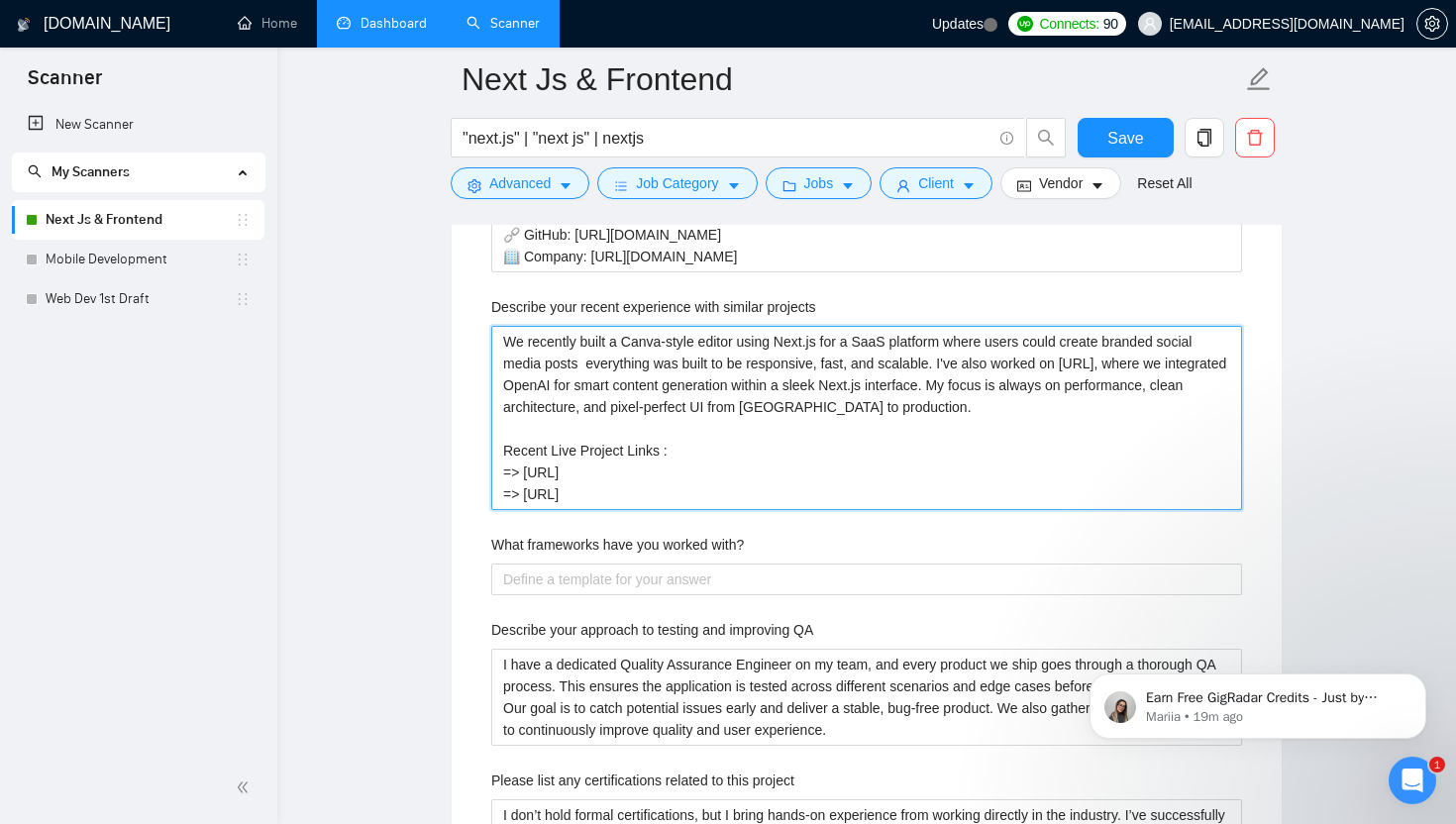 type 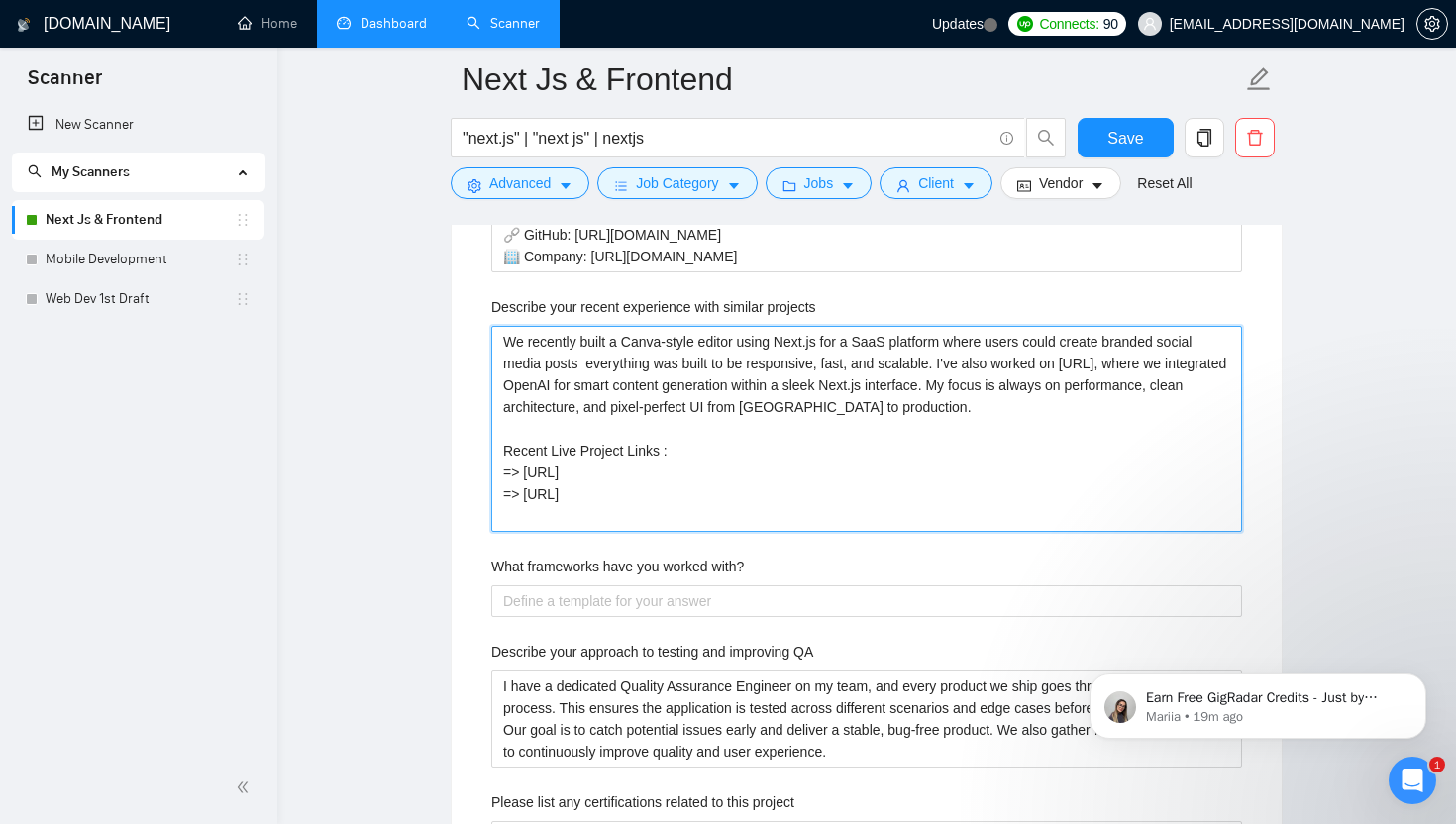 type 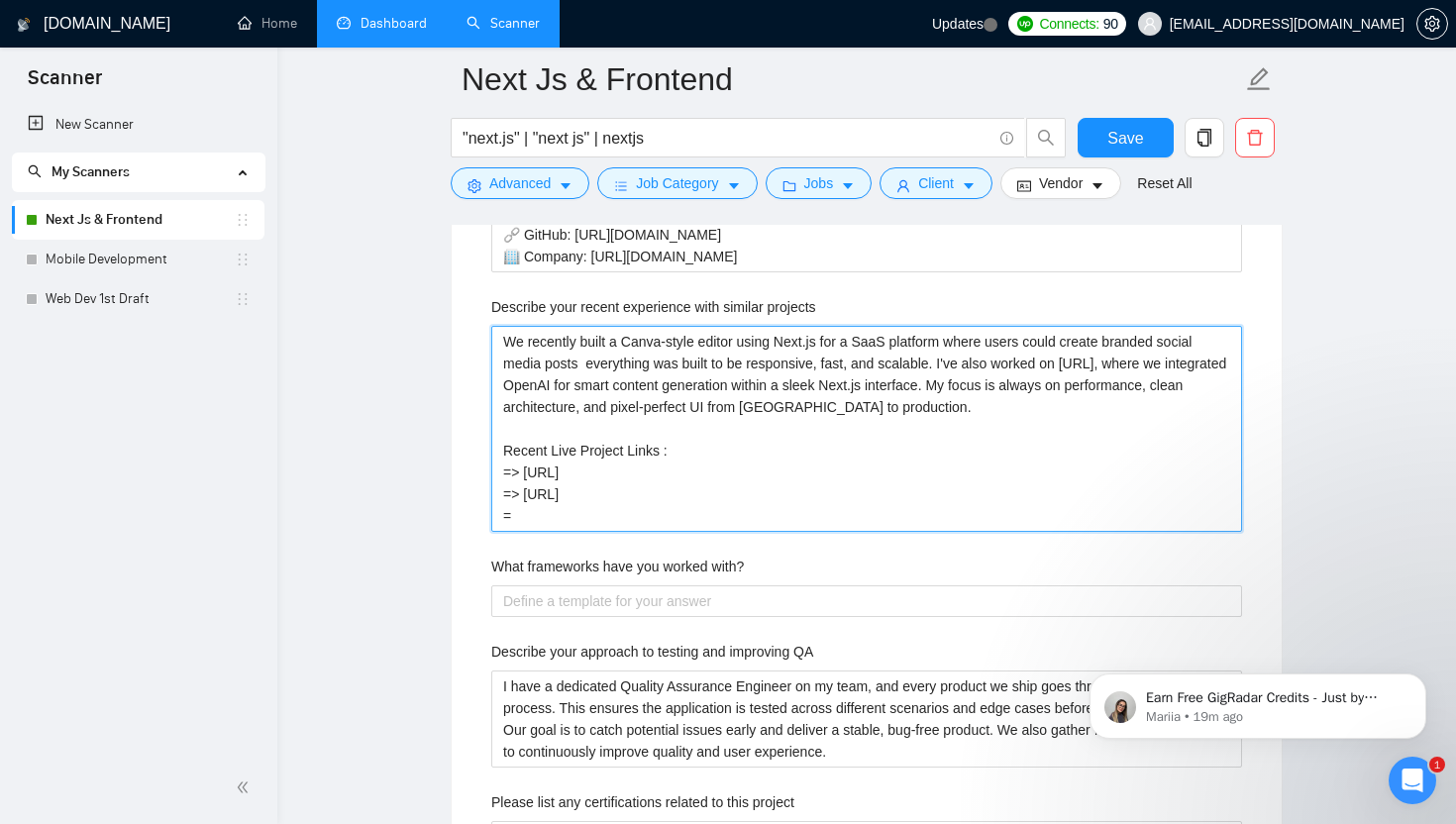 type 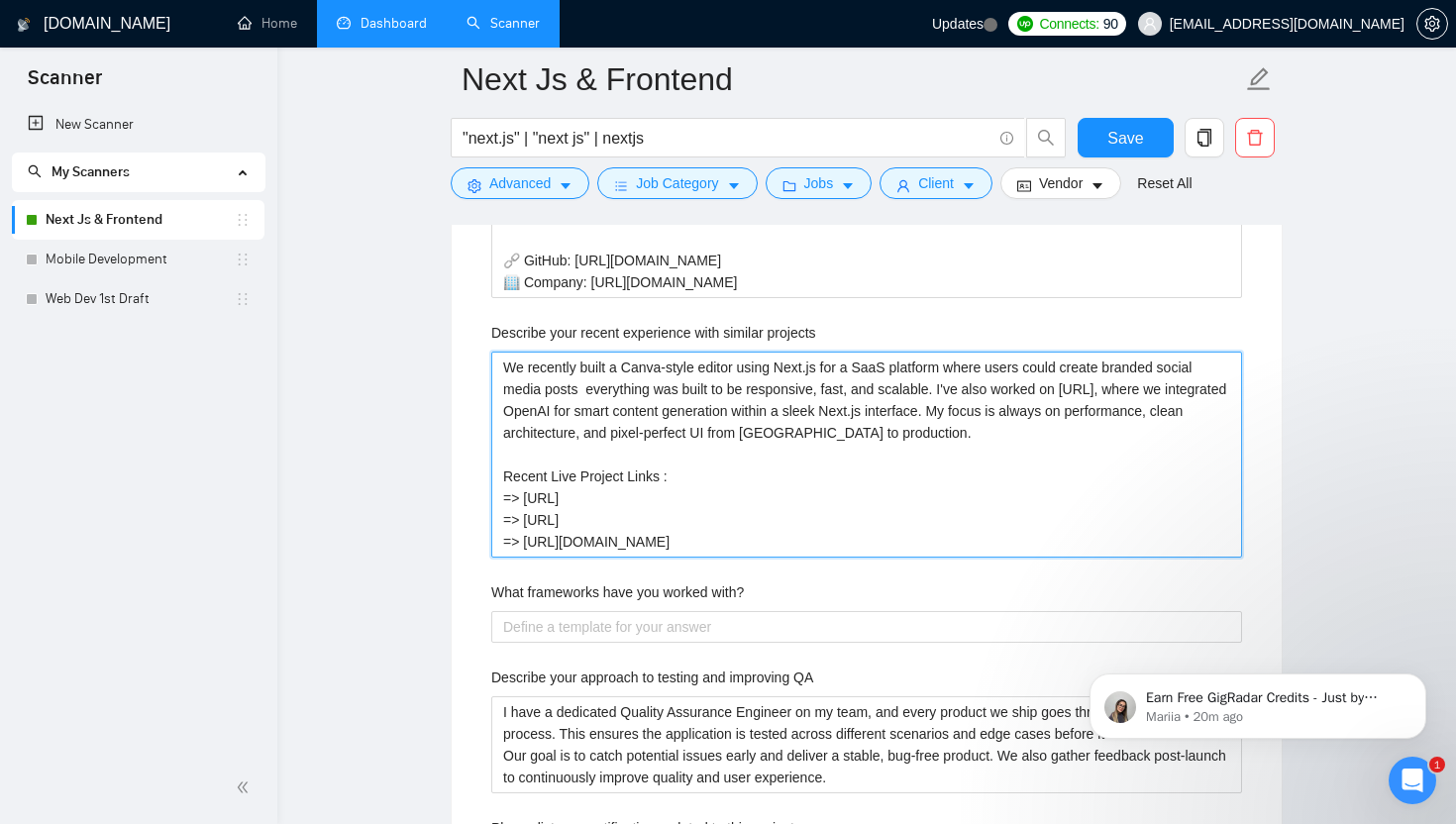 scroll, scrollTop: 2562, scrollLeft: 0, axis: vertical 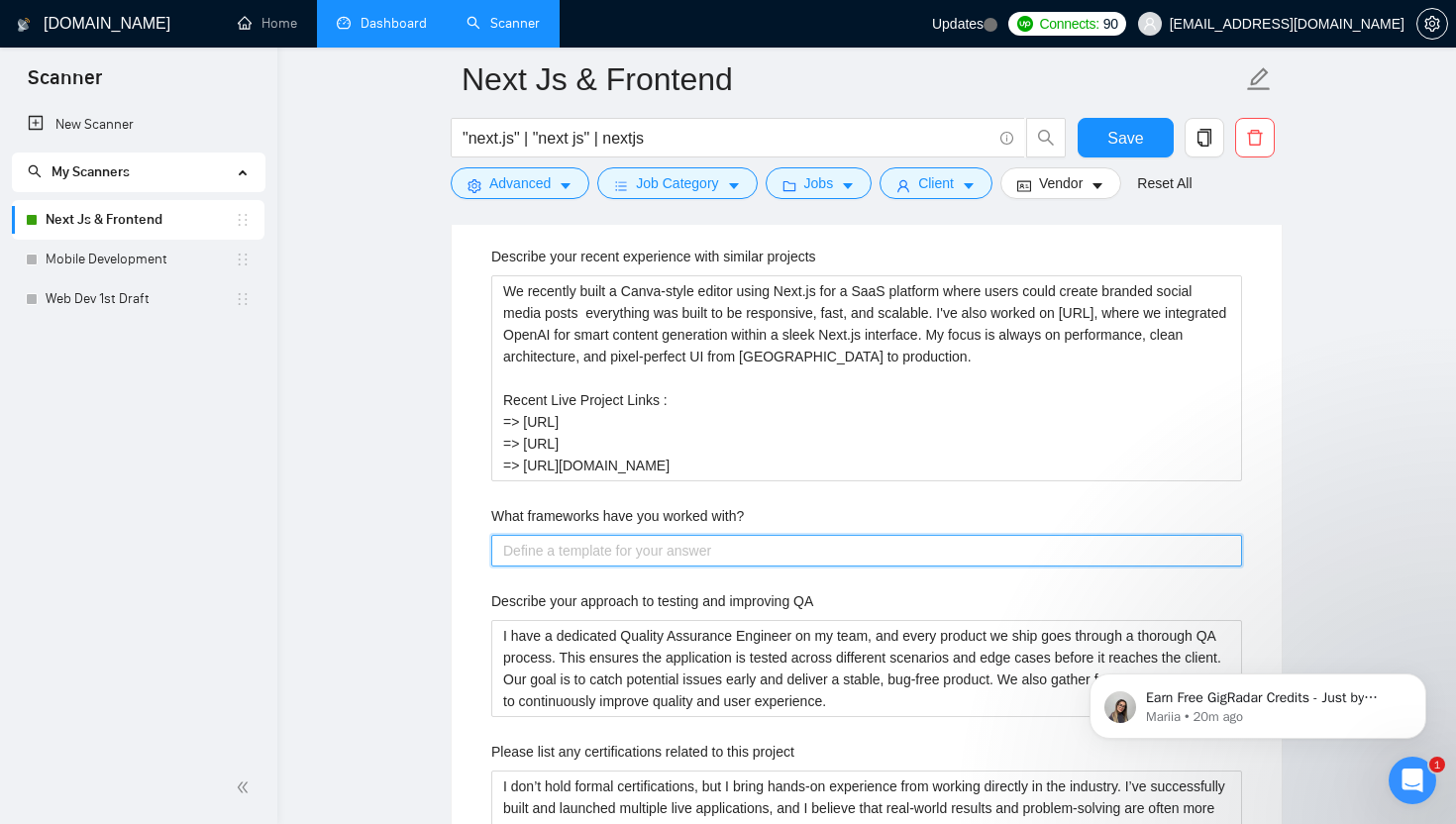 click on "What frameworks have you worked with?" at bounding box center (867, 551) 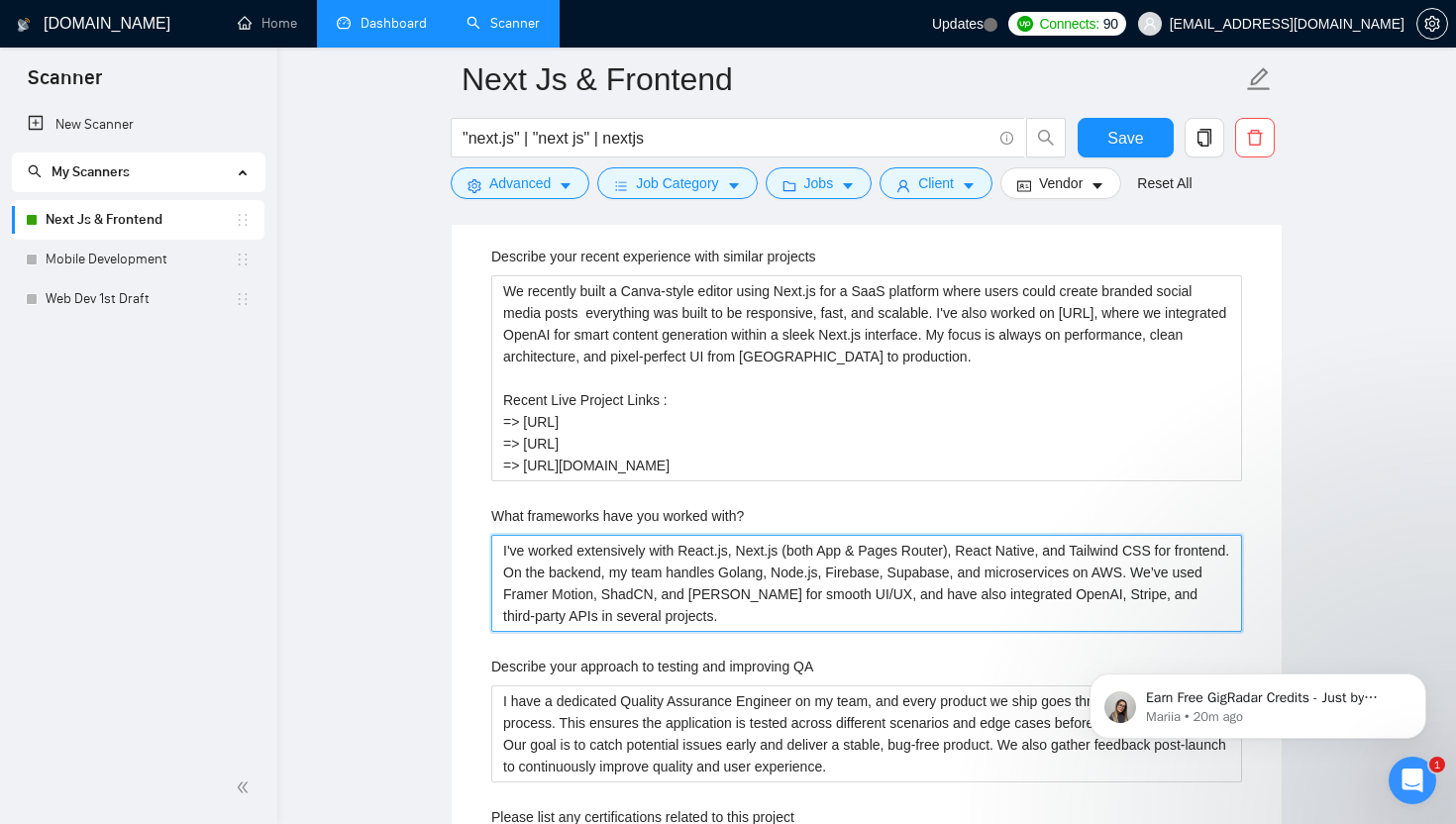 click on "I've worked extensively with React.js, Next.js (both App & Pages Router), React Native, and Tailwind CSS for frontend. On the backend, my team handles Golang, Node.js, Firebase, Supabase, and microservices on AWS. We’ve used Framer Motion, ShadCN, and Lenis for smooth UI/UX, and have also integrated OpenAI, Stripe, and third-party APIs in several projects." at bounding box center (867, 583) 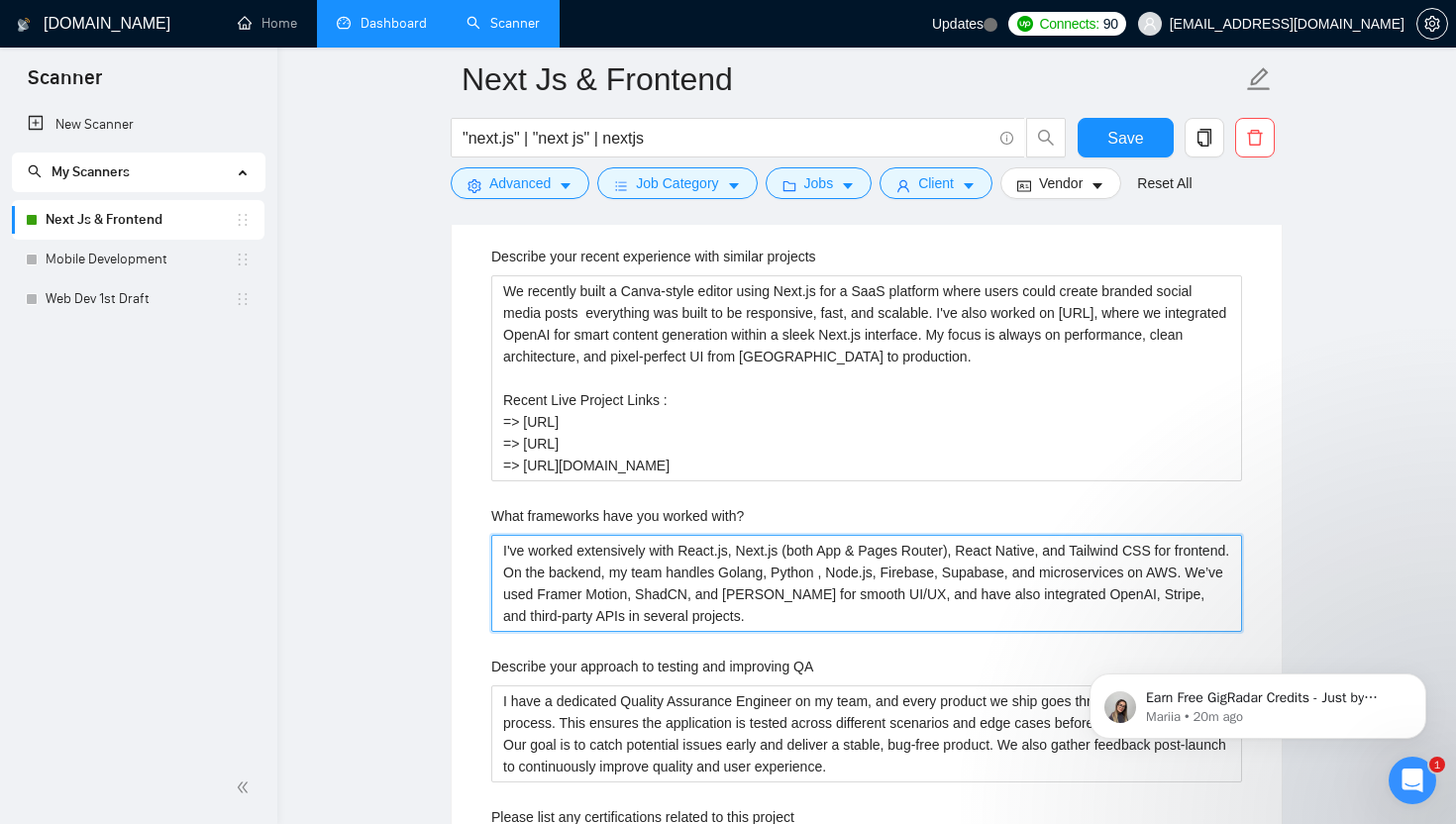 click on "I've worked extensively with React.js, Next.js (both App & Pages Router), React Native, and Tailwind CSS for frontend. On the backend, my team handles Golang, Python , Node.js, Firebase, Supabase, and microservices on AWS. We’ve used Framer Motion, ShadCN, and Lenis for smooth UI/UX, and have also integrated OpenAI, Stripe, and third-party APIs in several projects." at bounding box center [867, 583] 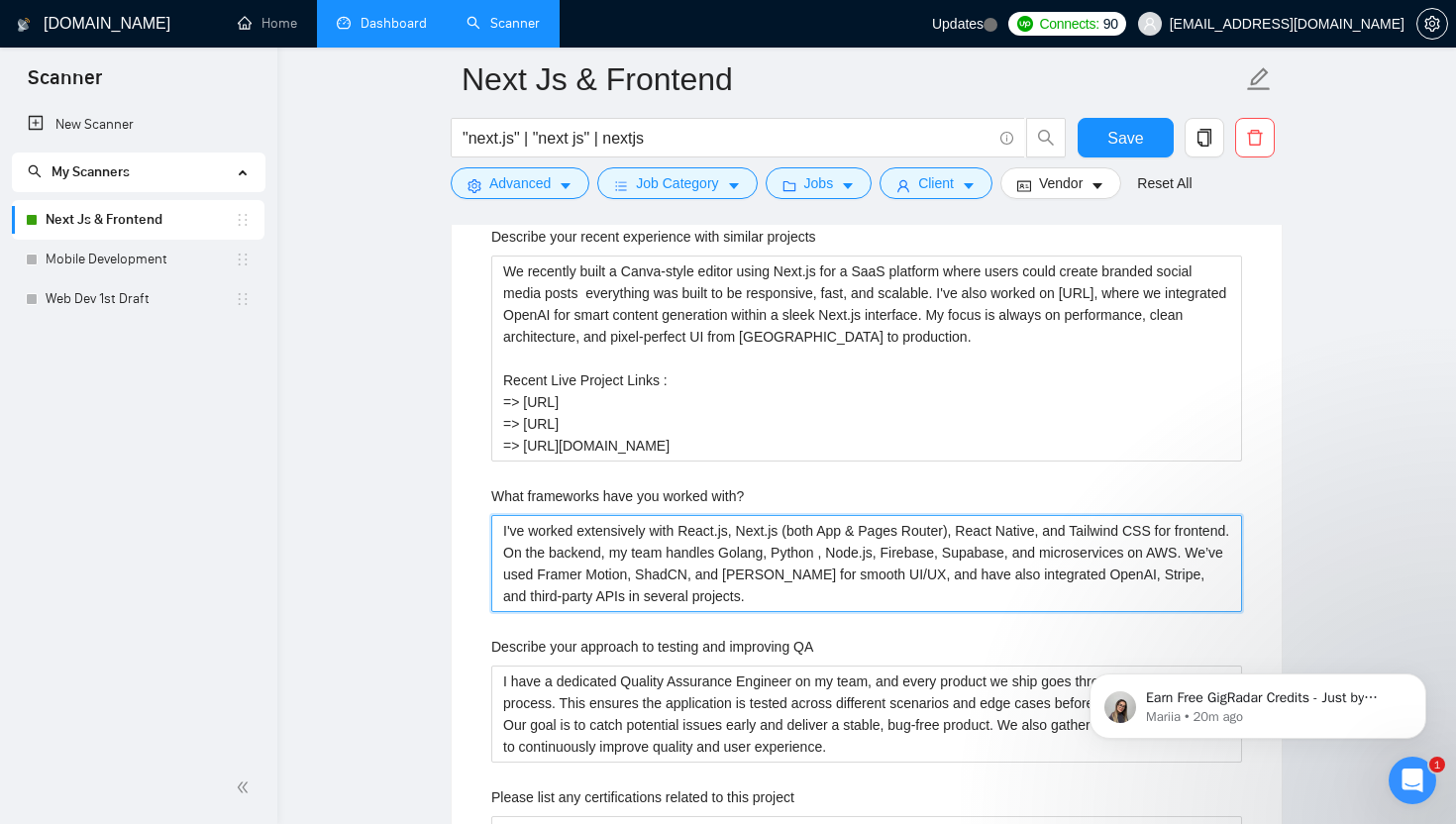 click on "I've worked extensively with React.js, Next.js (both App & Pages Router), React Native, and Tailwind CSS for frontend. On the backend, my team handles Golang, Python , Node.js, Firebase, Supabase, and microservices on AWS. We’ve used Framer Motion, ShadCN, and Lenis for smooth UI/UX, and have also integrated OpenAI, Stripe, and third-party APIs in several projects." at bounding box center [867, 564] 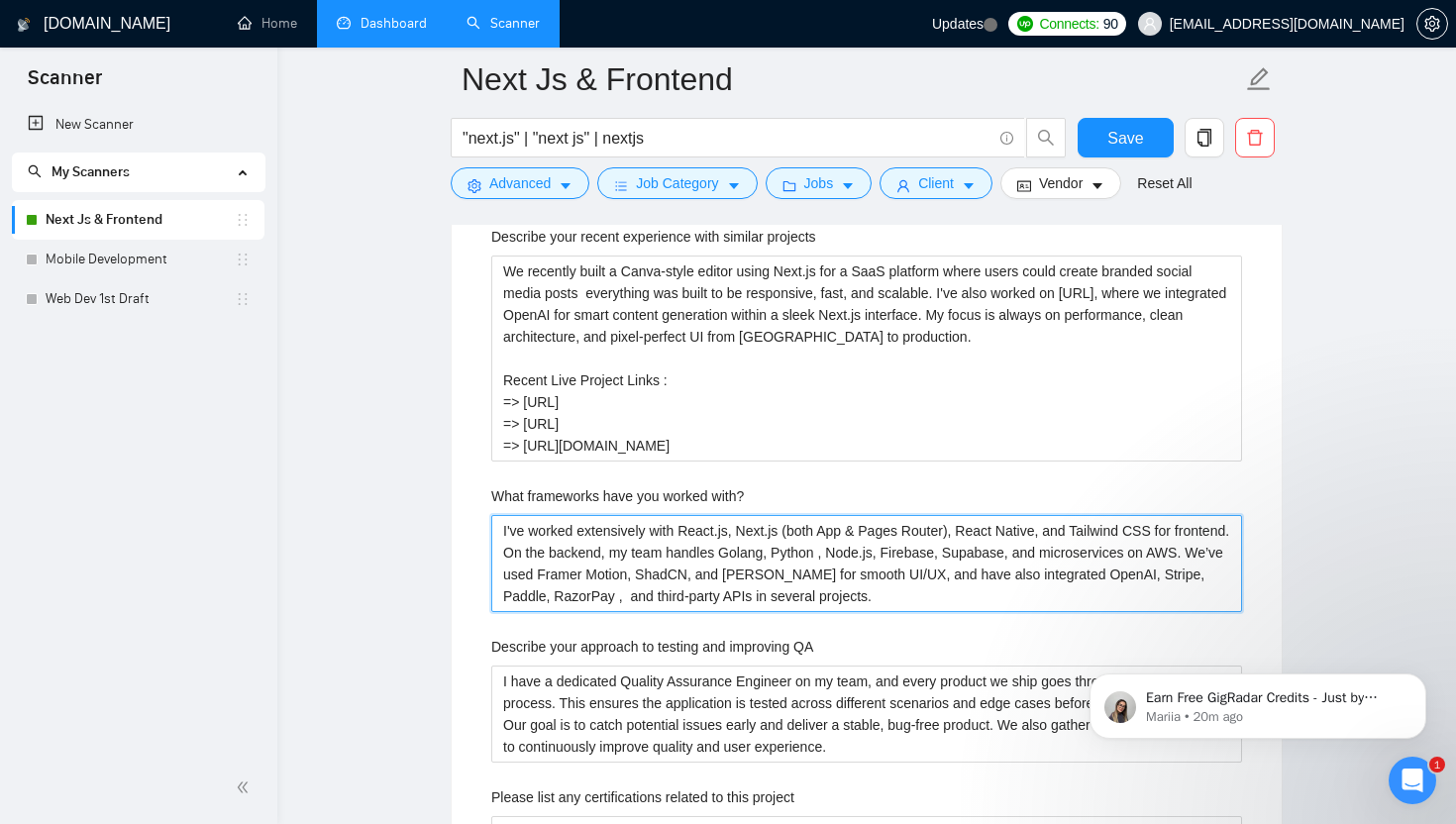 click on "I've worked extensively with React.js, Next.js (both App & Pages Router), React Native, and Tailwind CSS for frontend. On the backend, my team handles Golang, Python , Node.js, Firebase, Supabase, and microservices on AWS. We’ve used Framer Motion, ShadCN, and Lenis for smooth UI/UX, and have also integrated OpenAI, Stripe, Paddle, RazorPay ,  and third-party APIs in several projects." at bounding box center (867, 564) 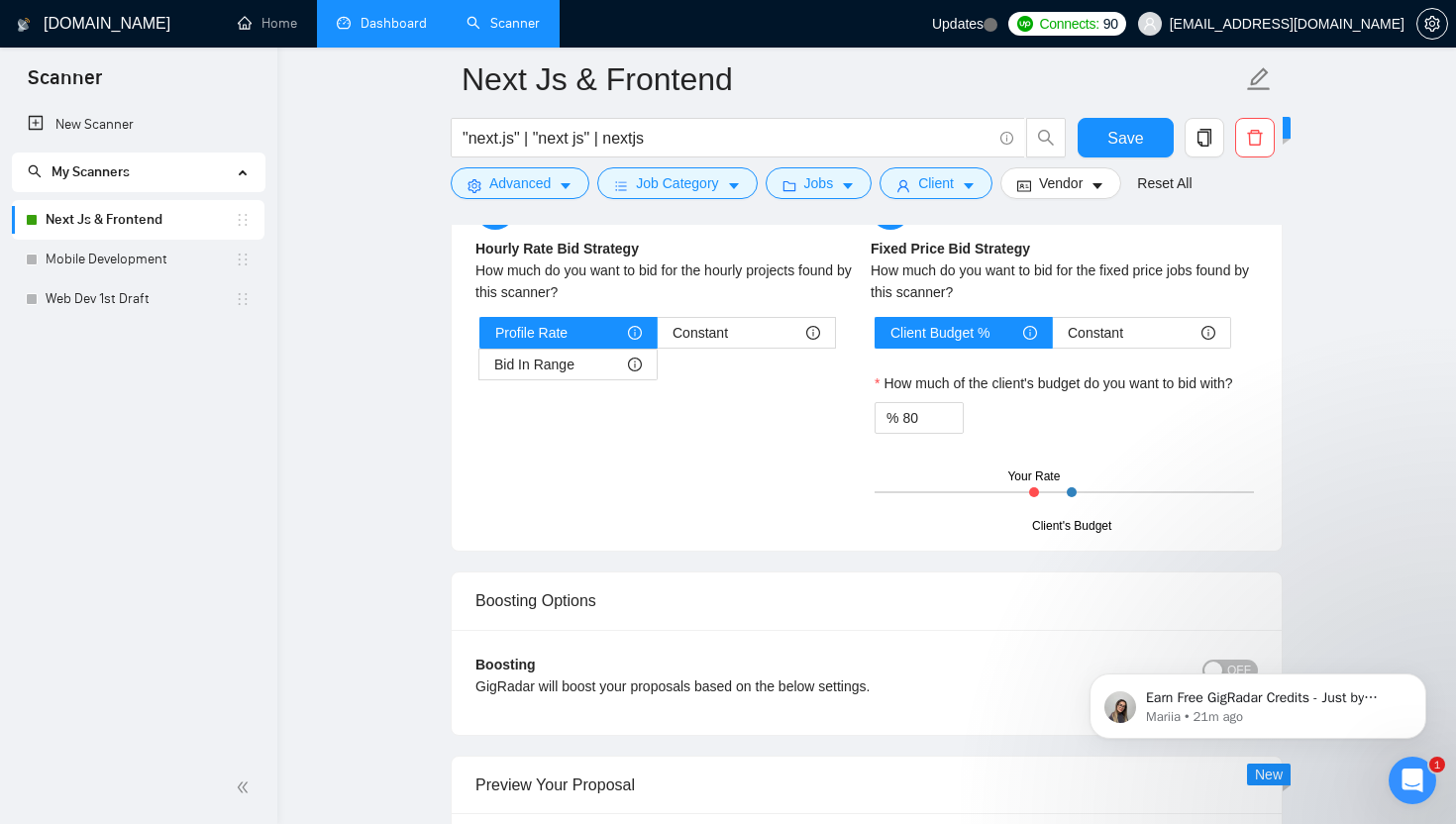 scroll, scrollTop: 3742, scrollLeft: 0, axis: vertical 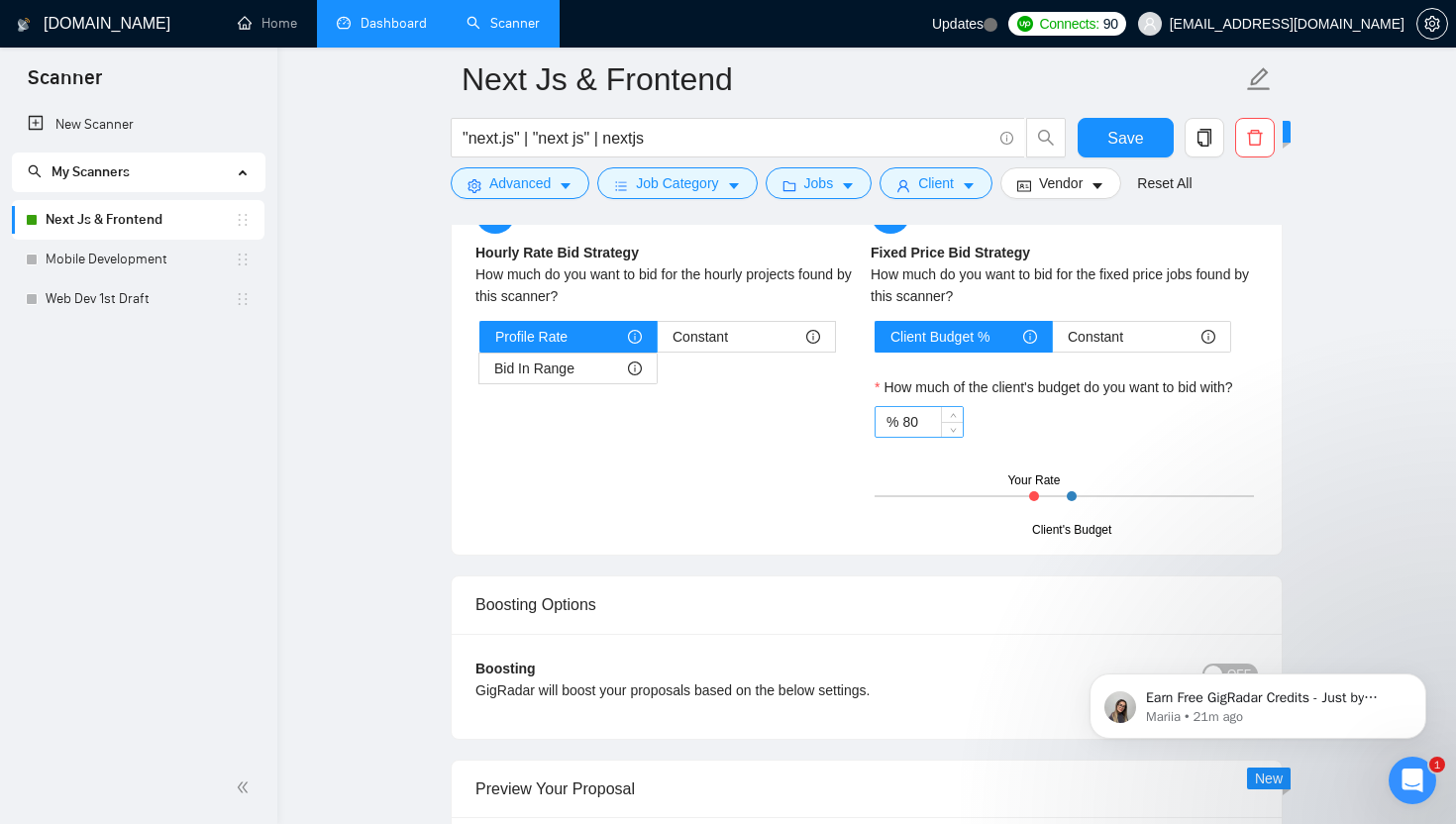 click on "80" at bounding box center (932, 422) 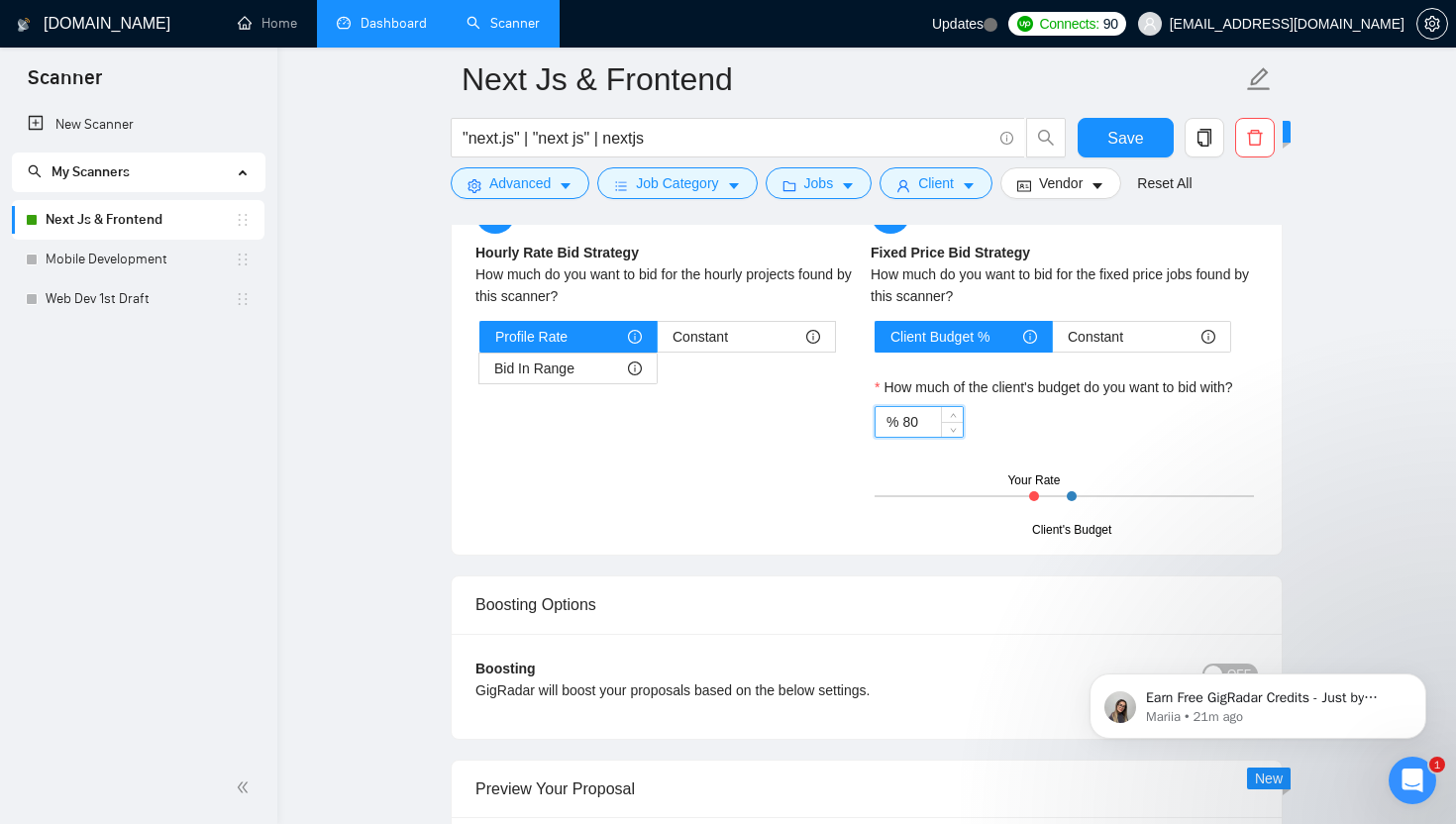 click on "Hourly Rate Hourly Rate Bid Strategy How much do you want to bid for the hourly projects found by this scanner? Profile Rate Constant  Bid In Range How much of the client's budget do you want to bid with? 50   Fixed Price Fixed Price Bid Strategy How much do you want to bid for the fixed price jobs found by this scanner? Client Budget % Constant  How much of the client's budget do you want to bid with? % 80 Client's Budget Your Rate" at bounding box center (867, 362) 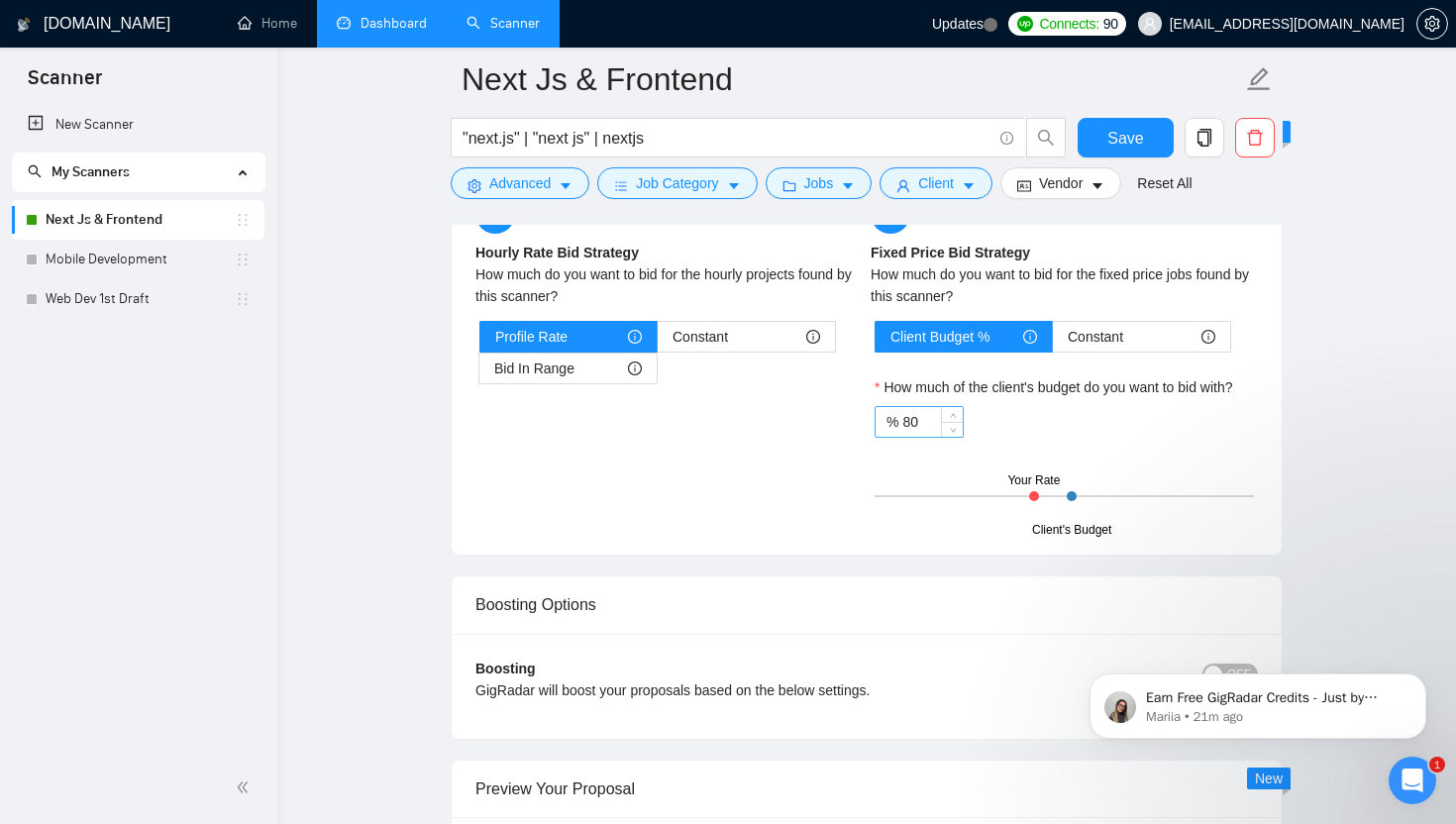 click on "80" at bounding box center (932, 422) 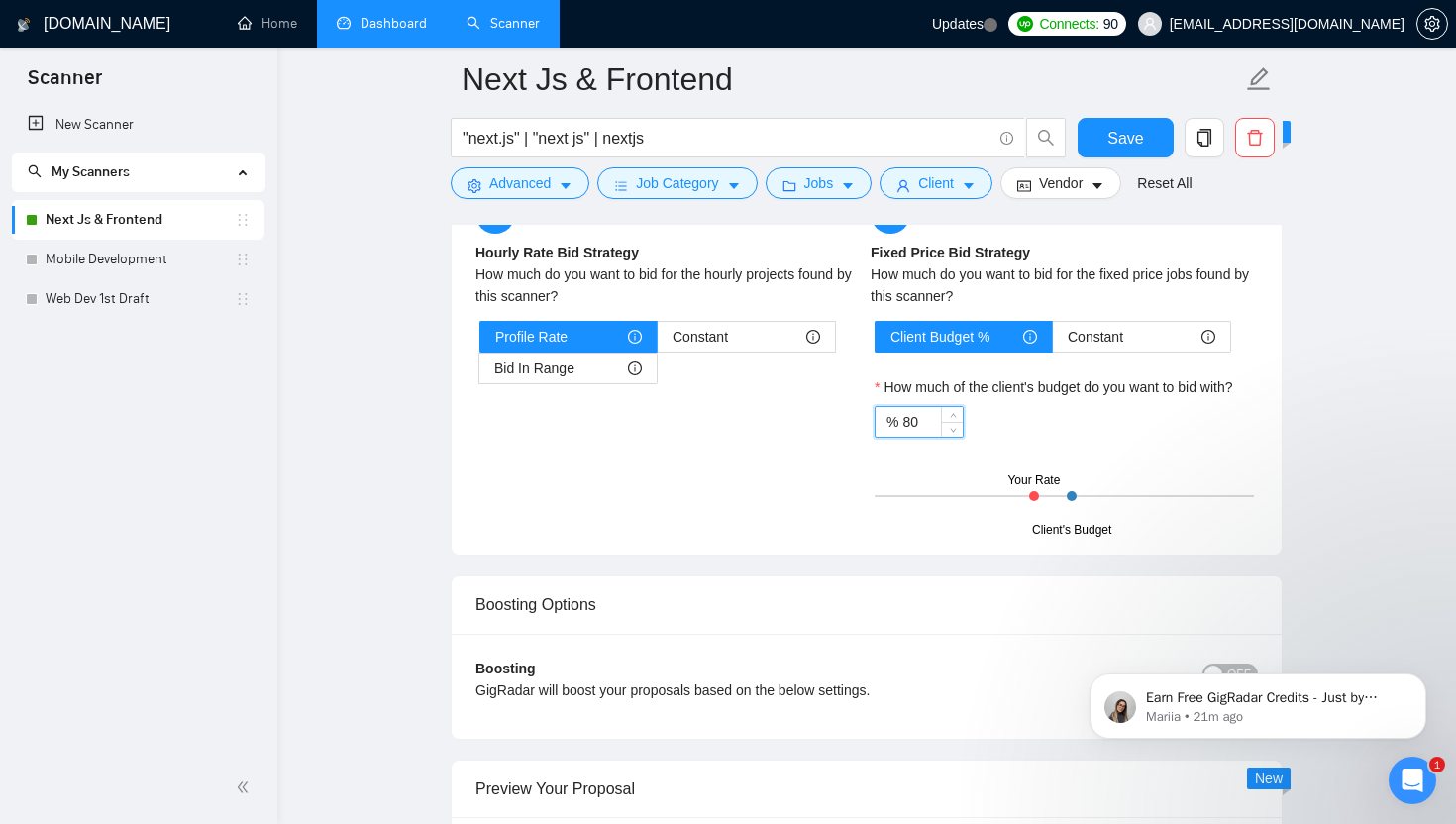click on "80" at bounding box center (932, 422) 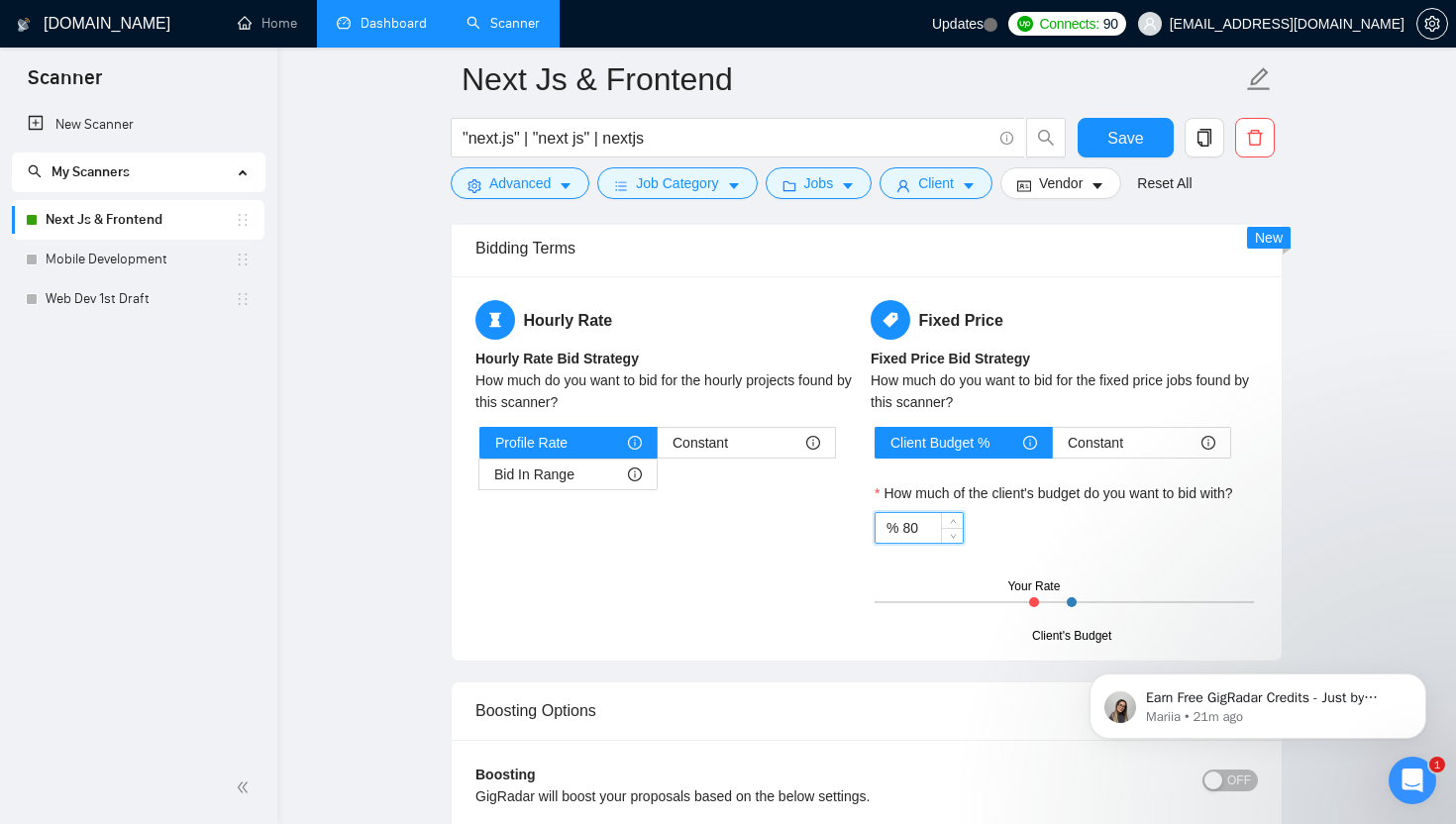 scroll, scrollTop: 3632, scrollLeft: 0, axis: vertical 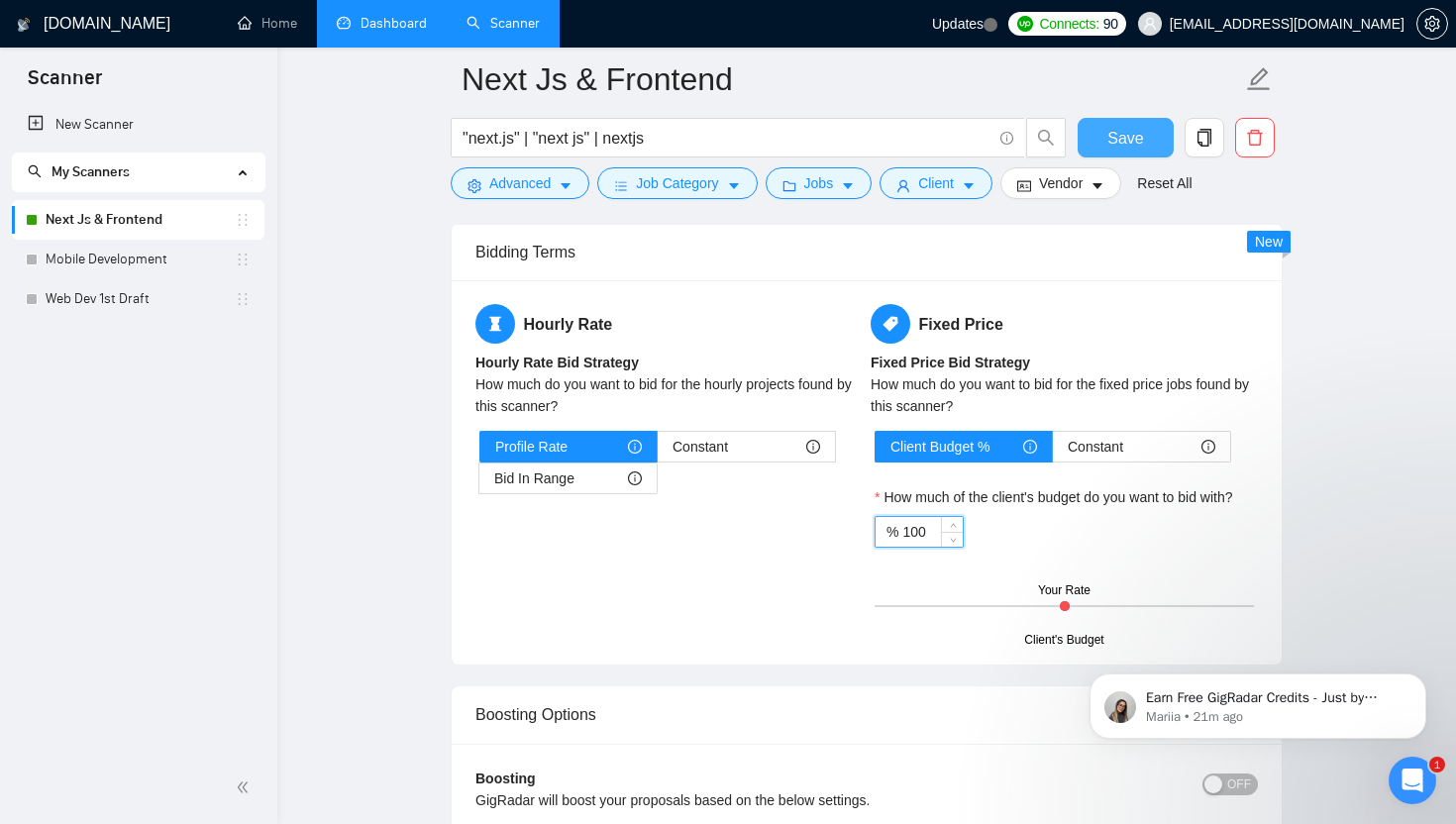 click on "Save" at bounding box center [1125, 138] 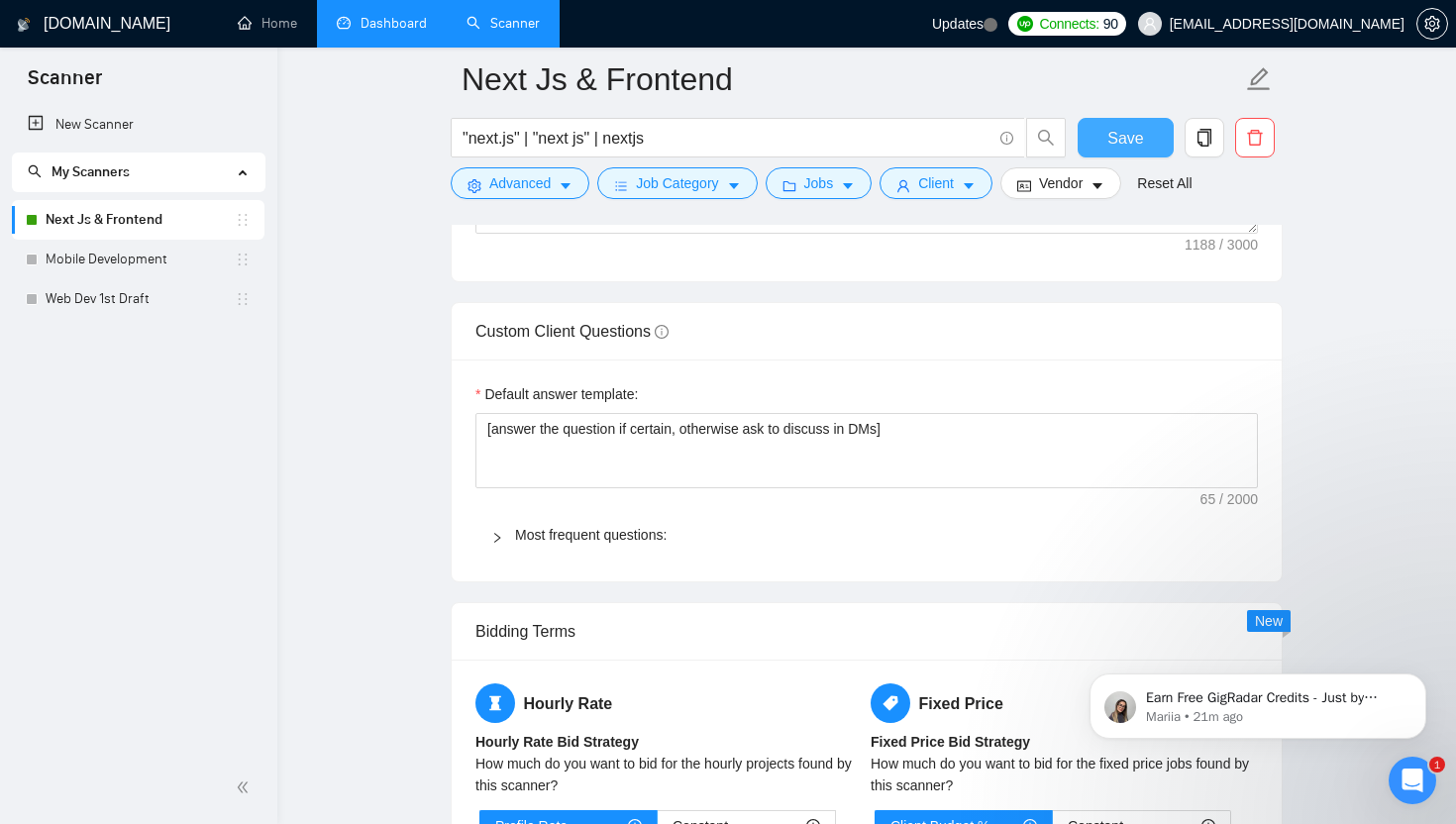 scroll, scrollTop: 1821, scrollLeft: 0, axis: vertical 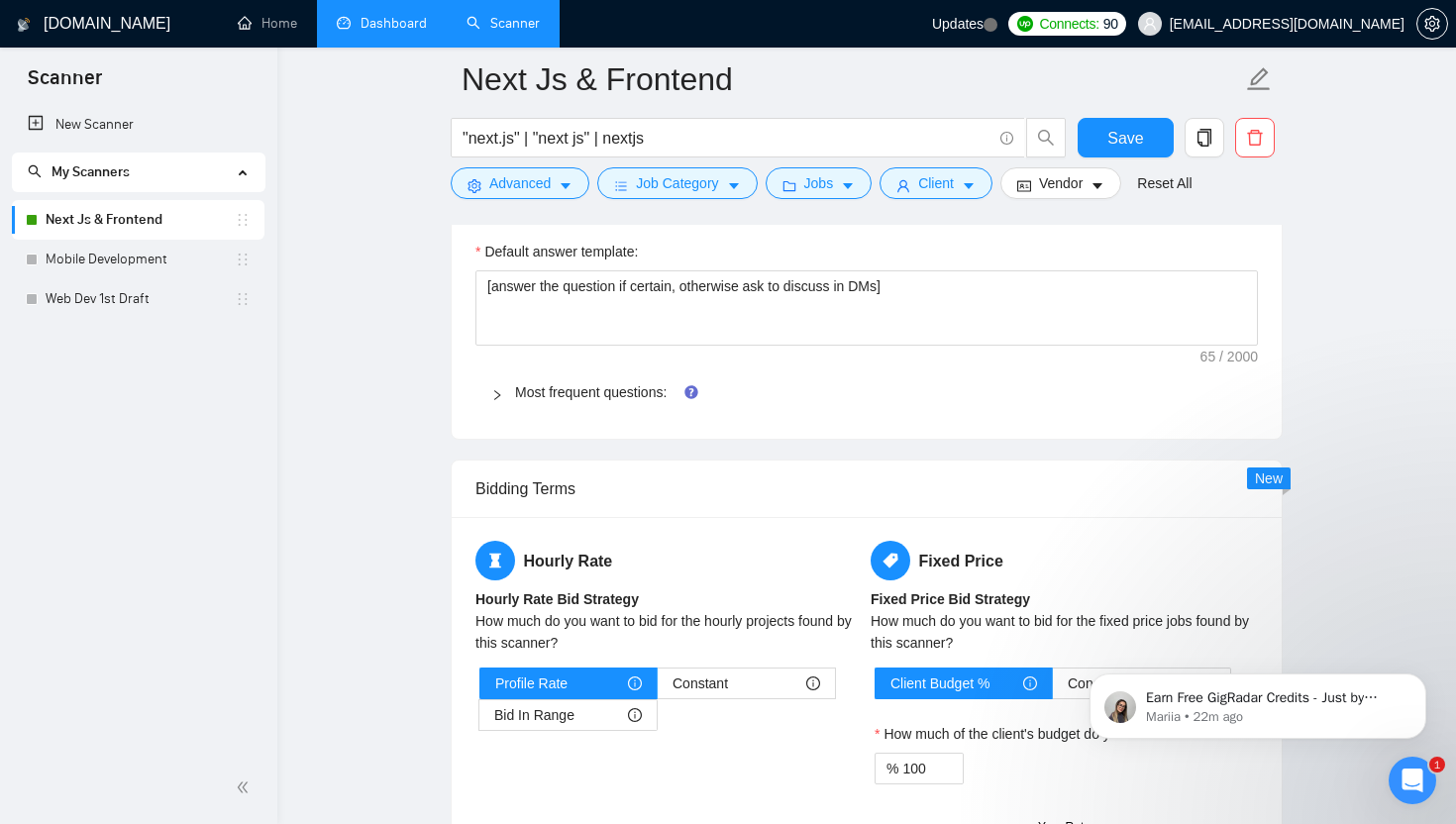 click 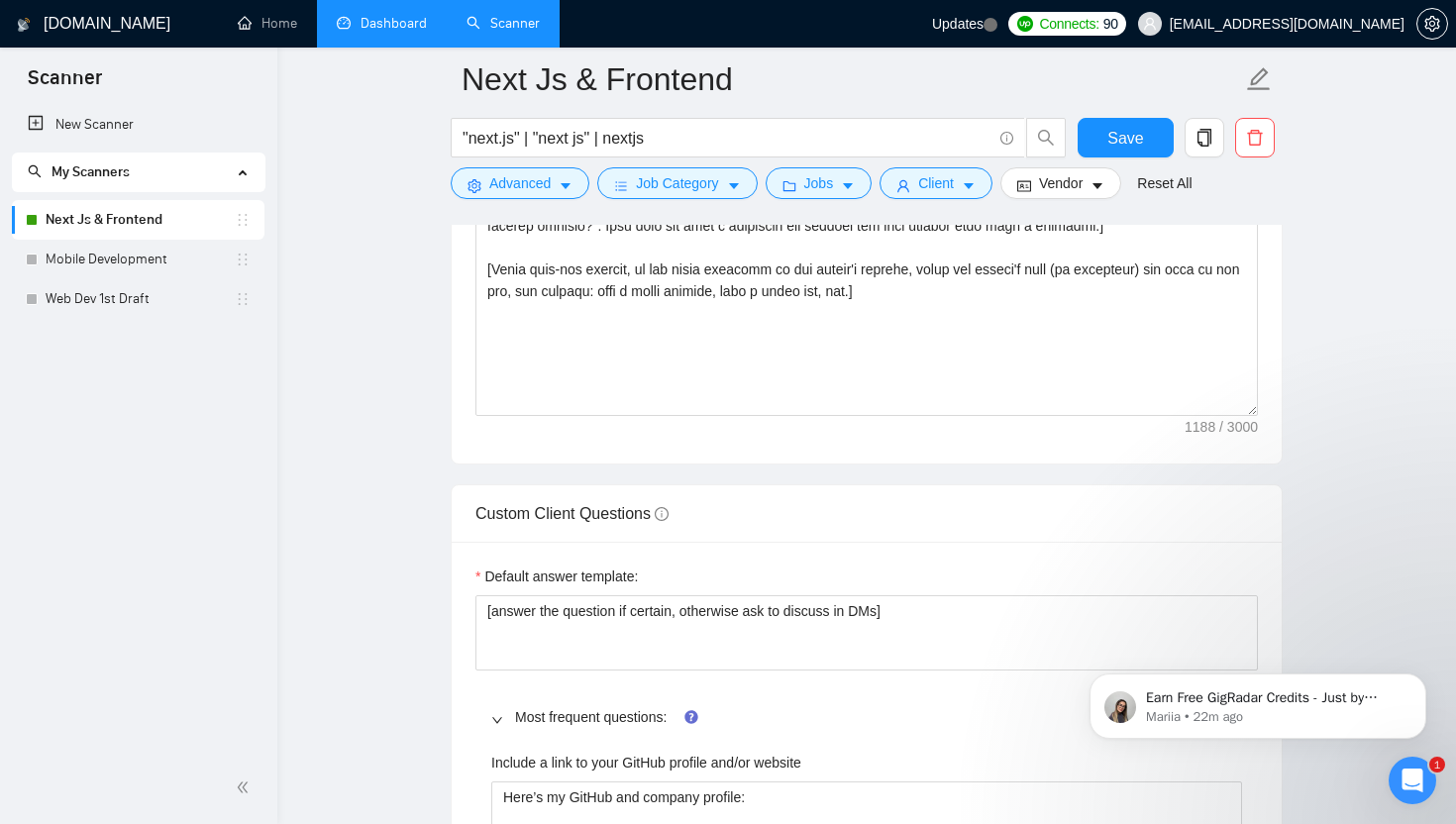 scroll, scrollTop: 1894, scrollLeft: 0, axis: vertical 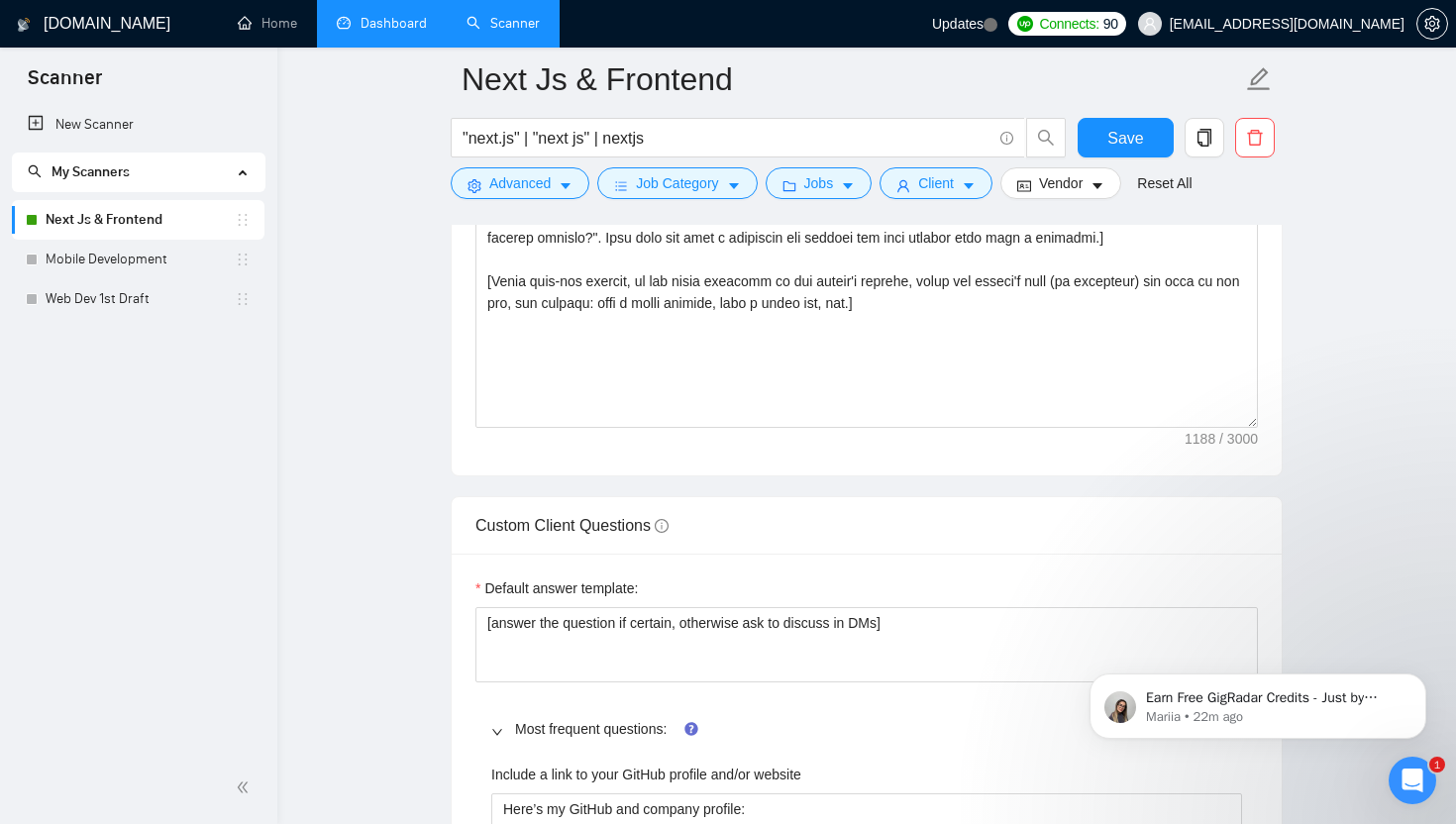 click on "Next Js & Frontend "next.js" | "next js" | nextjs Save Advanced   Job Category   Jobs   Client   Vendor   Reset All Preview Results Insights NEW Alerts Auto Bidder Auto Bidding Enabled Auto Bidding Enabled: ON Auto Bidder Schedule Auto Bidding Type: Automated (recommended) Semi-automated Auto Bidding Schedule: 24/7 Custom Custom Auto Bidder Schedule Repeat every week on Monday Tuesday Wednesday Thursday Friday Saturday Sunday Active Hours ( Asia/Karachi ): From: 11:00 To: 04:00  (next day) ( 17  hours) Asia/Karachi Auto Bidding Type Select your bidding algorithm: Choose the algorithm for you bidding. The price per proposal does not include your connects expenditure. Template Bidder Works great for narrow segments and short cover letters that don't change. 0.50  credits / proposal Sardor AI 🤖 Personalise your cover letter with ai [placeholders] 1.00  credits / proposal Experimental Laziza AI  👑   NEW   Learn more 2.00  credits / proposal 46.16 credits savings Team & Freelancer Select team: WeTeck     50" at bounding box center (867, 1129) 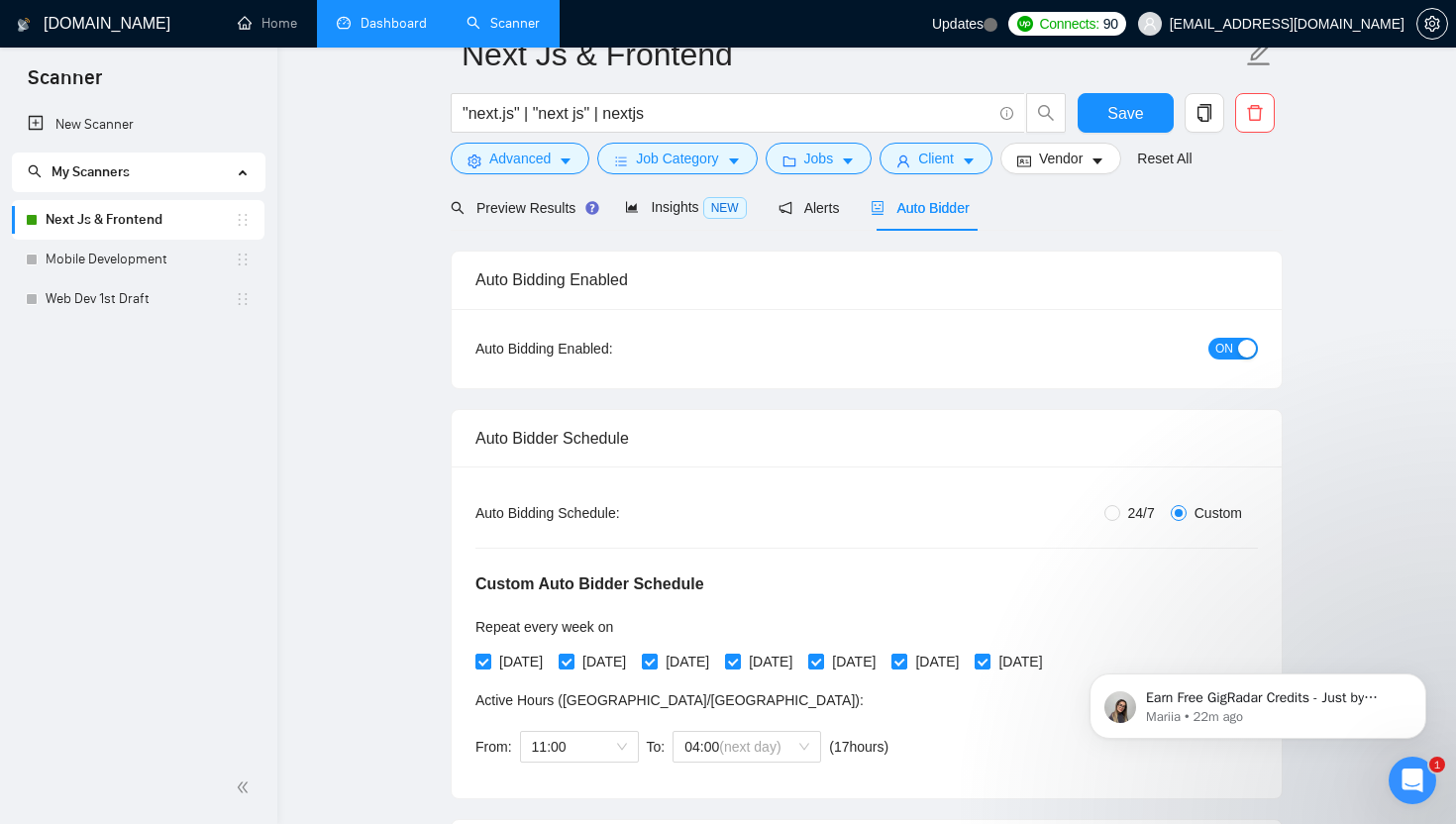 scroll, scrollTop: 0, scrollLeft: 0, axis: both 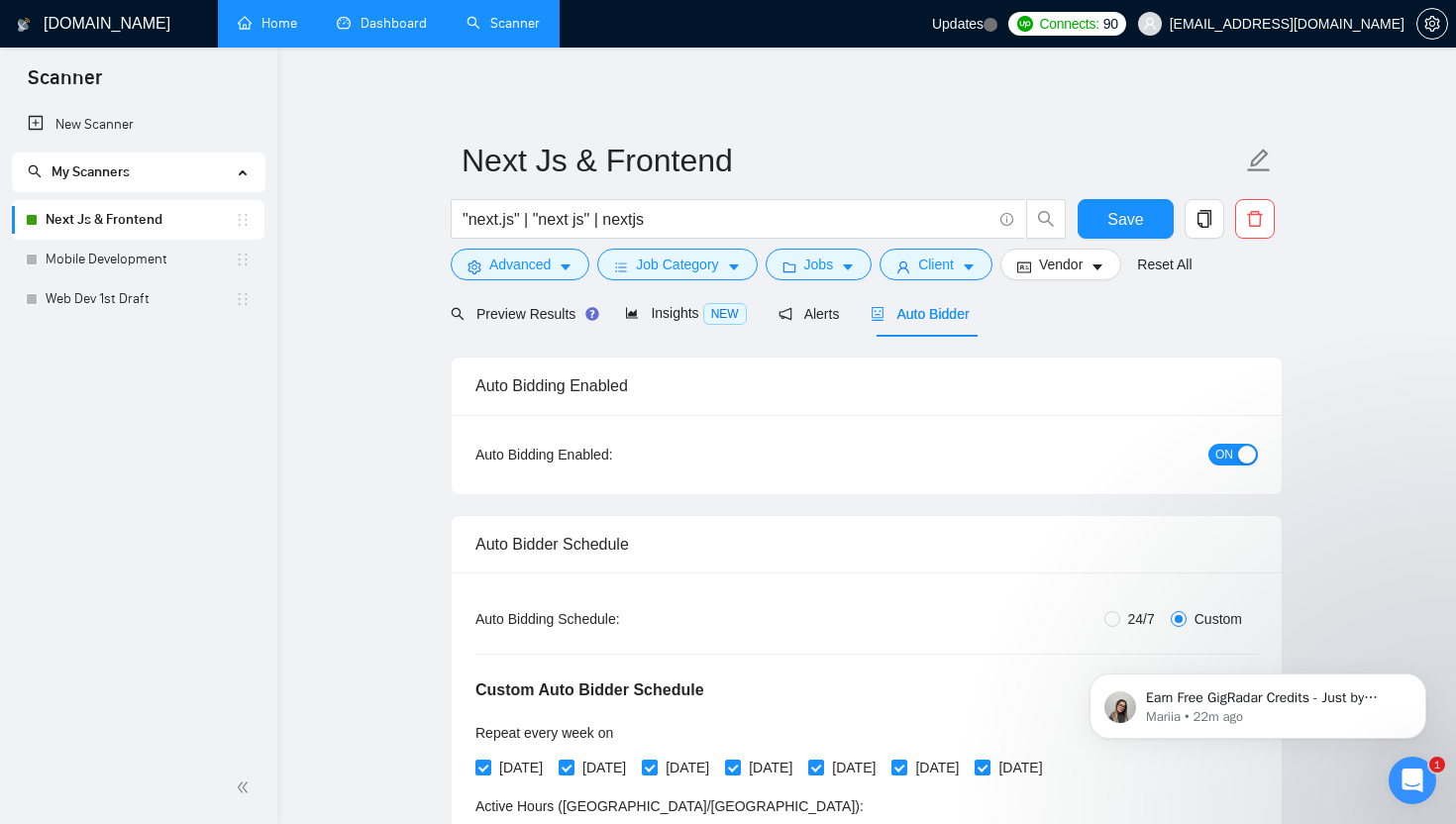 click on "Home" at bounding box center (267, 23) 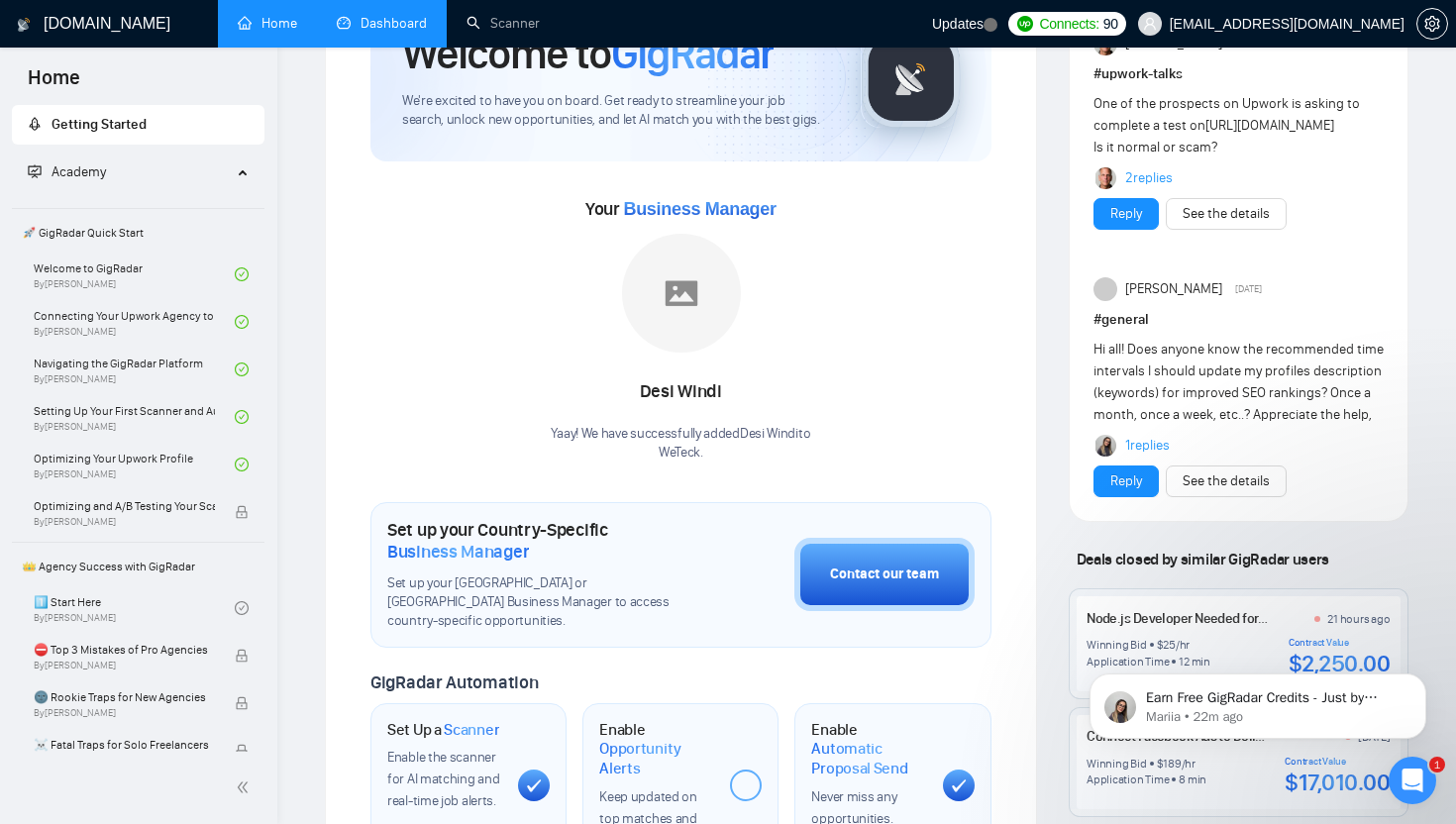 scroll, scrollTop: 132, scrollLeft: 0, axis: vertical 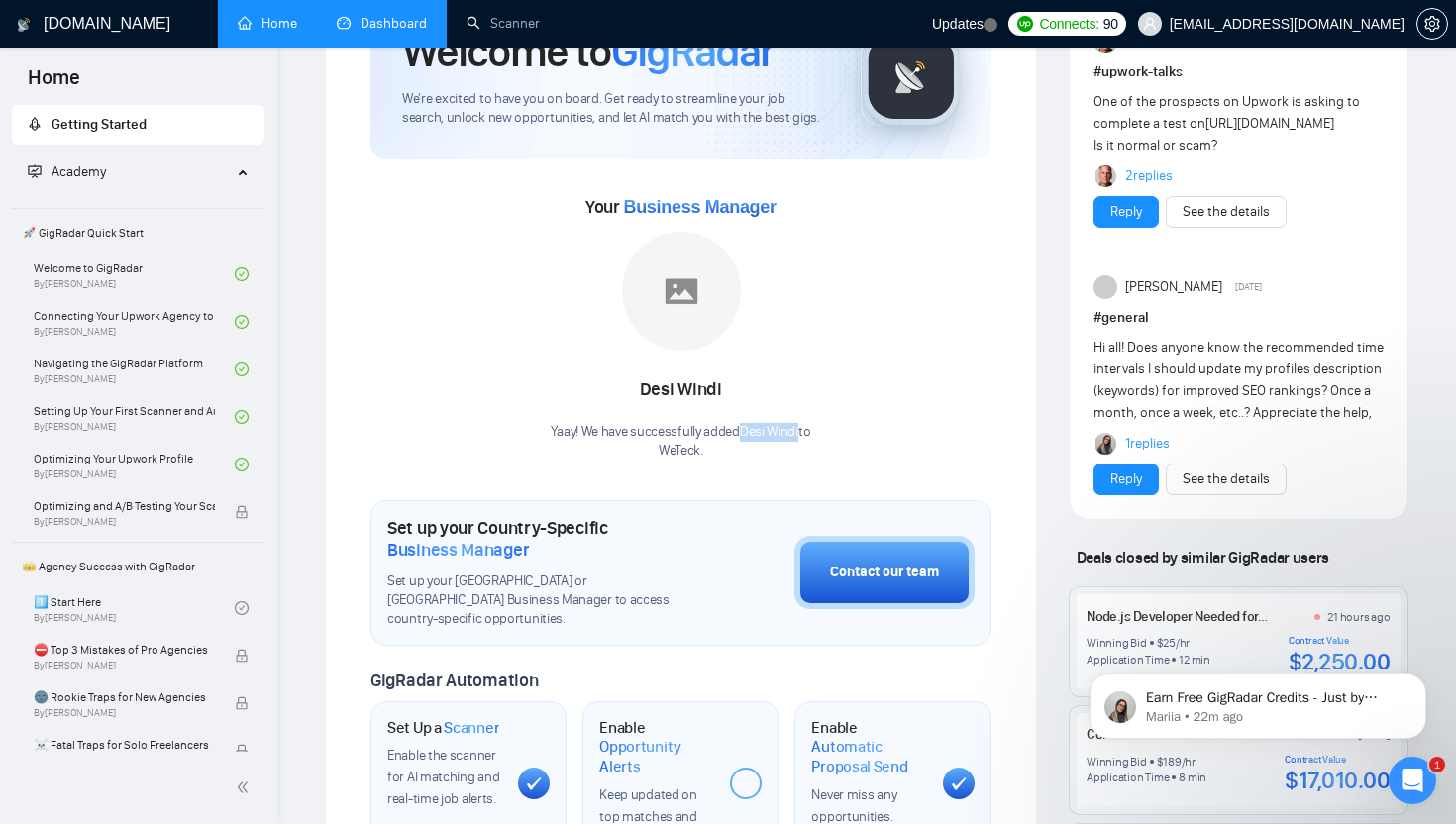 drag, startPoint x: 742, startPoint y: 433, endPoint x: 799, endPoint y: 438, distance: 57.21888 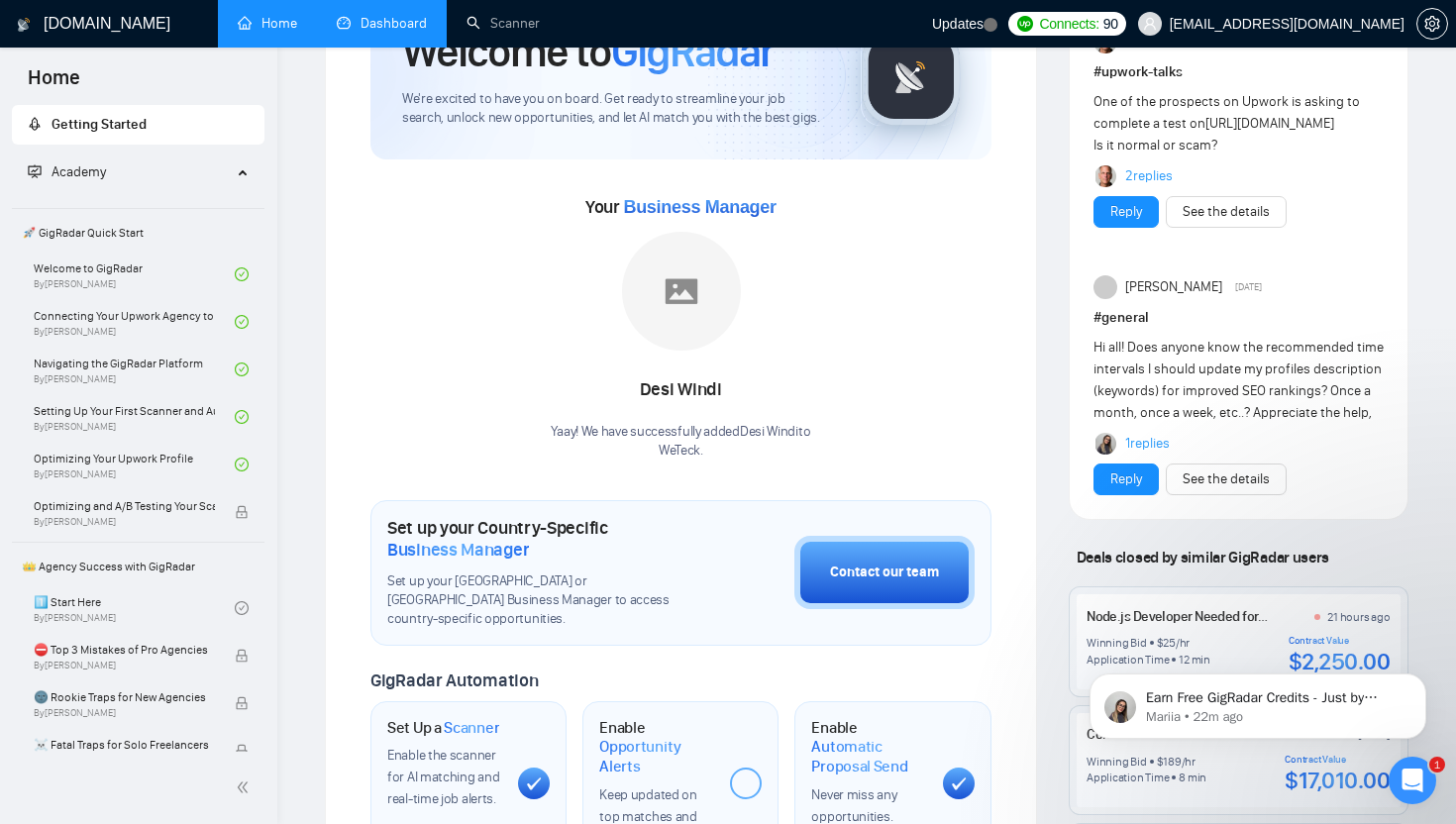 click on "Welcome to  GigRadar We're excited to have you on board. Get ready to streamline your job search, unlock new opportunities, and let AI match you with the best gigs. Your   Business Manager Desi   Windi Yaay! We have successfully added  Desi Windi  to   WeTeck . Set up your Country-Specific  Business Manager Set up your United States or United Kingdom Business Manager to access country-specific opportunities. Contact our team GigRadar Automation Set Up a   Scanner Enable the scanner for AI matching and real-time job alerts. Enable   Opportunity Alerts Keep updated on top matches and new jobs. Enable   Automatic Proposal Send Never miss any opportunities. GigRadar Community Join GigRadar   Community Connect with the GigRadar Slack Community for updates, job opportunities, partnerships, and support. Make your   First Post Make your first post on GigRadar community. Level Up Your Skill Explore   Academy Open the Academy and open the first lesson. Finish Your First   Academy Lesson" at bounding box center (680, 659) 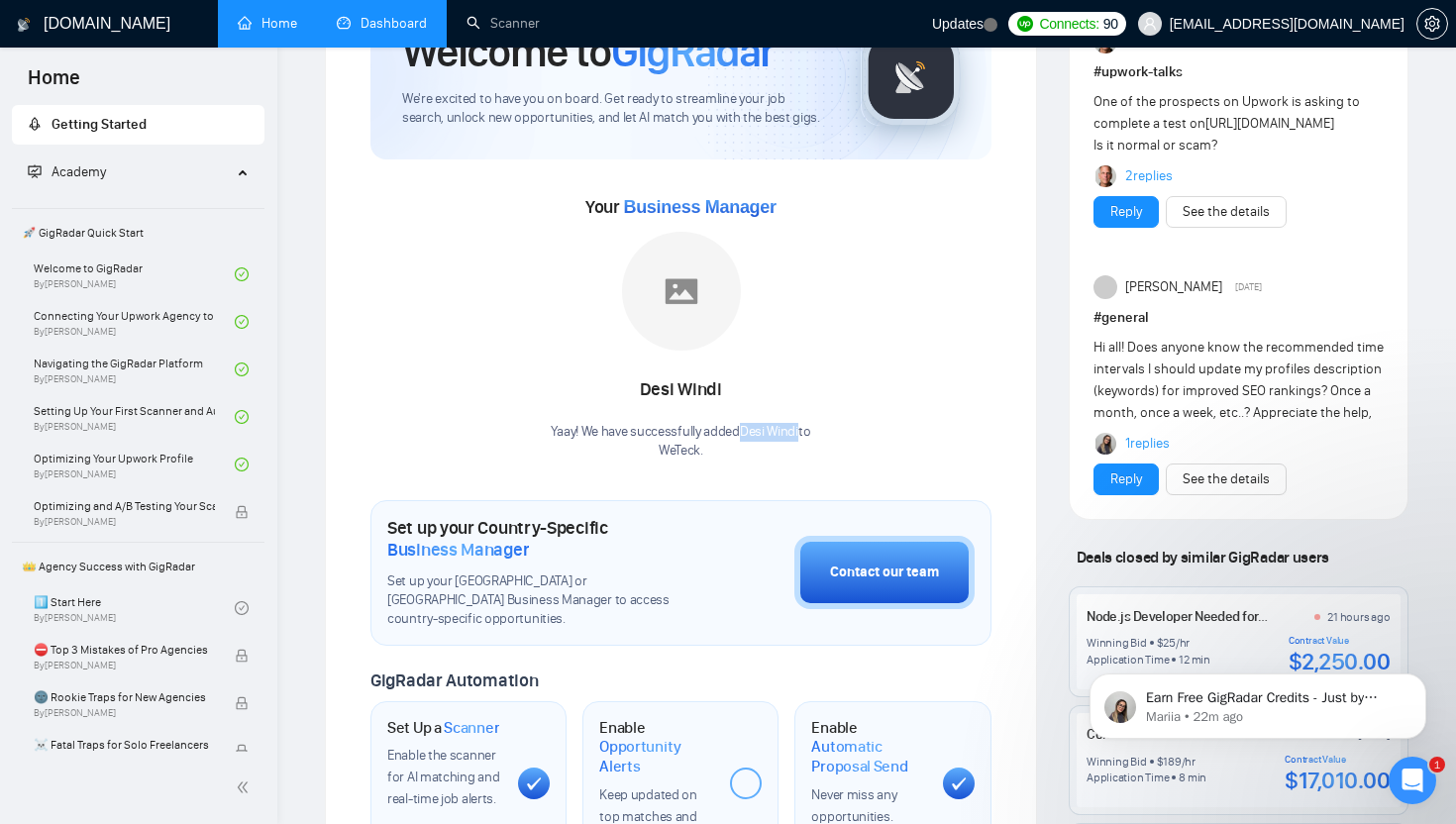 drag, startPoint x: 742, startPoint y: 432, endPoint x: 799, endPoint y: 437, distance: 57.21888 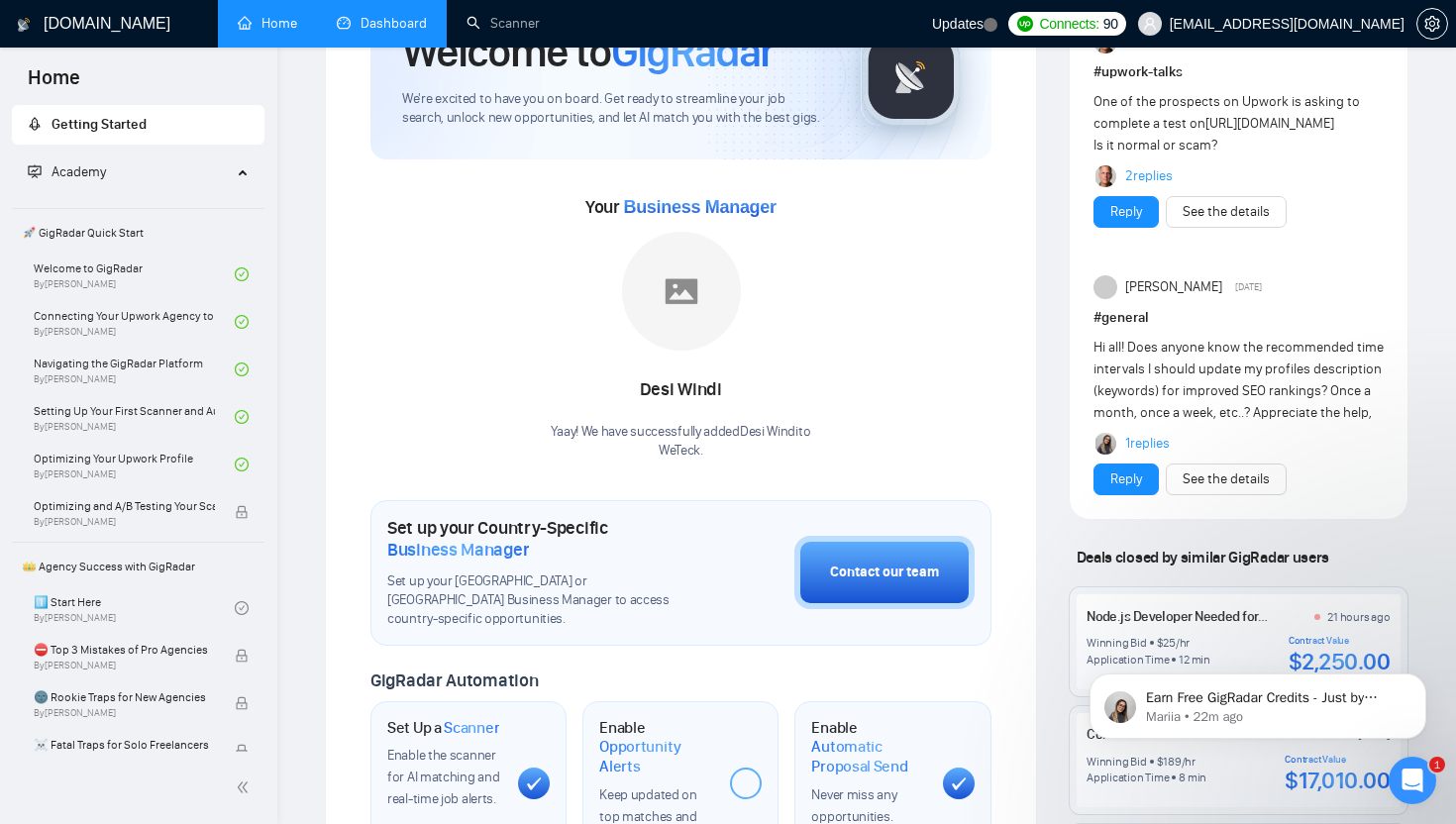 click on "Welcome to  GigRadar We're excited to have you on board. Get ready to streamline your job search, unlock new opportunities, and let AI match you with the best gigs. Your   Business Manager Desi   Windi Yaay! We have successfully added  Desi Windi  to   WeTeck . Set up your Country-Specific  Business Manager Set up your United States or United Kingdom Business Manager to access country-specific opportunities. Contact our team GigRadar Automation Set Up a   Scanner Enable the scanner for AI matching and real-time job alerts. Enable   Opportunity Alerts Keep updated on top matches and new jobs. Enable   Automatic Proposal Send Never miss any opportunities. GigRadar Community Join GigRadar   Community Connect with the GigRadar Slack Community for updates, job opportunities, partnerships, and support. Make your   First Post Make your first post on GigRadar community. Level Up Your Skill Explore   Academy Open the Academy and open the first lesson. Finish Your First   Academy Lesson" at bounding box center [680, 659] 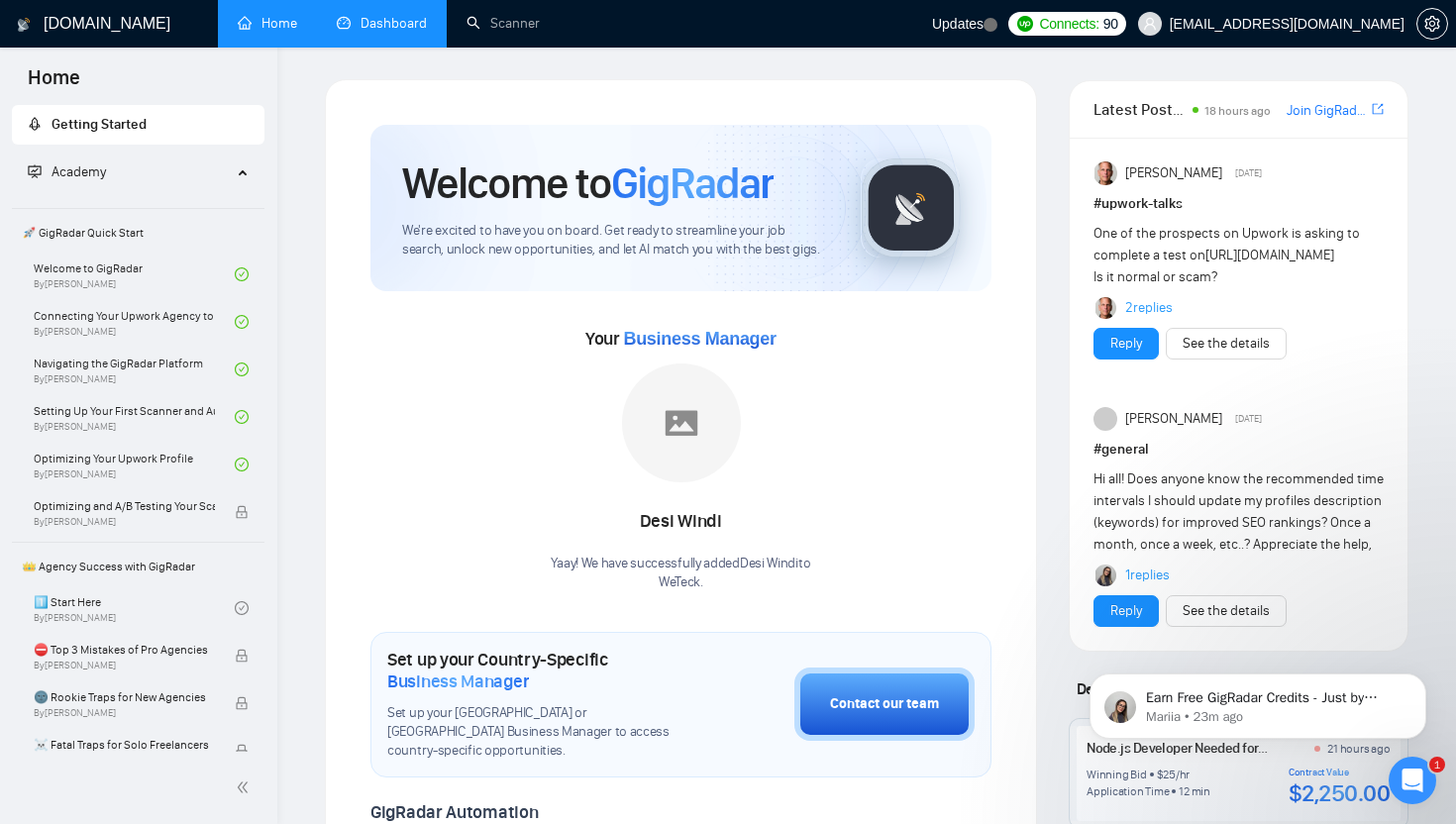 click on "1  replies" at bounding box center (1147, 575) 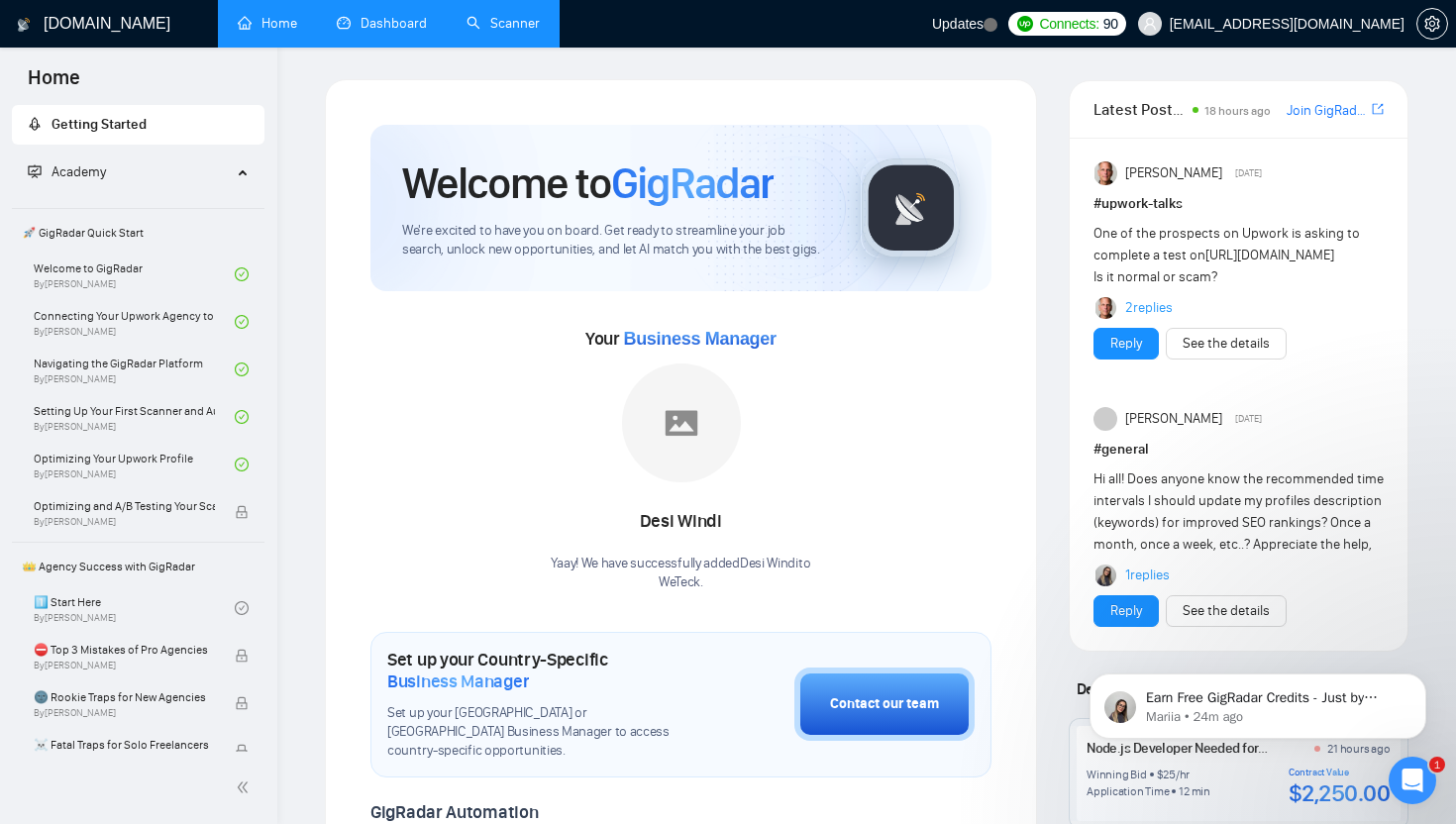 click on "Scanner" at bounding box center (503, 23) 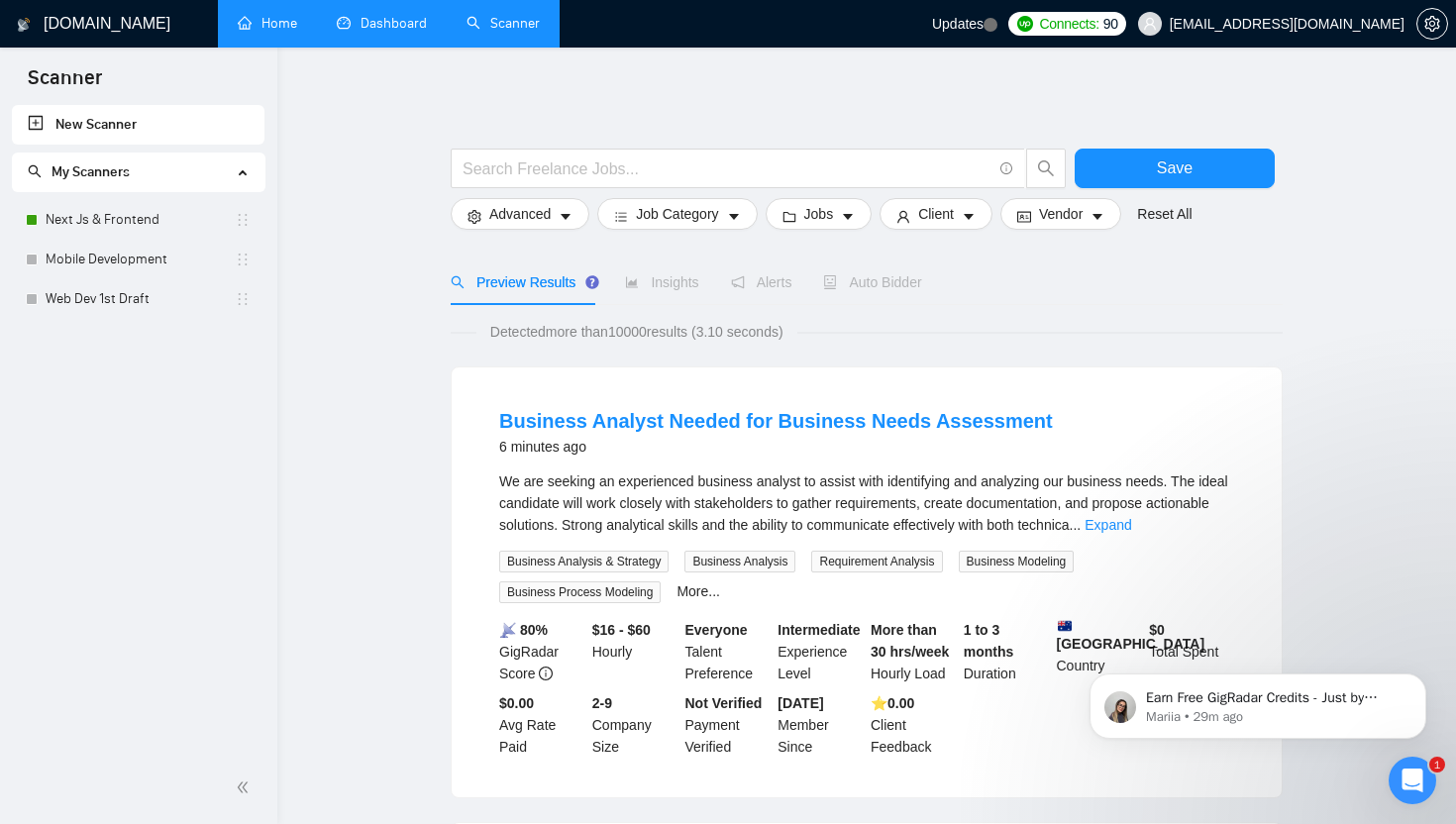 click on "Home" at bounding box center (267, 23) 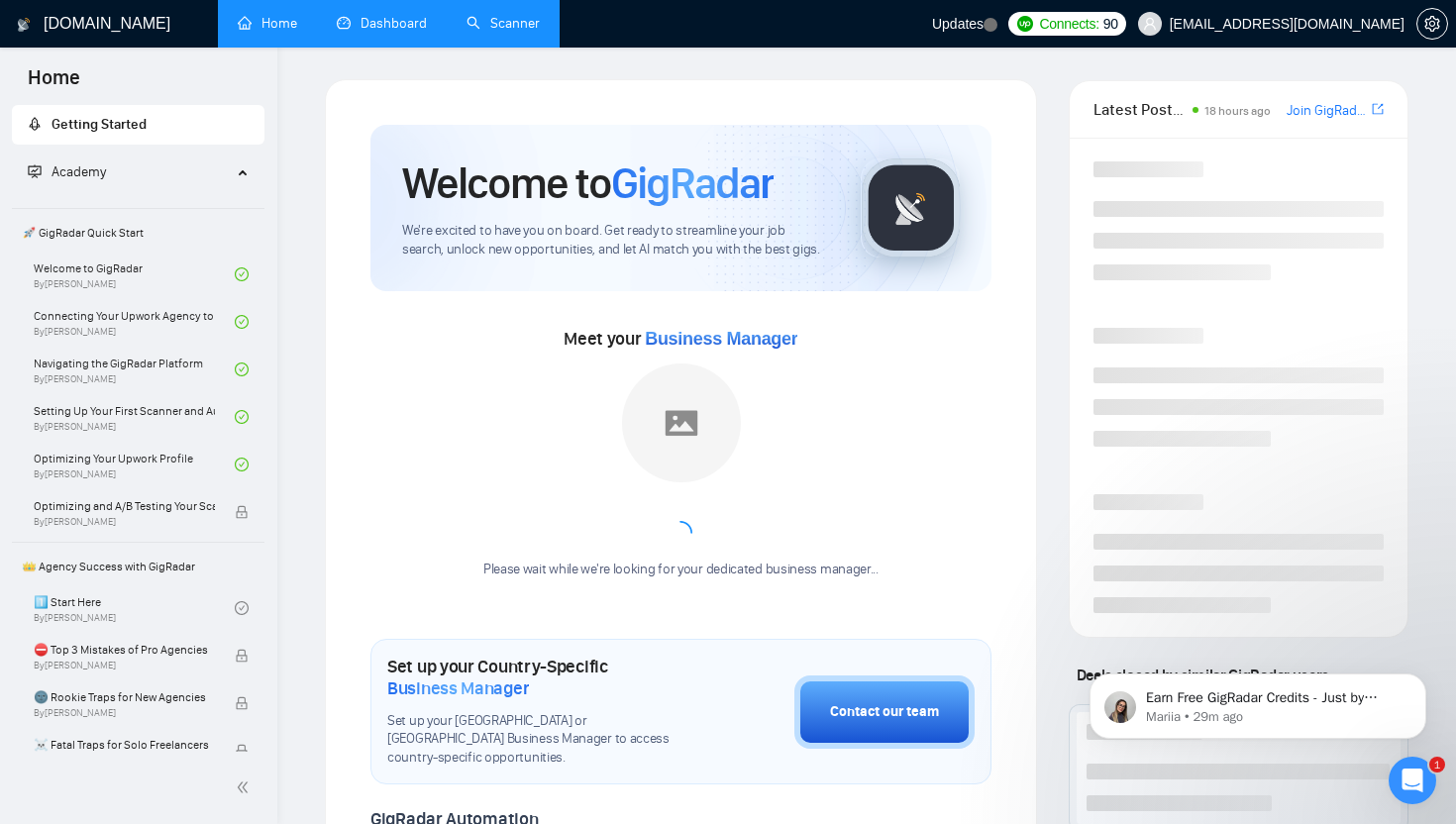 click on "Dashboard" at bounding box center (381, 23) 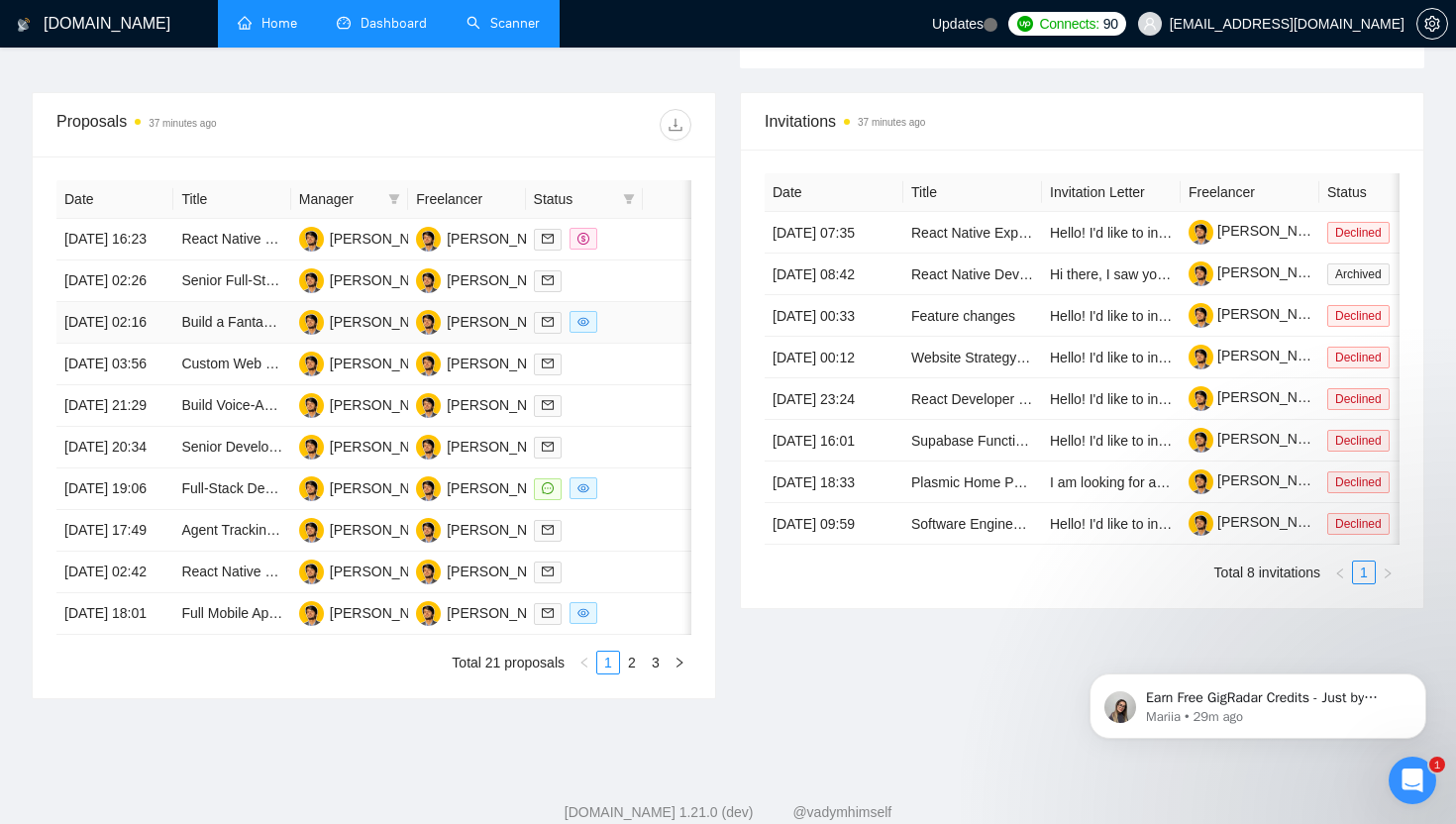 scroll, scrollTop: 646, scrollLeft: 0, axis: vertical 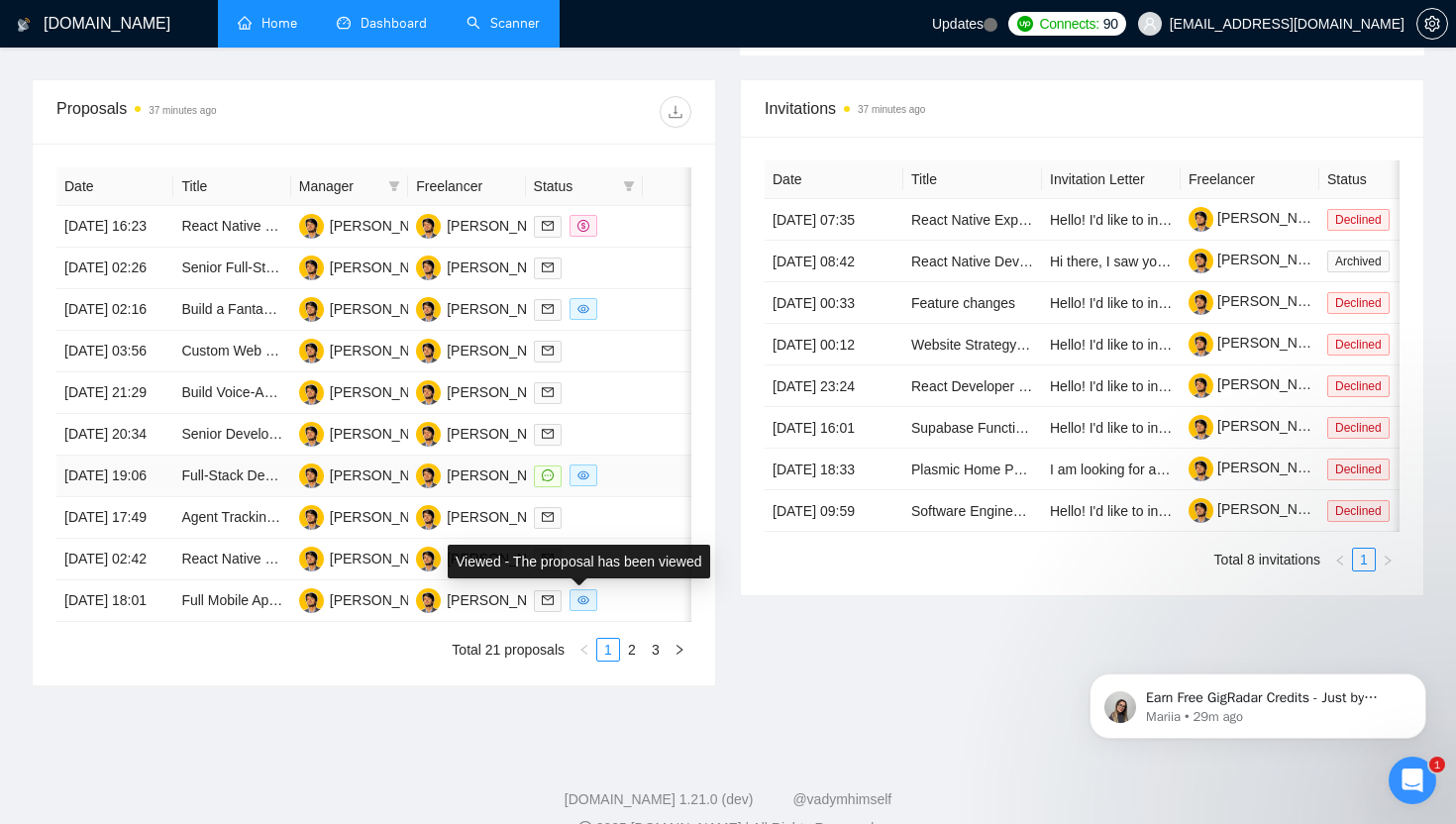 click at bounding box center [583, 475] 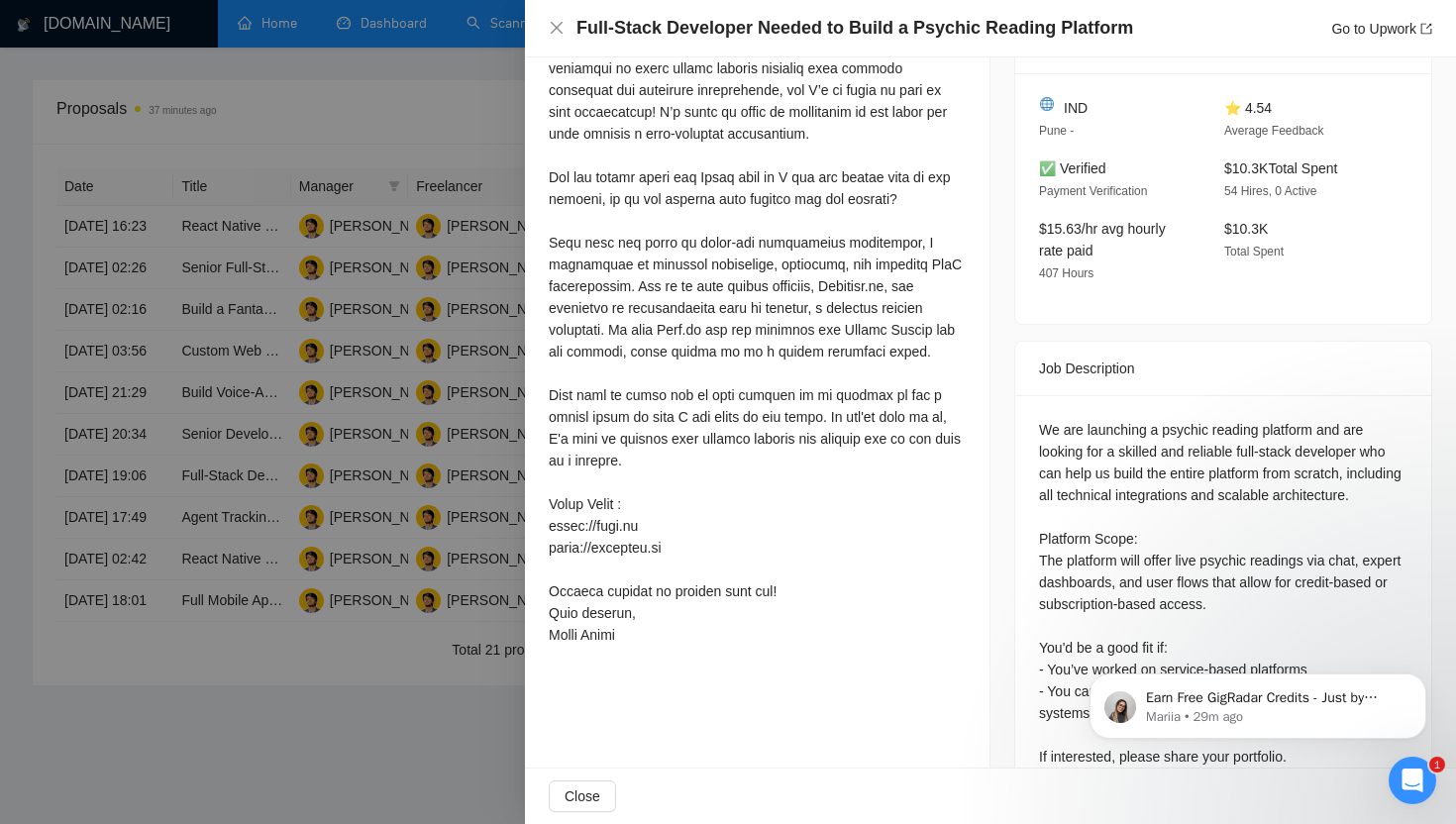 scroll, scrollTop: 574, scrollLeft: 0, axis: vertical 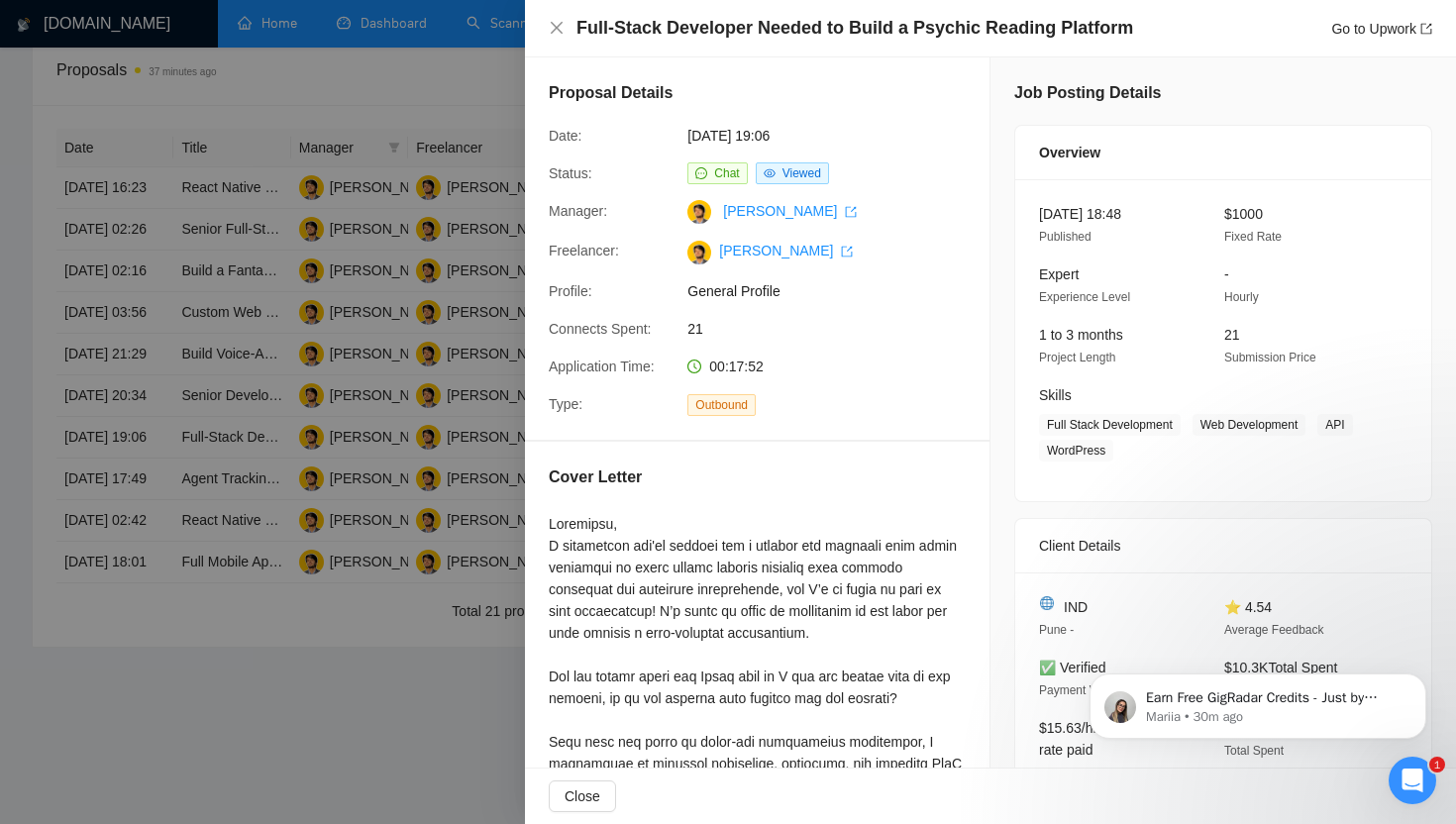 click at bounding box center [728, 412] 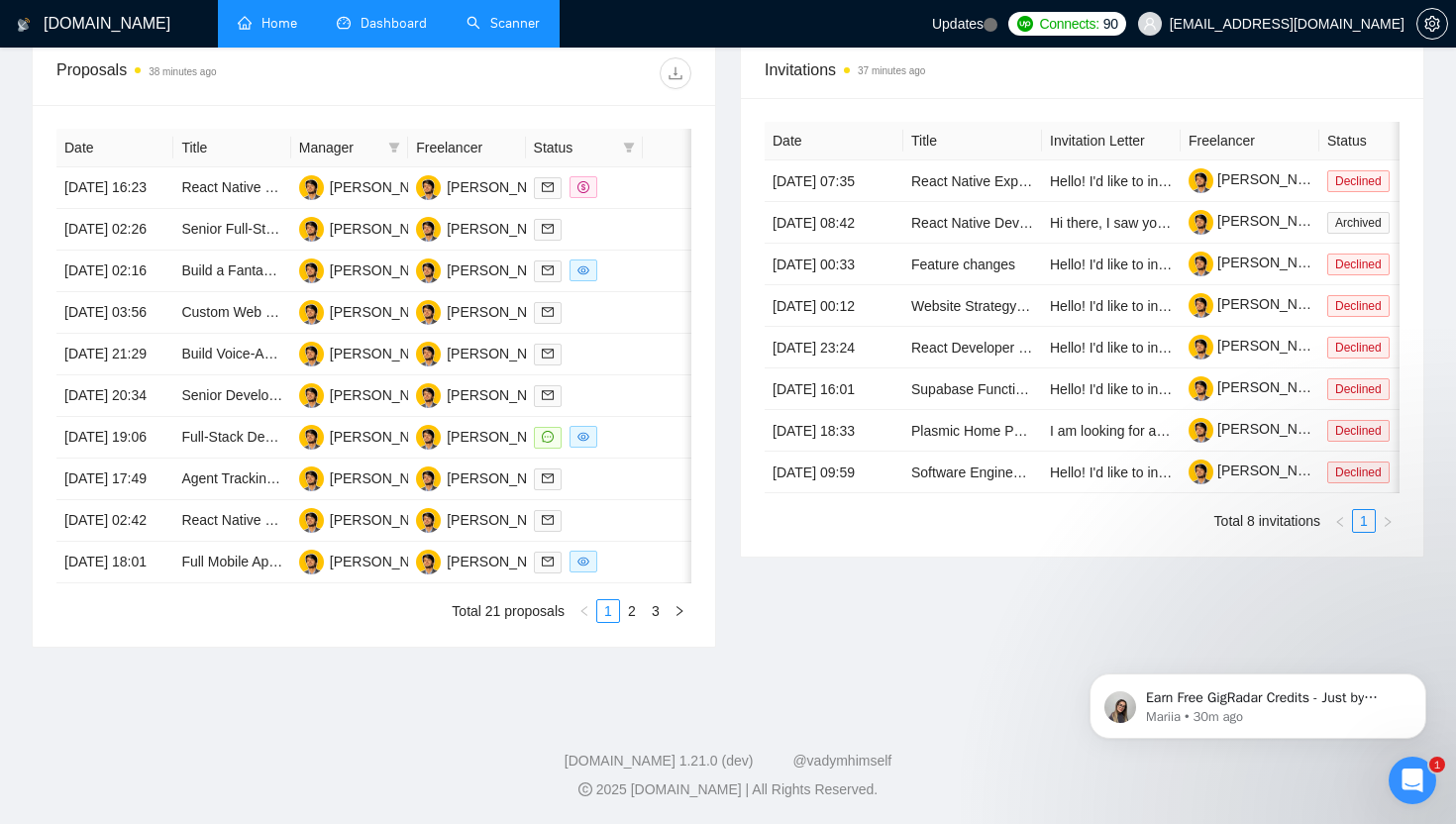 scroll, scrollTop: 722, scrollLeft: 0, axis: vertical 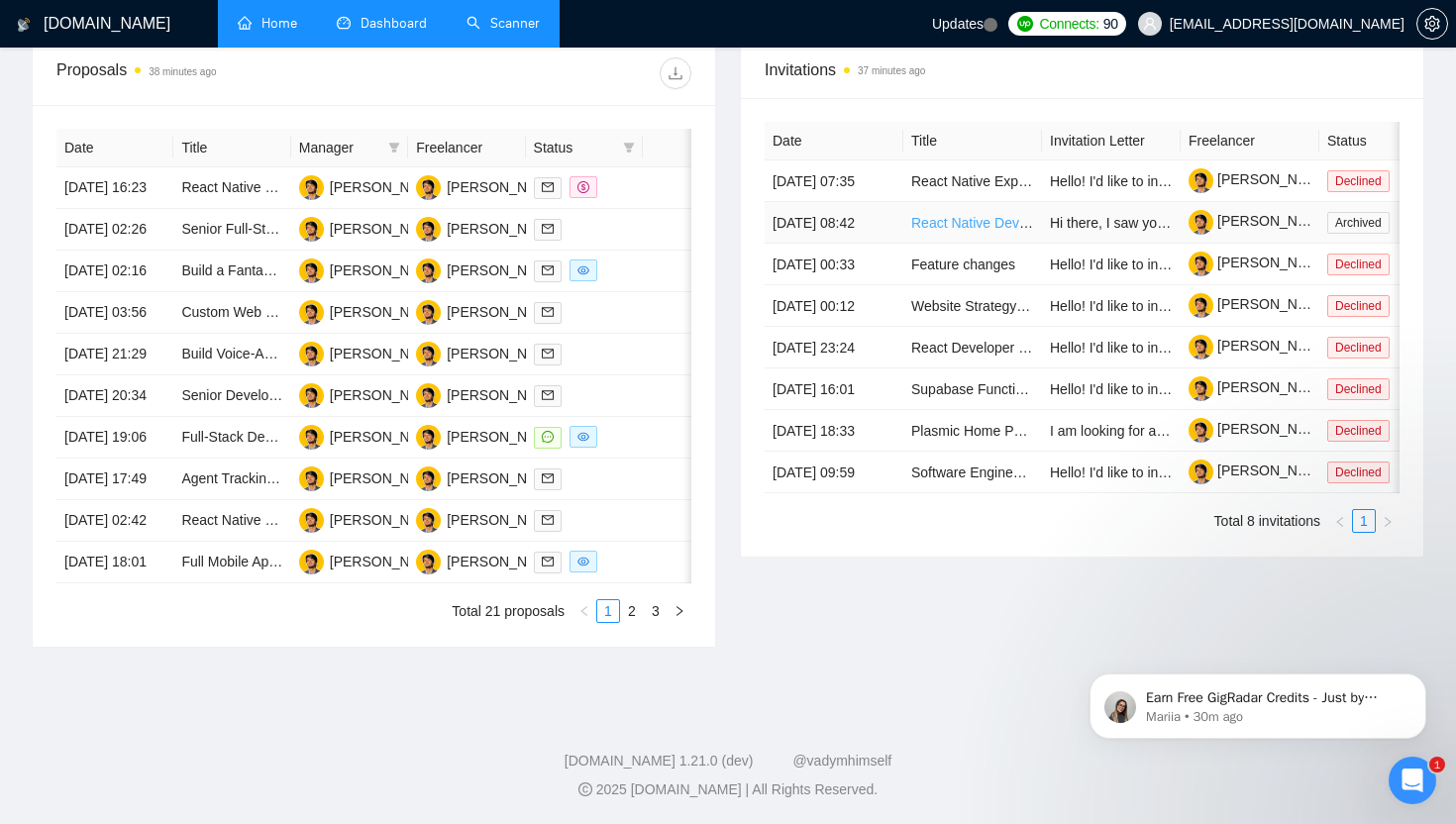 click on "React Native Developer - URGENT/ Immediate Fix" at bounding box center [1067, 223] 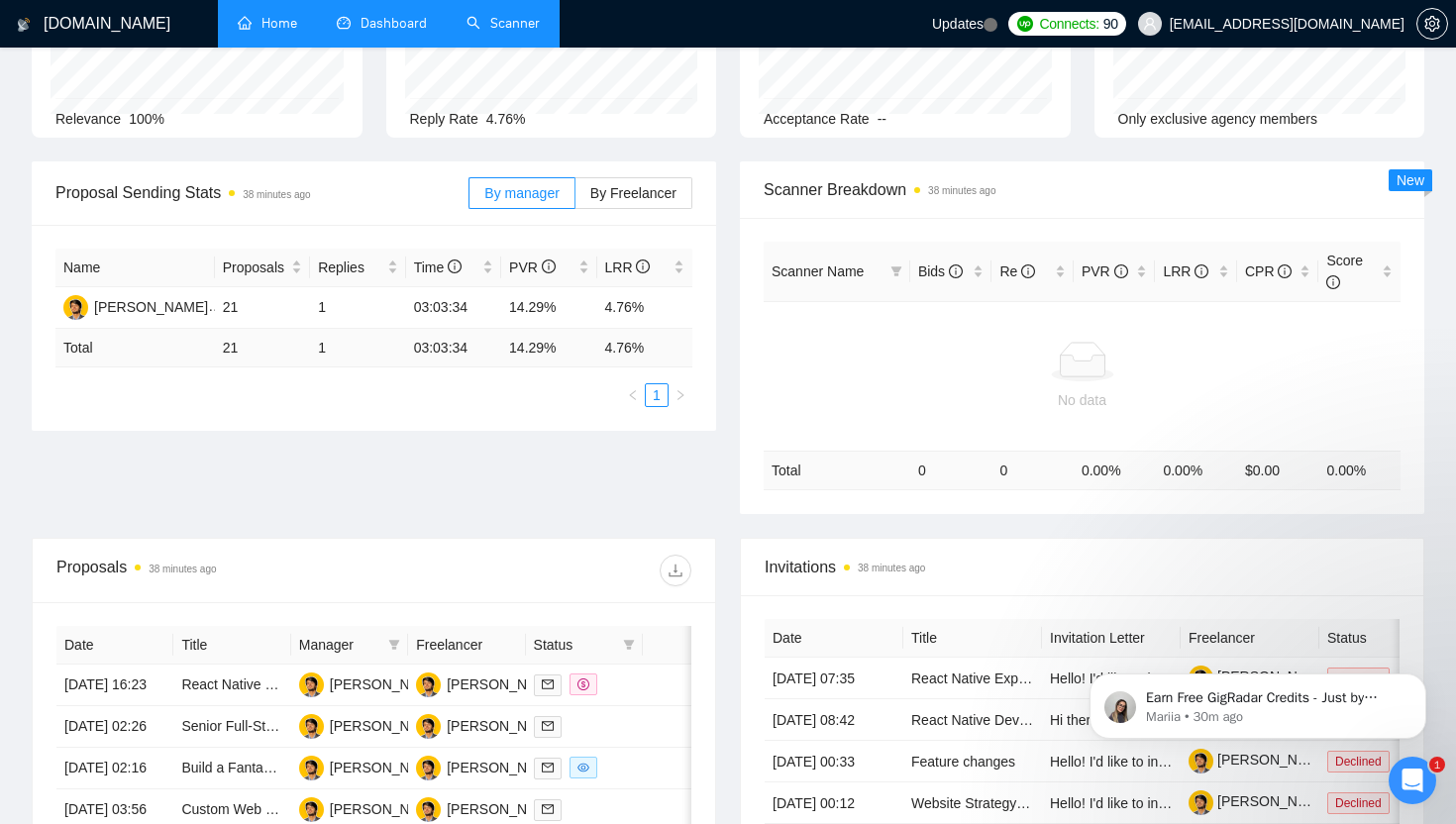 scroll, scrollTop: 0, scrollLeft: 0, axis: both 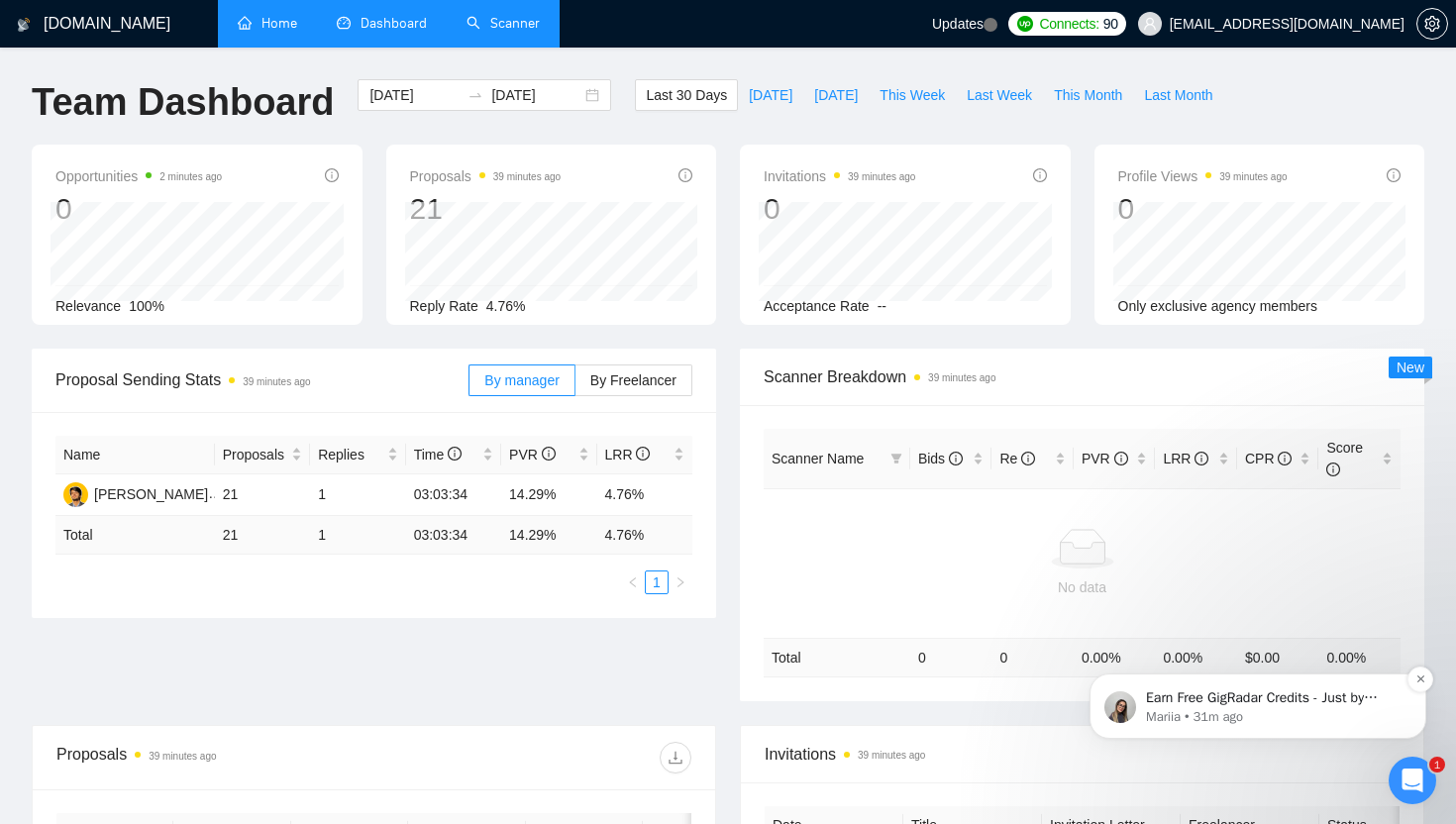 click on "Mariia • 31m ago" at bounding box center (1274, 717) 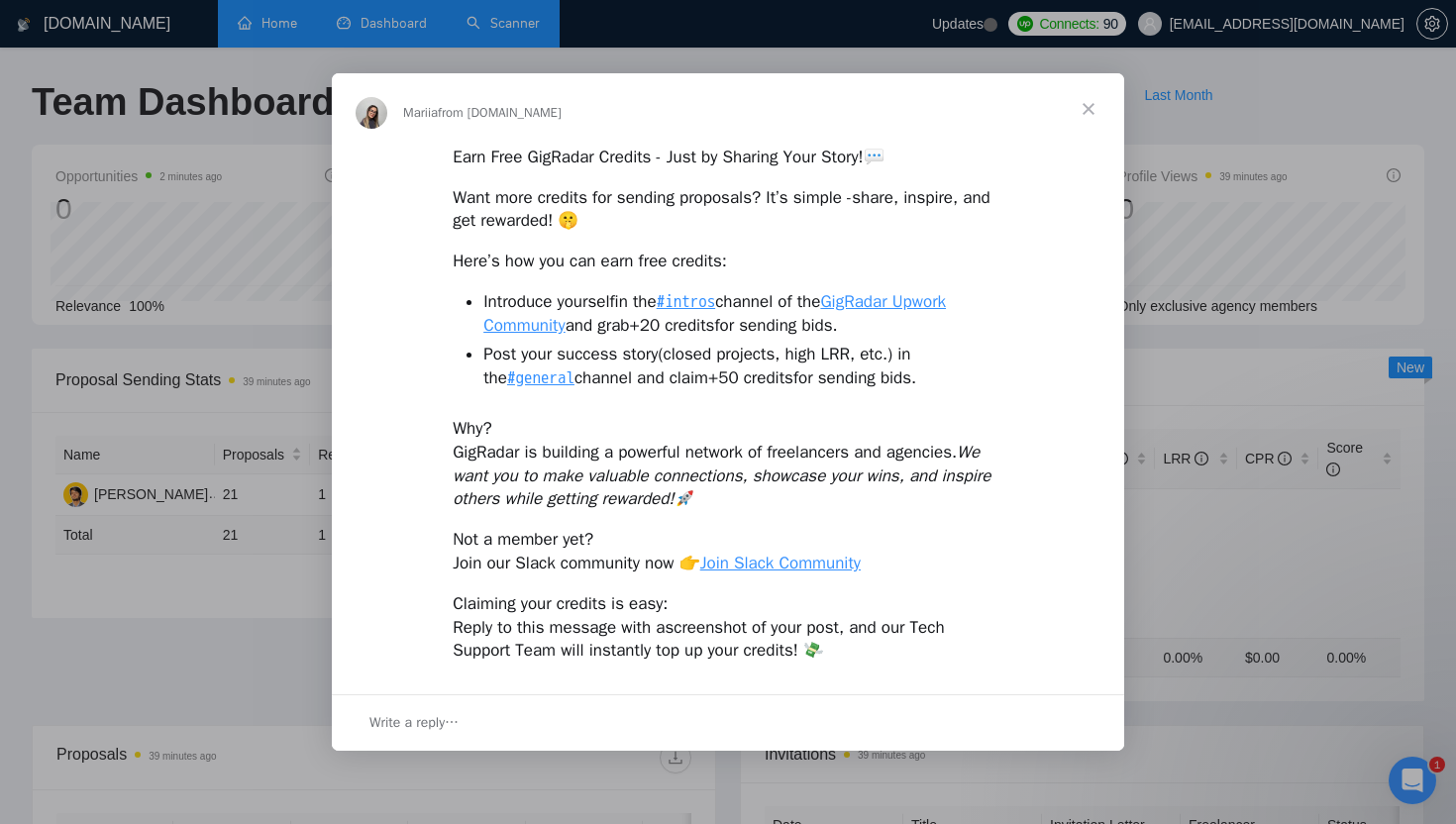 scroll, scrollTop: 0, scrollLeft: 0, axis: both 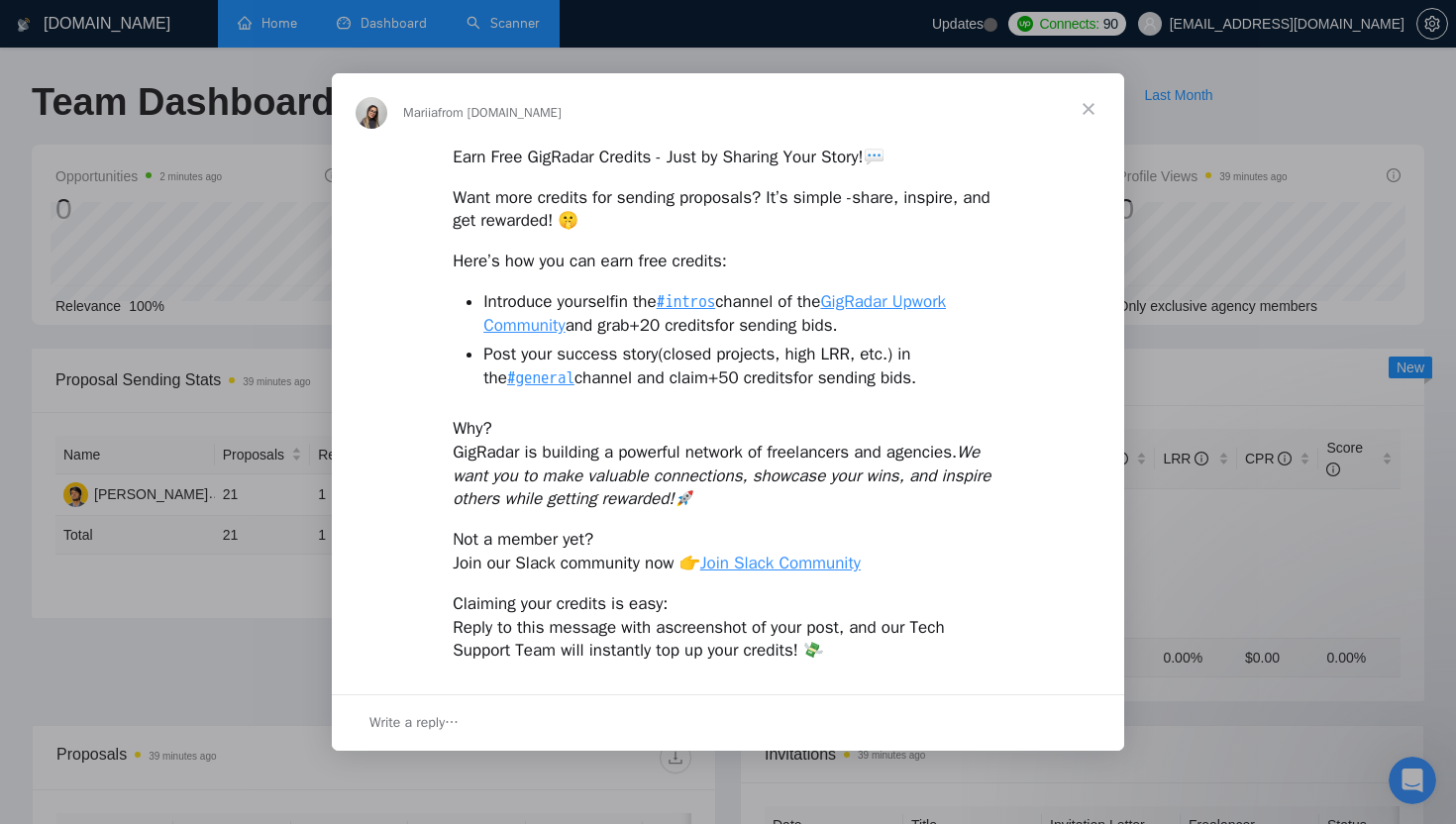 click at bounding box center [1089, 109] 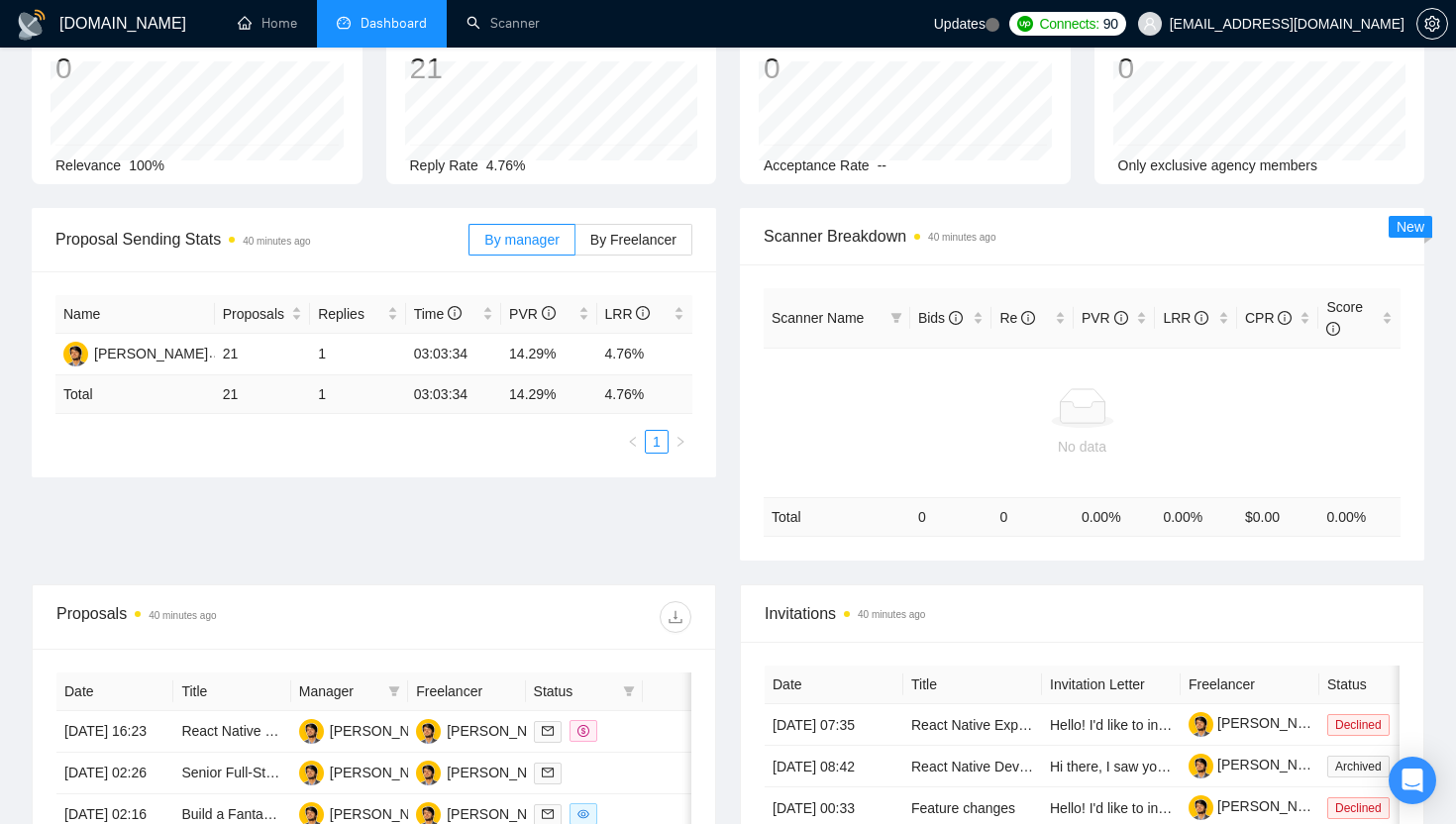 scroll, scrollTop: 0, scrollLeft: 0, axis: both 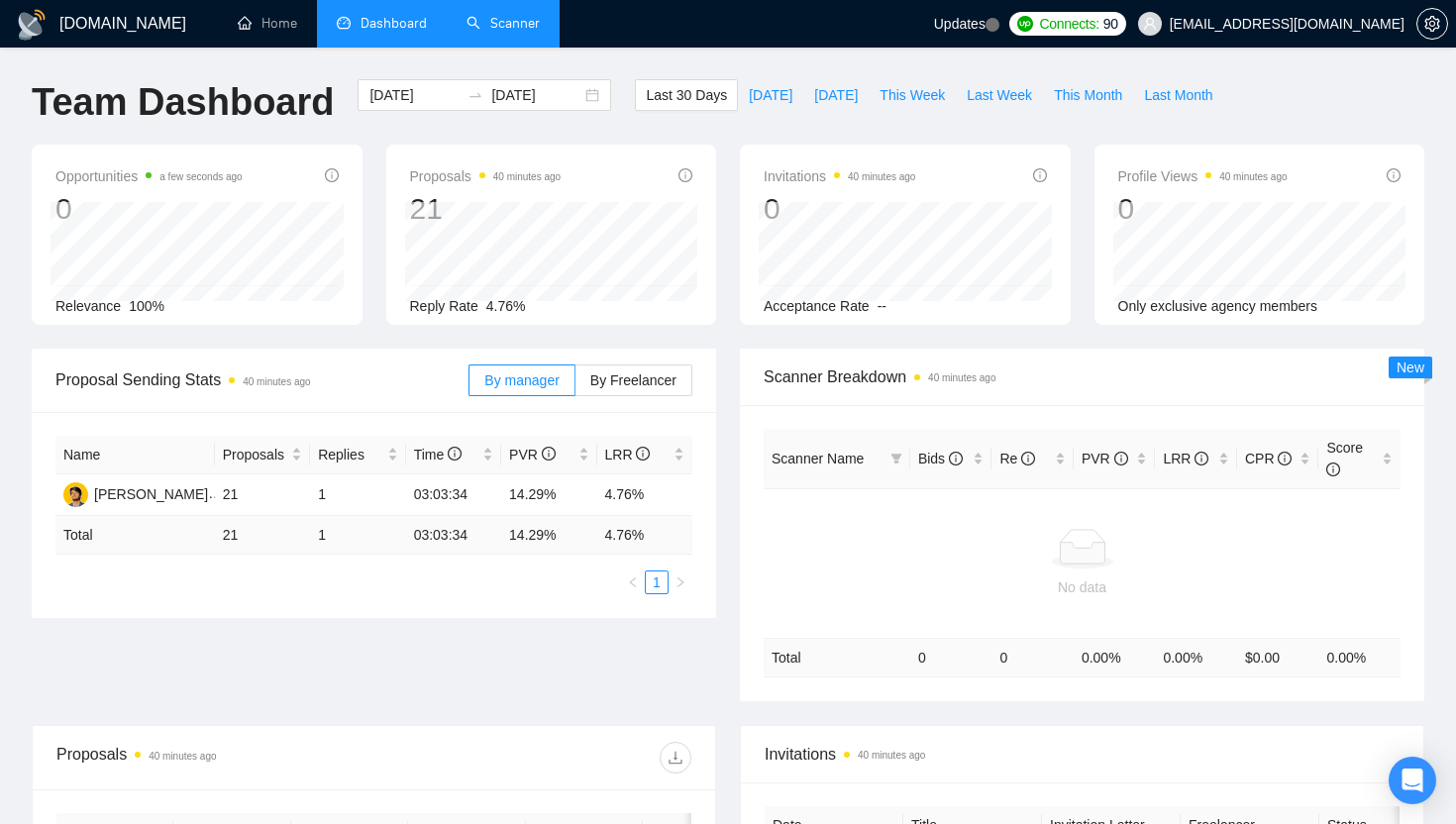 click on "Scanner" at bounding box center (503, 23) 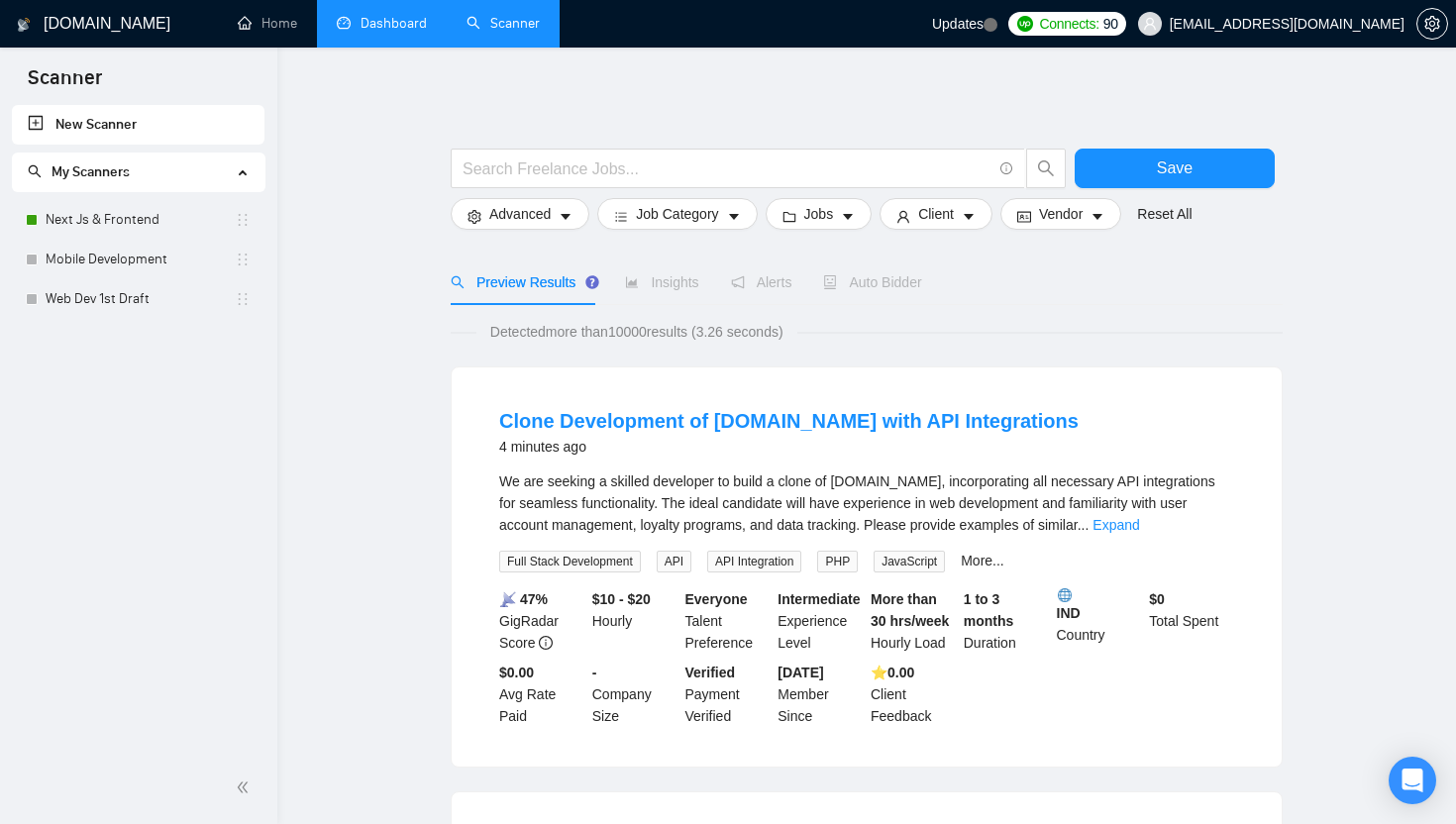 click on "Dashboard" at bounding box center [381, 23] 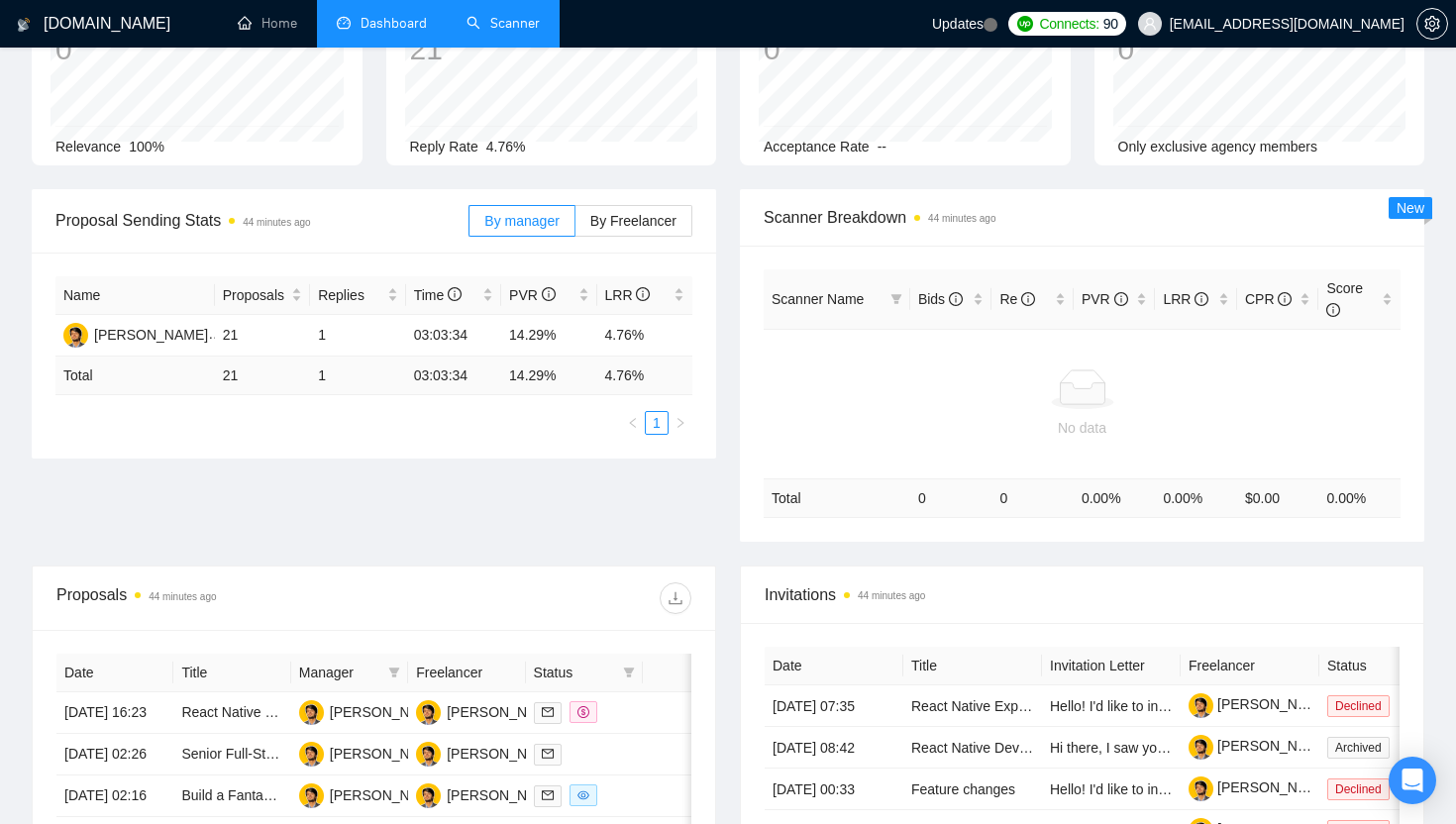 scroll, scrollTop: 139, scrollLeft: 0, axis: vertical 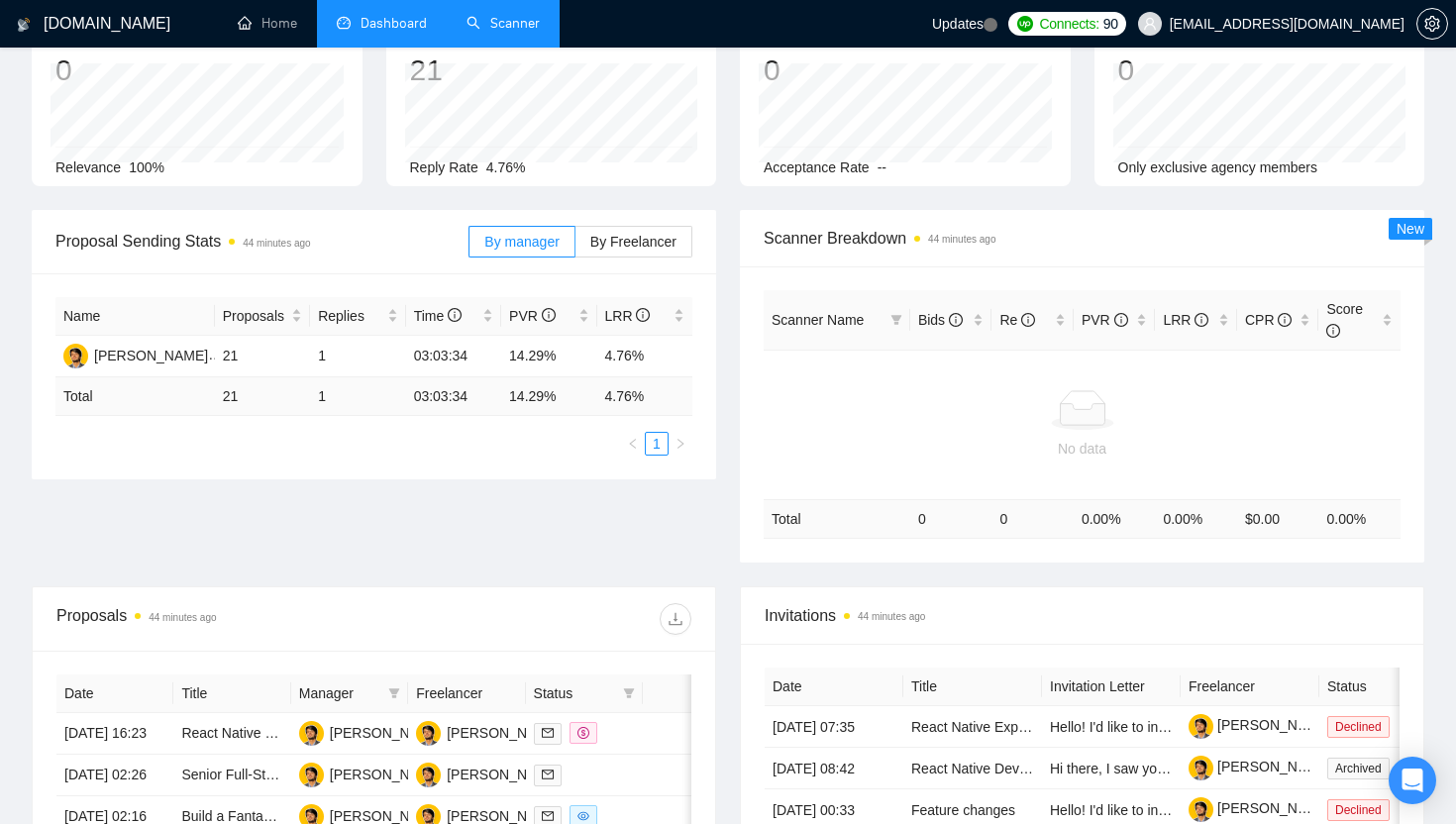 click on "Scanner" at bounding box center [503, 23] 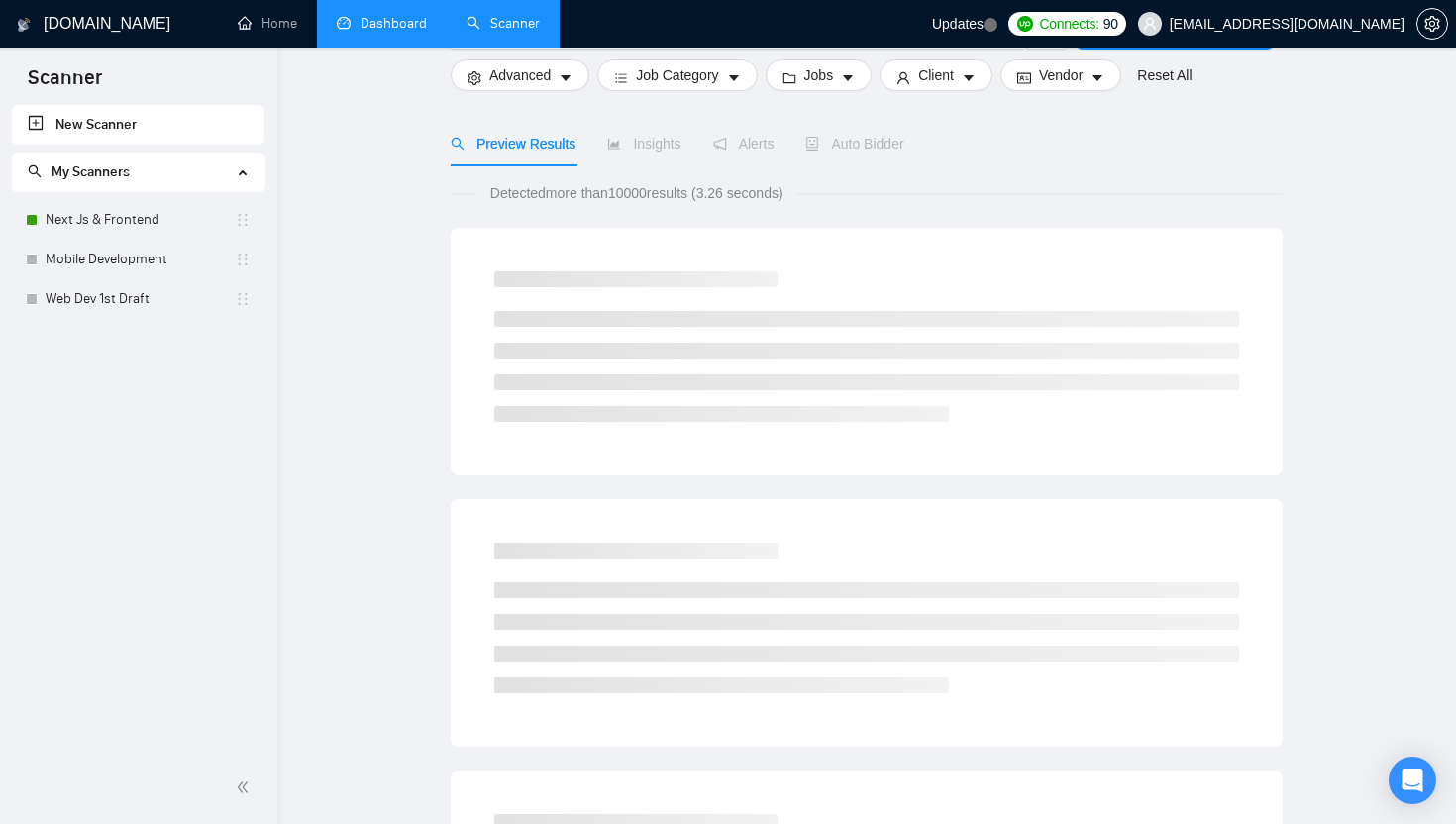 scroll, scrollTop: 0, scrollLeft: 0, axis: both 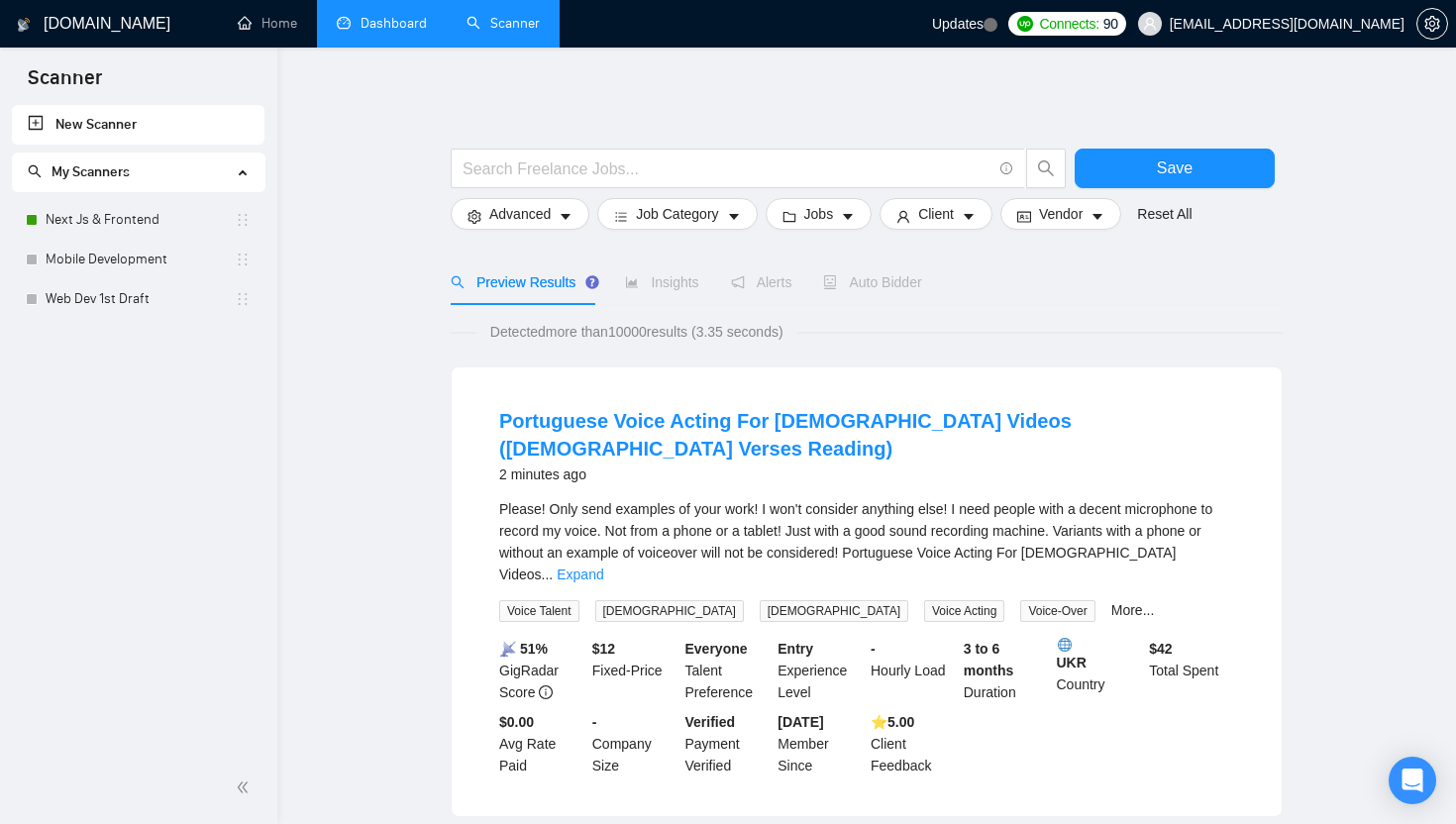 click on "Auto Bidder" at bounding box center (872, 282) 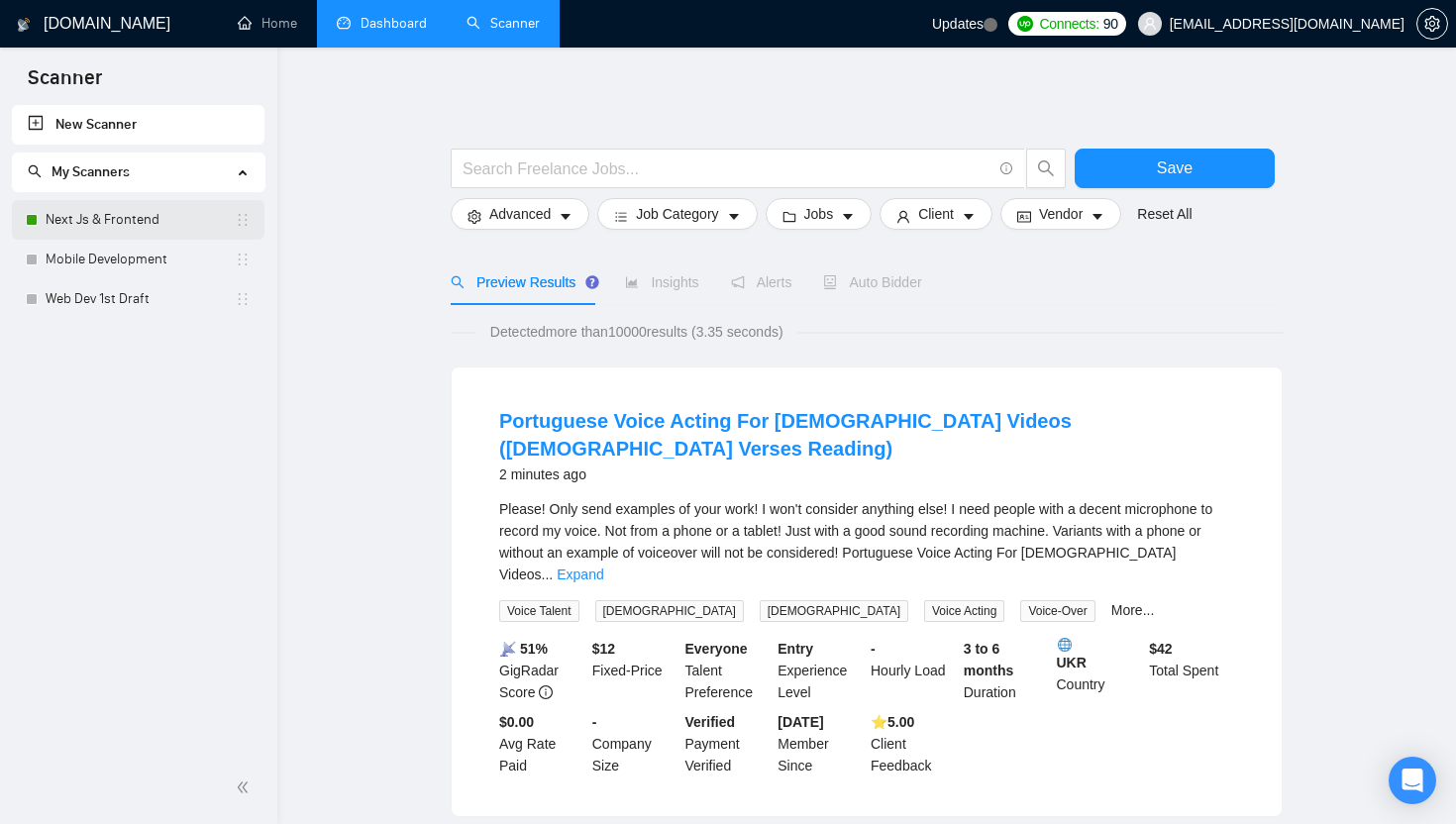 click on "Next Js & Frontend" at bounding box center (140, 220) 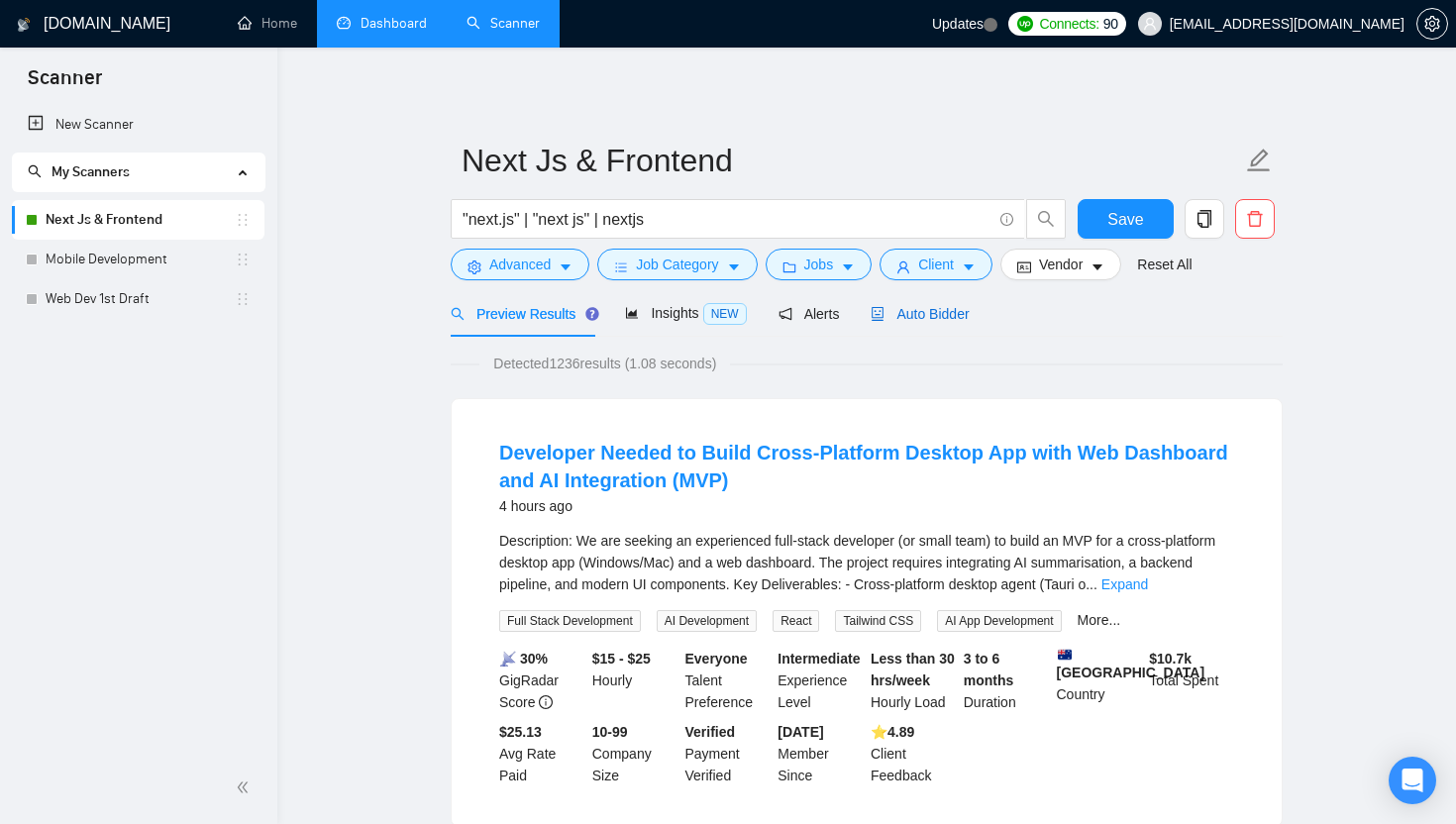 click on "Auto Bidder" at bounding box center (919, 314) 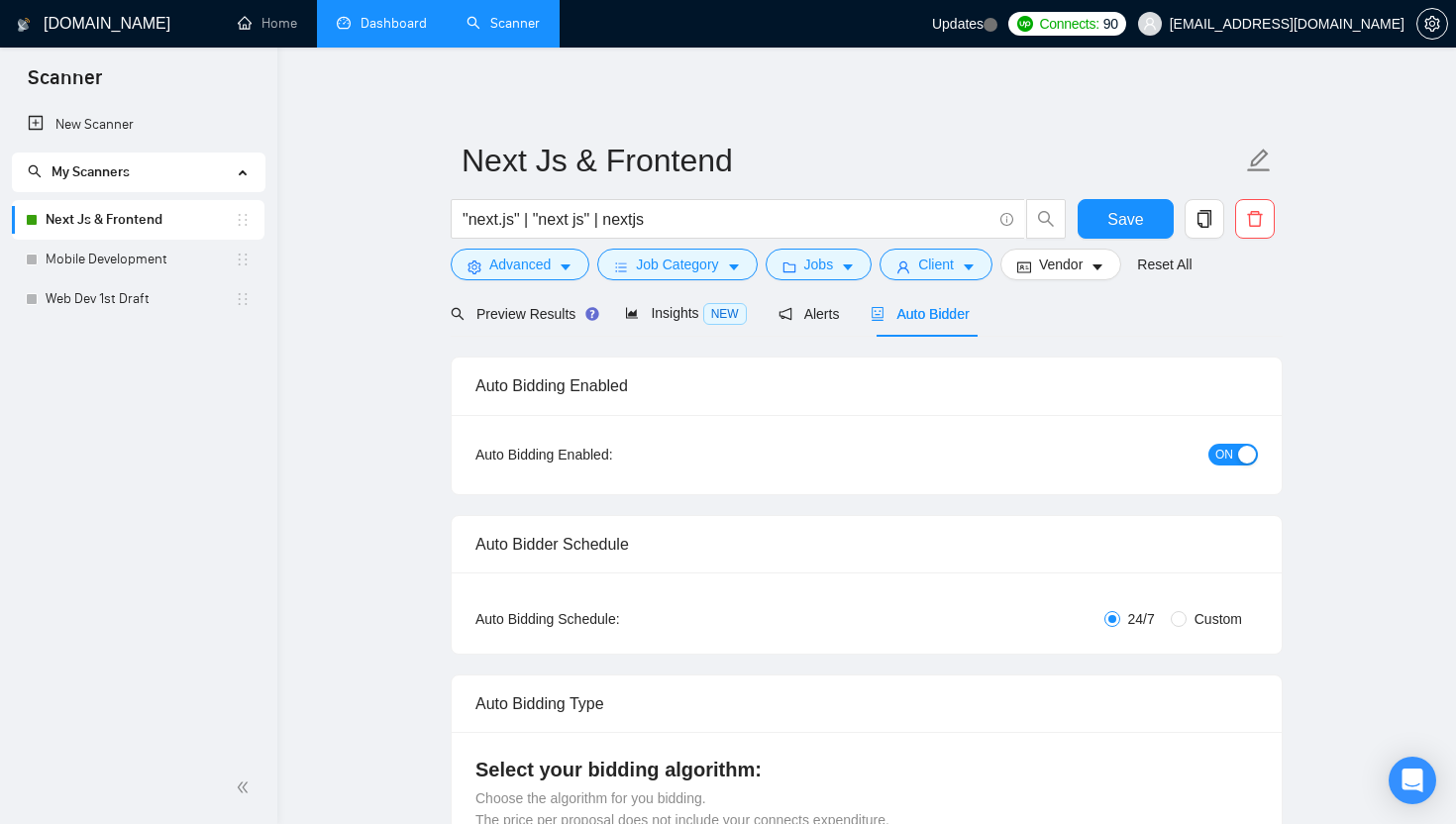 radio on "false" 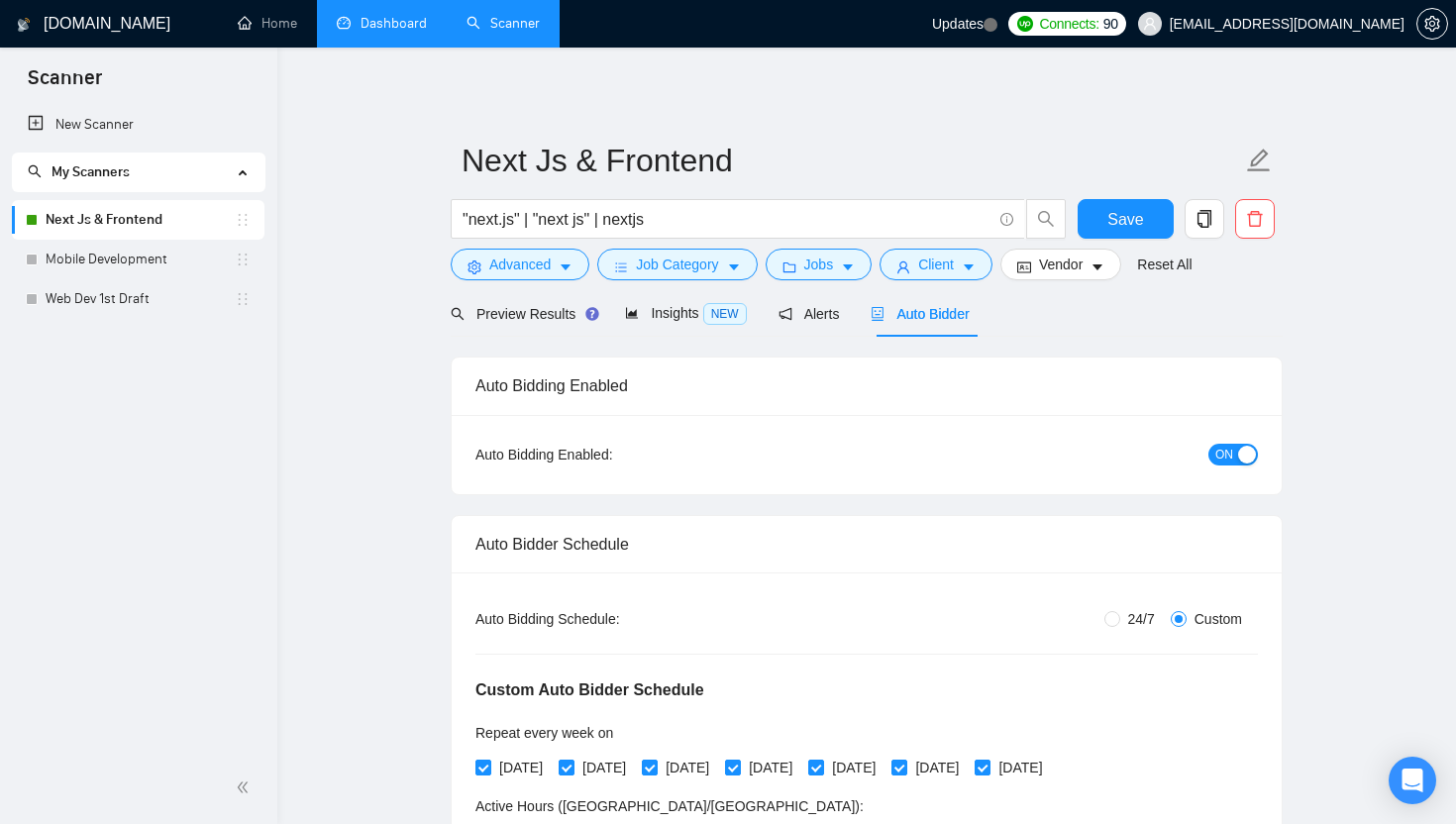 type 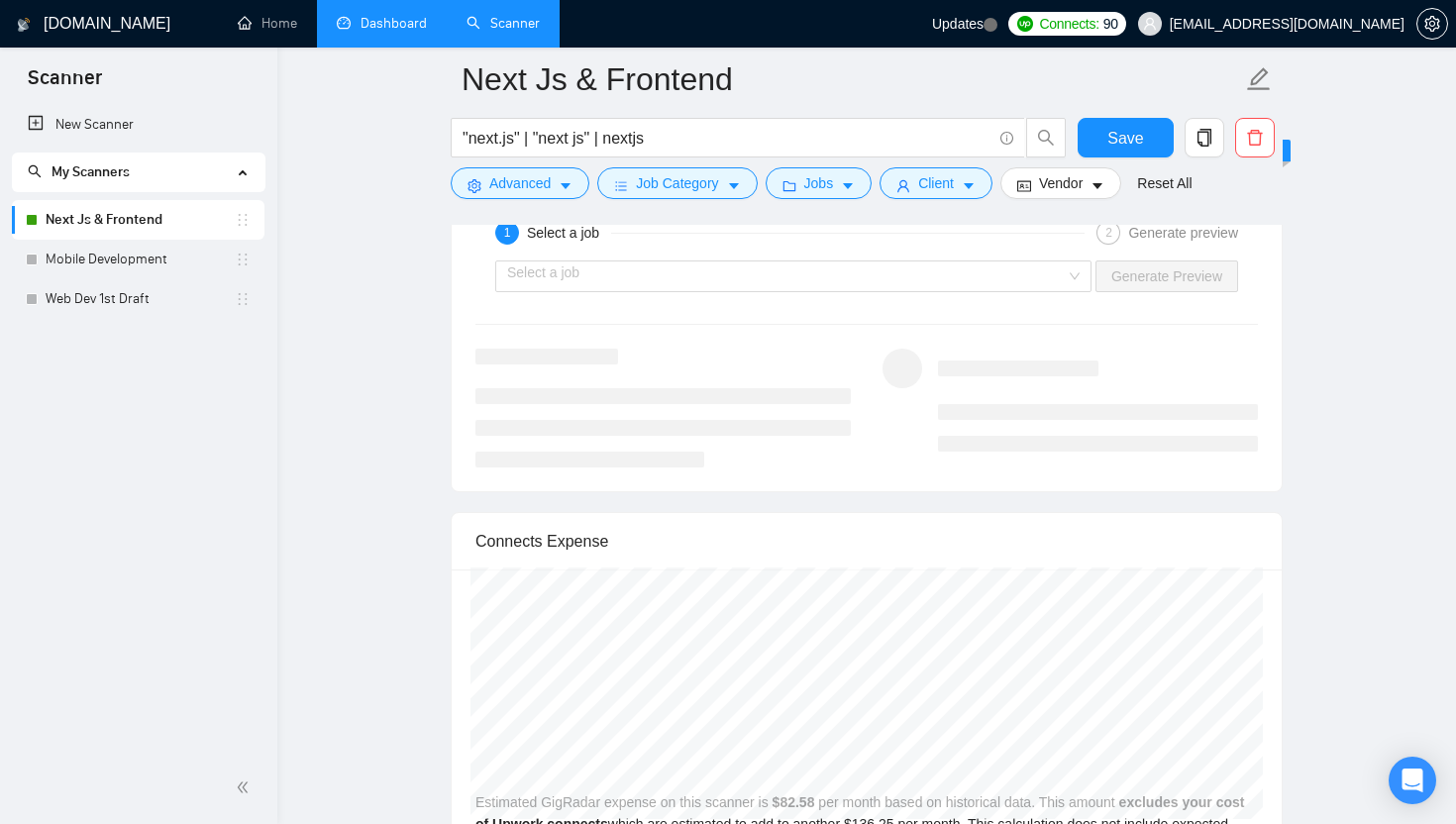 scroll, scrollTop: 3110, scrollLeft: 0, axis: vertical 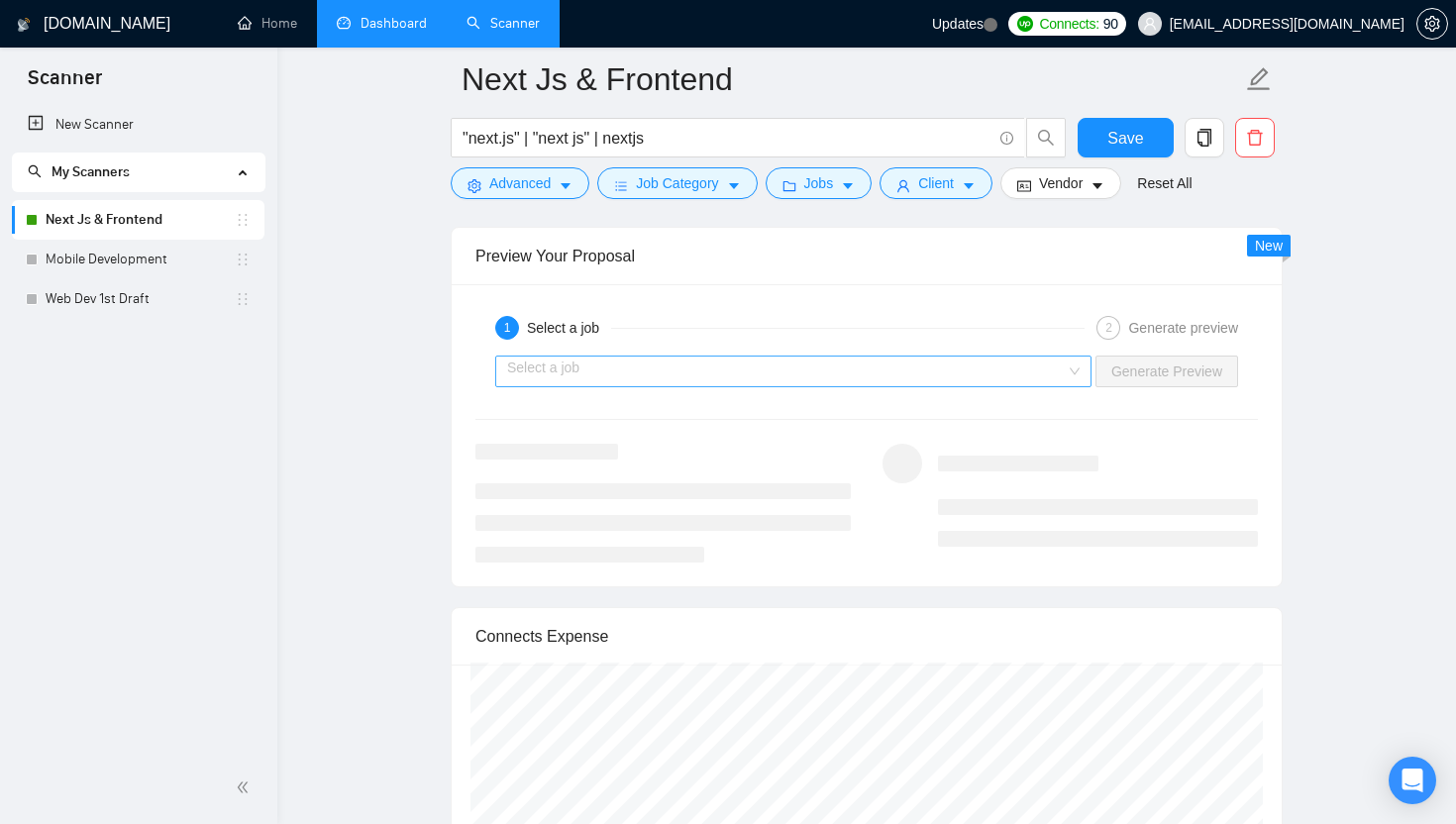 click at bounding box center (786, 371) 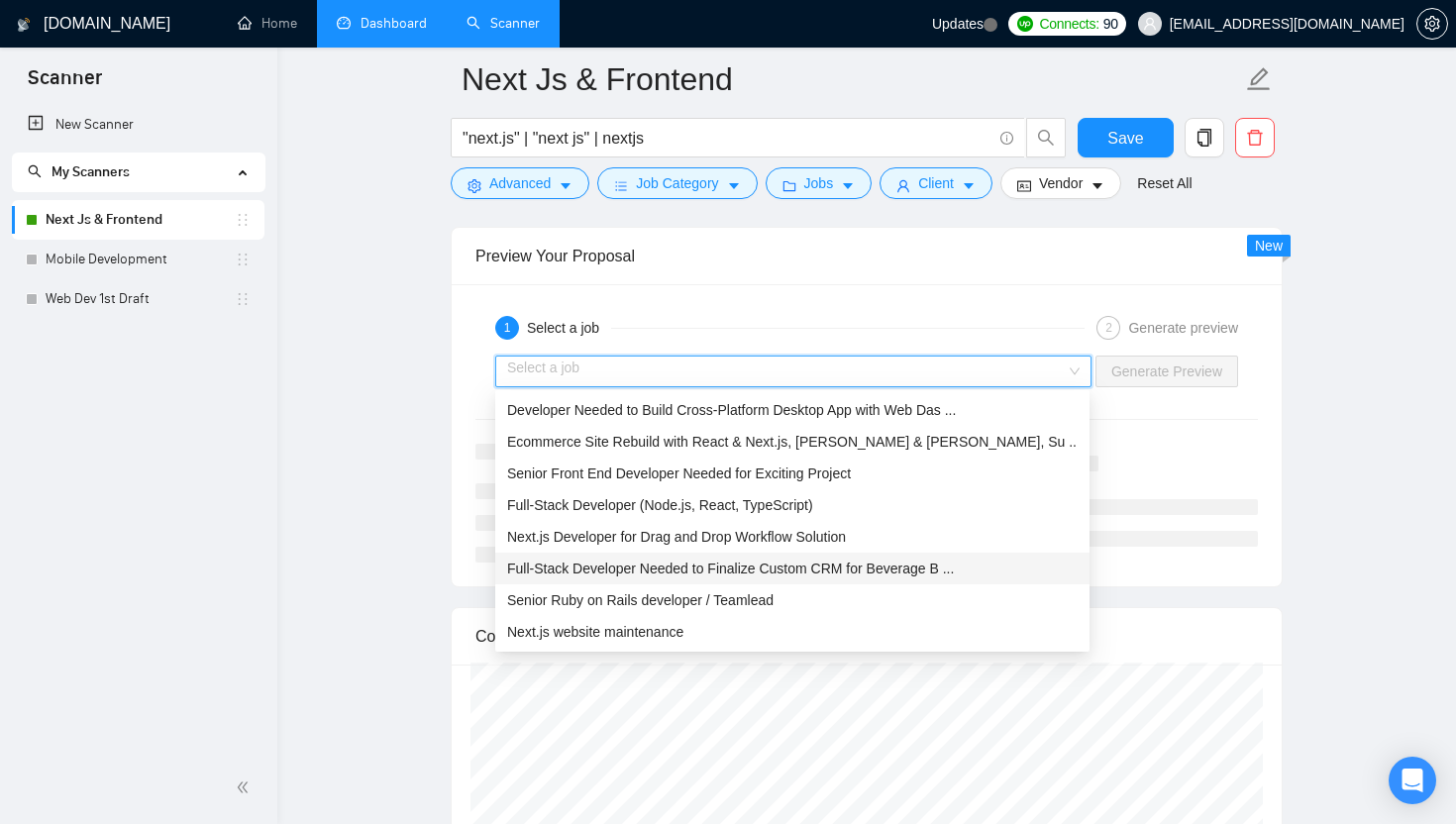 click on "Full-Stack Developer Needed to Finalize Custom CRM for Beverage B ..." at bounding box center (730, 568) 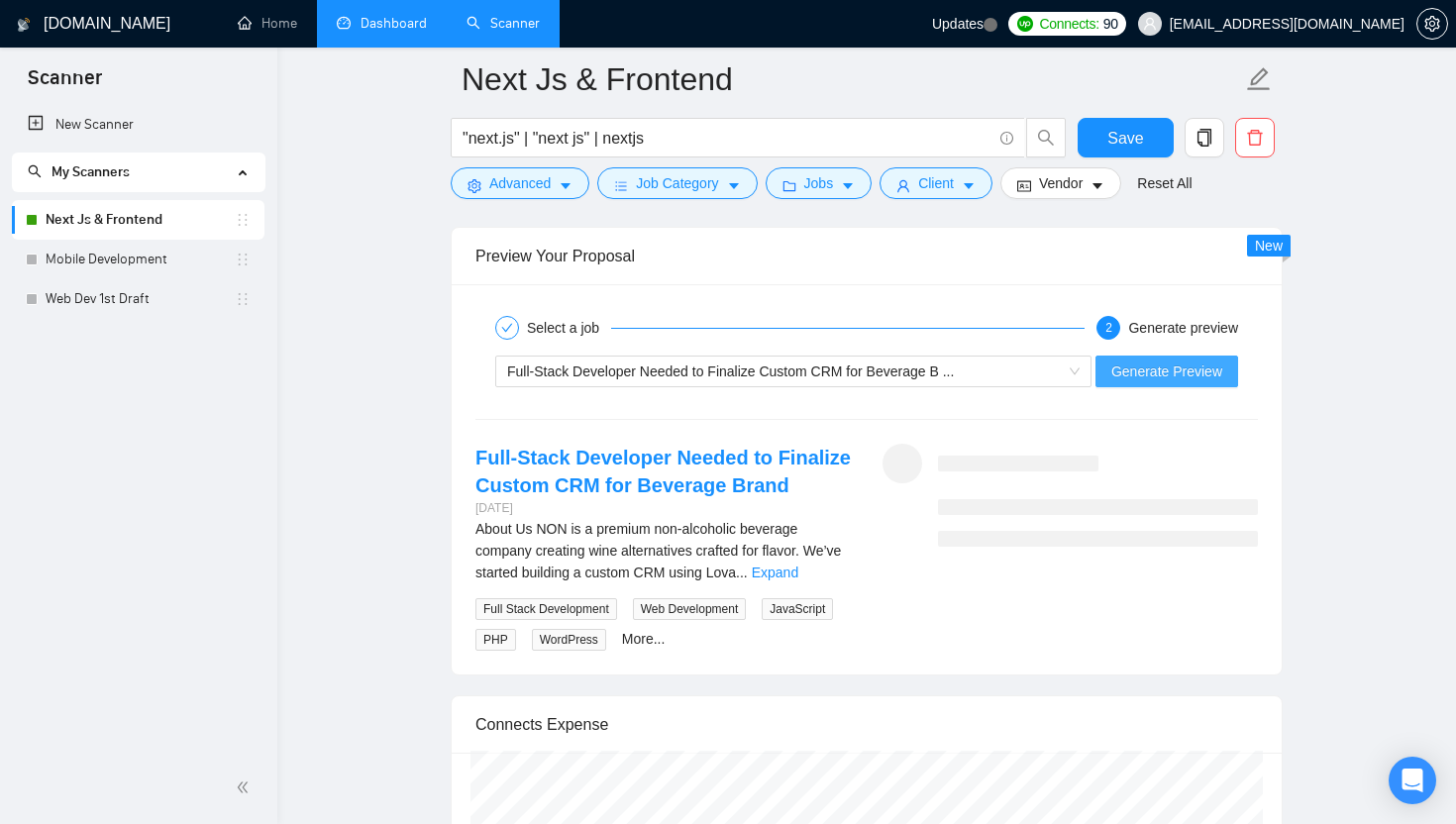 click on "Generate Preview" at bounding box center (1167, 371) 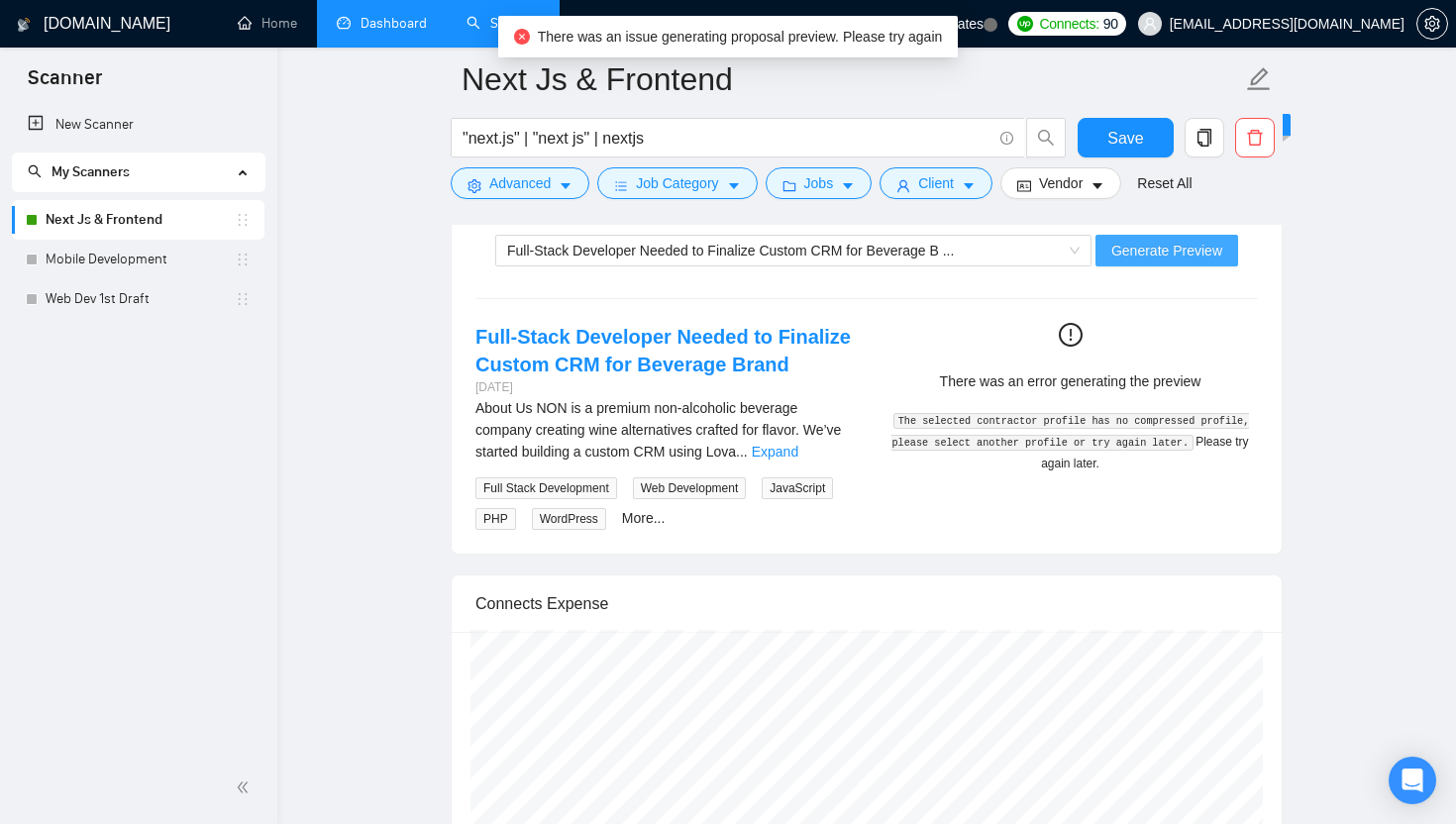 scroll, scrollTop: 3167, scrollLeft: 0, axis: vertical 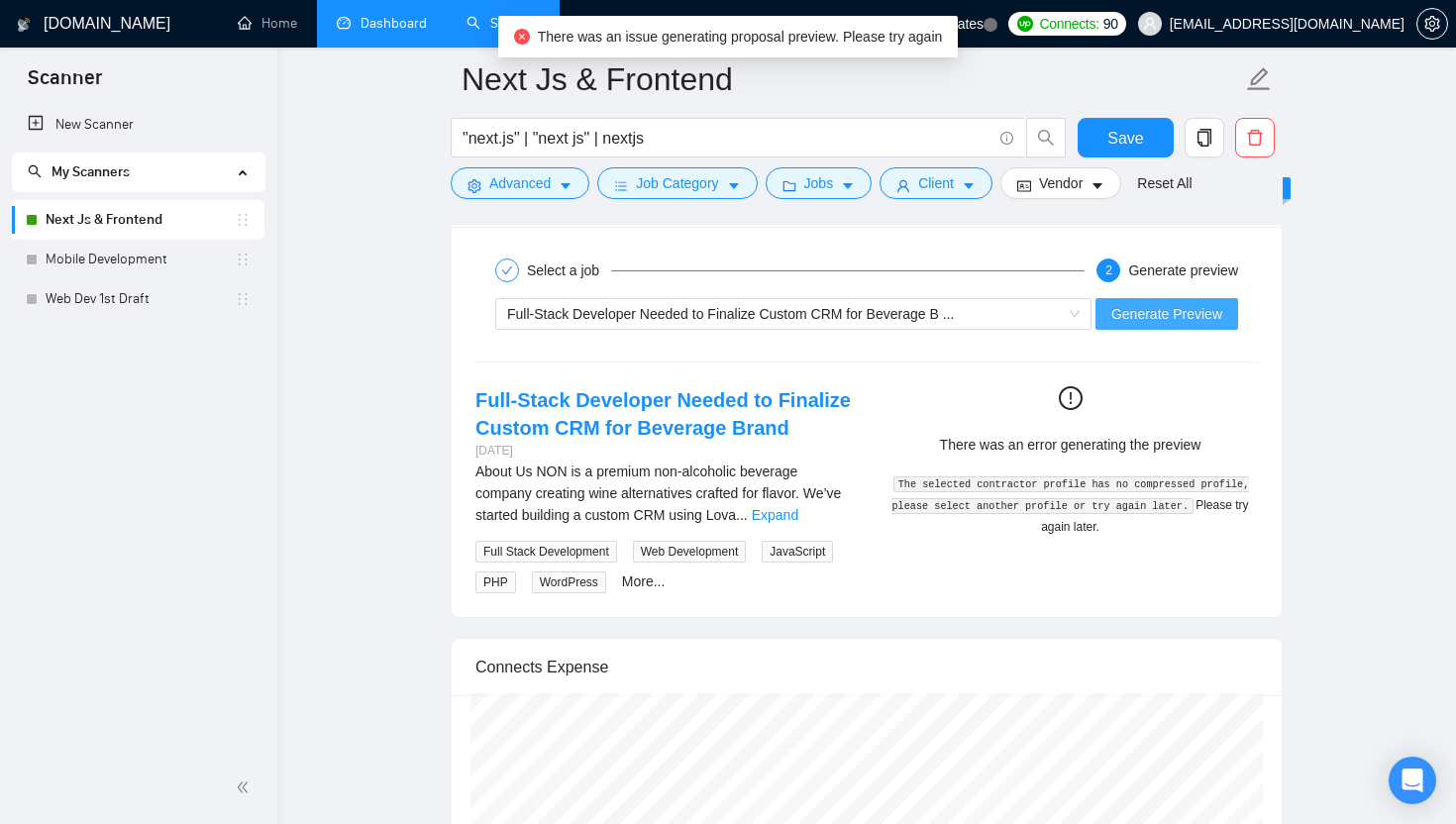 click on "Generate Preview" at bounding box center [1167, 314] 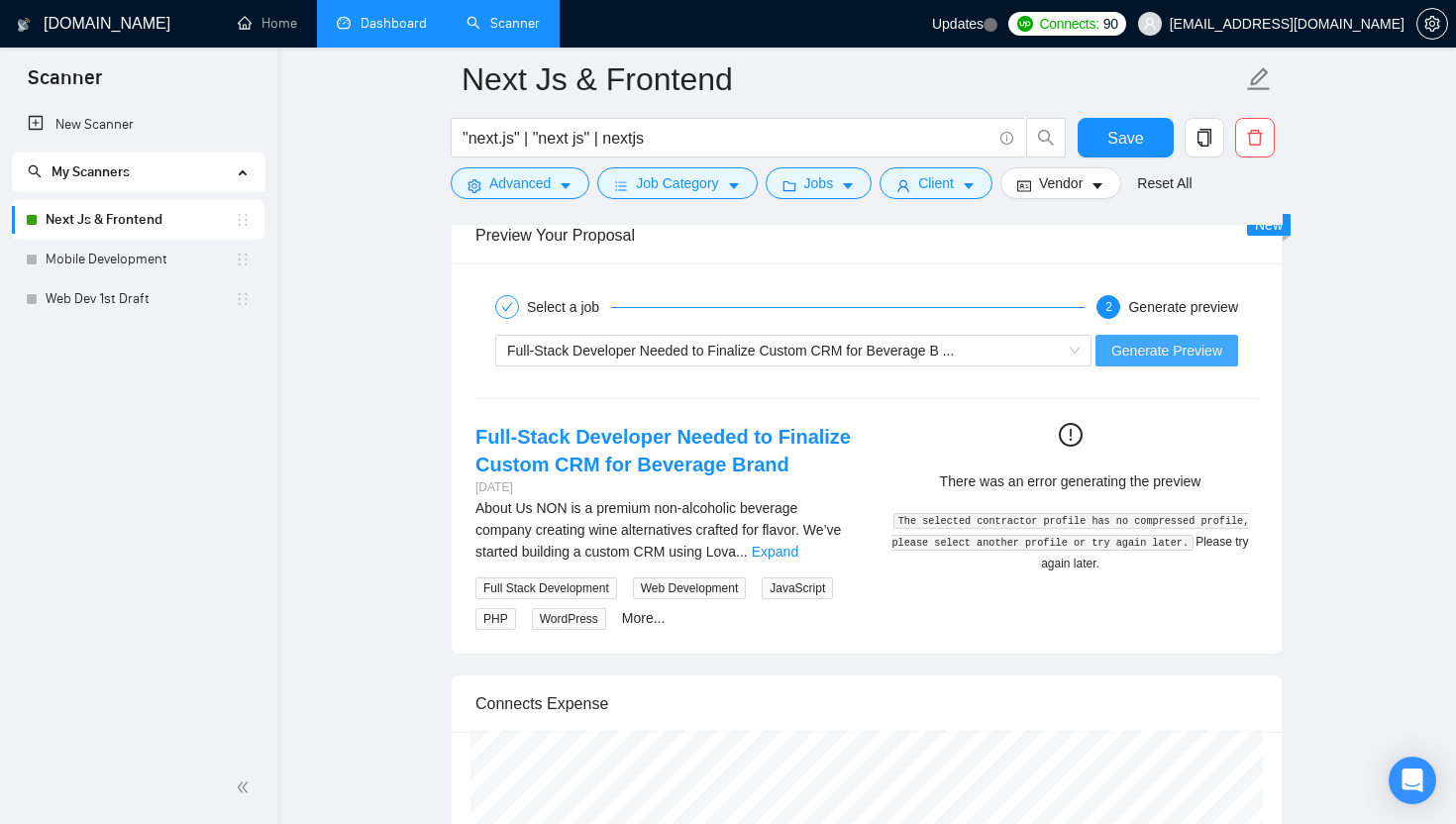 scroll, scrollTop: 3117, scrollLeft: 0, axis: vertical 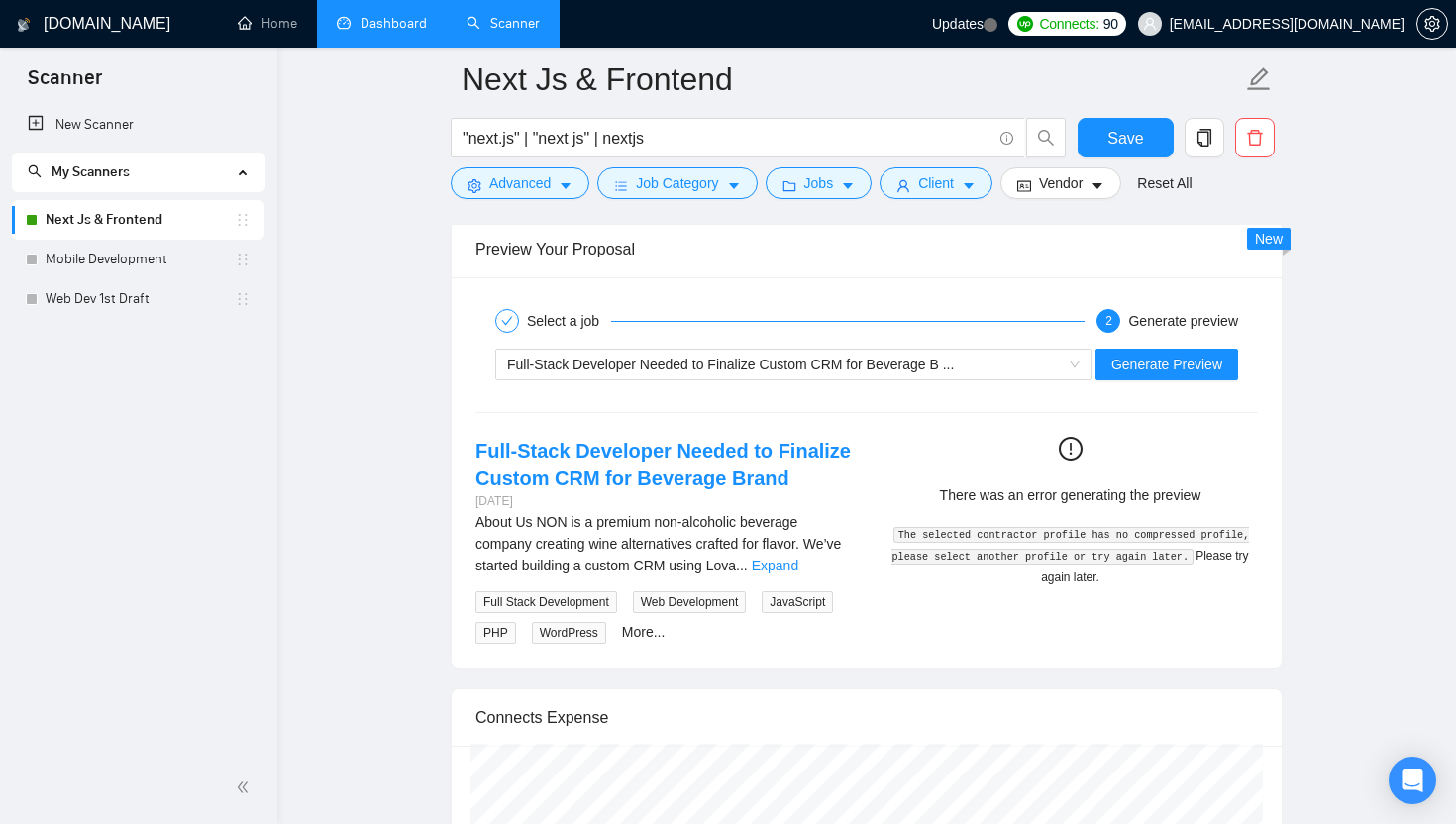click on "Full-Stack Developer Needed to Finalize Custom CRM for Beverage B ... Generate Preview" at bounding box center [867, 364] 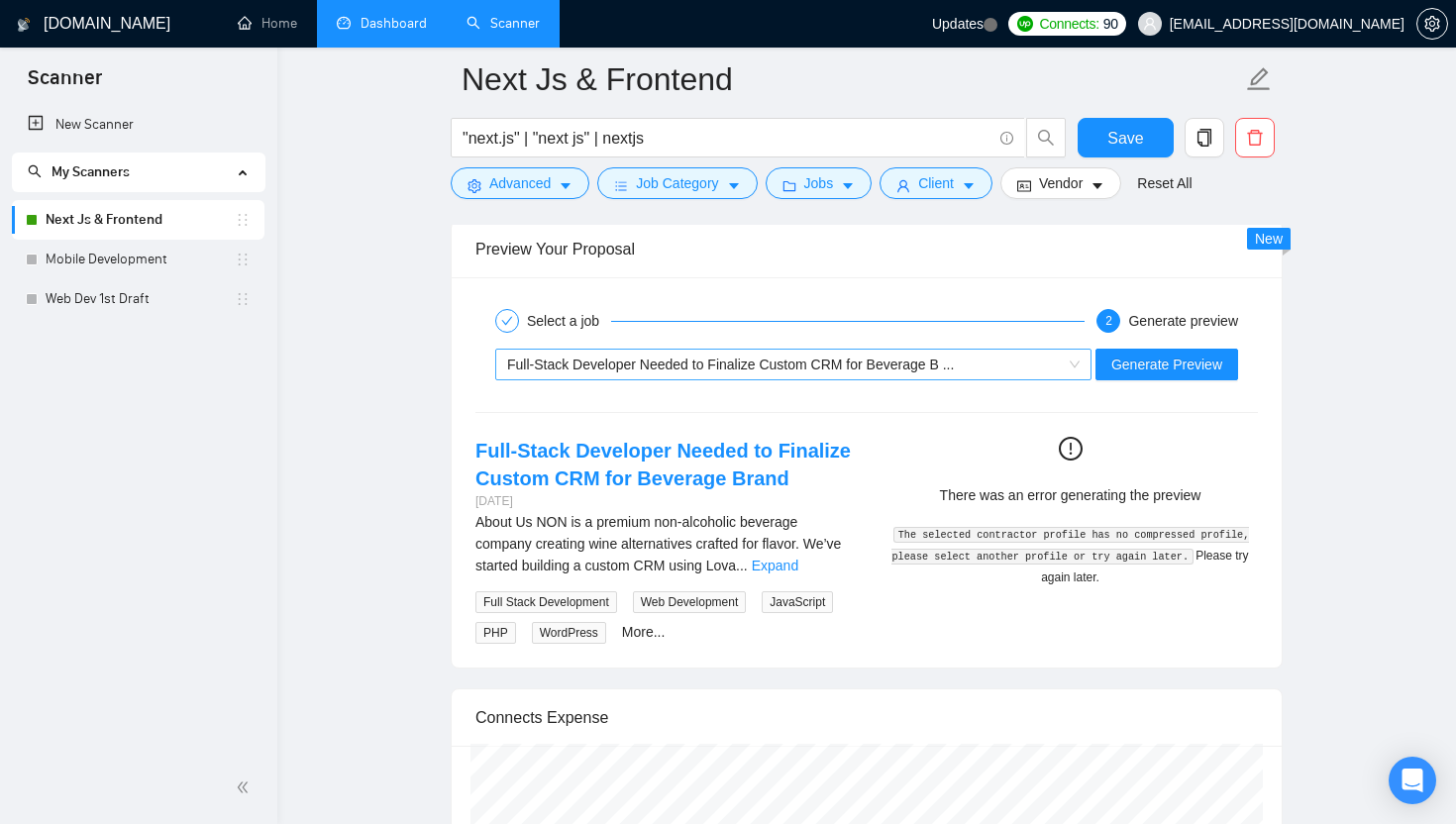 click on "Full-Stack Developer Needed to Finalize Custom CRM for Beverage B ..." at bounding box center (784, 364) 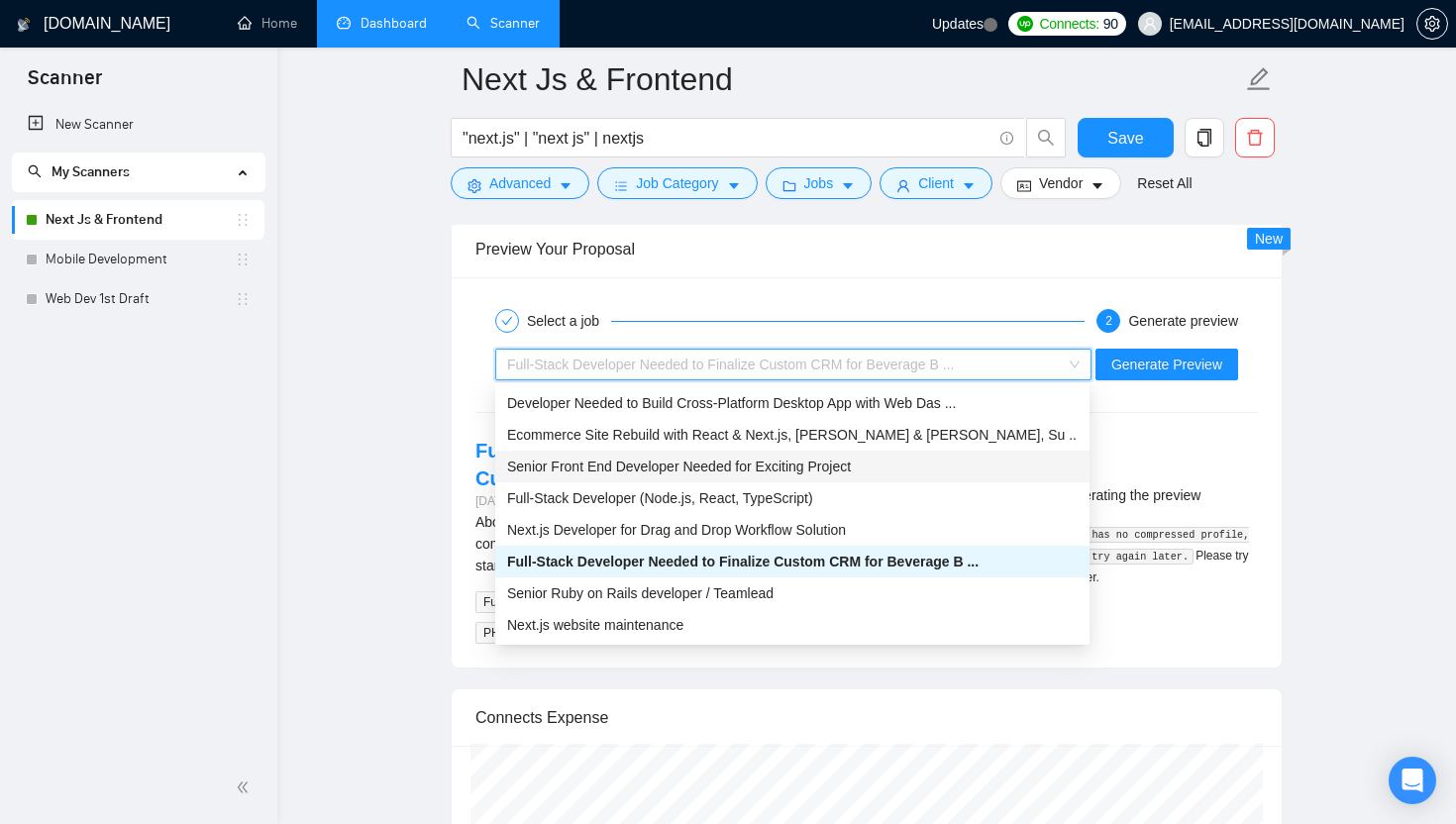 click on "Senior Front End Developer Needed for Exciting Project" at bounding box center (678, 466) 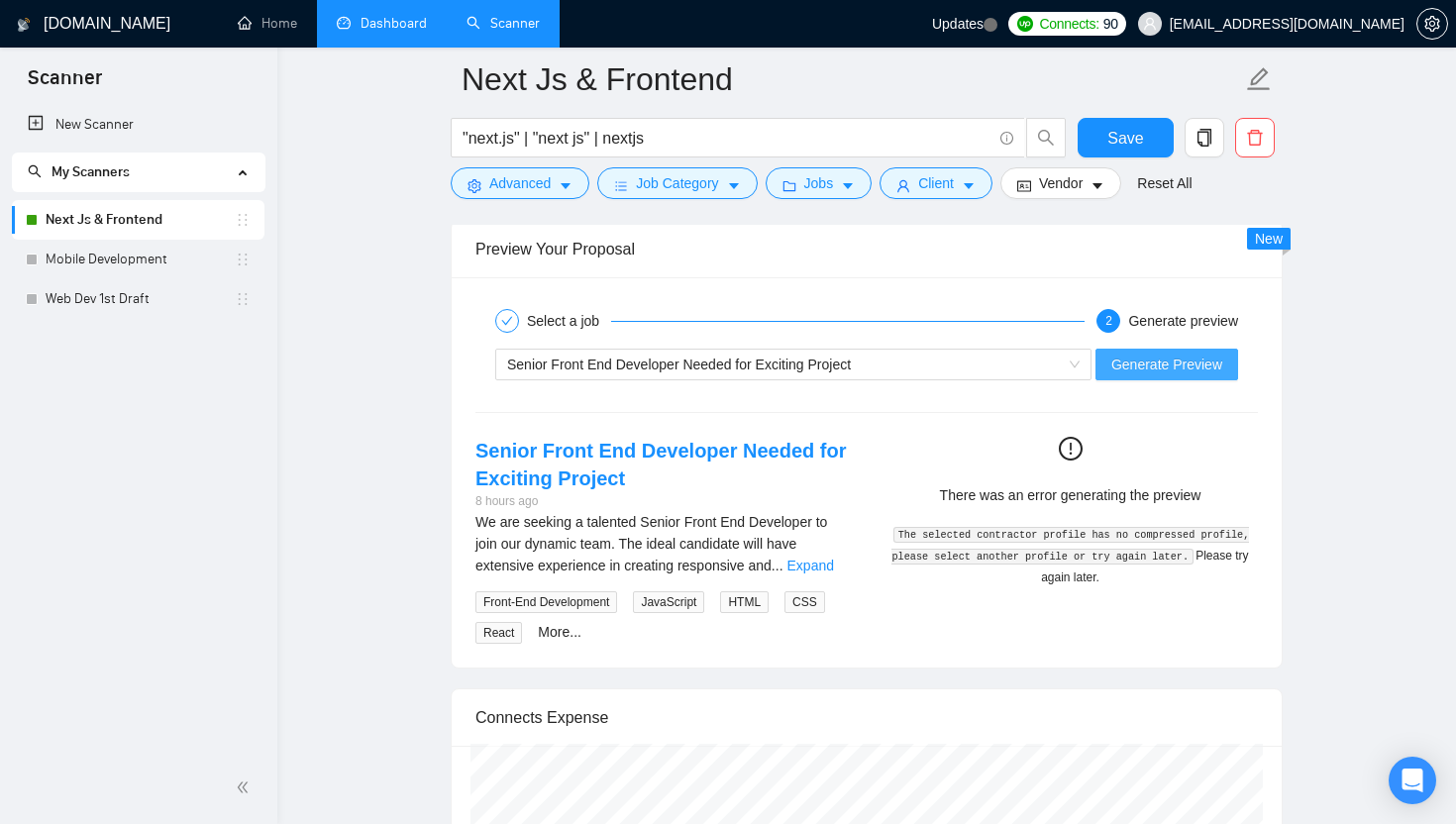 click on "Generate Preview" at bounding box center (1167, 364) 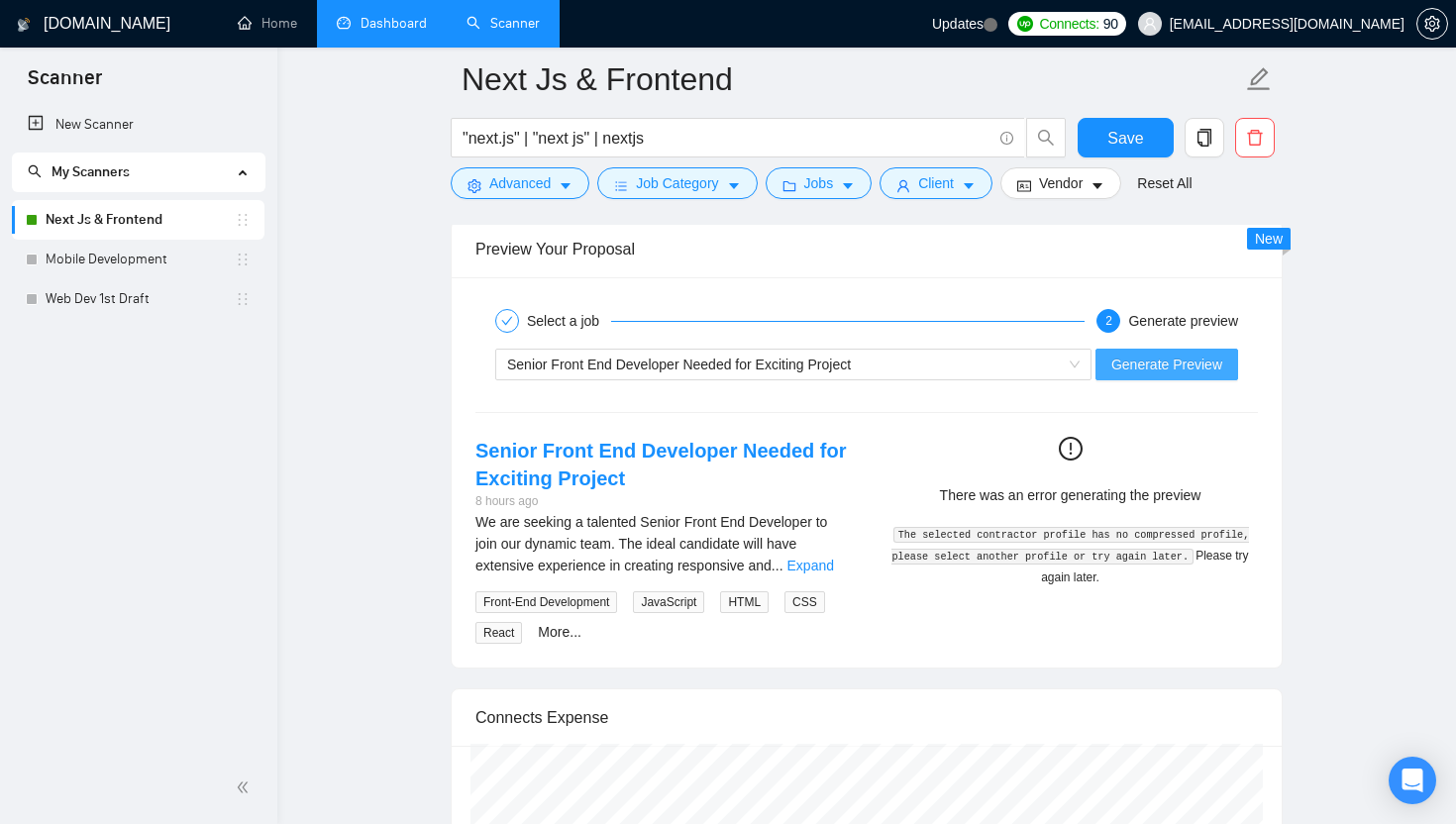 type 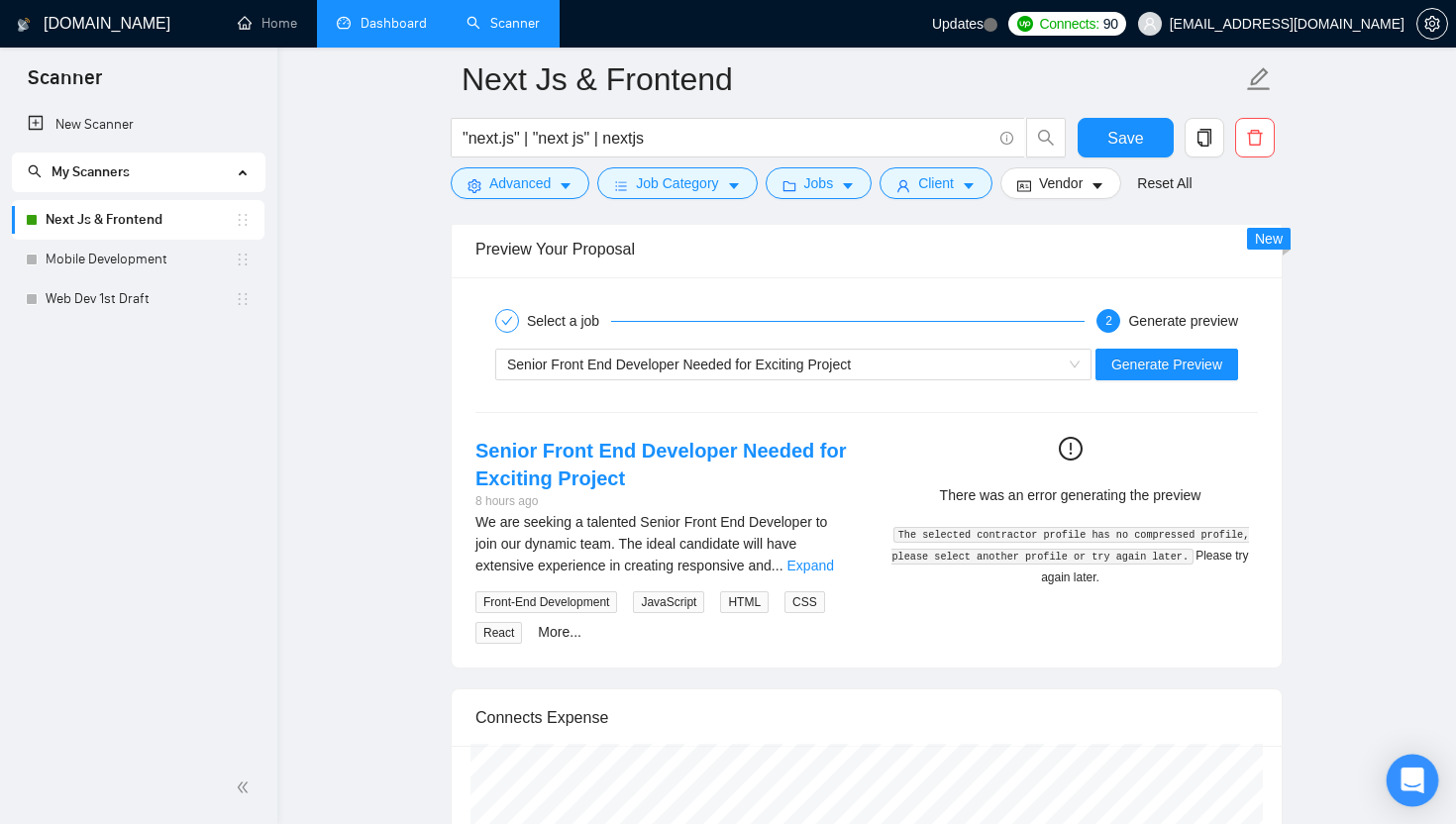 click 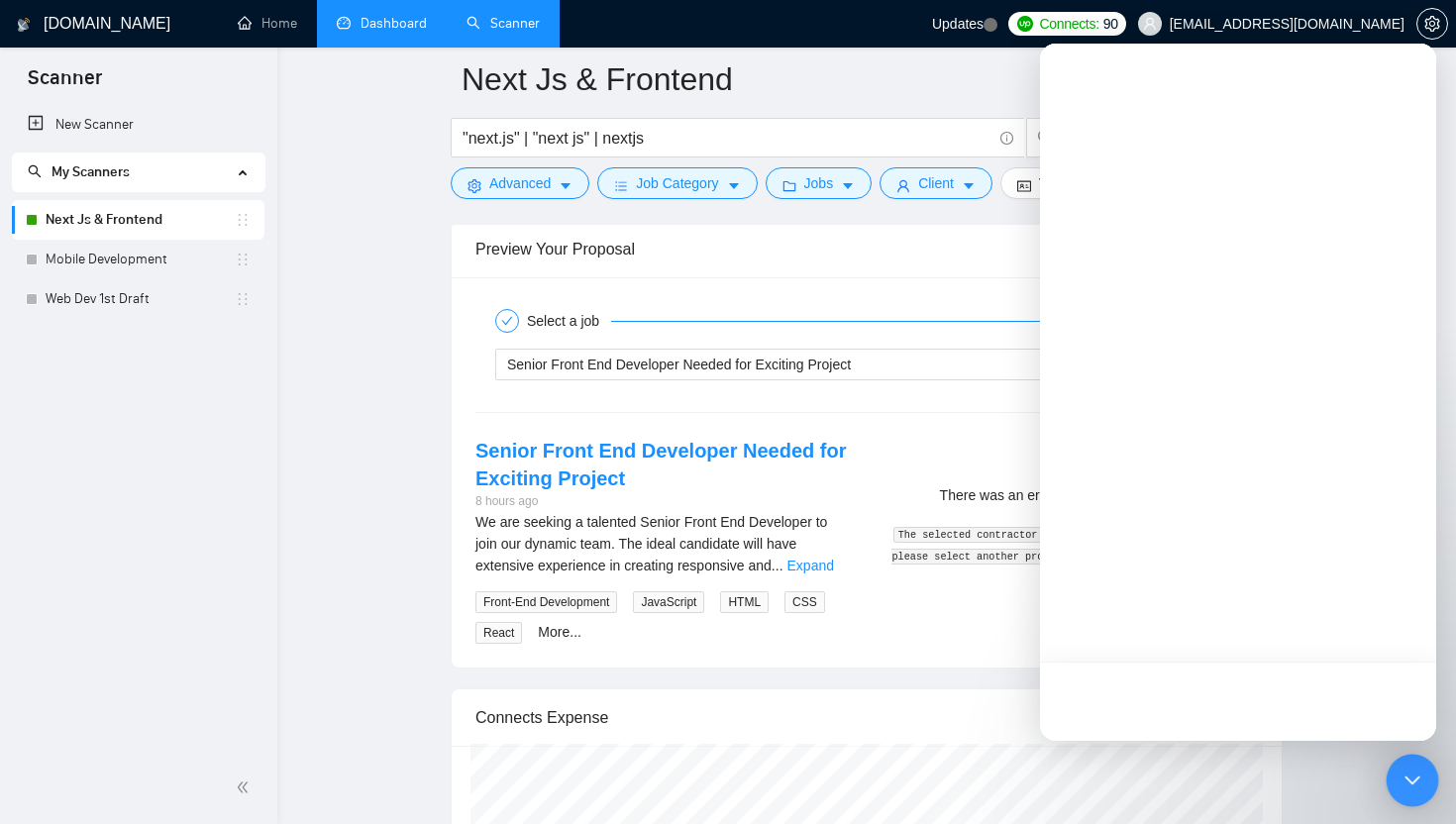 scroll, scrollTop: 0, scrollLeft: 0, axis: both 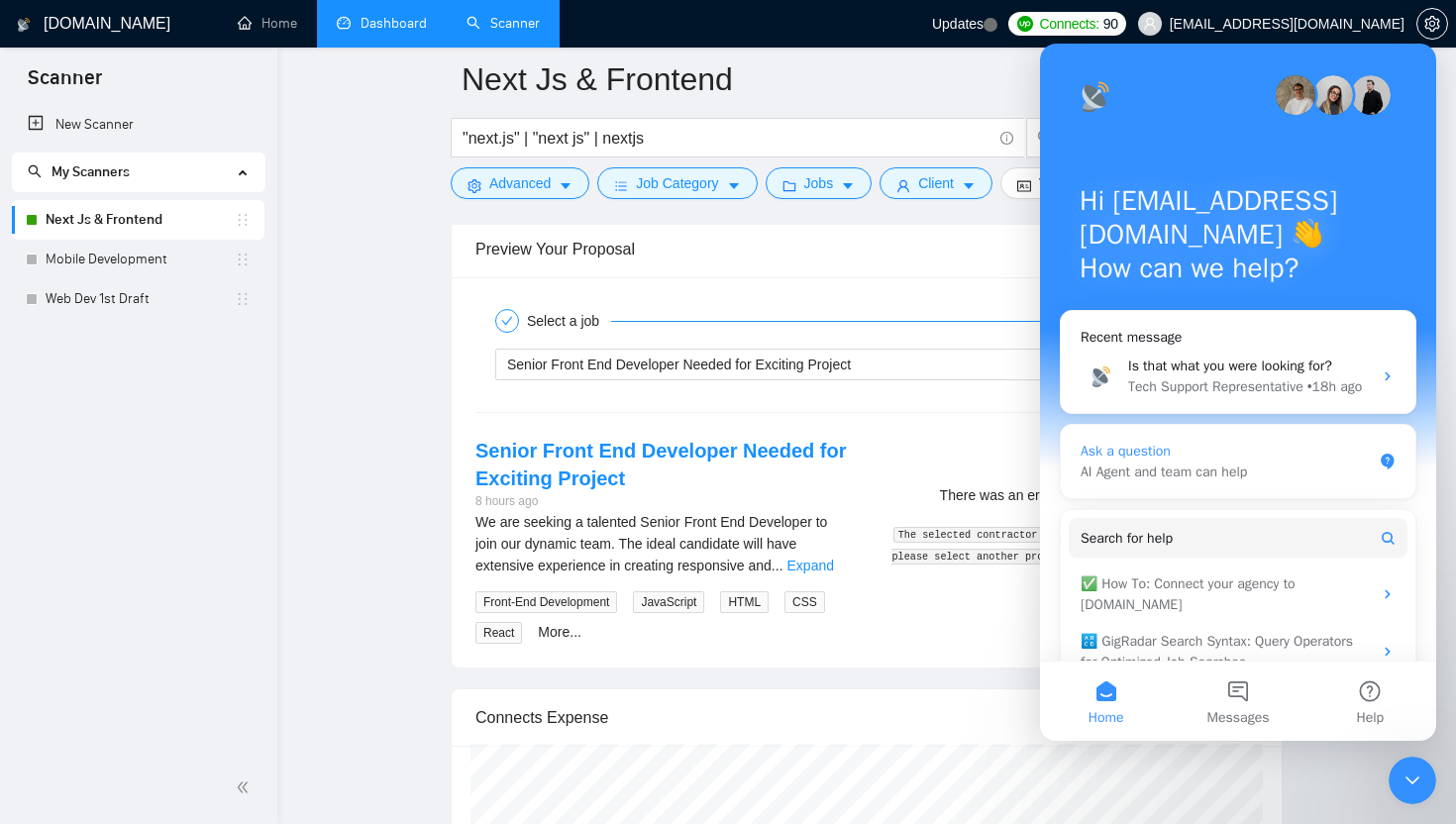 click on "AI Agent and team can help" at bounding box center [1226, 471] 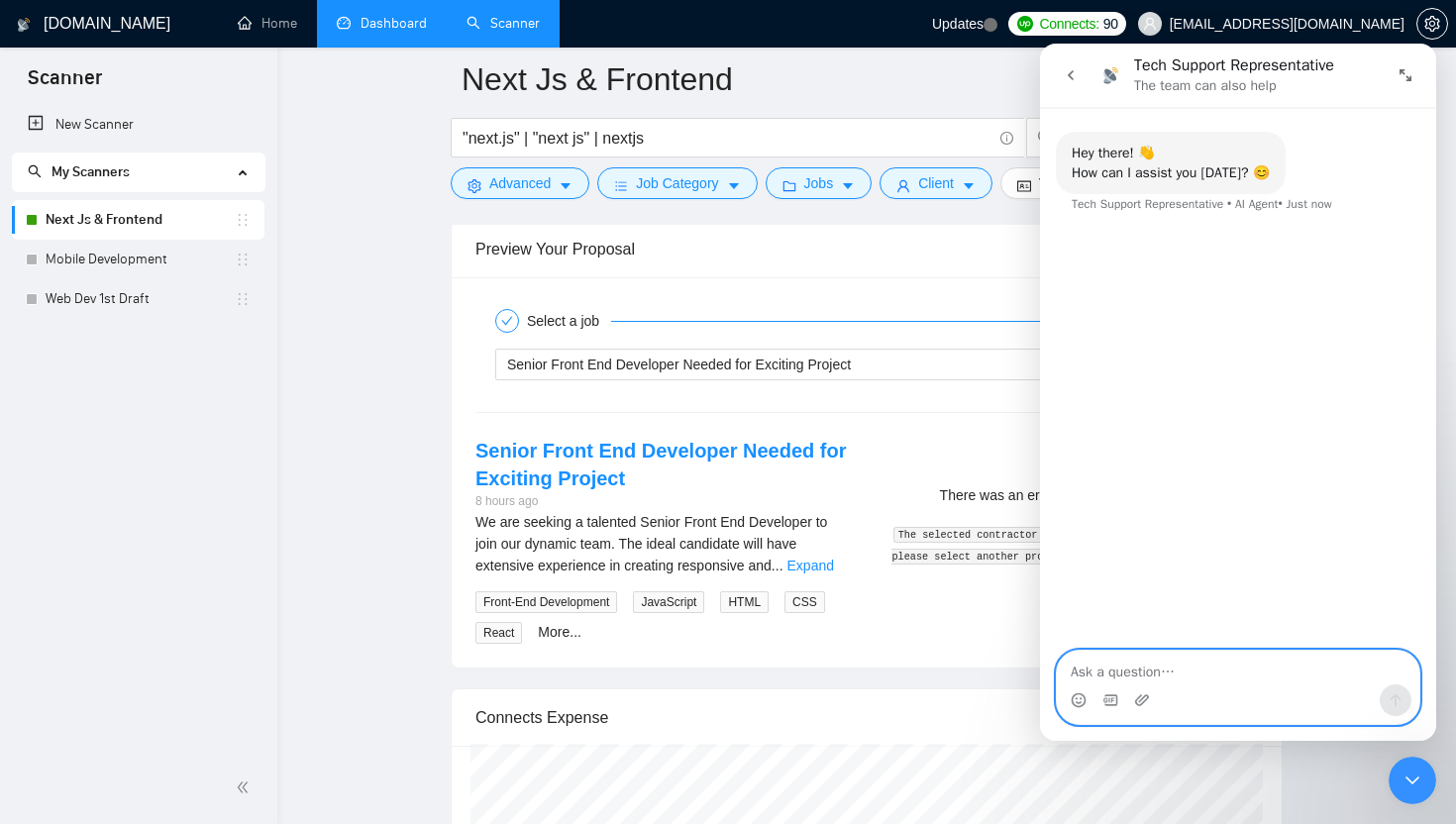 click at bounding box center (1238, 668) 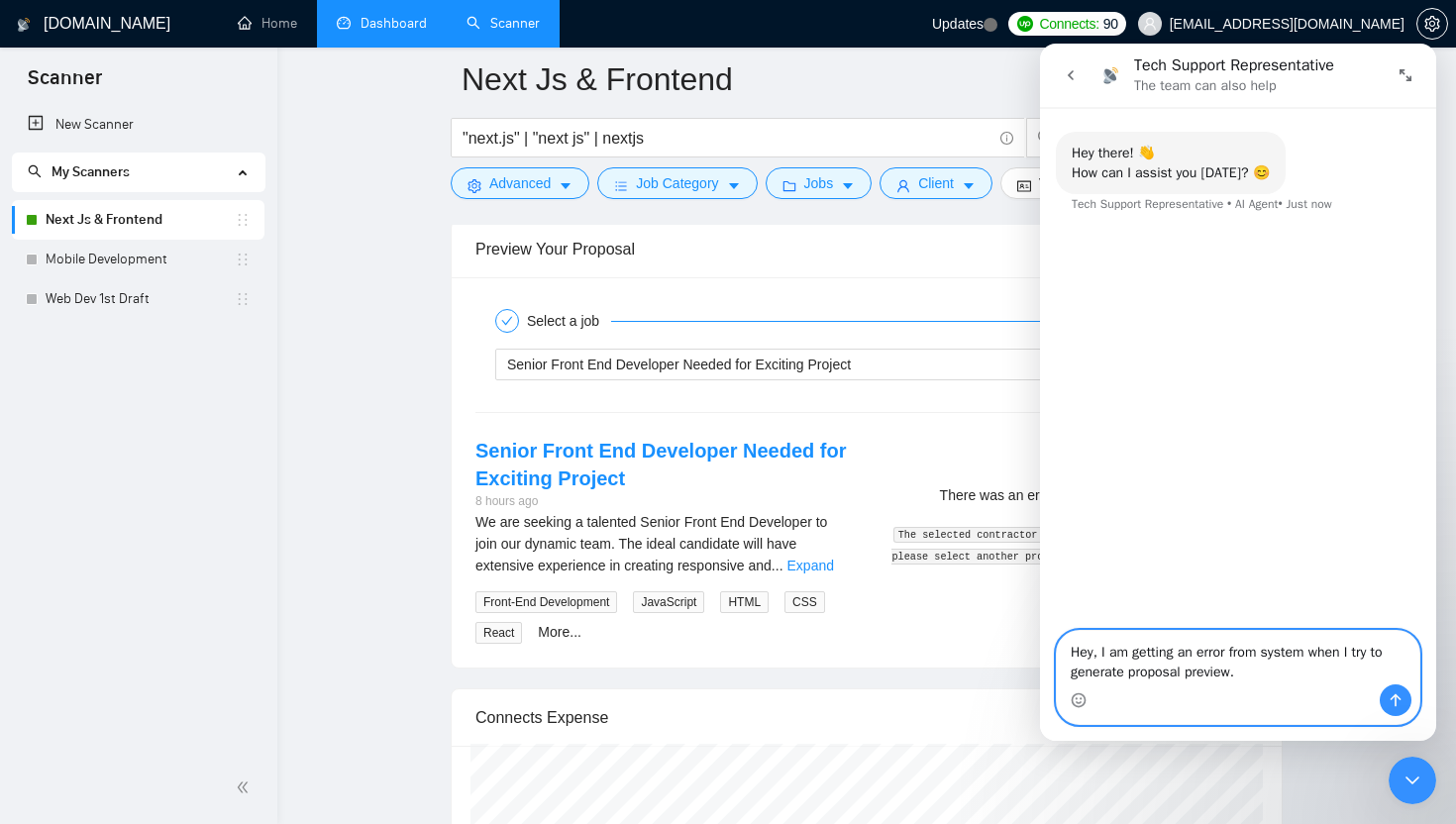 type on "Hey, I am getting an error from system when I try to generate proposal preview." 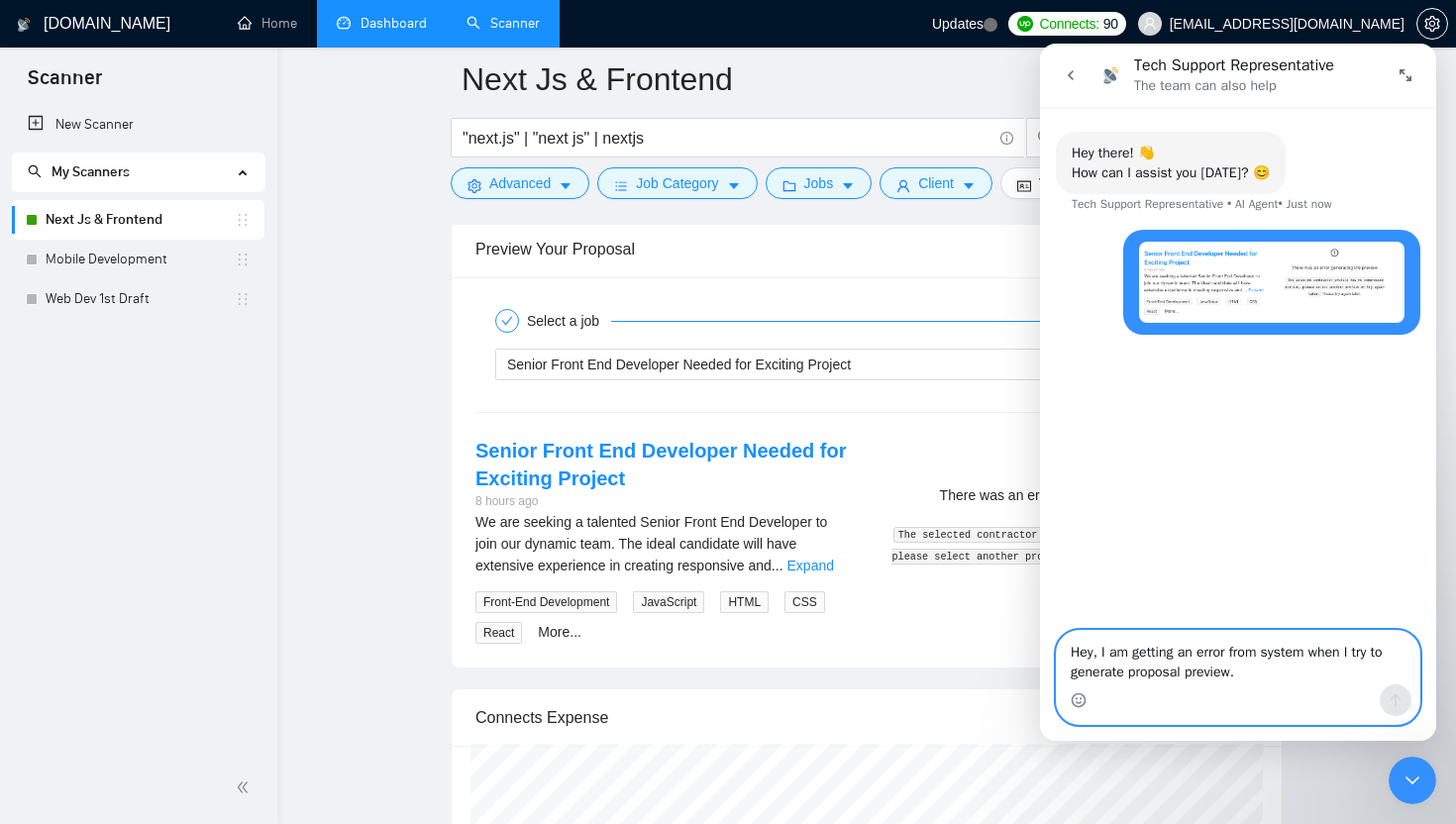 type 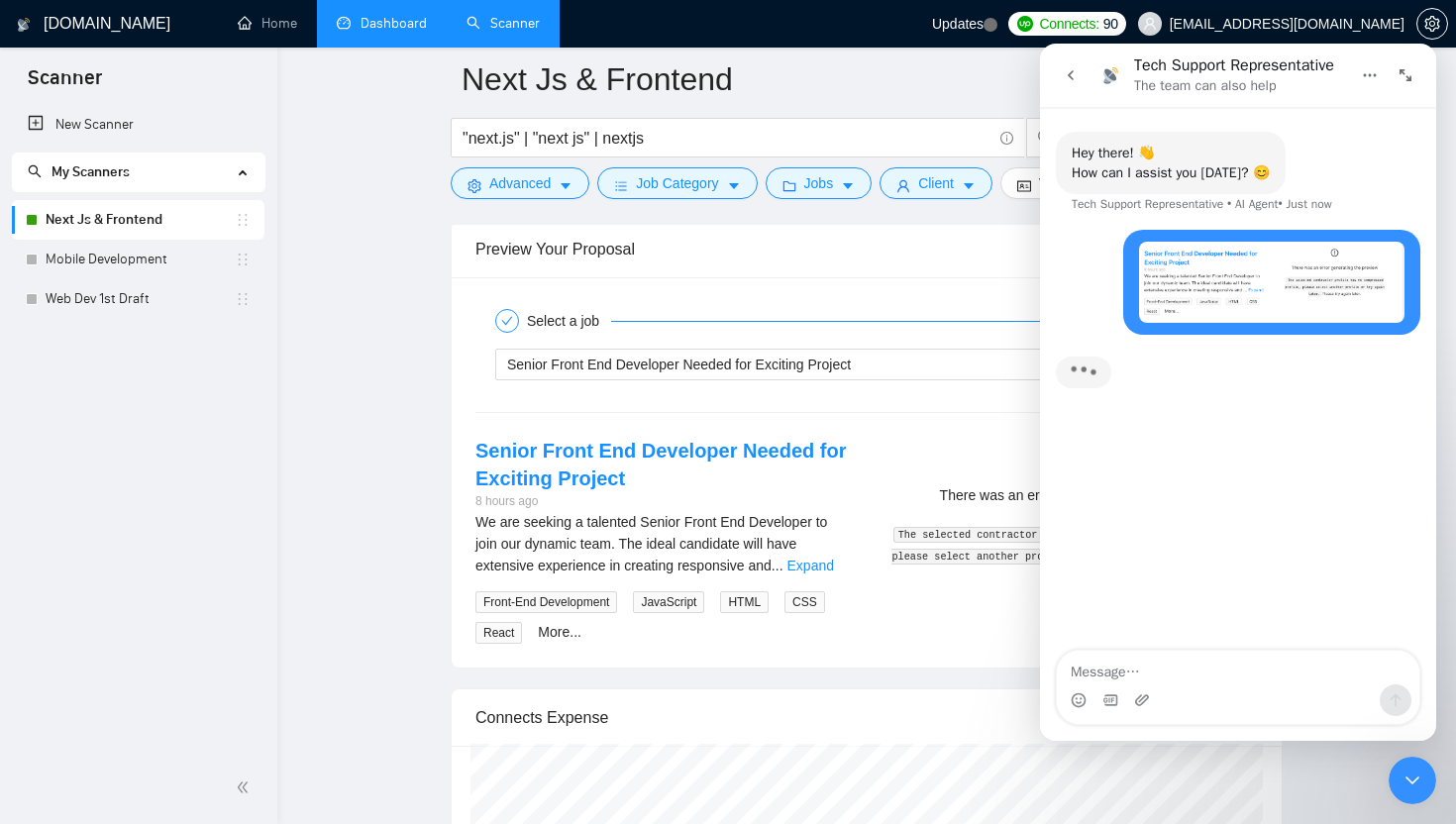 click at bounding box center (1238, 668) 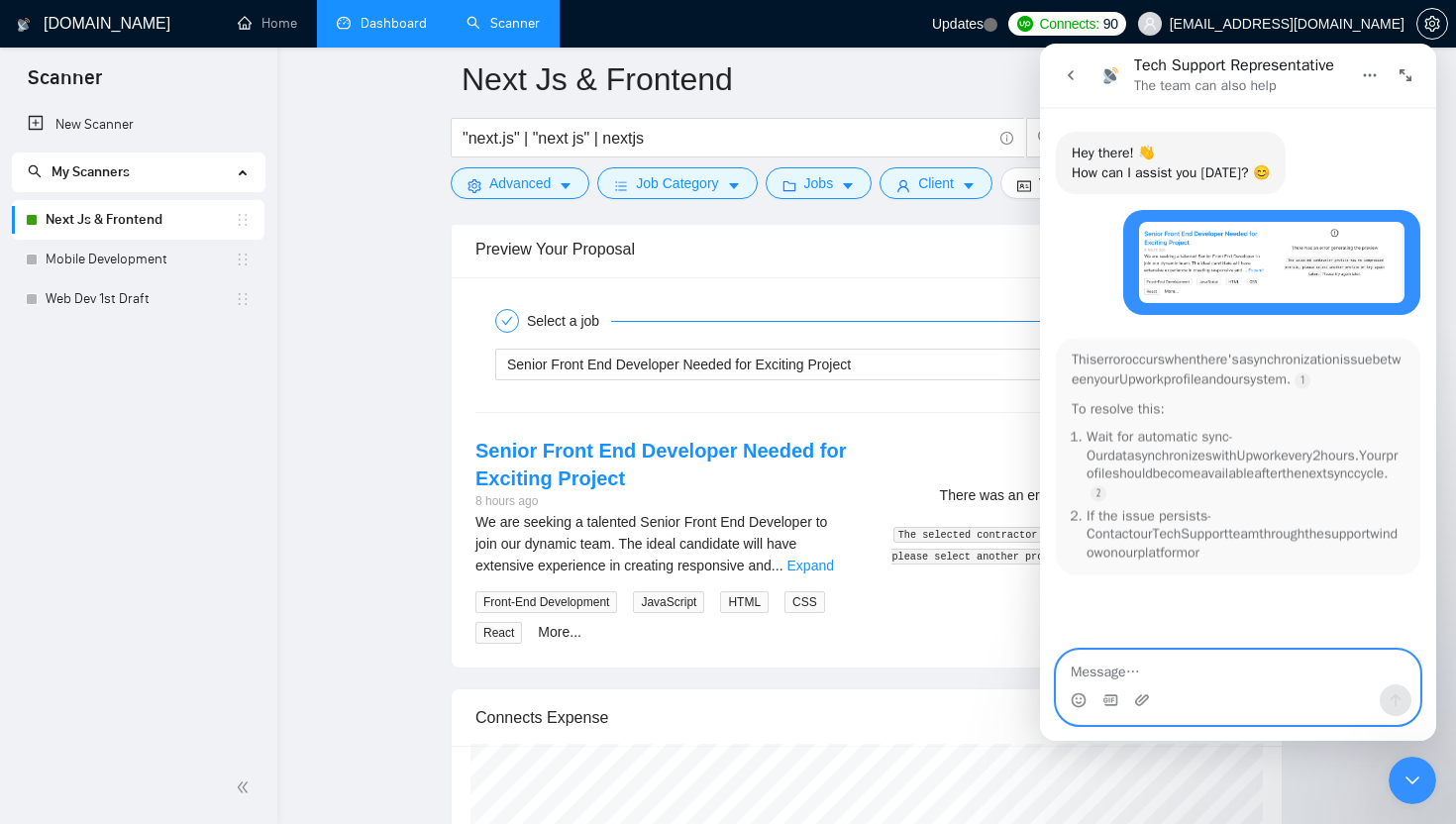 scroll, scrollTop: 3, scrollLeft: 0, axis: vertical 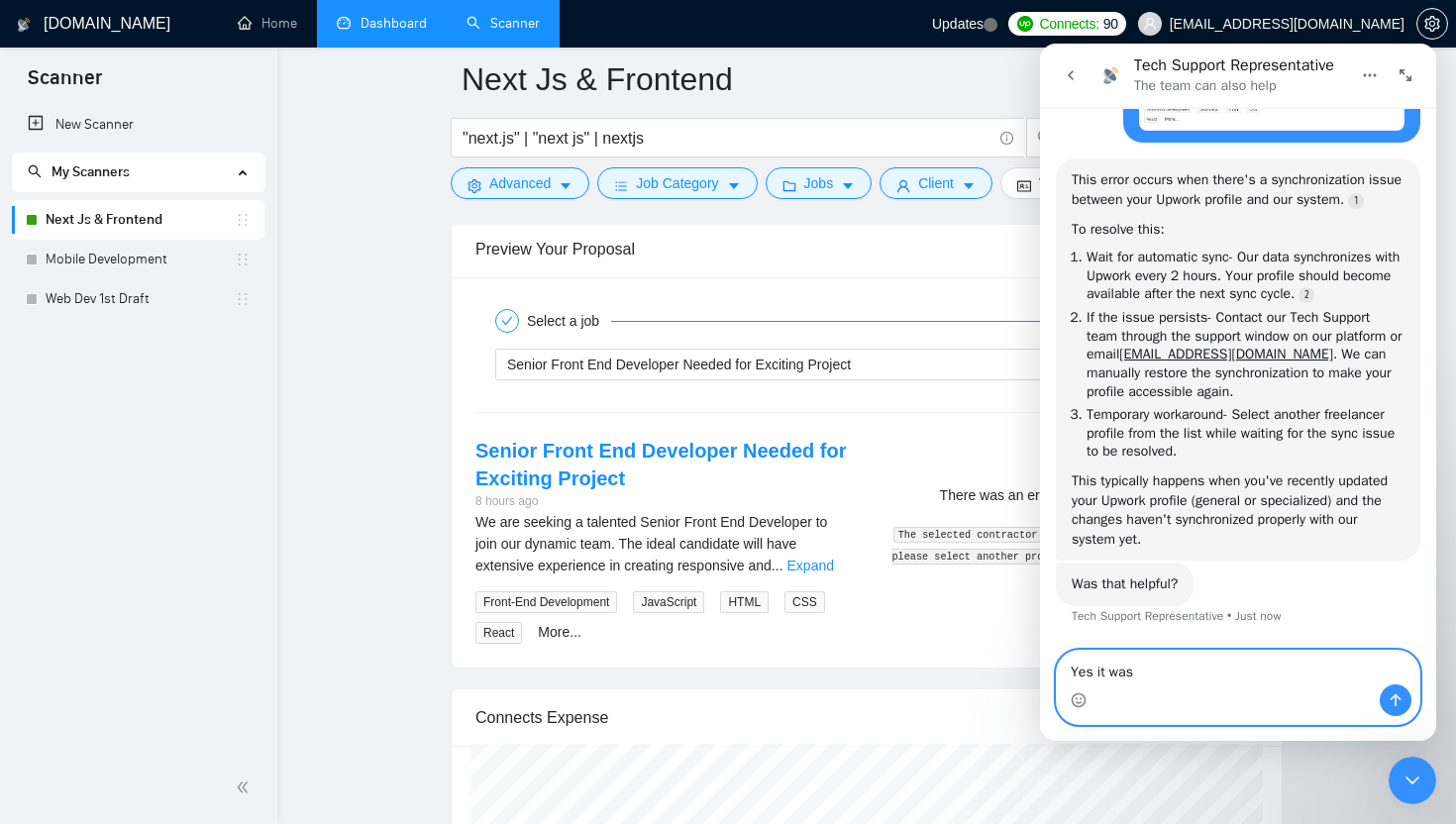 type on "Yes it was!" 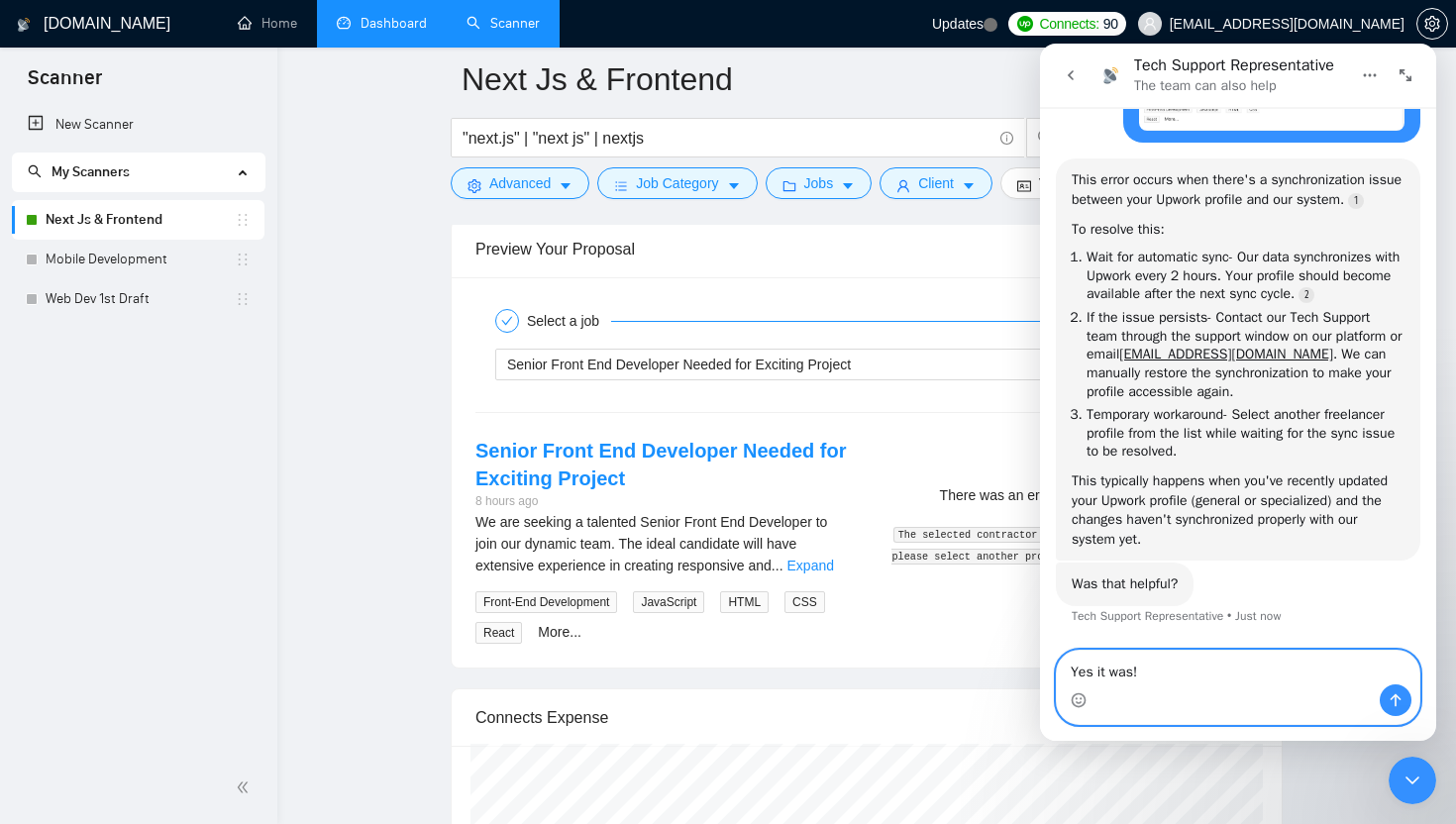 type 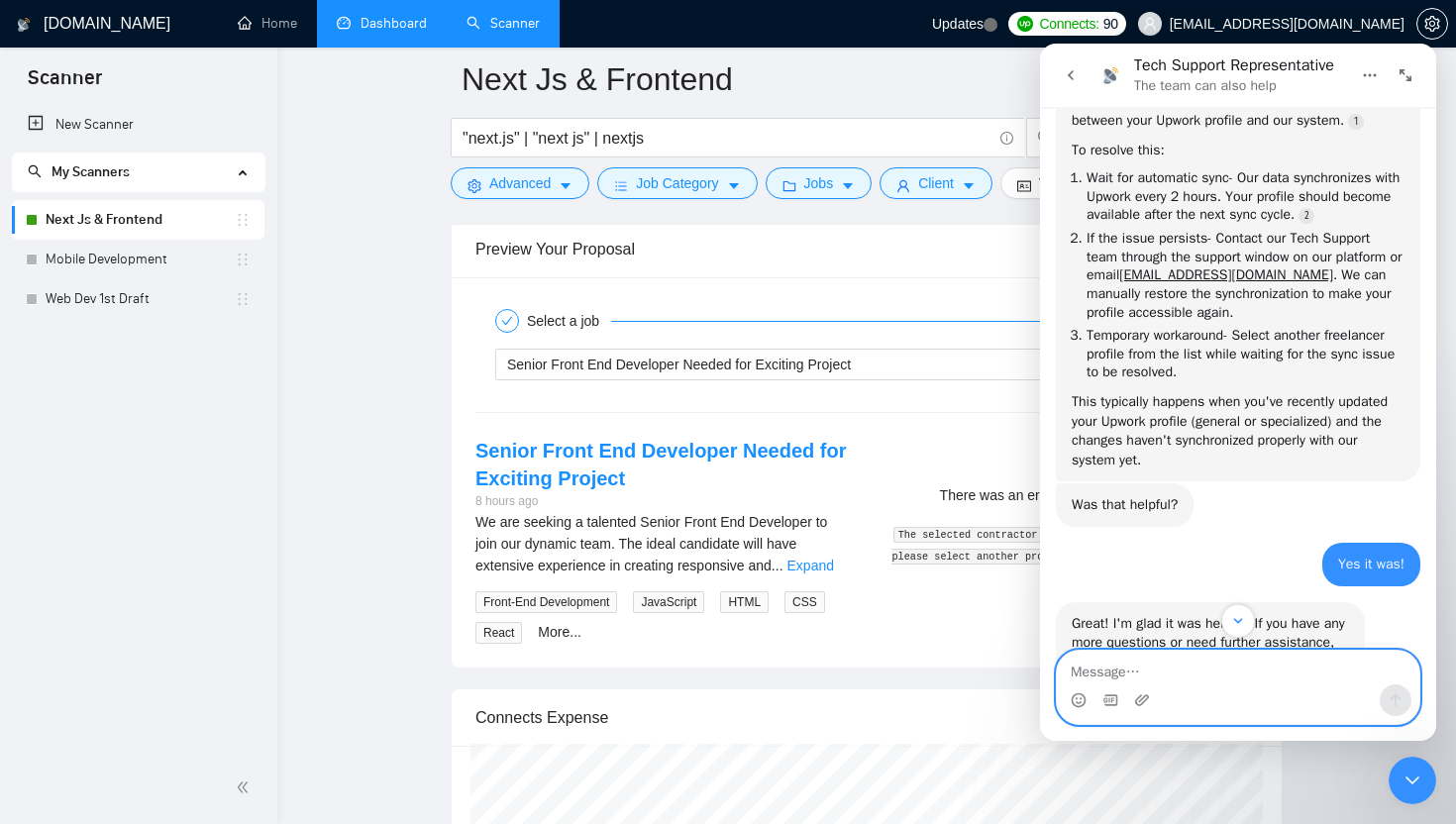 scroll, scrollTop: 247, scrollLeft: 0, axis: vertical 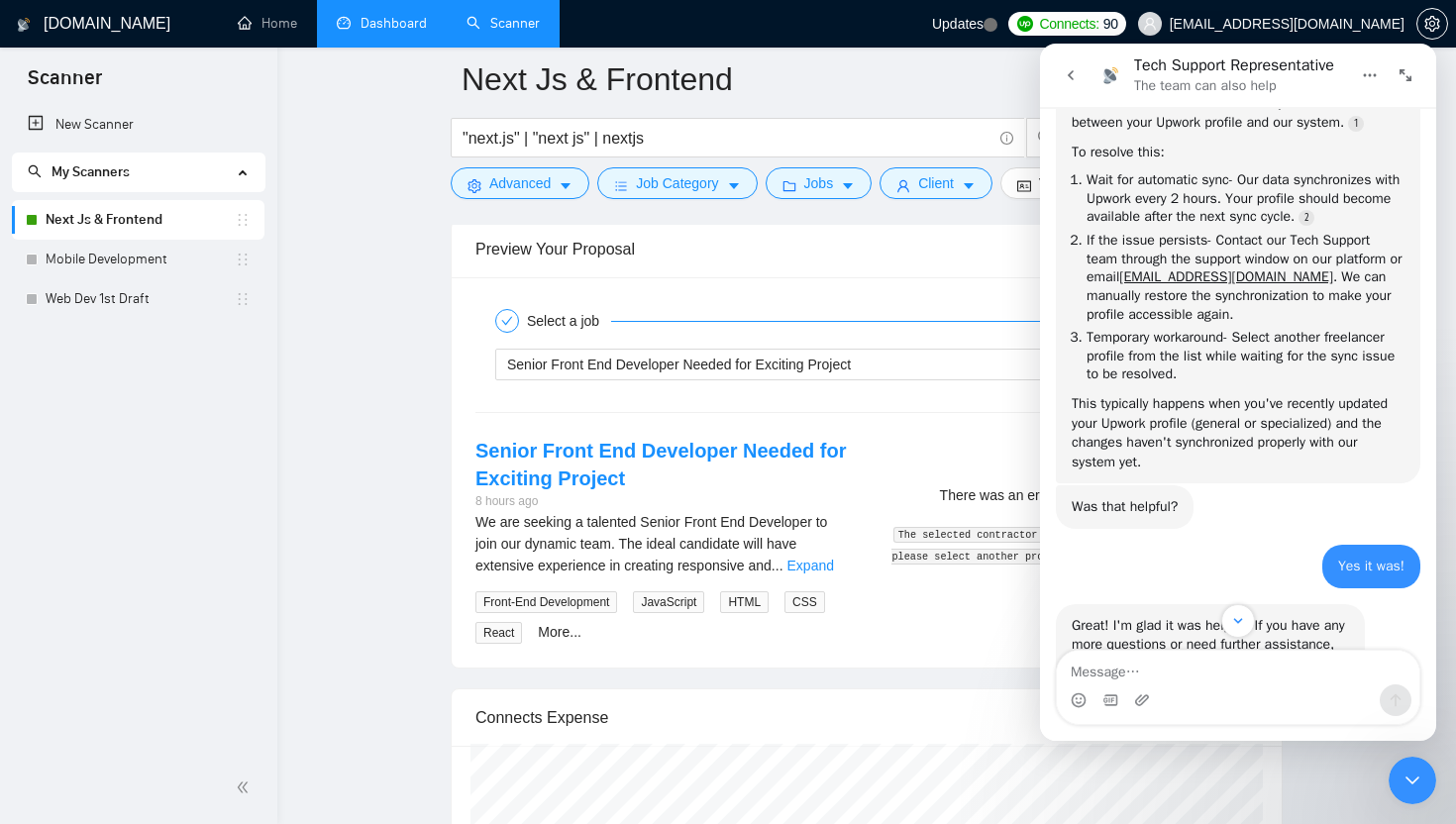 click on "Next Js & Frontend "next.js" | "next js" | nextjs Save Advanced   Job Category   Jobs   Client   Vendor   Reset All Preview Results Insights NEW Alerts Auto Bidder Auto Bidding Enabled Auto Bidding Enabled: ON Auto Bidder Schedule Auto Bidding Type: Automated (recommended) Semi-automated Auto Bidding Schedule: 24/7 Custom Custom Auto Bidder Schedule Repeat every week on Monday Tuesday Wednesday Thursday Friday Saturday Sunday Active Hours ( Asia/Karachi ): From: 11:00 To: 04:00  (next day) ( 17  hours) Asia/Karachi Auto Bidding Type Select your bidding algorithm: Choose the algorithm for you bidding. The price per proposal does not include your connects expenditure. Template Bidder Works great for narrow segments and short cover letters that don't change. 0.50  credits / proposal Sardor AI 🤖 Personalise your cover letter with ai [placeholders] 1.00  credits / proposal Experimental Laziza AI  👑   NEW   Learn more 2.00  credits / proposal 46.16 credits savings Team & Freelancer Select team: WeTeck     50" at bounding box center (867, -632) 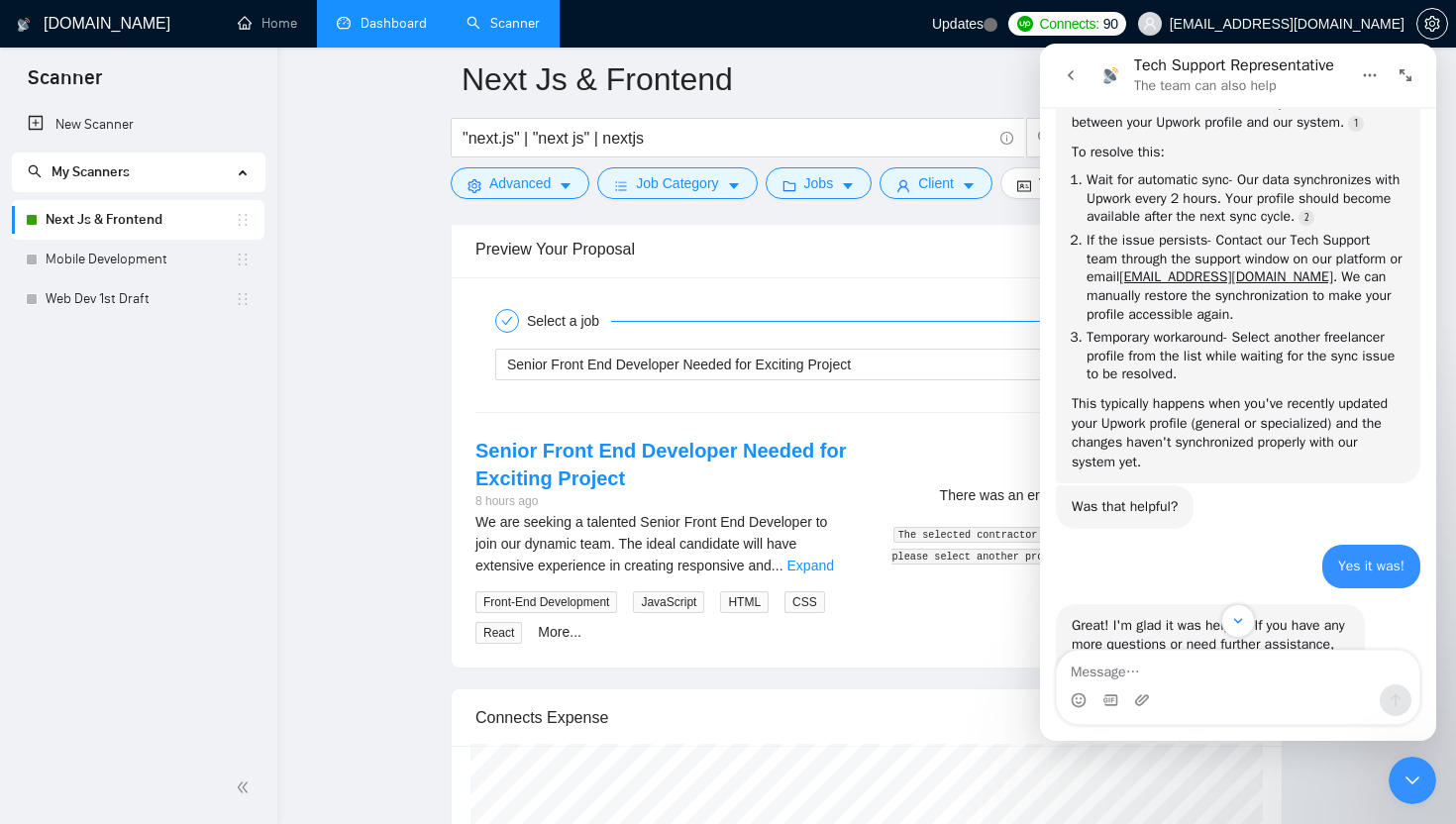 click 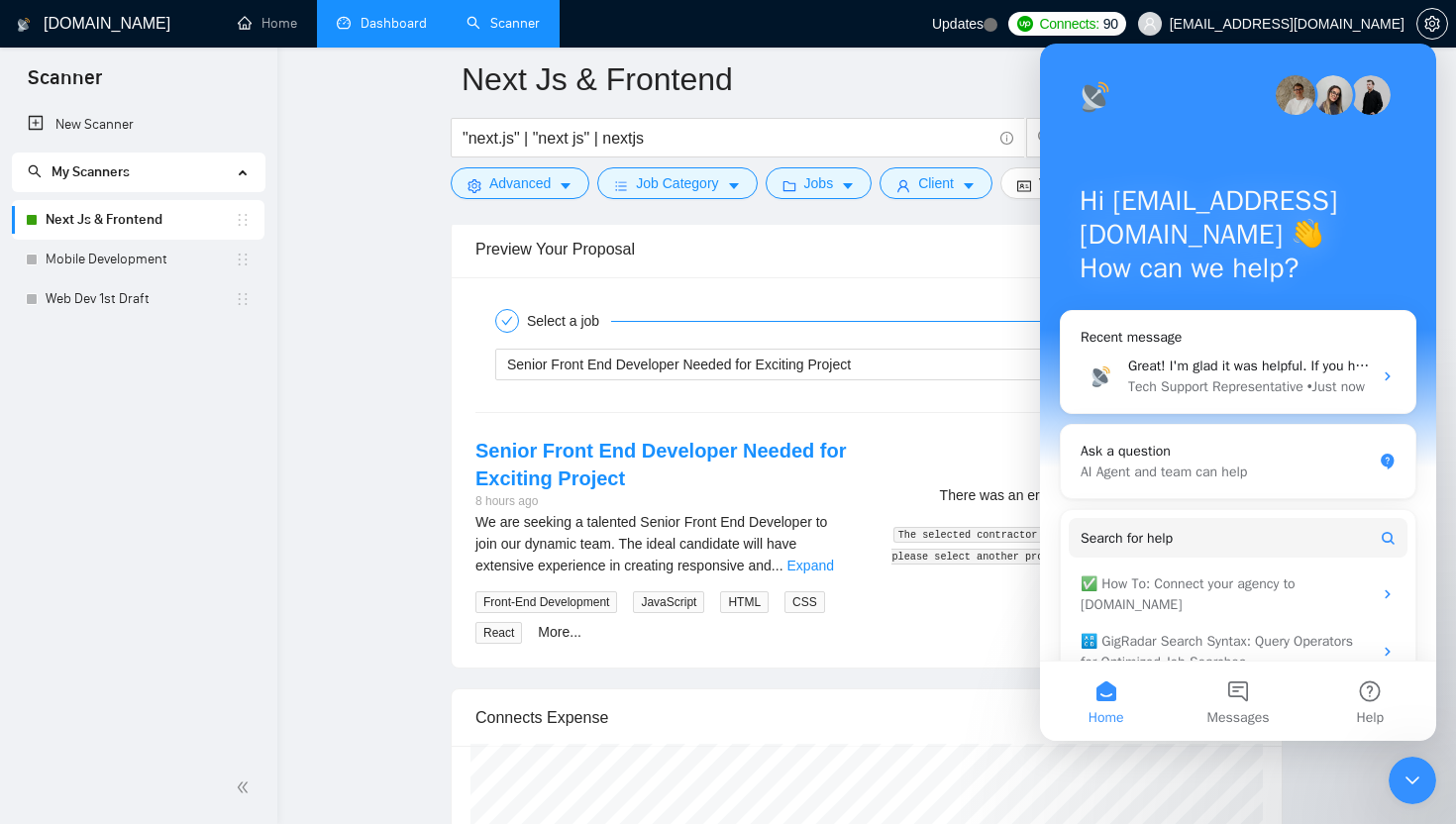 scroll, scrollTop: 100, scrollLeft: 0, axis: vertical 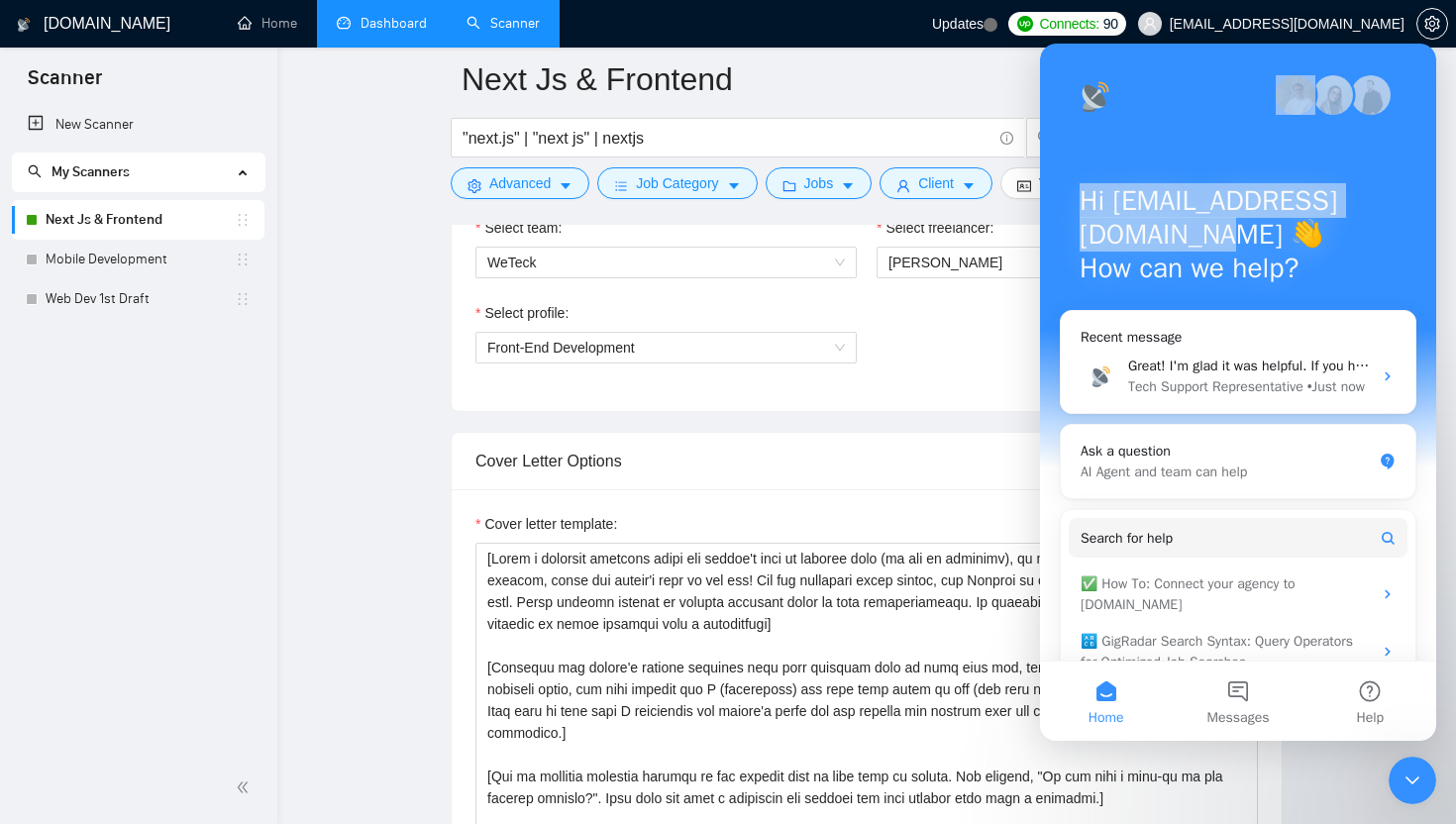 drag, startPoint x: 1221, startPoint y: 79, endPoint x: 1307, endPoint y: 263, distance: 203.10588 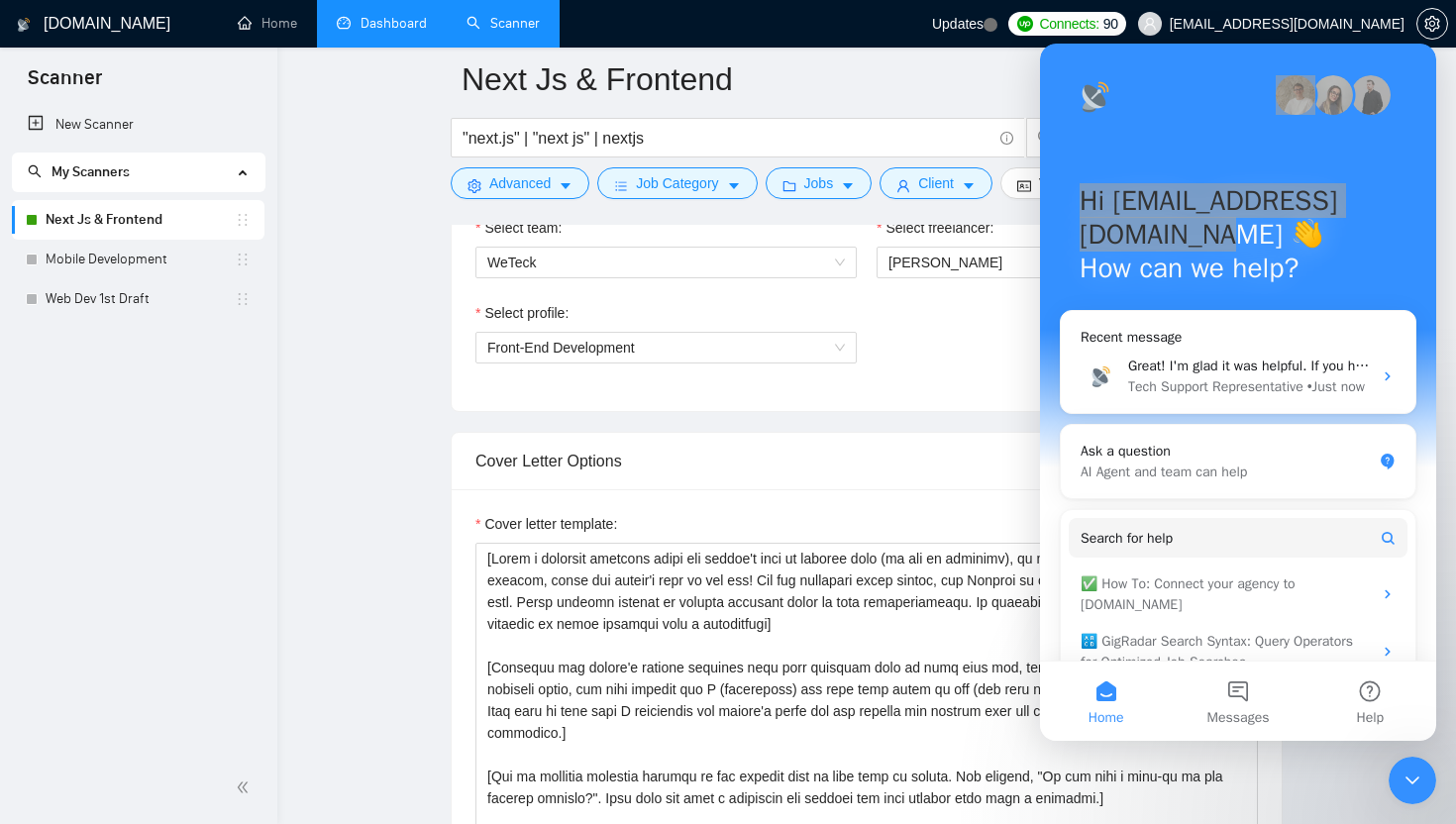 click on "Next Js & Frontend "next.js" | "next js" | nextjs Save Advanced   Job Category   Jobs   Client   Vendor   Reset All Preview Results Insights NEW Alerts Auto Bidder Auto Bidding Enabled Auto Bidding Enabled: ON Auto Bidder Schedule Auto Bidding Type: Automated (recommended) Semi-automated Auto Bidding Schedule: 24/7 Custom Custom Auto Bidder Schedule Repeat every week on Monday Tuesday Wednesday Thursday Friday Saturday Sunday Active Hours ( Asia/Karachi ): From: 11:00 To: 04:00  (next day) ( 17  hours) Asia/Karachi Auto Bidding Type Select your bidding algorithm: Choose the algorithm for you bidding. The price per proposal does not include your connects expenditure. Template Bidder Works great for narrow segments and short cover letters that don't change. 0.50  credits / proposal Sardor AI 🤖 Personalise your cover letter with ai [placeholders] 1.00  credits / proposal Experimental Laziza AI  👑   NEW   Learn more 2.00  credits / proposal 46.16 credits savings Team & Freelancer Select team: WeTeck     50" at bounding box center [867, 1152] 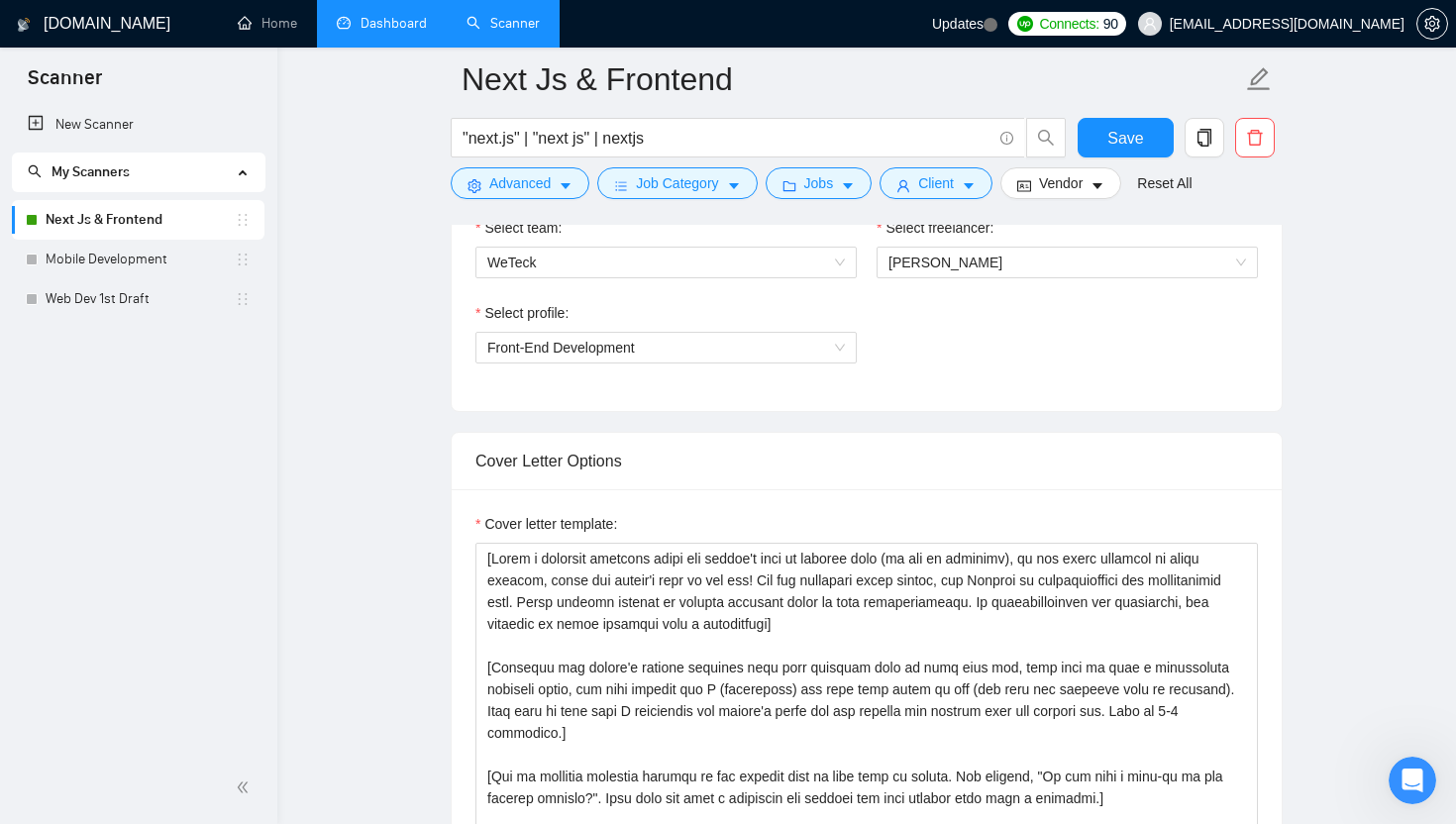 scroll, scrollTop: 0, scrollLeft: 0, axis: both 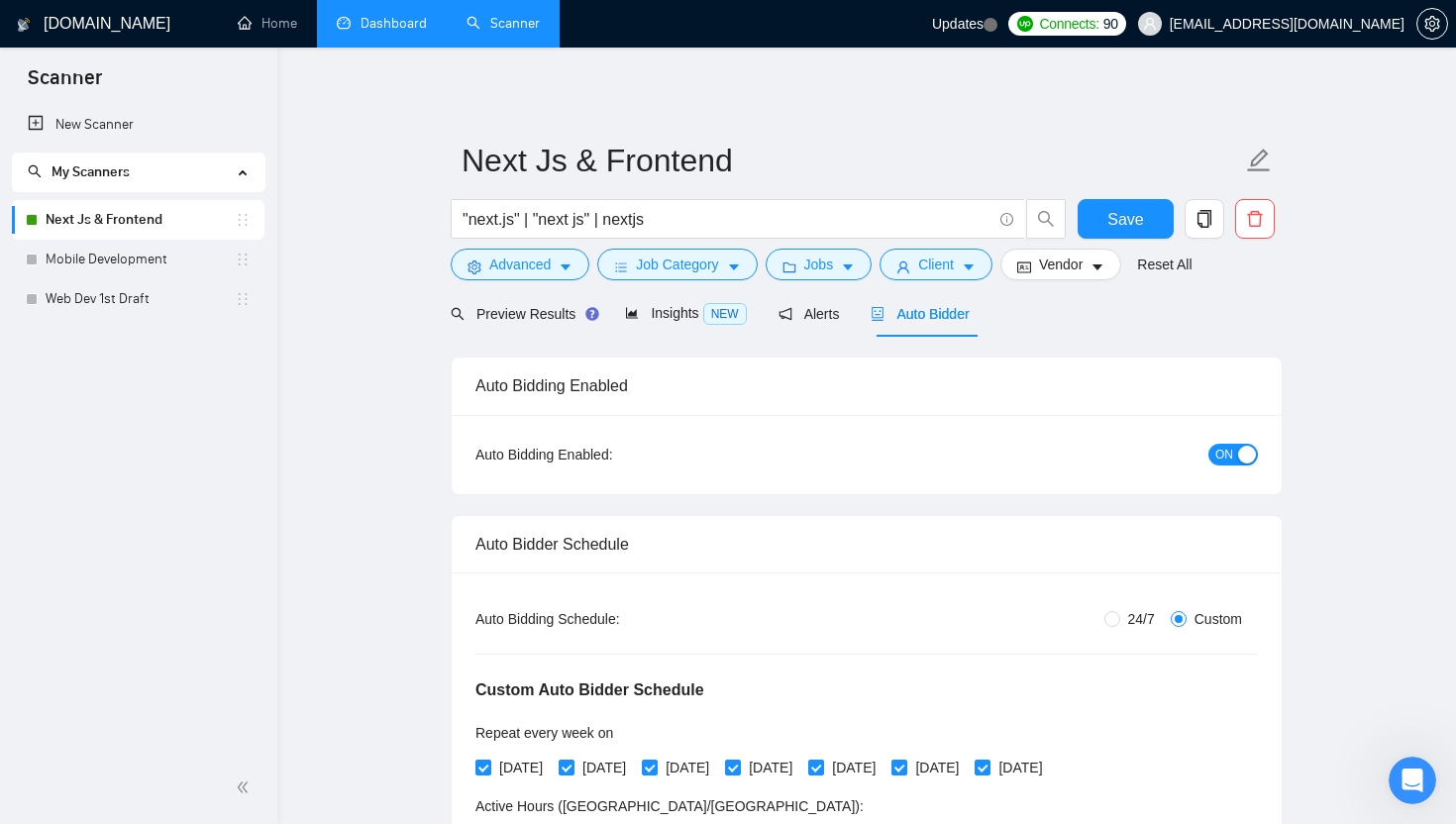 click on "Dashboard" at bounding box center [381, 23] 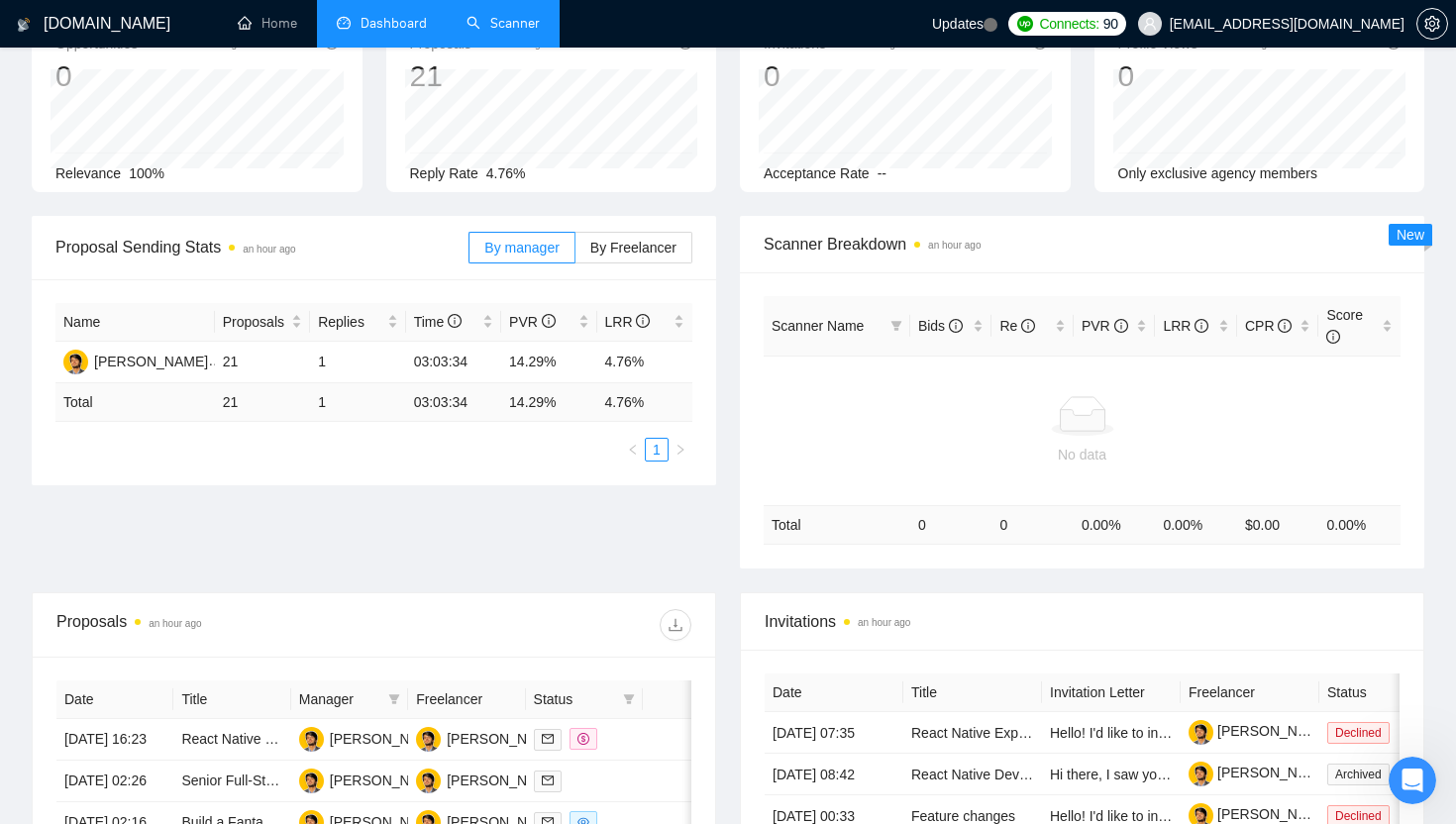scroll, scrollTop: 0, scrollLeft: 0, axis: both 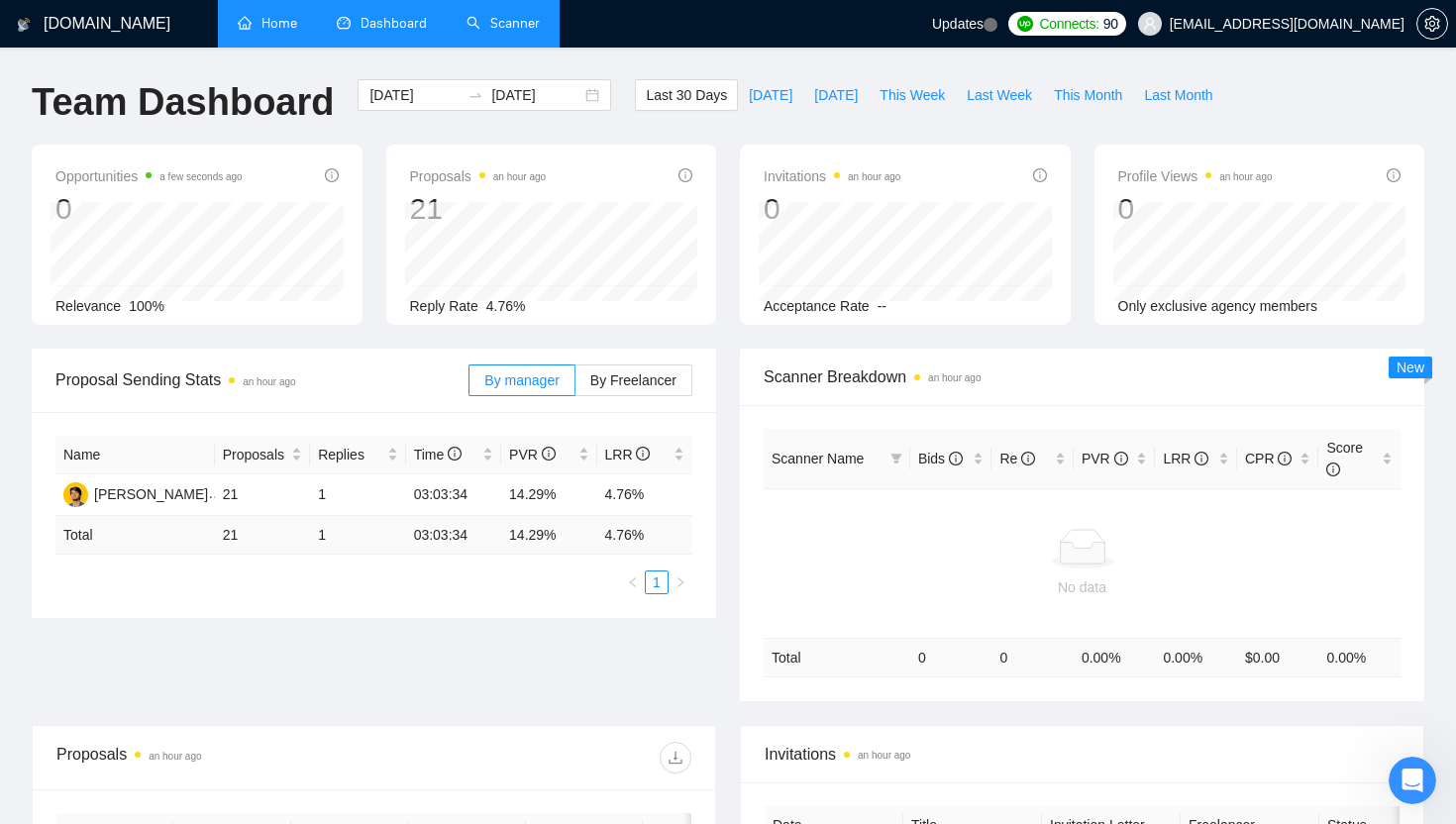 click on "Home" at bounding box center (267, 23) 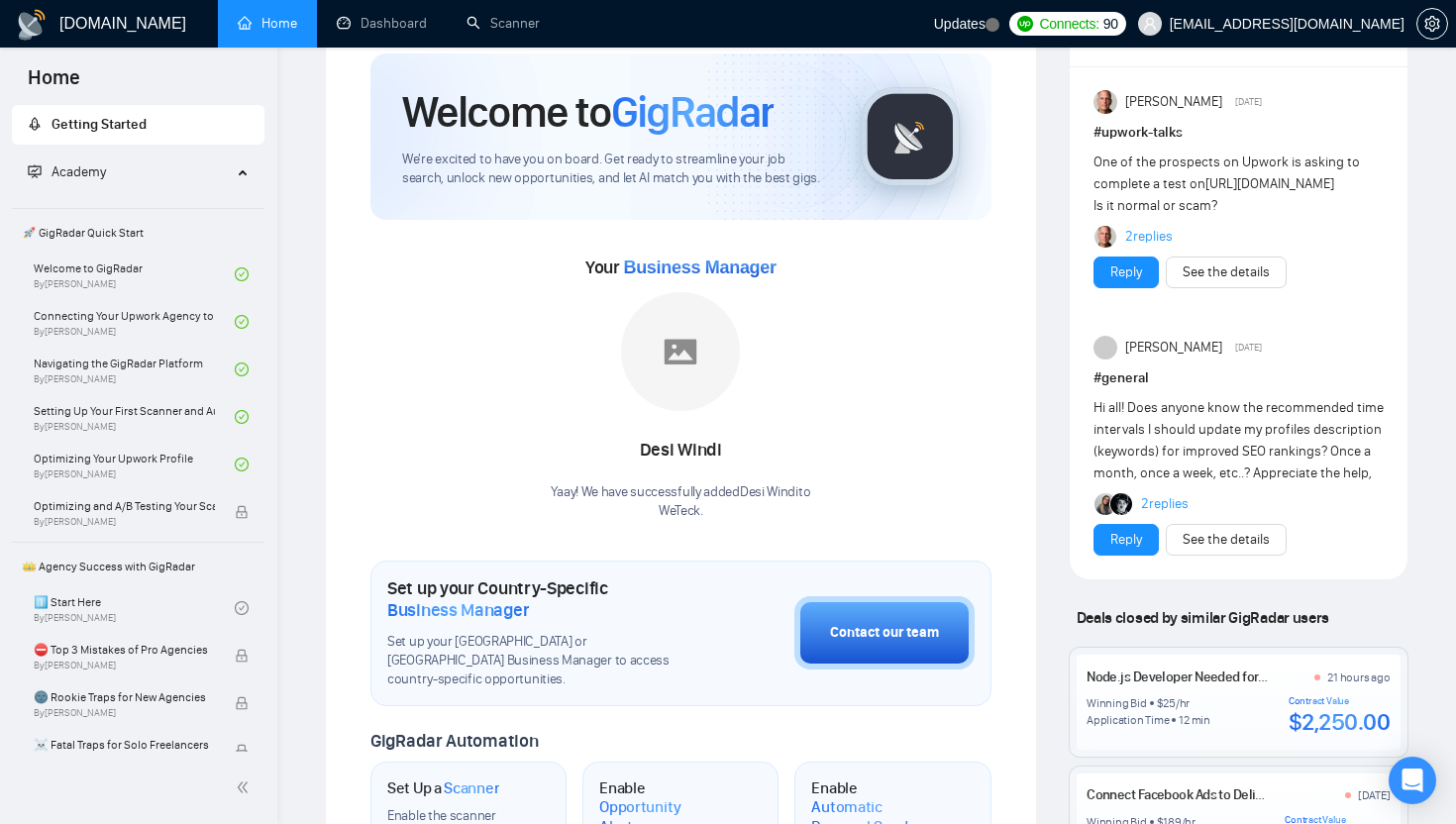 scroll, scrollTop: 0, scrollLeft: 0, axis: both 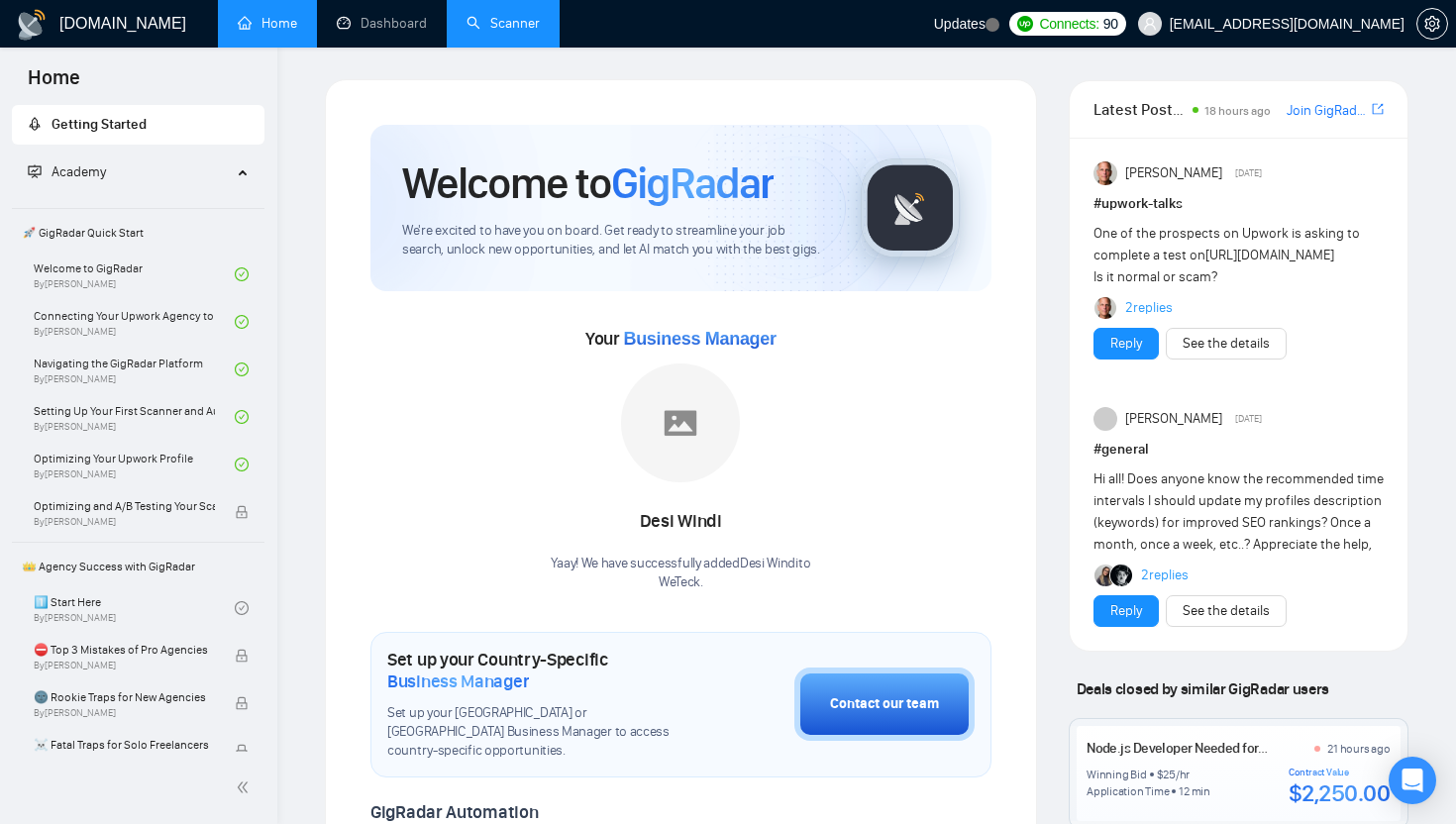 click on "Scanner" at bounding box center [503, 23] 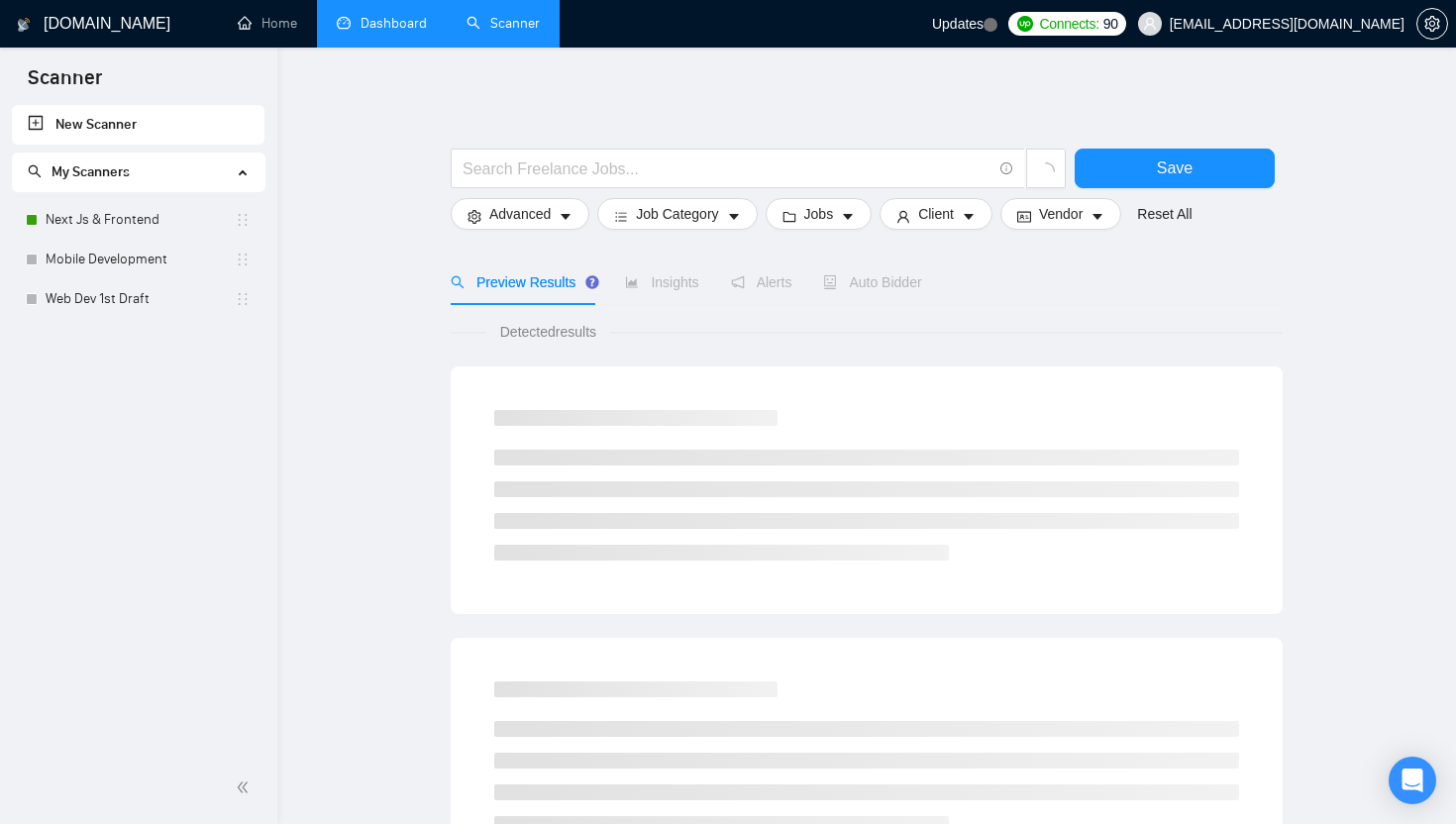 click on "Dashboard" at bounding box center (381, 23) 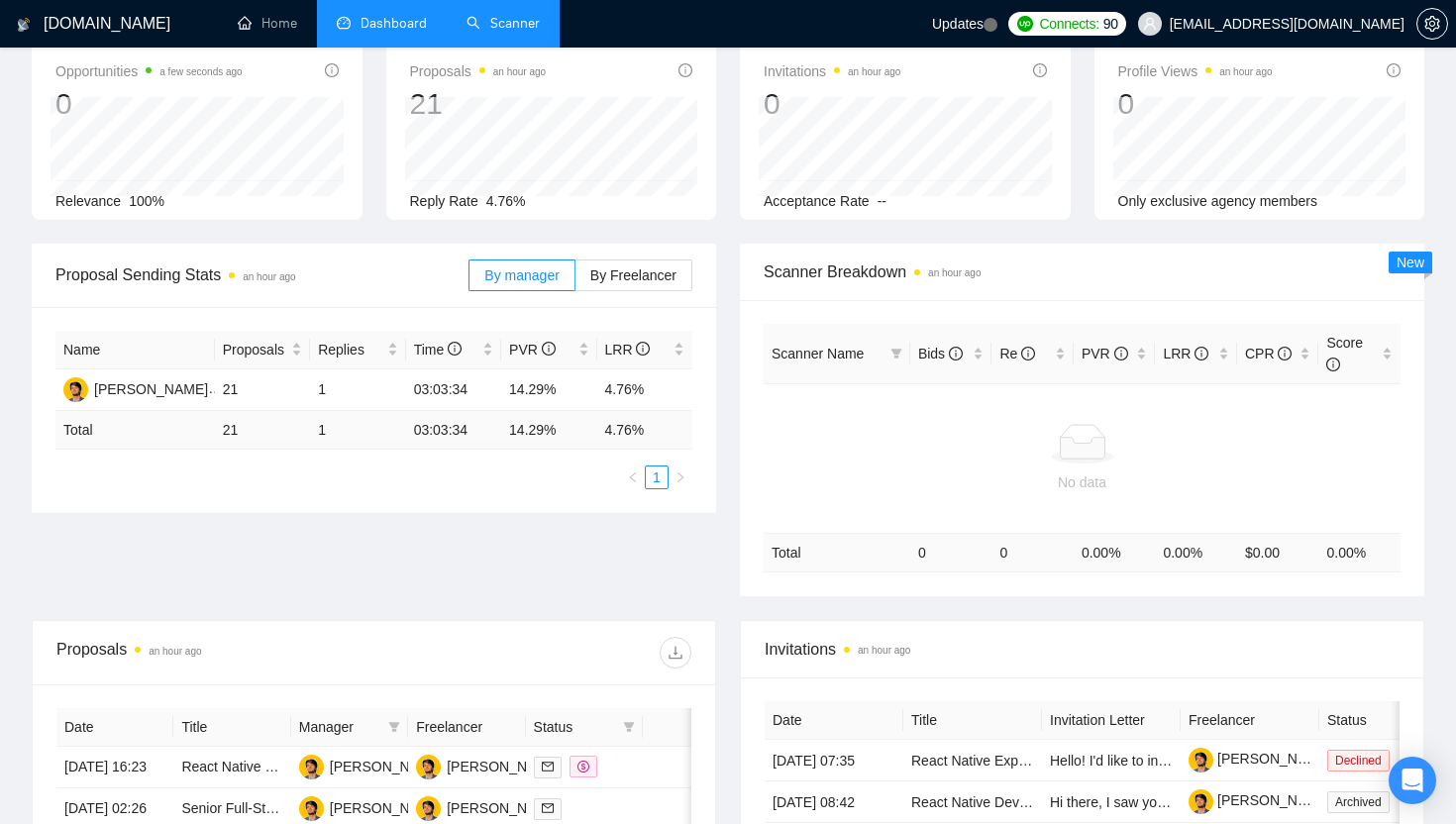 scroll, scrollTop: 0, scrollLeft: 0, axis: both 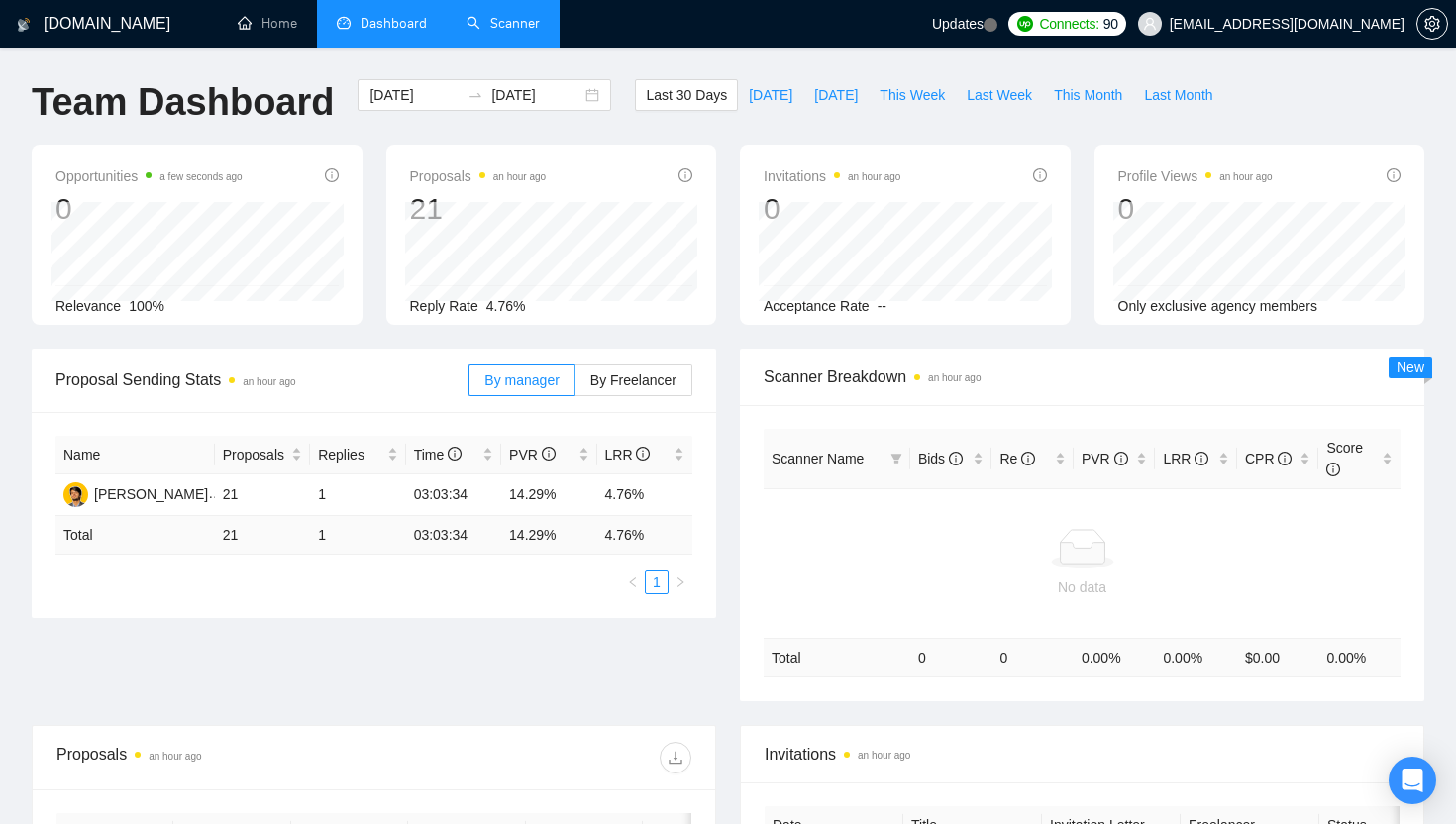 click on "Scanner" at bounding box center [503, 23] 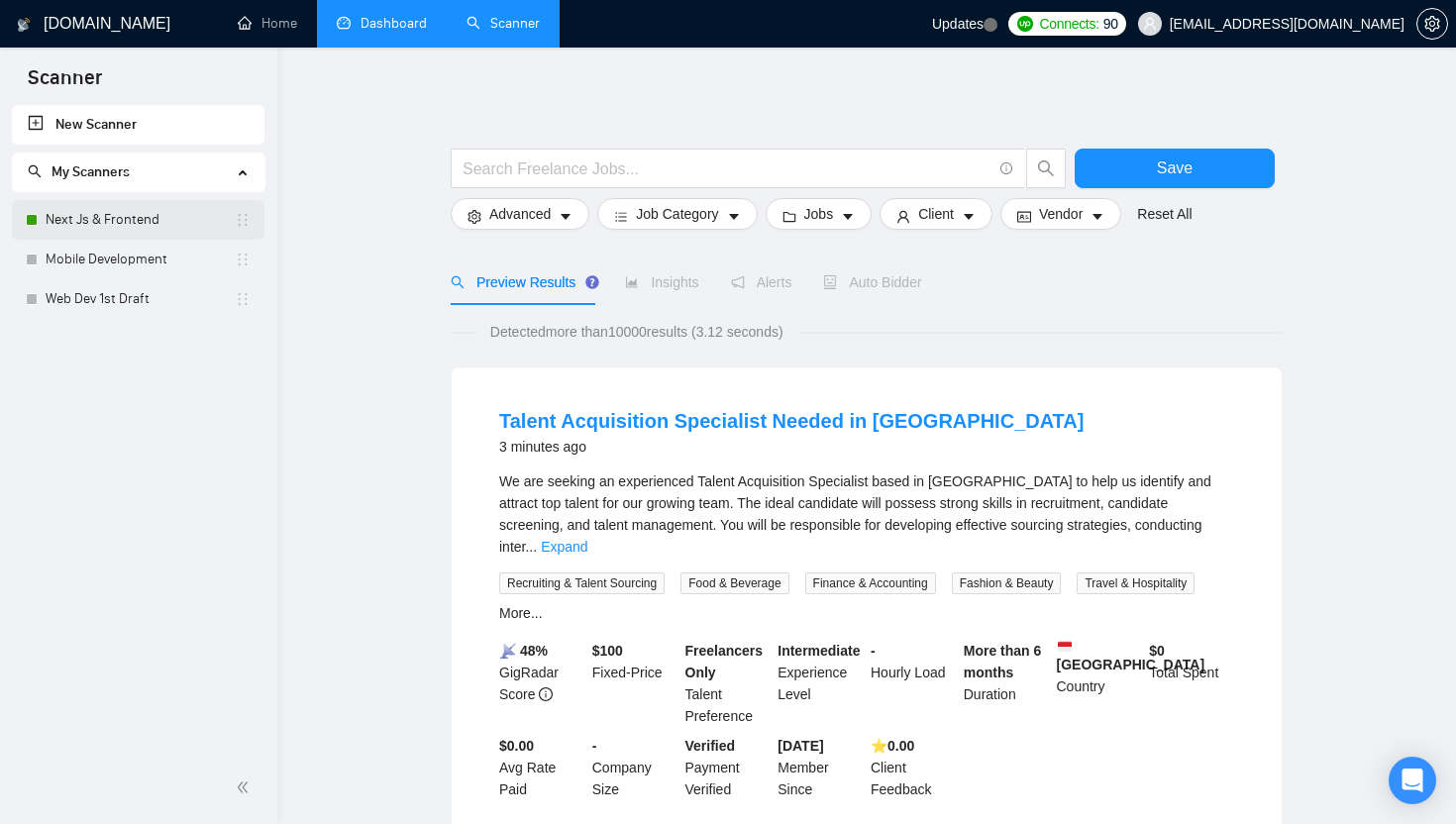 click on "Next Js & Frontend" at bounding box center (140, 220) 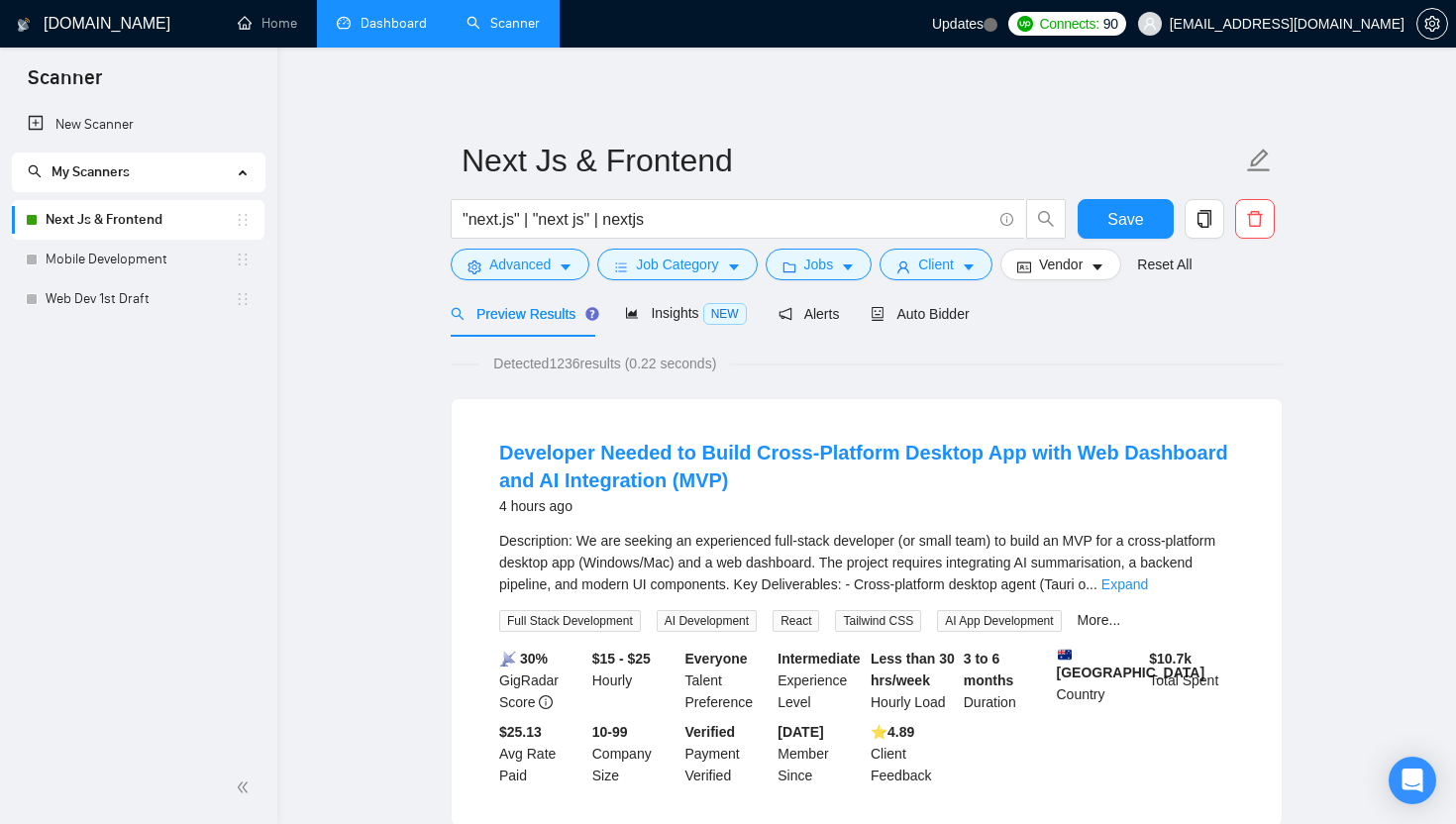 click on "Next Js & Frontend "next.js" | "next js" | nextjs Save Advanced   Job Category   Jobs   Client   Vendor   Reset All Preview Results Insights NEW Alerts Auto Bidder Detected   1236  results   (0.22 seconds) Developer Needed to Build Cross-Platform Desktop App with Web Dashboard and AI Integration (MVP) 4 hours ago Description:
We are seeking an experienced full-stack developer (or small team) to build an MVP for a cross-platform desktop app (Windows/Mac) and a web dashboard. The project requires integrating AI summarisation, a backend pipeline, and modern UI components.
Key Deliverables:
- Cross-platform desktop agent (Tauri o ... Expand Full Stack Development AI Development React Tailwind CSS AI App Development More... 📡   30% GigRadar Score   $15 - $25 Hourly Everyone Talent Preference Intermediate Experience Level Less than 30 hrs/week Hourly Load 3 to 6 months Duration   [GEOGRAPHIC_DATA] Country $ 10.7k Total Spent $25.13 Avg Rate Paid 10-99 Company Size Verified Payment Verified [DATE] Member Since 4.89" at bounding box center (867, 2431) 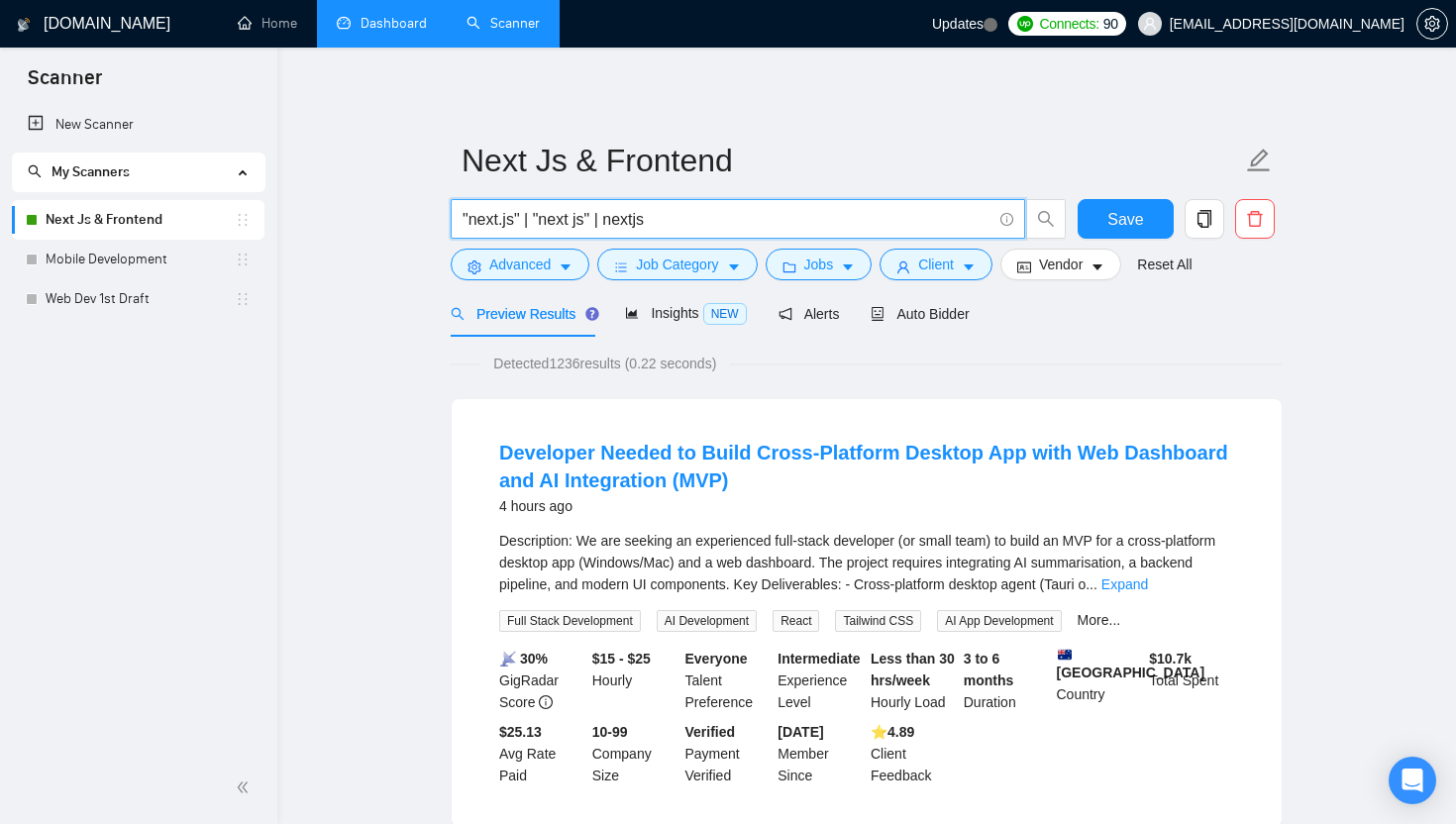 drag, startPoint x: 693, startPoint y: 215, endPoint x: 447, endPoint y: 220, distance: 246.0508 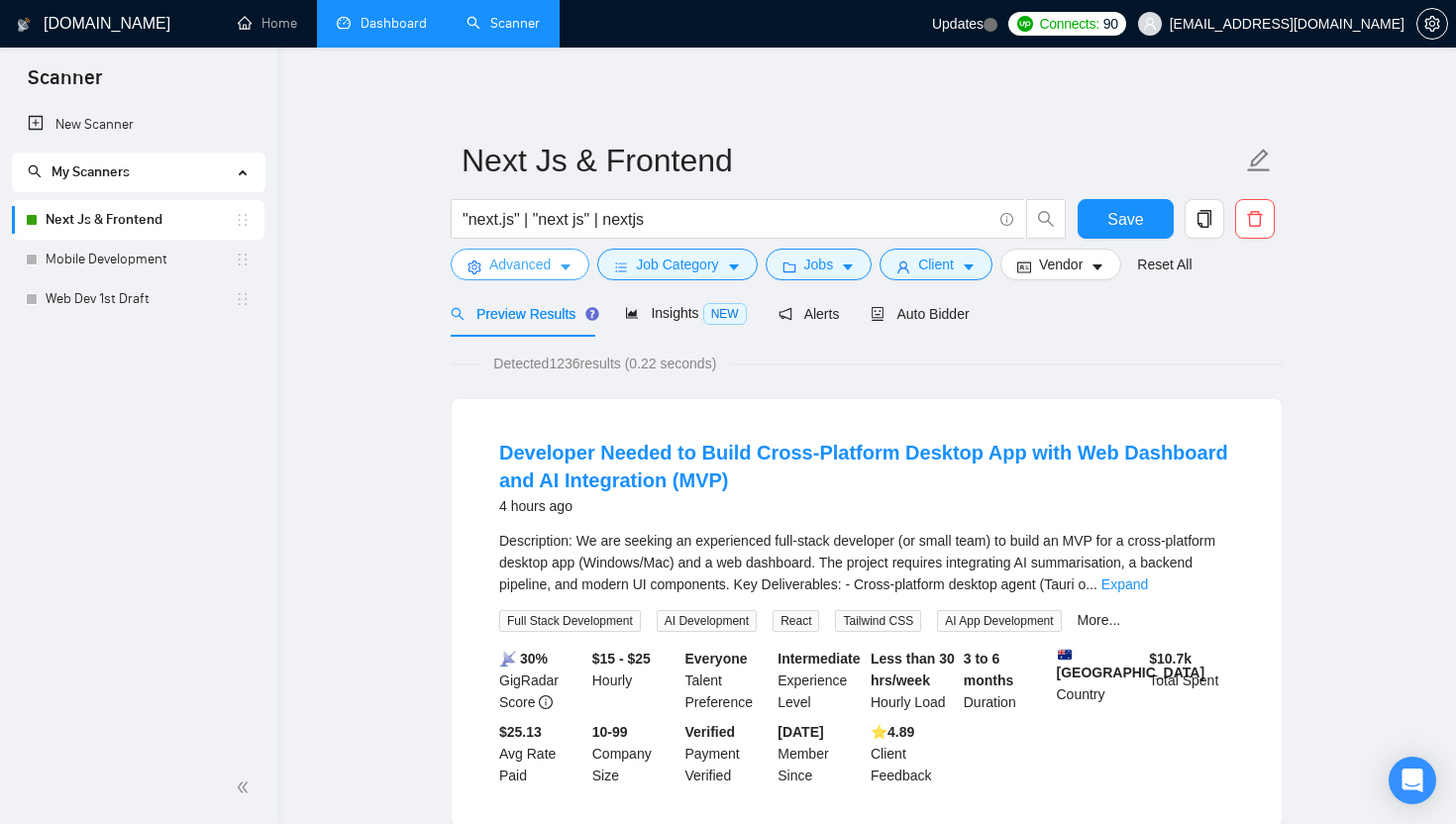 click on "Advanced" at bounding box center [520, 264] 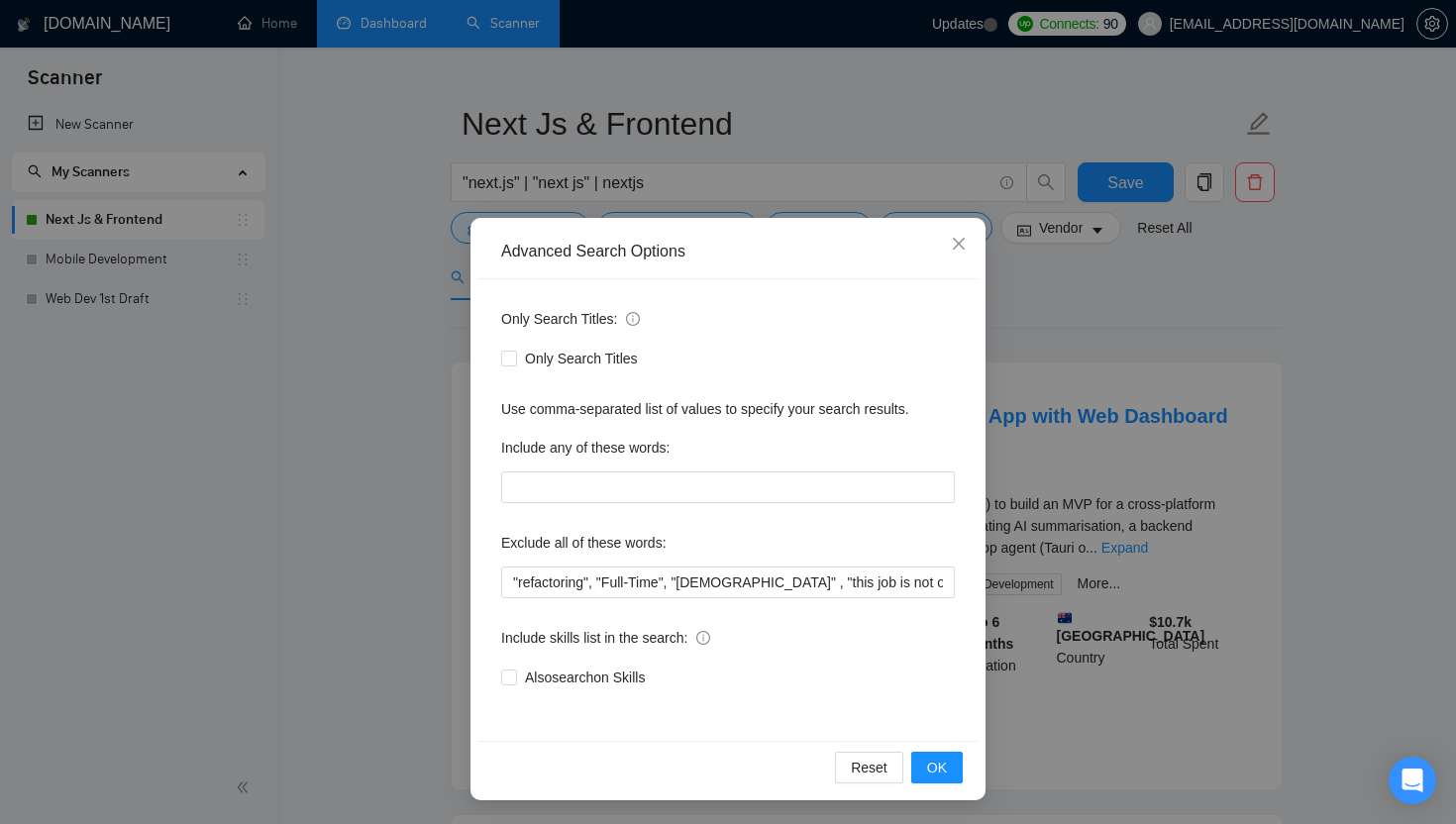 scroll, scrollTop: 45, scrollLeft: 0, axis: vertical 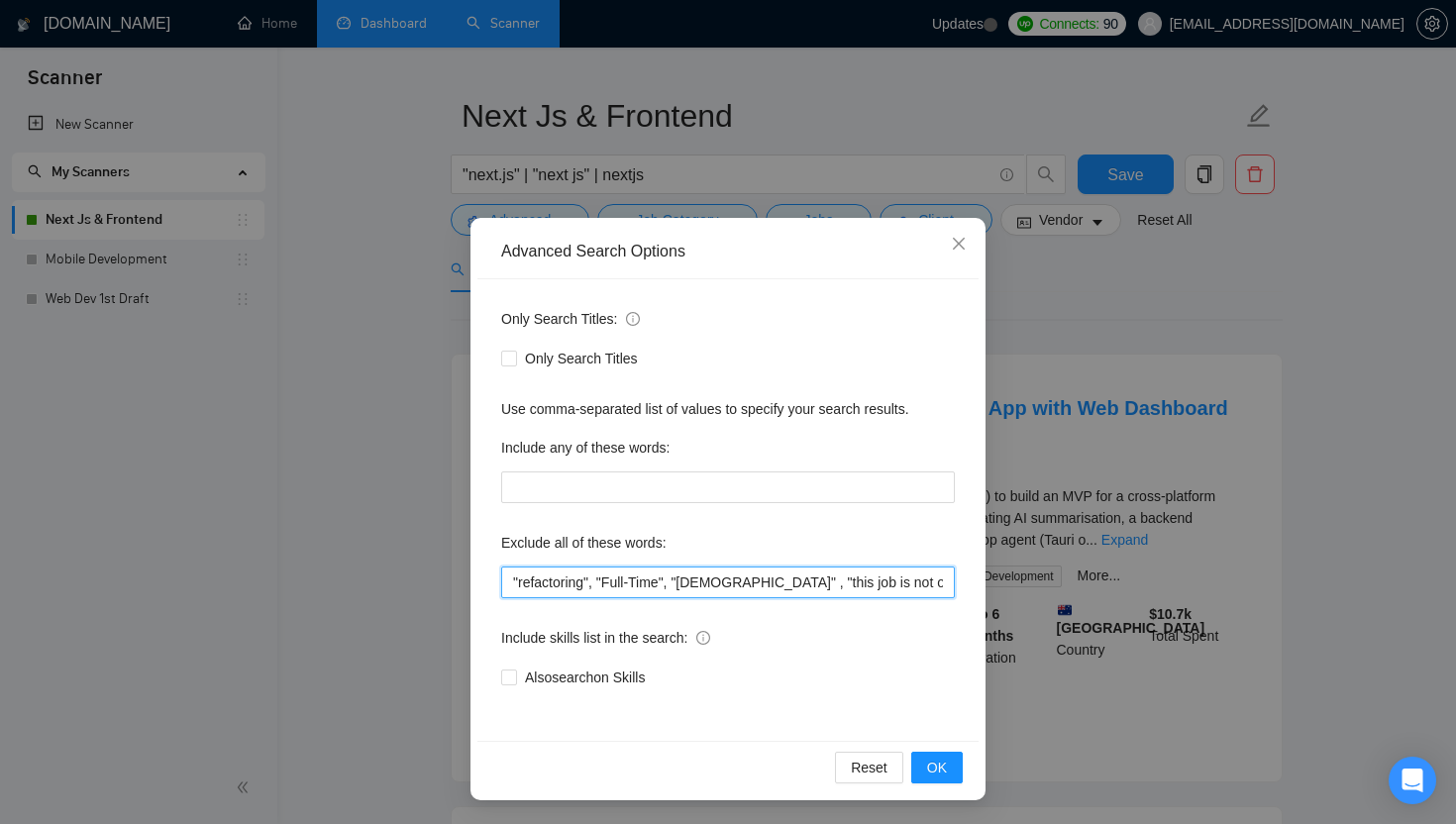 click on ""refactoring", "Full-Time", "[DEMOGRAPHIC_DATA]" , "this job is not open to teams", "this job is not open to agency", "this job is not open to companies", "NO AGENCY", "Freelancers Only", "NOT AGENCY", "no agency", "no agencies", "individual only", "freelancers only", "No Agencies!", "independent contractors only", "***Freelancers Only," "/Freelancers Only", ".Freelancers Only", ",Freelancers Only.", "Smart Contracts", "smart contracts", "Smart contract", "on-site", "on site"" at bounding box center [728, 582] 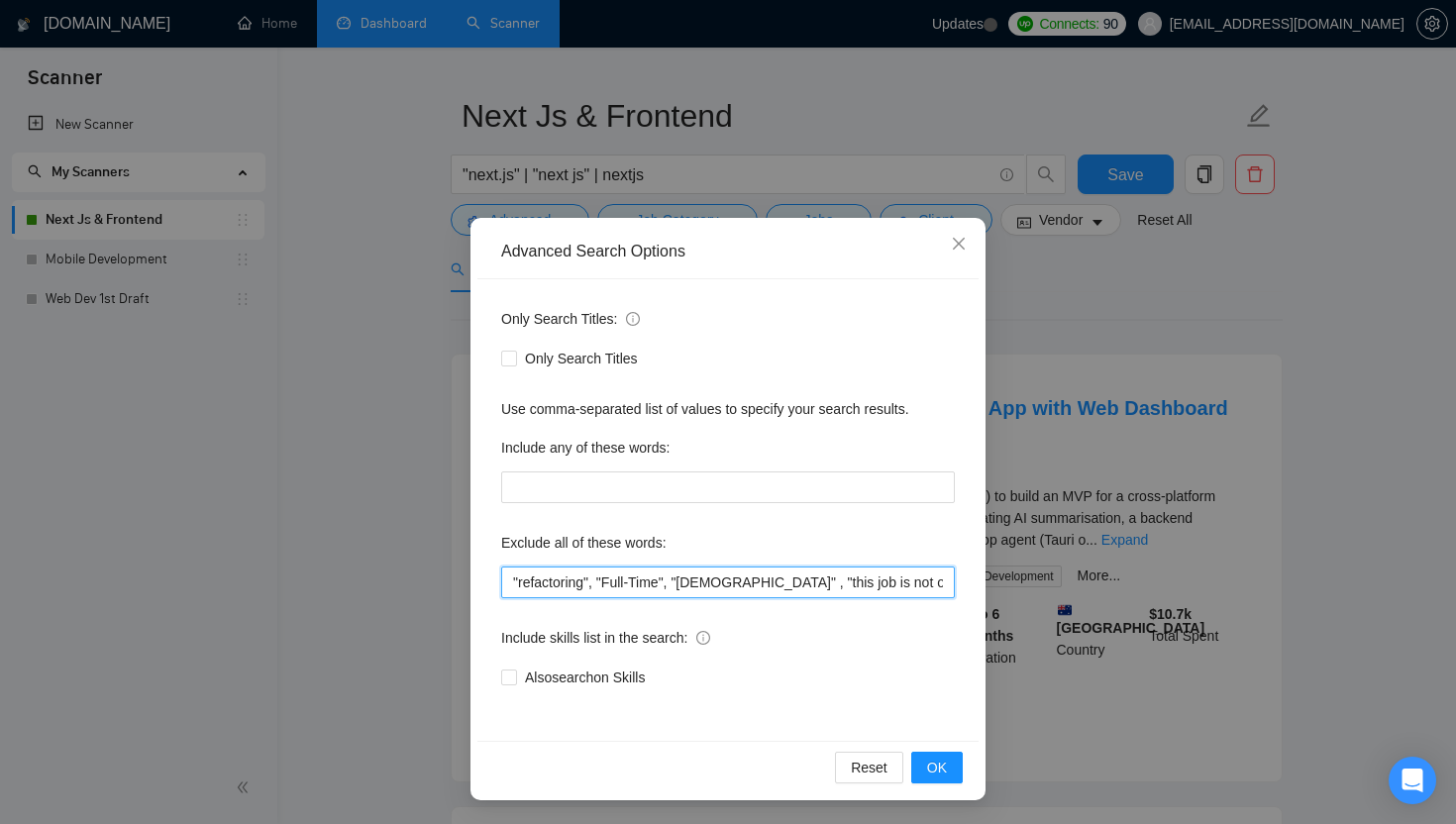 click on ""refactoring", "Full-Time", "[DEMOGRAPHIC_DATA]" , "this job is not open to teams", "this job is not open to agency", "this job is not open to companies", "NO AGENCY", "Freelancers Only", "NOT AGENCY", "no agency", "no agencies", "individual only", "freelancers only", "No Agencies!", "independent contractors only", "***Freelancers Only," "/Freelancers Only", ".Freelancers Only", ",Freelancers Only.", "Smart Contracts", "smart contracts", "Smart contract", "on-site", "on site"" at bounding box center [728, 582] 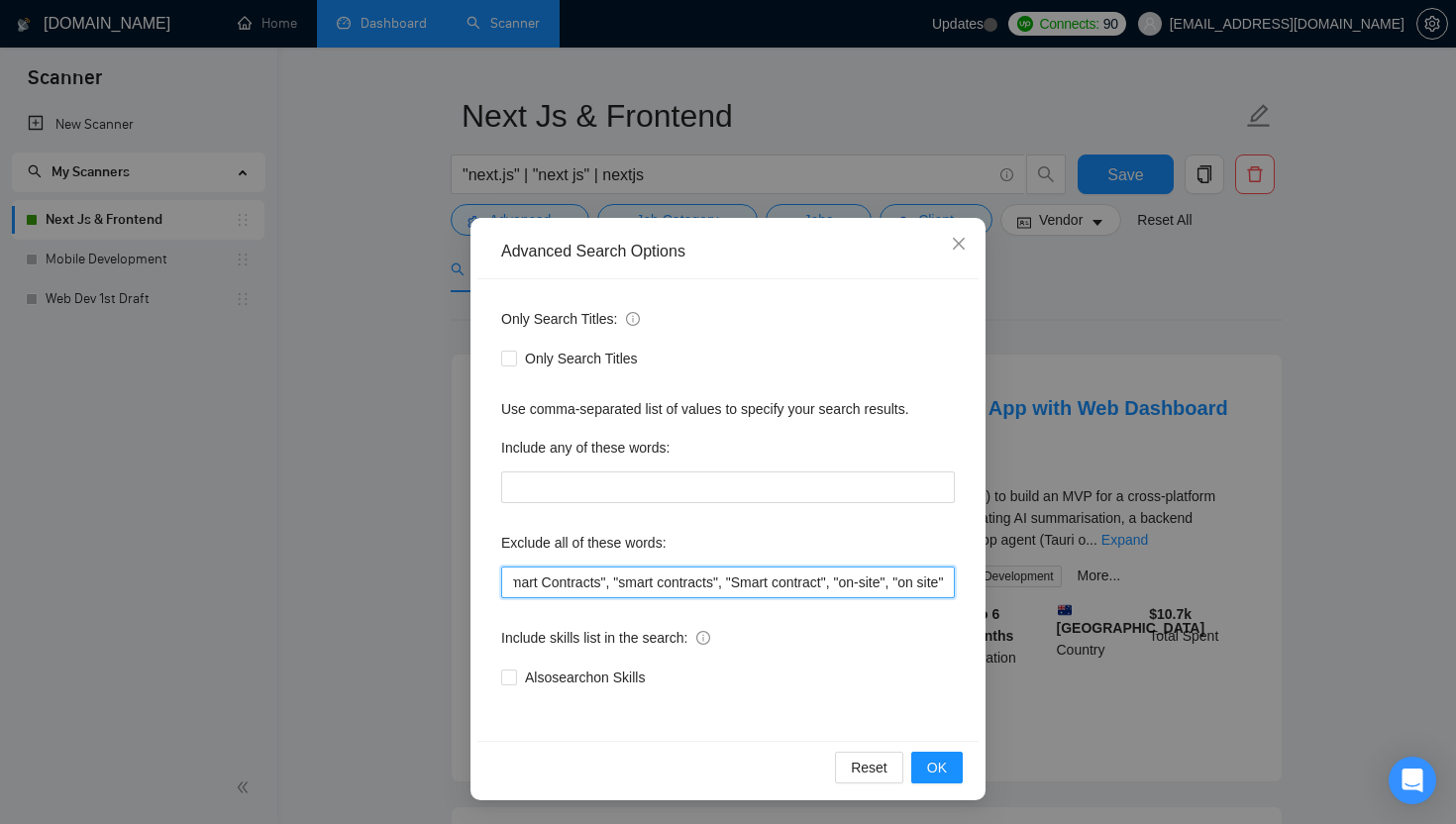 scroll, scrollTop: 0, scrollLeft: 2529, axis: horizontal 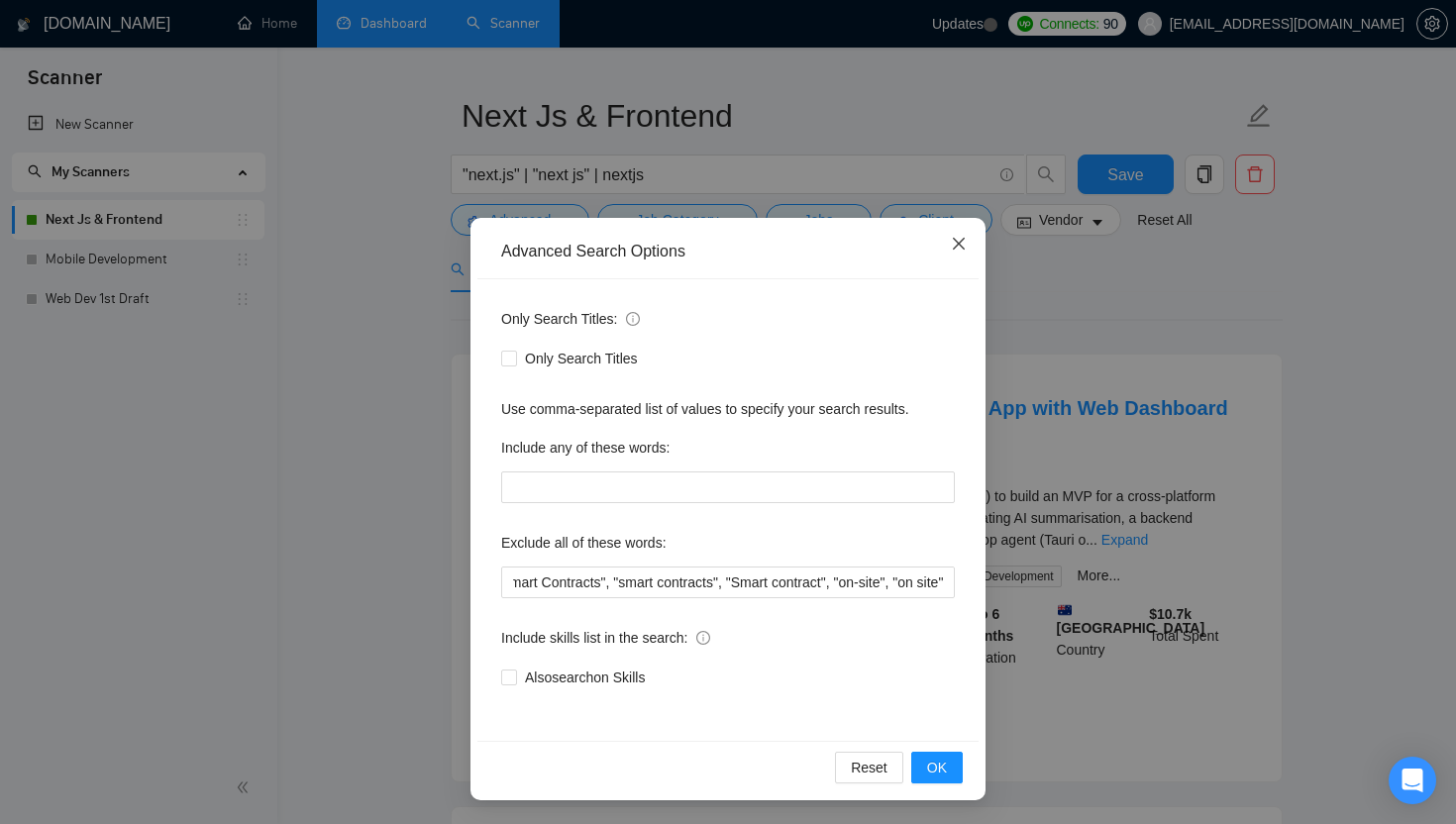 click 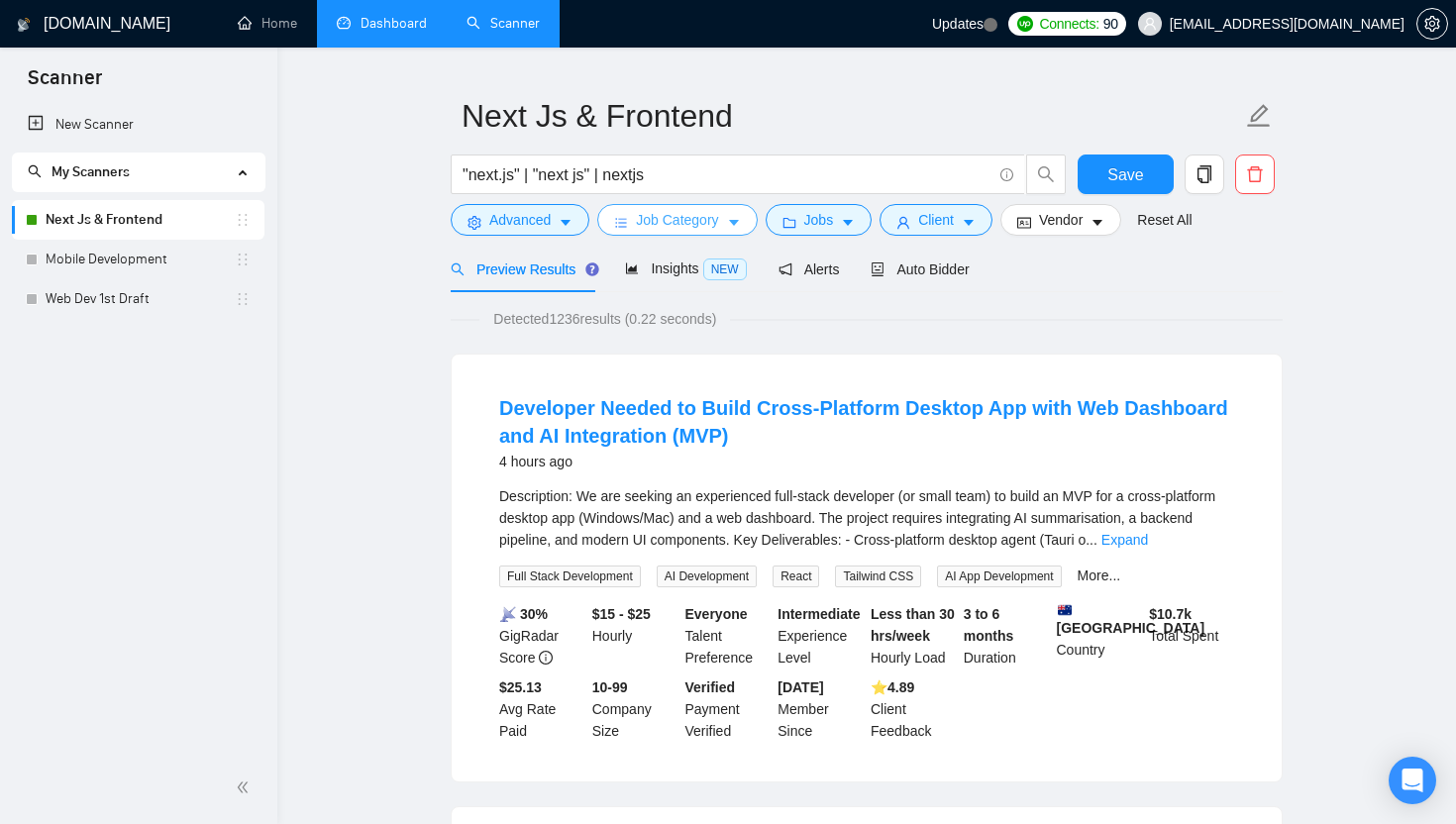 click on "Job Category" at bounding box center [676, 220] 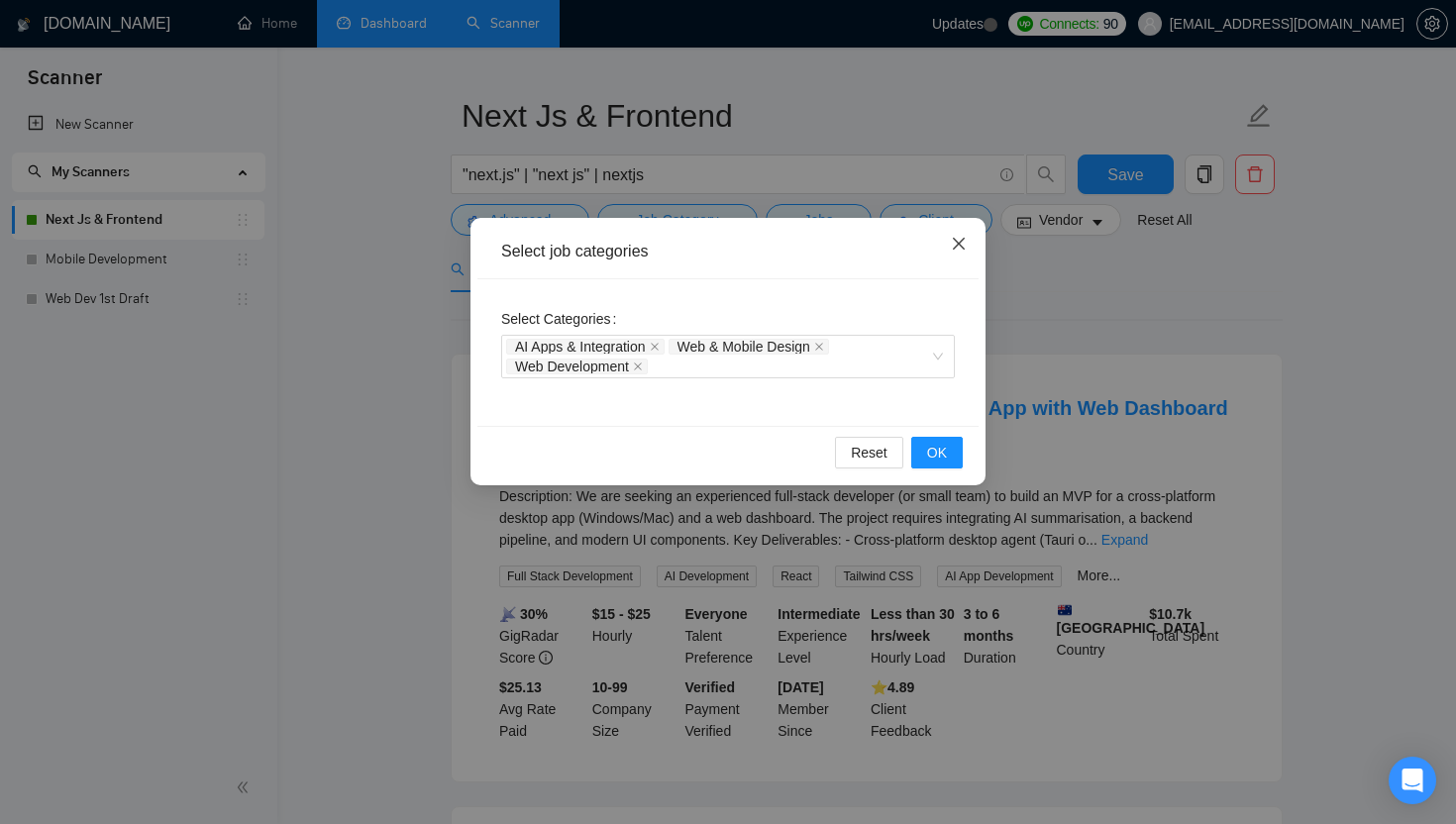click 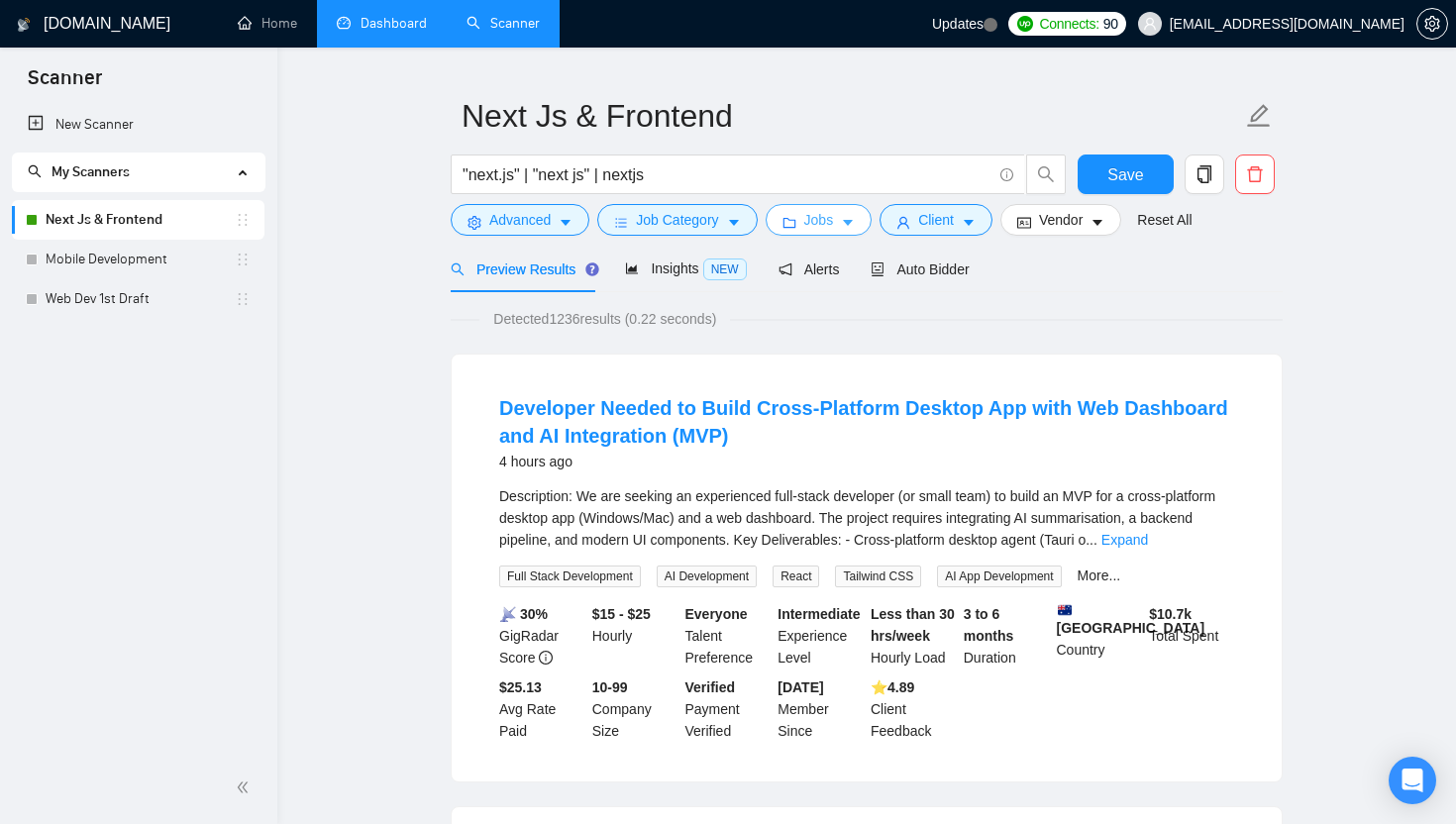 click on "Jobs" at bounding box center [819, 220] 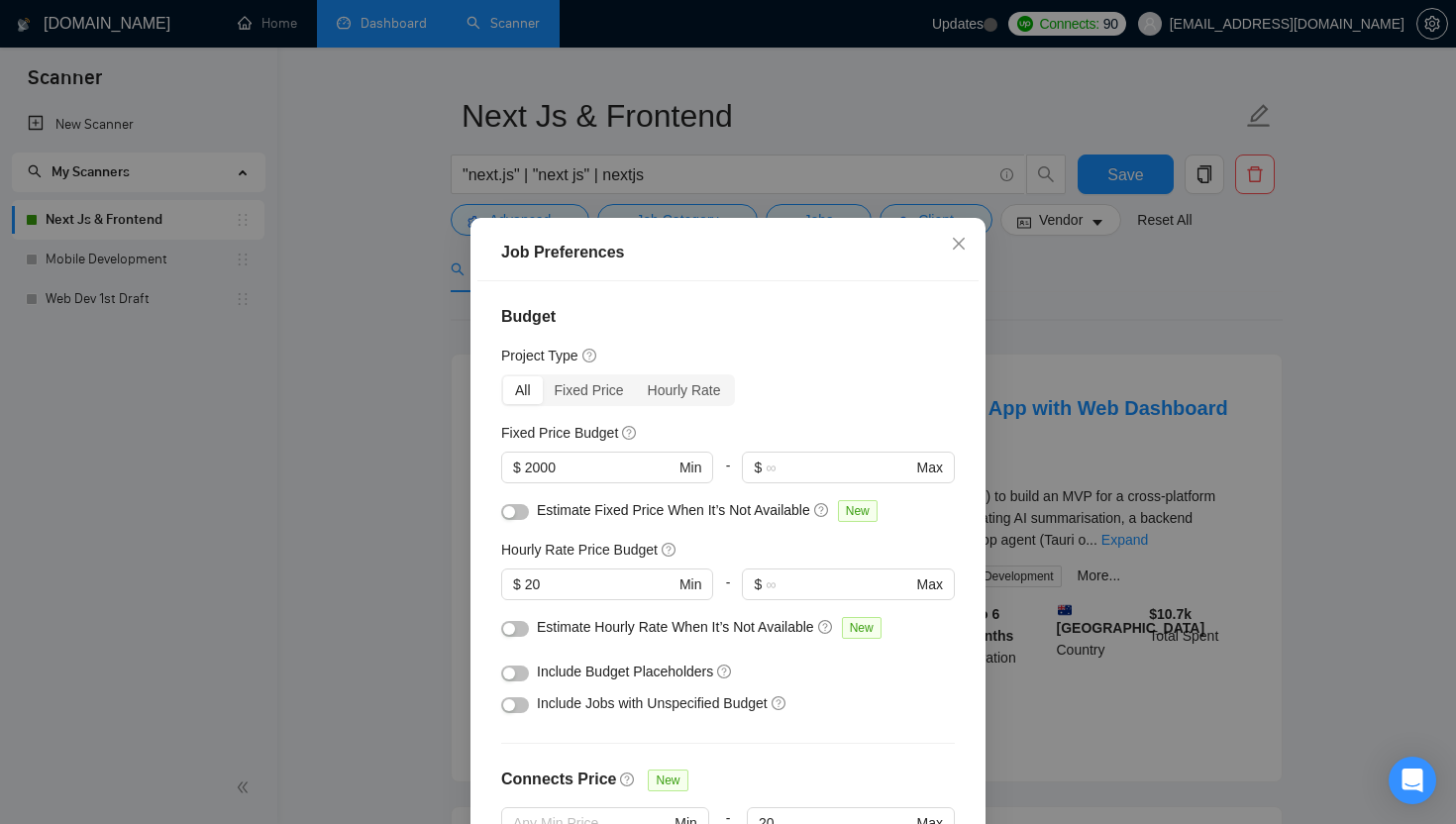 scroll, scrollTop: 29, scrollLeft: 0, axis: vertical 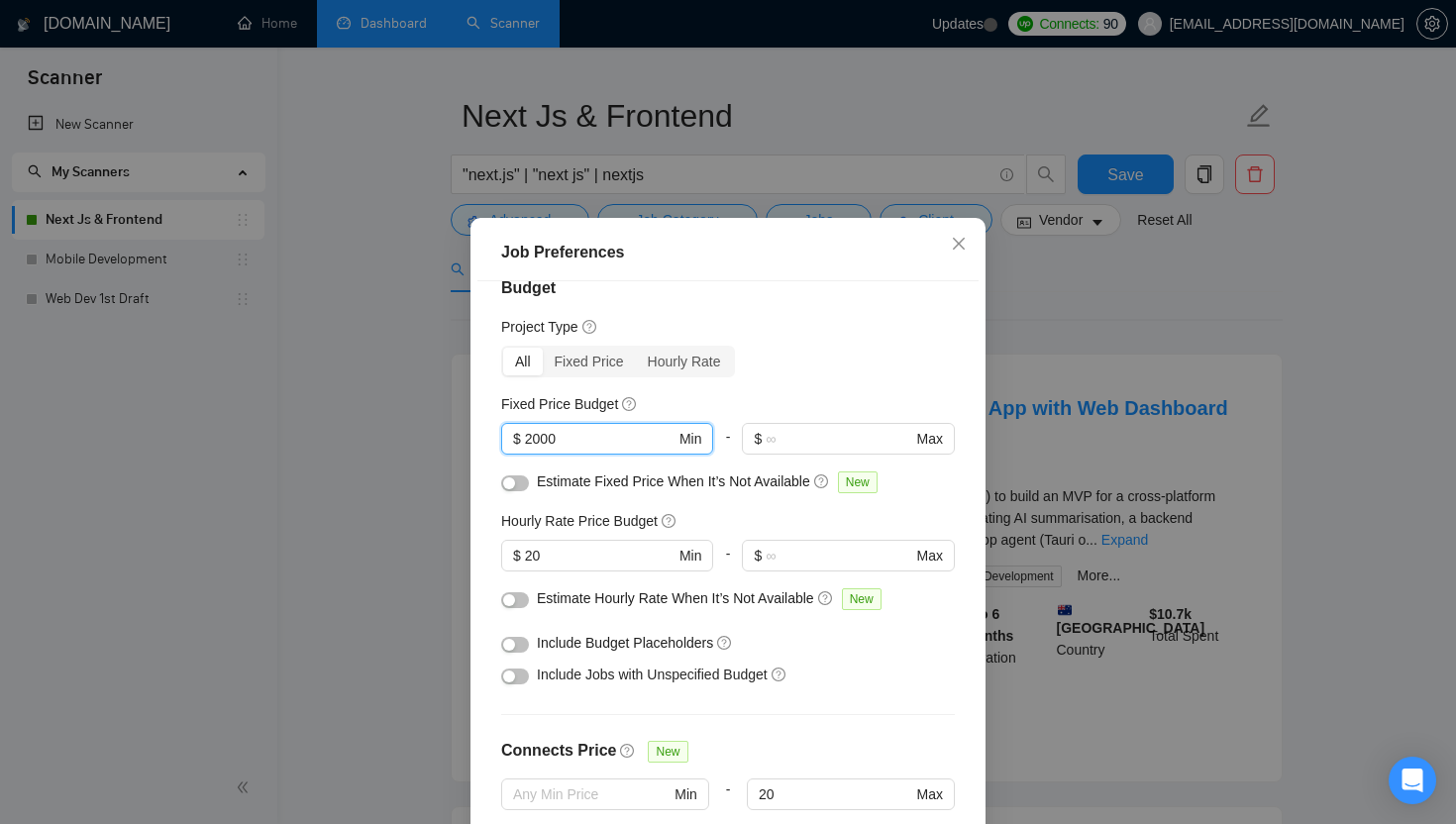 drag, startPoint x: 582, startPoint y: 442, endPoint x: 496, endPoint y: 444, distance: 86.02325 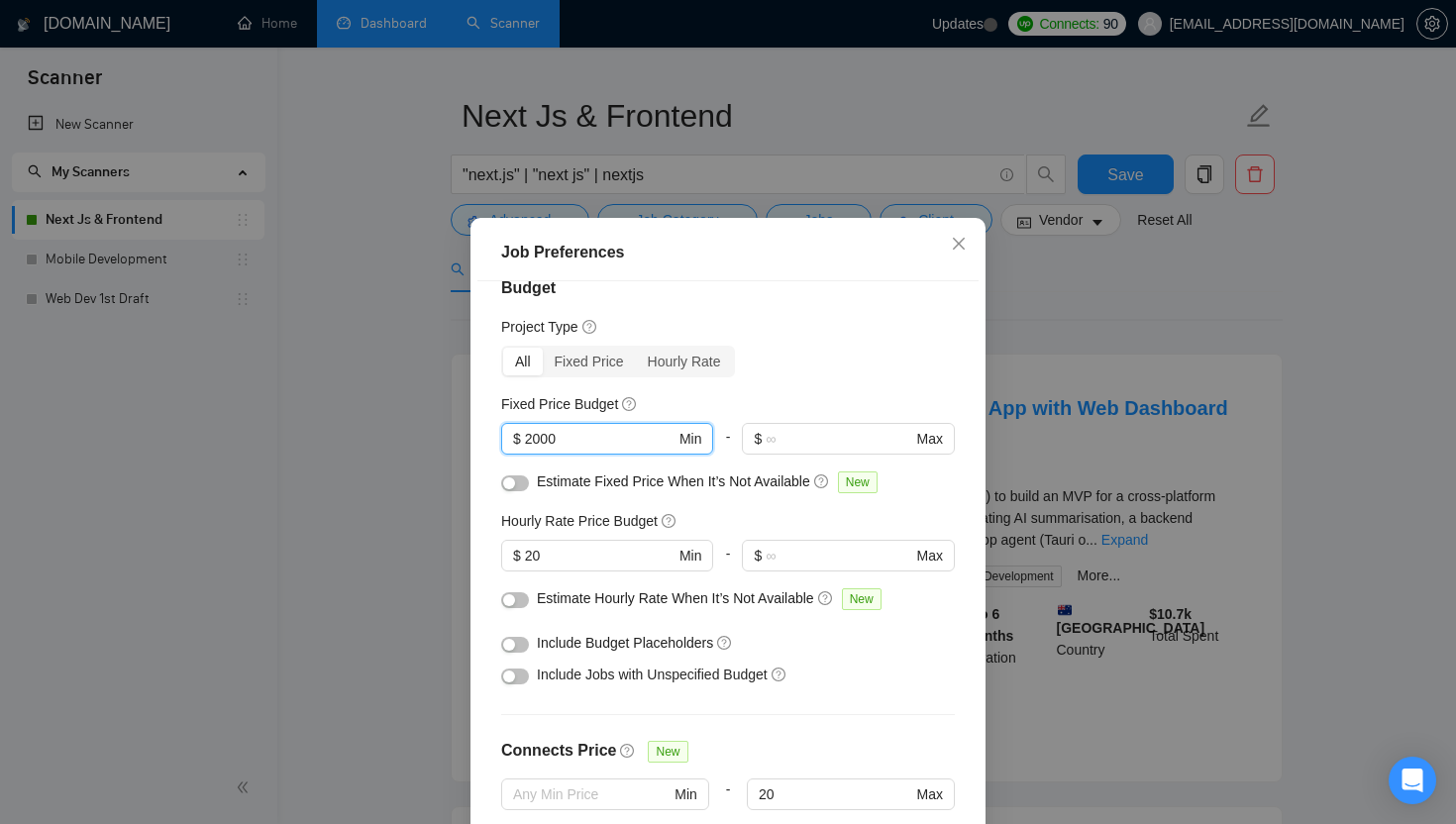 click on "Budget" at bounding box center (728, 288) 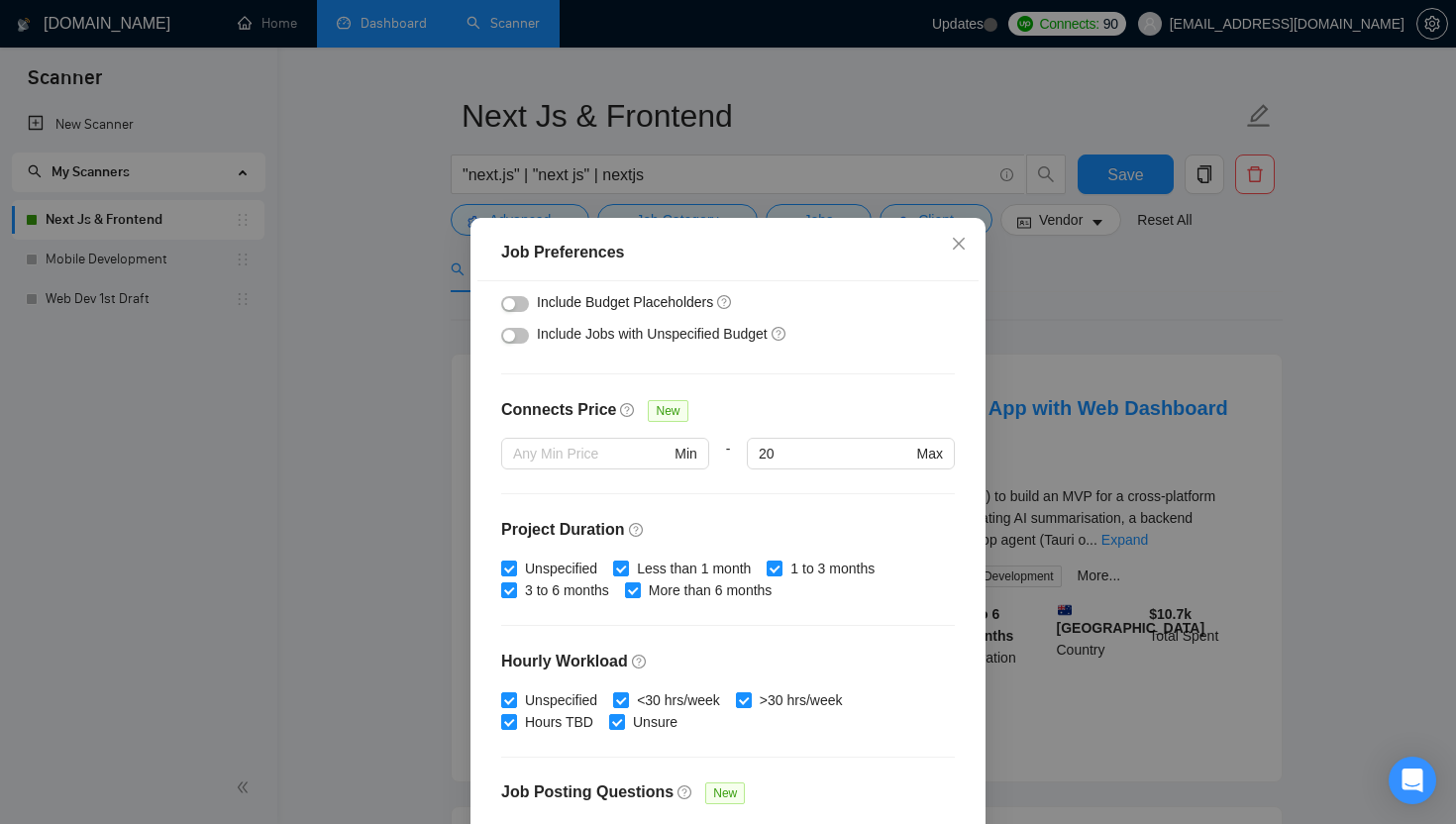 scroll, scrollTop: 368, scrollLeft: 0, axis: vertical 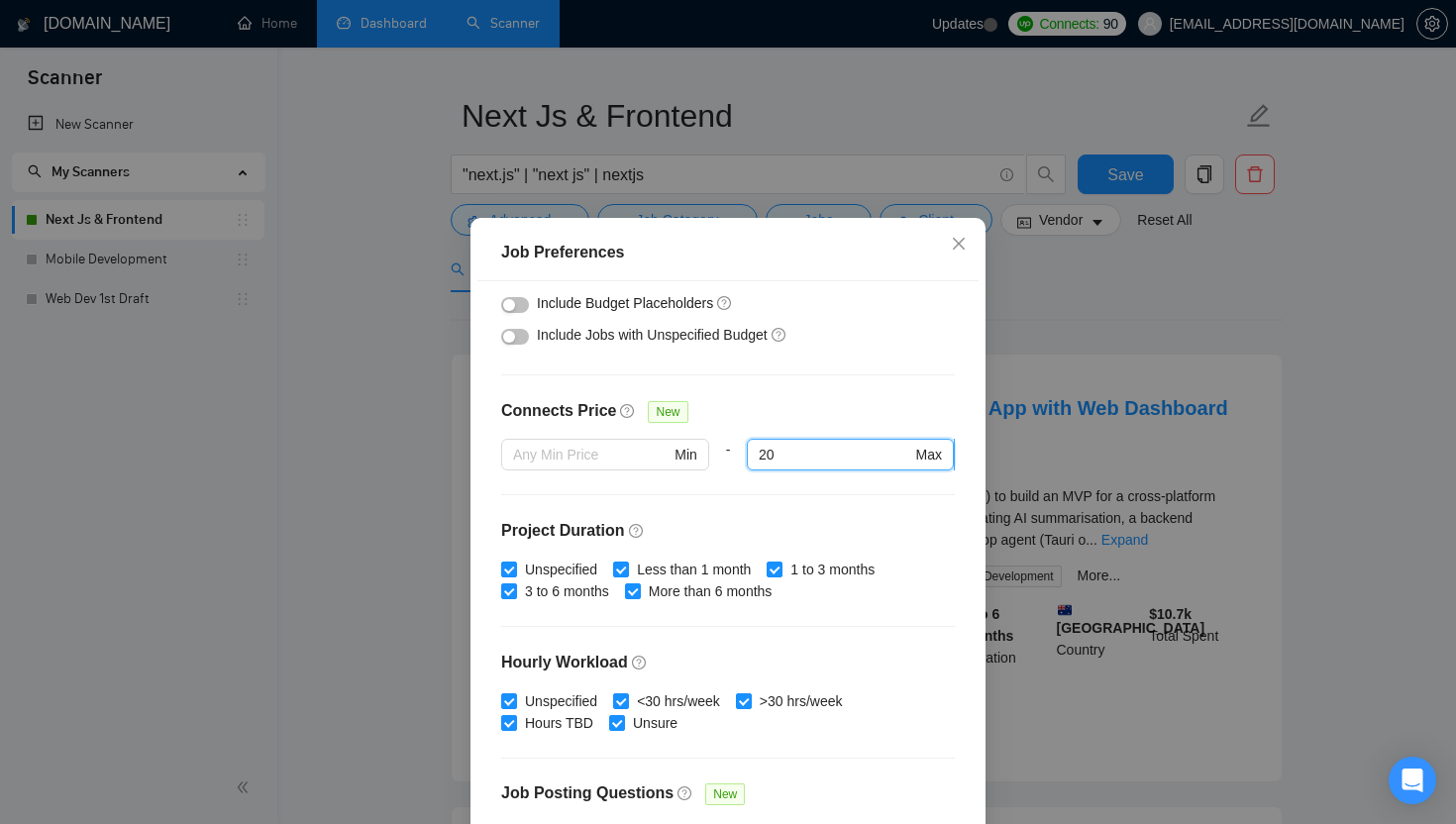 drag, startPoint x: 834, startPoint y: 463, endPoint x: 759, endPoint y: 456, distance: 75.325958 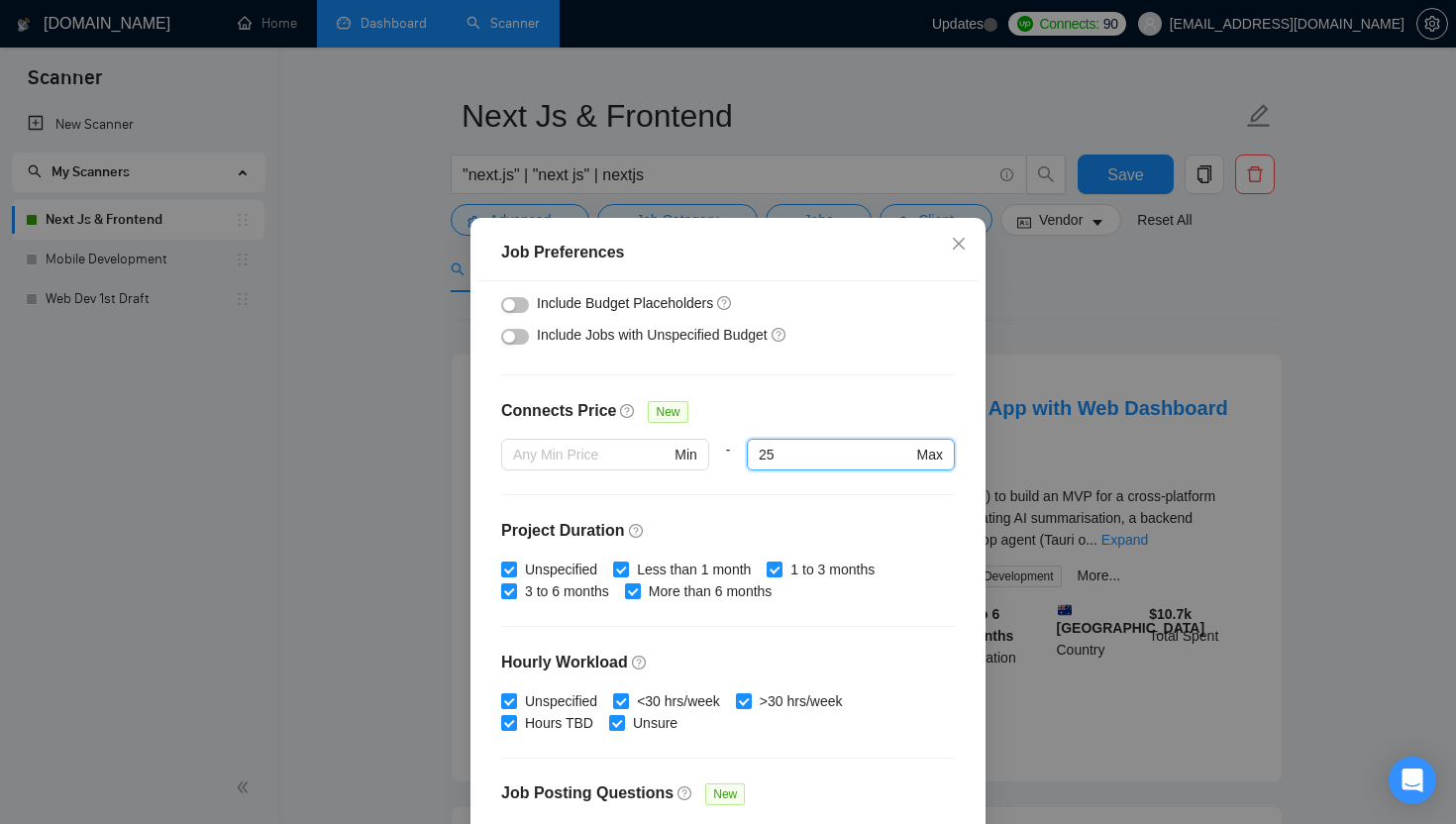 type on "25" 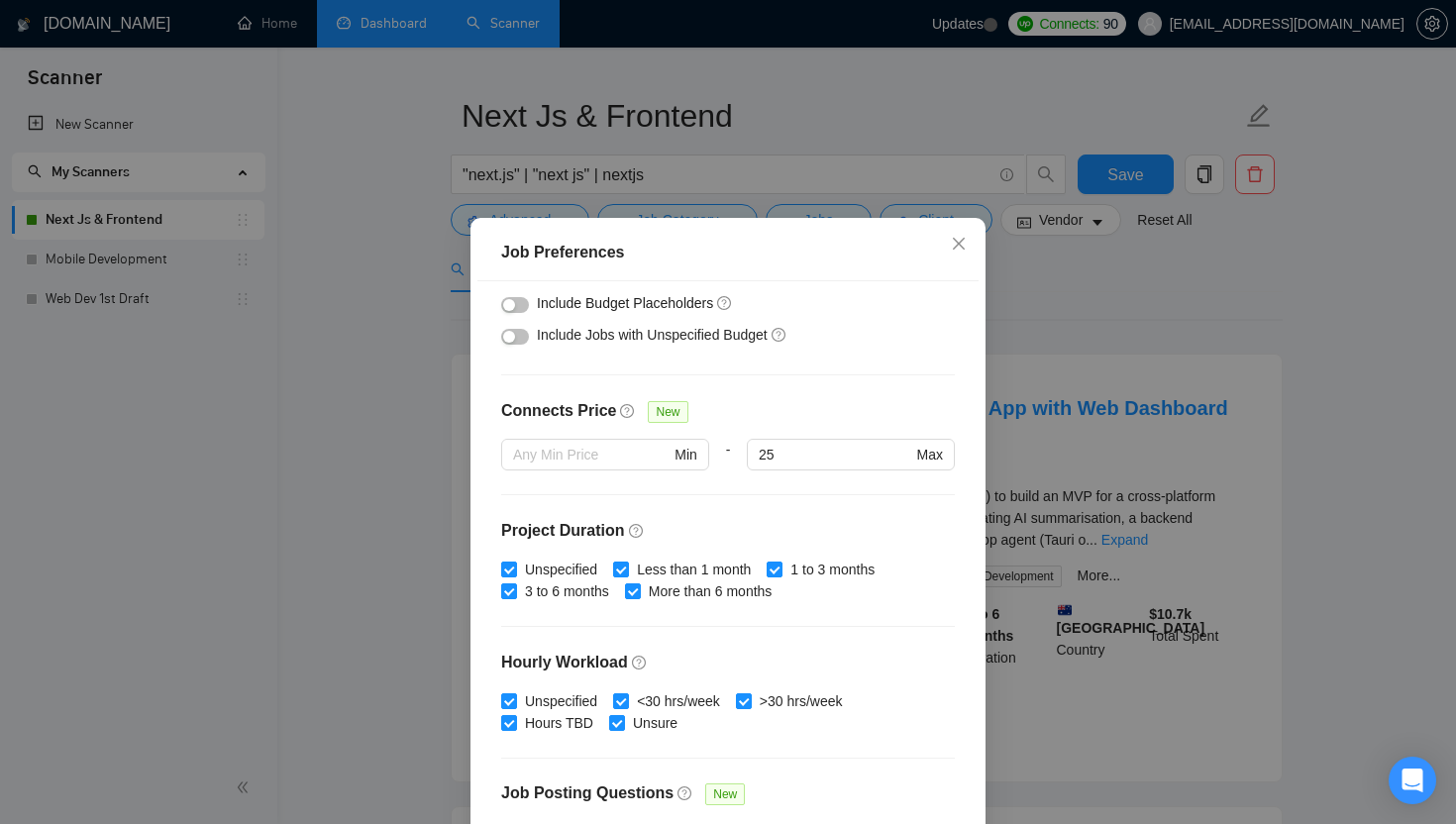 click on "Project Duration" at bounding box center [728, 531] 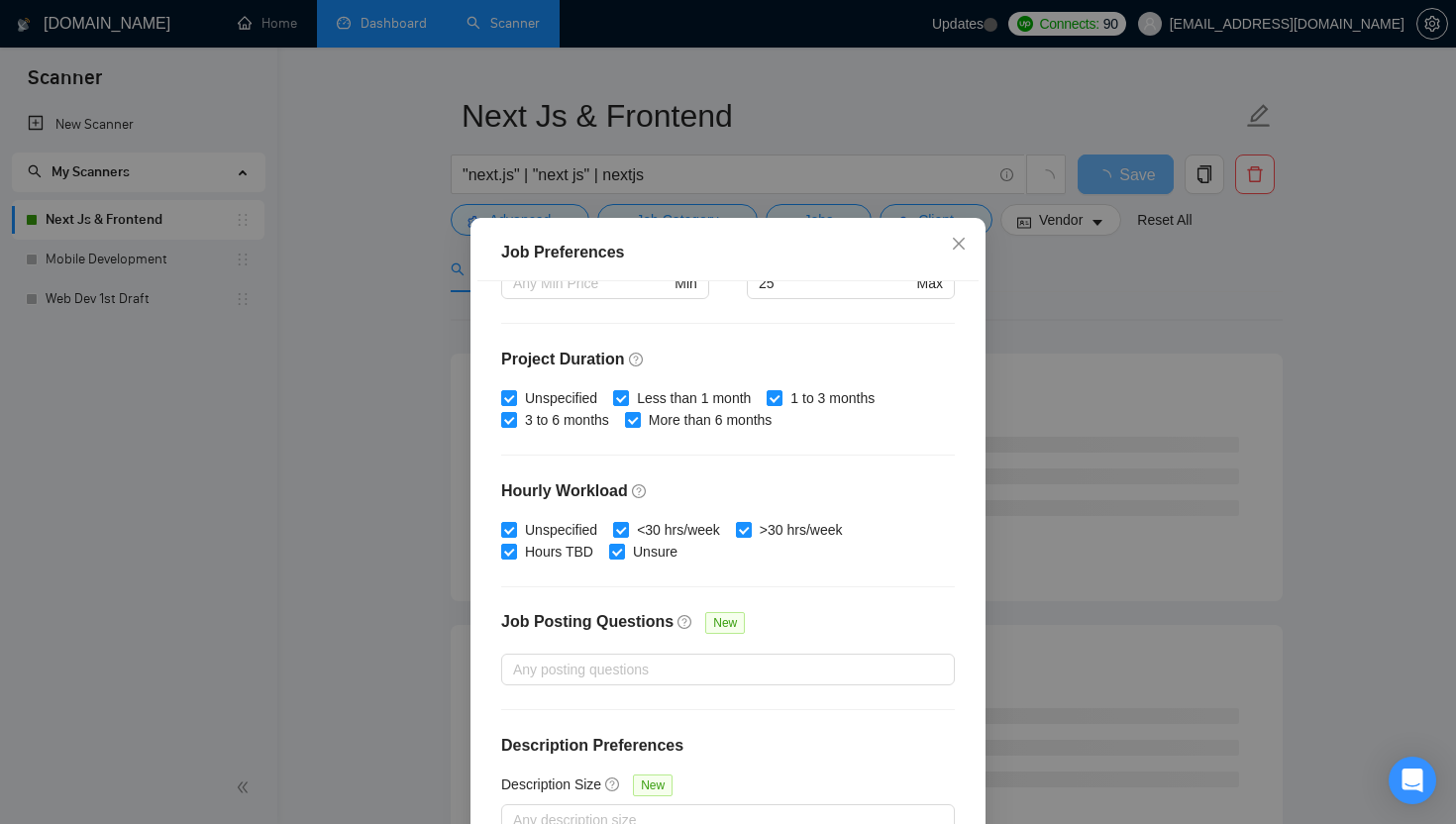 scroll, scrollTop: 121, scrollLeft: 0, axis: vertical 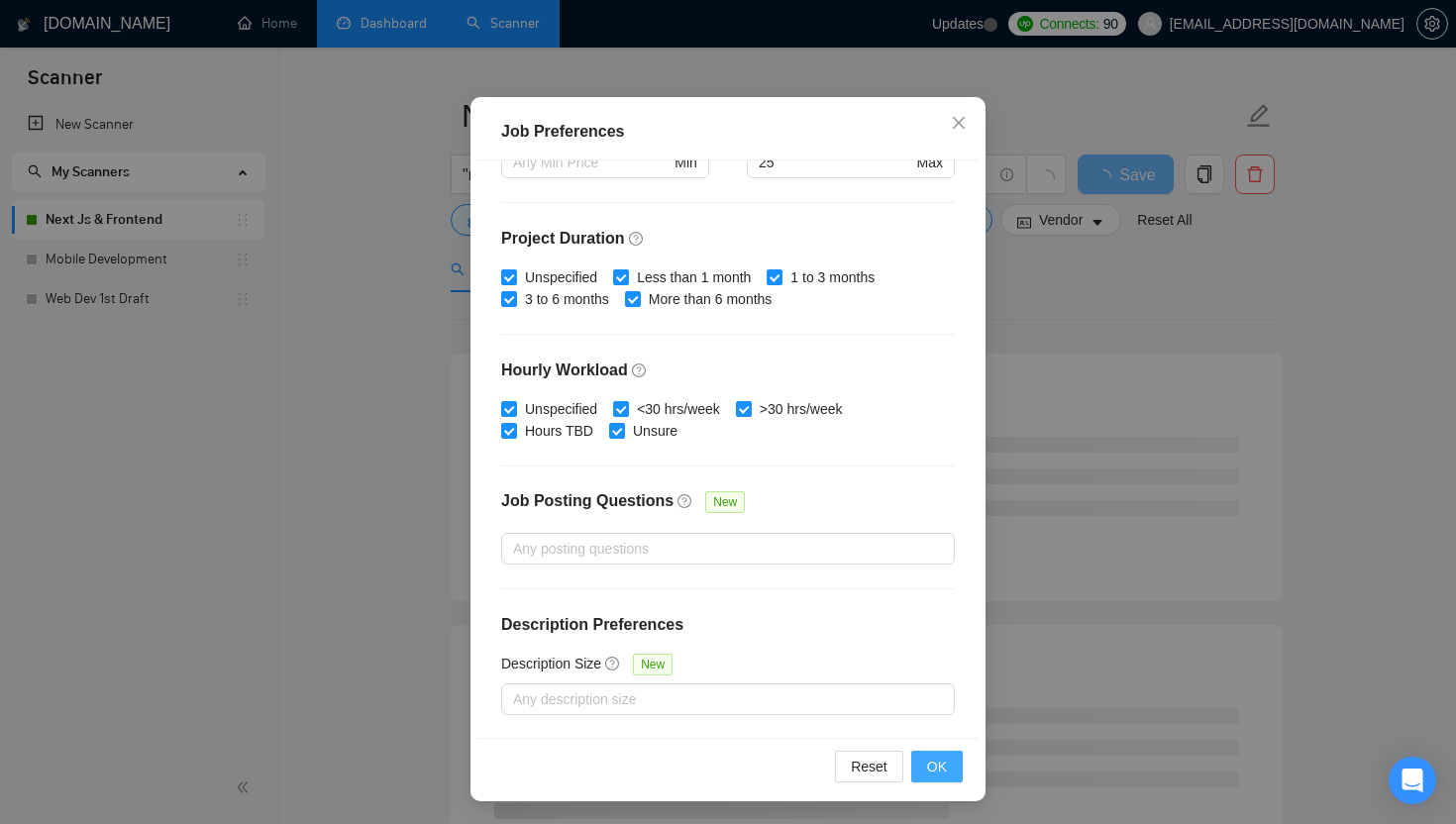 click on "OK" at bounding box center (937, 767) 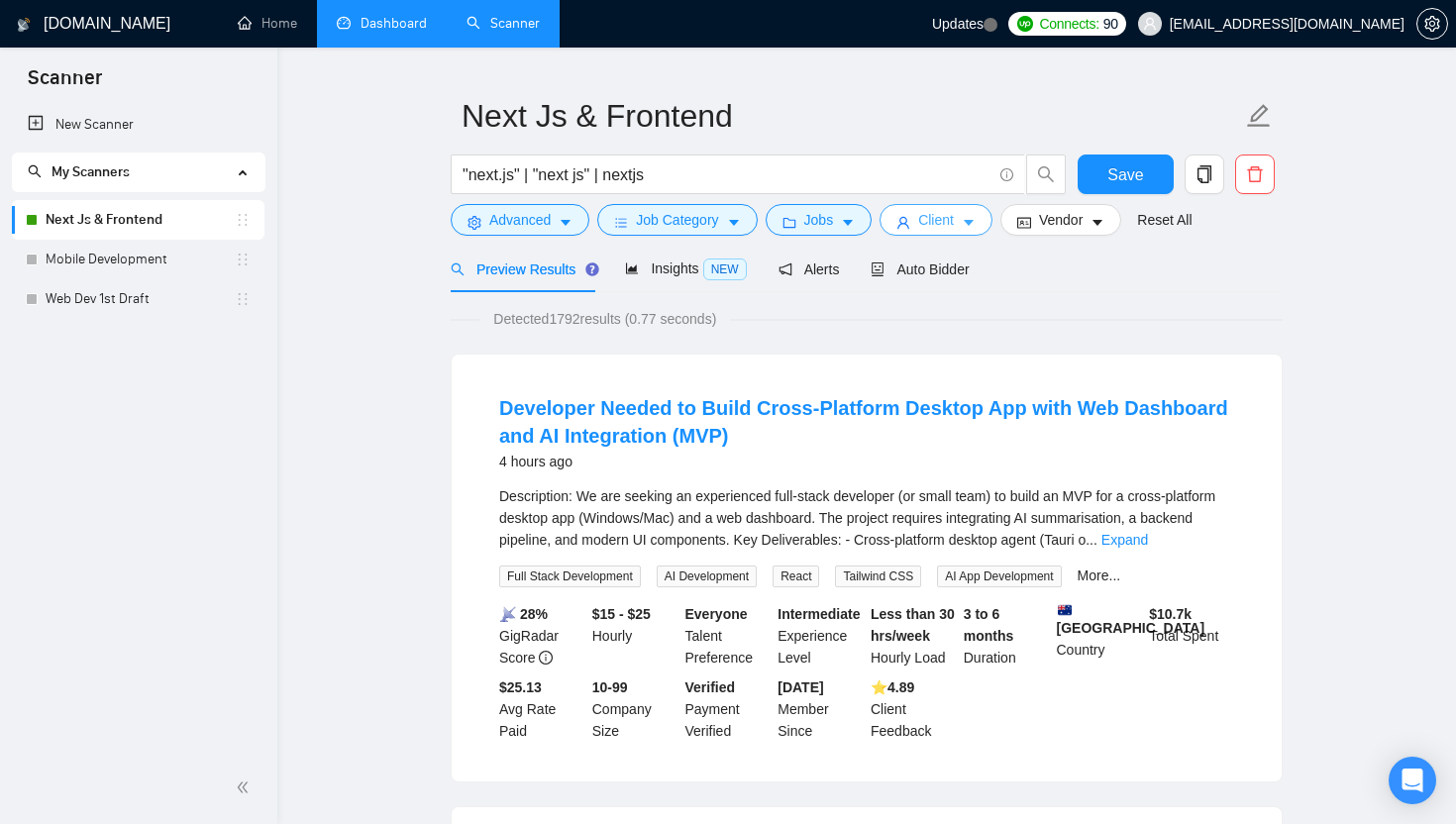 click on "Client" at bounding box center [936, 220] 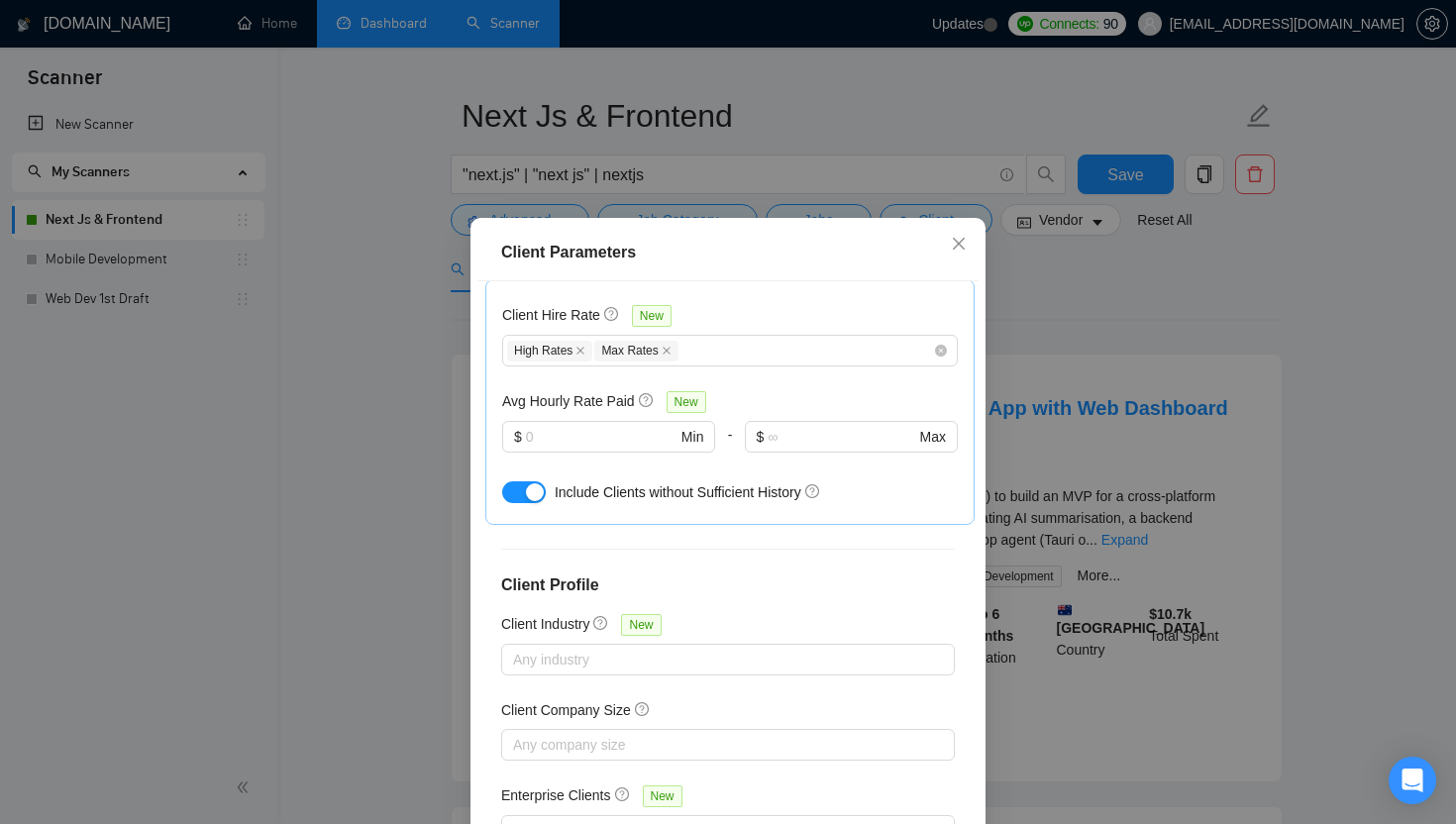 scroll, scrollTop: 685, scrollLeft: 0, axis: vertical 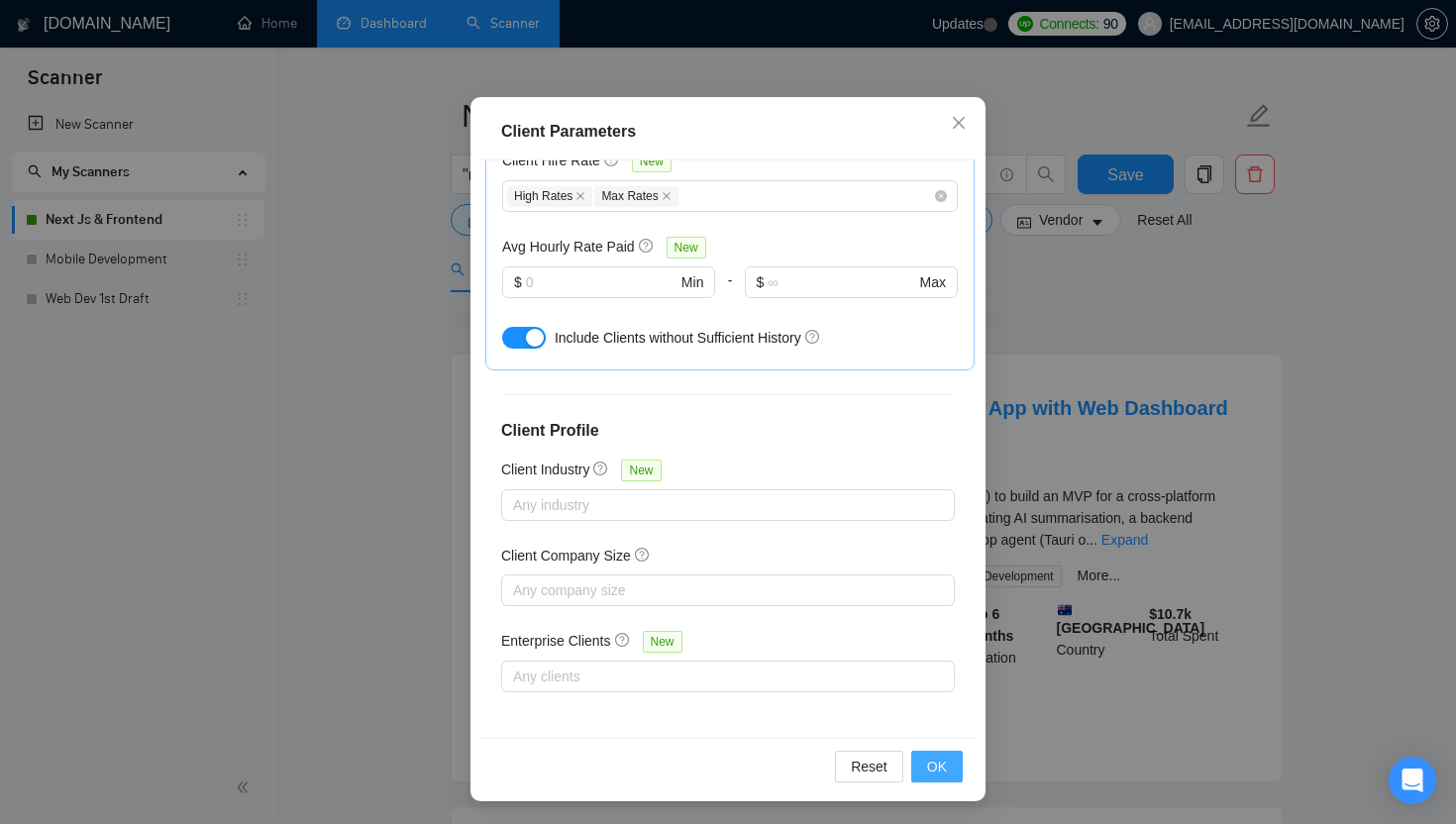 click on "OK" at bounding box center [937, 767] 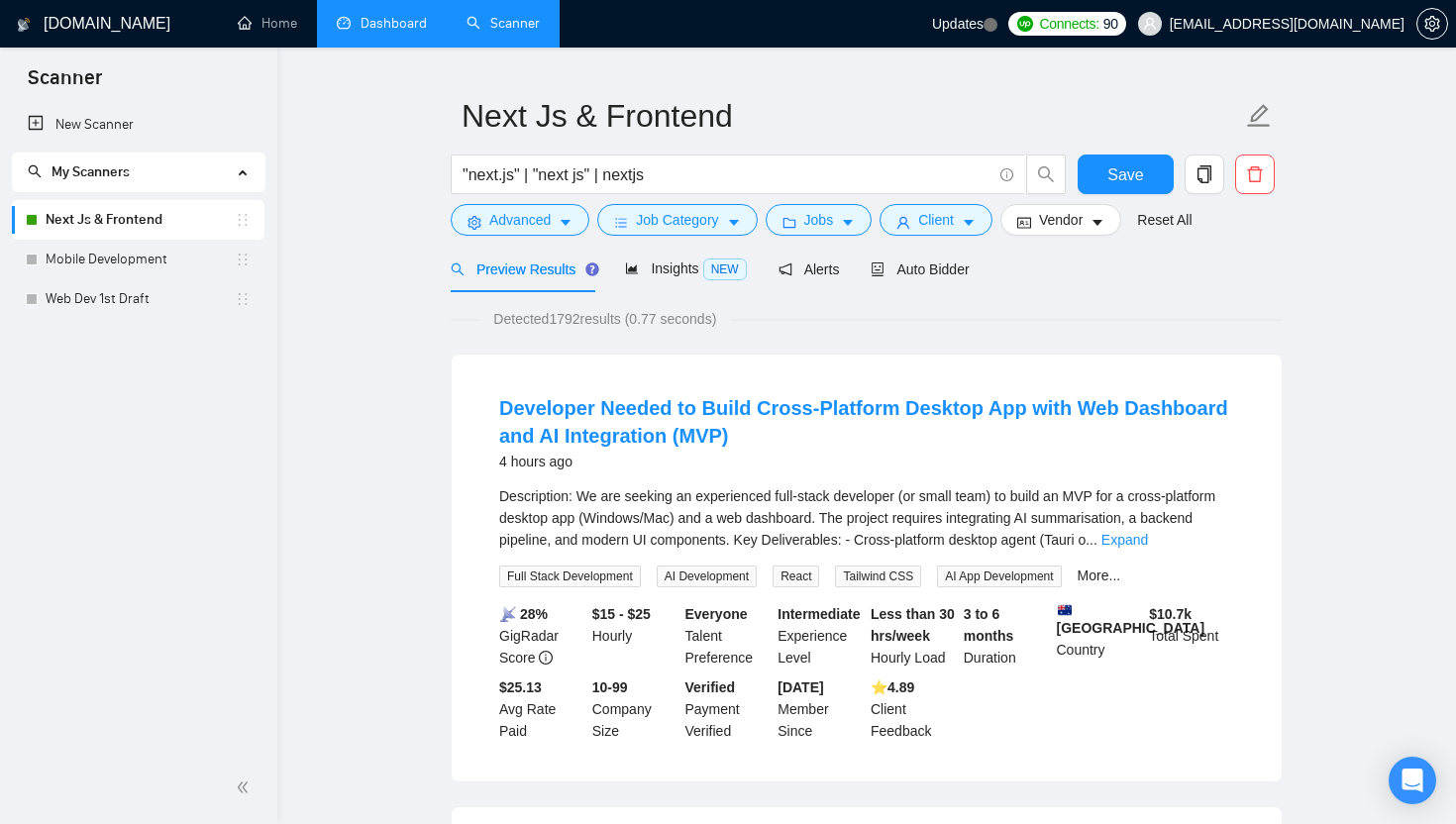 scroll, scrollTop: 22, scrollLeft: 0, axis: vertical 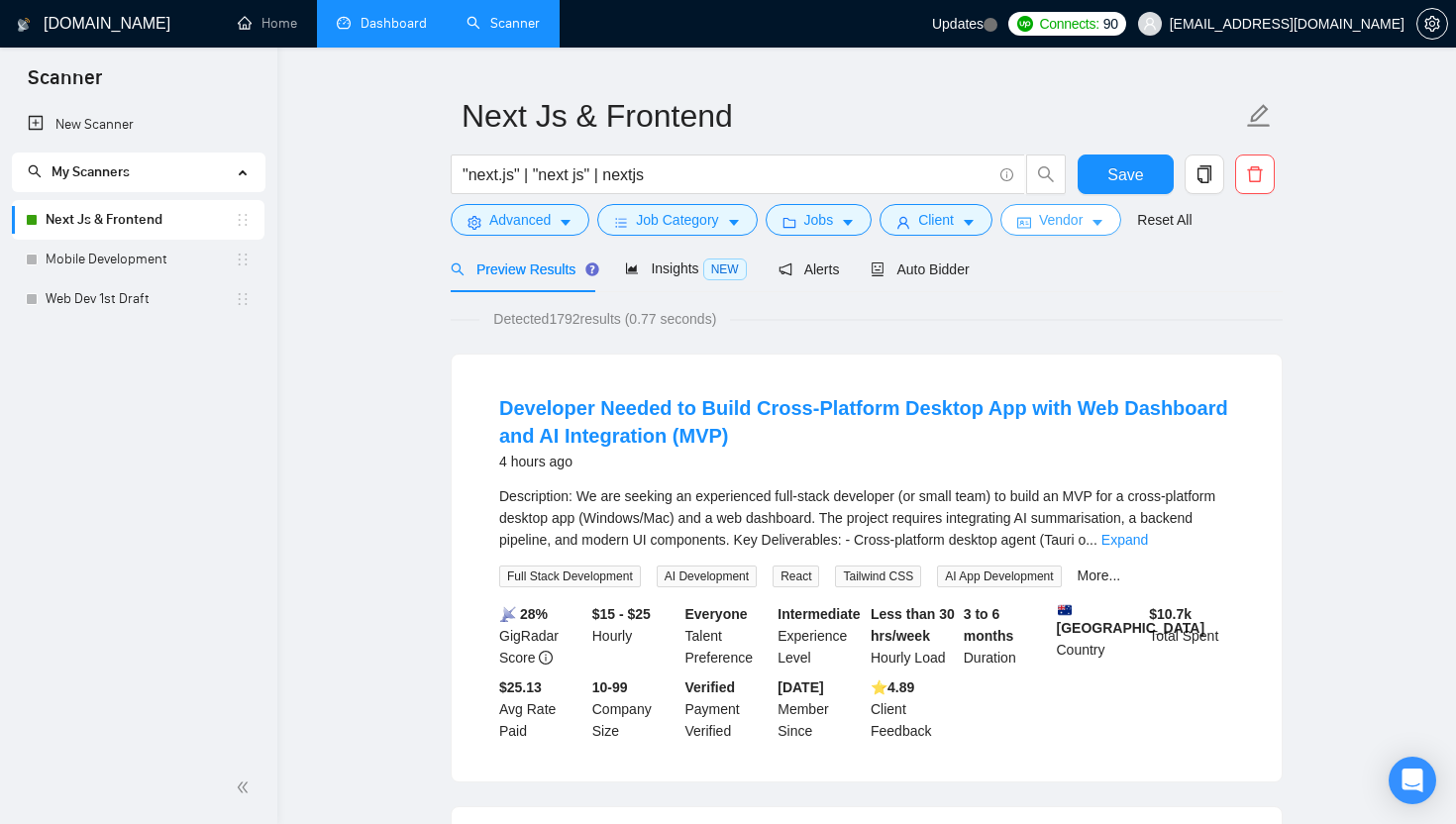 click on "Vendor" at bounding box center (1061, 220) 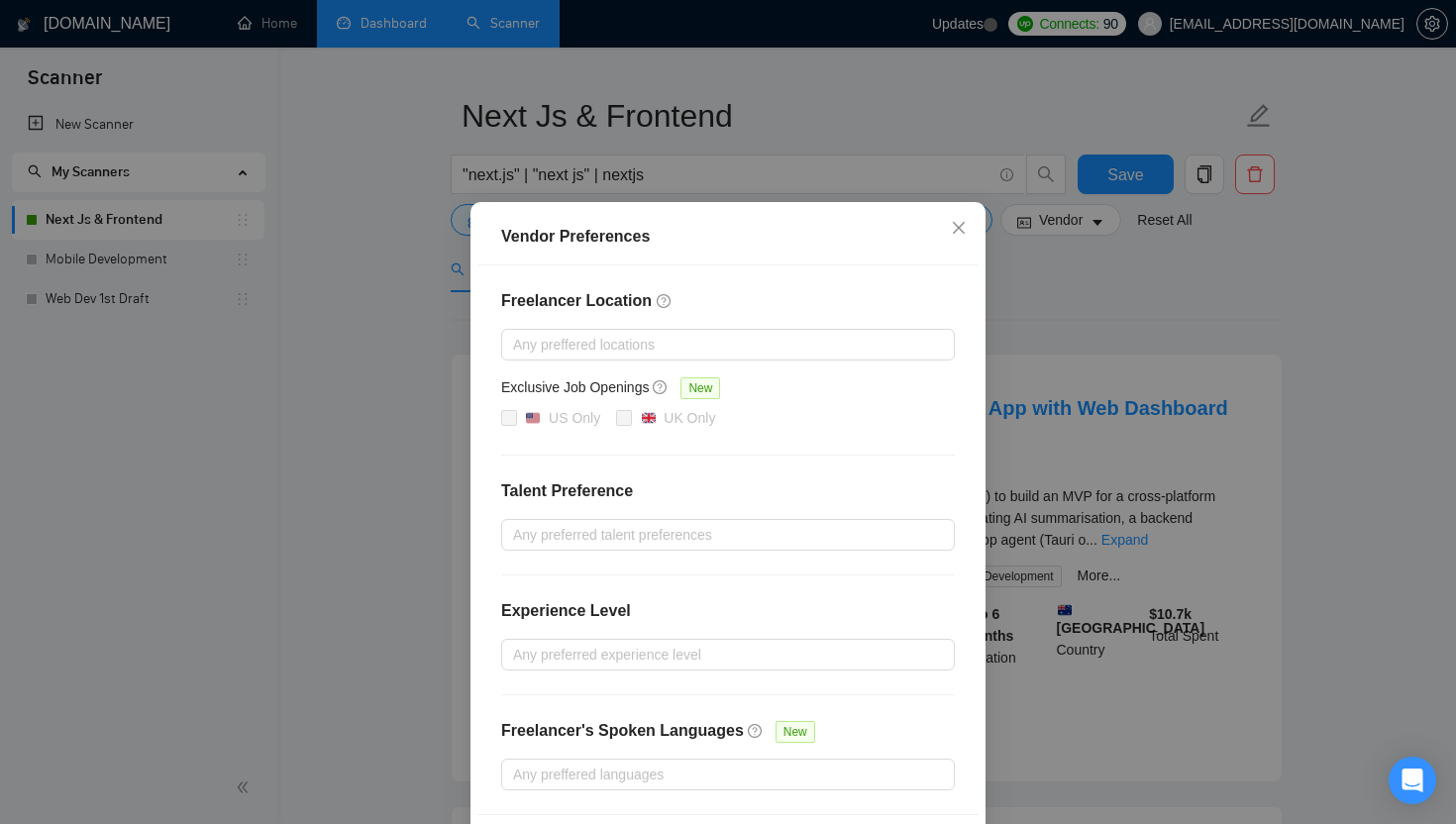 scroll, scrollTop: 19, scrollLeft: 0, axis: vertical 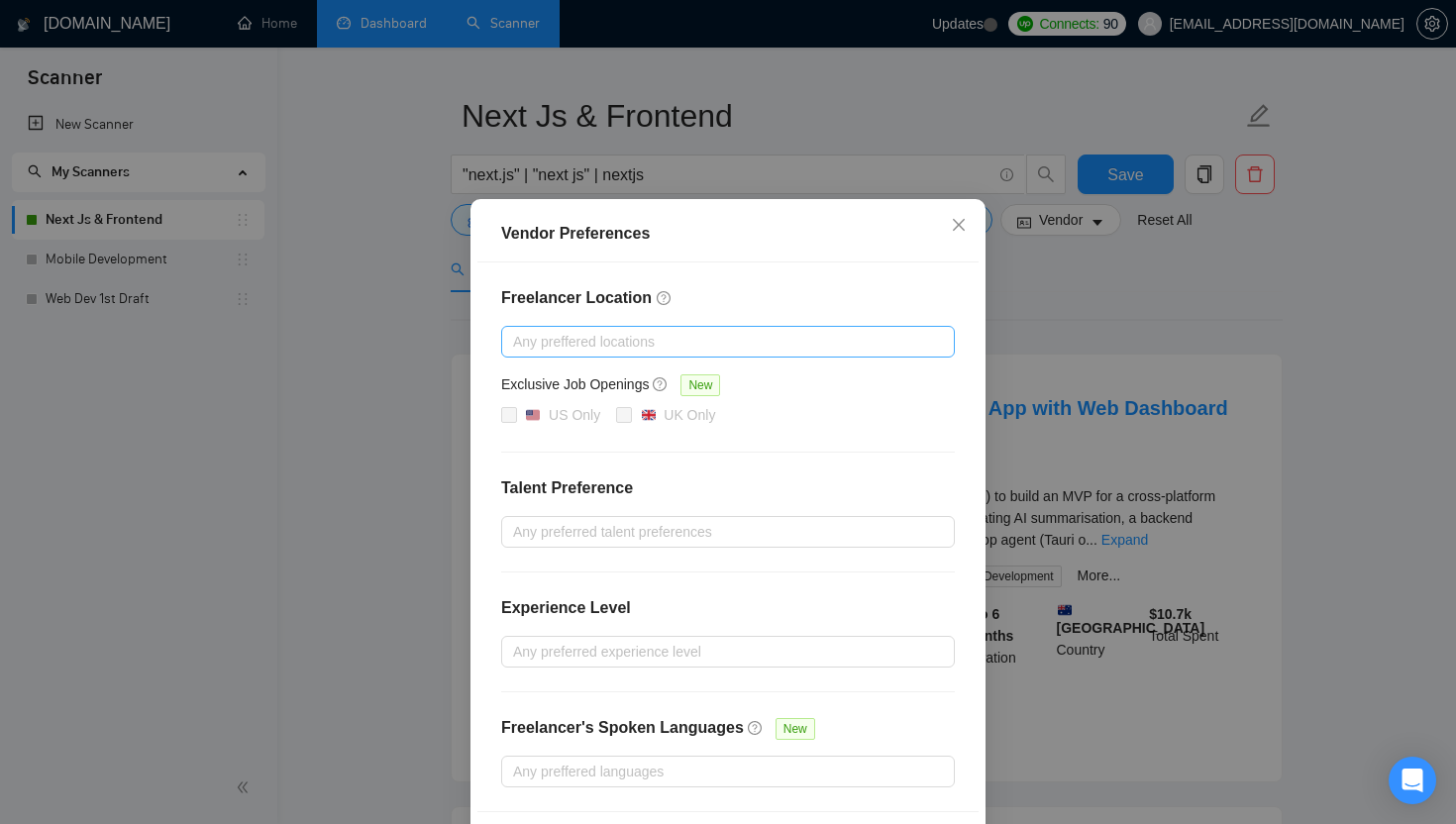 click at bounding box center (718, 342) 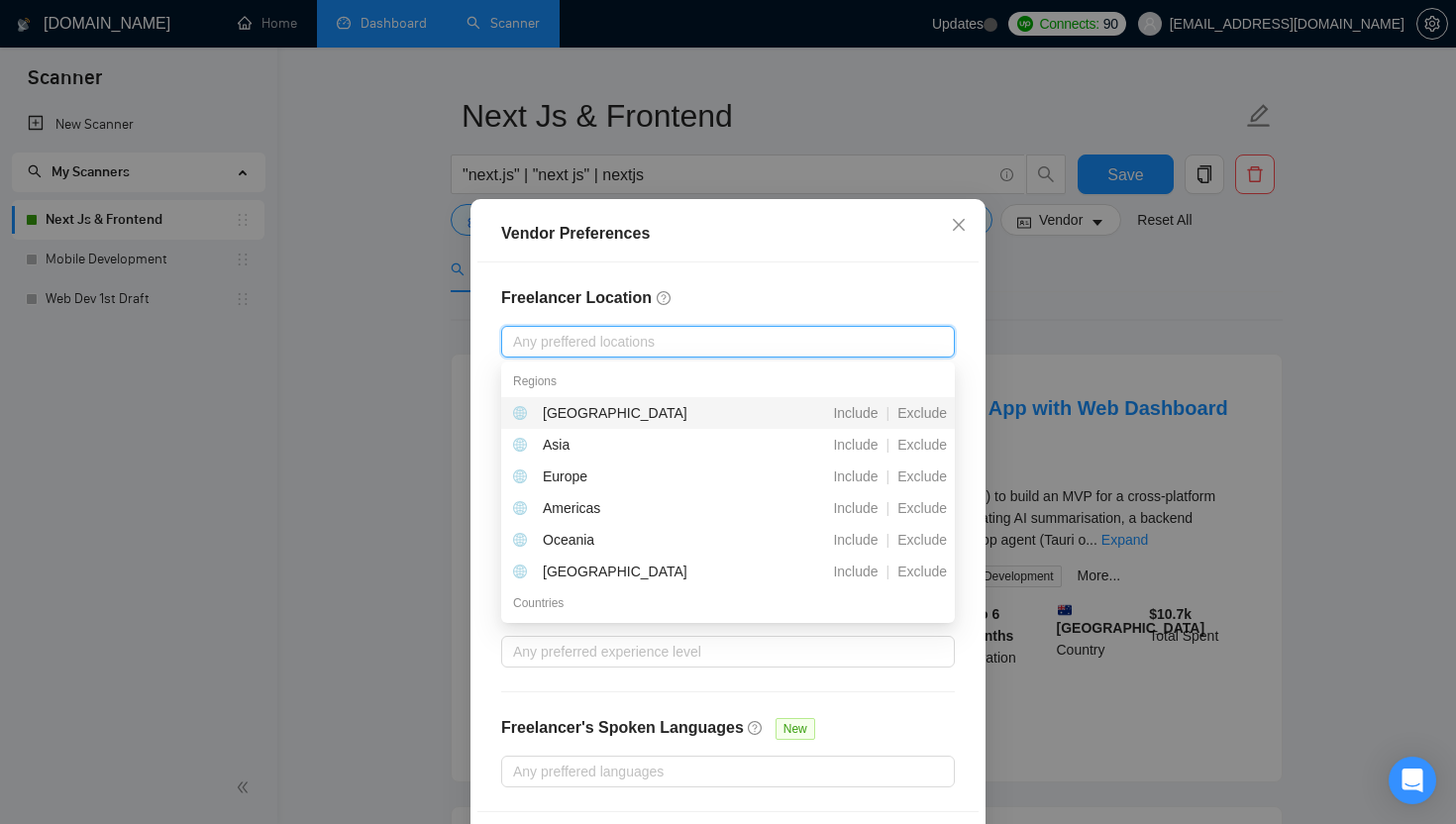 click on "Freelancer Location" at bounding box center (728, 298) 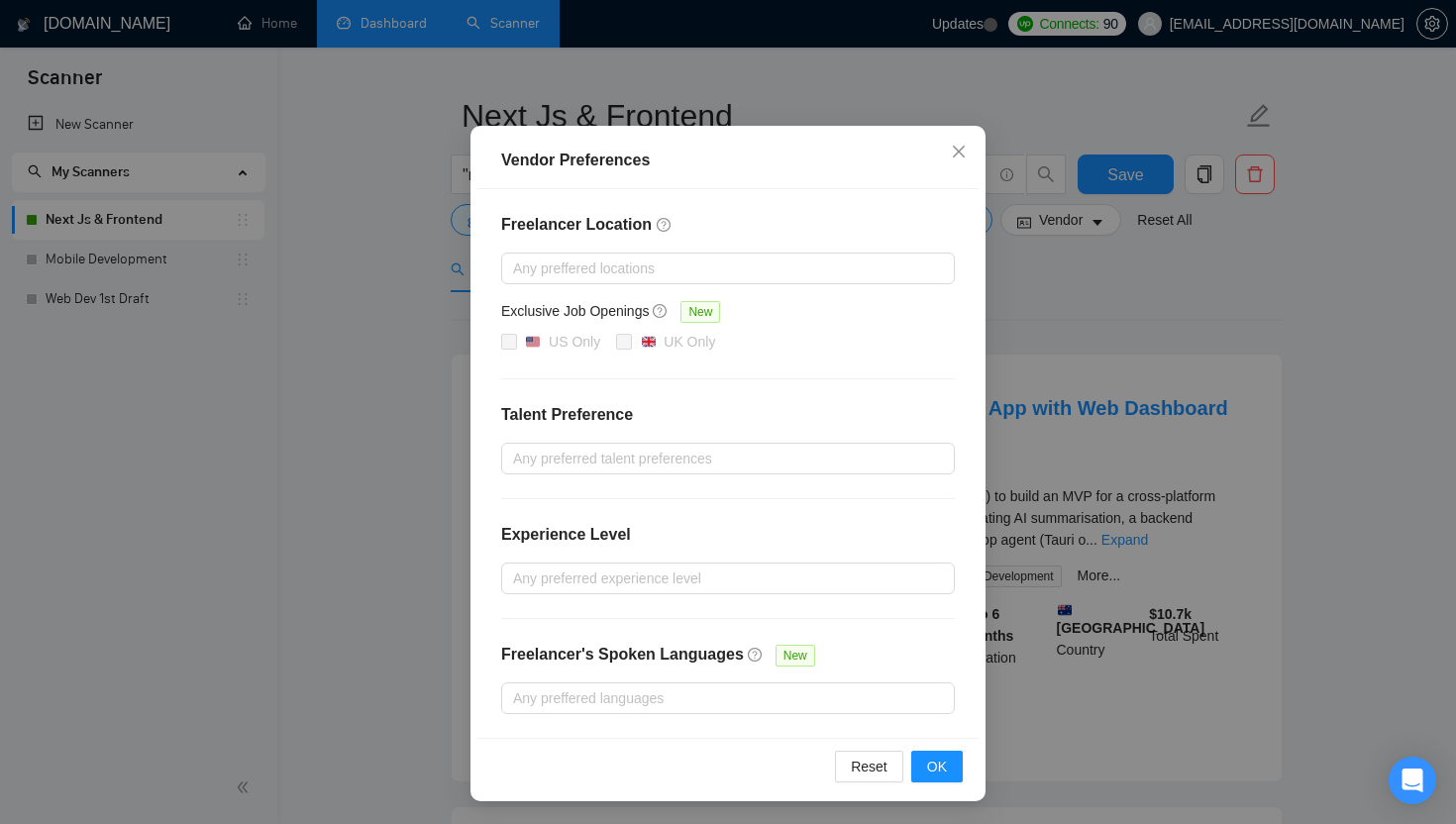 scroll, scrollTop: 92, scrollLeft: 0, axis: vertical 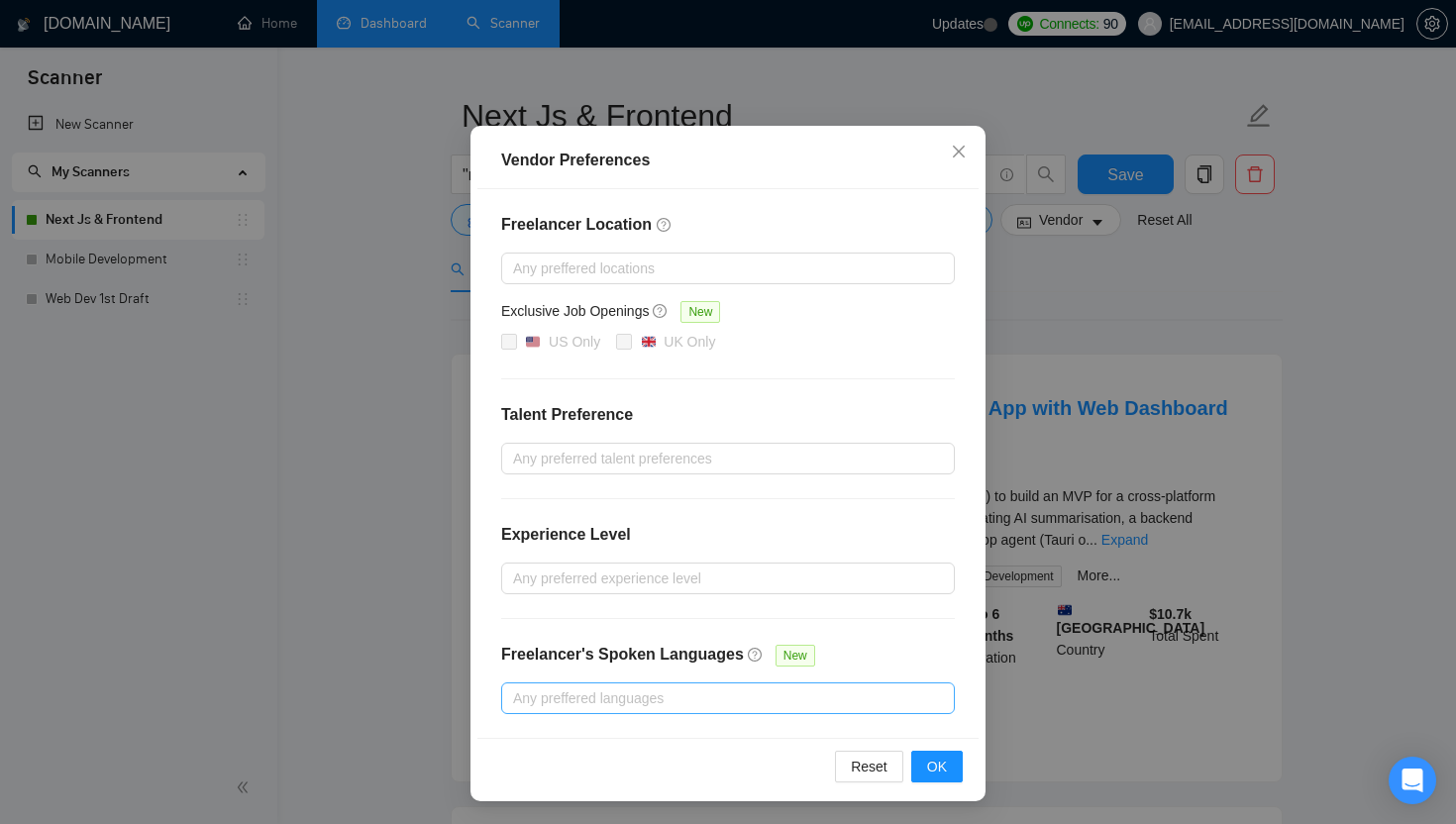 click at bounding box center (718, 698) 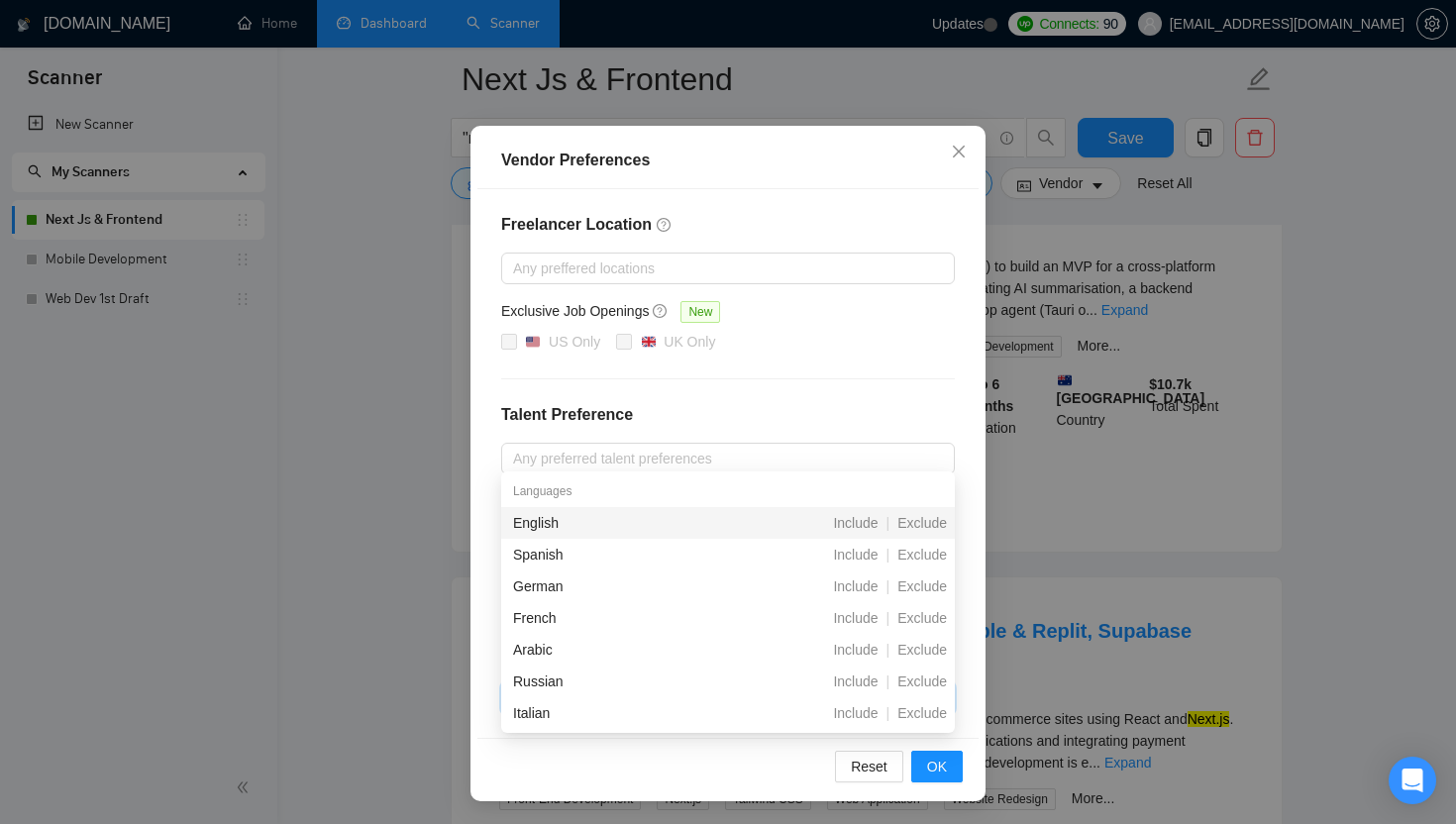 scroll, scrollTop: 292, scrollLeft: 0, axis: vertical 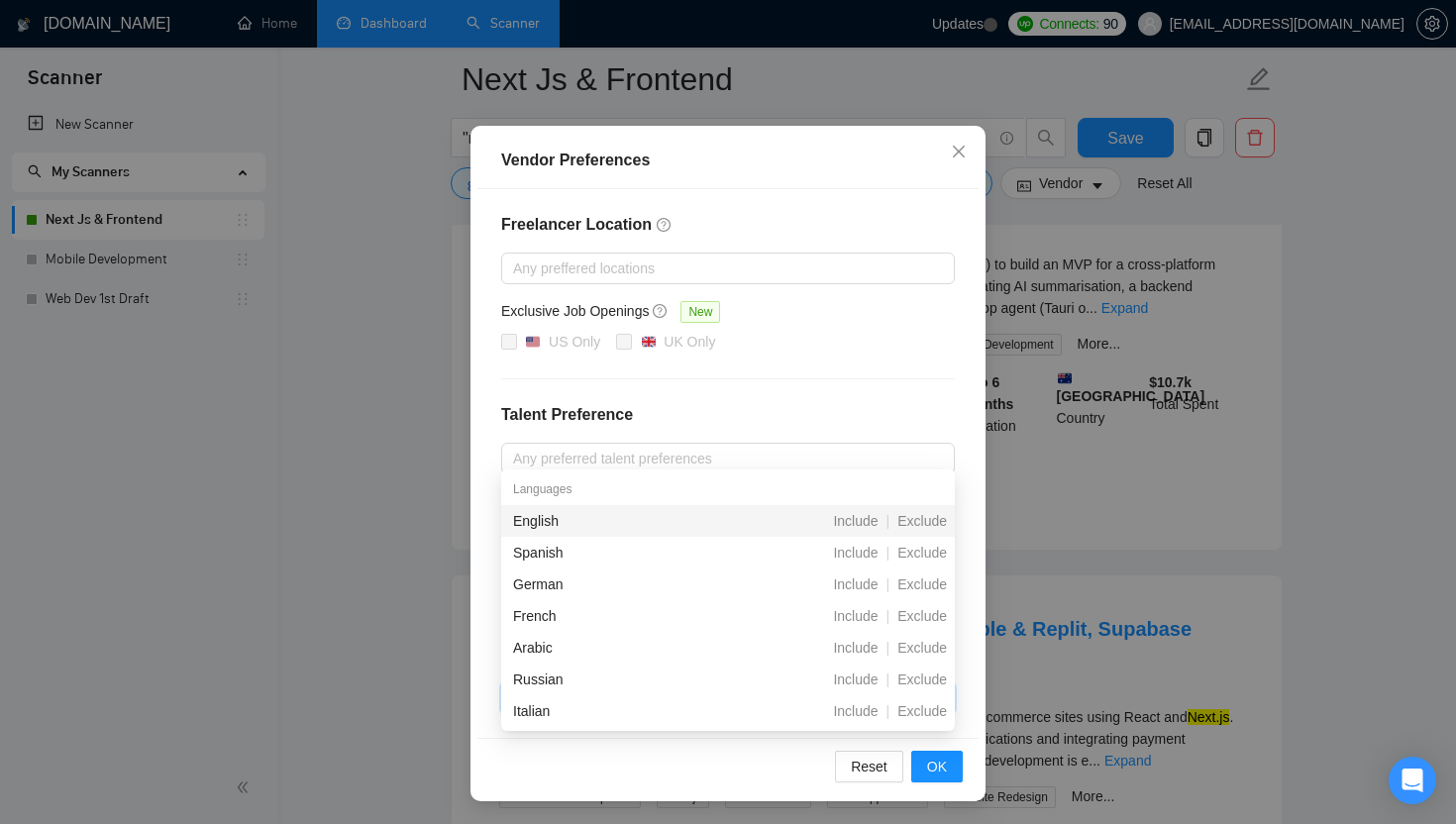 click on "Talent Preference" at bounding box center (728, 415) 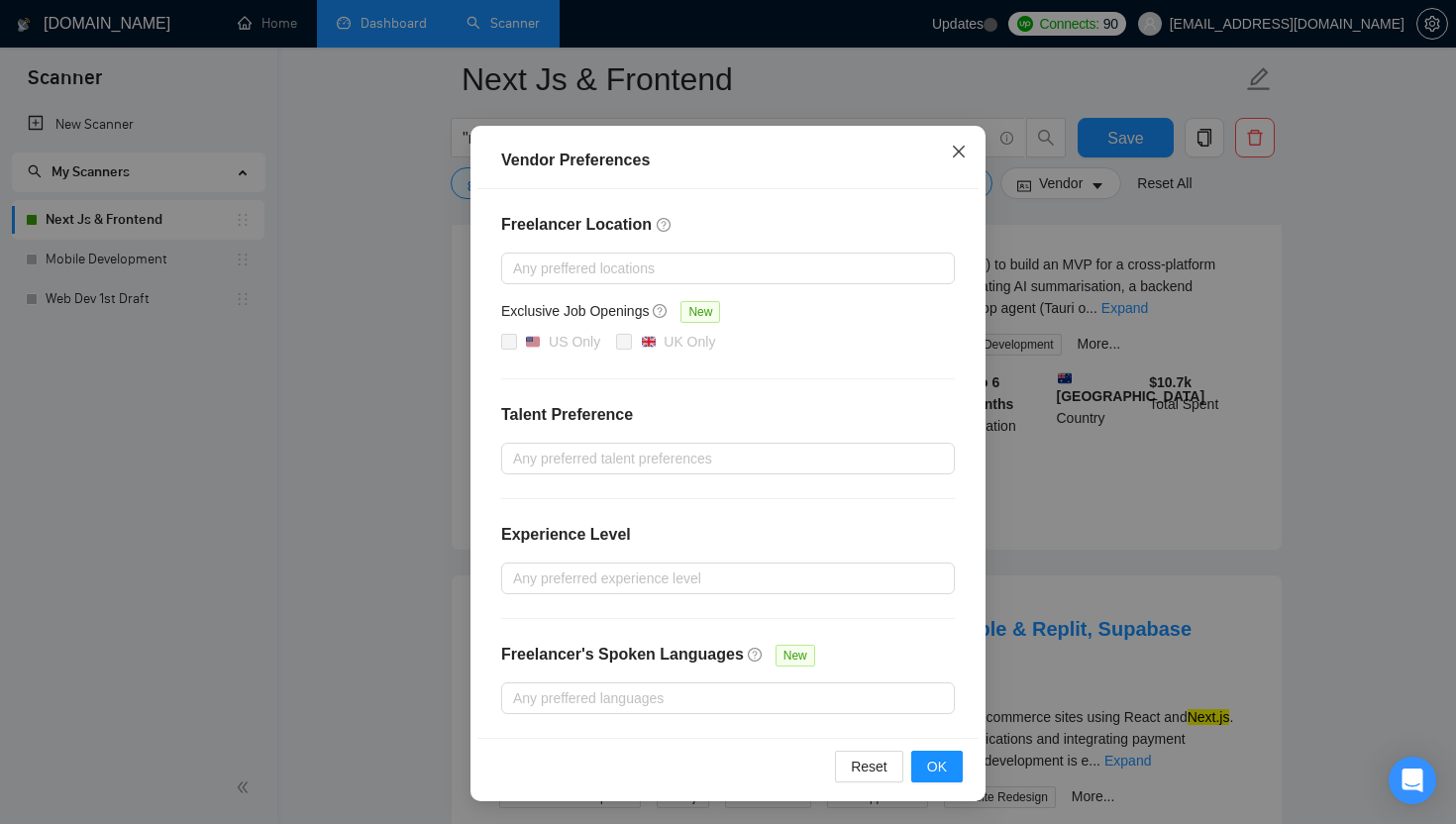 click at bounding box center (959, 153) 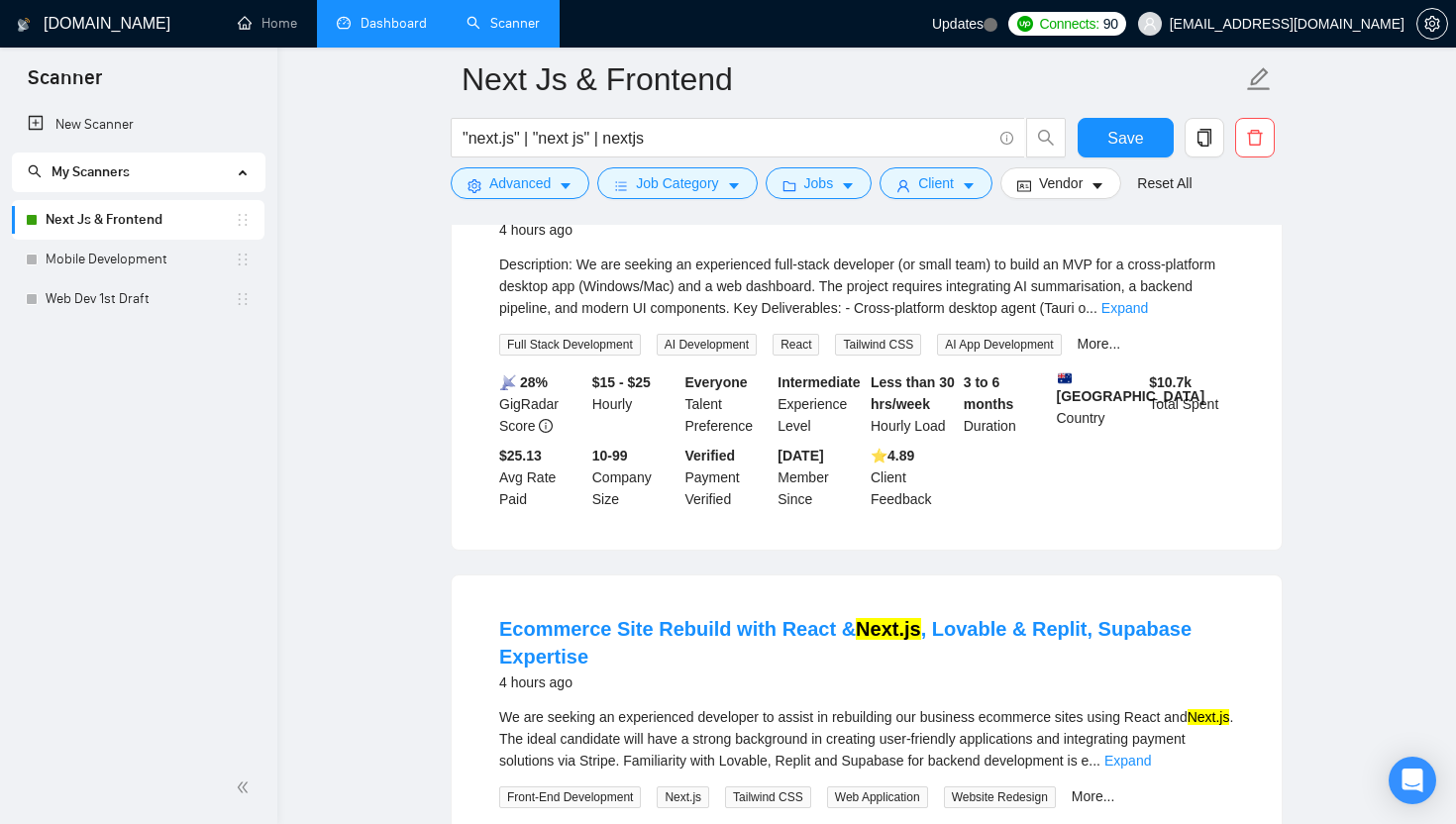 scroll, scrollTop: 0, scrollLeft: 0, axis: both 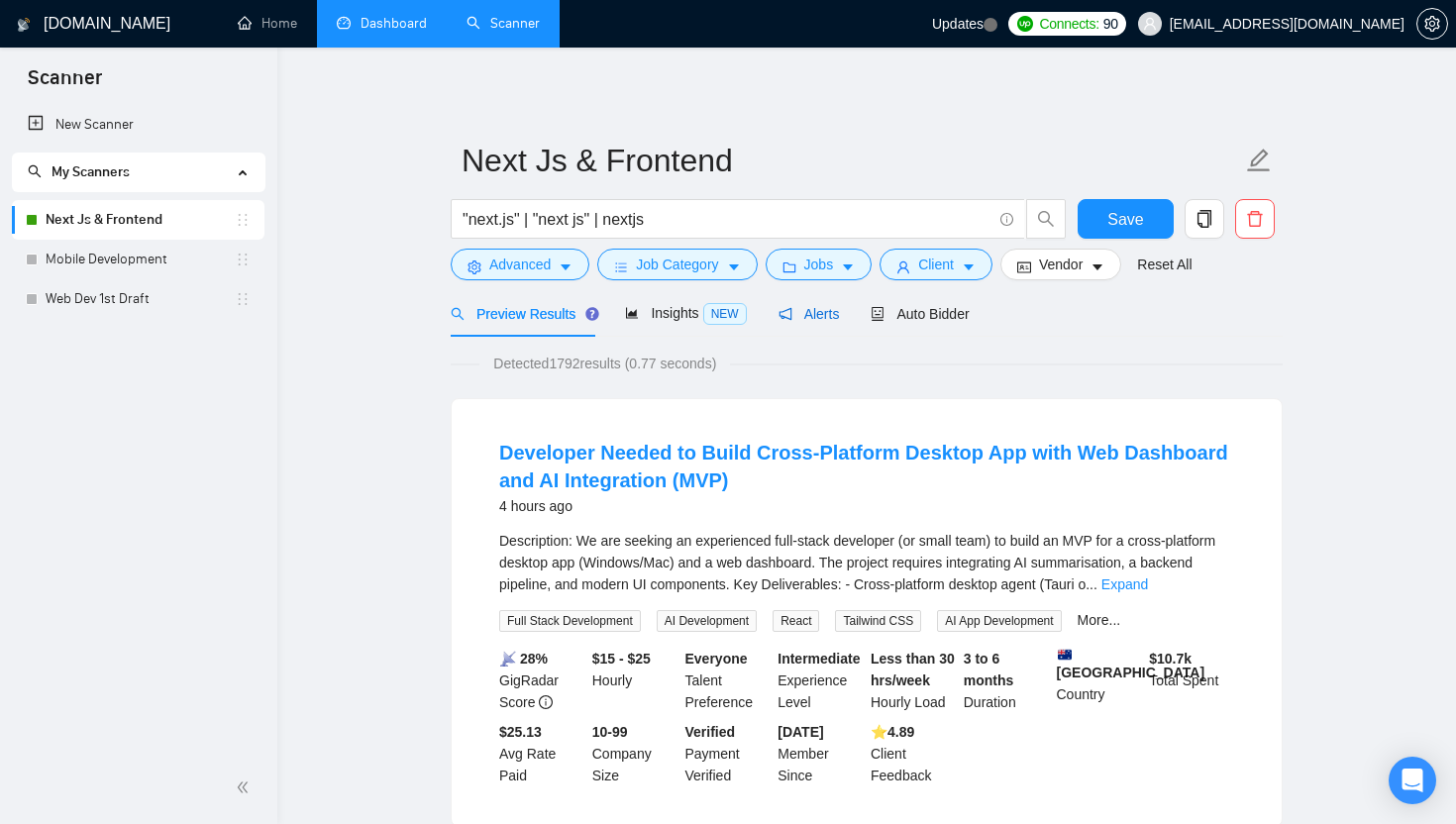 click on "Alerts" at bounding box center [809, 314] 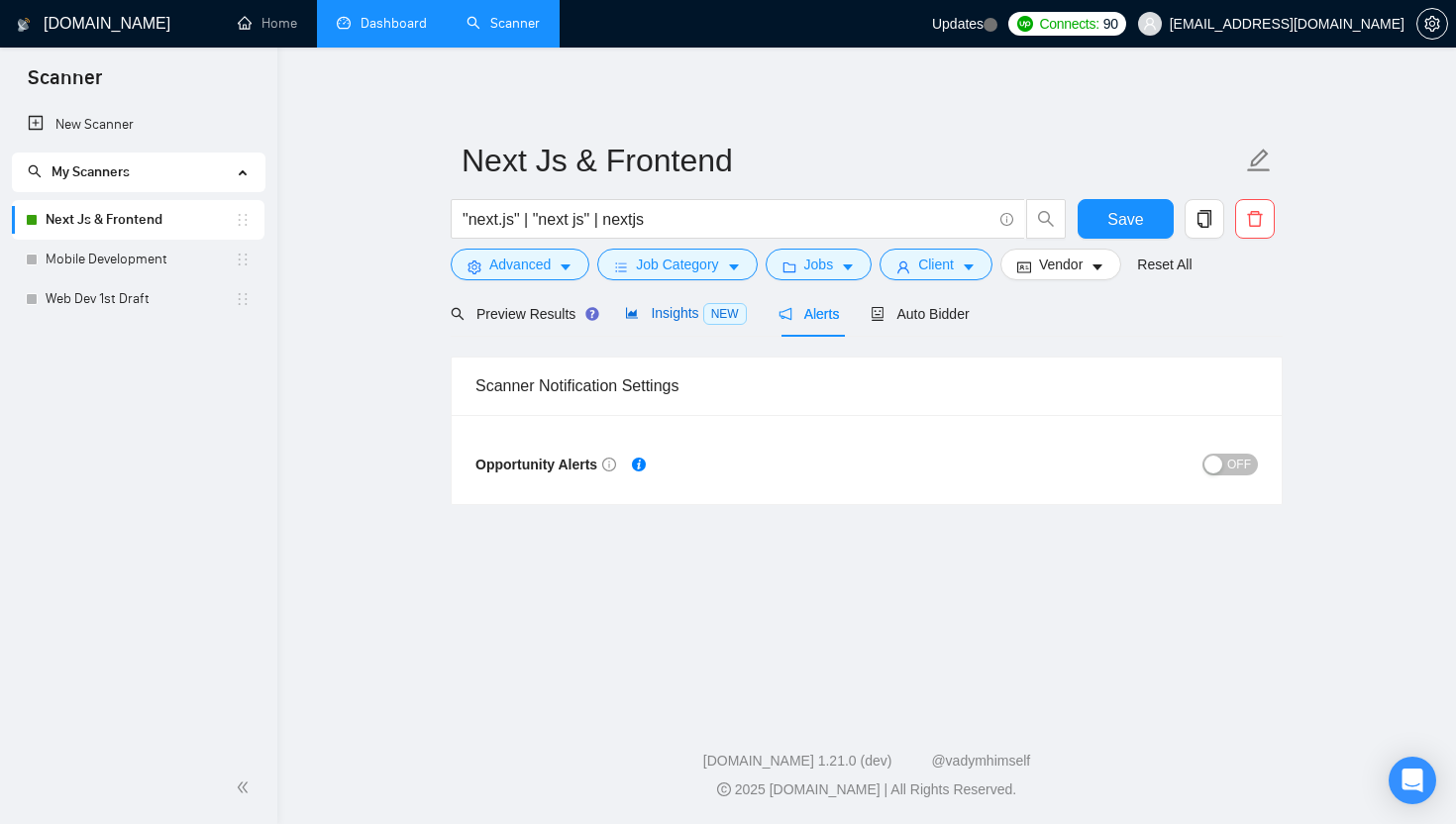 click on "Insights NEW" at bounding box center (685, 313) 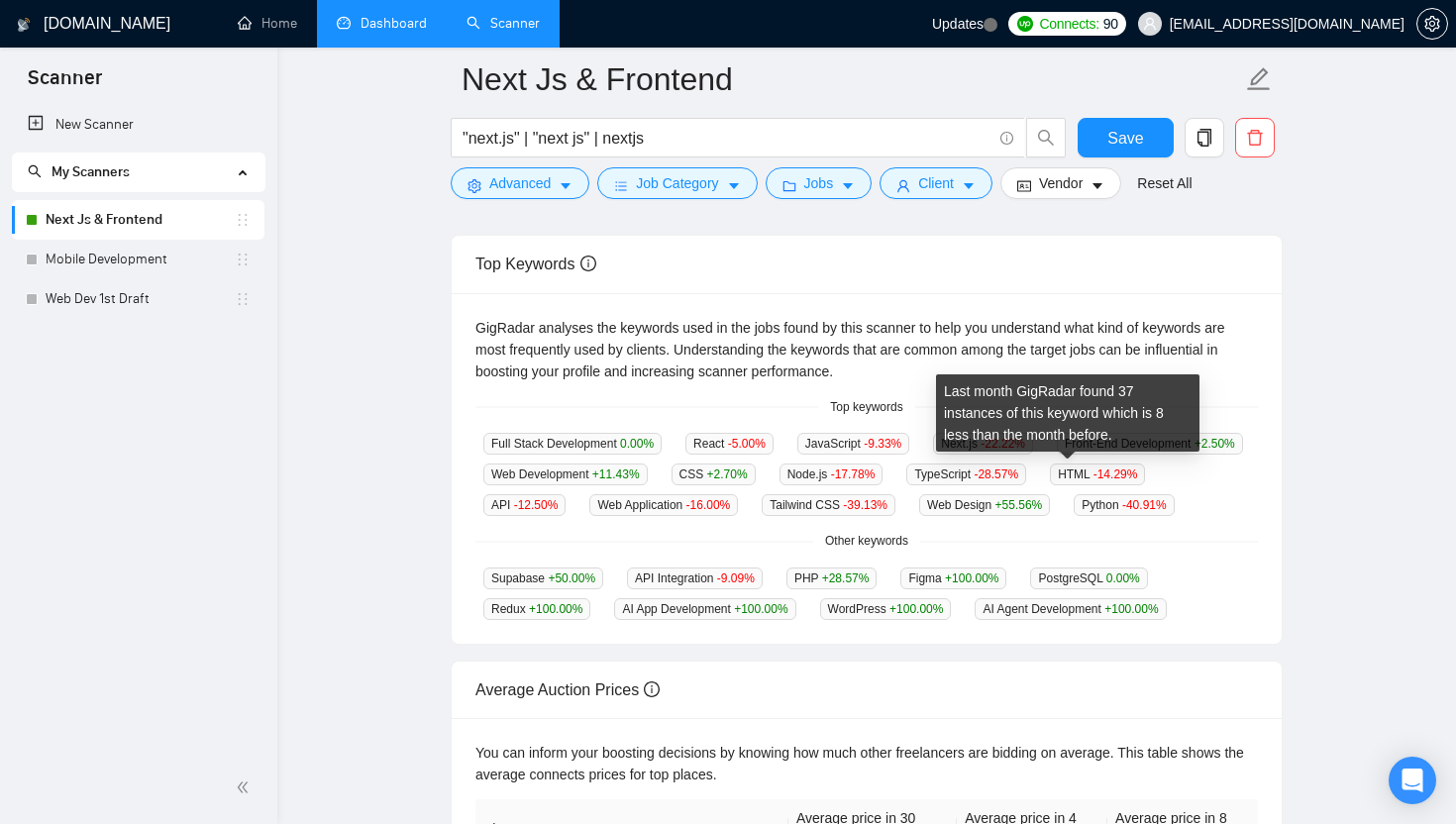 scroll, scrollTop: 348, scrollLeft: 0, axis: vertical 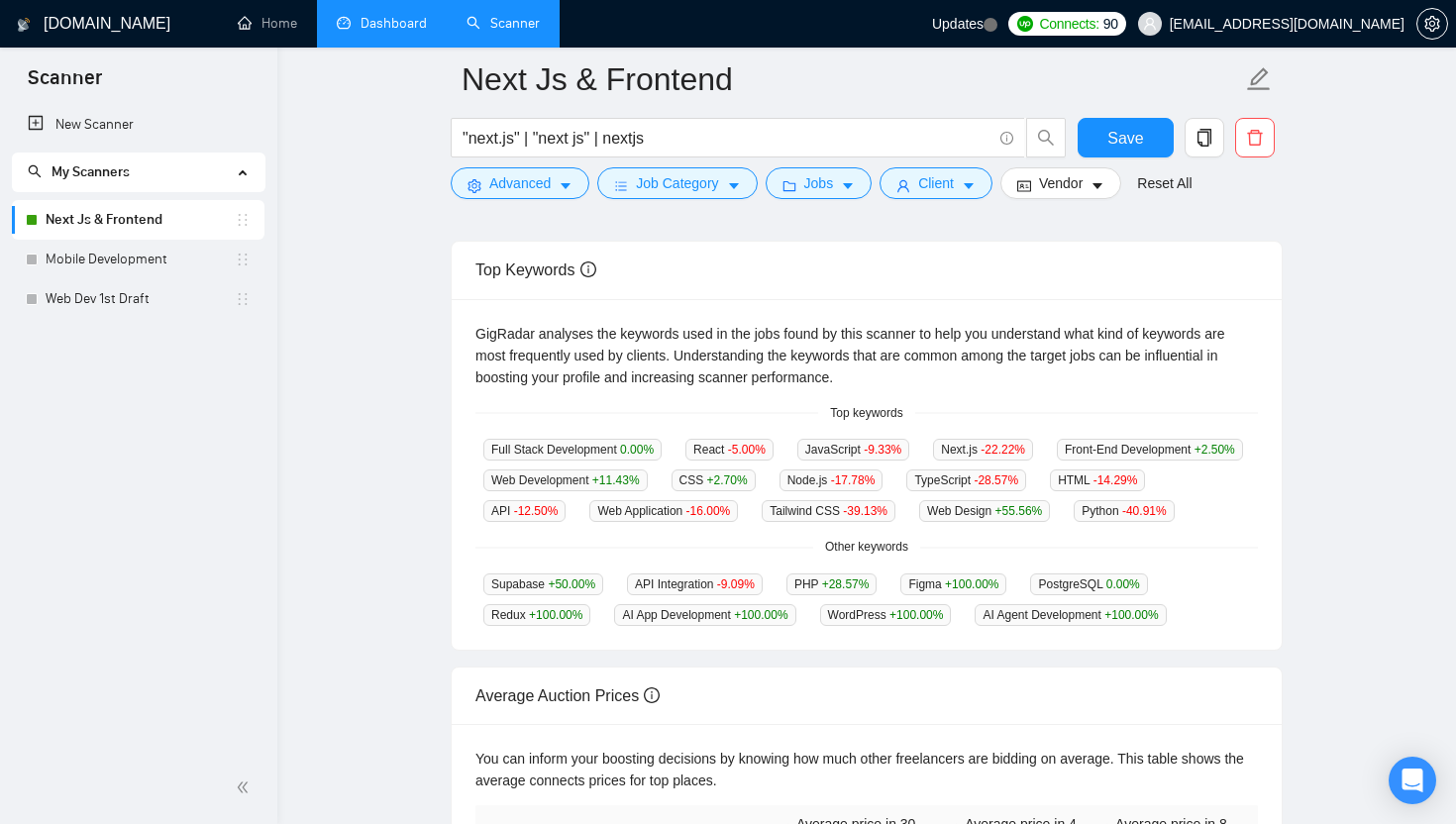 click on "Next Js & Frontend "next.js" | "next js" | nextjs Save Advanced   Job Category   Jobs   Client   Vendor   Reset All Preview Results Insights NEW Alerts Auto Bidder Jobs over 12 months 1,392   Average Per Month: 116 Connects prices over 12 months 18.28   Last month's average: 19.23 Top Keywords GigRadar analyses the keywords used in the jobs found by this scanner to help you understand what kind of keywords are most frequently used by clients. Understanding the keywords that are common among the target jobs can be influential in boosting your profile and increasing scanner performance. Top keywords Full Stack Development   0.00 % React   -5.00 % JavaScript   -9.33 % Next.js   -22.22 % Front-End Development   +2.50 % Web Development   +11.43 % CSS   +2.70 % Node.js   -17.78 % TypeScript   -28.57 % HTML   -14.29 % API   -12.50 % Web Application   -16.00 % Tailwind CSS   -39.13 % Web Design   +55.56 % Python   -40.91 % Other keywords Supabase   +50.00 % API Integration   -9.09 % PHP   +28.57 % Figma   +100.00 %" at bounding box center (867, 388) 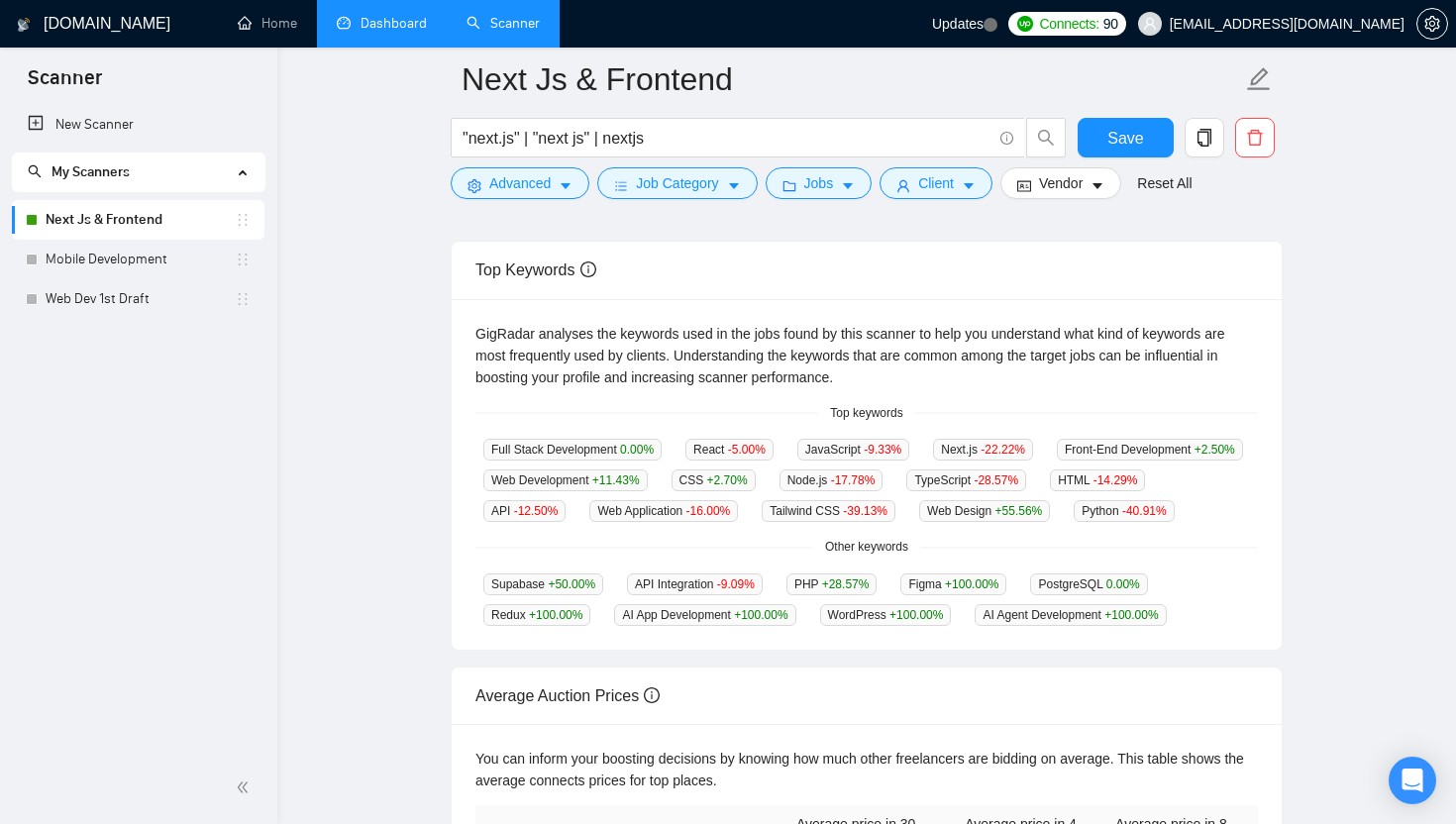 click on "Full Stack Development   0.00 % React   -5.00 % JavaScript   -9.33 % Next.js   -22.22 % Front-End Development   +2.50 % Web Development   +11.43 % CSS   +2.70 % Node.js   -17.78 % TypeScript   -28.57 % HTML   -14.29 % API   -12.50 % Web Application   -16.00 % Tailwind CSS   -39.13 % Web Design   +55.56 % Python   -40.91 %" at bounding box center [867, 479] 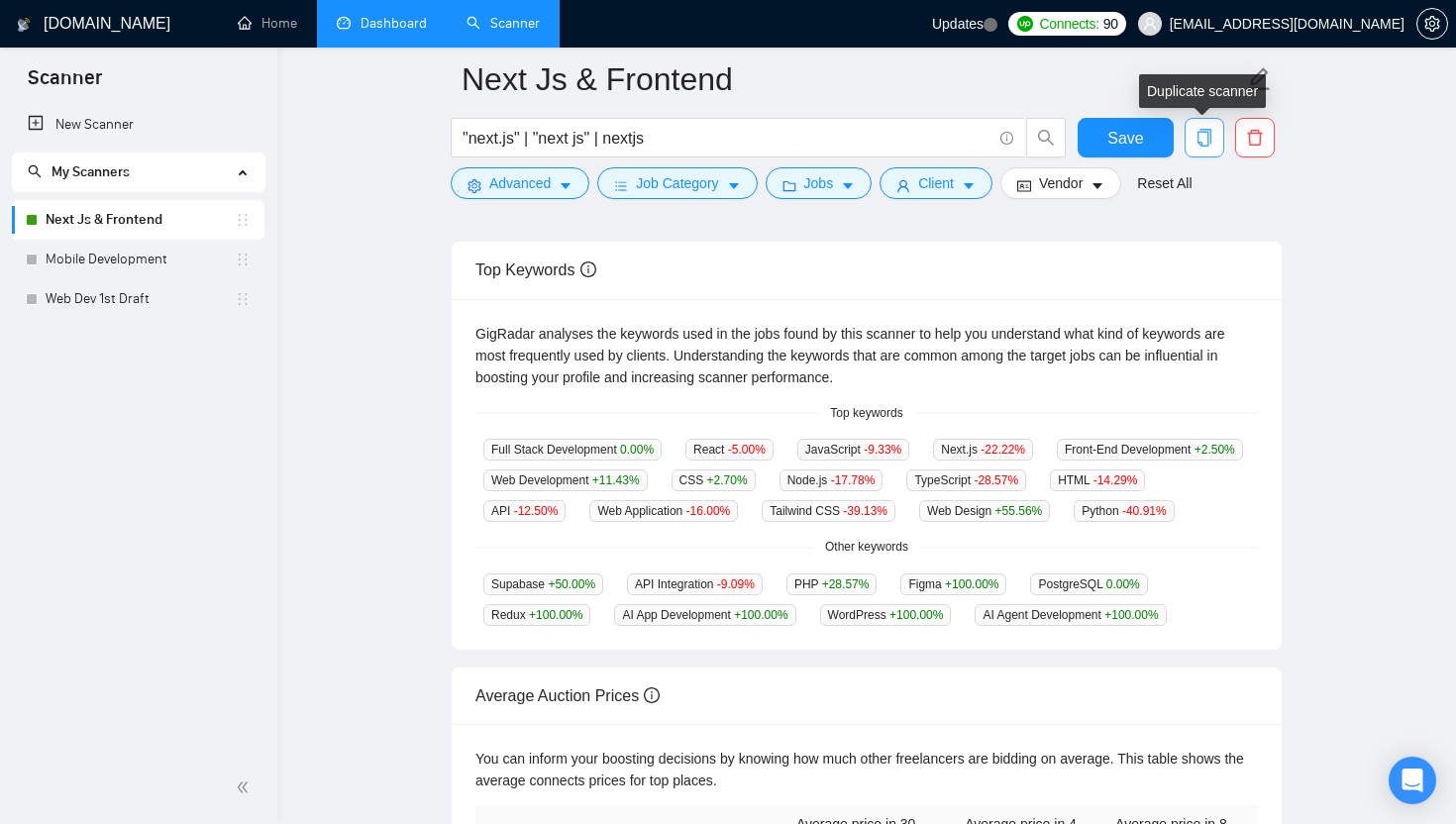 click 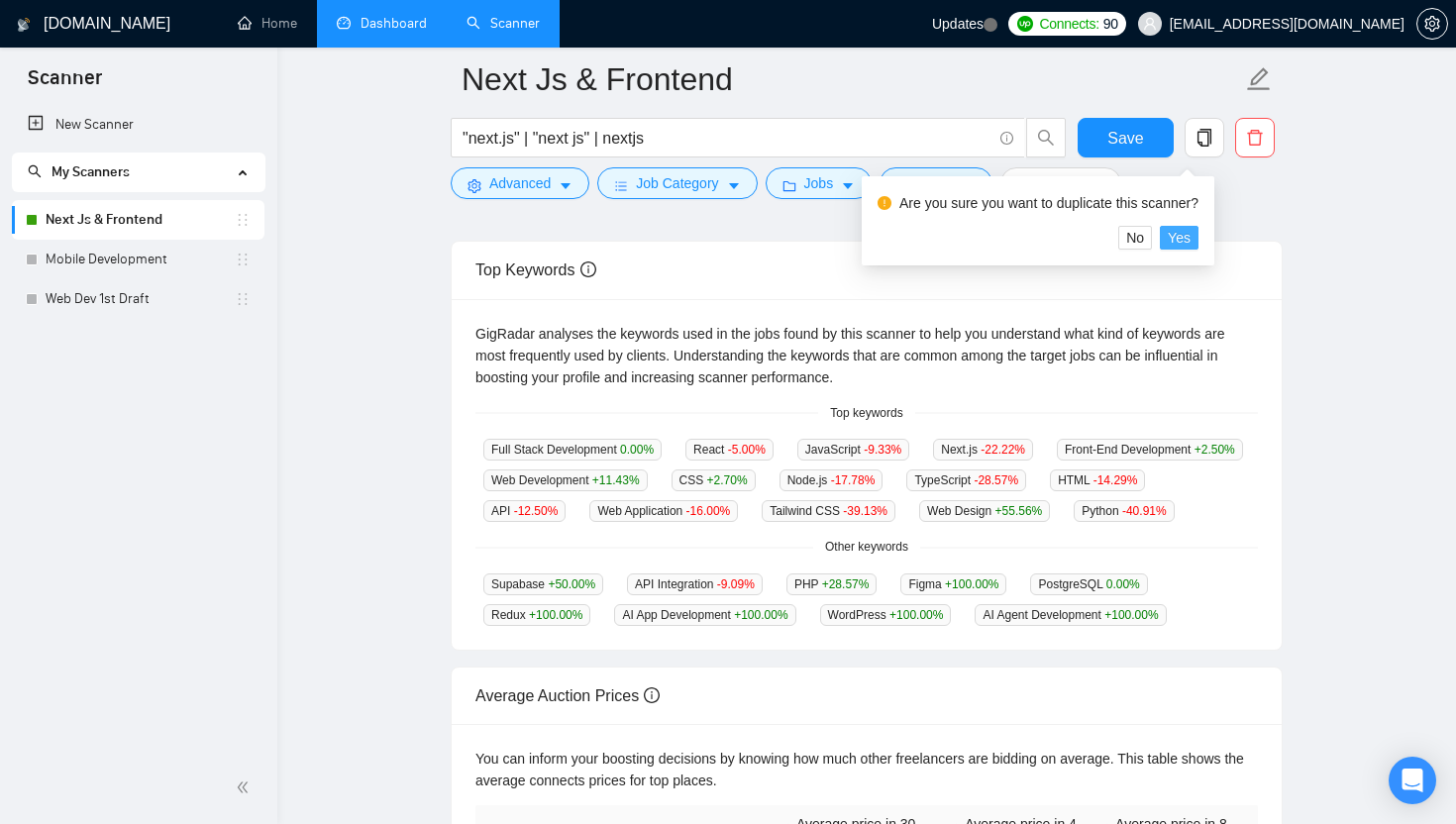 click on "Yes" at bounding box center [1179, 238] 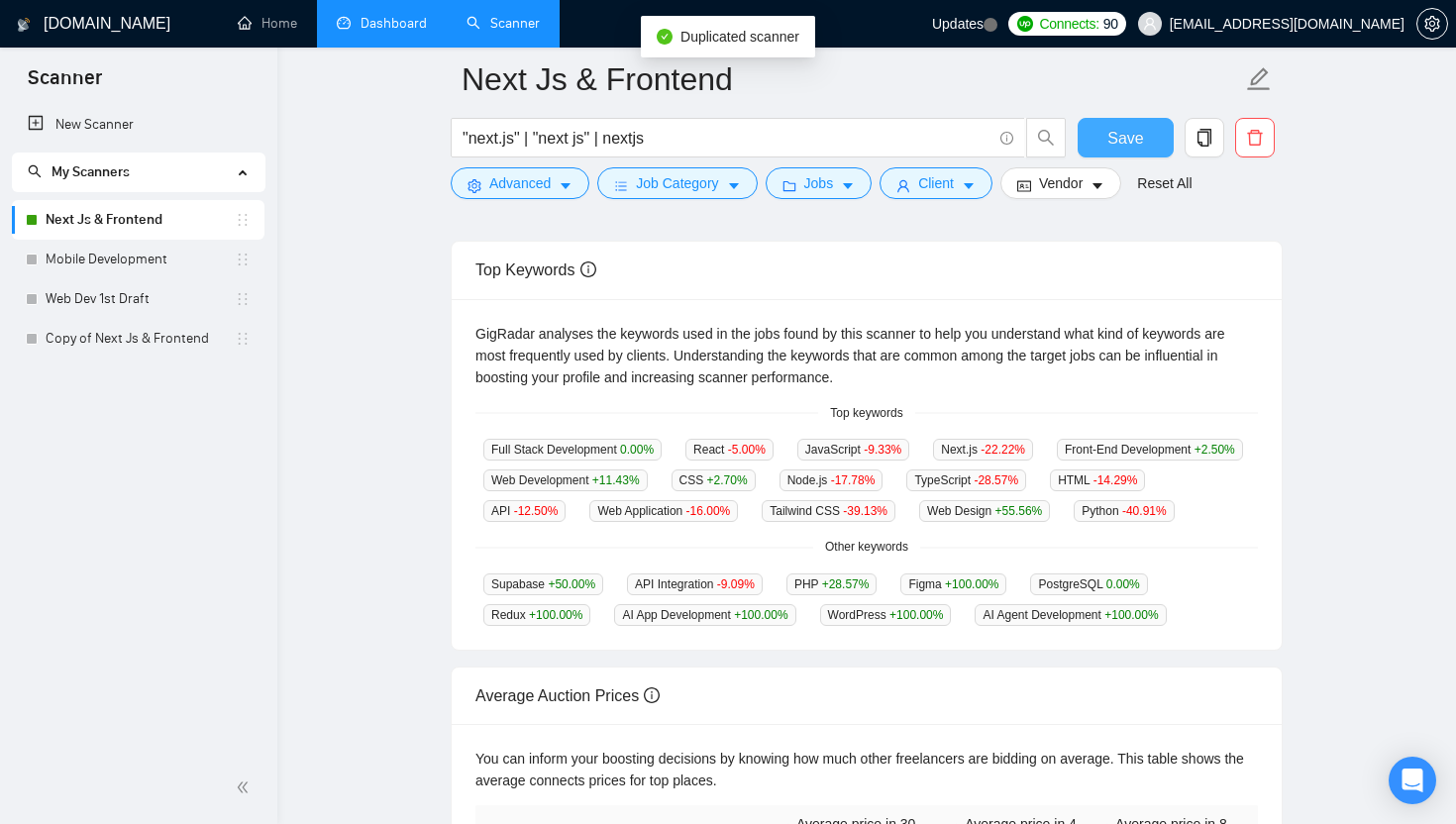 click on "Save" at bounding box center [1125, 138] 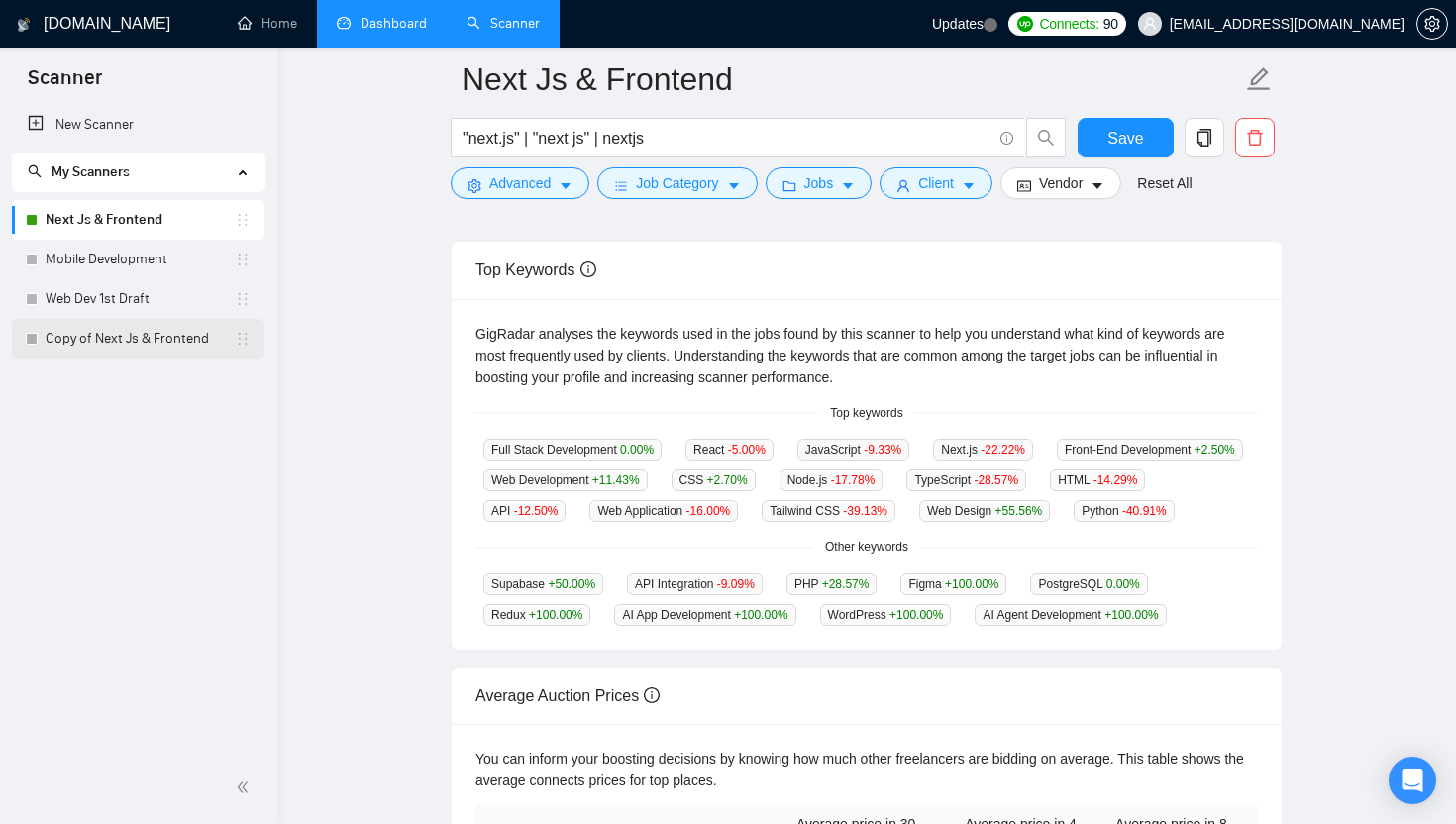 click on "Copy of Next Js & Frontend" at bounding box center [140, 339] 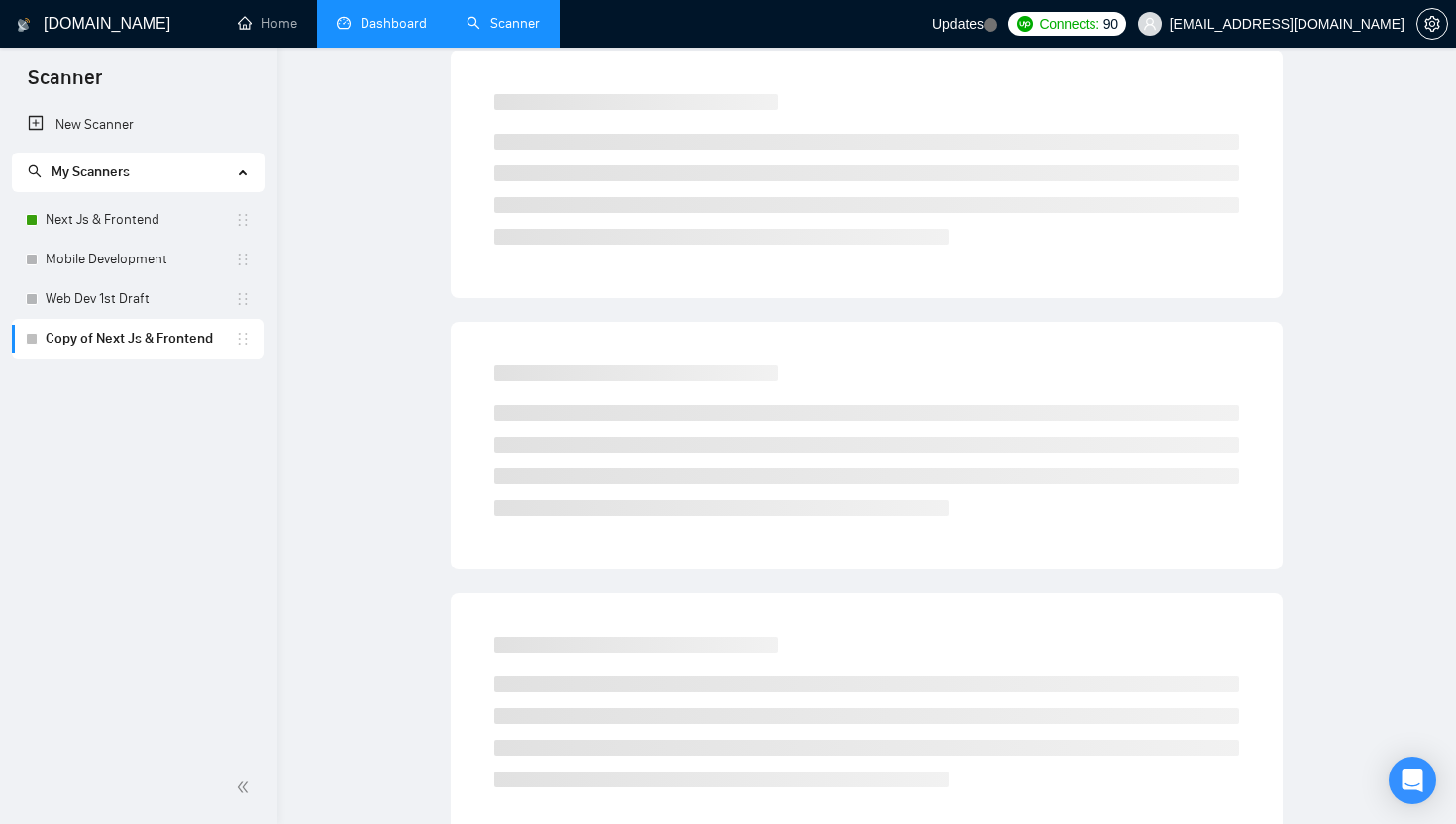 scroll, scrollTop: 0, scrollLeft: 0, axis: both 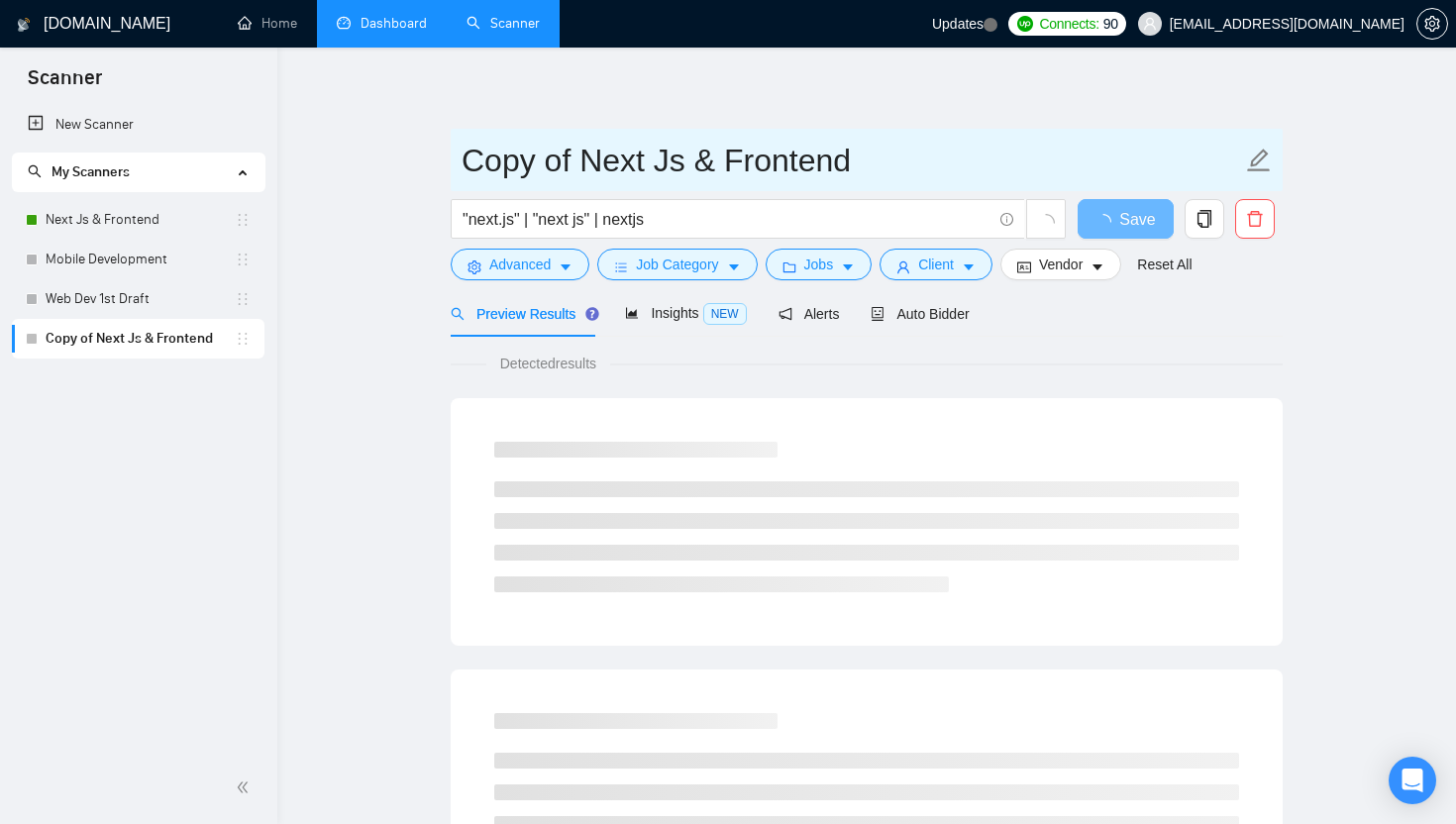 click on "Copy of Next Js & Frontend" at bounding box center [852, 160] 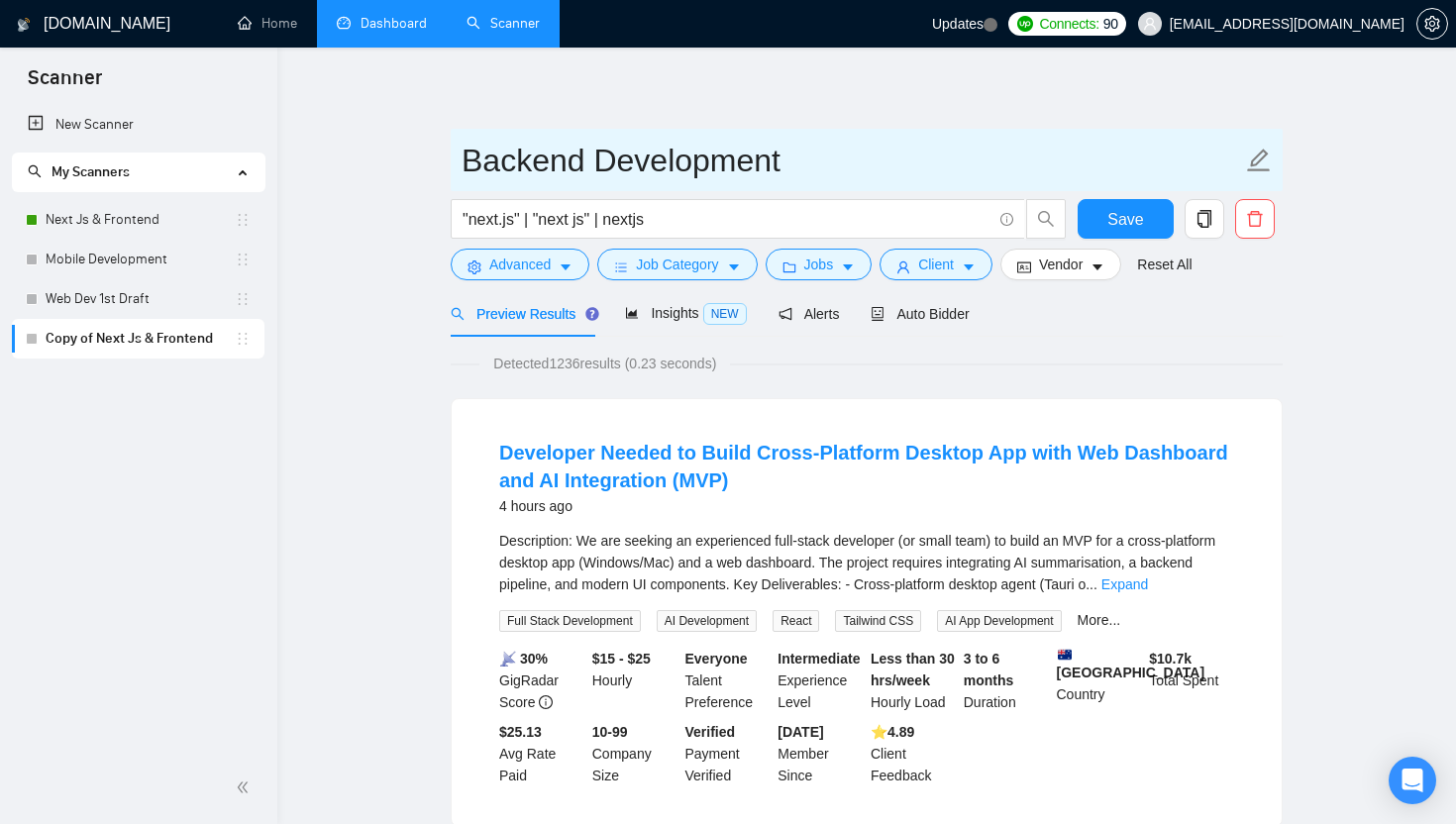type on "Backend Development" 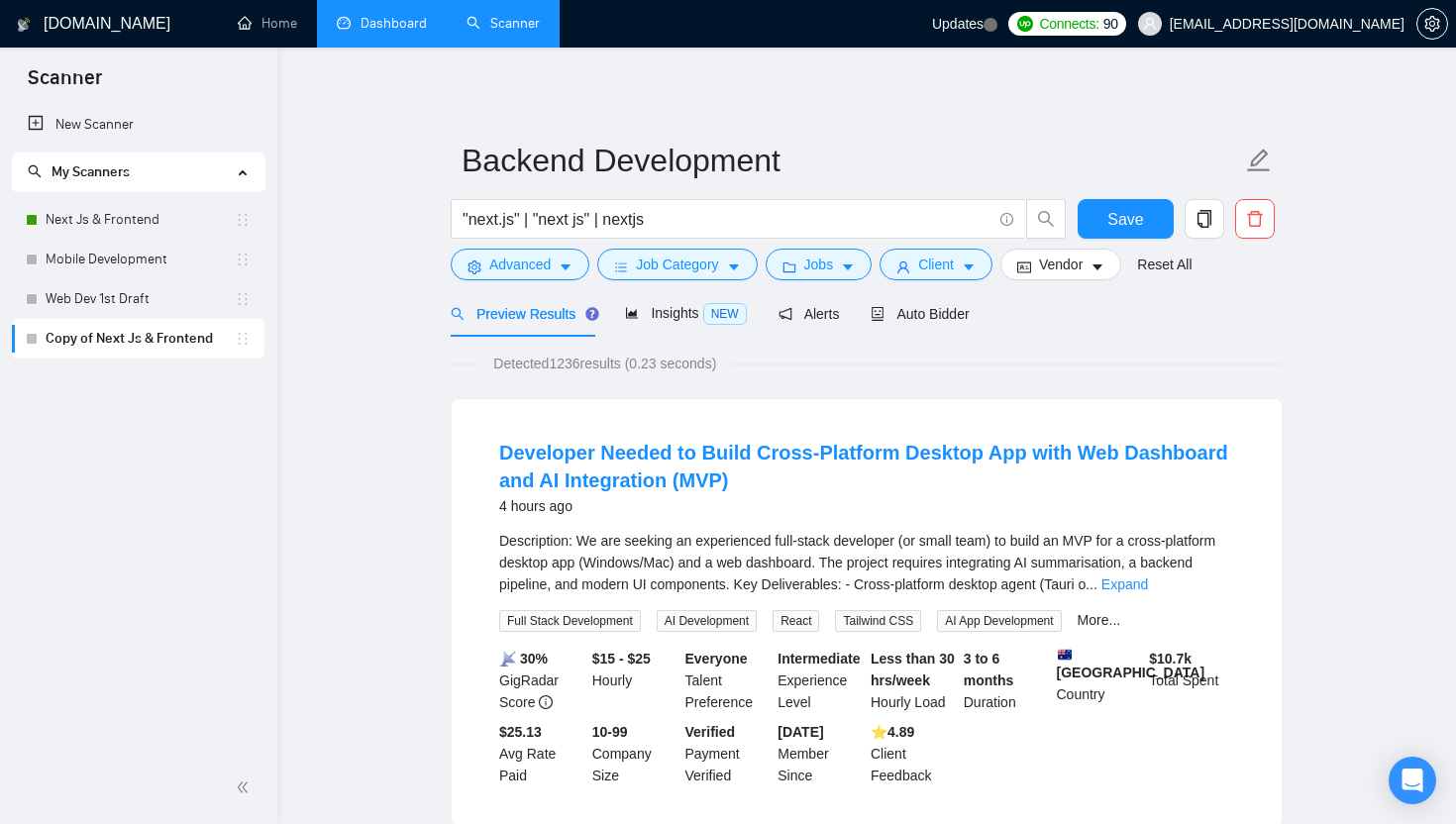 click on "GigRadar.io Home Dashboard Scanner Updates
Connects: 90 talhanoman61@gmail.com Backend Development "next.js" | "next js" | nextjs Save Advanced   Job Category   Jobs   Client   Vendor   Reset All Preview Results Insights NEW Alerts Auto Bidder Detected   1236  results   (0.23 seconds) Developer Needed to Build Cross-Platform Desktop App with Web Dashboard and AI Integration (MVP) 4 hours ago Description:
We are seeking an experienced full-stack developer (or small team) to build an MVP for a cross-platform desktop app (Windows/Mac) and a web dashboard. The project requires integrating AI summarisation, a backend pipeline, and modern UI components.
Key Deliverables:
- Cross-platform desktop agent (Tauri o ... Expand Full Stack Development AI Development React Tailwind CSS AI App Development More... 📡   30% GigRadar Score   $15 - $25 Hourly Everyone Talent Preference Intermediate Experience Level Less than 30 hrs/week Hourly Load 3 to 6 months Duration" at bounding box center (867, 2468) 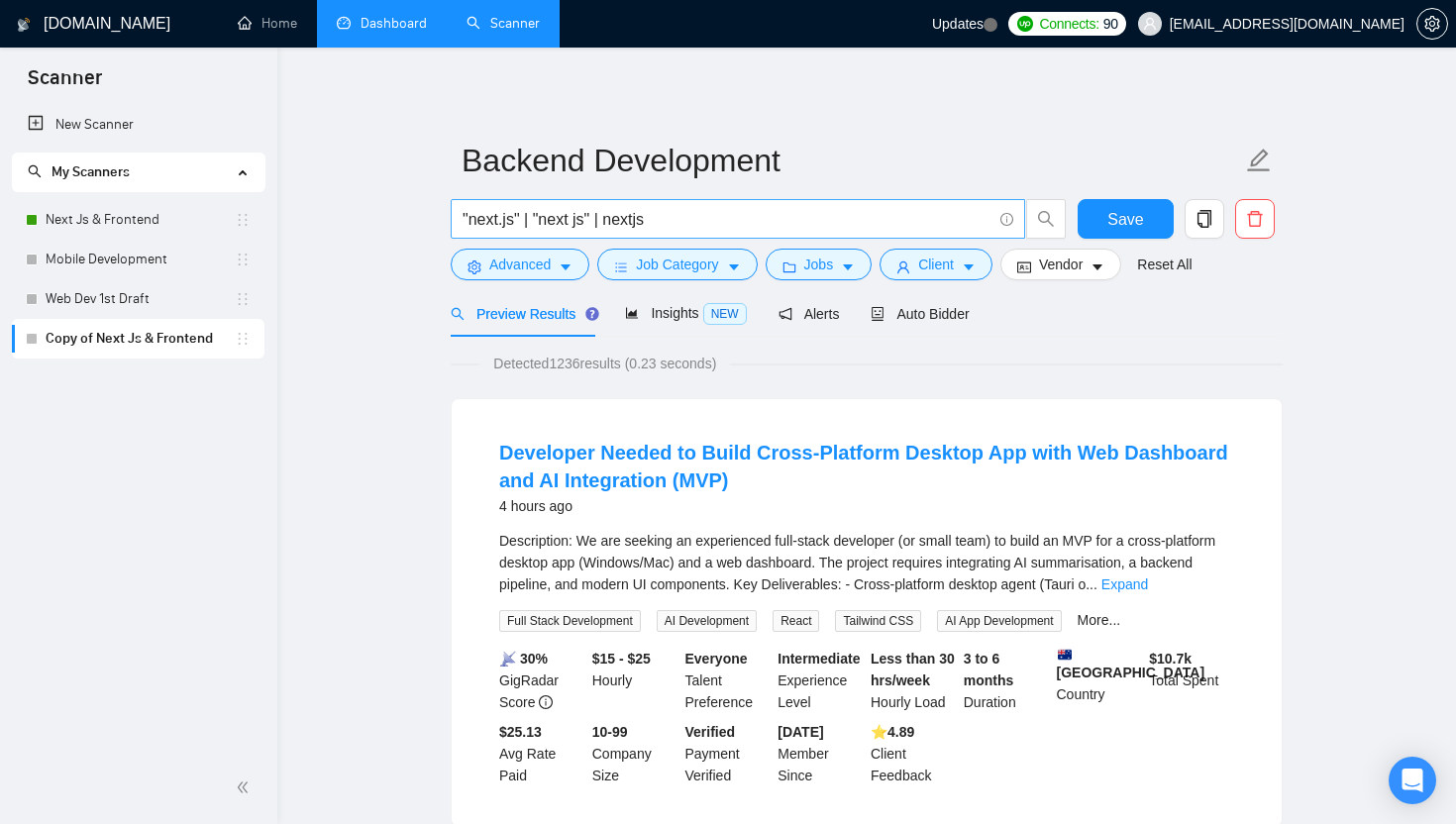 click on ""next.js" | "next js" | nextjs" at bounding box center [727, 219] 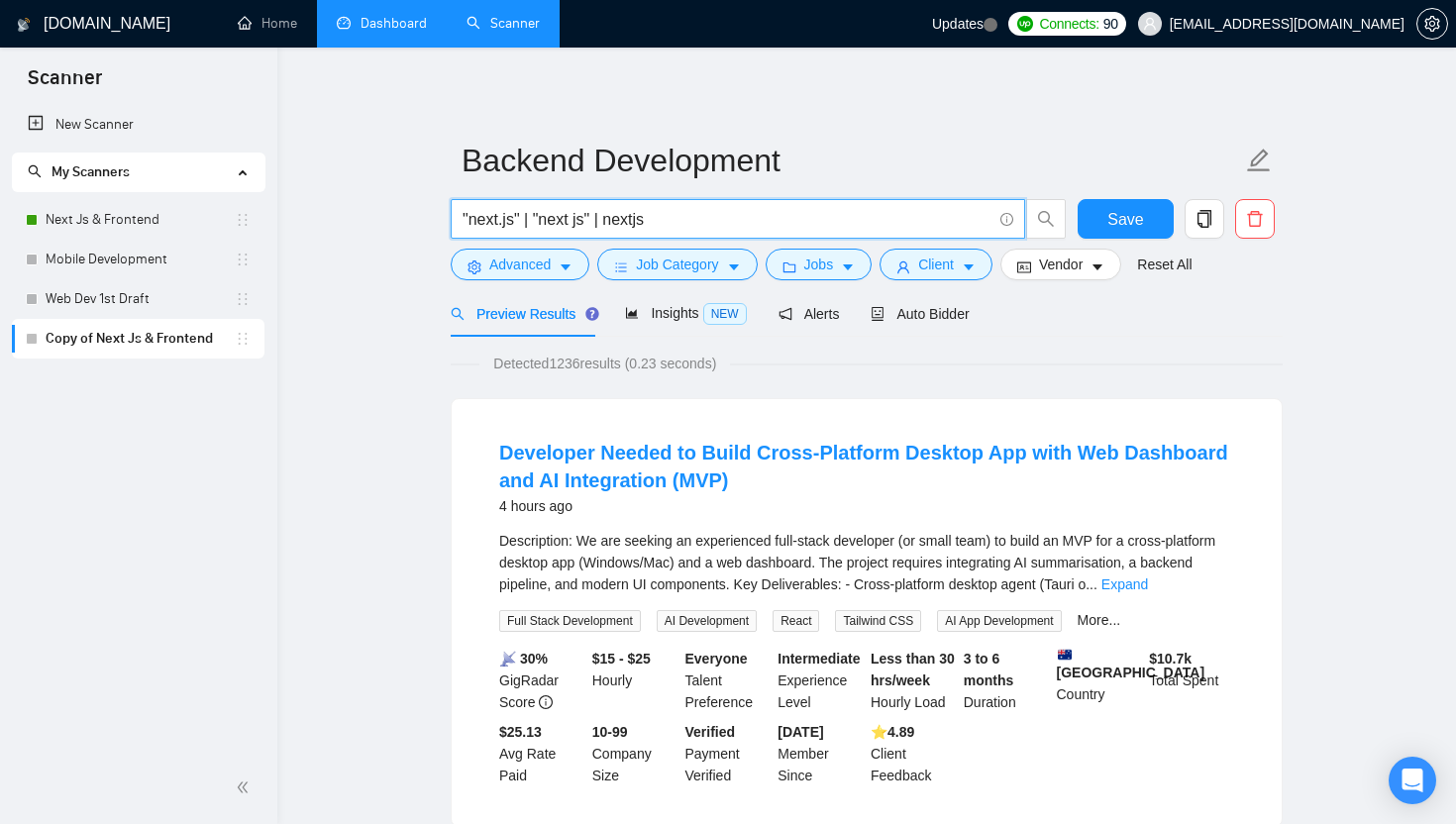 paste on "(MERN*) | ((Mongo*) (Express*) (React*) (Node*))" 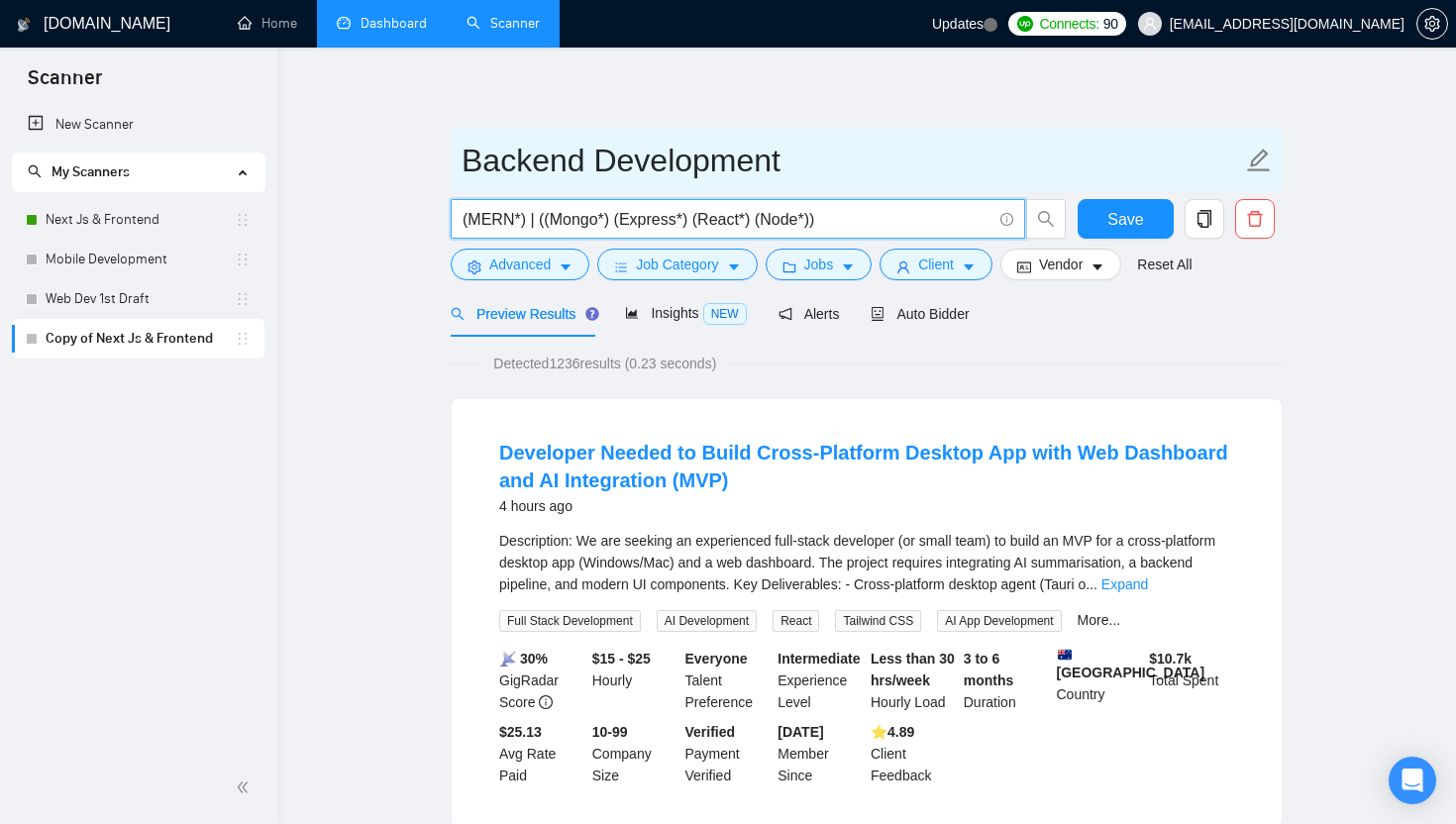 click on "Backend Development" at bounding box center [852, 160] 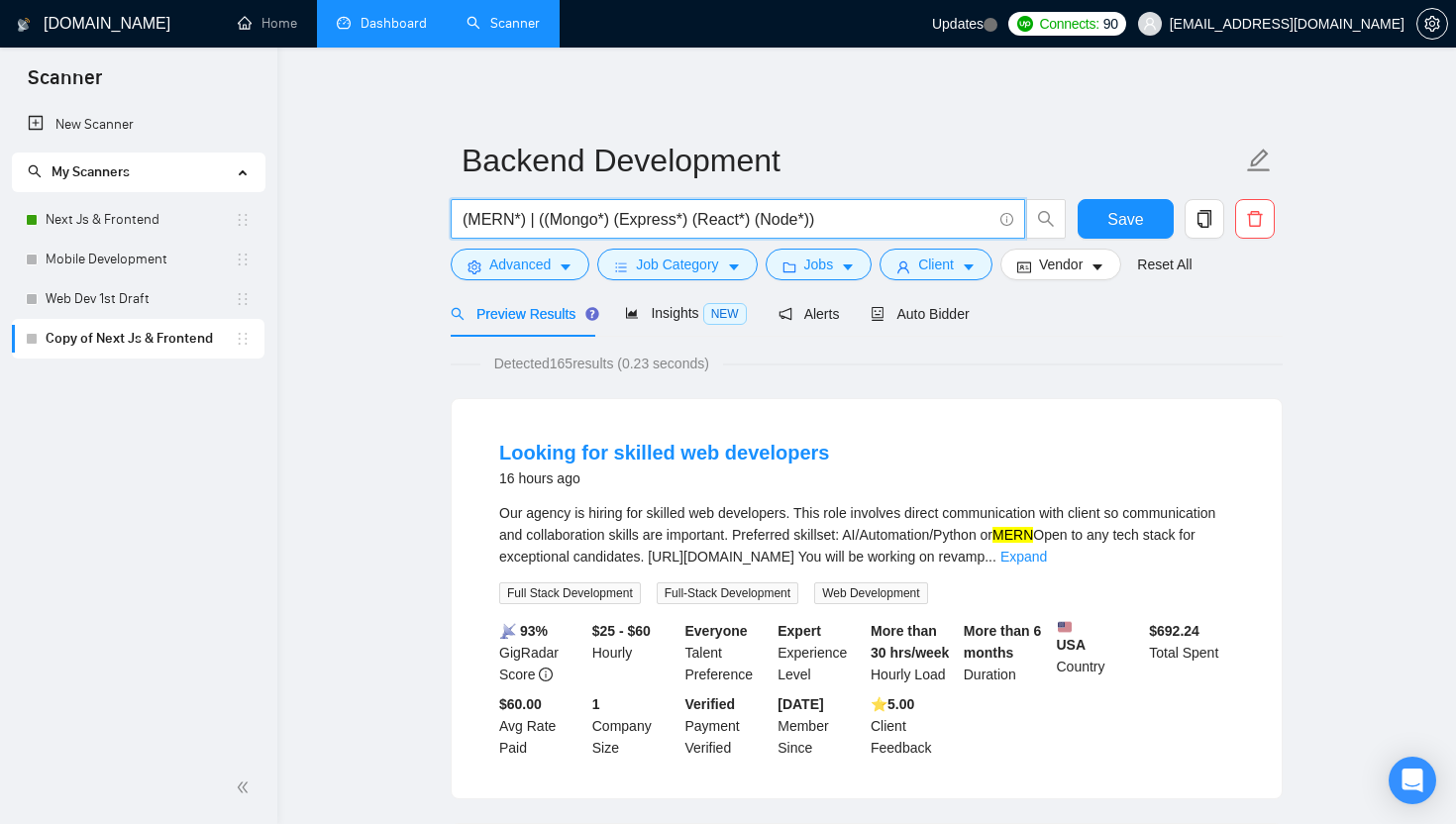 drag, startPoint x: 816, startPoint y: 225, endPoint x: 756, endPoint y: 225, distance: 60 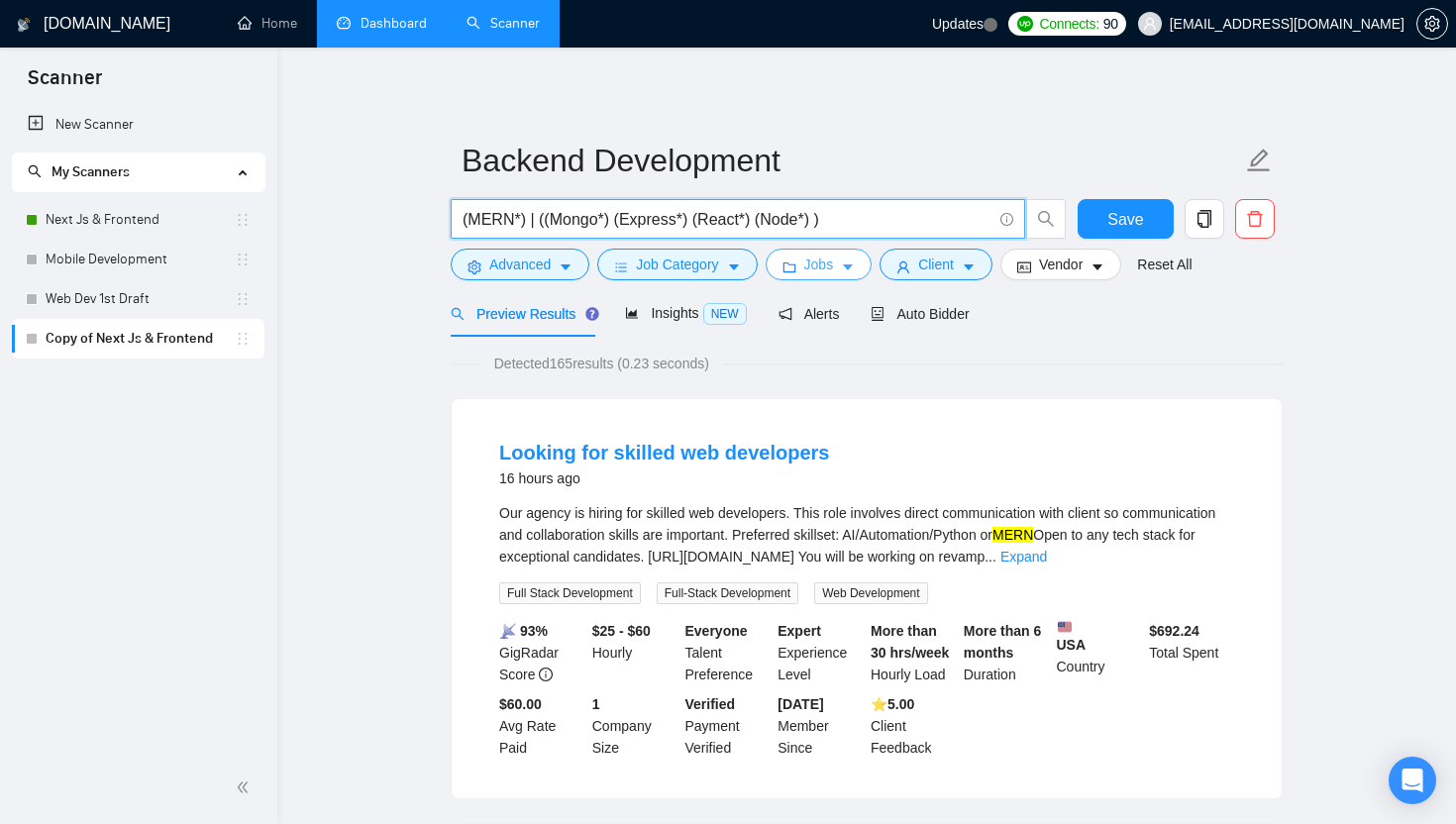 paste on "(Node*)" 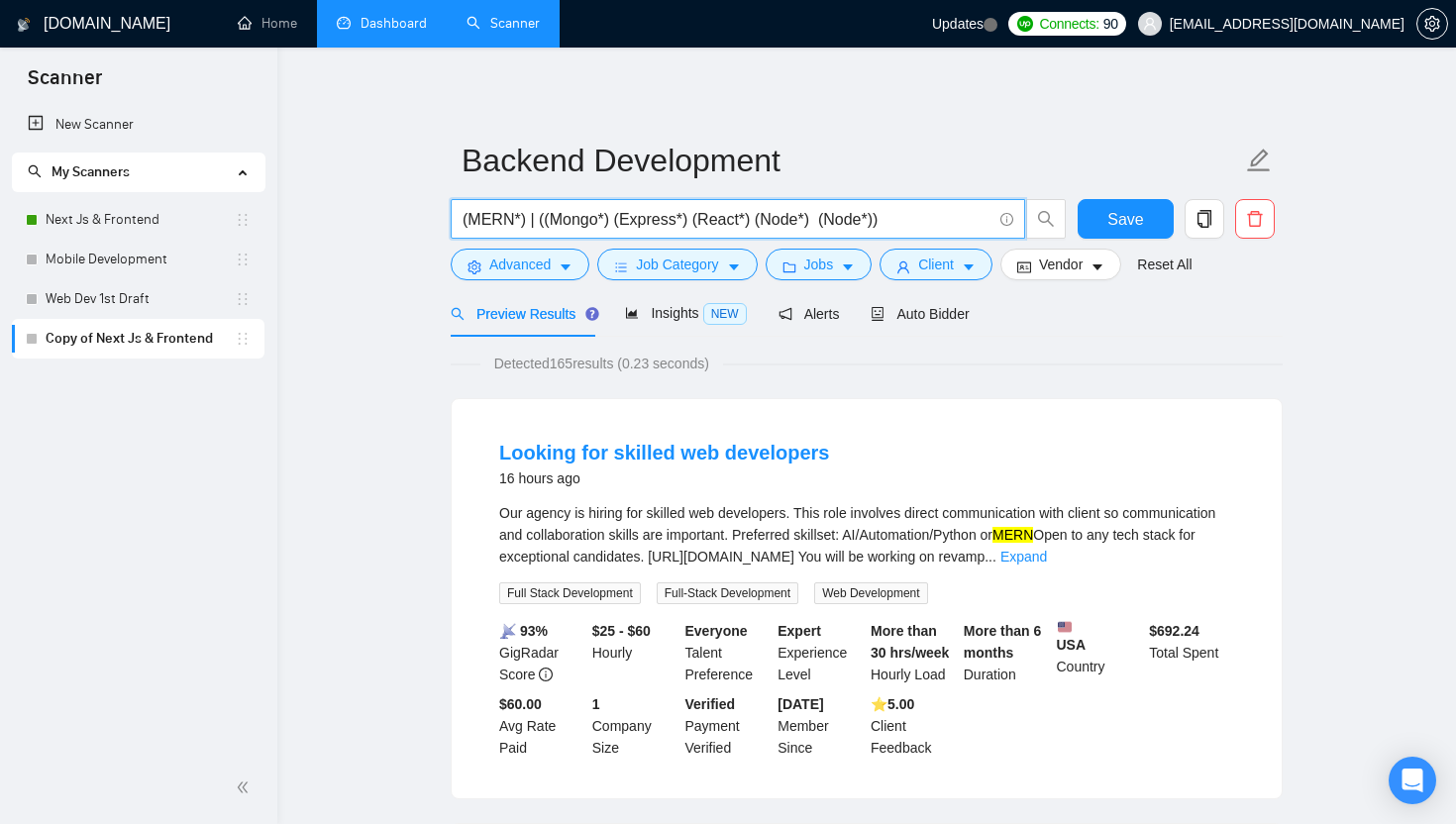 click on "(MERN*) | ((Mongo*) (Express*) (React*) (Node*)  (Node*))" at bounding box center [727, 219] 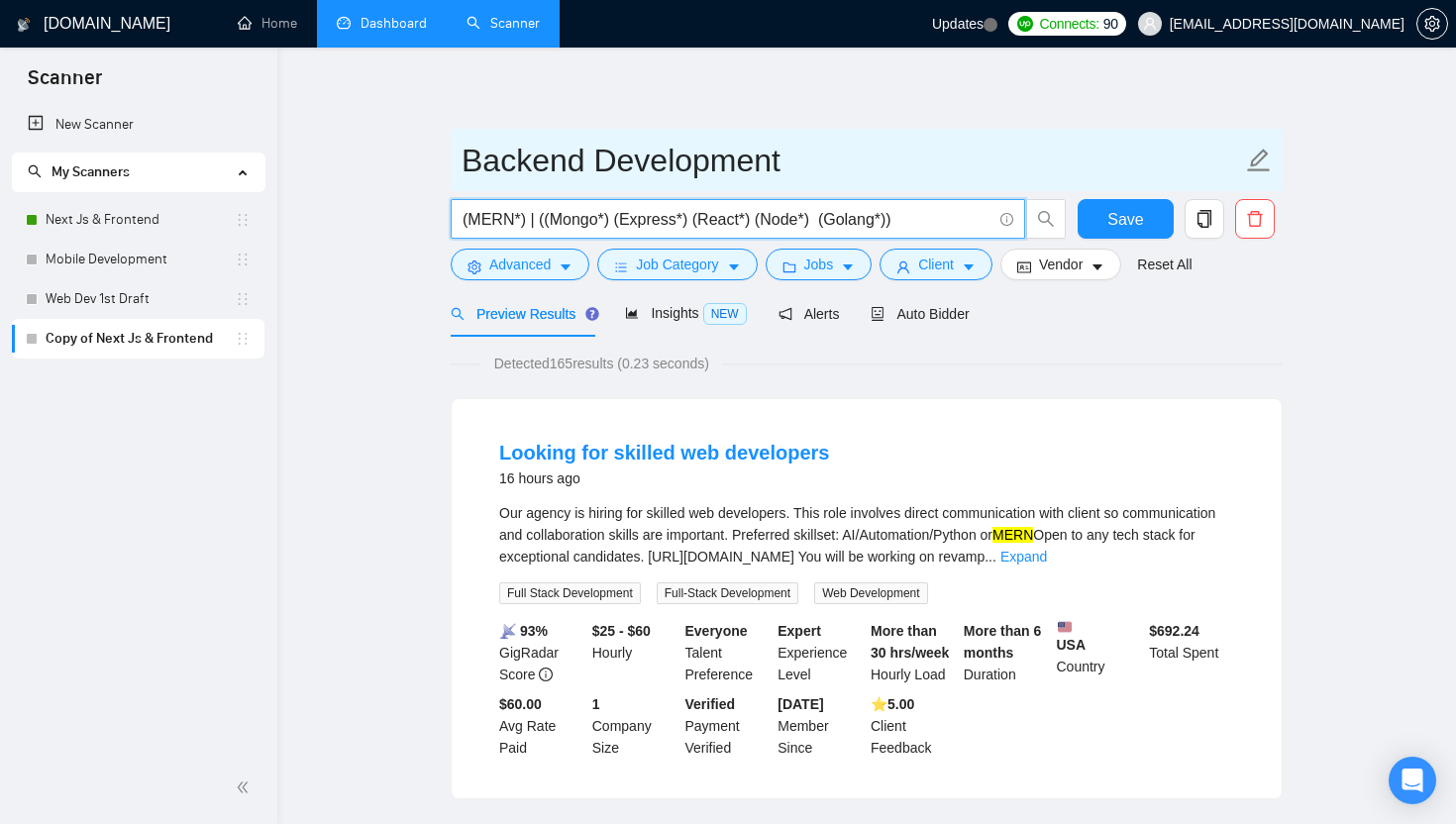 type on "(MERN*) | ((Mongo*) (Express*) (React*) (Node*)  (Golang*))" 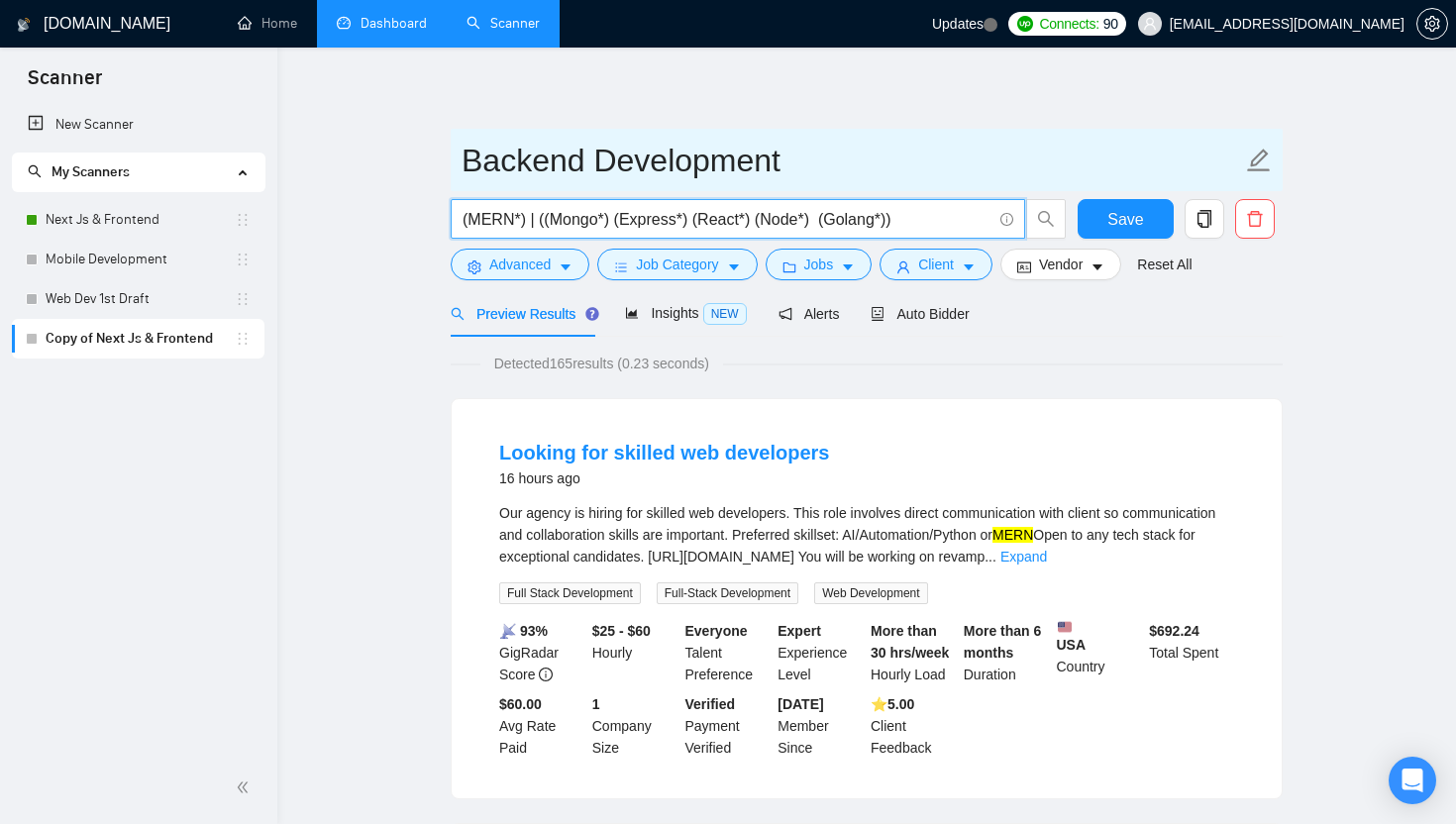 click on "Backend Development" at bounding box center (867, 159) 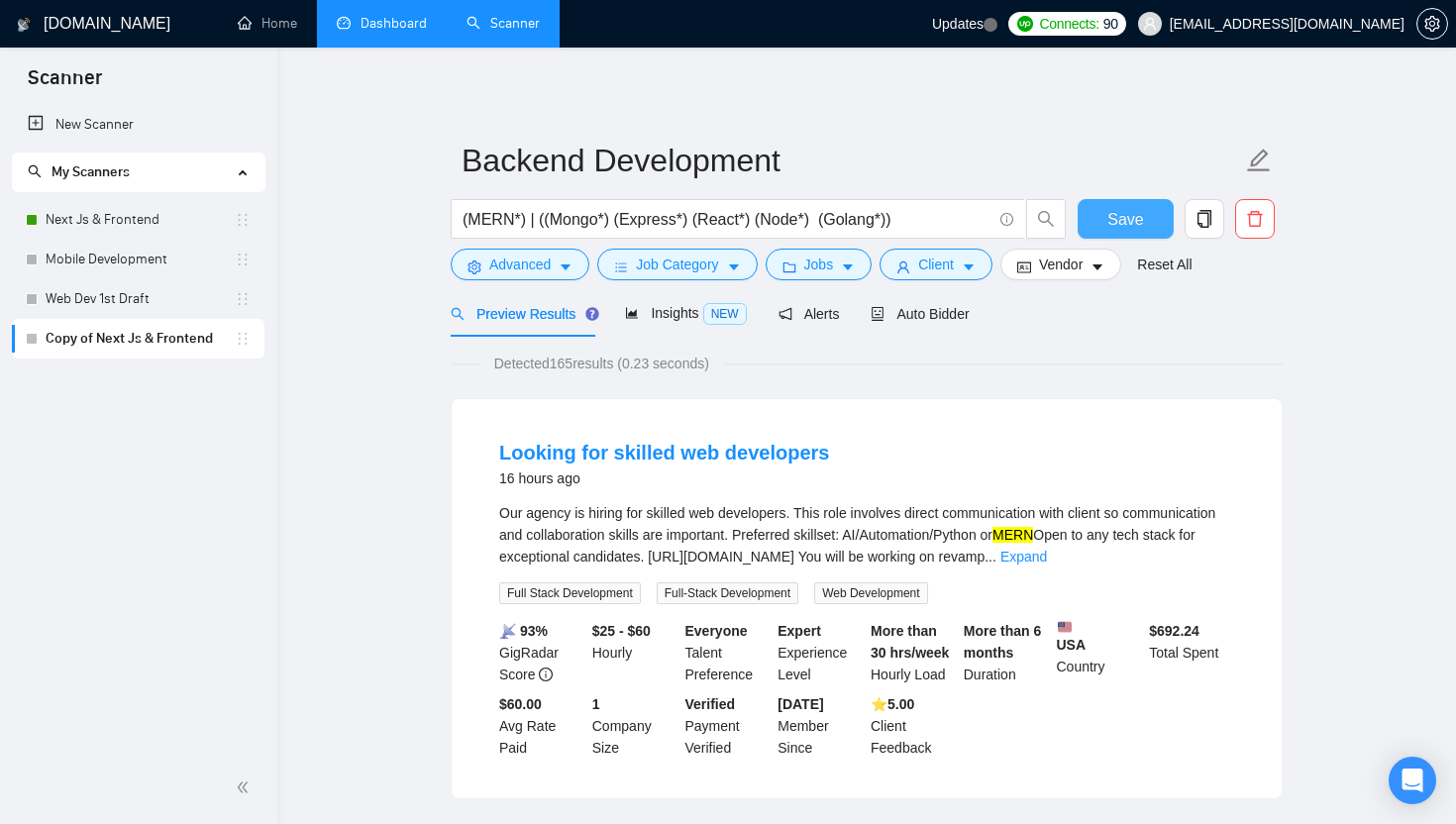 click on "Save" at bounding box center [1125, 219] 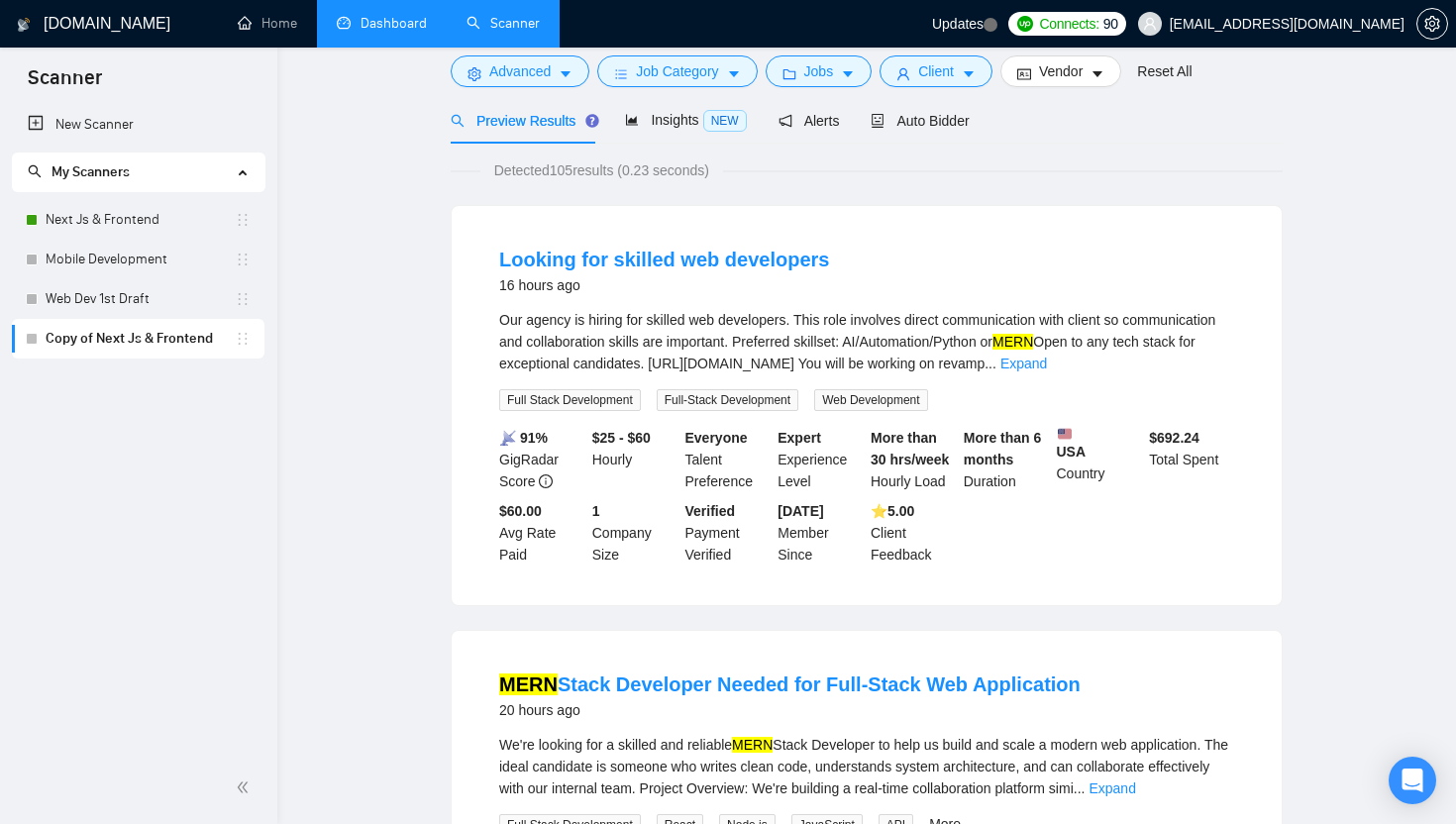 scroll, scrollTop: 0, scrollLeft: 0, axis: both 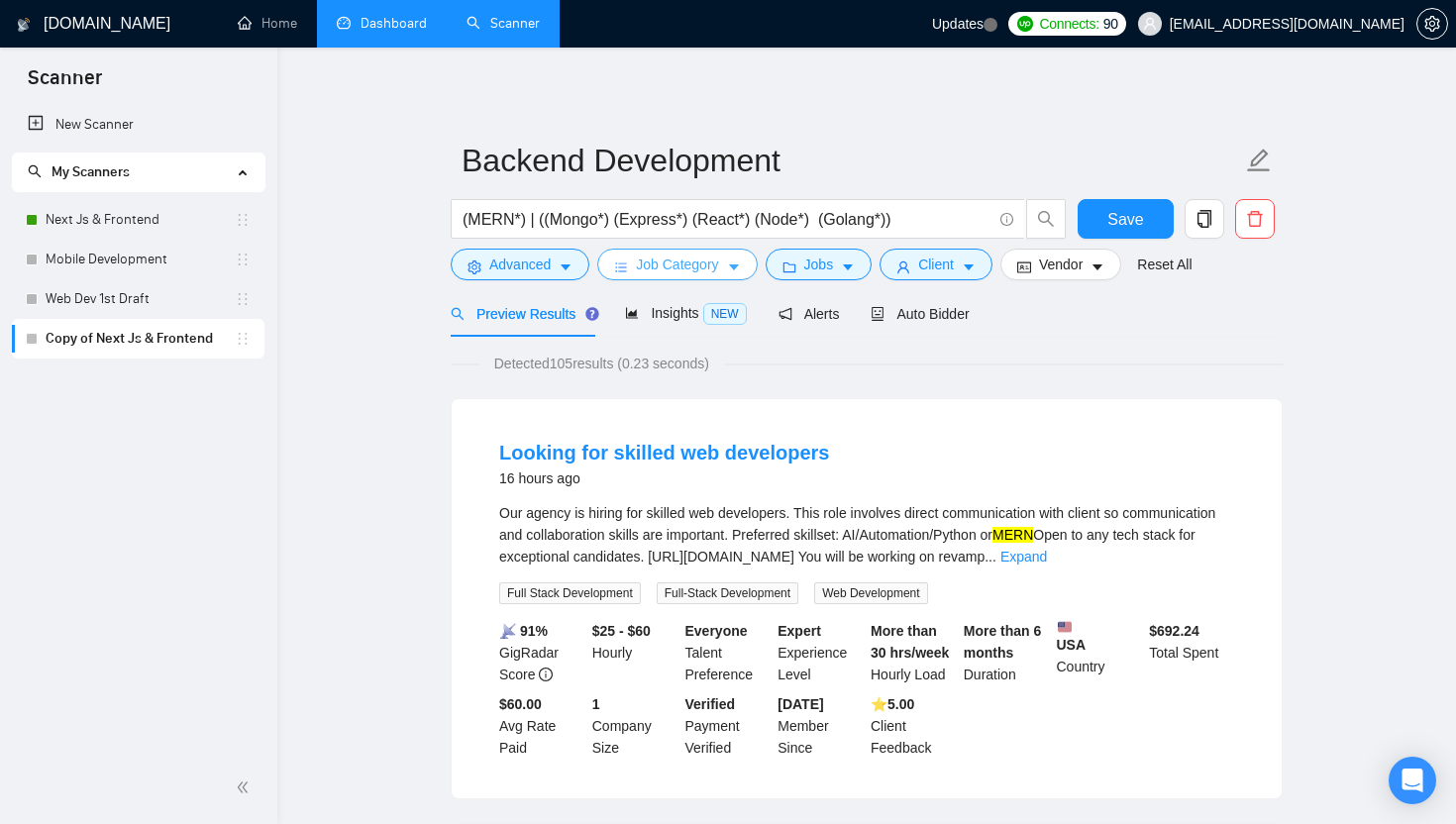 click on "Job Category" at bounding box center [676, 264] 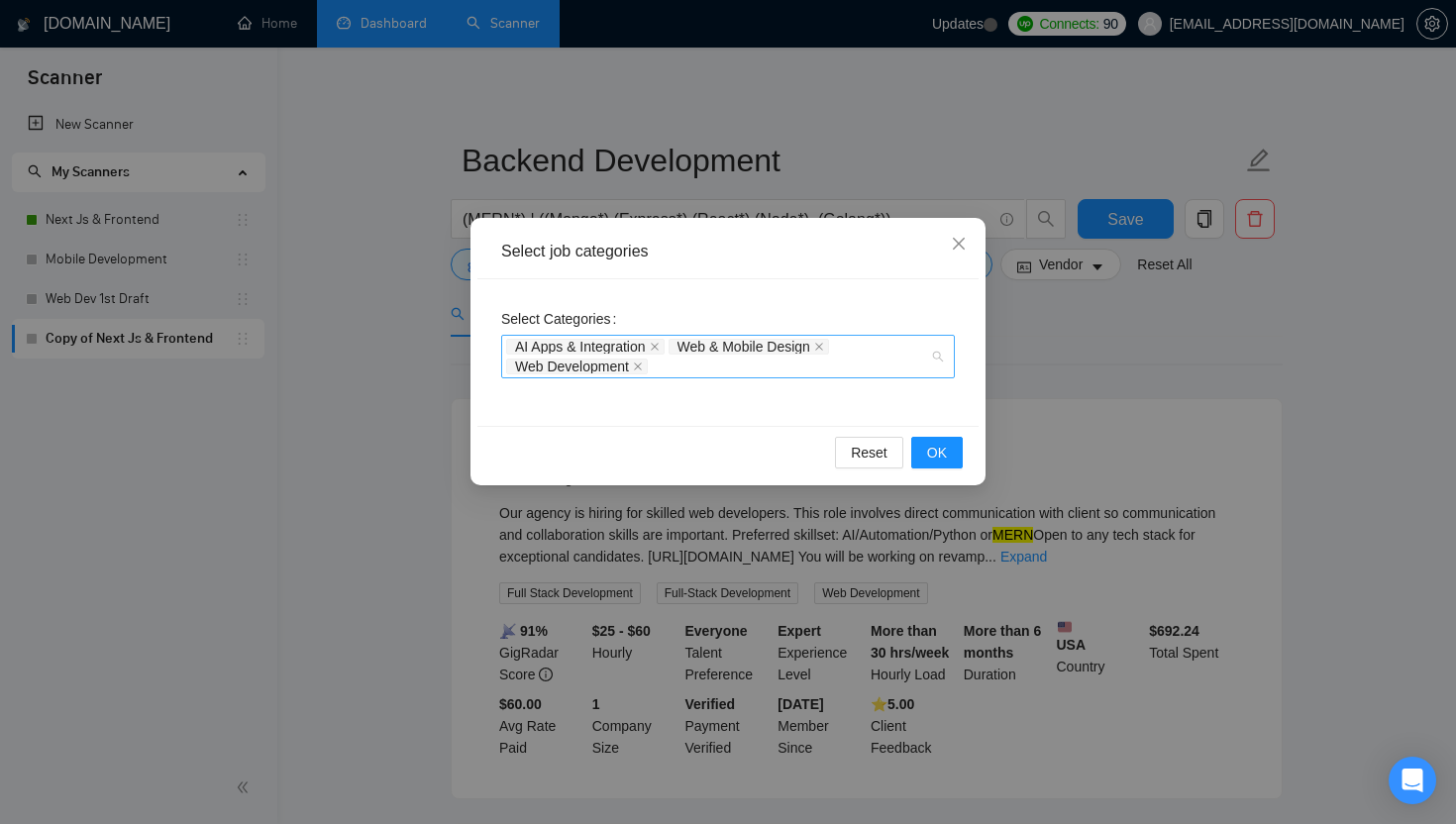 click on "Web & Mobile Design" at bounding box center (749, 347) 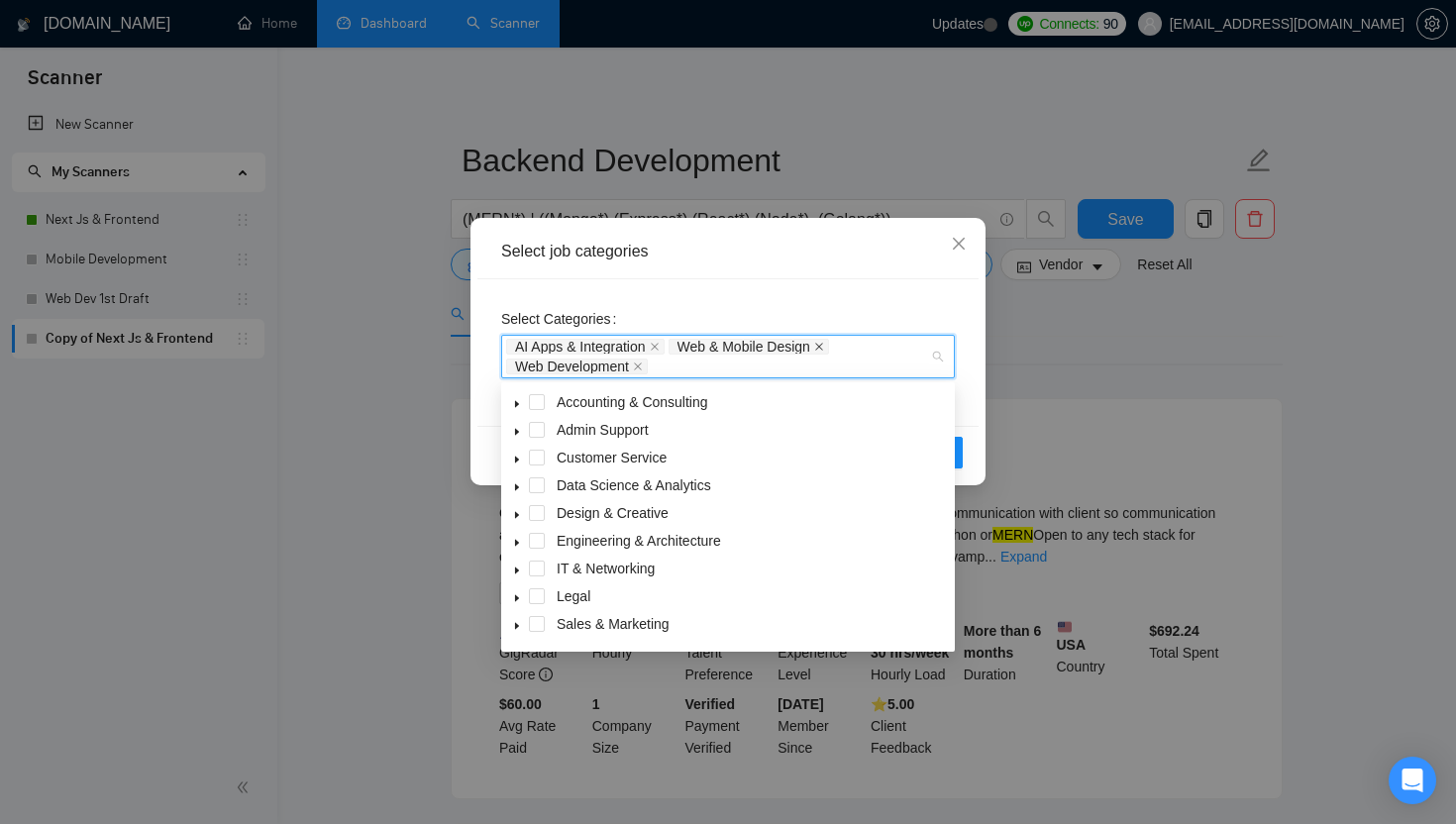 click 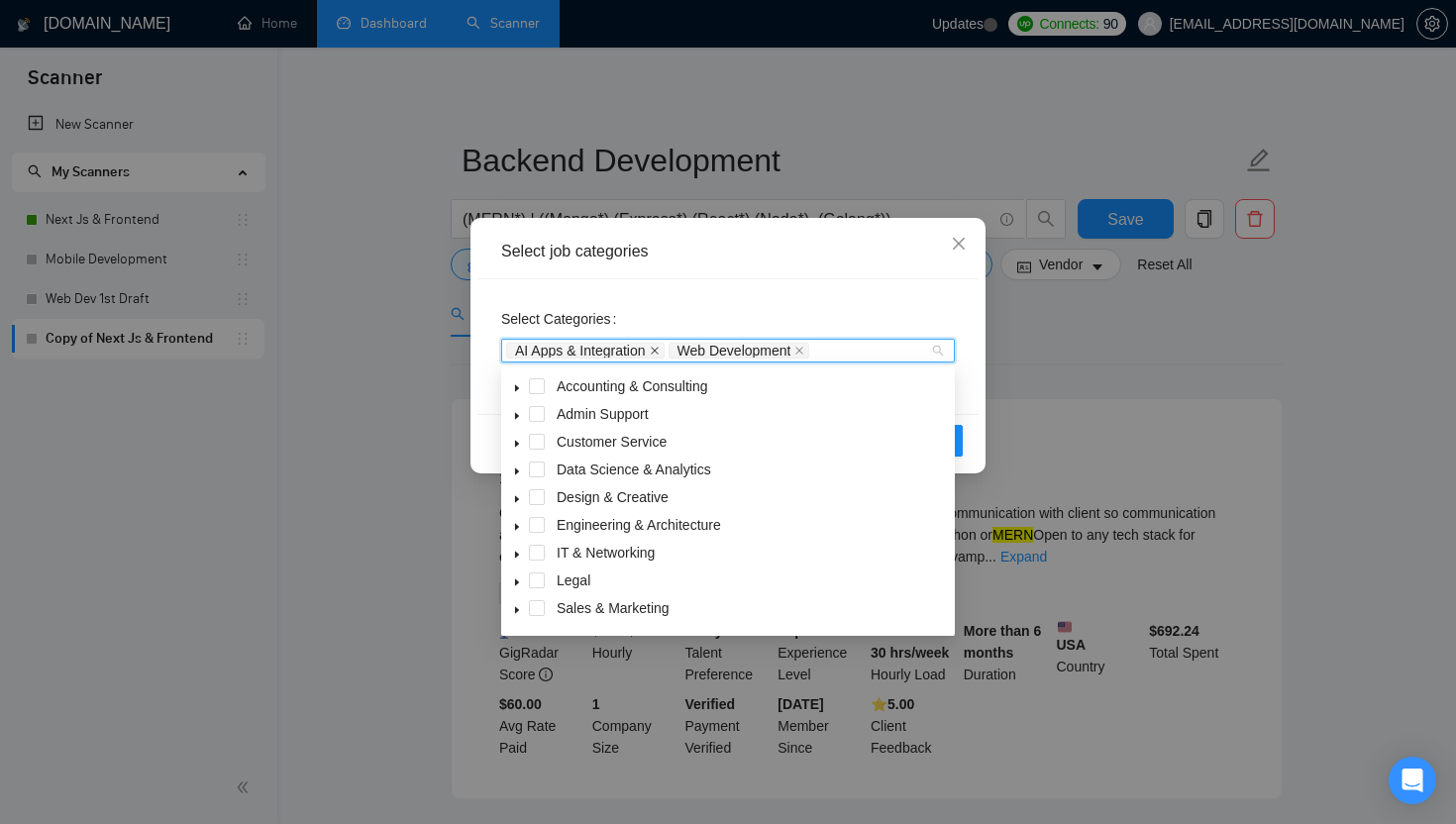 click 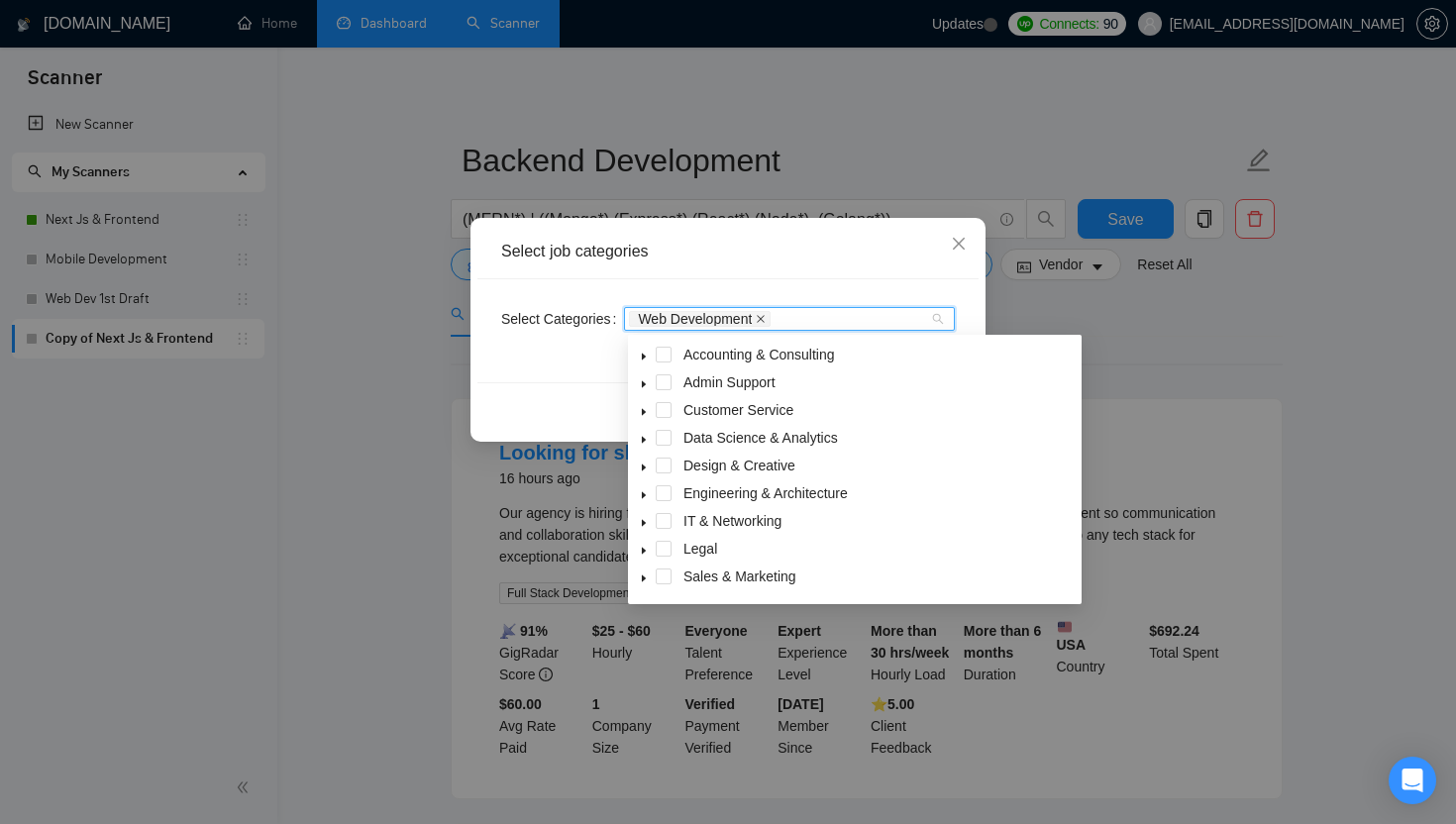 click 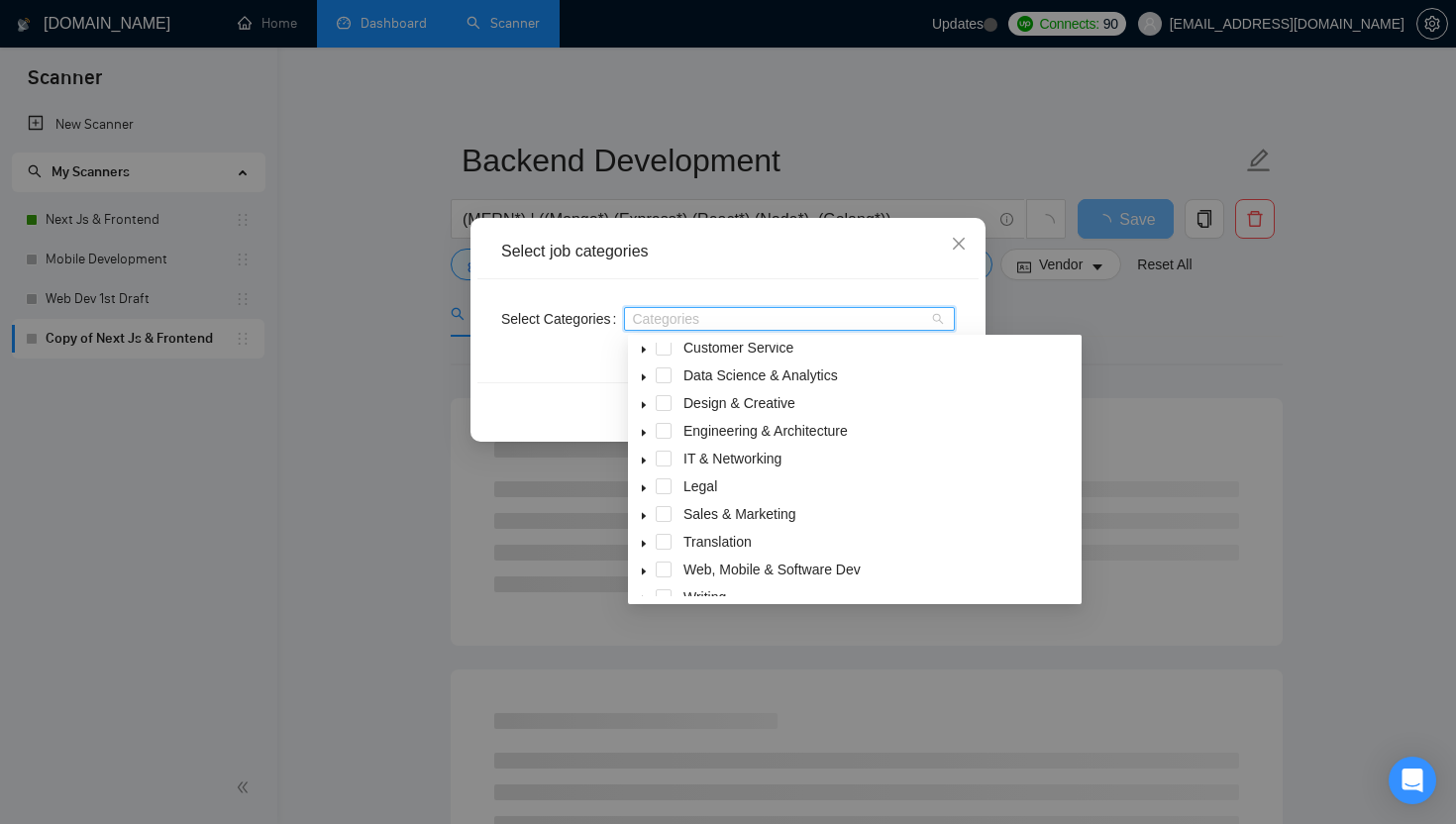 scroll, scrollTop: 79, scrollLeft: 0, axis: vertical 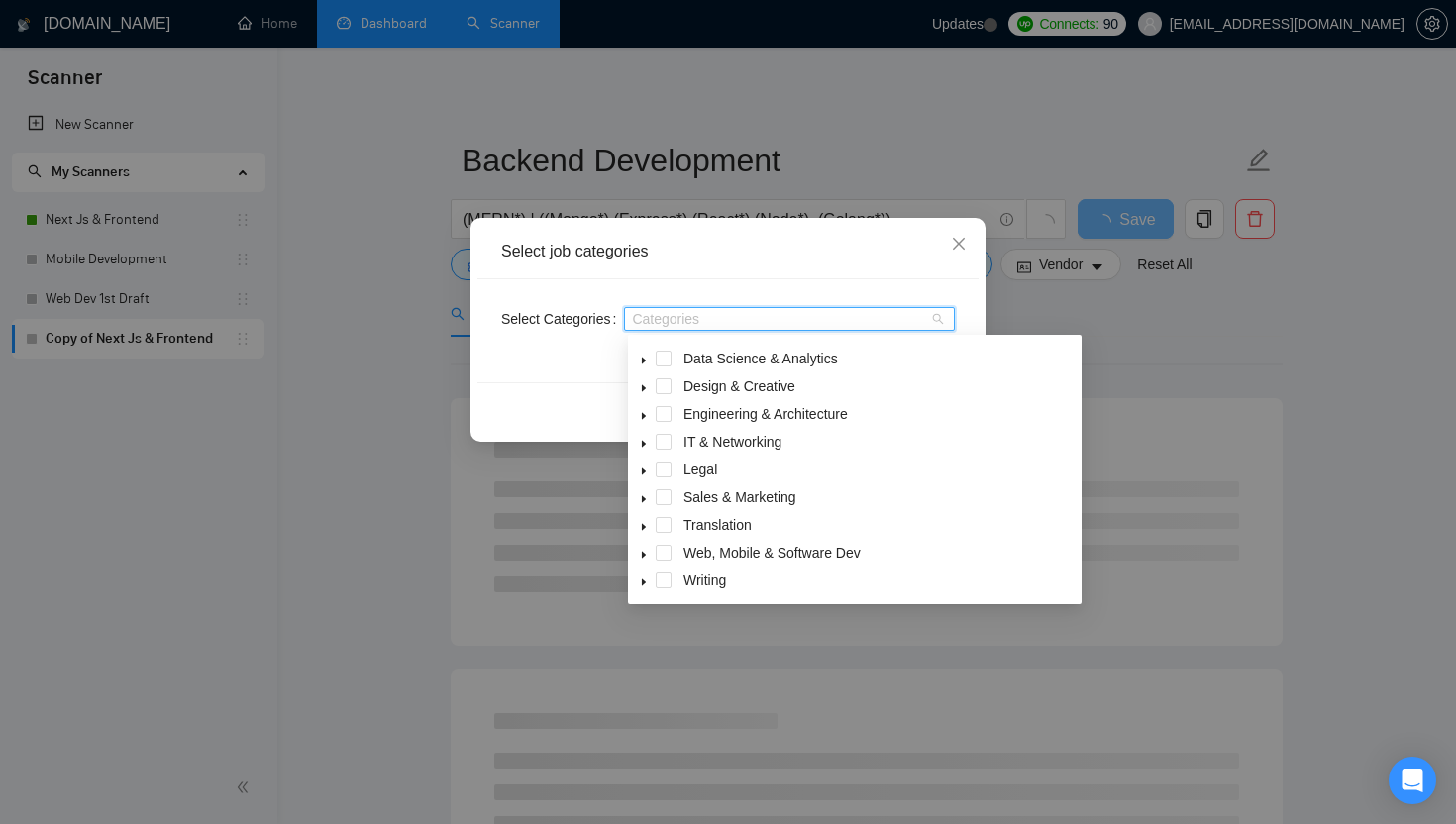 click 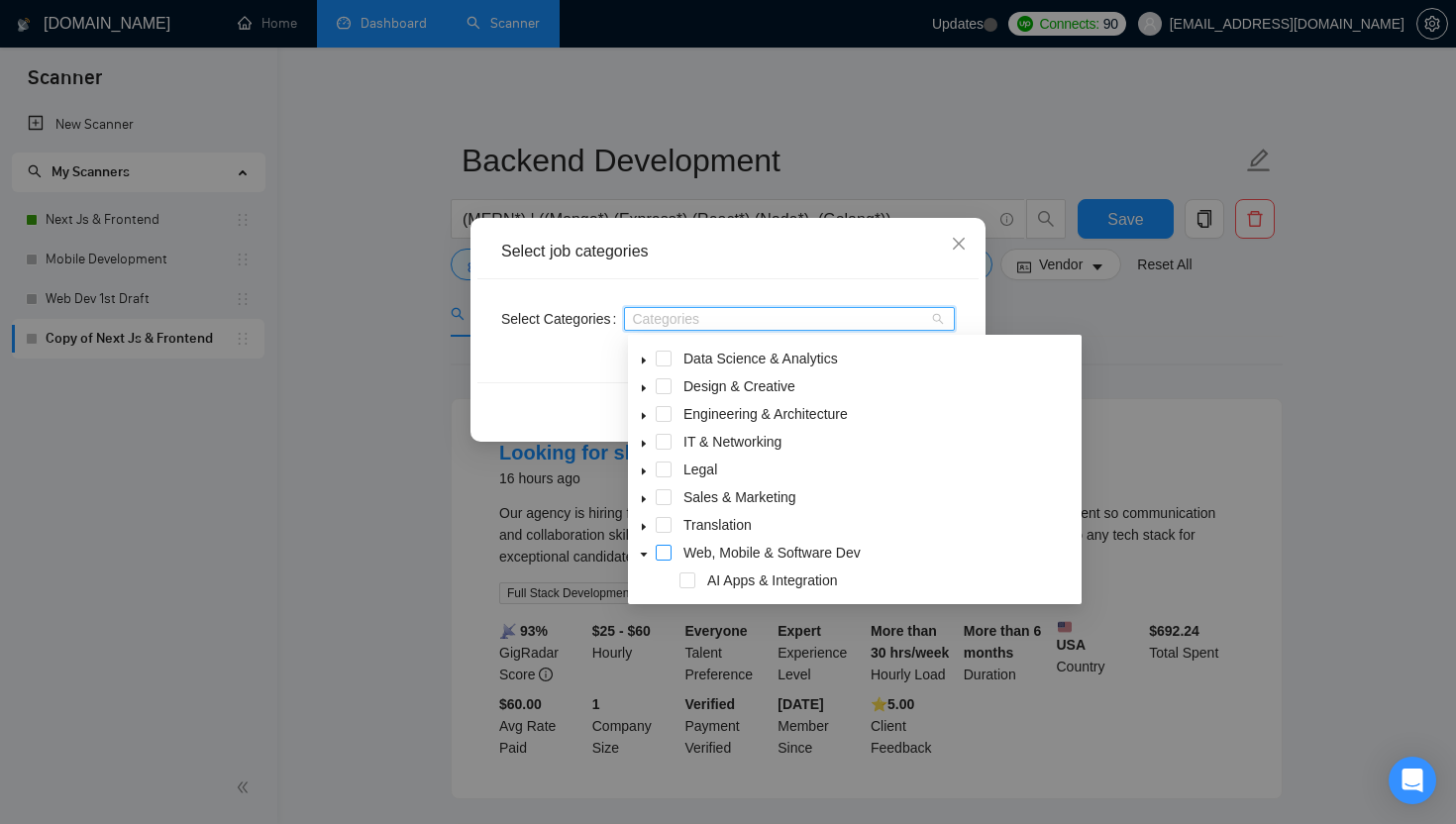 click at bounding box center [664, 553] 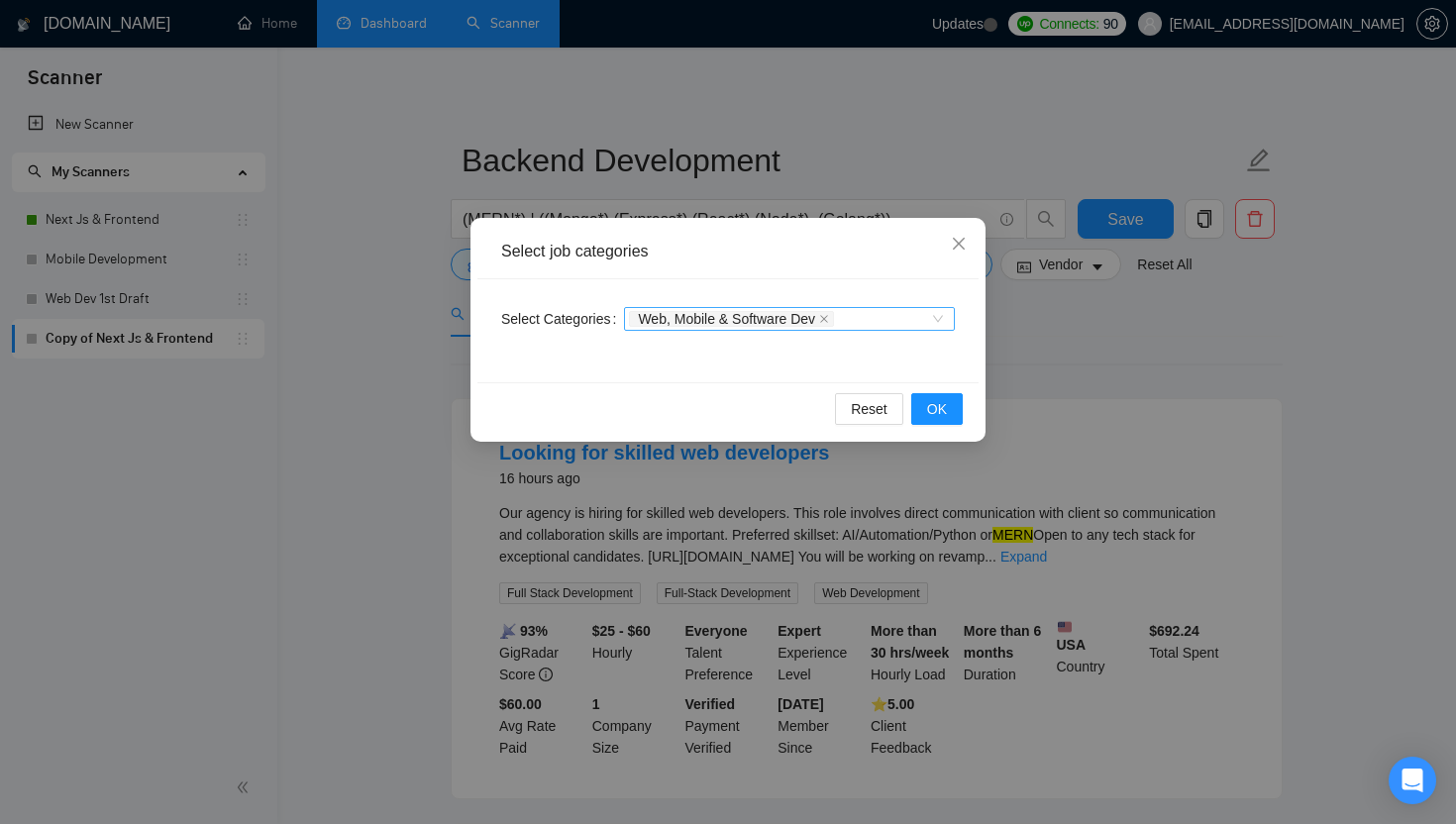 click on "Select job categories" at bounding box center (728, 252) 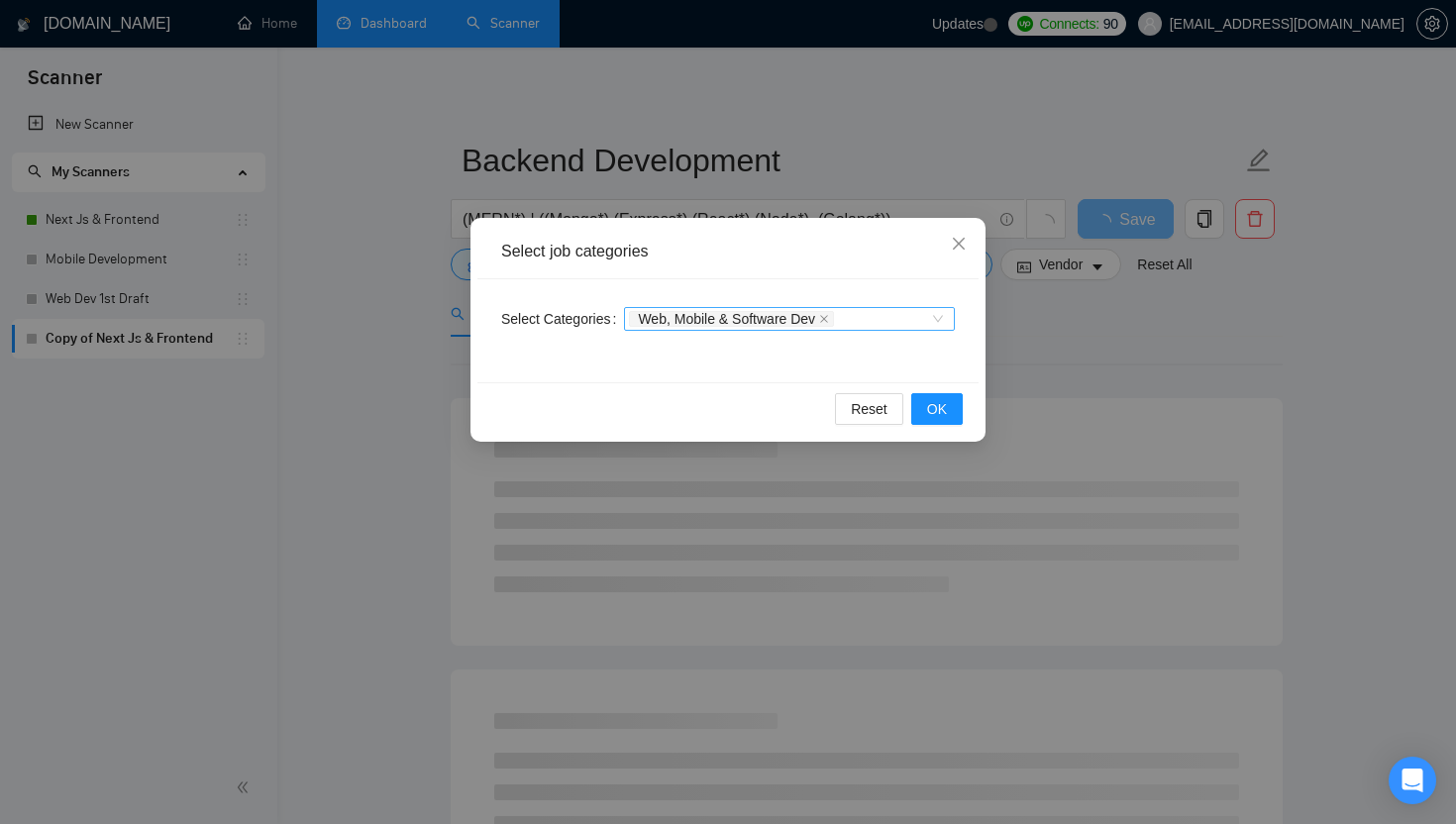 click on "Web, Mobile & Software Dev" at bounding box center (789, 319) 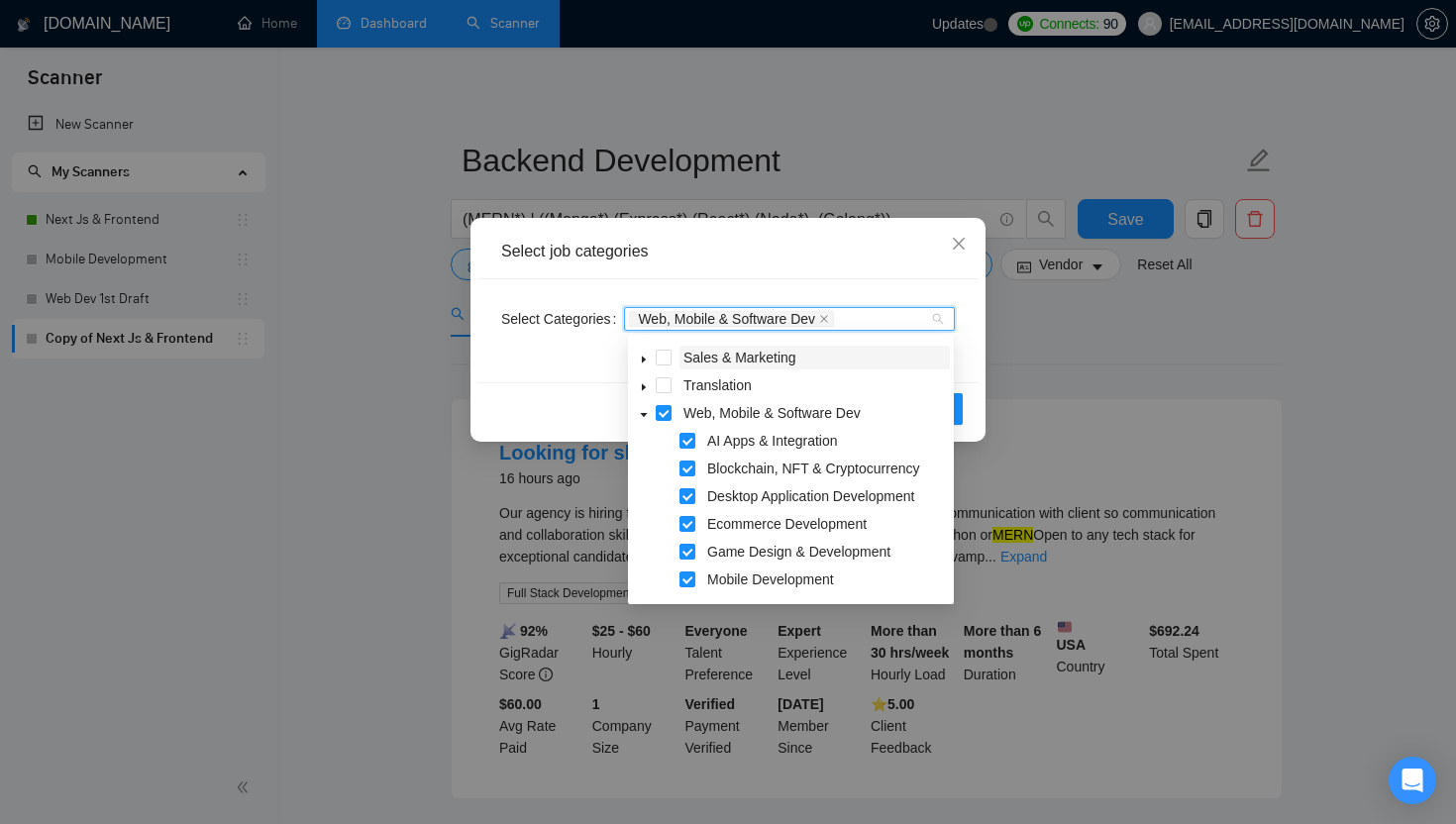 scroll, scrollTop: 241, scrollLeft: 0, axis: vertical 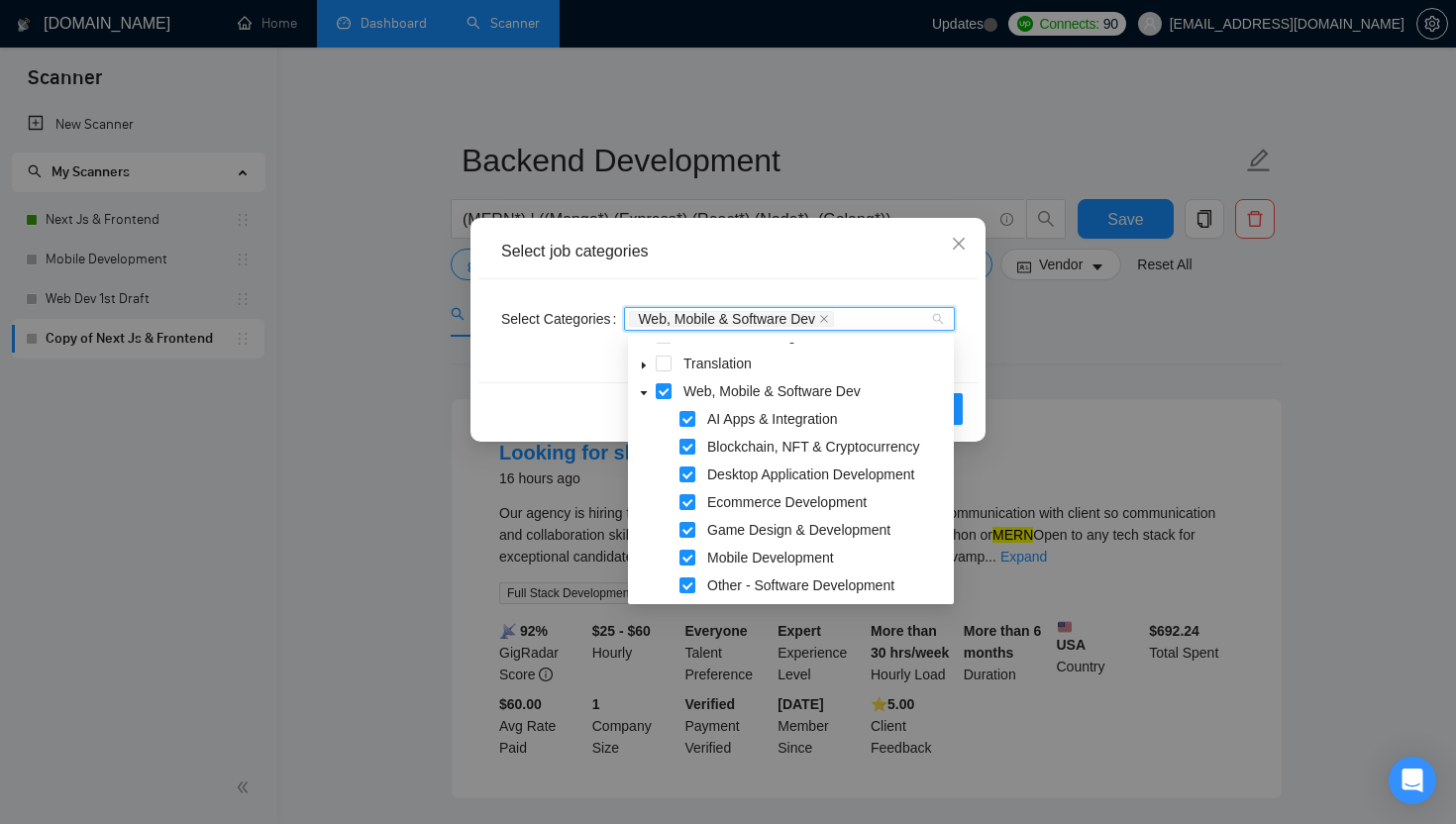 click at bounding box center (687, 447) 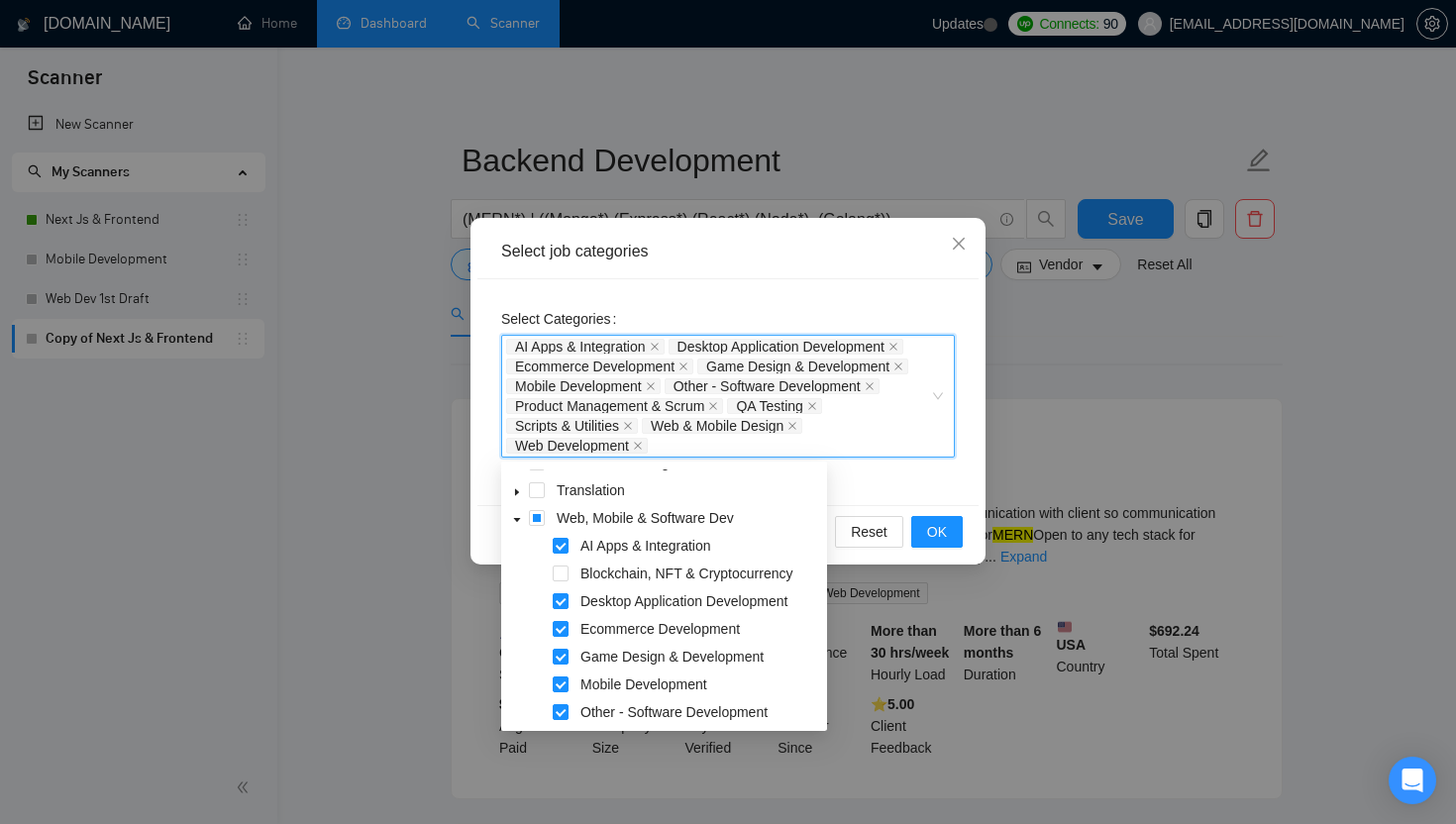 click on "AI Apps & Integration Desktop Application Development Ecommerce Development Game Design & Development Mobile Development Other - Software Development Product Management & Scrum QA Testing Scripts & Utilities Web & Mobile Design Web Development" at bounding box center [718, 396] 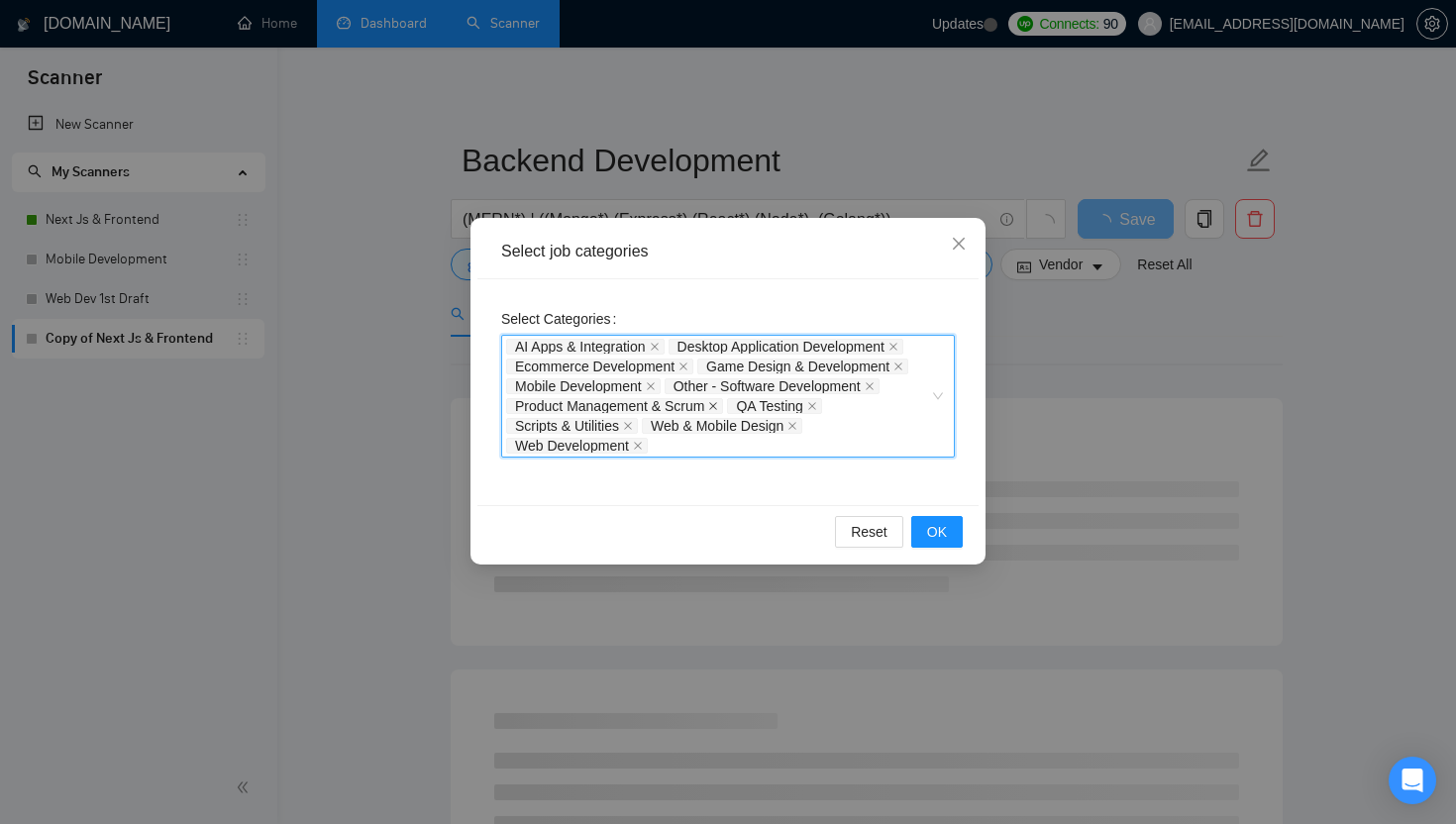 click 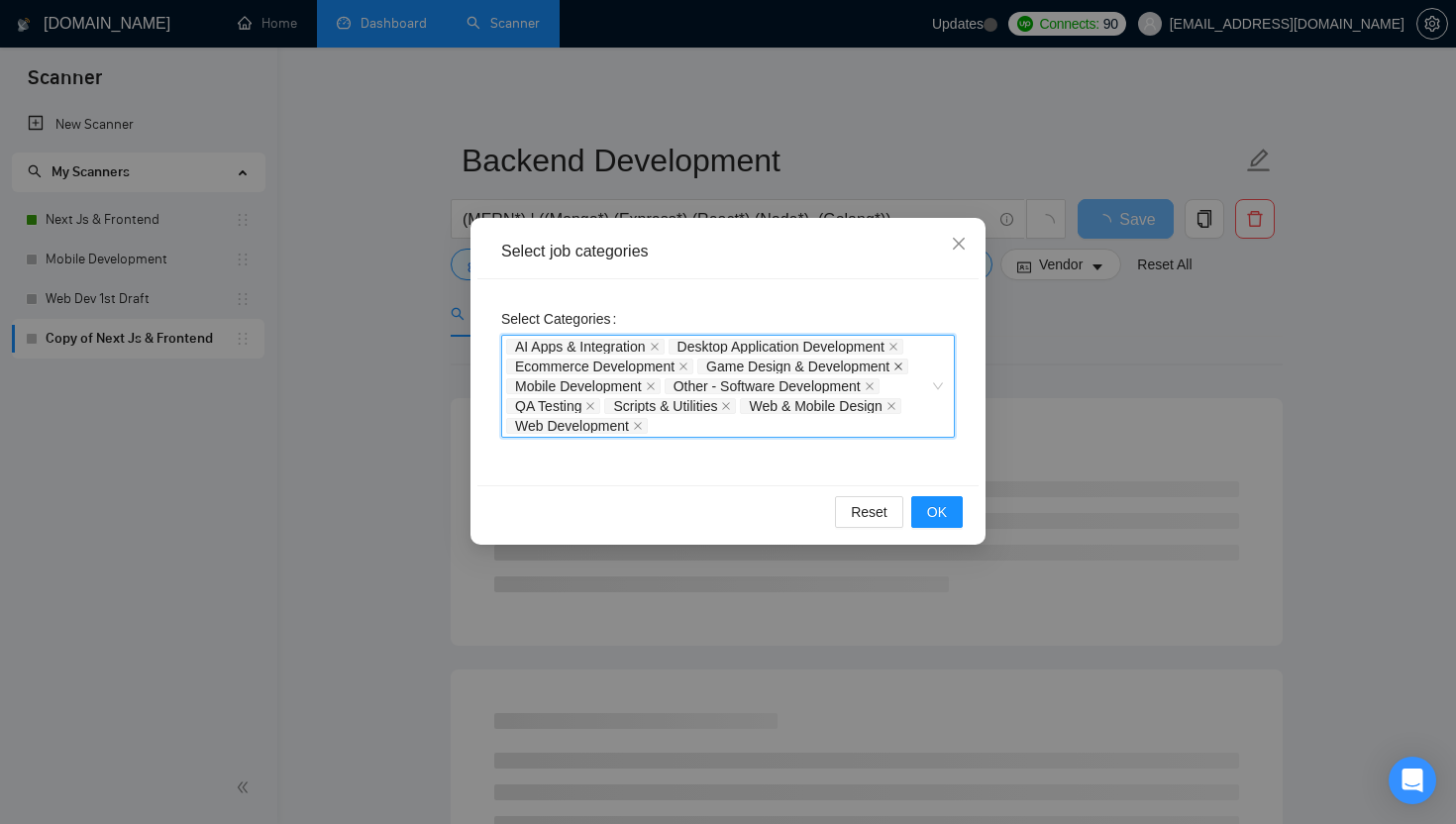 click 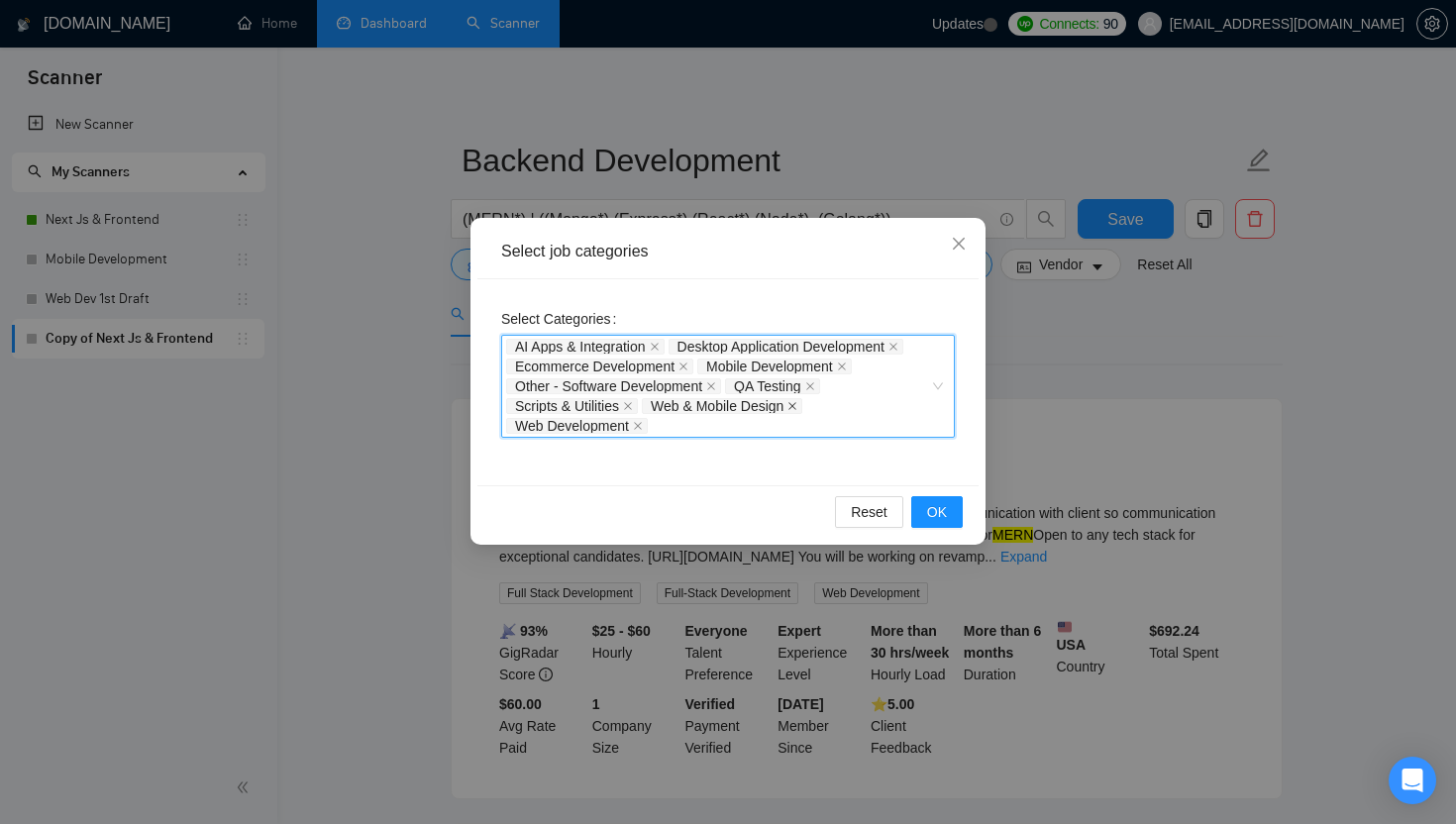 click 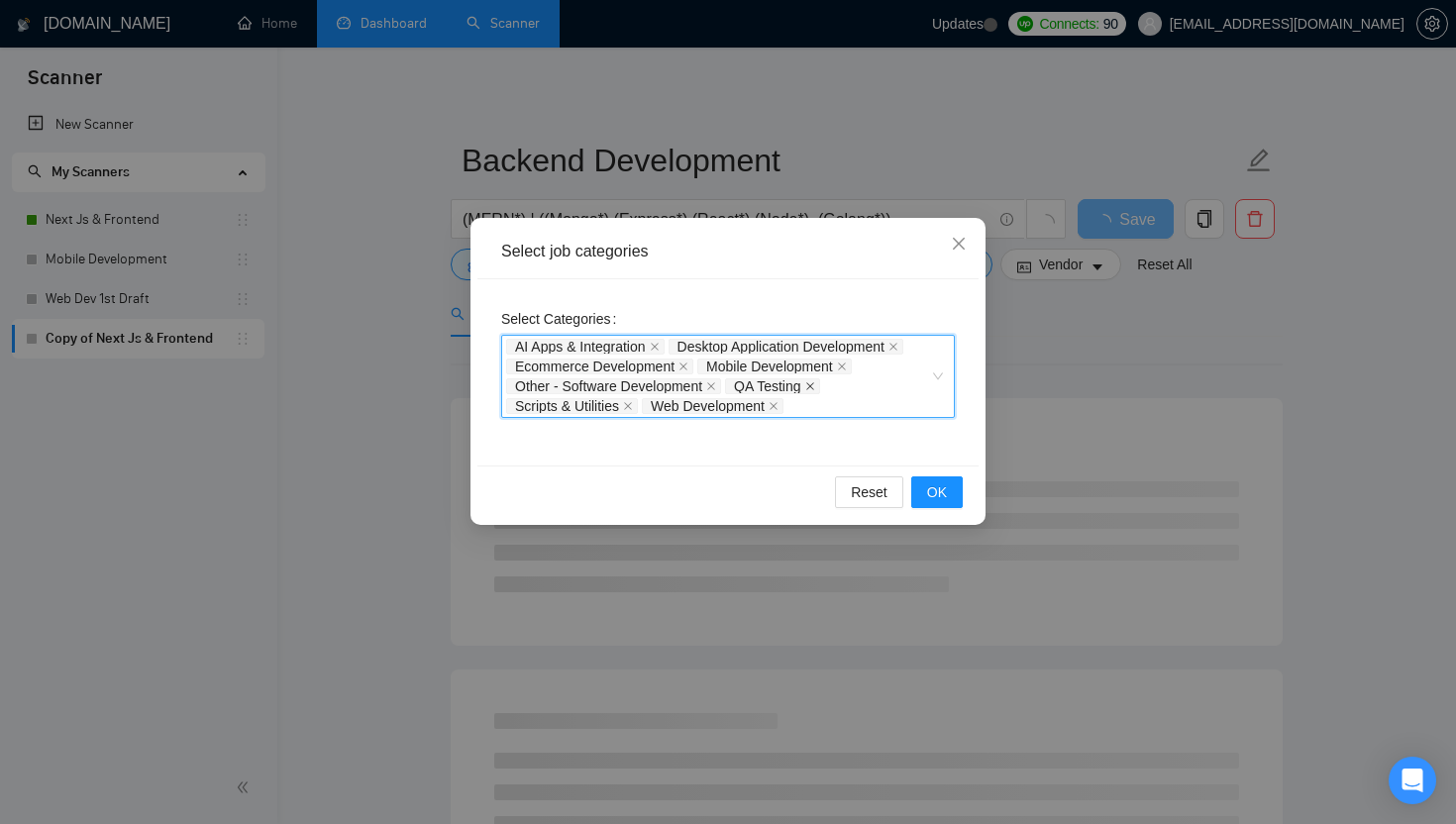 click 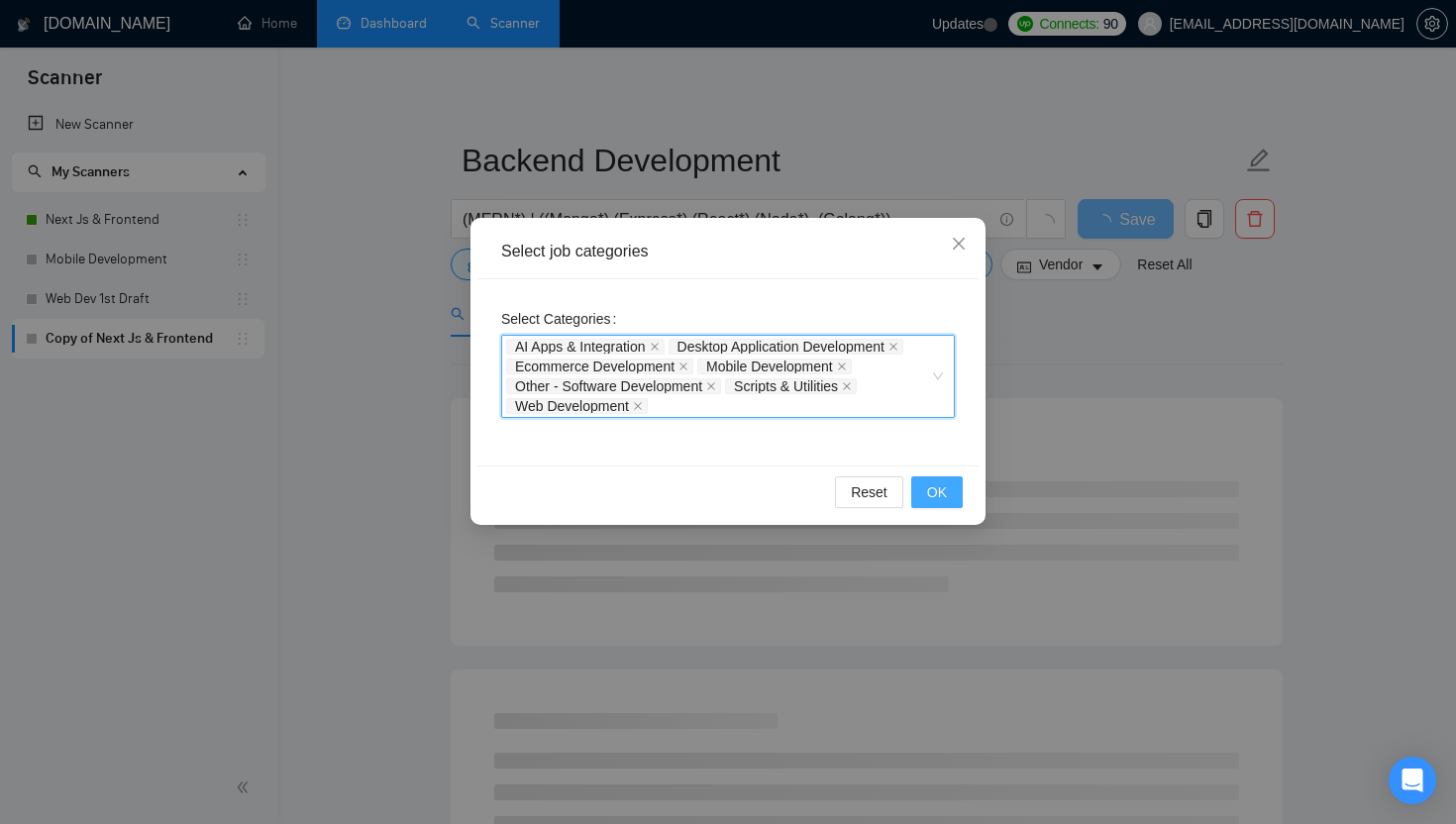 click on "OK" at bounding box center (937, 492) 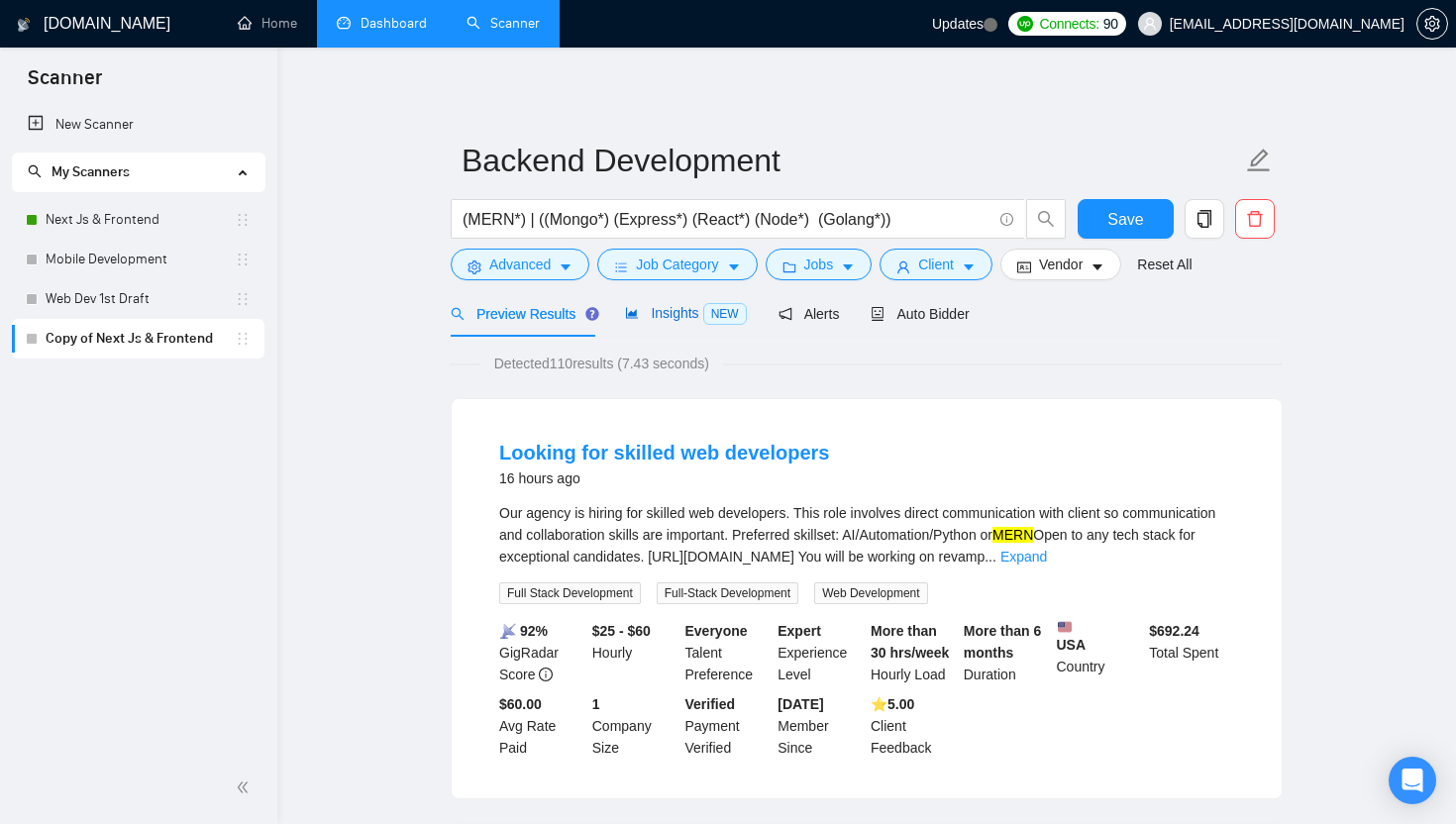 click on "Insights NEW" at bounding box center [685, 313] 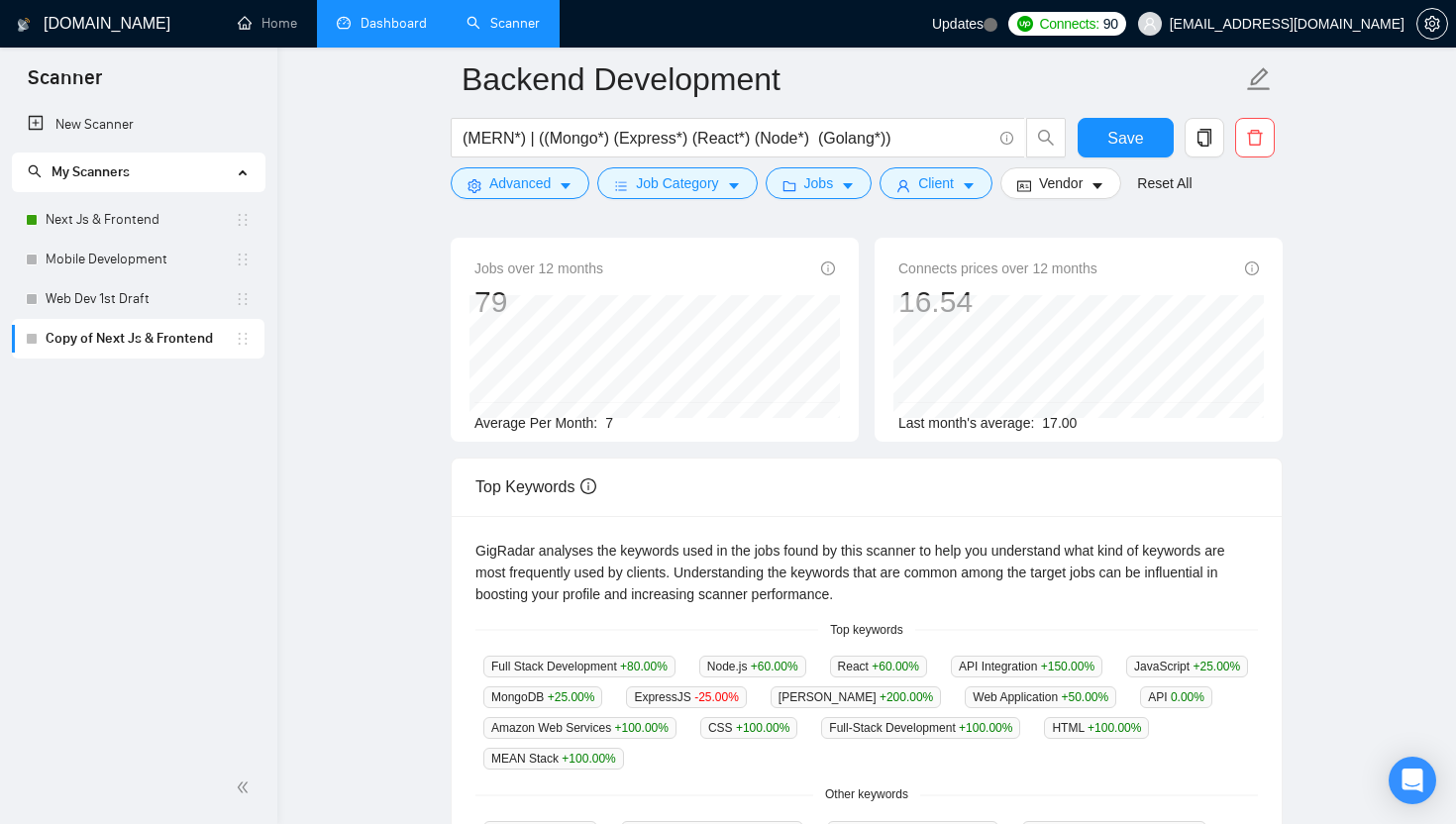 scroll, scrollTop: 58, scrollLeft: 0, axis: vertical 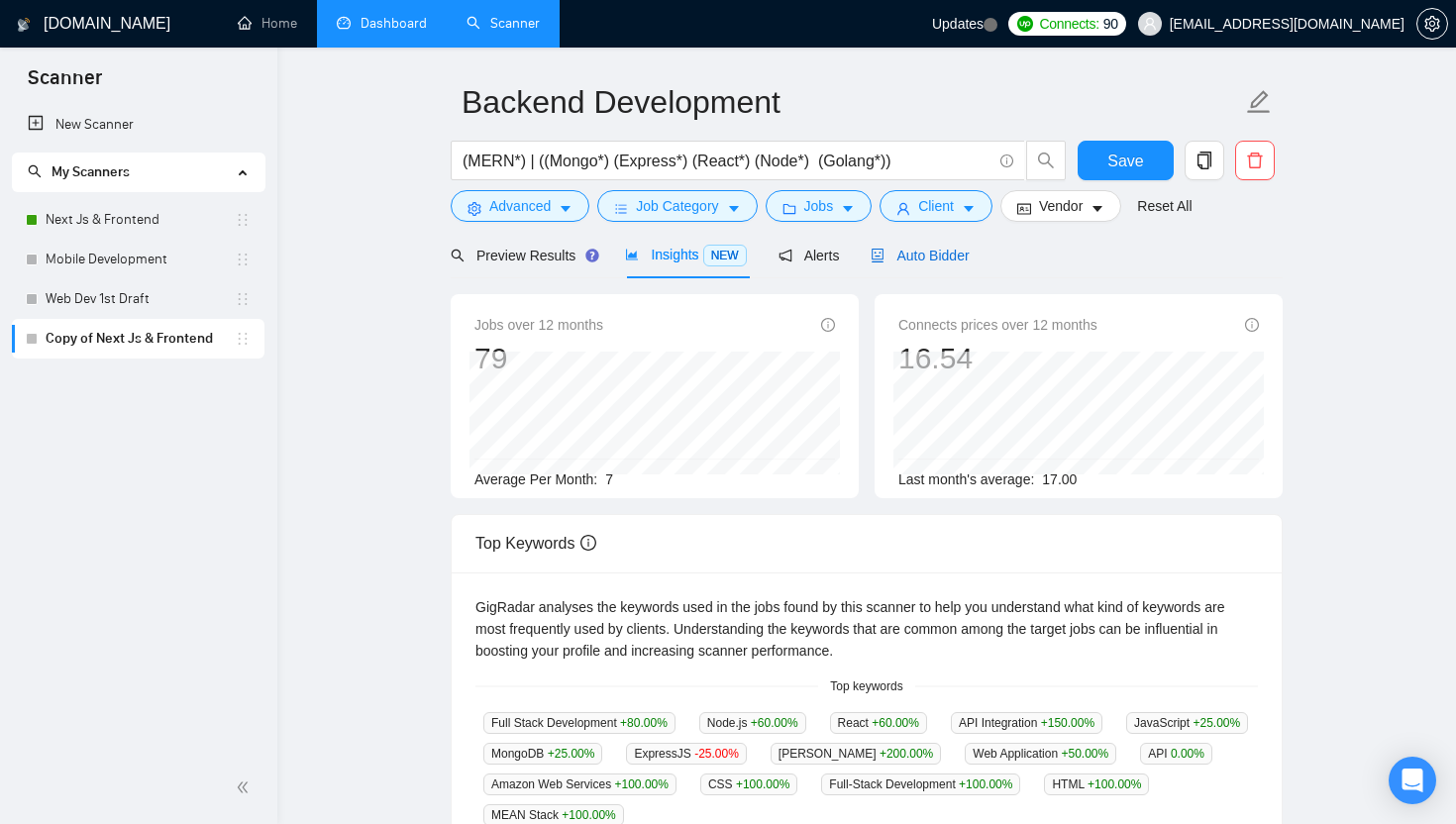 click on "Auto Bidder" at bounding box center (919, 256) 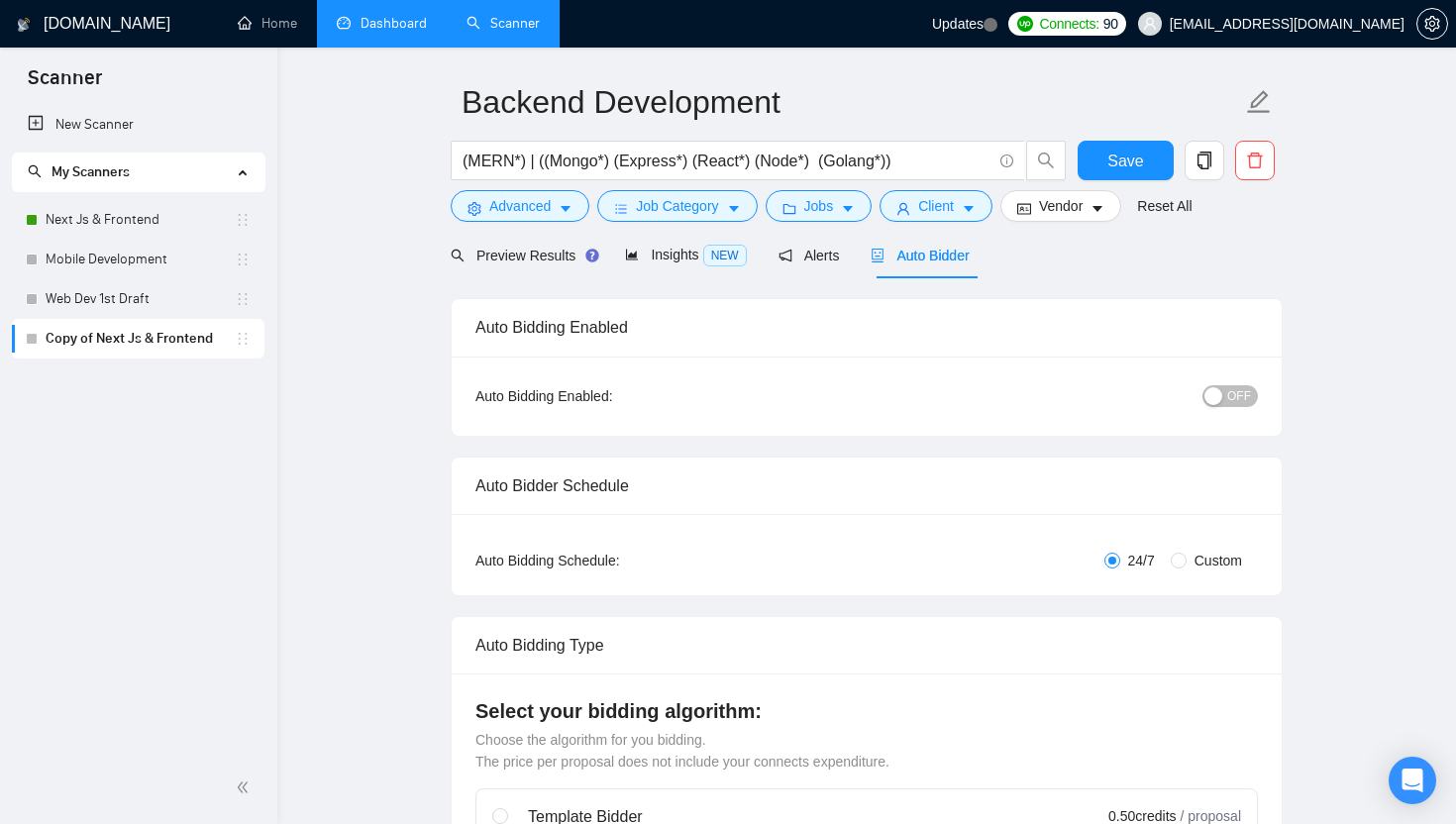 type 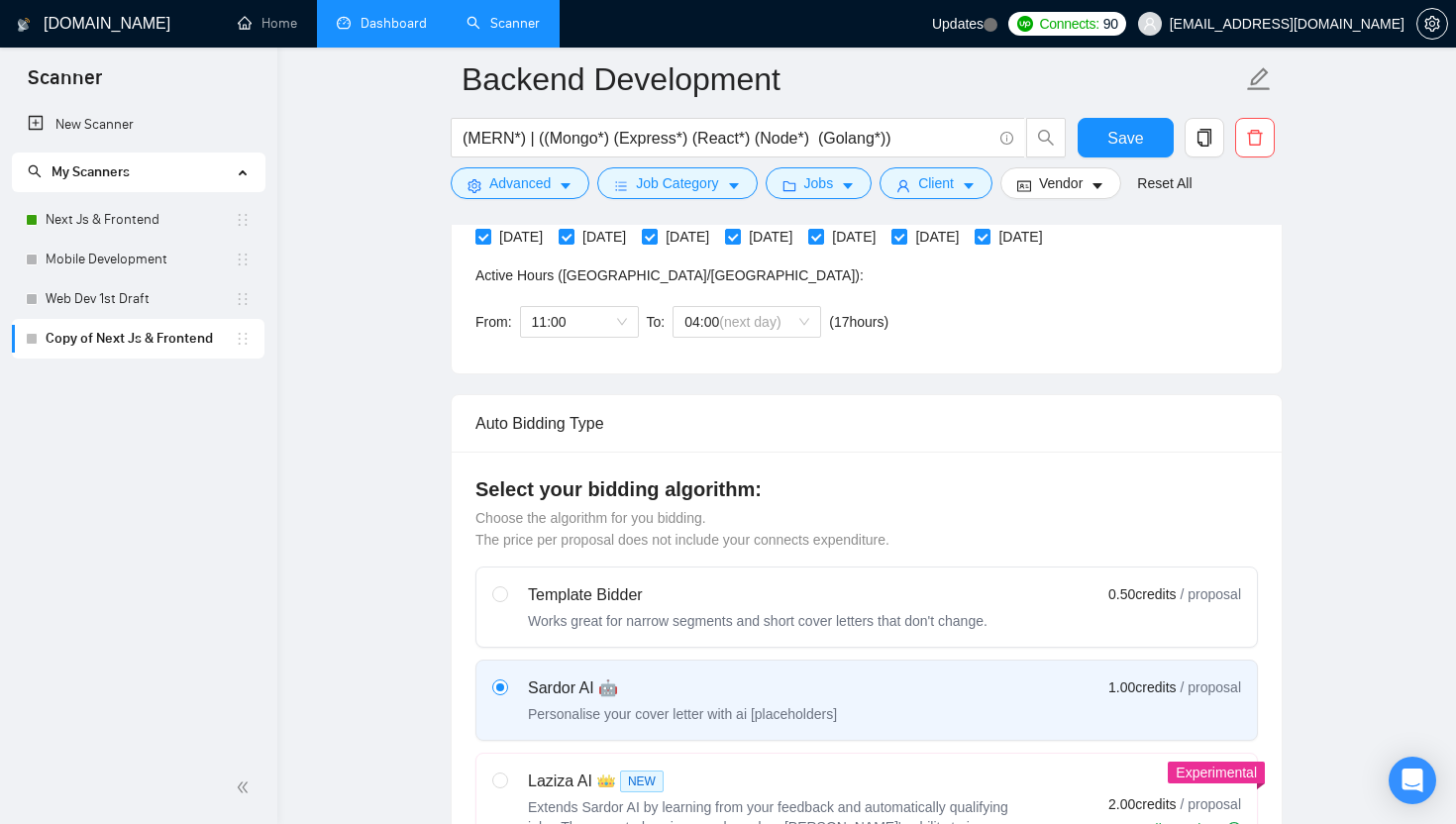 scroll, scrollTop: 0, scrollLeft: 0, axis: both 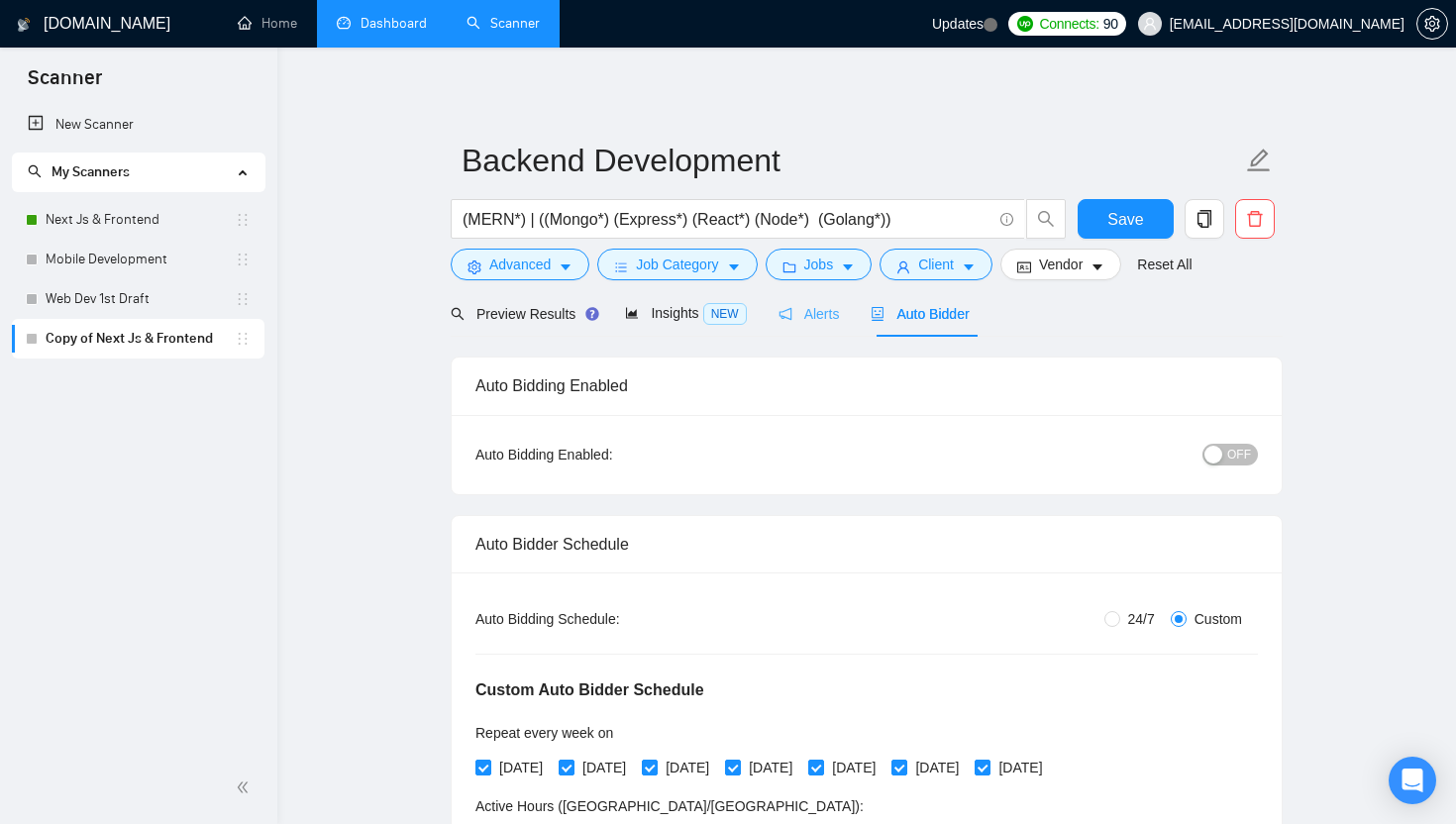 click on "Alerts" at bounding box center [809, 313] 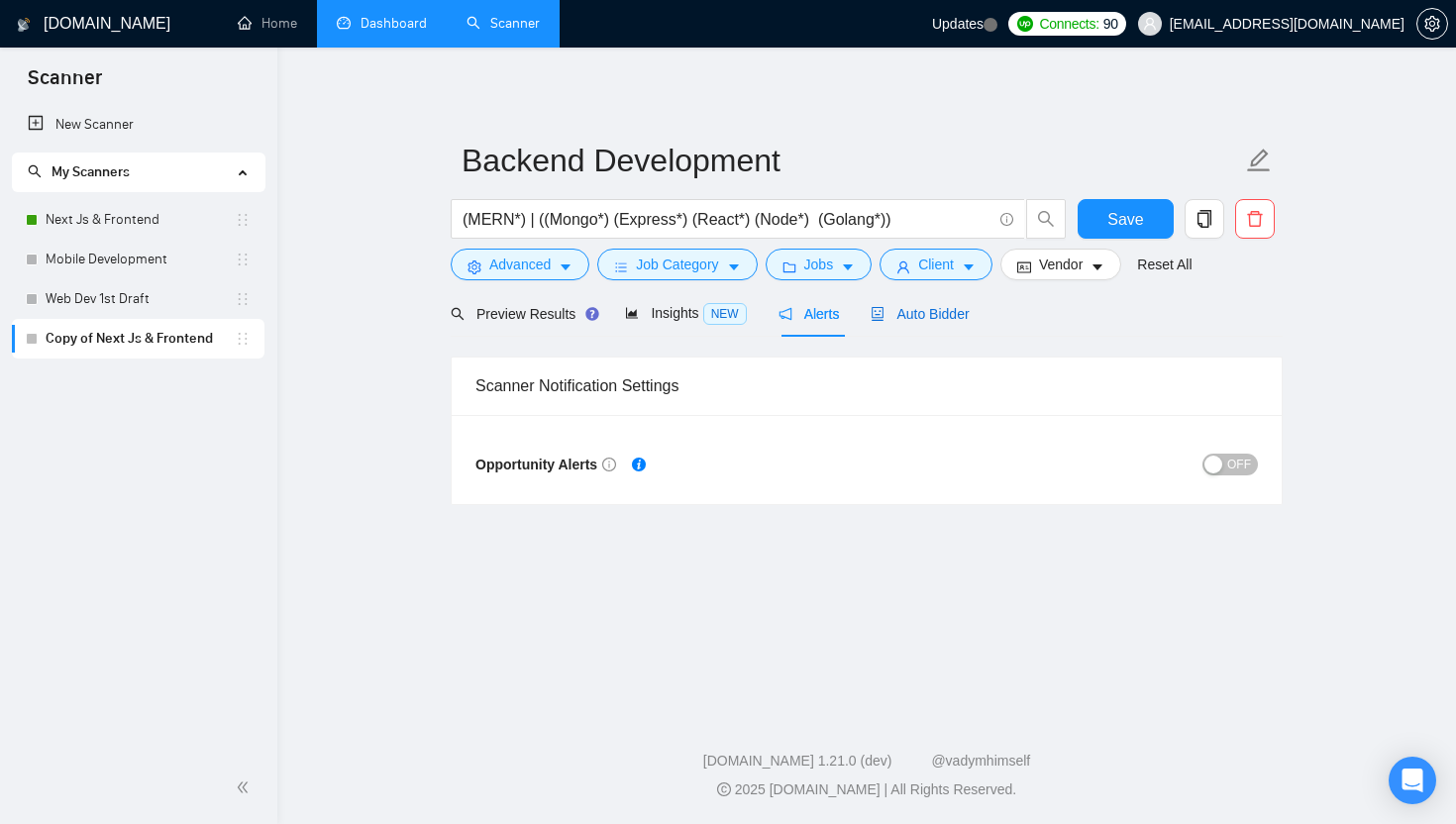 click 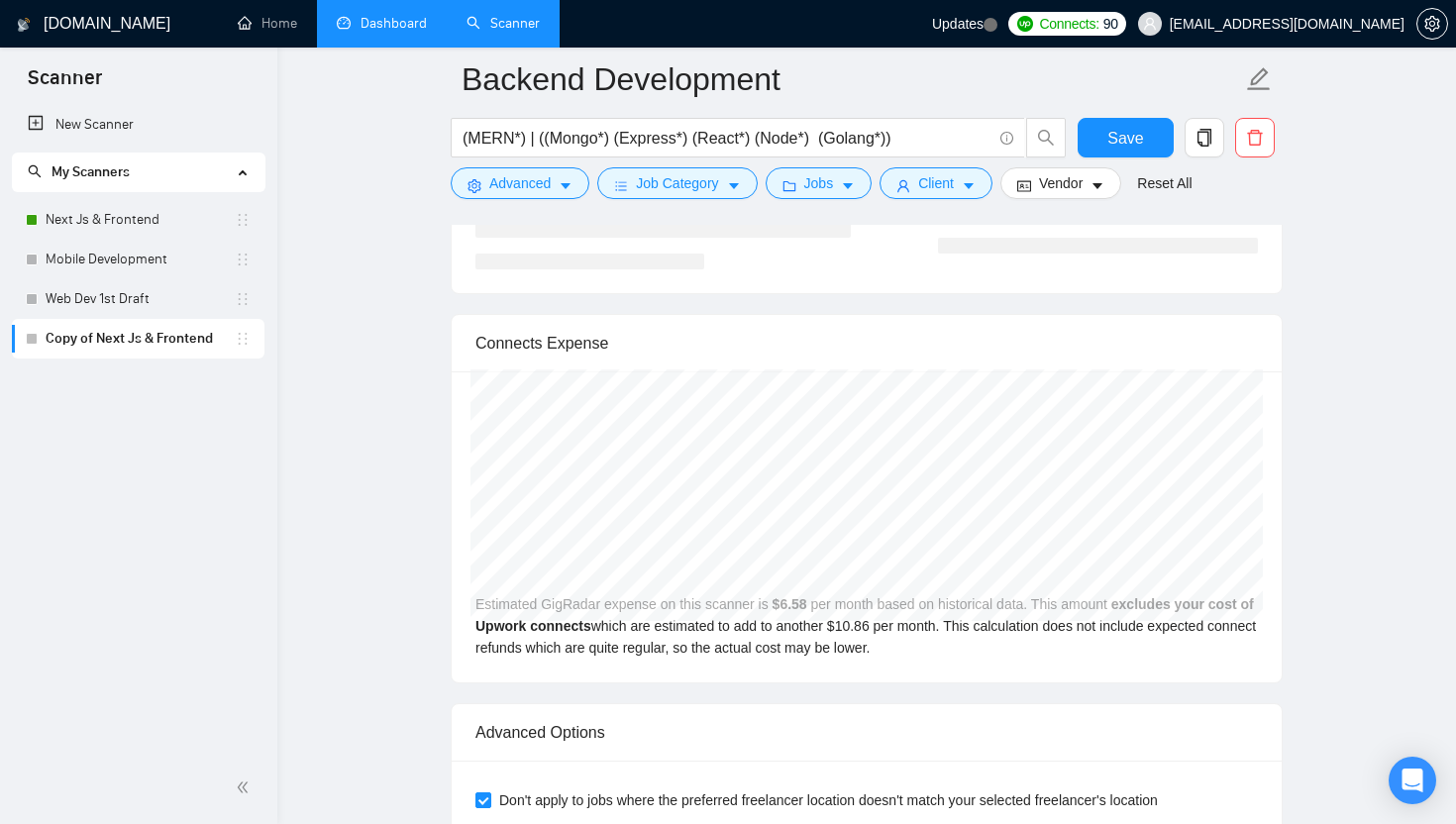 scroll, scrollTop: 3440, scrollLeft: 0, axis: vertical 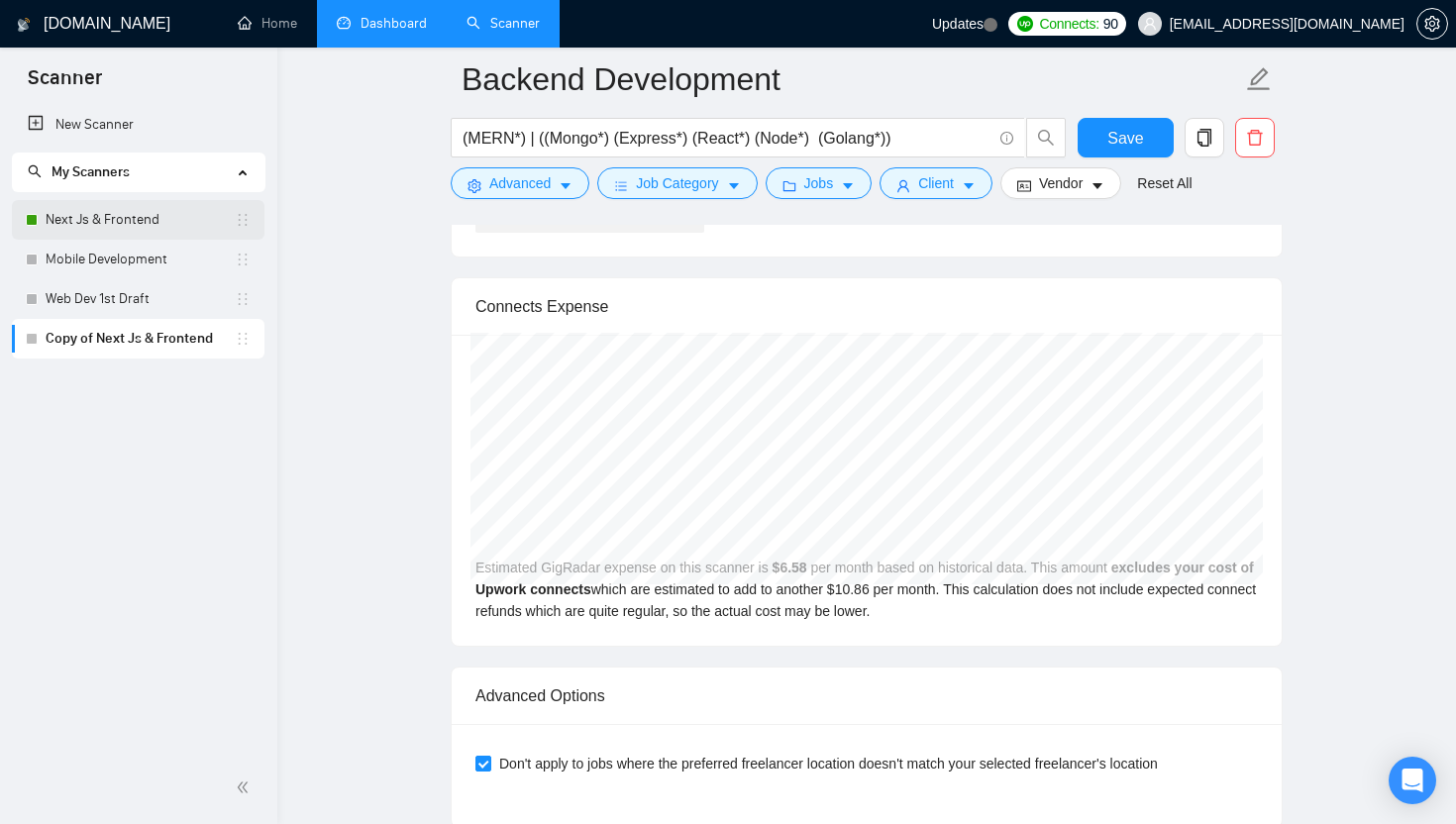click on "Next Js & Frontend" at bounding box center [140, 220] 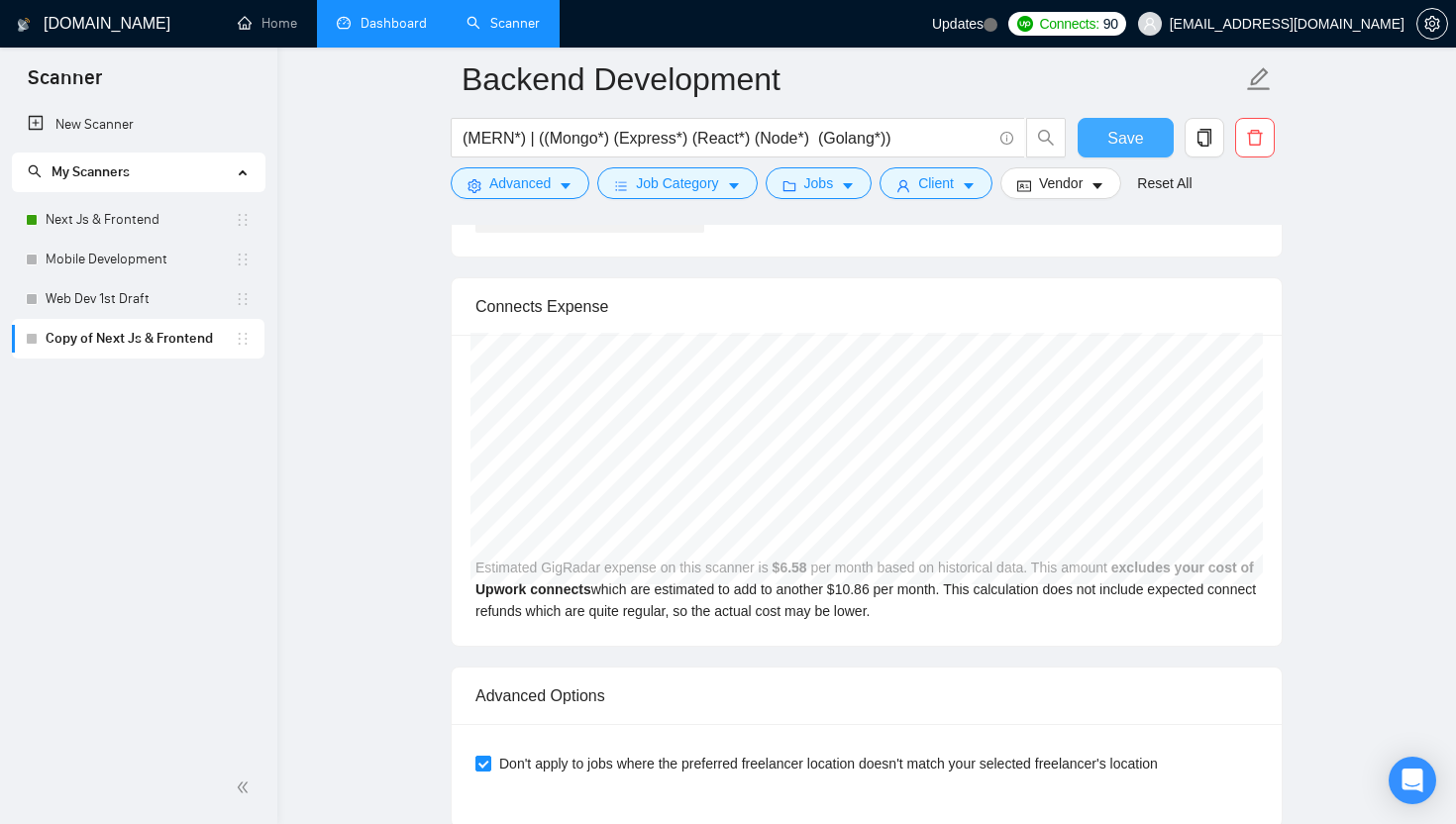 click on "Save" at bounding box center [1125, 138] 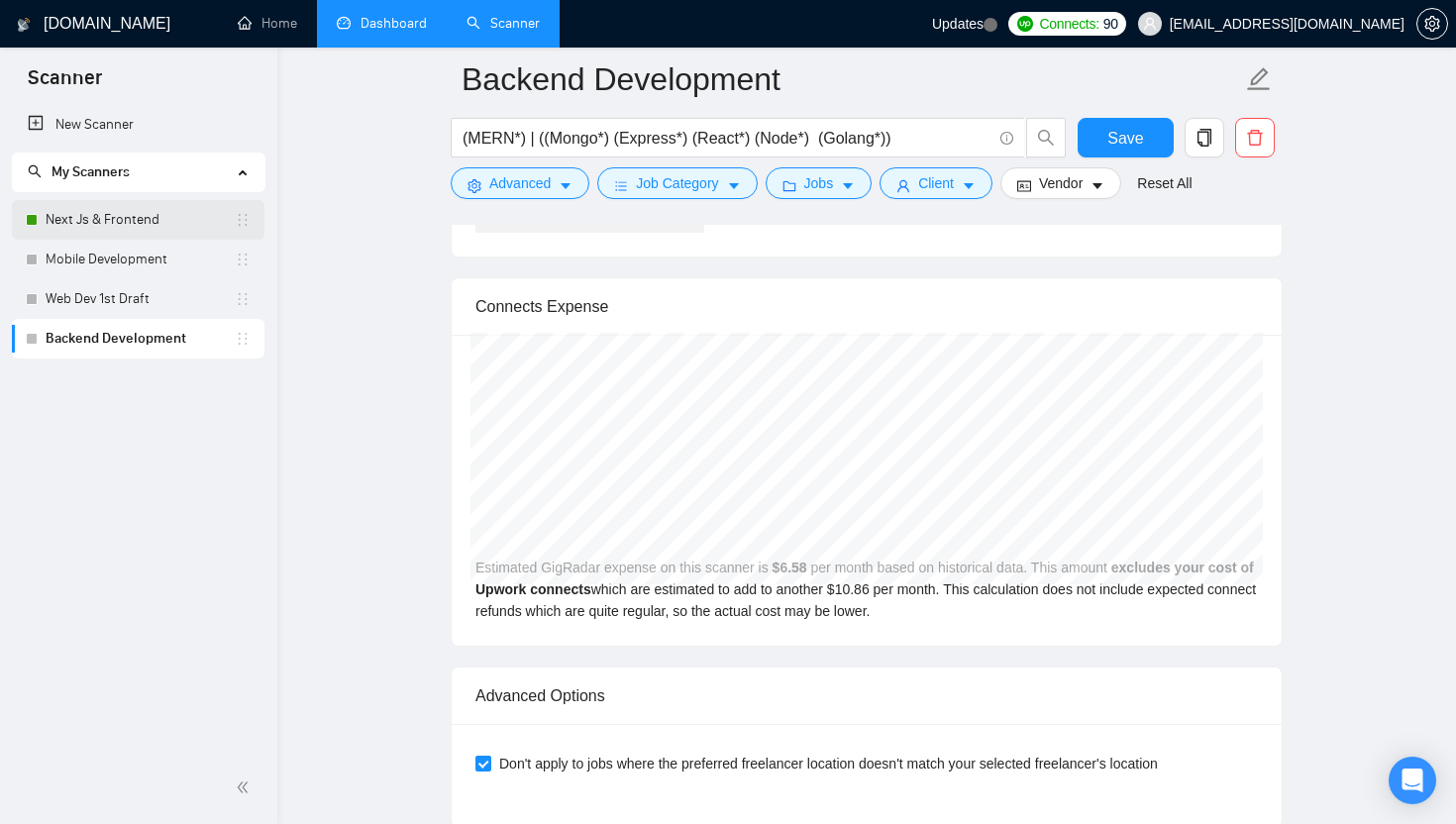 click on "Next Js & Frontend" at bounding box center [140, 220] 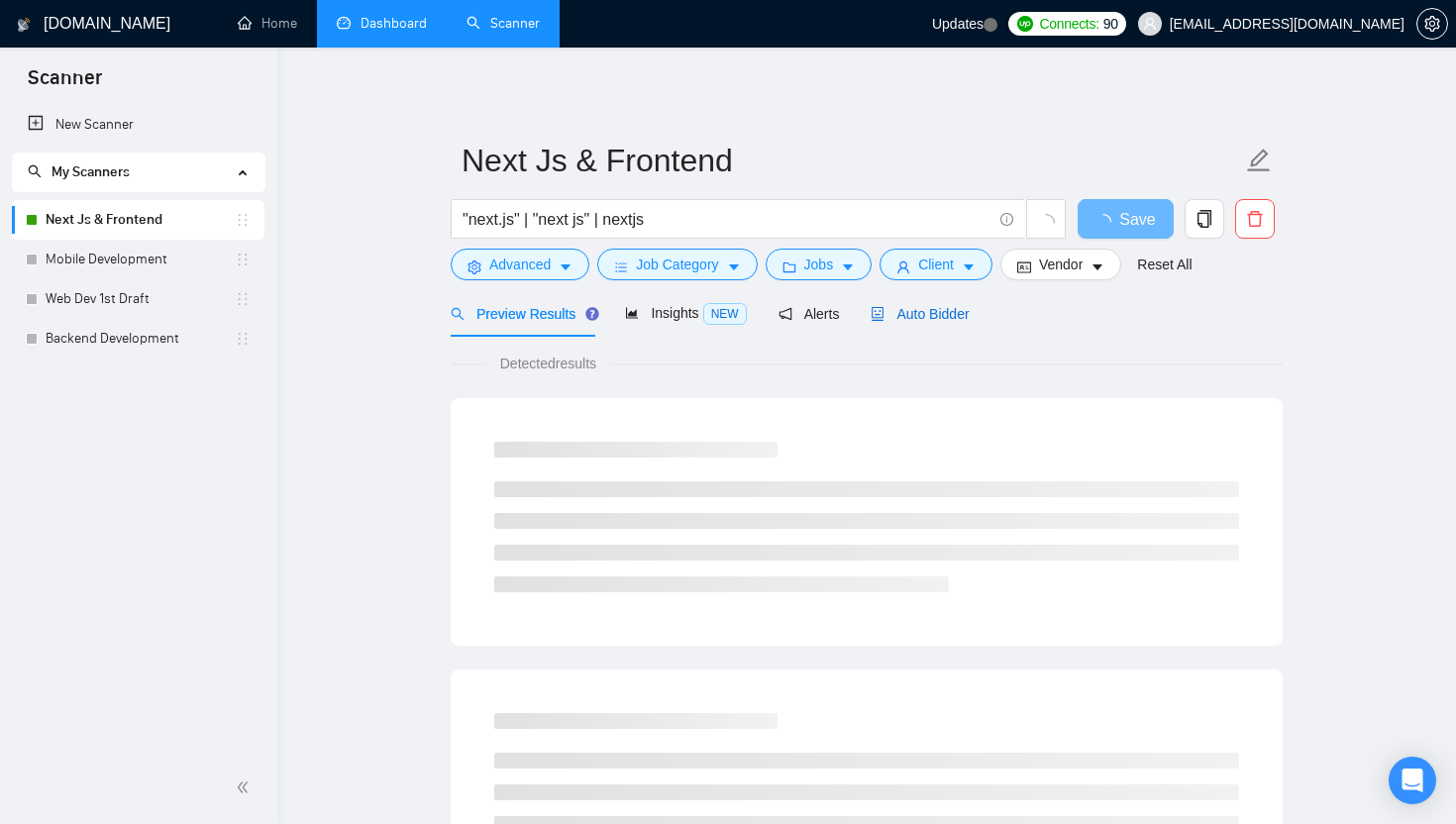 click on "Auto Bidder" at bounding box center (919, 314) 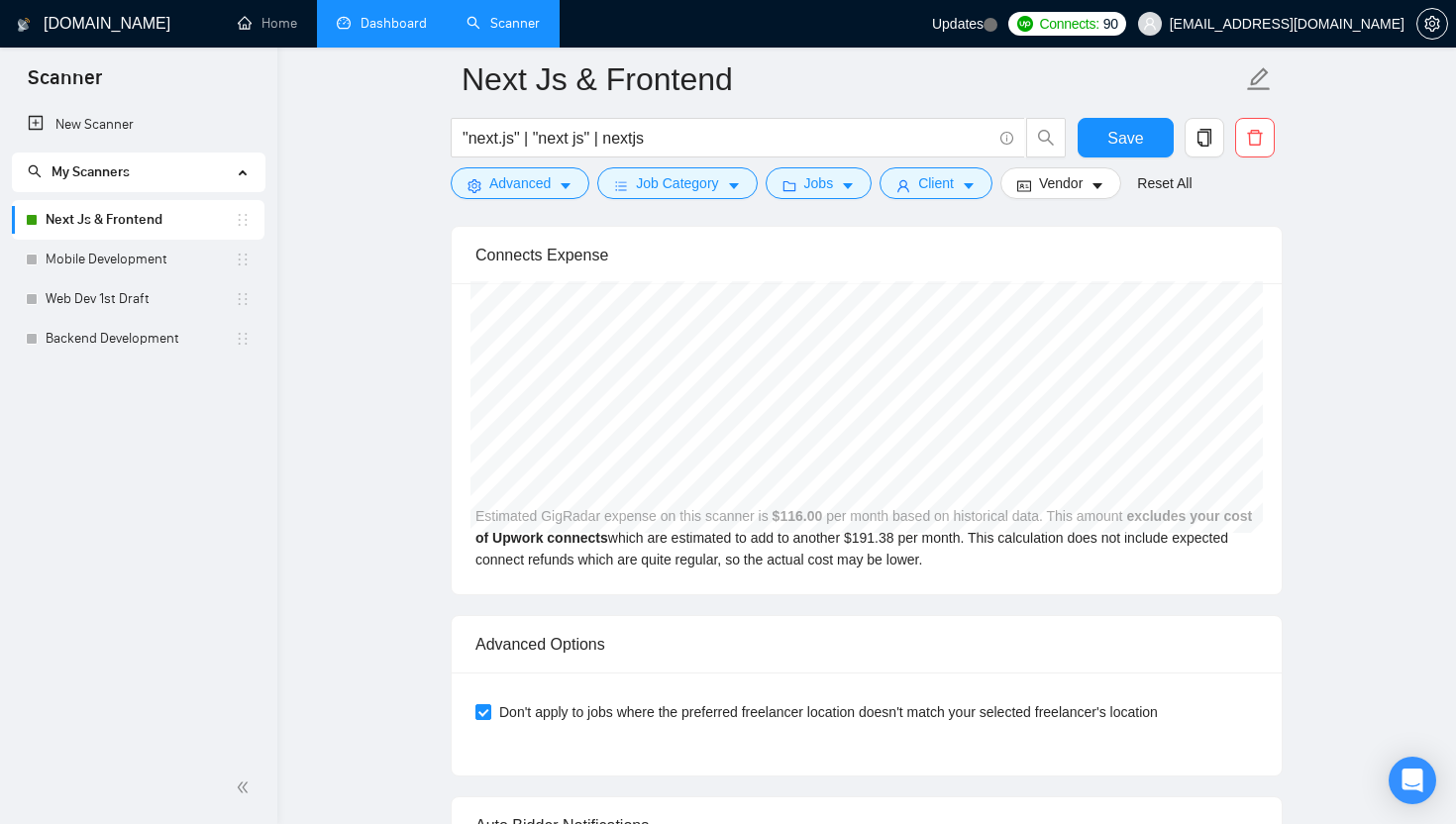 scroll, scrollTop: 3447, scrollLeft: 0, axis: vertical 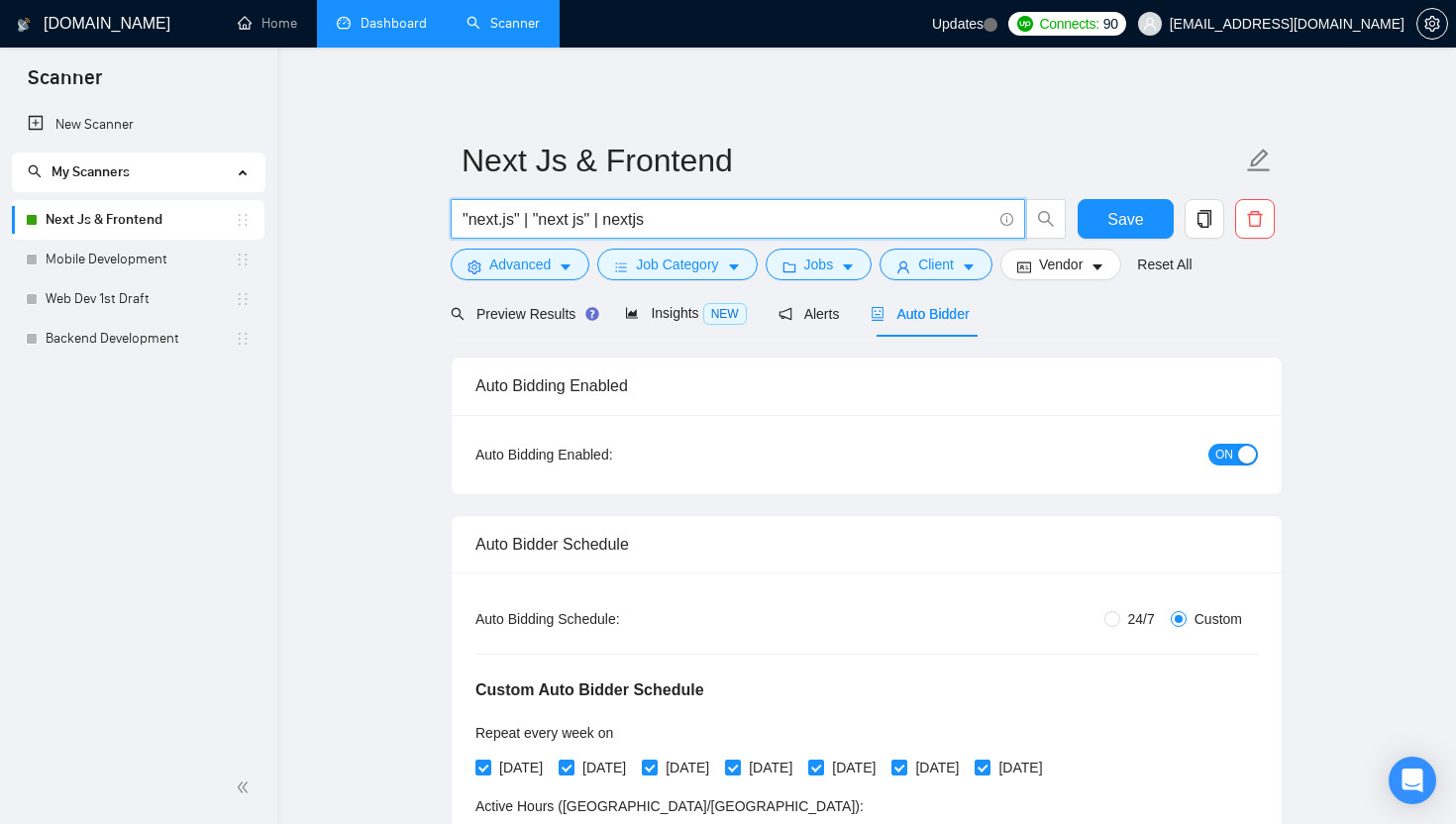 click on ""next.js" | "next js" | nextjs" at bounding box center (727, 219) 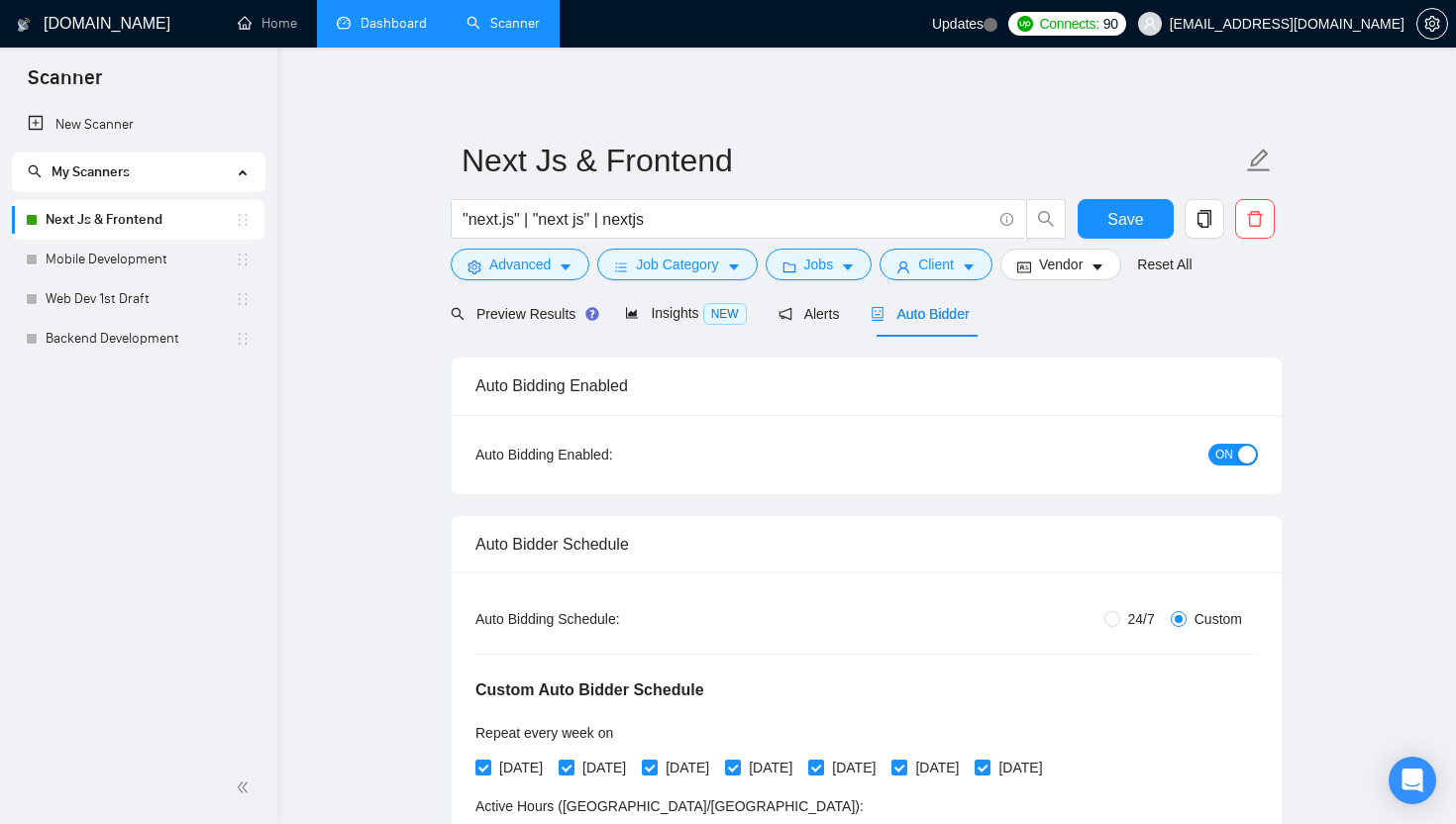 click on "Next Js & Frontend "next.js" | "next js" | nextjs Save Advanced   Job Category   Jobs   Client   Vendor   Reset All Preview Results Insights NEW Alerts Auto Bidder Auto Bidding Enabled Auto Bidding Enabled: ON Auto Bidder Schedule Auto Bidding Type: Automated (recommended) Semi-automated Auto Bidding Schedule: 24/7 Custom Custom Auto Bidder Schedule Repeat every week on Monday Tuesday Wednesday Thursday Friday Saturday Sunday Active Hours ( Asia/Karachi ): From: 11:00 To: 04:00  (next day) ( 17  hours) Asia/Karachi Auto Bidding Type Select your bidding algorithm: Choose the algorithm for you bidding. The price per proposal does not include your connects expenditure. Template Bidder Works great for narrow segments and short cover letters that don't change. 0.50  credits / proposal Sardor AI 🤖 Personalise your cover letter with ai [placeholders] 1.00  credits / proposal Experimental Laziza AI  👑   NEW   Learn more 2.00  credits / proposal 66.91 credits savings Team & Freelancer Select team: WeTeck     50" at bounding box center (867, 2432) 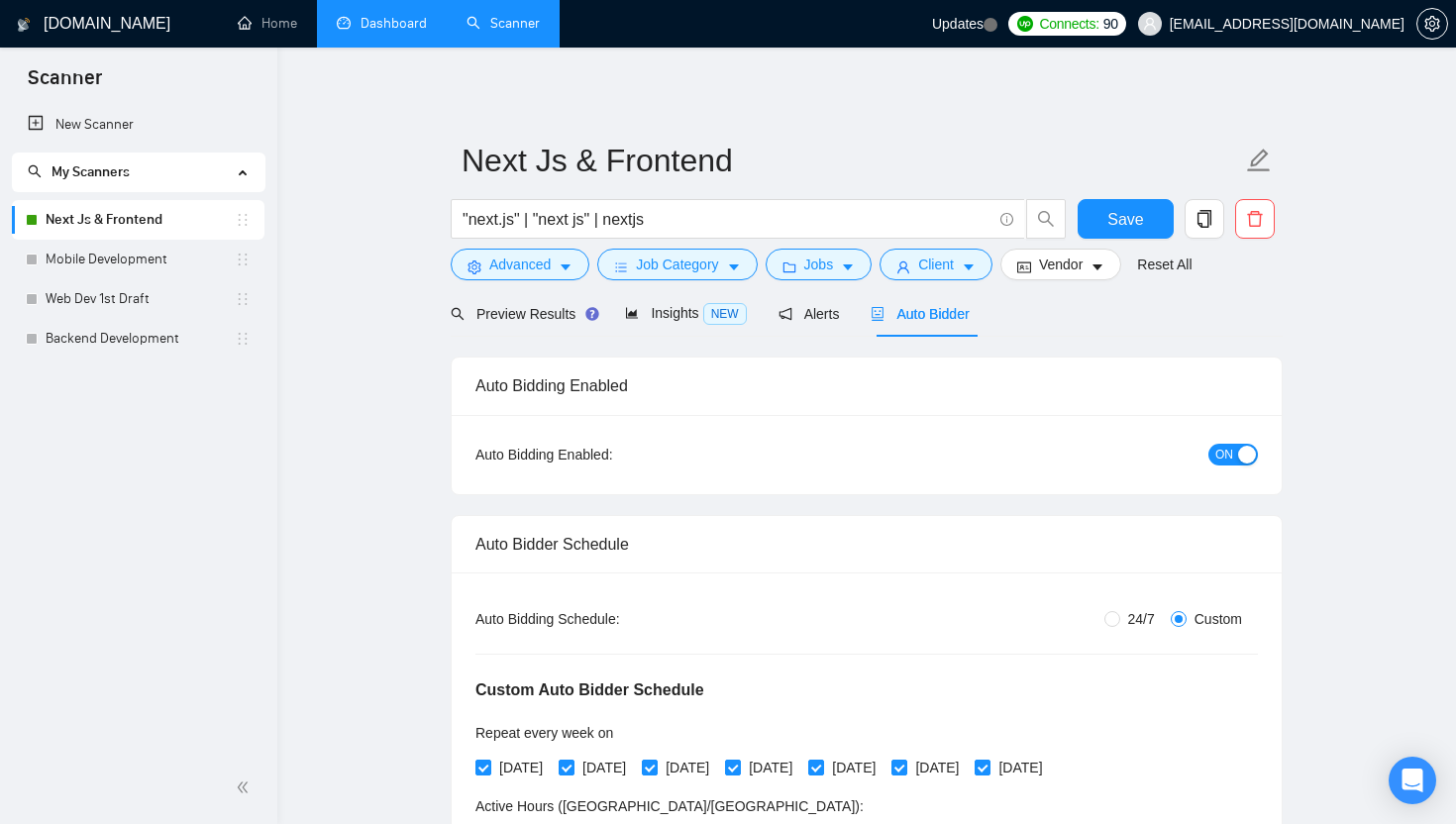 click on "Dashboard" at bounding box center [381, 23] 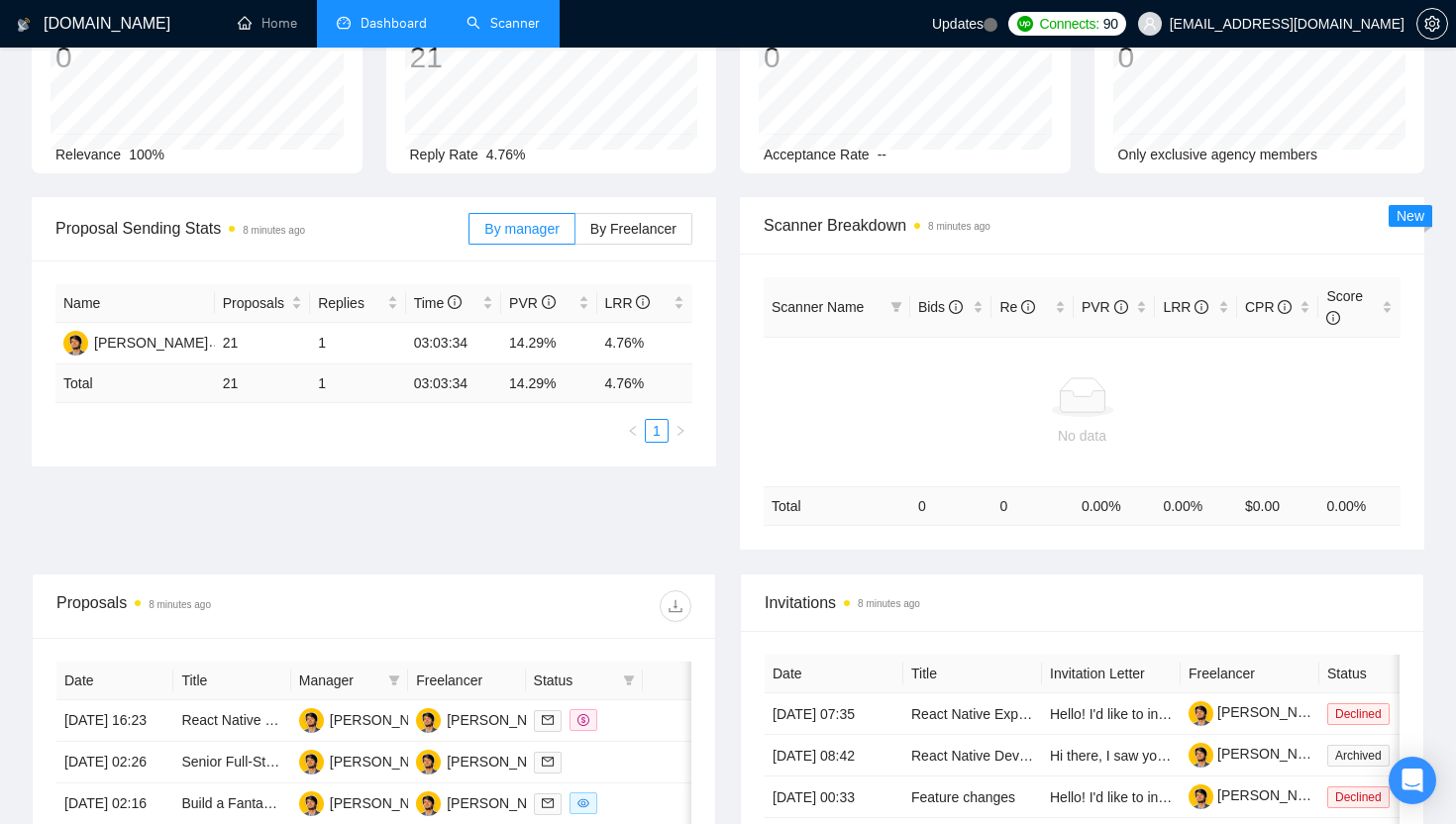 scroll, scrollTop: 0, scrollLeft: 0, axis: both 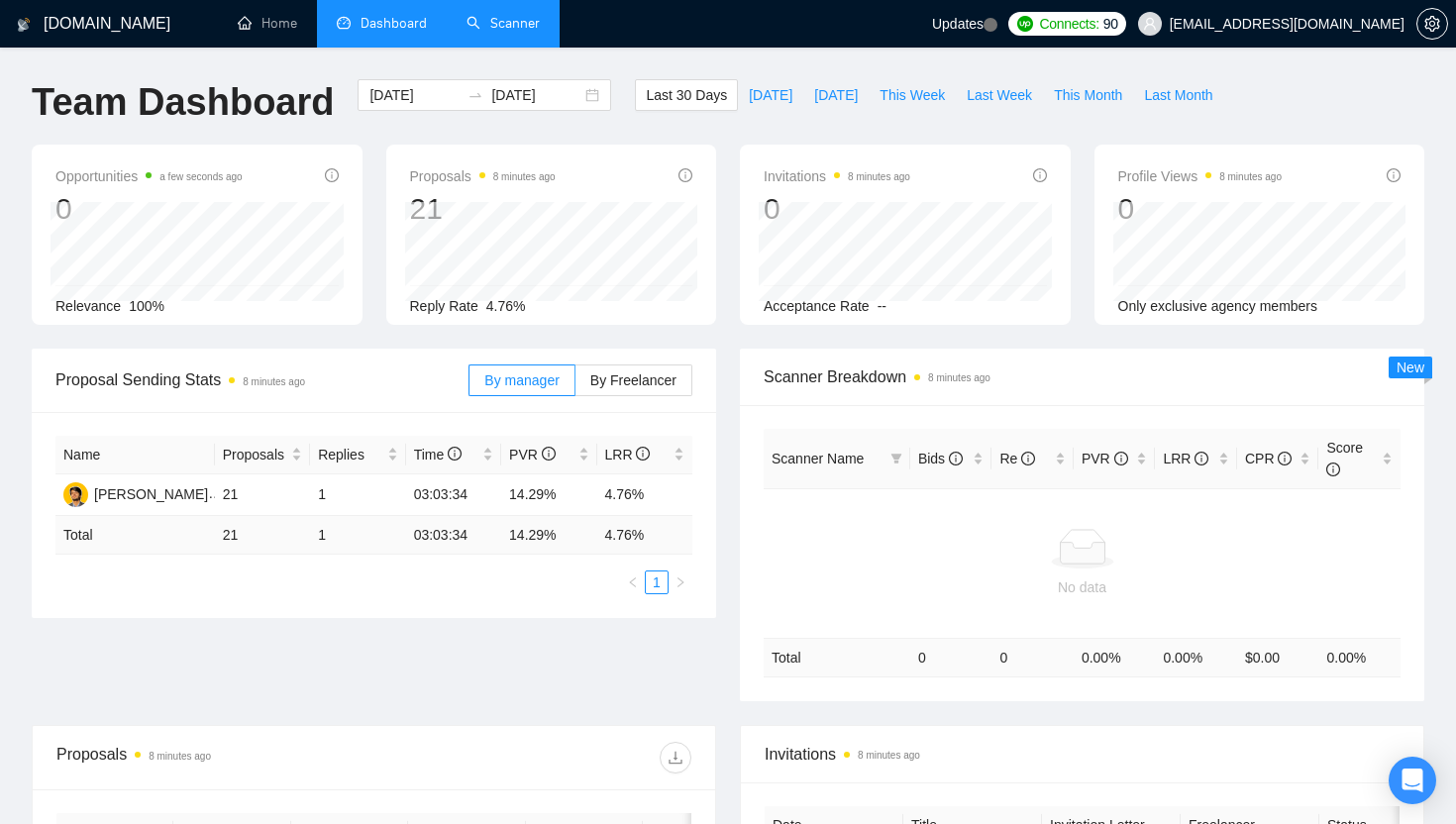 click on "Scanner" at bounding box center (503, 23) 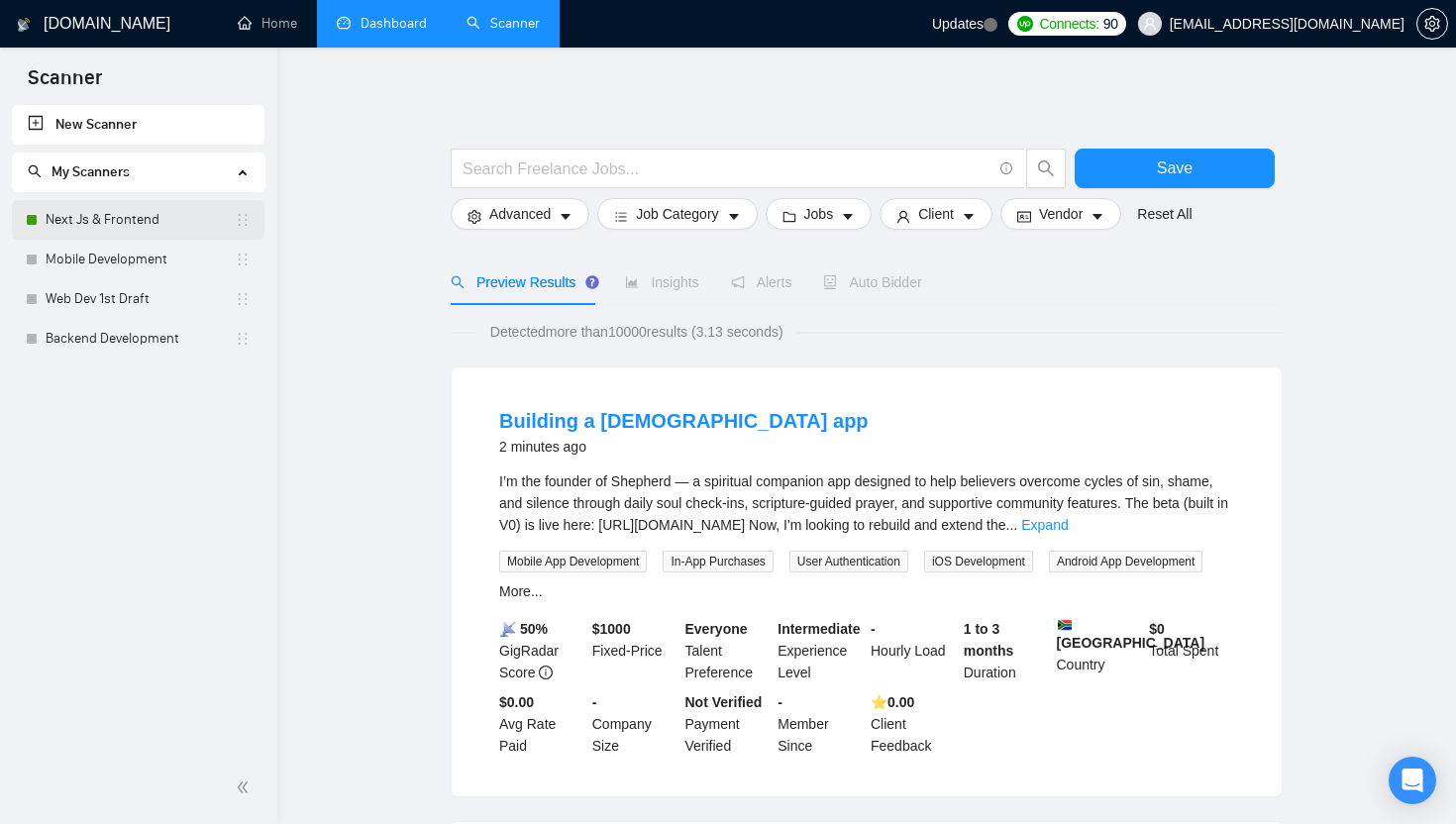 click on "Next Js & Frontend" at bounding box center [140, 220] 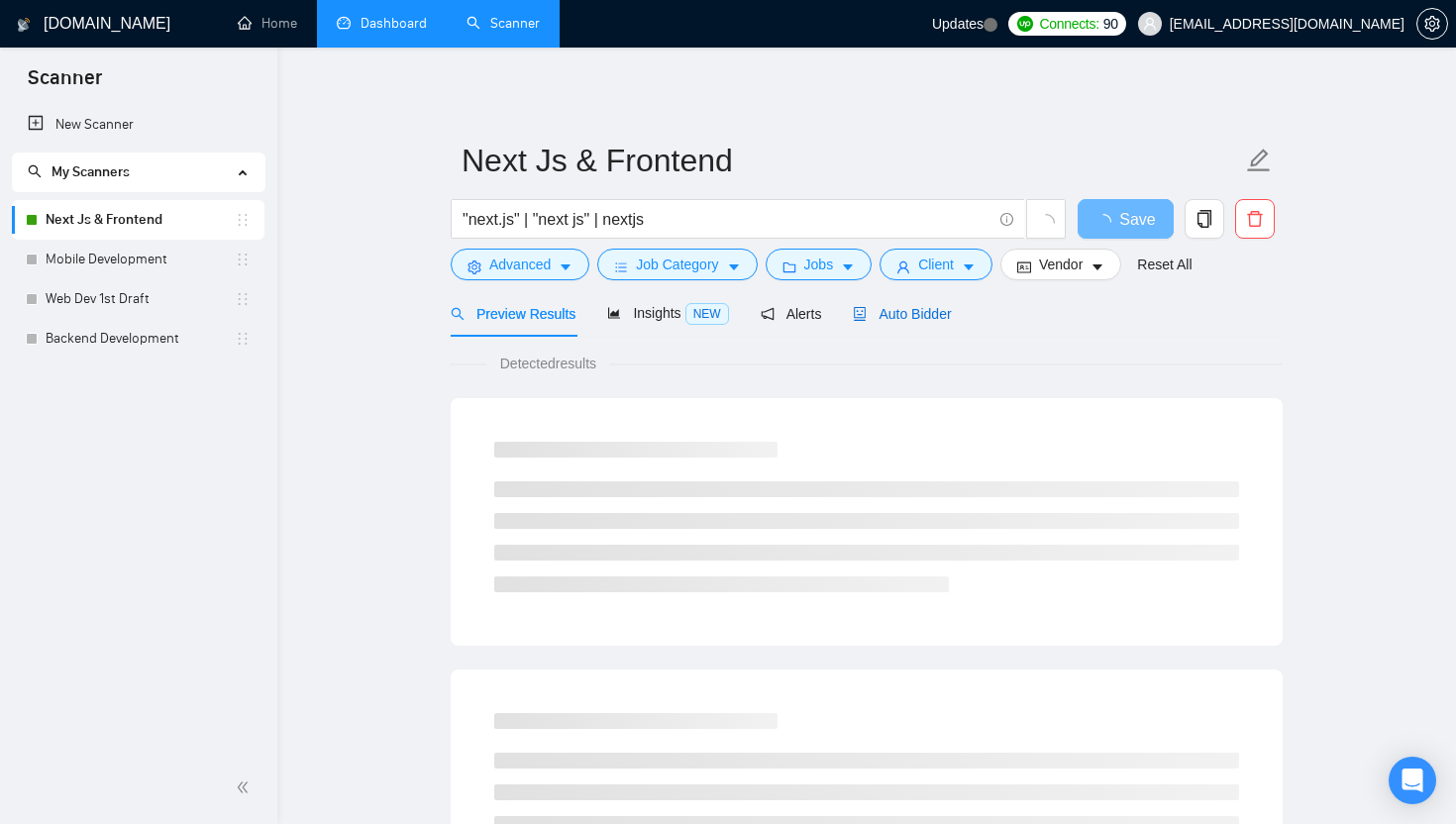 click on "Auto Bidder" at bounding box center (901, 314) 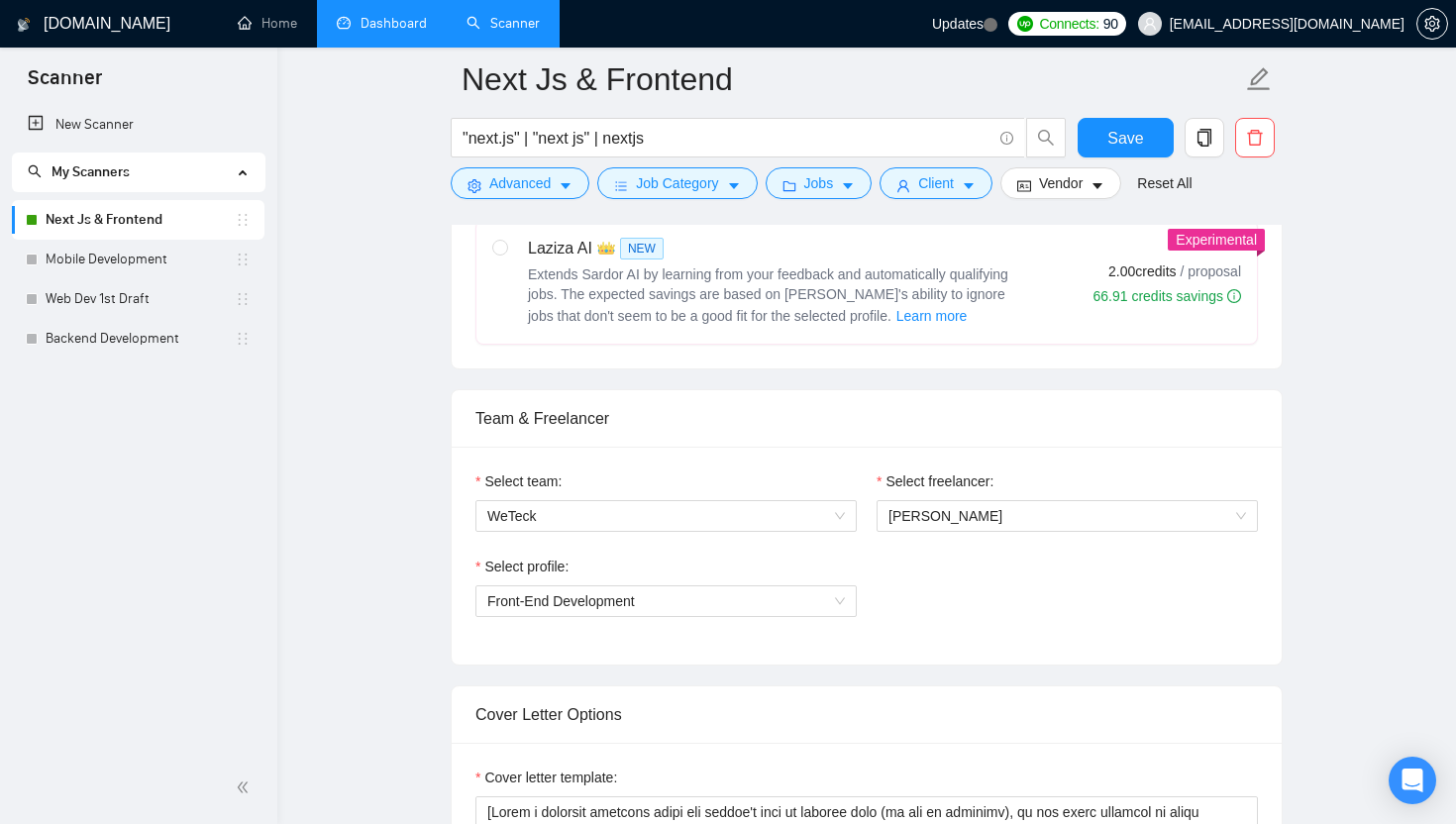 scroll, scrollTop: 1083, scrollLeft: 0, axis: vertical 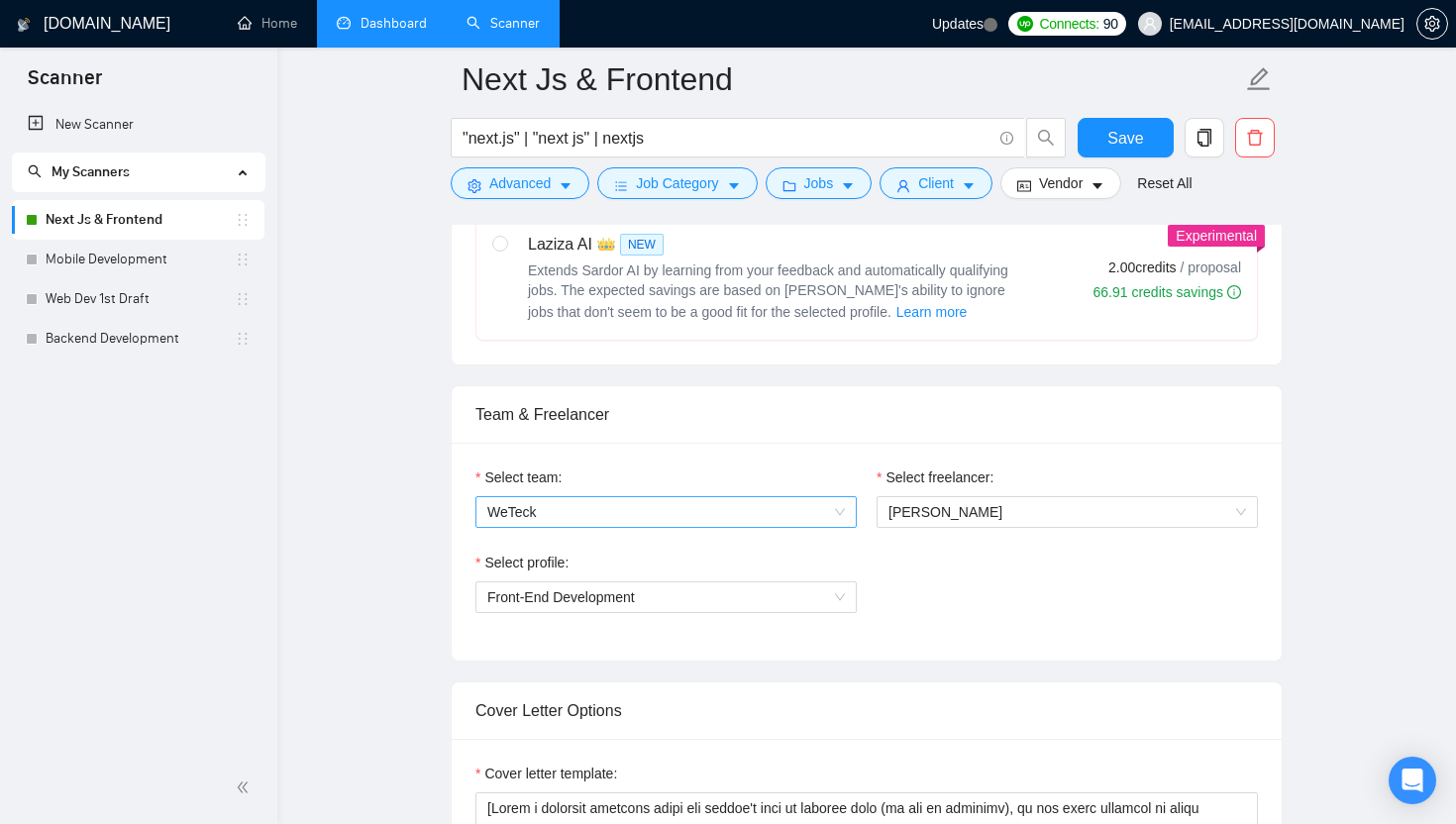 click on "WeTeck" at bounding box center [666, 512] 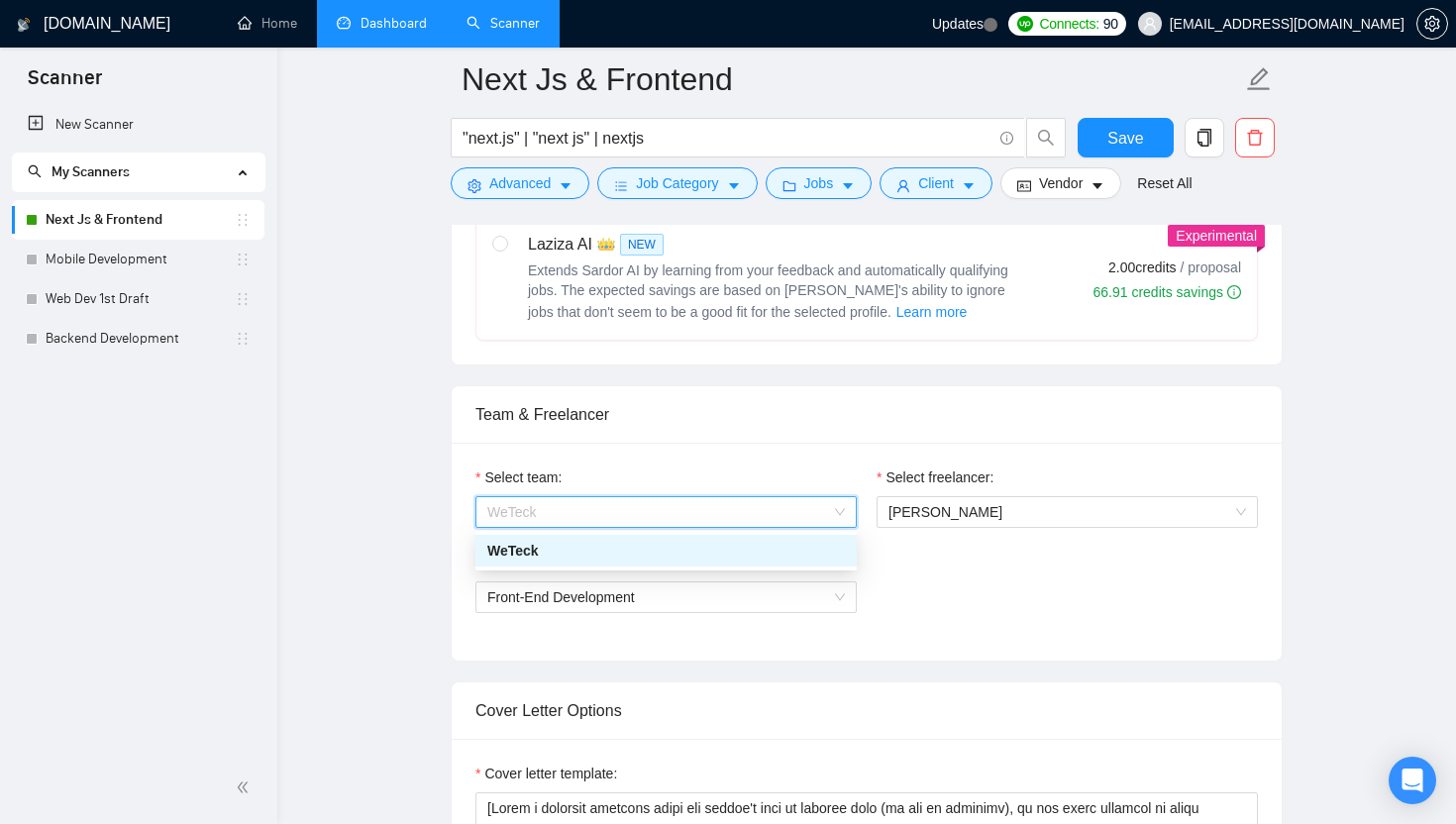 click on "Select team: WeTeck Select freelancer: Talha Noman Select profile: Front-End Development" at bounding box center (867, 552) 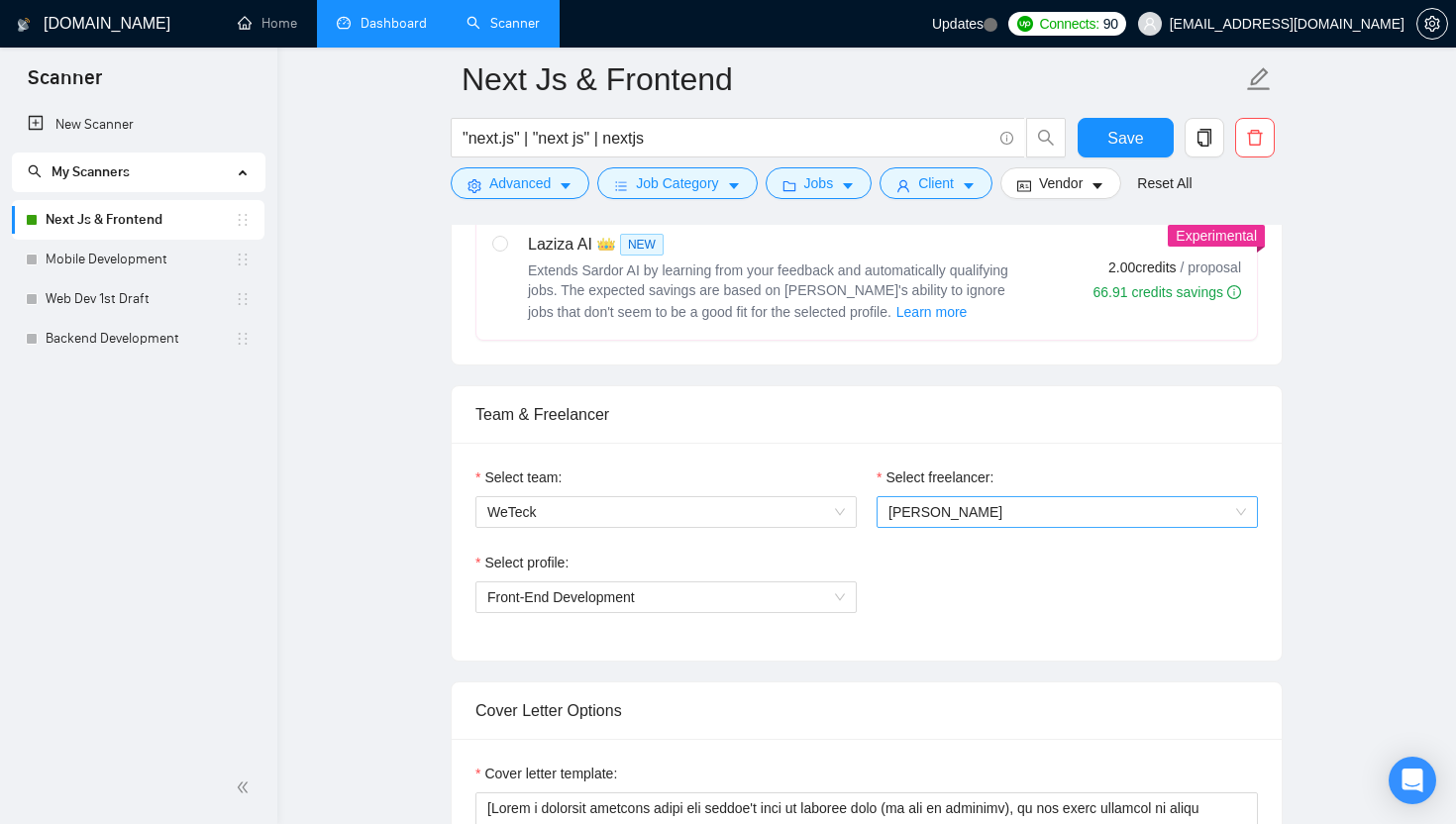 click on "[PERSON_NAME]" at bounding box center (1067, 512) 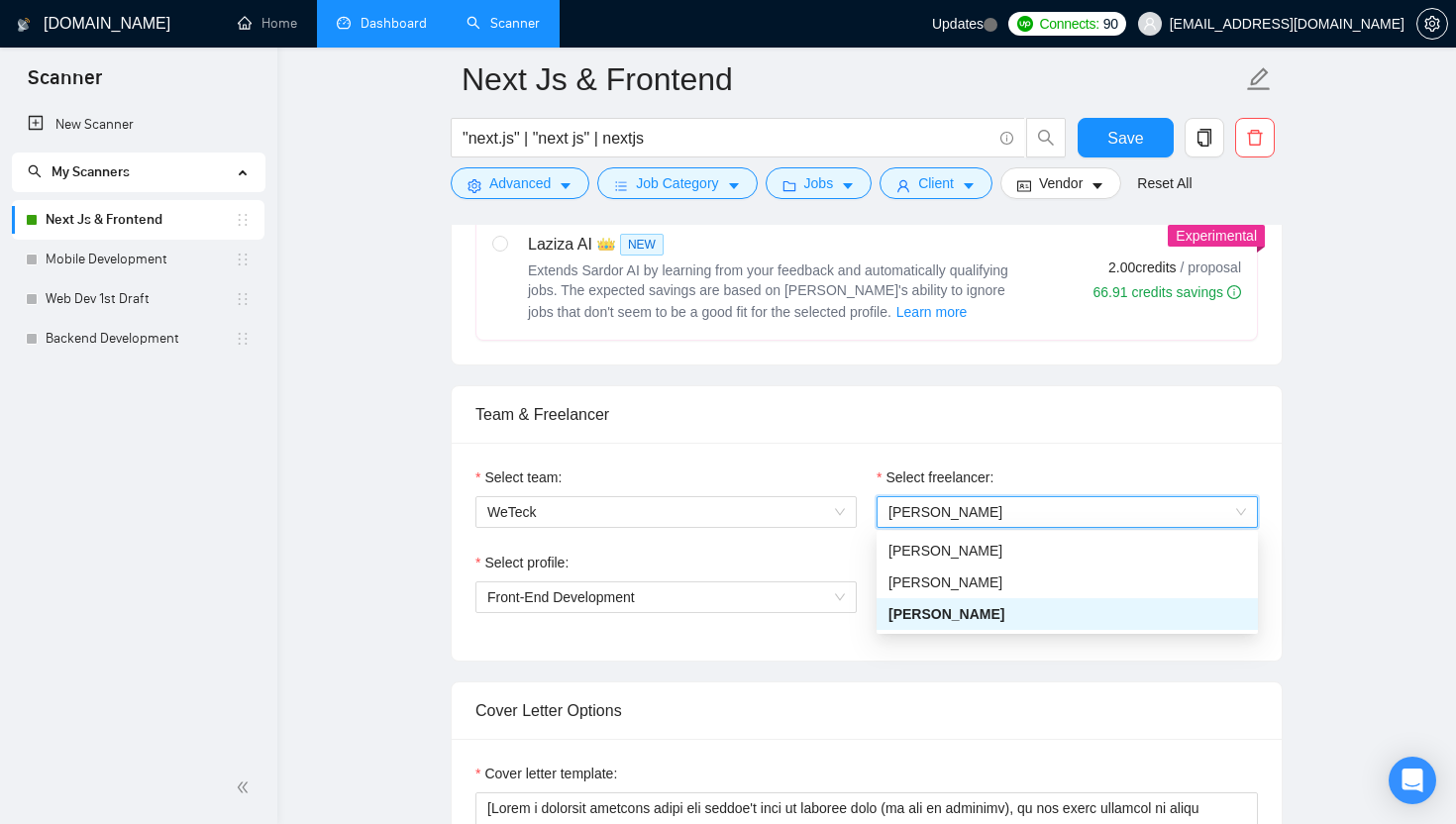 click on "Team & Freelancer" at bounding box center (867, 414) 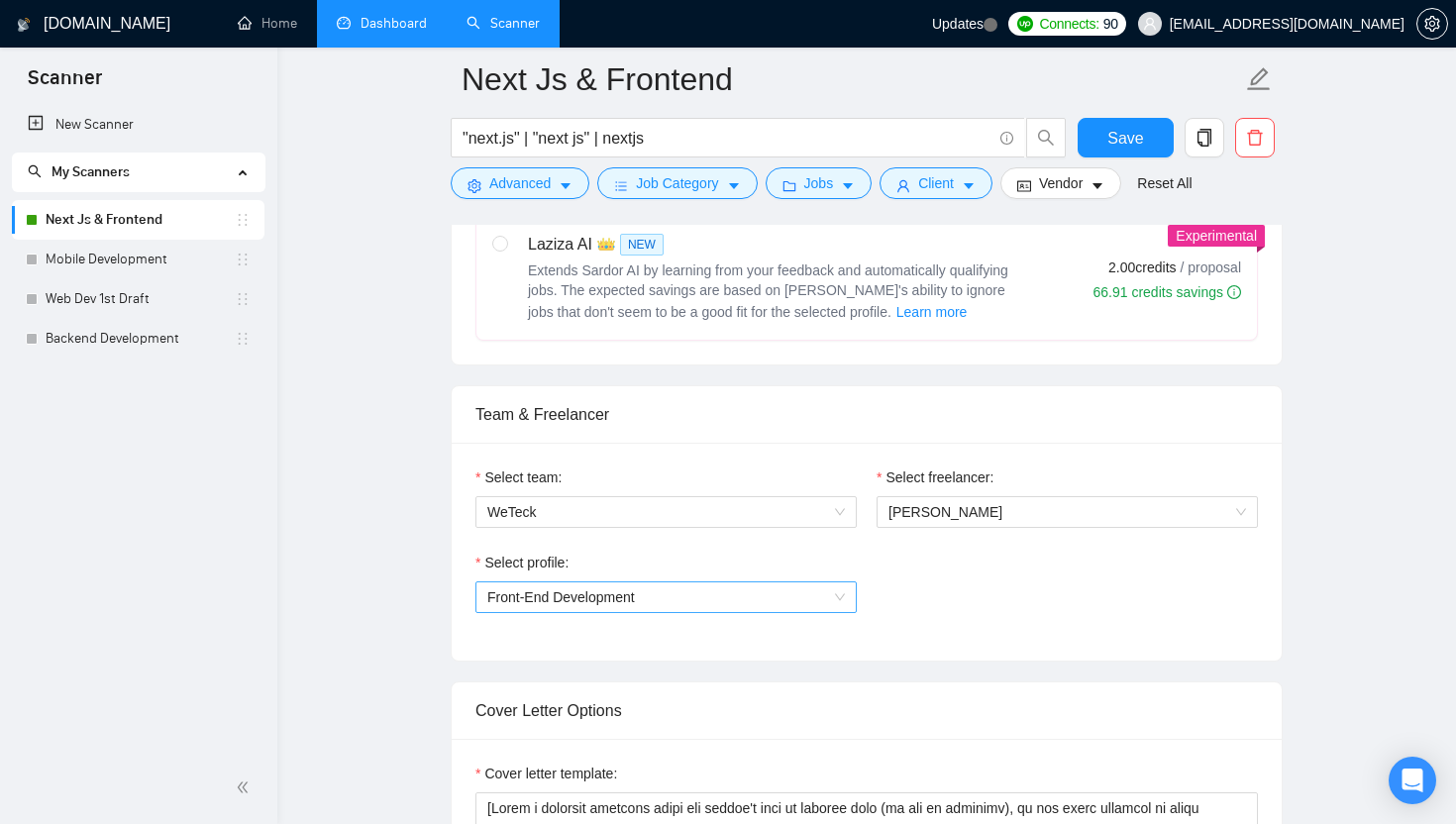 click on "Front-End Development" at bounding box center (666, 597) 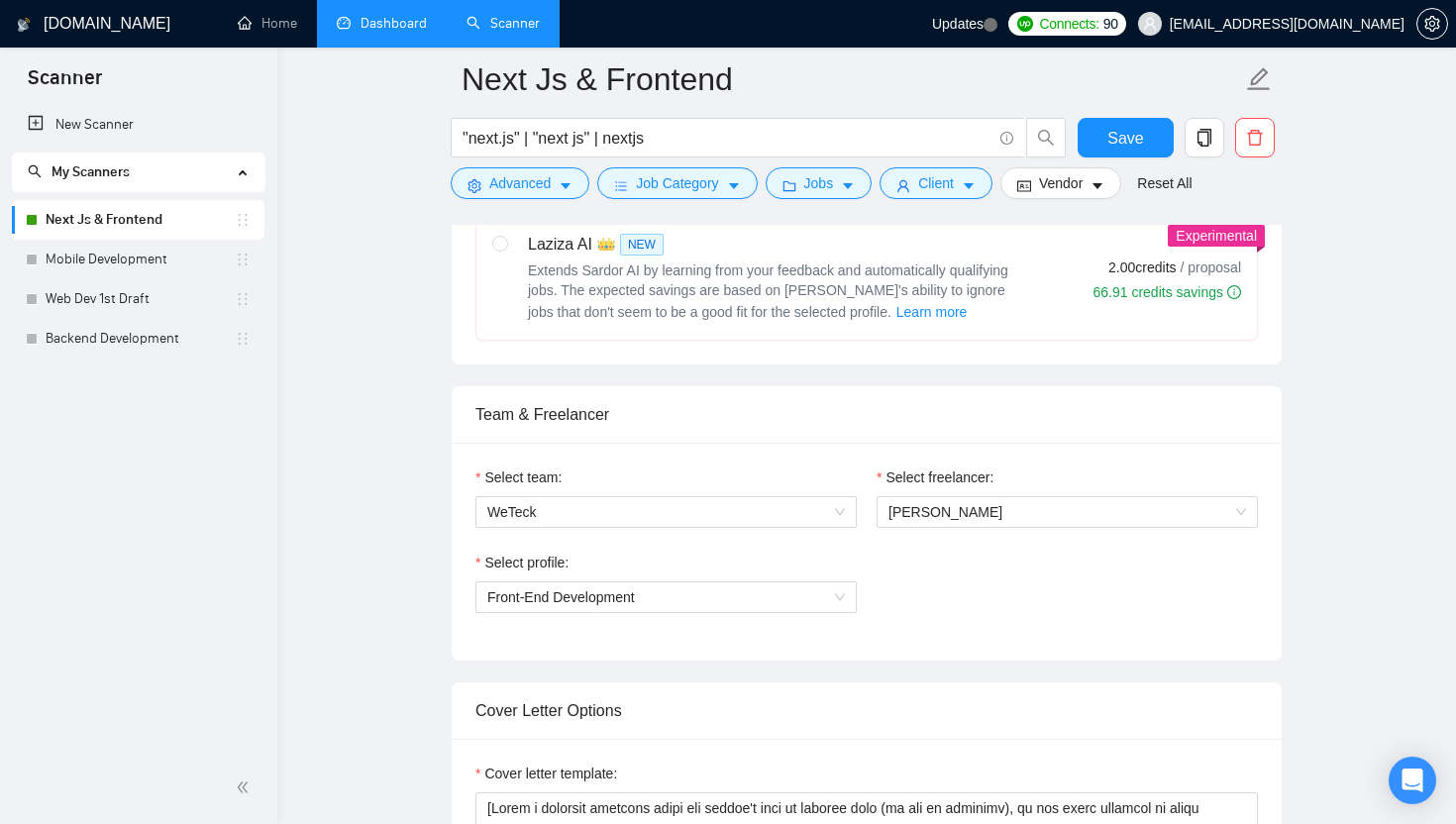 click on "Select profile: Front-End Development" at bounding box center (867, 594) 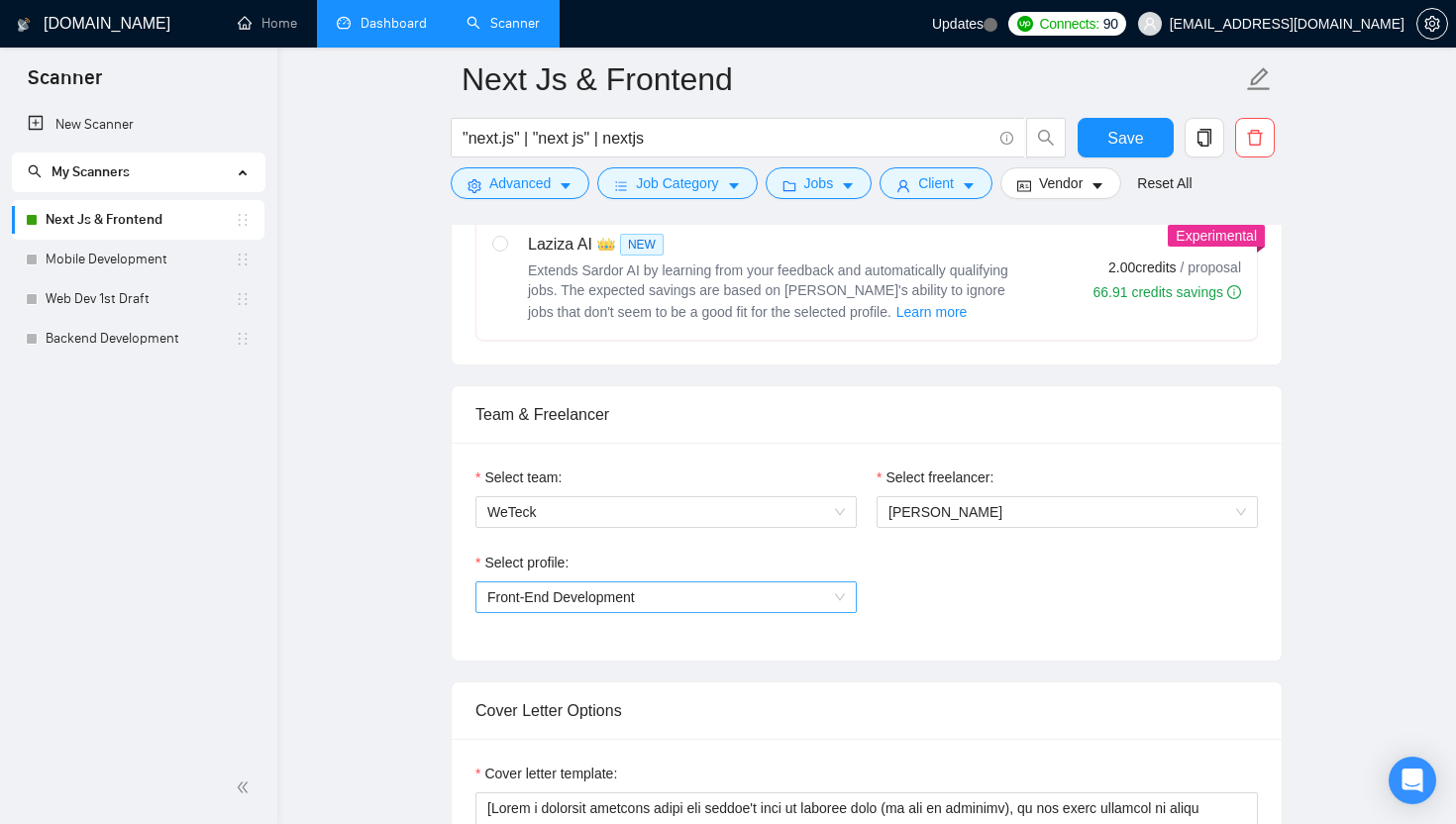 click on "Front-End Development" at bounding box center (666, 597) 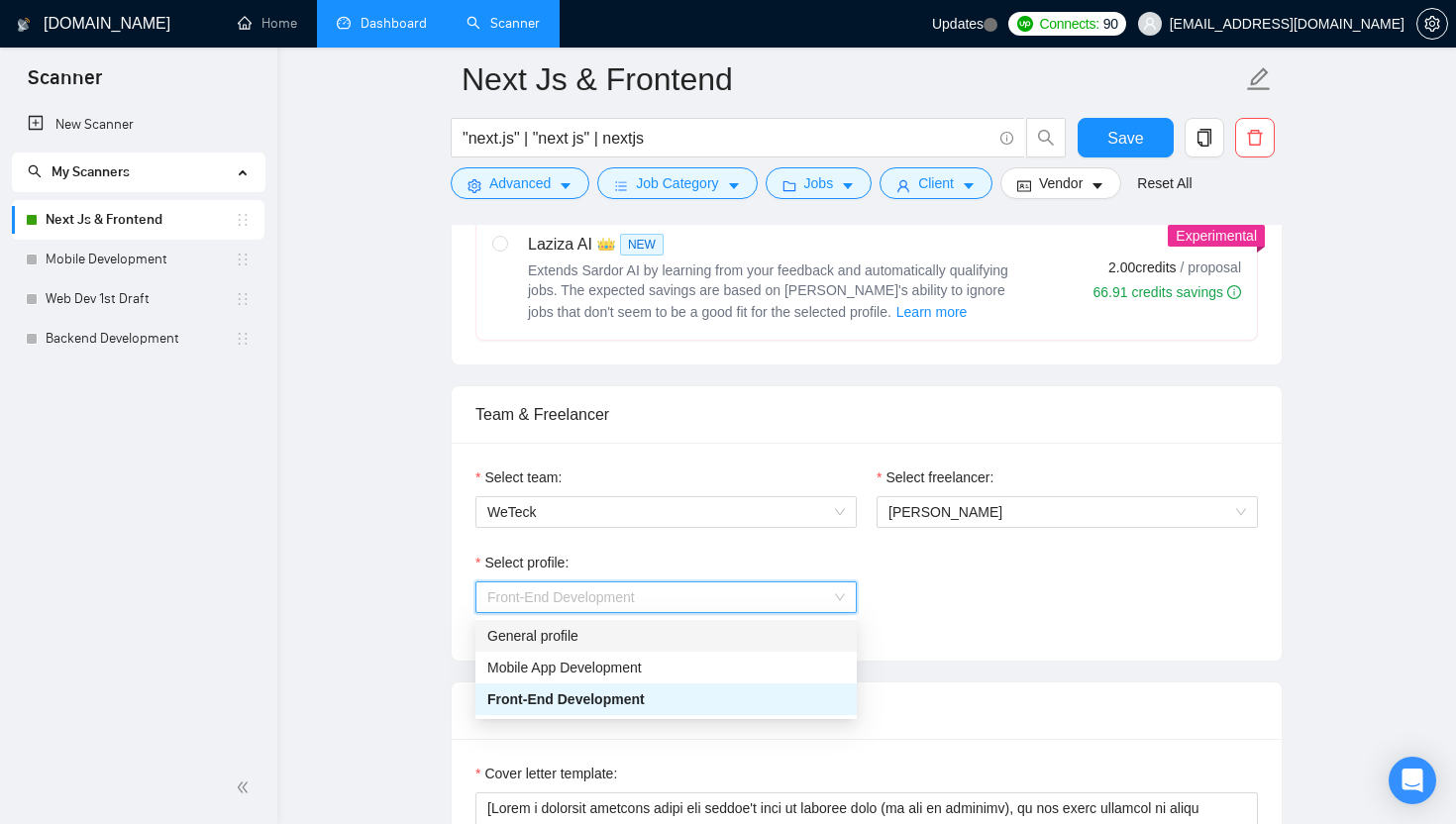 click on "Select profile: Front-End Development" at bounding box center [867, 594] 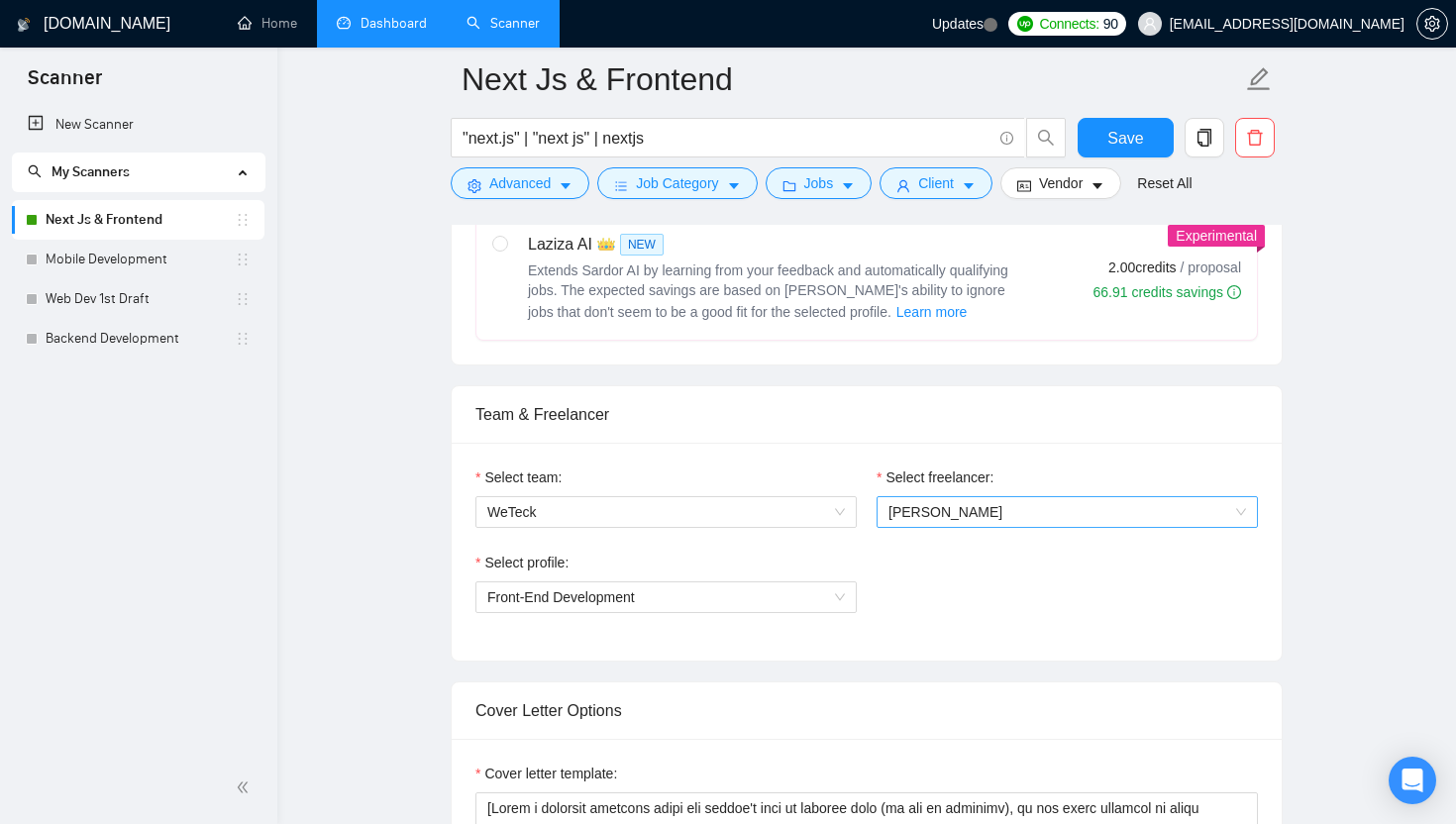 click on "[PERSON_NAME]" at bounding box center (1067, 512) 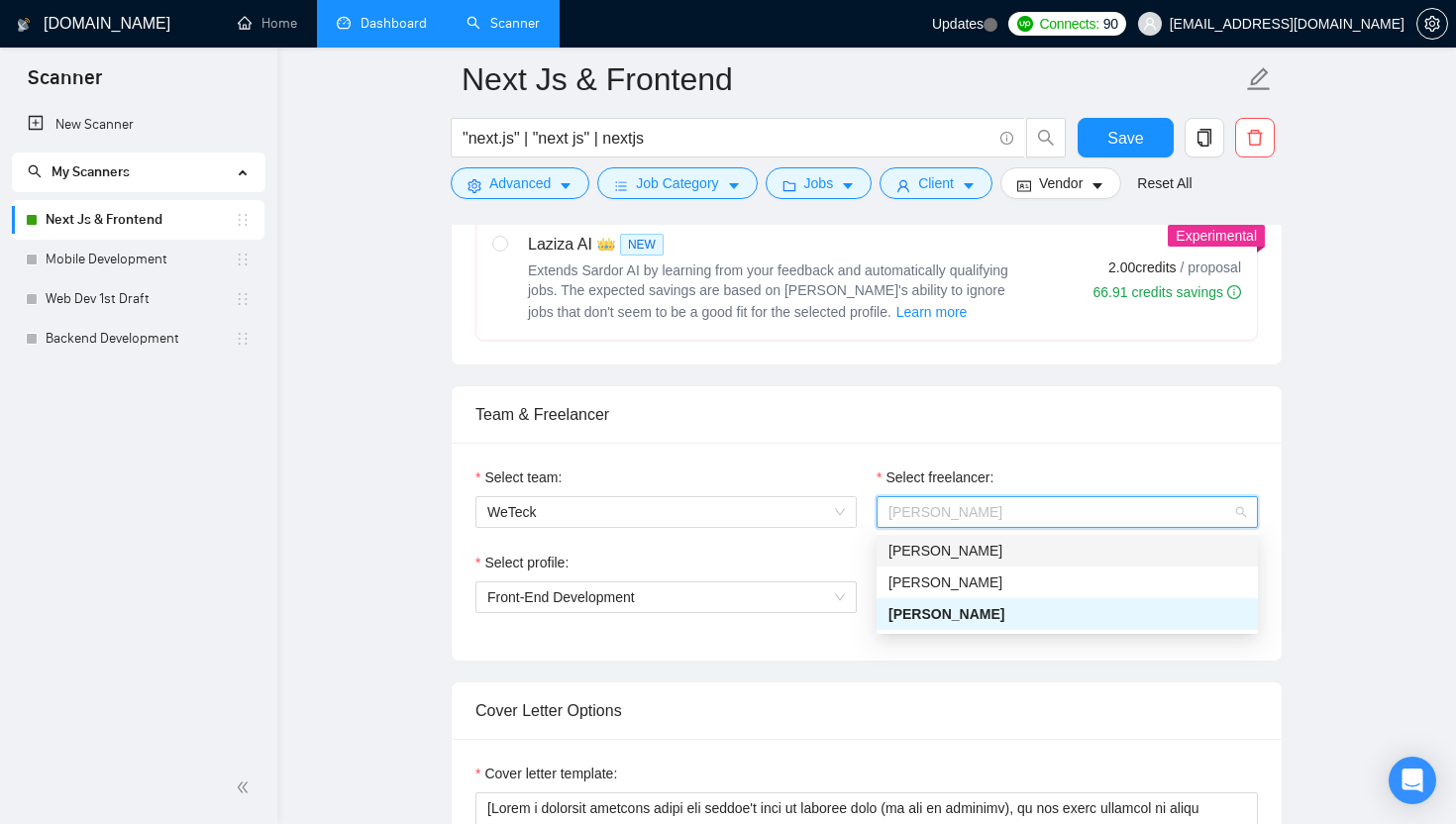 click on "Select team: WeTeck Select freelancer: Talha Noman Select profile: Front-End Development" at bounding box center (867, 552) 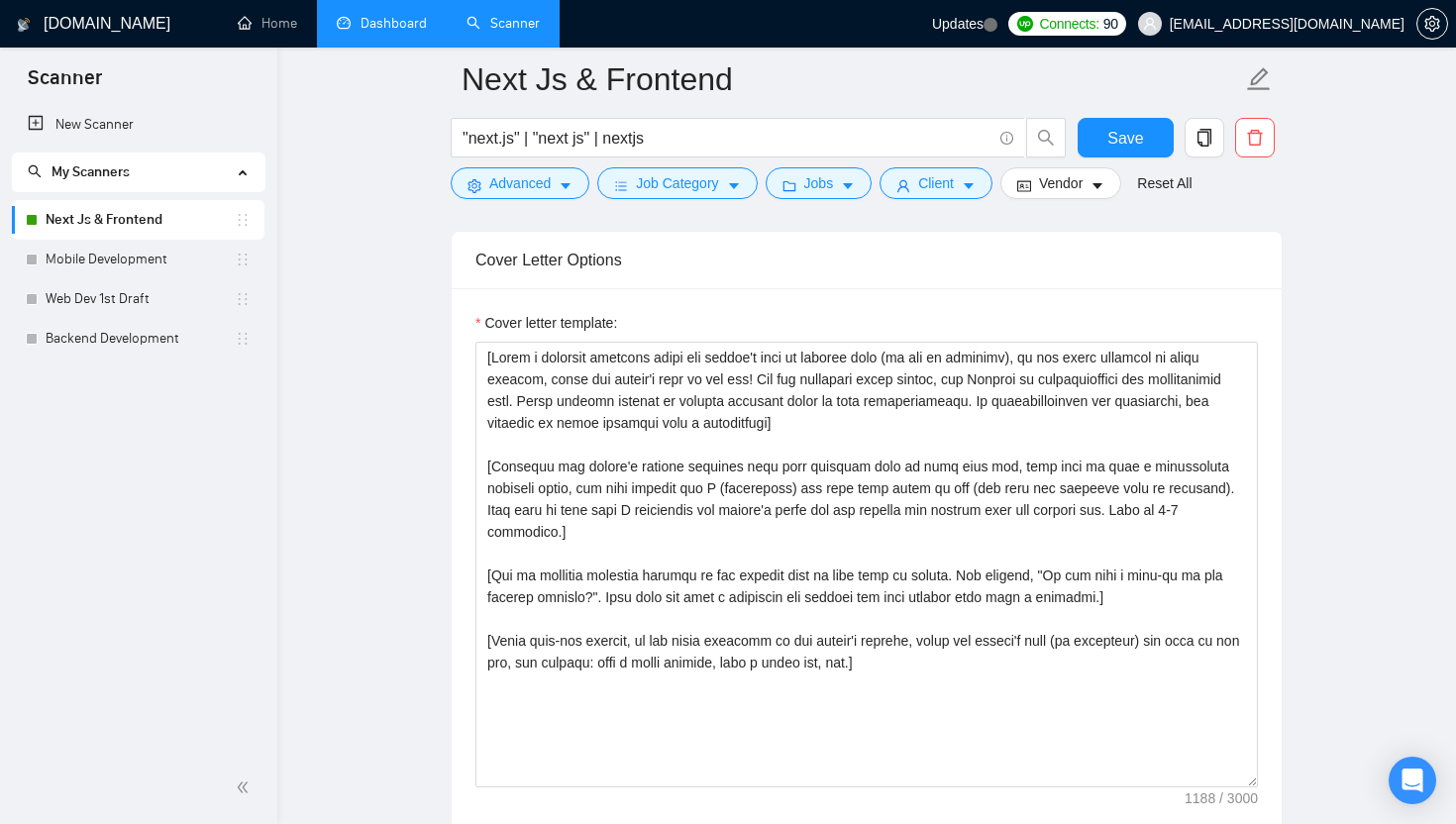 scroll, scrollTop: 1538, scrollLeft: 0, axis: vertical 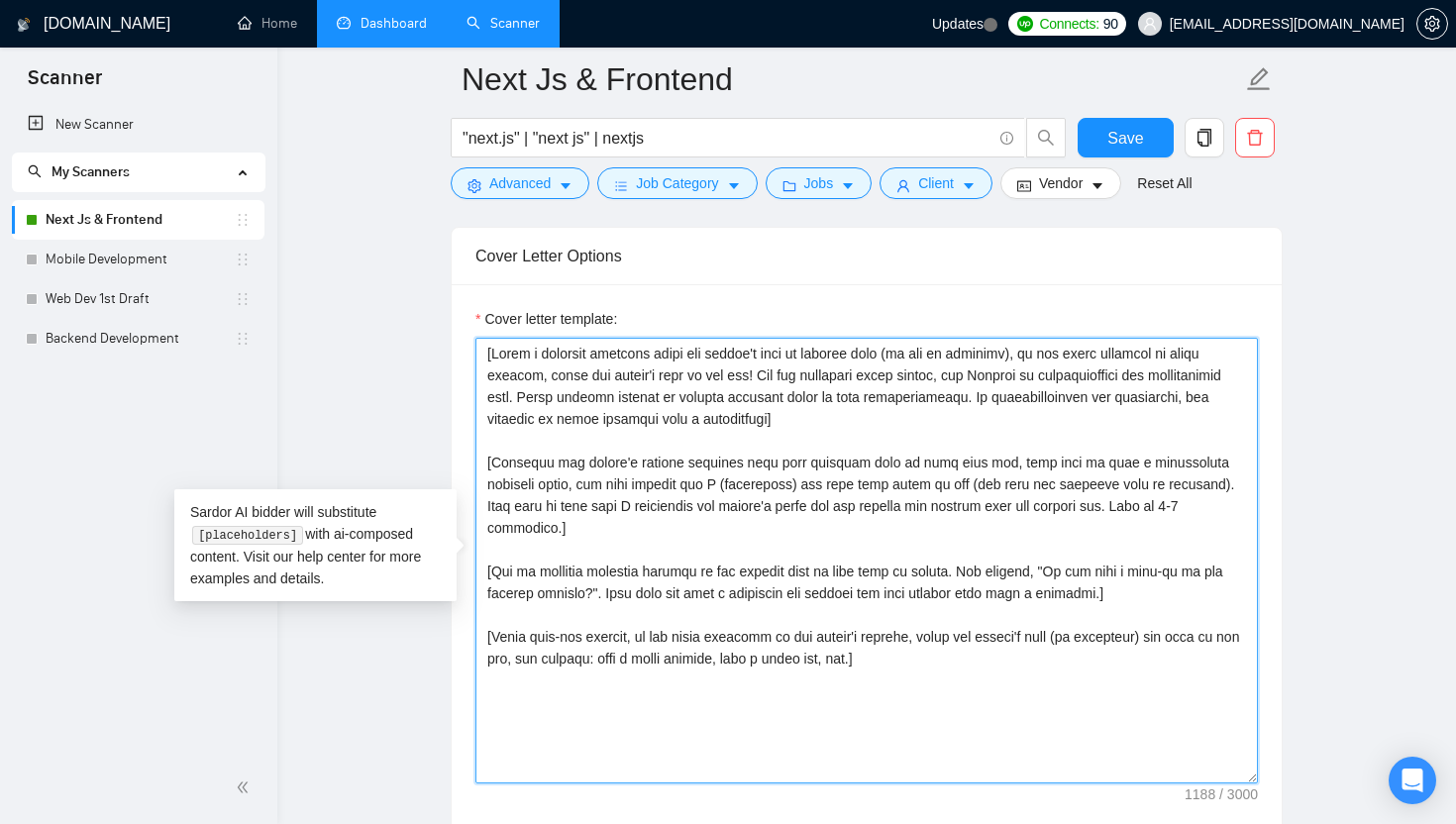 drag, startPoint x: 926, startPoint y: 638, endPoint x: 475, endPoint y: 603, distance: 452.35605 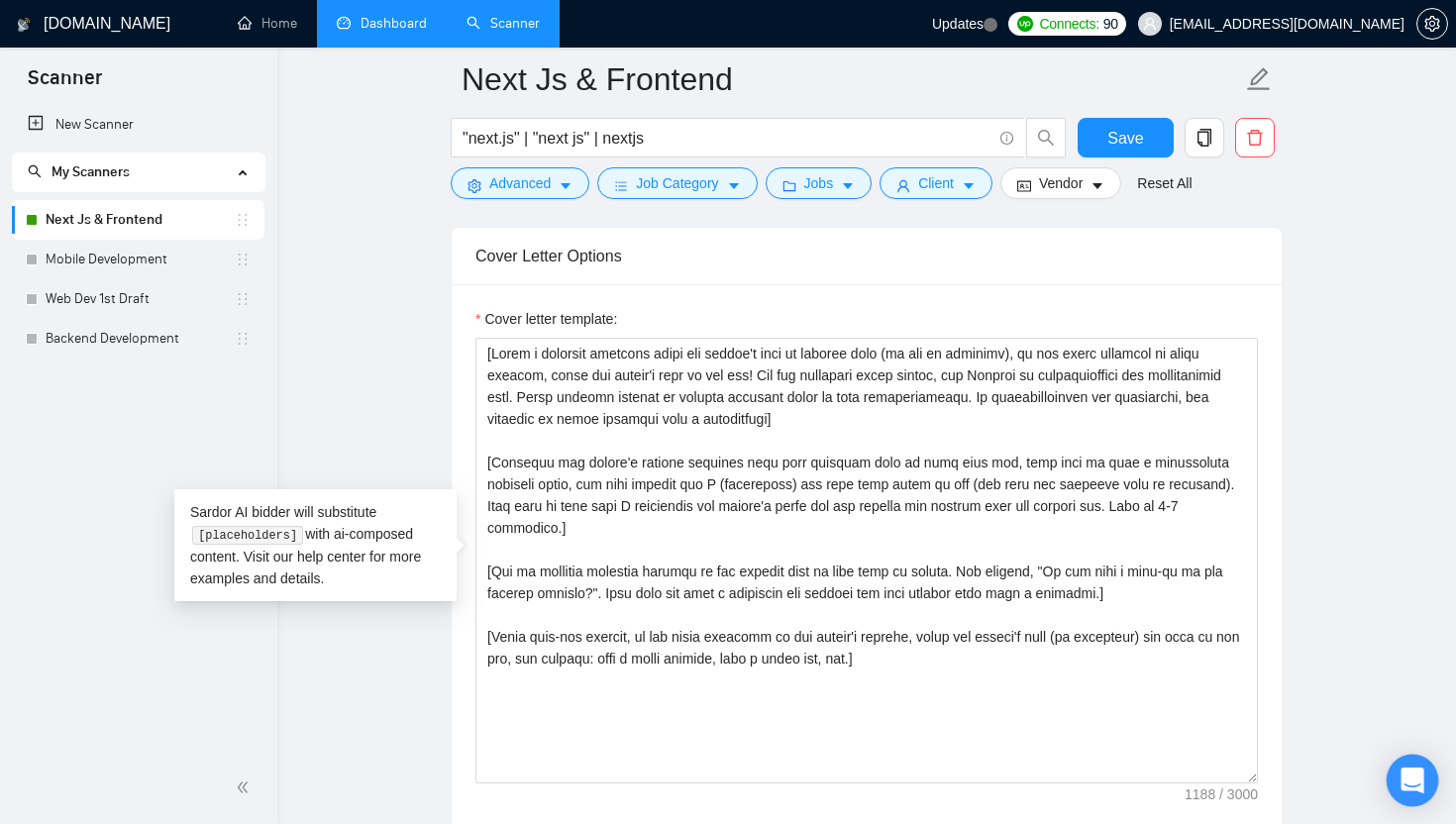 click at bounding box center [1412, 780] 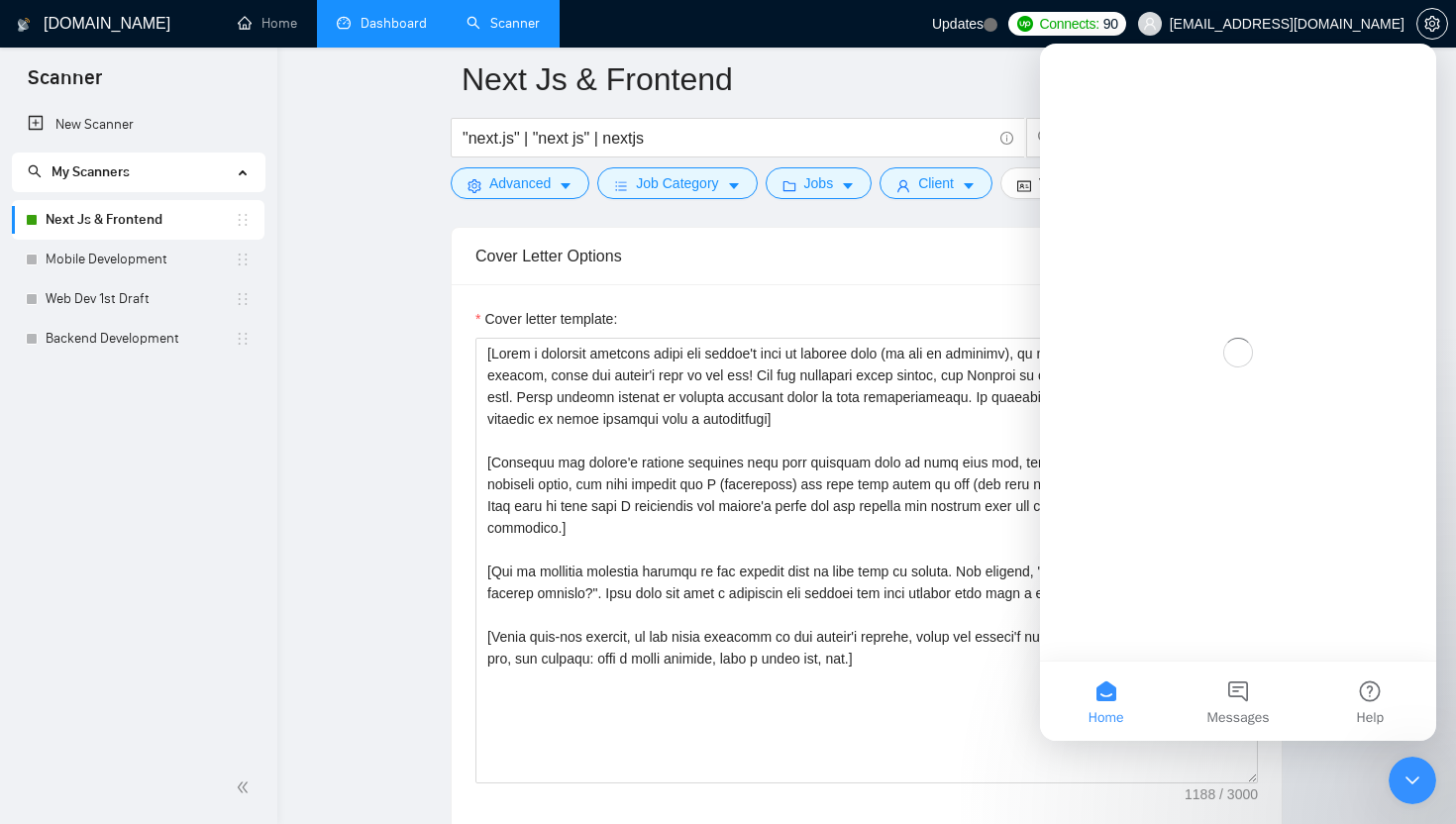 scroll, scrollTop: 0, scrollLeft: 0, axis: both 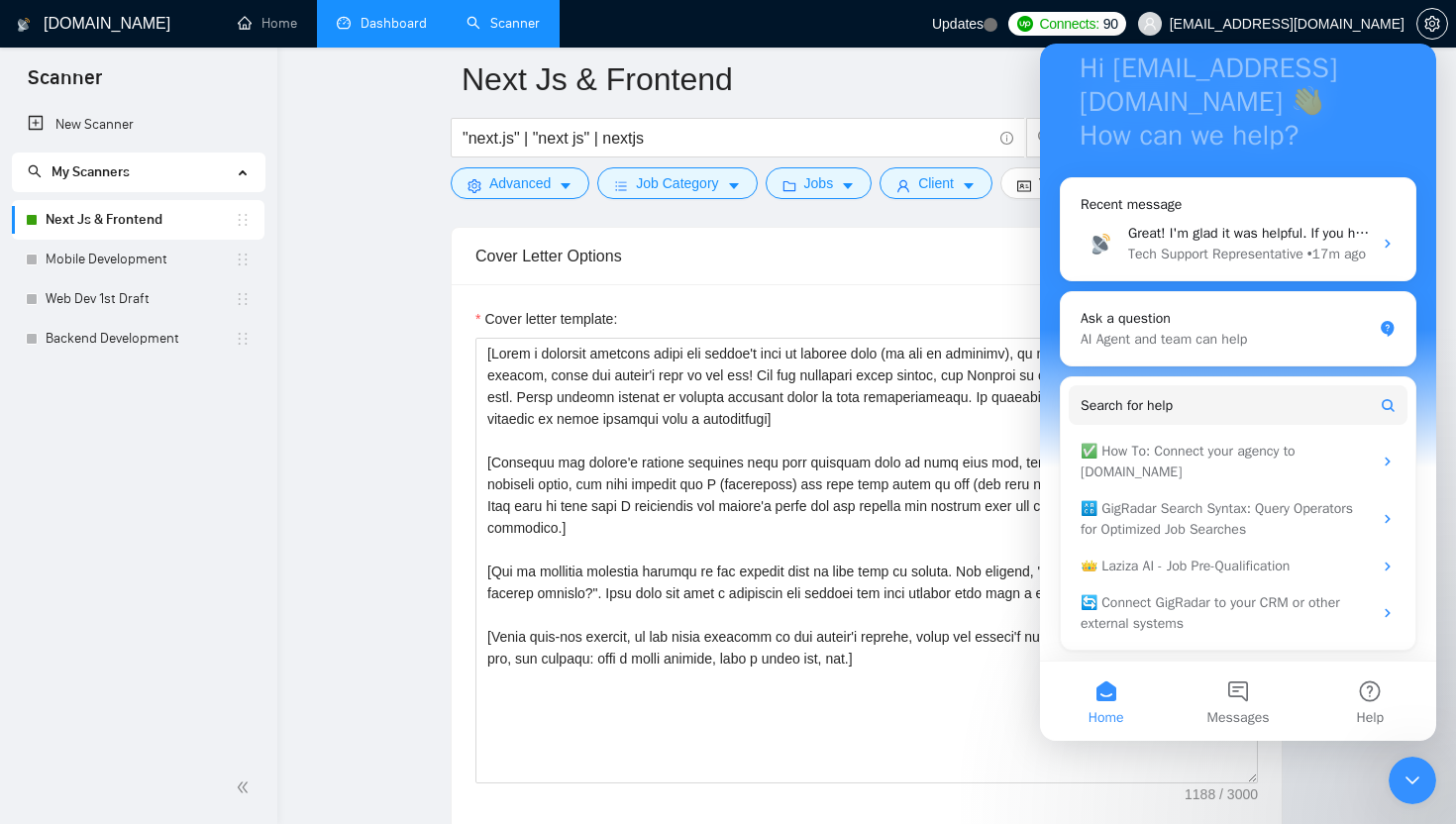 click on "GigRadar.io Home Dashboard Scanner Updates
Connects: 90 talhanoman61@gmail.com Next Js & Frontend "next.js" | "next js" | nextjs Save Advanced   Job Category   Jobs   Client   Vendor   Reset All Preview Results Insights NEW Alerts Auto Bidder Auto Bidding Enabled Auto Bidding Enabled: ON Auto Bidder Schedule Auto Bidding Type: Automated (recommended) Semi-automated Auto Bidding Schedule: 24/7 Custom Custom Auto Bidder Schedule Repeat every week on Monday Tuesday Wednesday Thursday Friday Saturday Sunday Active Hours ( Asia/Karachi ): From: 11:00 To: 04:00  (next day) ( 17  hours) Asia/Karachi Auto Bidding Type Select your bidding algorithm: Choose the algorithm for you bidding. The price per proposal does not include your connects expenditure. Template Bidder Works great for narrow segments and short cover letters that don't change. 0.50  credits / proposal Sardor AI 🤖 Personalise your cover letter with ai [placeholders] 1.00  credits / proposal 👑" at bounding box center [867, 939] 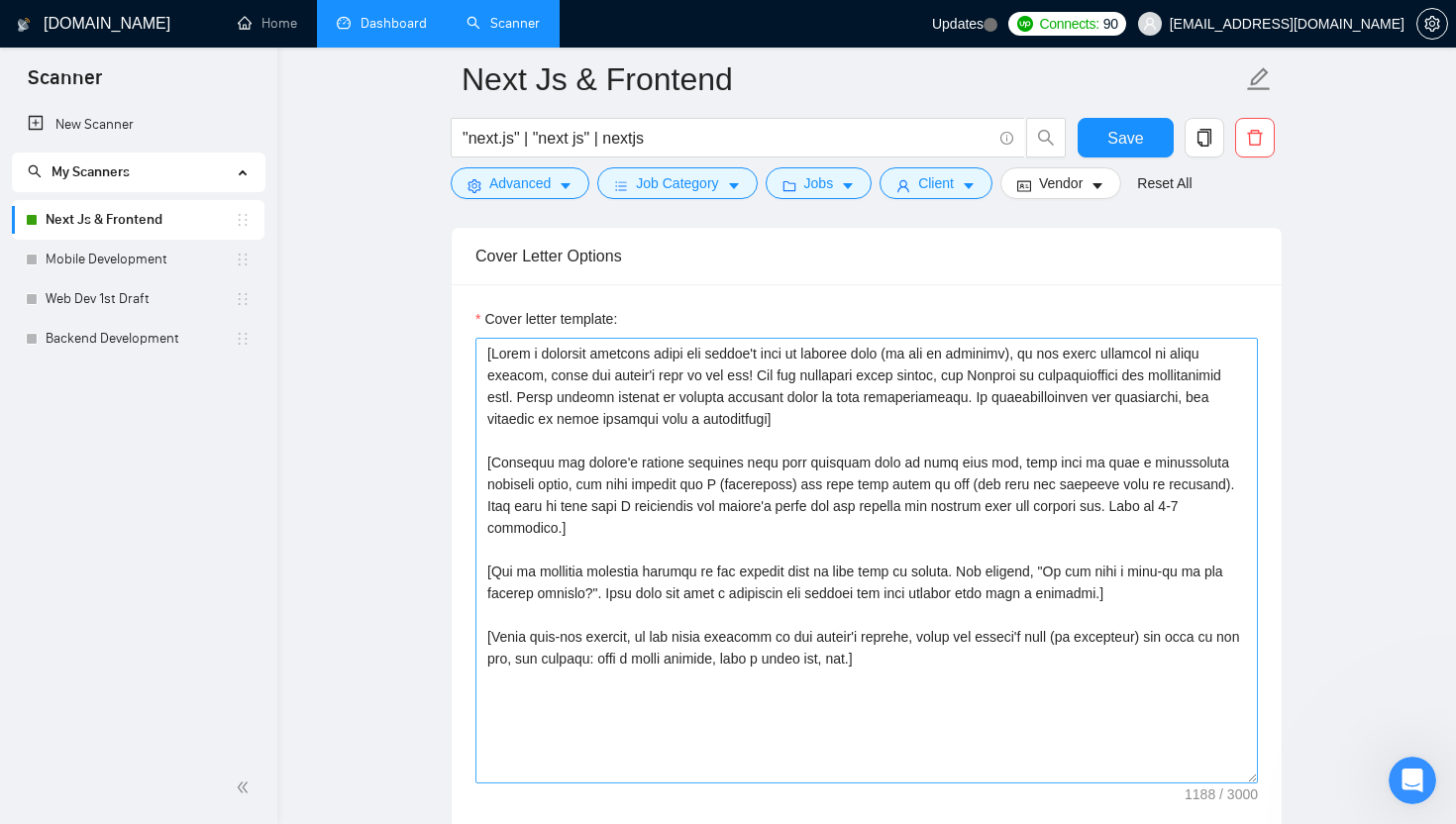 scroll, scrollTop: 0, scrollLeft: 0, axis: both 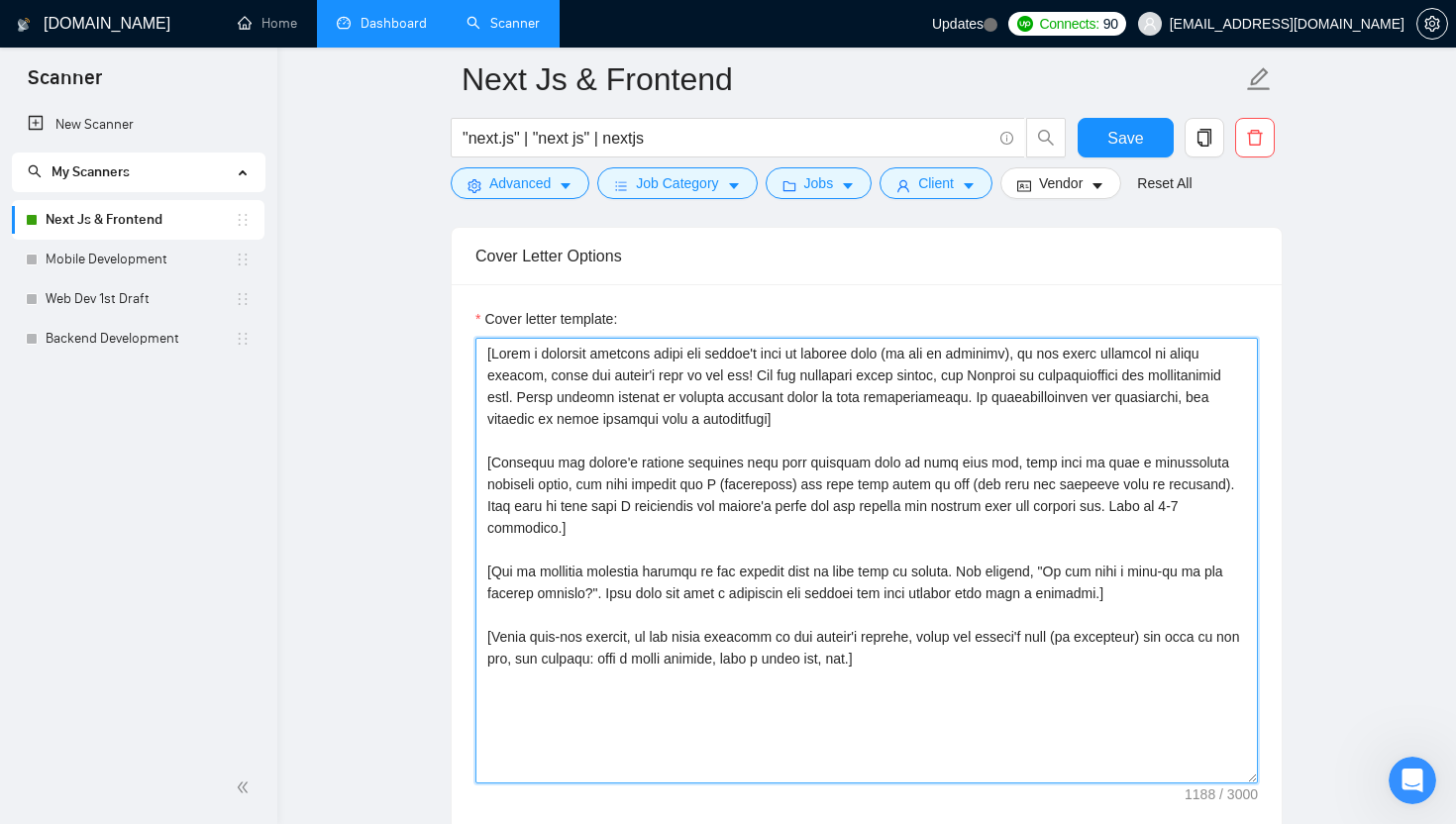 click on "Cover letter template:" at bounding box center [867, 561] 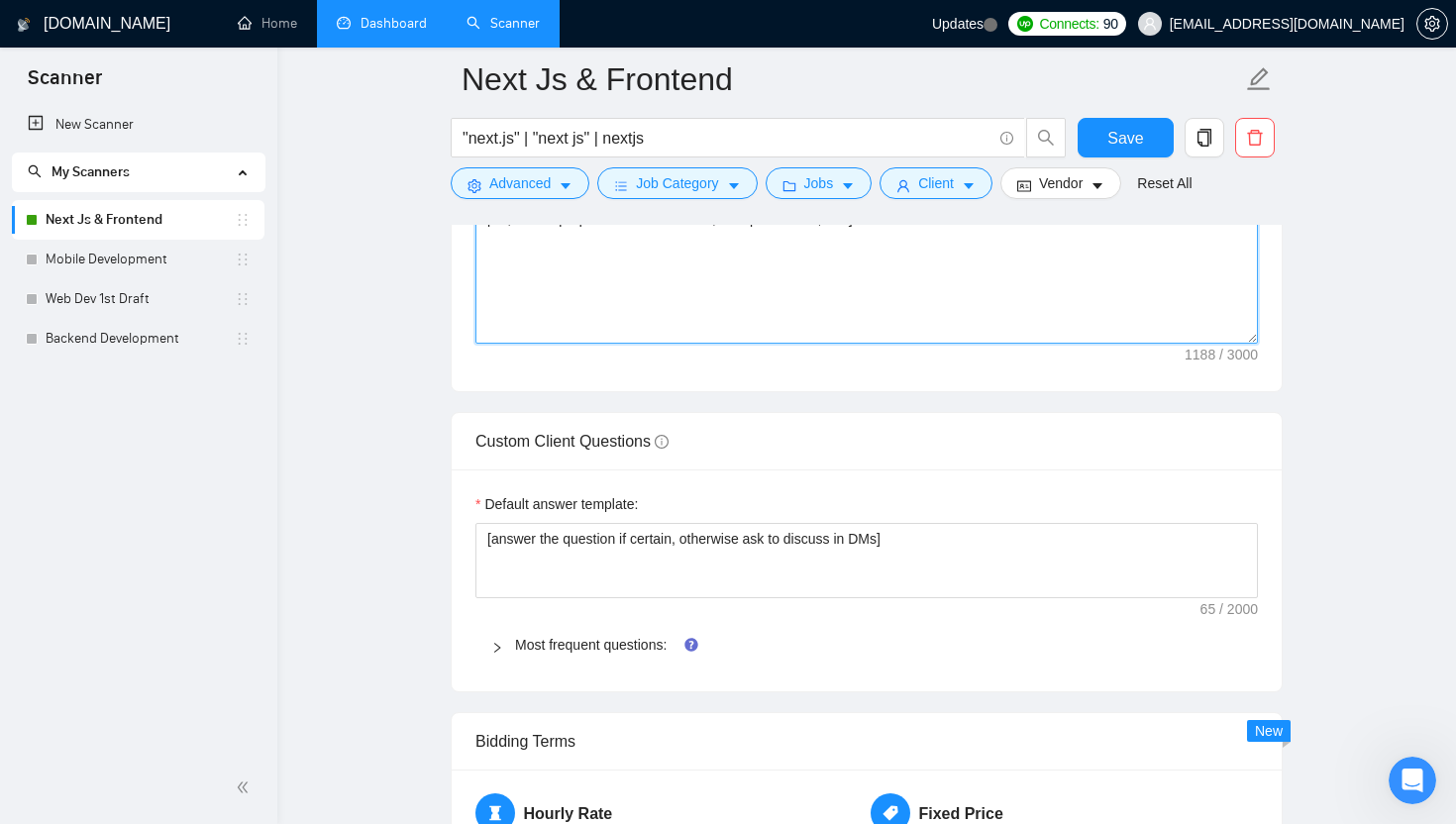scroll, scrollTop: 1980, scrollLeft: 0, axis: vertical 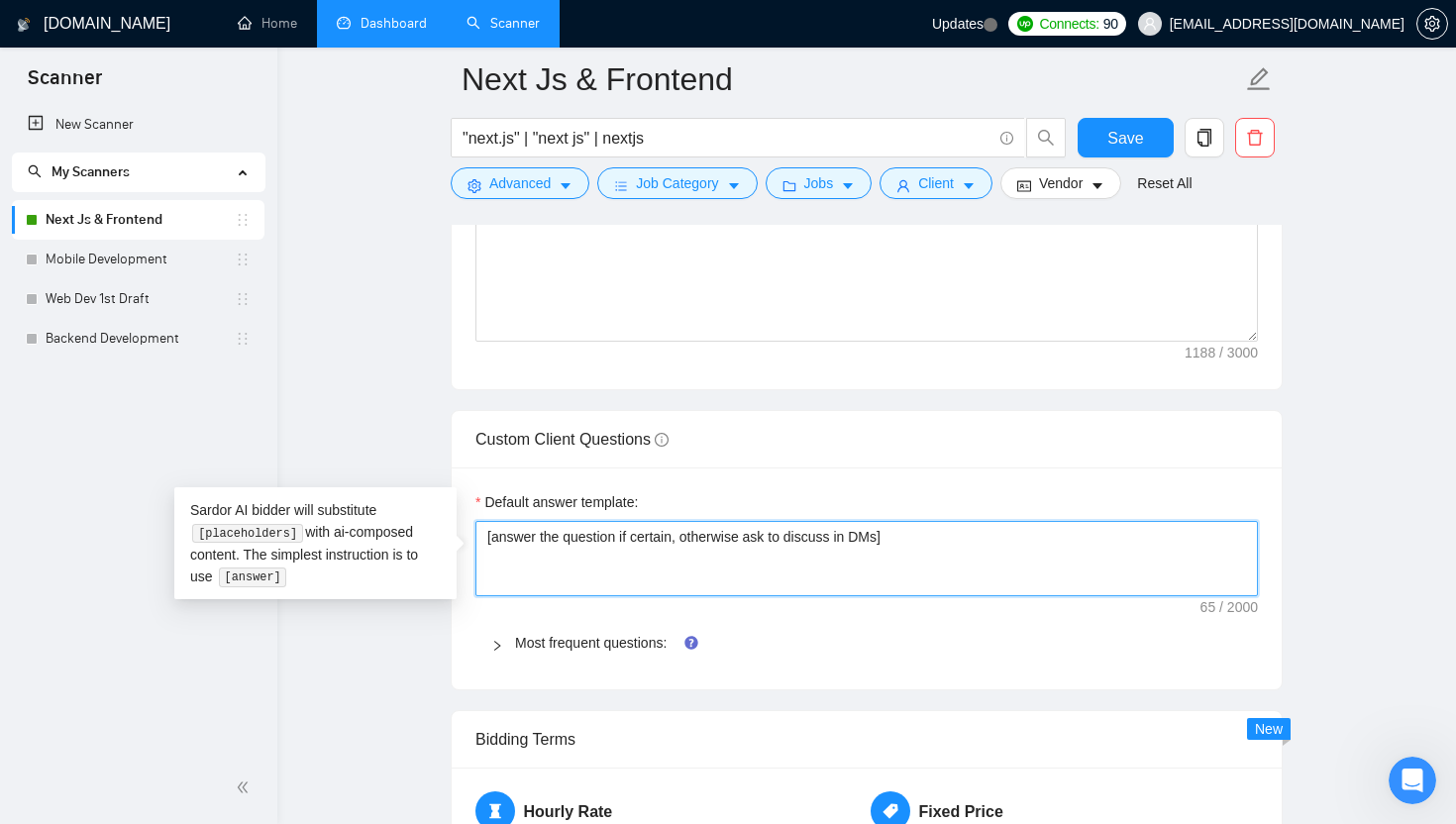 drag, startPoint x: 915, startPoint y: 536, endPoint x: 496, endPoint y: 527, distance: 419.09665 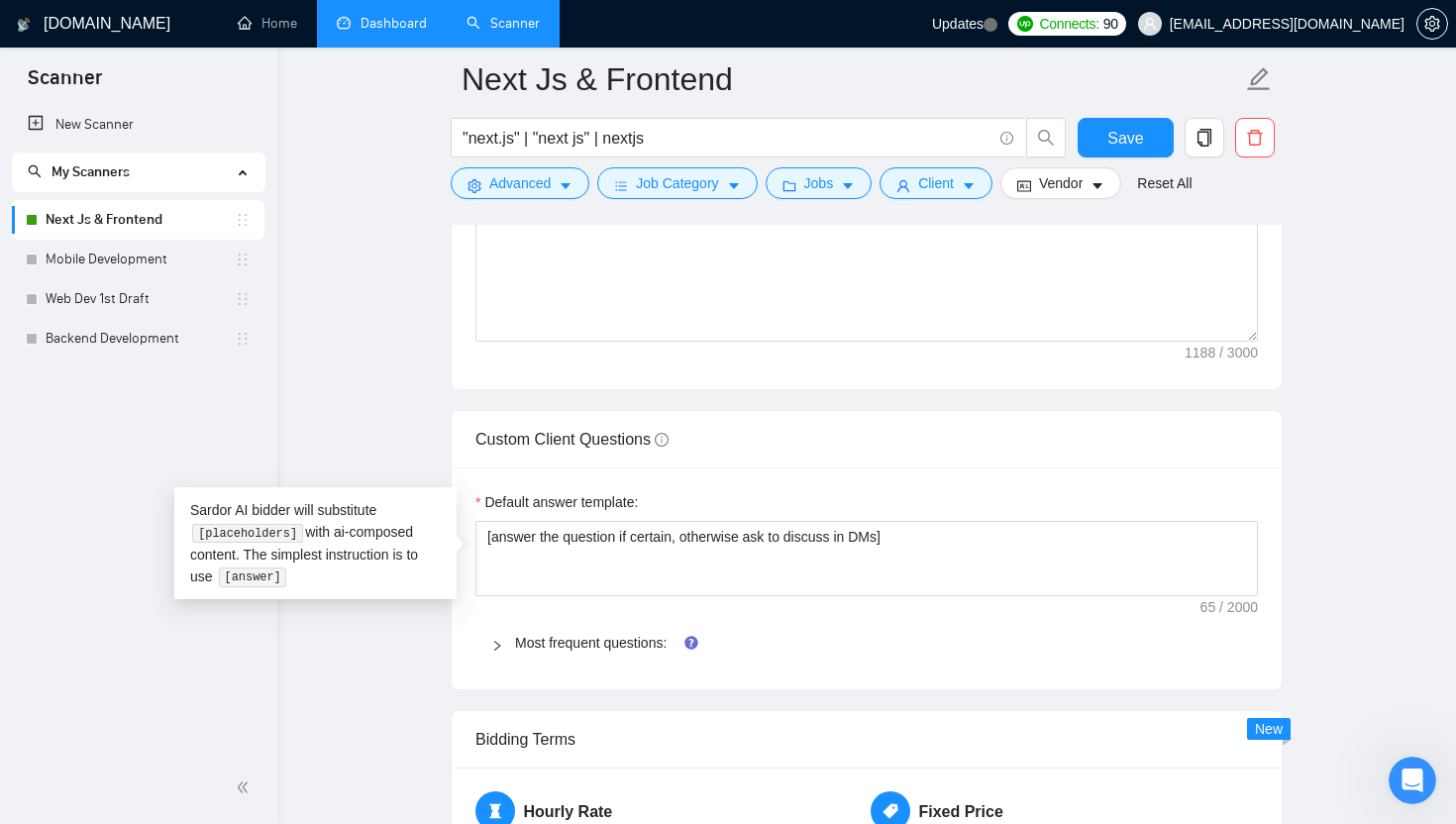 click on "Sardor AI bidder will substitute   [placeholders]  with ai-composed content. The simplest instruction is to use   [answer]" at bounding box center (315, 543) 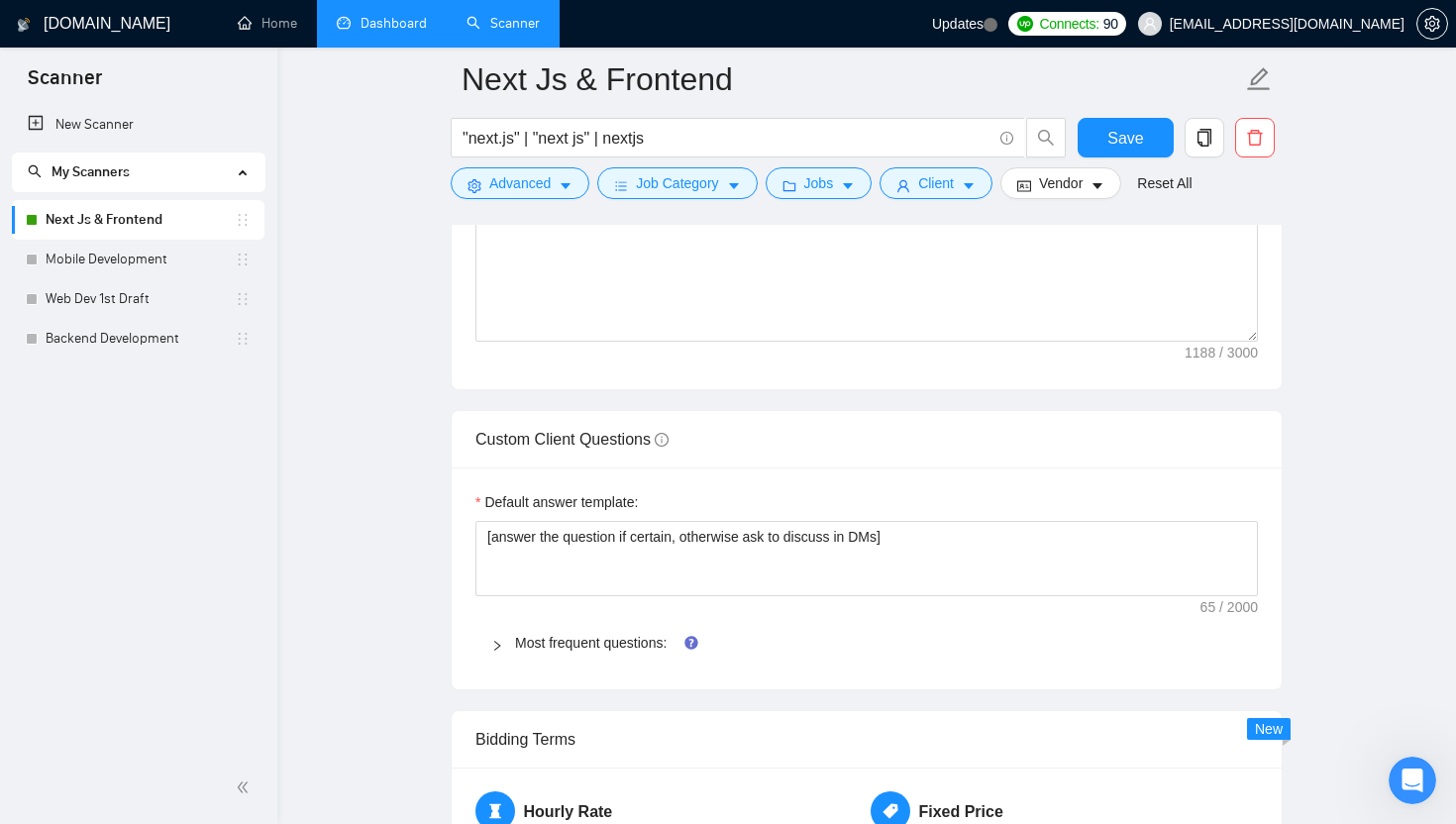 click 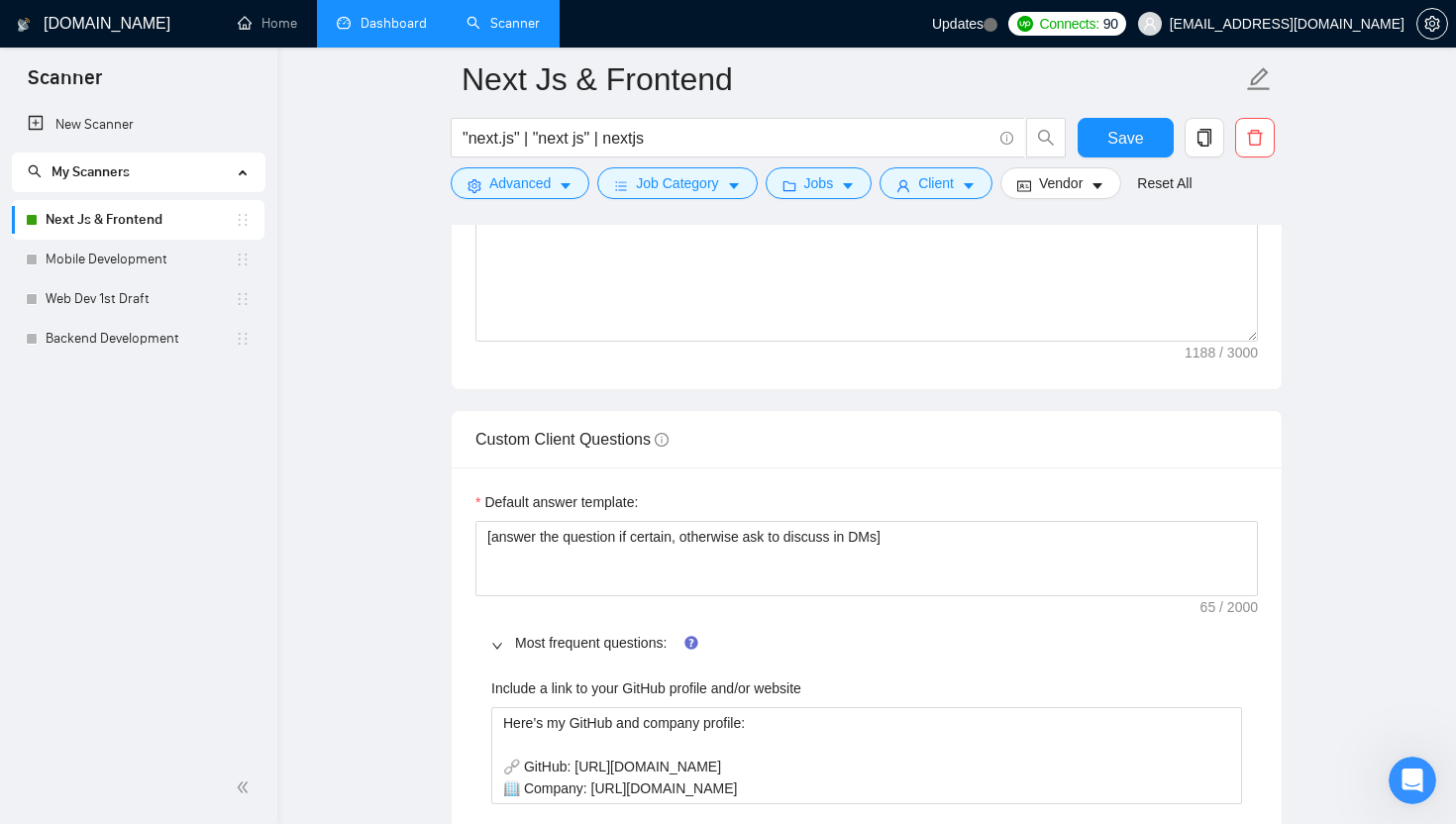 type 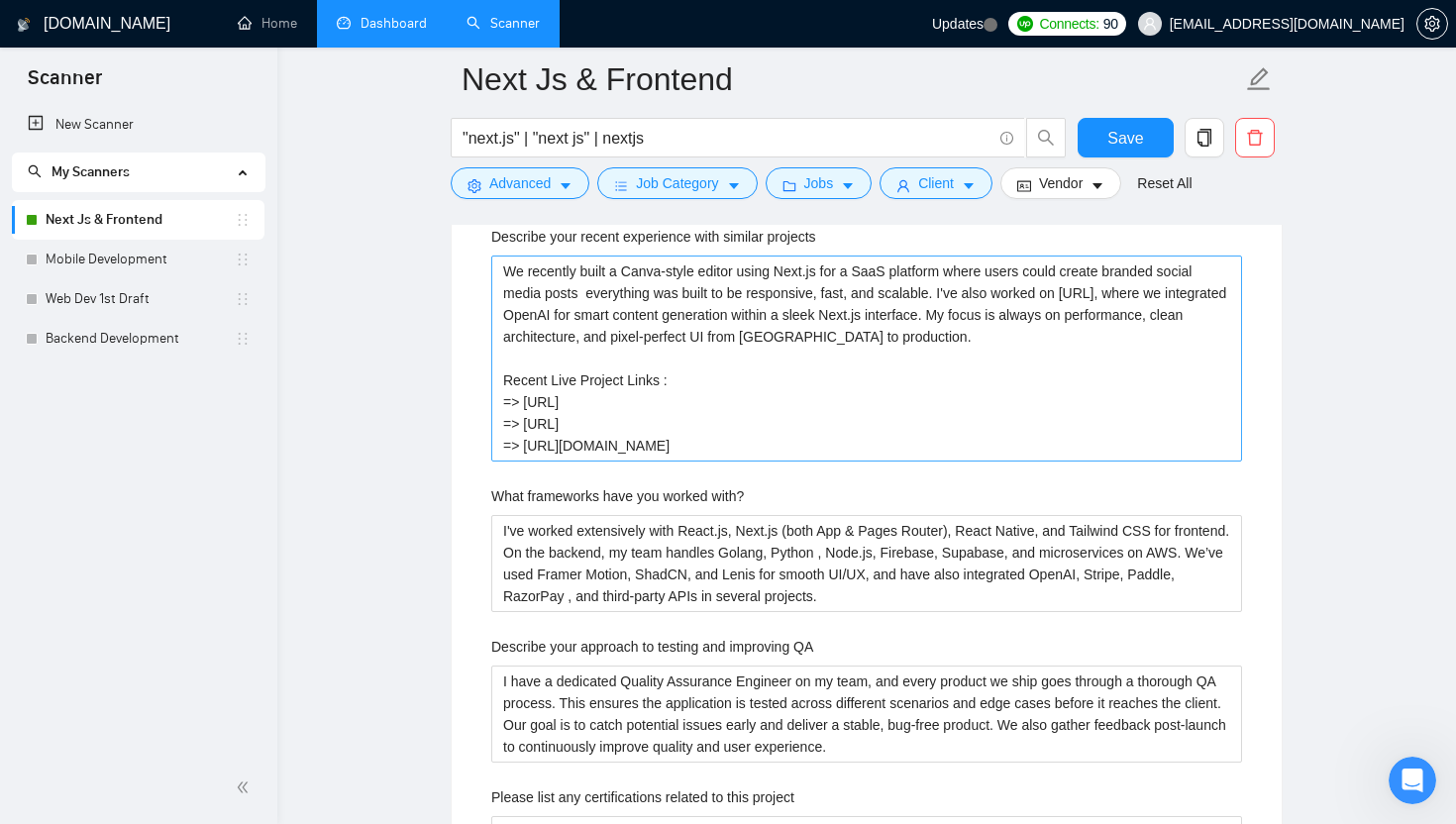 scroll, scrollTop: 2607, scrollLeft: 0, axis: vertical 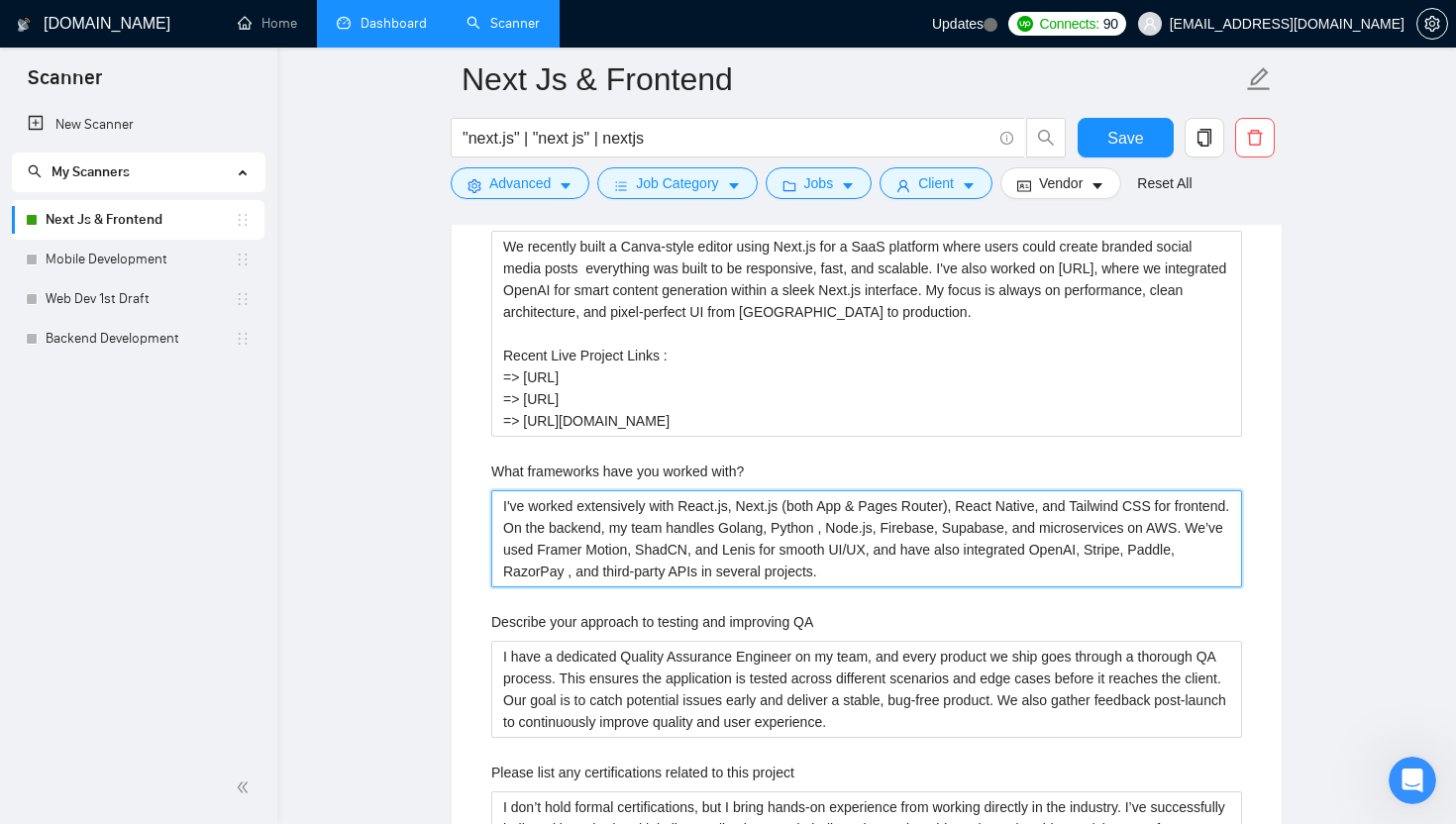 click on "I've worked extensively with React.js, Next.js (both App & Pages Router), React Native, and Tailwind CSS for frontend. On the backend, my team handles Golang, Python , Node.js, Firebase, Supabase, and microservices on AWS. We’ve used Framer Motion, ShadCN, and Lenis for smooth UI/UX, and have also integrated OpenAI, Stripe, Paddle, RazorPay , and third-party APIs in several projects." at bounding box center [867, 539] 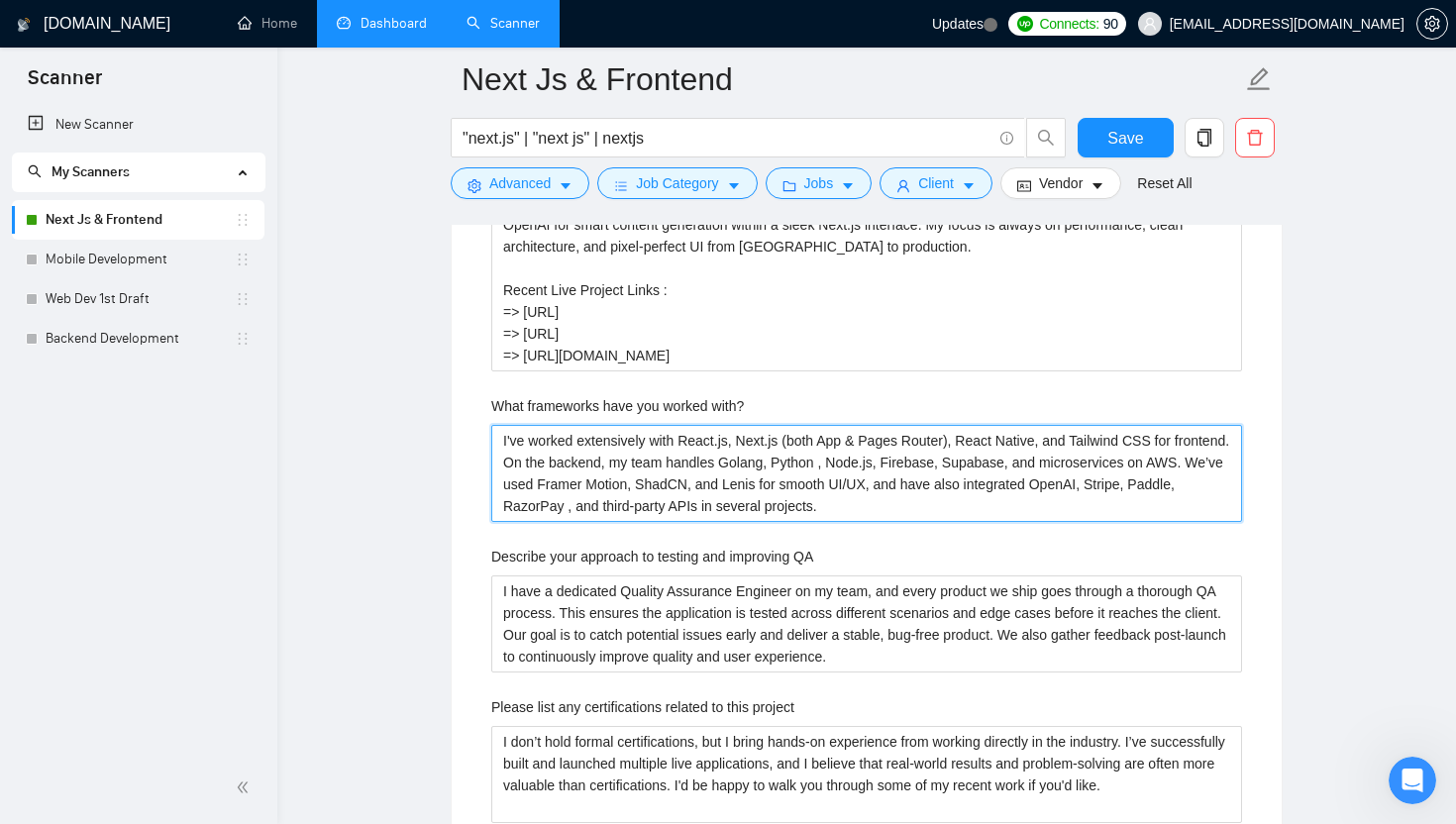 scroll, scrollTop: 2692, scrollLeft: 0, axis: vertical 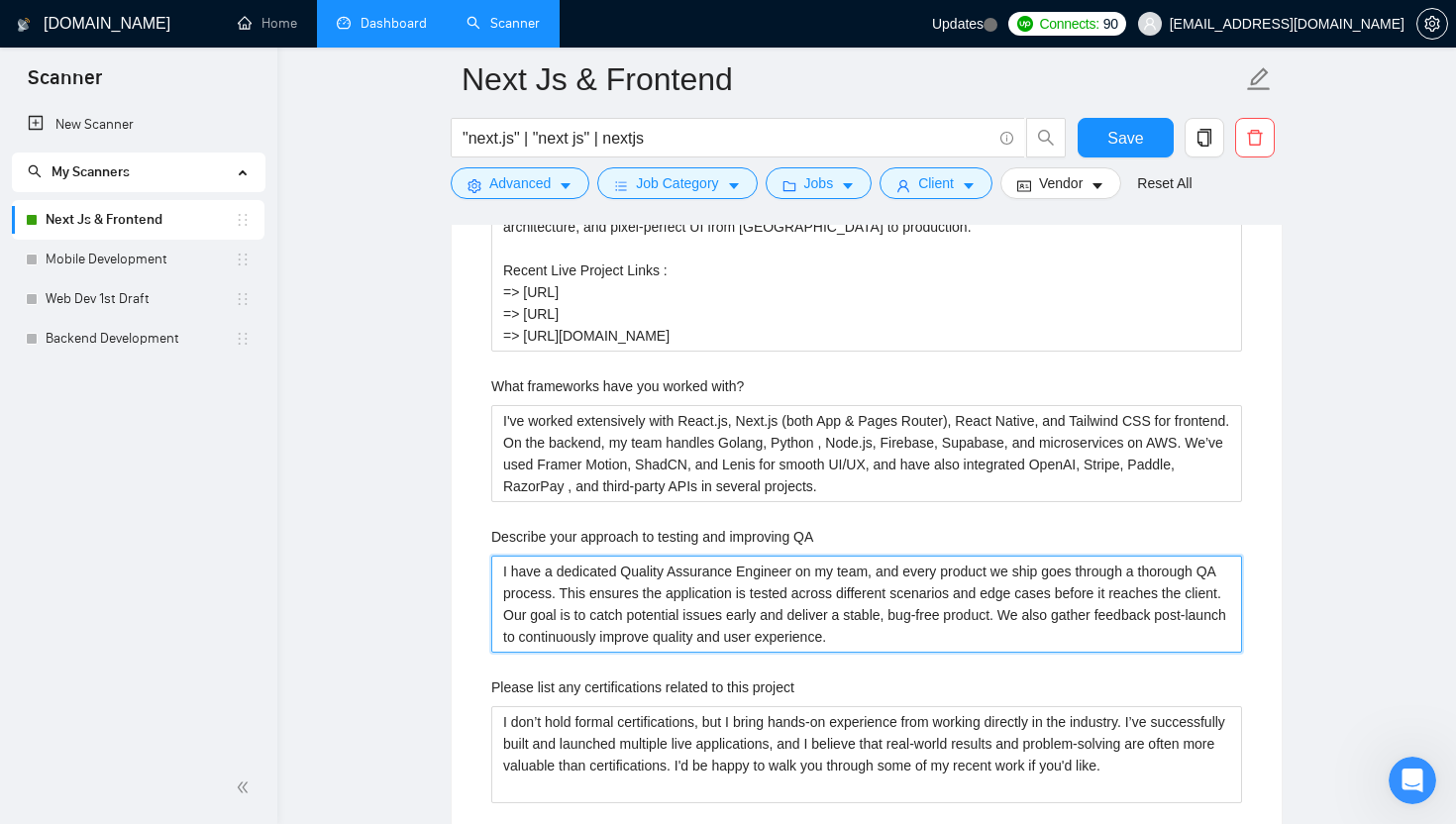 click on "I have a dedicated Quality Assurance Engineer on my team, and every product we ship goes through a thorough QA process. This ensures the application is tested across different scenarios and edge cases before it reaches the client. Our goal is to catch potential issues early and deliver a stable, bug-free product. We also gather feedback post-launch to continuously improve quality and user experience." at bounding box center [867, 604] 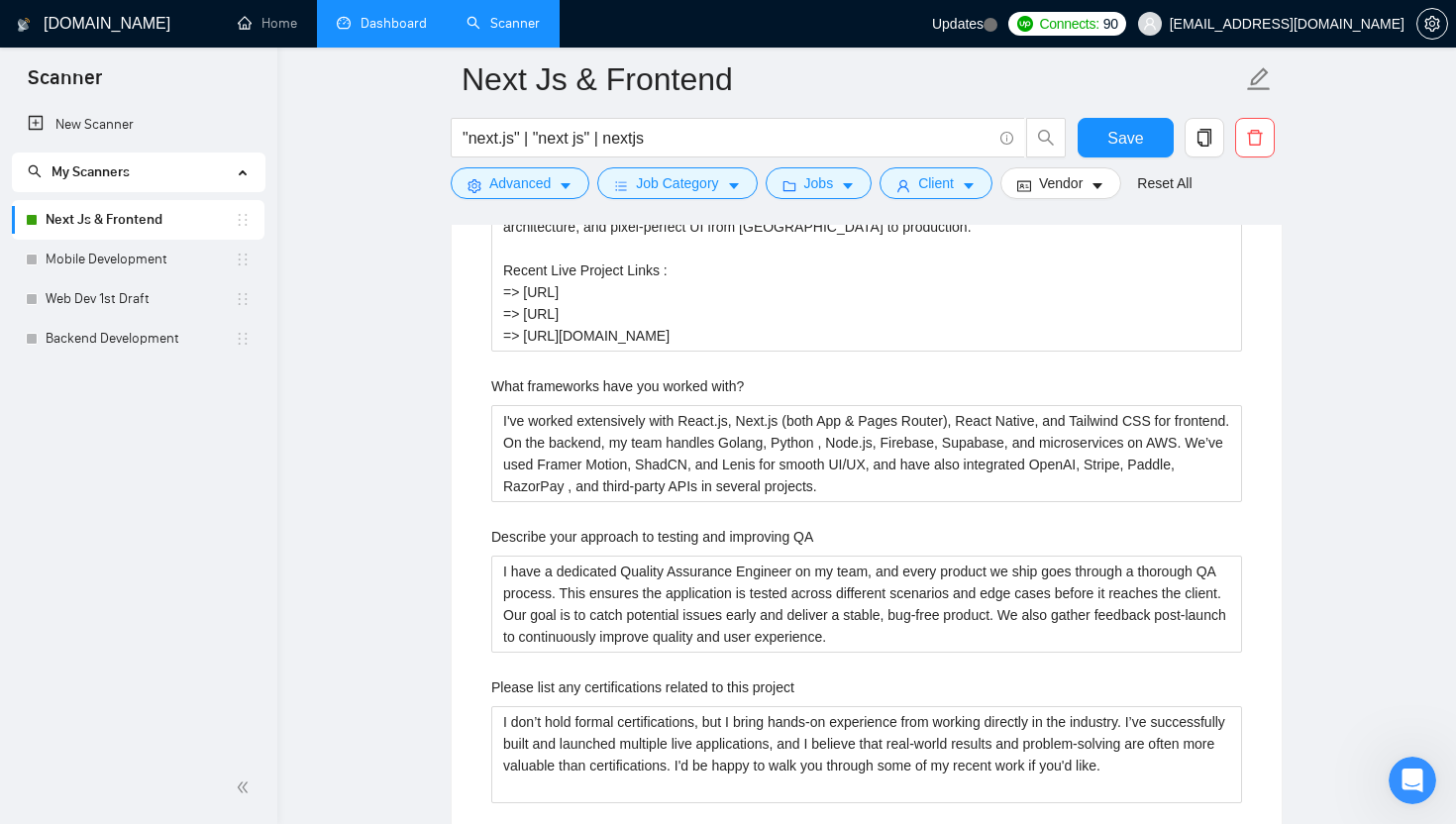 click on "Include a link to your GitHub profile and/or website Here’s my GitHub and company profile:
🔗 GitHub: https://github.com/talhanoman
🏢 Company: https://weteck.co Describe your recent experience with similar projects We recently built a Canva-style editor using Next.js for a SaaS platform where users could create branded social media posts  everything was built to be responsive, fast, and scalable. I've also worked on Copywhiz.ai, where we integrated OpenAI for smart content generation within a sleek Next.js interface. My focus is always on performance, clean architecture, and pixel-perfect UI from Figma to production.
Recent Live Project Links :
=> https://eeko.ai
=> https://copywhiz.ai
=> https://suredeal.io What frameworks have you worked with? Describe your approach to testing and improving QA Please list any certifications related to this project How do you handle redirects in Next JS? talhanoman61@gmail.com" at bounding box center (867, 536) 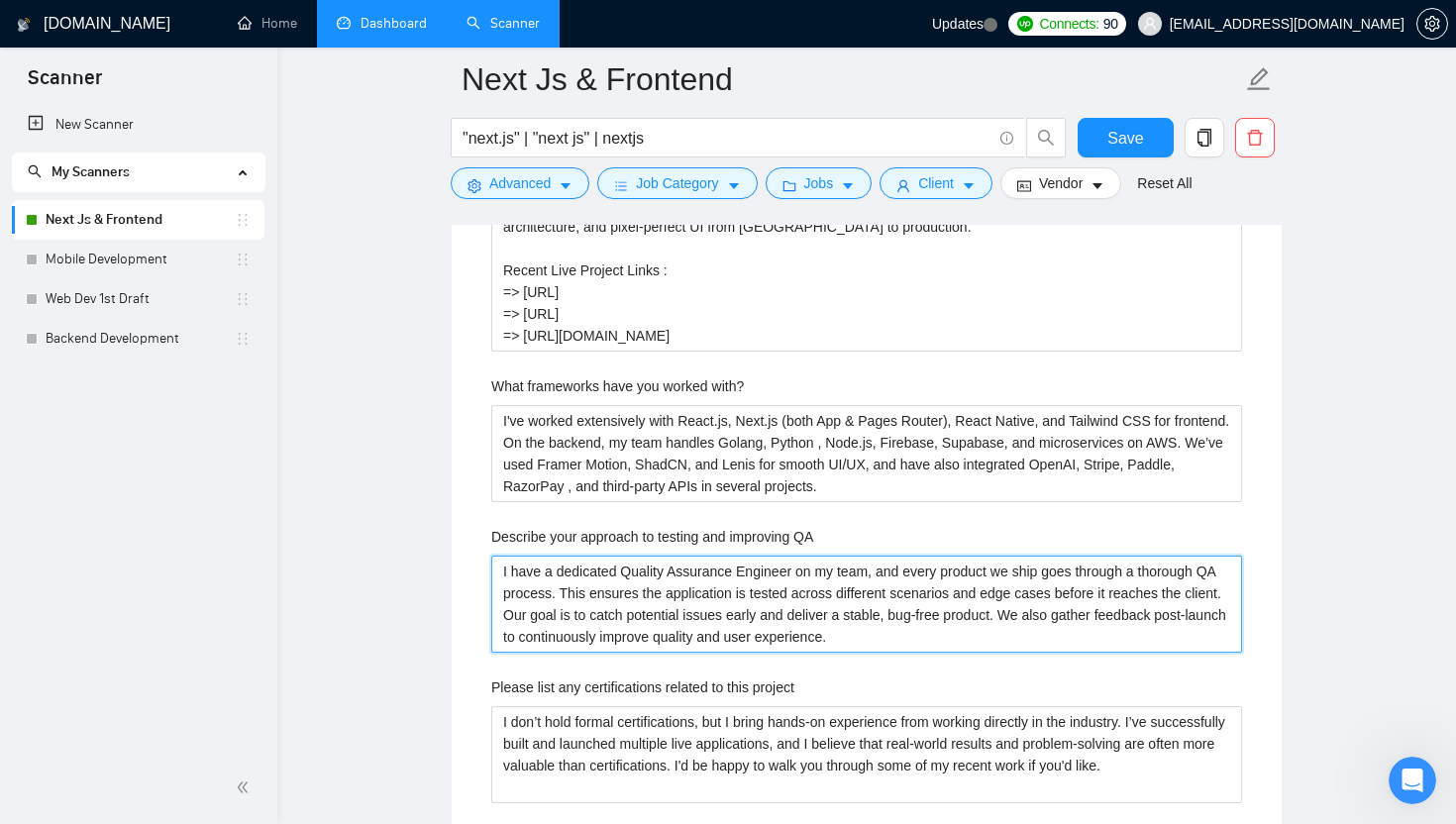 click on "I have a dedicated Quality Assurance Engineer on my team, and every product we ship goes through a thorough QA process. This ensures the application is tested across different scenarios and edge cases before it reaches the client. Our goal is to catch potential issues early and deliver a stable, bug-free product. We also gather feedback post-launch to continuously improve quality and user experience." at bounding box center [867, 604] 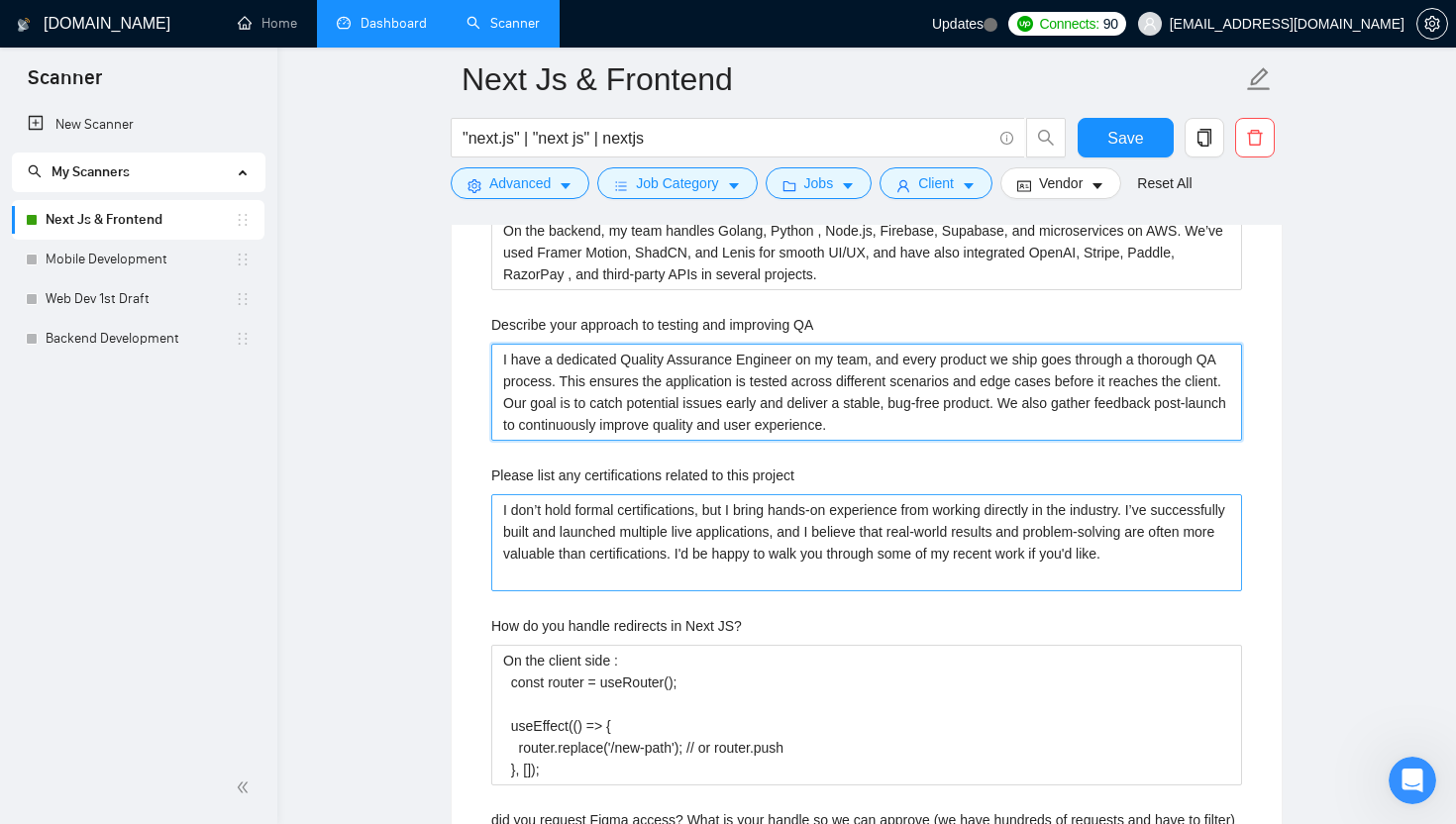 scroll, scrollTop: 2921, scrollLeft: 0, axis: vertical 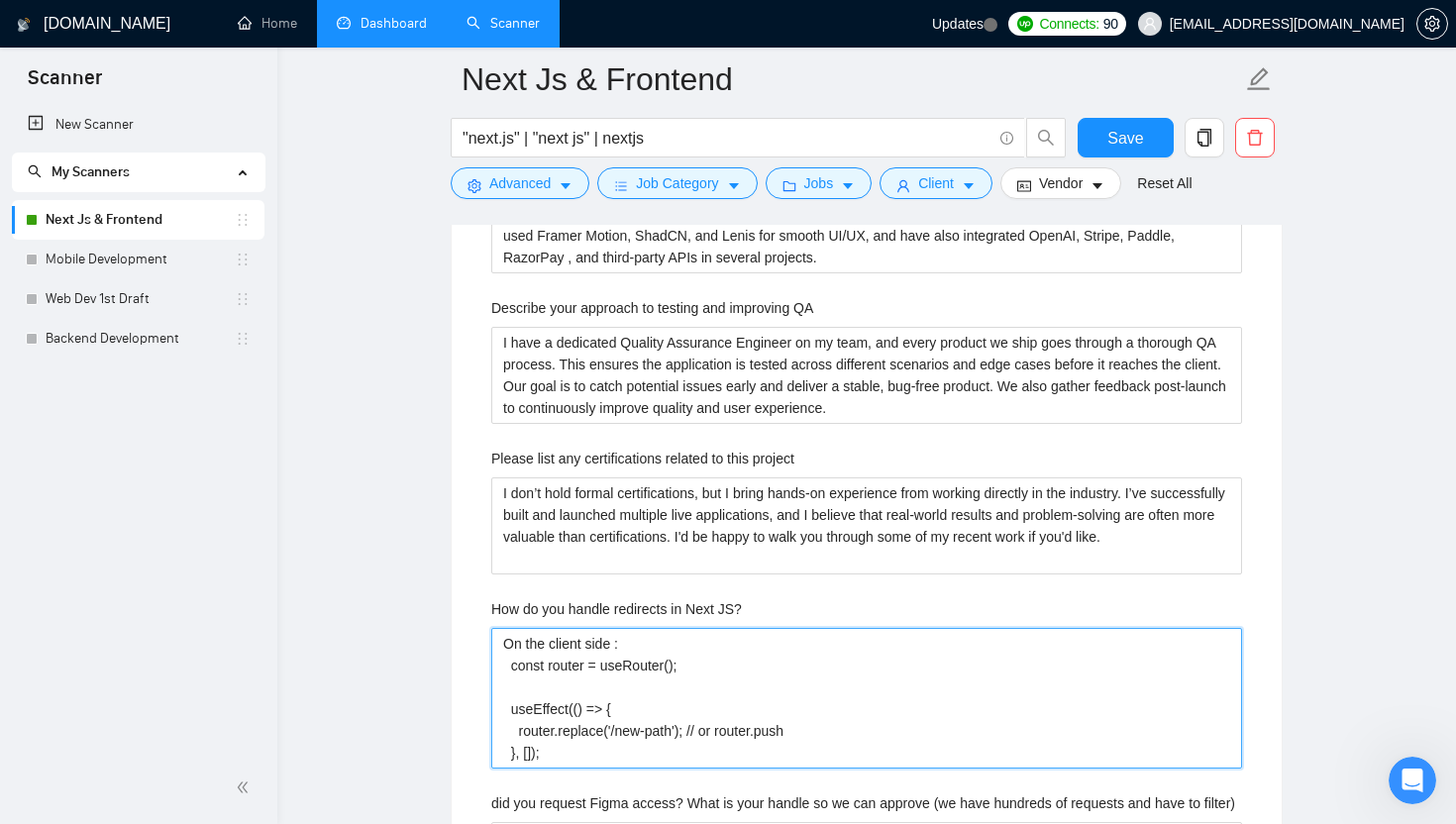 click on "On the client side :
const router = useRouter();
useEffect(() => {
router.replace('/new-path'); // or router.push
}, []);" at bounding box center [867, 698] 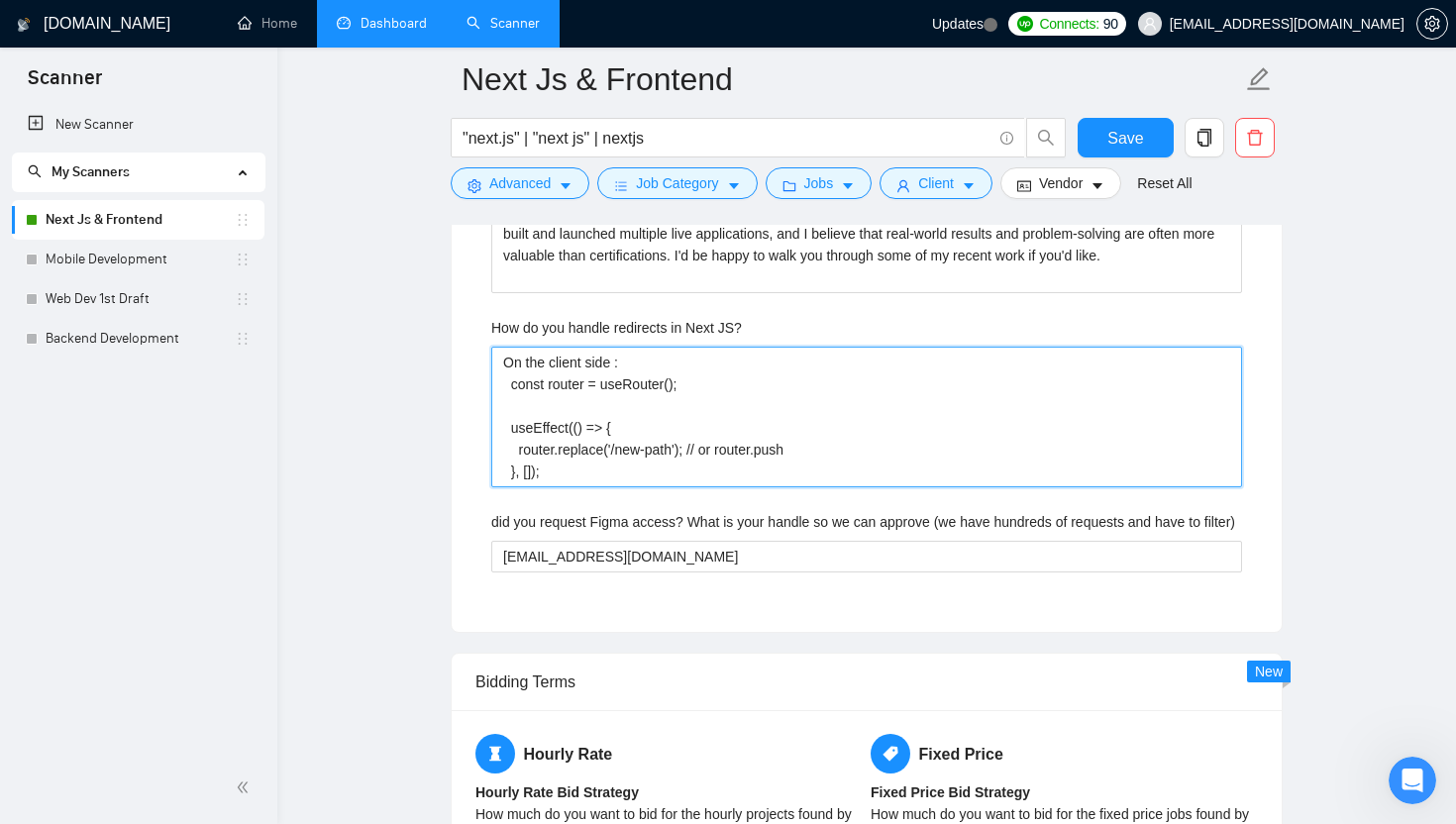 scroll, scrollTop: 3185, scrollLeft: 0, axis: vertical 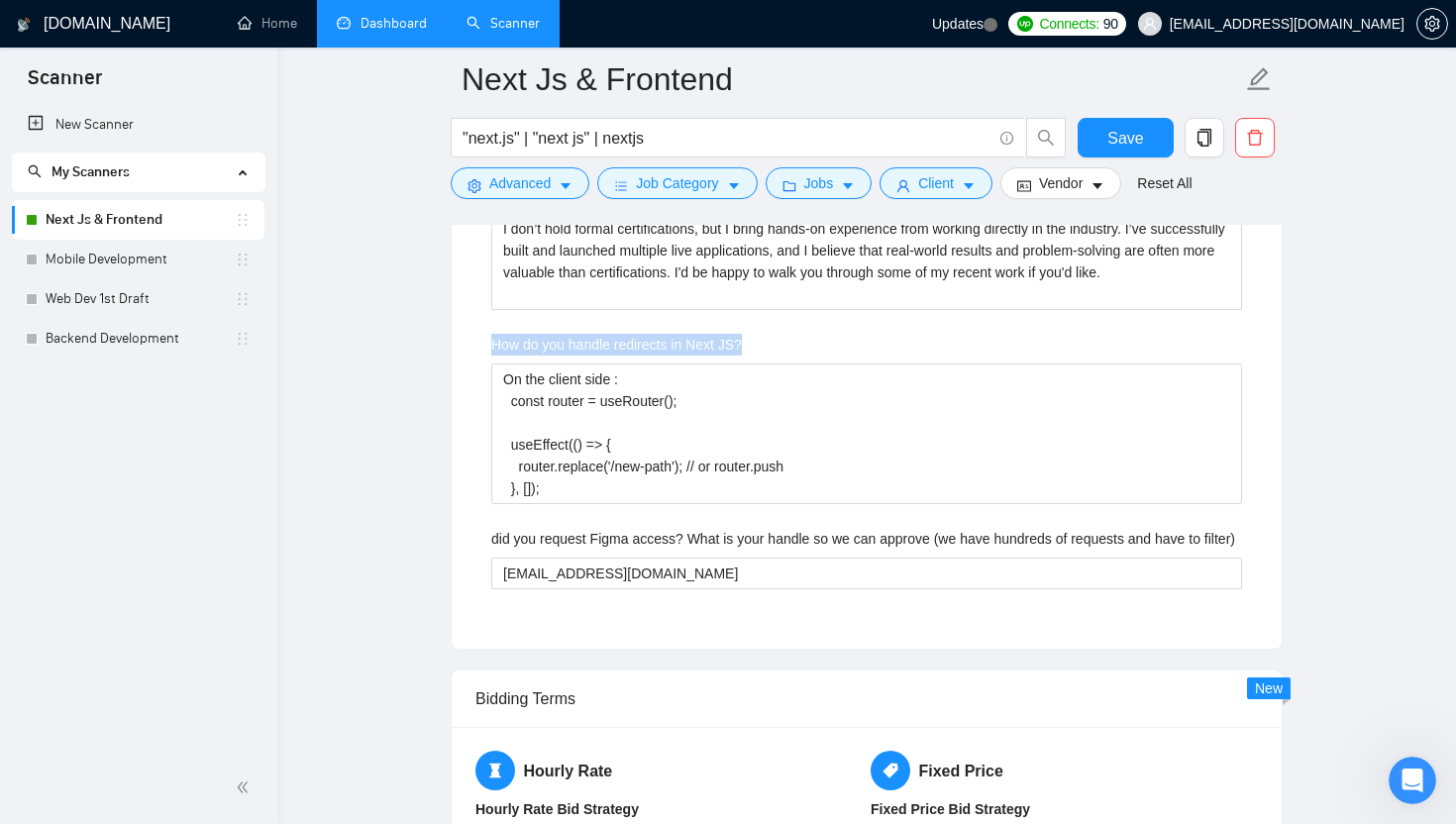 drag, startPoint x: 488, startPoint y: 343, endPoint x: 749, endPoint y: 341, distance: 261.0077 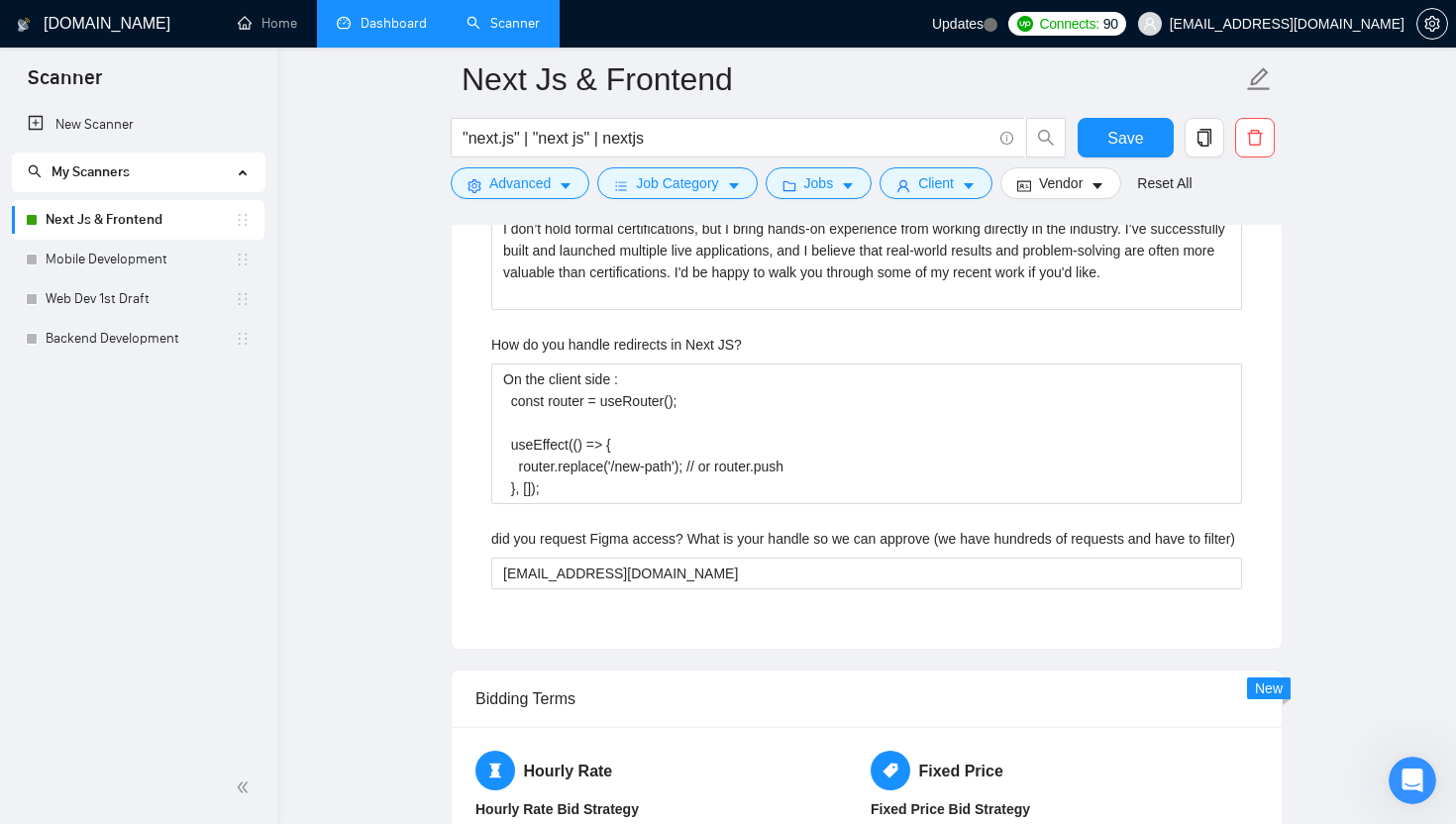 click on "How do you handle redirects in Next JS?" at bounding box center [867, 349] 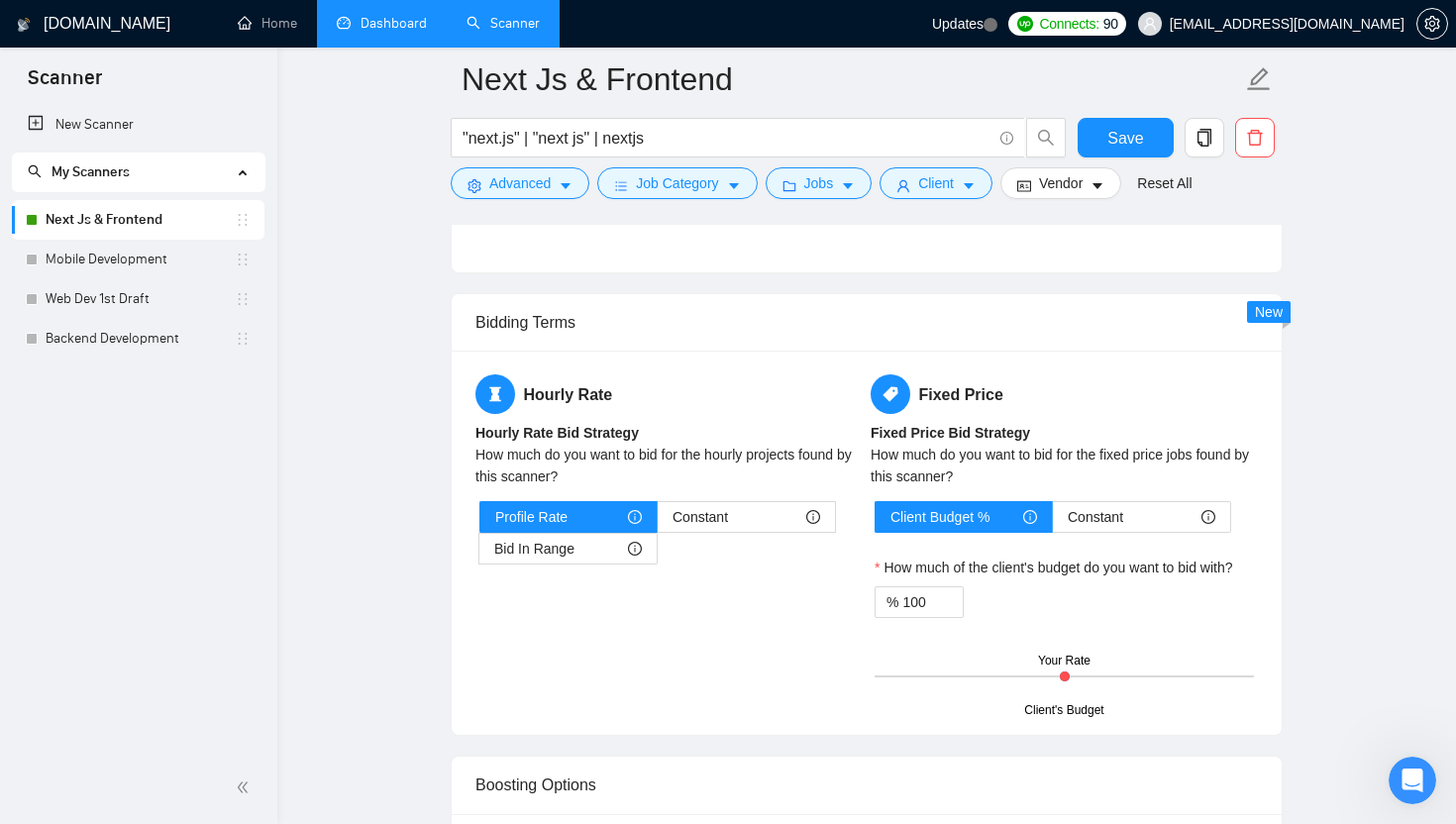 scroll, scrollTop: 3559, scrollLeft: 0, axis: vertical 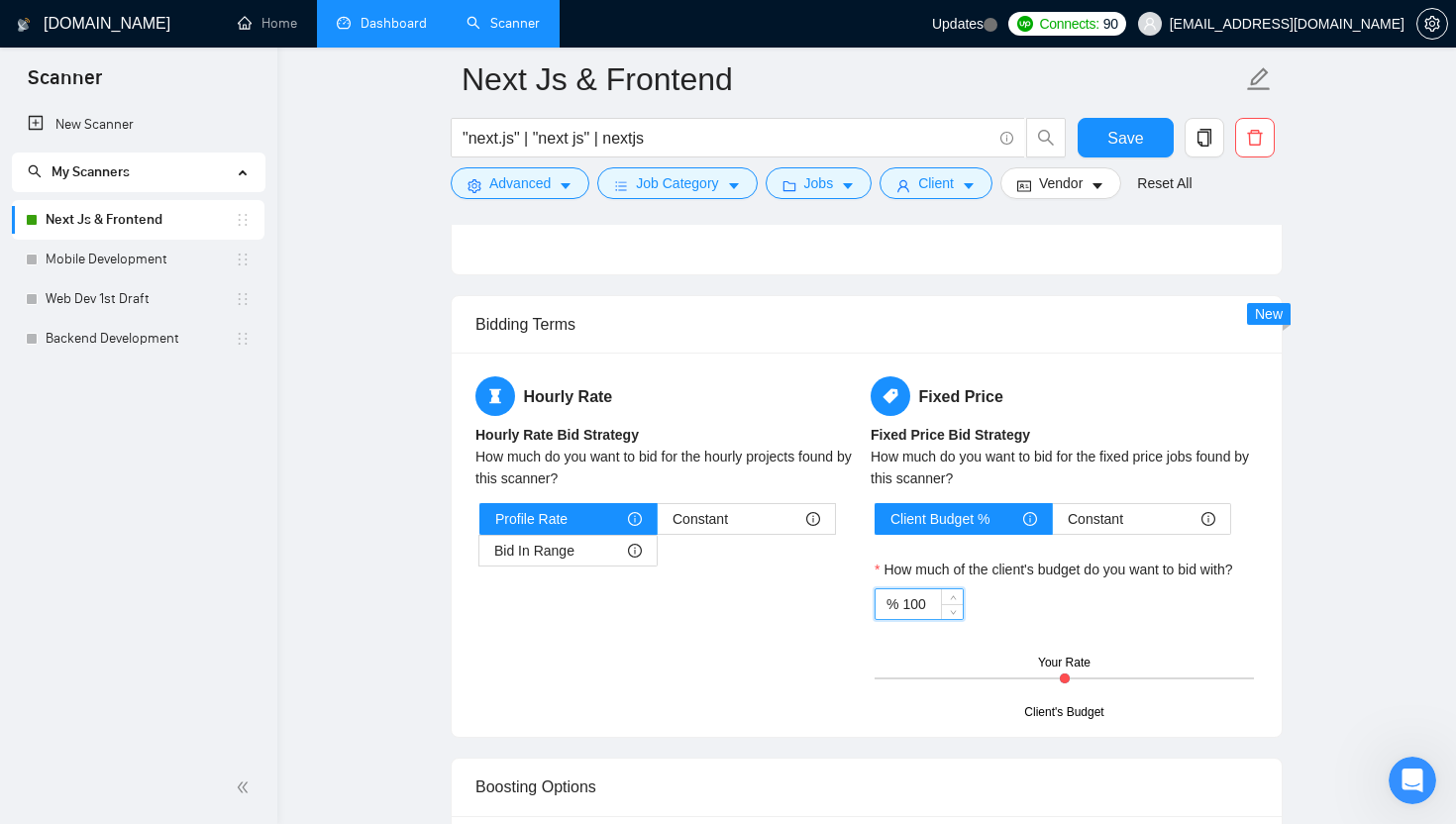 click on "100" at bounding box center (932, 604) 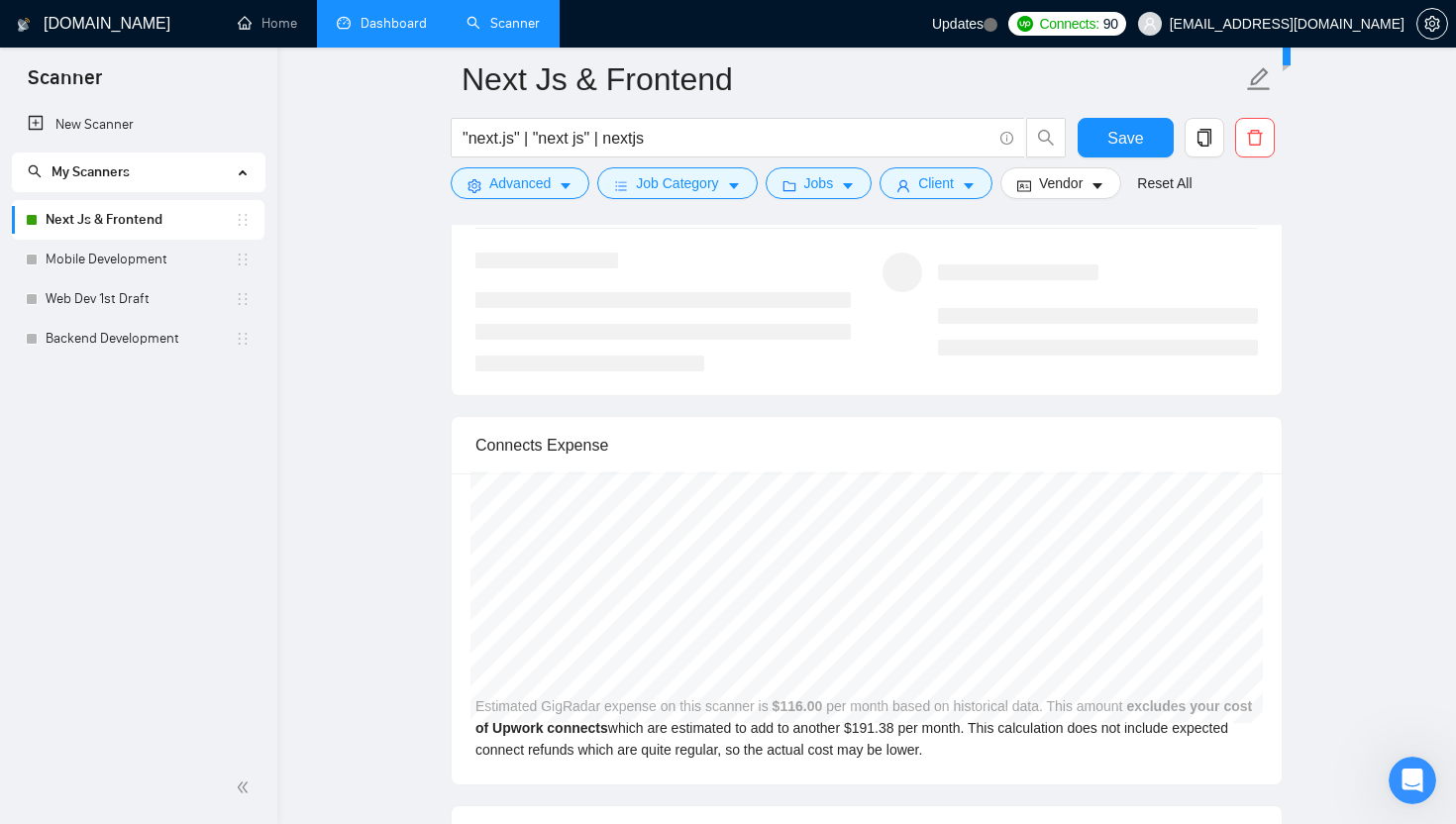 scroll, scrollTop: 4265, scrollLeft: 0, axis: vertical 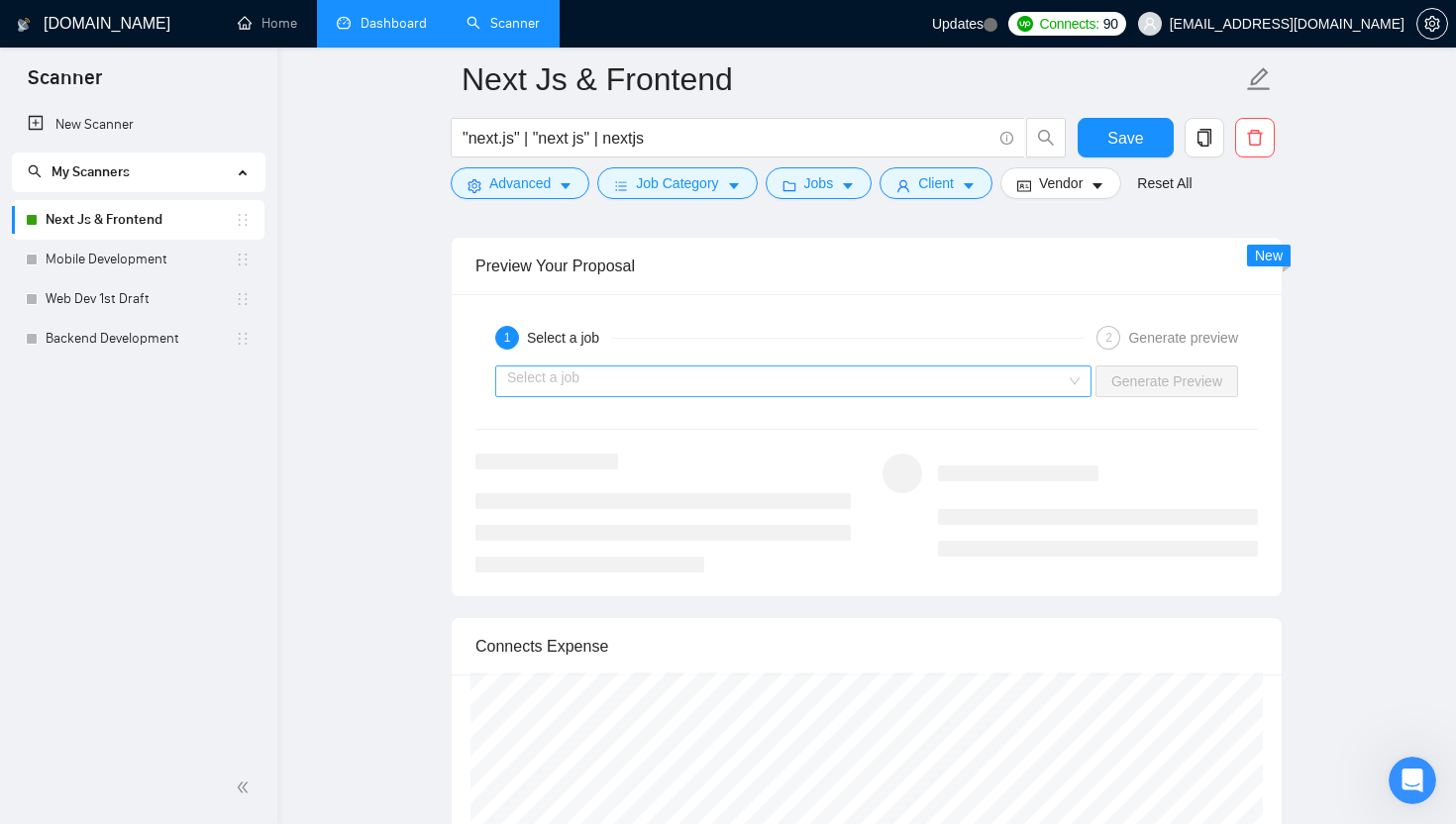 type on "80" 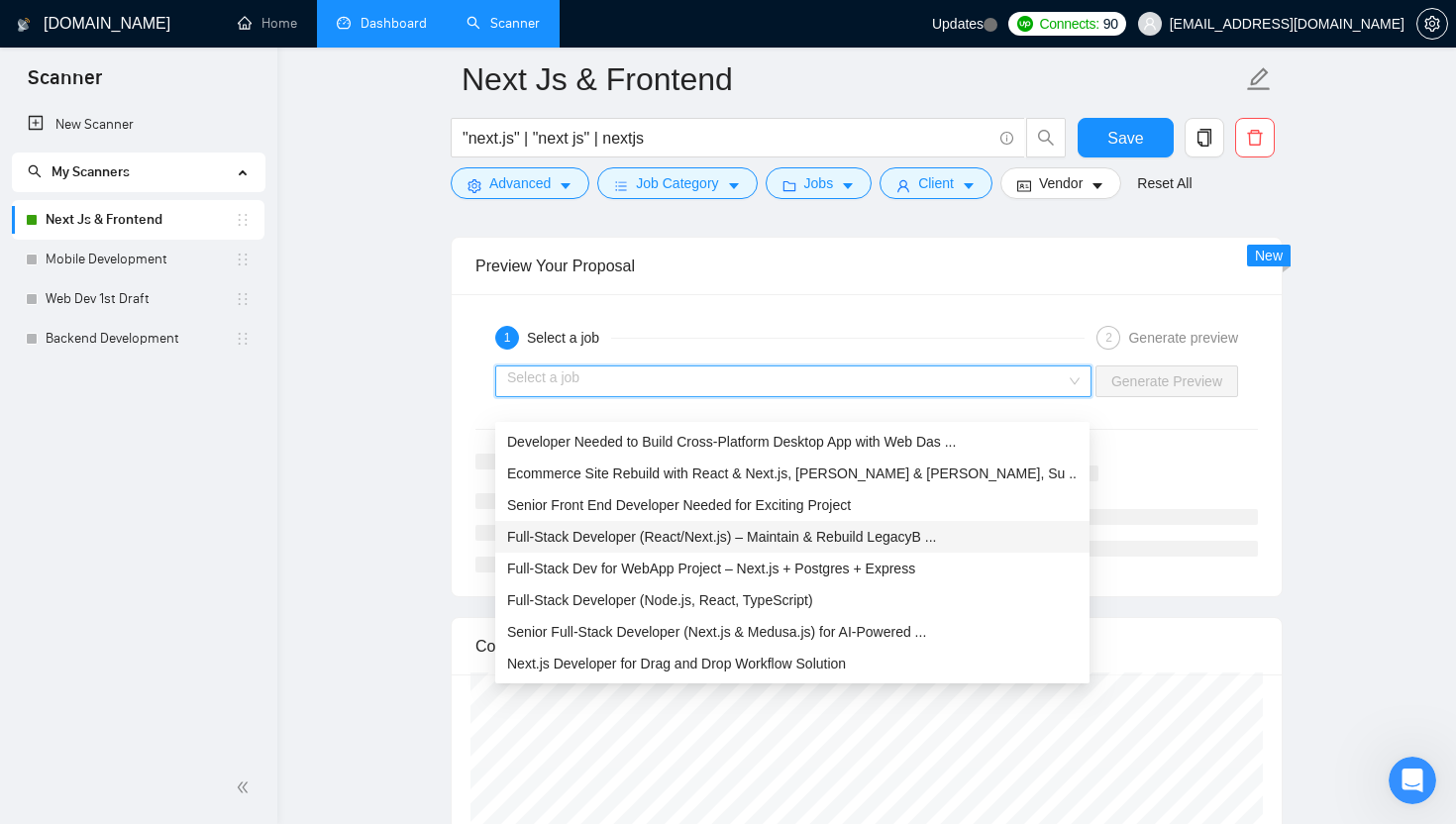 click on "Full-Stack Developer (React/Next.js) – Maintain & Rebuild LegacyB ..." at bounding box center (792, 537) 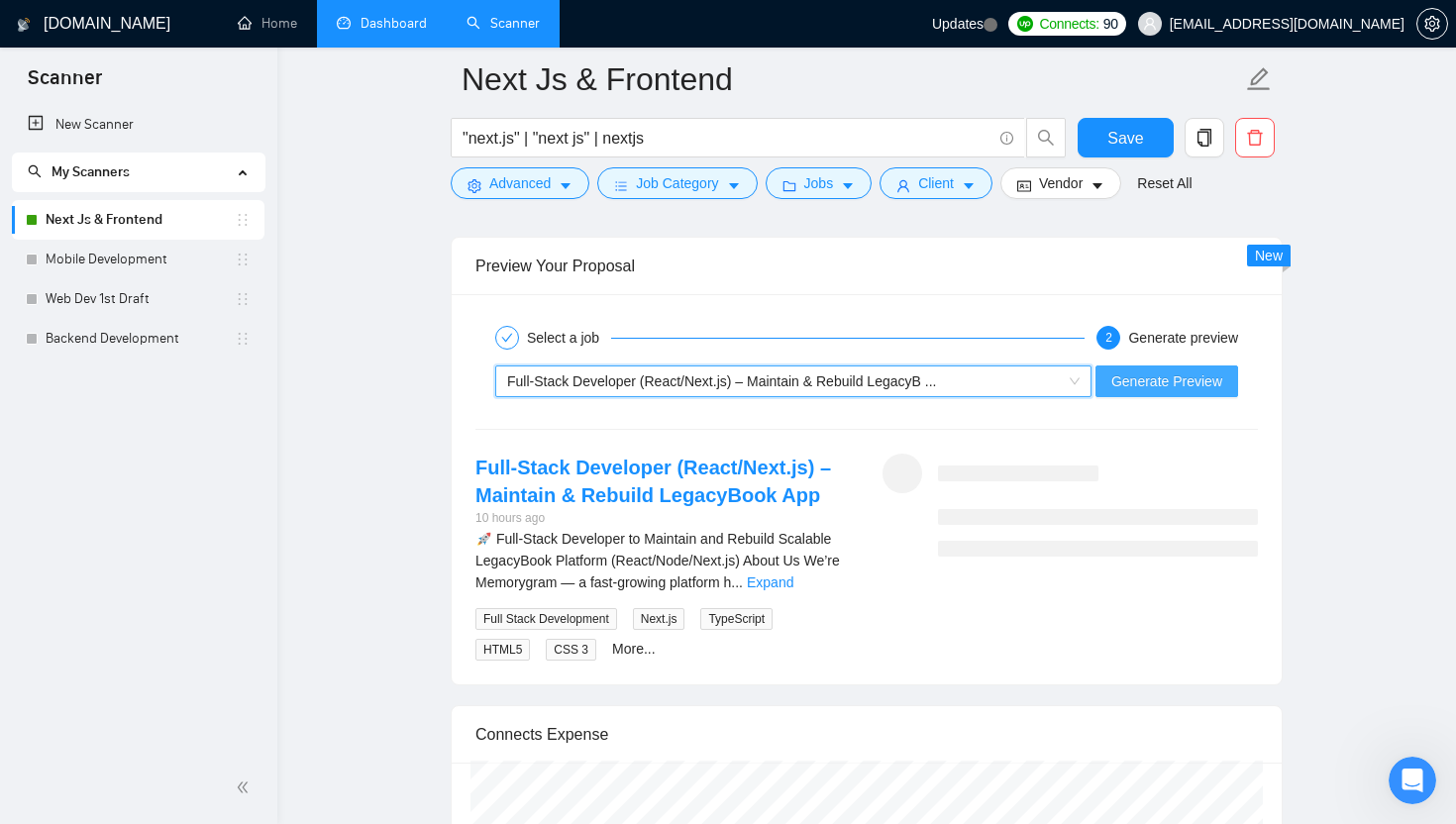 click on "Generate Preview" at bounding box center [1167, 381] 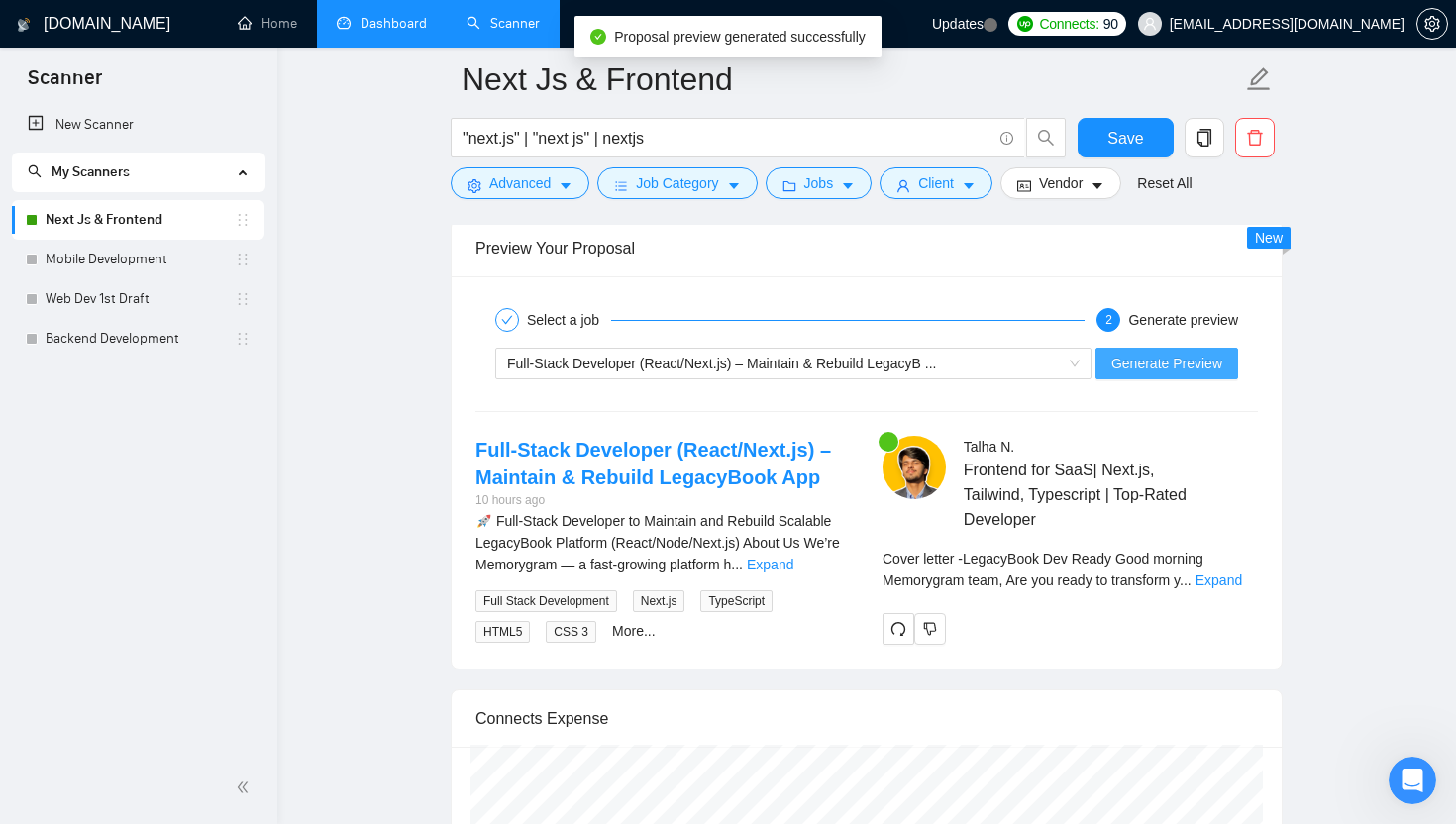 scroll, scrollTop: 4210, scrollLeft: 0, axis: vertical 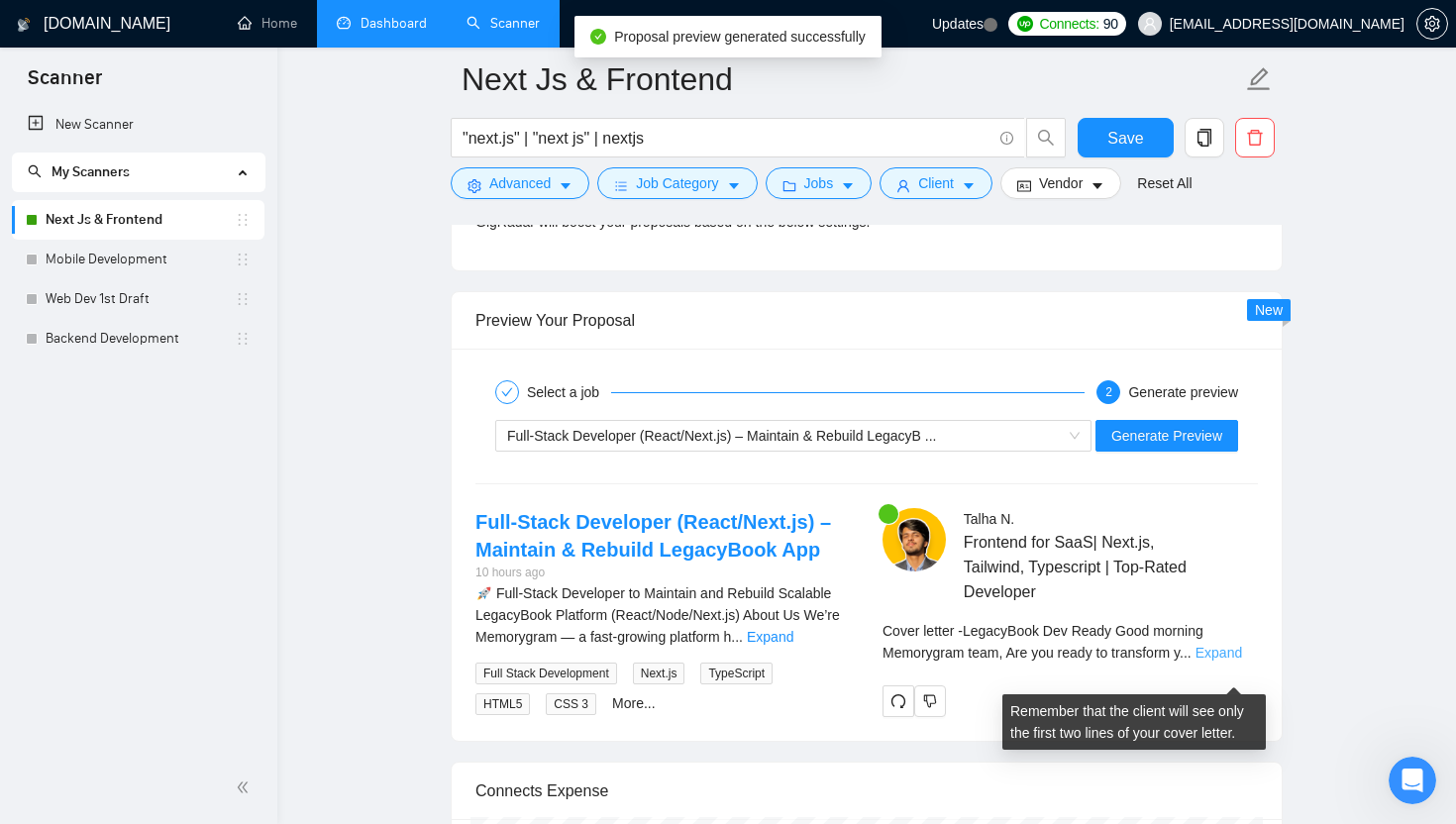 click on "Expand" at bounding box center (1218, 653) 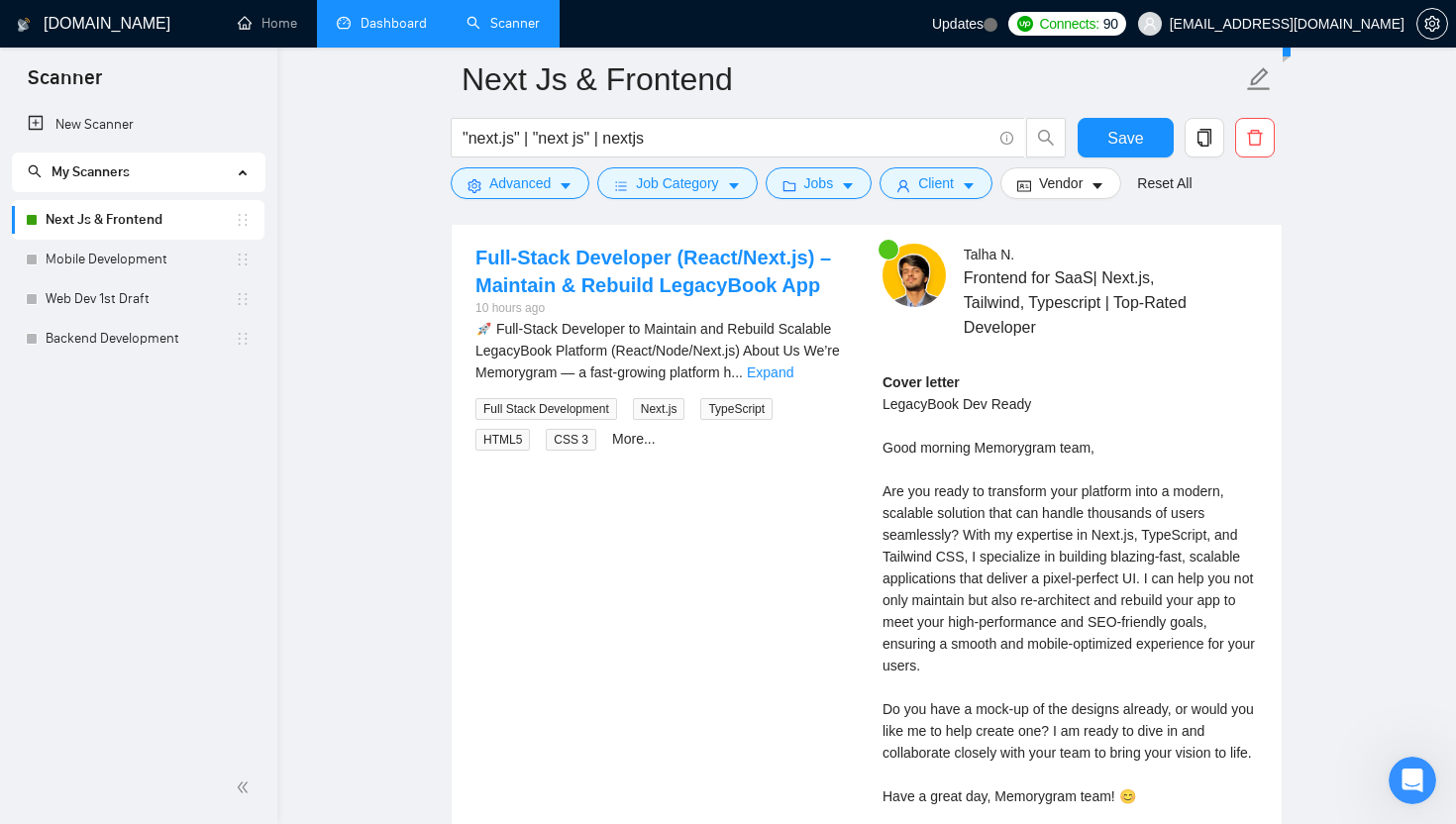 scroll, scrollTop: 4477, scrollLeft: 0, axis: vertical 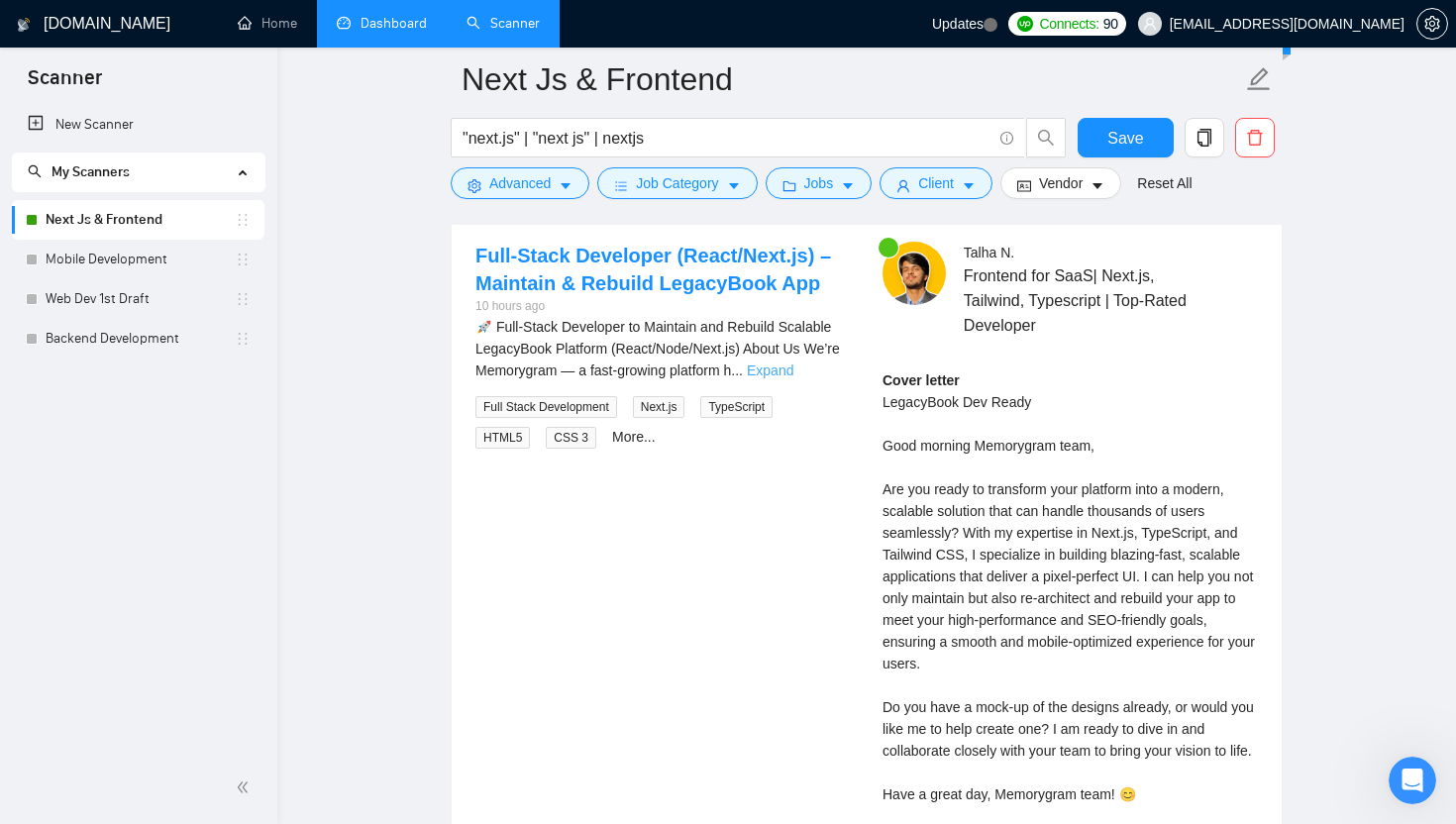 click on "Expand" at bounding box center [770, 370] 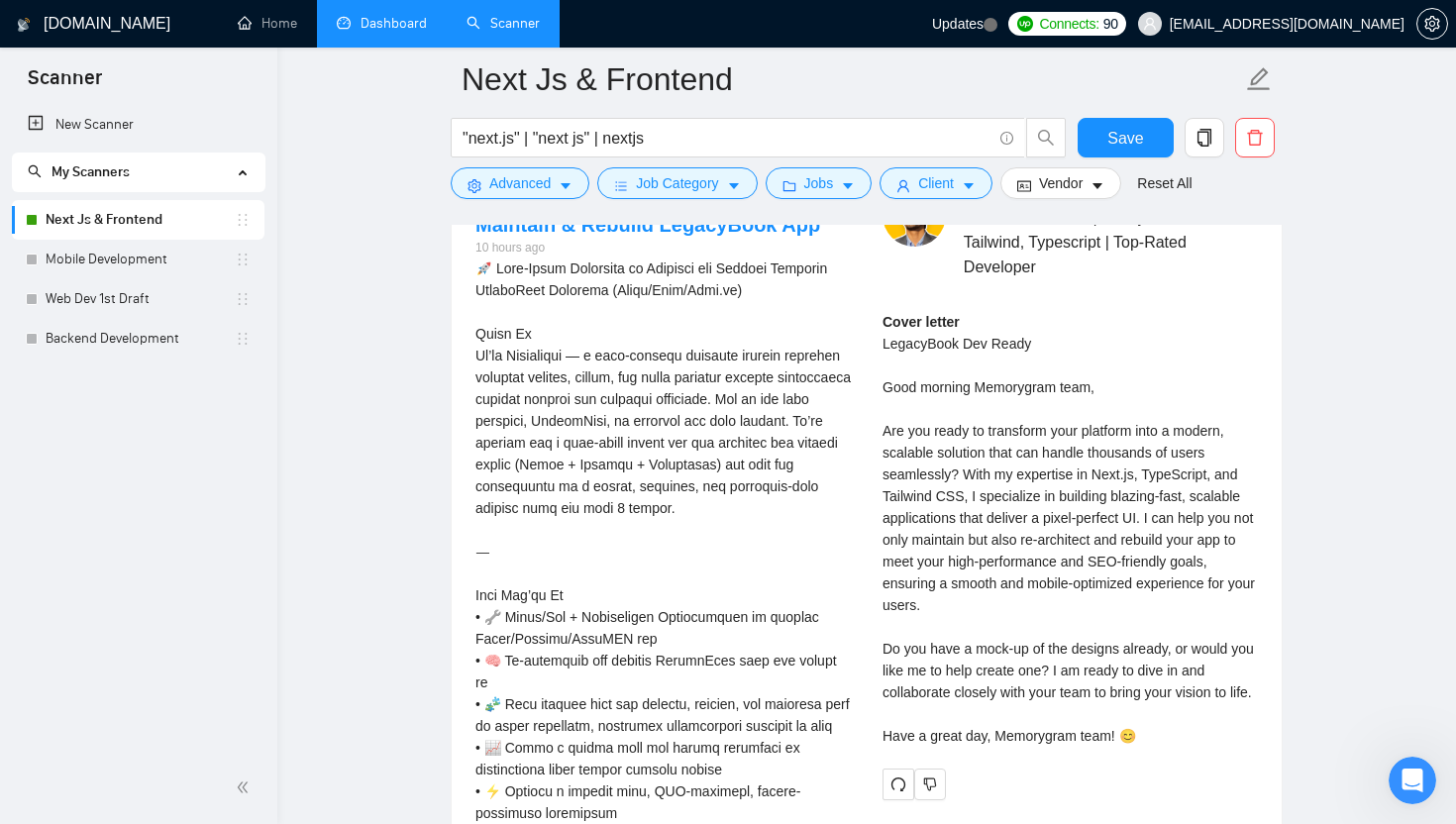 scroll, scrollTop: 4515, scrollLeft: 0, axis: vertical 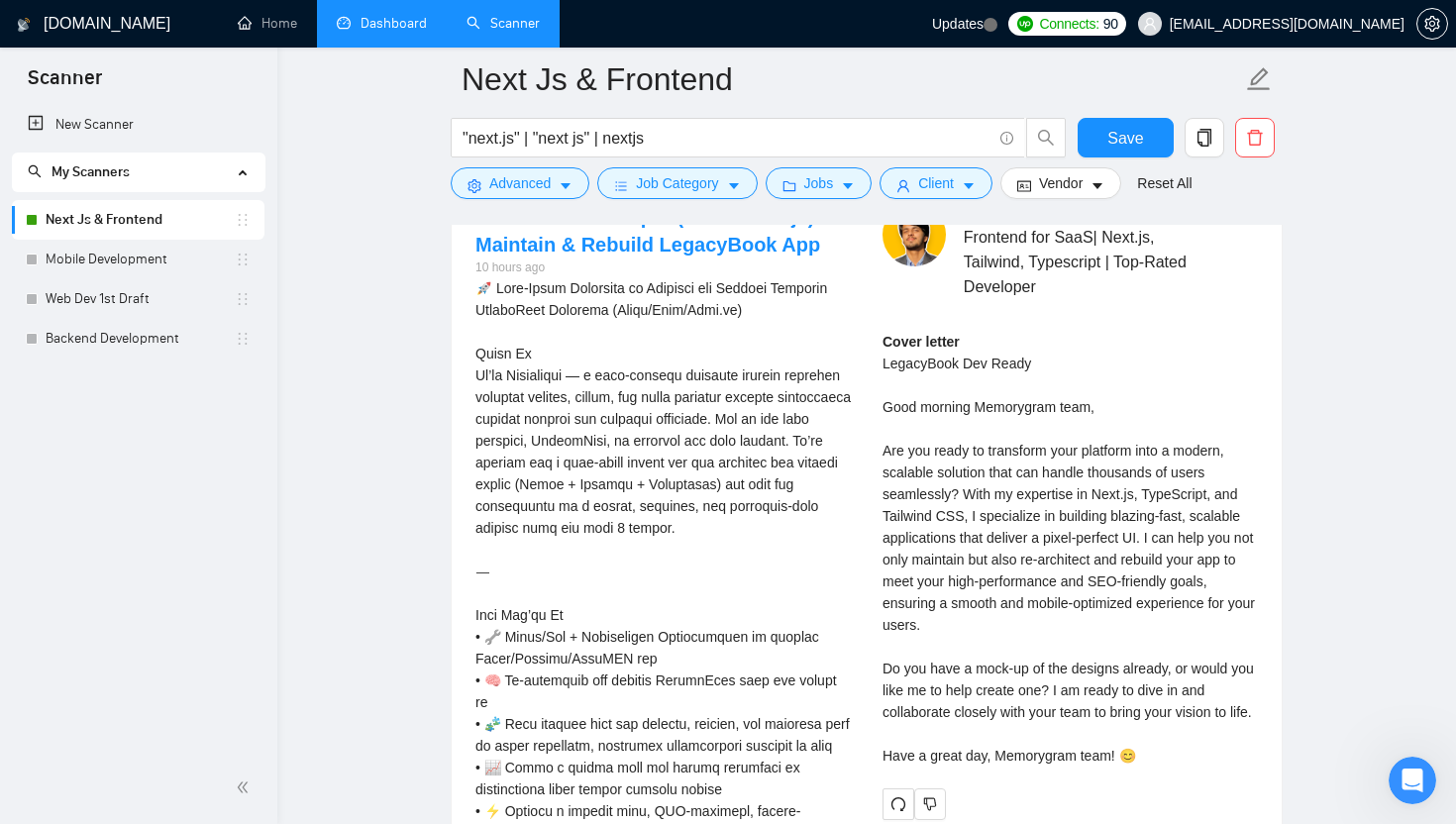 click on "Cover letter LegacyBook Dev Ready
Good morning Memorygram team,
Are you ready to transform your platform into a modern, scalable solution that can handle thousands of users seamlessly? With my expertise in Next.js, TypeScript, and Tailwind CSS, I specialize in building blazing-fast, scalable applications that deliver a pixel-perfect UI. I can help you not only maintain but also re-architect and rebuild your app to meet your high-performance and SEO-friendly goals, ensuring a smooth and mobile-optimized experience for your users.
Do you have a mock-up of the designs already, or would you like me to help create one? I am ready to dive in and collaborate closely with your team to bring your vision to life.
Have a great day, Memorygram team! 😊" at bounding box center (1070, 549) 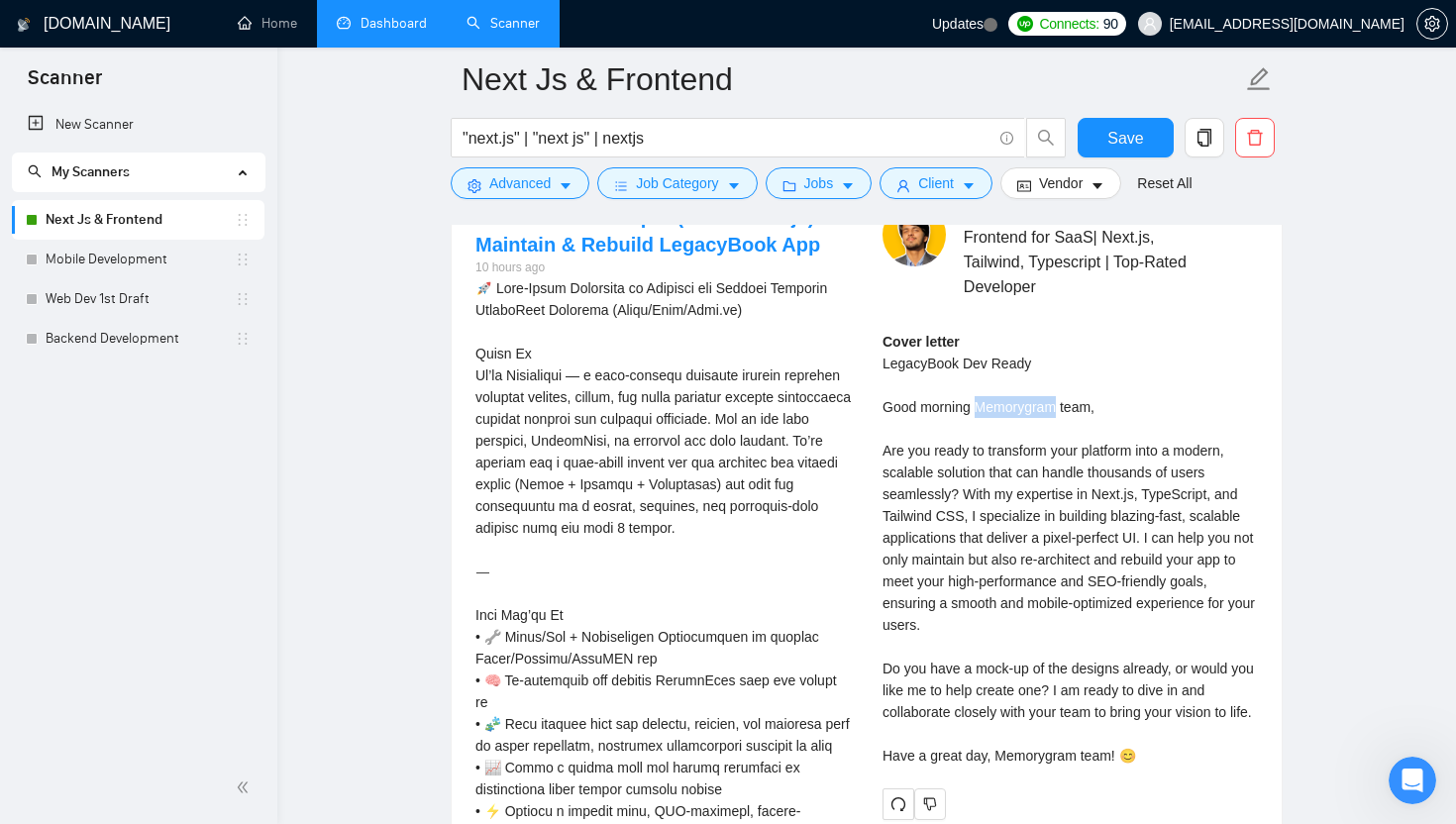click on "Cover letter LegacyBook Dev Ready
Good morning Memorygram team,
Are you ready to transform your platform into a modern, scalable solution that can handle thousands of users seamlessly? With my expertise in Next.js, TypeScript, and Tailwind CSS, I specialize in building blazing-fast, scalable applications that deliver a pixel-perfect UI. I can help you not only maintain but also re-architect and rebuild your app to meet your high-performance and SEO-friendly goals, ensuring a smooth and mobile-optimized experience for your users.
Do you have a mock-up of the designs already, or would you like me to help create one? I am ready to dive in and collaborate closely with your team to bring your vision to life.
Have a great day, Memorygram team! 😊" at bounding box center (1070, 549) 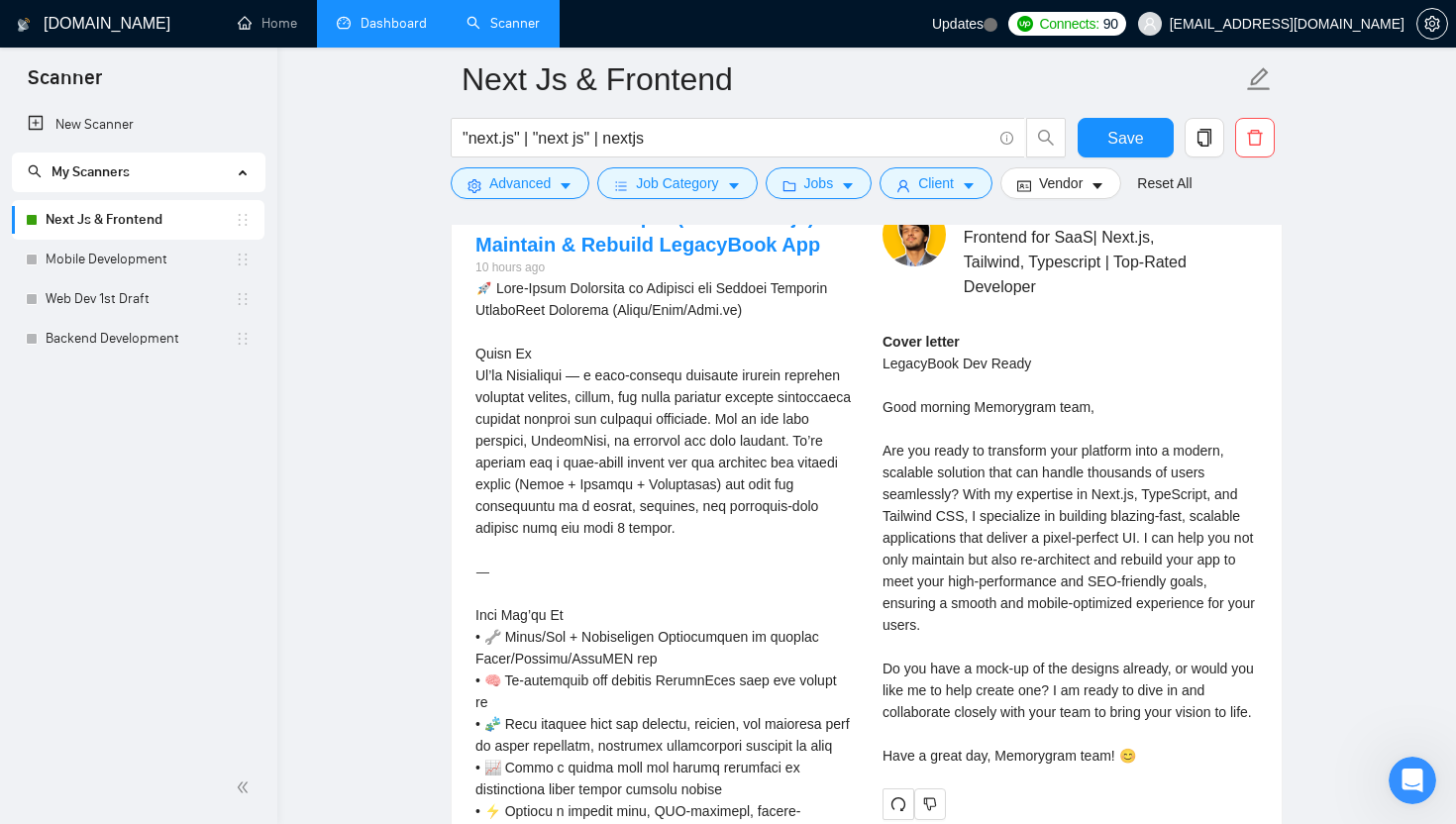 click on "Cover letter LegacyBook Dev Ready
Good morning Memorygram team,
Are you ready to transform your platform into a modern, scalable solution that can handle thousands of users seamlessly? With my expertise in Next.js, TypeScript, and Tailwind CSS, I specialize in building blazing-fast, scalable applications that deliver a pixel-perfect UI. I can help you not only maintain but also re-architect and rebuild your app to meet your high-performance and SEO-friendly goals, ensuring a smooth and mobile-optimized experience for your users.
Do you have a mock-up of the designs already, or would you like me to help create one? I am ready to dive in and collaborate closely with your team to bring your vision to life.
Have a great day, Memorygram team! 😊" at bounding box center (1070, 549) 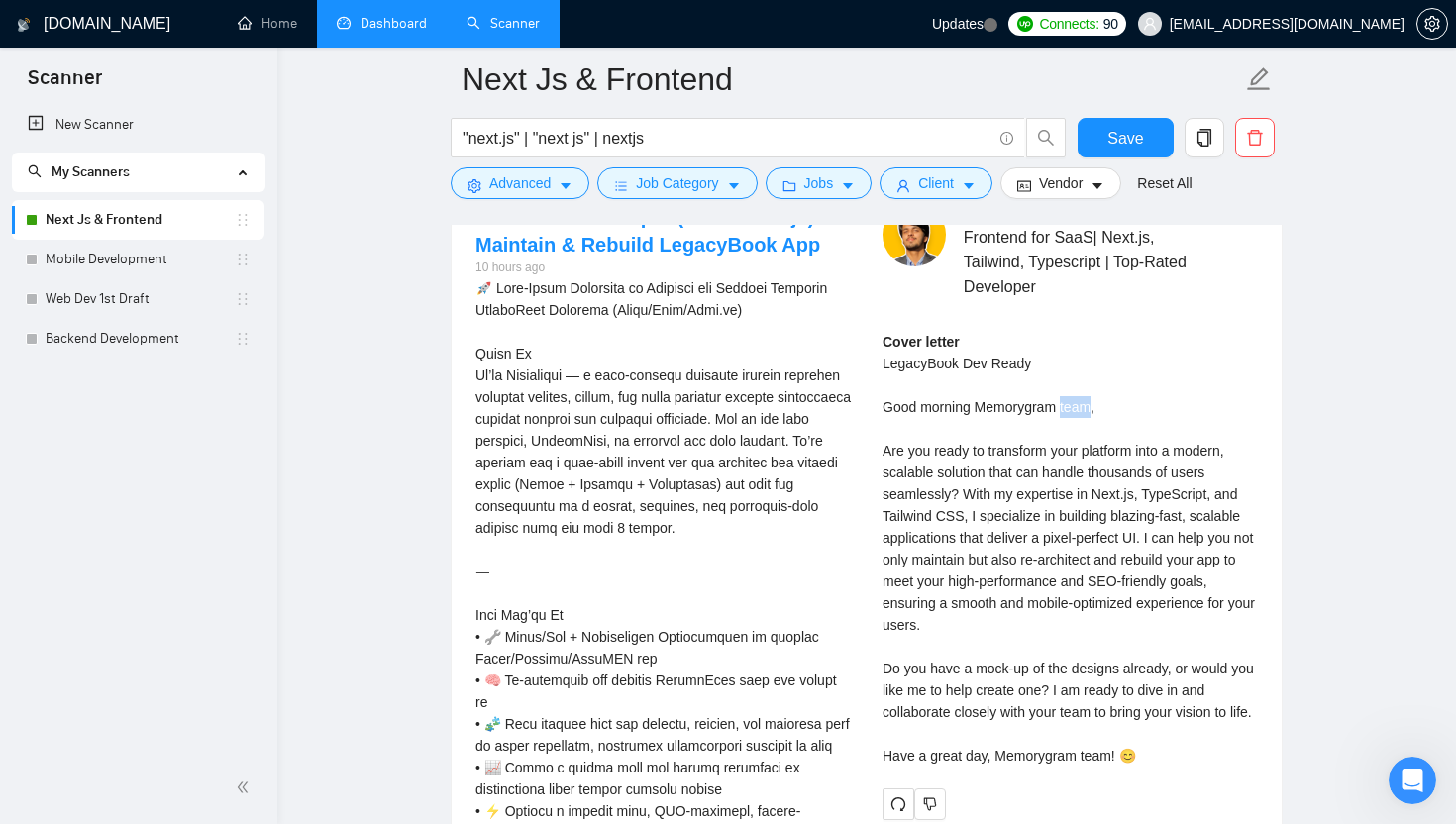 click on "Cover letter LegacyBook Dev Ready
Good morning Memorygram team,
Are you ready to transform your platform into a modern, scalable solution that can handle thousands of users seamlessly? With my expertise in Next.js, TypeScript, and Tailwind CSS, I specialize in building blazing-fast, scalable applications that deliver a pixel-perfect UI. I can help you not only maintain but also re-architect and rebuild your app to meet your high-performance and SEO-friendly goals, ensuring a smooth and mobile-optimized experience for your users.
Do you have a mock-up of the designs already, or would you like me to help create one? I am ready to dive in and collaborate closely with your team to bring your vision to life.
Have a great day, Memorygram team! 😊" at bounding box center (1070, 549) 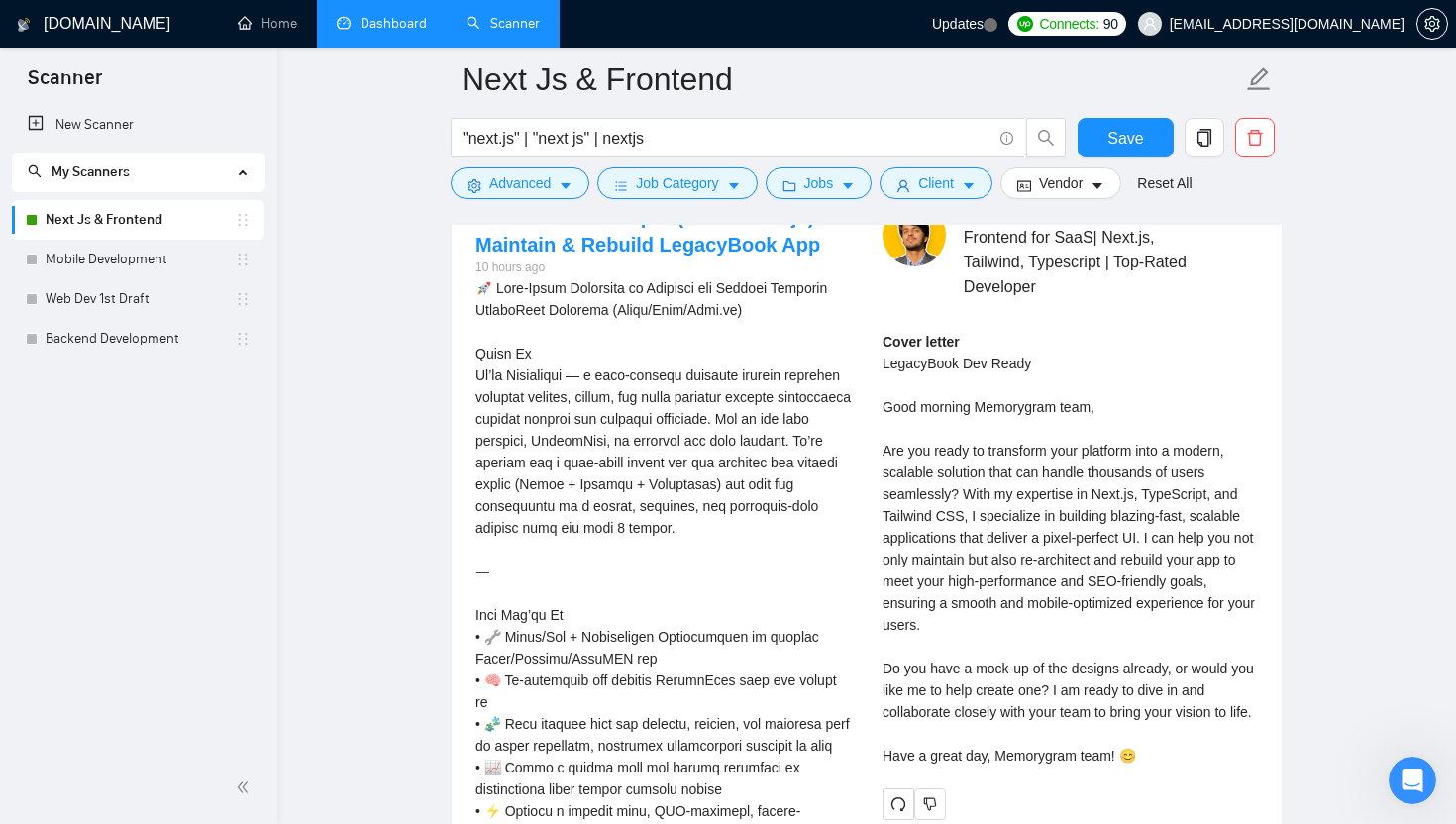 click on "Cover letter LegacyBook Dev Ready
Good morning Memorygram team,
Are you ready to transform your platform into a modern, scalable solution that can handle thousands of users seamlessly? With my expertise in Next.js, TypeScript, and Tailwind CSS, I specialize in building blazing-fast, scalable applications that deliver a pixel-perfect UI. I can help you not only maintain but also re-architect and rebuild your app to meet your high-performance and SEO-friendly goals, ensuring a smooth and mobile-optimized experience for your users.
Do you have a mock-up of the designs already, or would you like me to help create one? I am ready to dive in and collaborate closely with your team to bring your vision to life.
Have a great day, Memorygram team! 😊" at bounding box center (1070, 549) 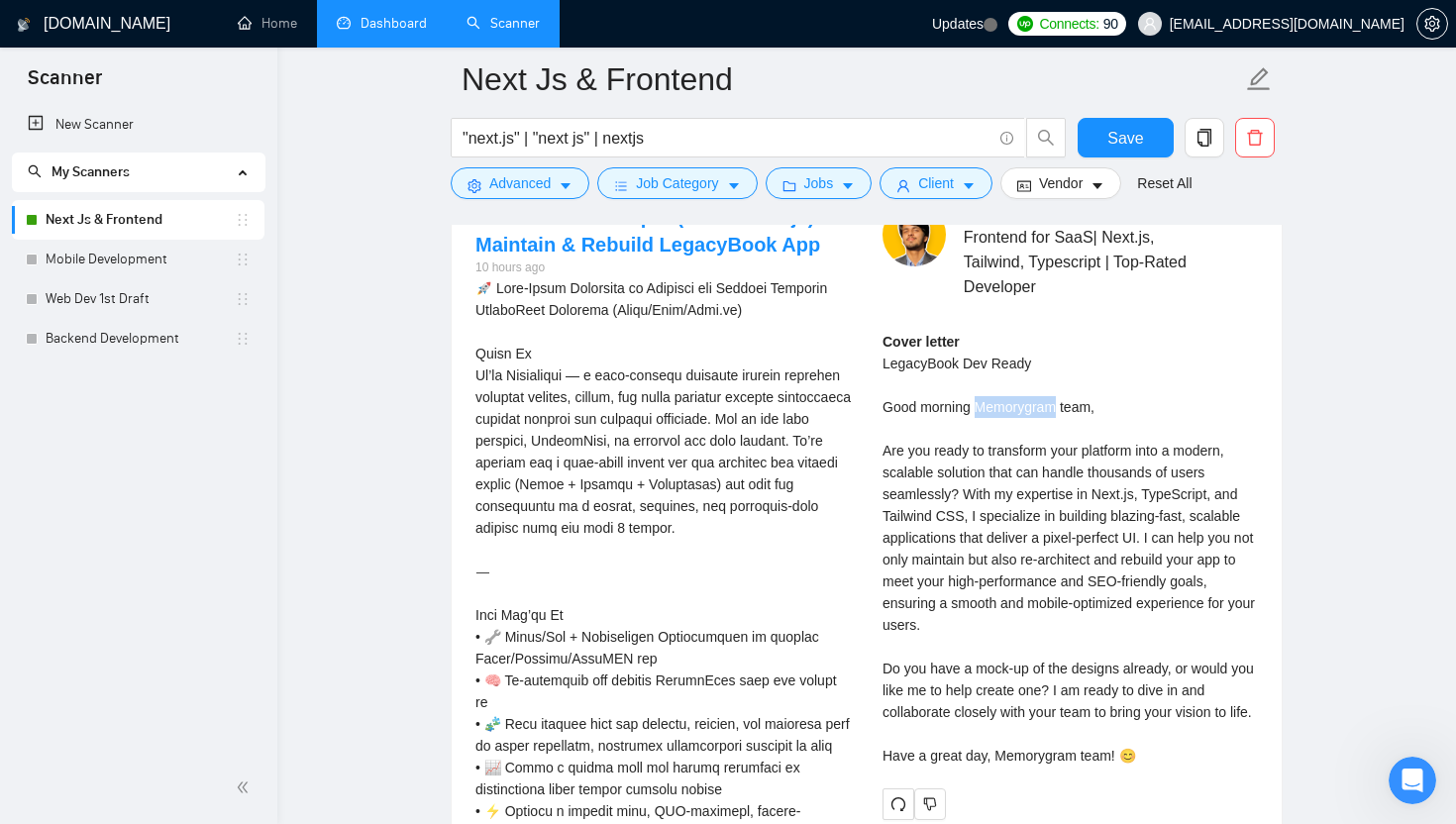 click on "Cover letter LegacyBook Dev Ready
Good morning Memorygram team,
Are you ready to transform your platform into a modern, scalable solution that can handle thousands of users seamlessly? With my expertise in Next.js, TypeScript, and Tailwind CSS, I specialize in building blazing-fast, scalable applications that deliver a pixel-perfect UI. I can help you not only maintain but also re-architect and rebuild your app to meet your high-performance and SEO-friendly goals, ensuring a smooth and mobile-optimized experience for your users.
Do you have a mock-up of the designs already, or would you like me to help create one? I am ready to dive in and collaborate closely with your team to bring your vision to life.
Have a great day, Memorygram team! 😊" at bounding box center [1070, 549] 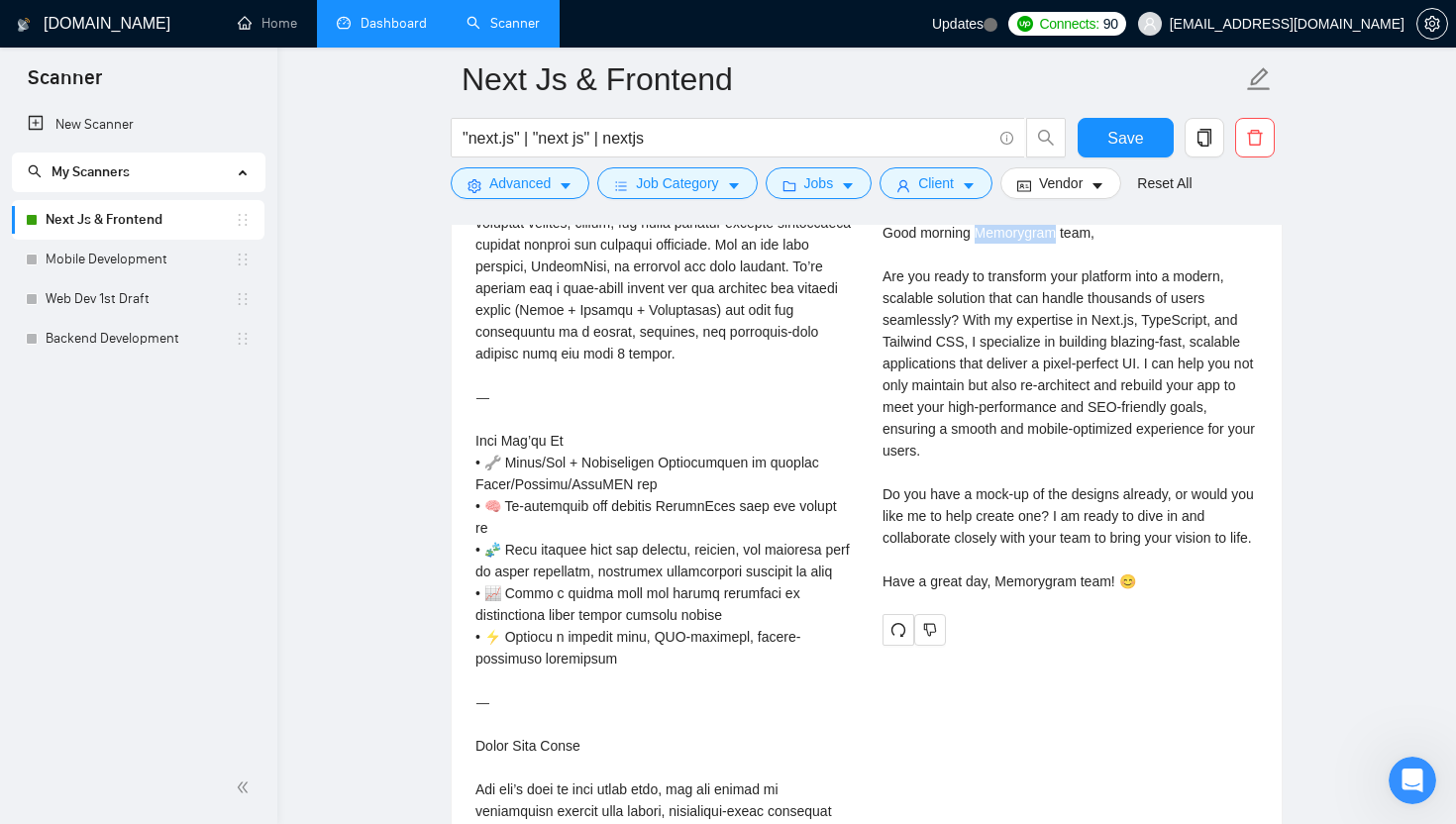scroll, scrollTop: 4693, scrollLeft: 0, axis: vertical 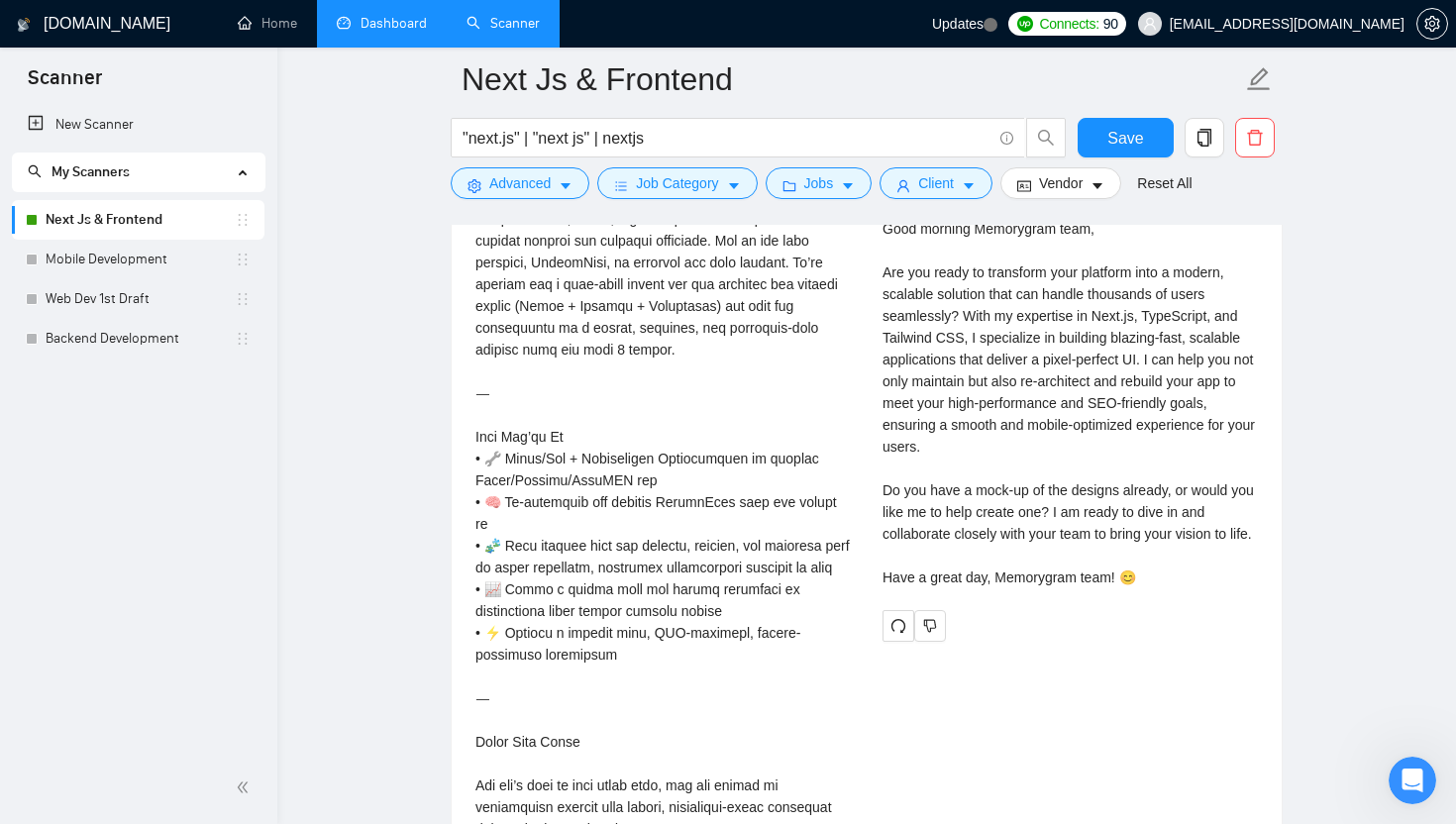 click on "Cover letter LegacyBook Dev Ready
Good morning Memorygram team,
Are you ready to transform your platform into a modern, scalable solution that can handle thousands of users seamlessly? With my expertise in Next.js, TypeScript, and Tailwind CSS, I specialize in building blazing-fast, scalable applications that deliver a pixel-perfect UI. I can help you not only maintain but also re-architect and rebuild your app to meet your high-performance and SEO-friendly goals, ensuring a smooth and mobile-optimized experience for your users.
Do you have a mock-up of the designs already, or would you like me to help create one? I am ready to dive in and collaborate closely with your team to bring your vision to life.
Have a great day, Memorygram team! 😊" at bounding box center (1070, 370) 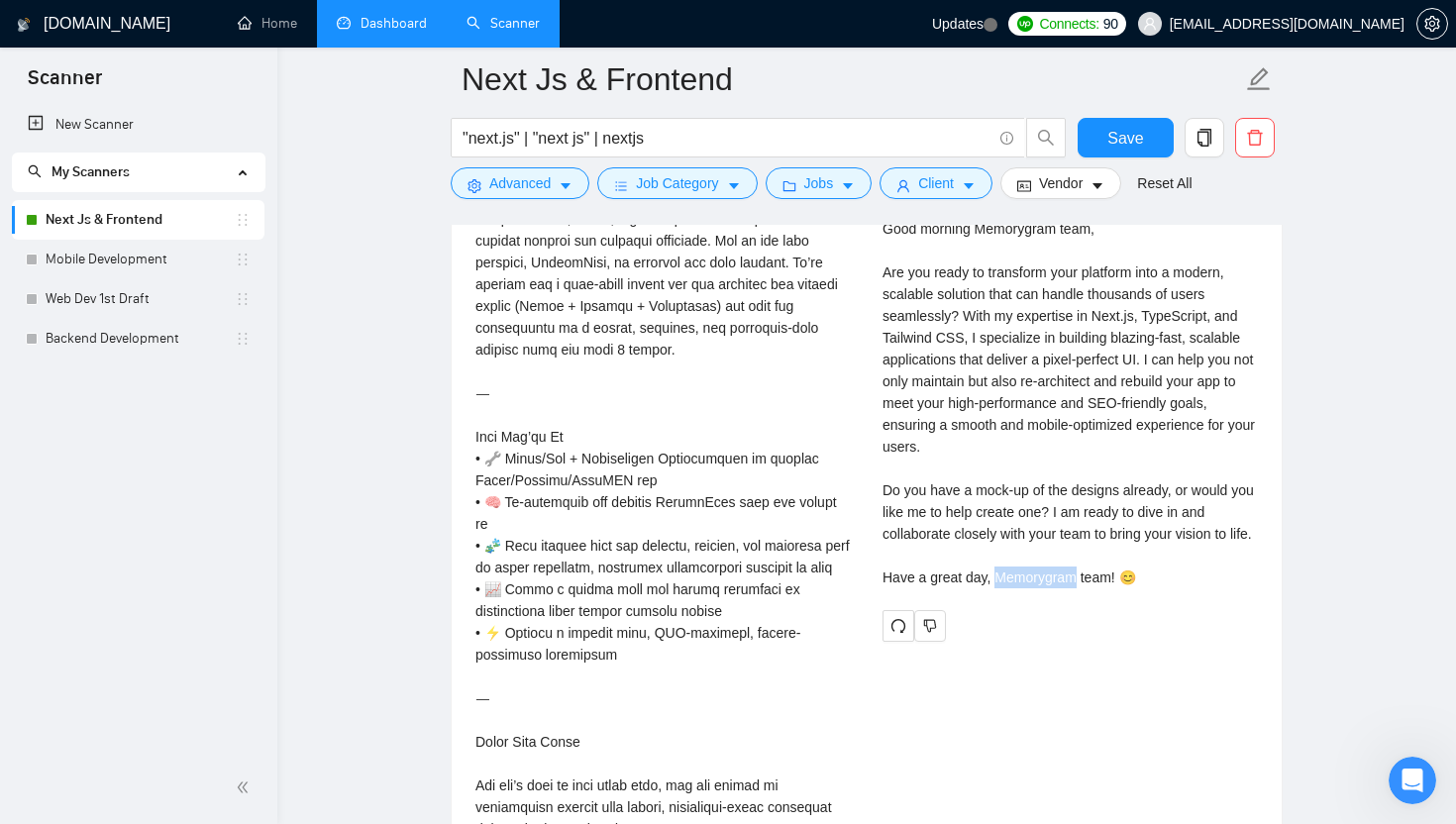 click on "Cover letter LegacyBook Dev Ready
Good morning Memorygram team,
Are you ready to transform your platform into a modern, scalable solution that can handle thousands of users seamlessly? With my expertise in Next.js, TypeScript, and Tailwind CSS, I specialize in building blazing-fast, scalable applications that deliver a pixel-perfect UI. I can help you not only maintain but also re-architect and rebuild your app to meet your high-performance and SEO-friendly goals, ensuring a smooth and mobile-optimized experience for your users.
Do you have a mock-up of the designs already, or would you like me to help create one? I am ready to dive in and collaborate closely with your team to bring your vision to life.
Have a great day, Memorygram team! 😊" at bounding box center [1070, 370] 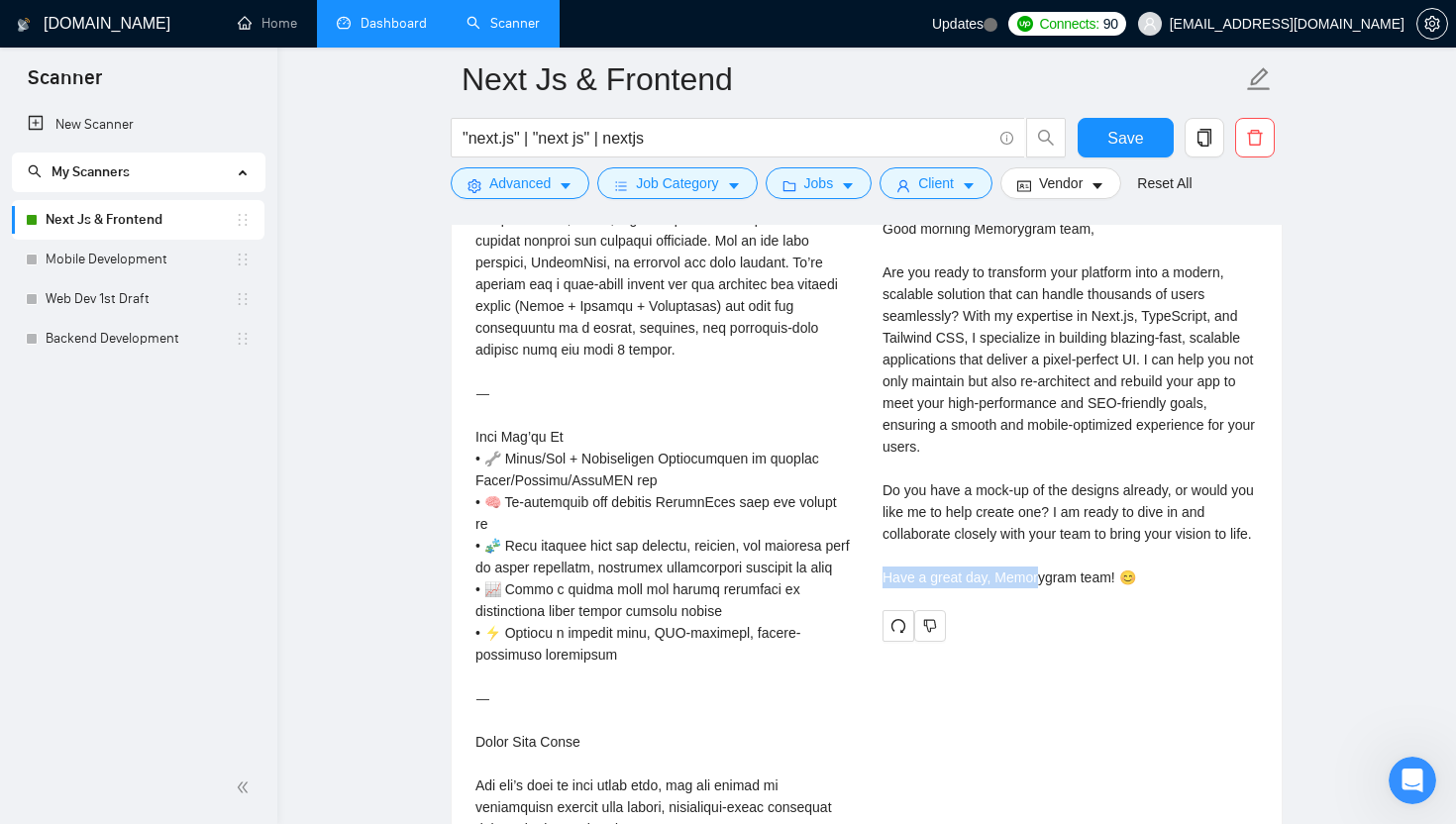 drag, startPoint x: 889, startPoint y: 620, endPoint x: 1040, endPoint y: 616, distance: 151.05297 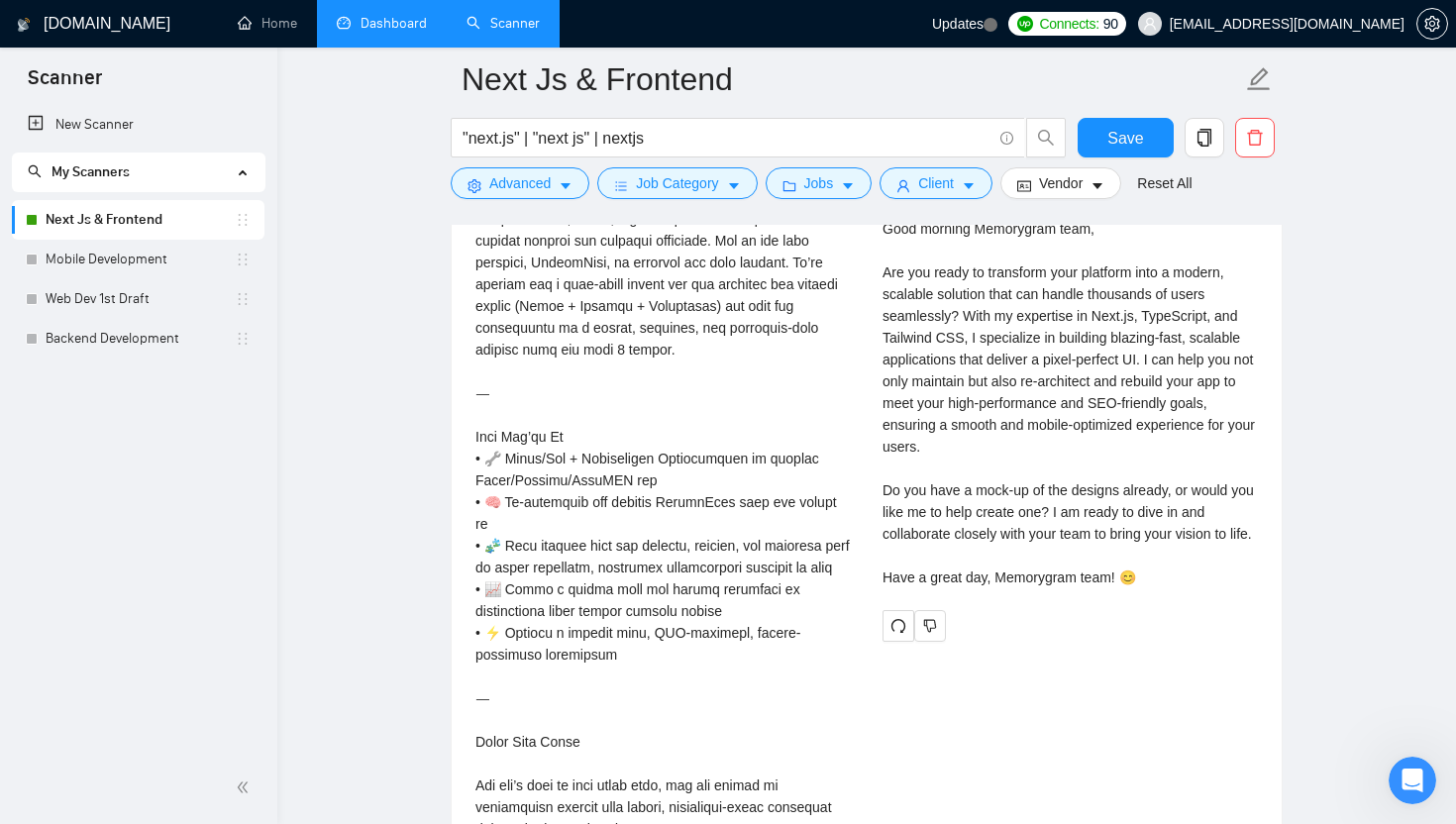 click on "Cover letter LegacyBook Dev Ready
Good morning Memorygram team,
Are you ready to transform your platform into a modern, scalable solution that can handle thousands of users seamlessly? With my expertise in Next.js, TypeScript, and Tailwind CSS, I specialize in building blazing-fast, scalable applications that deliver a pixel-perfect UI. I can help you not only maintain but also re-architect and rebuild your app to meet your high-performance and SEO-friendly goals, ensuring a smooth and mobile-optimized experience for your users.
Do you have a mock-up of the designs already, or would you like me to help create one? I am ready to dive in and collaborate closely with your team to bring your vision to life.
Have a great day, Memorygram team! 😊" at bounding box center [1070, 370] 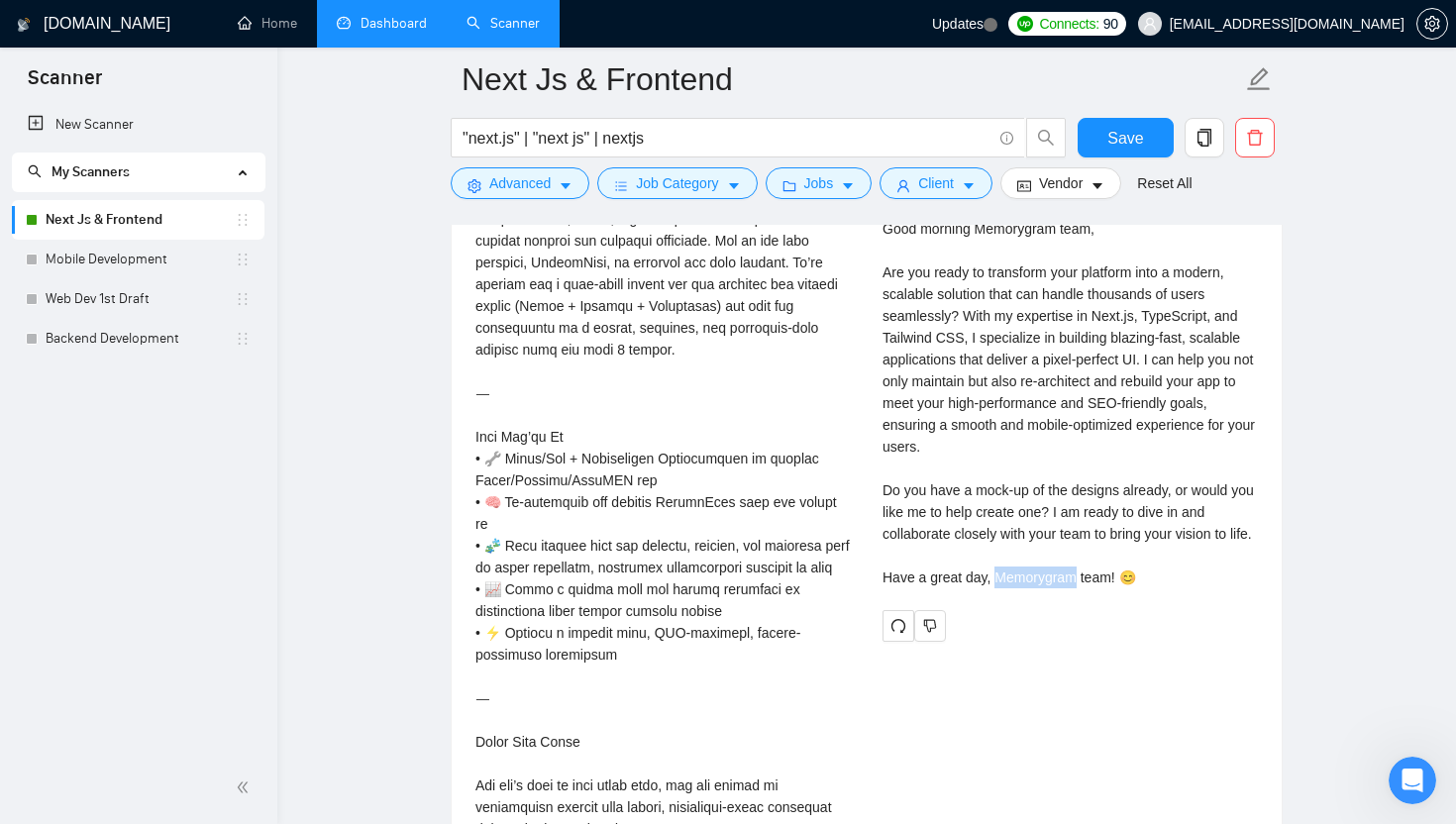 click on "Cover letter LegacyBook Dev Ready
Good morning Memorygram team,
Are you ready to transform your platform into a modern, scalable solution that can handle thousands of users seamlessly? With my expertise in Next.js, TypeScript, and Tailwind CSS, I specialize in building blazing-fast, scalable applications that deliver a pixel-perfect UI. I can help you not only maintain but also re-architect and rebuild your app to meet your high-performance and SEO-friendly goals, ensuring a smooth and mobile-optimized experience for your users.
Do you have a mock-up of the designs already, or would you like me to help create one? I am ready to dive in and collaborate closely with your team to bring your vision to life.
Have a great day, Memorygram team! 😊" at bounding box center [1070, 370] 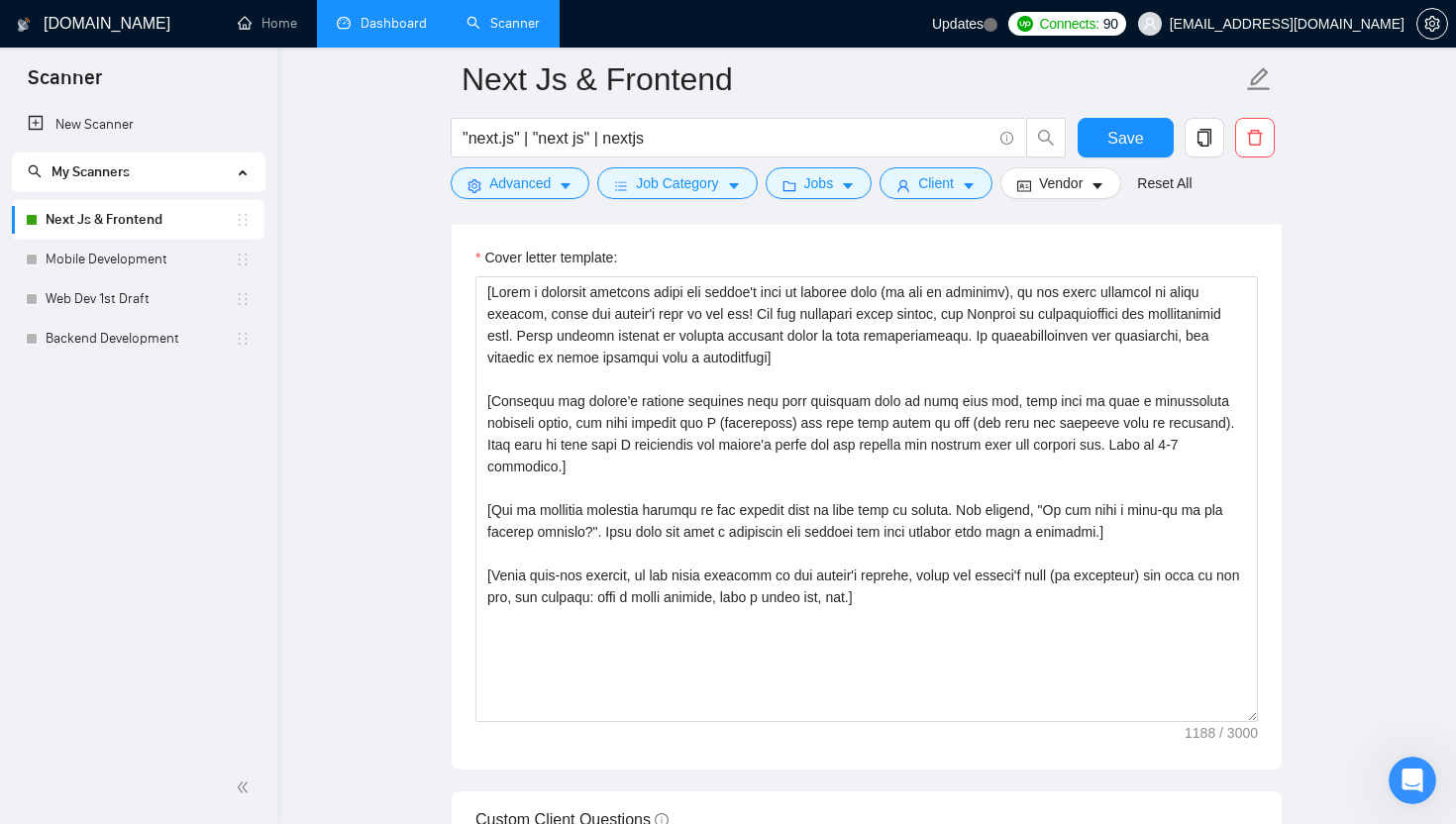 scroll, scrollTop: 1607, scrollLeft: 0, axis: vertical 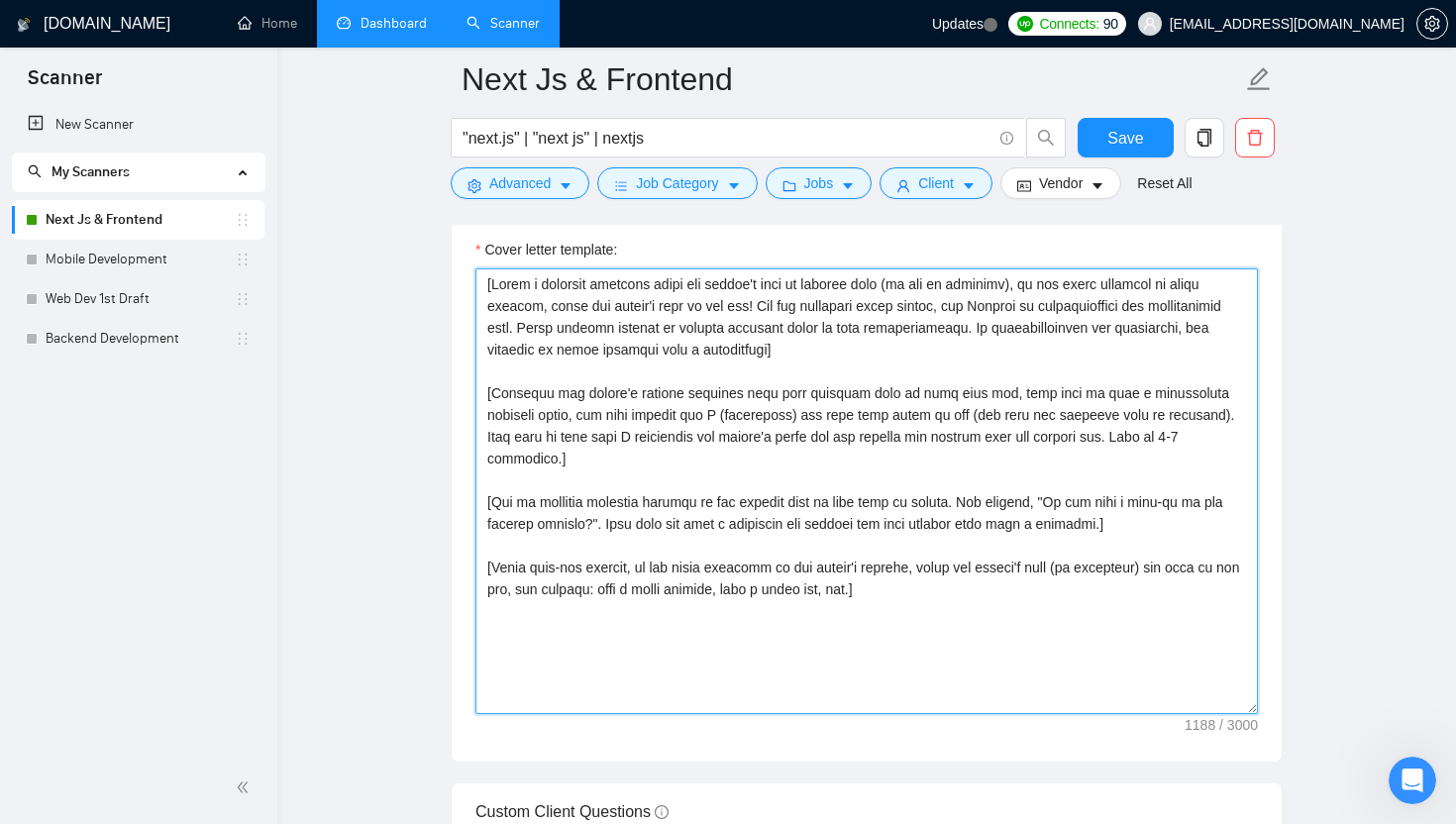 click on "Cover letter template:" at bounding box center (867, 491) 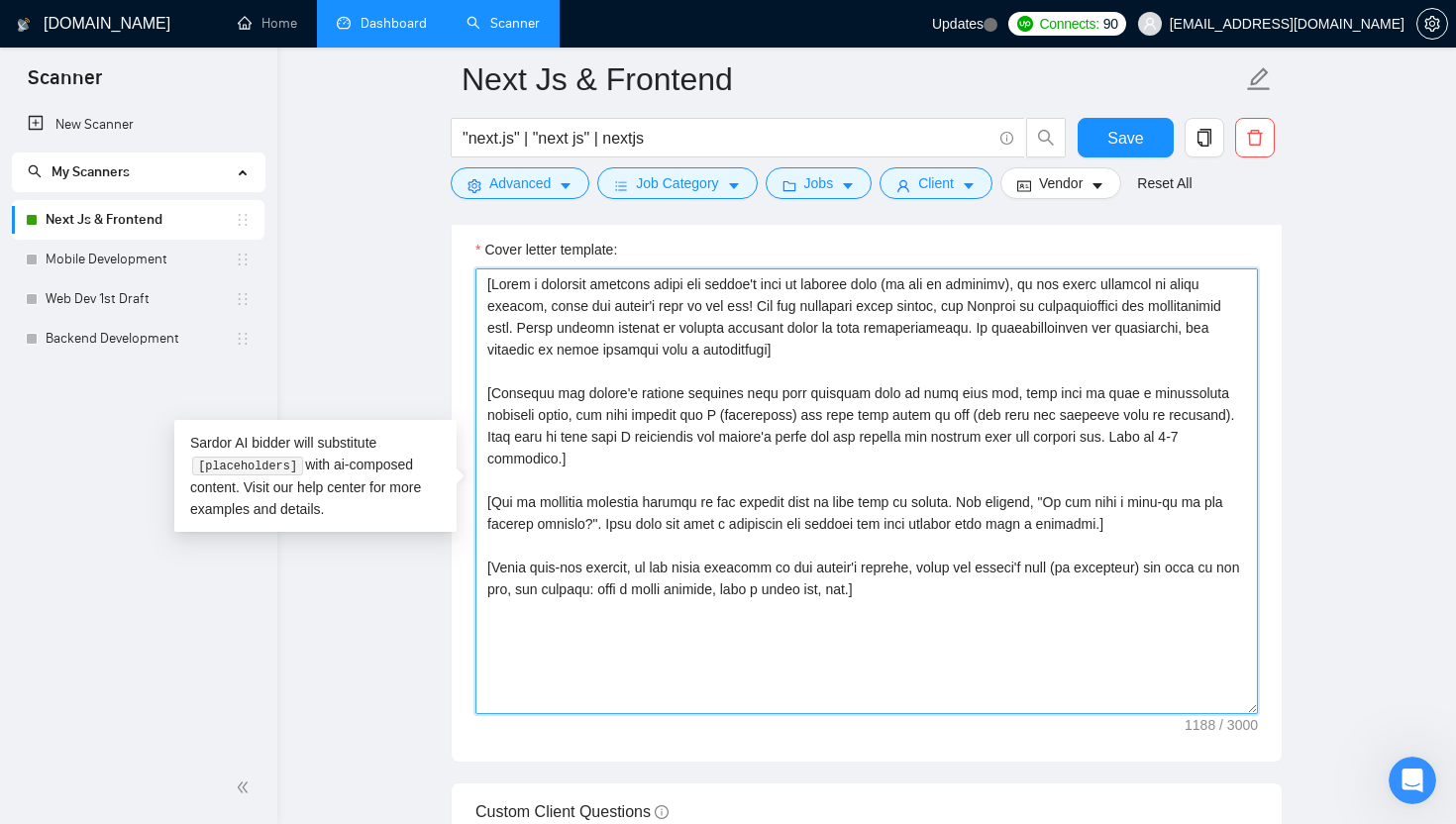 click on "Cover letter template:" at bounding box center [867, 491] 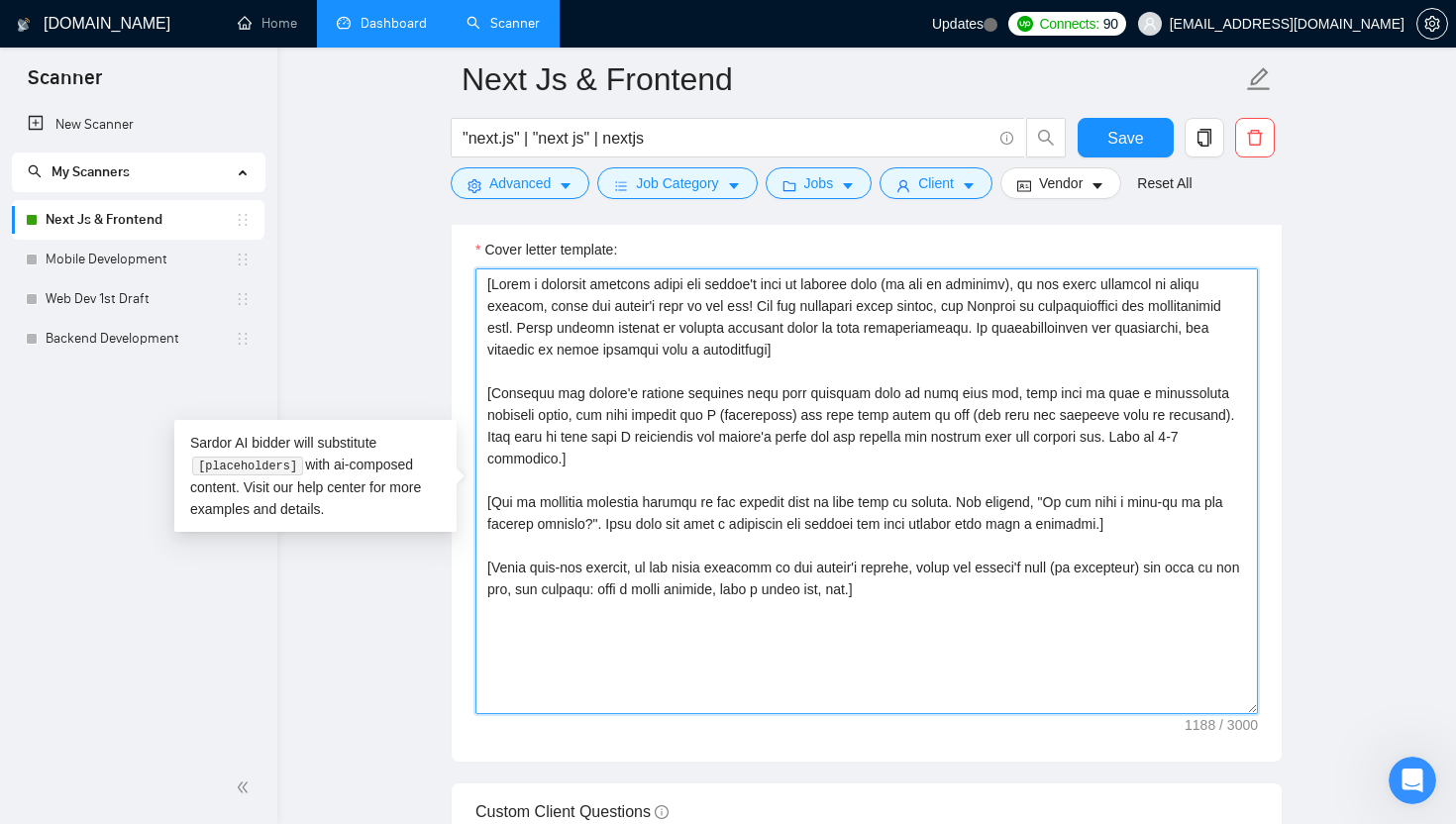 click on "Cover letter template:" at bounding box center [867, 491] 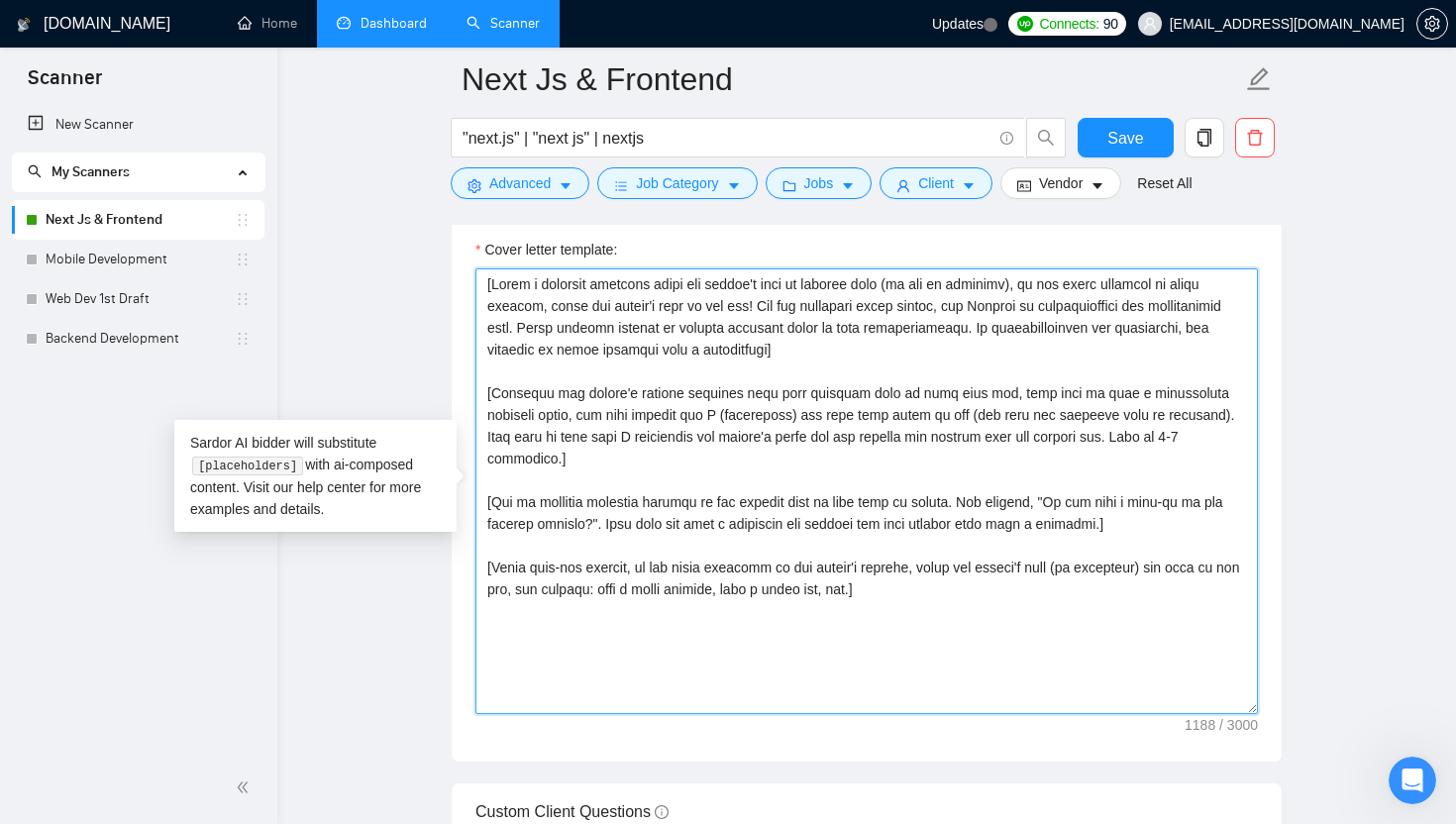 click on "Cover letter template:" at bounding box center (867, 491) 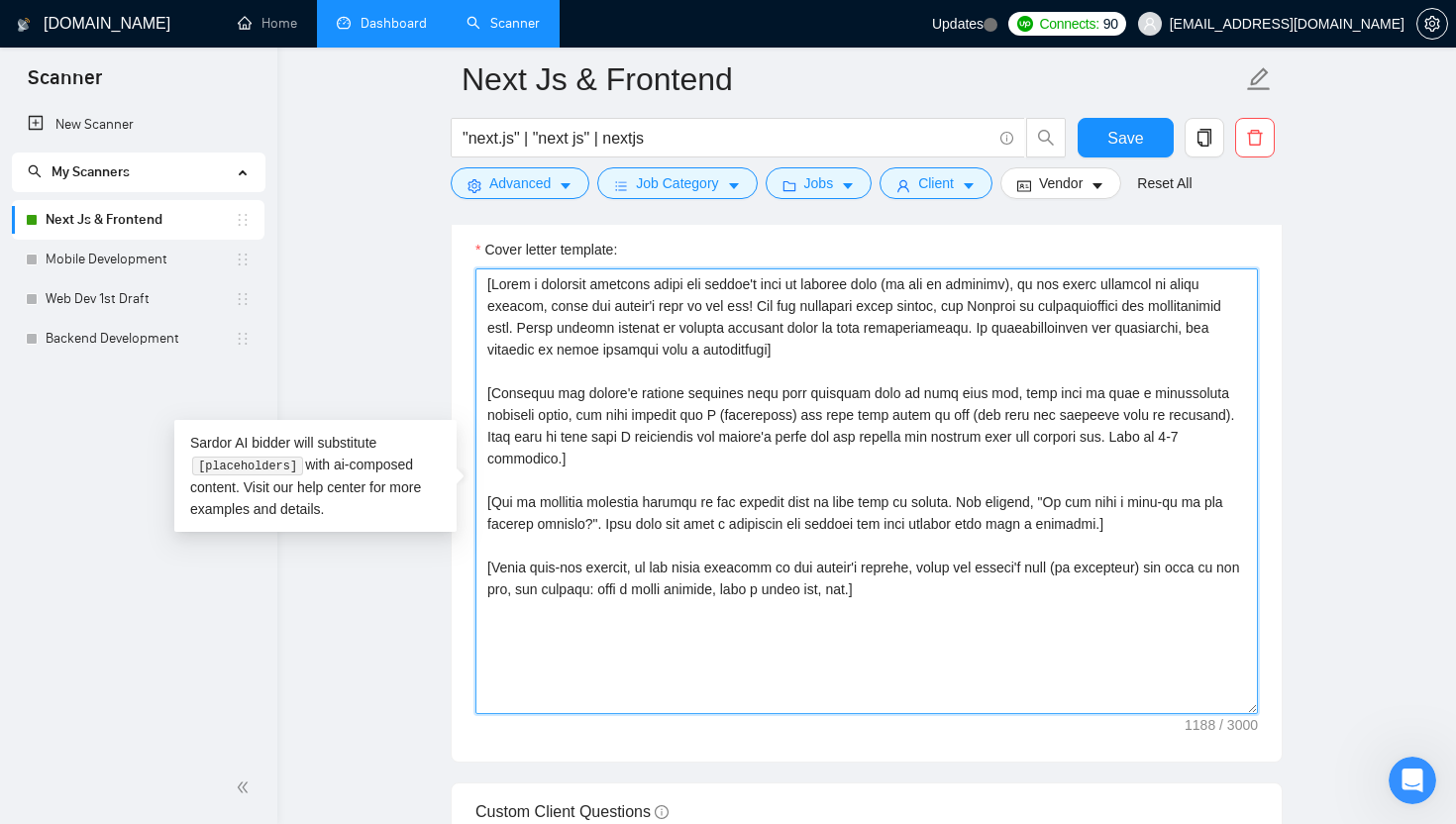 click on "Cover letter template:" at bounding box center (867, 491) 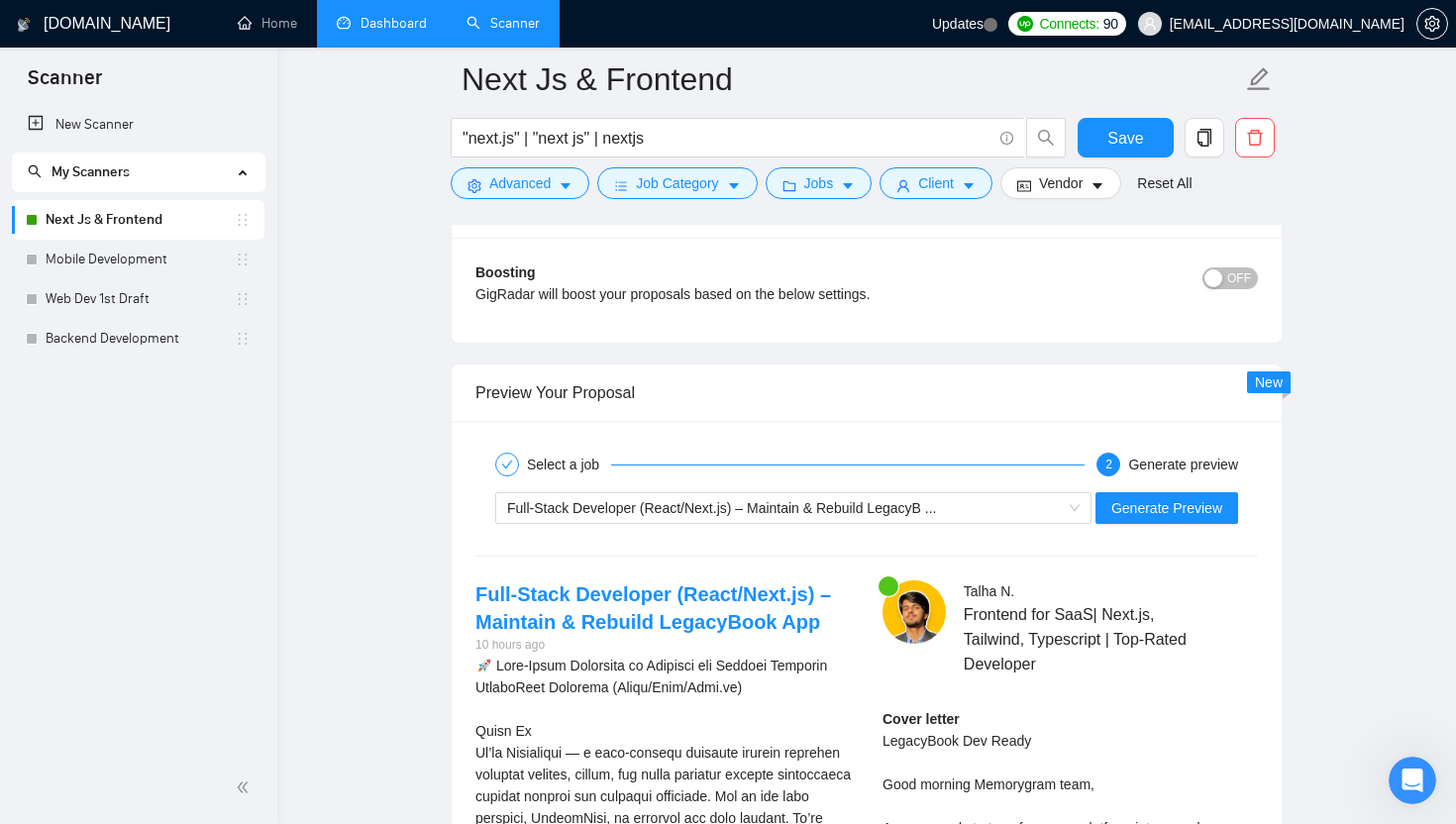 scroll, scrollTop: 4140, scrollLeft: 0, axis: vertical 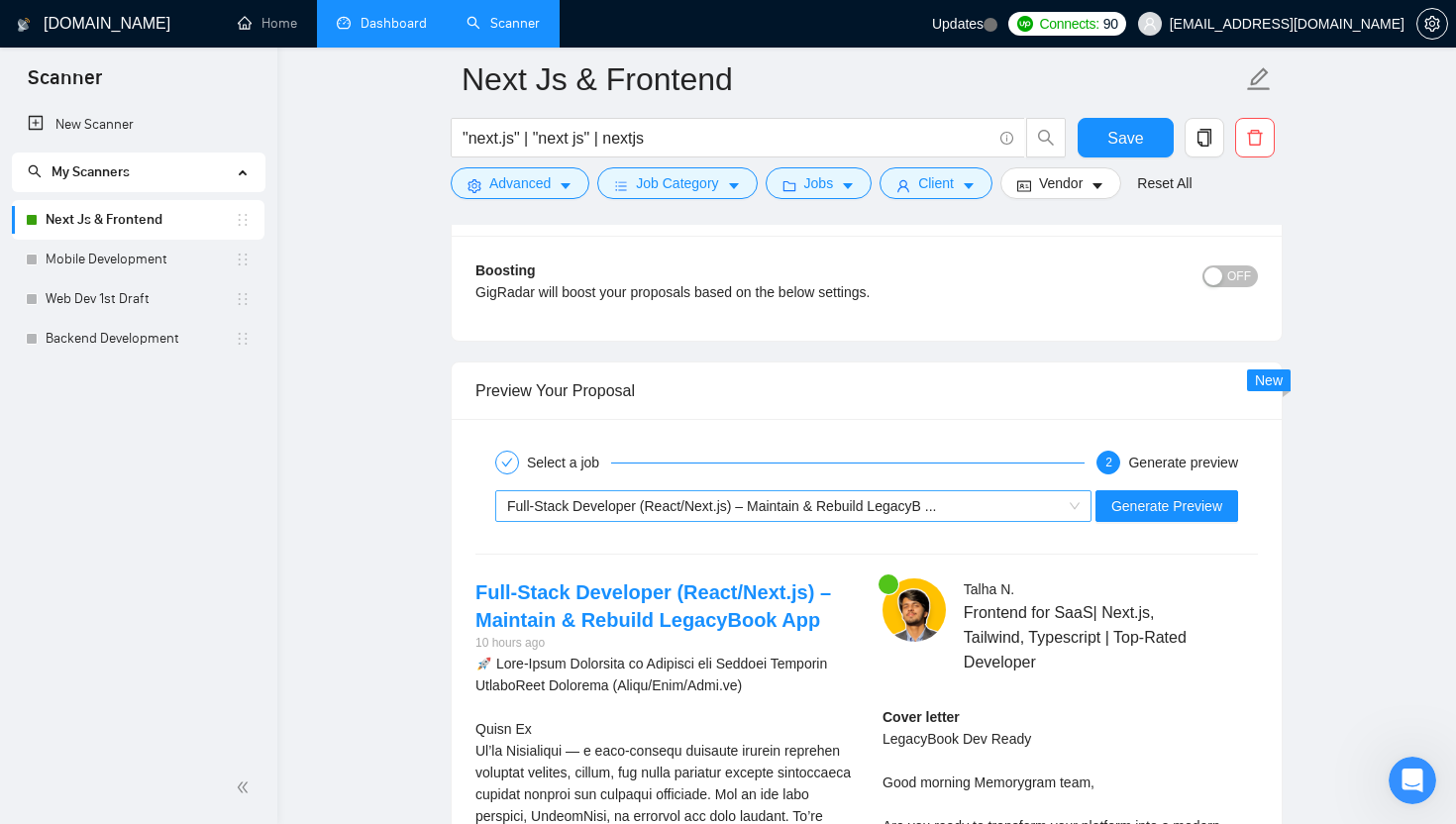 click on "Full-Stack Developer (React/Next.js) – Maintain & Rebuild LegacyB ..." at bounding box center [721, 506] 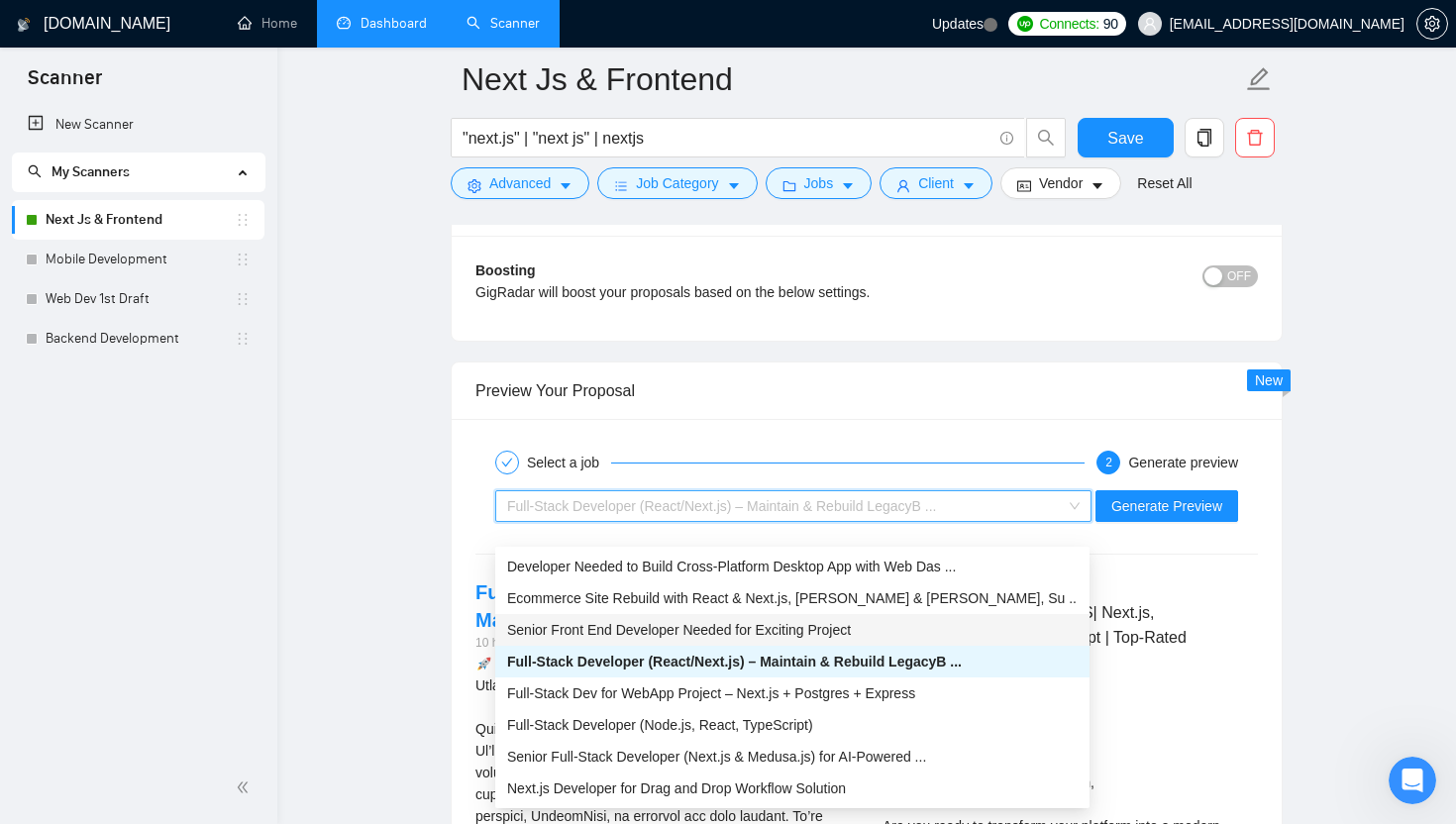 scroll, scrollTop: 63, scrollLeft: 0, axis: vertical 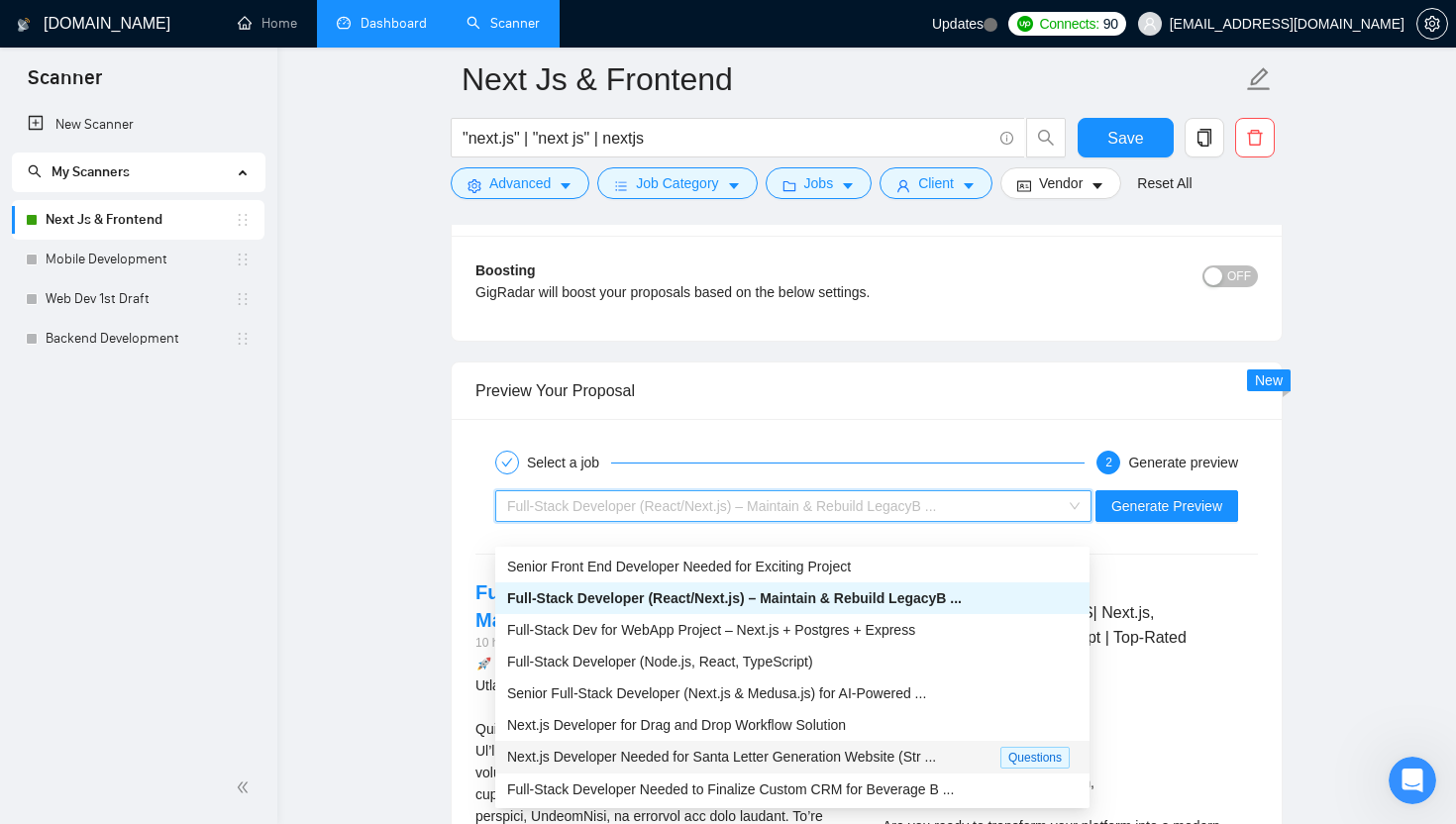 click on "Next.js Developer Needed for Santa Letter Generation Website (Str ..." at bounding box center (721, 757) 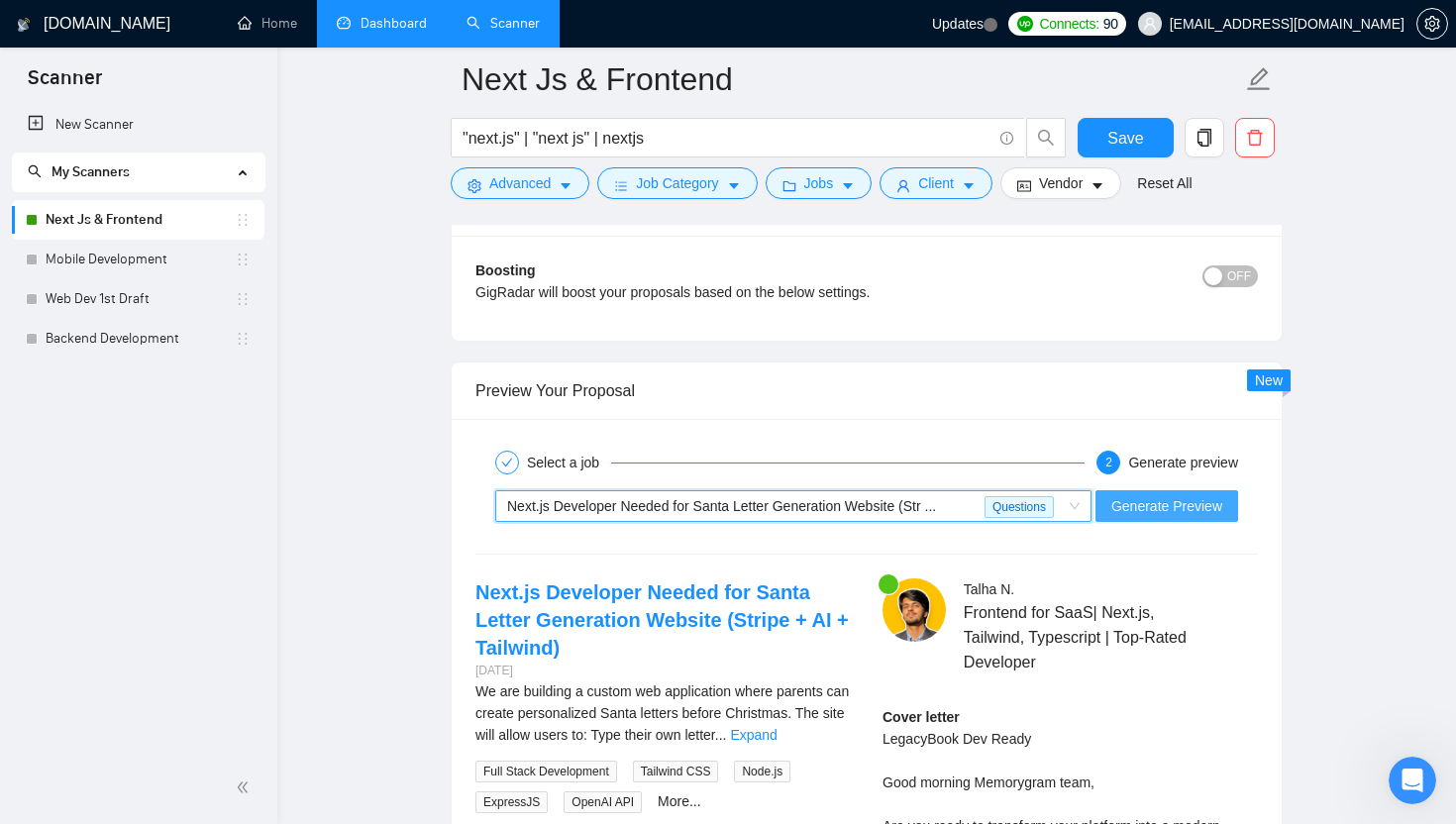 click on "Generate Preview" at bounding box center [1167, 506] 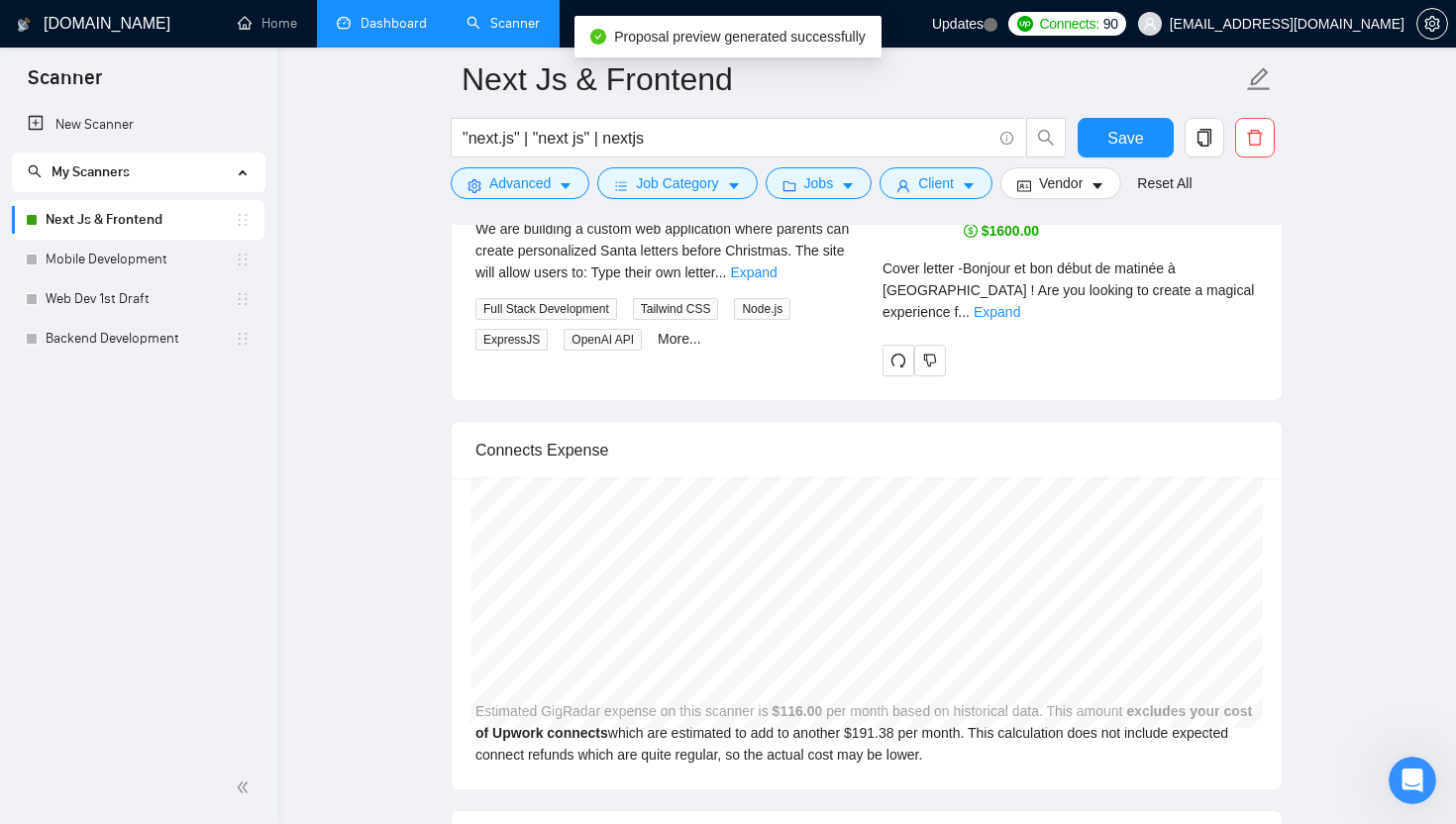 scroll, scrollTop: 4466, scrollLeft: 0, axis: vertical 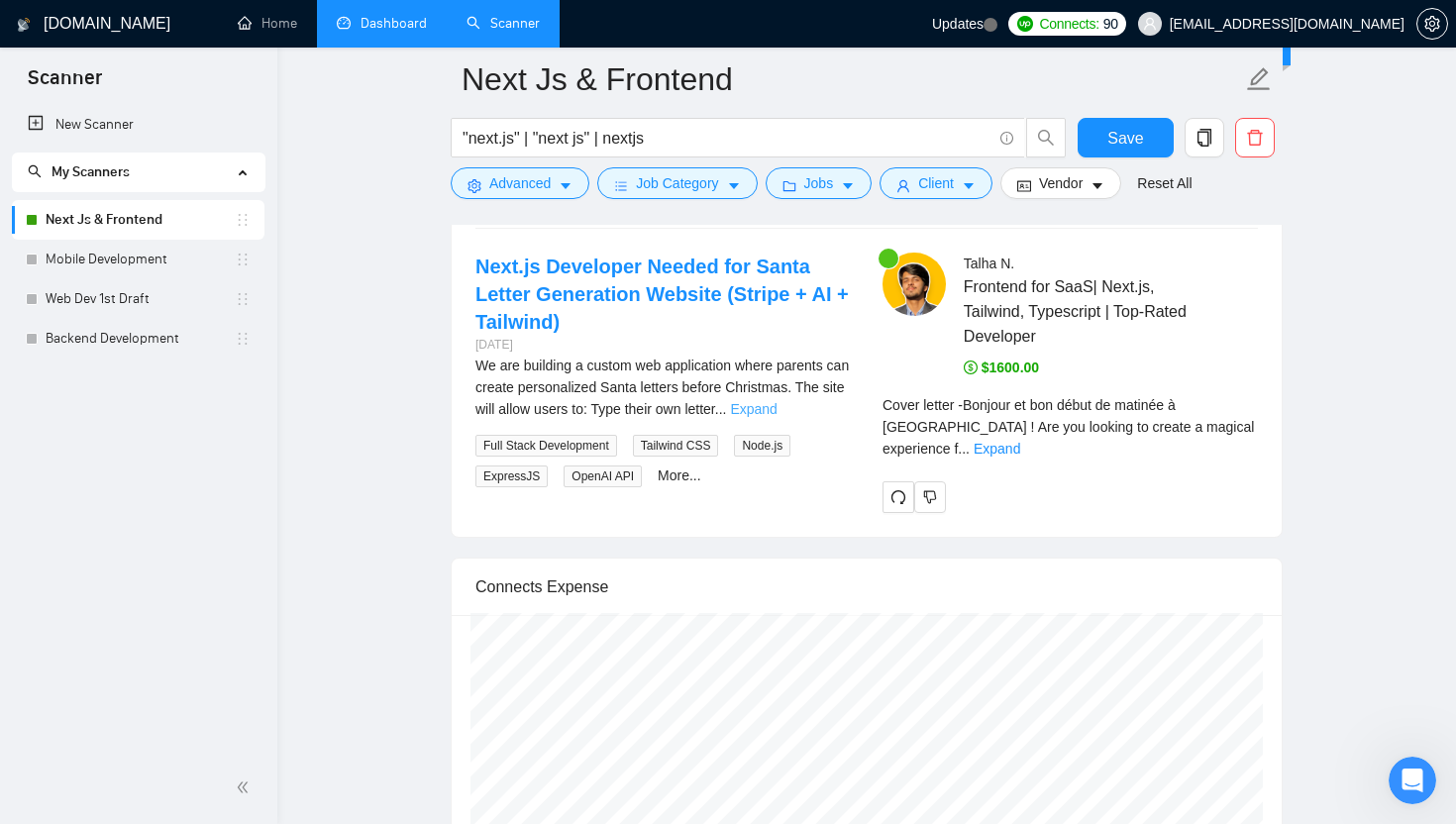 click on "Expand" at bounding box center [753, 409] 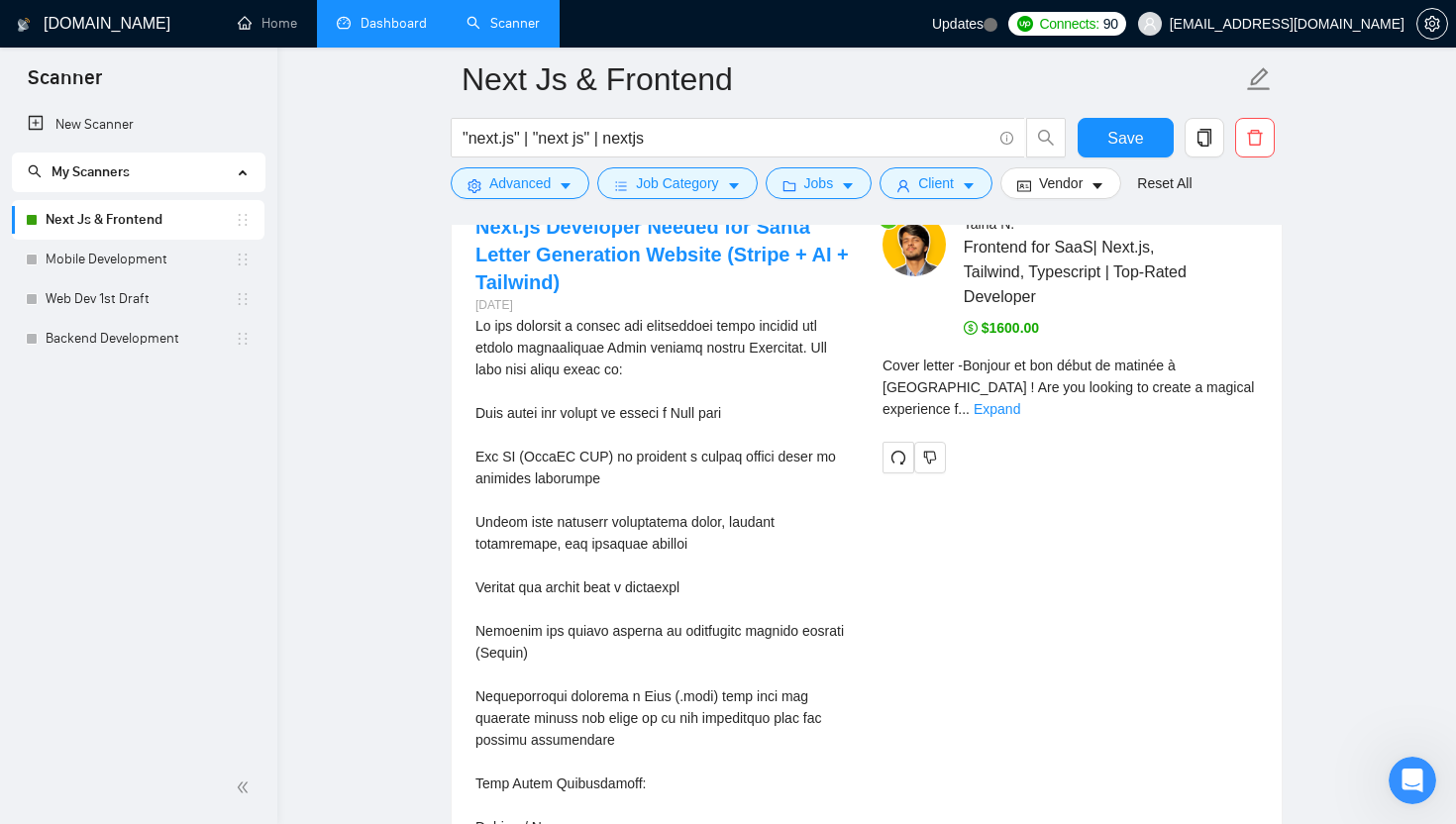 scroll, scrollTop: 4521, scrollLeft: 0, axis: vertical 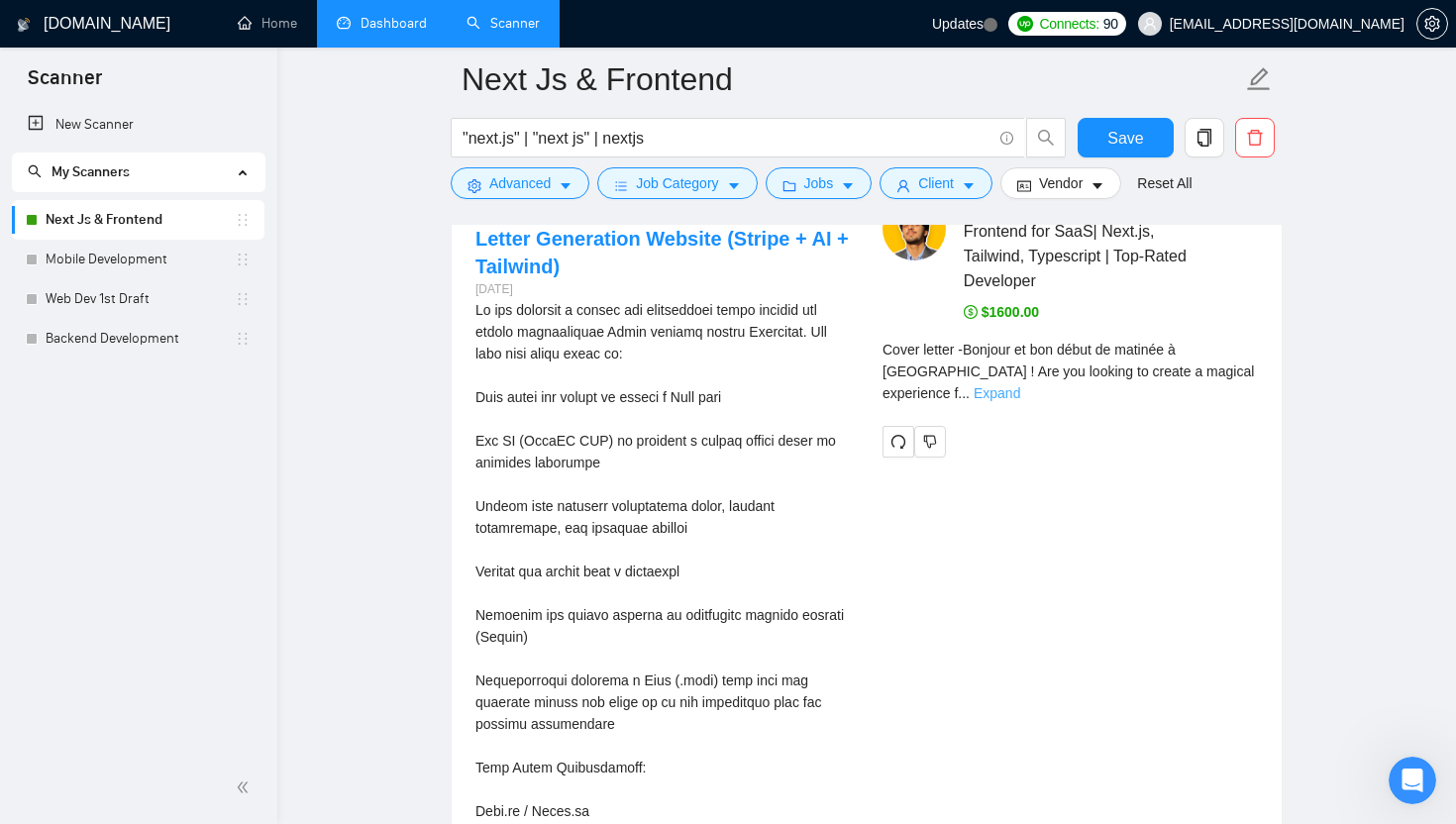 click on "Expand" at bounding box center (996, 393) 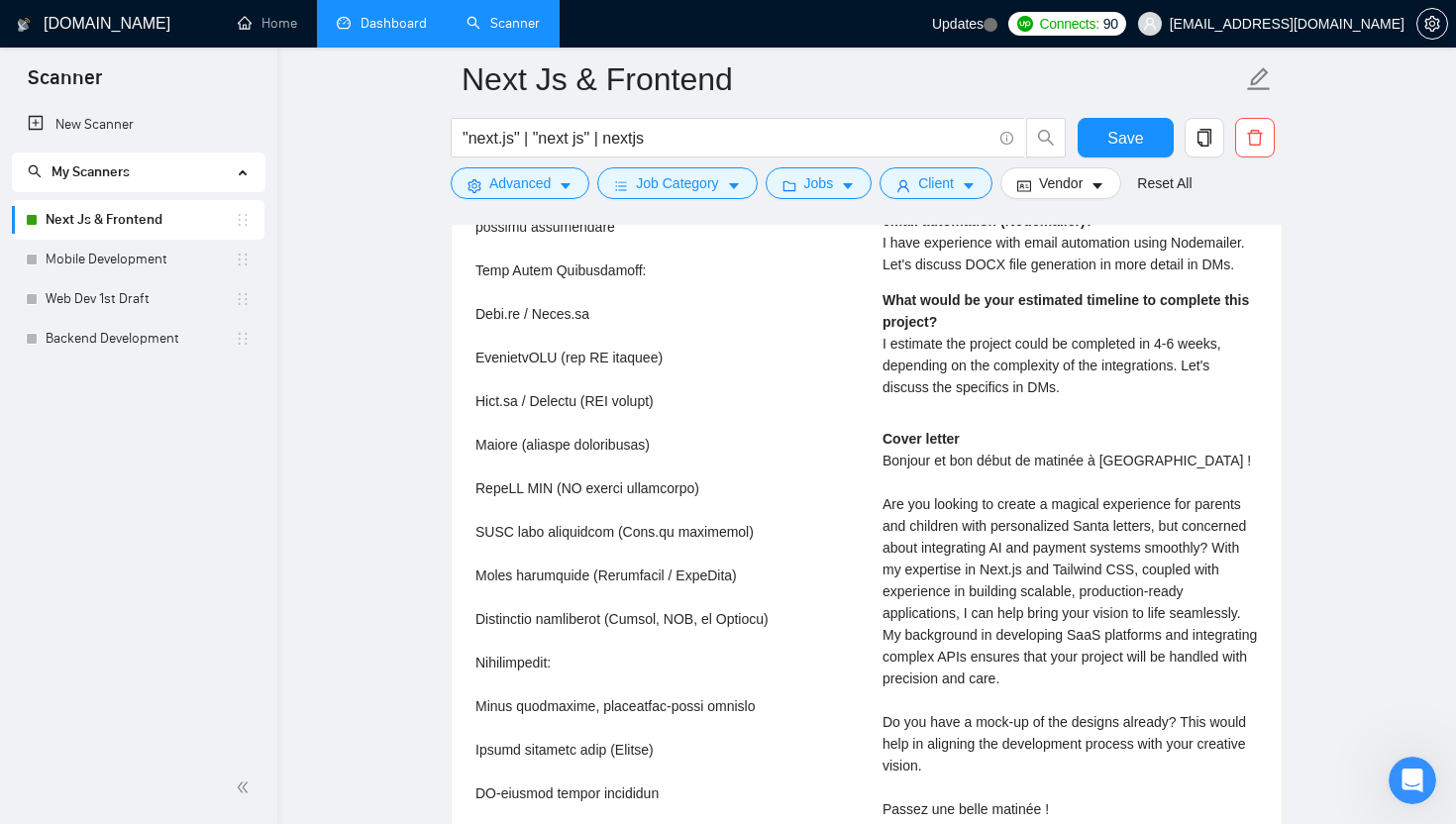 scroll, scrollTop: 4988, scrollLeft: 0, axis: vertical 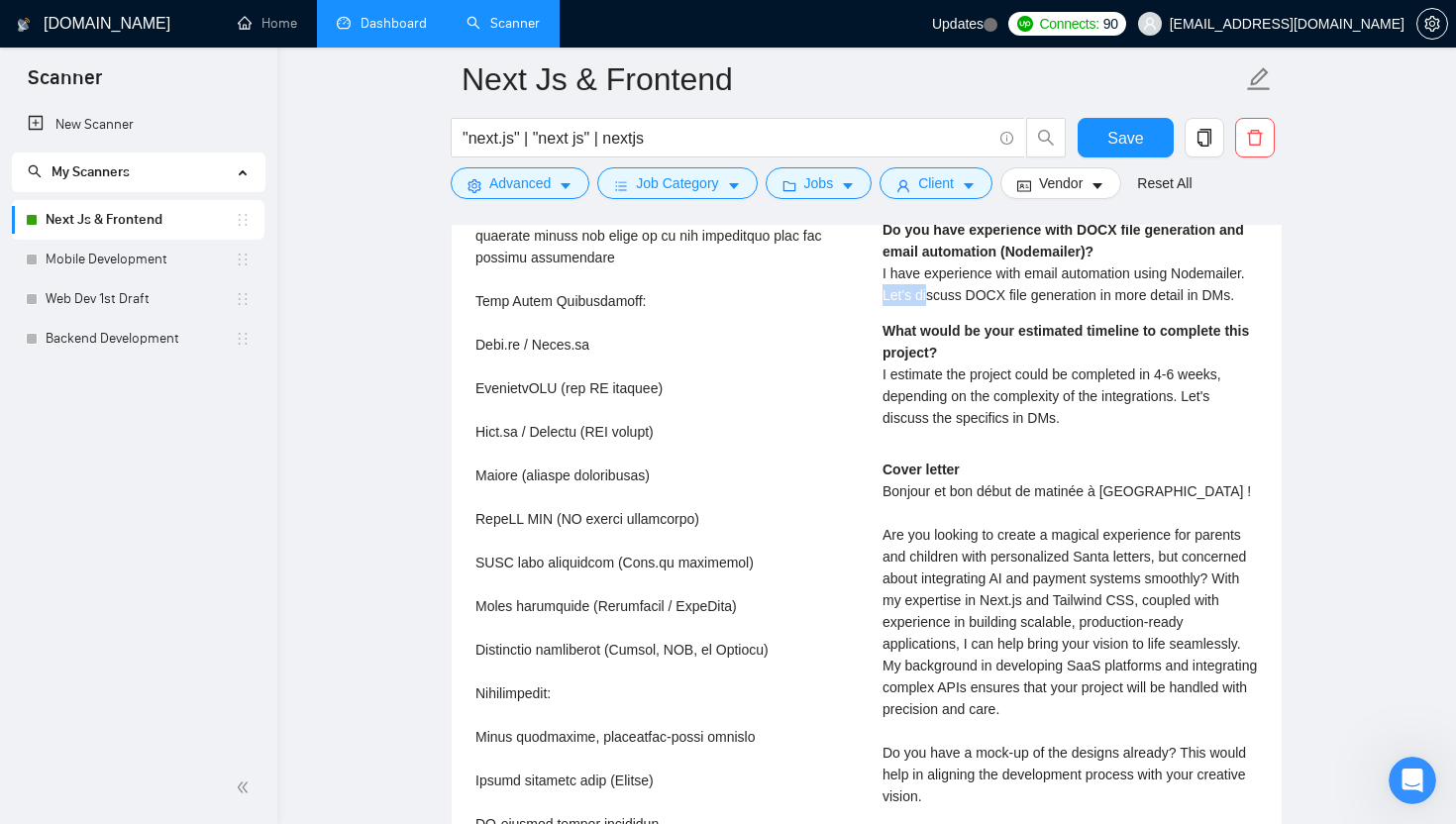 drag, startPoint x: 874, startPoint y: 313, endPoint x: 928, endPoint y: 311, distance: 54.03702 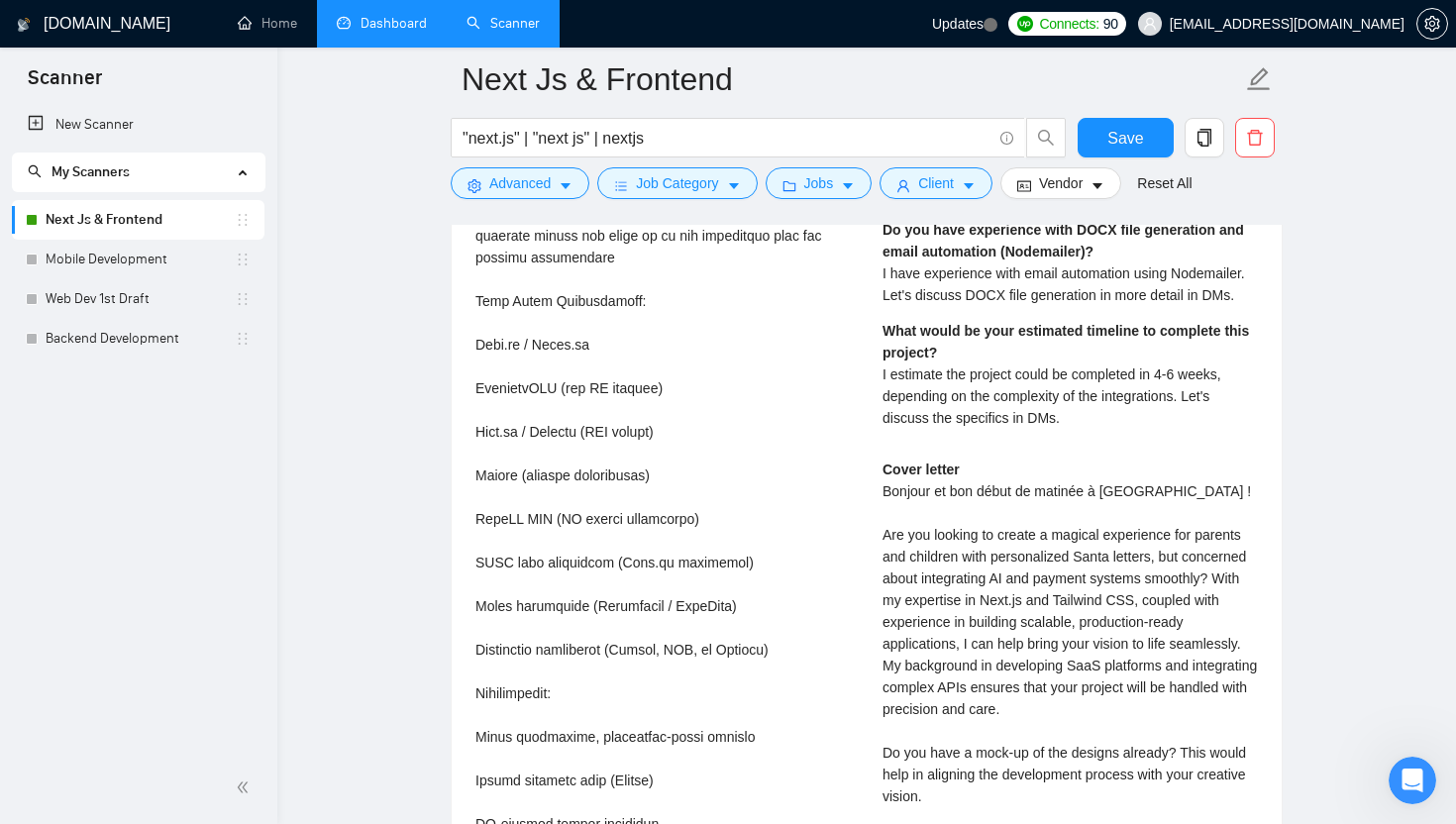 click on "What would be your estimated timeline to complete this project? I estimate the project could be completed in 4-6 weeks, depending on the complexity of the integrations. Let's discuss the specifics in DMs." at bounding box center [1070, 374] 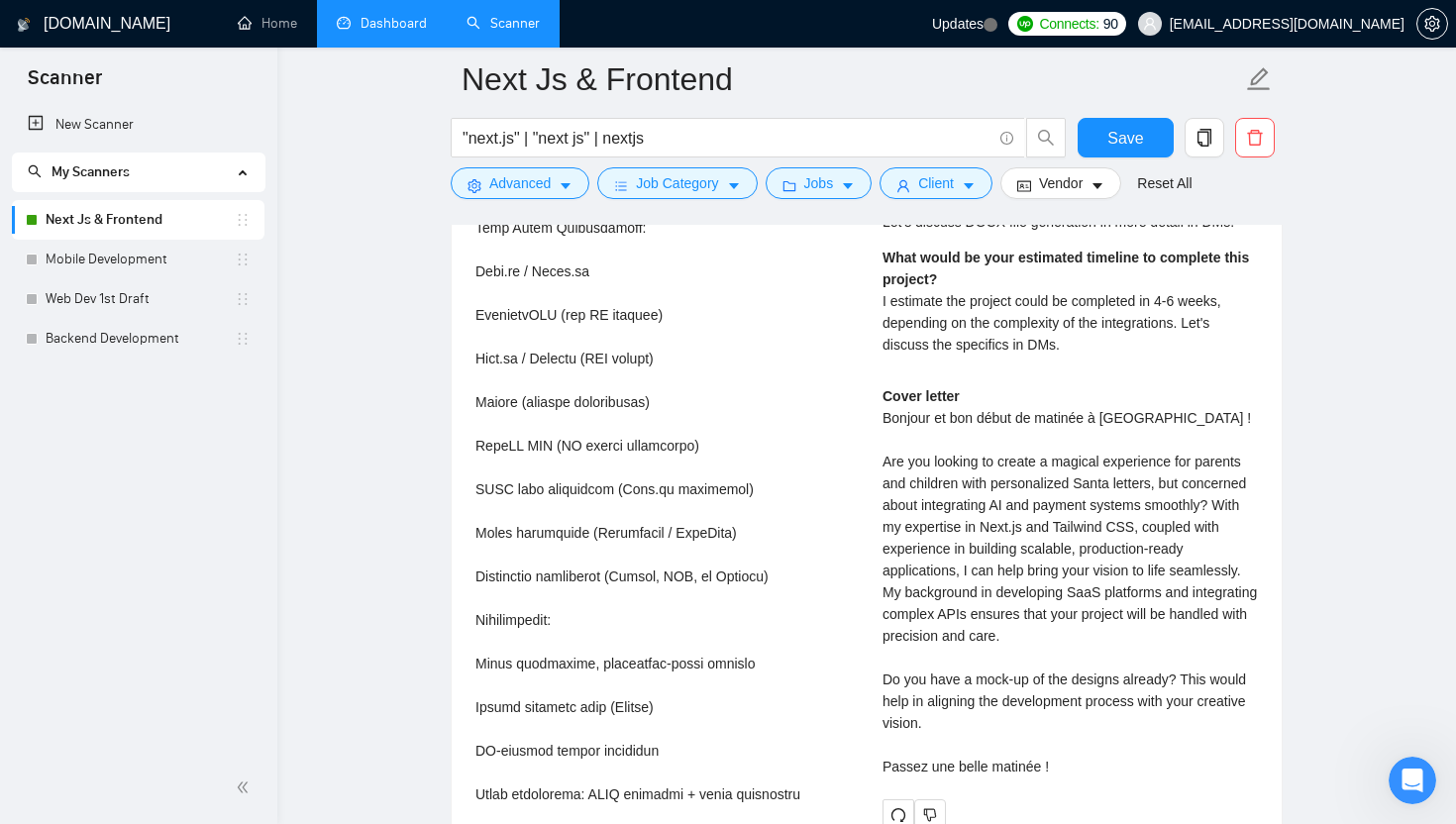 scroll, scrollTop: 5069, scrollLeft: 0, axis: vertical 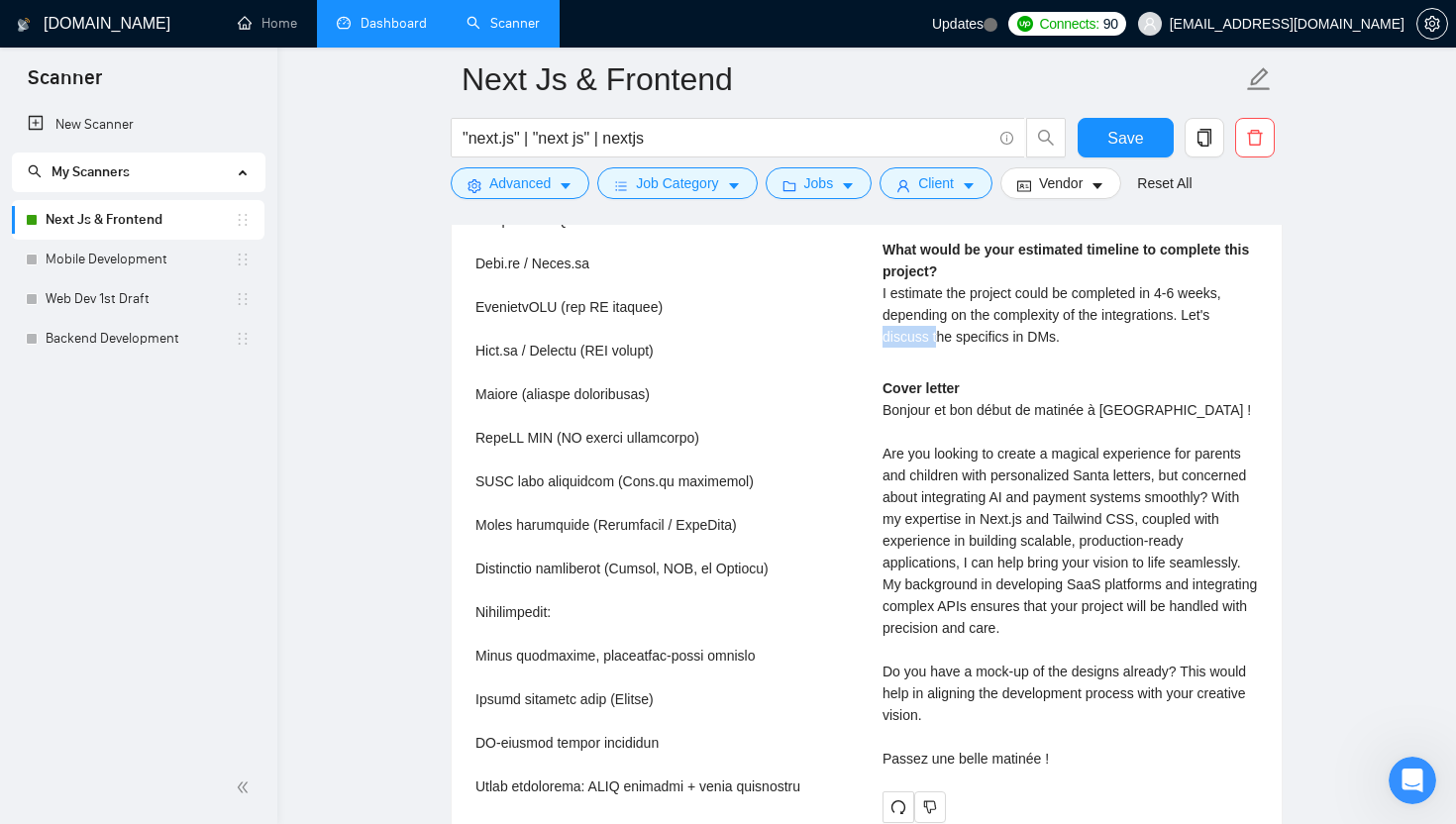 drag, startPoint x: 885, startPoint y: 360, endPoint x: 942, endPoint y: 363, distance: 57.07889 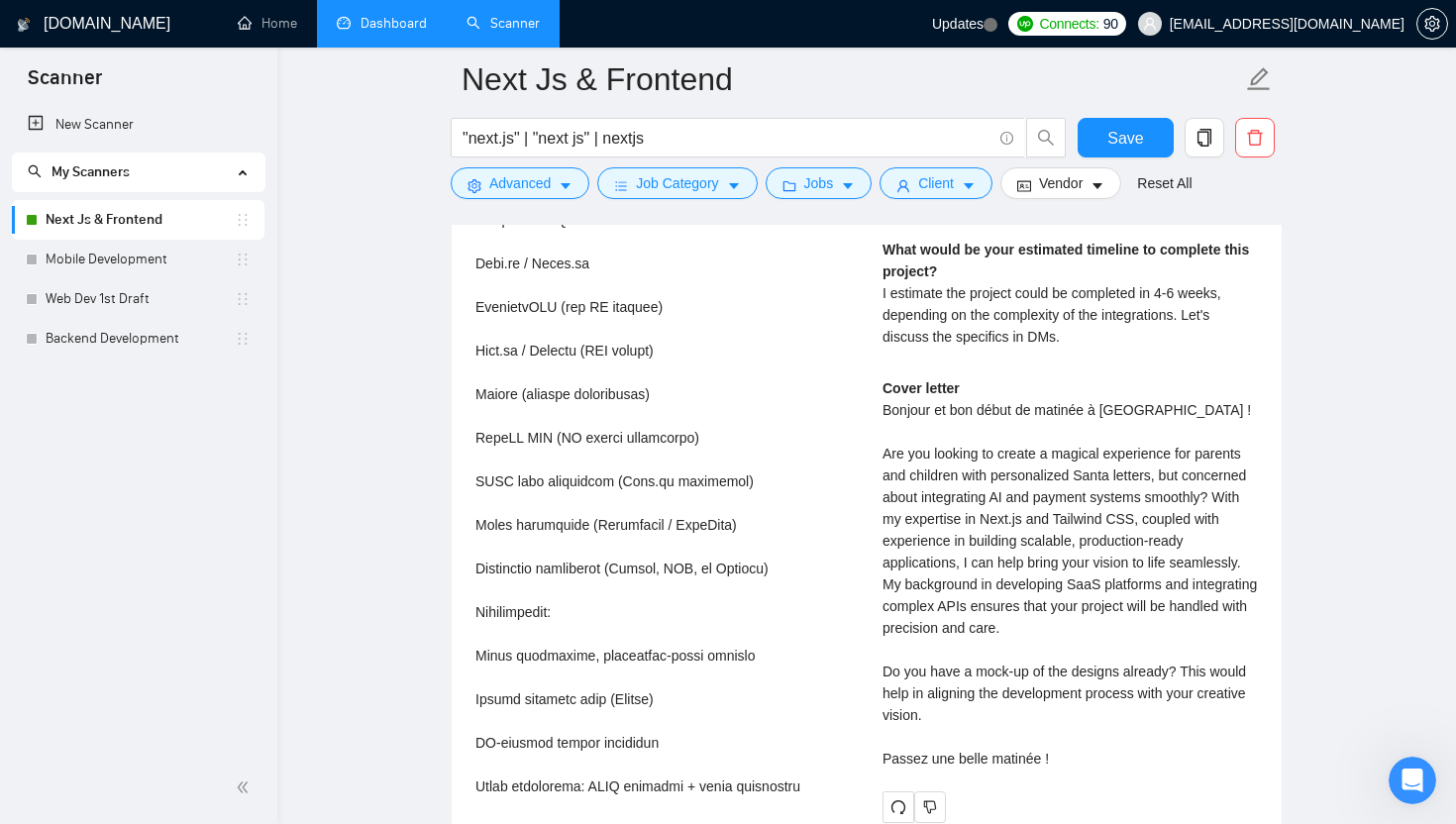 click on "Cover letter Bonjour et bon début de matinée à Guelph !
Are you looking to create a magical experience for parents and children with personalized Santa letters, but concerned about integrating AI and payment systems smoothly? With my expertise in Next.js and Tailwind CSS, coupled with experience in building scalable, production-ready applications, I can help bring your vision to life seamlessly. My background in developing SaaS platforms and integrating complex APIs ensures that your project will be handled with precision and care.
Do you have a mock-up of the designs already? This would help in aligning the development process with your creative vision.
Passez une belle matinée !" at bounding box center (1070, 573) 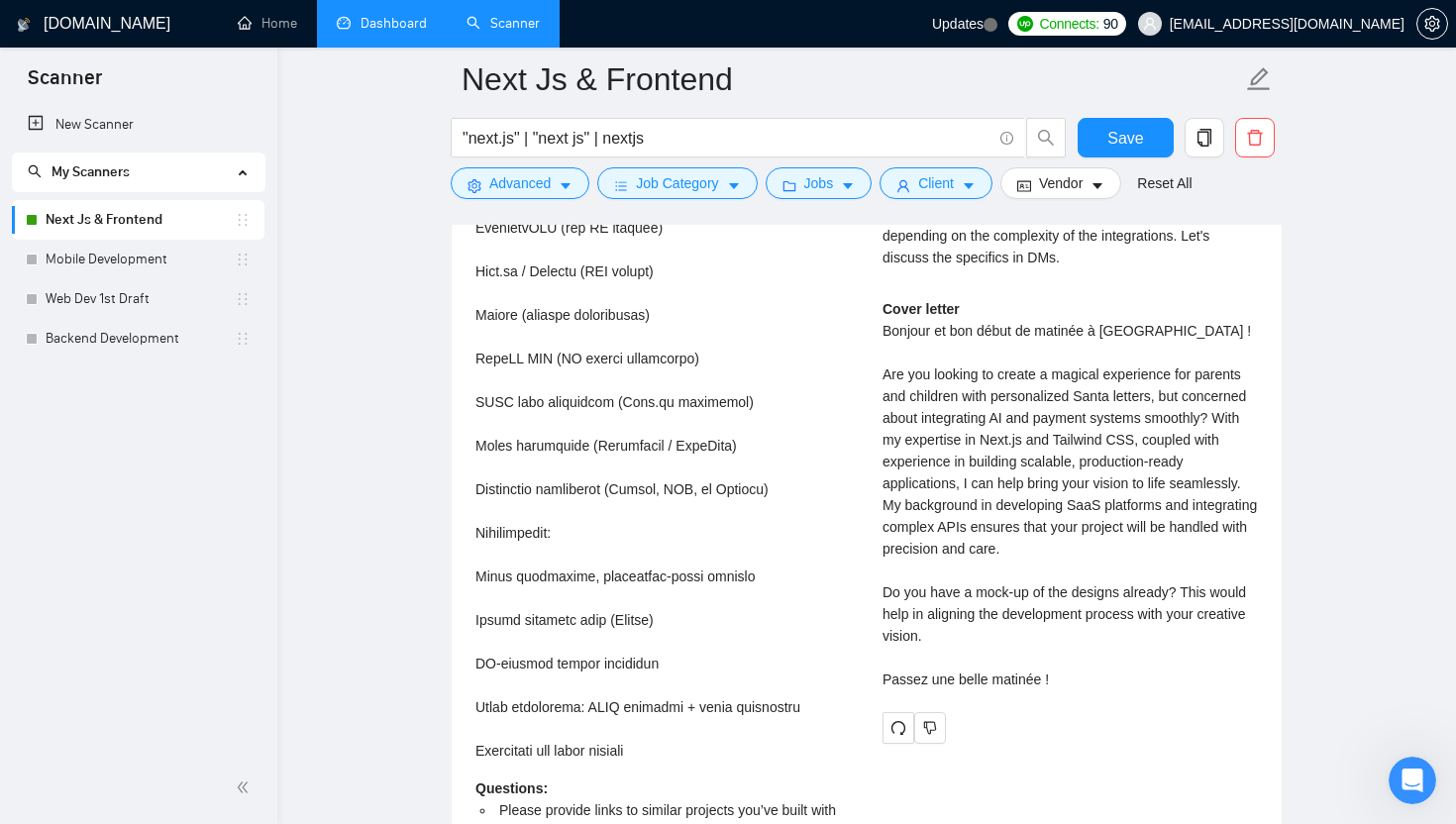 scroll, scrollTop: 5141, scrollLeft: 0, axis: vertical 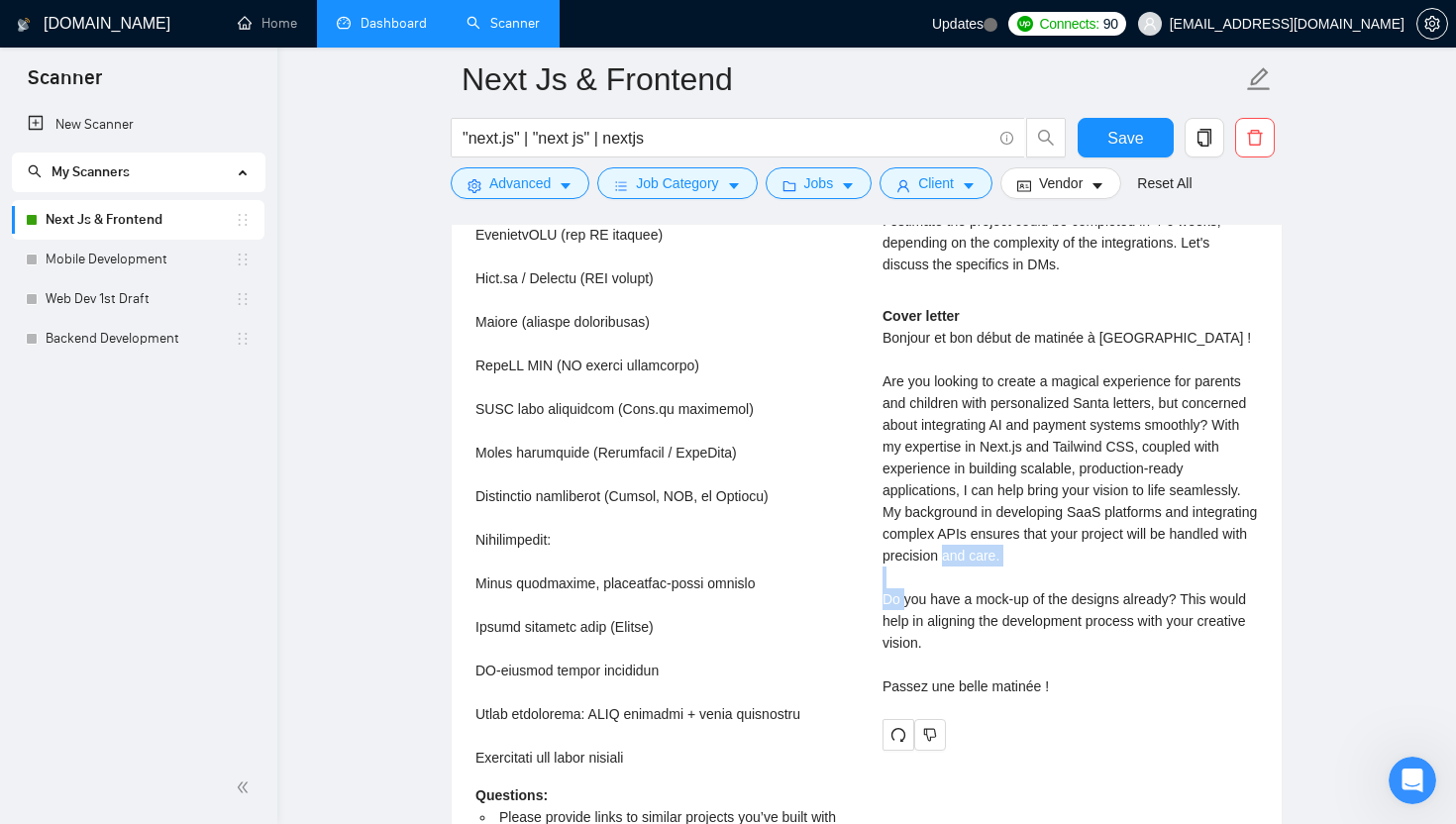 drag, startPoint x: 881, startPoint y: 625, endPoint x: 981, endPoint y: 624, distance: 100.005 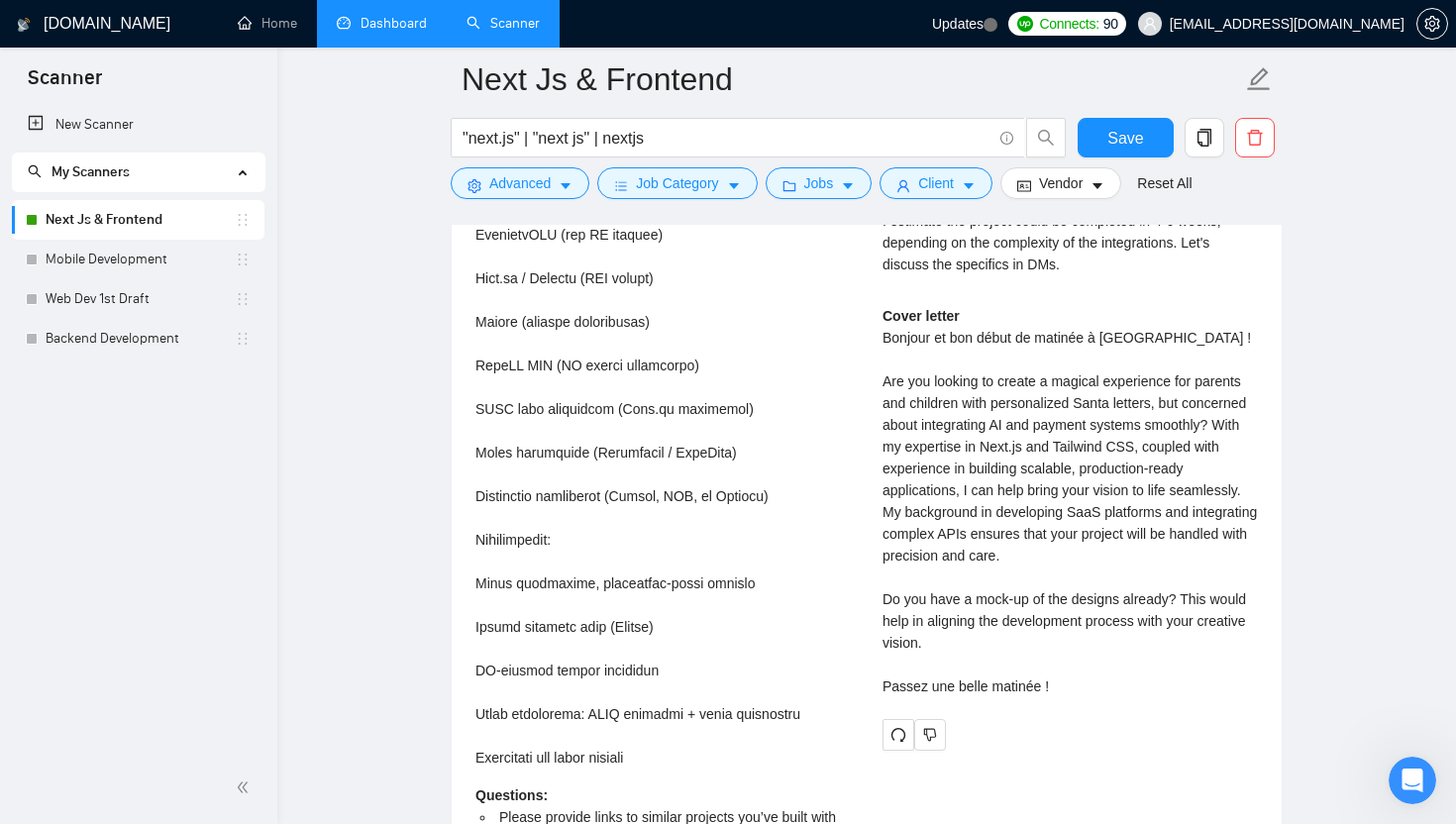 click on "Cover letter Bonjour et bon début de matinée à Guelph !
Are you looking to create a magical experience for parents and children with personalized Santa letters, but concerned about integrating AI and payment systems smoothly? With my expertise in Next.js and Tailwind CSS, coupled with experience in building scalable, production-ready applications, I can help bring your vision to life seamlessly. My background in developing SaaS platforms and integrating complex APIs ensures that your project will be handled with precision and care.
Do you have a mock-up of the designs already? This would help in aligning the development process with your creative vision.
Passez une belle matinée !" at bounding box center [1070, 501] 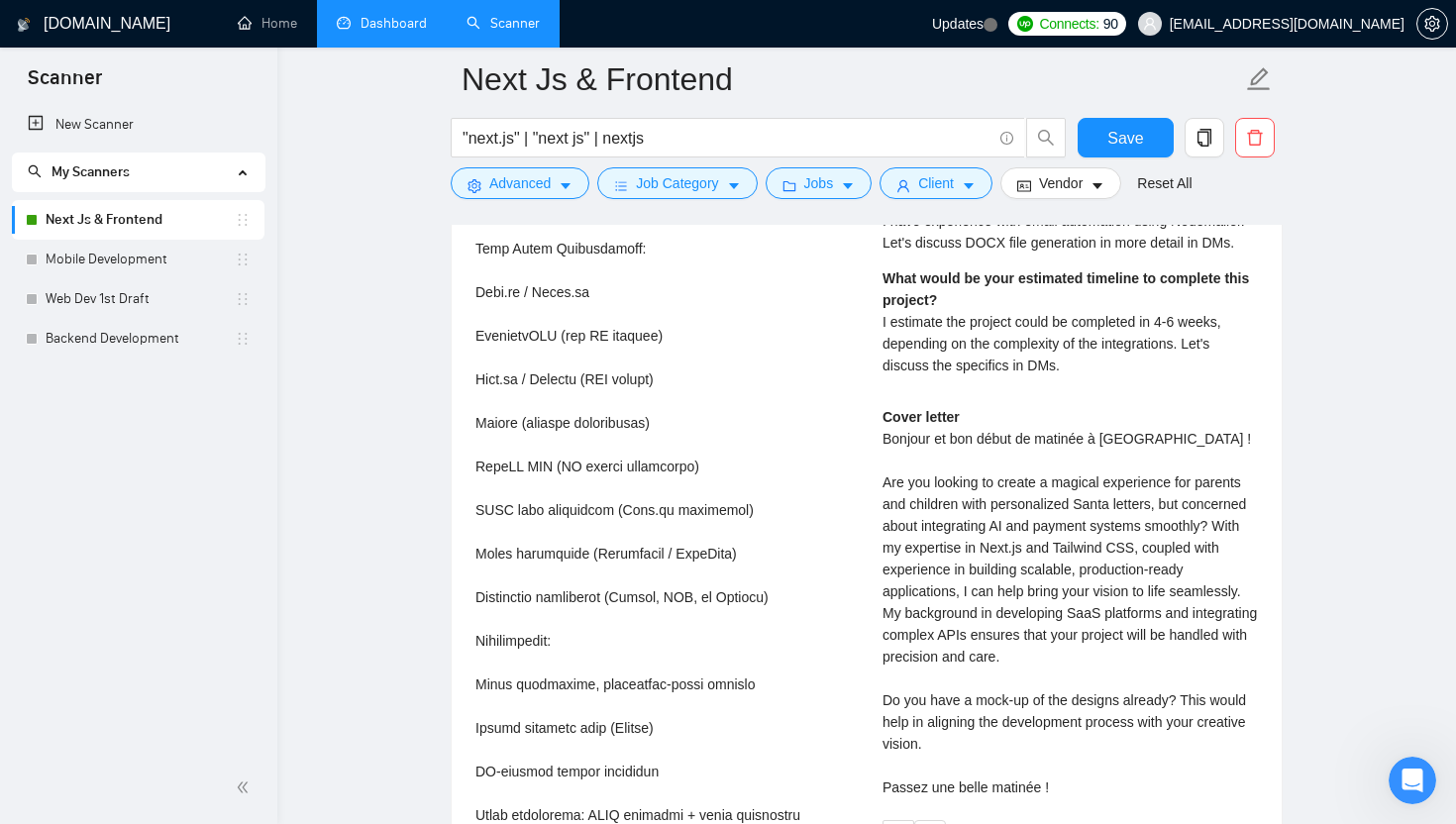 scroll, scrollTop: 5044, scrollLeft: 0, axis: vertical 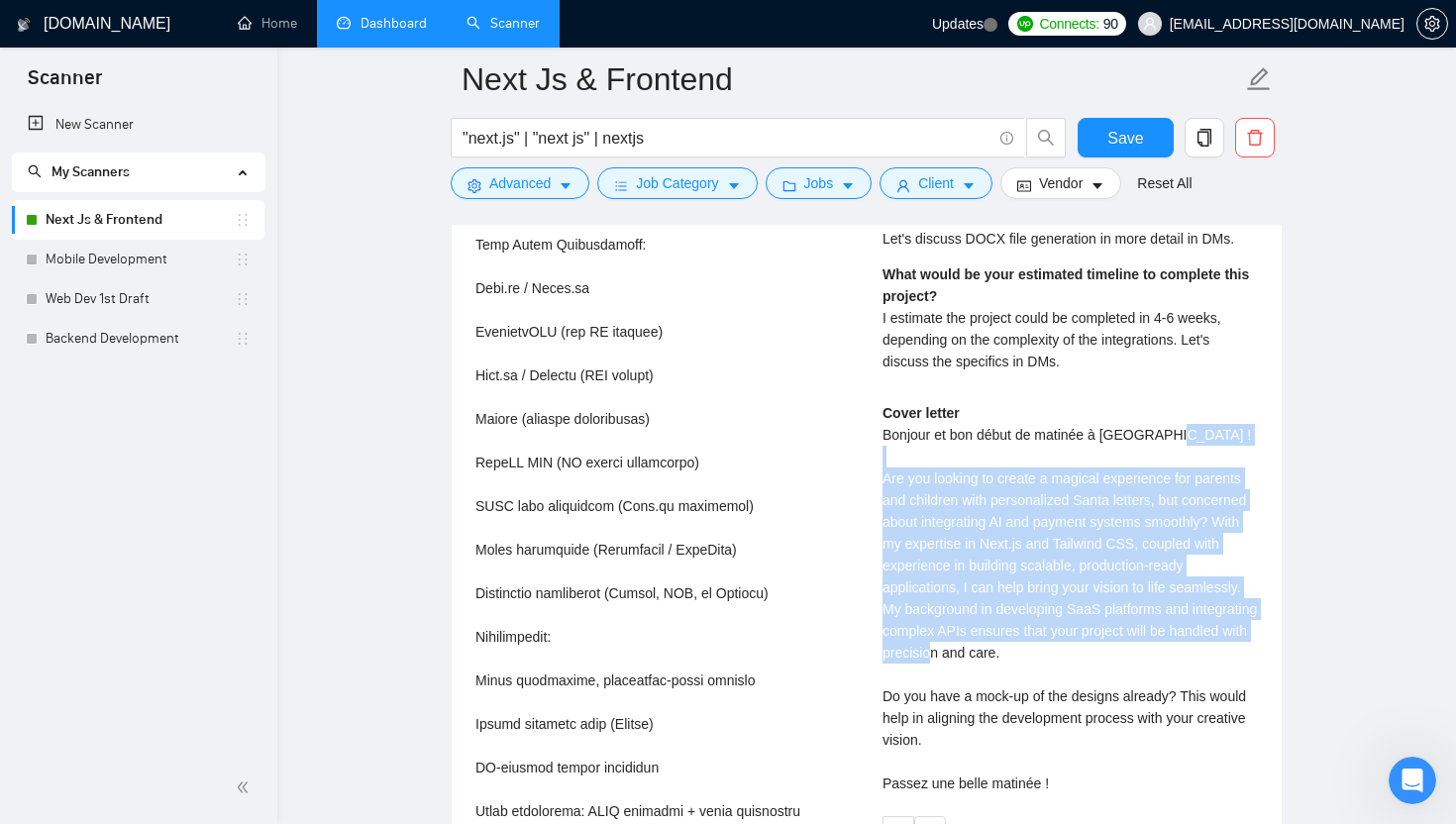 drag, startPoint x: 882, startPoint y: 489, endPoint x: 1160, endPoint y: 673, distance: 333.3767 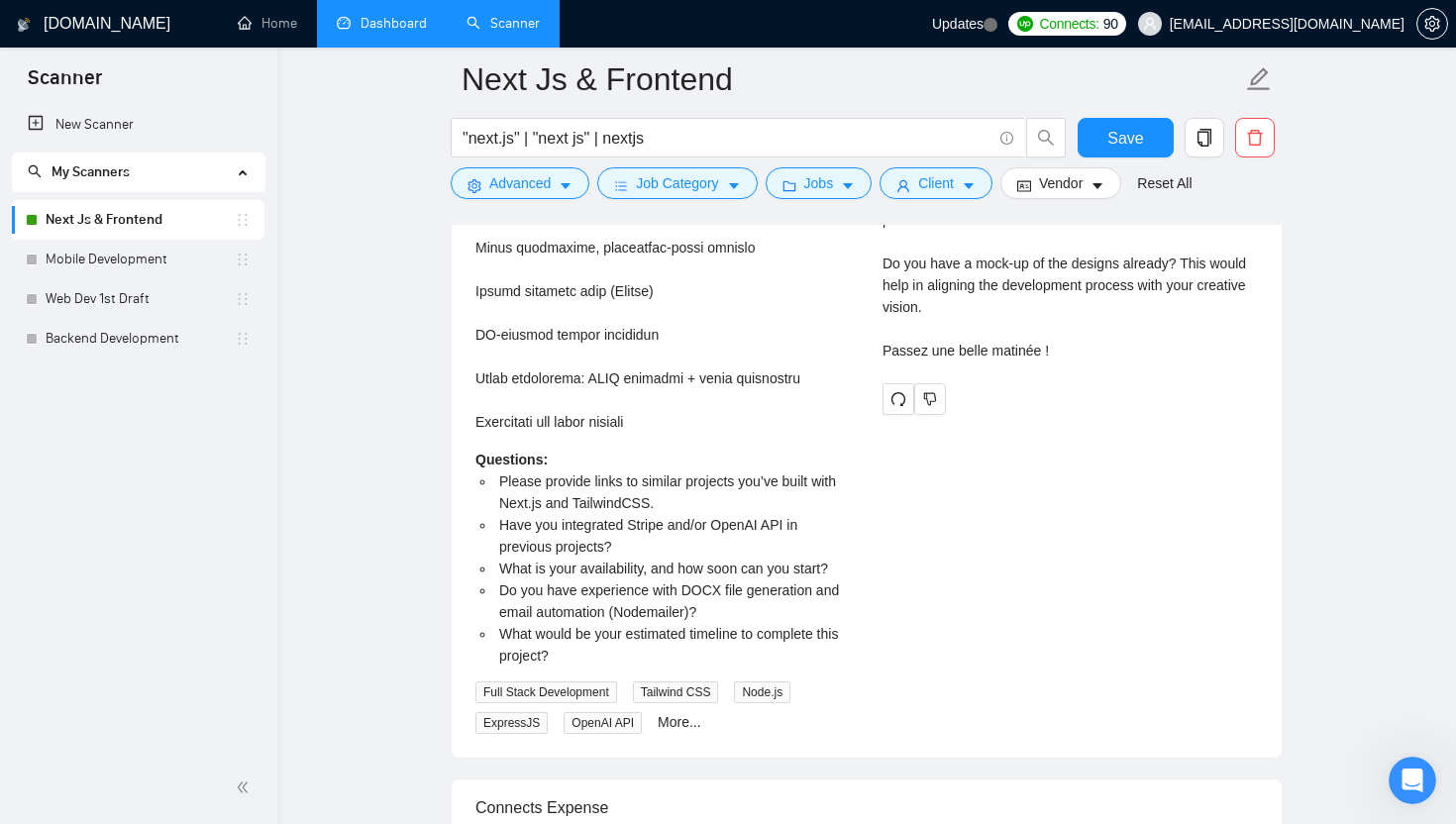 scroll, scrollTop: 5486, scrollLeft: 0, axis: vertical 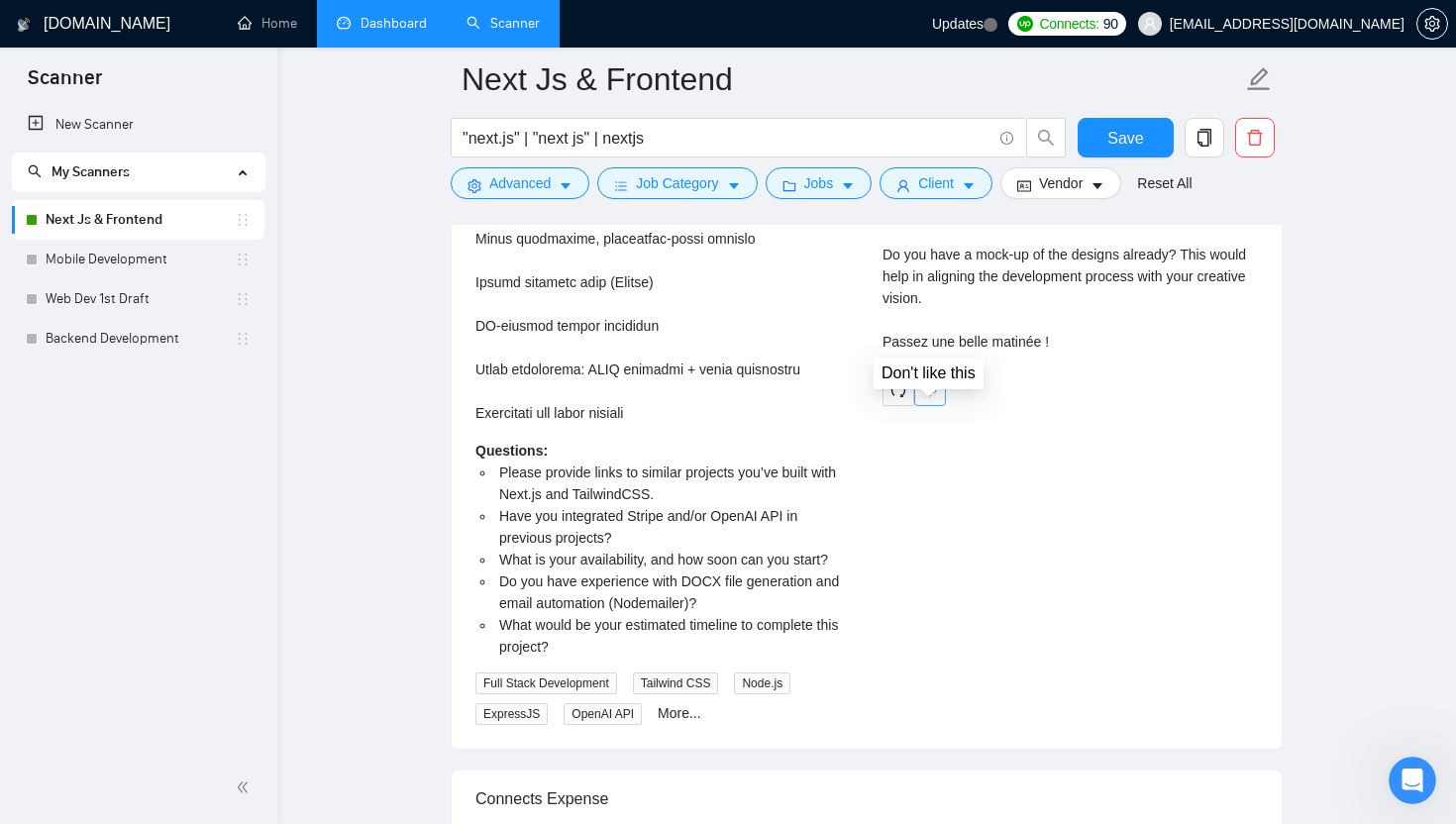 click 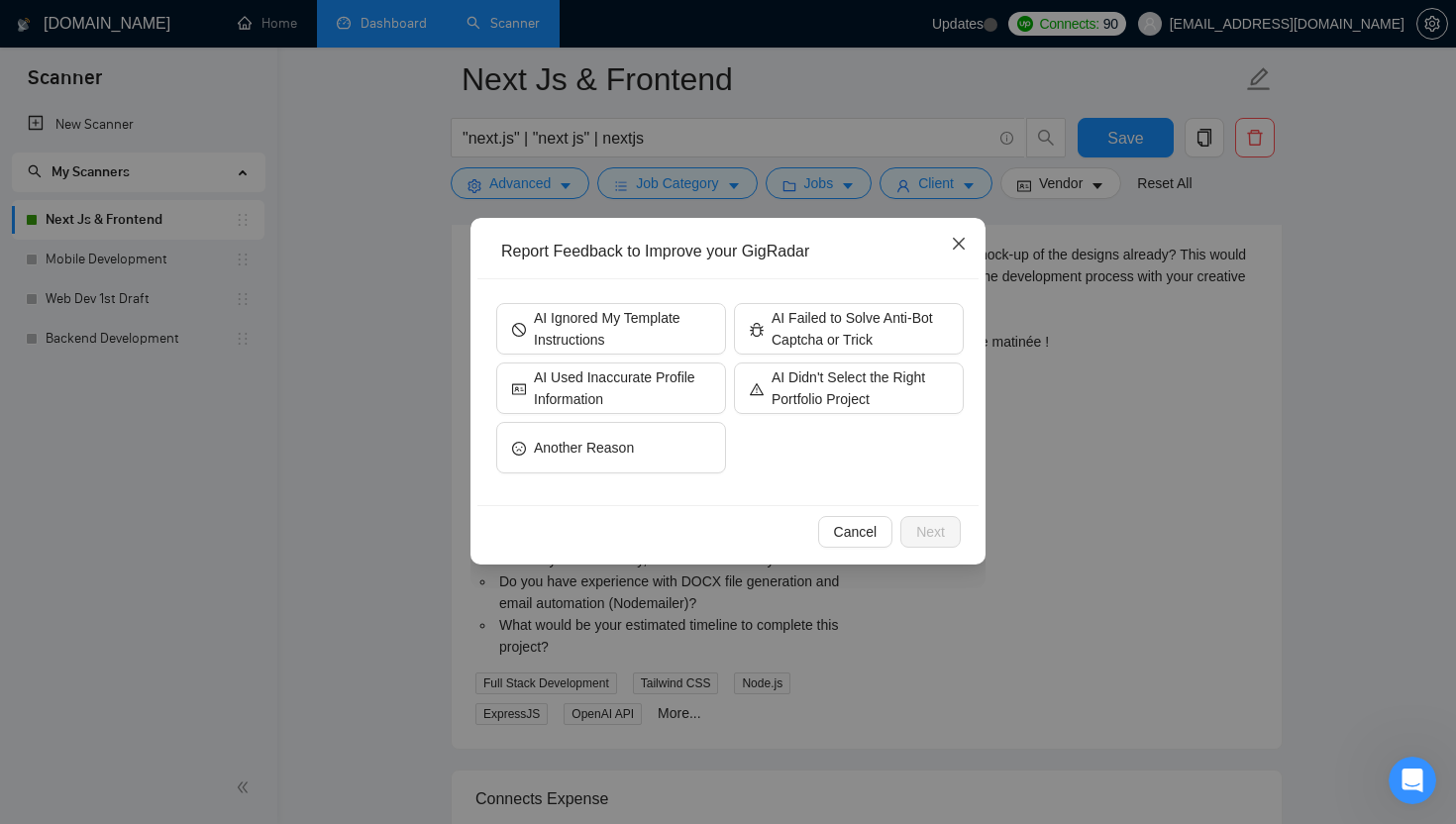 click 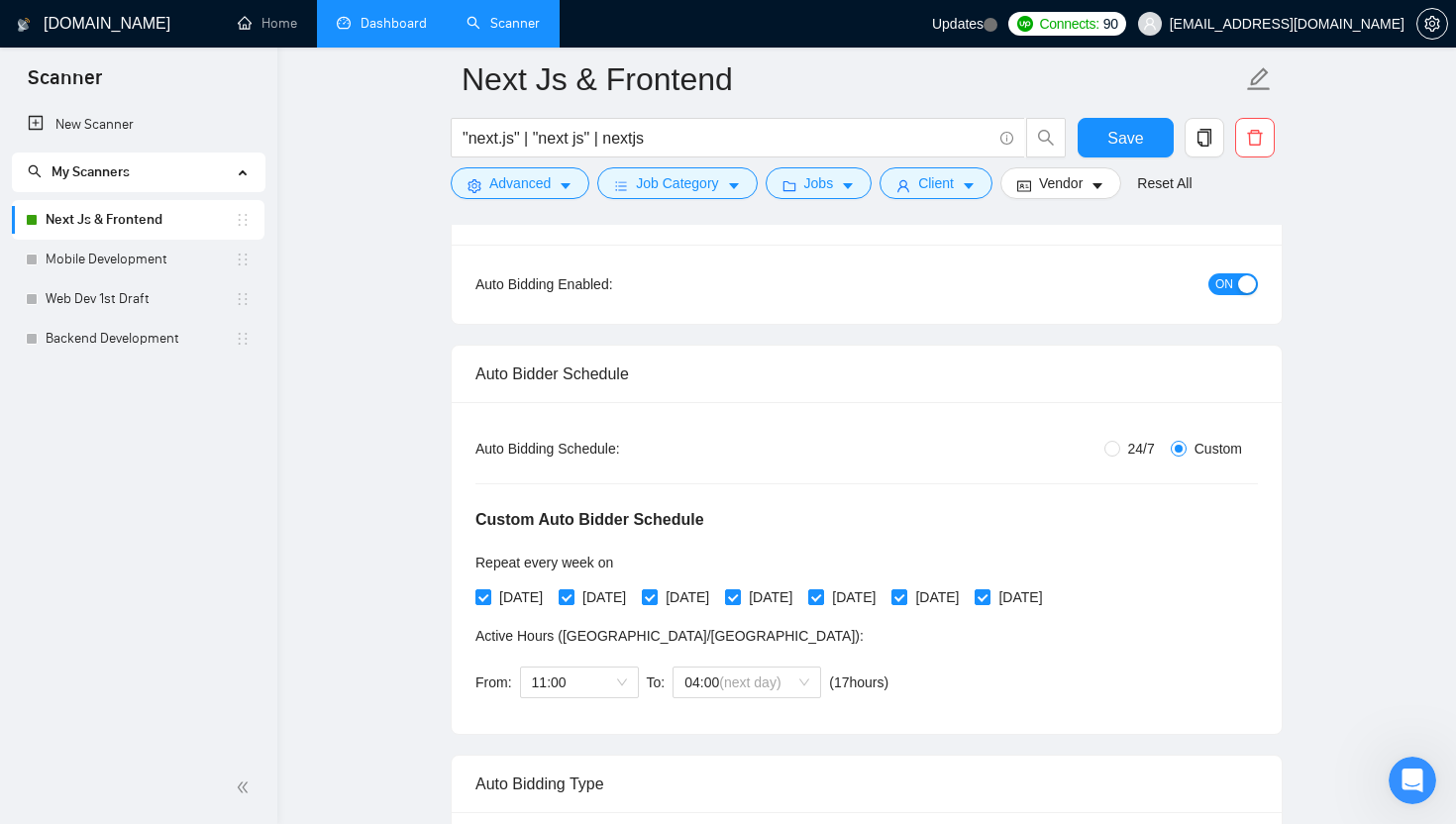 scroll, scrollTop: 0, scrollLeft: 0, axis: both 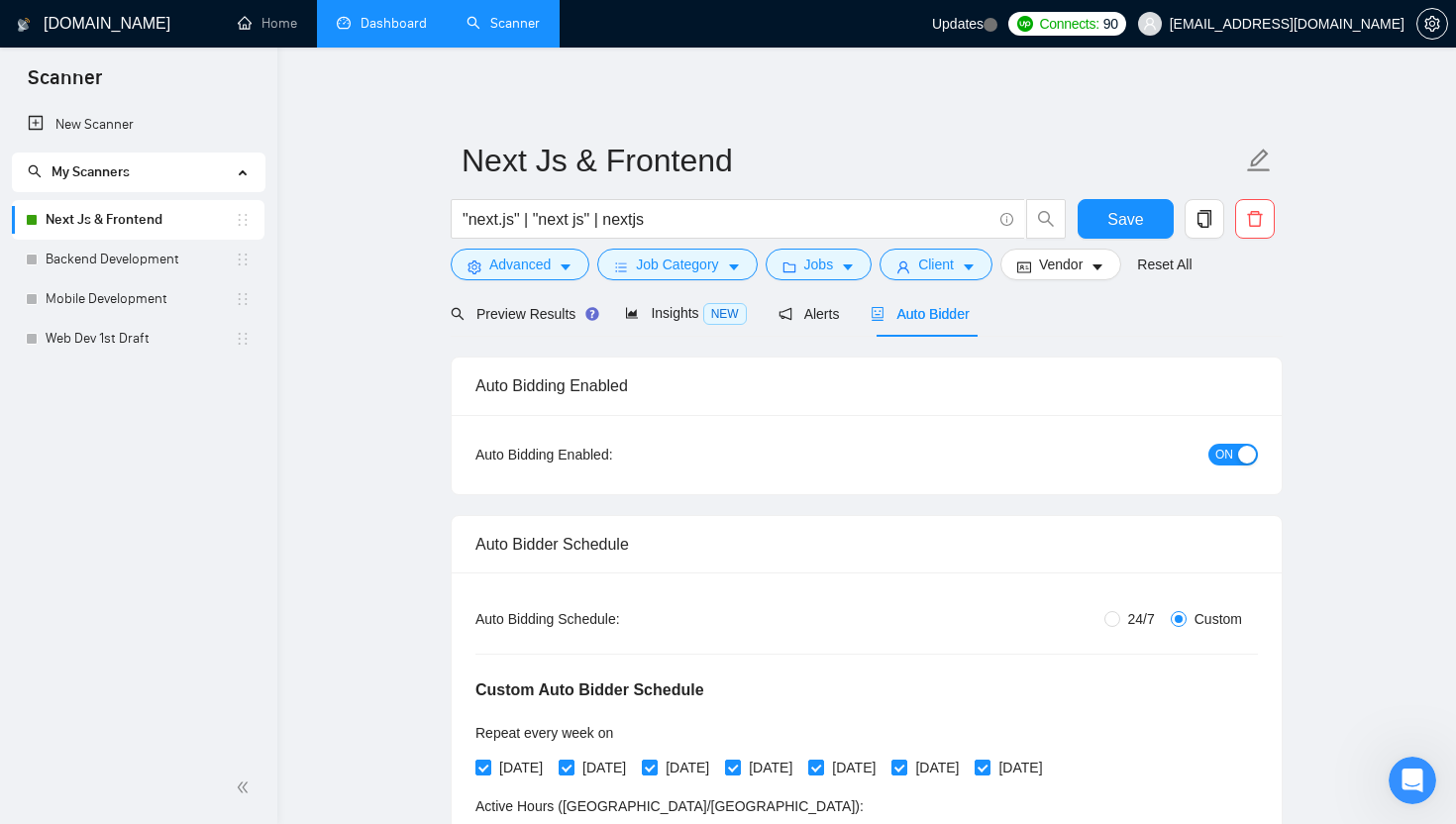 click on "Dashboard" at bounding box center (381, 23) 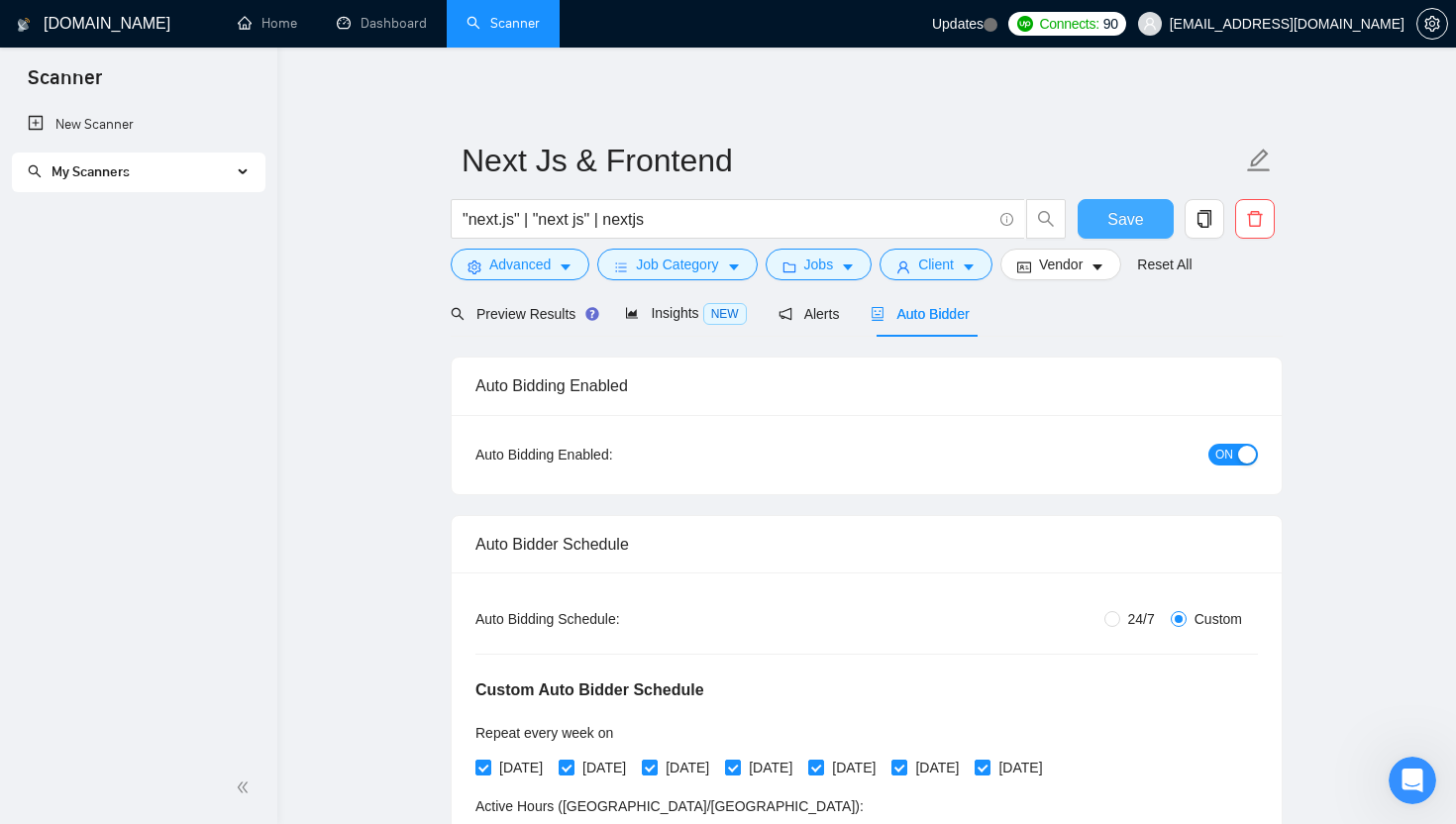 click on "Save" at bounding box center [1125, 219] 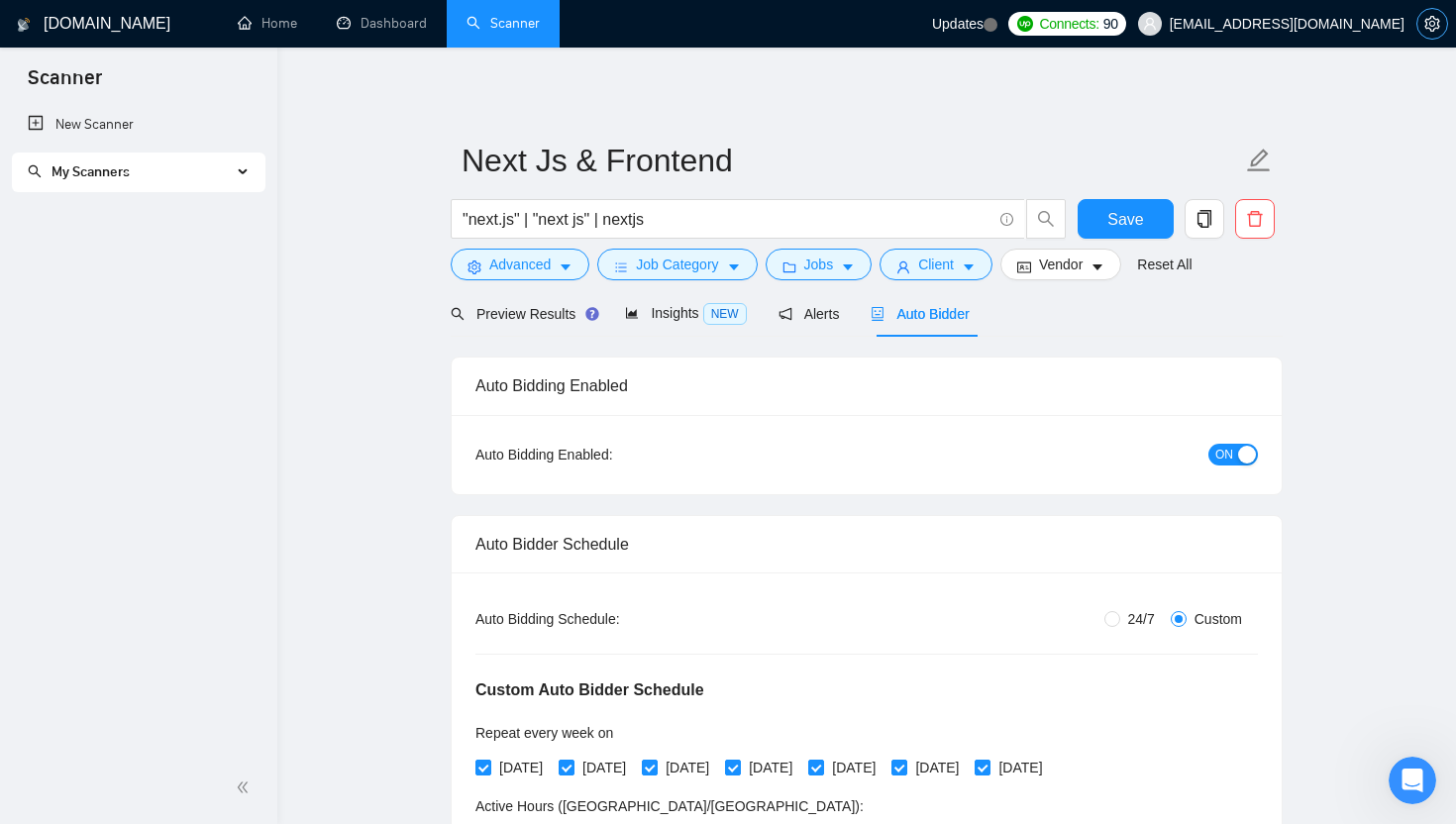 click at bounding box center [1432, 24] 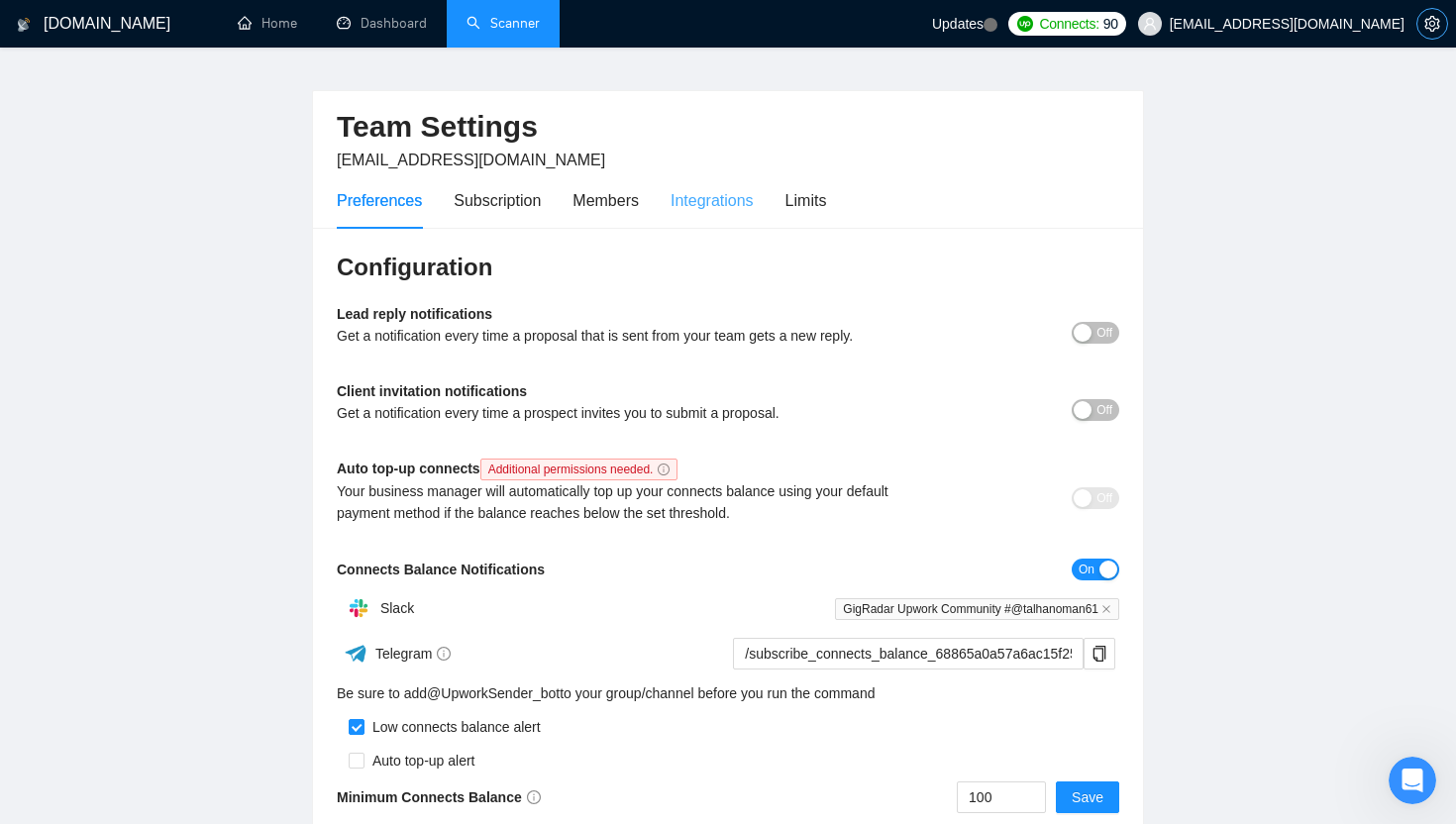 scroll, scrollTop: 15, scrollLeft: 0, axis: vertical 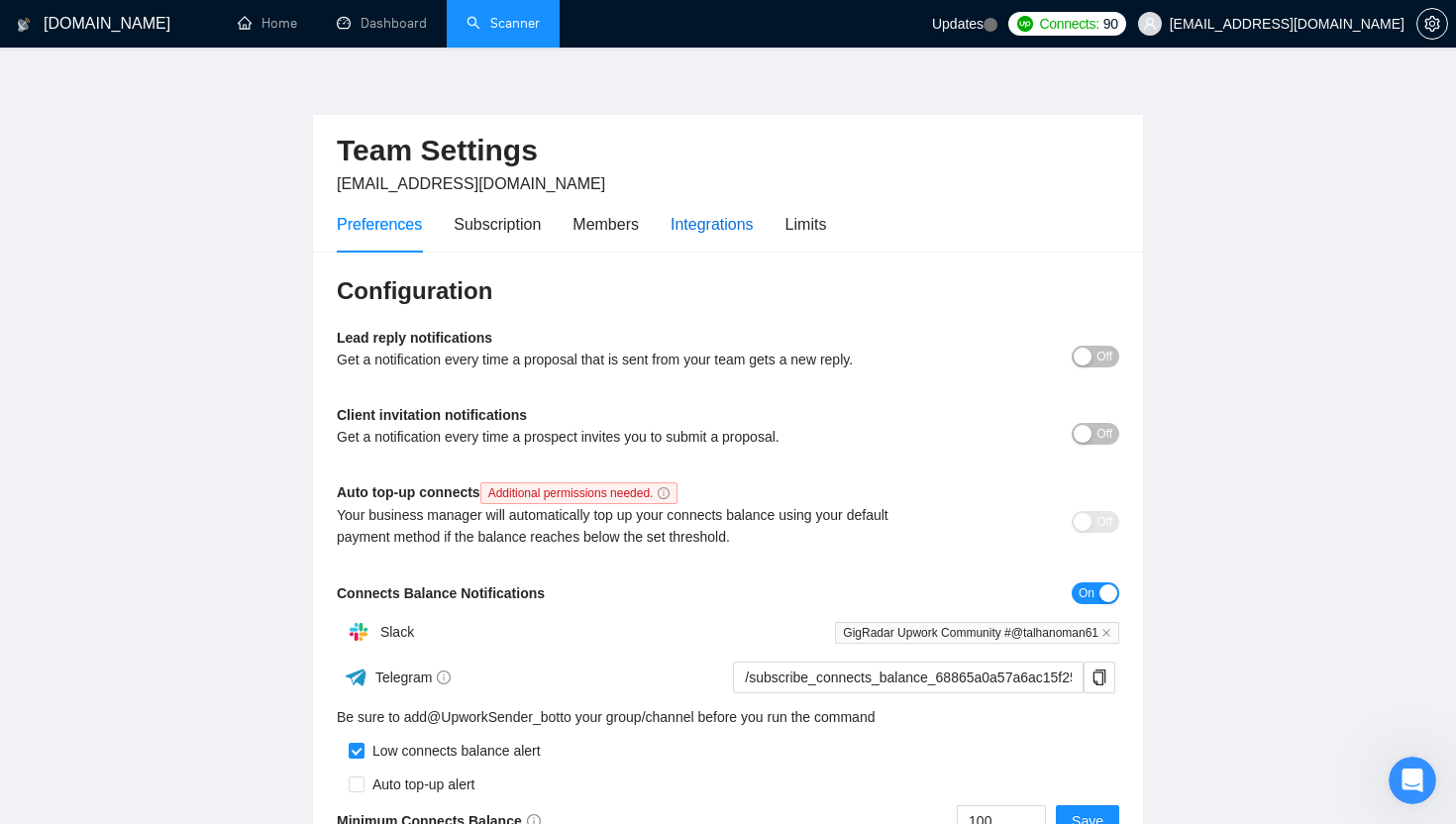 click on "Integrations" at bounding box center (712, 224) 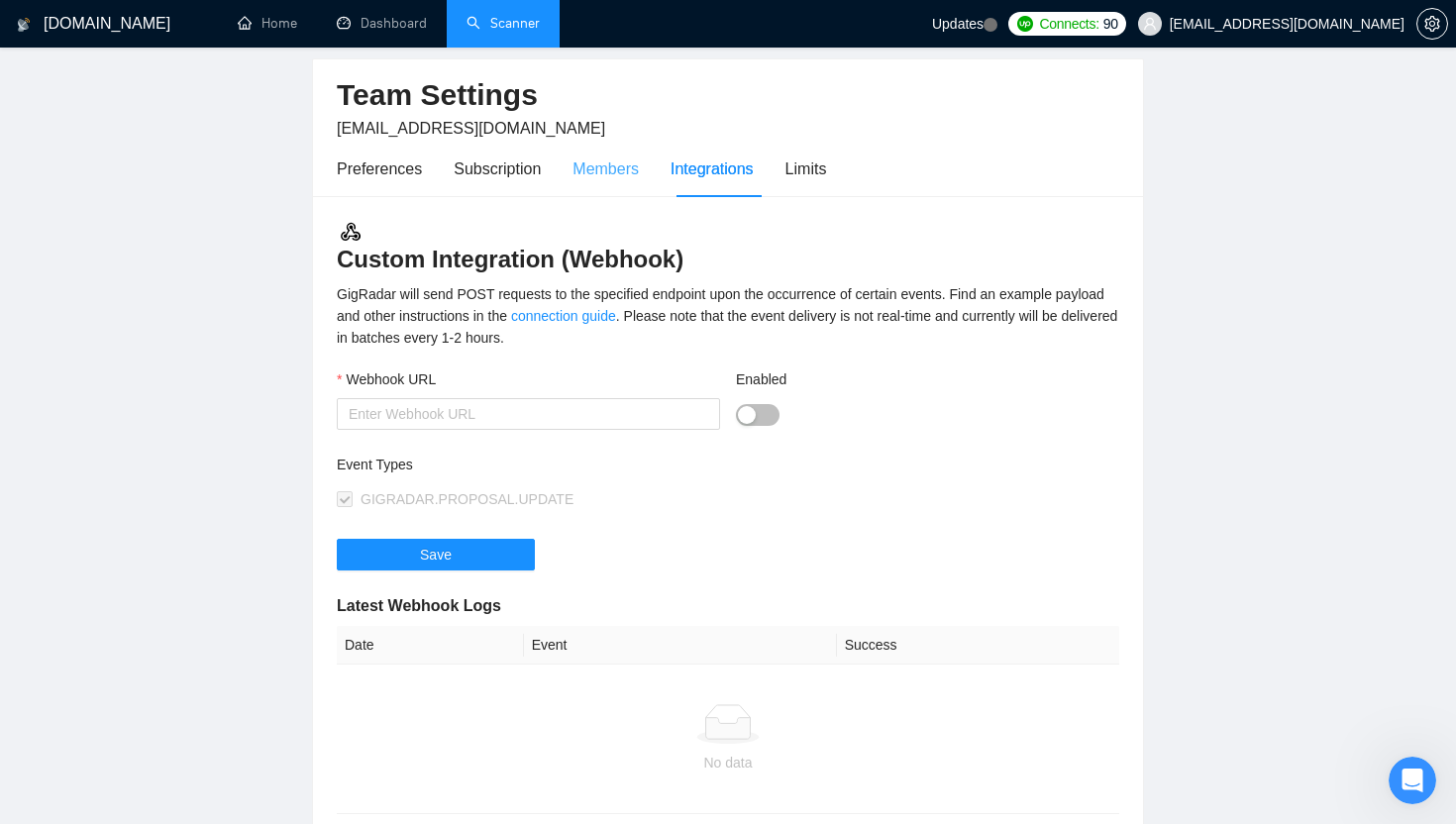scroll, scrollTop: 62, scrollLeft: 0, axis: vertical 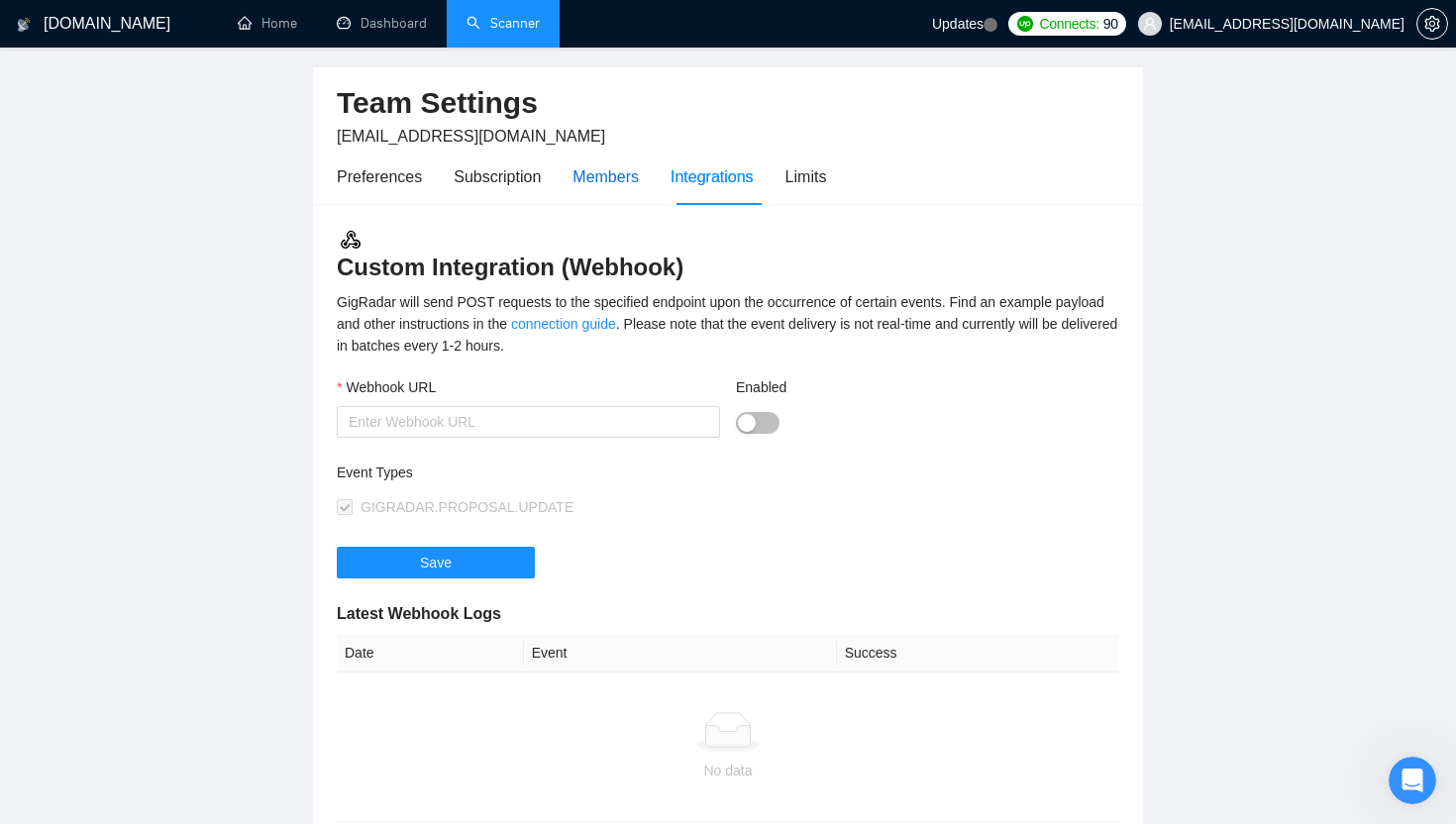 click on "Members" at bounding box center [605, 176] 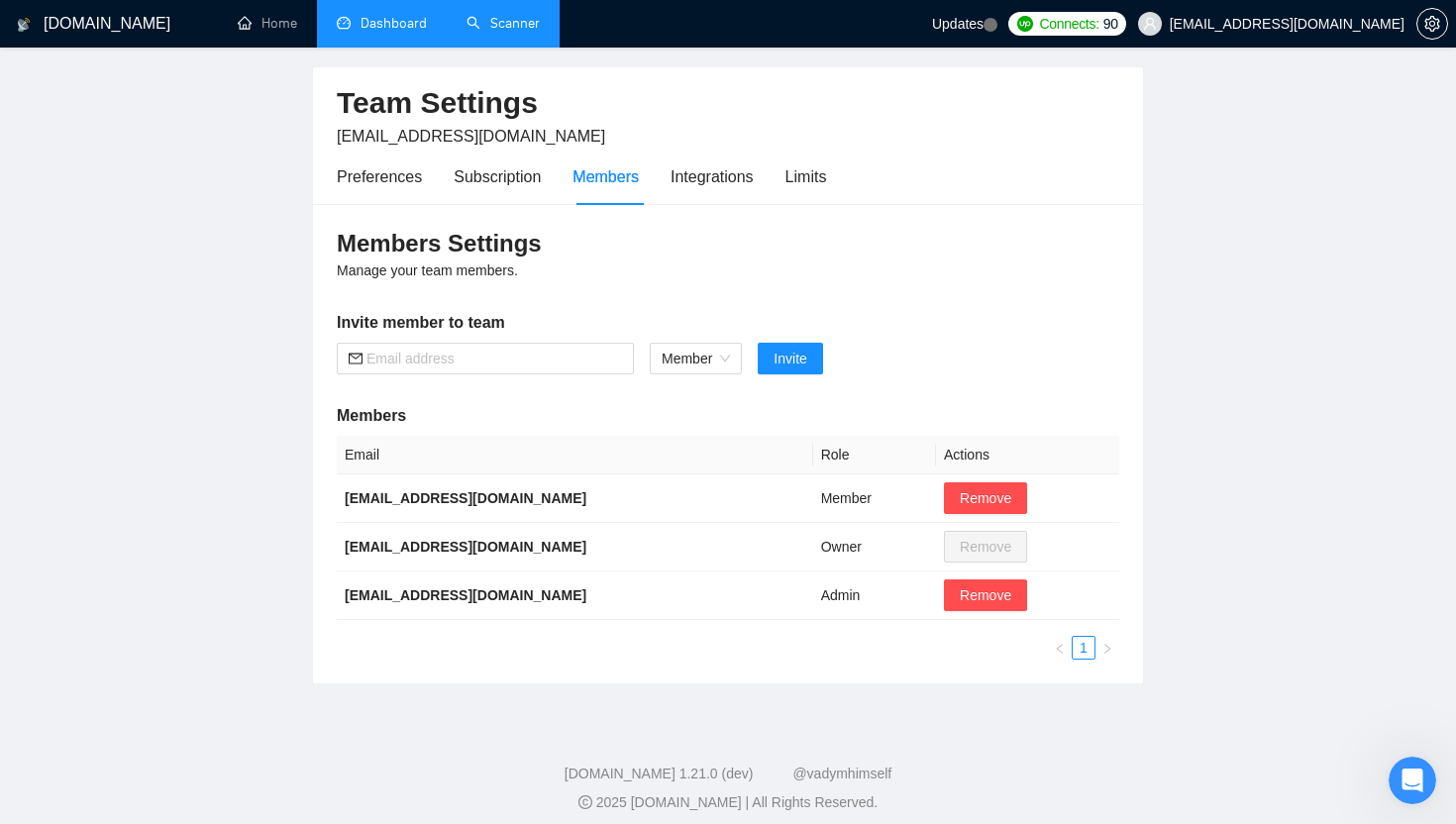 click on "Dashboard" at bounding box center [381, 23] 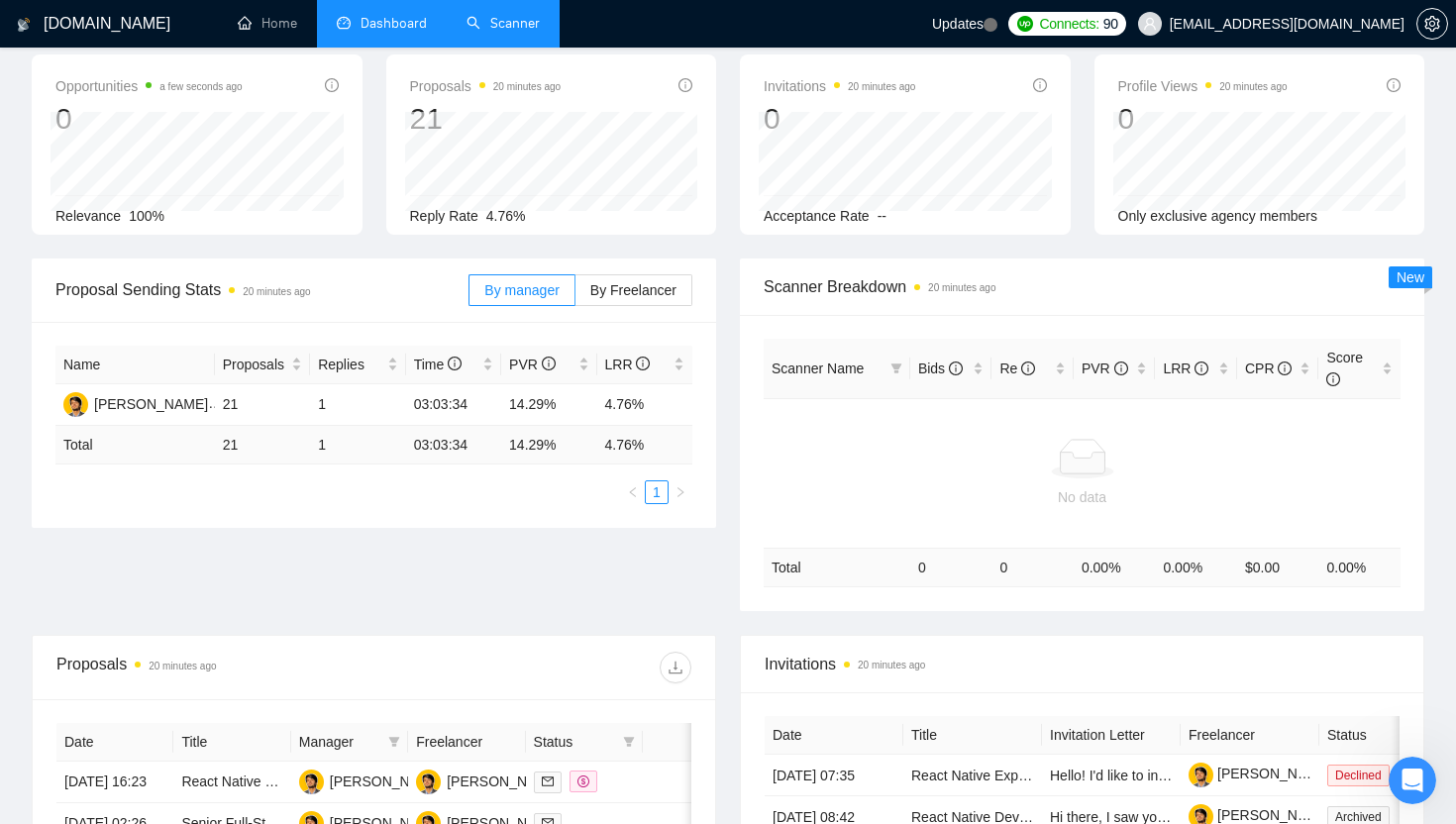 scroll, scrollTop: 0, scrollLeft: 0, axis: both 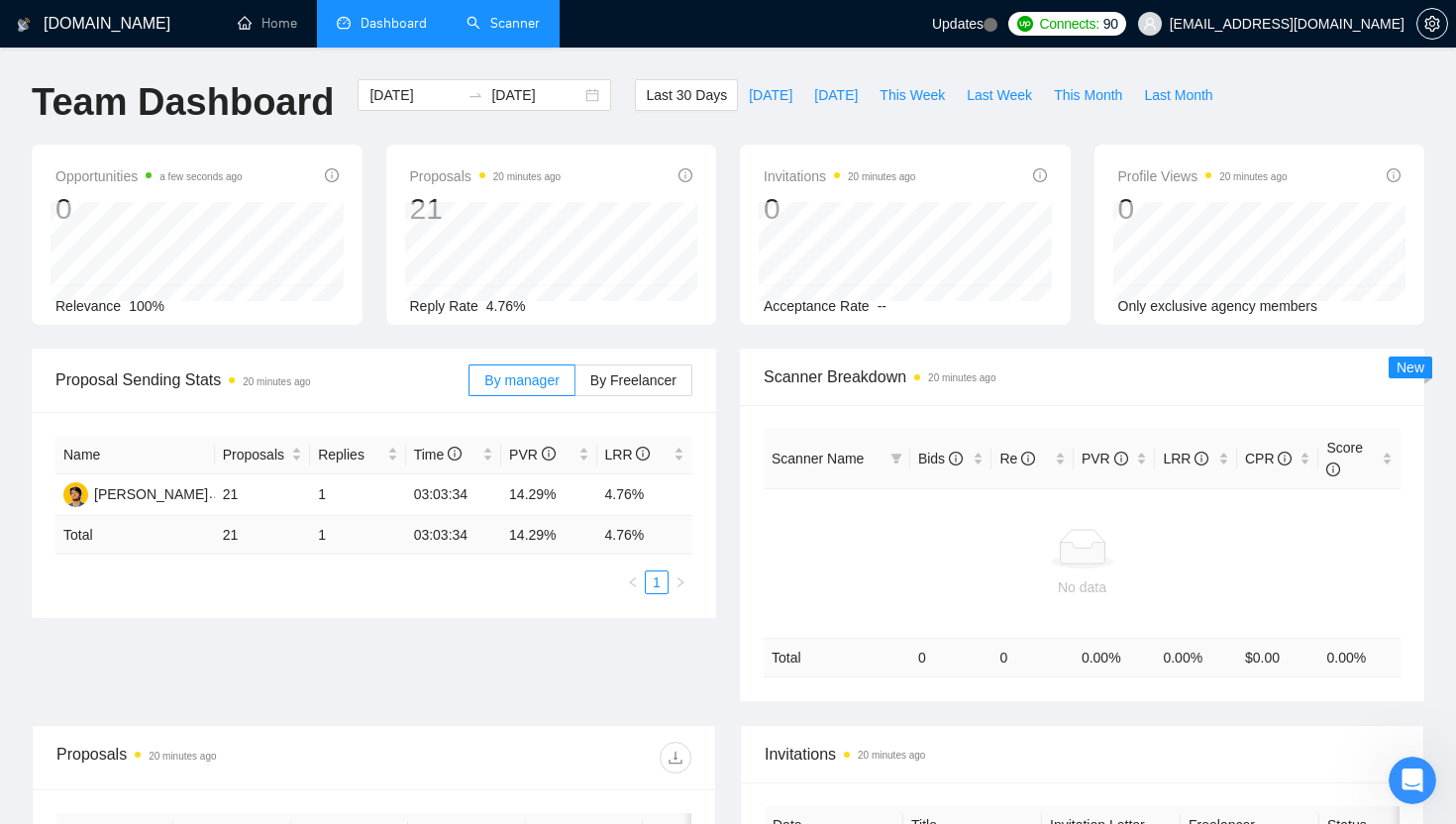 click on "Scanner" at bounding box center [503, 23] 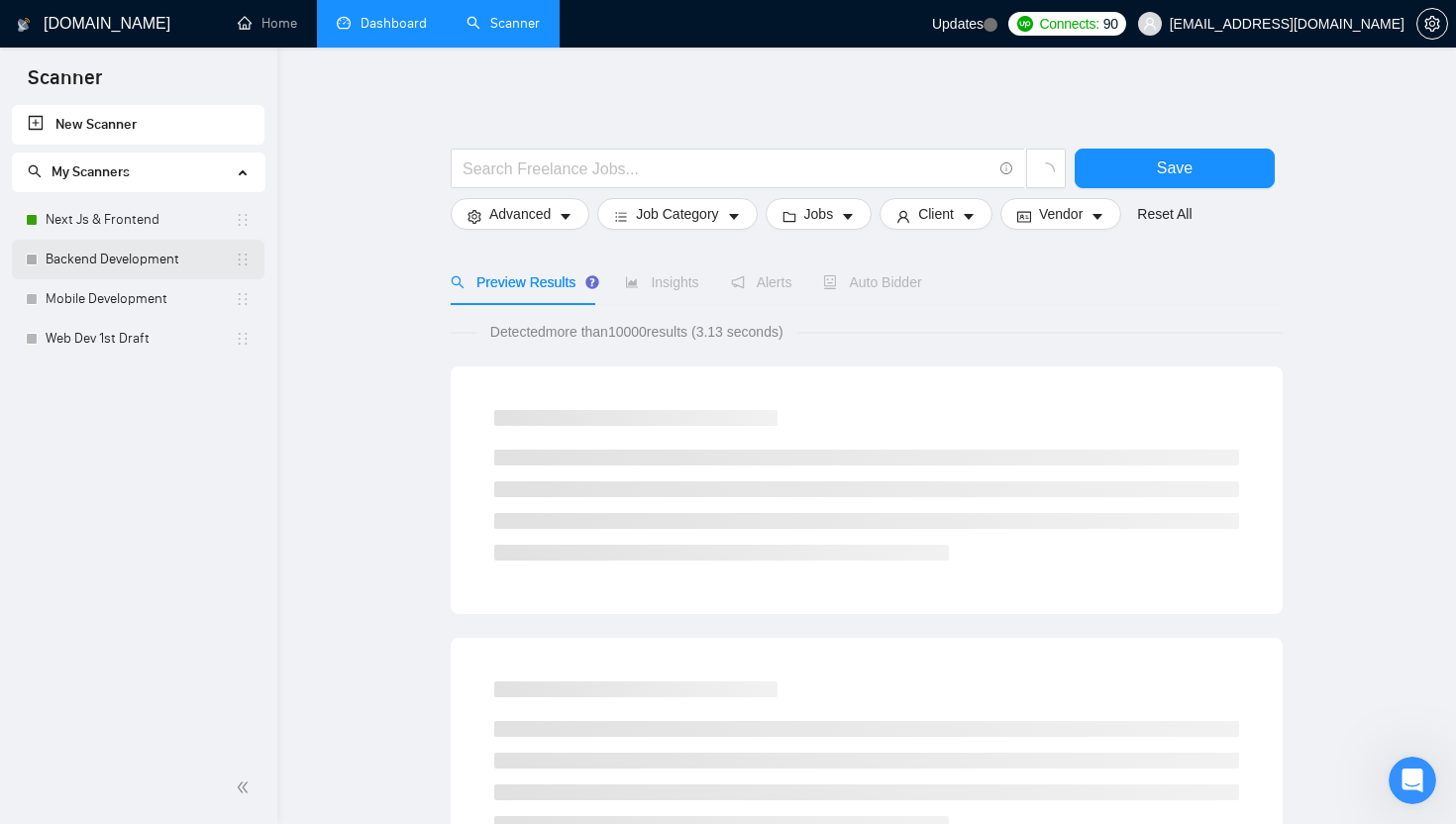 click on "Backend Development" at bounding box center [140, 259] 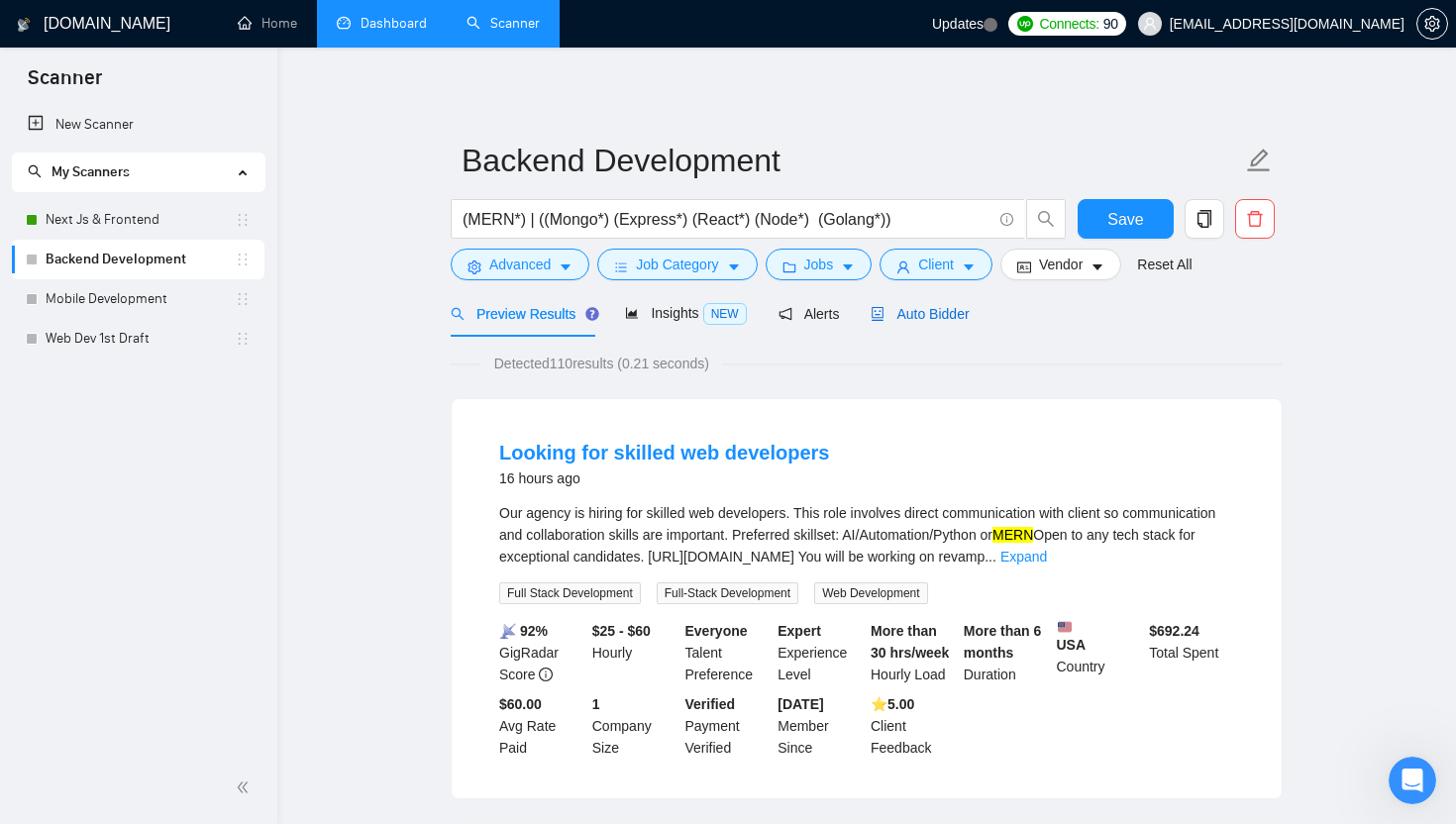 click on "Auto Bidder" at bounding box center [919, 314] 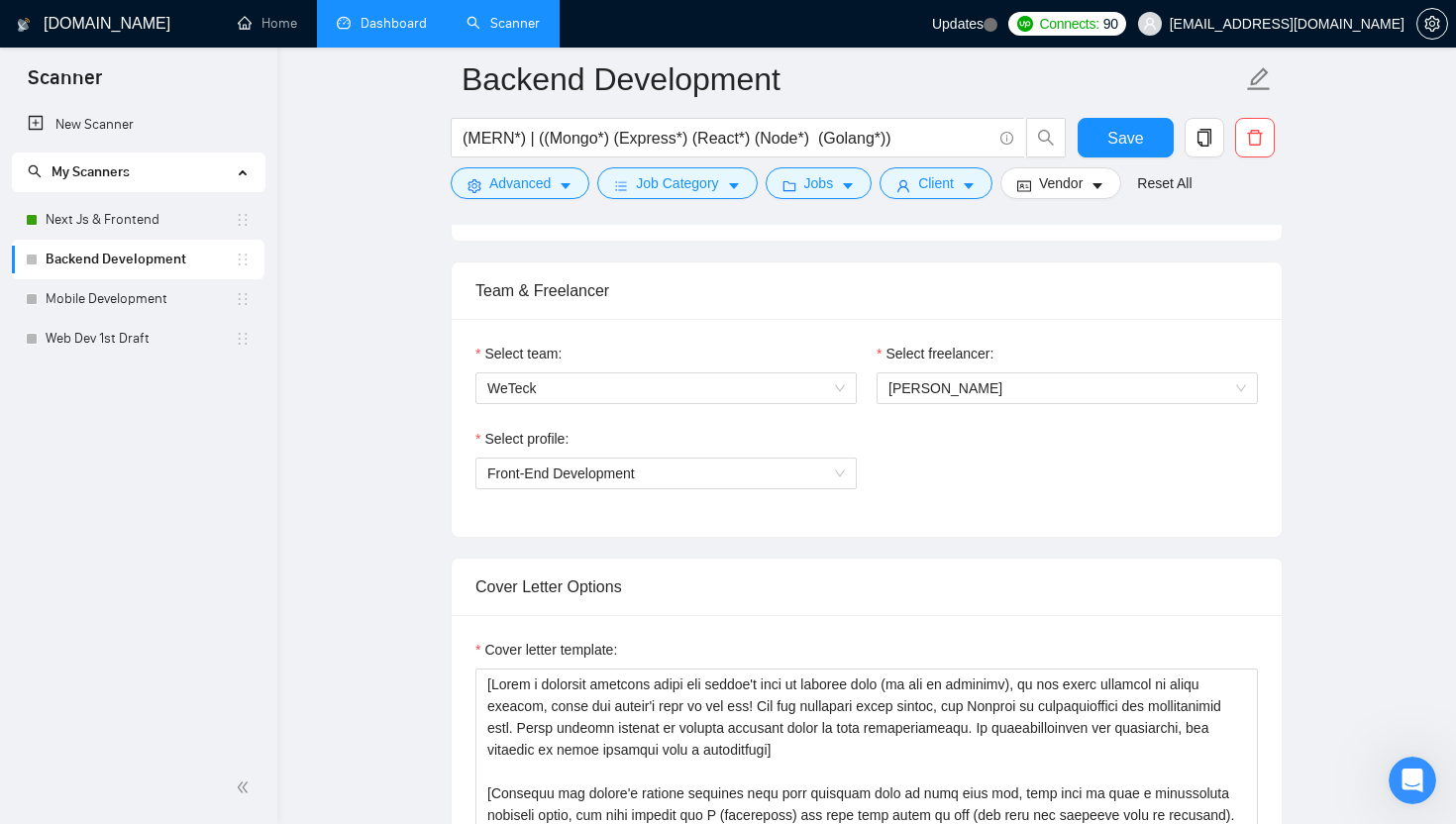 scroll, scrollTop: 1218, scrollLeft: 0, axis: vertical 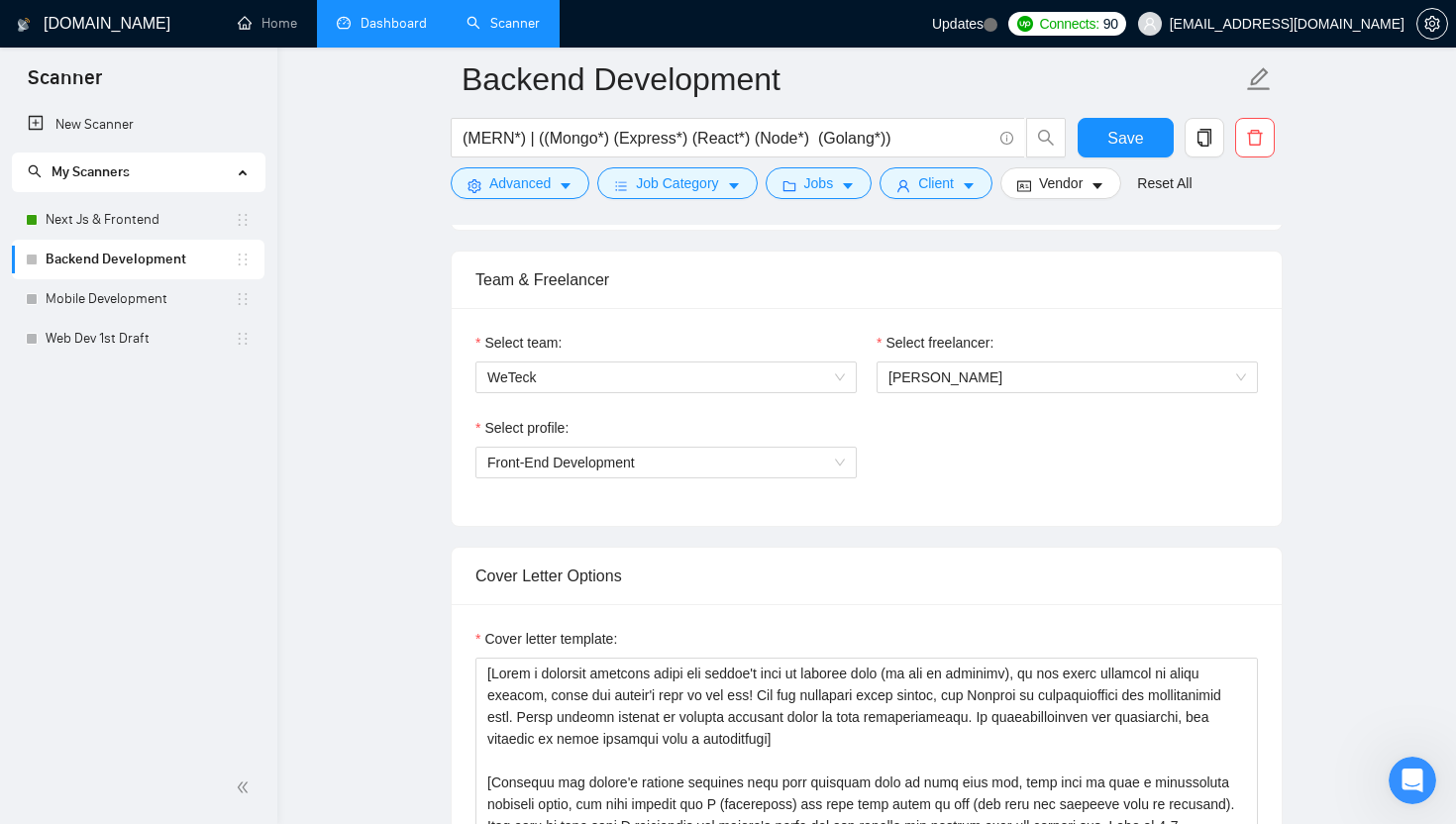 click on "Select freelancer:" at bounding box center [1067, 347] 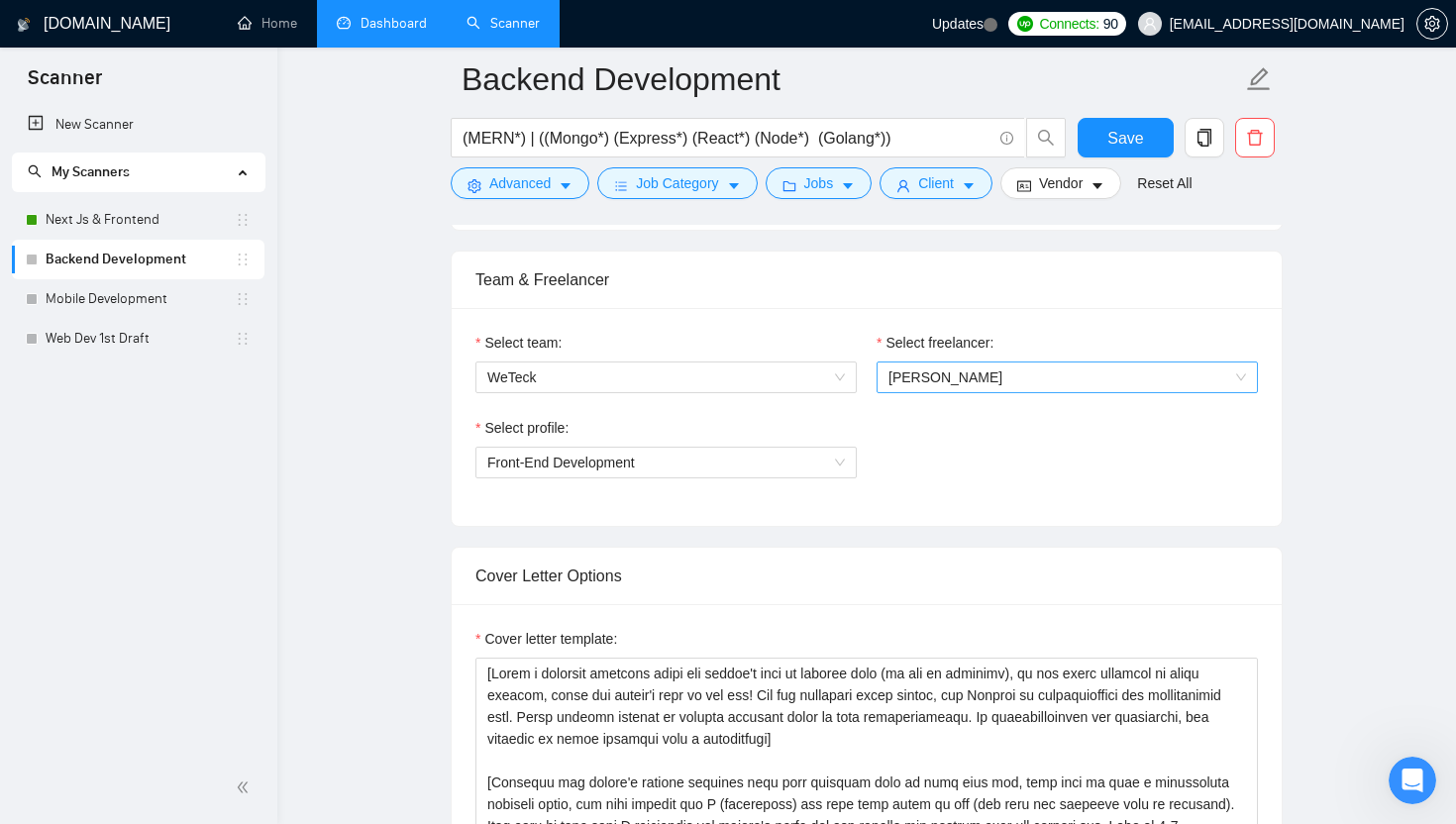 click on "[PERSON_NAME]" at bounding box center [1067, 377] 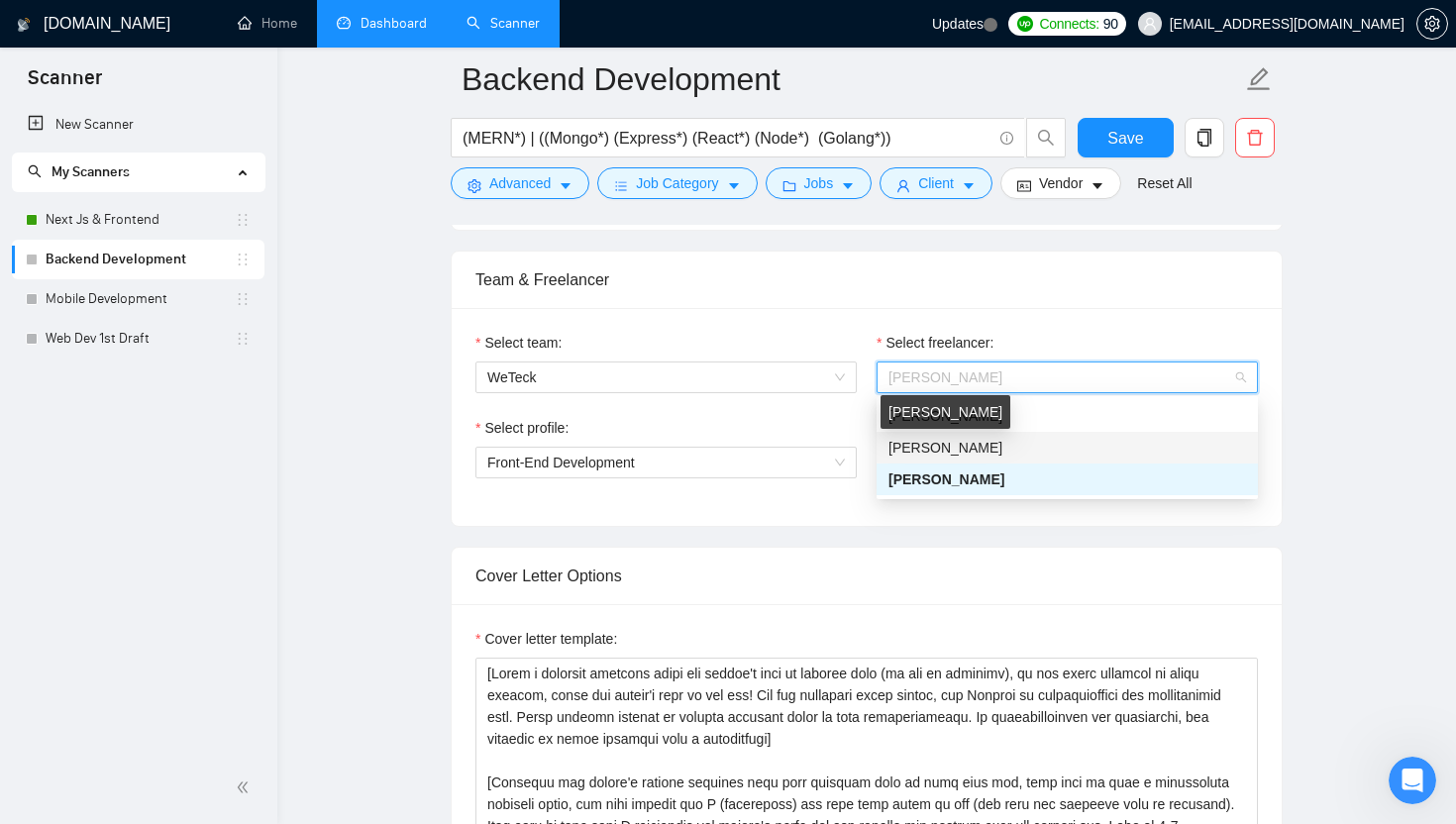 click on "Arhum Sharif" at bounding box center [945, 448] 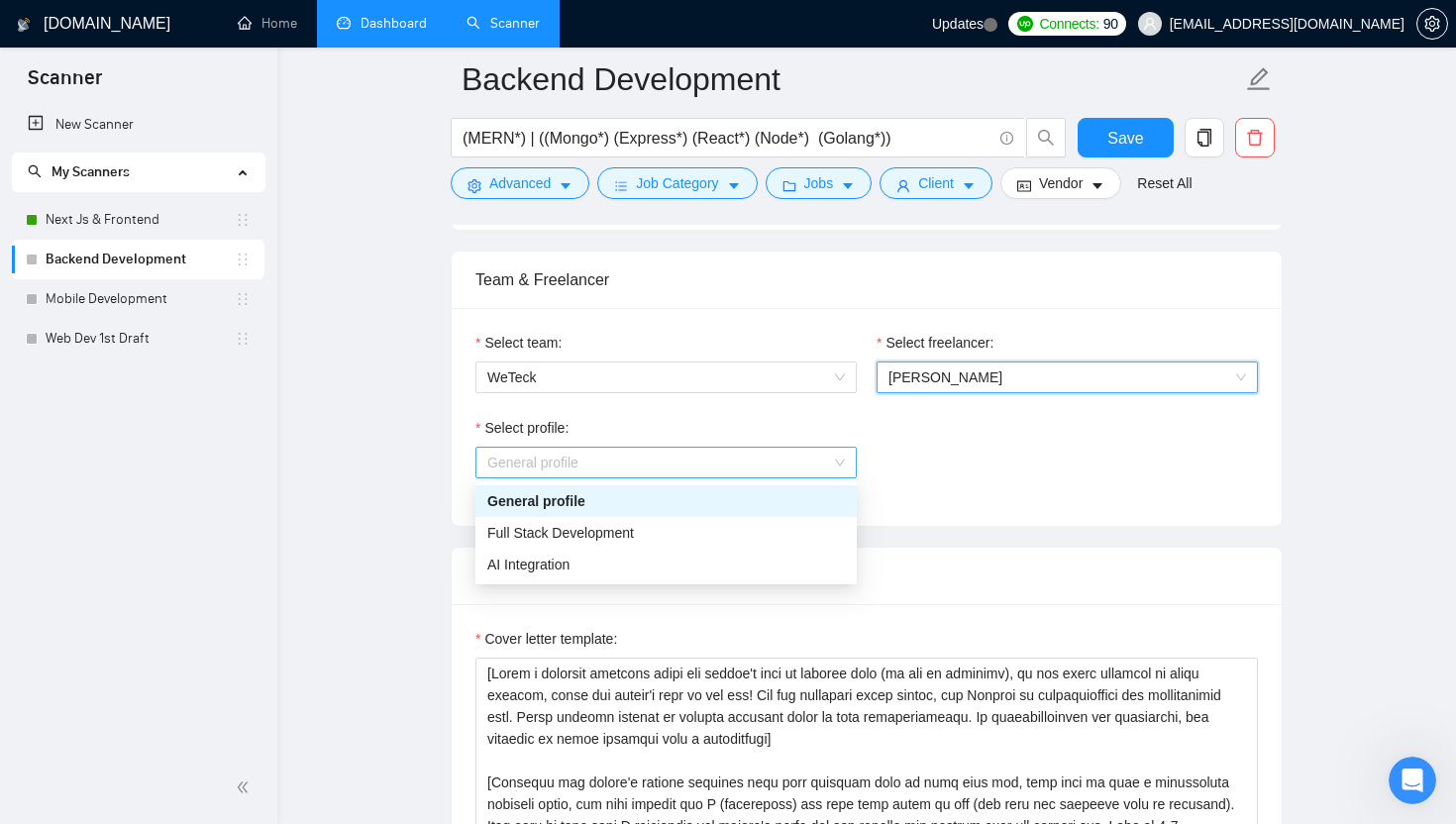click on "General profile" at bounding box center (666, 463) 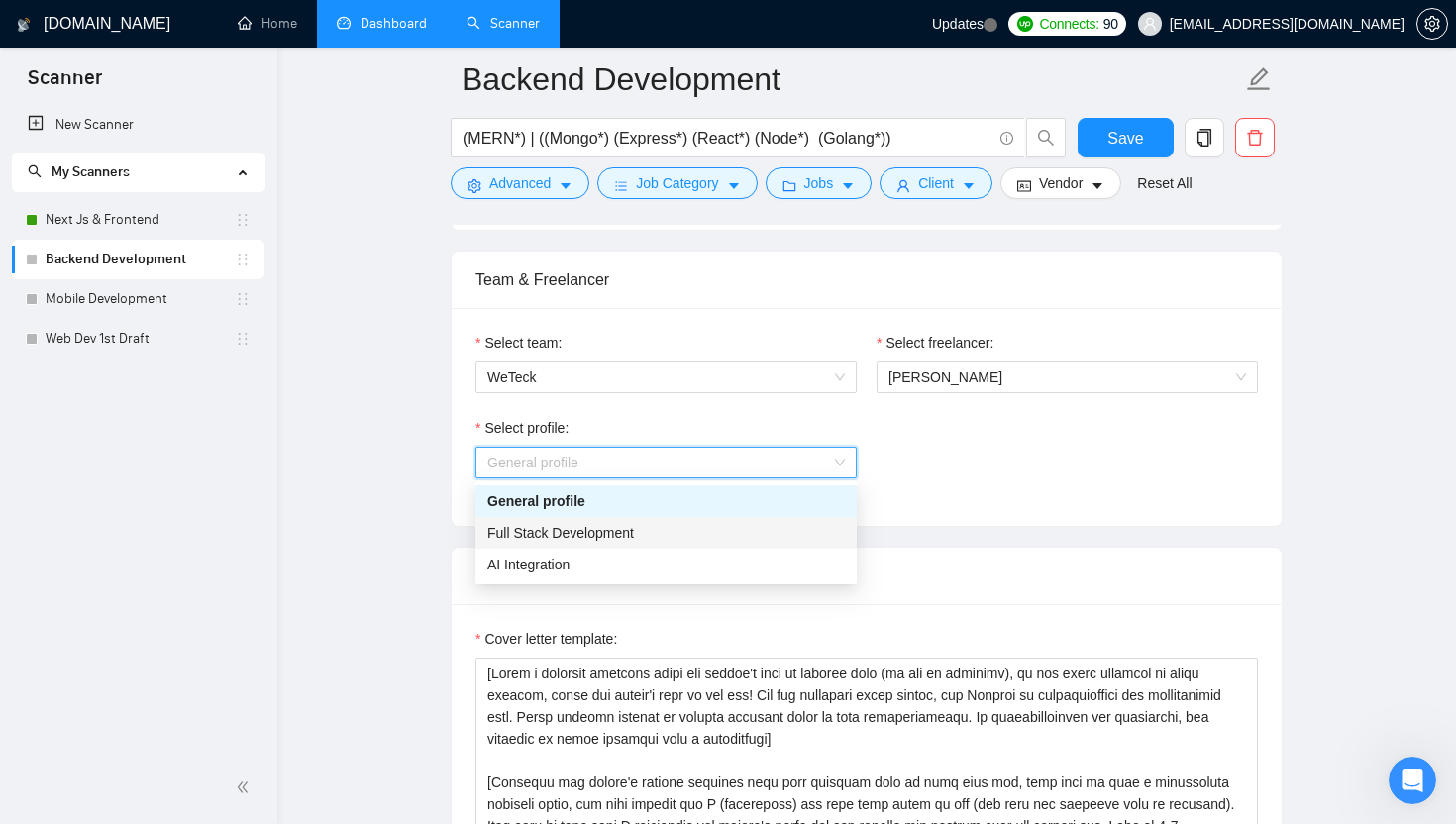 click on "Full Stack Development" at bounding box center (666, 533) 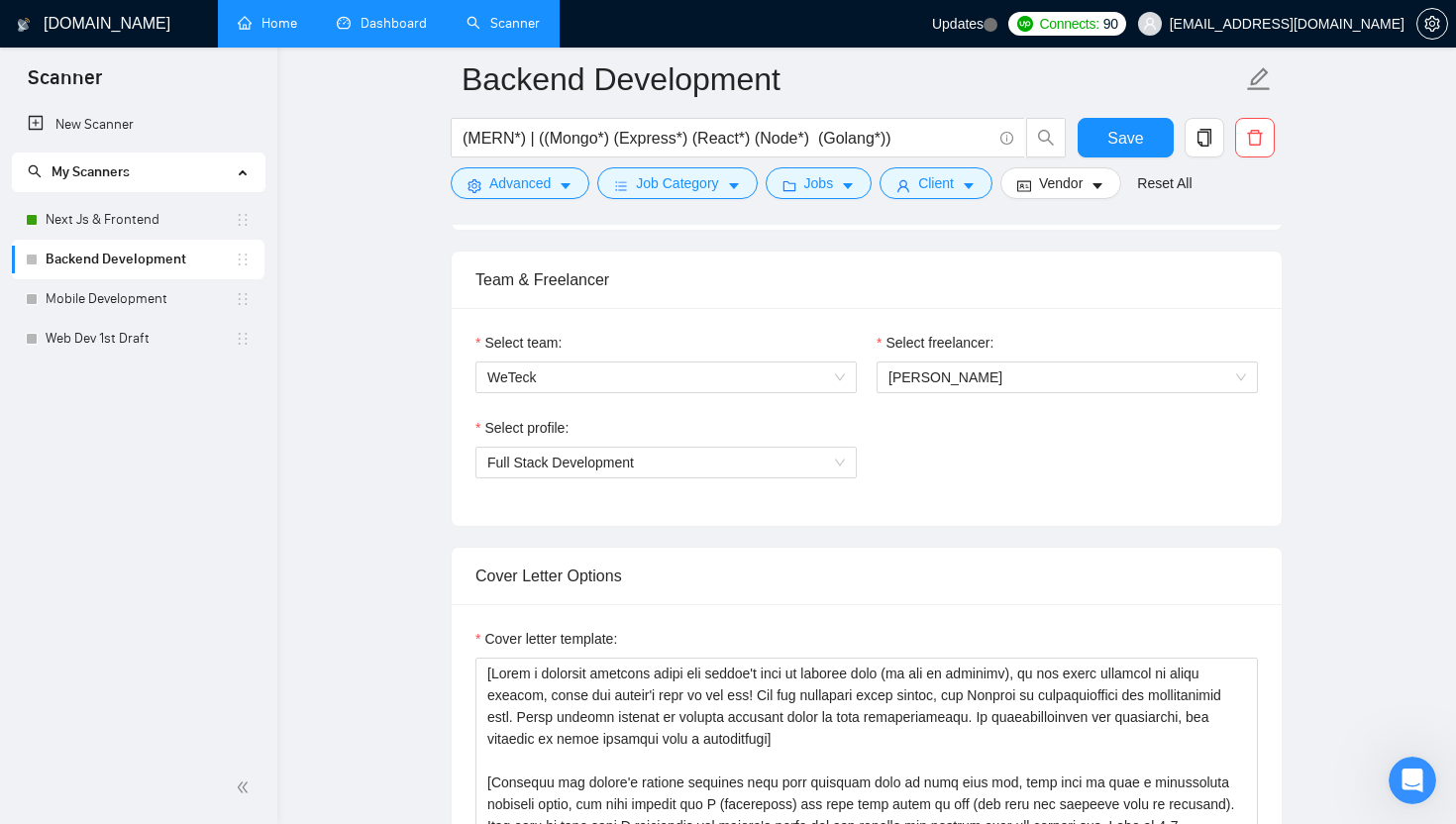click on "Home" at bounding box center [267, 23] 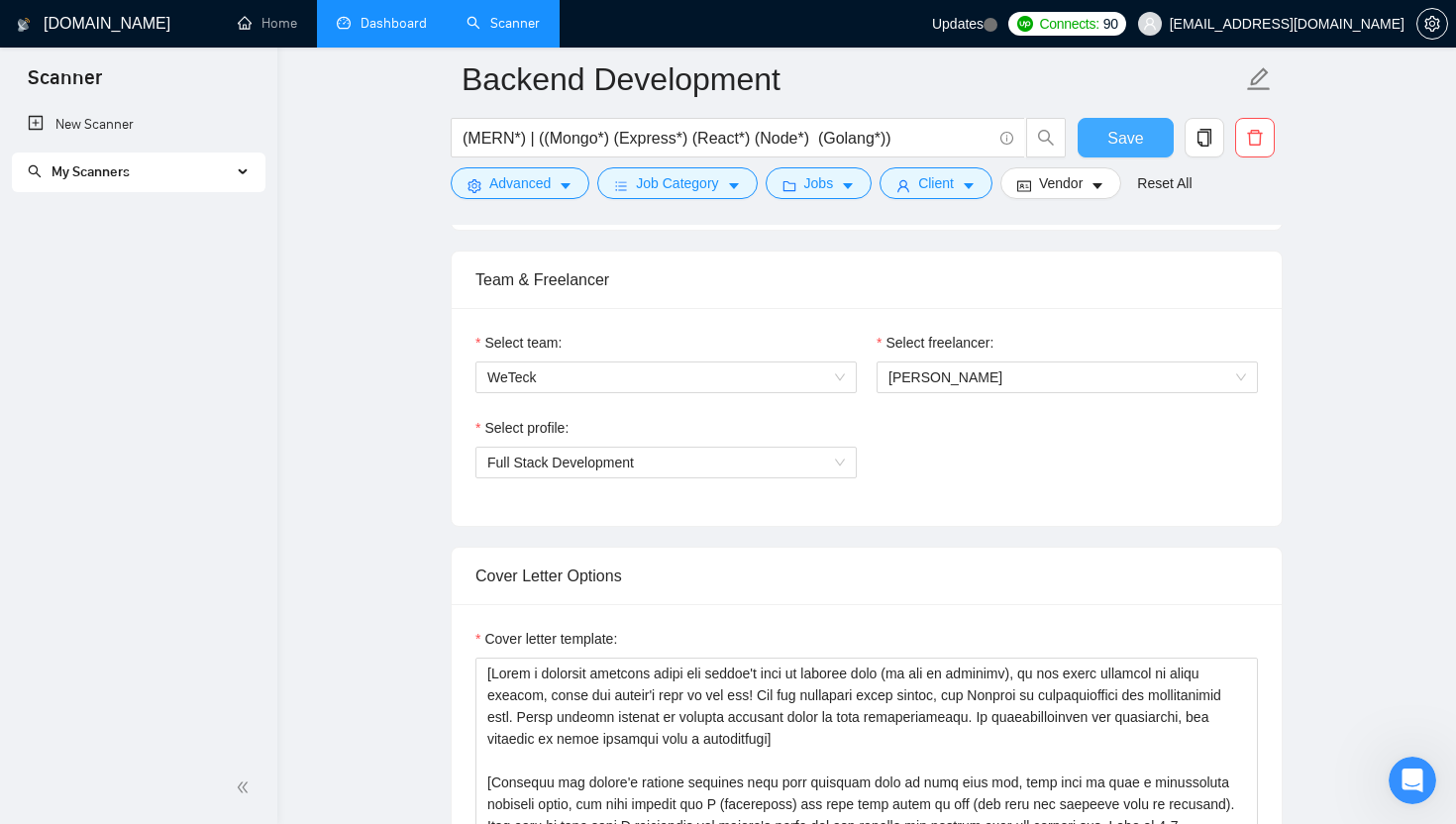 click on "Save" at bounding box center [1125, 138] 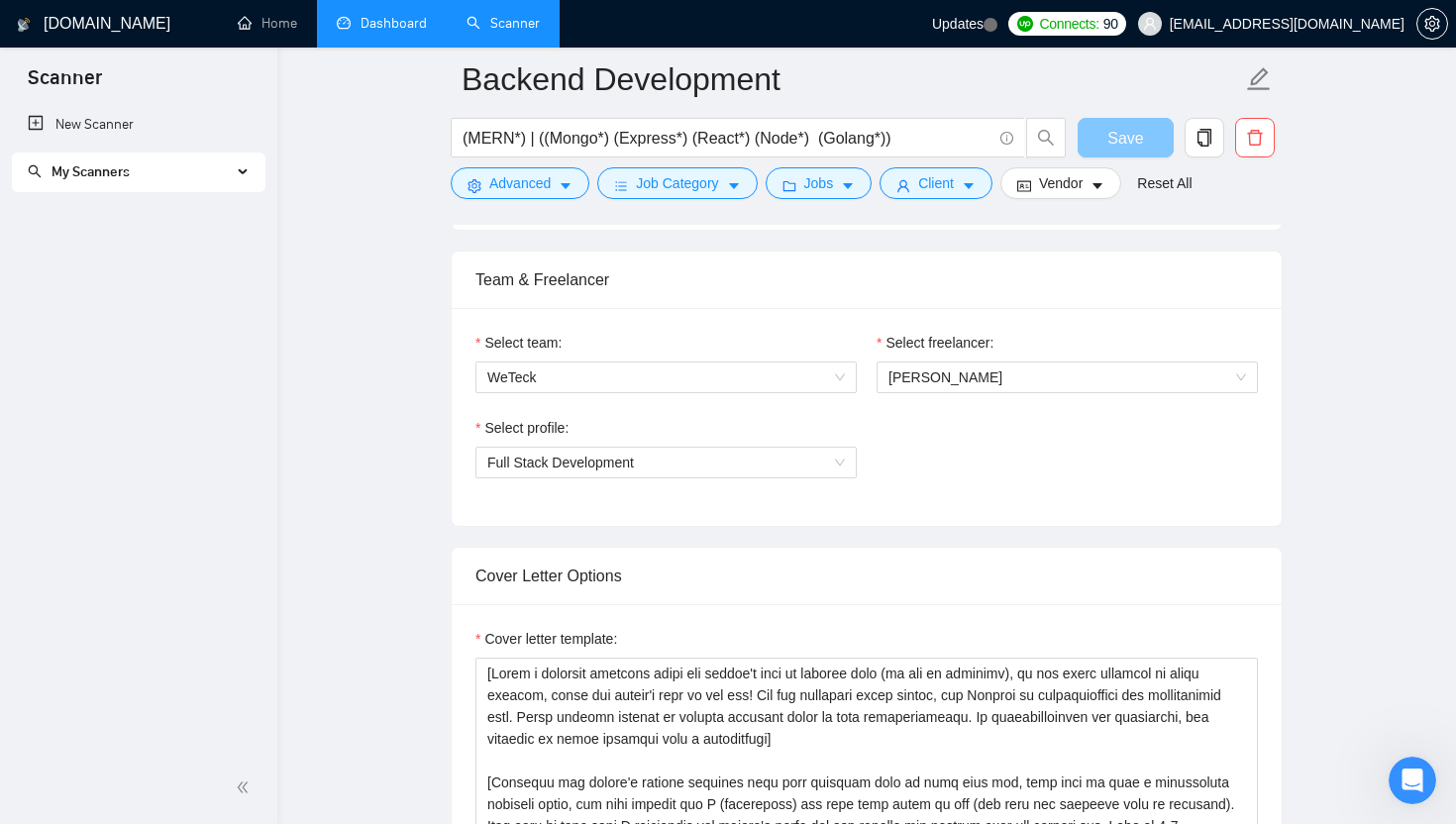 type 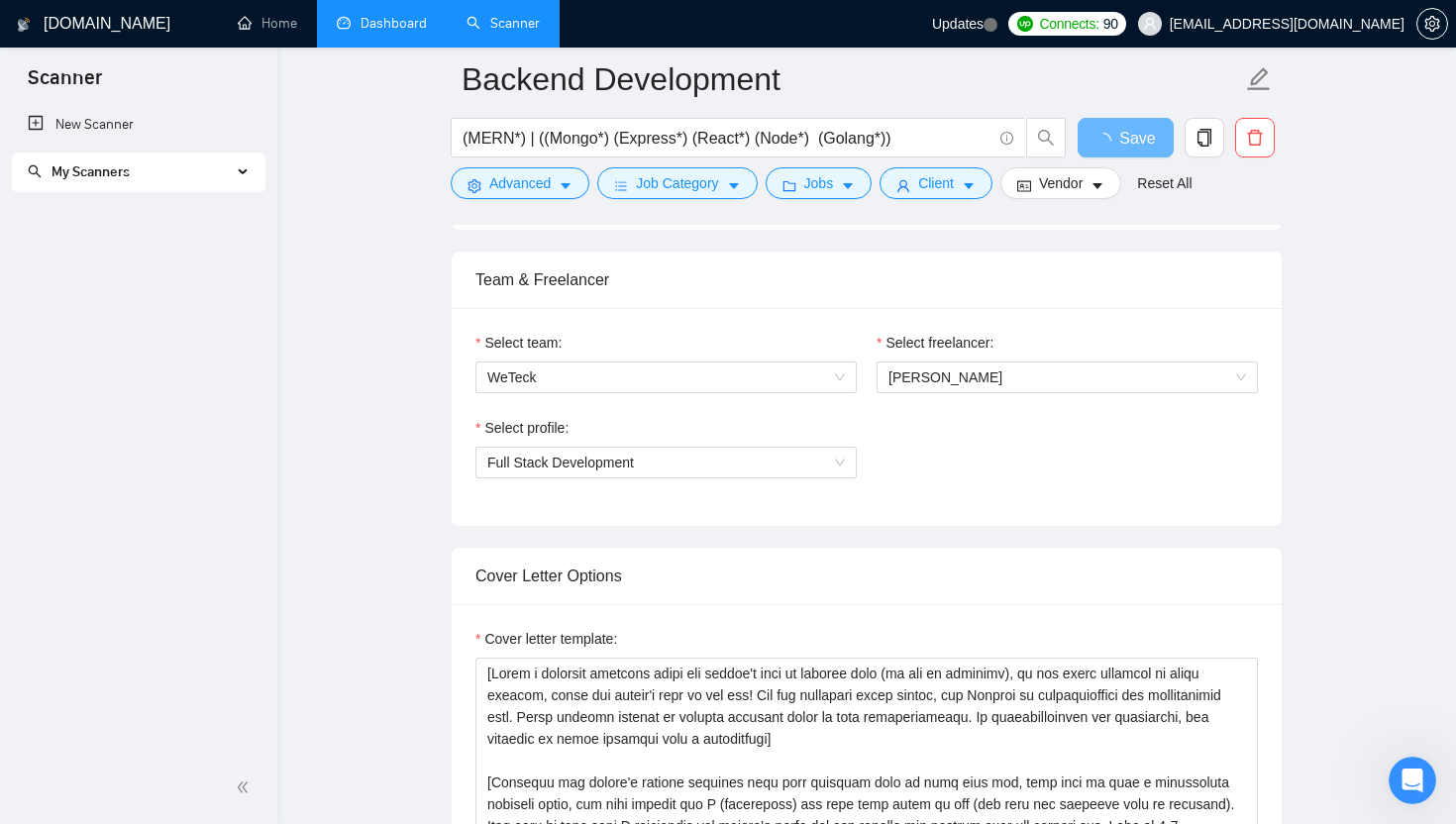 click at bounding box center (245, 172) 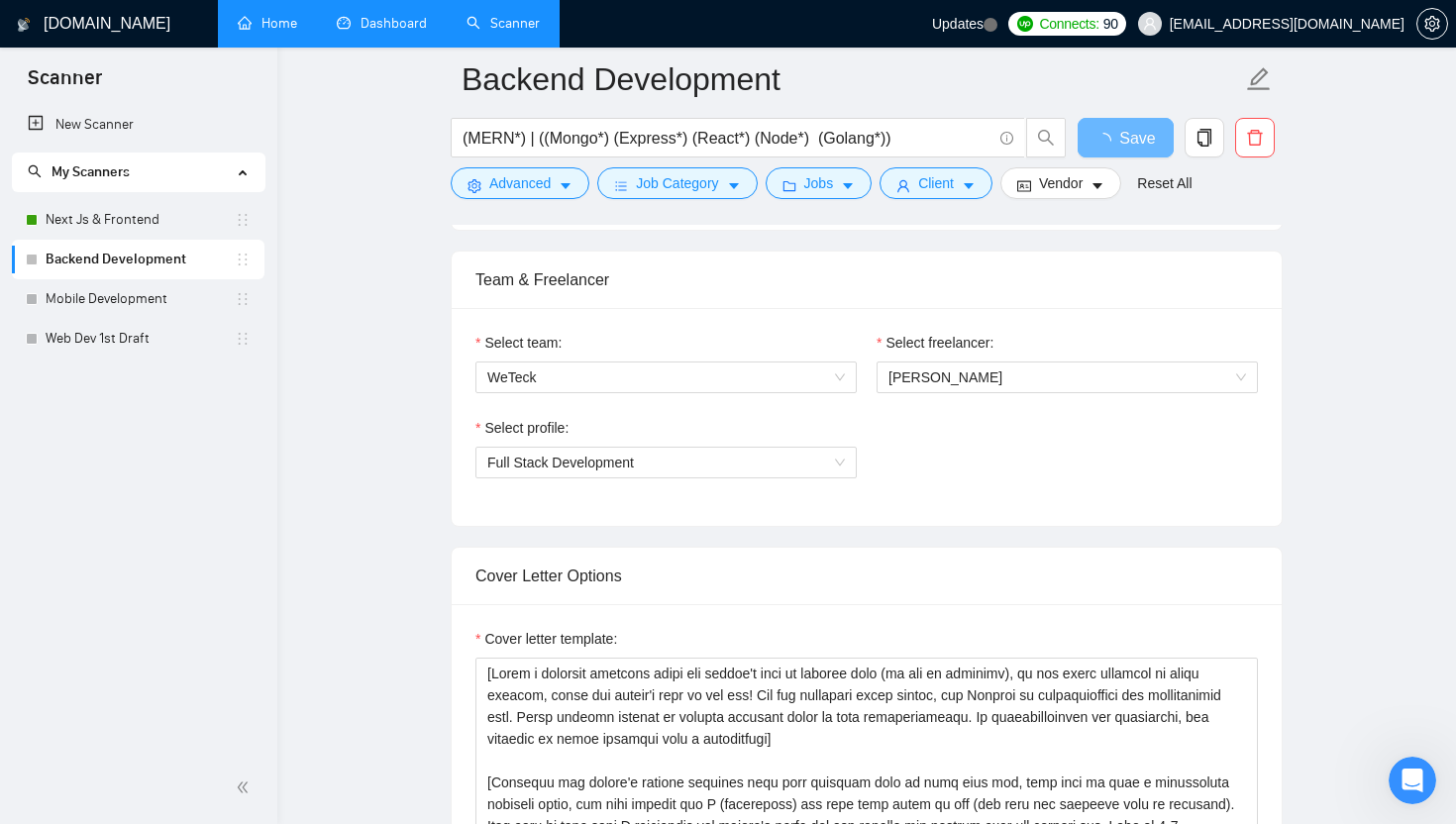 click on "Home" at bounding box center [267, 23] 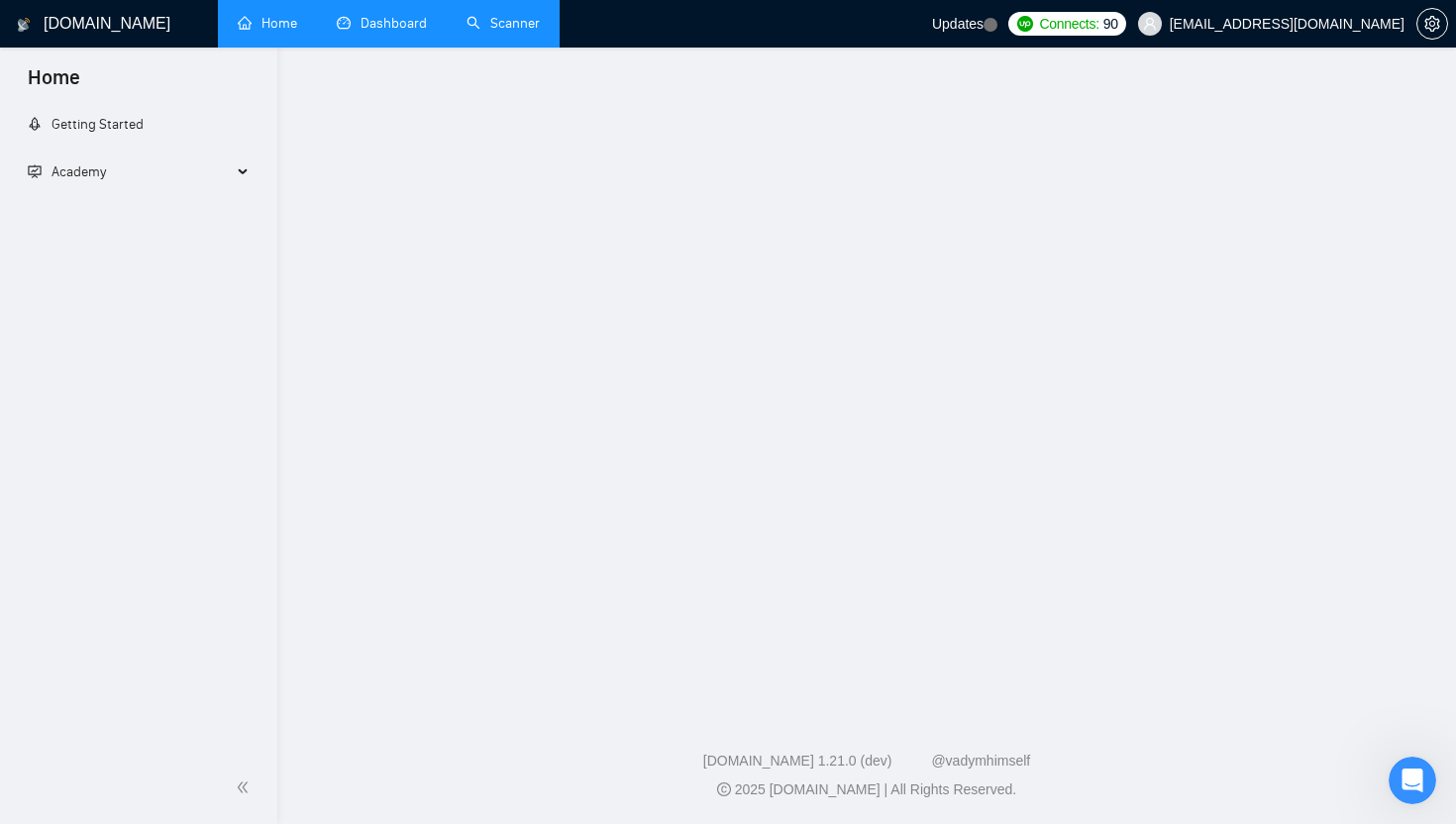 scroll, scrollTop: 0, scrollLeft: 0, axis: both 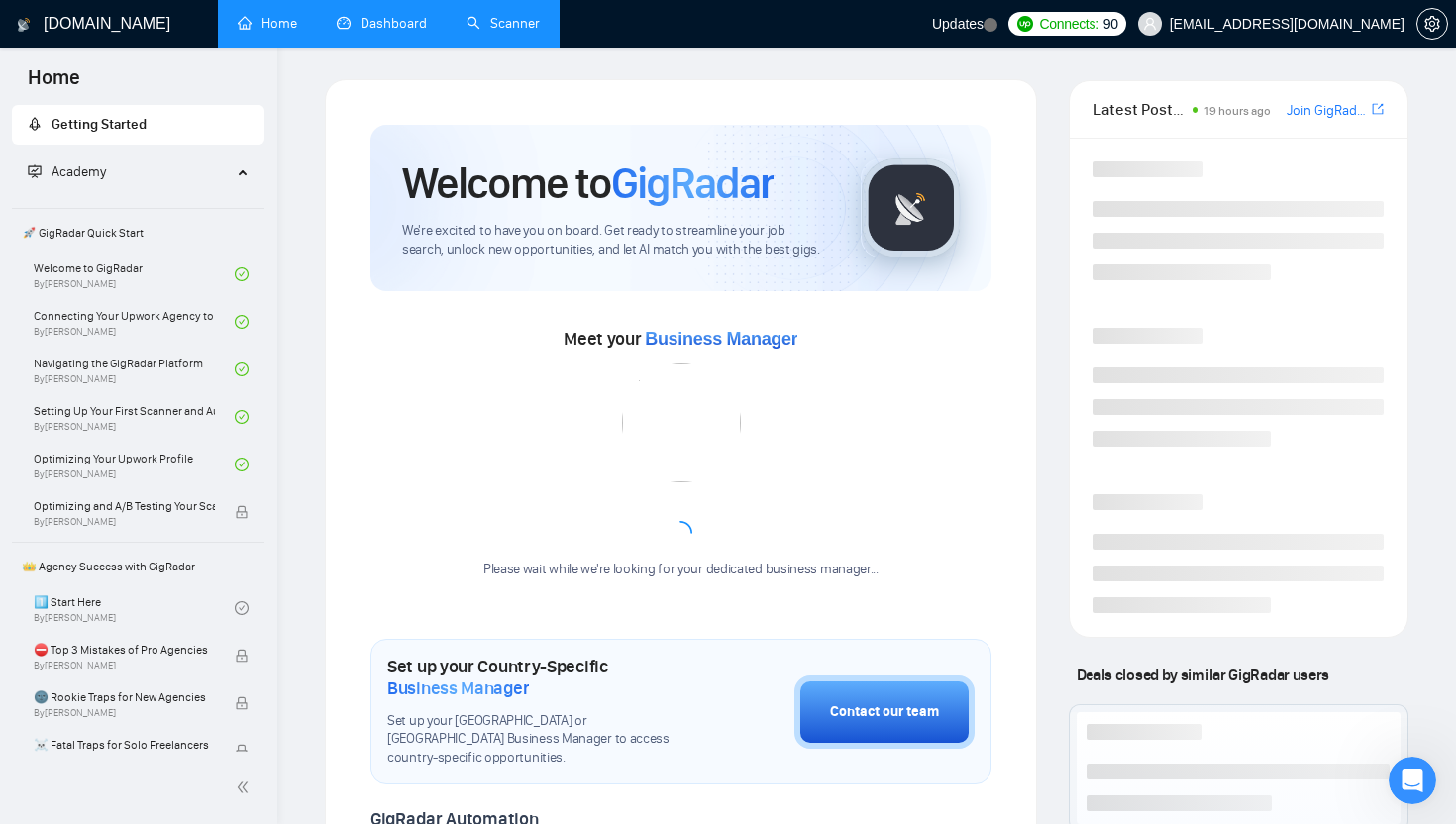 click on "Dashboard" at bounding box center [381, 23] 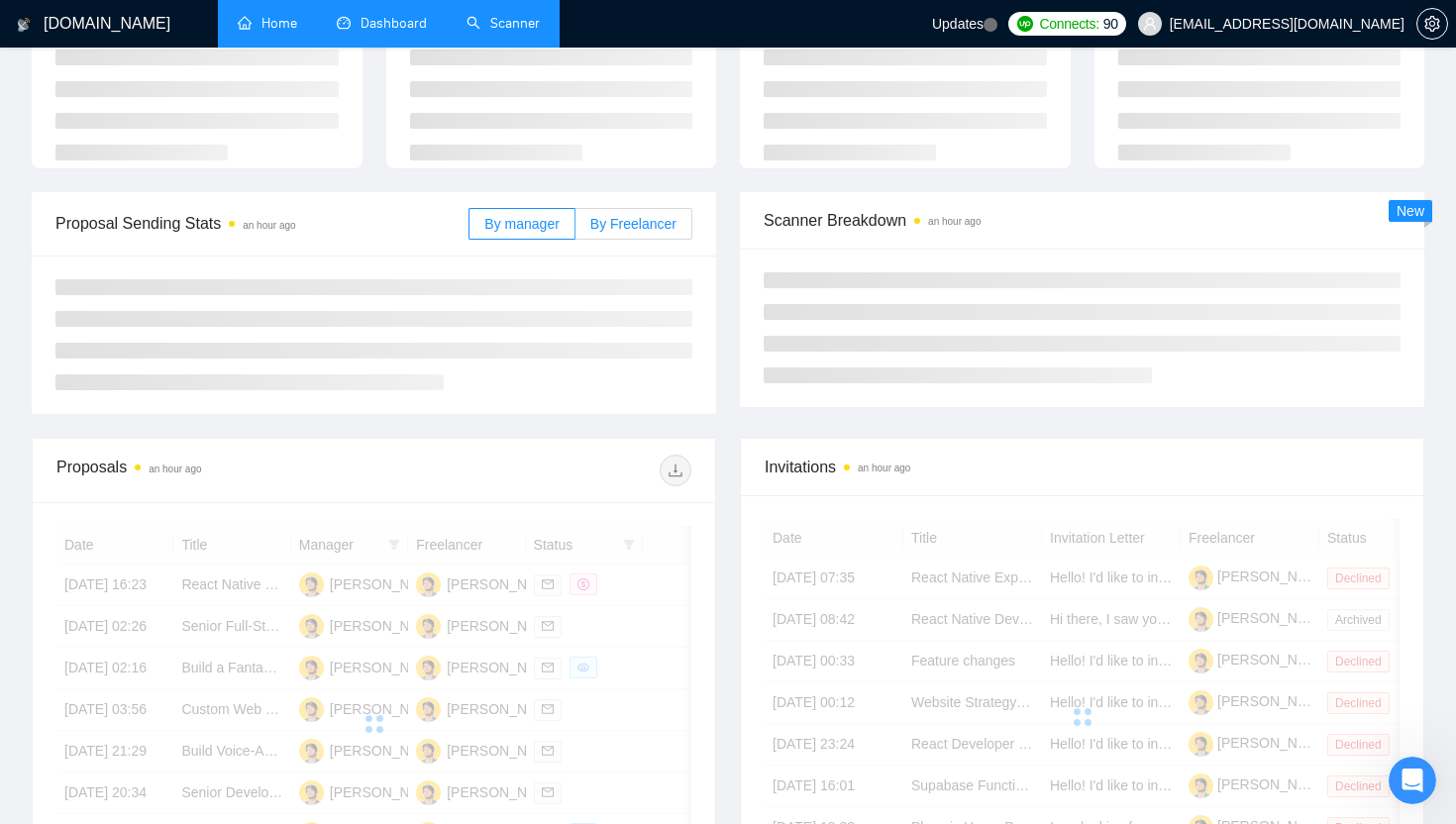 scroll, scrollTop: 0, scrollLeft: 0, axis: both 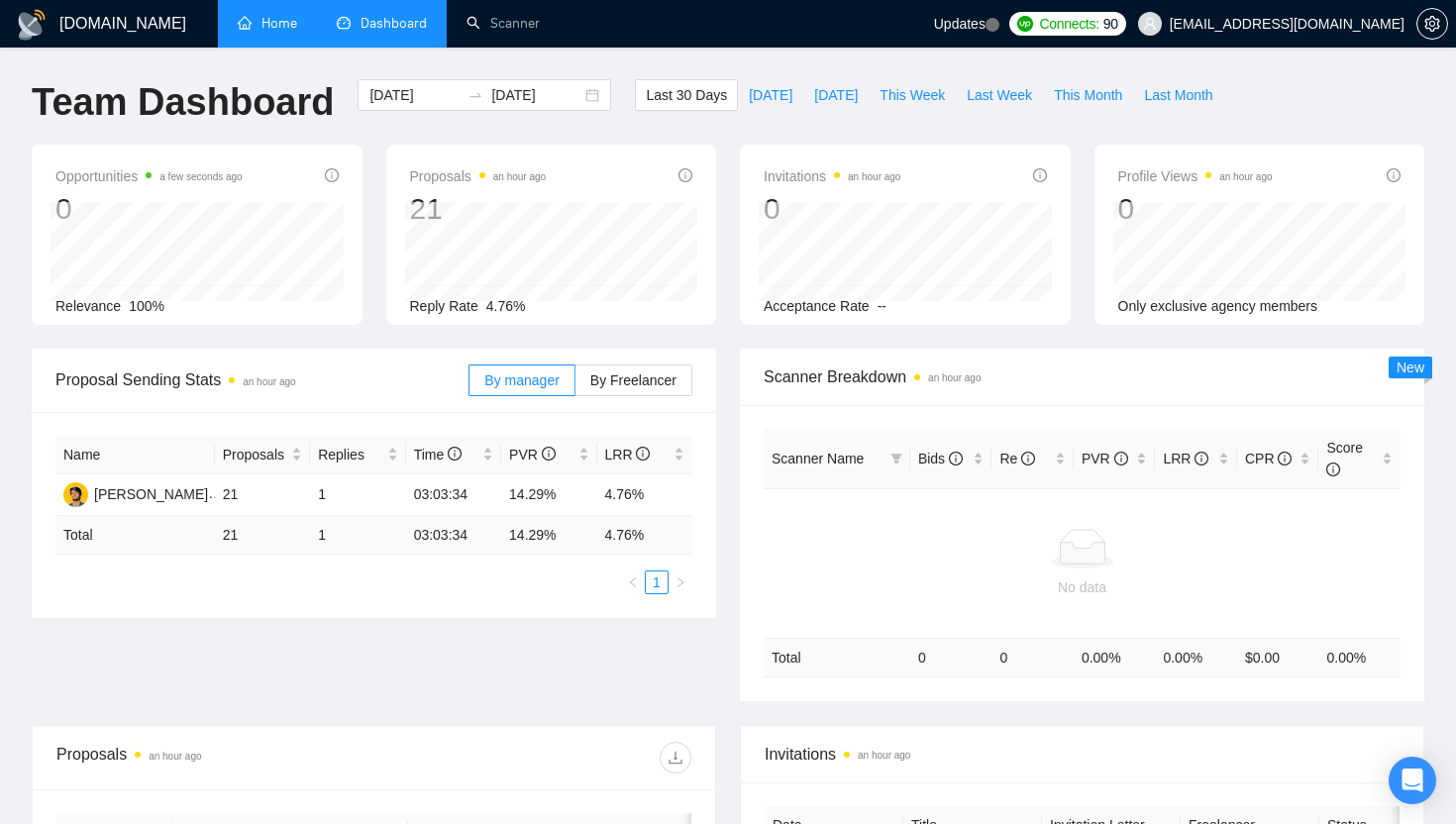 click on "Home" at bounding box center (267, 23) 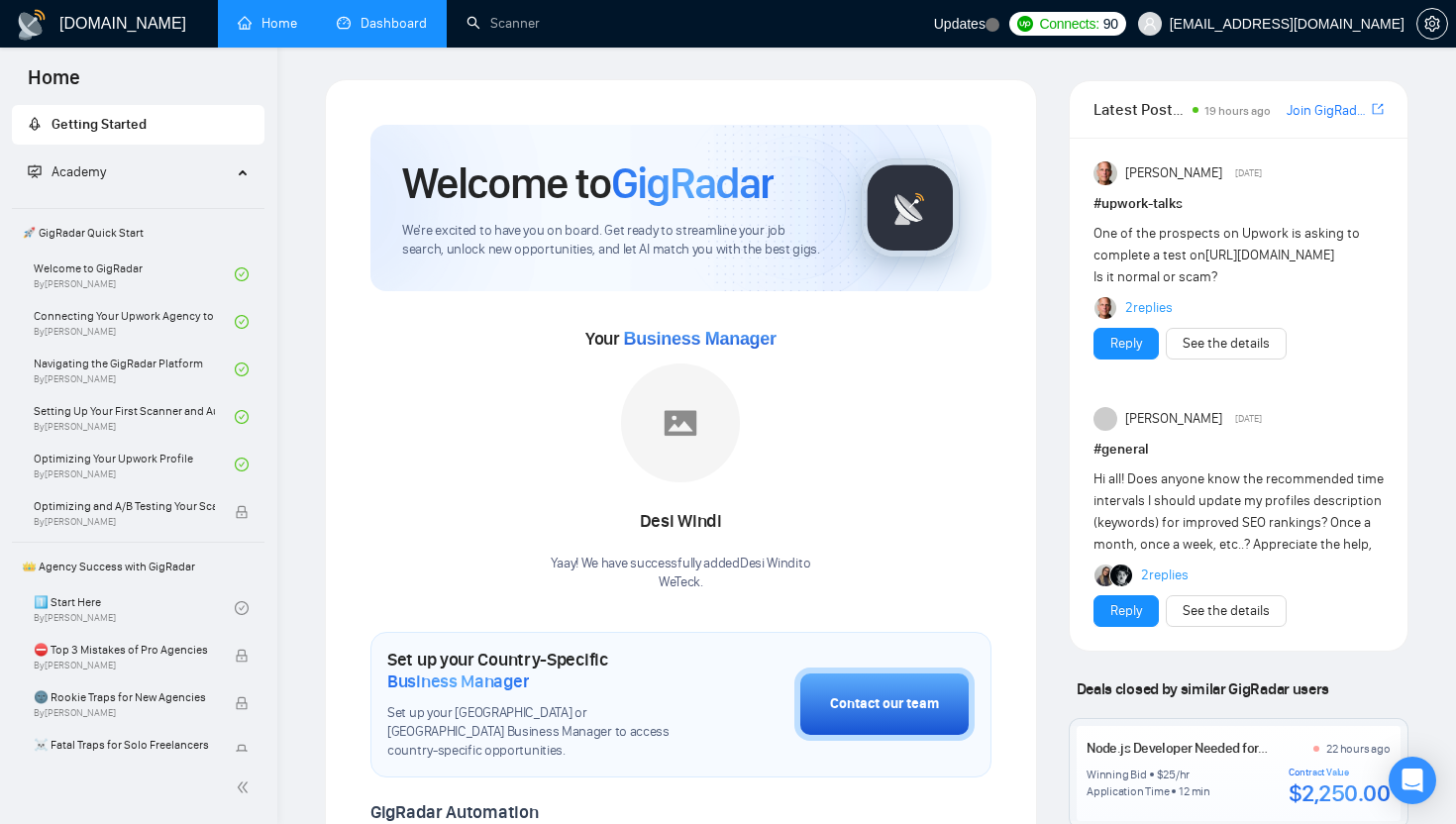 click on "Dashboard" at bounding box center (381, 23) 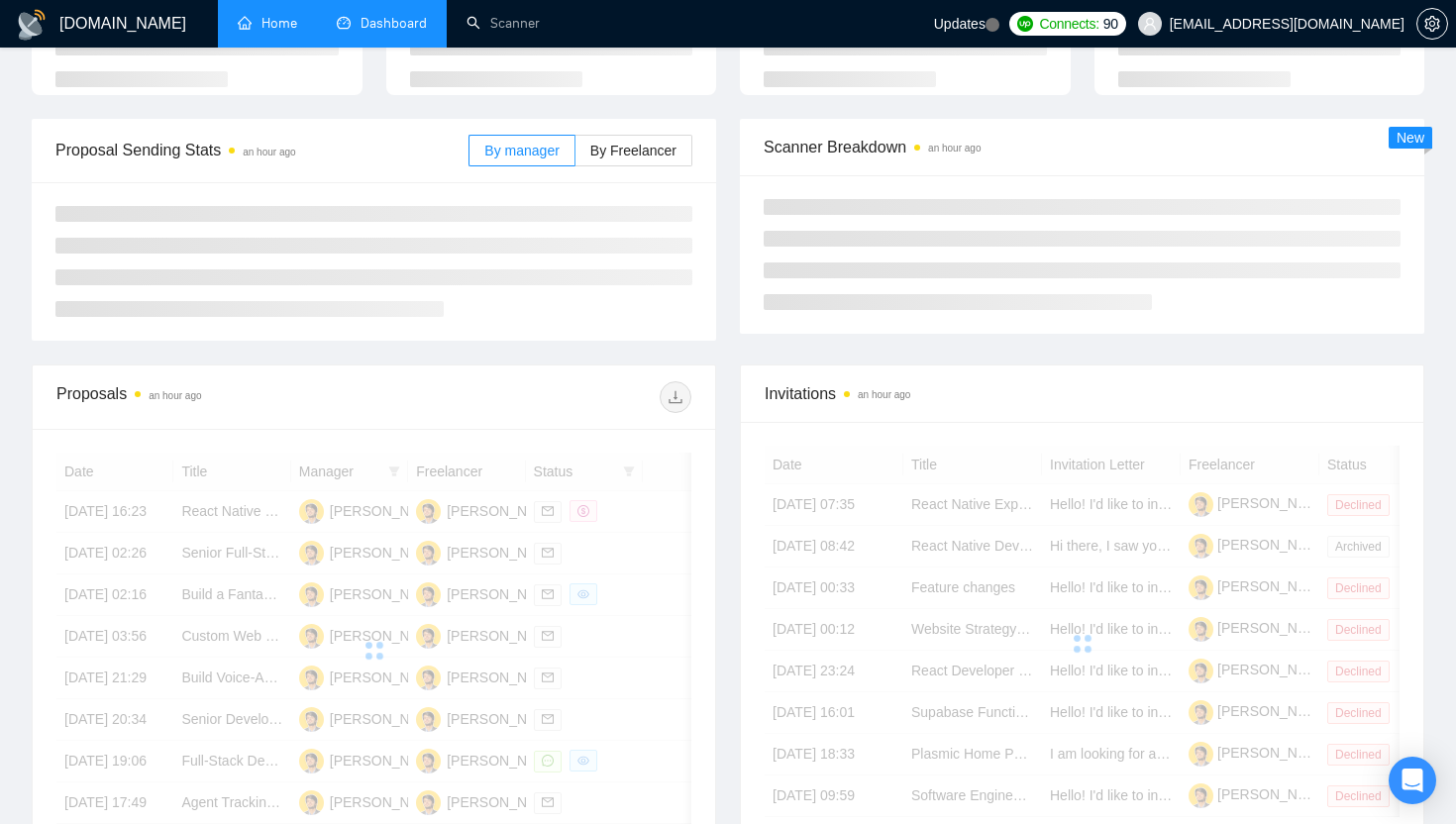 scroll, scrollTop: 189, scrollLeft: 0, axis: vertical 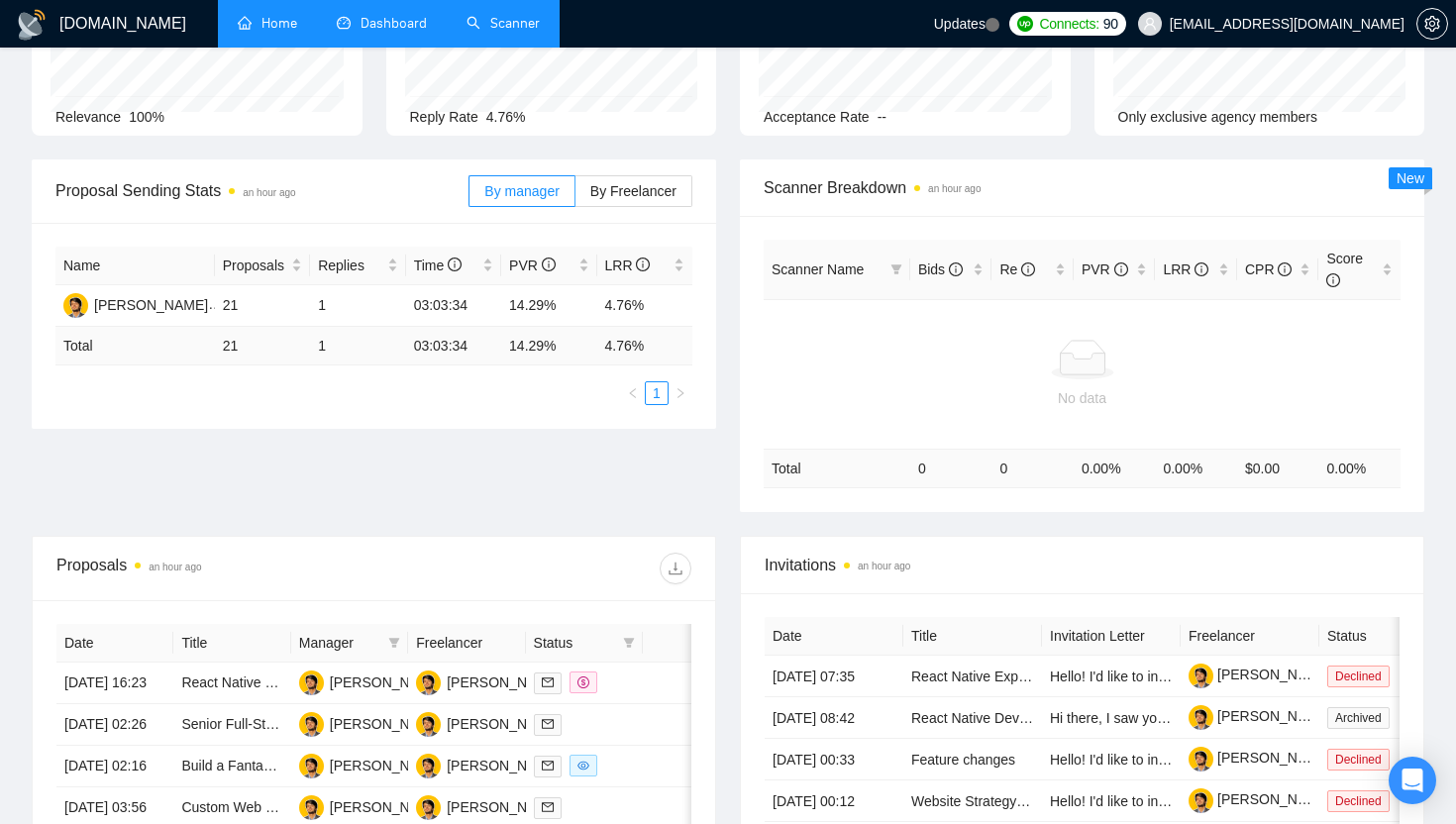 click on "Scanner" at bounding box center [503, 23] 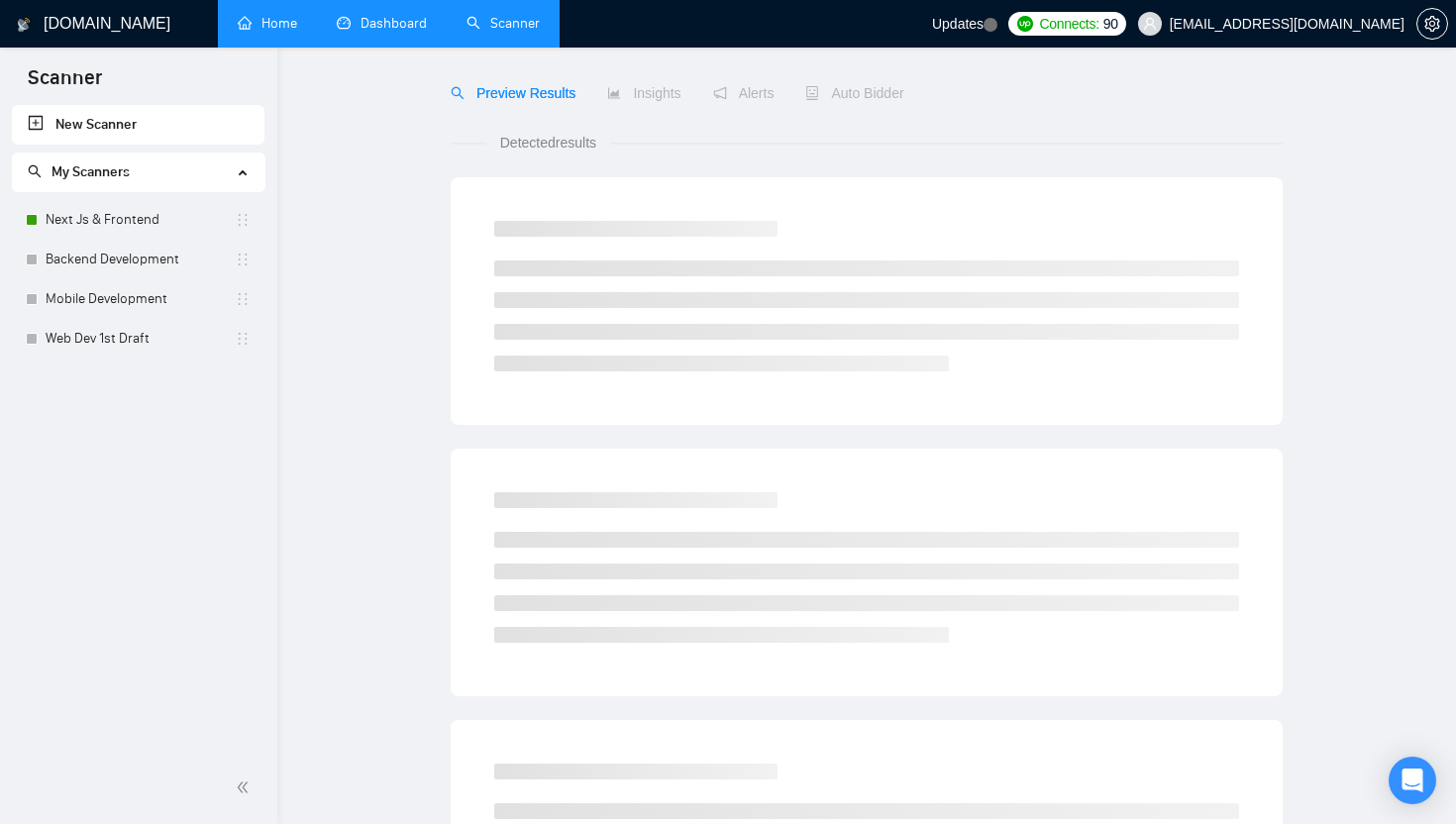 scroll, scrollTop: 0, scrollLeft: 0, axis: both 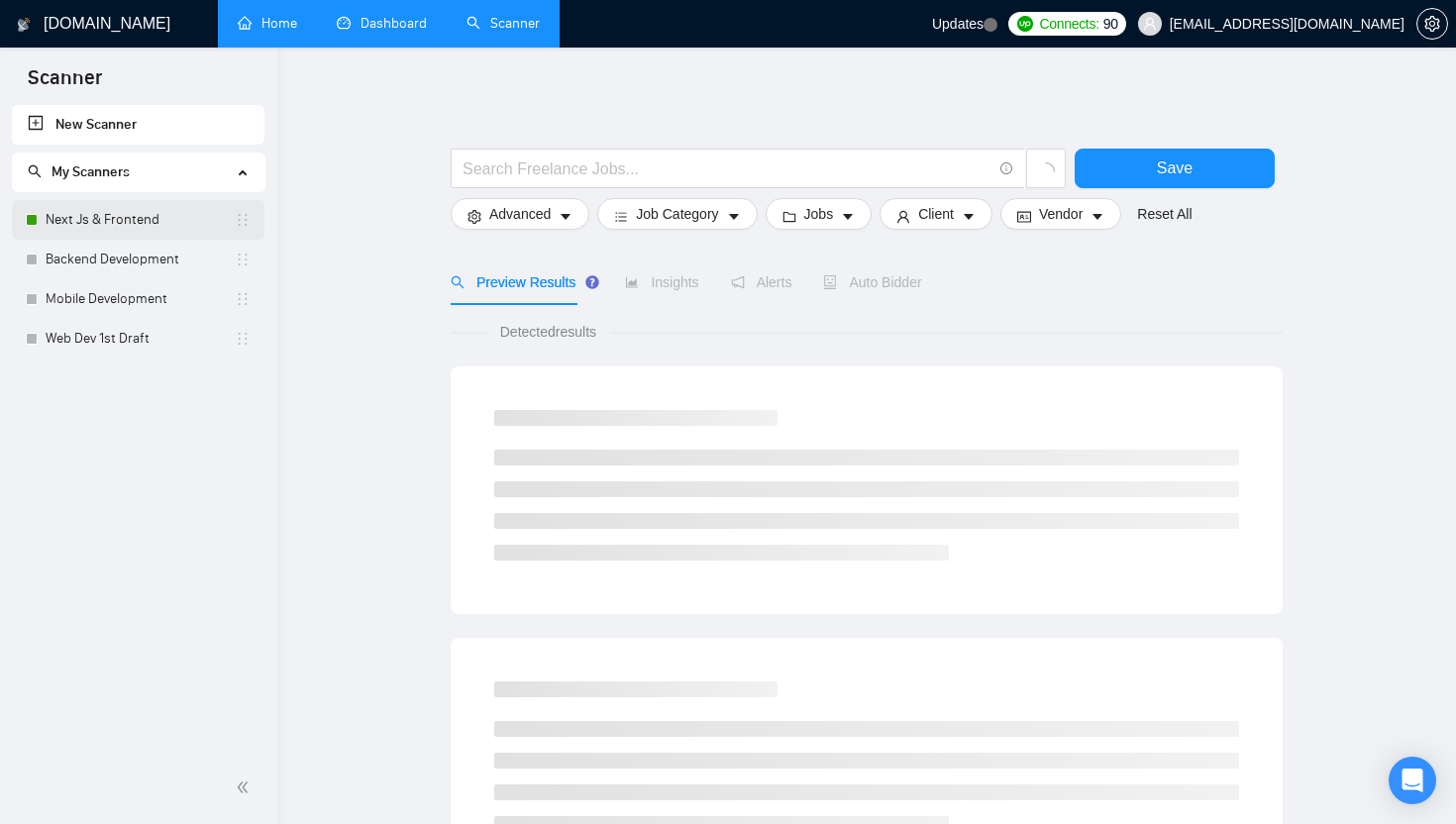 click on "Next Js & Frontend" at bounding box center (140, 220) 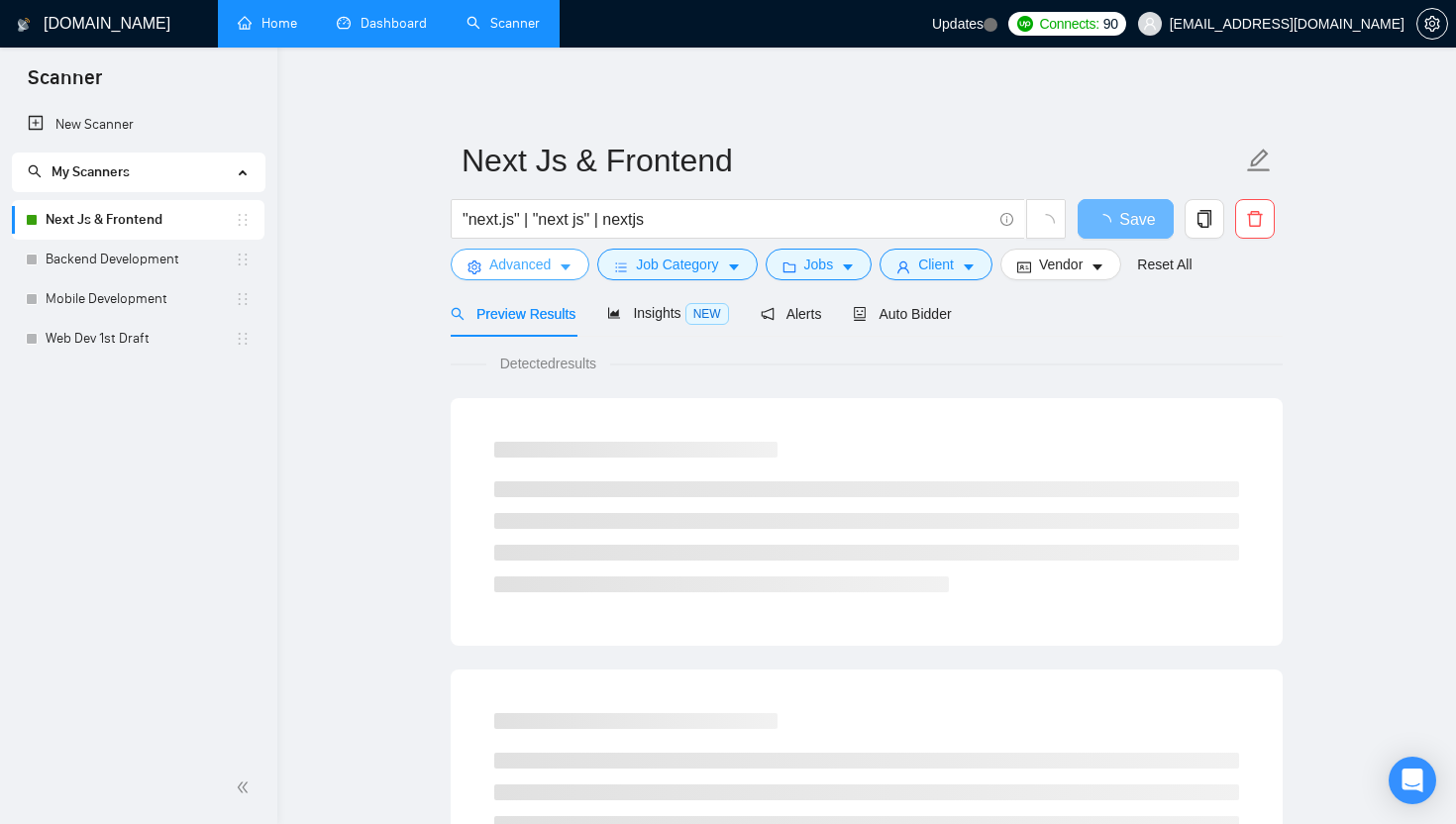 click on "Advanced" at bounding box center [520, 264] 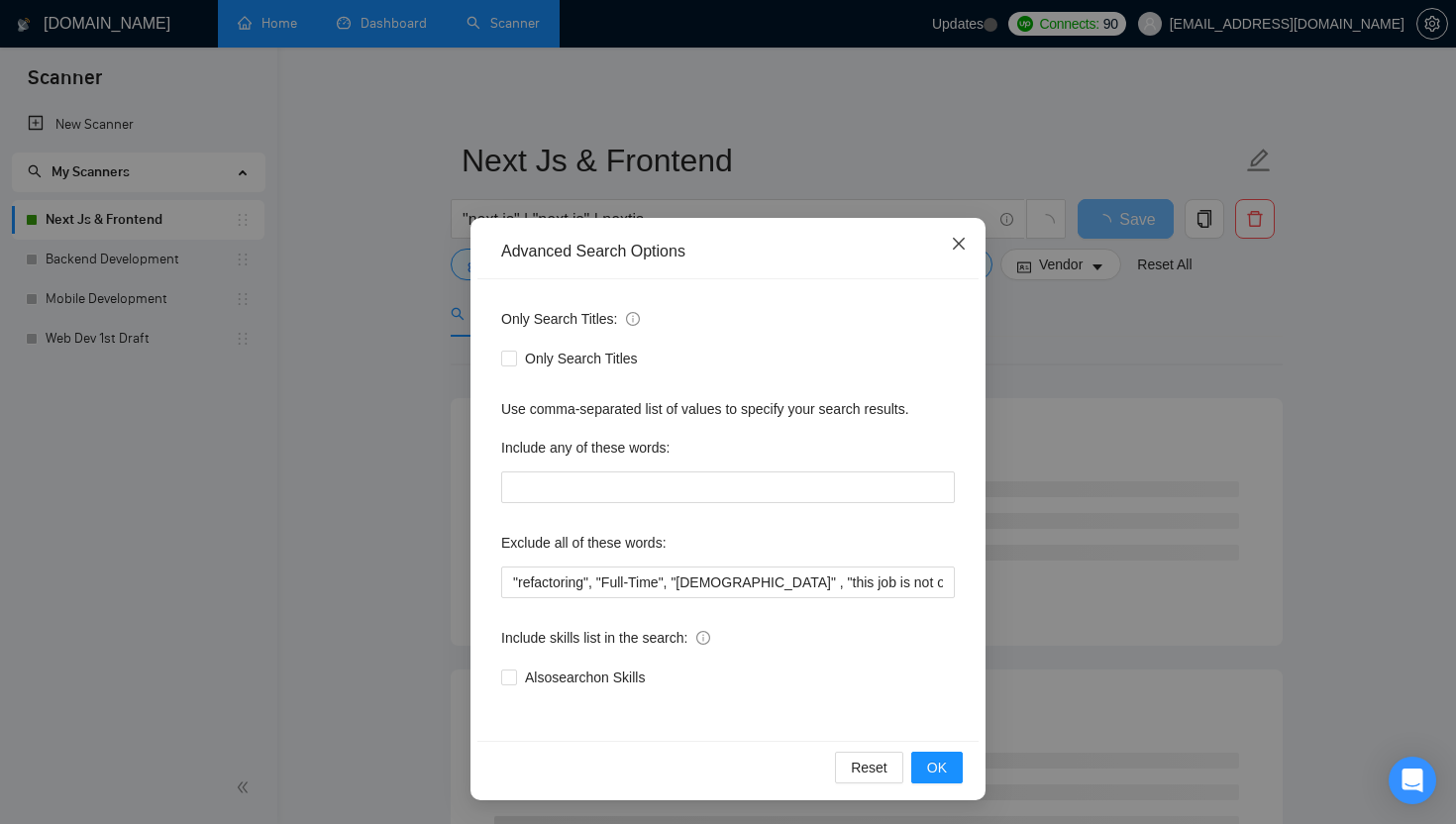click at bounding box center (959, 245) 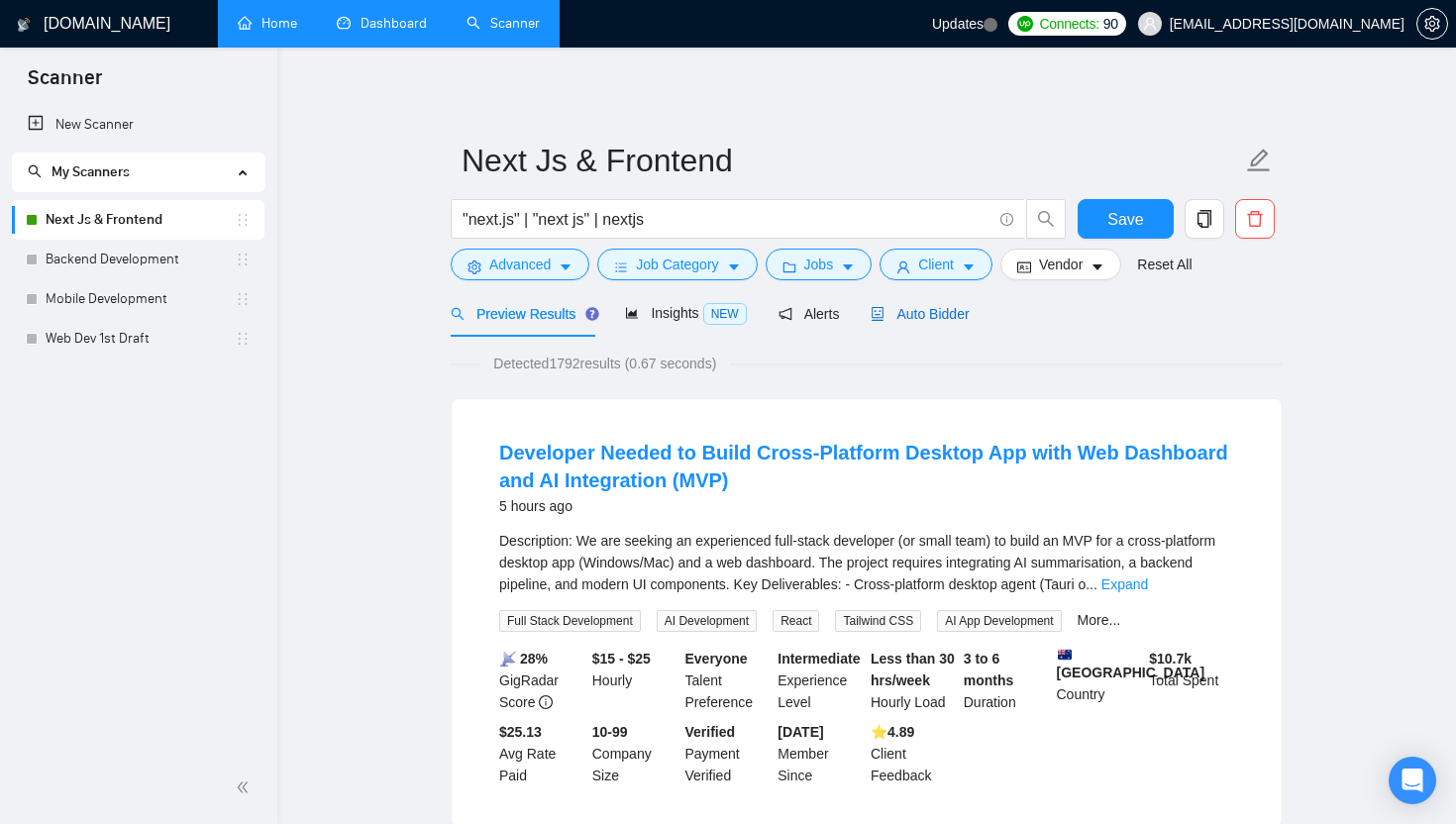 click on "Auto Bidder" at bounding box center (919, 314) 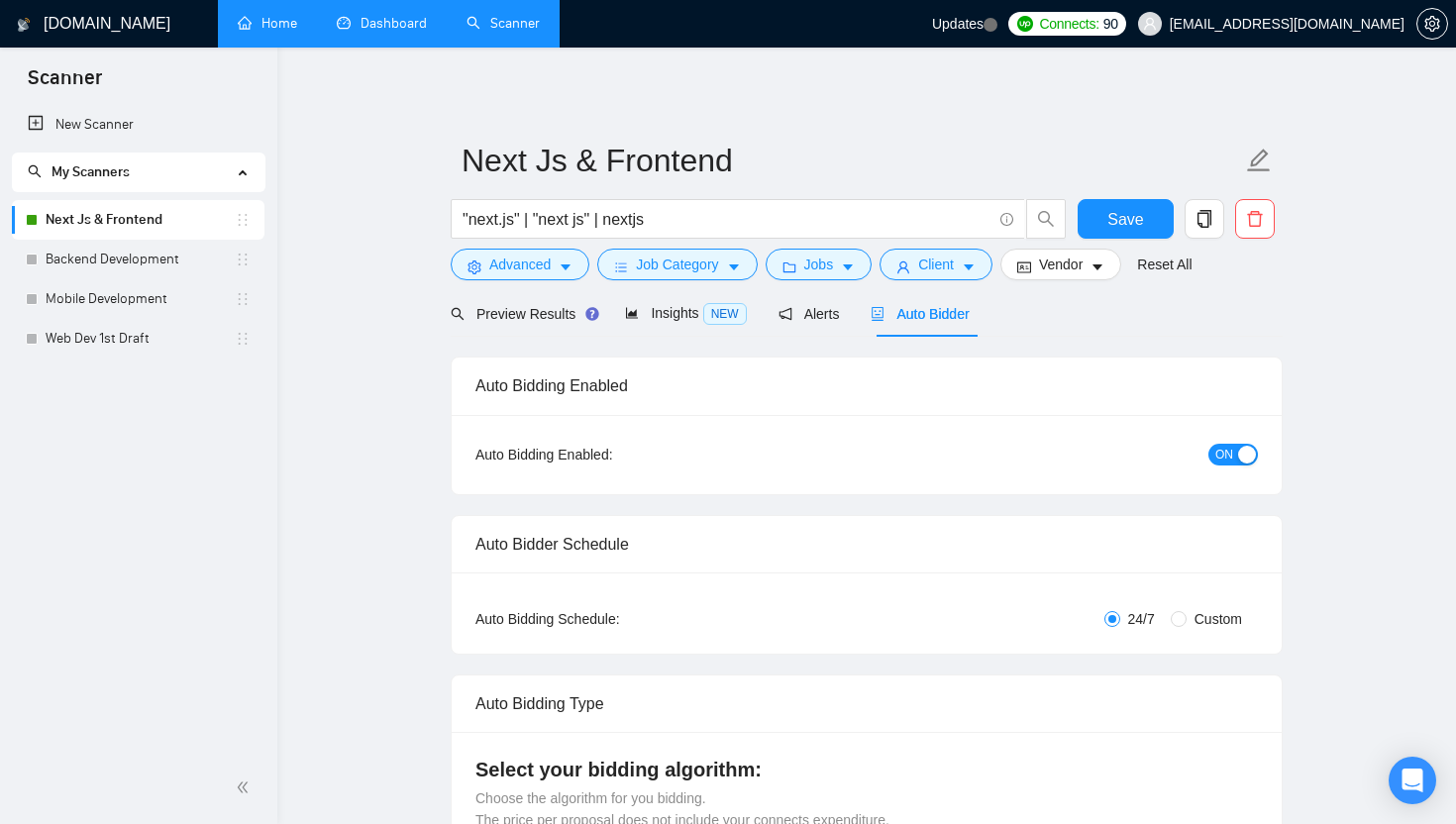 radio on "false" 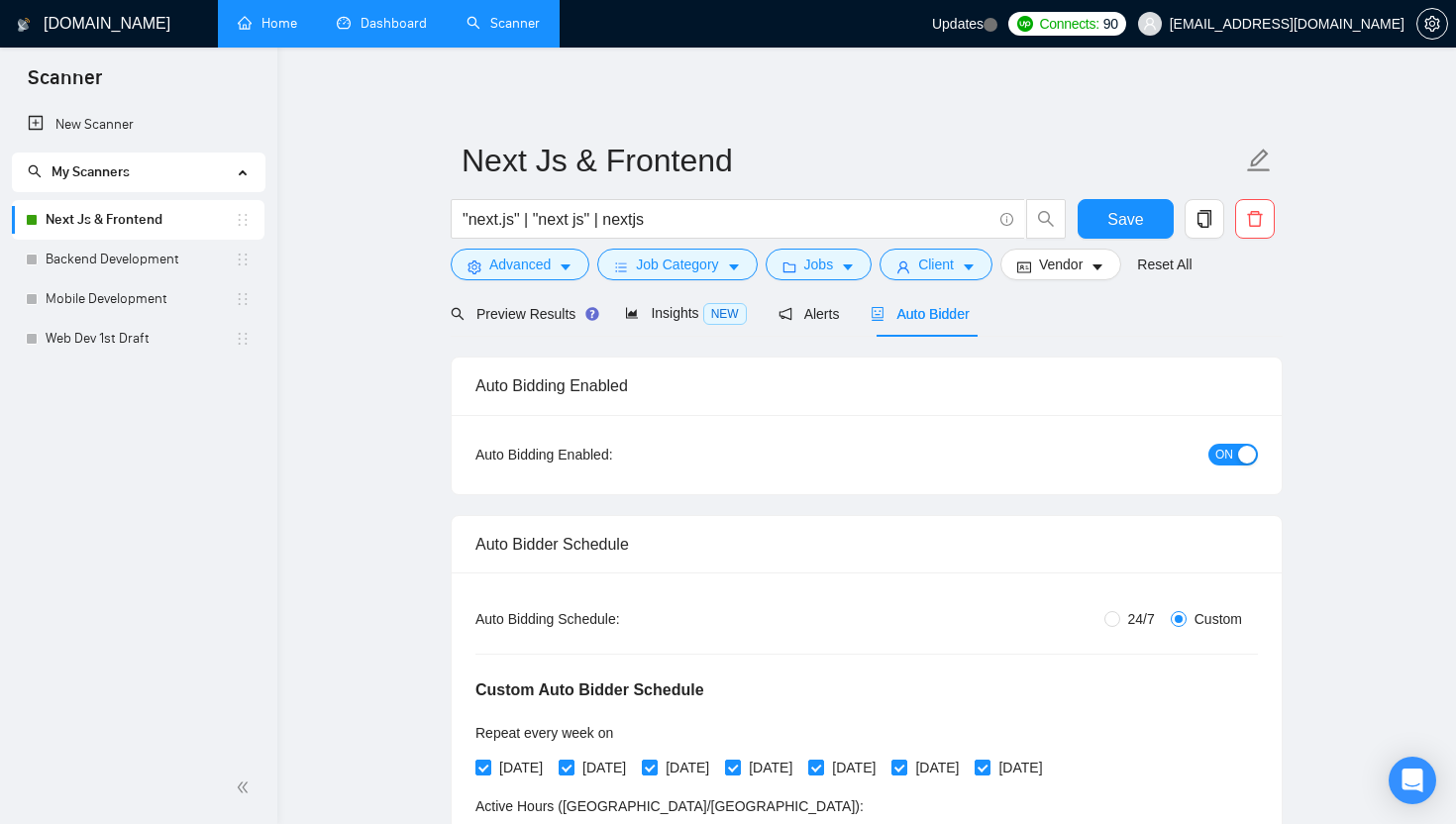 type 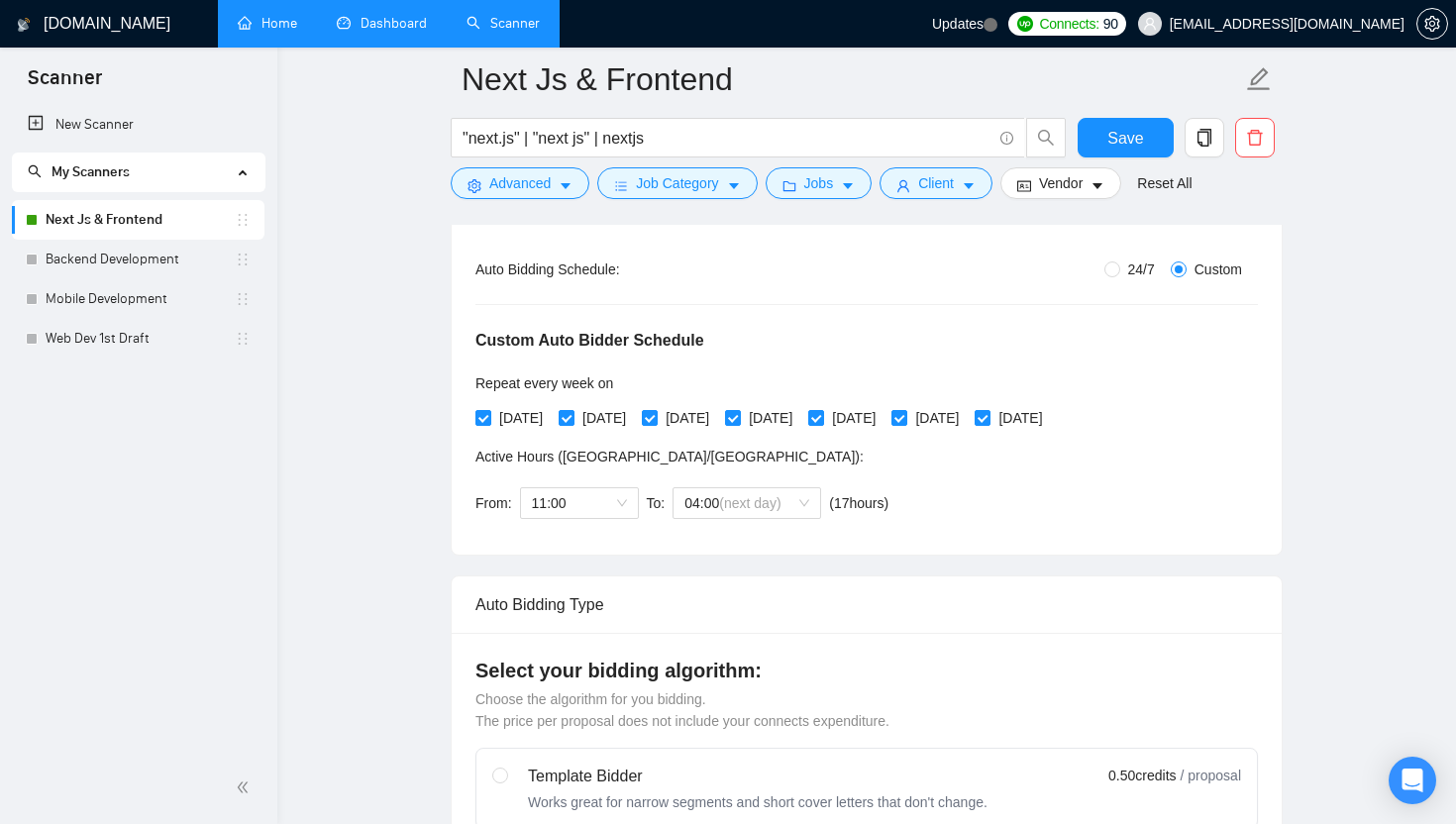 scroll, scrollTop: 0, scrollLeft: 0, axis: both 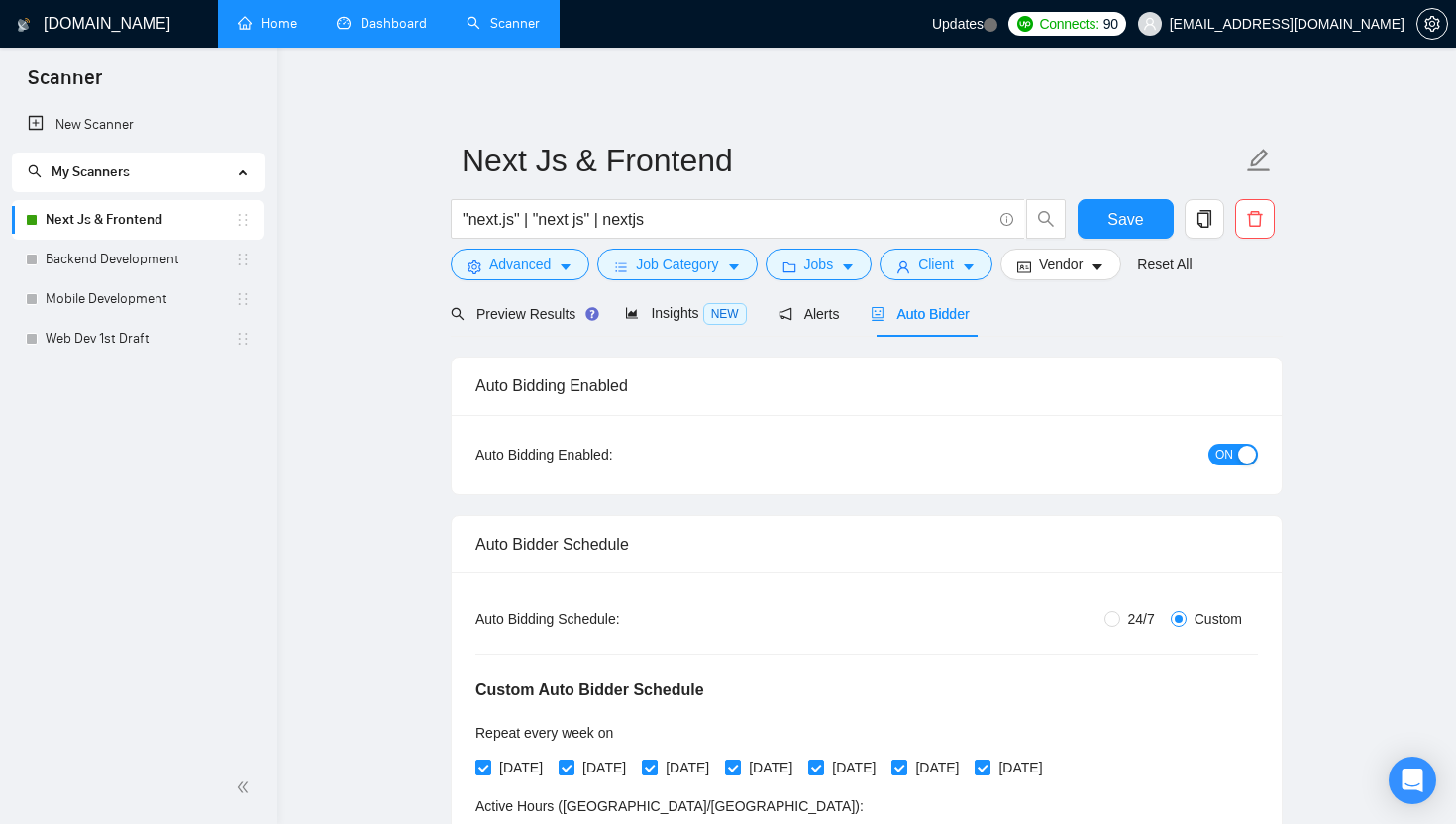 click on "Home" at bounding box center (267, 23) 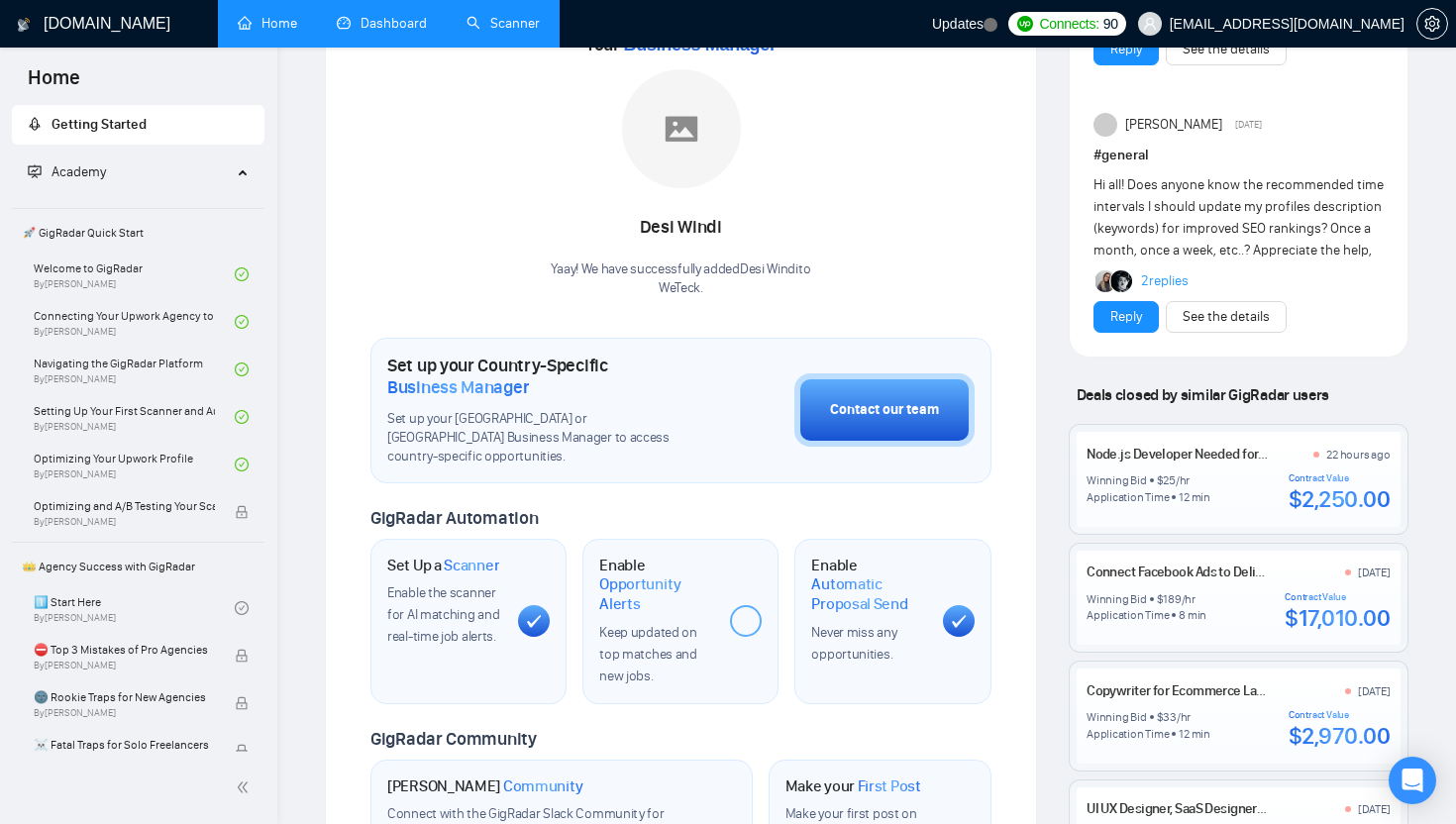 scroll, scrollTop: 234, scrollLeft: 0, axis: vertical 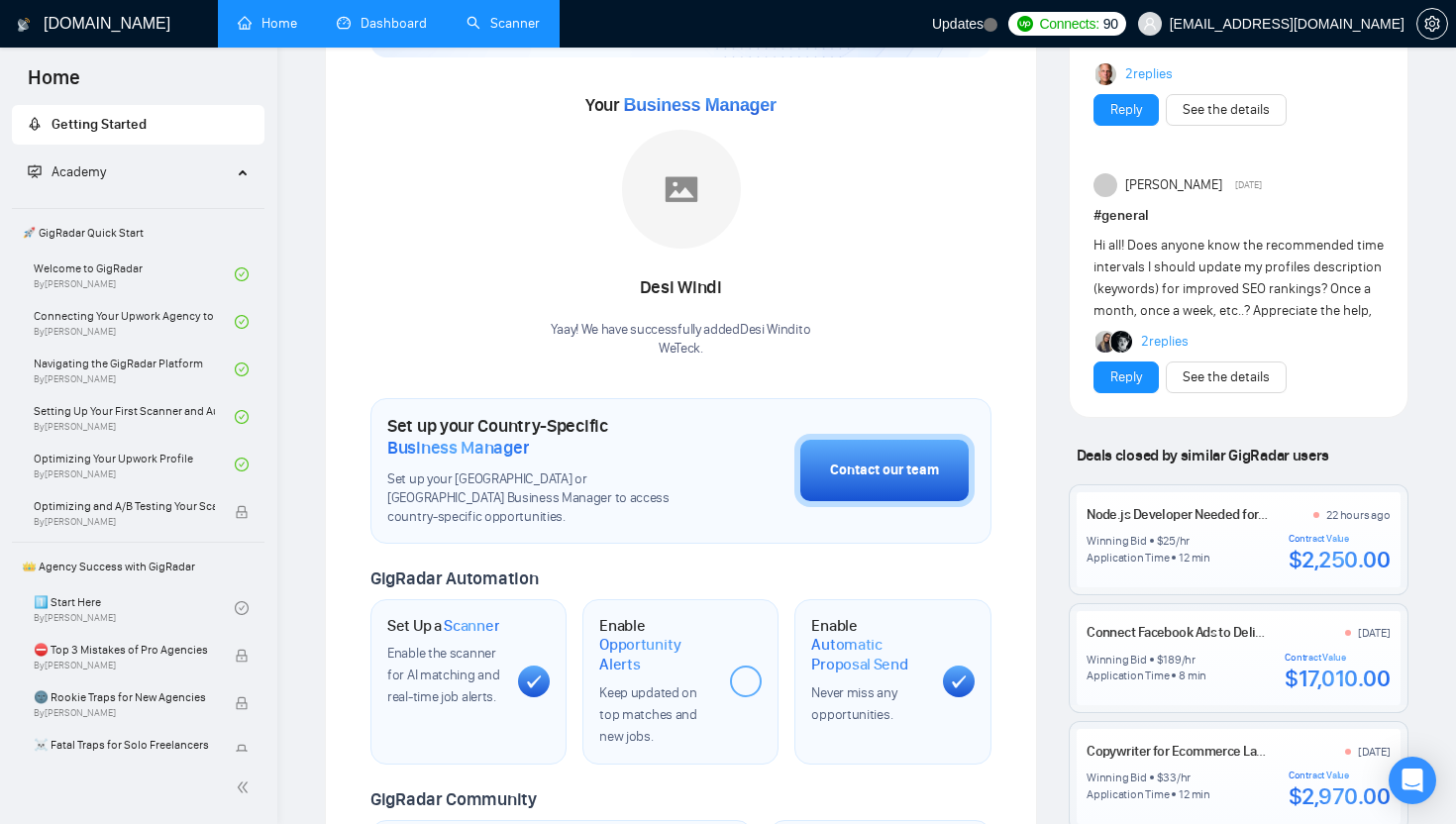 click on "Dashboard" at bounding box center [381, 23] 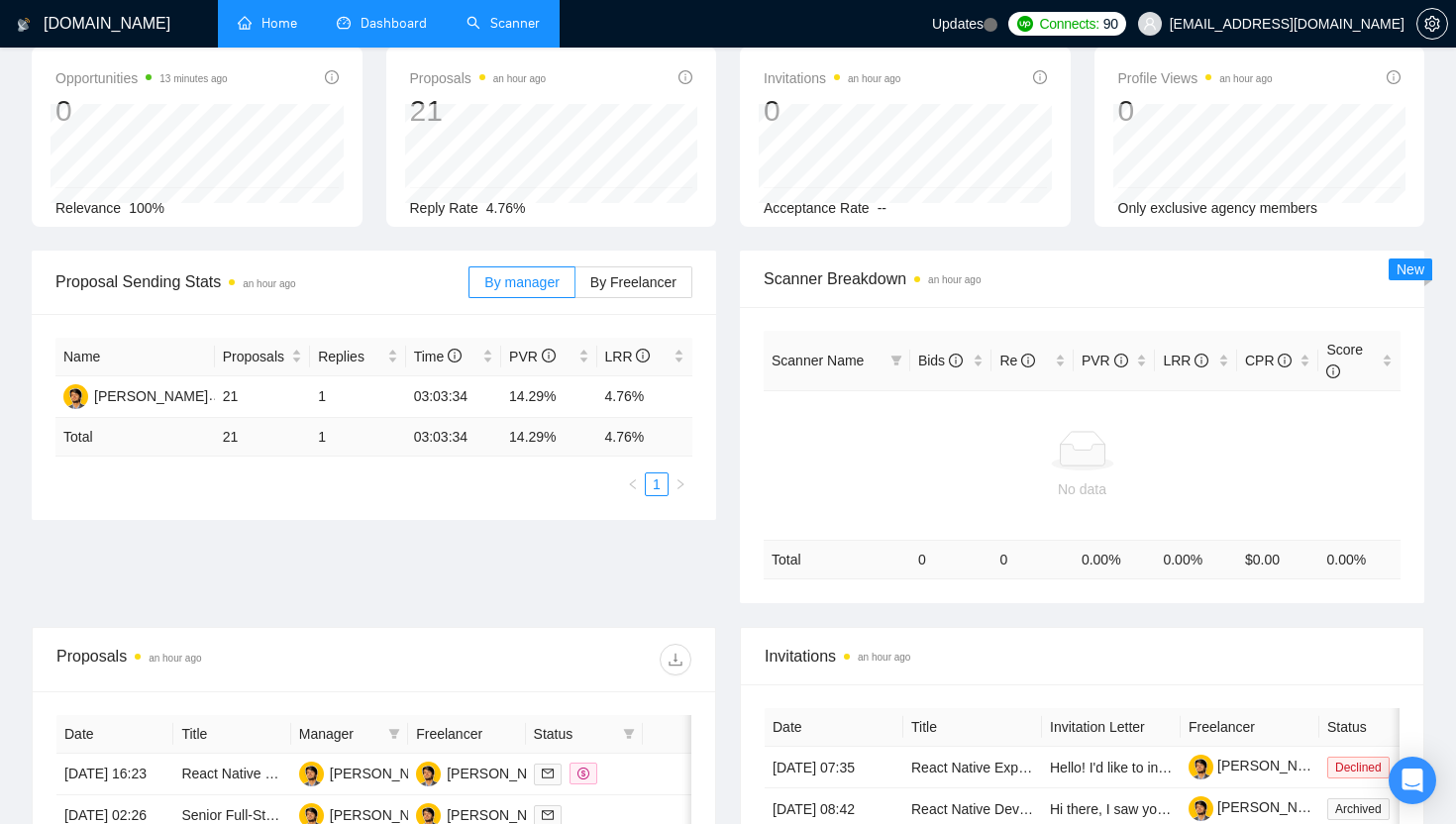 scroll, scrollTop: 0, scrollLeft: 0, axis: both 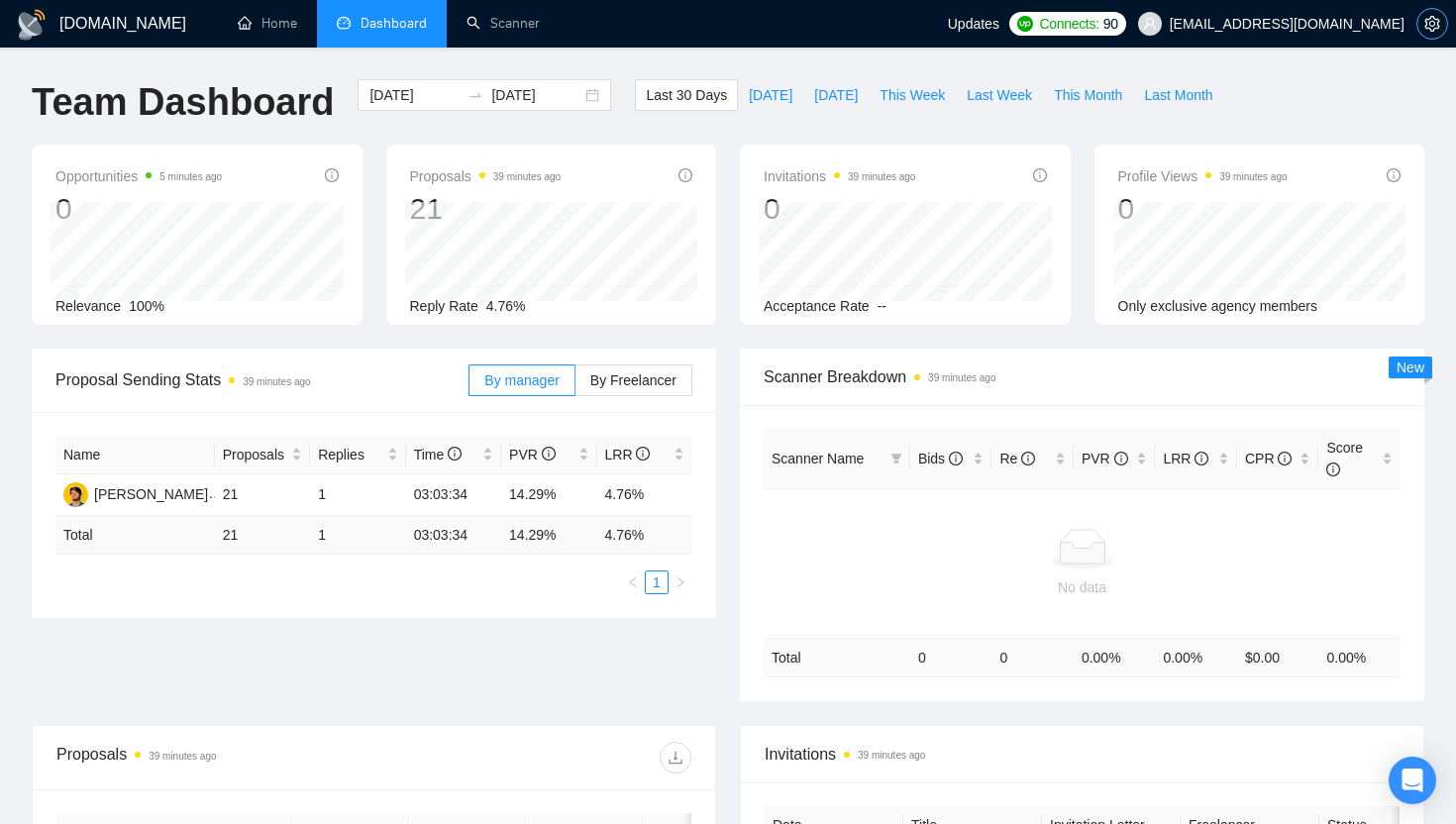 click at bounding box center (1432, 24) 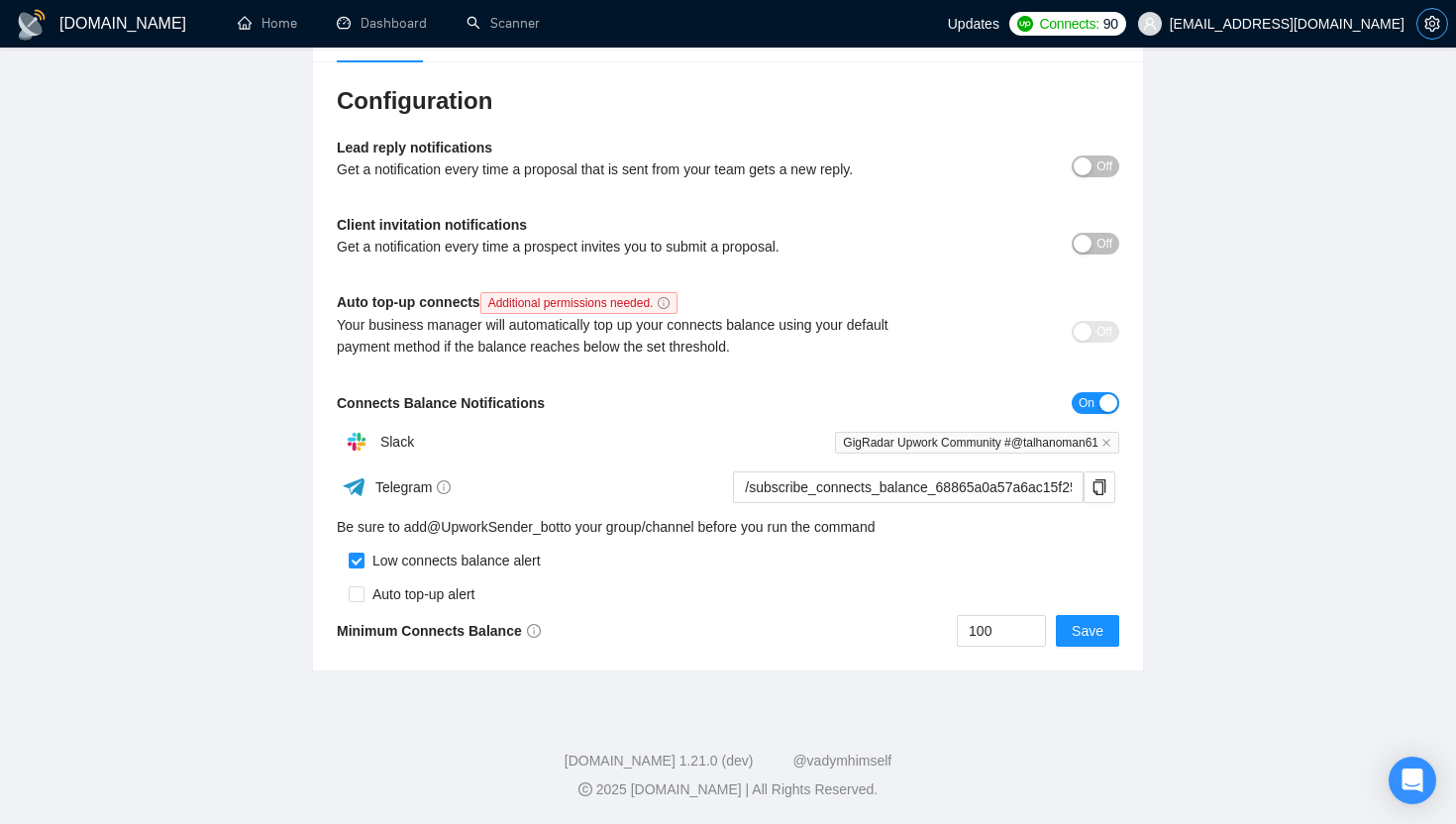 scroll, scrollTop: 0, scrollLeft: 0, axis: both 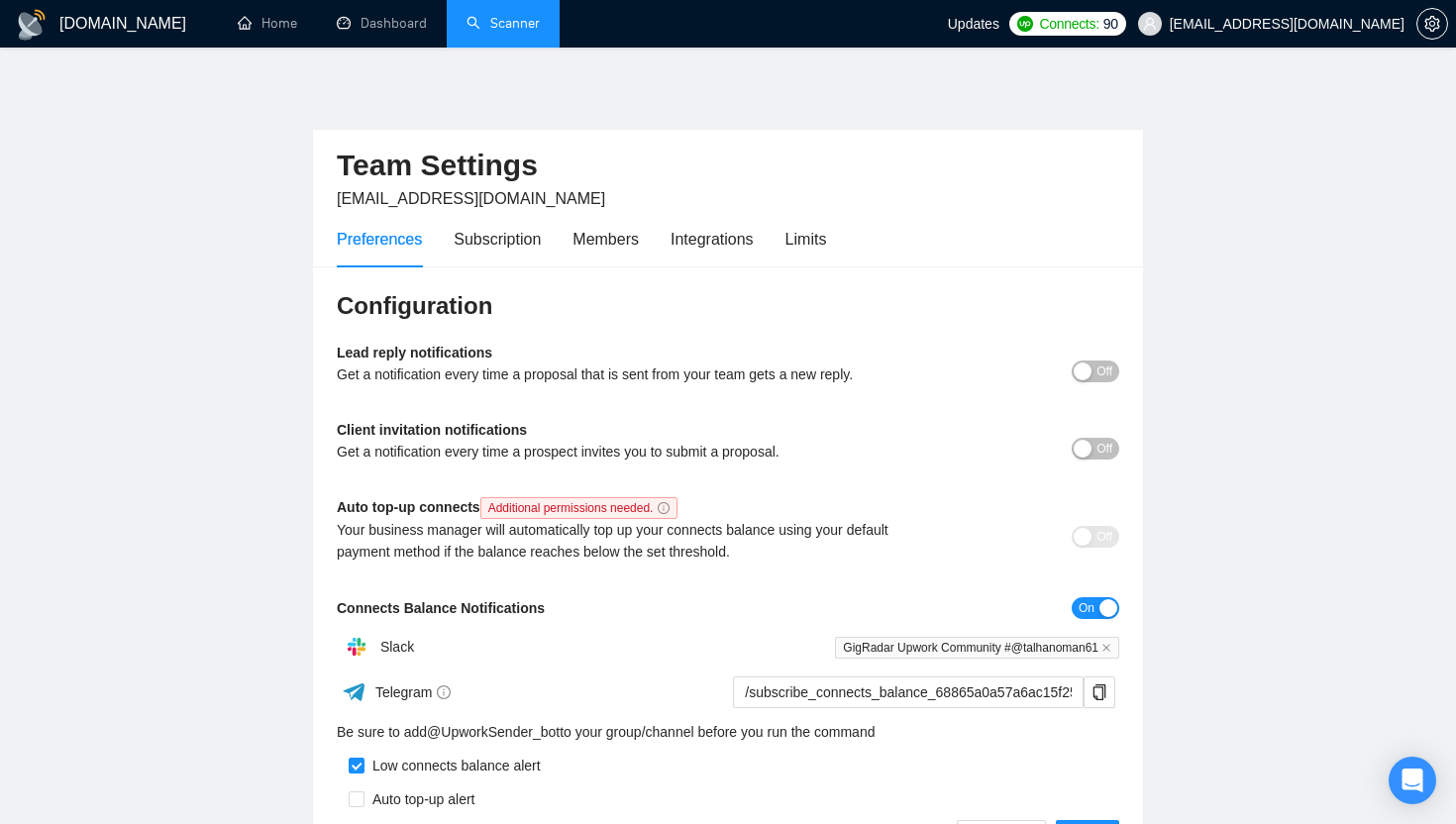 click on "Scanner" at bounding box center [503, 23] 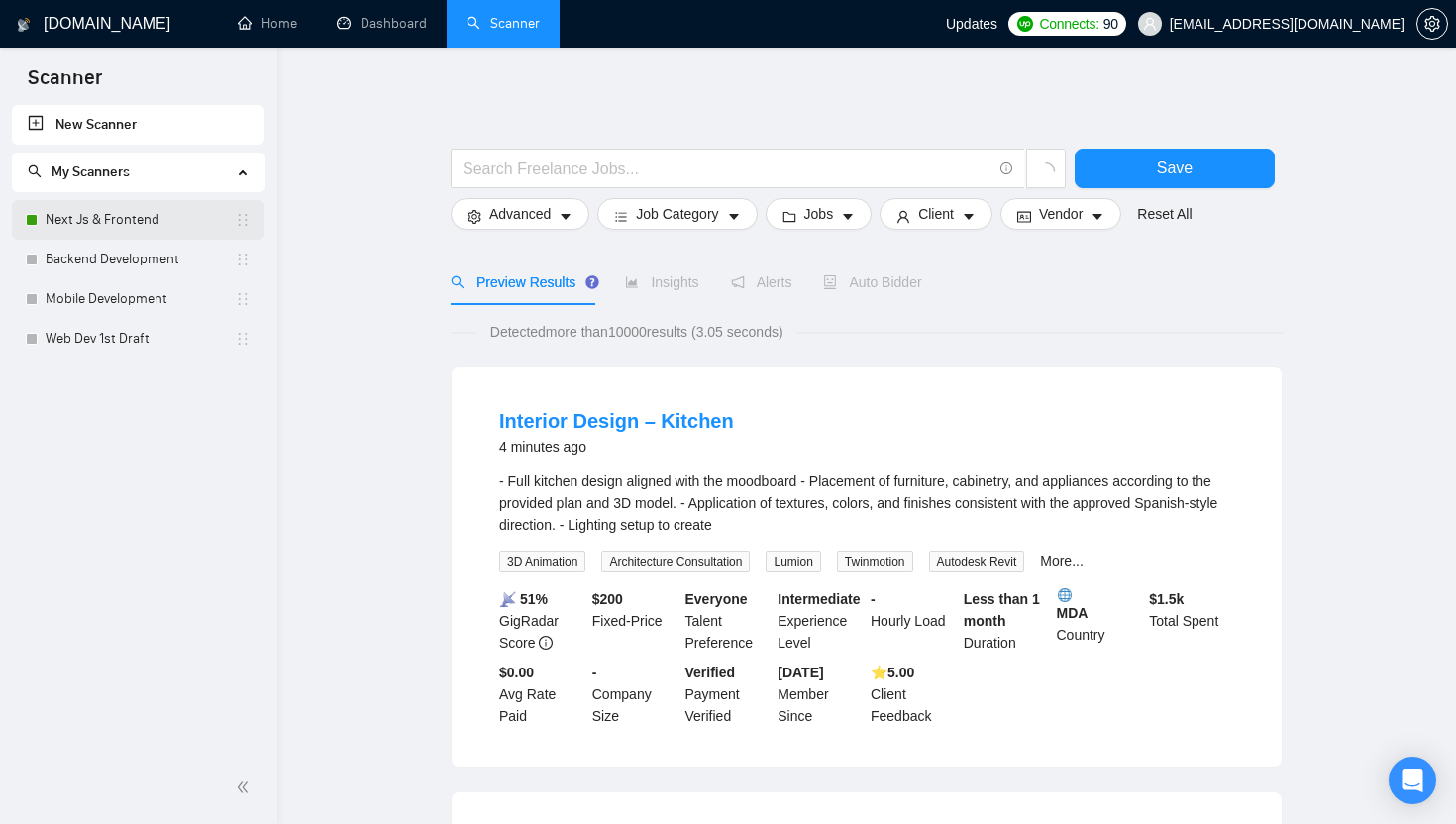 click on "Next Js & Frontend" at bounding box center [140, 220] 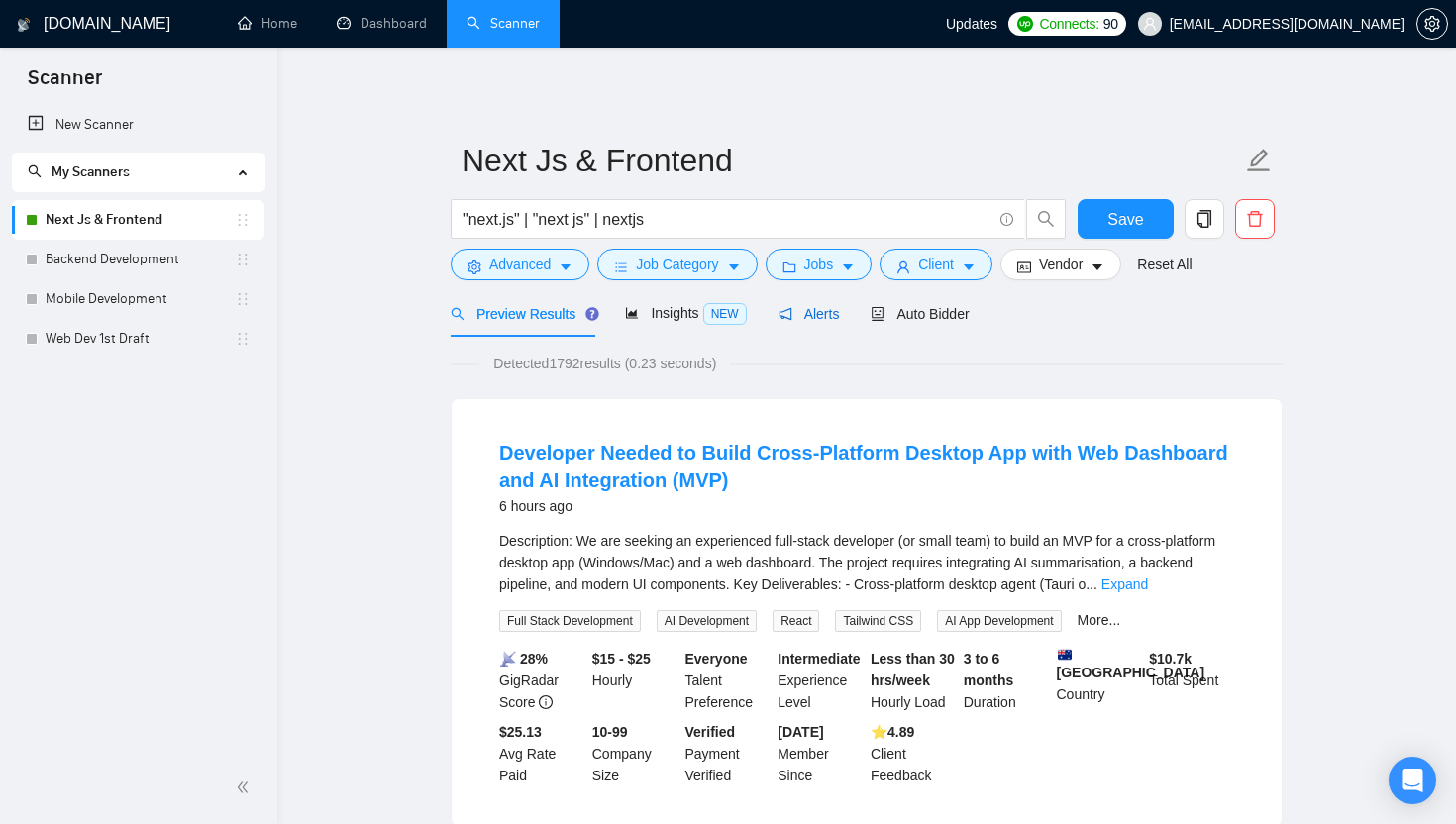 click on "Alerts" at bounding box center [809, 314] 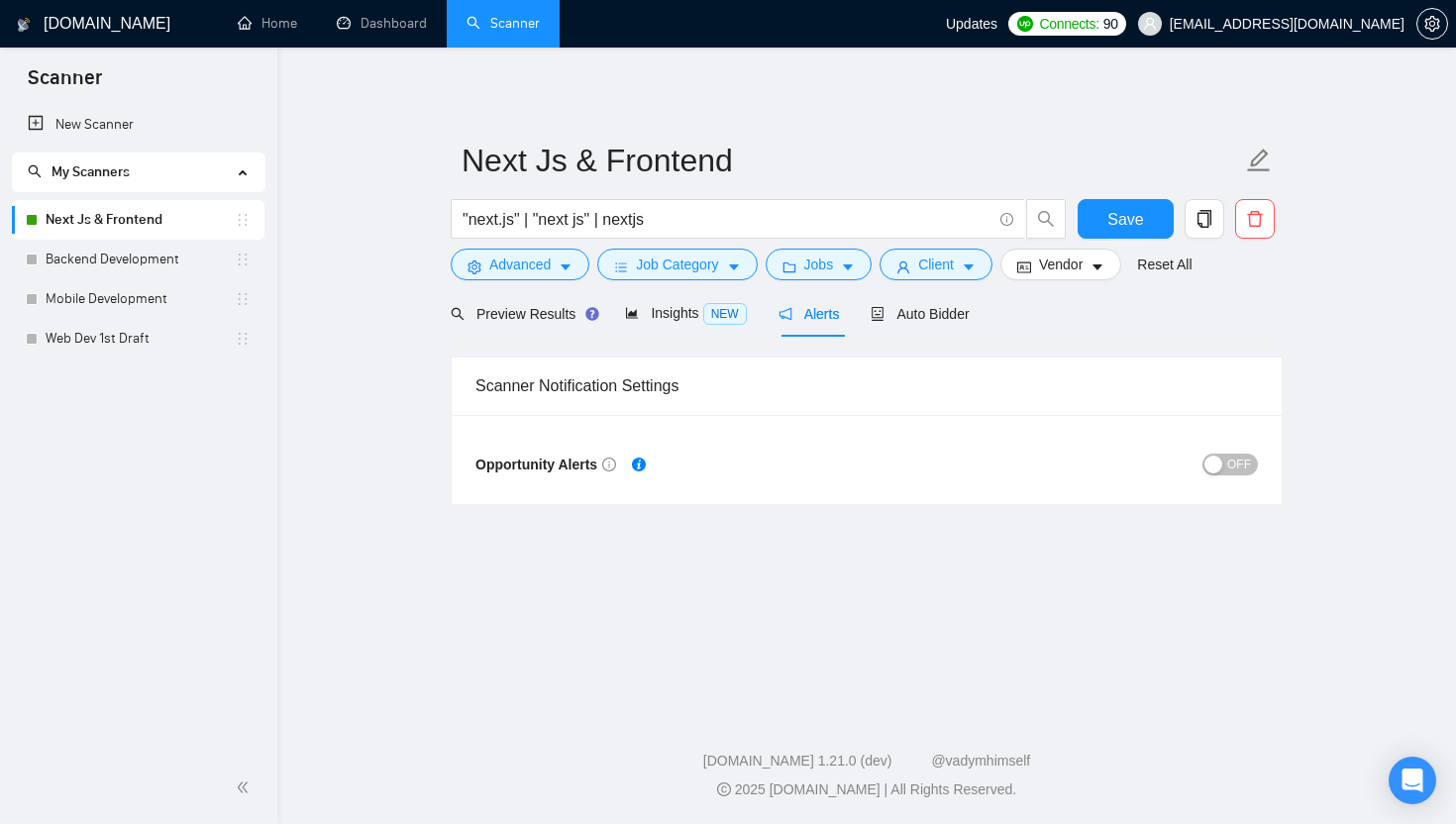 click on "OFF" at bounding box center [1230, 464] 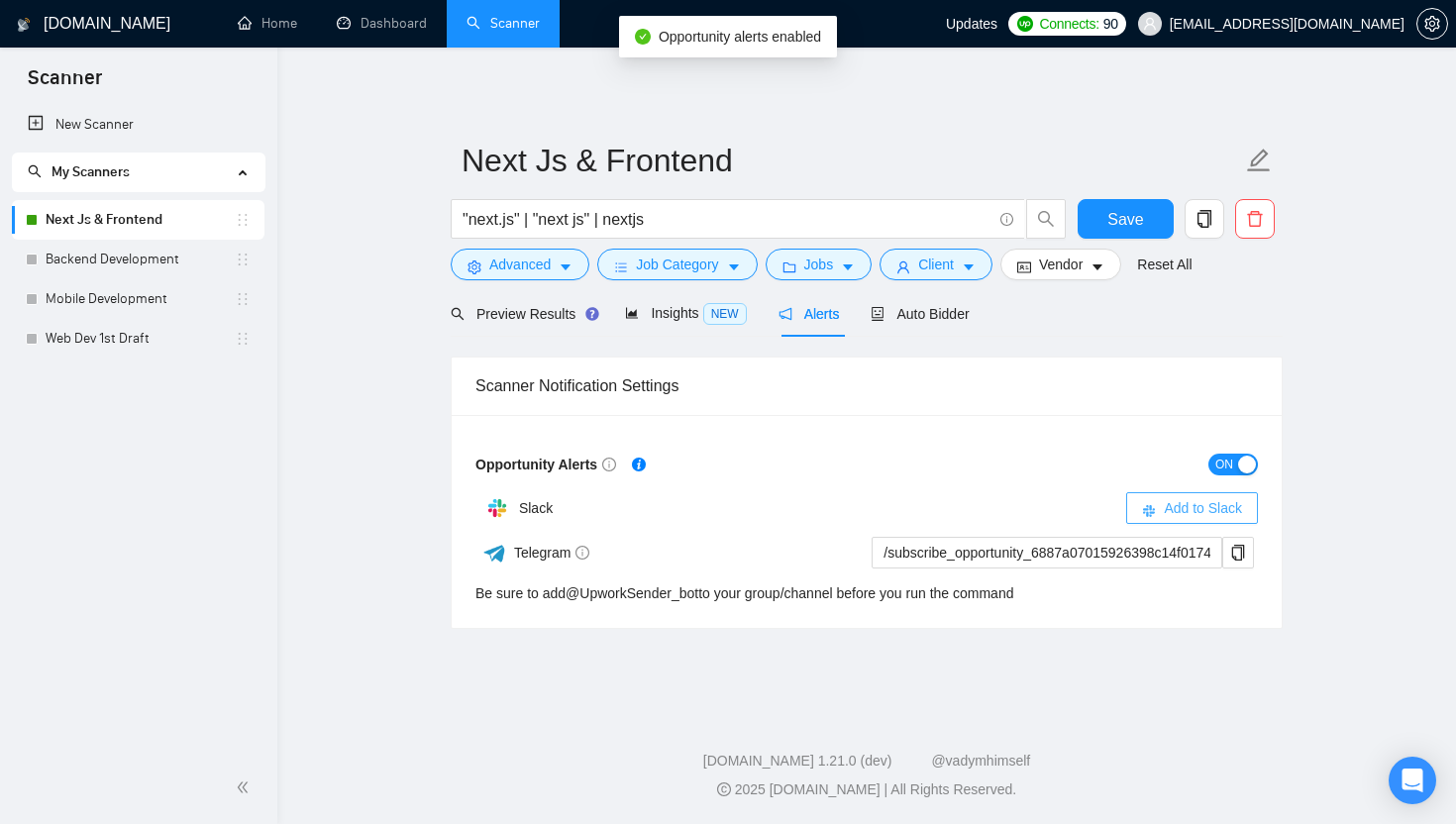 click on "Add to Slack" at bounding box center (1202, 508) 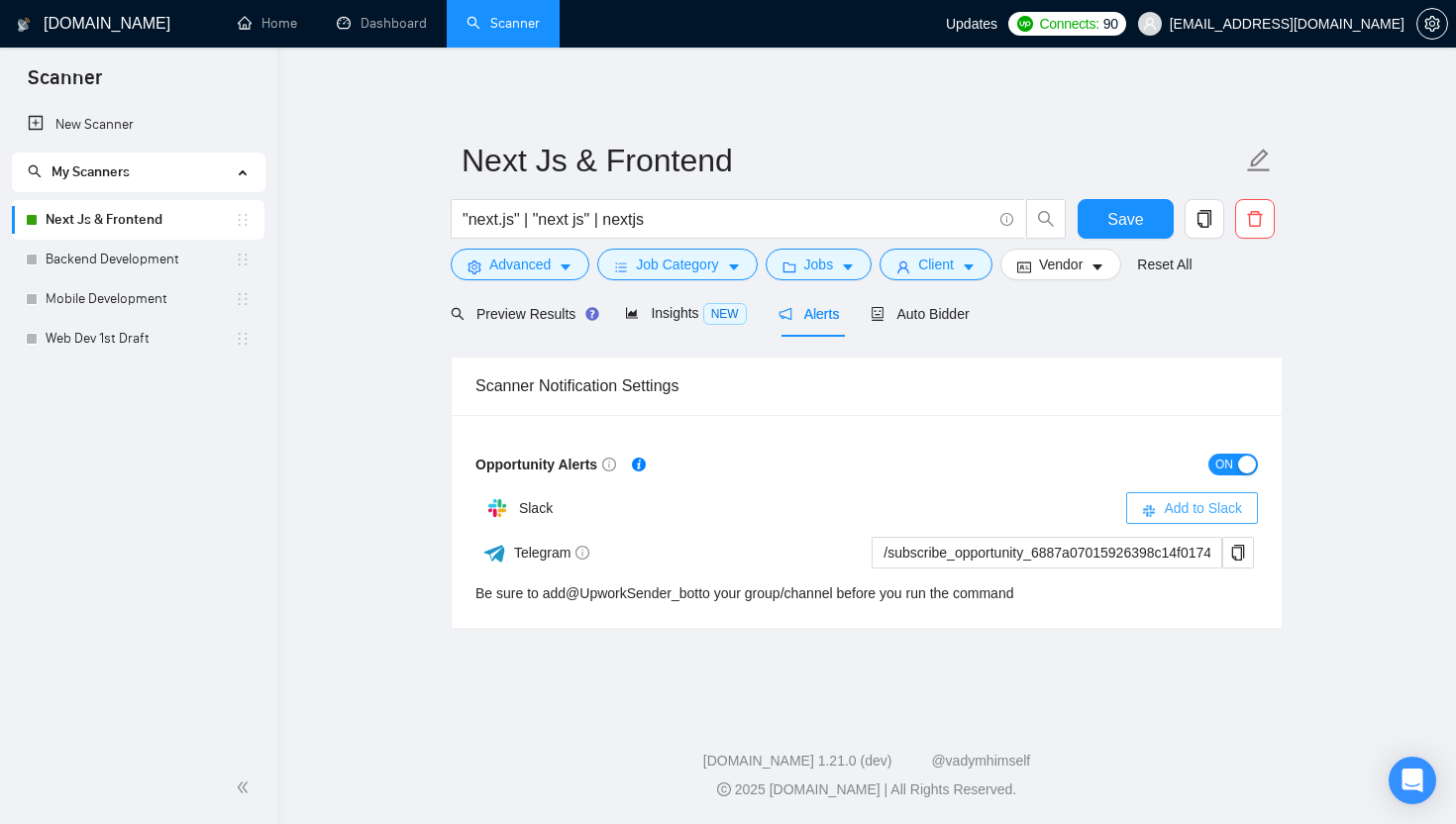 click on "Add to Slack" at bounding box center (1202, 508) 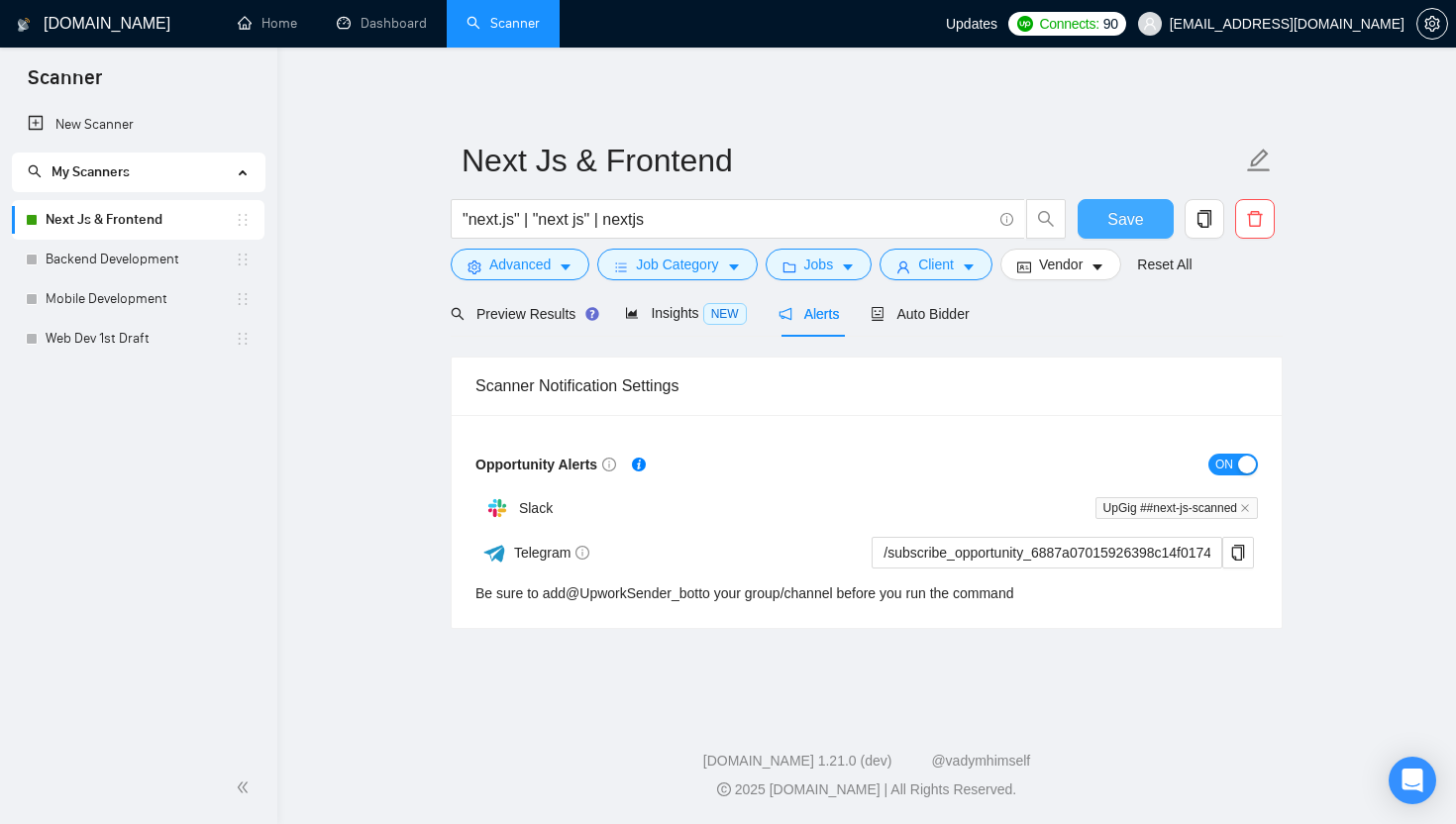 click on "Save" at bounding box center [1125, 219] 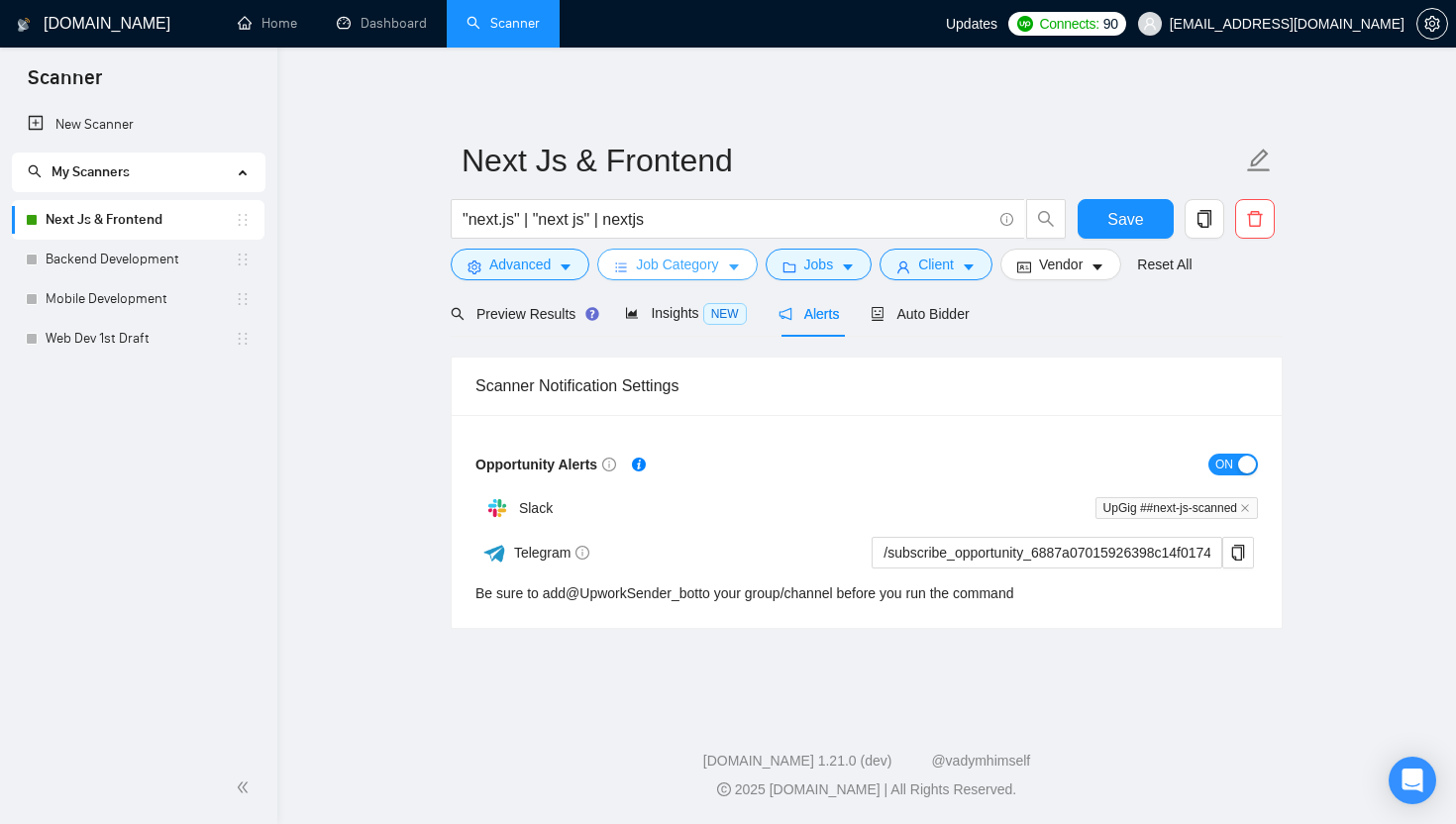 click on "Job Category" at bounding box center [676, 264] 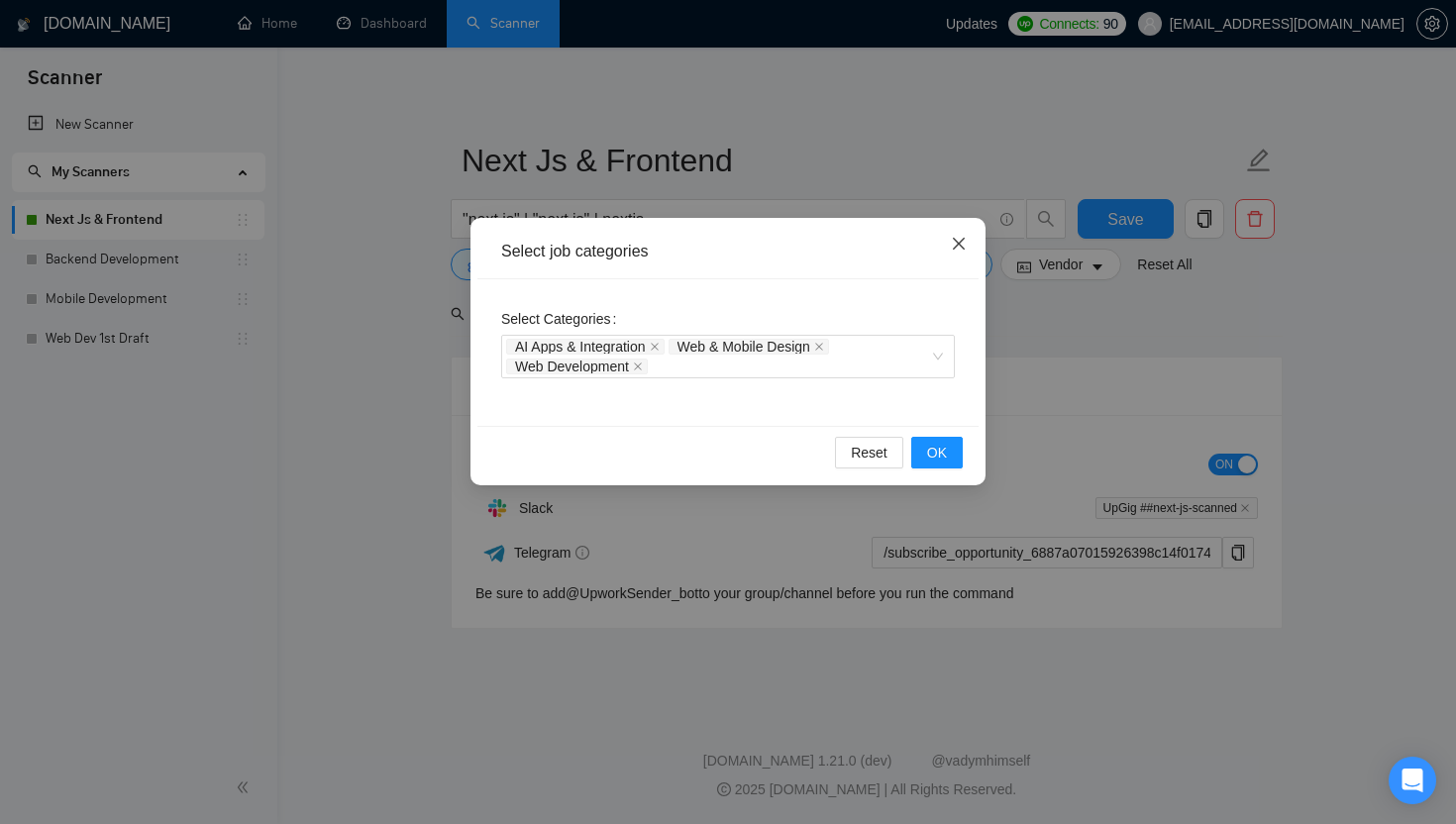 click at bounding box center [959, 245] 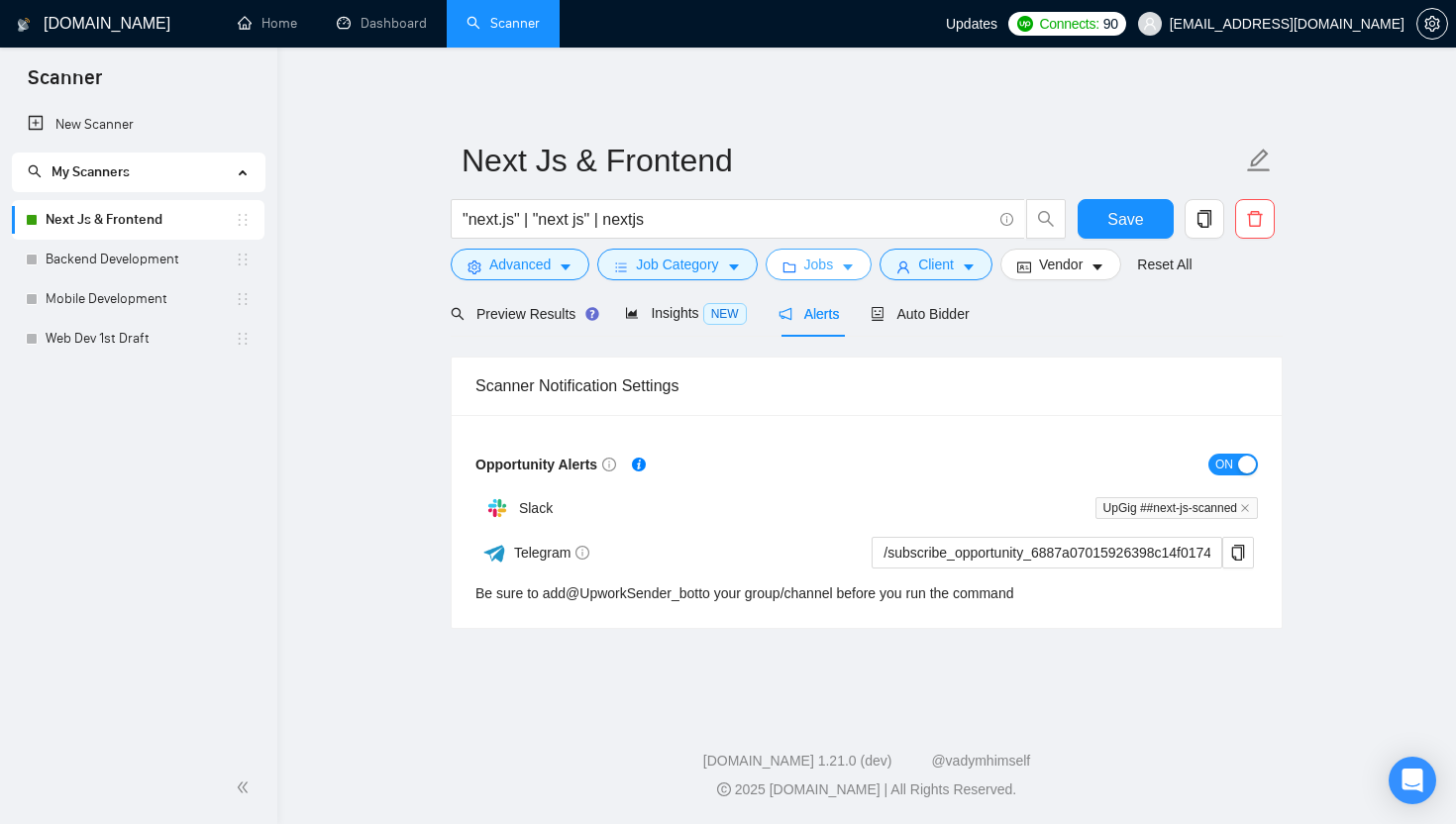 click on "Jobs" at bounding box center (819, 264) 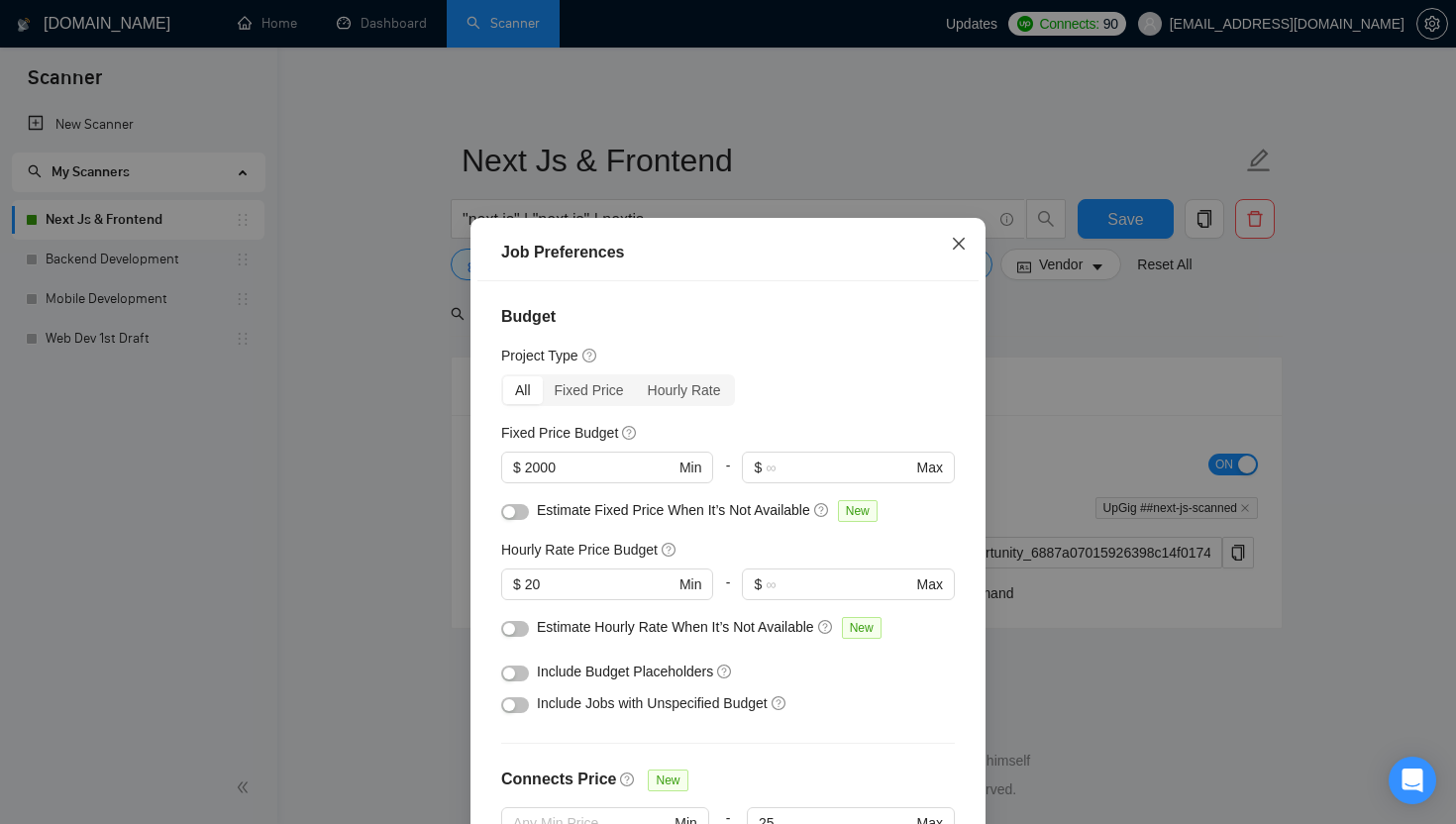 click 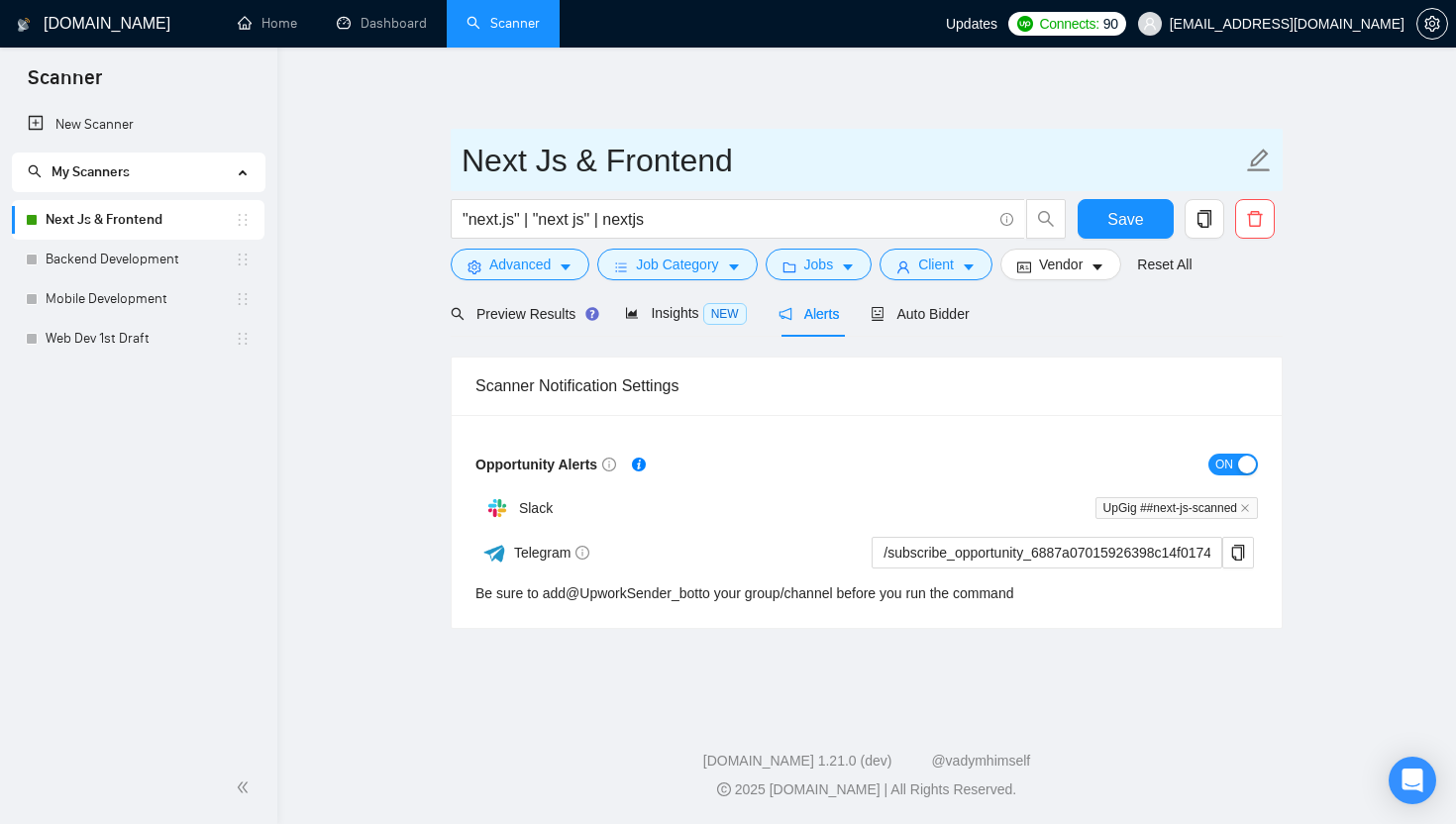 click on "Next Js & Frontend" at bounding box center (852, 160) 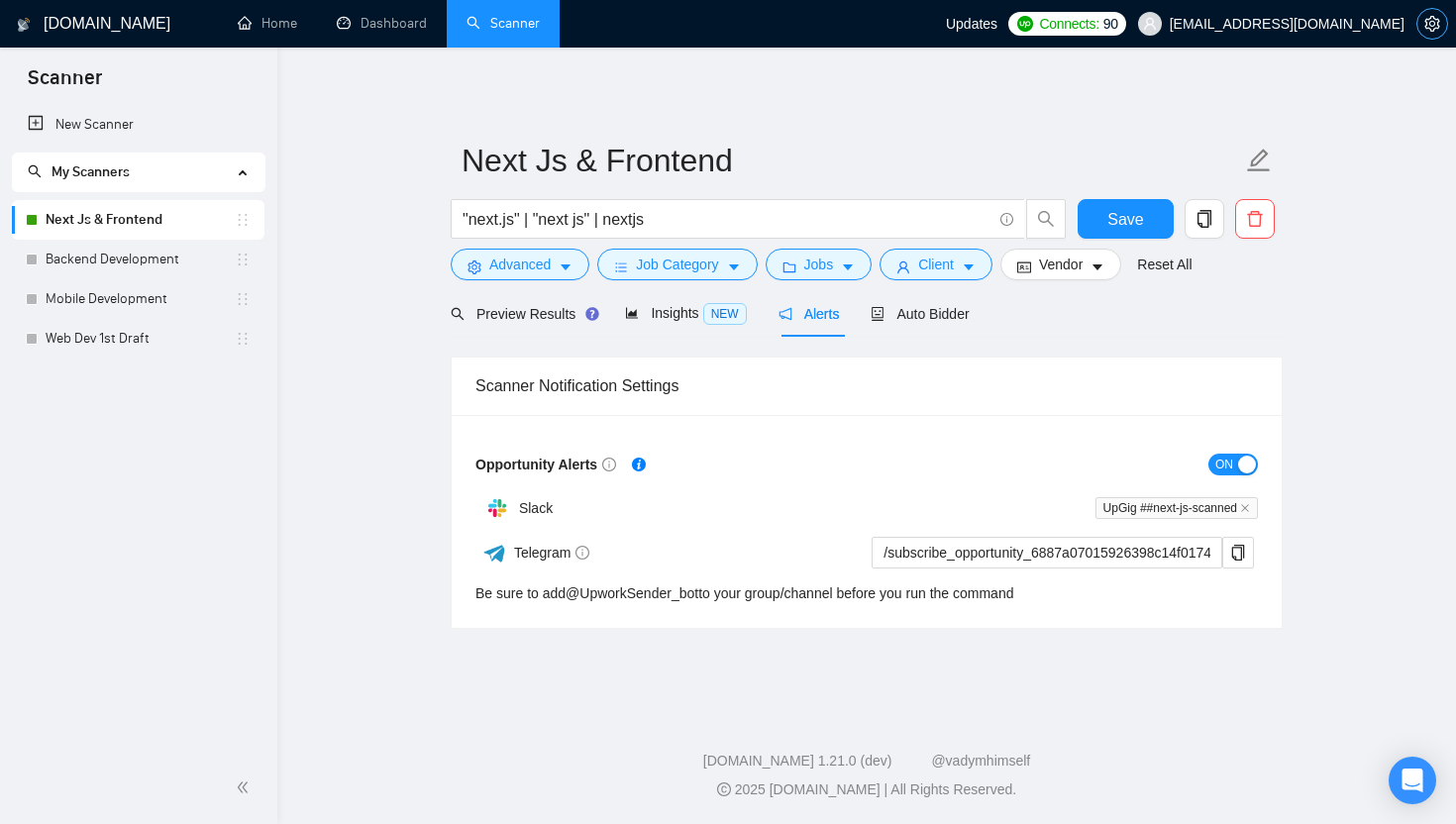 click 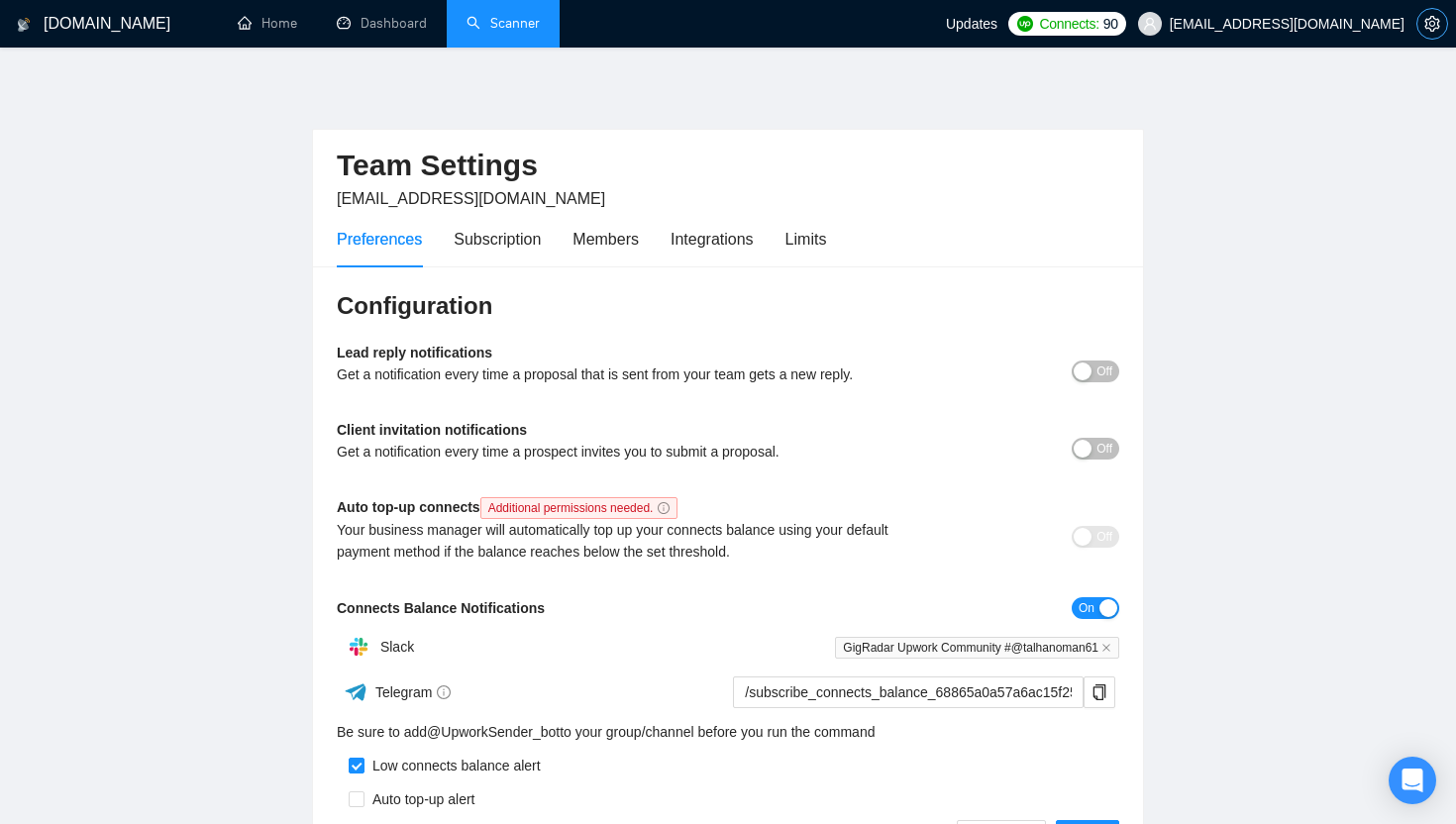 scroll, scrollTop: 205, scrollLeft: 0, axis: vertical 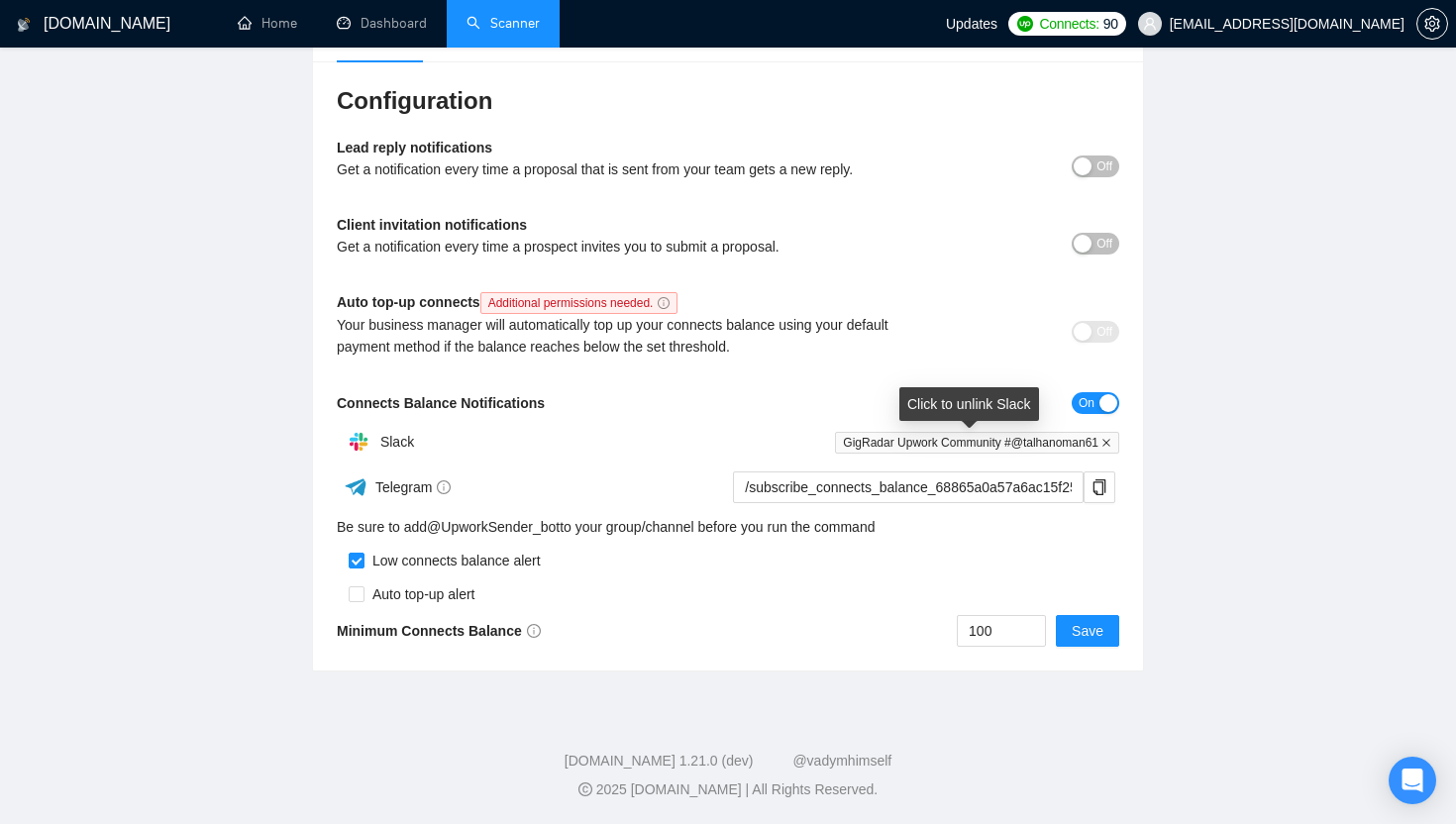 click 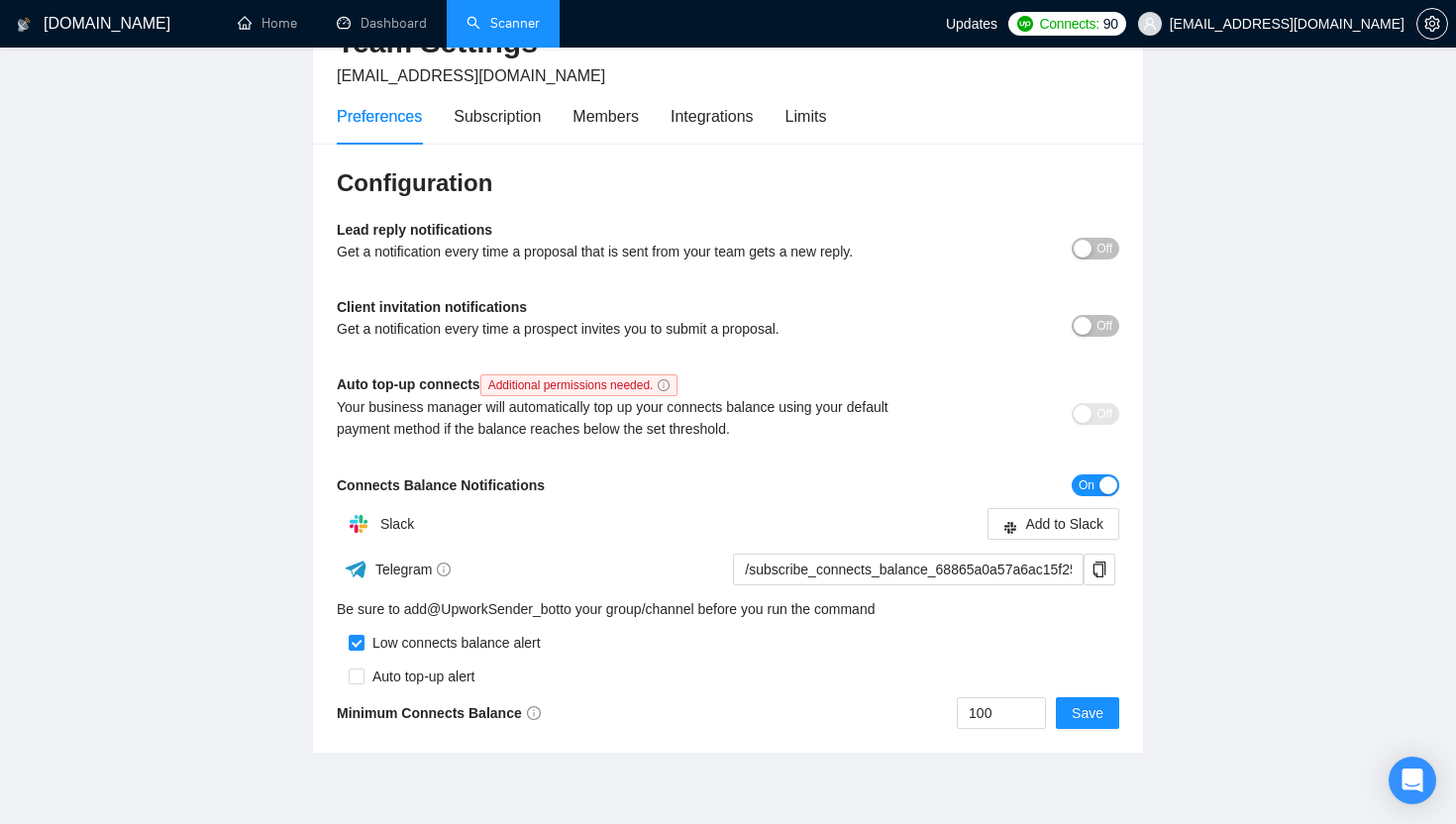 scroll, scrollTop: 111, scrollLeft: 0, axis: vertical 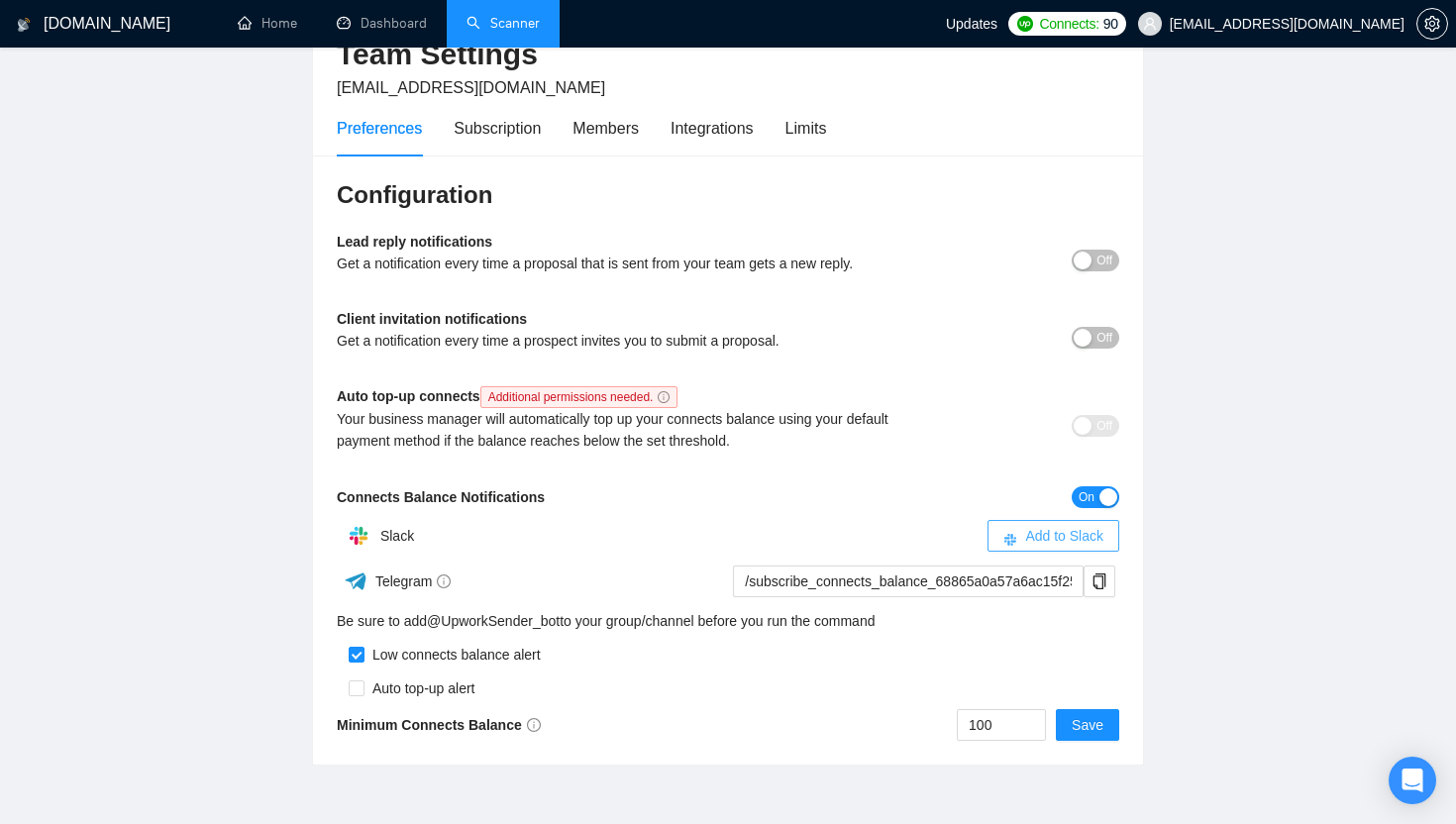click on "Add to Slack" at bounding box center (1064, 536) 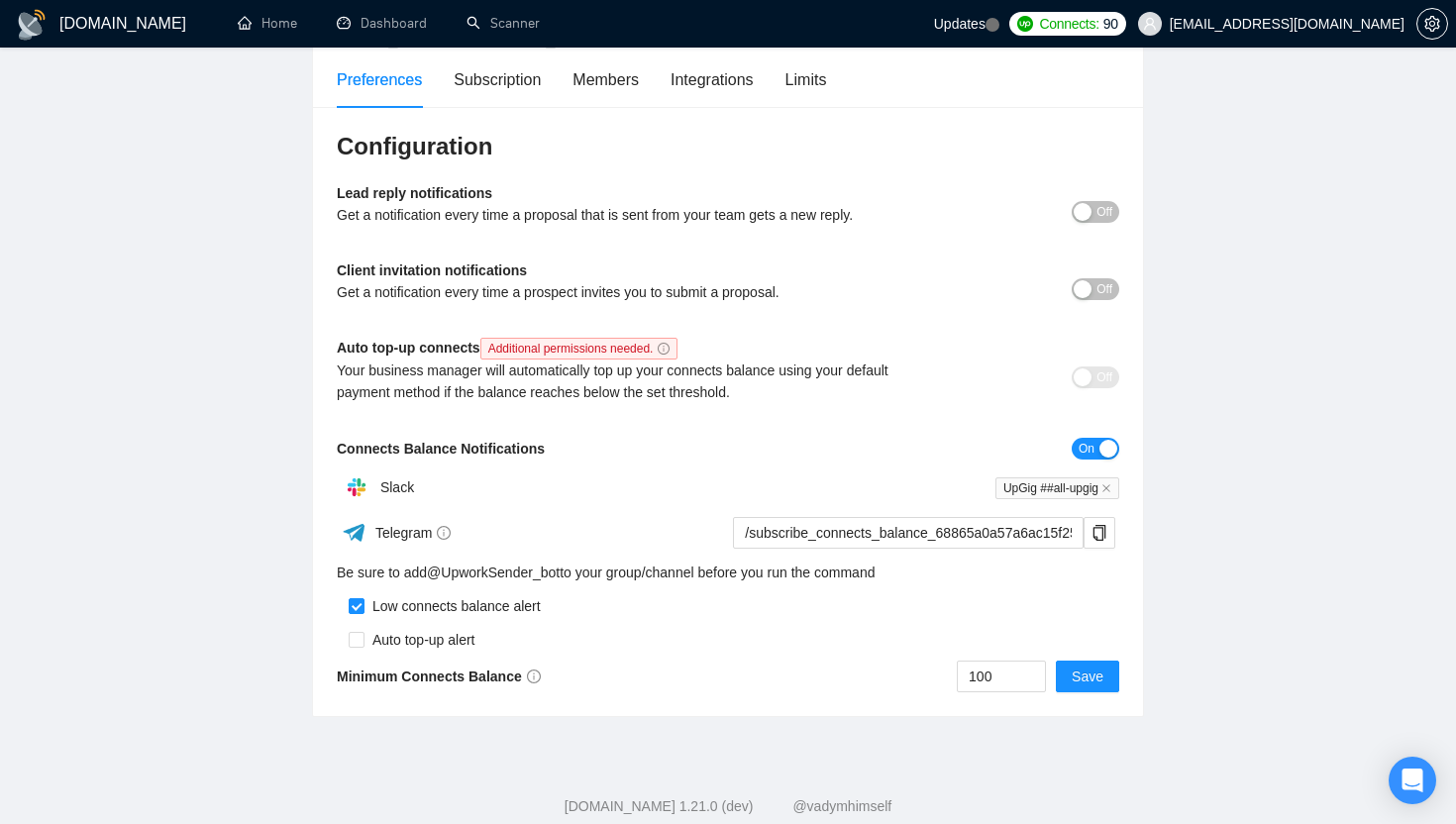 scroll, scrollTop: 0, scrollLeft: 0, axis: both 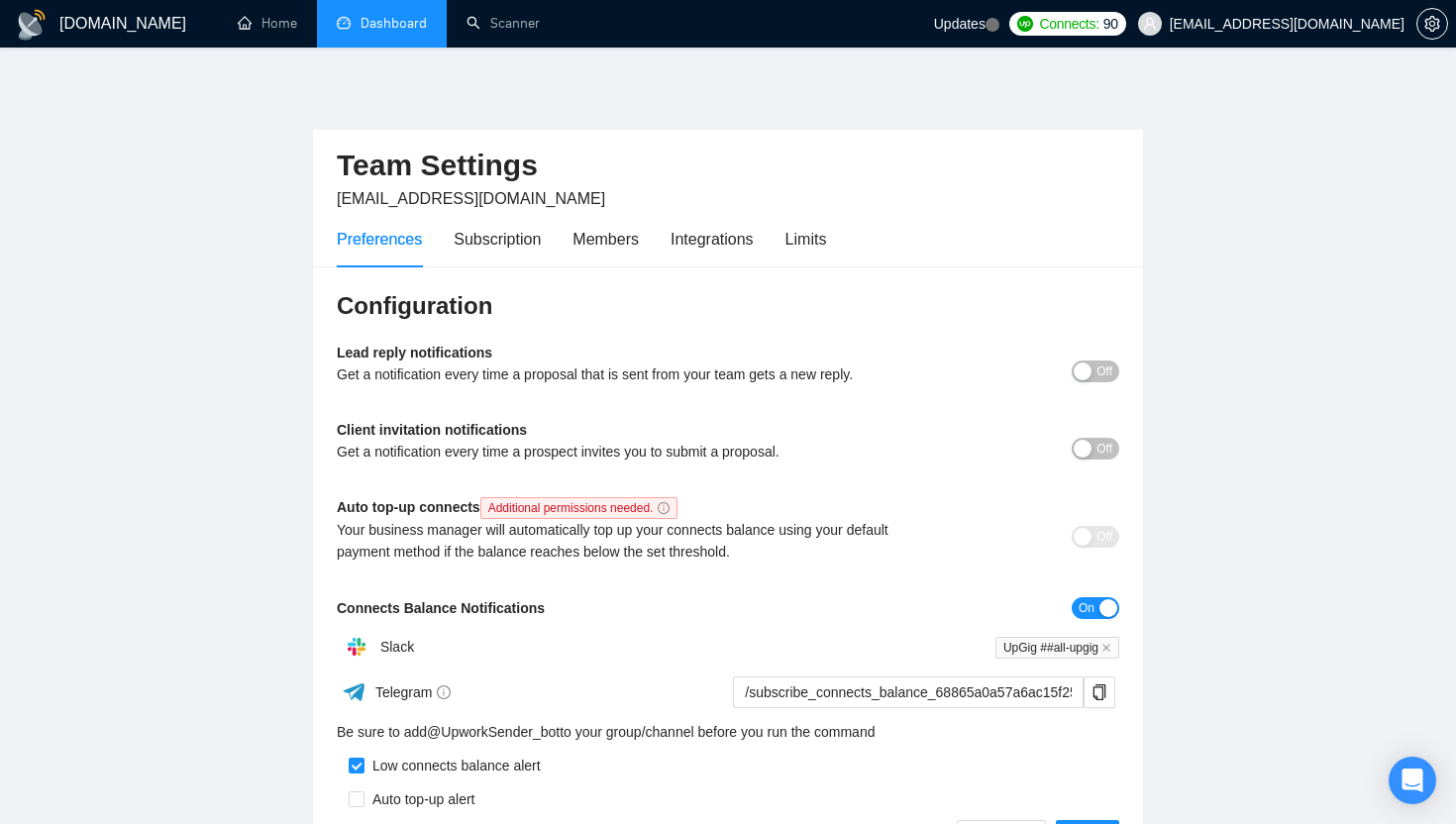 click on "Dashboard" at bounding box center [381, 23] 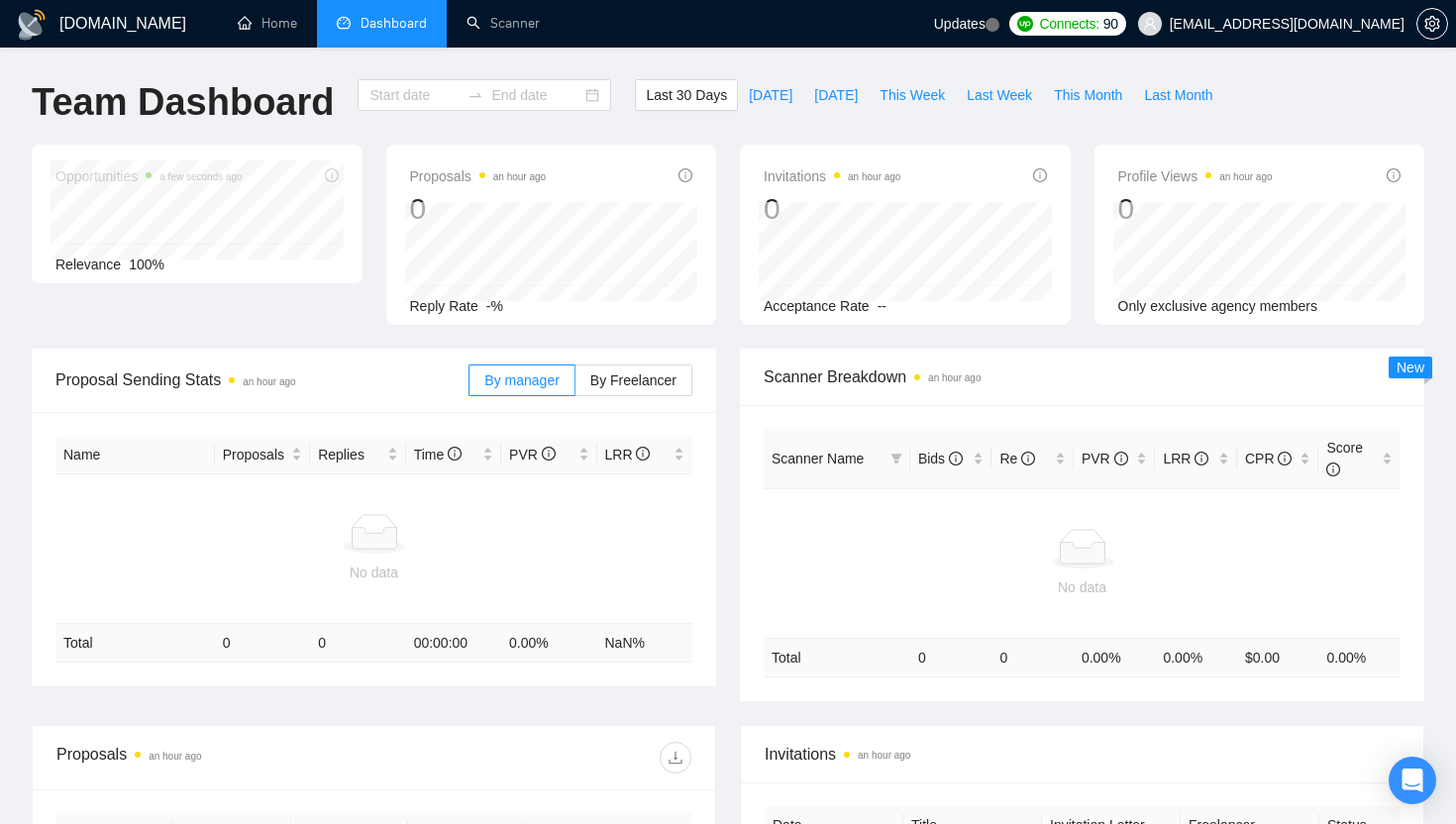 type on "[DATE]" 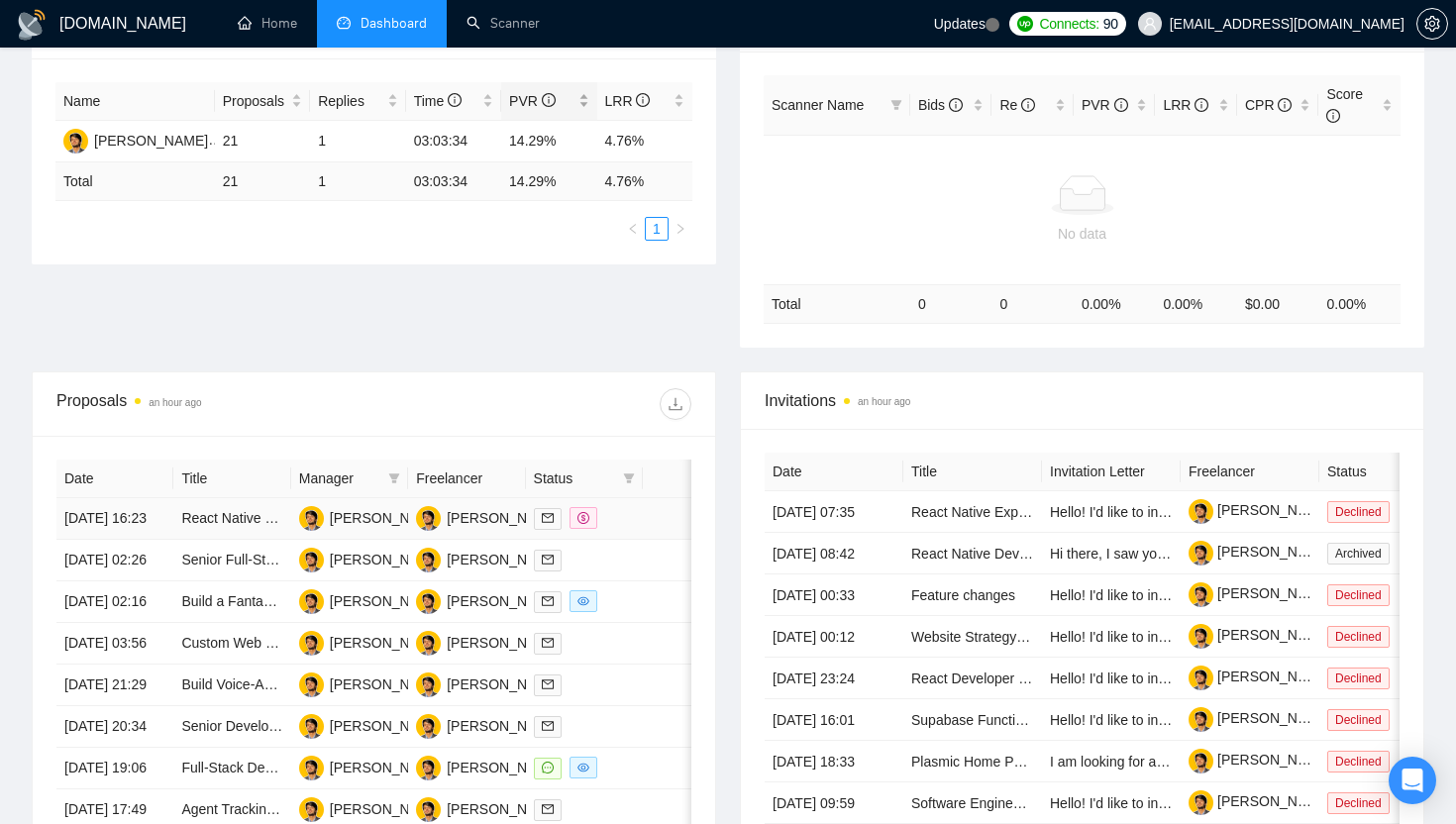 scroll, scrollTop: 0, scrollLeft: 0, axis: both 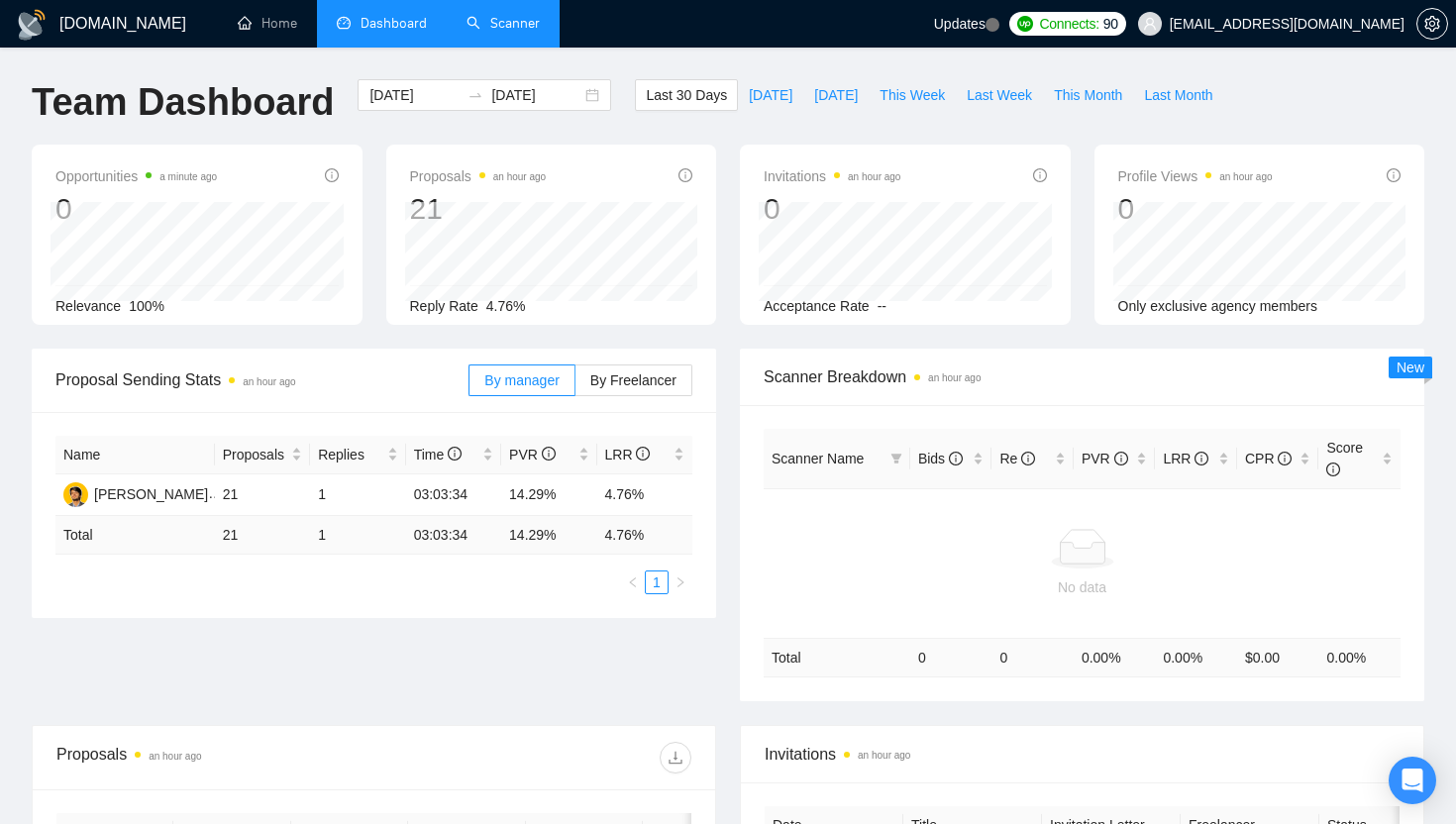 click on "Scanner" at bounding box center [503, 23] 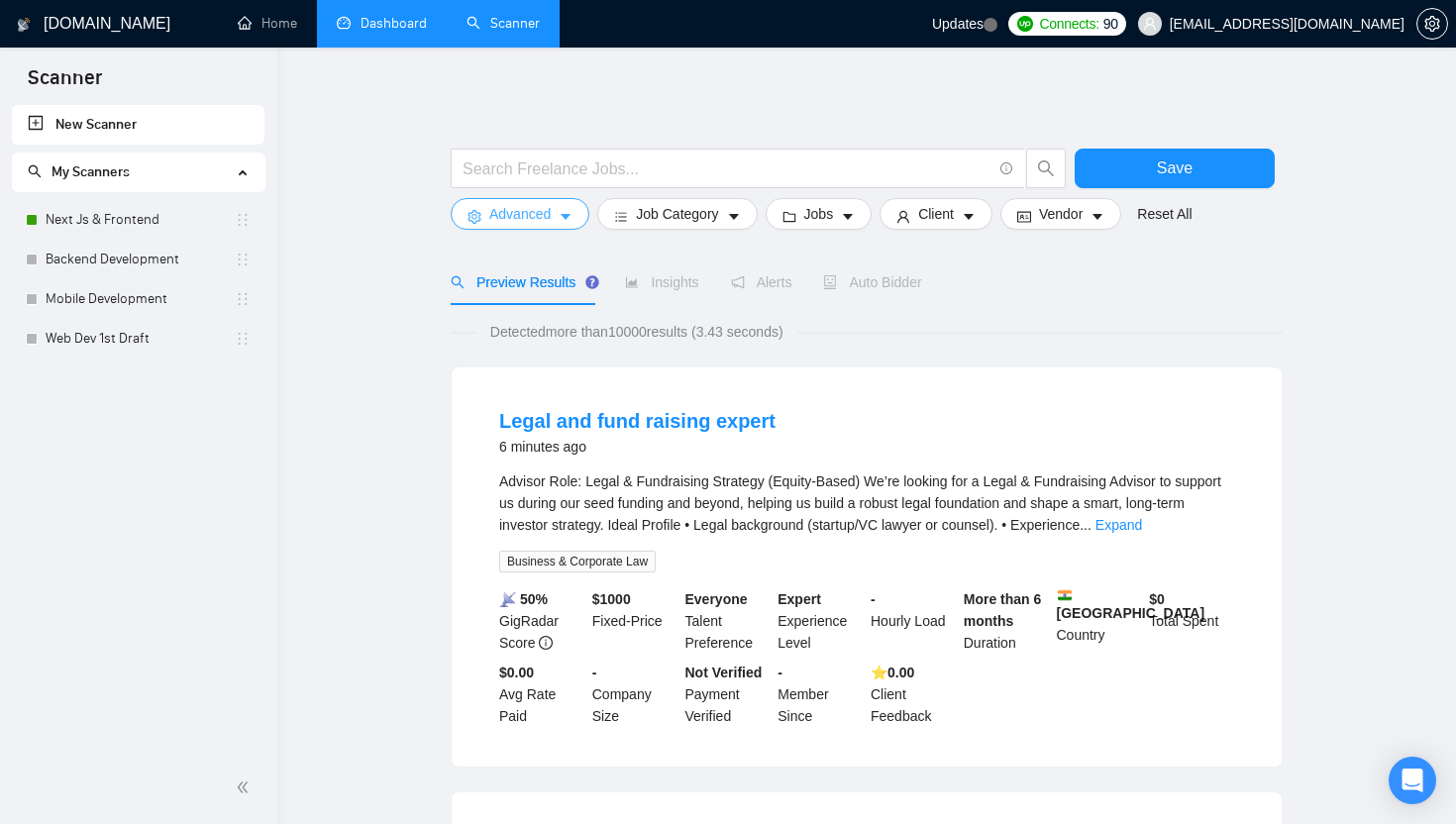 click on "Advanced" at bounding box center [520, 214] 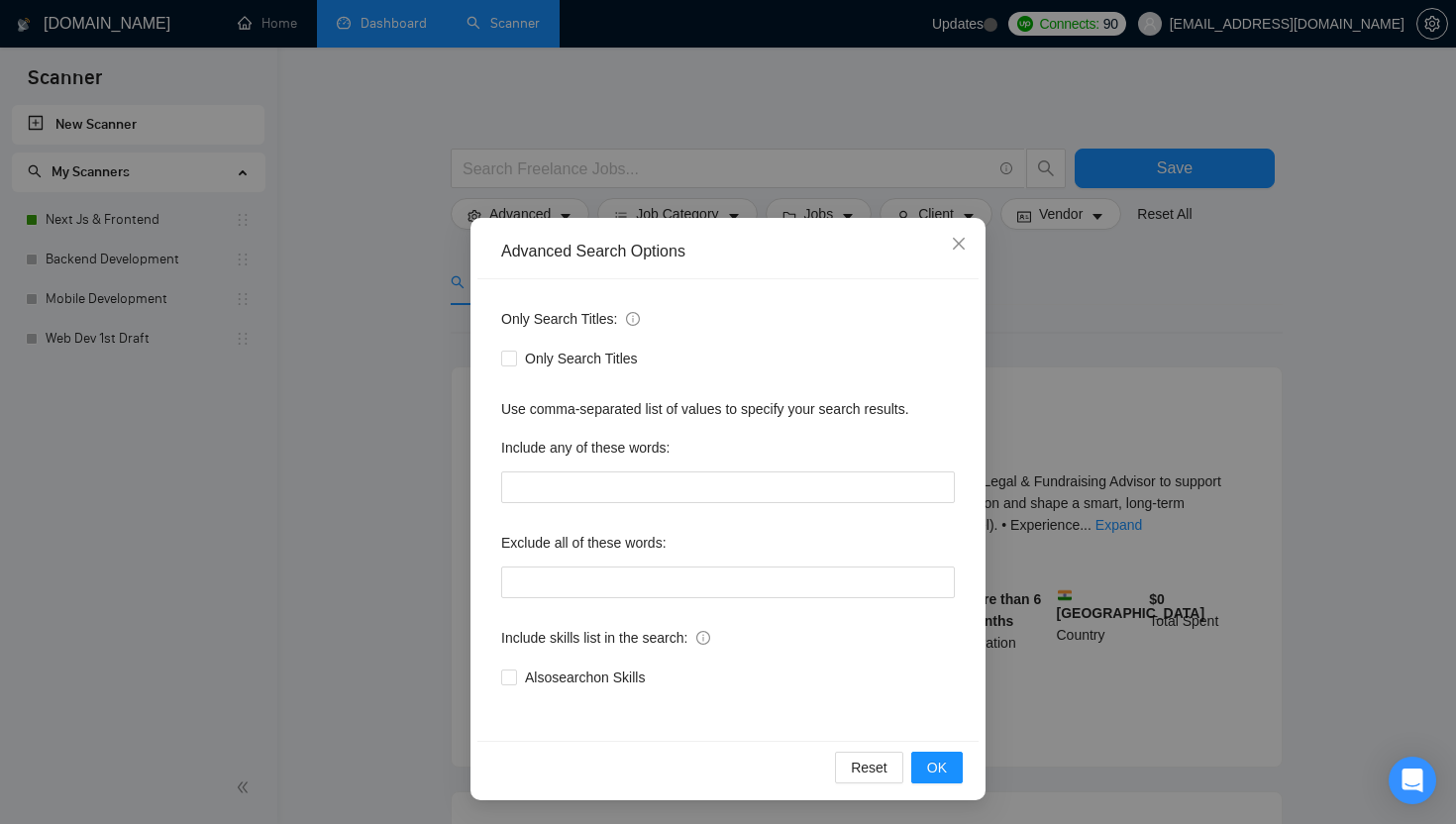 click on "Advanced Search Options Only Search Titles:   Only Search Titles Use comma-separated list of values to specify your search results. Include any of these words: Exclude all of these words: Include skills list in the search:   Also  search  on Skills Reset OK" at bounding box center (728, 412) 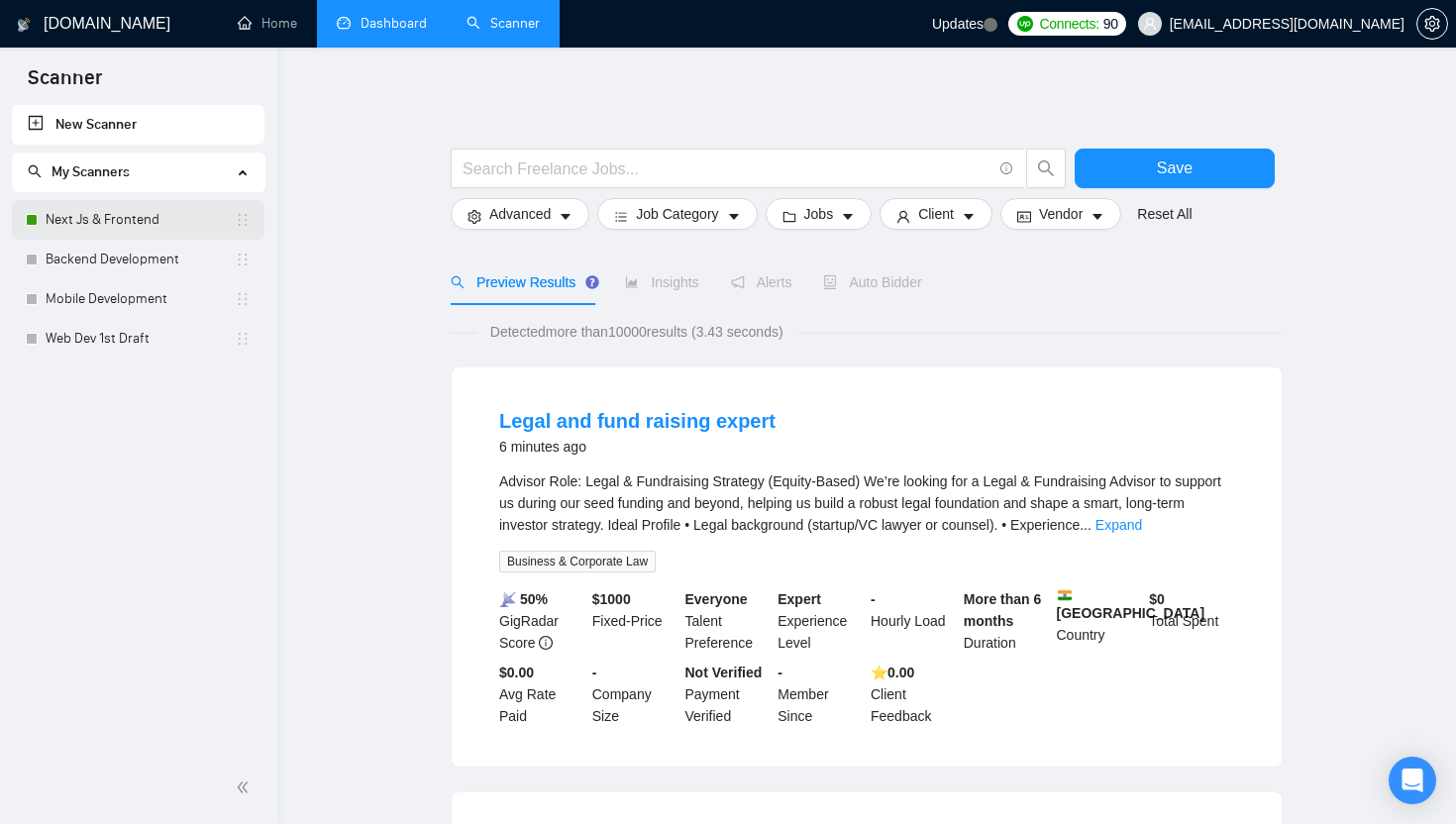 click on "Next Js & Frontend" at bounding box center (140, 220) 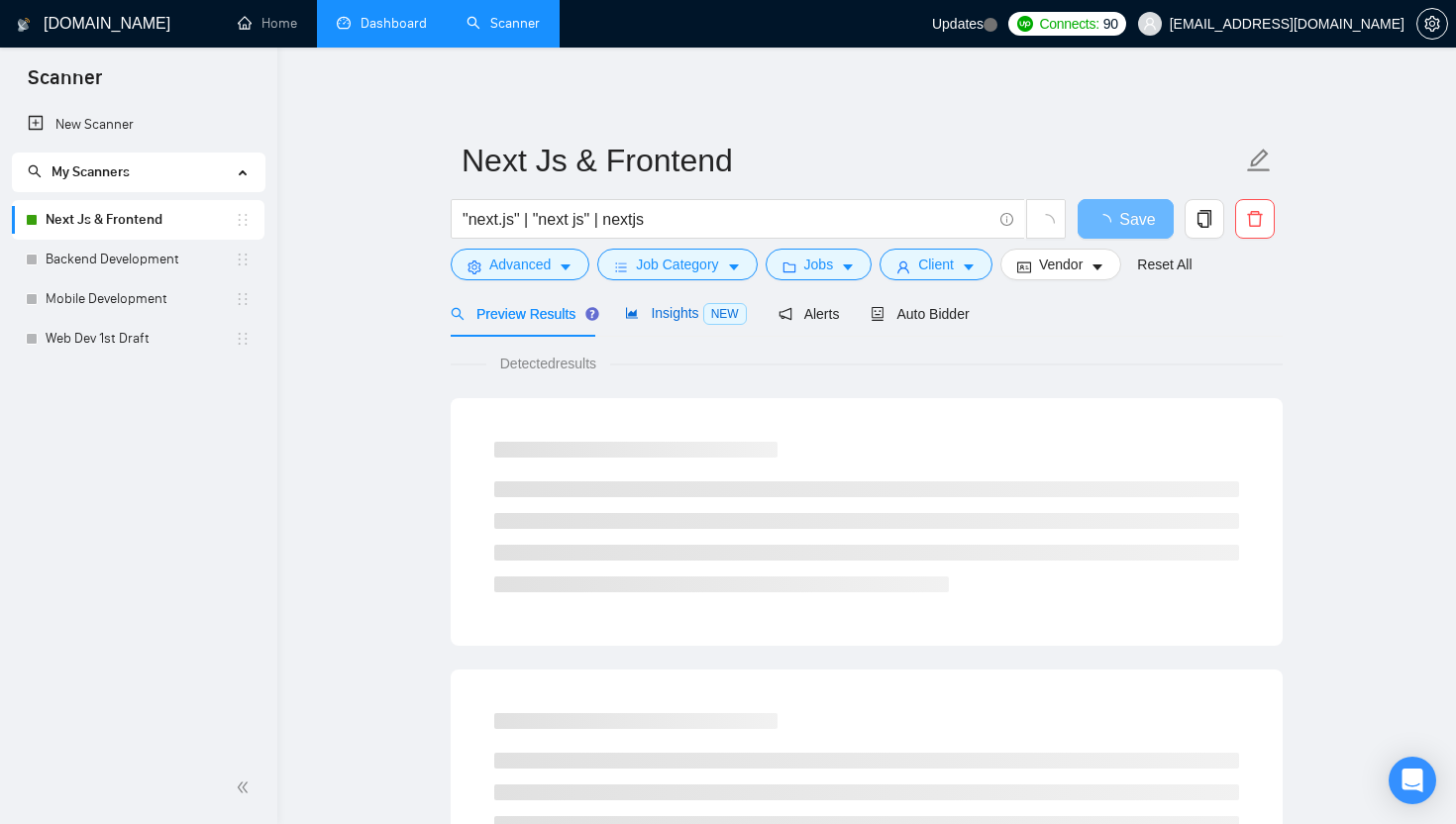 click on "Insights NEW" at bounding box center (685, 313) 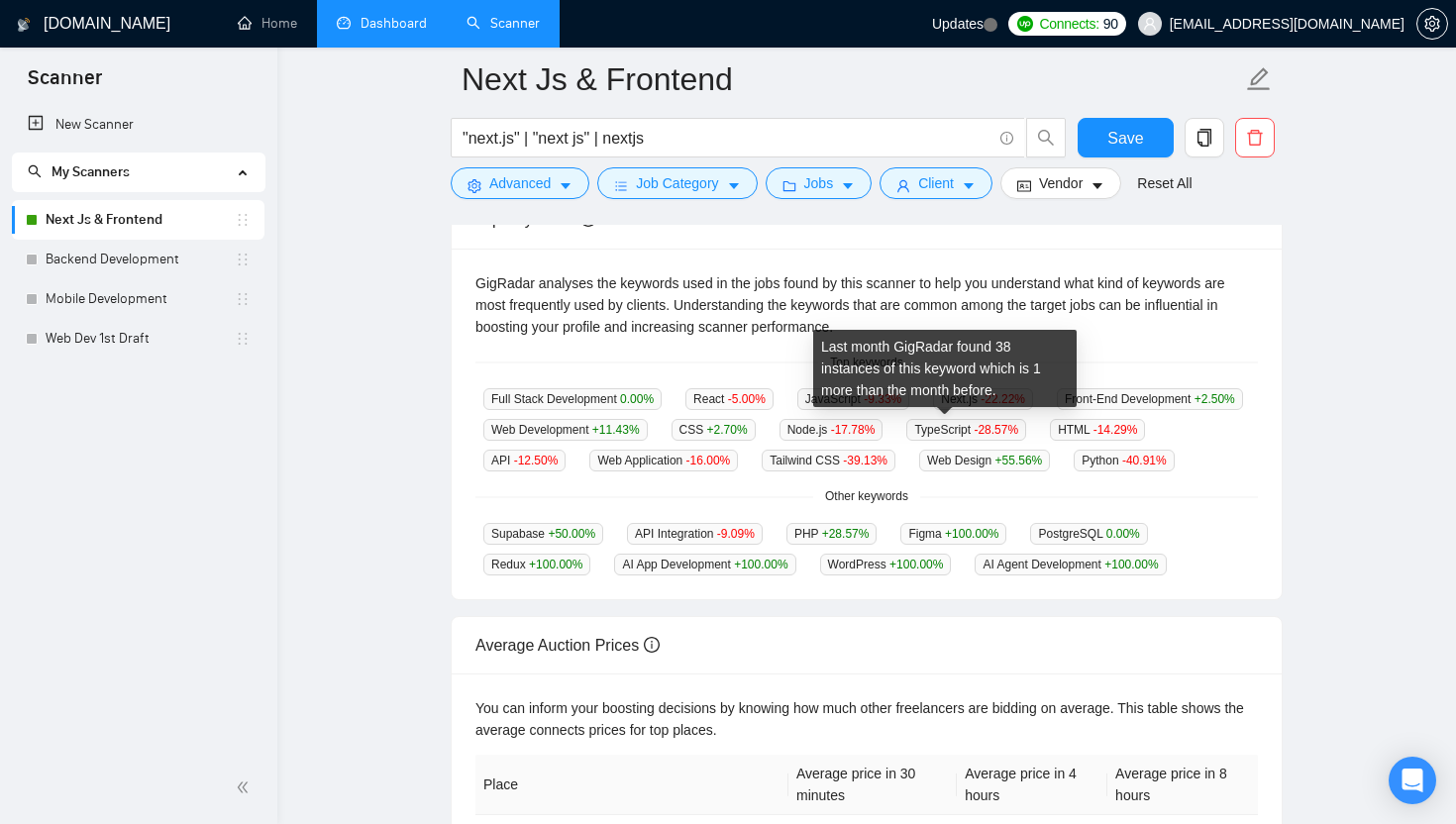 scroll, scrollTop: 396, scrollLeft: 0, axis: vertical 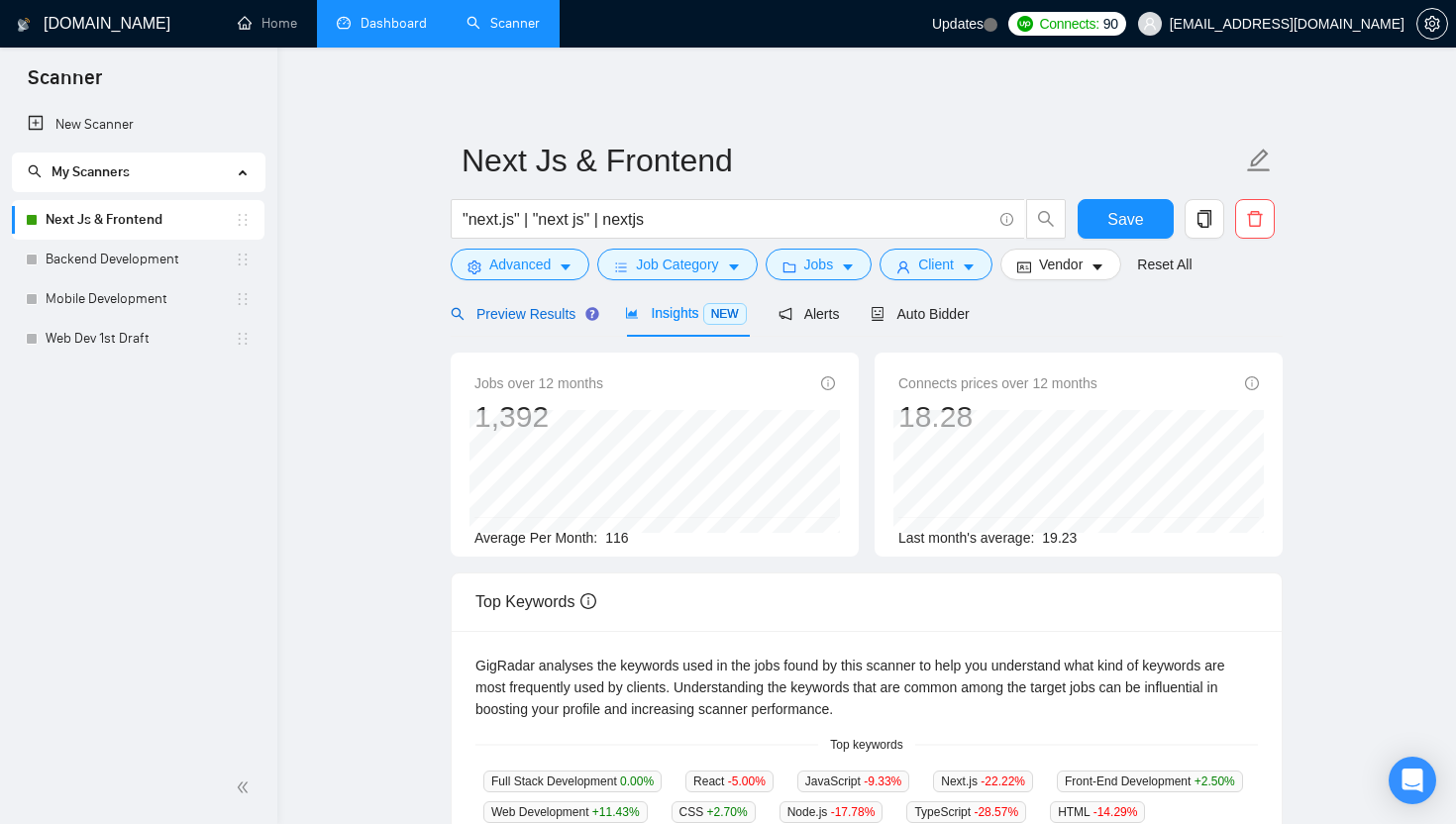 click on "Preview Results" at bounding box center (522, 314) 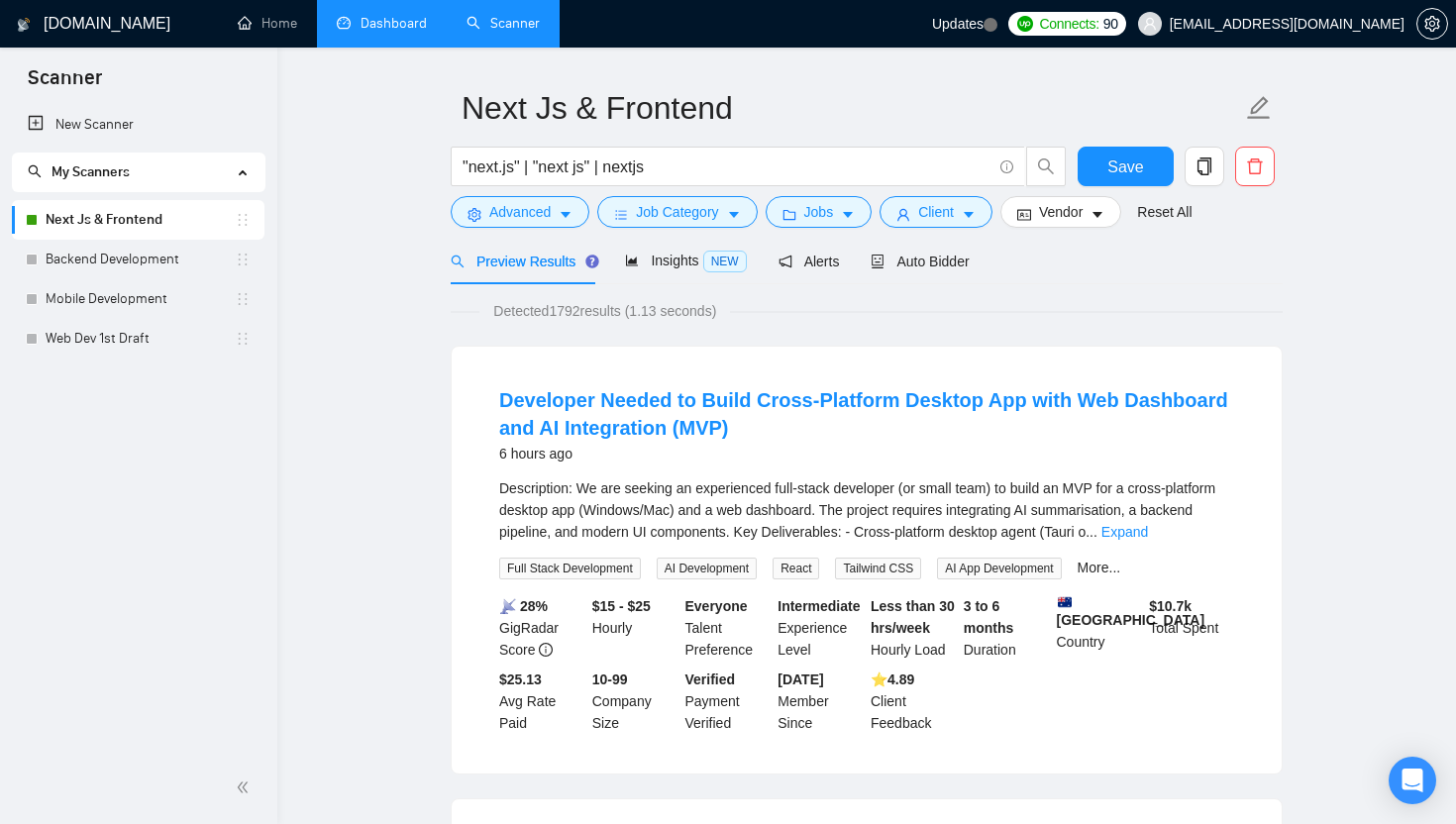 scroll, scrollTop: 0, scrollLeft: 0, axis: both 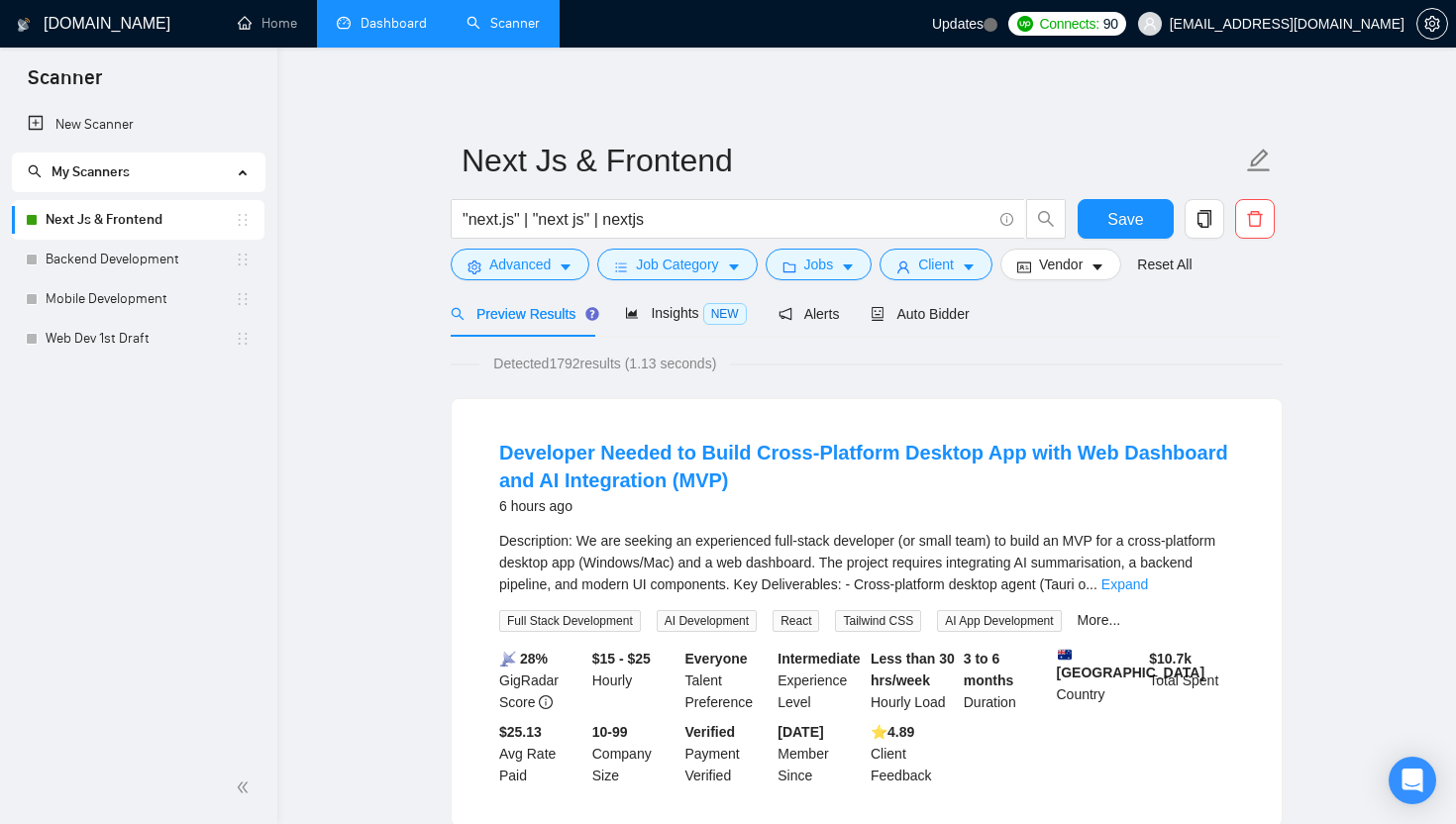 click on "Dashboard" at bounding box center [381, 23] 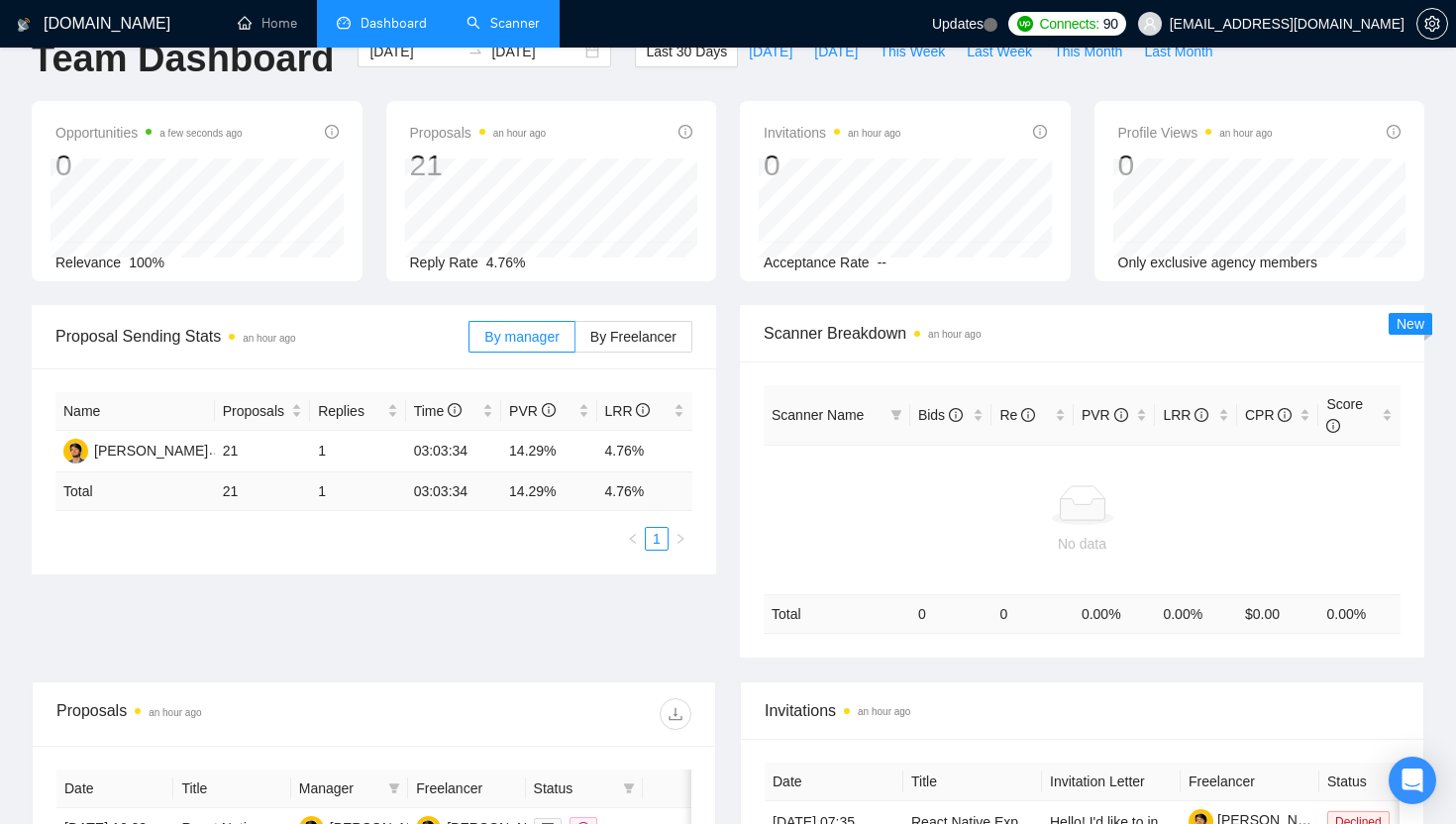 scroll, scrollTop: 0, scrollLeft: 0, axis: both 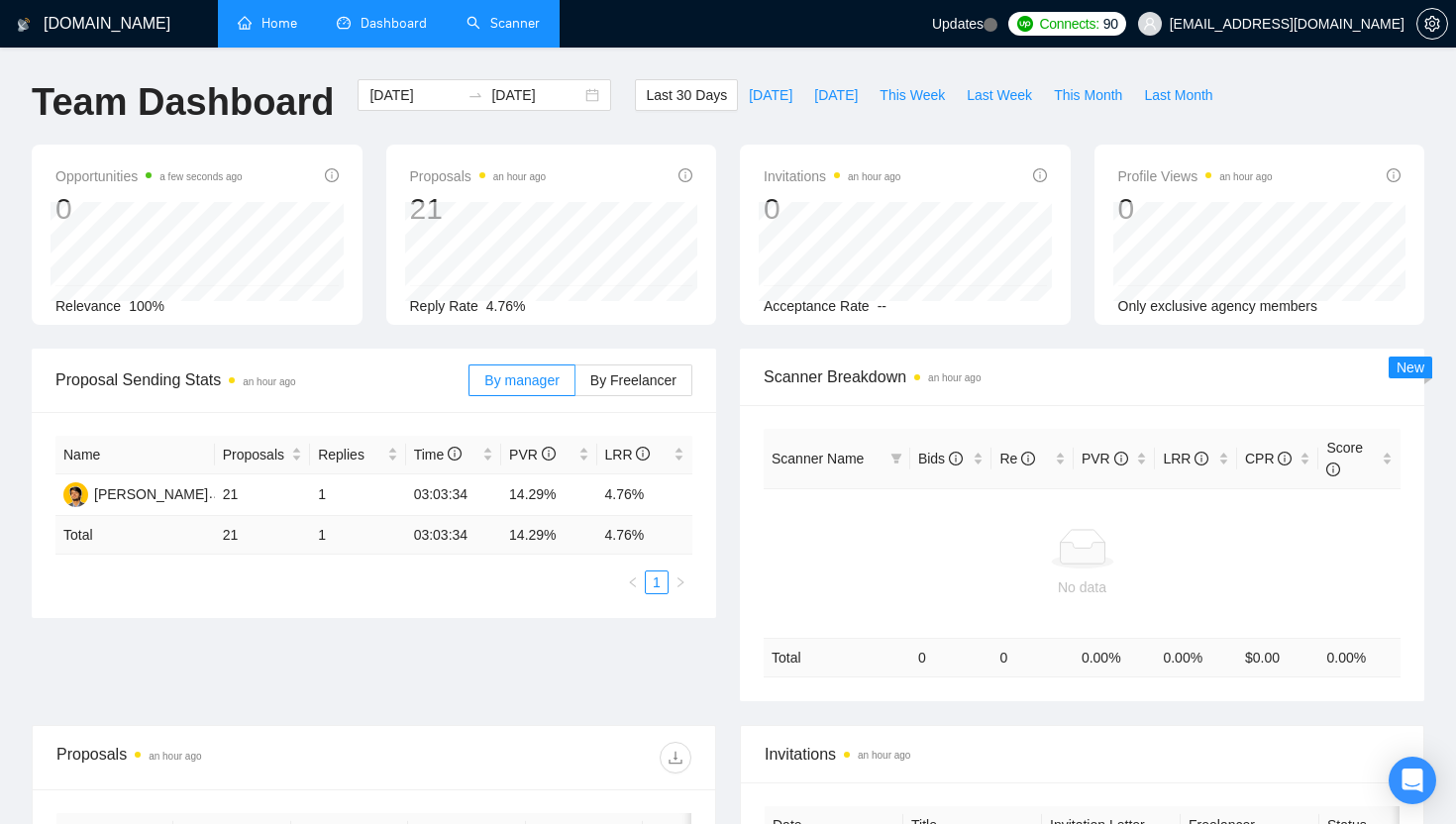 click on "Home" at bounding box center [267, 23] 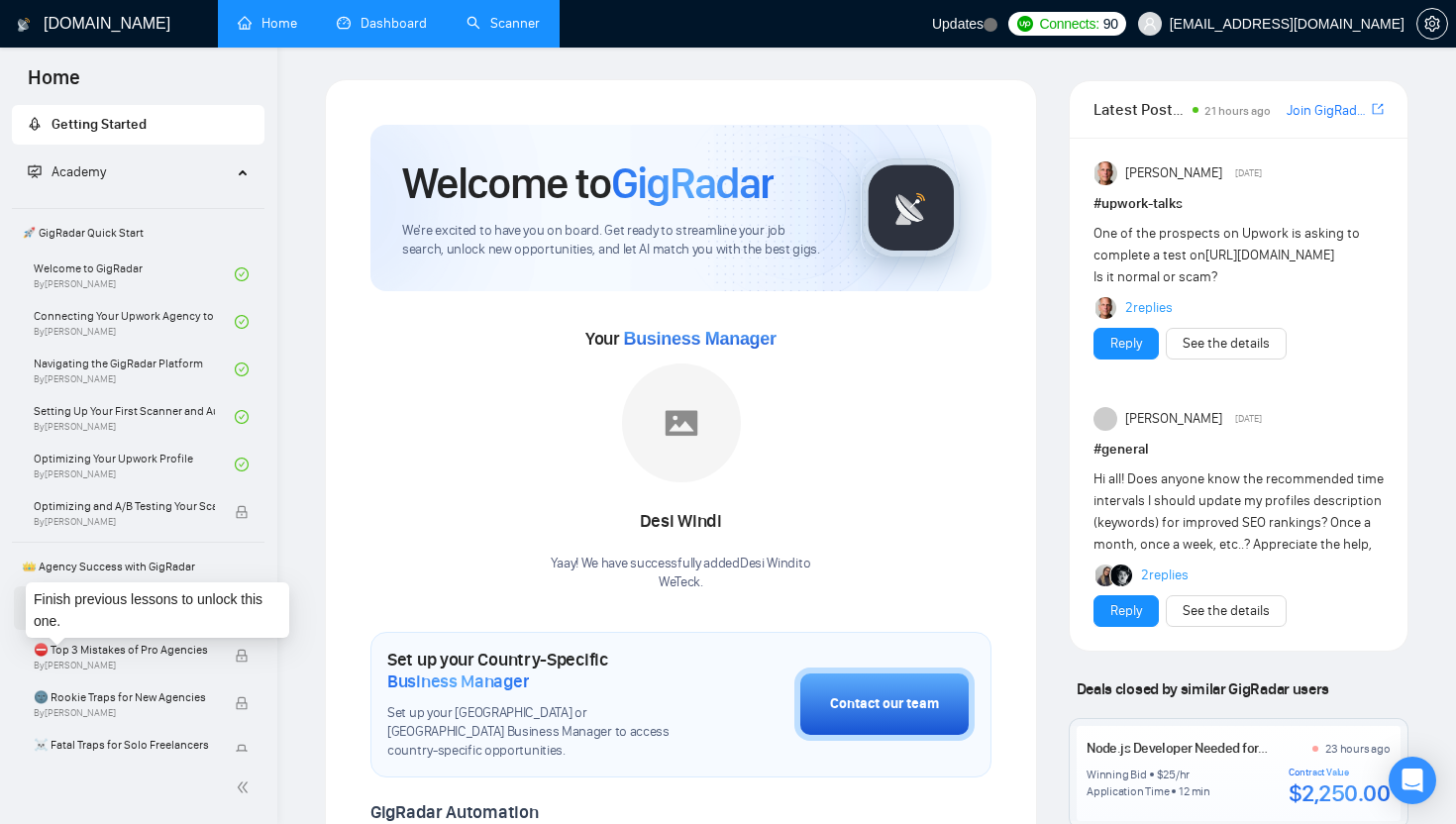 click on "Finish previous lessons to unlock this one." at bounding box center (157, 610) 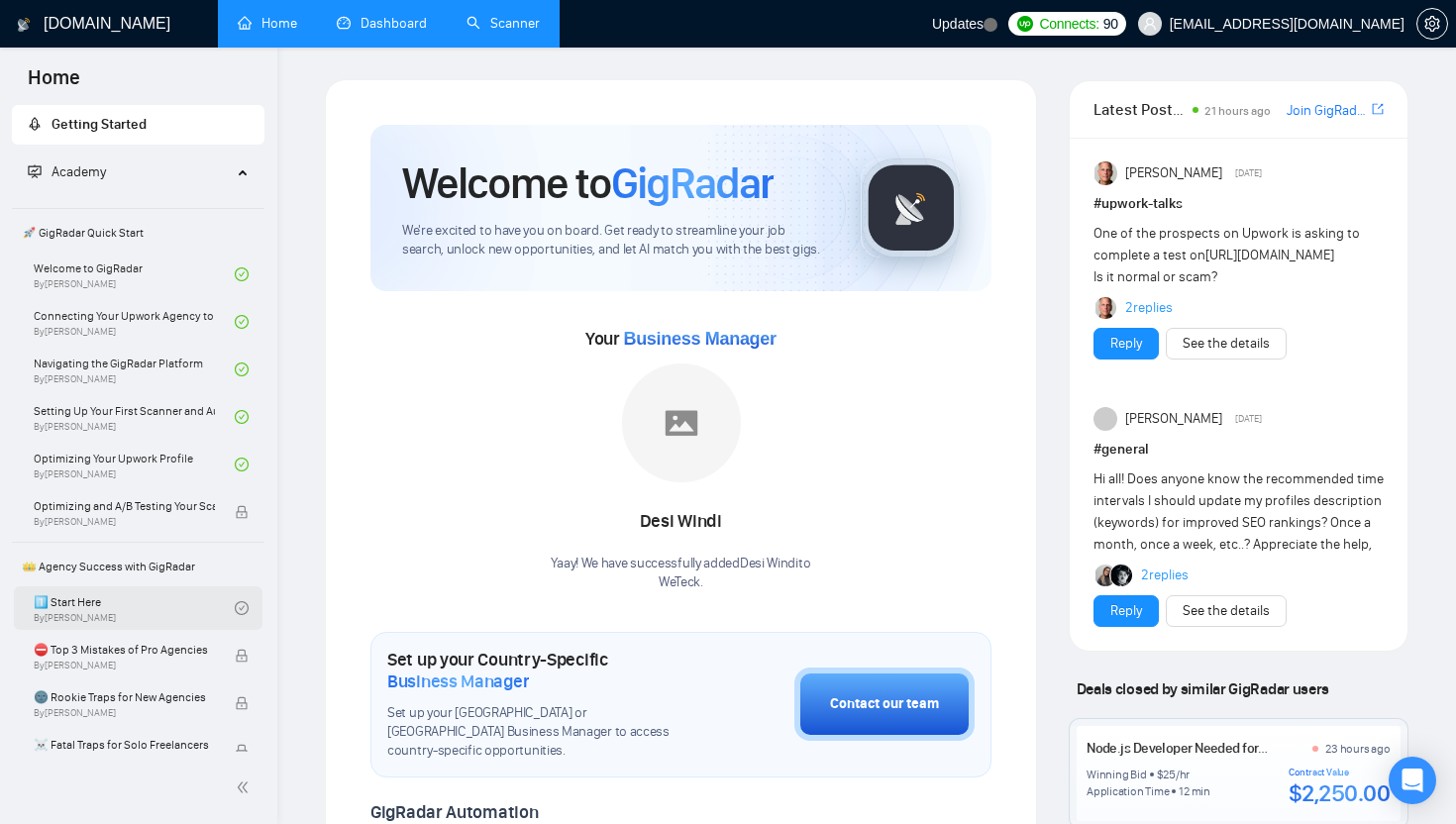click on "1️⃣ Start Here By  Vadym Ovcharenko" at bounding box center [134, 608] 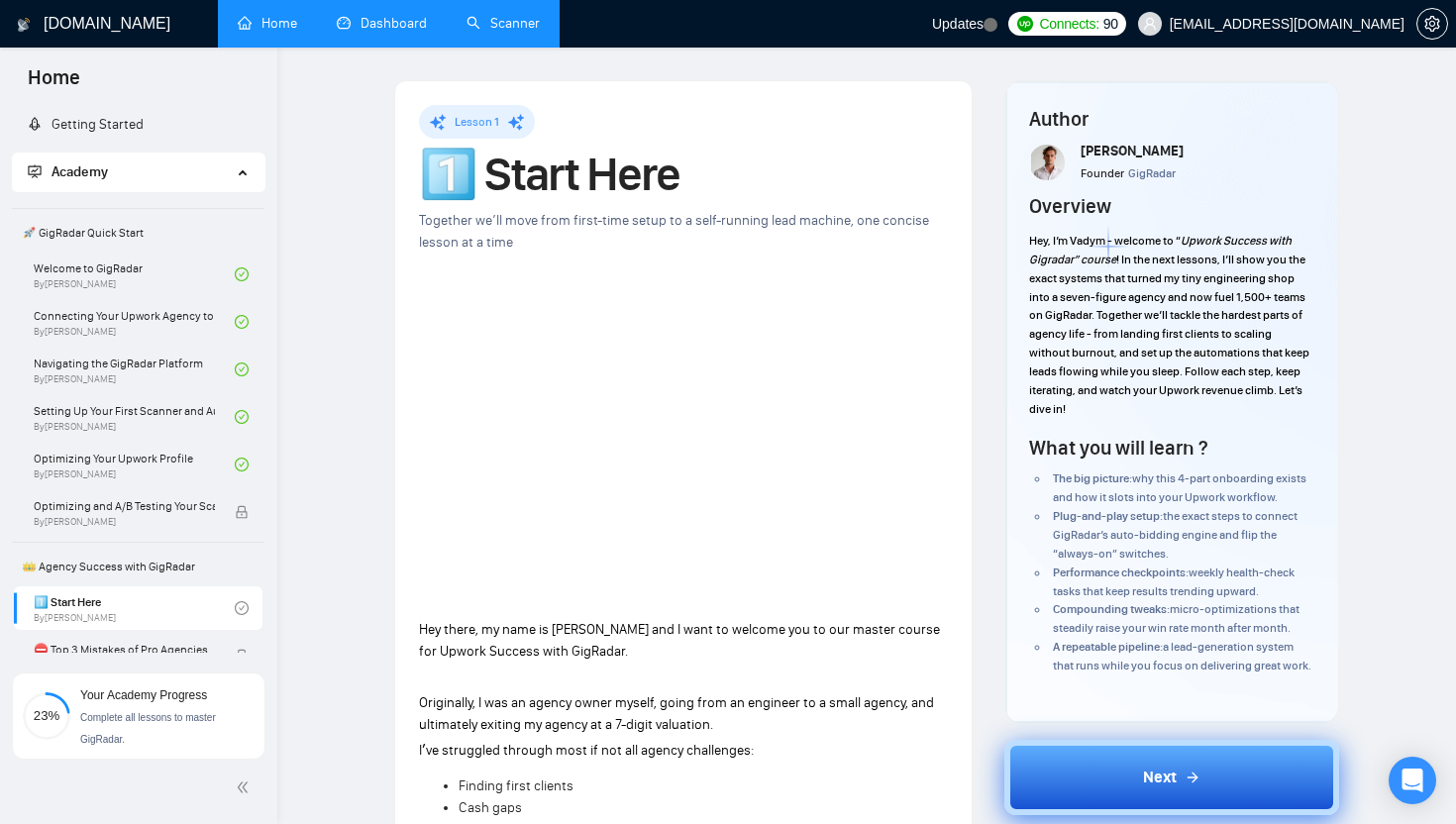 click on "Next" at bounding box center [1172, 777] 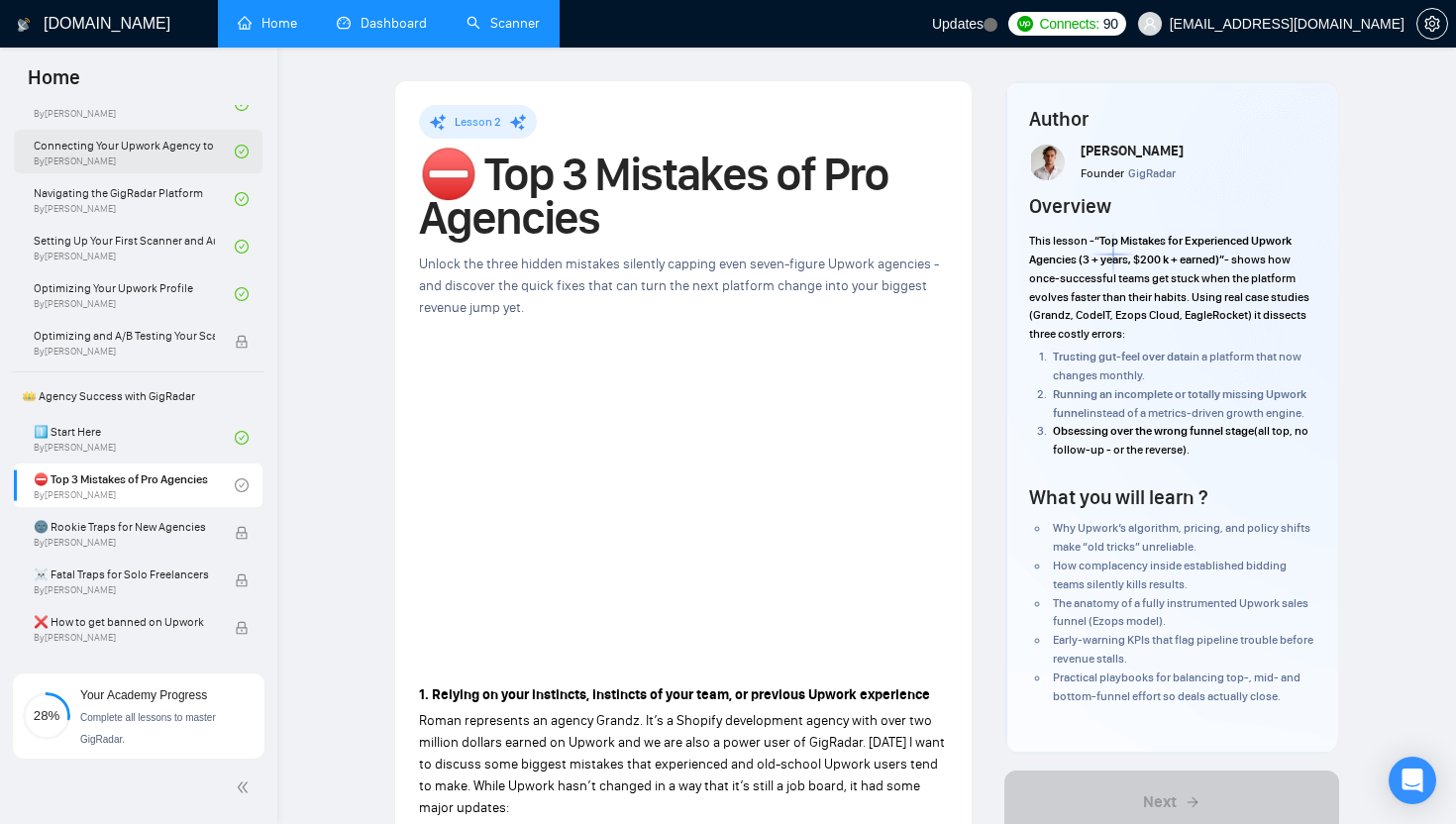 scroll, scrollTop: 238, scrollLeft: 0, axis: vertical 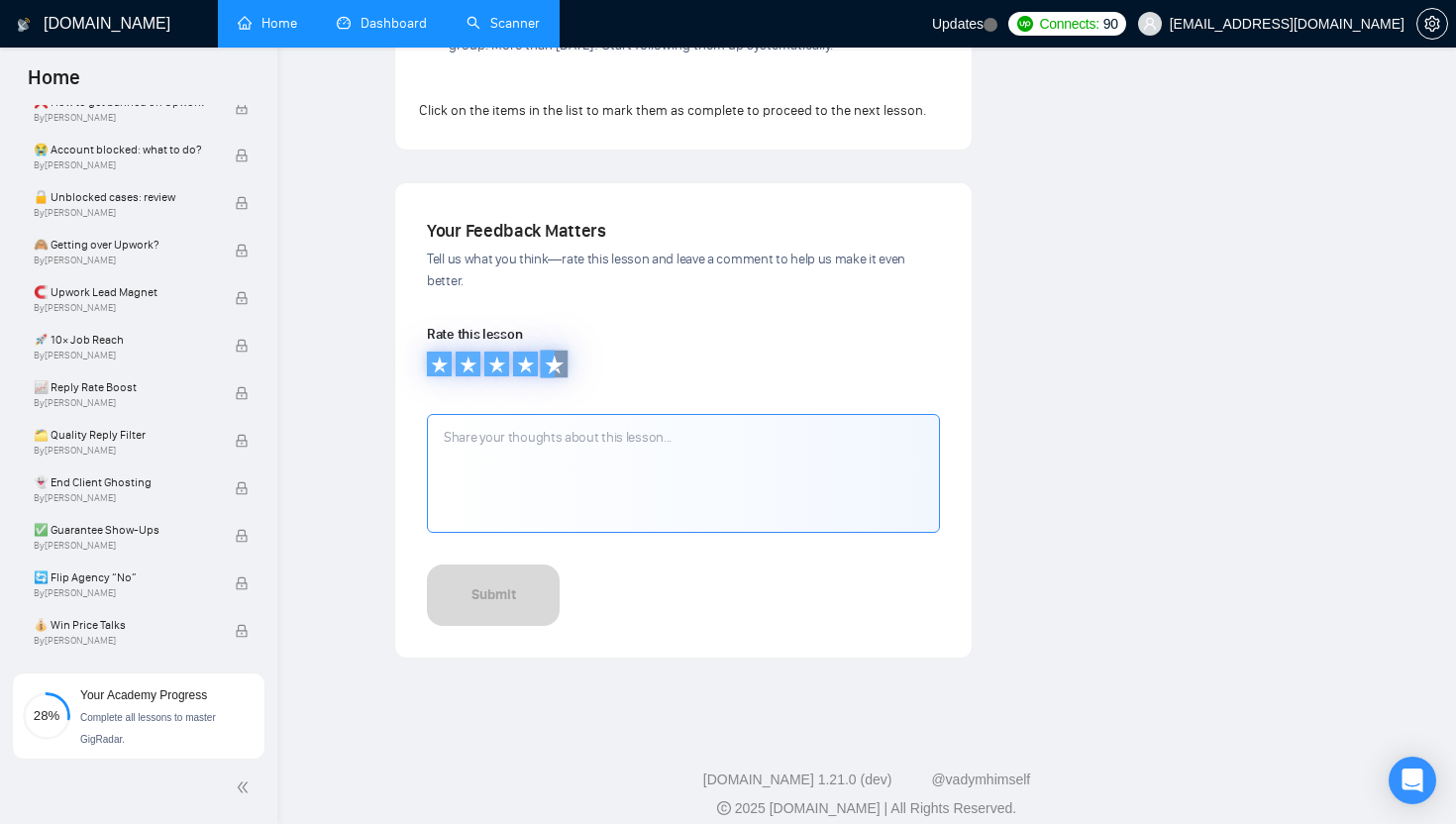 click 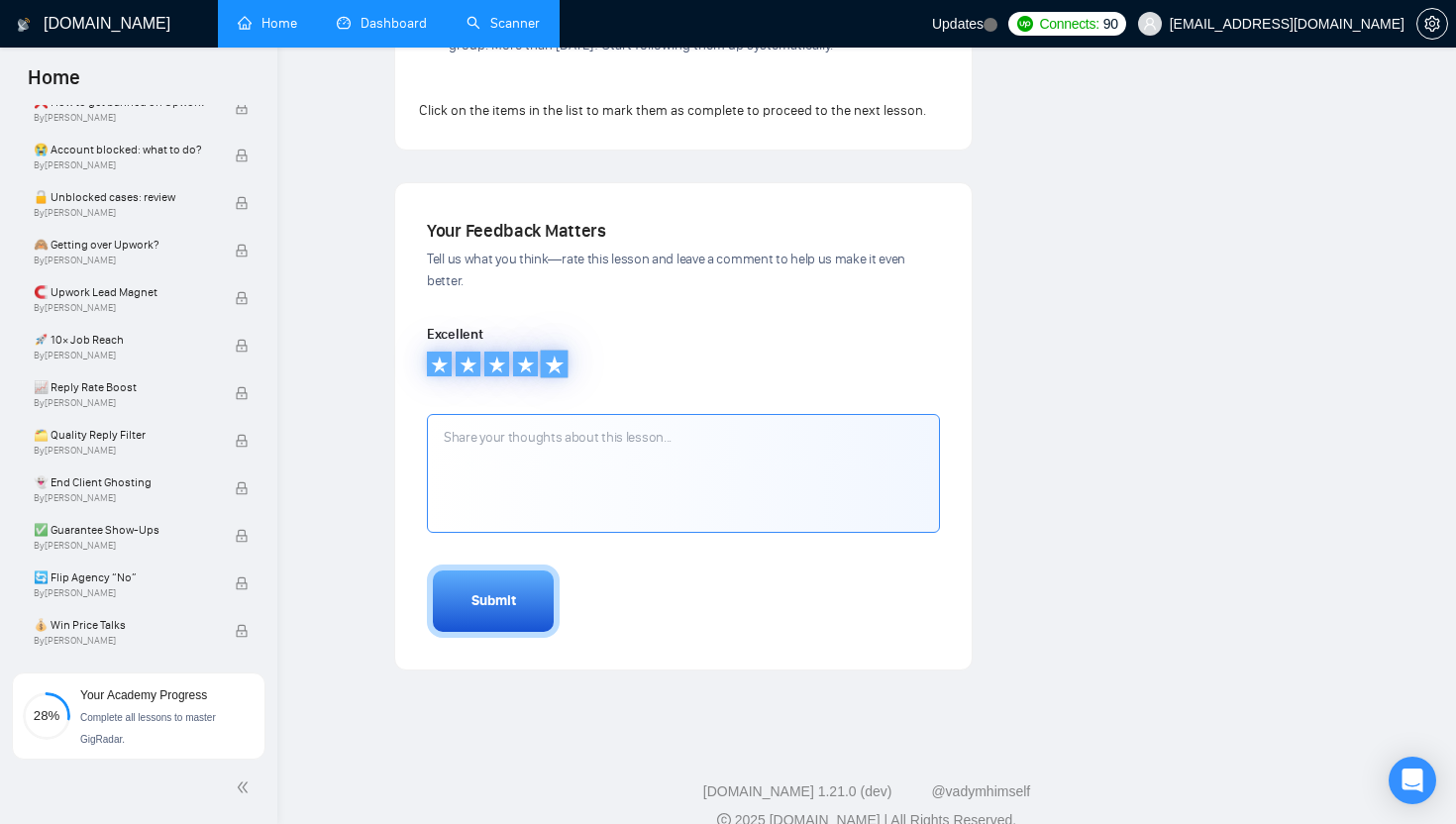 click 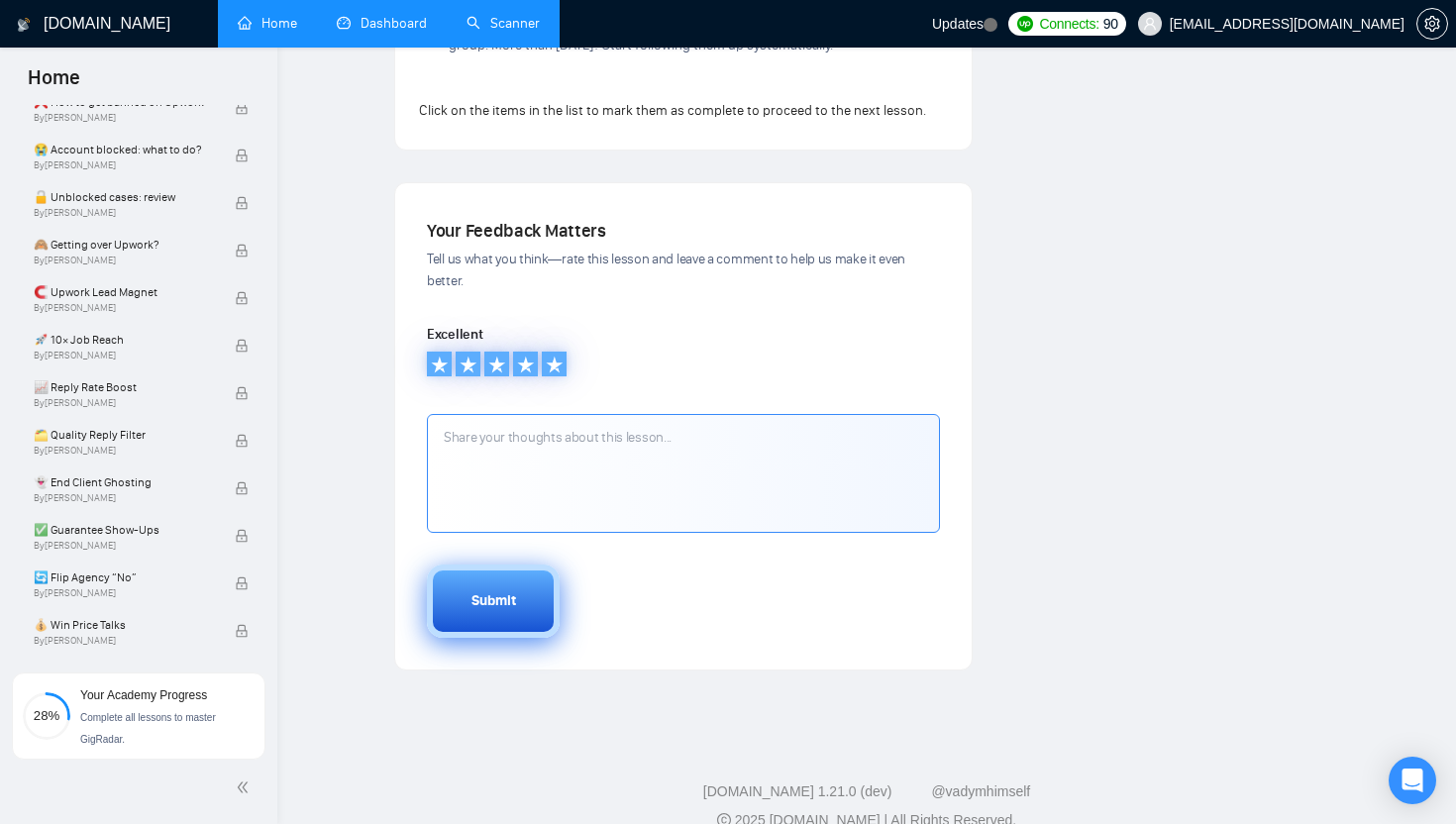 click on "Submit" at bounding box center (493, 601) 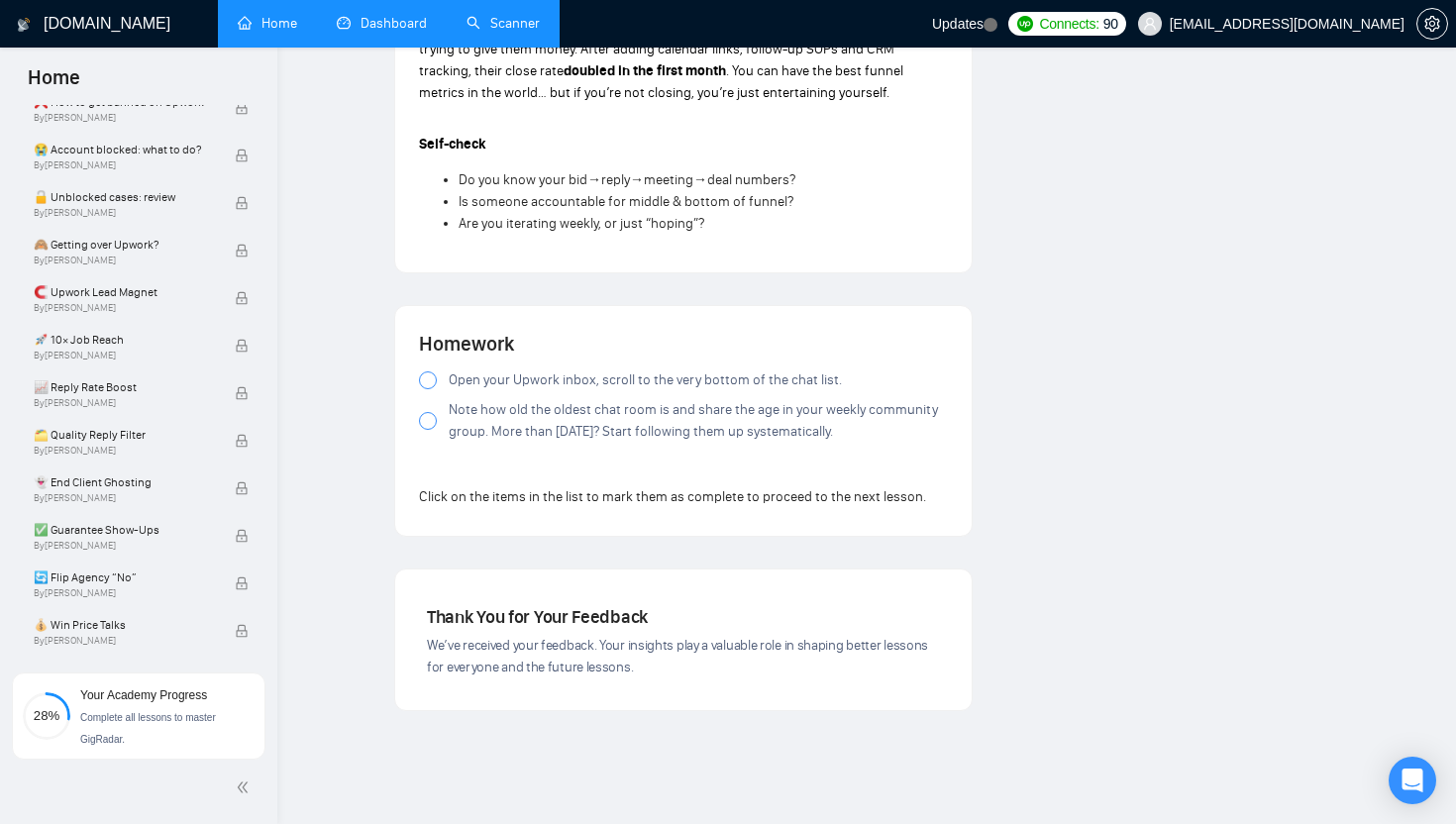 scroll, scrollTop: 1630, scrollLeft: 0, axis: vertical 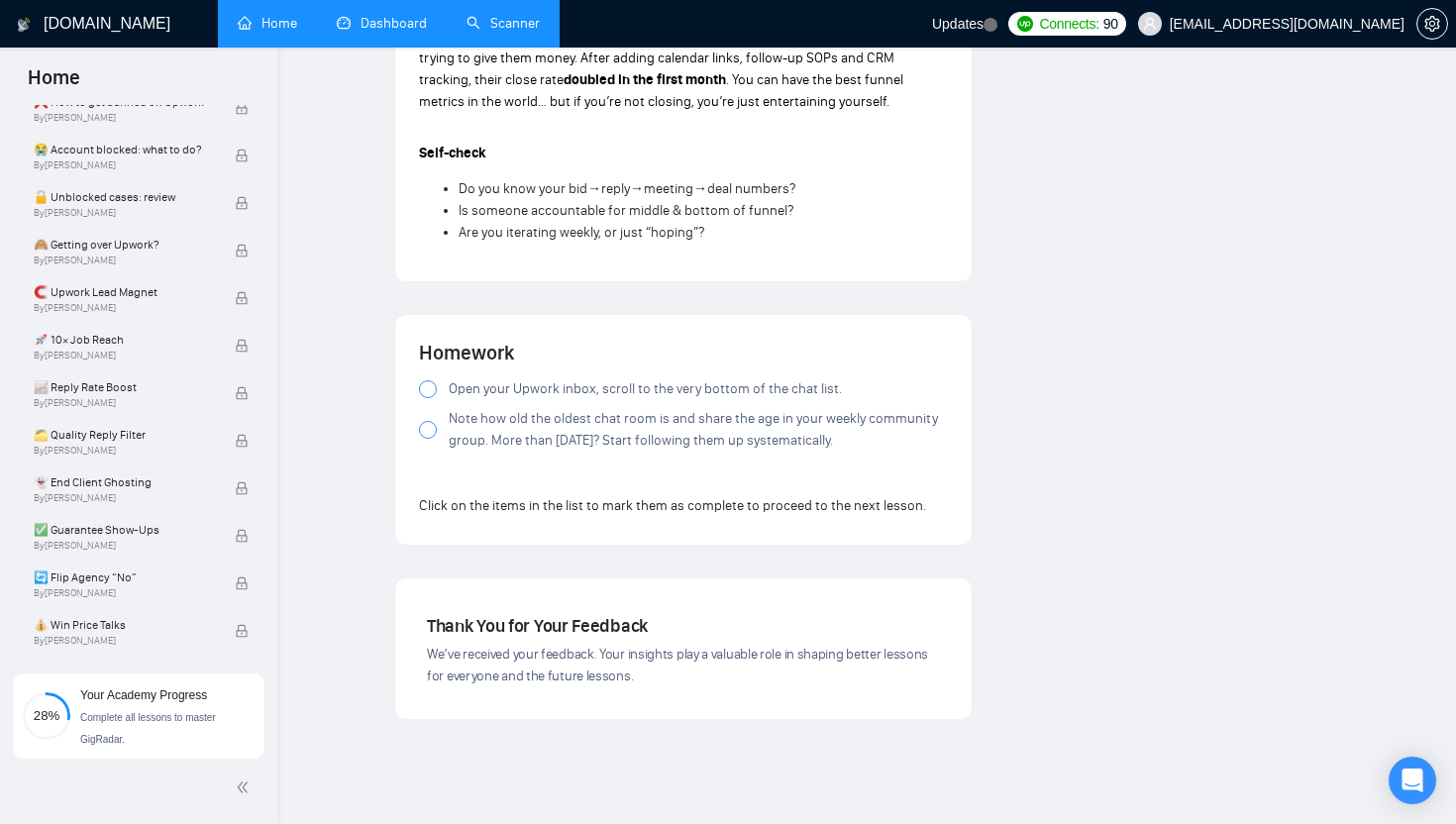 click at bounding box center (428, 389) 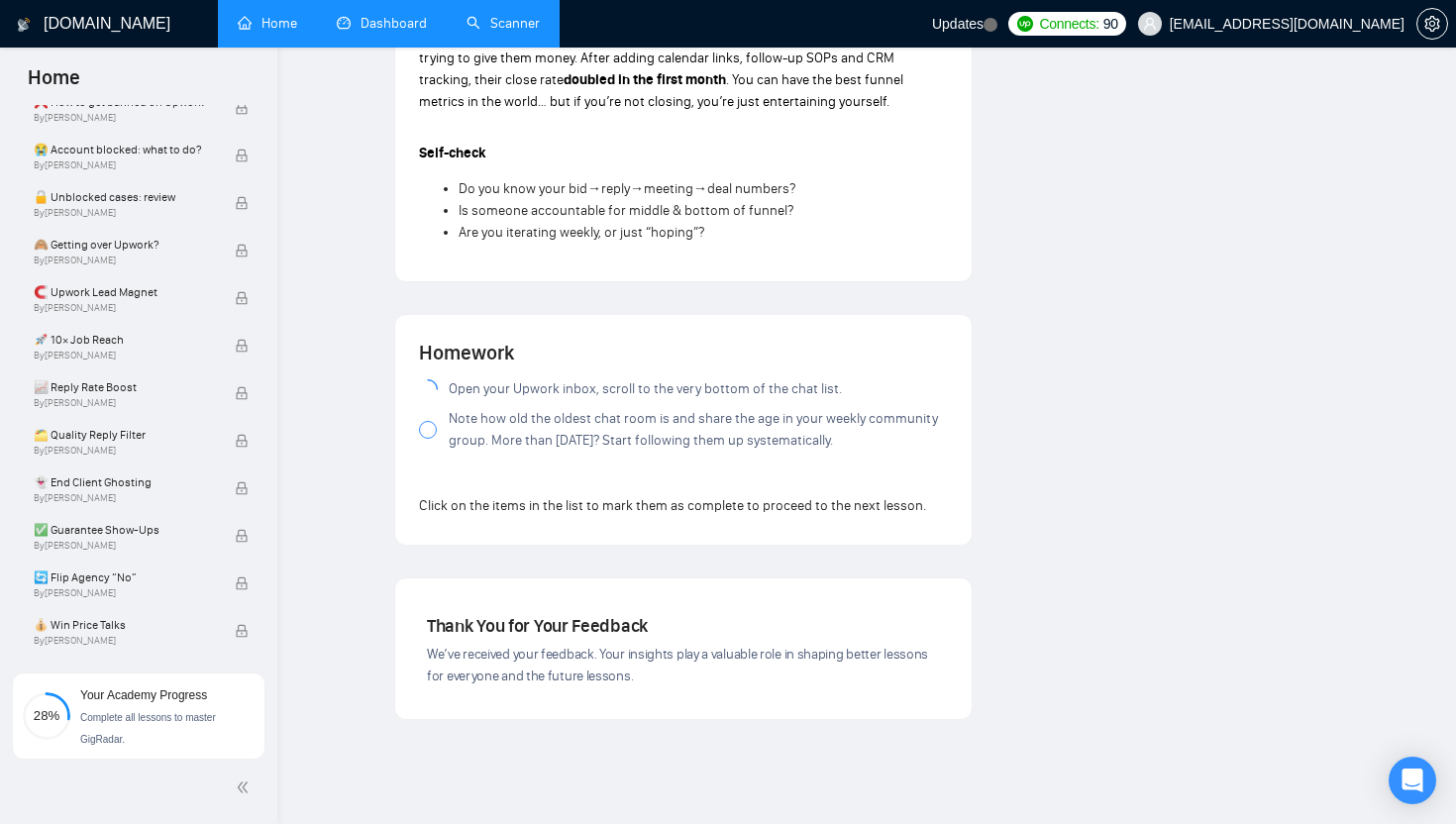 click at bounding box center (428, 430) 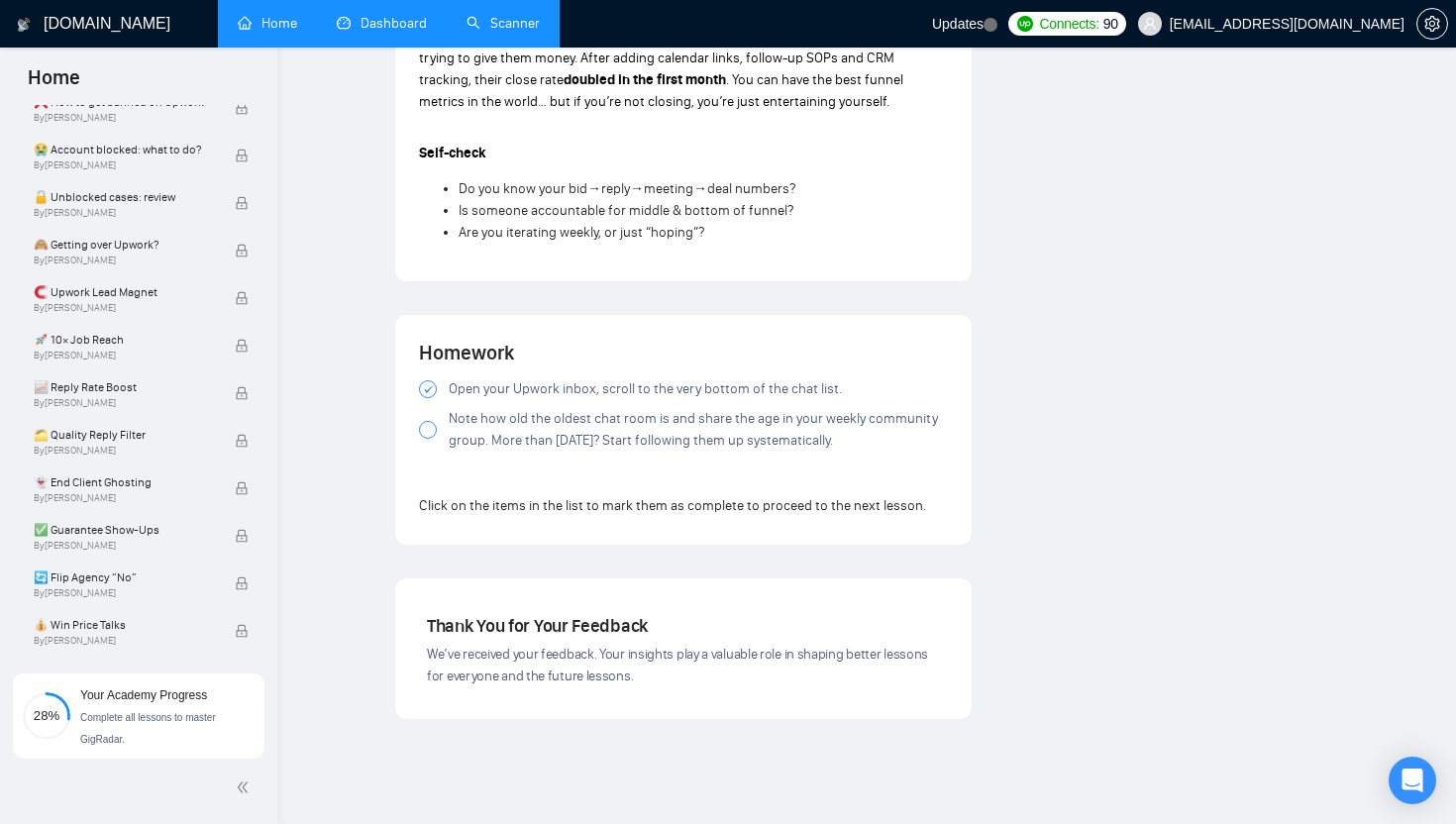 click at bounding box center (428, 430) 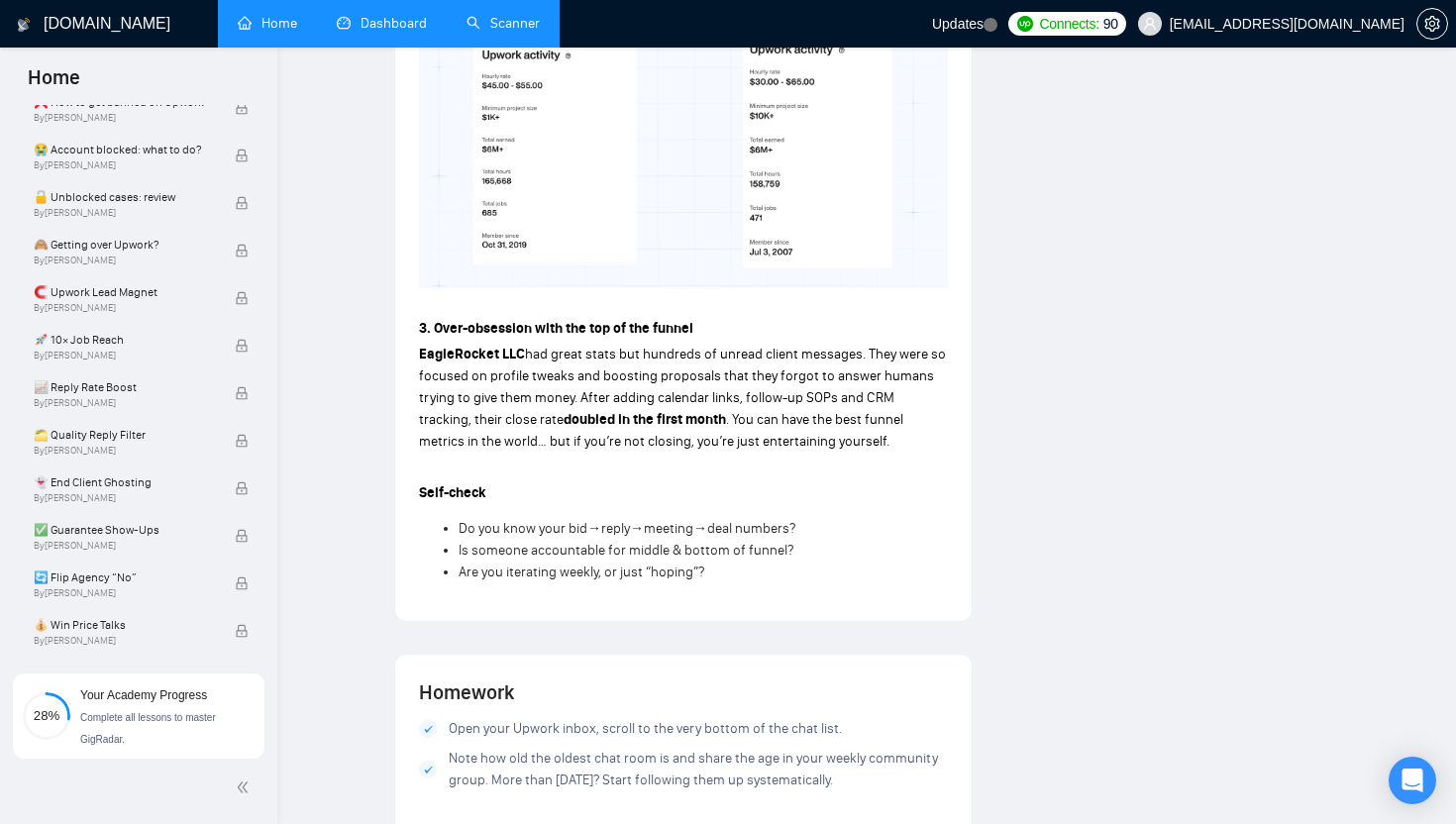 scroll, scrollTop: 0, scrollLeft: 0, axis: both 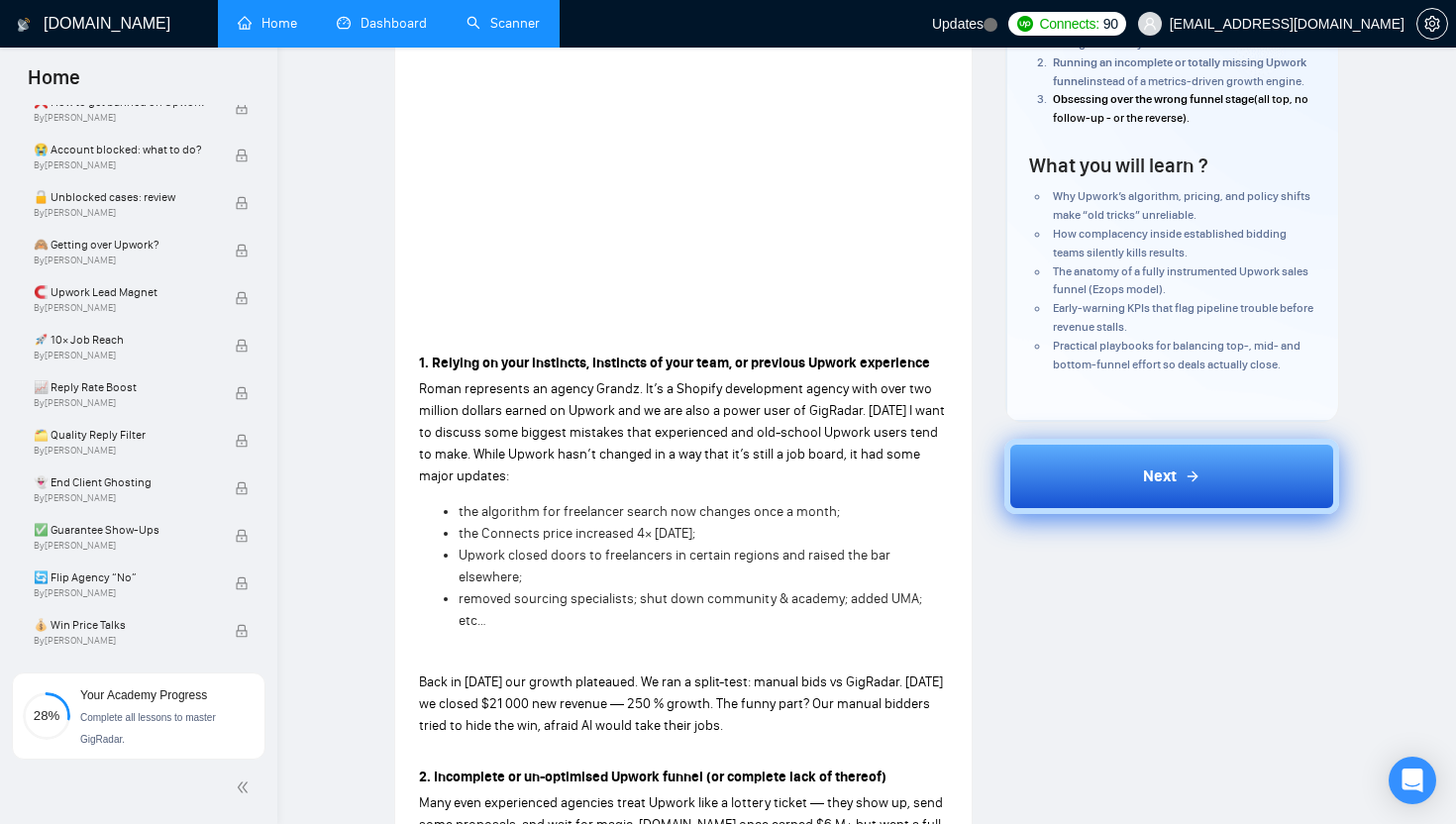 click on "Next" at bounding box center (1172, 476) 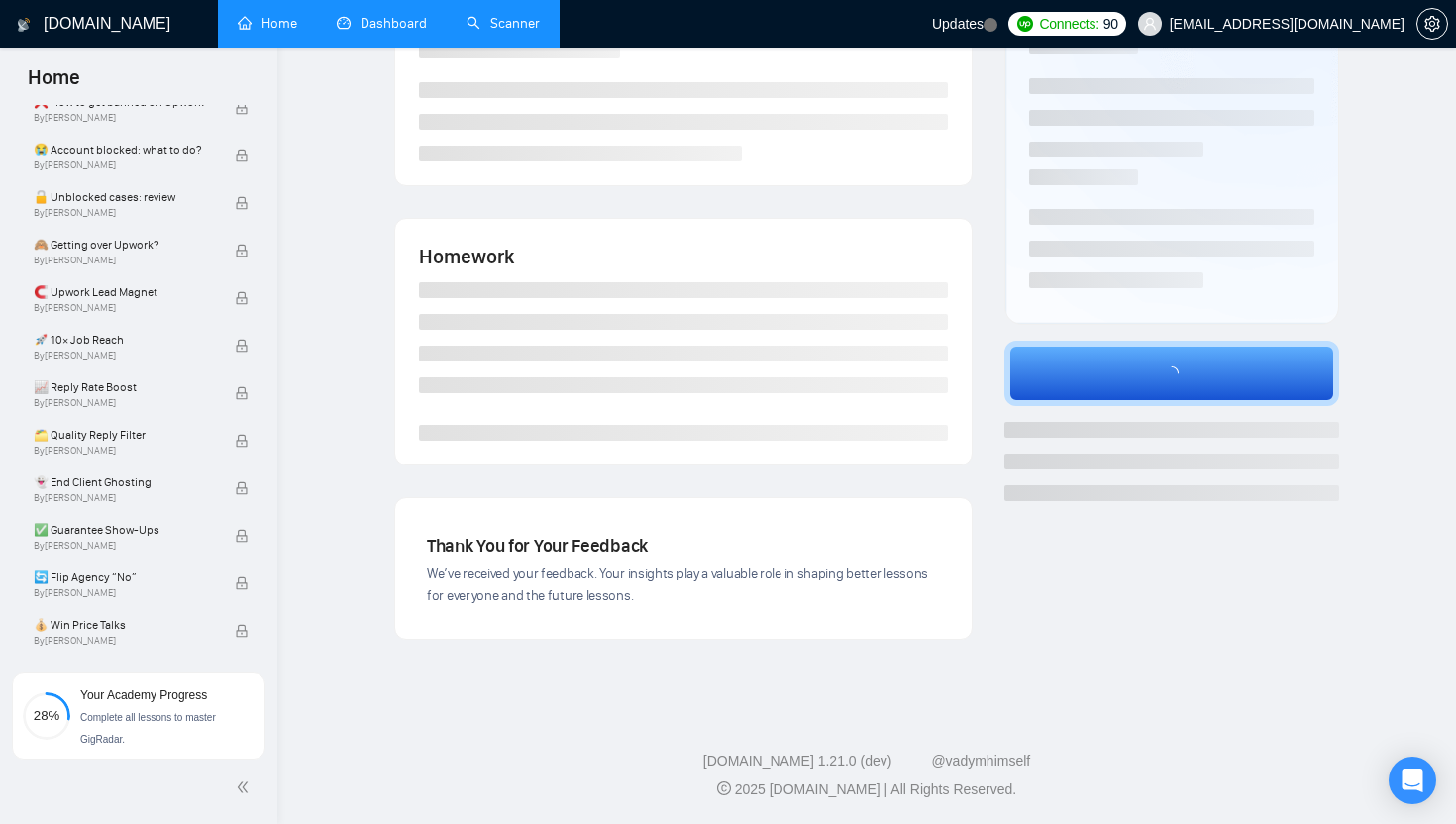 scroll, scrollTop: 212, scrollLeft: 0, axis: vertical 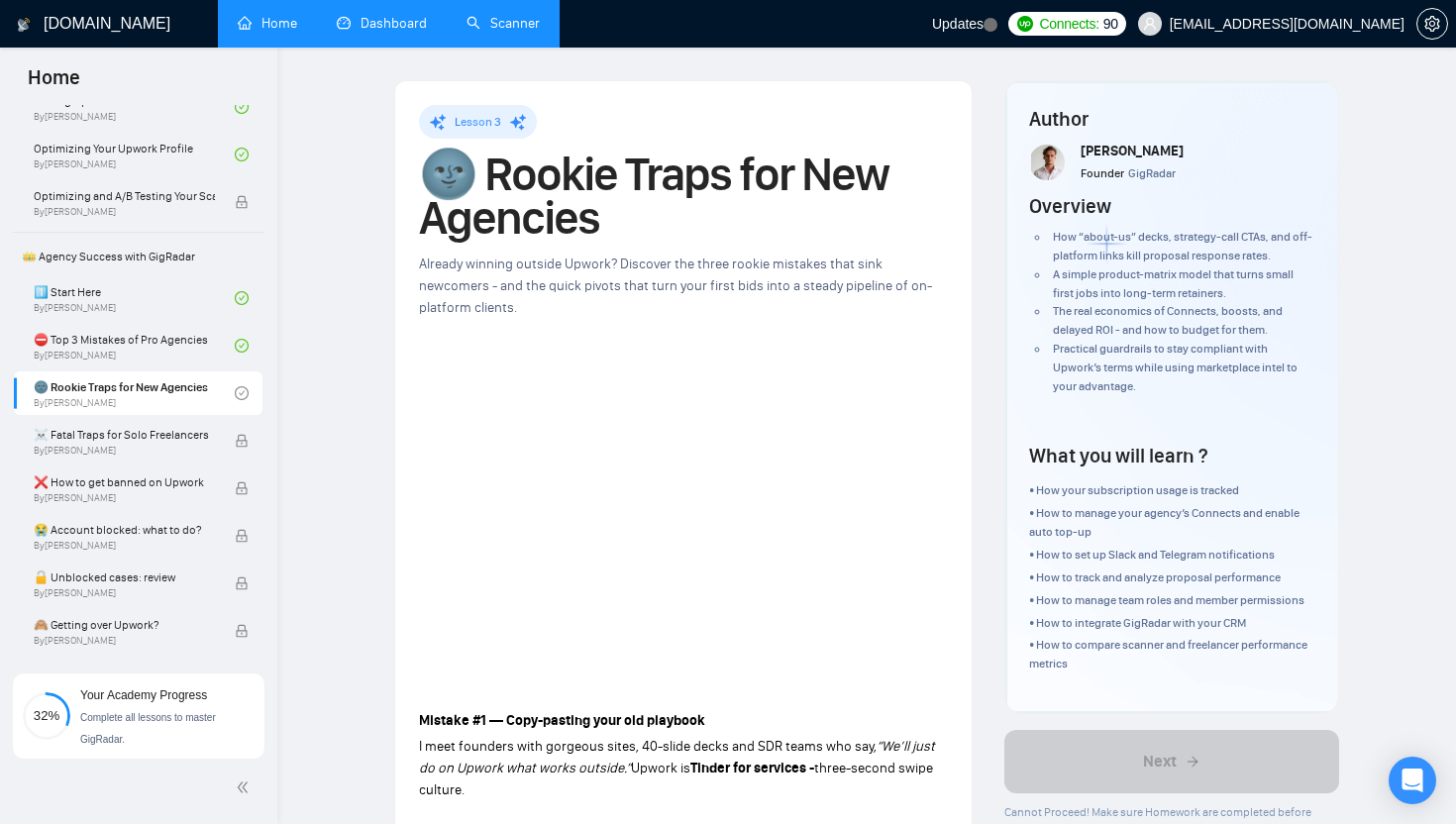 click on "Updates
Connects: 90 talhanoman61@gmail.com" at bounding box center (1194, 24) 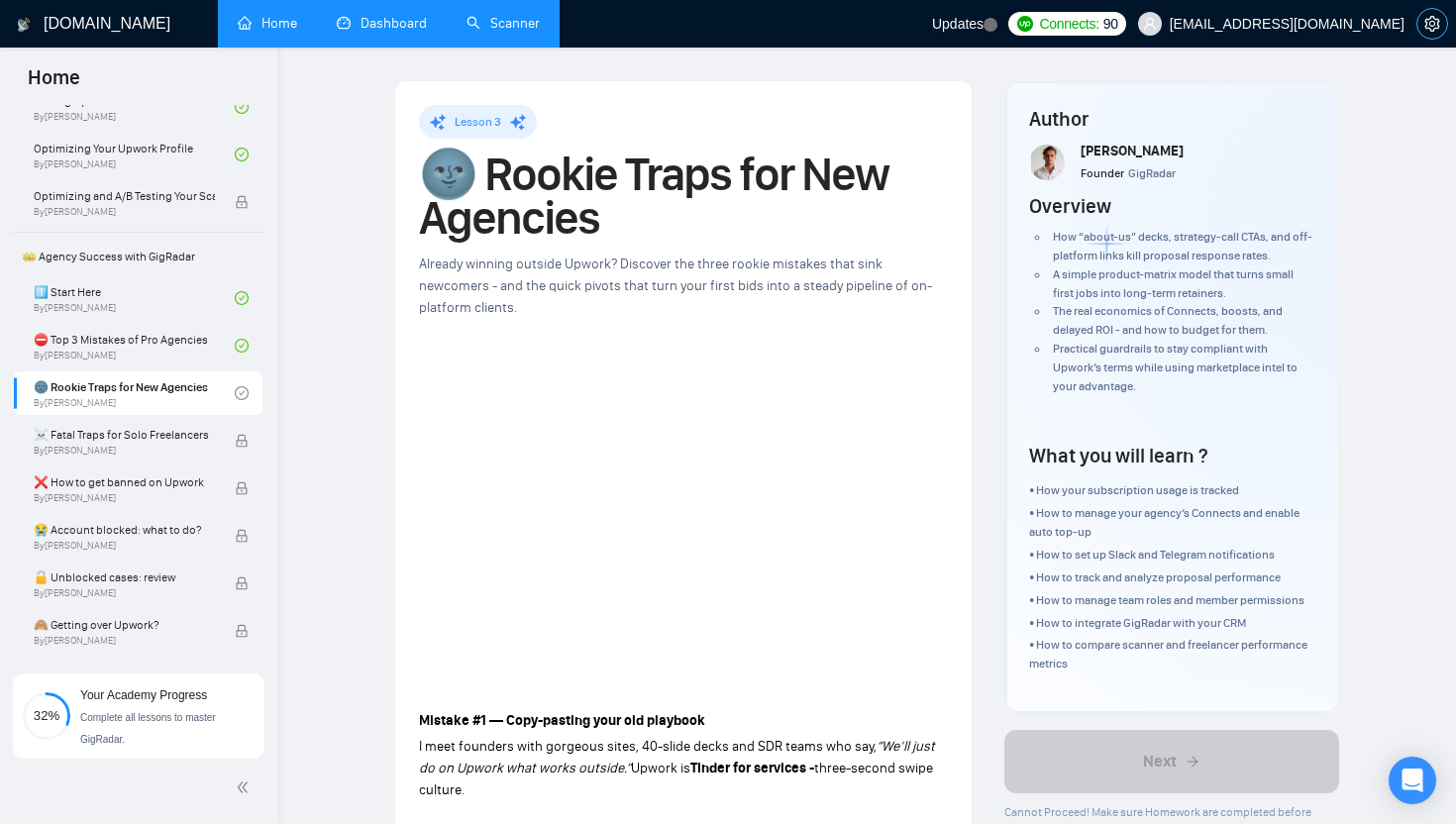 click at bounding box center (1432, 24) 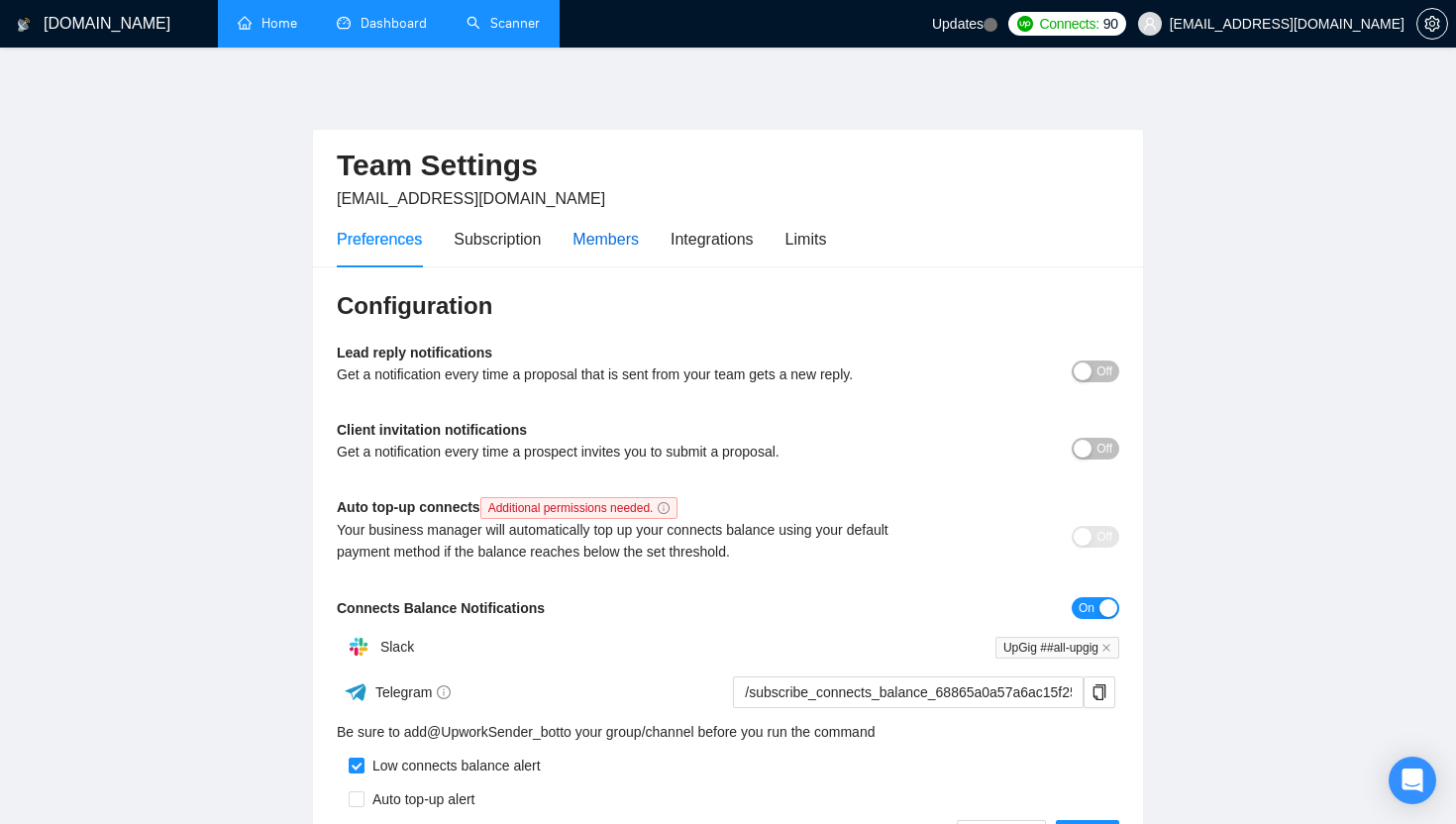 click on "Members" at bounding box center [605, 239] 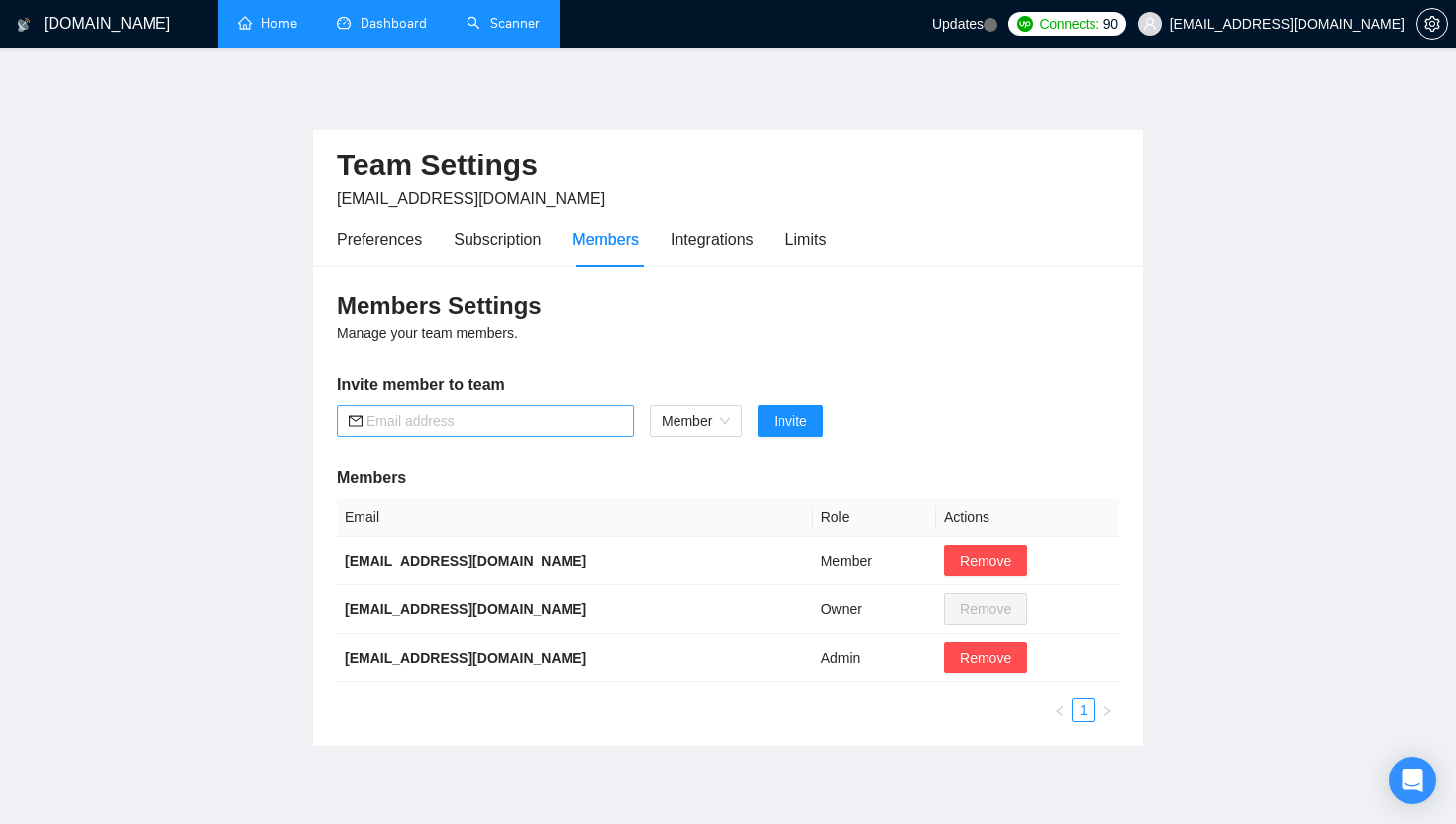 click at bounding box center (494, 421) 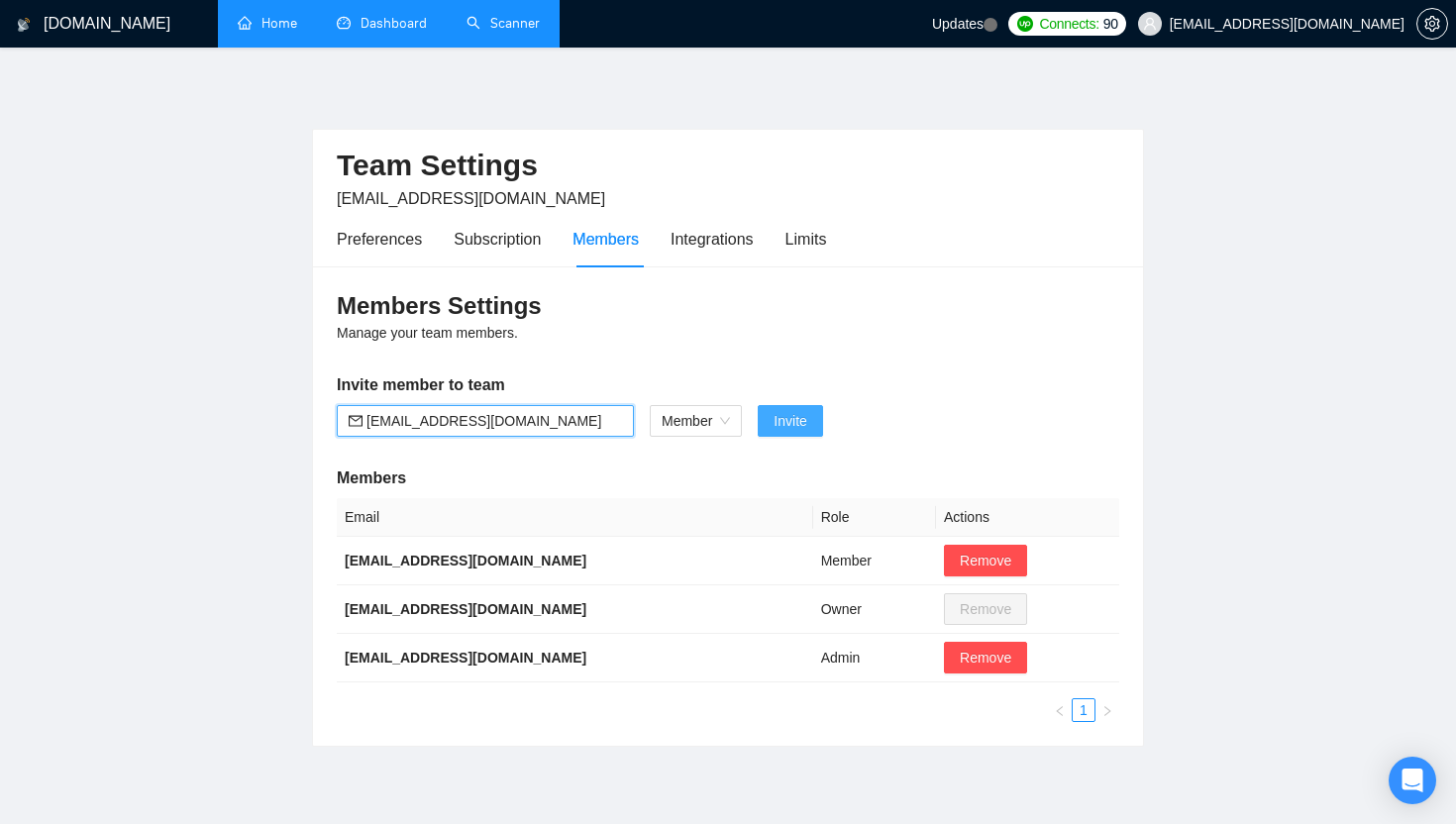 type on "[EMAIL_ADDRESS][DOMAIN_NAME]" 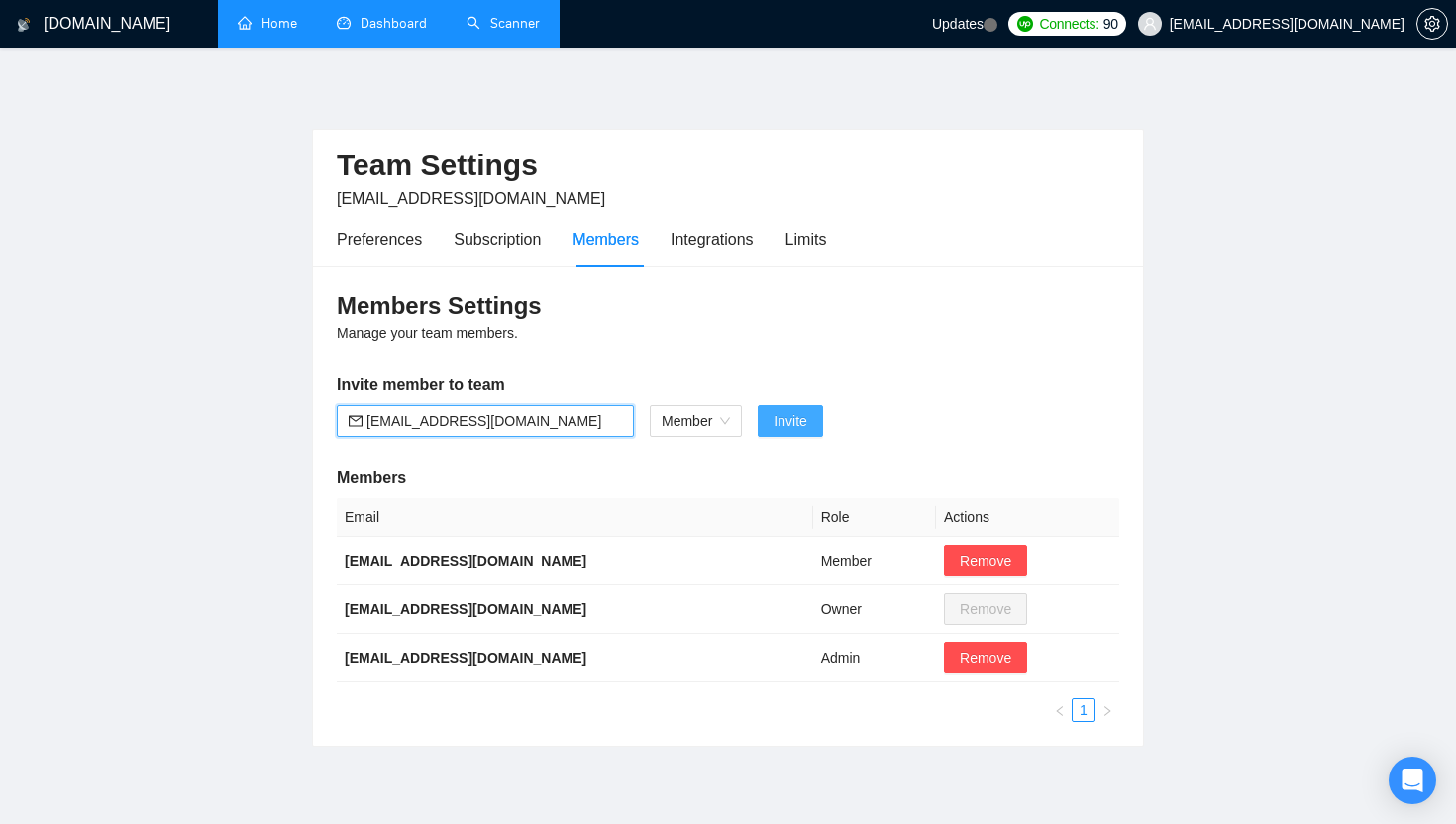 click on "Invite" at bounding box center (789, 421) 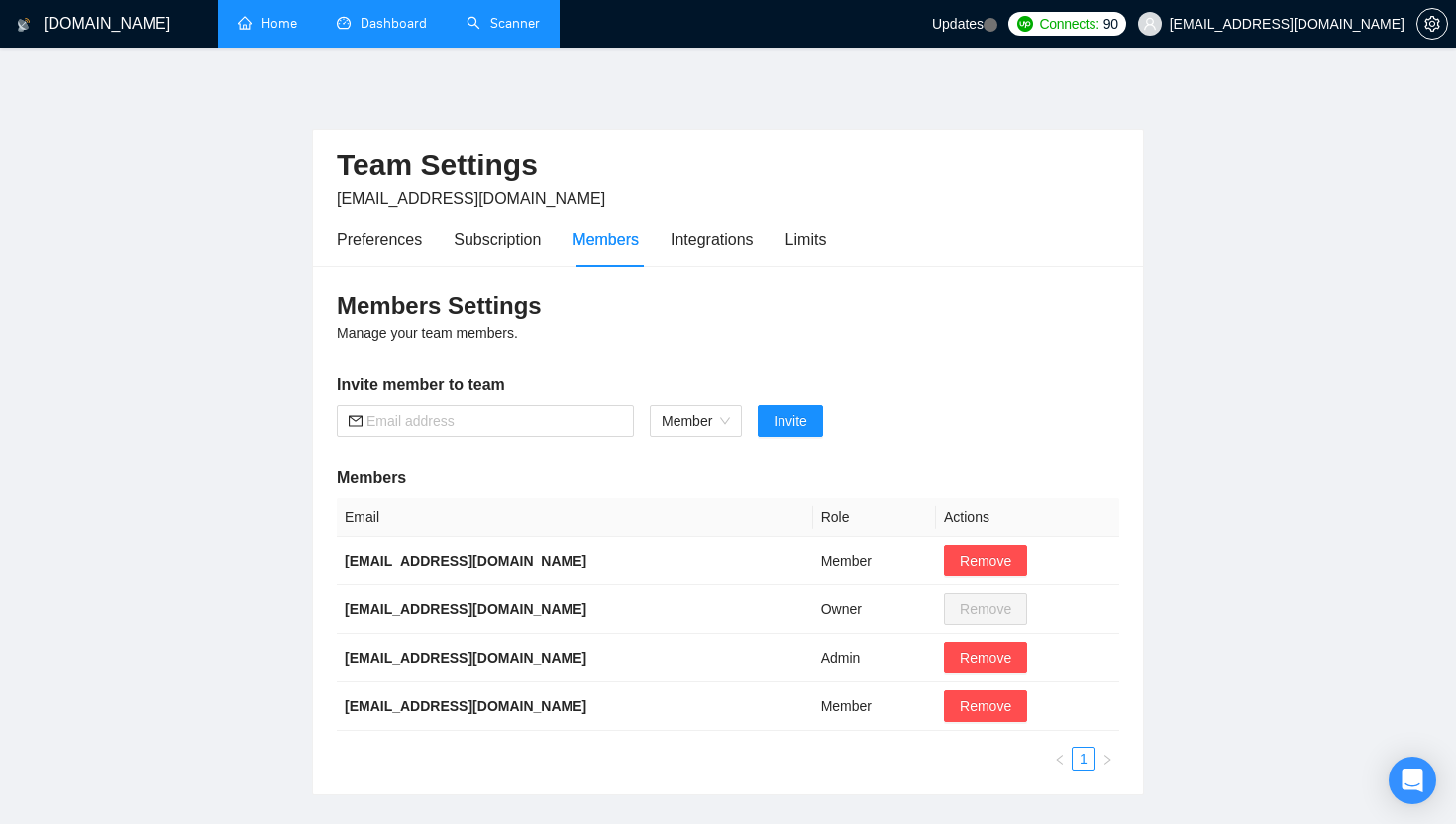 click on "Home" at bounding box center (267, 23) 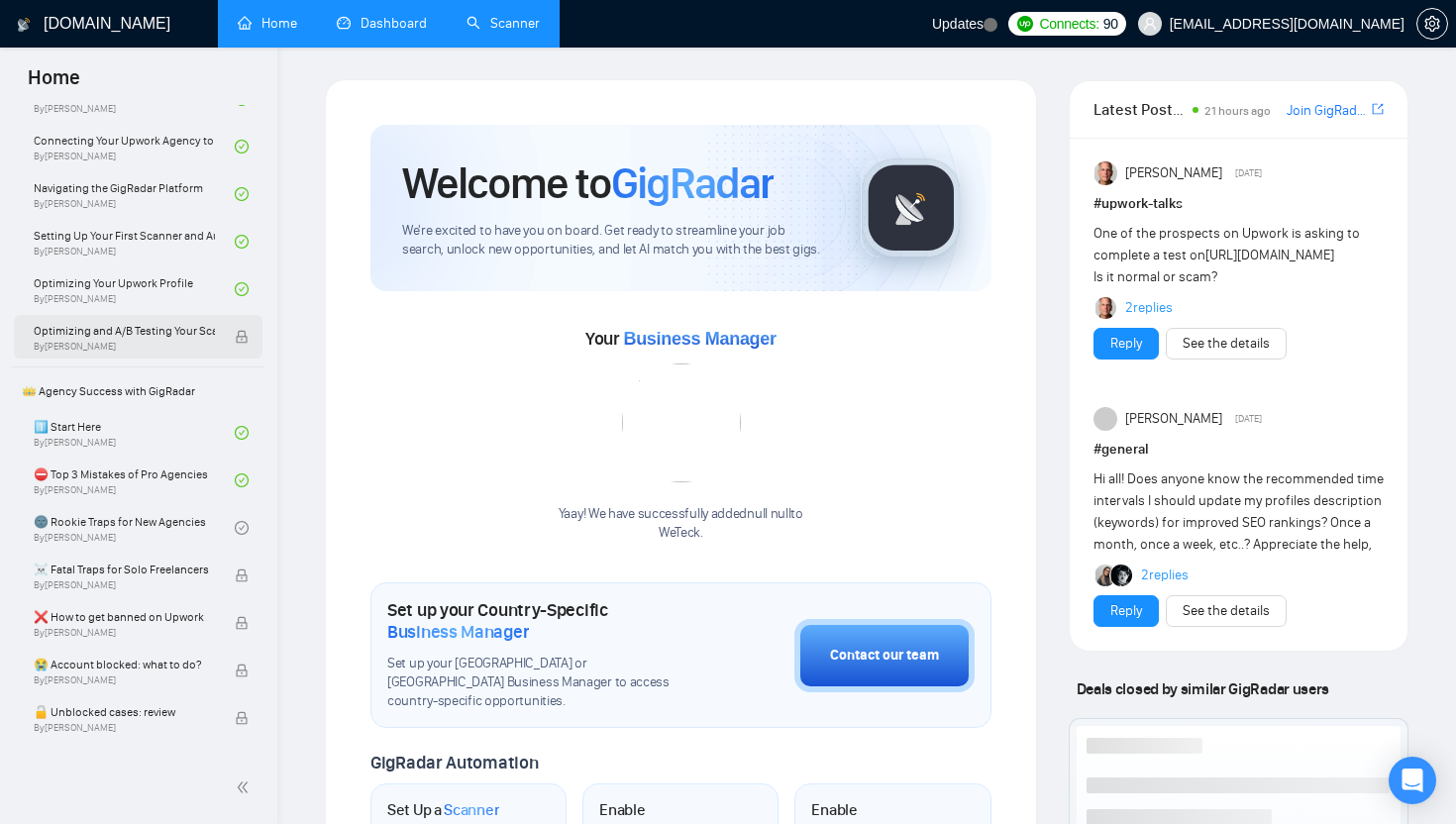 scroll, scrollTop: 206, scrollLeft: 0, axis: vertical 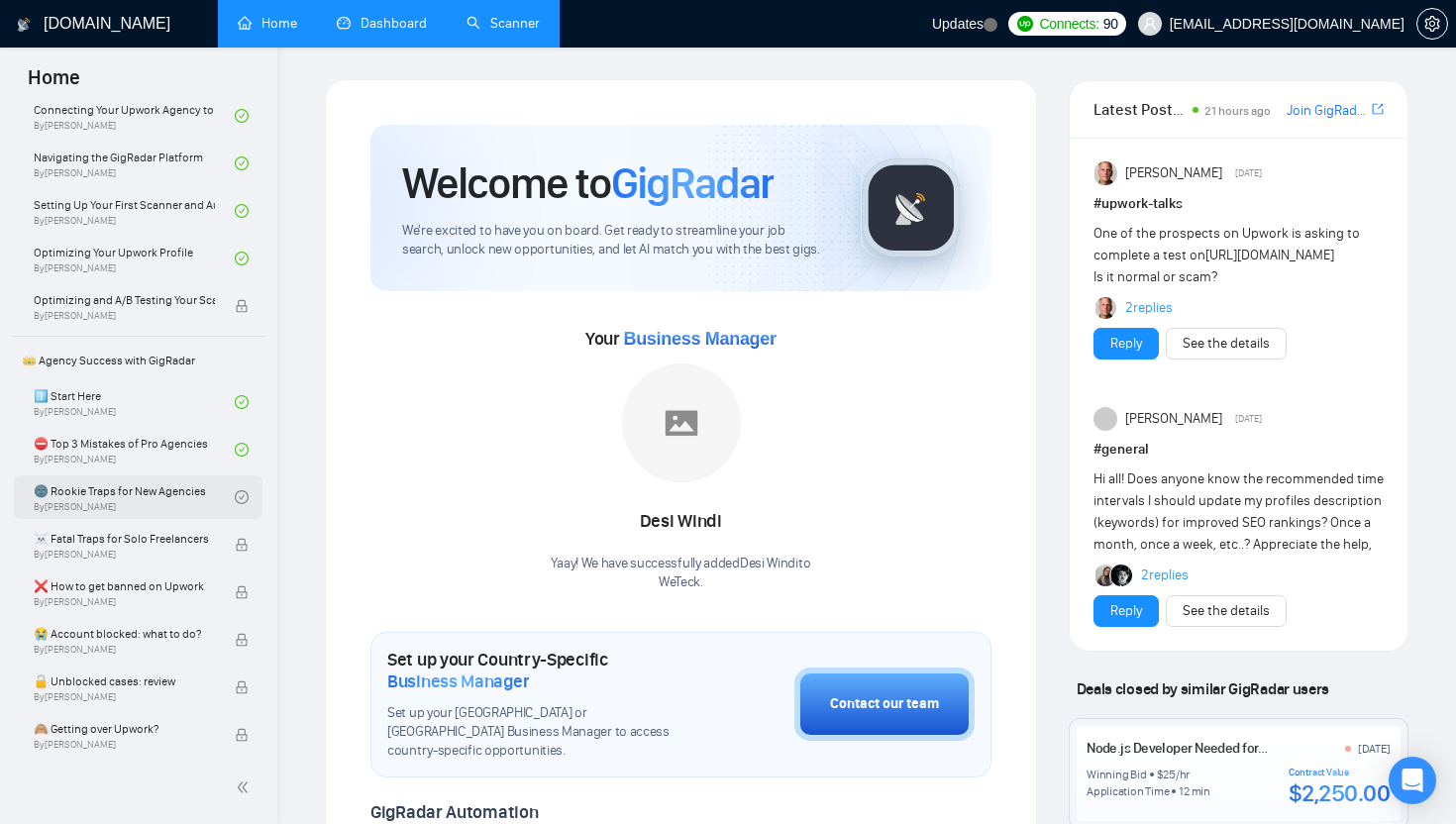 click on "🌚 Rookie Traps for New Agencies By  Vadym Ovcharenko" at bounding box center [134, 497] 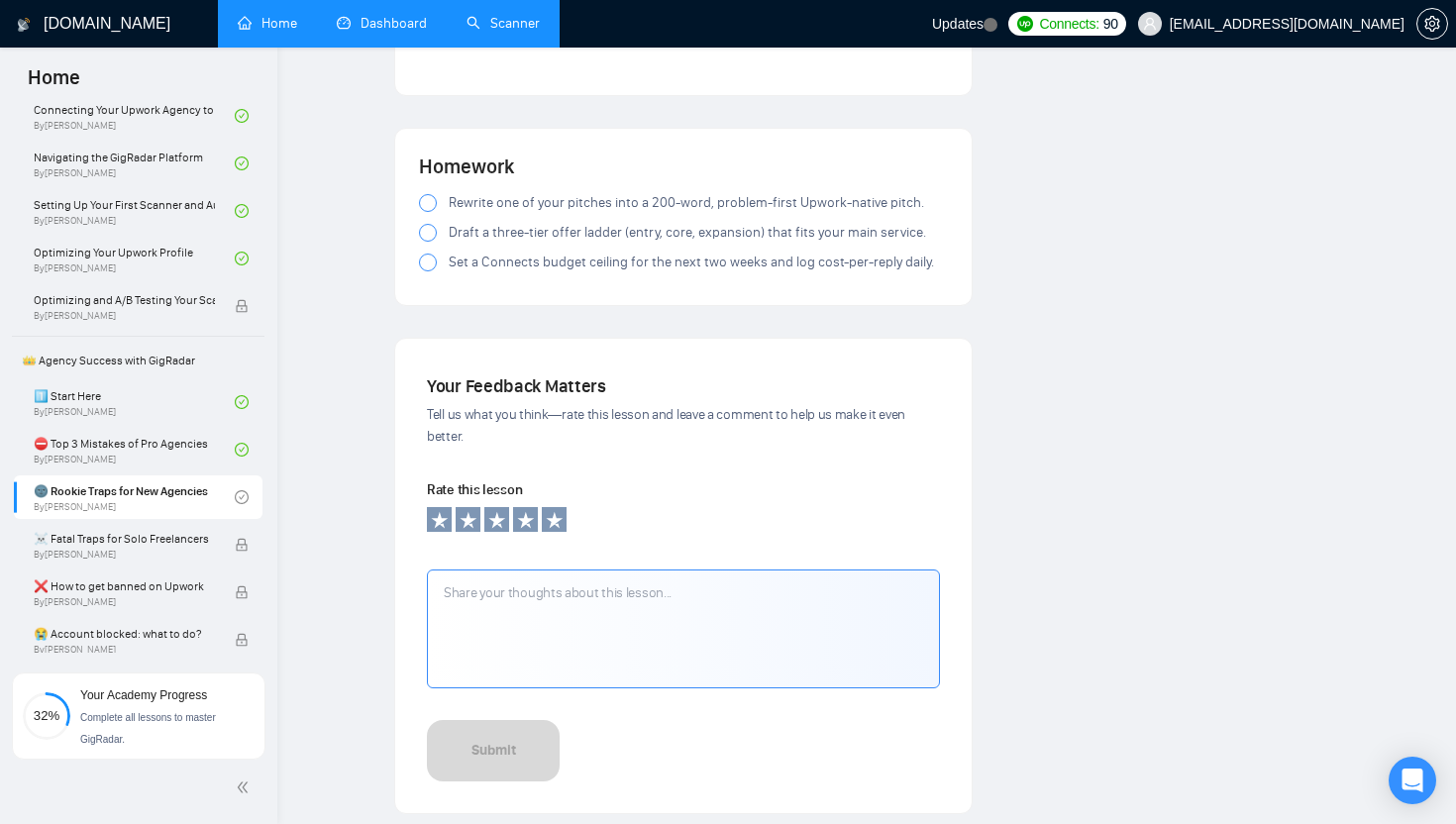 scroll, scrollTop: 2344, scrollLeft: 0, axis: vertical 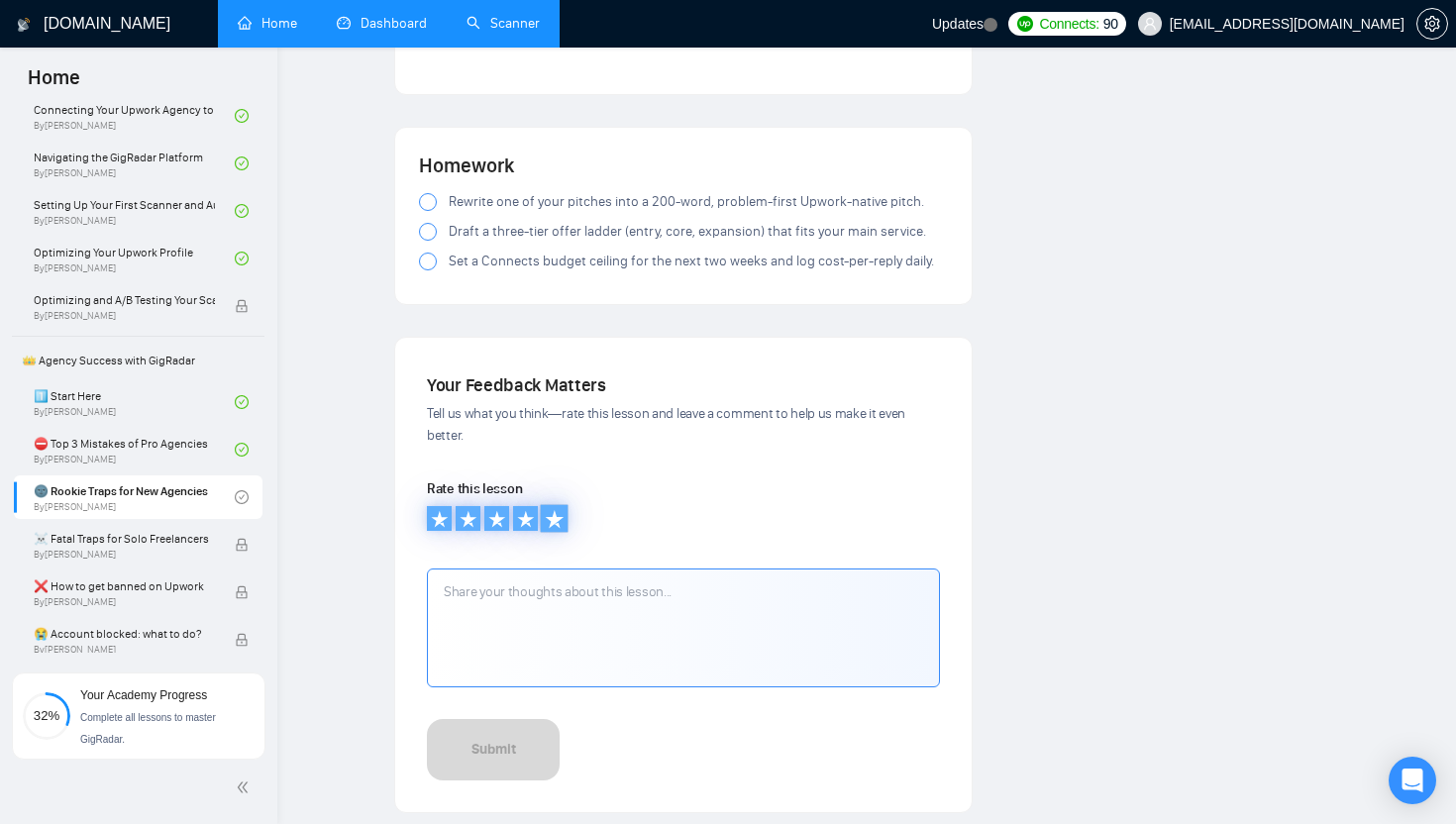 click 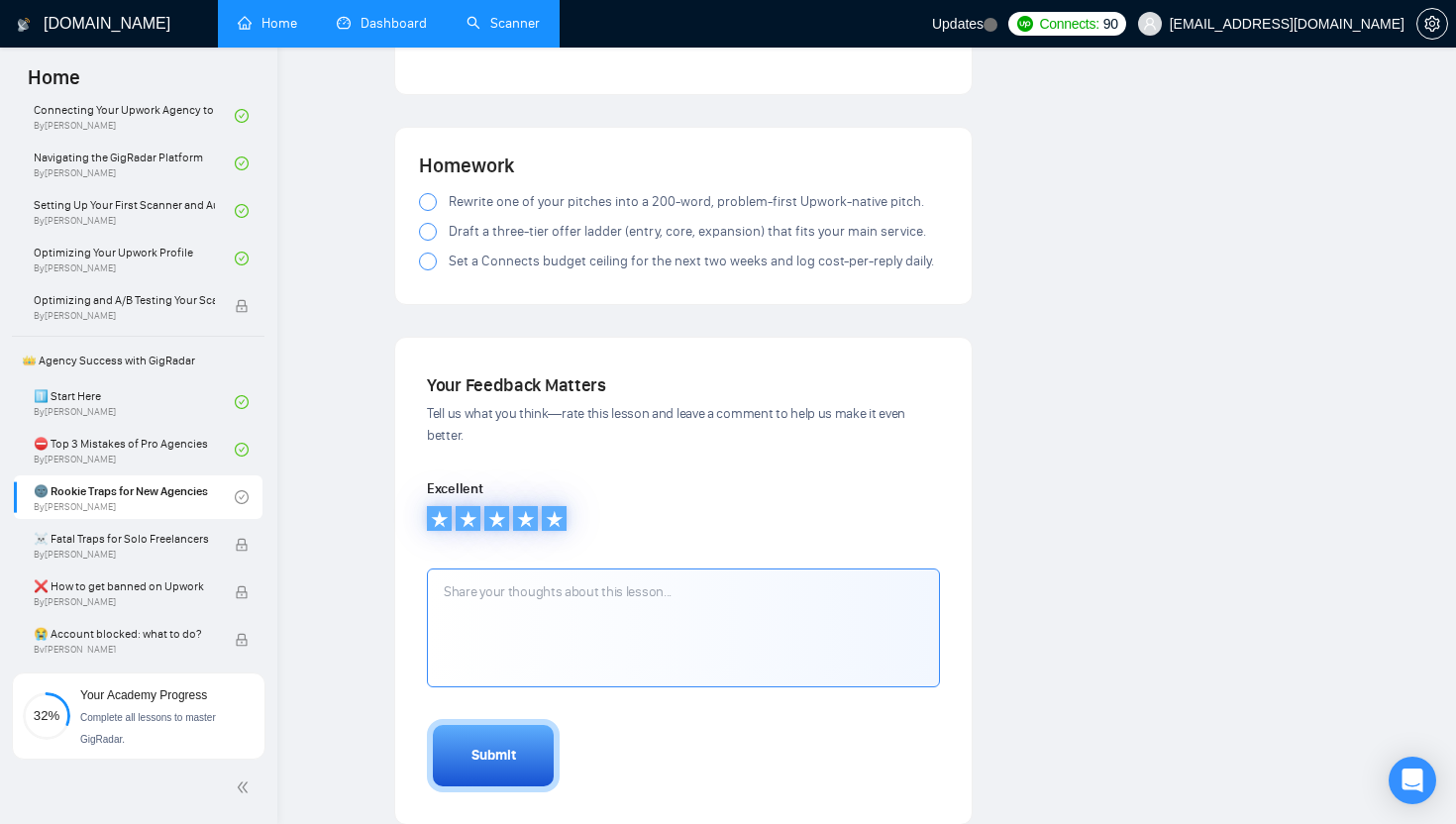 click at bounding box center (428, 202) 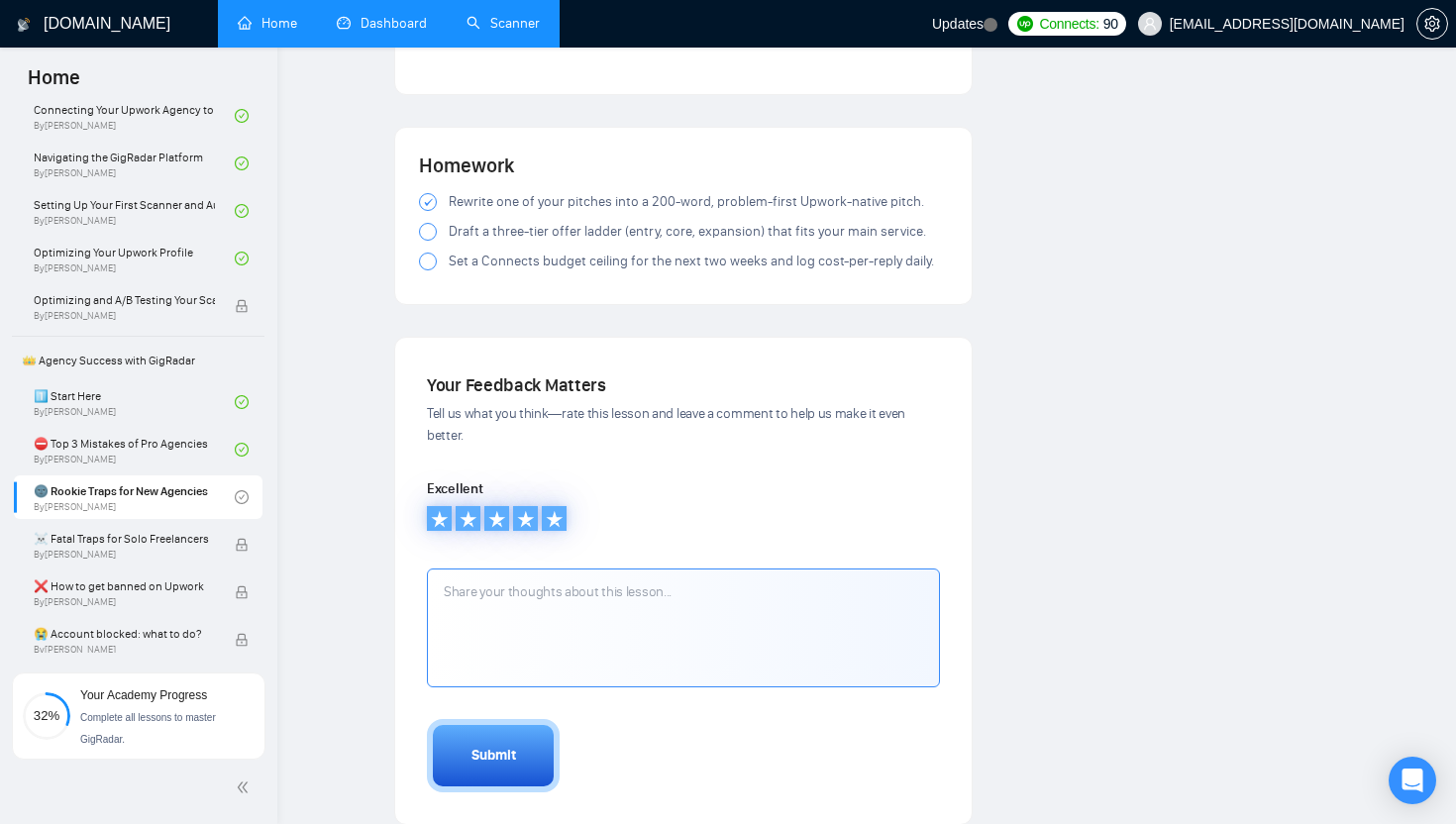 click at bounding box center [428, 232] 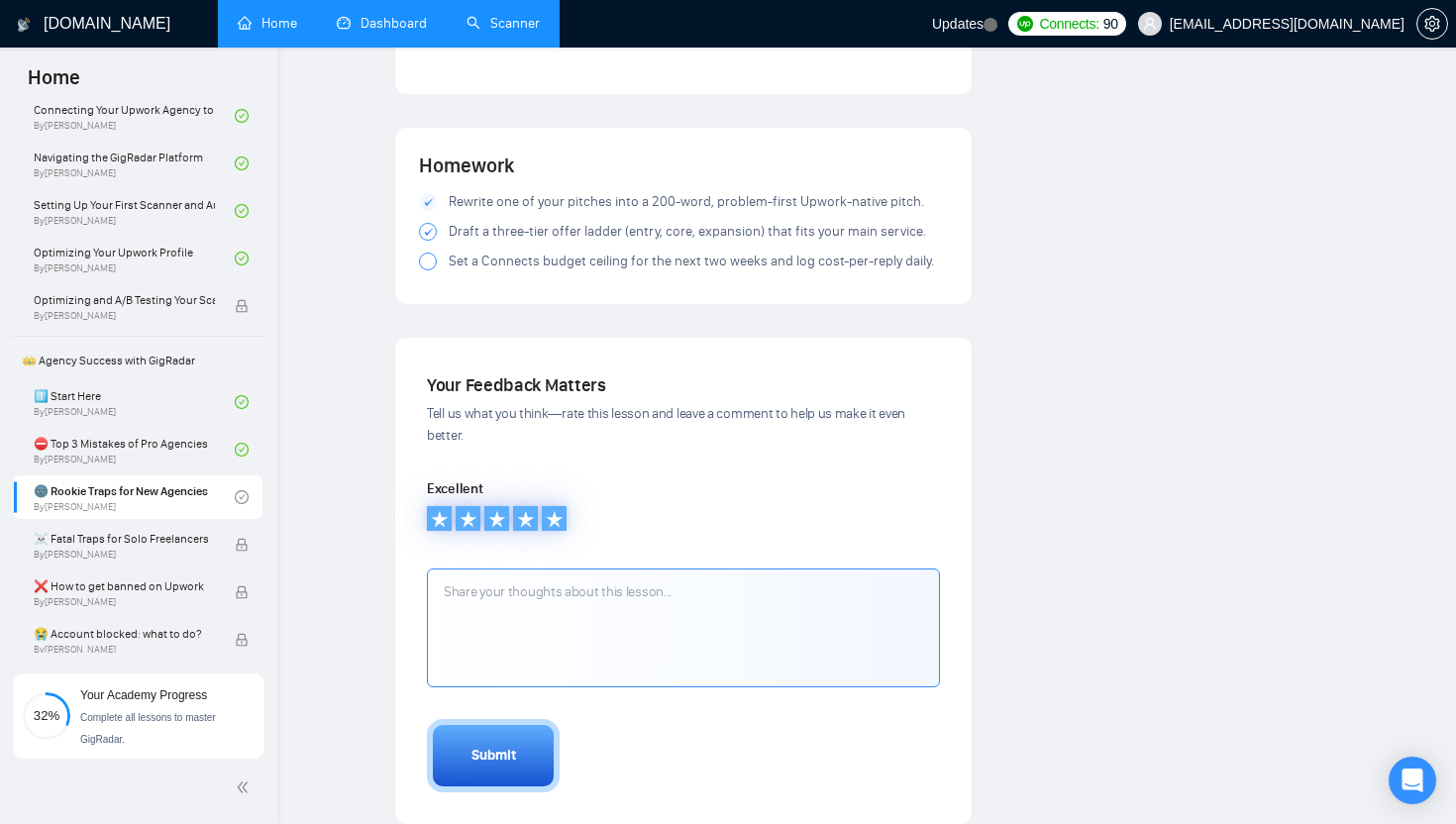 click at bounding box center (428, 261) 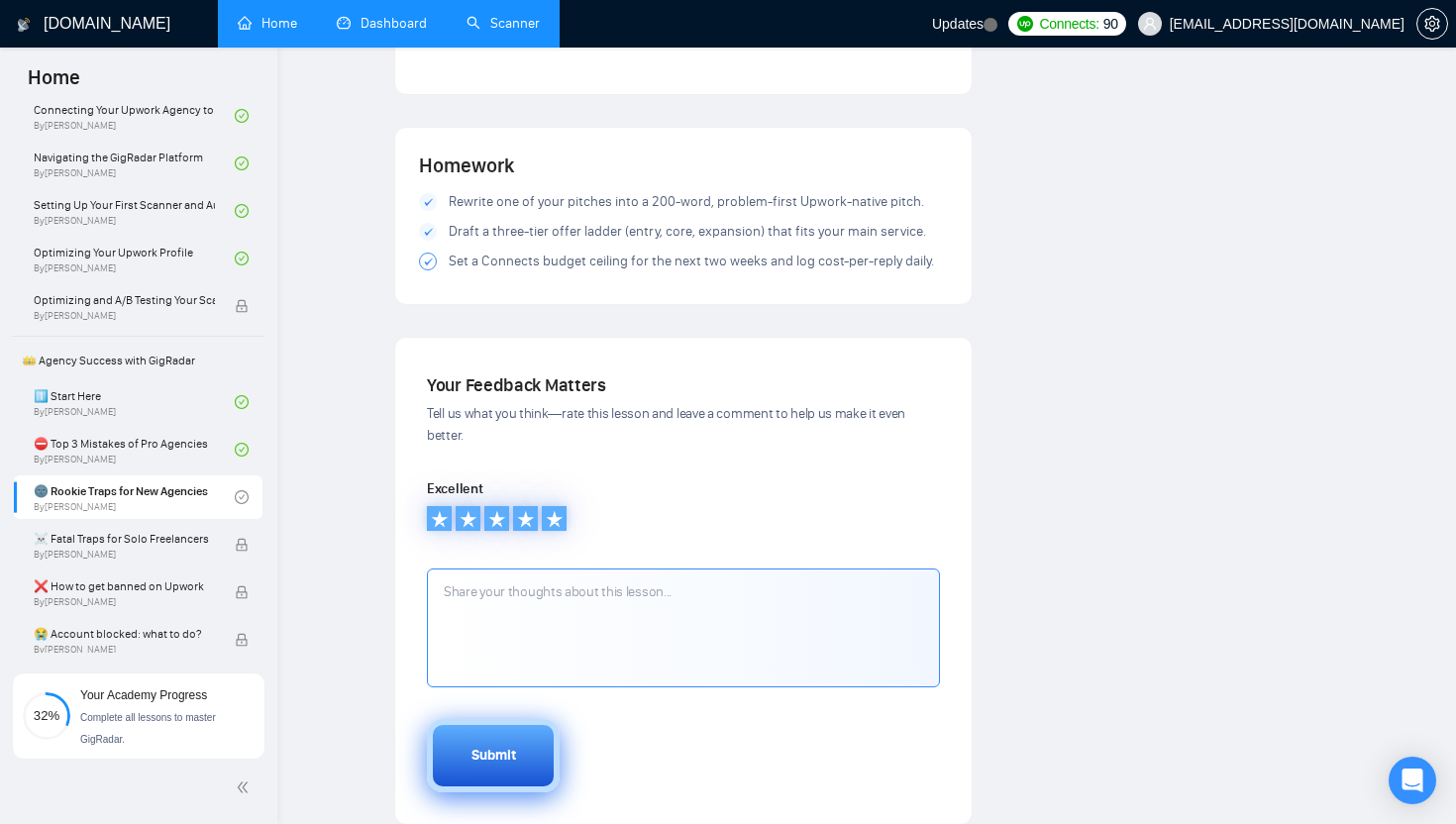 click on "Submit" at bounding box center (493, 756) 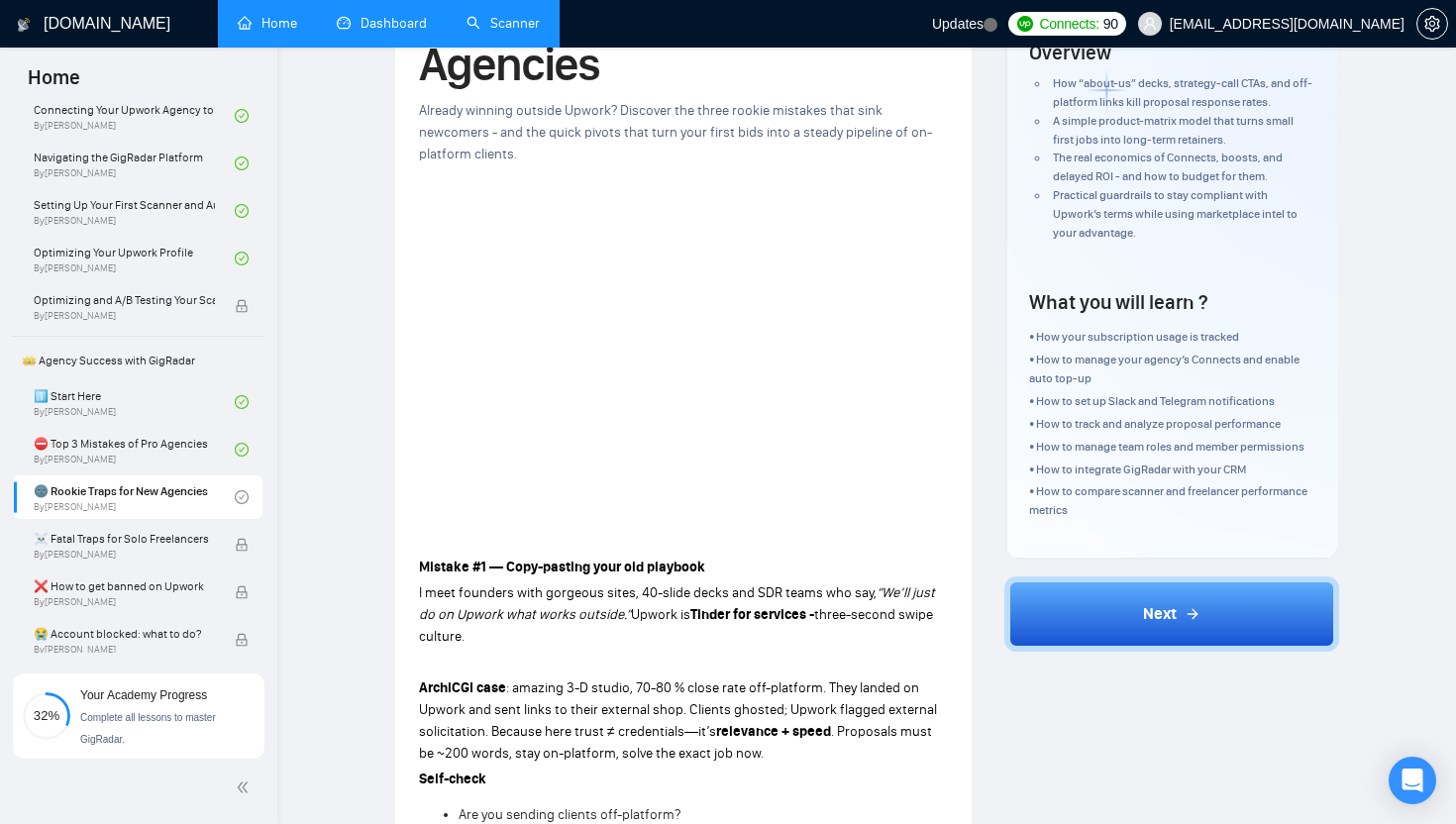 scroll, scrollTop: 168, scrollLeft: 0, axis: vertical 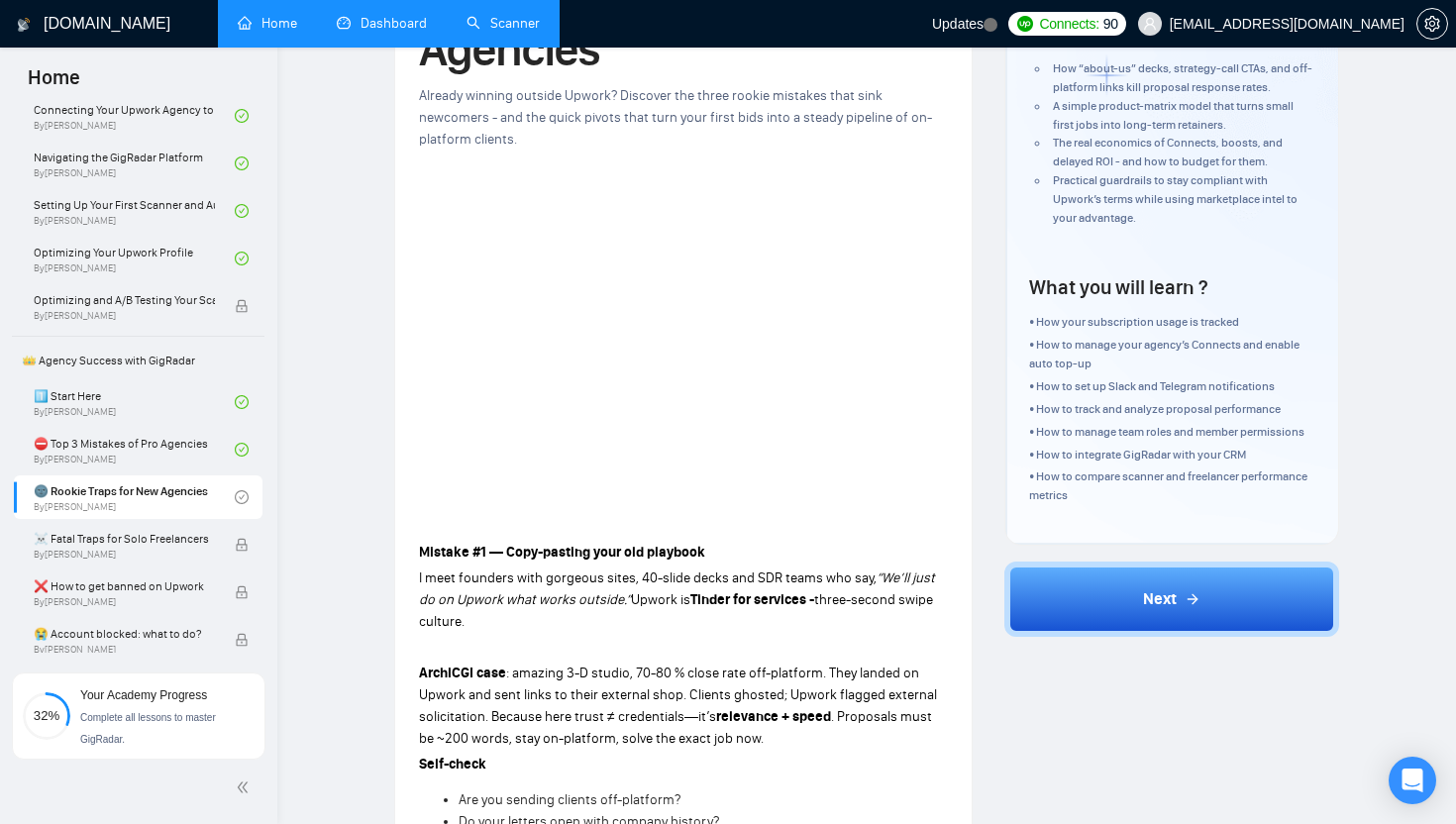 click on "Author Vadym Ovcharenko Founder GigRadar Overview How “about-us” decks, strategy-call CTAs, and off-platform links kill proposal response rates. A simple product-matrix model that turns small first jobs into long-term retainers. The real economics of Connects, boosts, and delayed ROI - and how to budget for them. Practical guardrails to stay compliant with Upwork’s terms while using marketplace intel to your advantage. What you will learn ? •	How your subscription usage is tracked •	How to manage your agency’s Connects and enable auto top-up •	How to set up Slack and Telegram notifications •	How to track and analyze proposal performance •	How to manage team roles and member permissions •	How to integrate GigRadar with your CRM •	How to compare scanner and freelancer performance metrics Next" at bounding box center (1172, 1299) 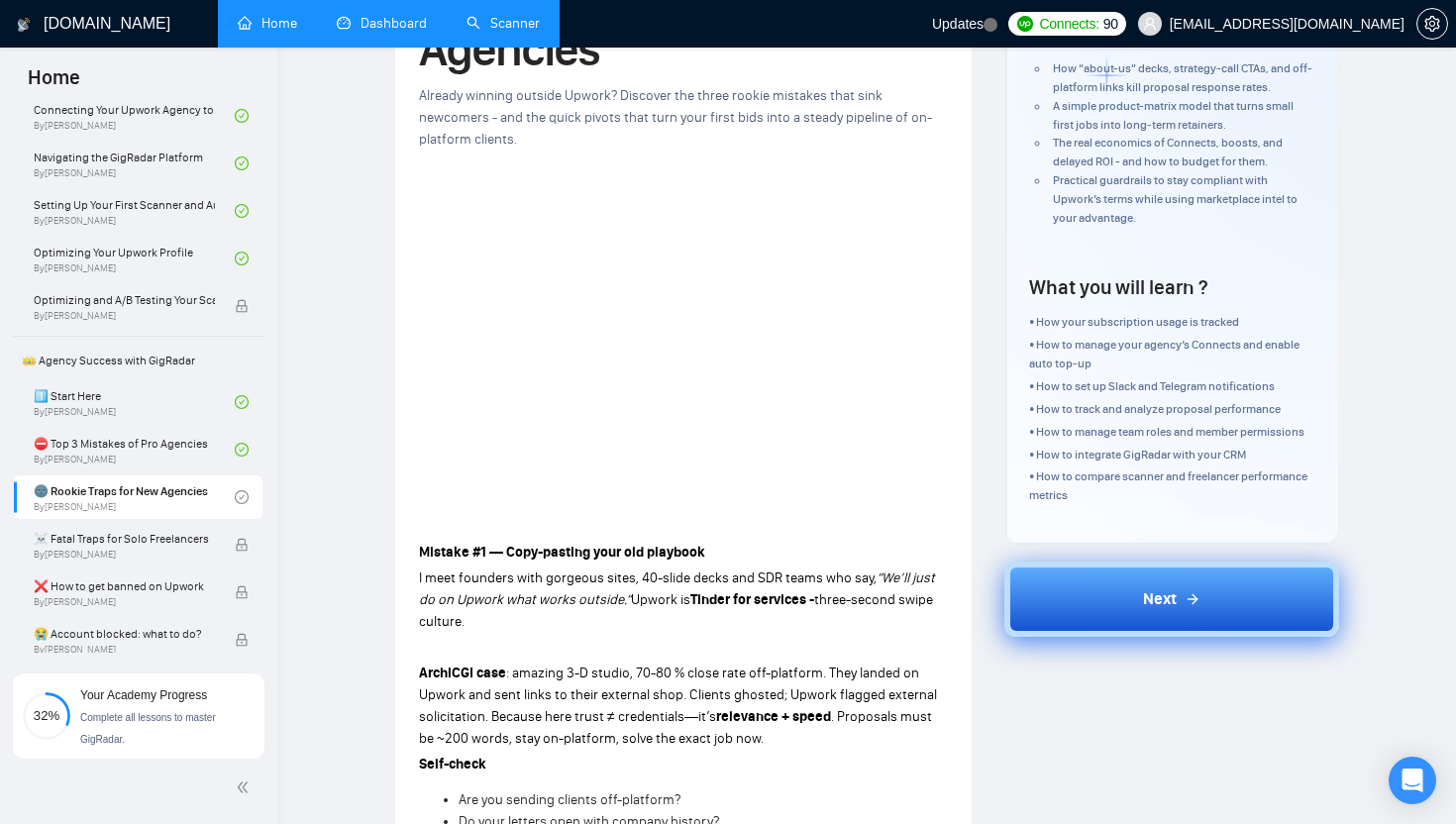click on "Next" at bounding box center (1172, 599) 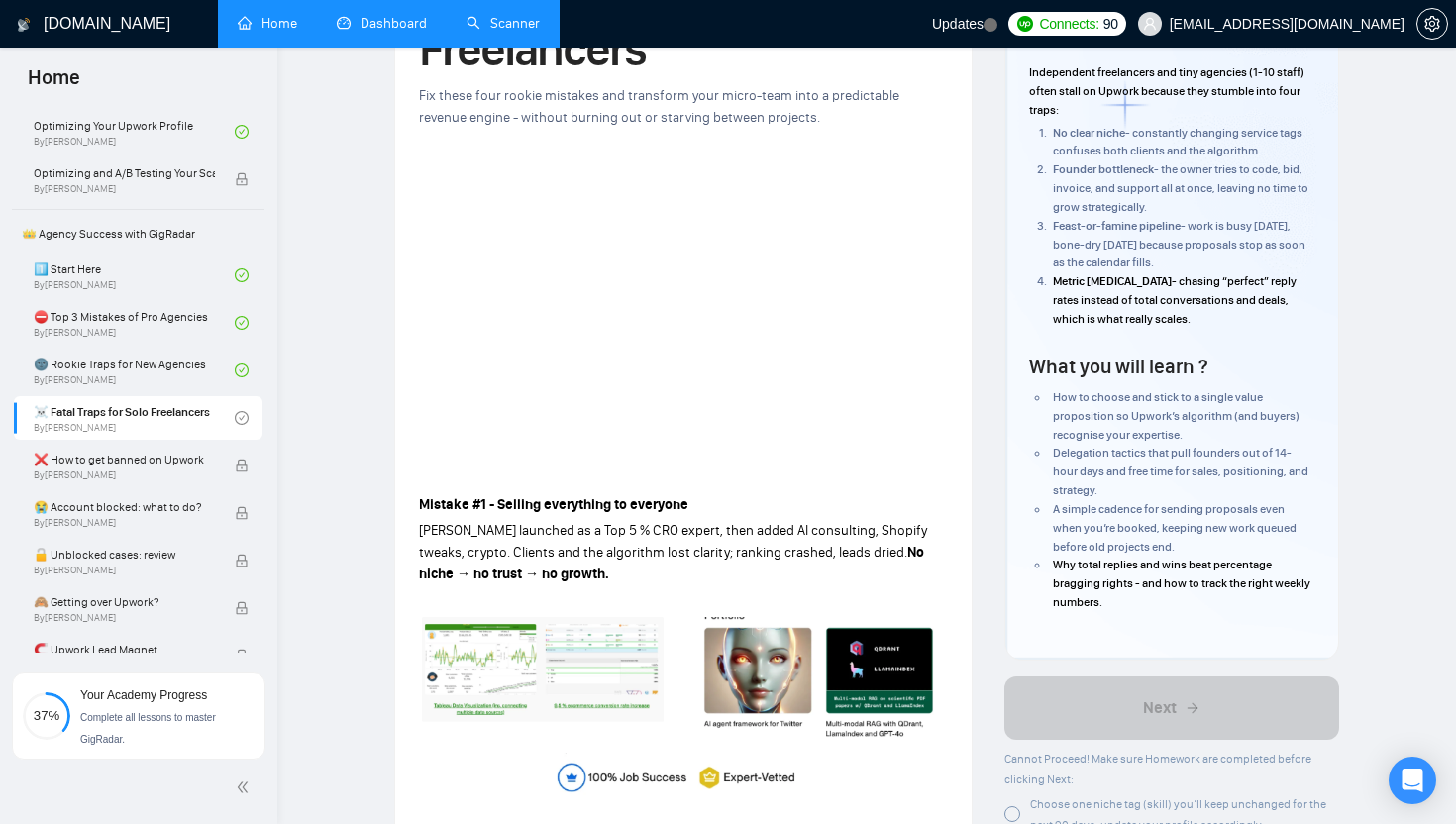 scroll, scrollTop: 345, scrollLeft: 0, axis: vertical 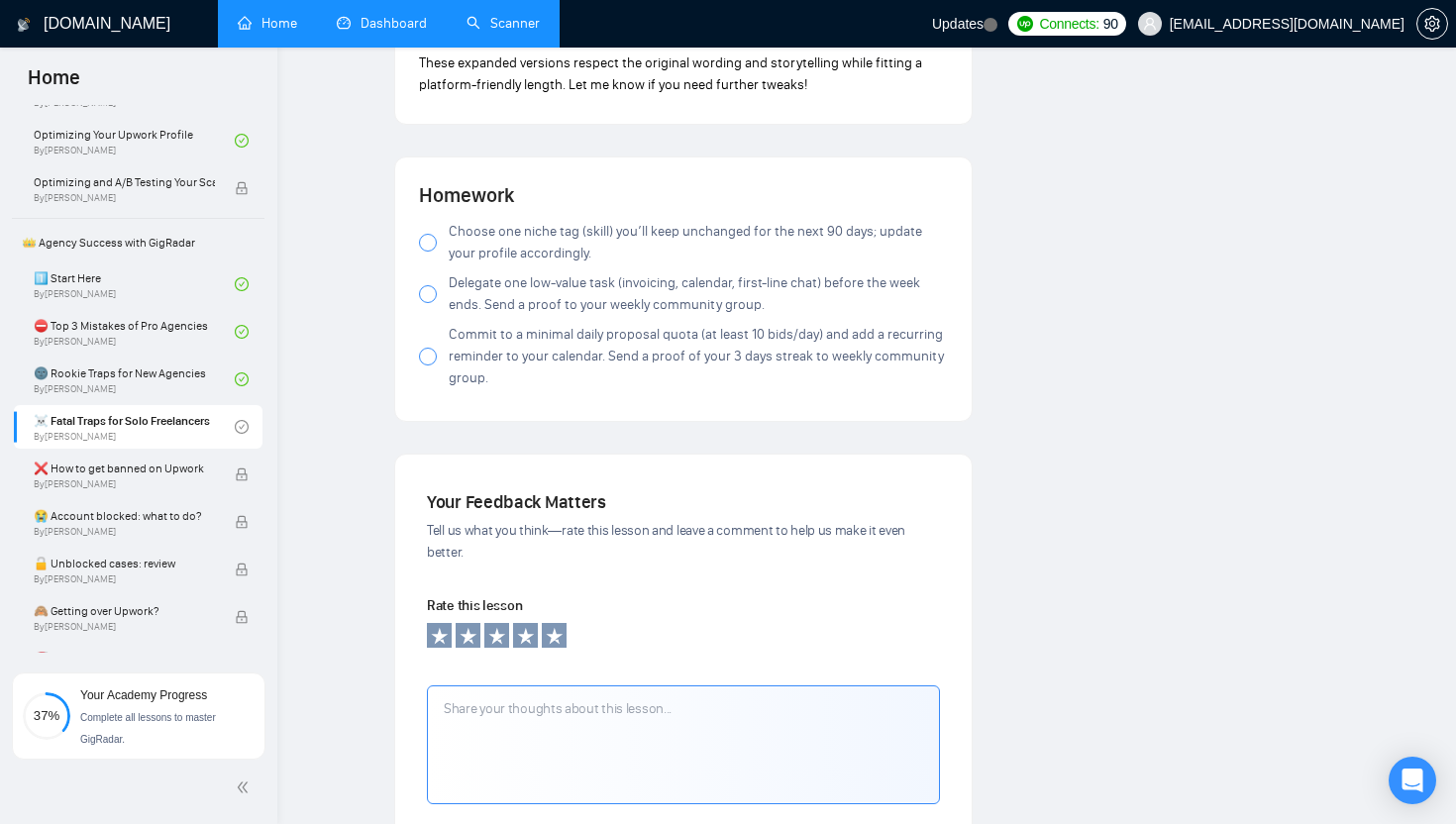 click at bounding box center (428, 243) 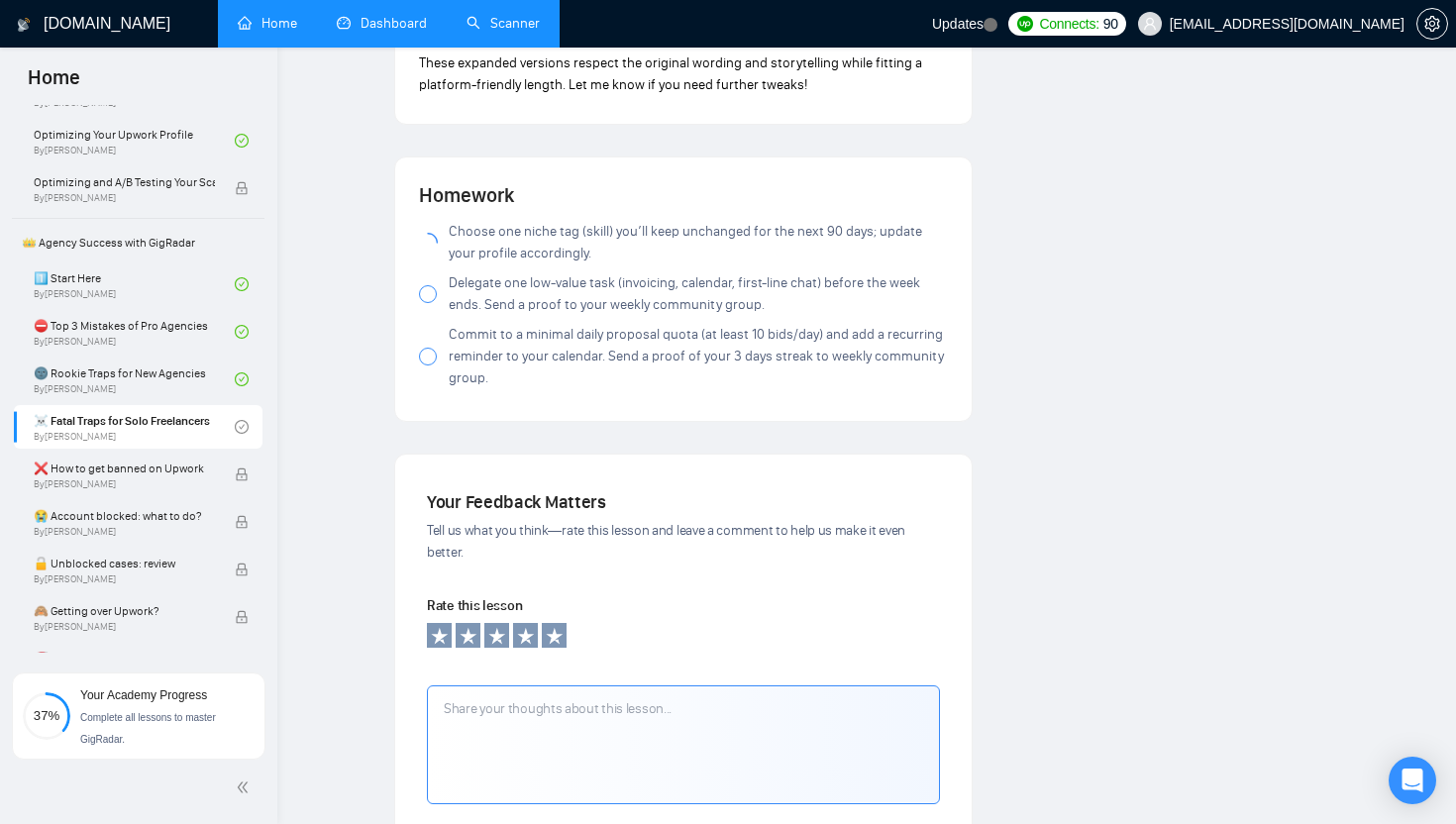 click at bounding box center (428, 294) 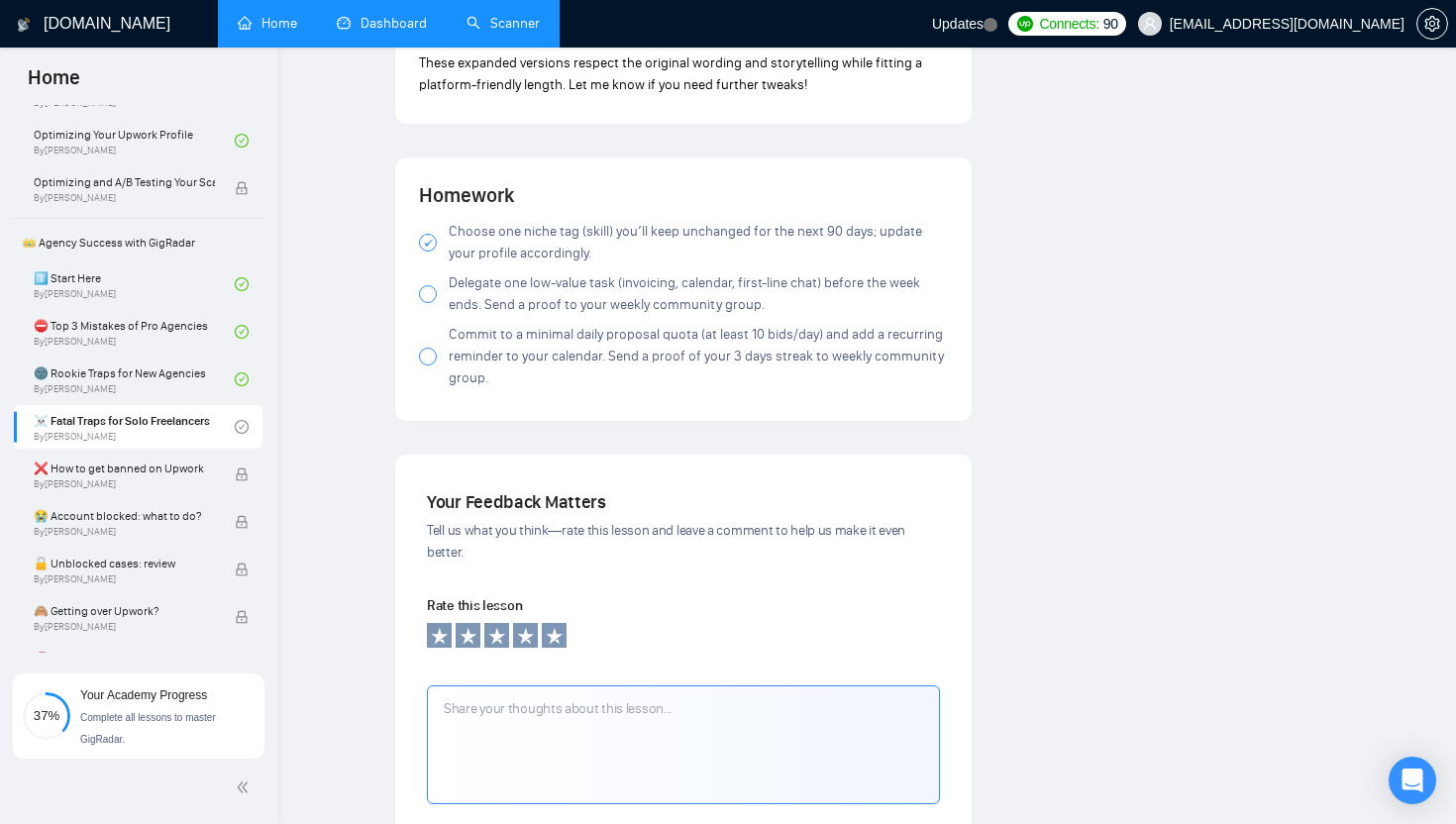 click at bounding box center [428, 294] 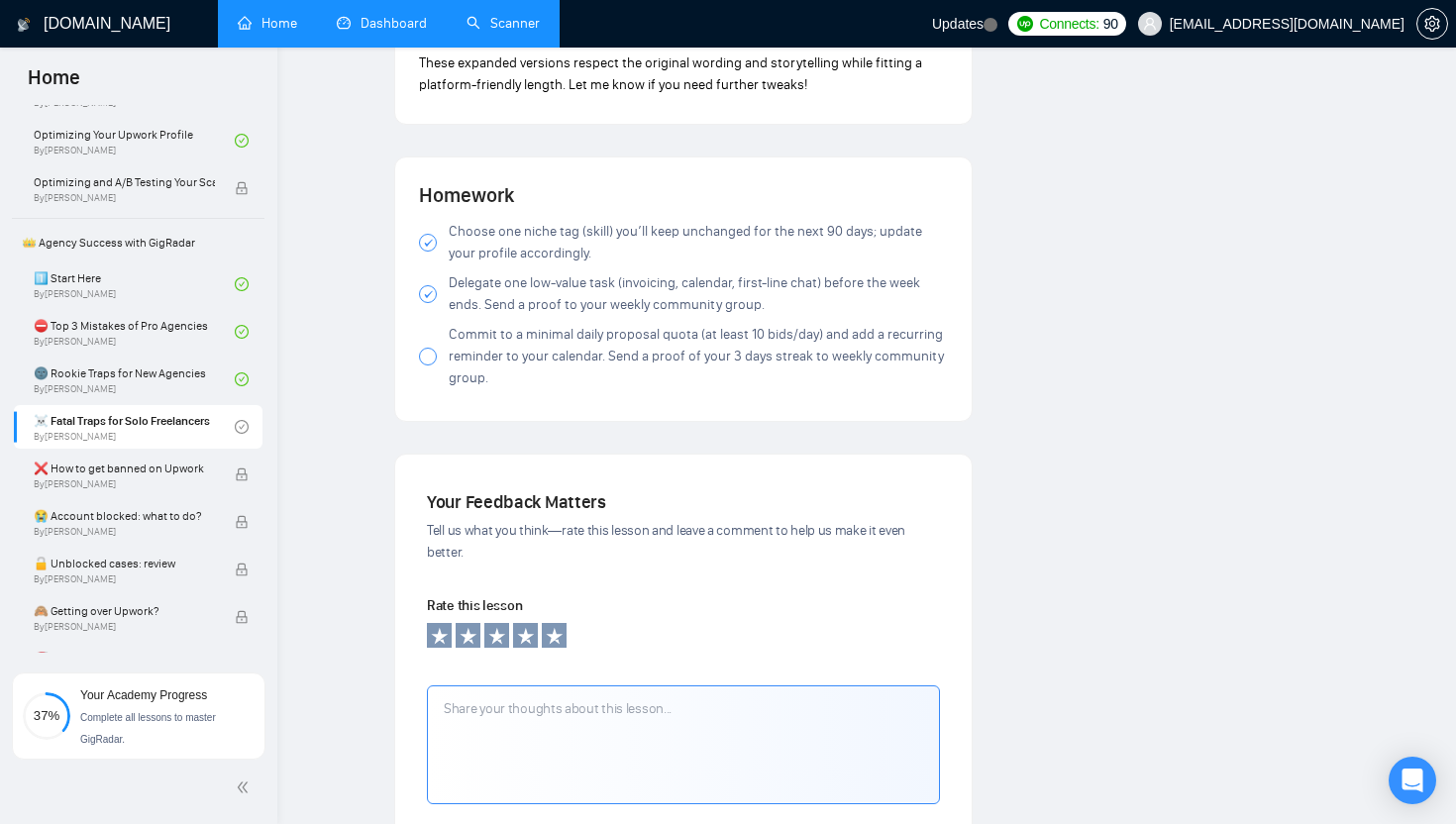 click at bounding box center [428, 357] 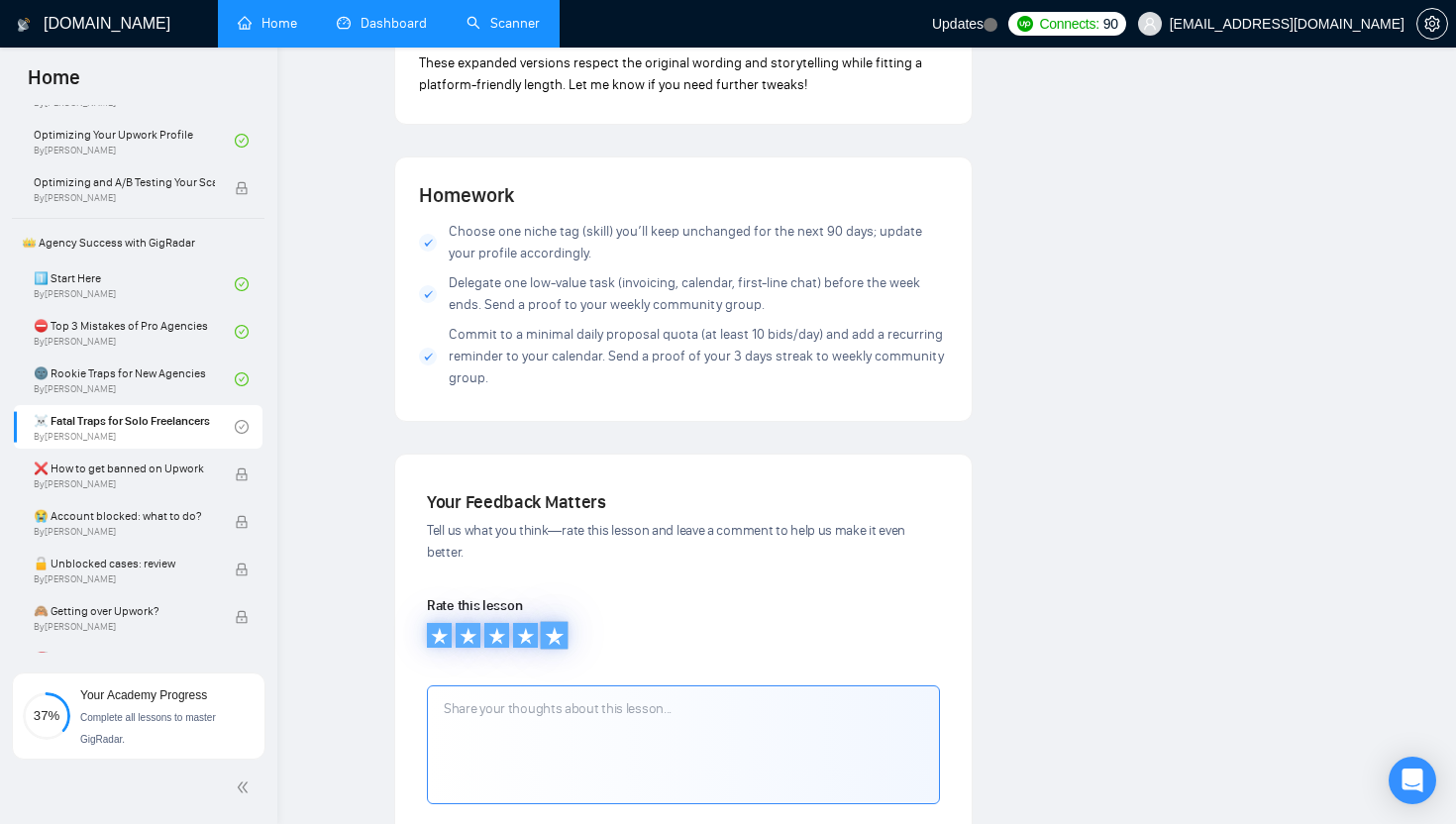 click 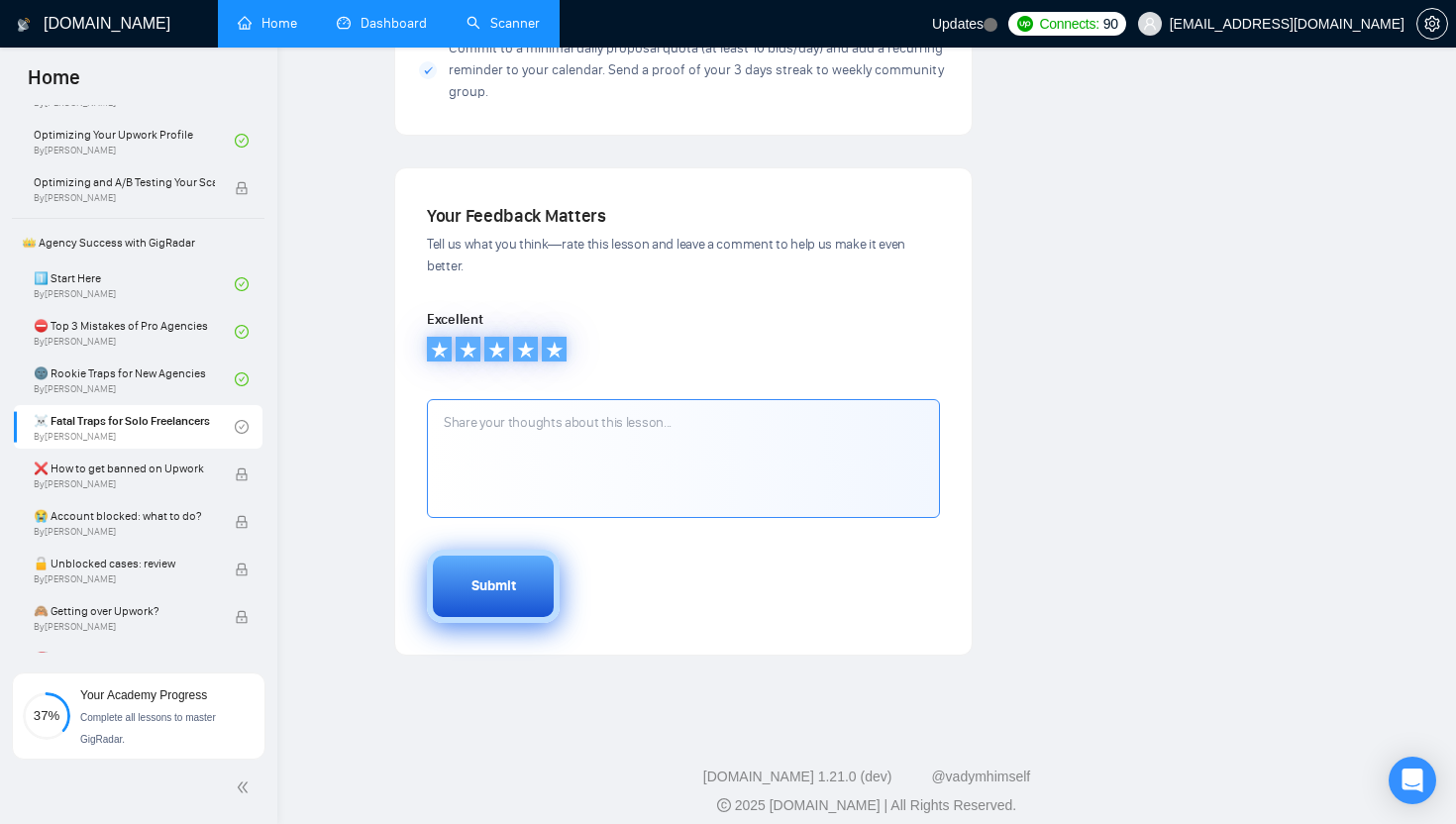 click on "Submit" at bounding box center [493, 586] 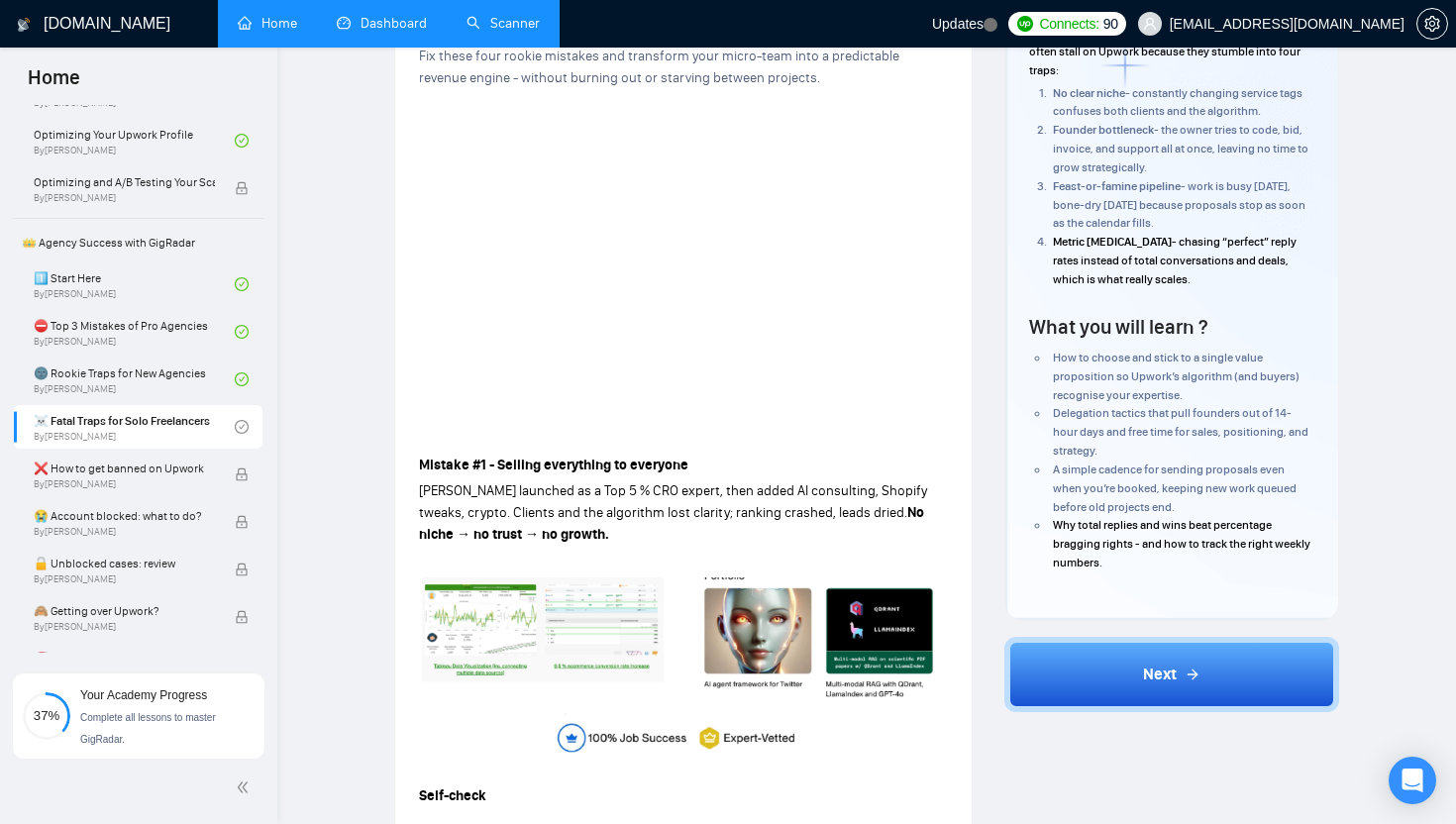 scroll, scrollTop: 0, scrollLeft: 0, axis: both 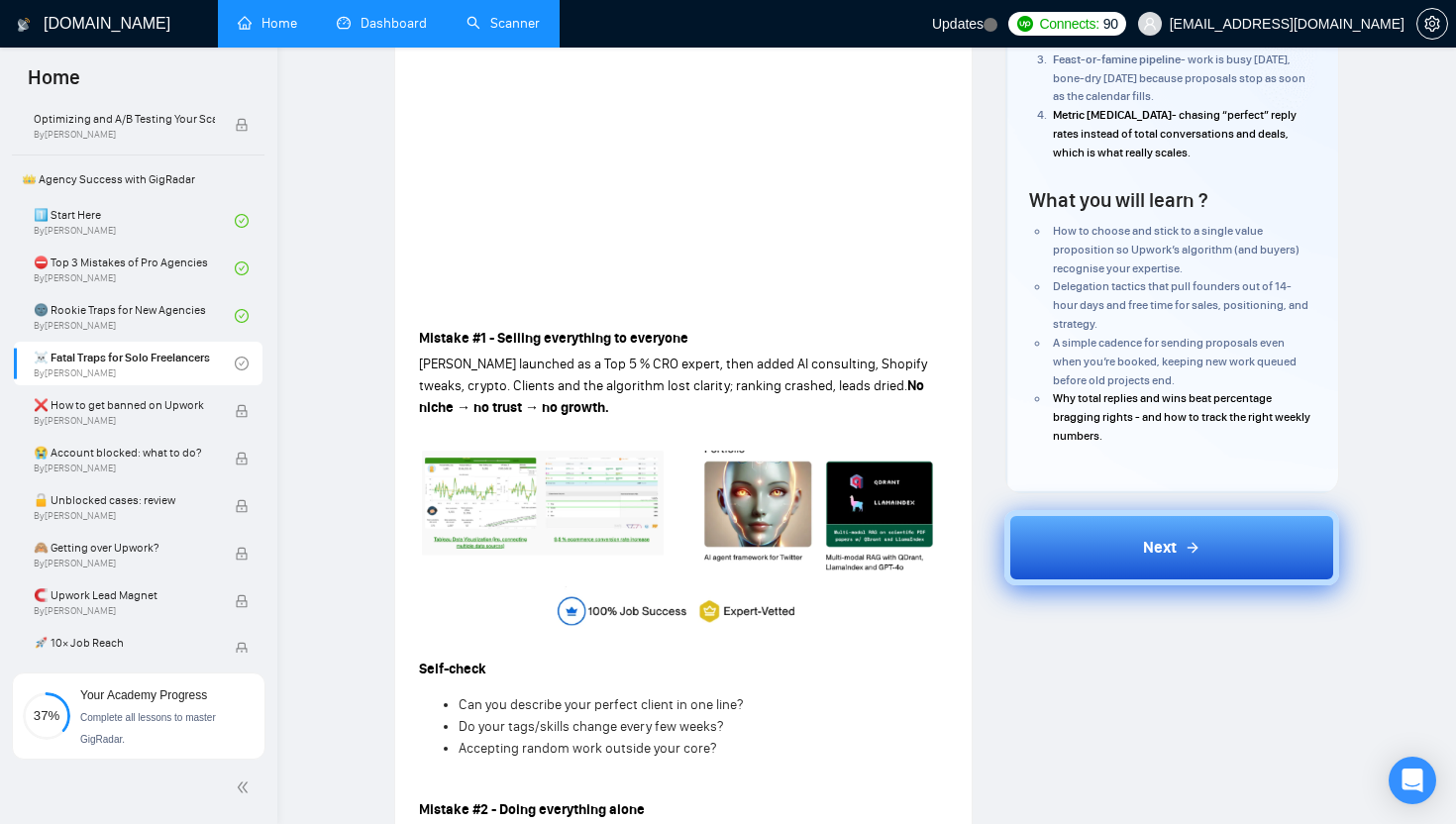 click on "Next" at bounding box center [1172, 548] 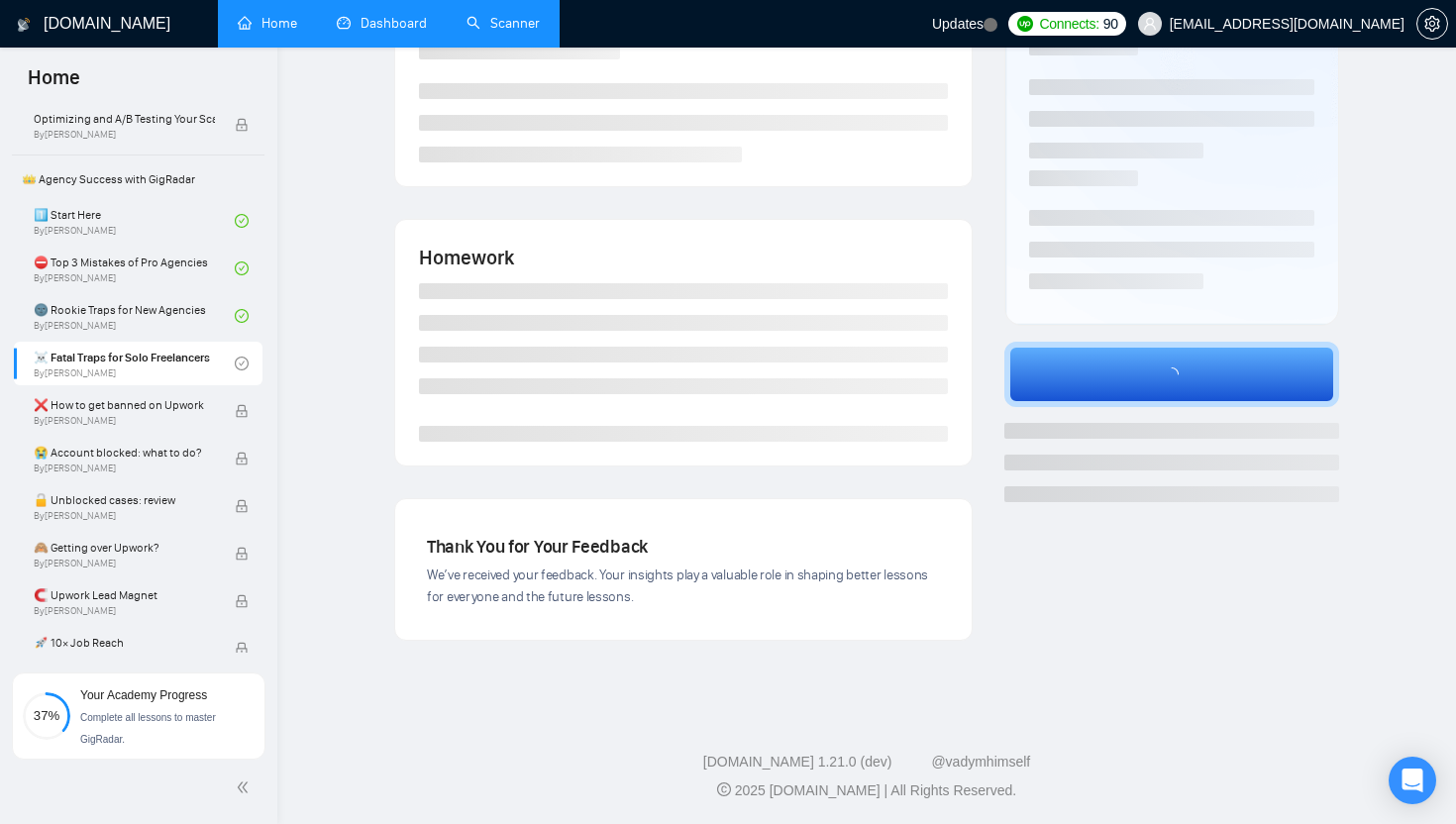 scroll, scrollTop: 255, scrollLeft: 0, axis: vertical 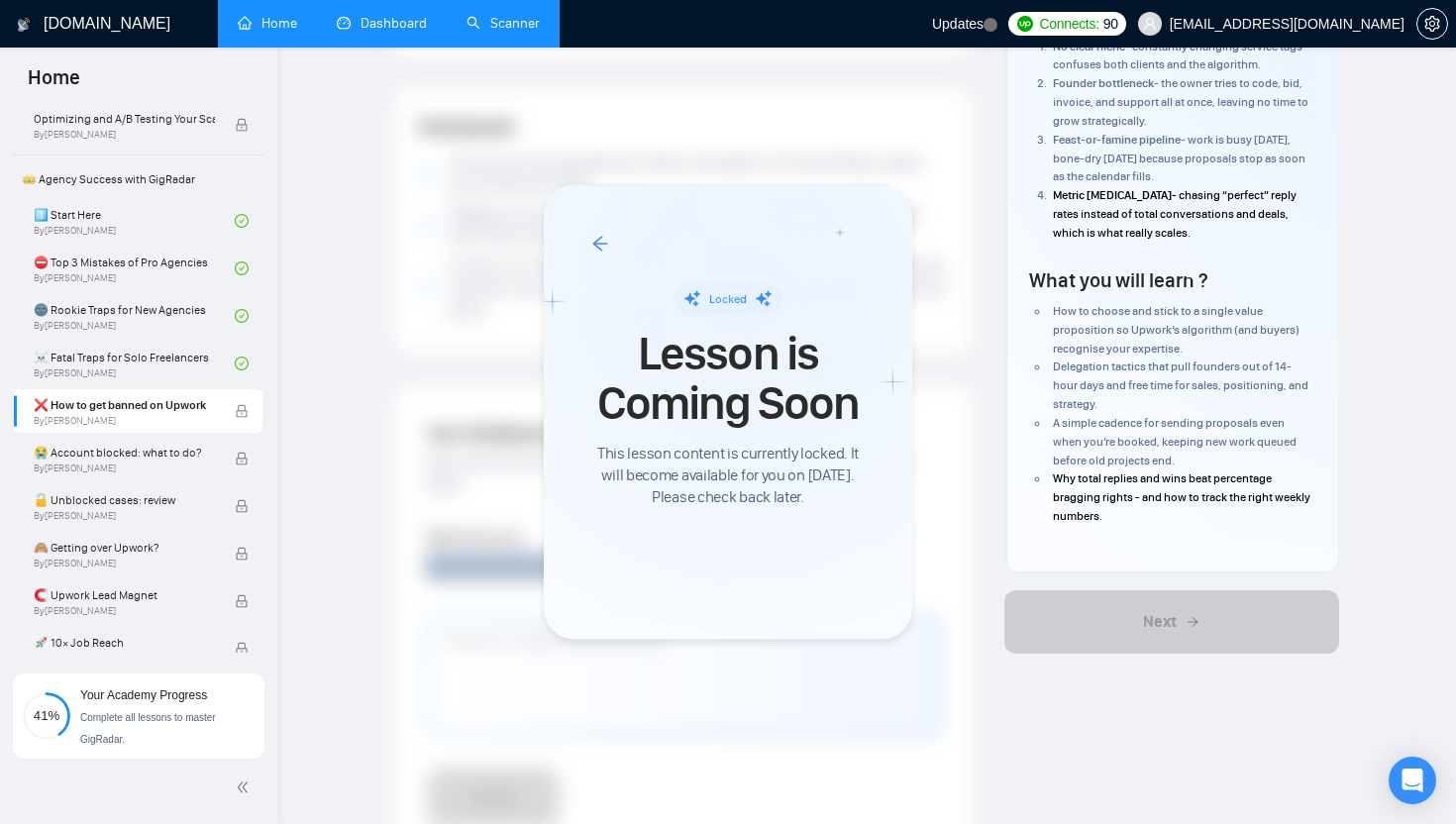 click on "This lesson content is currently locked. It will become available for you on March 30, 2026. Please check back later." at bounding box center (728, 475) 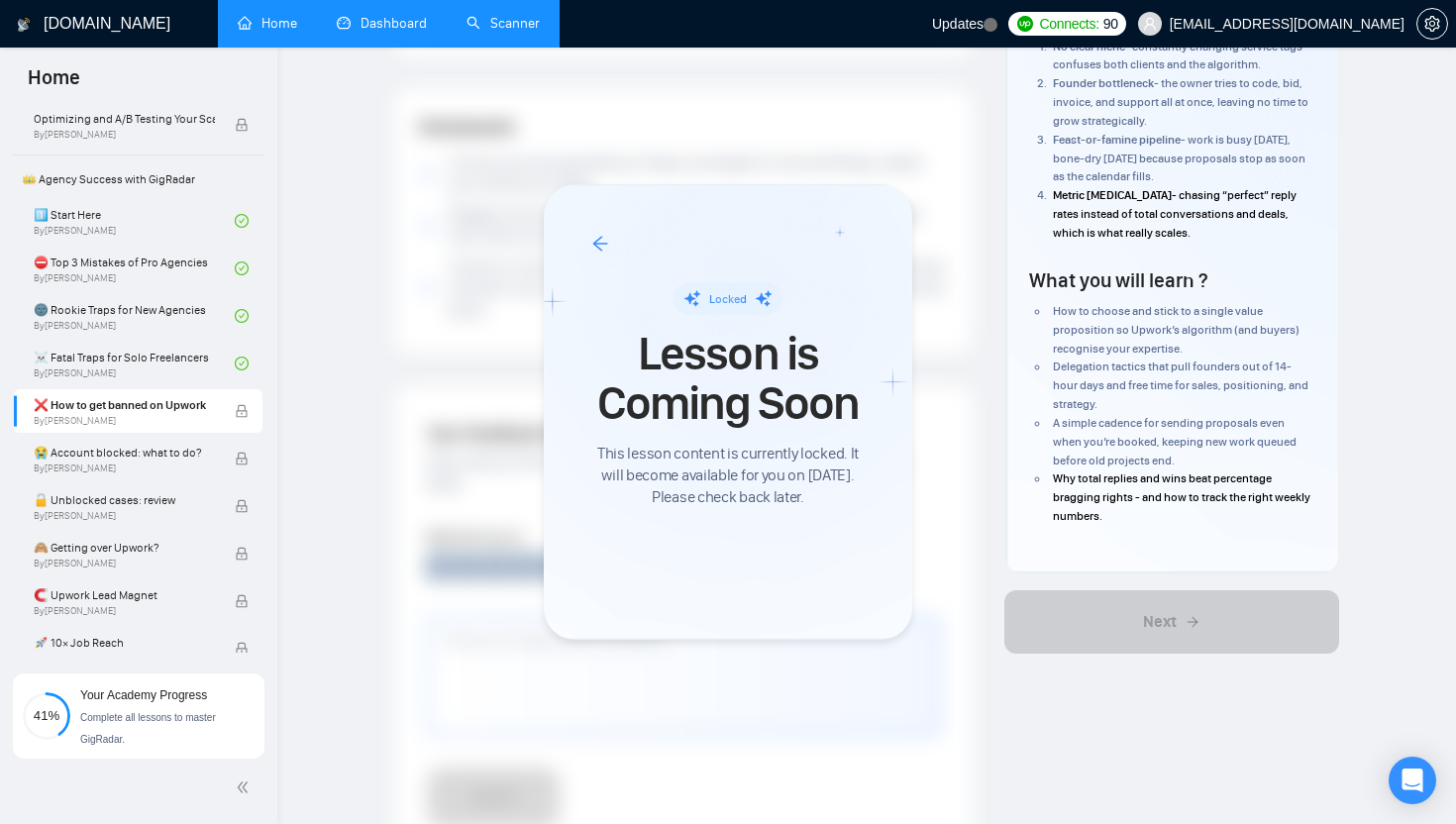 click at bounding box center (728, 412) 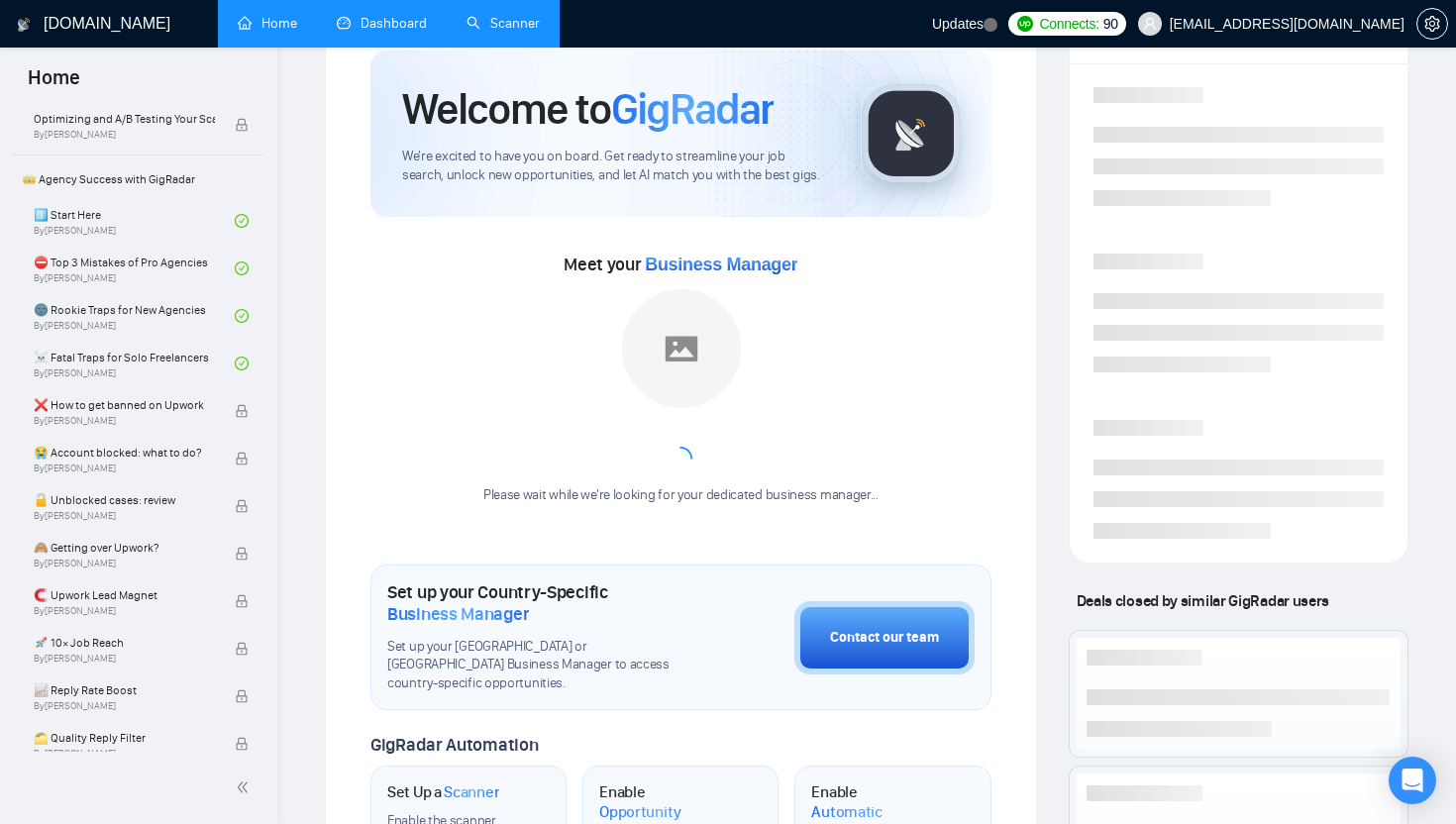 scroll, scrollTop: 0, scrollLeft: 0, axis: both 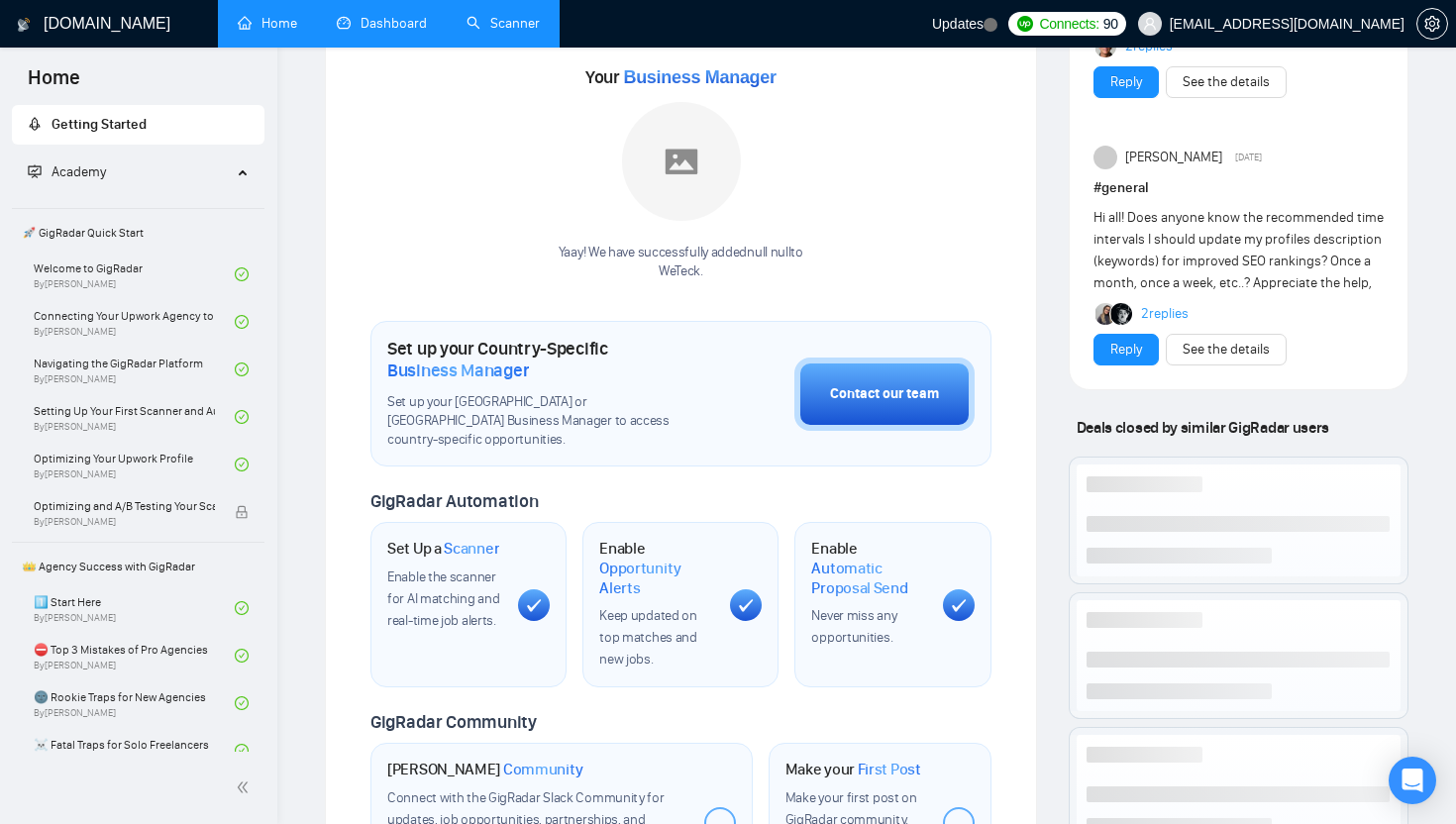click on "Dashboard" at bounding box center (381, 23) 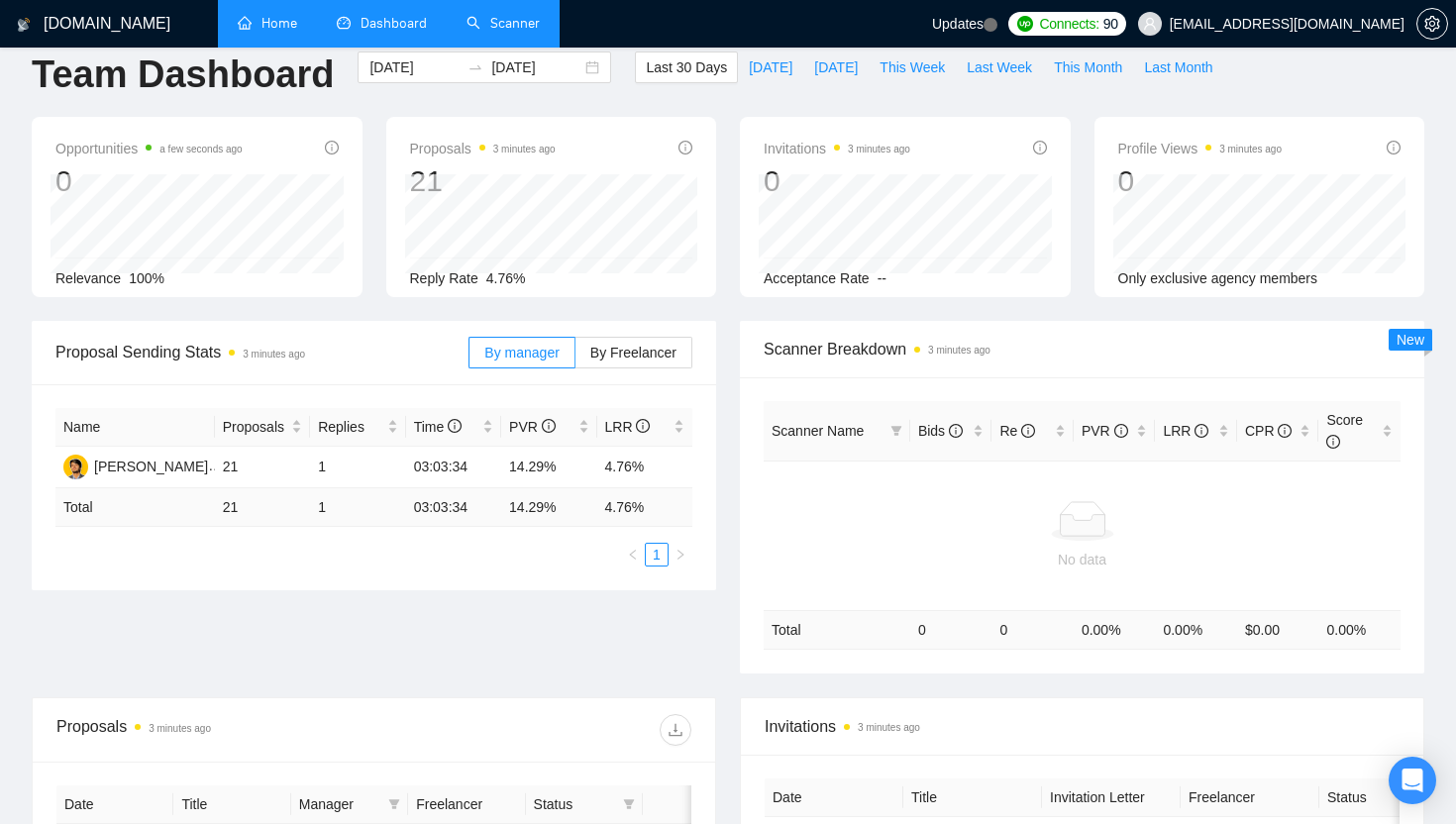 scroll, scrollTop: 0, scrollLeft: 0, axis: both 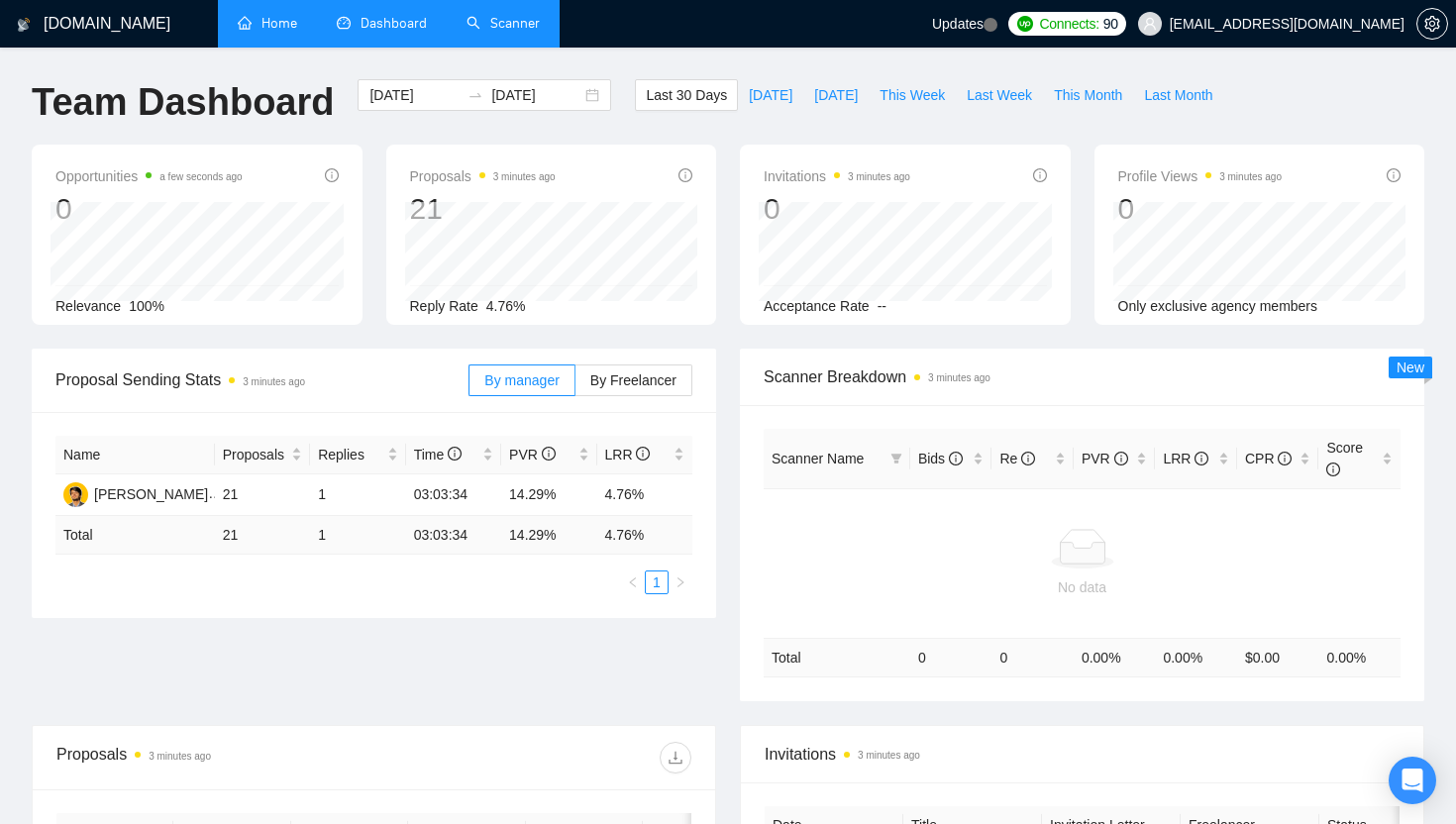 click on "Scanner" at bounding box center [503, 23] 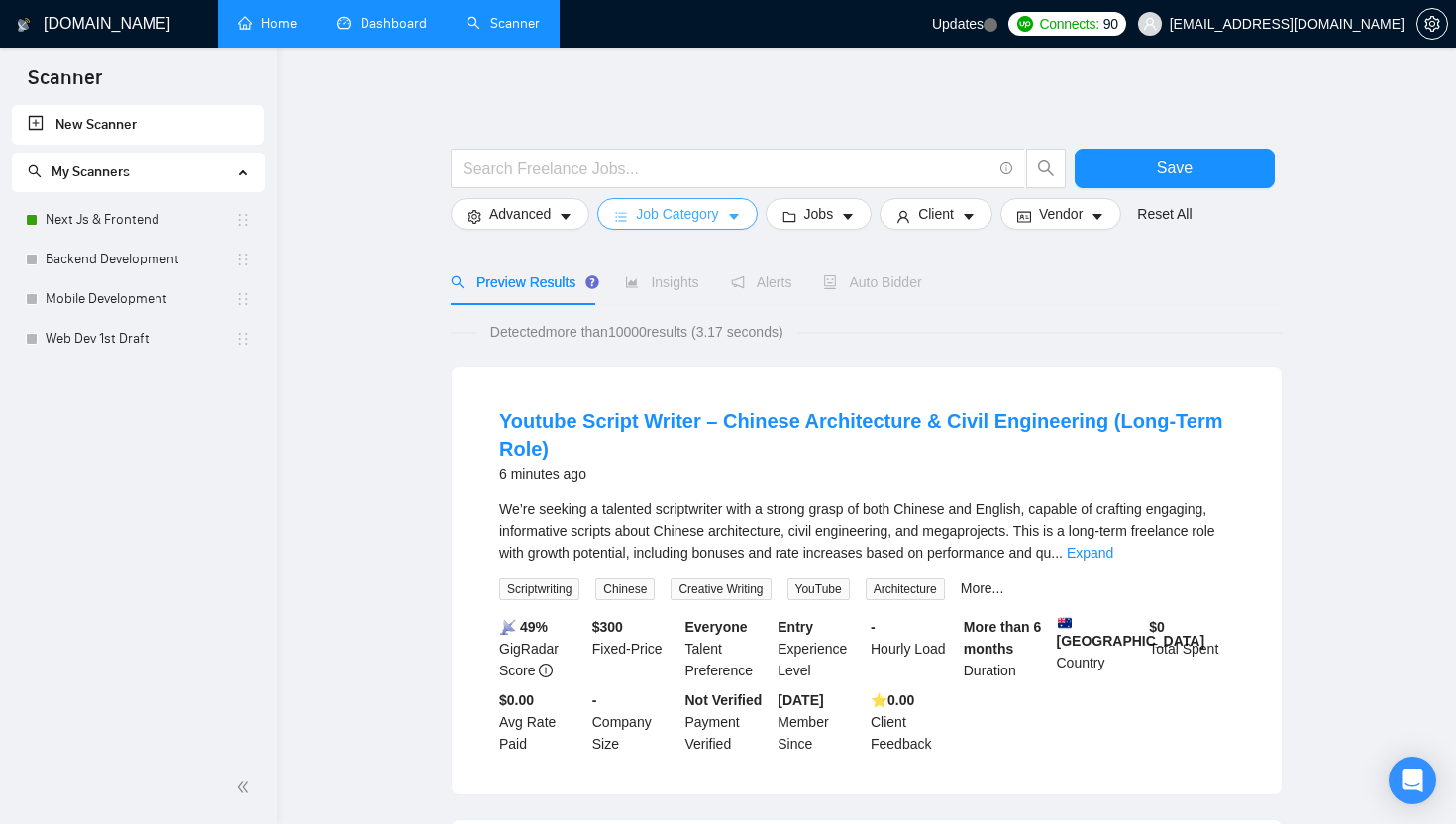 click on "Job Category" at bounding box center [676, 214] 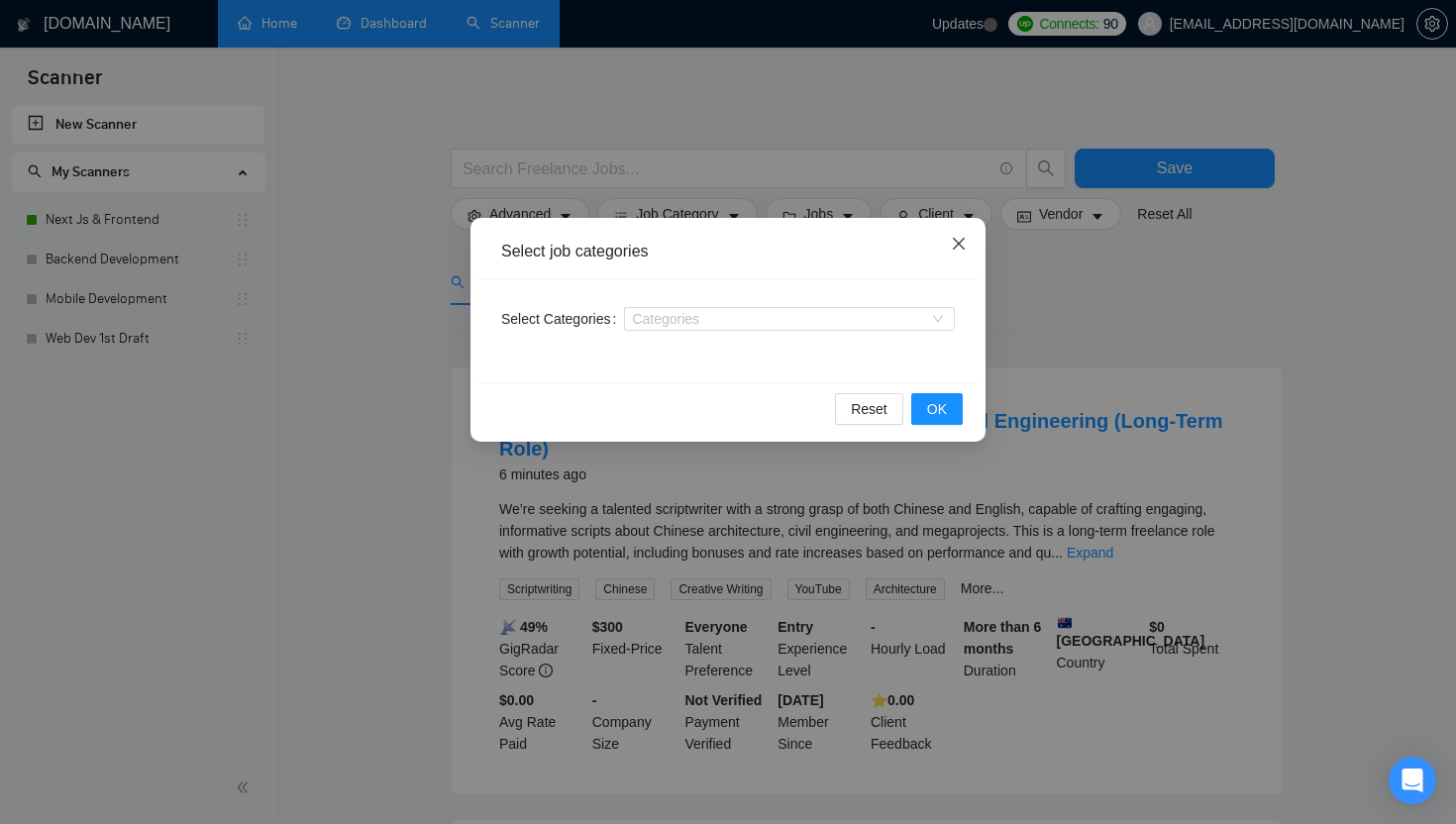 click 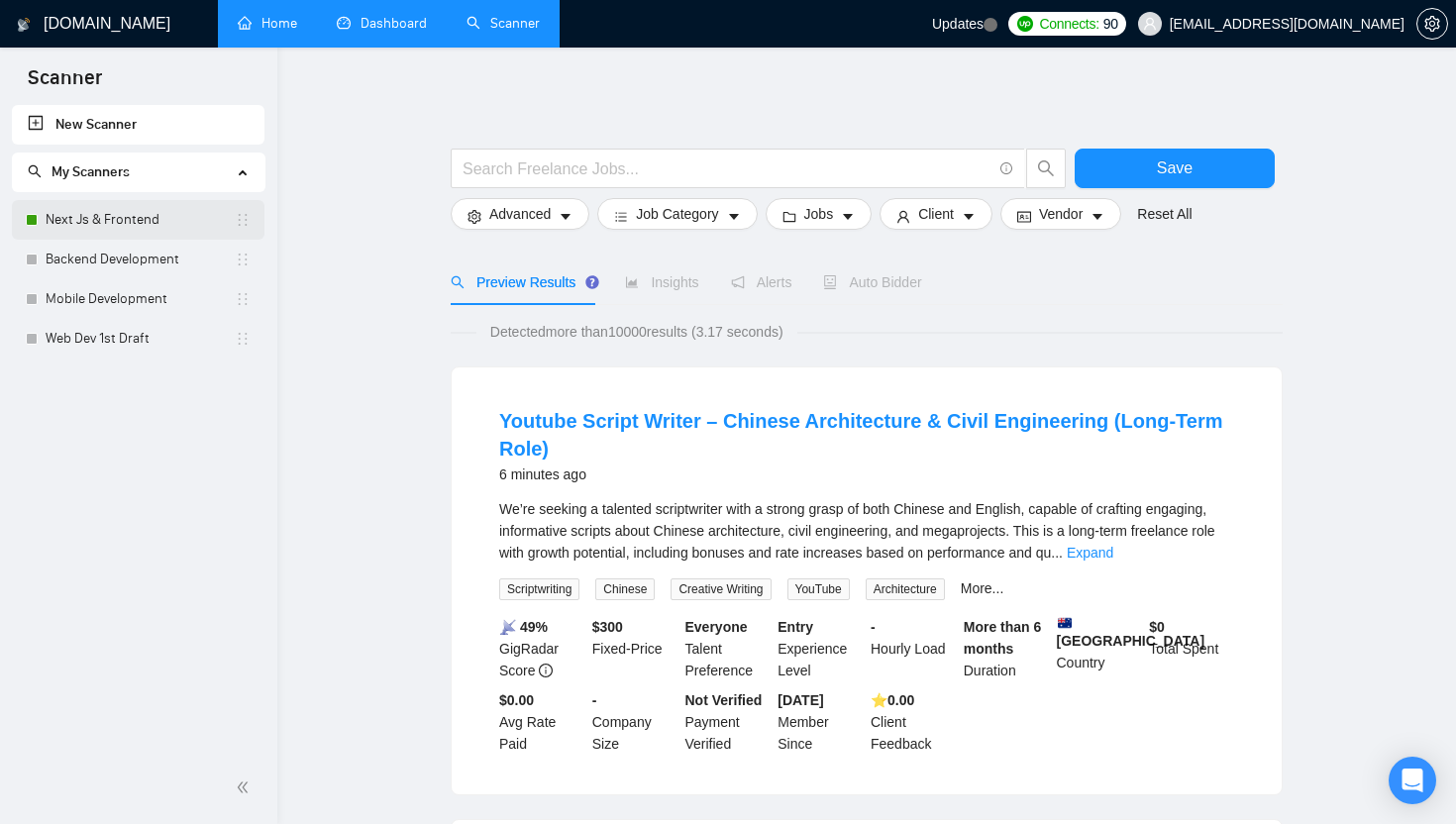 click on "Next Js & Frontend" at bounding box center (140, 220) 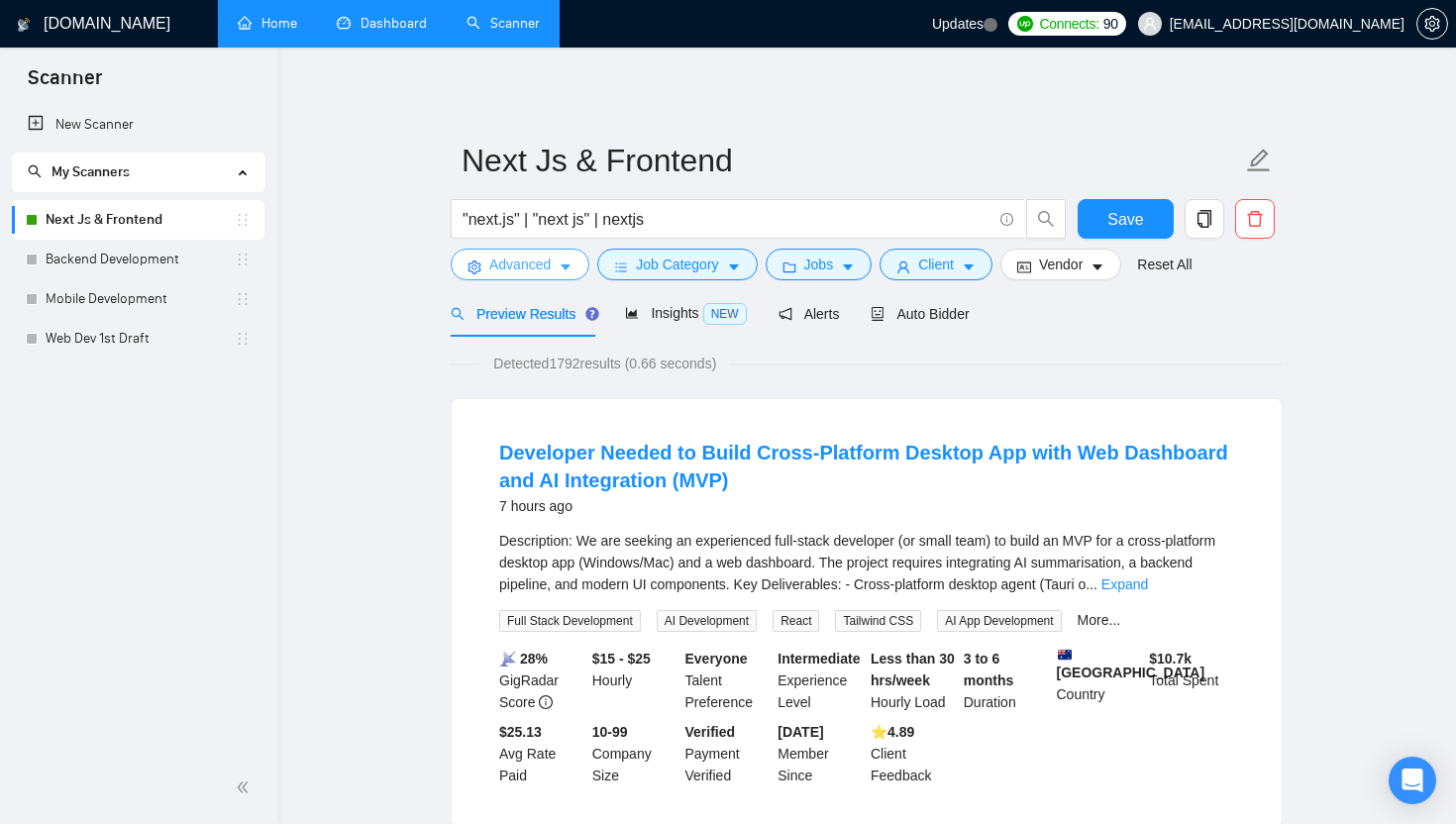 click 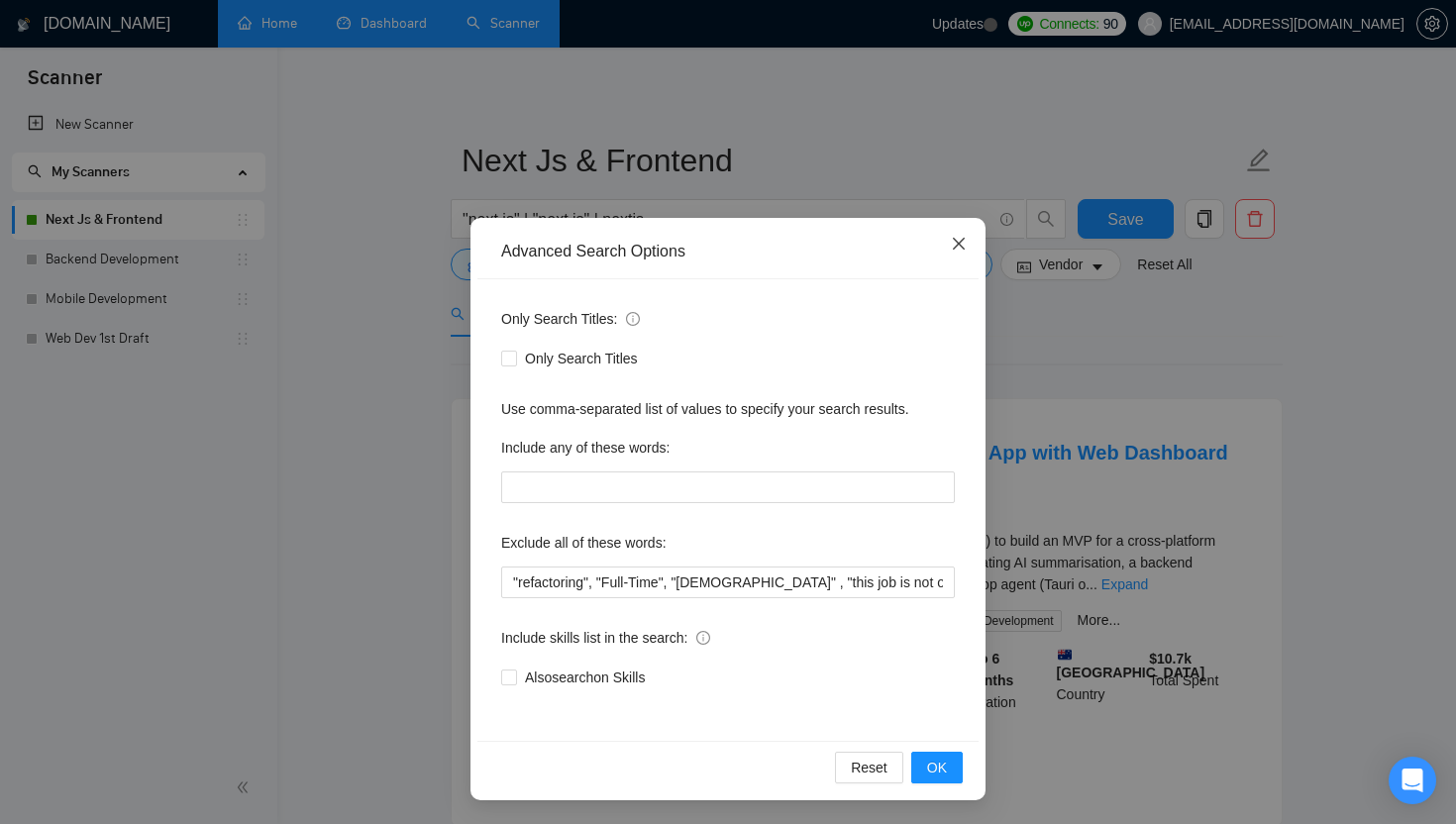 click 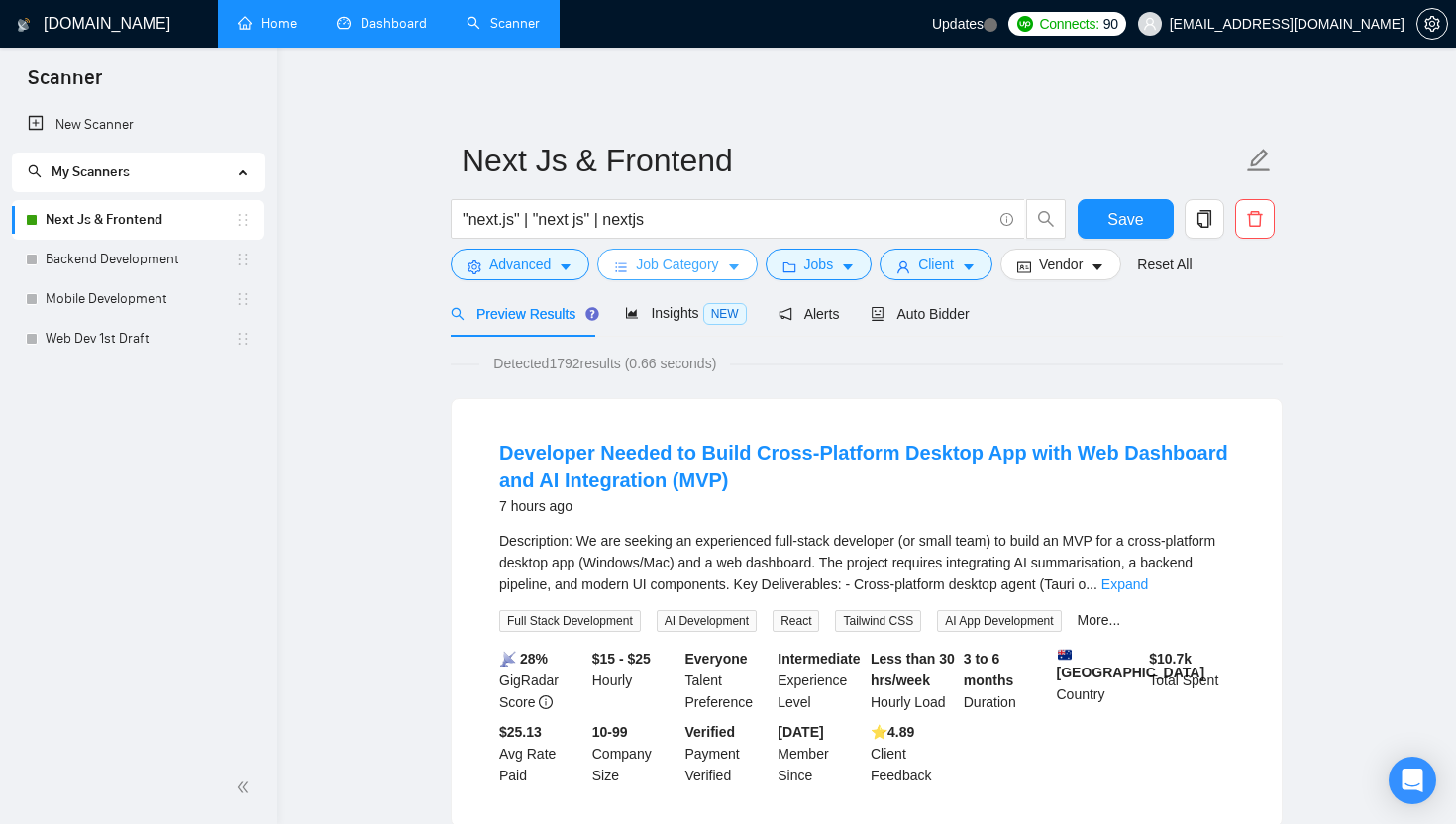 click on "Job Category" at bounding box center [676, 264] 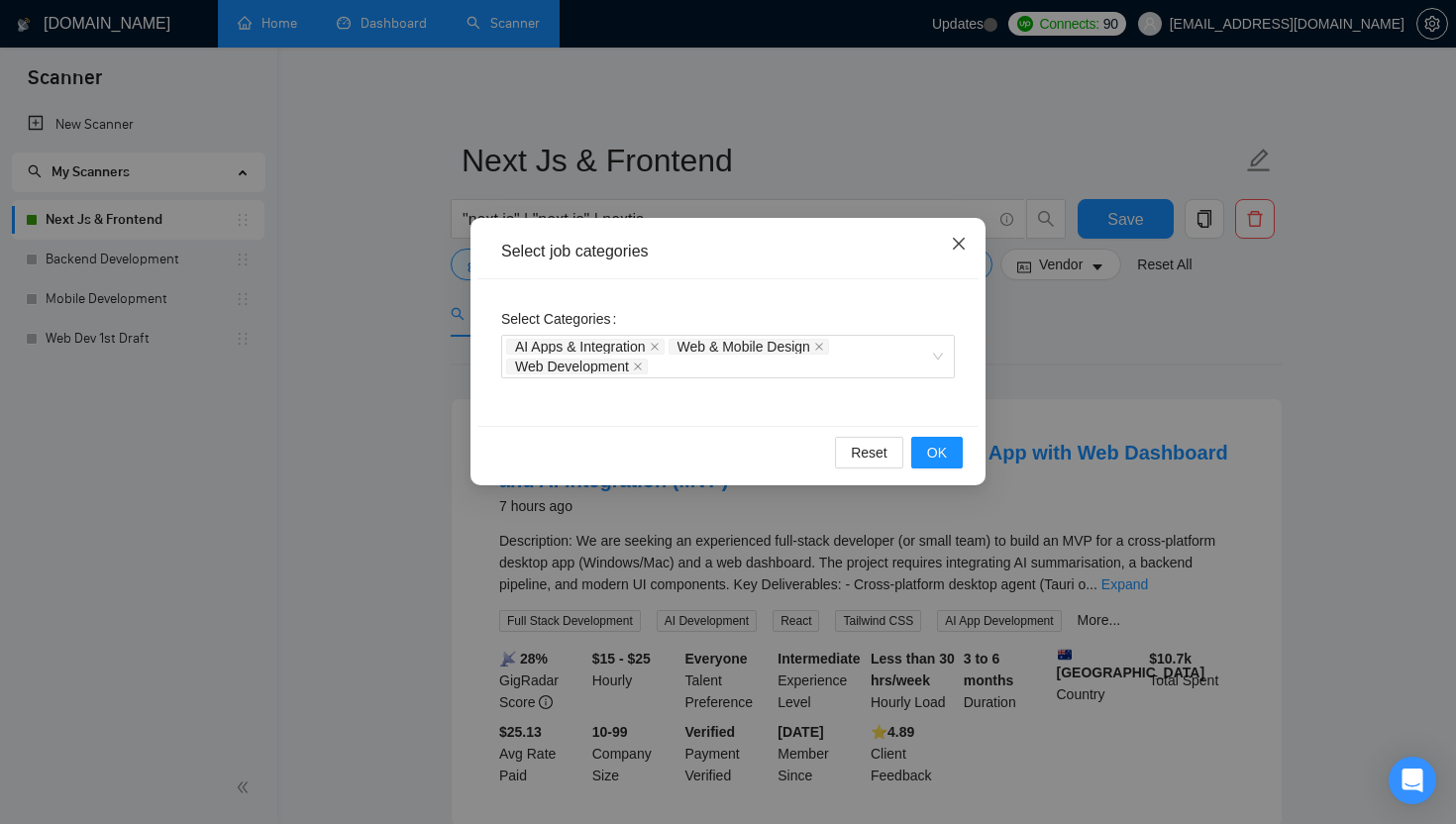click at bounding box center (959, 245) 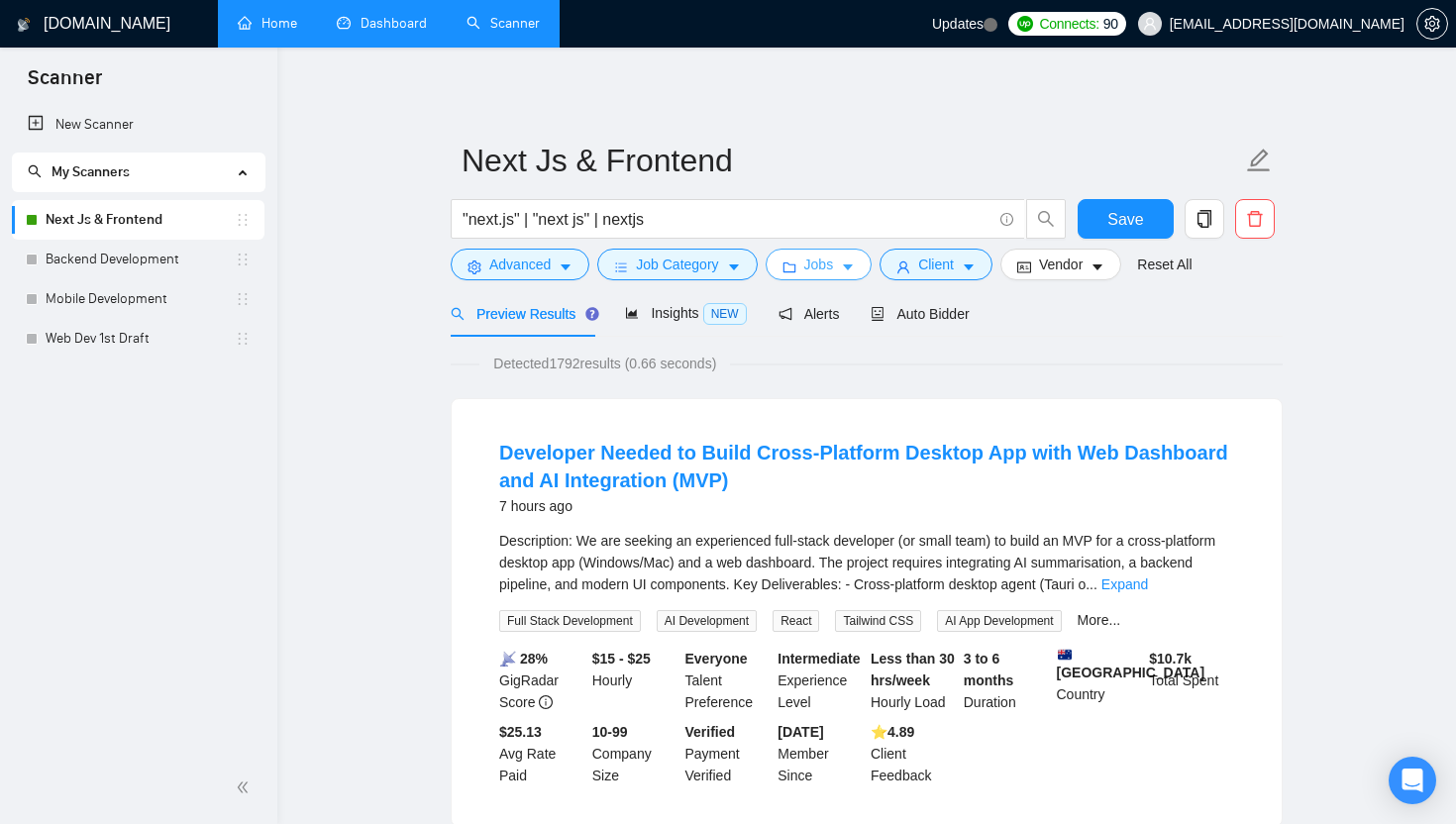 click on "Jobs" at bounding box center (819, 264) 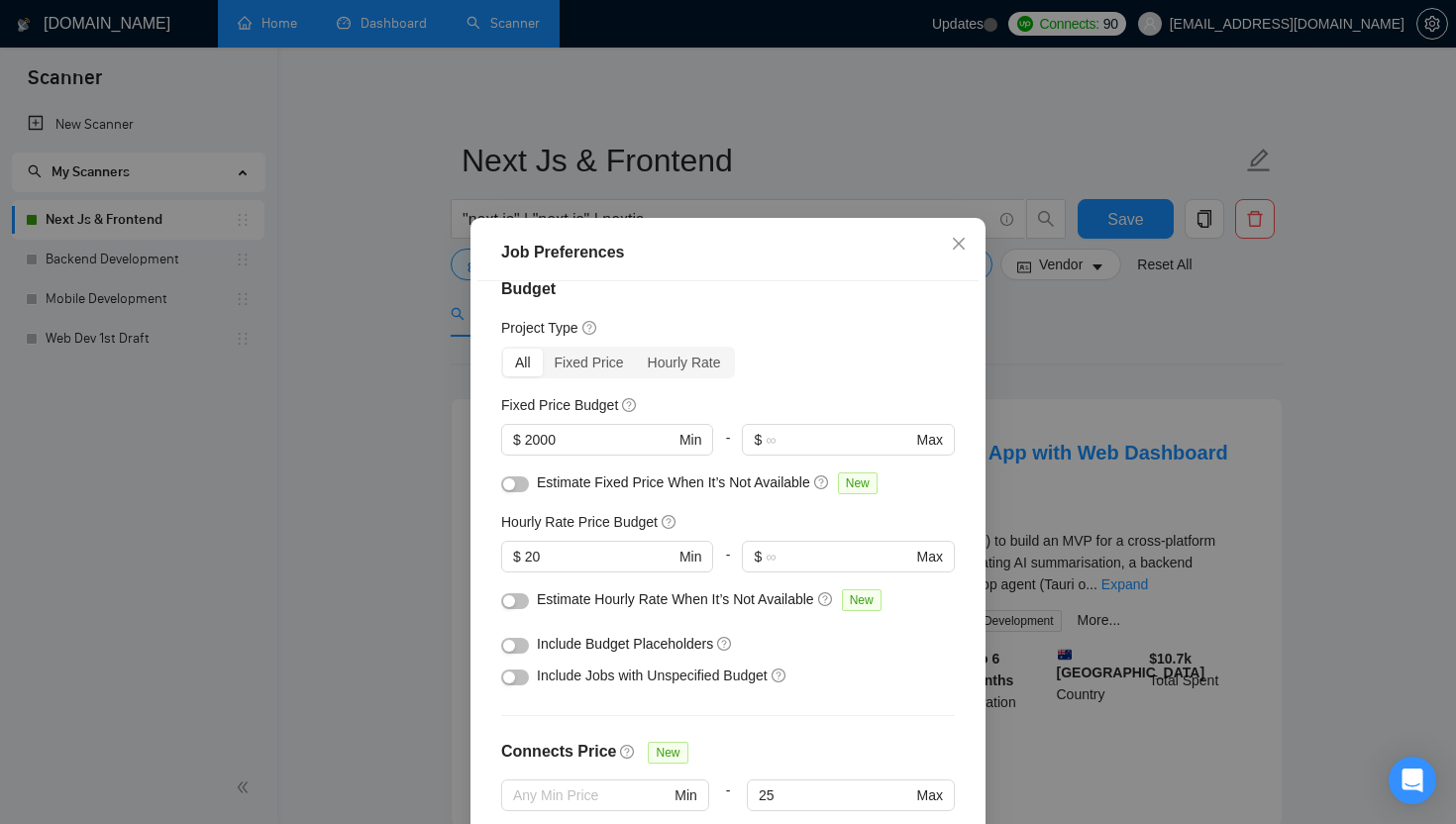 scroll, scrollTop: 39, scrollLeft: 0, axis: vertical 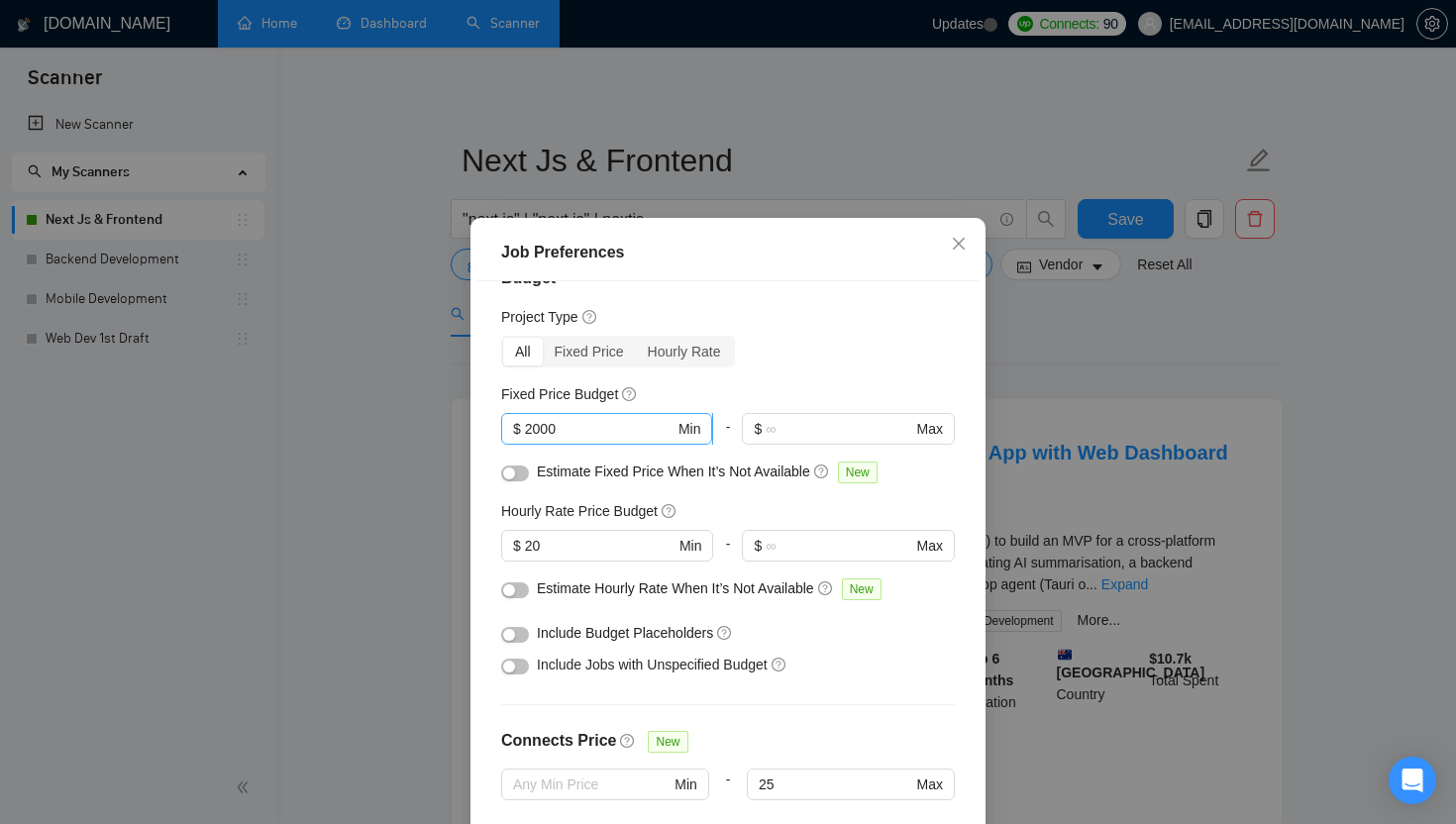 click on "2000" at bounding box center [599, 429] 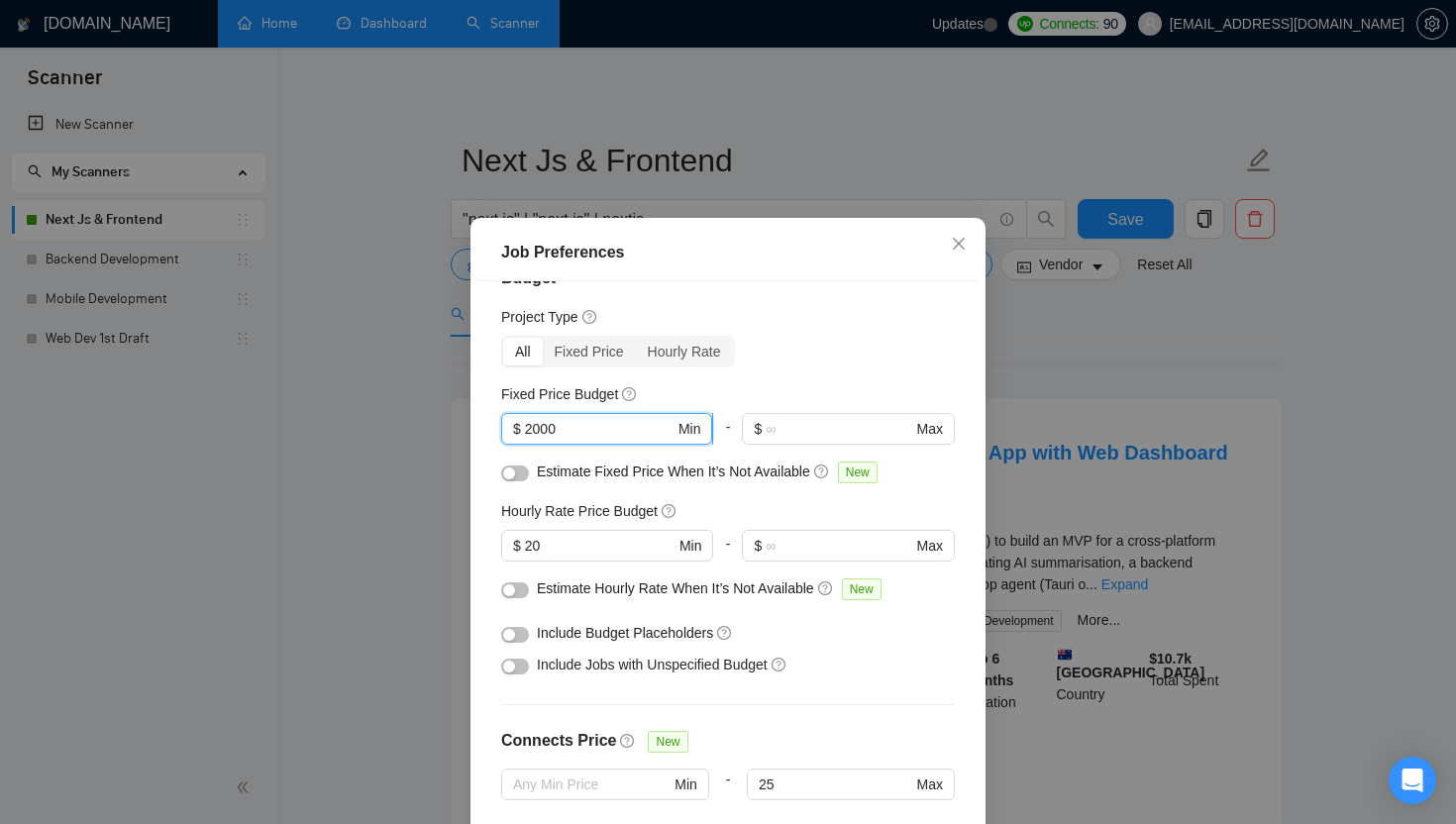 click on "2000" at bounding box center (599, 429) 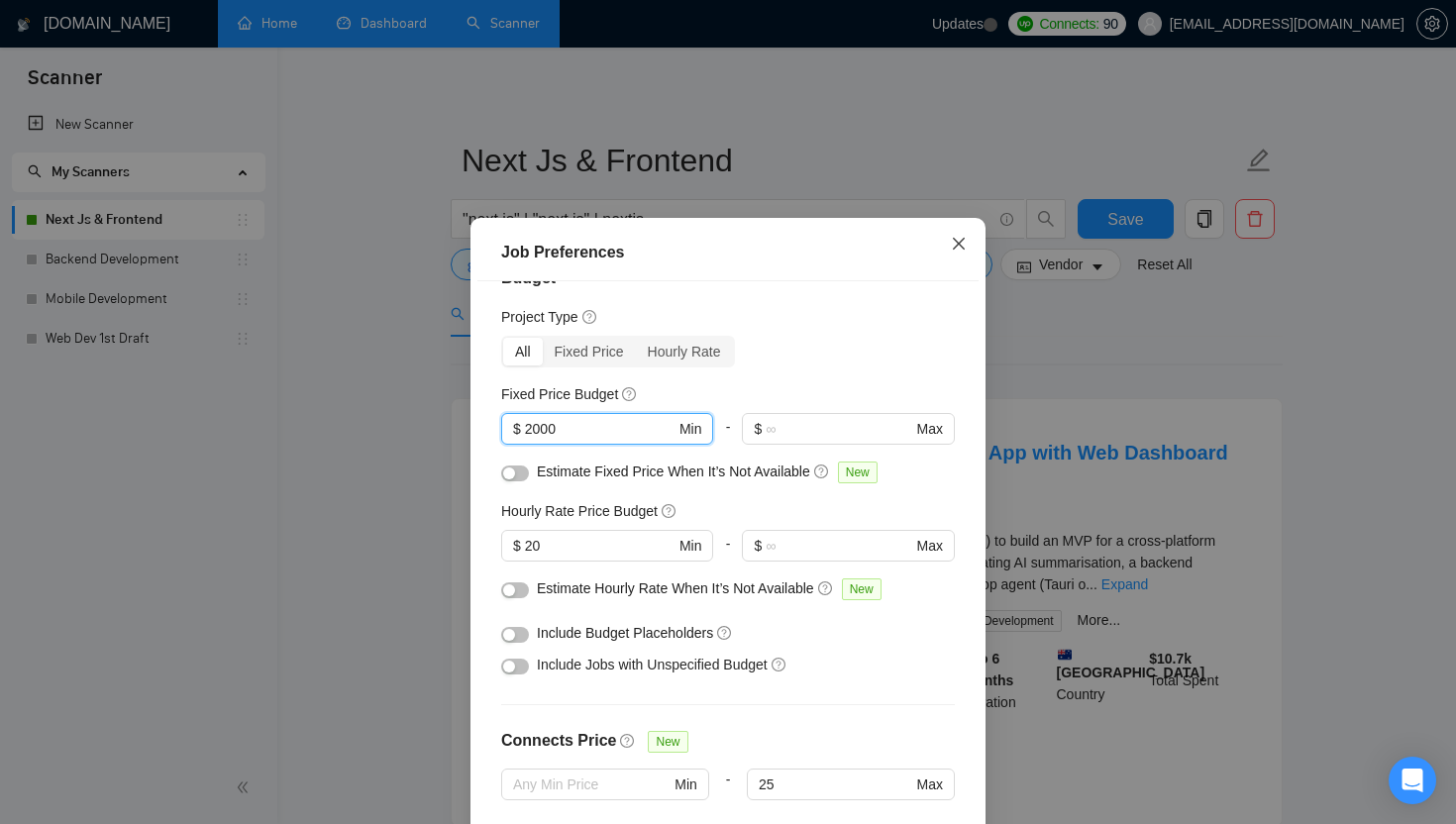 click 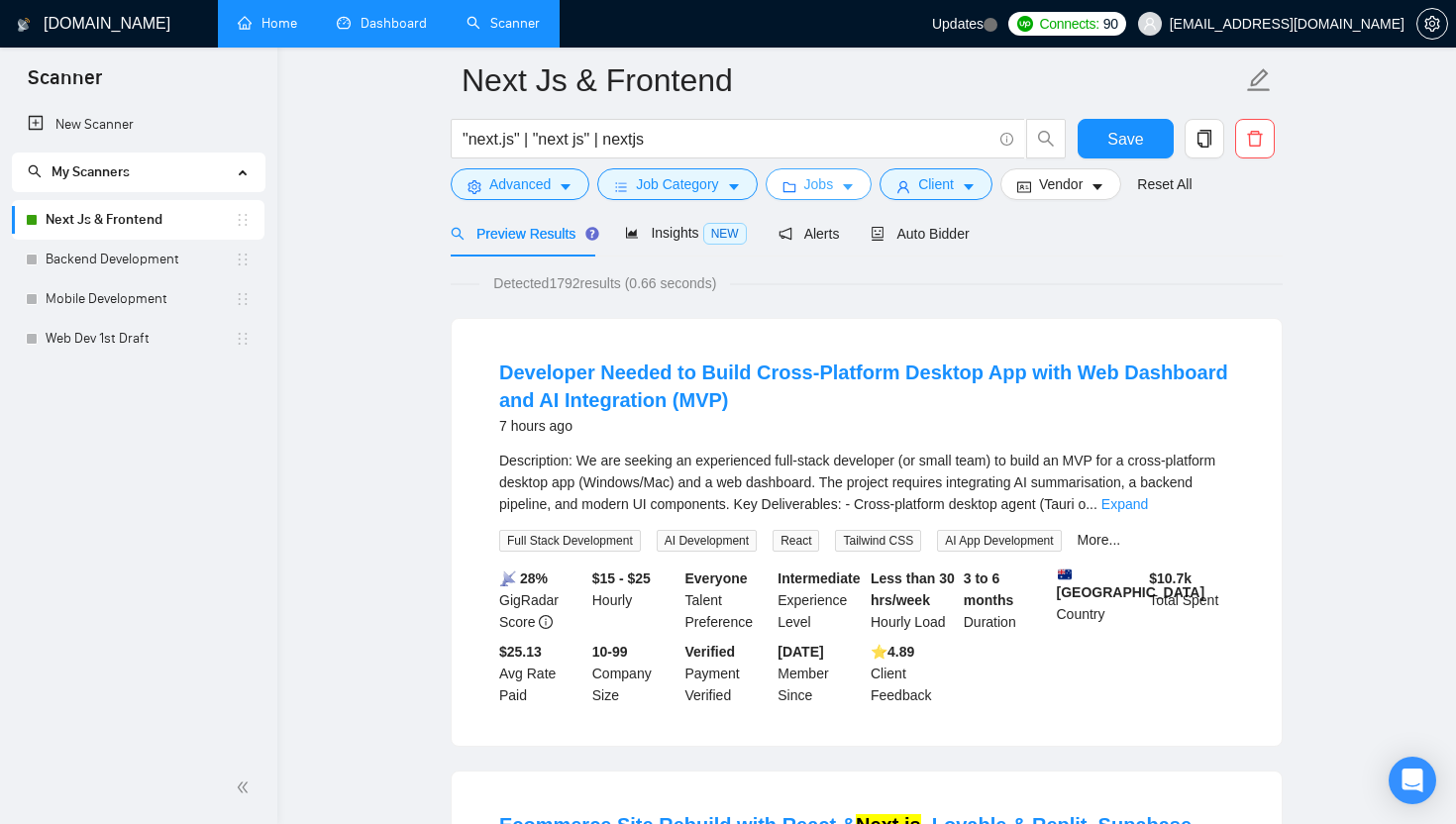 scroll, scrollTop: 53, scrollLeft: 0, axis: vertical 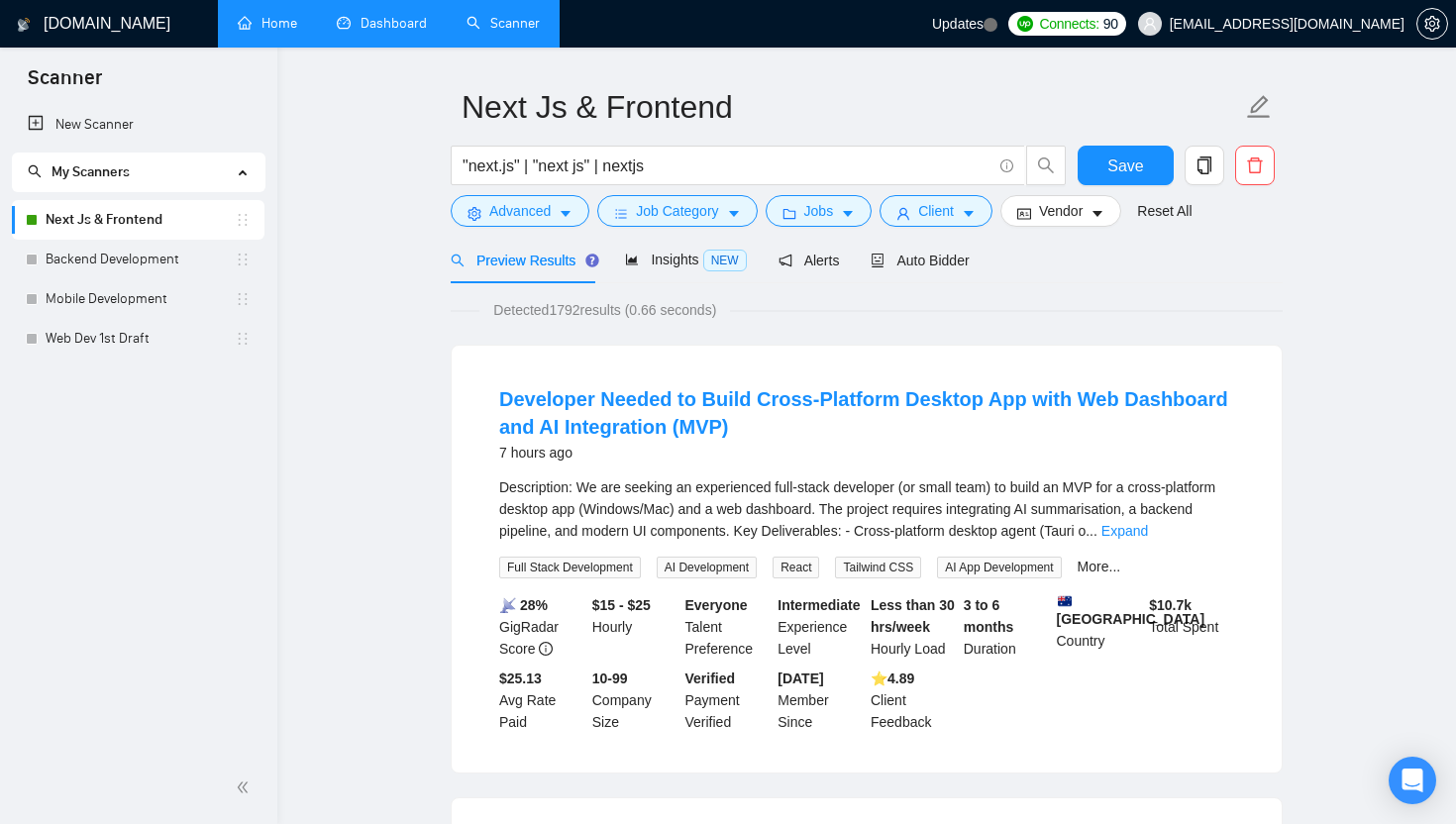 click on "Dashboard" at bounding box center [381, 23] 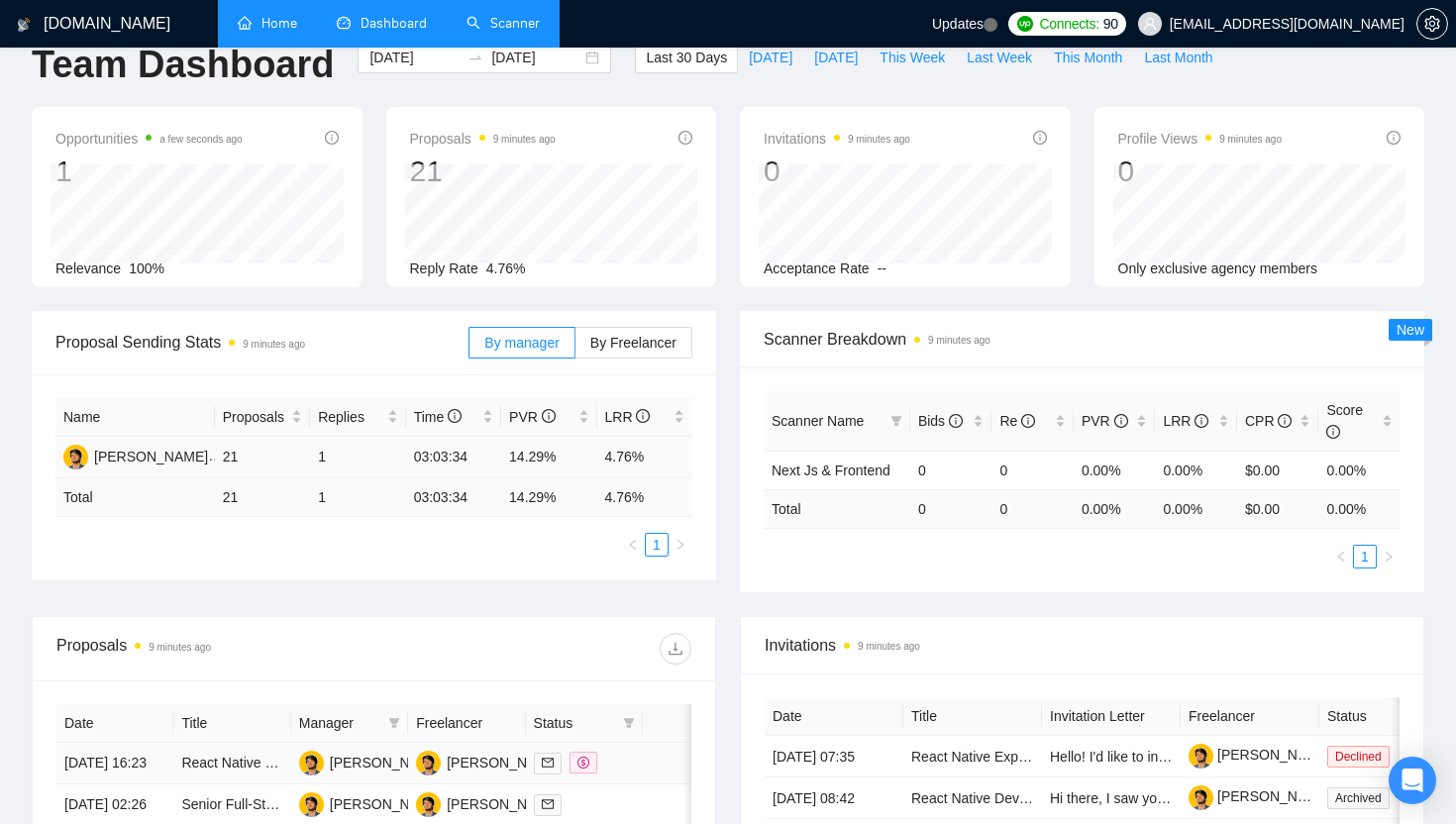 scroll, scrollTop: 0, scrollLeft: 0, axis: both 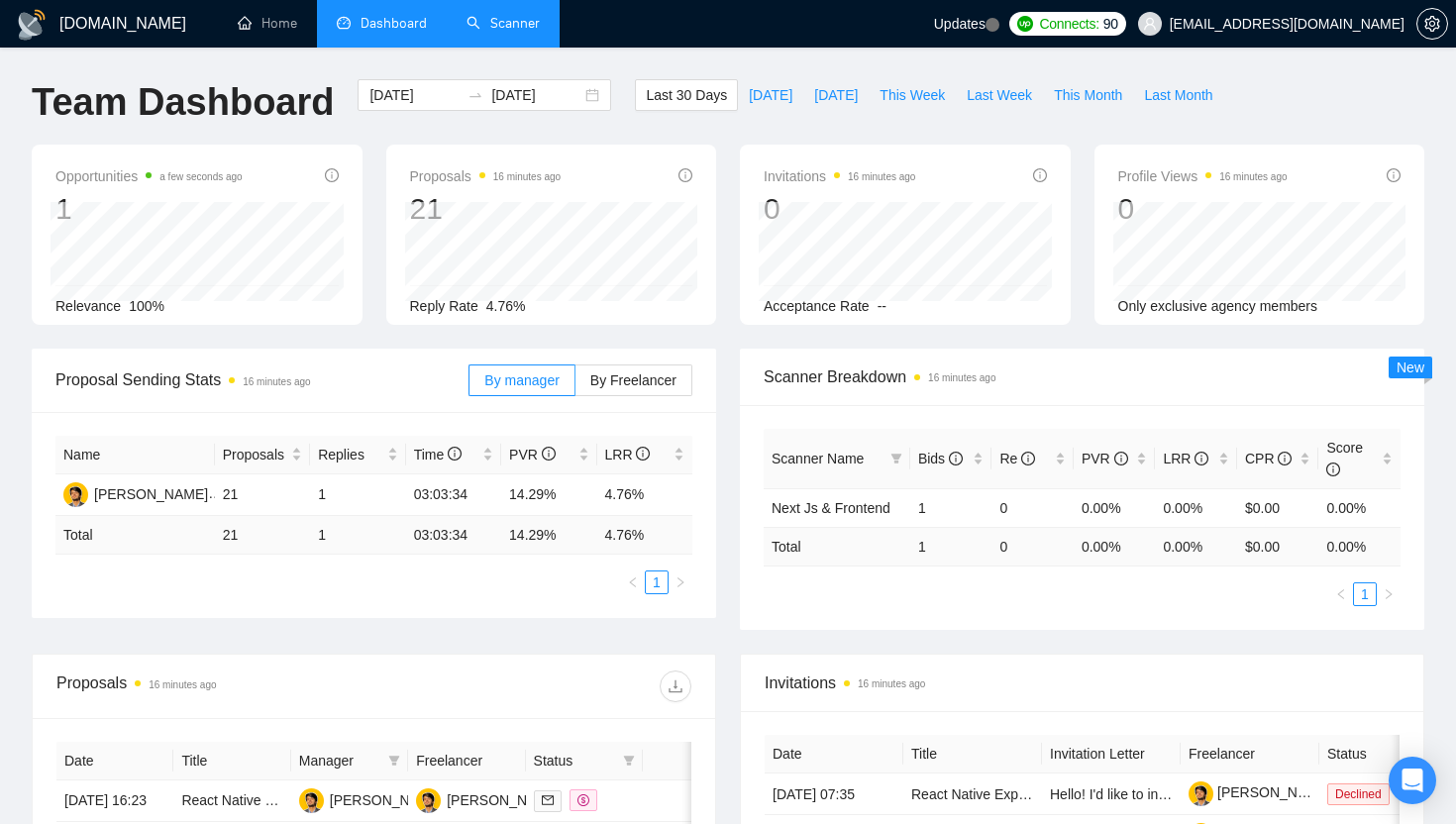 click on "Scanner" at bounding box center (503, 23) 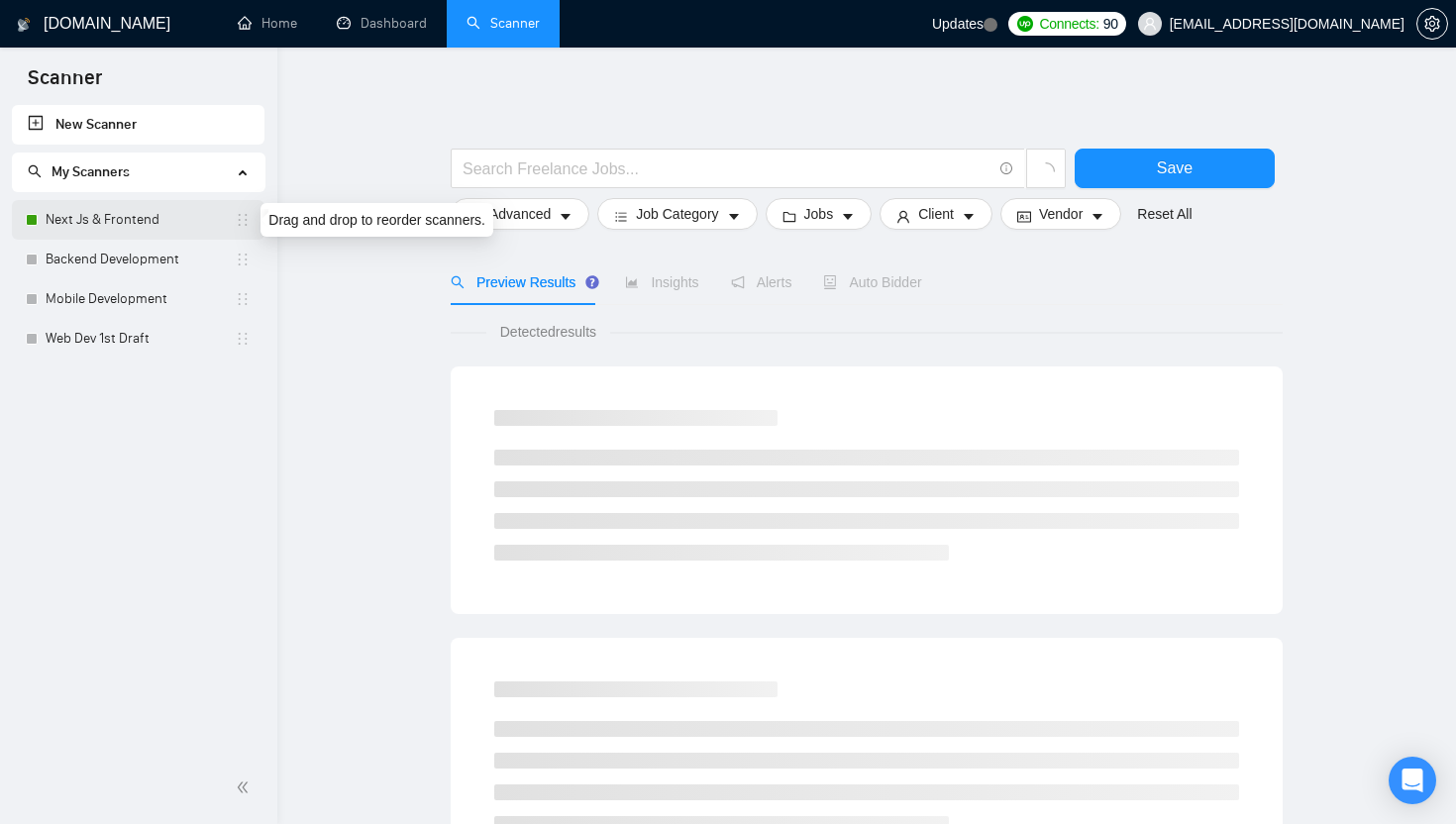 click 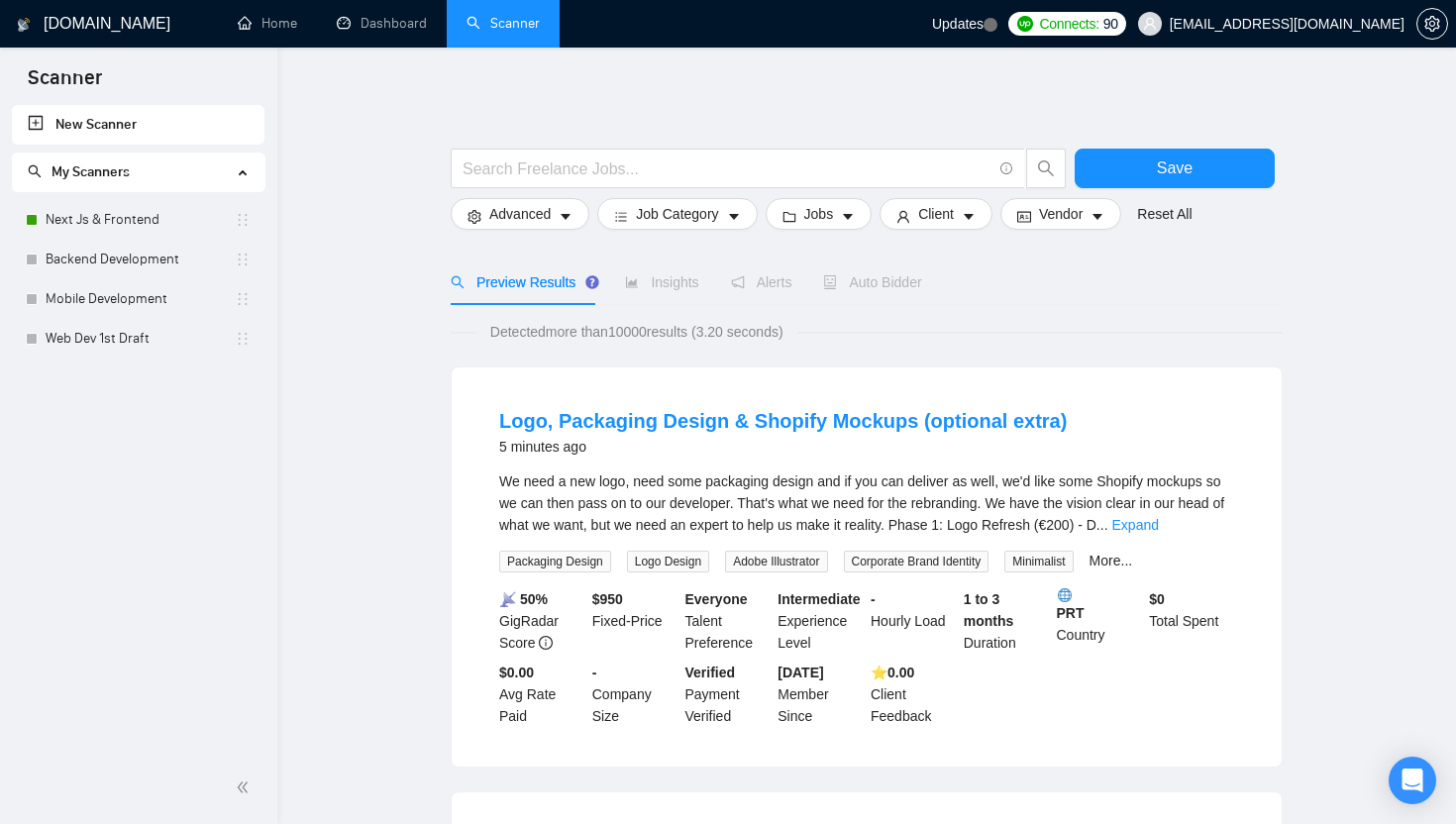 click on "New Scanner My Scanners Next Js & Frontend Backend Development Mobile Development Web Dev 1st Draft" at bounding box center (139, 428) 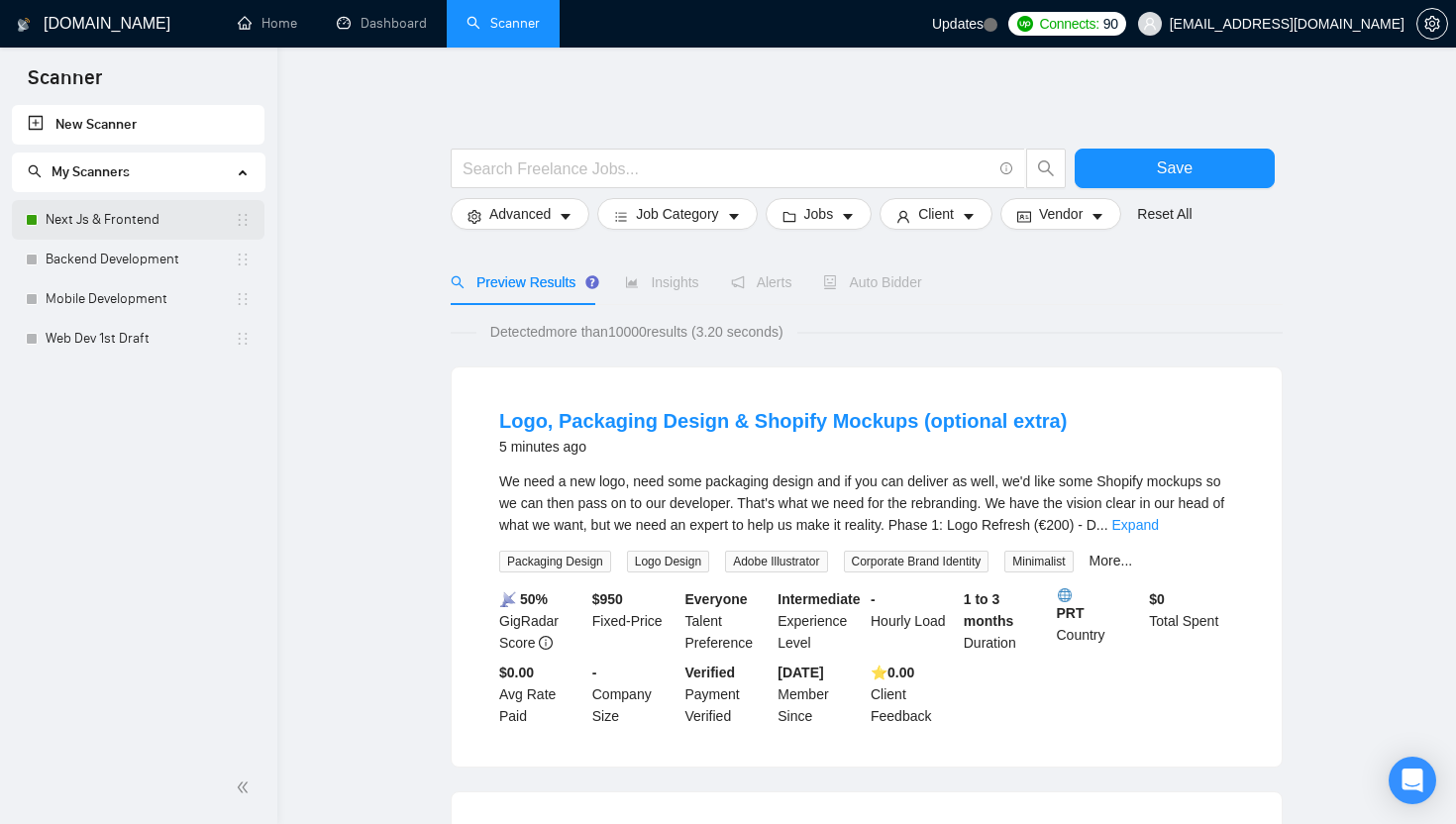 click on "Next Js & Frontend" at bounding box center [140, 220] 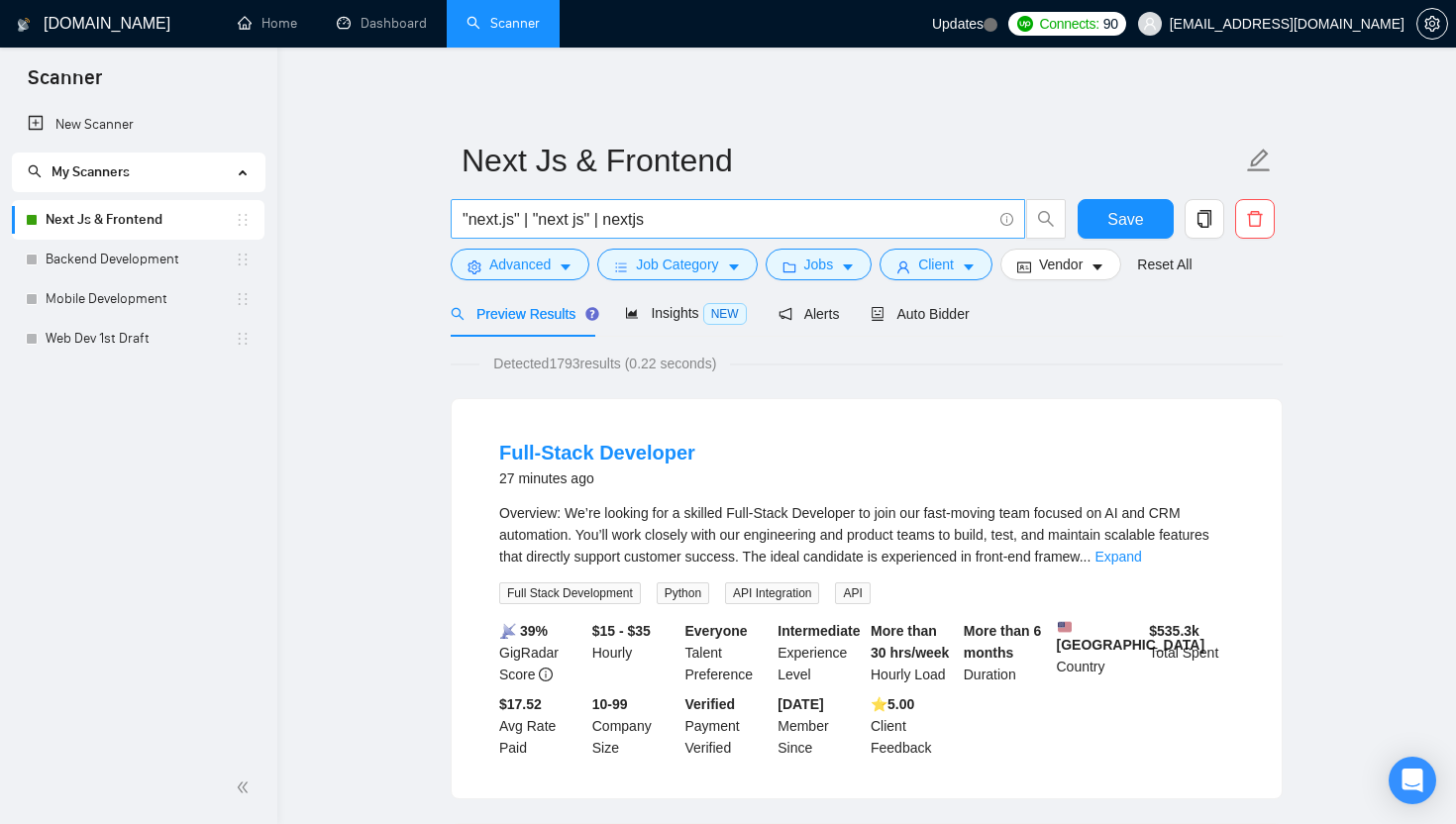 click on ""next.js" | "next js" | nextjs" at bounding box center [738, 219] 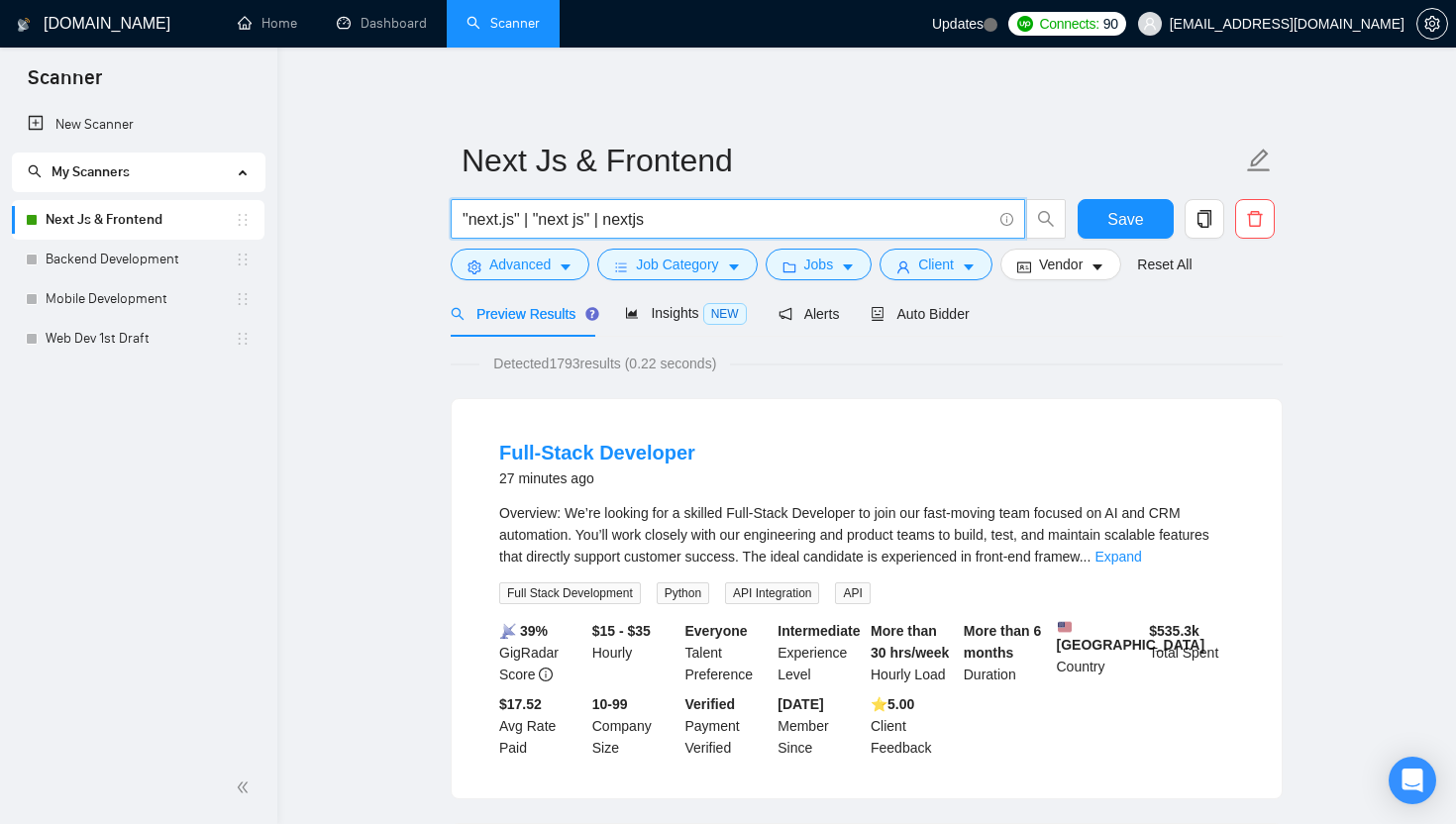 click on ""next.js" | "next js" | nextjs" at bounding box center (727, 219) 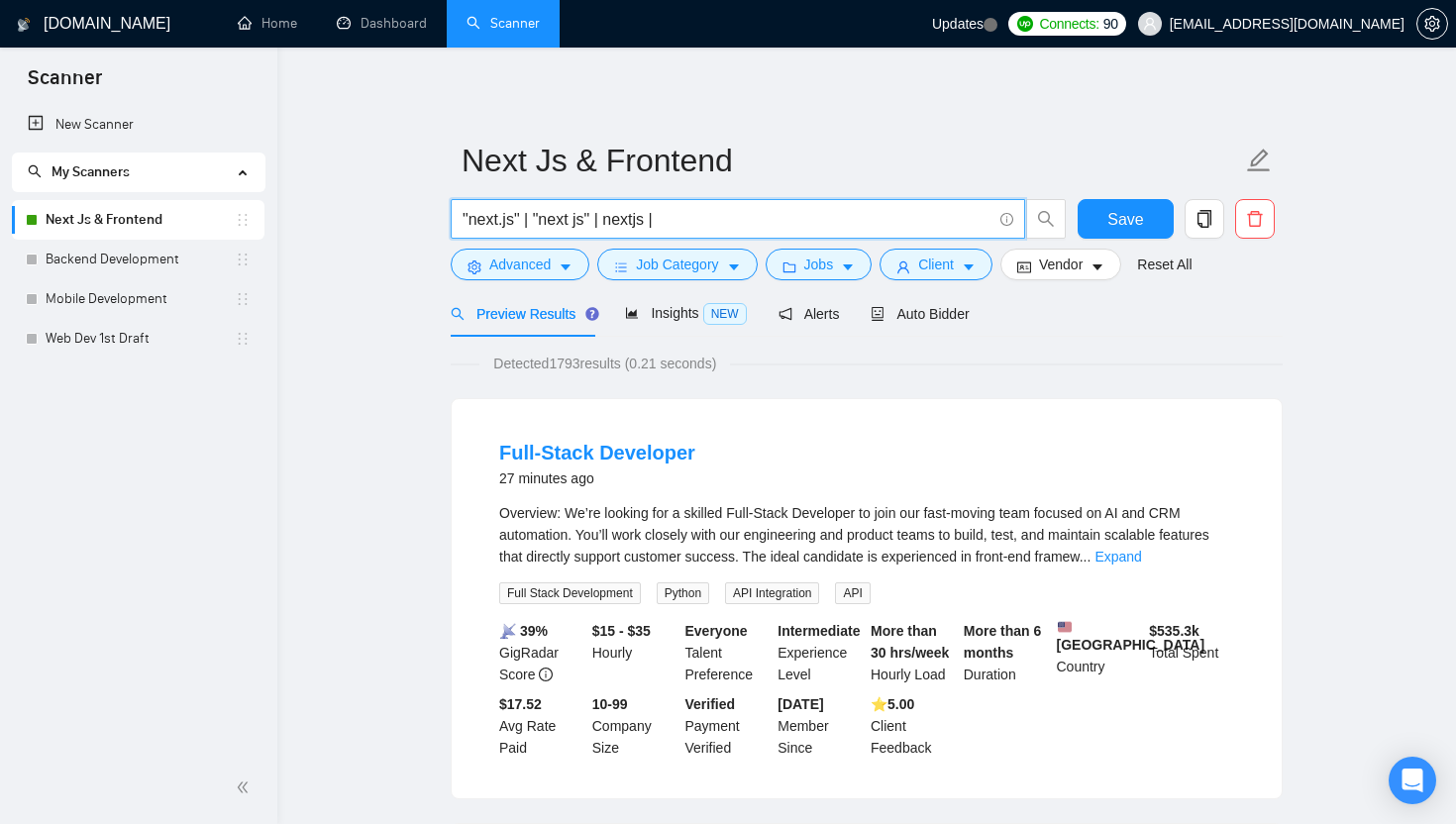 click on ""next.js" | "next js" | nextjs |" at bounding box center [727, 219] 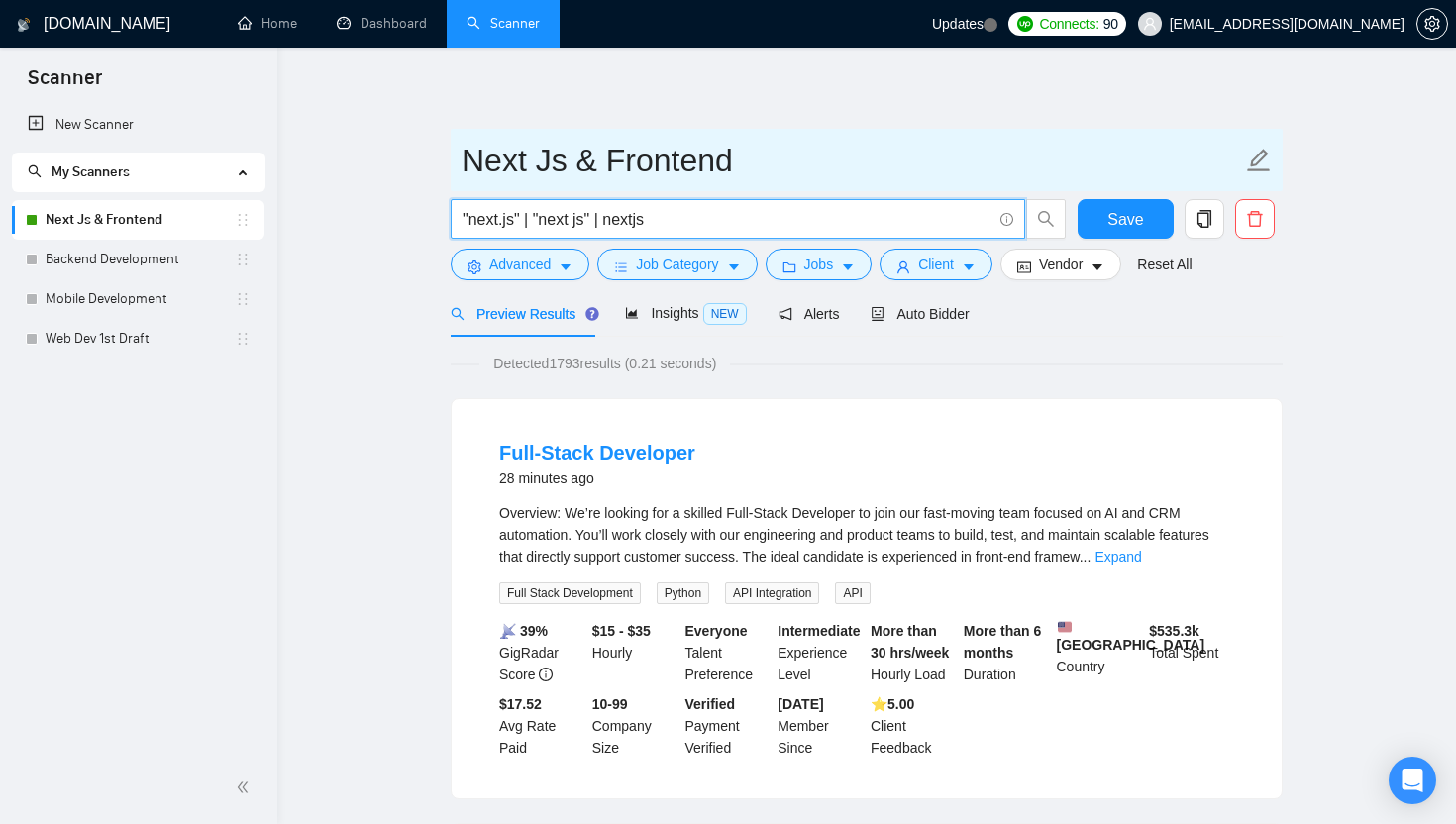 type on ""next.js" | "next js" | nextjs" 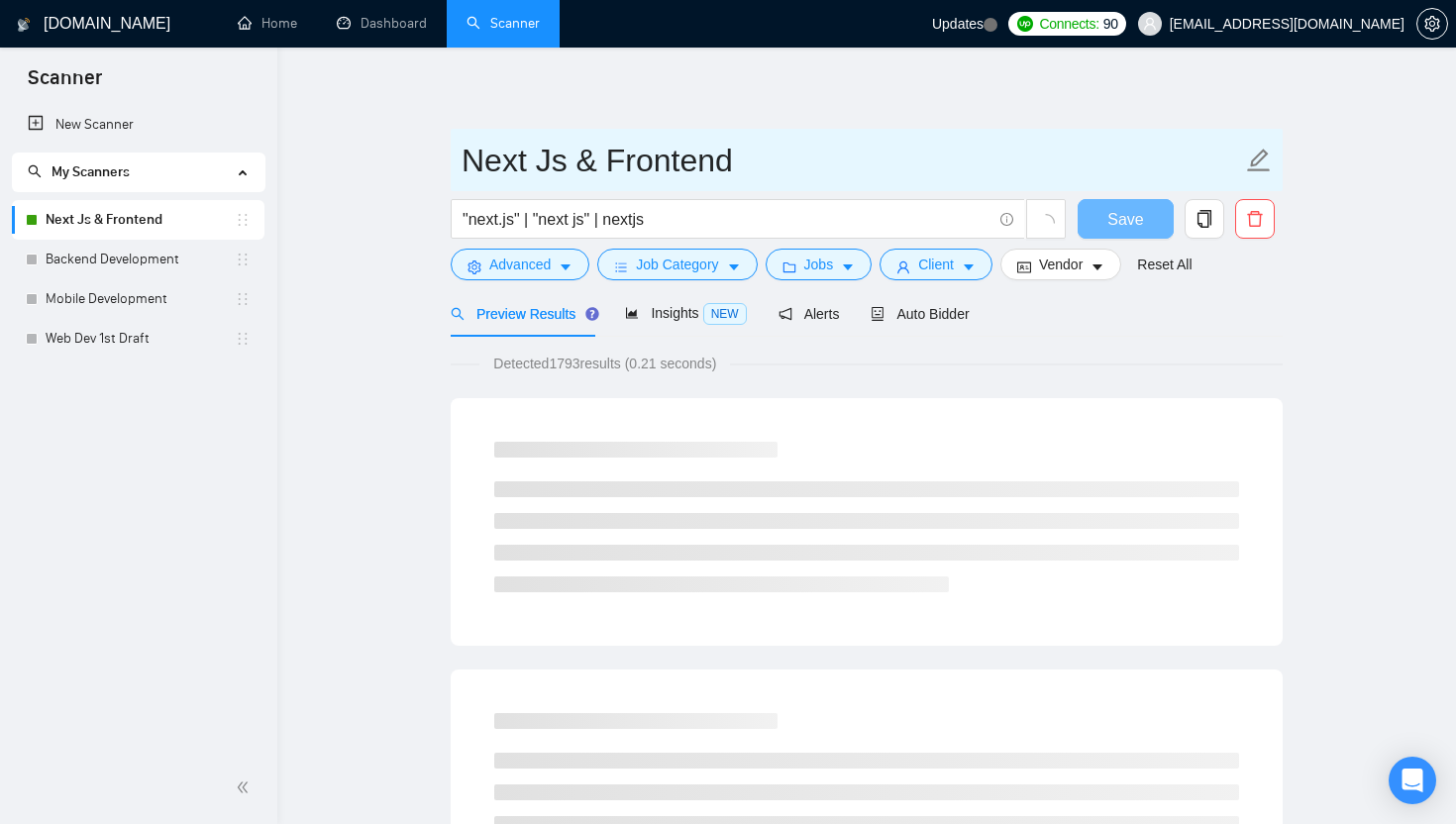 click on "Next Js & Frontend" at bounding box center (852, 160) 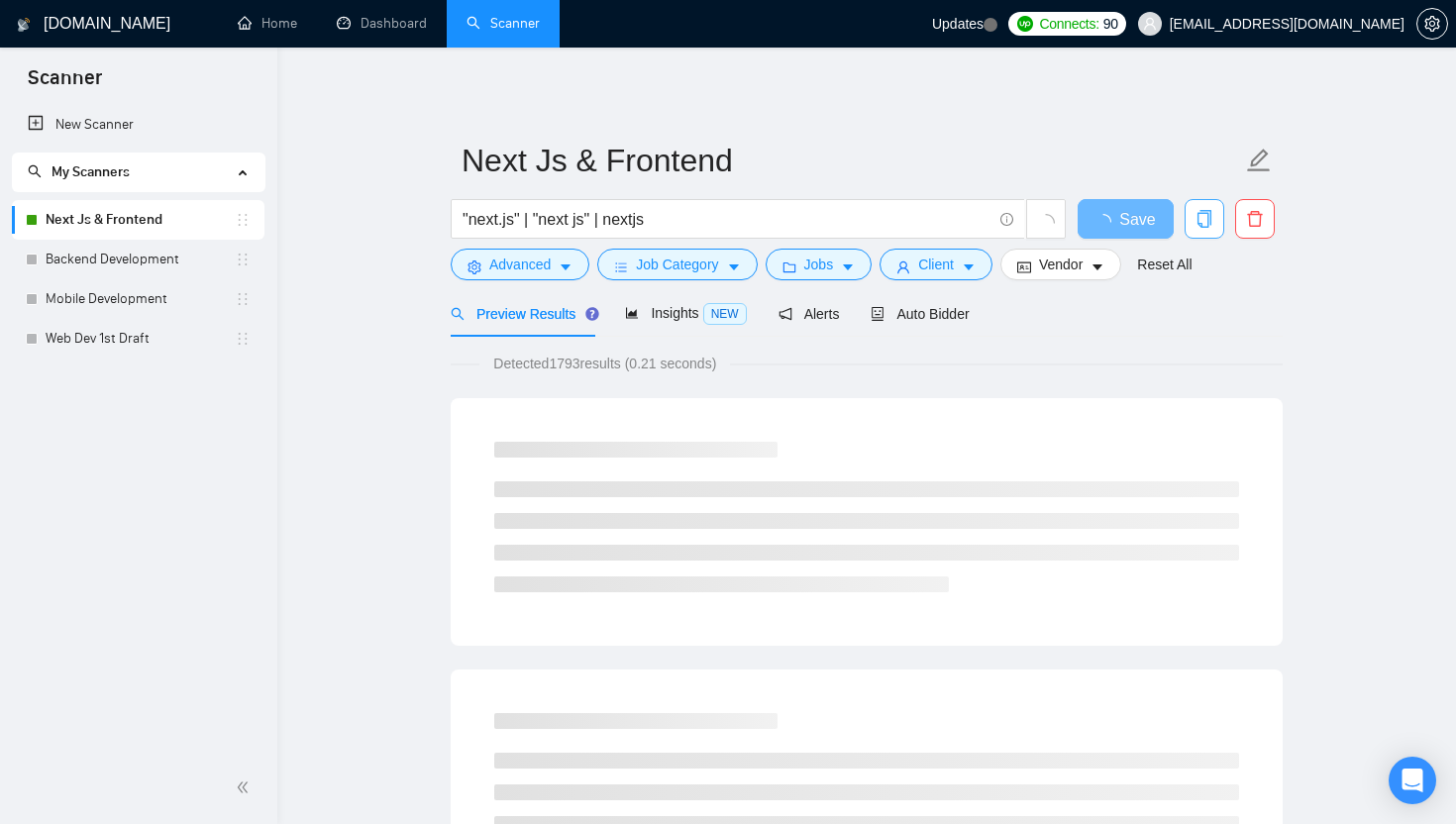 click 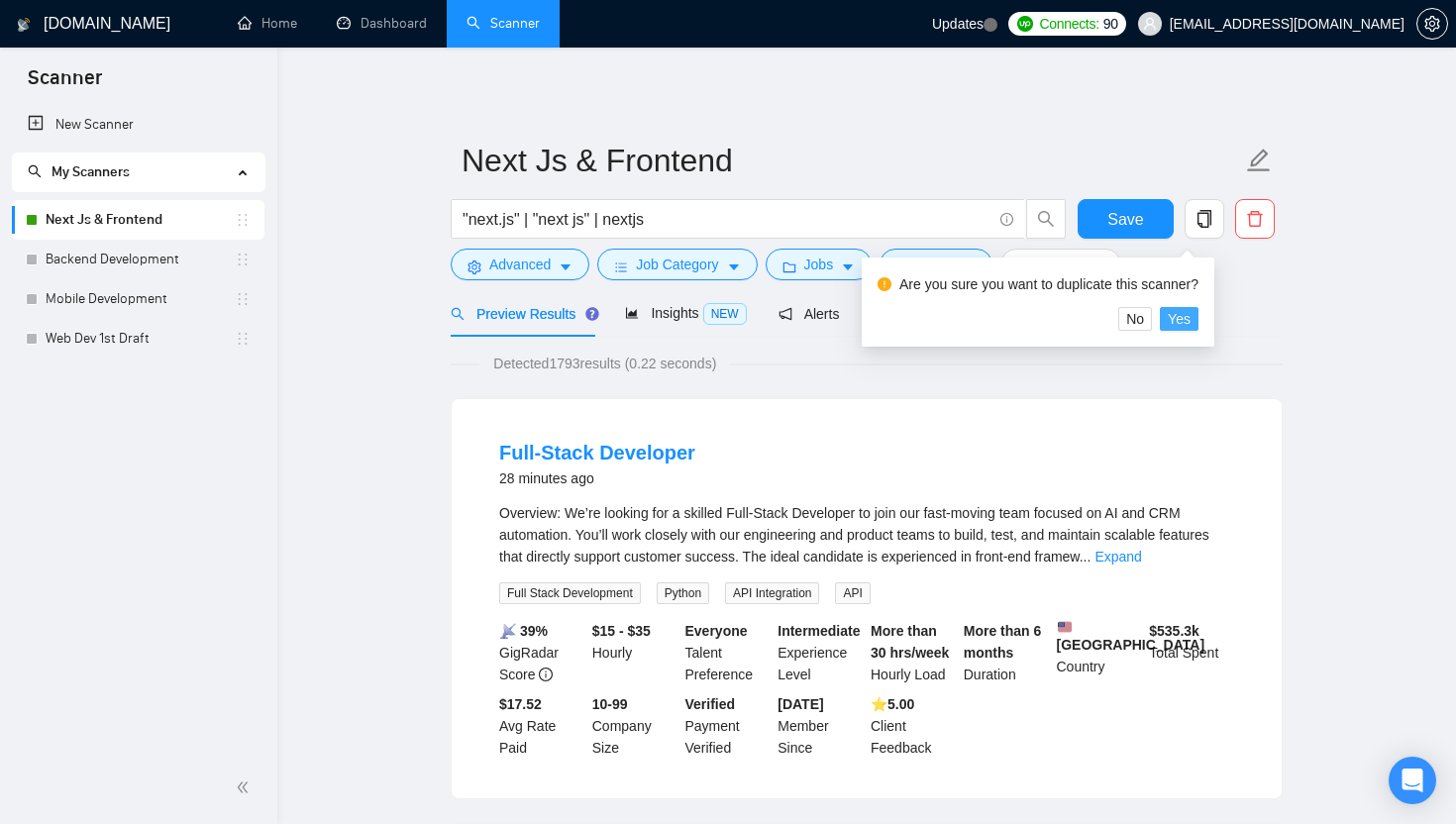 click on "Yes" at bounding box center [1179, 319] 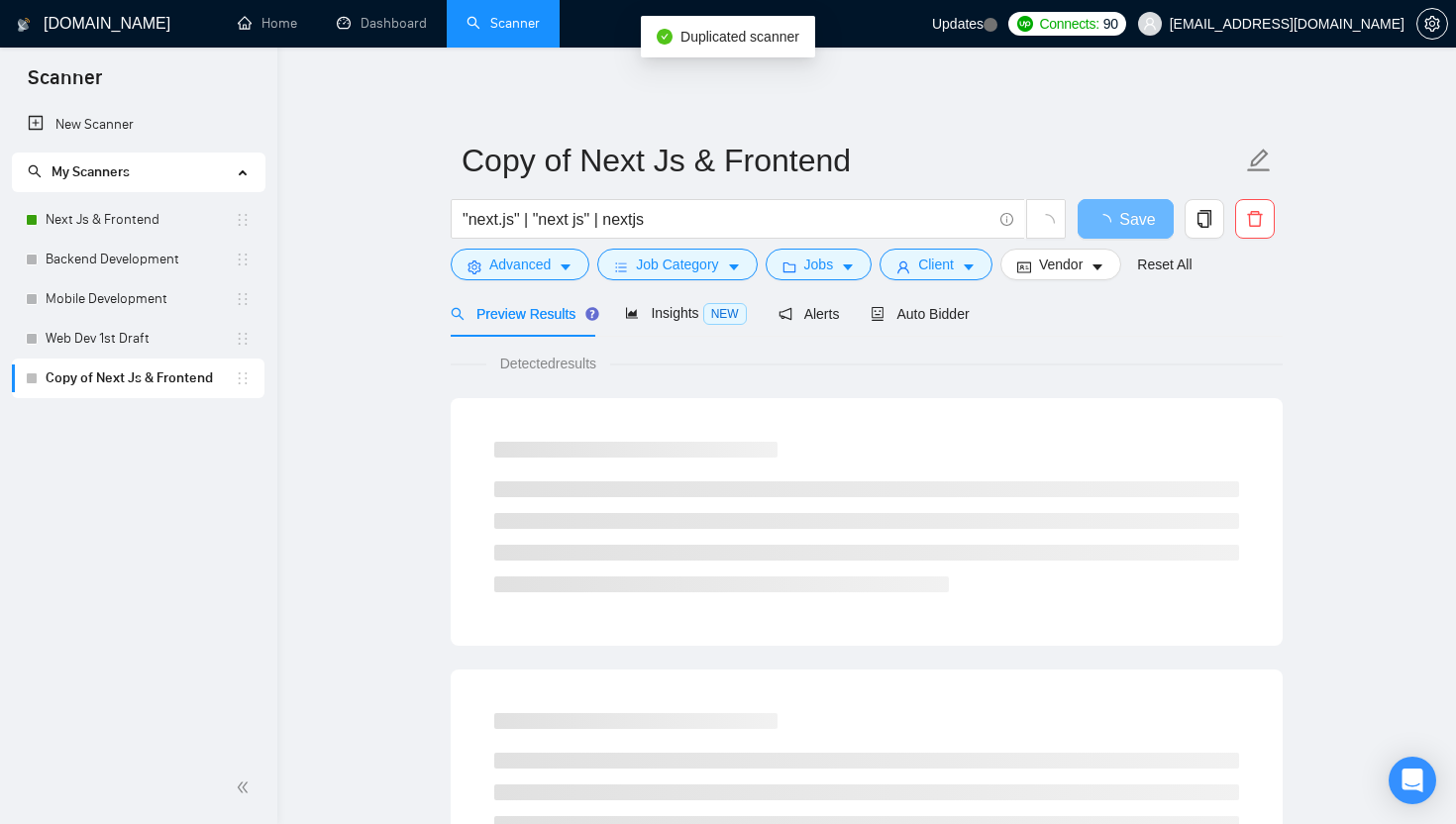 click on "Copy of Next Js & Frontend" at bounding box center (140, 378) 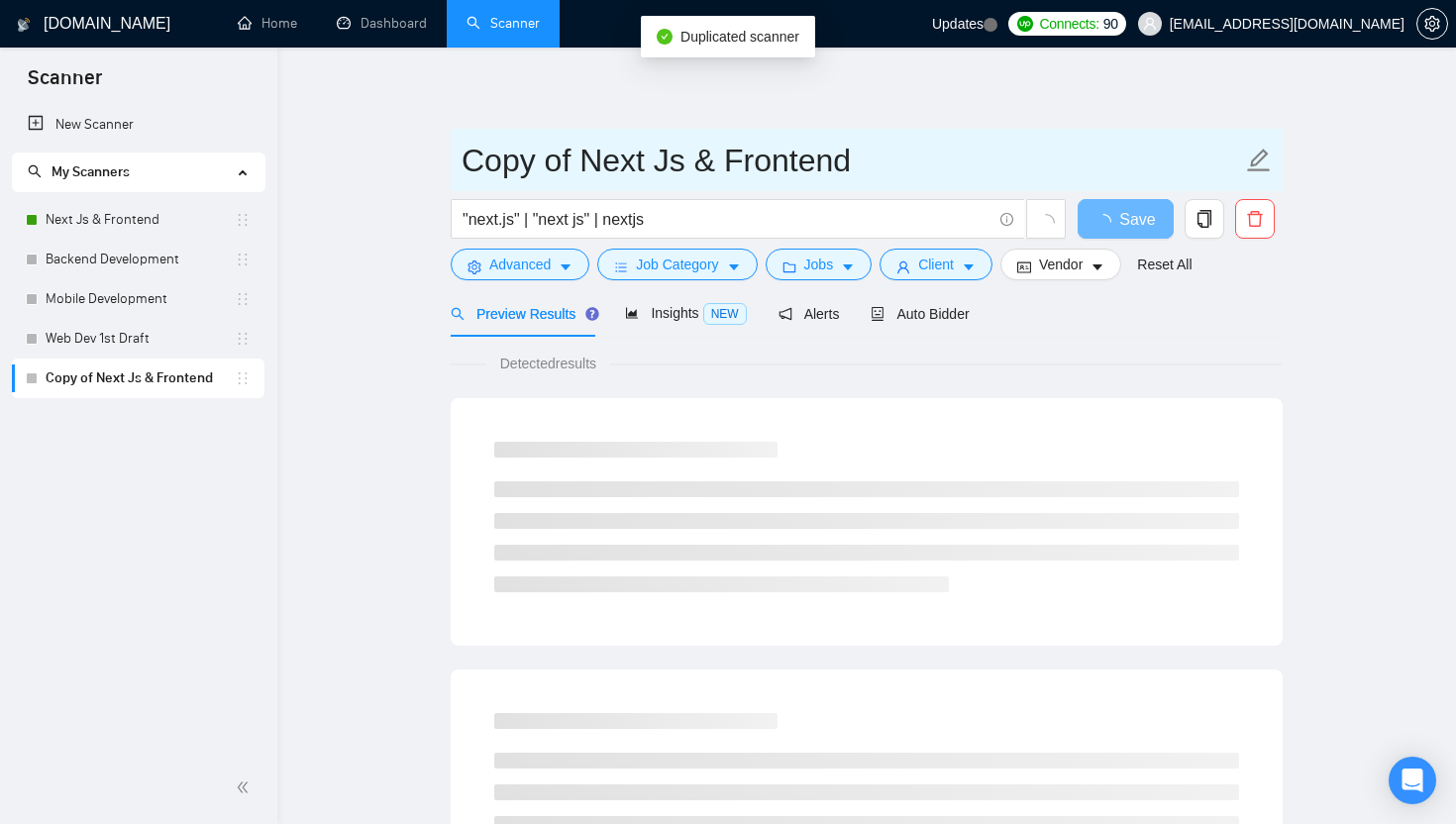click on "Copy of Next Js & Frontend" at bounding box center (852, 160) 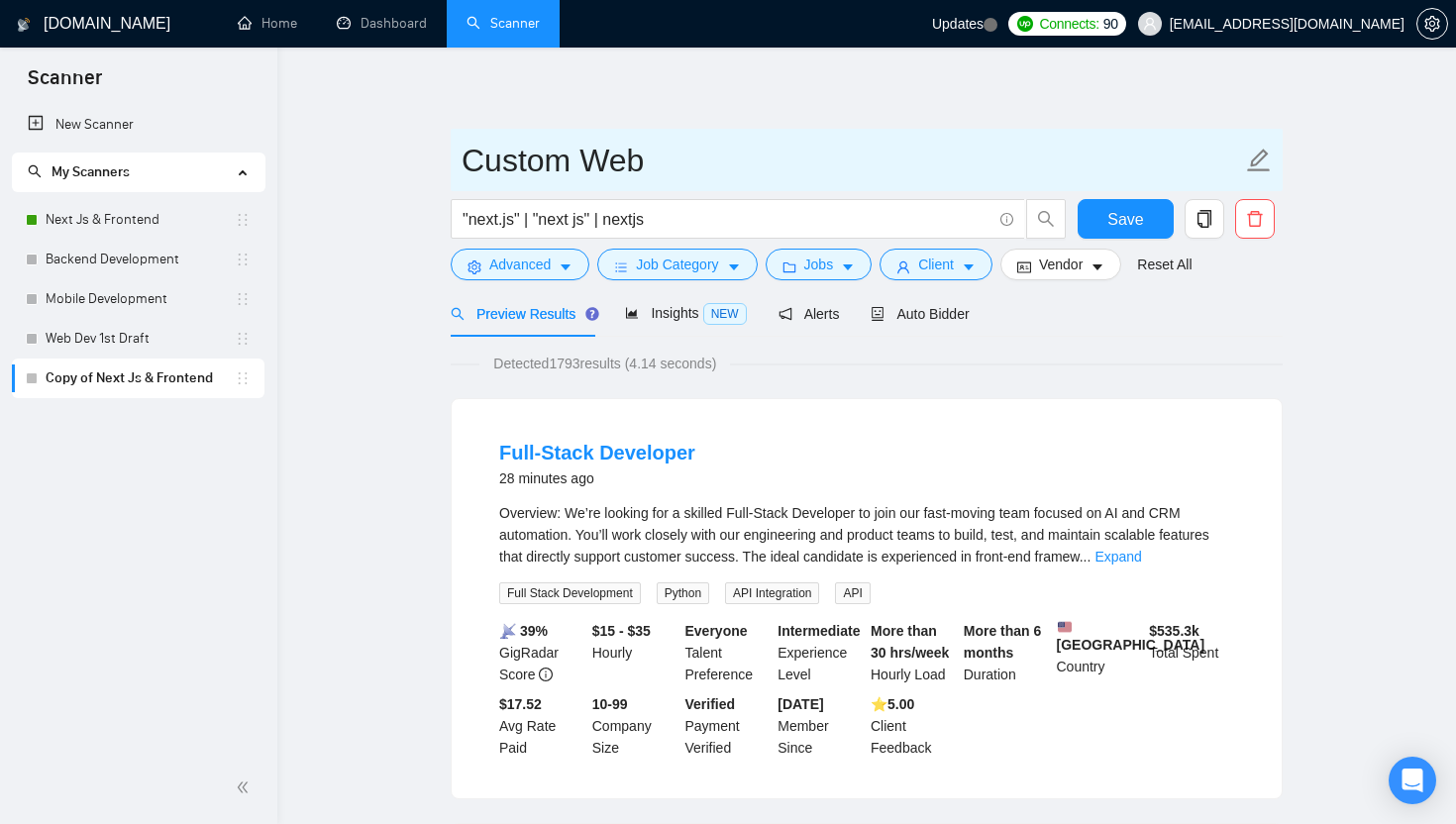 type on "Custom Web" 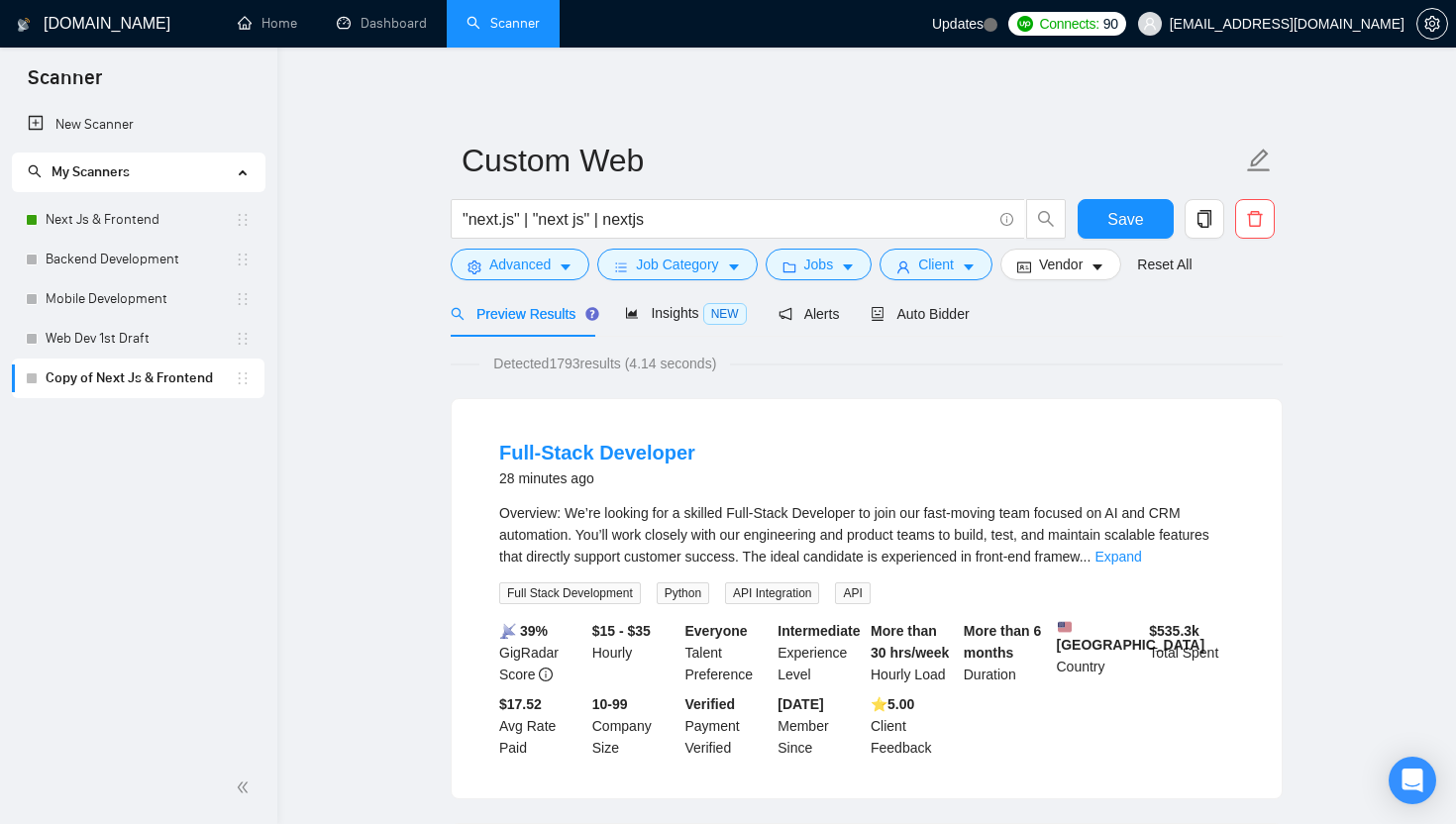 click on "Custom Web "next.js" | "next js" | nextjs Save Advanced   Job Category   Jobs   Client   Vendor   Reset All Preview Results Insights NEW Alerts Auto Bidder Detected   1793  results   (4.14 seconds) Full-Stack Developer 28 minutes ago Overview:
We’re looking for a skilled Full-Stack Developer to join our fast-moving team focused on AI and CRM automation. You’ll work closely with our engineering and product teams to build, test, and maintain scalable features that directly support customer success. The ideal candidate is experienced in front-end framew ... Expand Full Stack Development Python API Integration API 📡   39% GigRadar Score   $15 - $35 Hourly Everyone Talent Preference Intermediate Experience Level More than 30 hrs/week Hourly Load More than 6 months Duration   [GEOGRAPHIC_DATA] Country $ 535.3k Total Spent $17.52 Avg Rate Paid 10-99 Company Size Verified Payment Verified [DATE] Member Since ⭐️  5.00 Client Feedback 7 hours ago ... Expand Full Stack Development AI Development React More..." at bounding box center [867, 2430] 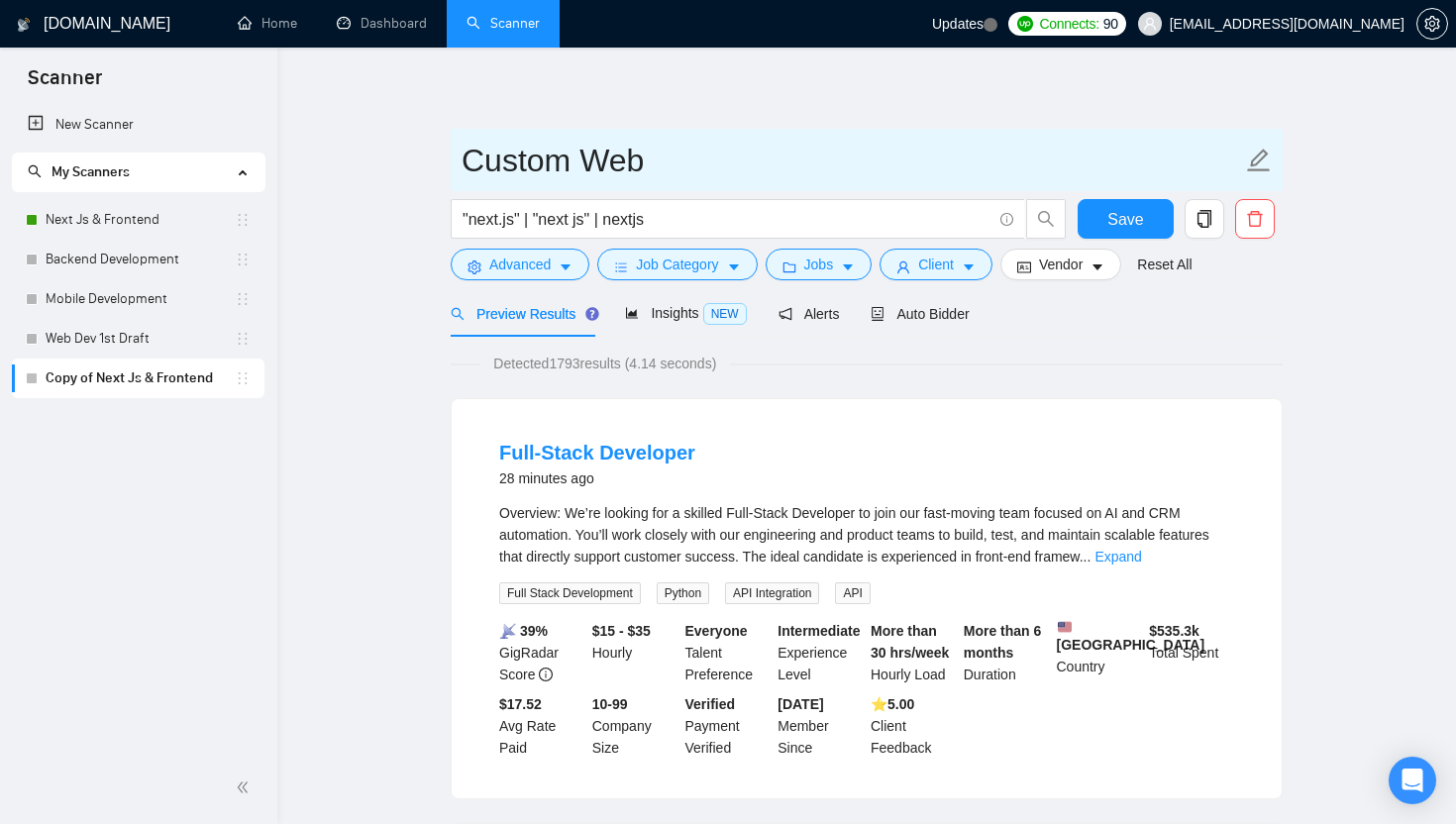 click on "Custom Web" at bounding box center [852, 160] 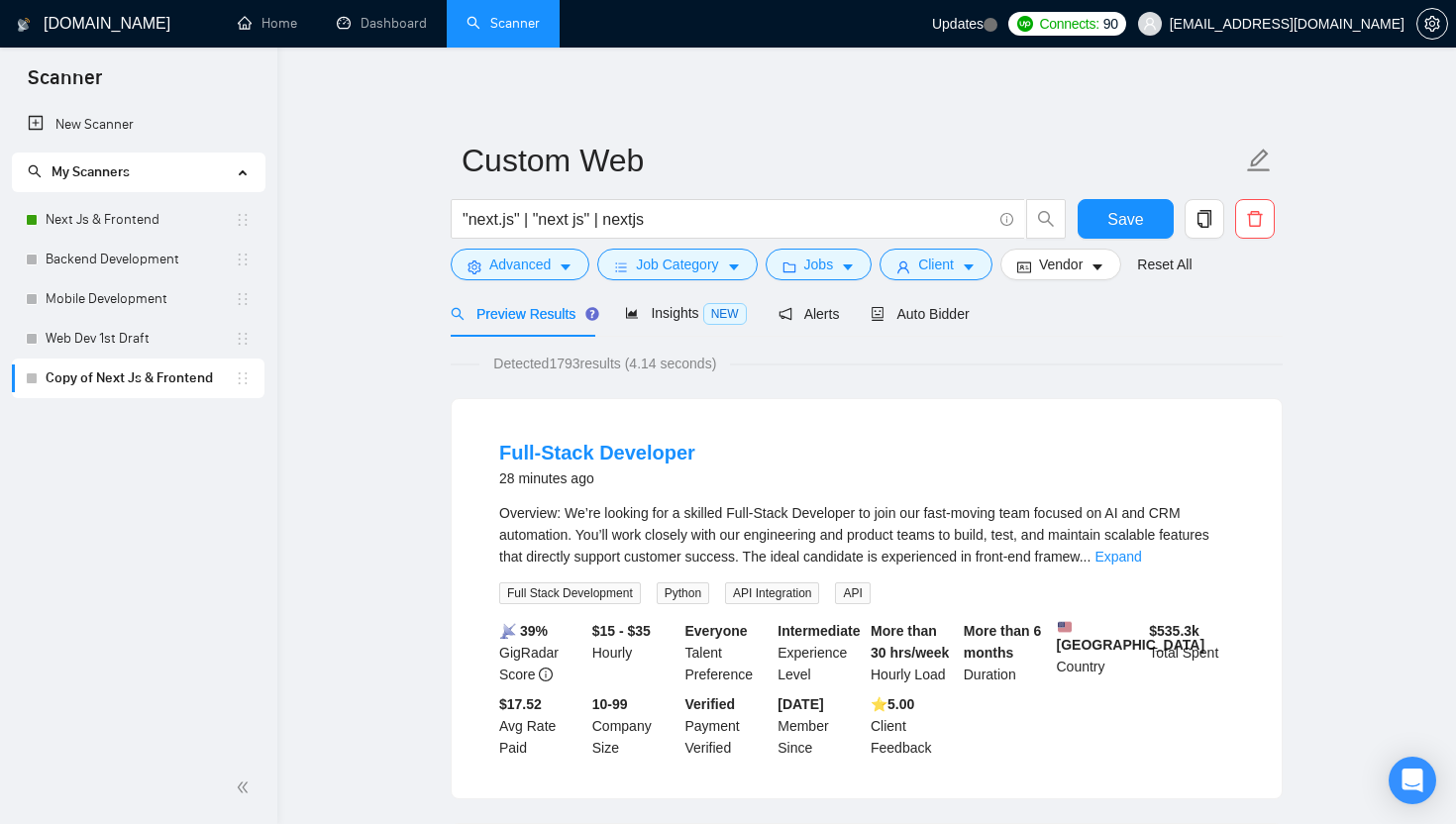 click on "Custom Web "next.js" | "next js" | nextjs Save Advanced   Job Category   Jobs   Client   Vendor   Reset All Preview Results Insights NEW Alerts Auto Bidder Detected   1793  results   (4.14 seconds) Full-Stack Developer 28 minutes ago Overview:
We’re looking for a skilled Full-Stack Developer to join our fast-moving team focused on AI and CRM automation. You’ll work closely with our engineering and product teams to build, test, and maintain scalable features that directly support customer success. The ideal candidate is experienced in front-end framew ... Expand Full Stack Development Python API Integration API 📡   39% GigRadar Score   $15 - $35 Hourly Everyone Talent Preference Intermediate Experience Level More than 30 hrs/week Hourly Load More than 6 months Duration   [GEOGRAPHIC_DATA] Country $ 535.3k Total Spent $17.52 Avg Rate Paid 10-99 Company Size Verified Payment Verified [DATE] Member Since ⭐️  5.00 Client Feedback 7 hours ago ... Expand Full Stack Development AI Development React More..." at bounding box center [867, 2430] 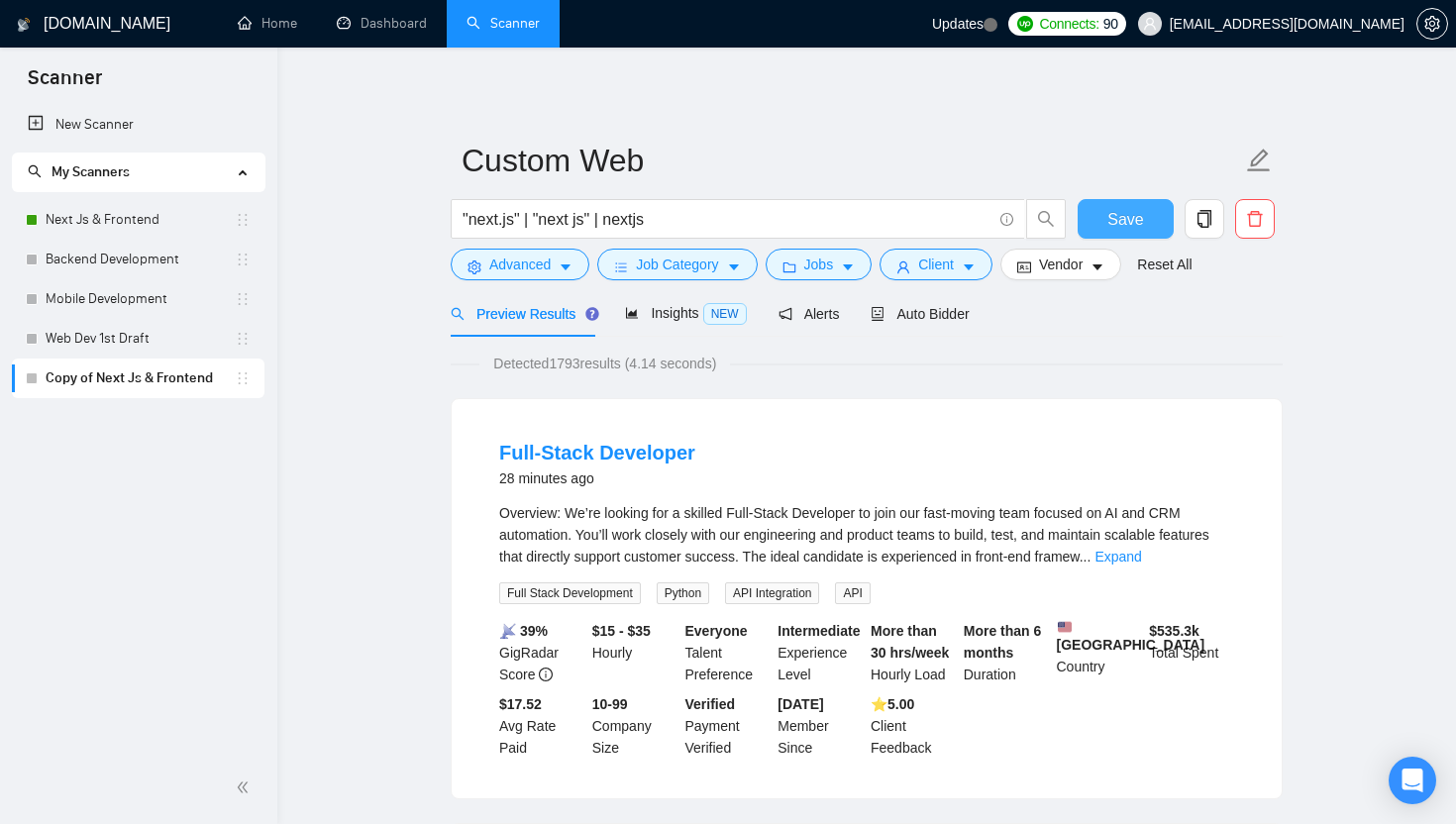 click on "Save" at bounding box center (1125, 219) 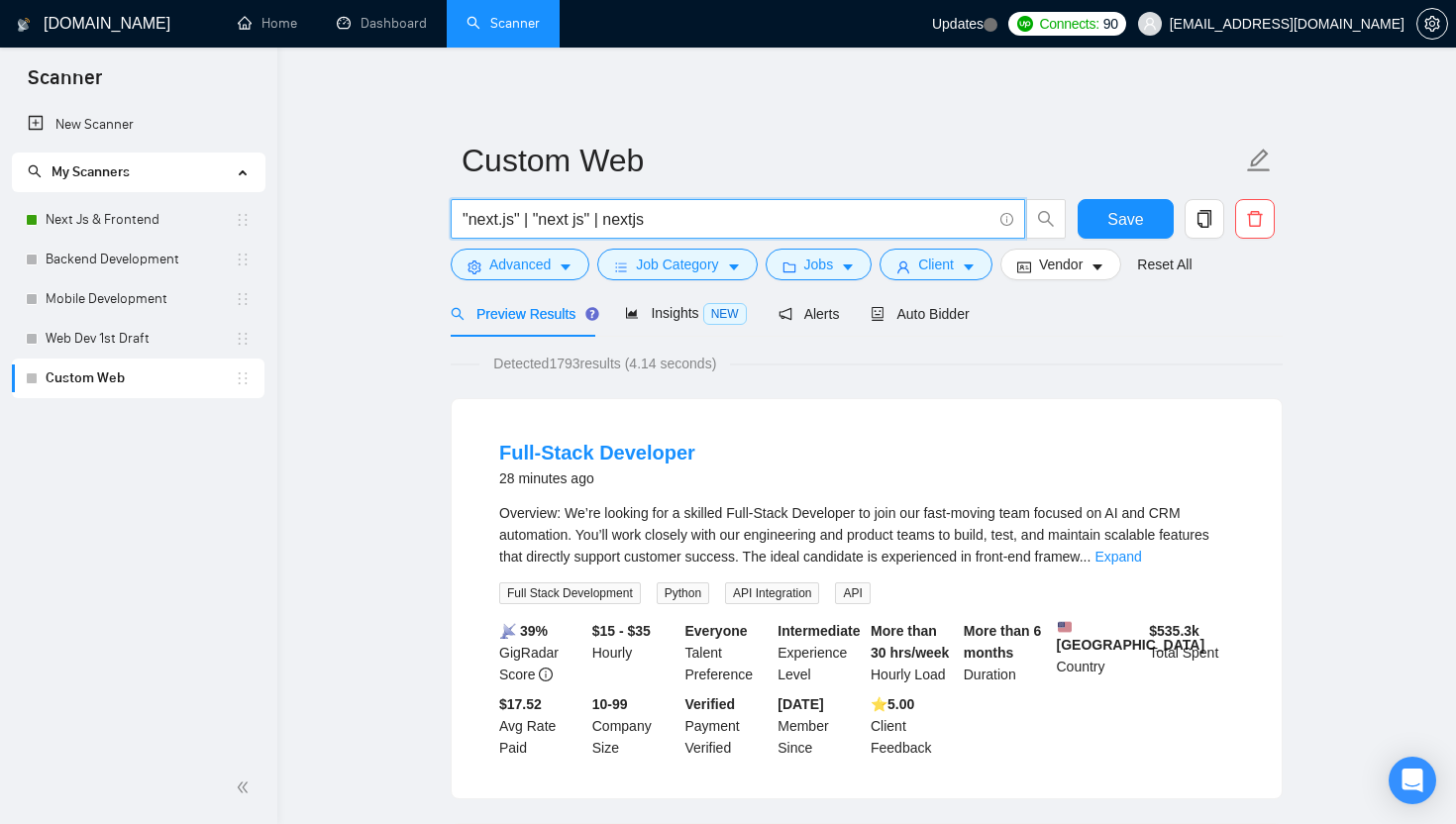 click on ""next.js" | "next js" | nextjs" at bounding box center (727, 219) 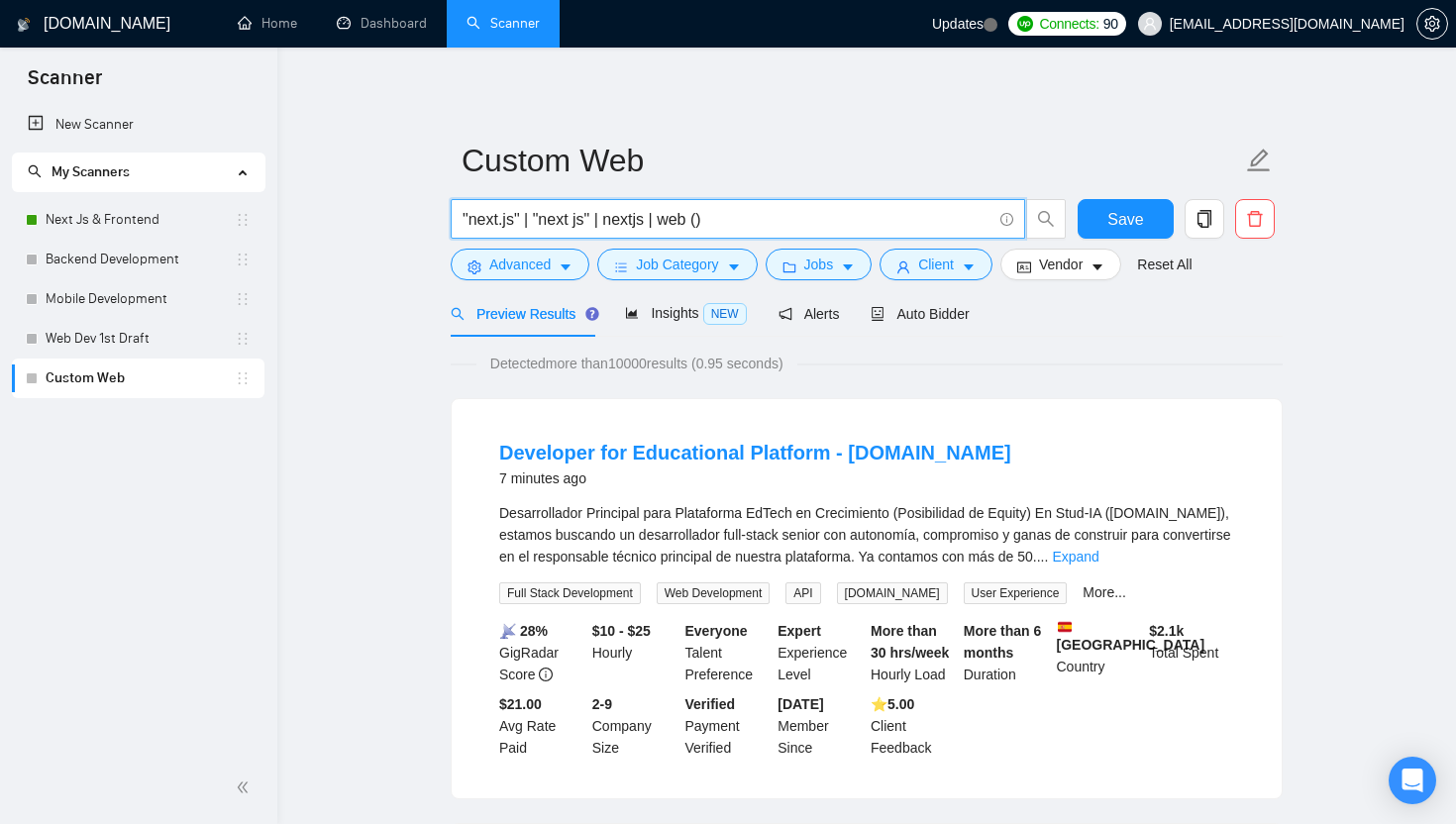 click on ""next.js" | "next js" | nextjs | web ()" at bounding box center [727, 219] 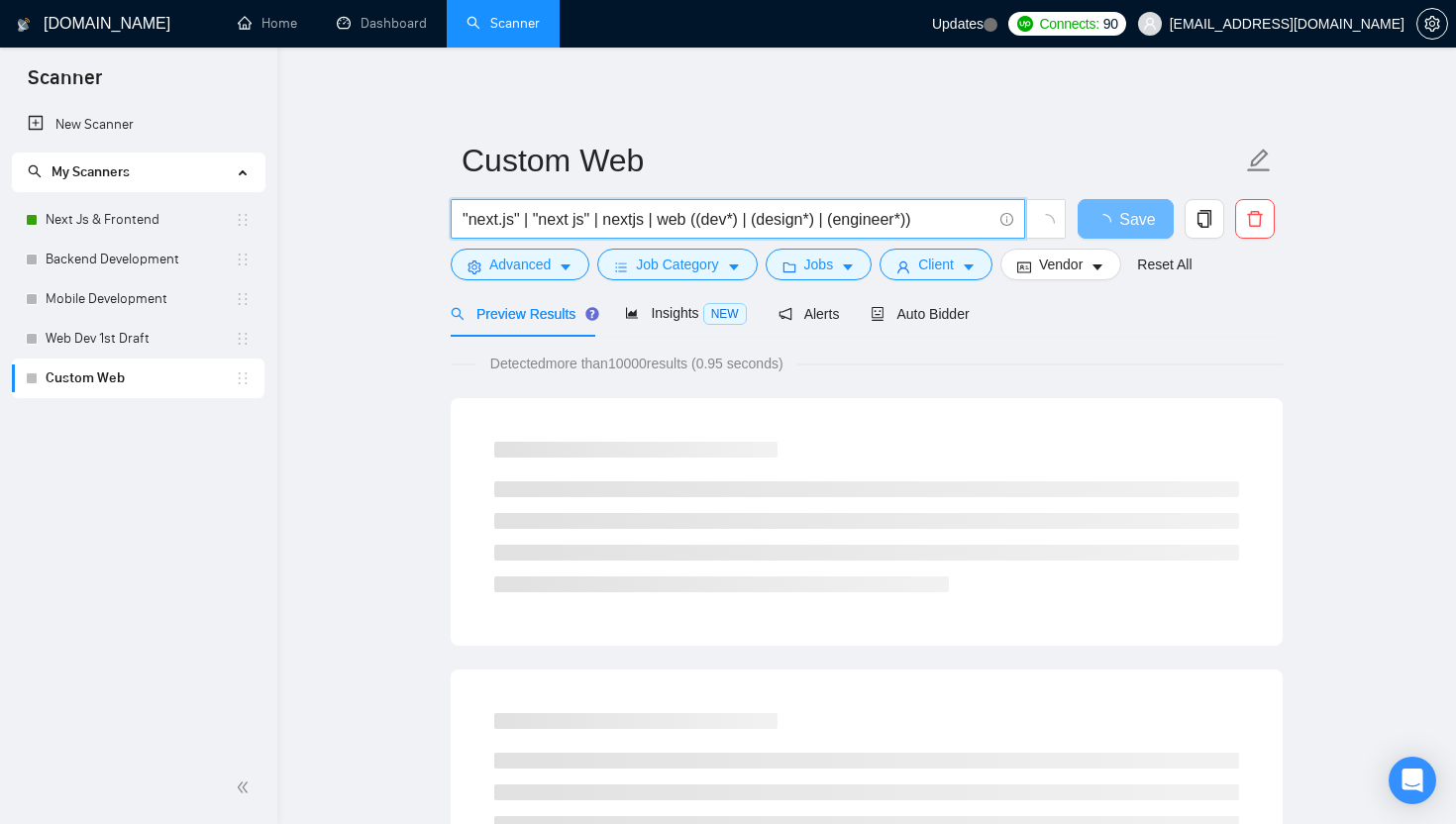 drag, startPoint x: 766, startPoint y: 220, endPoint x: 819, endPoint y: 218, distance: 53.037722 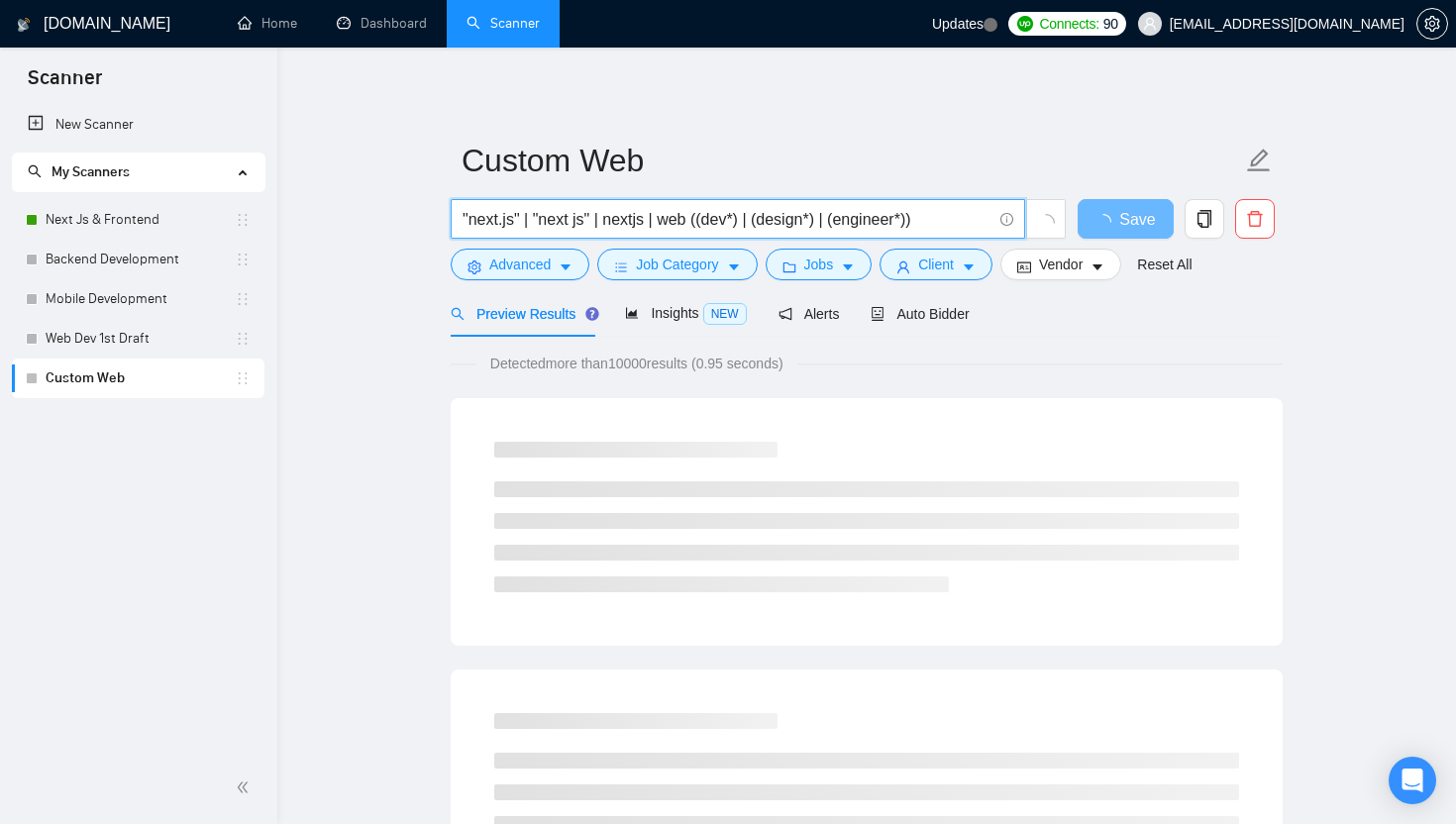 click on ""next.js" | "next js" | nextjs | web ((dev*) | (design*) | (engineer*))" at bounding box center [727, 219] 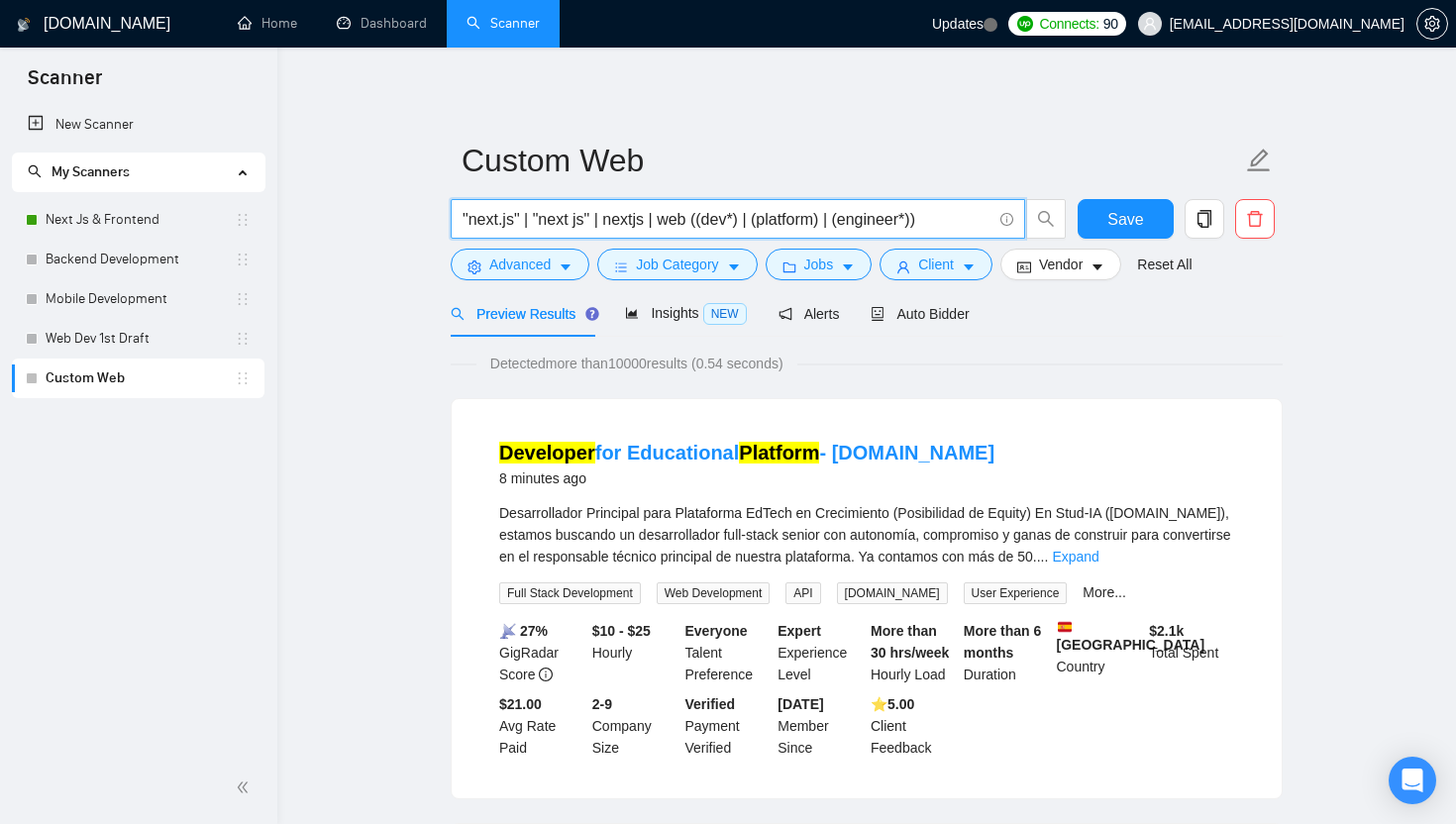 click on ""next.js" | "next js" | nextjs | web ((dev*) | (platform) | (engineer*))" at bounding box center [727, 219] 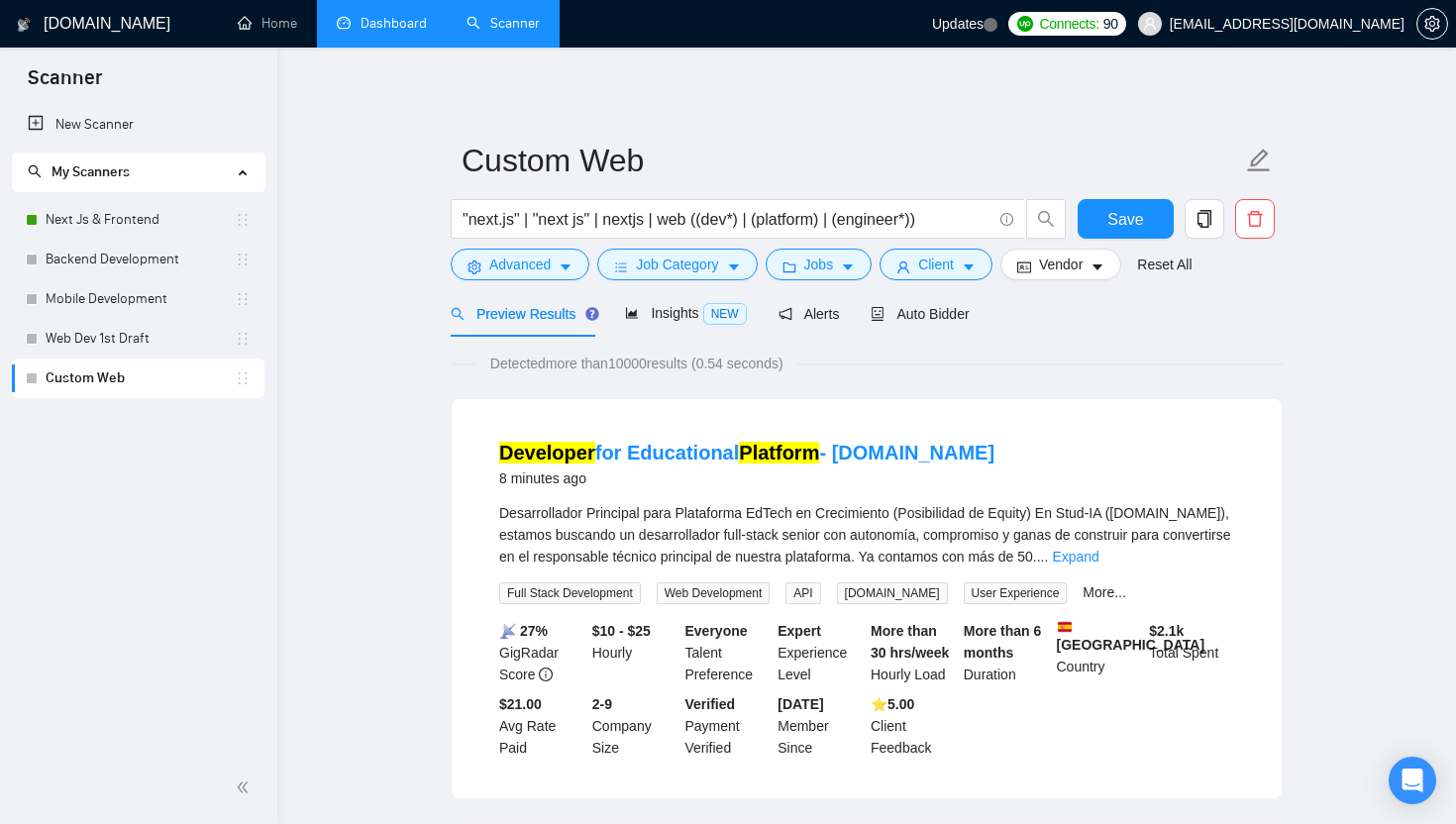 click on "Dashboard" at bounding box center (381, 23) 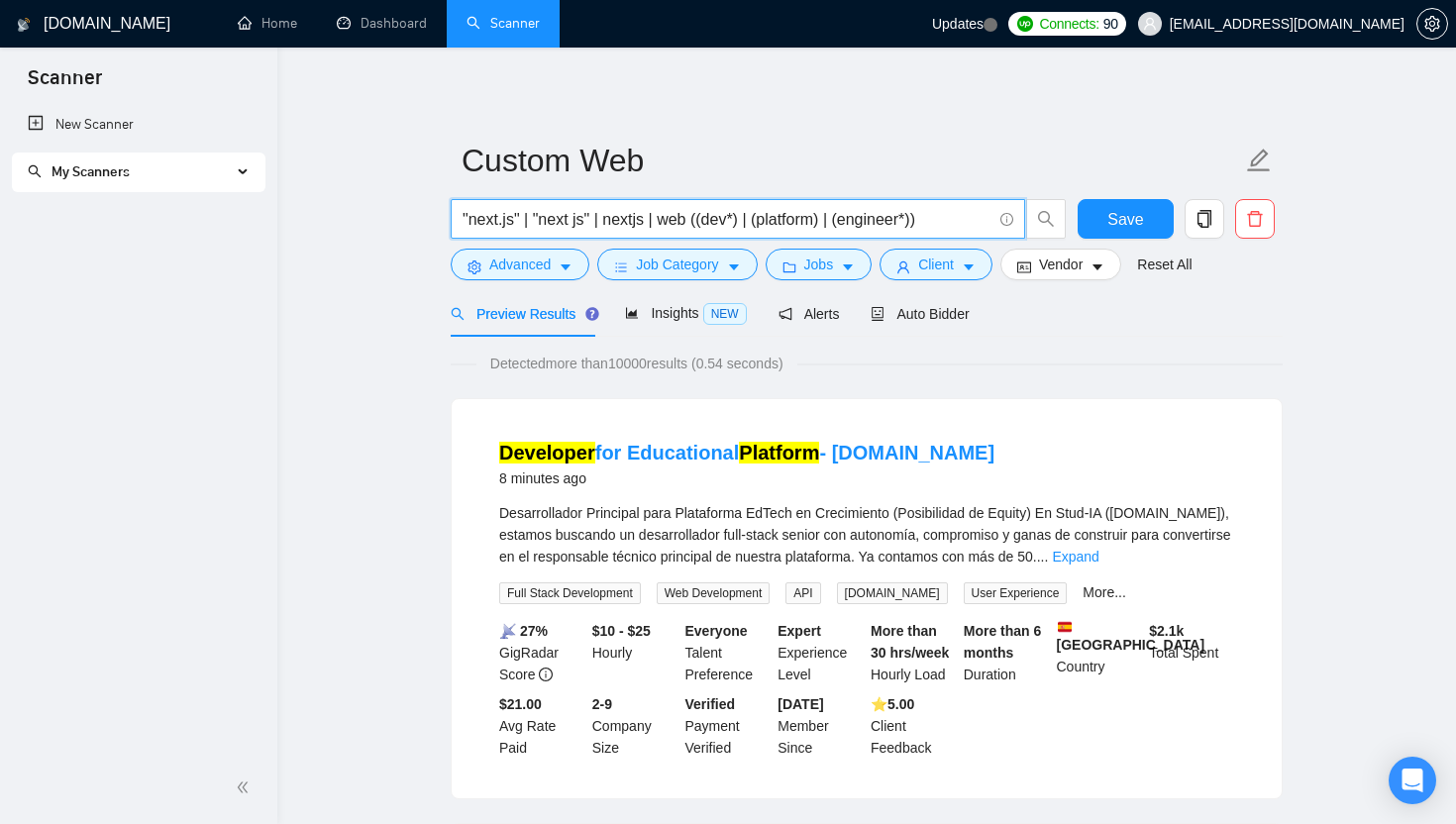 click on ""next.js" | "next js" | nextjs | web ((dev*) | (platform) | (engineer*))" at bounding box center [727, 219] 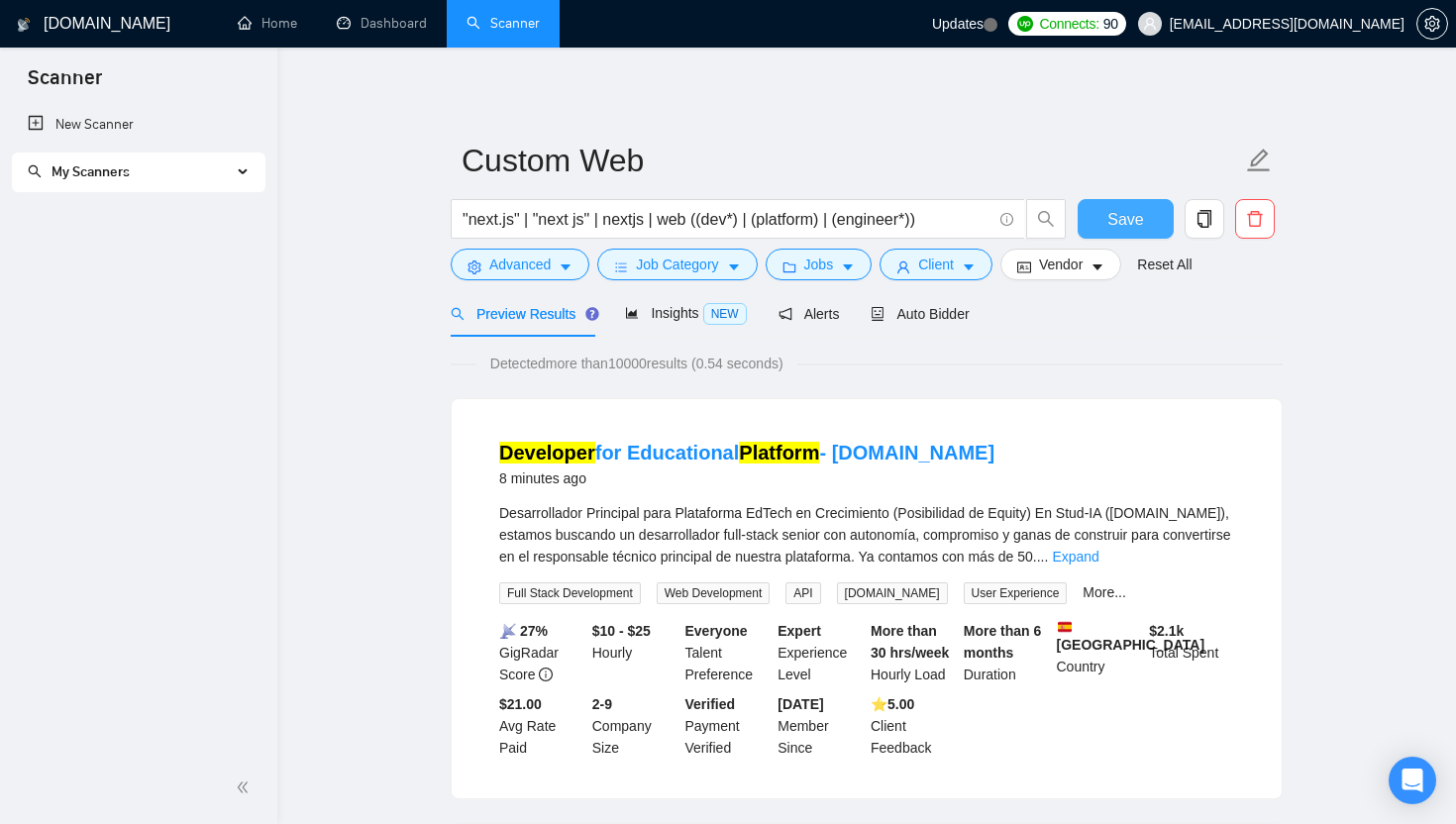 click on "Save" at bounding box center (1125, 219) 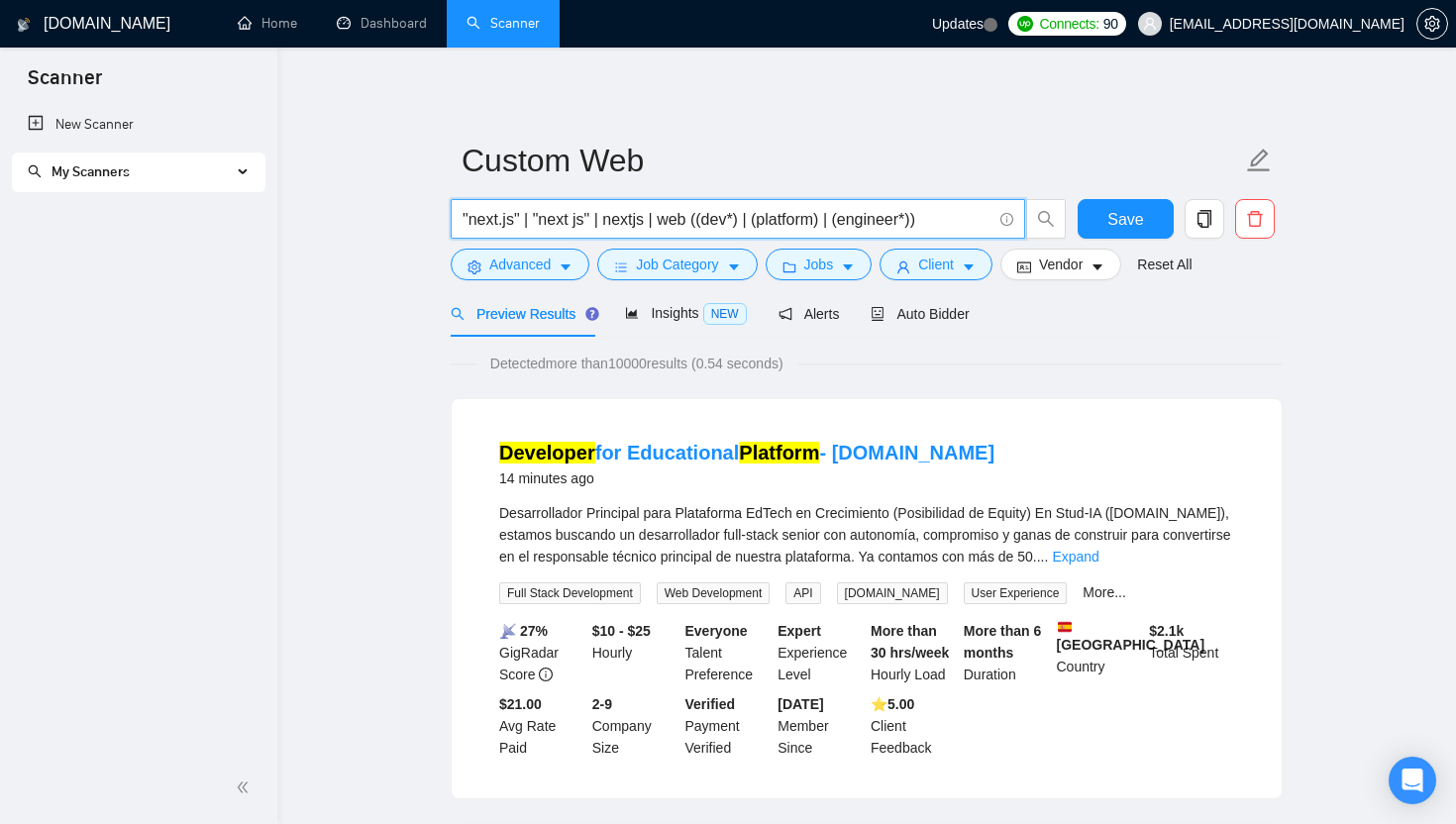 click on ""next.js" | "next js" | nextjs | web ((dev*) | (platform) | (engineer*))" at bounding box center (727, 219) 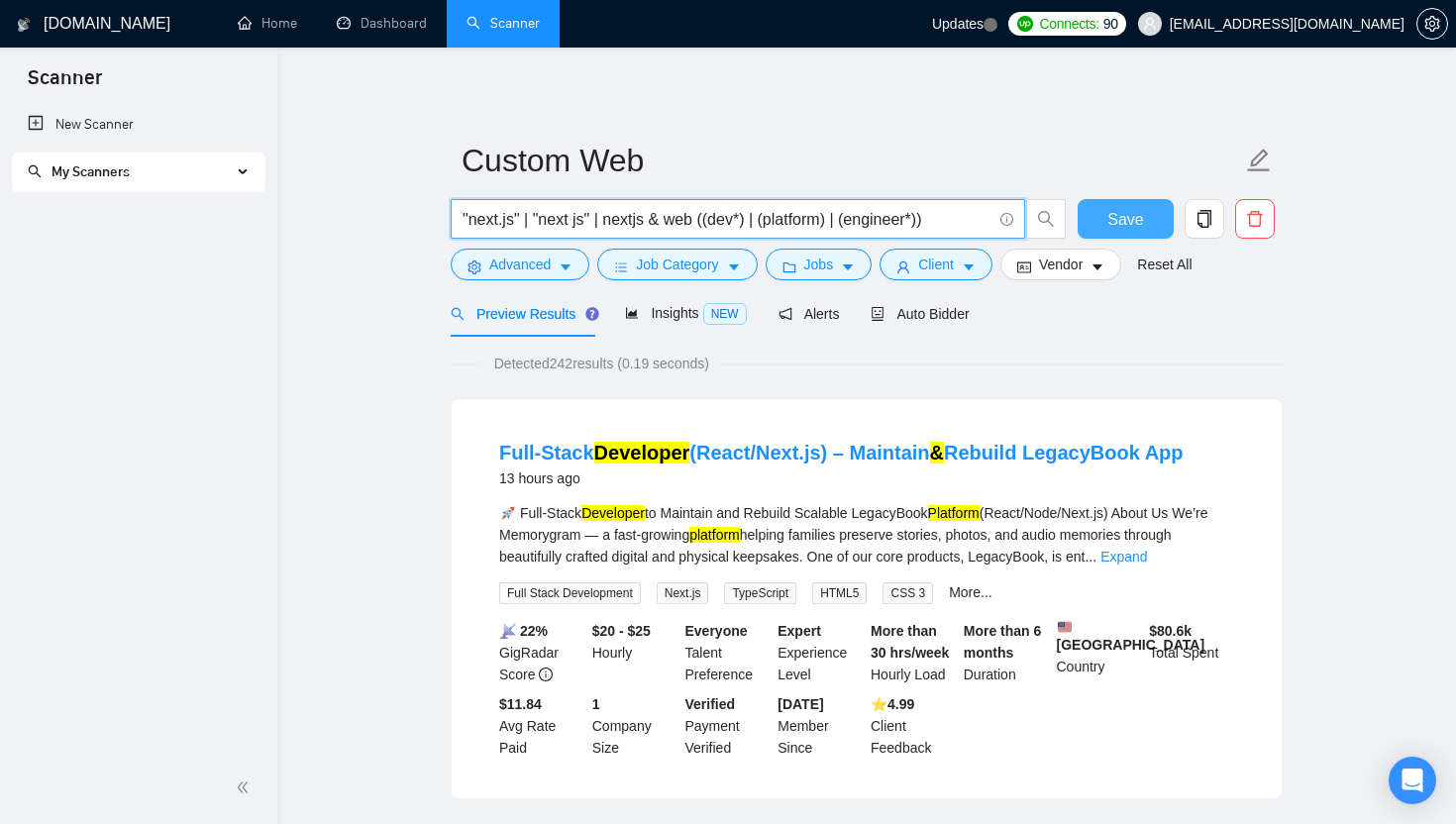 type on ""next.js" | "next js" | nextjs & web ((dev*) | (platform) | (engineer*))" 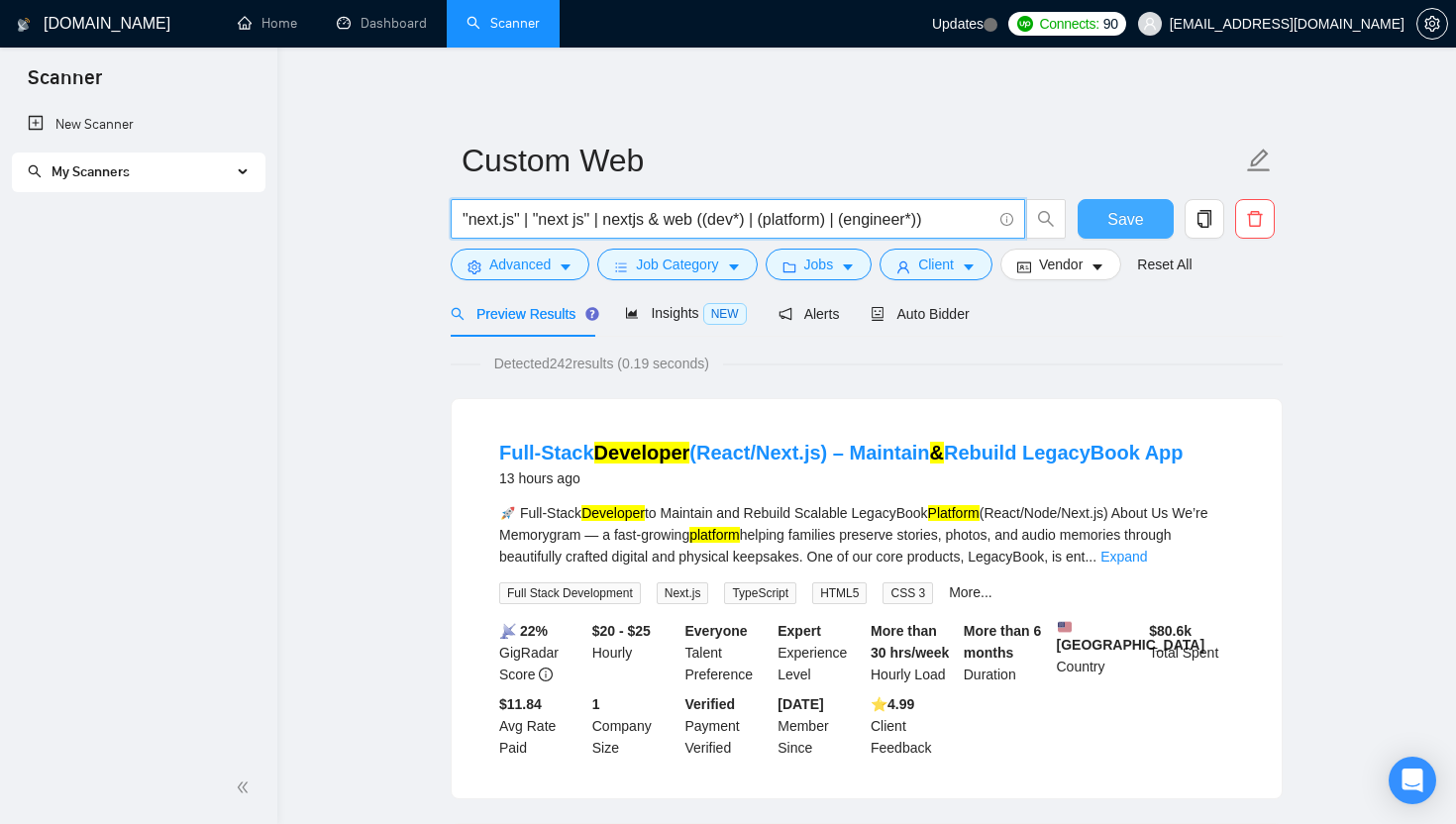 click on "Save" at bounding box center (1125, 219) 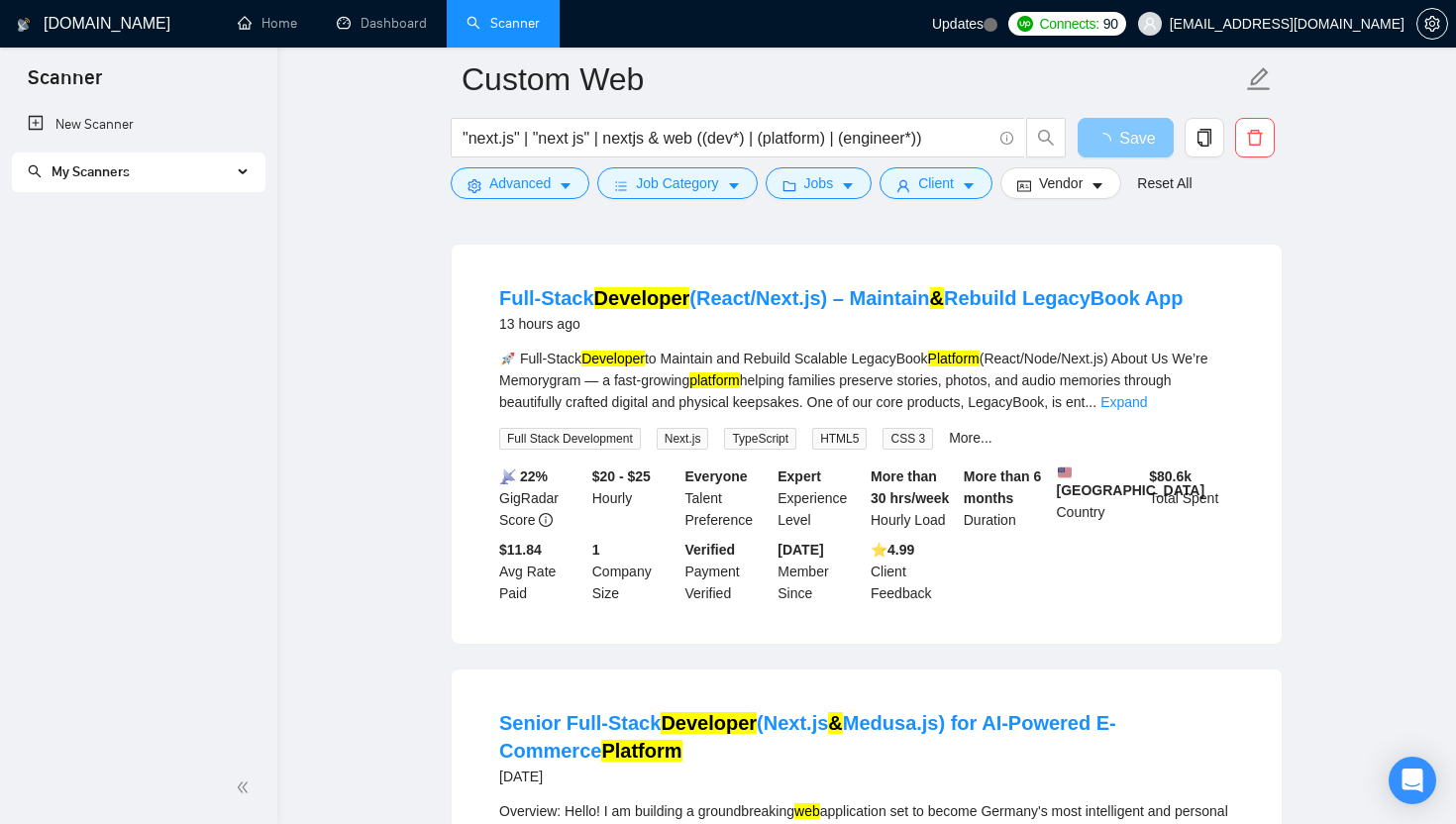 scroll, scrollTop: 38, scrollLeft: 0, axis: vertical 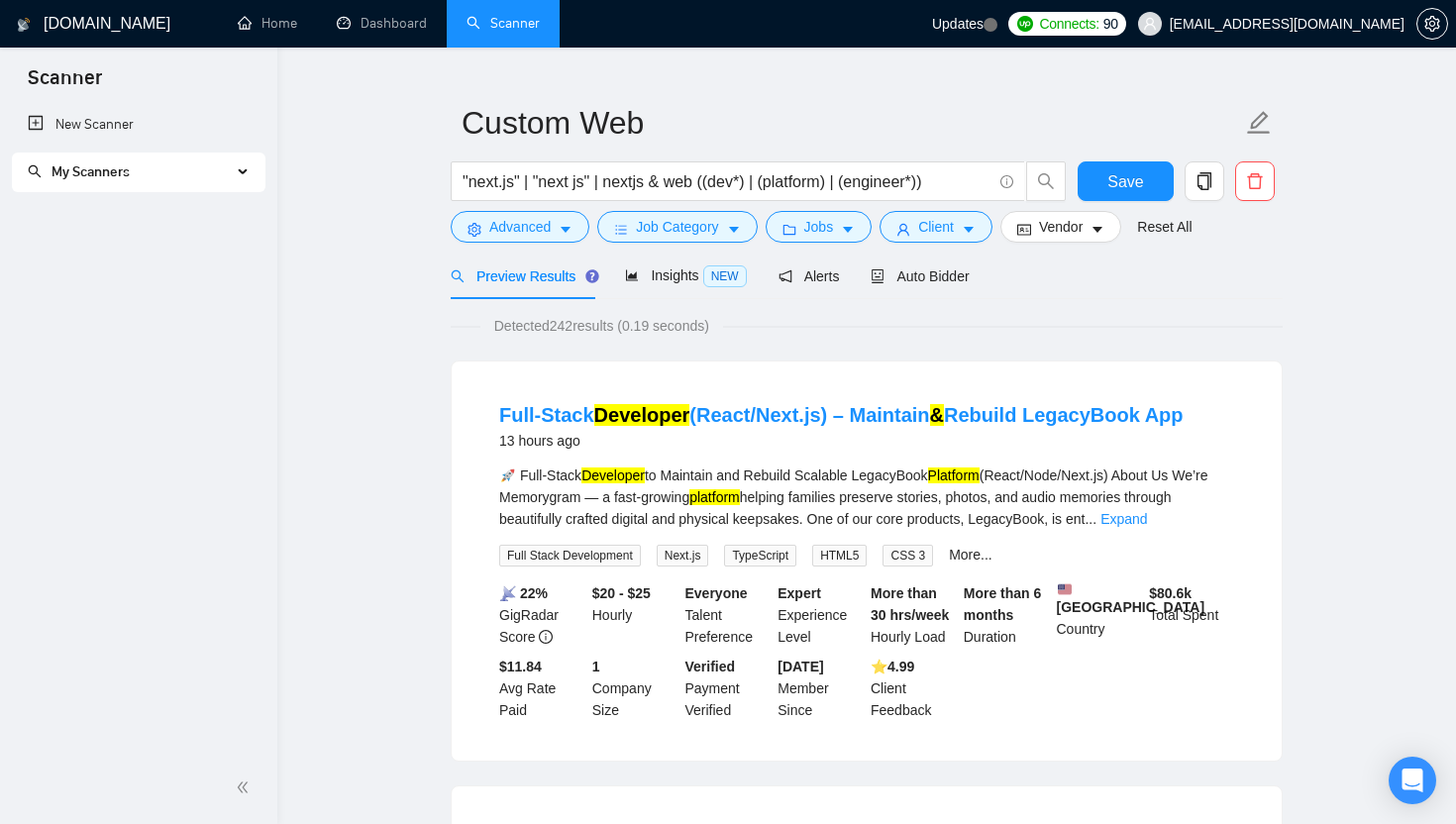 click on "My Scanners" at bounding box center [130, 172] 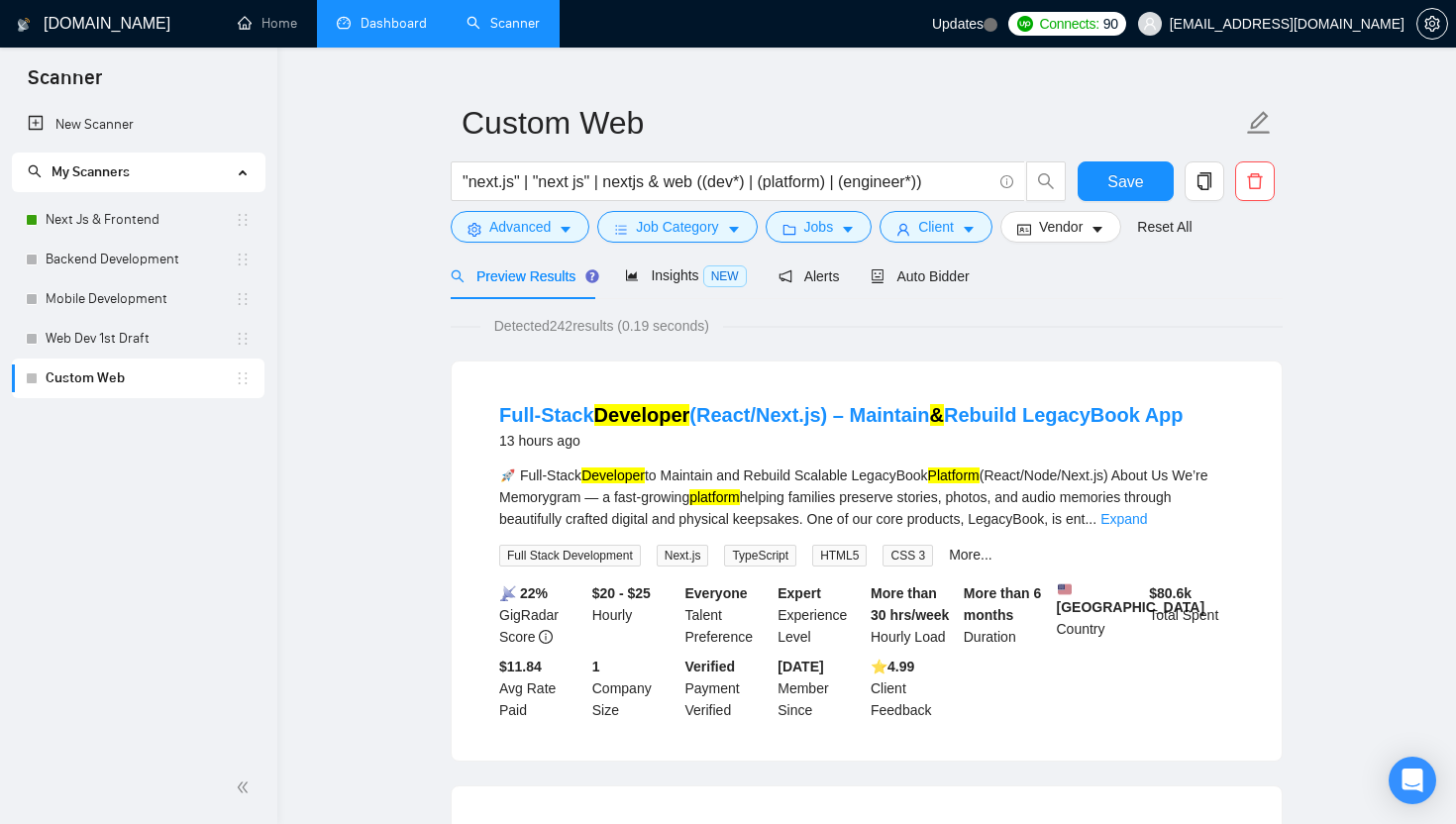 click on "Dashboard" at bounding box center (381, 23) 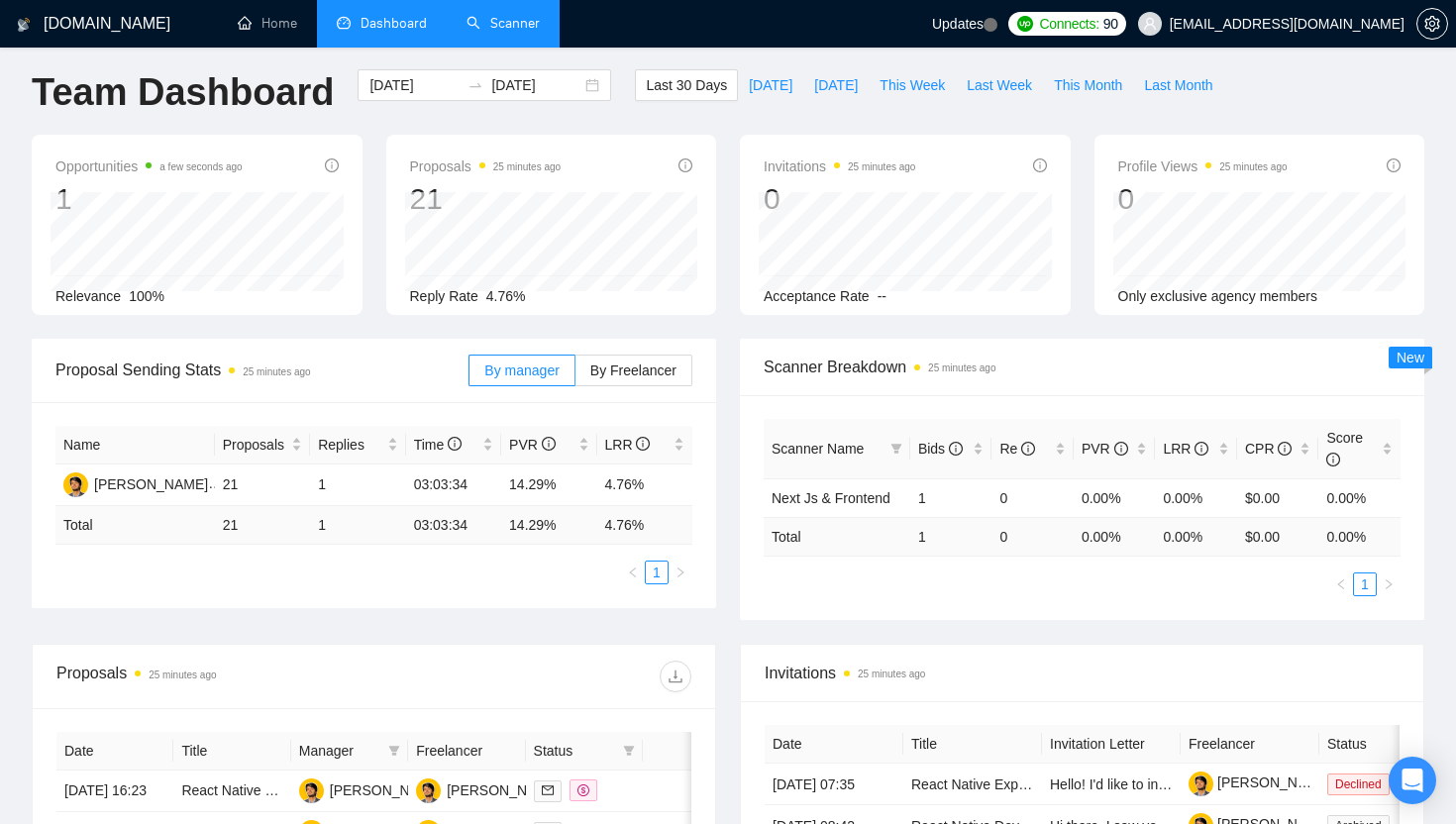 scroll, scrollTop: 0, scrollLeft: 0, axis: both 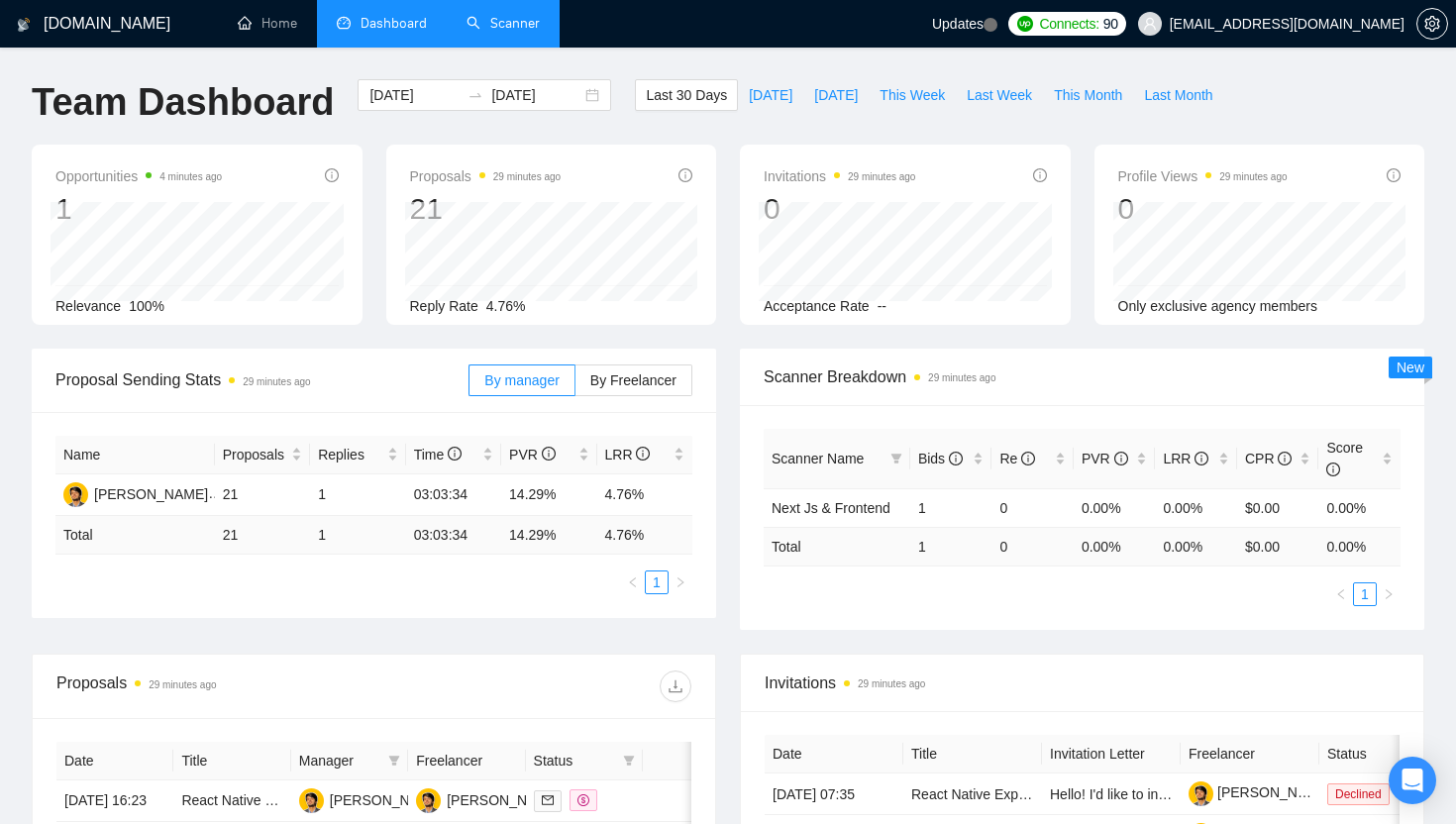 click on "Scanner" at bounding box center (503, 23) 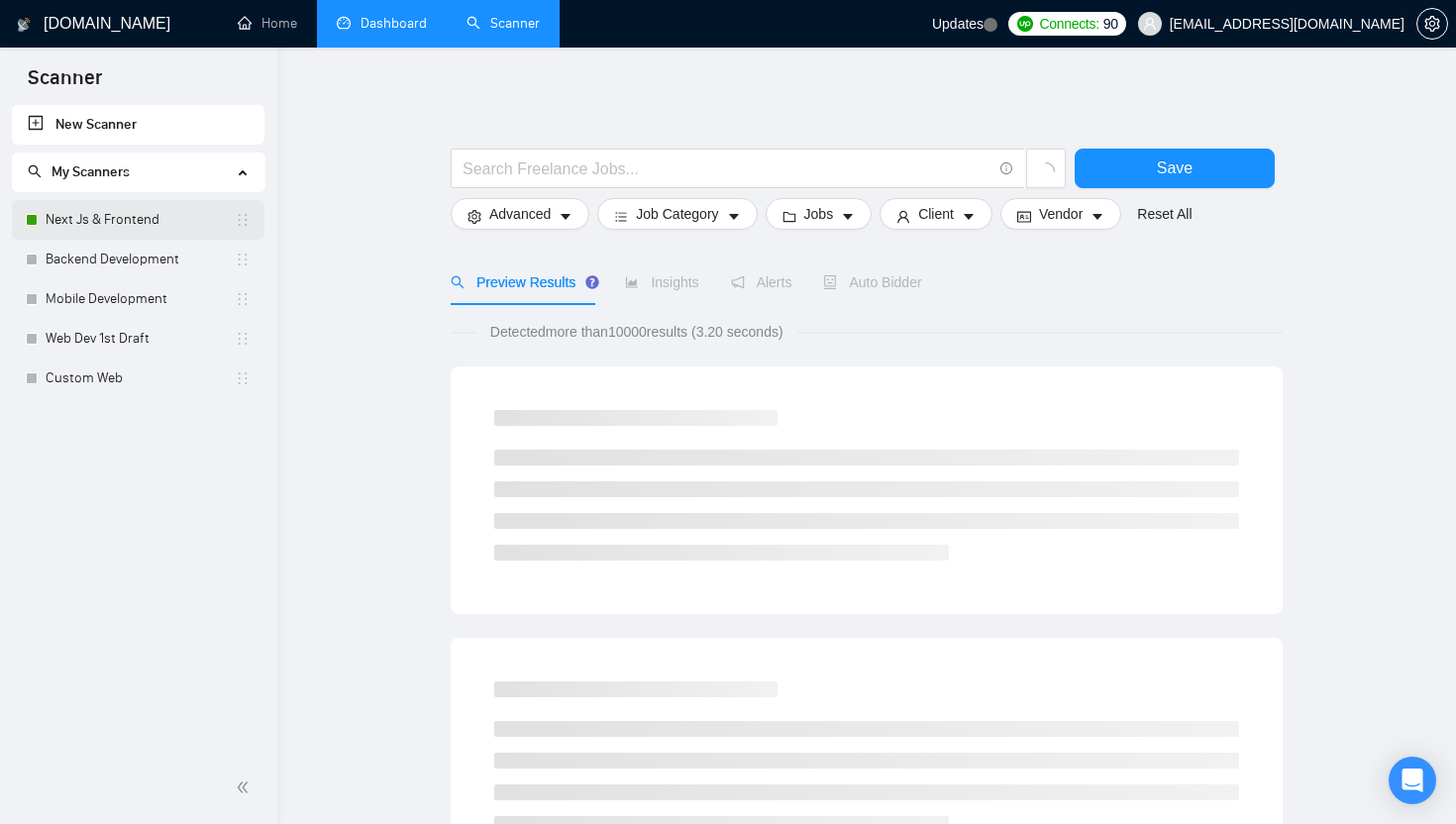 click on "Next Js & Frontend" at bounding box center [140, 220] 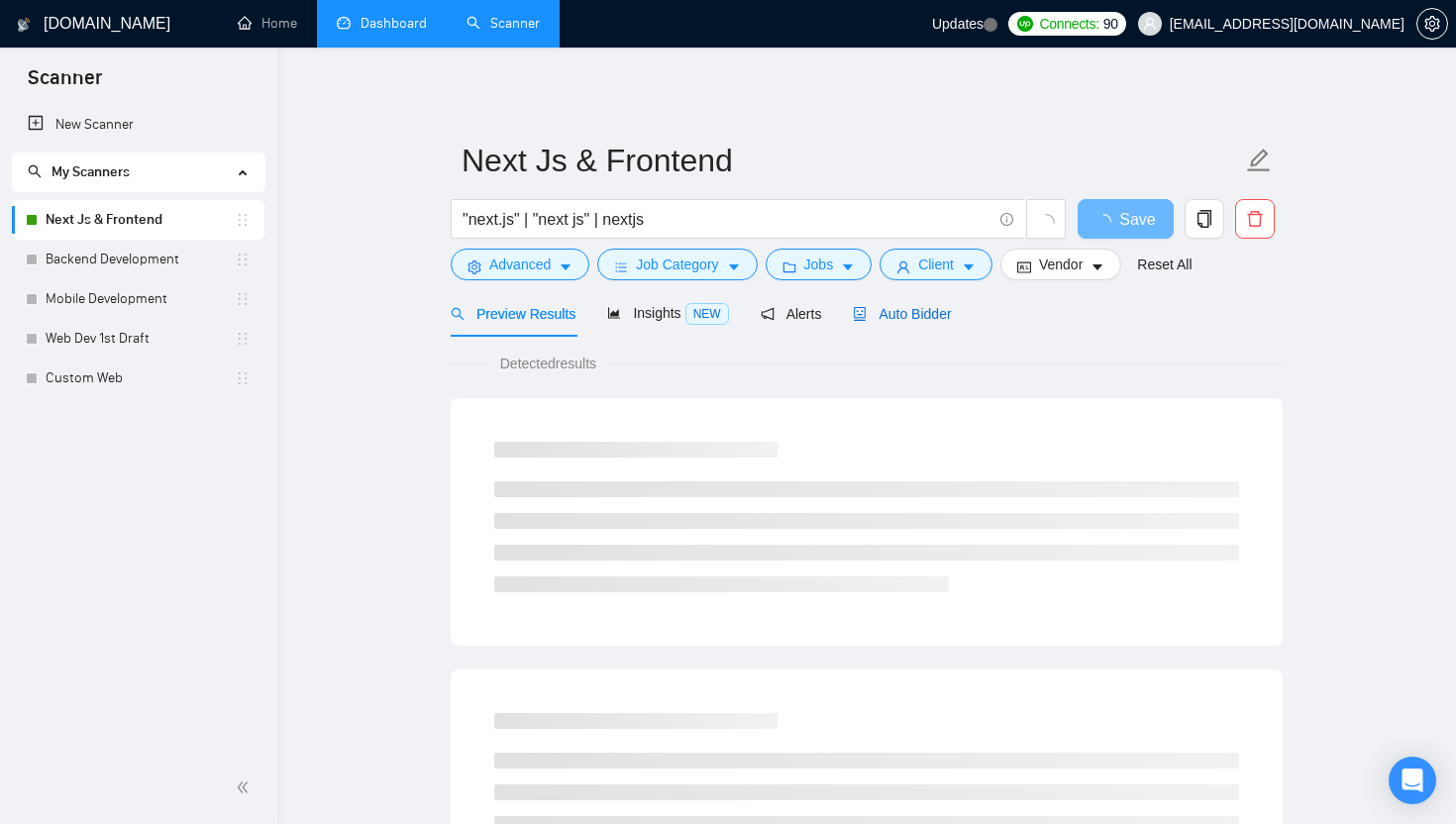 click on "Auto Bidder" at bounding box center [901, 314] 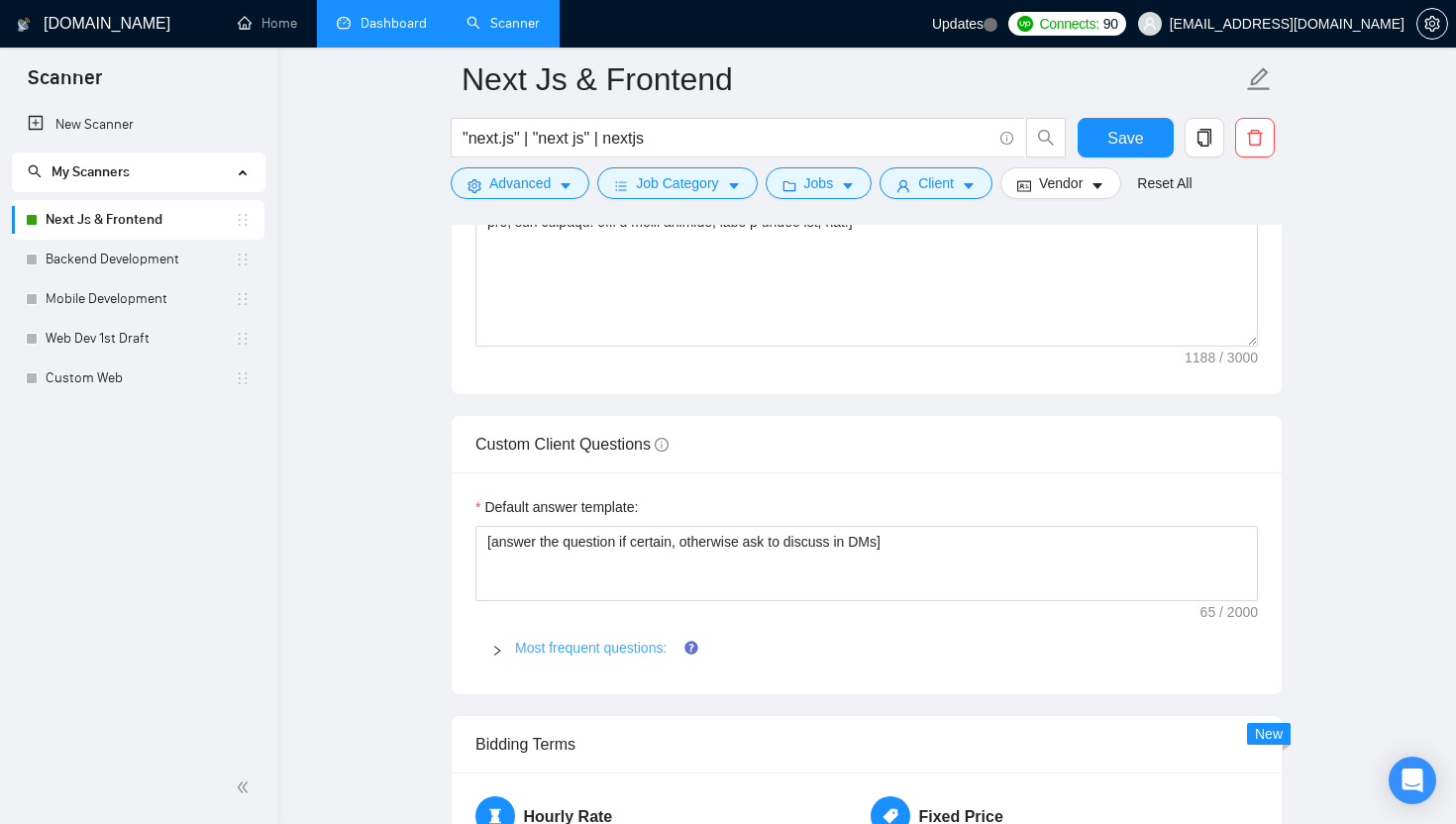 scroll, scrollTop: 1998, scrollLeft: 0, axis: vertical 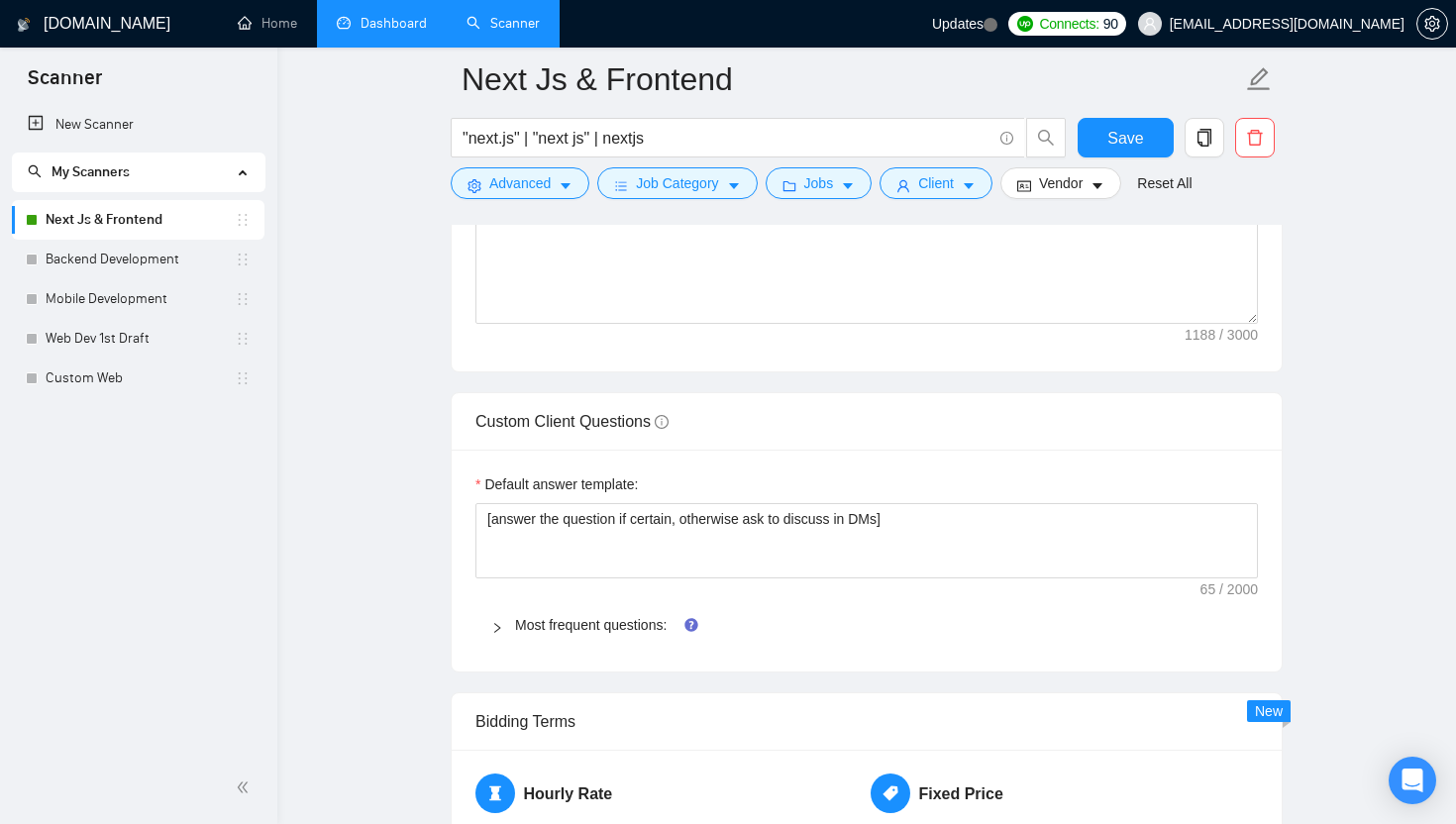click 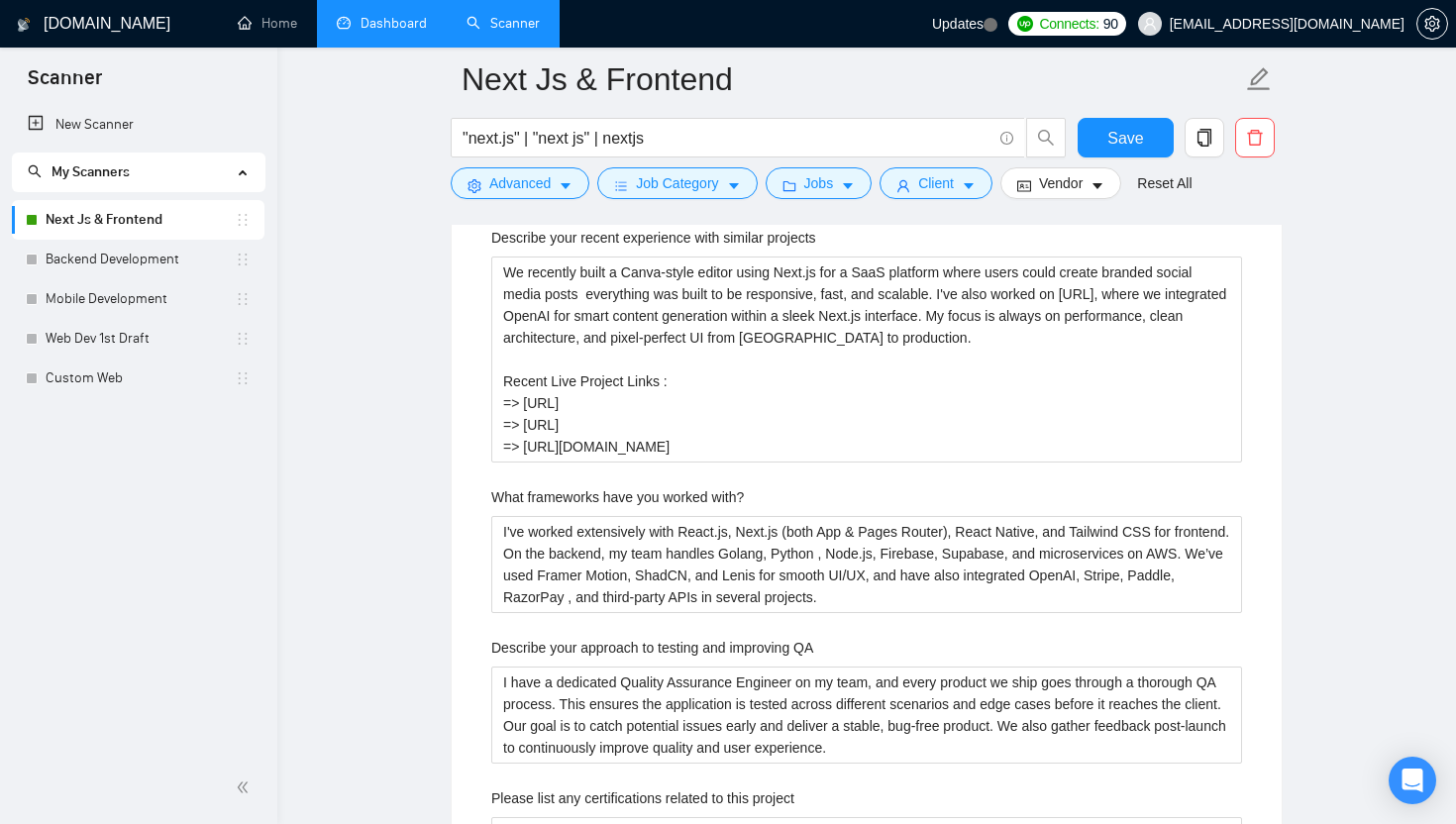 scroll, scrollTop: 2583, scrollLeft: 0, axis: vertical 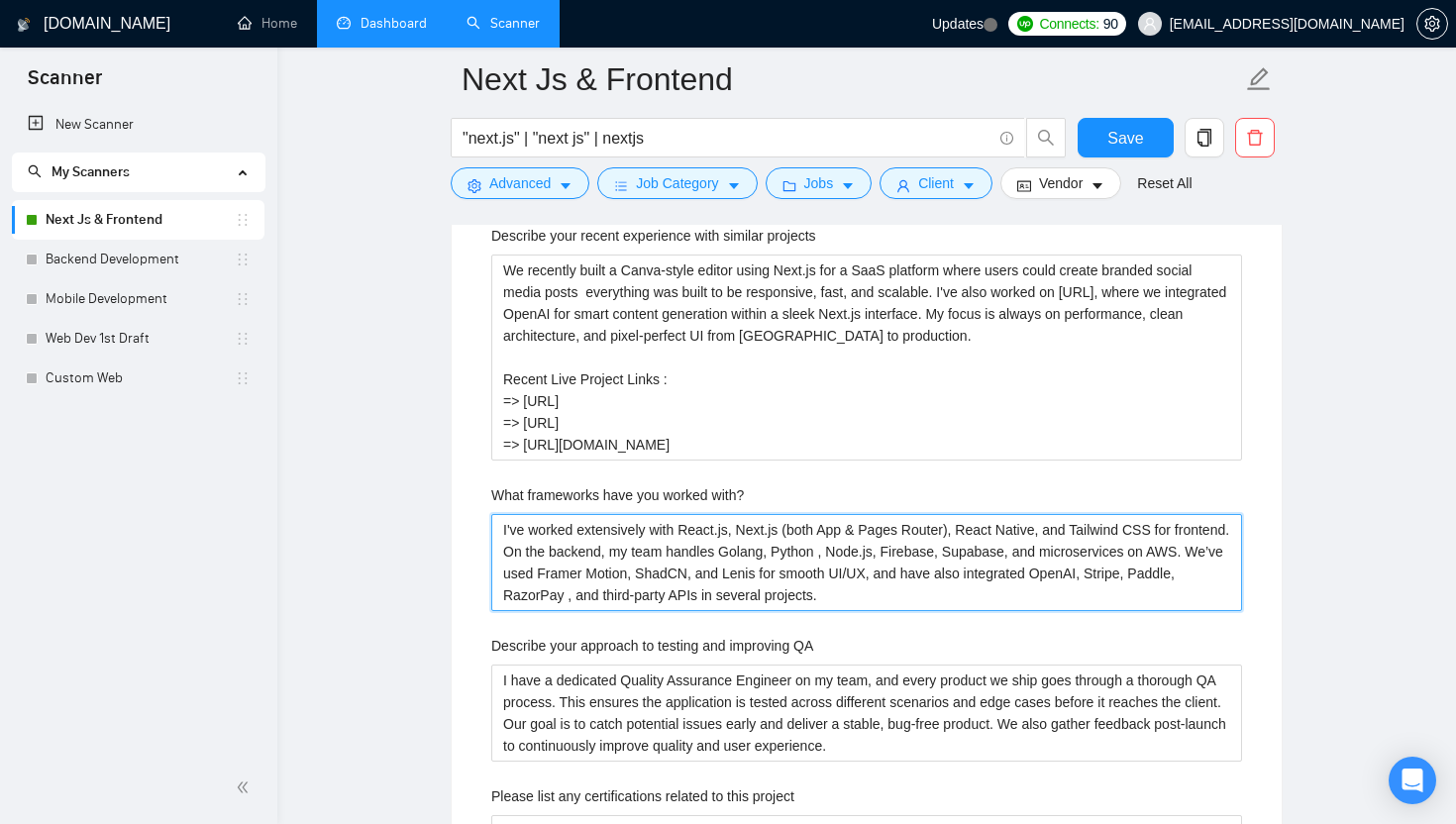 click on "I've worked extensively with React.js, Next.js (both App & Pages Router), React Native, and Tailwind CSS for frontend. On the backend, my team handles Golang, Python , Node.js, Firebase, Supabase, and microservices on AWS. We’ve used Framer Motion, ShadCN, and Lenis for smooth UI/UX, and have also integrated OpenAI, Stripe, Paddle, RazorPay , and third-party APIs in several projects." at bounding box center (867, 563) 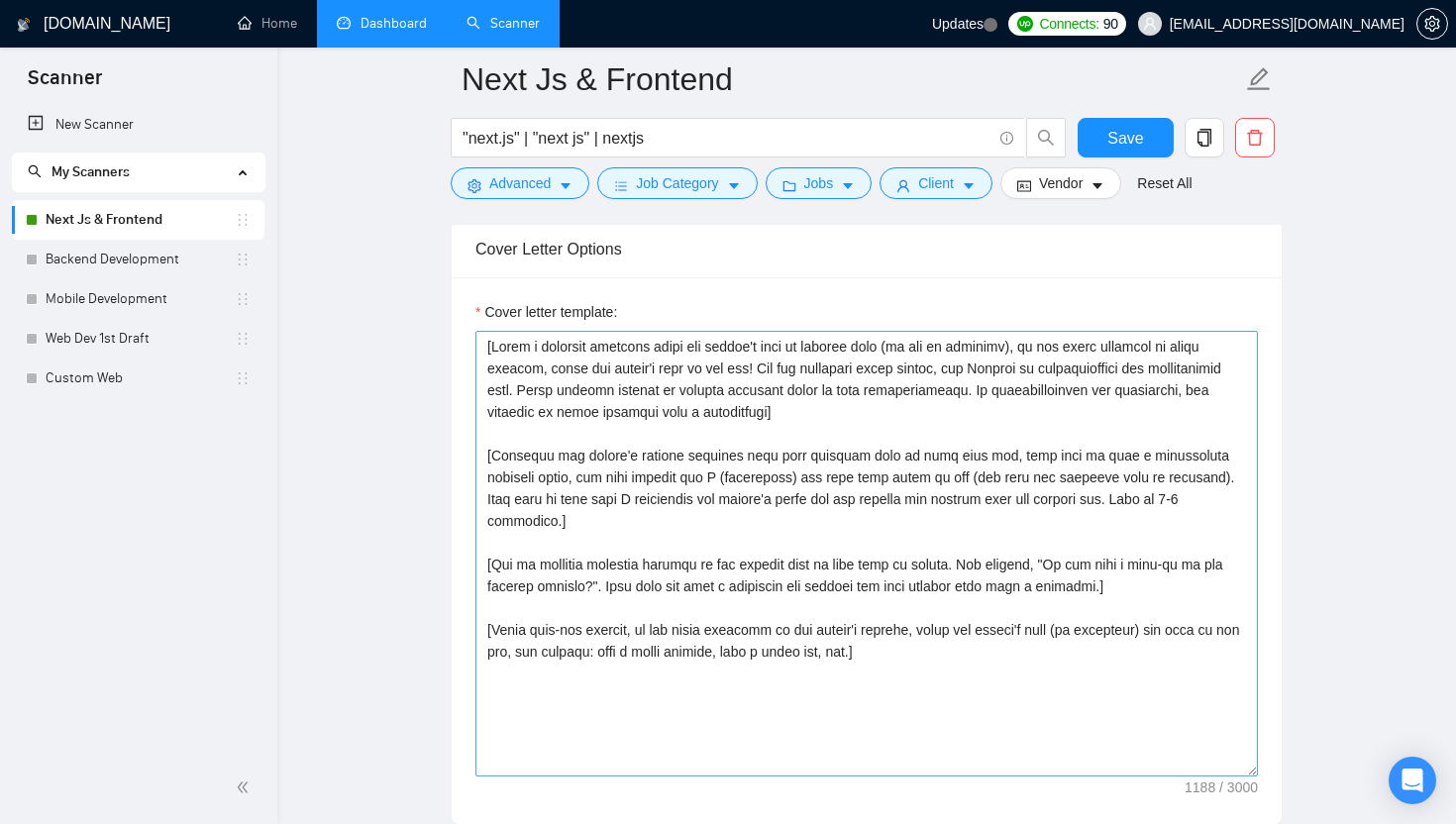 scroll, scrollTop: 1524, scrollLeft: 0, axis: vertical 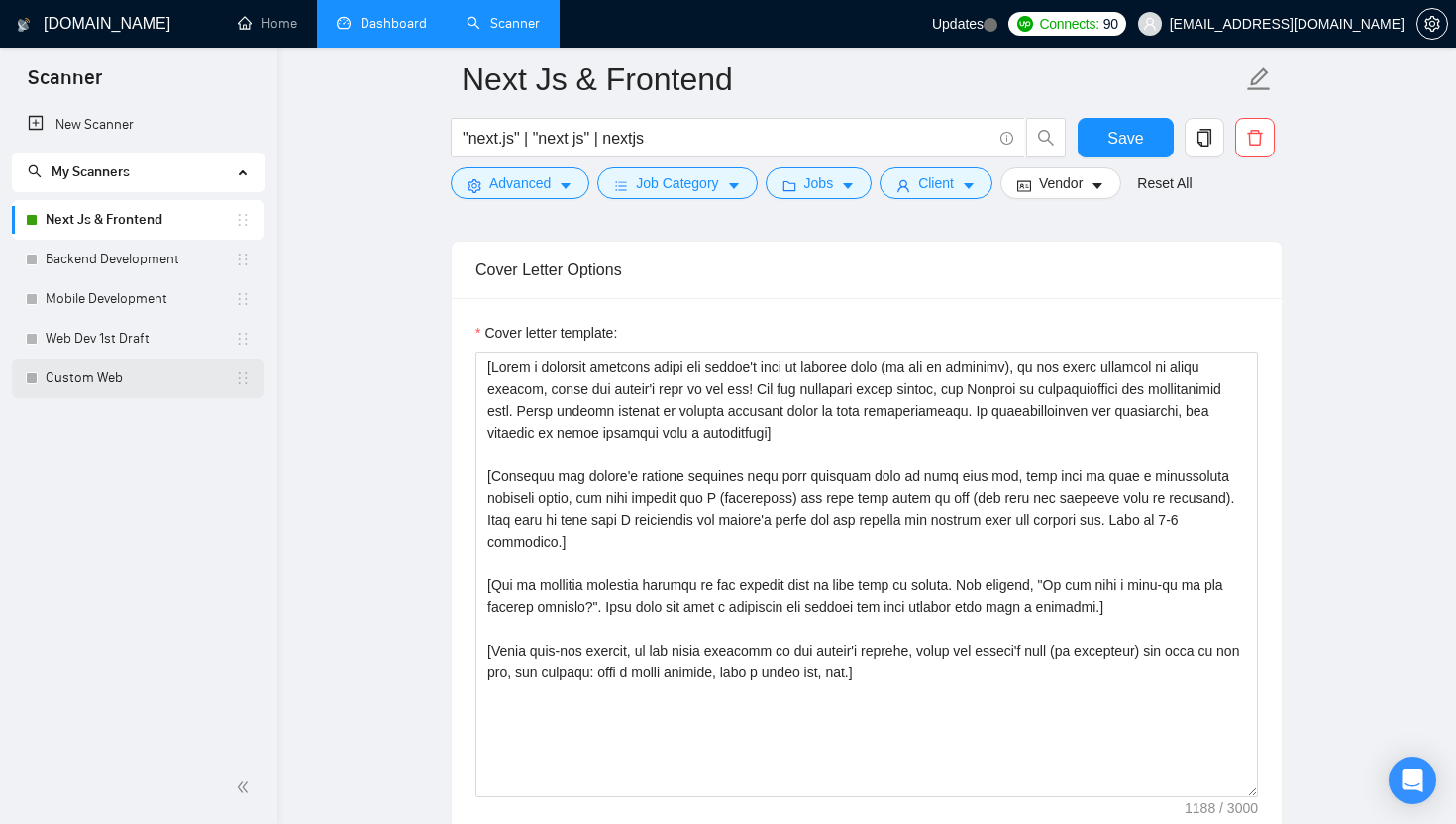 click on "Custom Web" at bounding box center [140, 378] 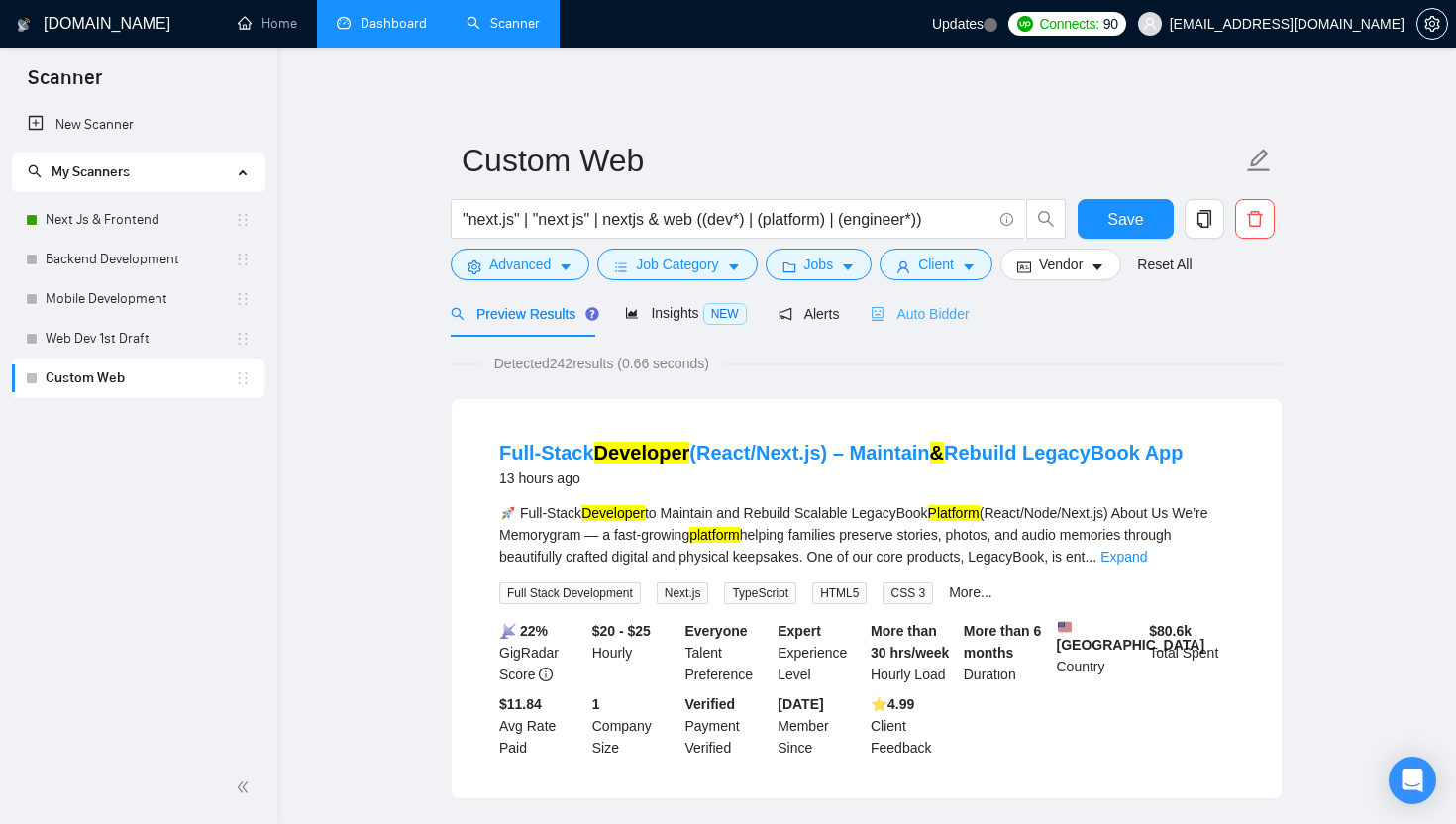click on "Auto Bidder" at bounding box center [919, 313] 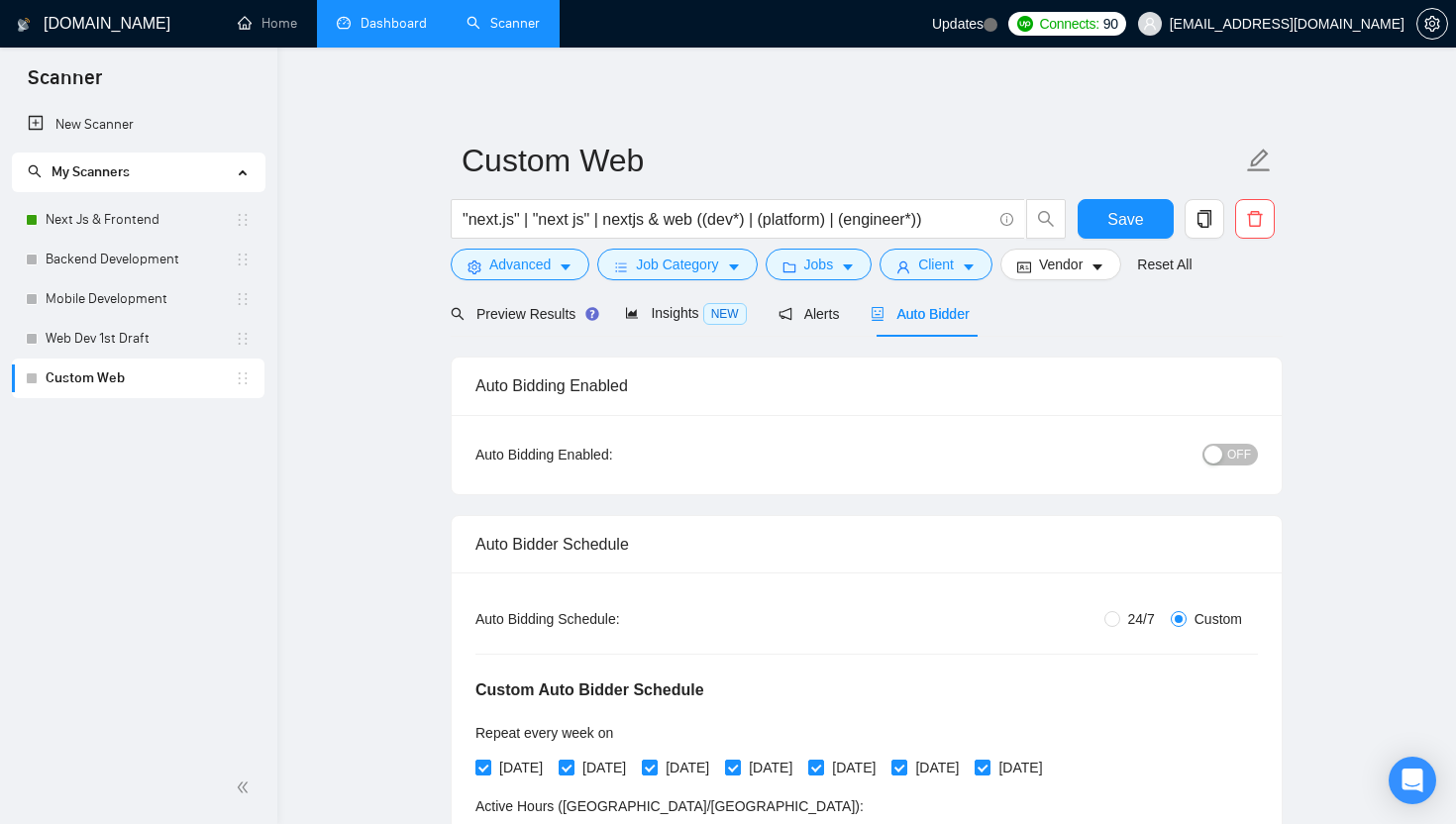 type 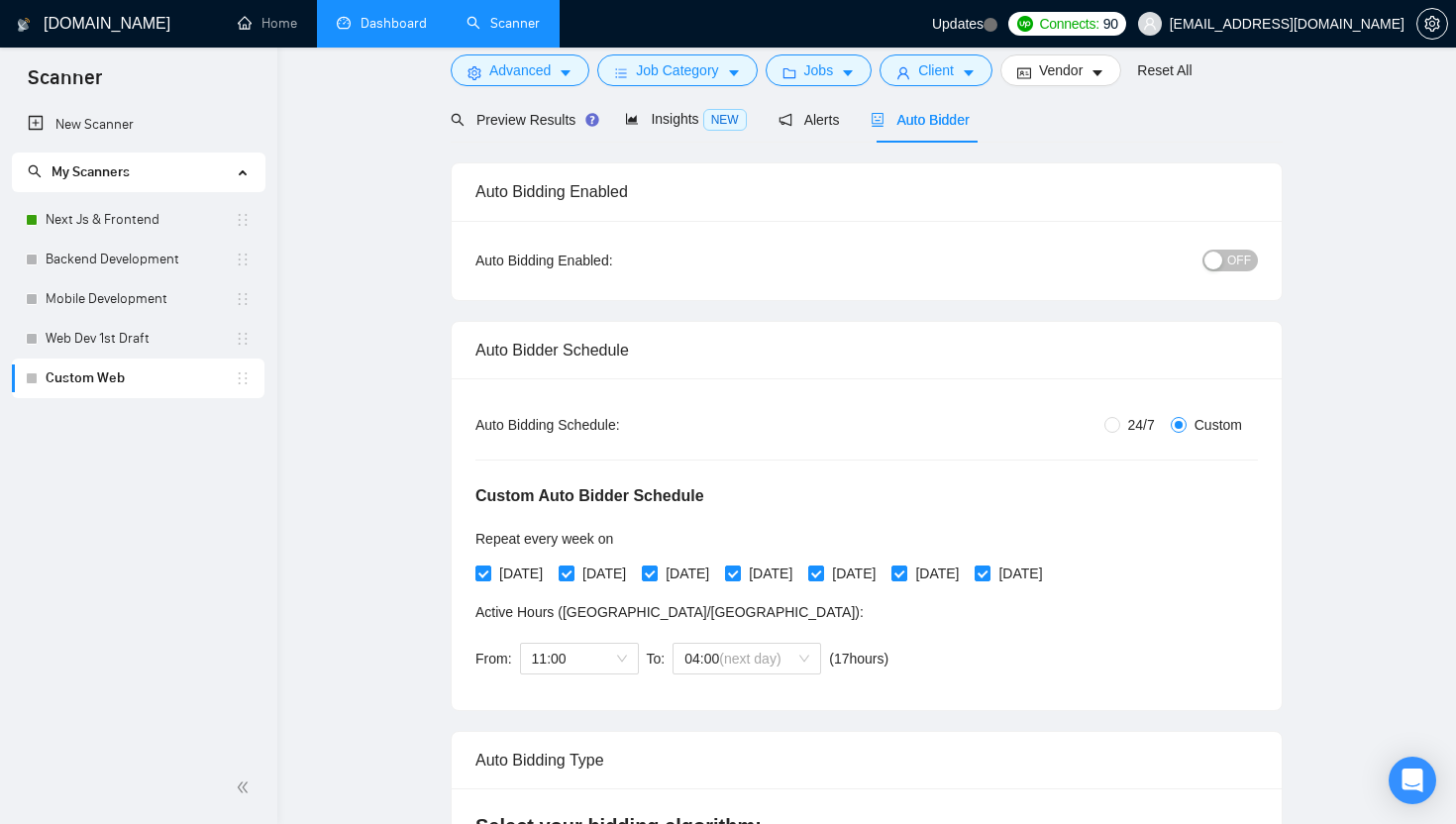 scroll, scrollTop: 0, scrollLeft: 0, axis: both 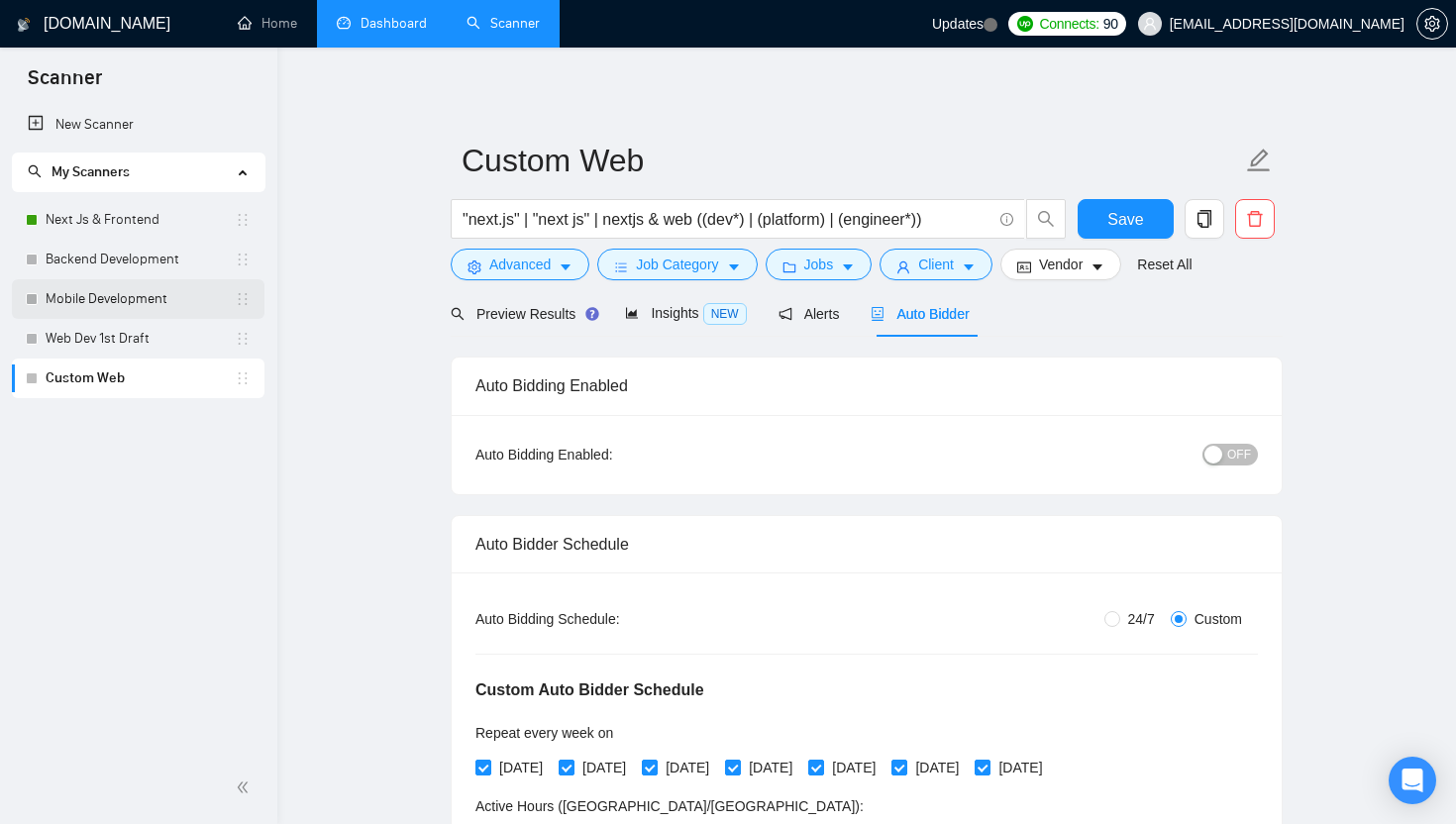 click on "Mobile Development" at bounding box center (140, 299) 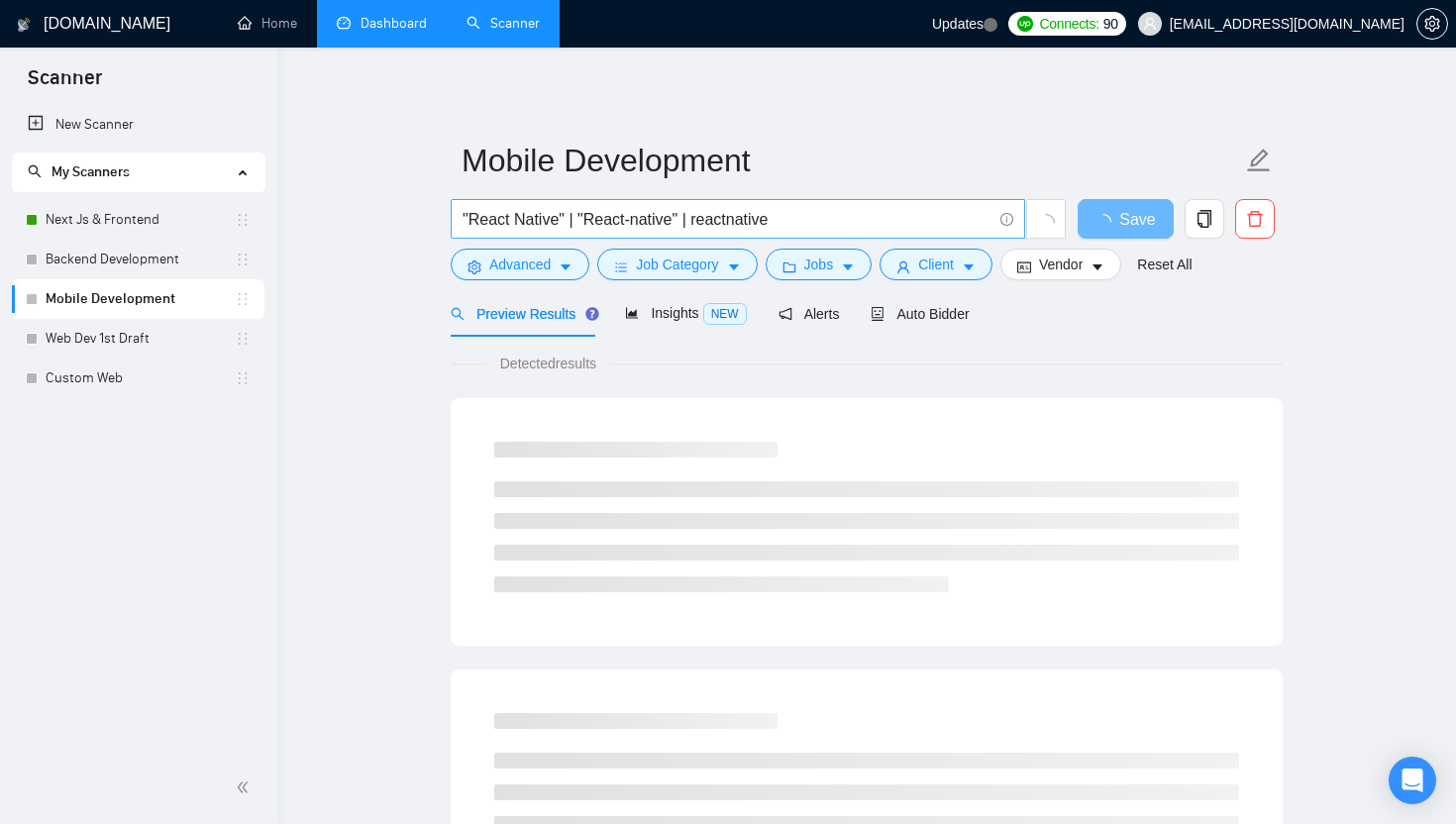 click on ""React Native" | "React-native" | reactnative" at bounding box center (727, 219) 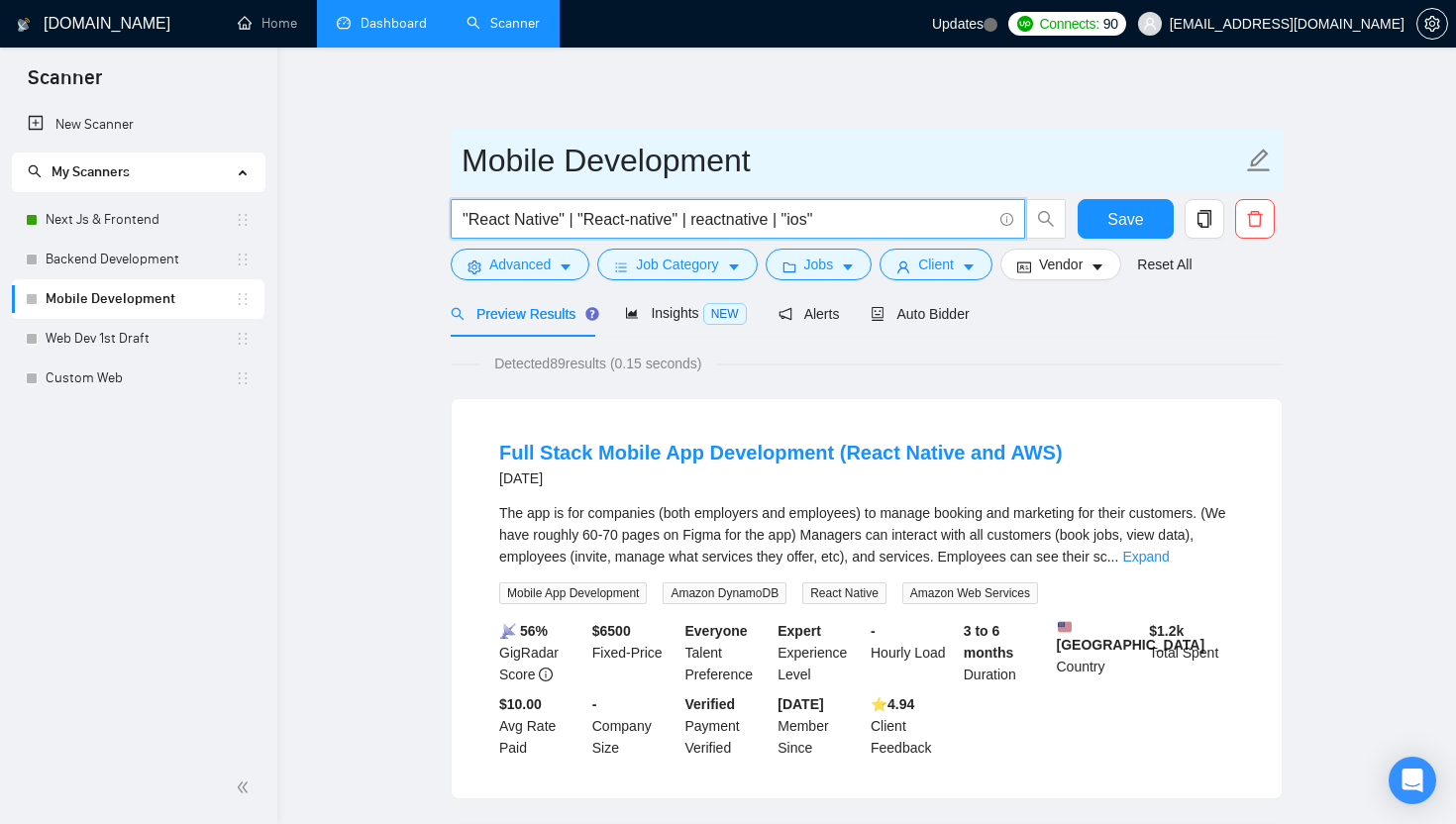 click on "Mobile Development" at bounding box center [852, 160] 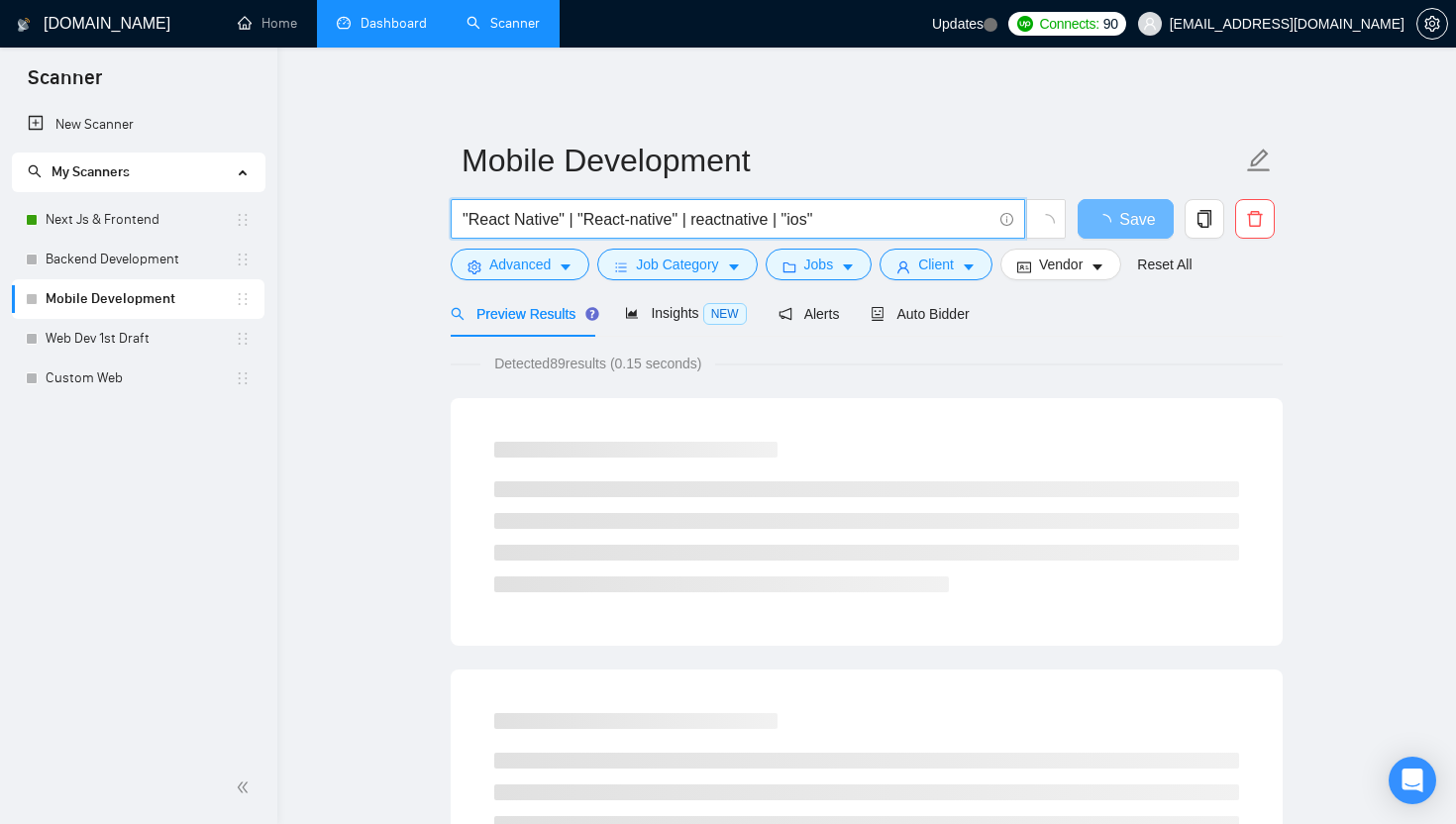 click on ""React Native" | "React-native" | reactnative | "ios"" at bounding box center (727, 219) 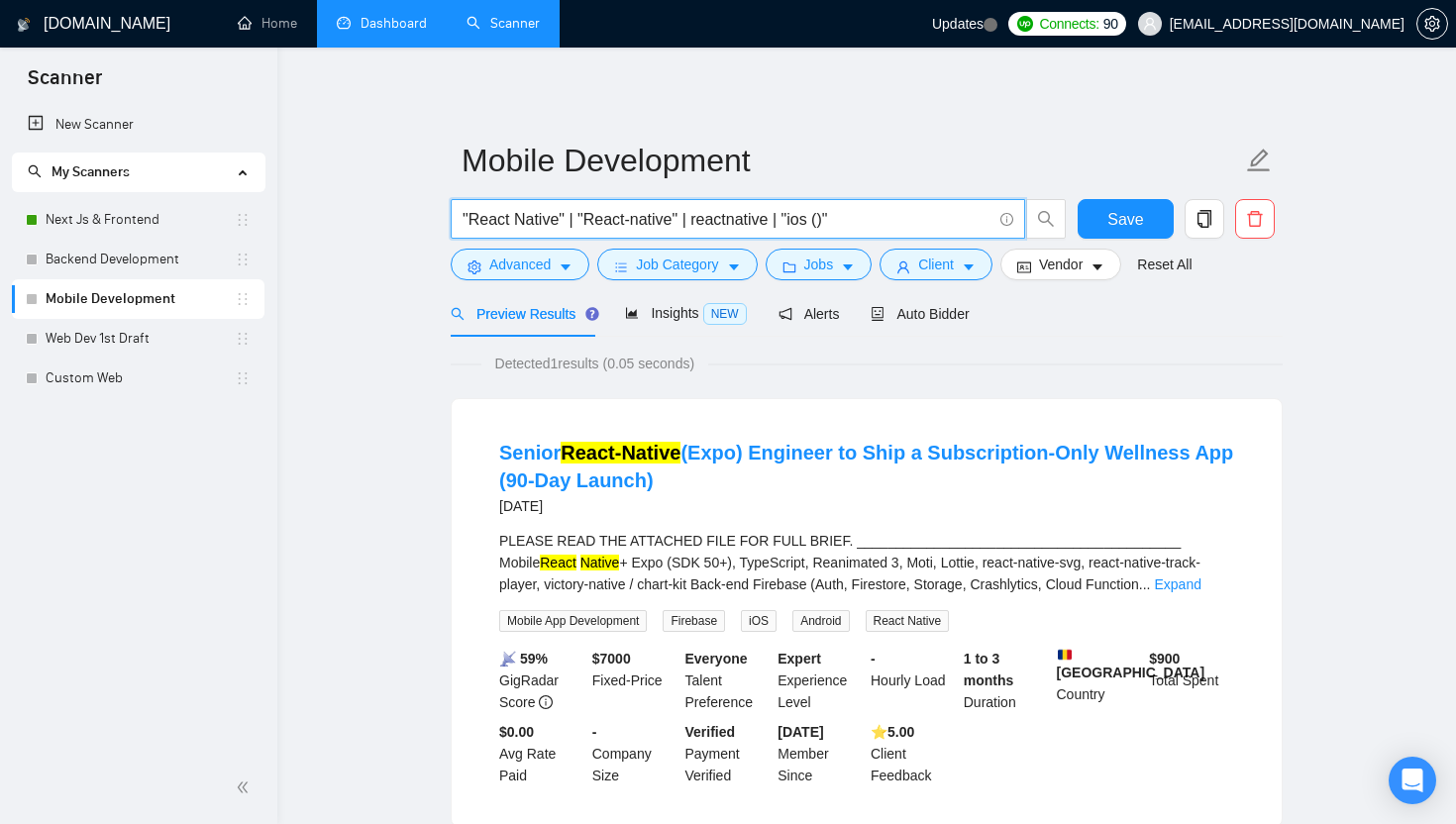 click on ""React Native" | "React-native" | reactnative | "ios ()"" at bounding box center [727, 219] 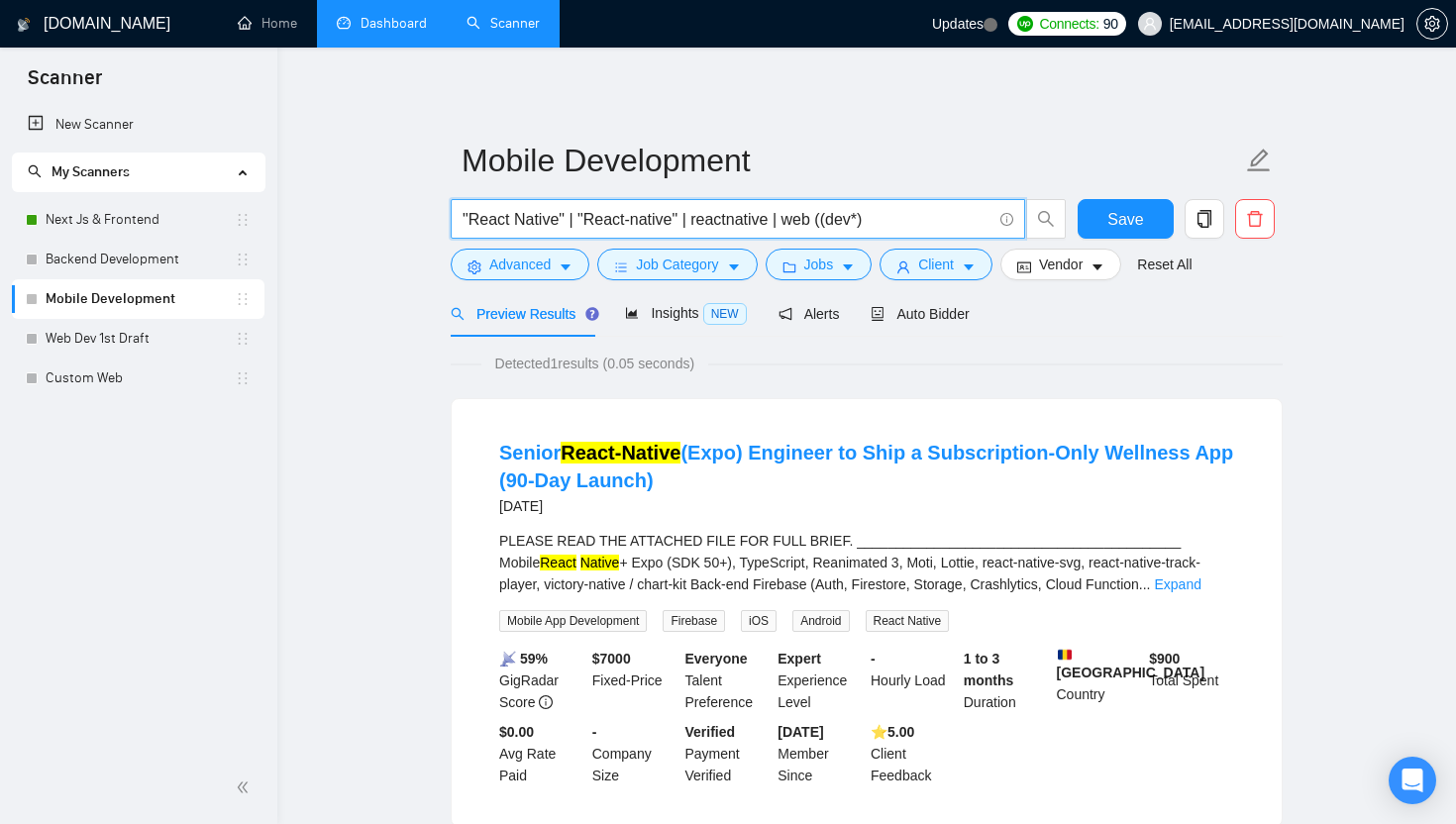 click on ""React Native" | "React-native" | reactnative | web ((dev*)" at bounding box center [727, 219] 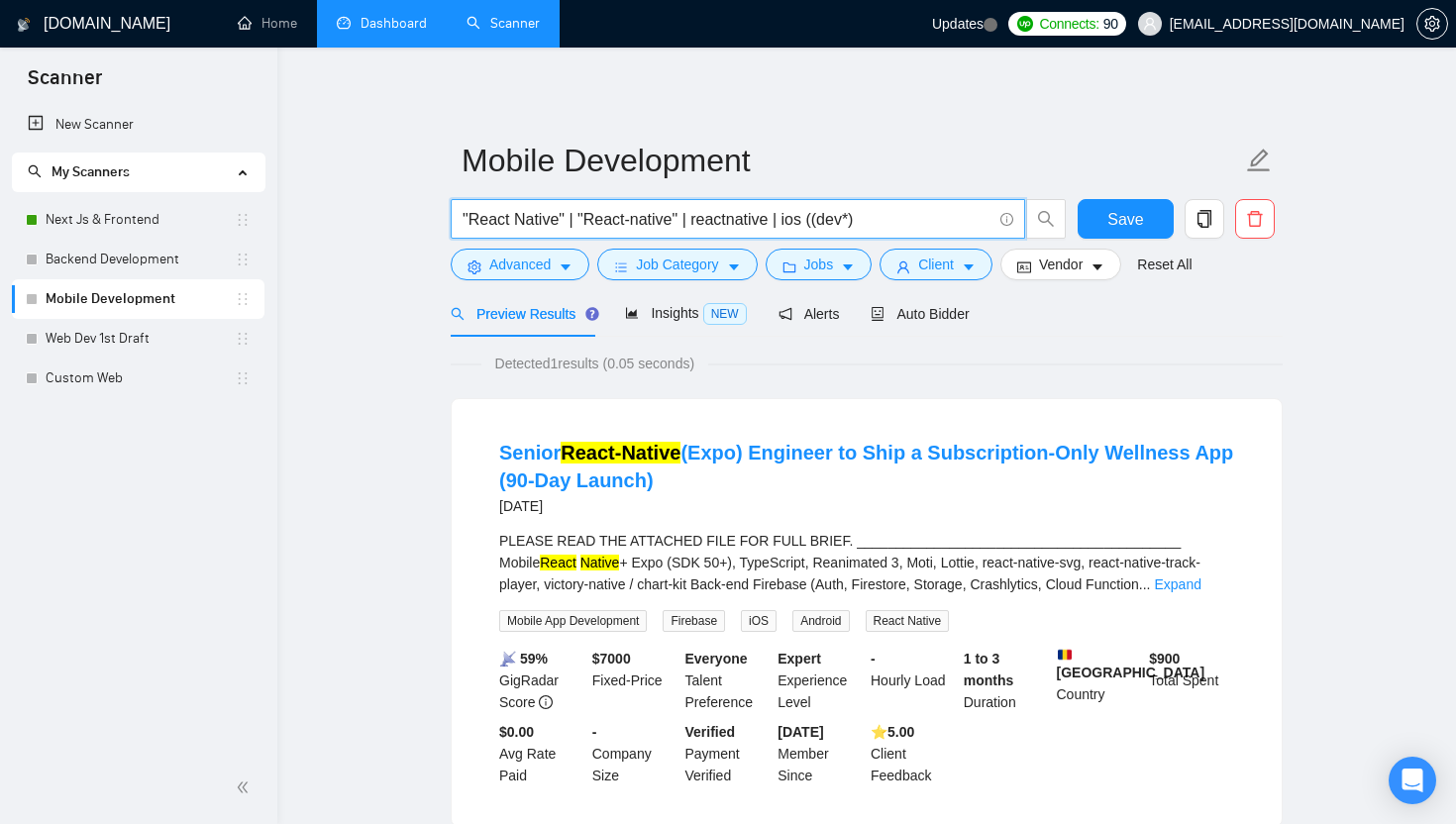 click on ""React Native" | "React-native" | reactnative | ios ((dev*)" at bounding box center (727, 219) 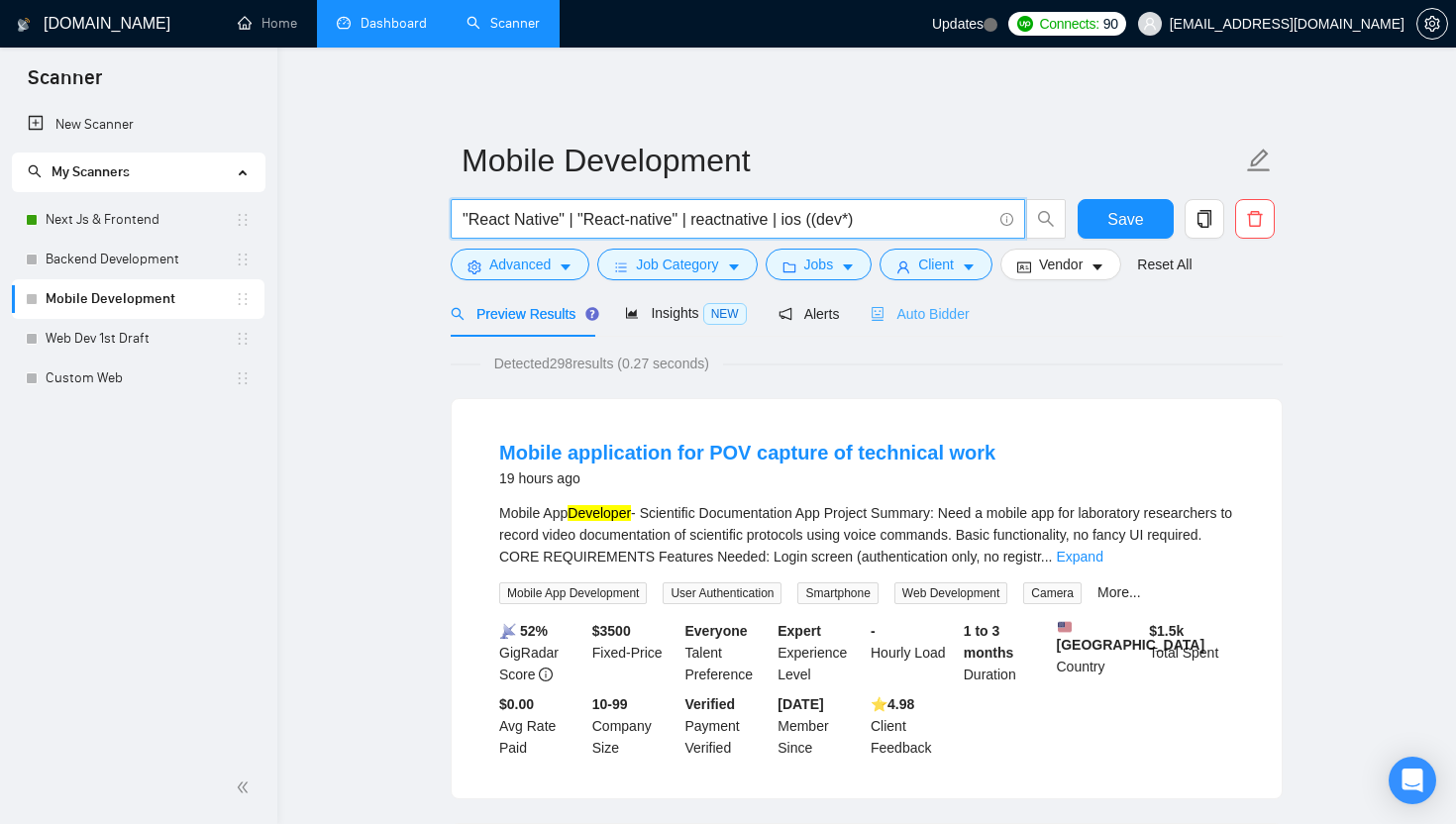 type on ""React Native" | "React-native" | reactnative | ios ((dev*)" 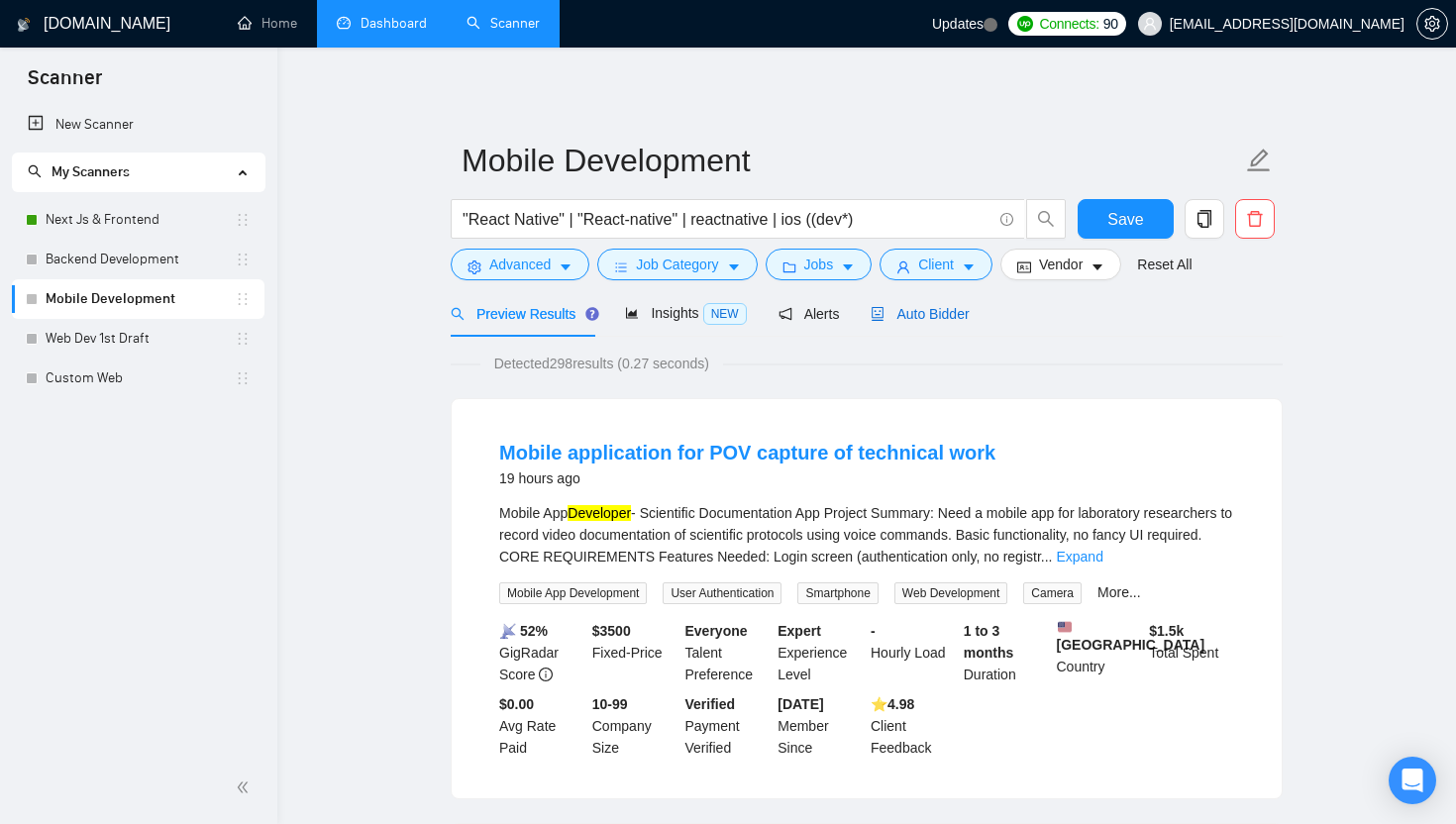 click on "Auto Bidder" at bounding box center (919, 314) 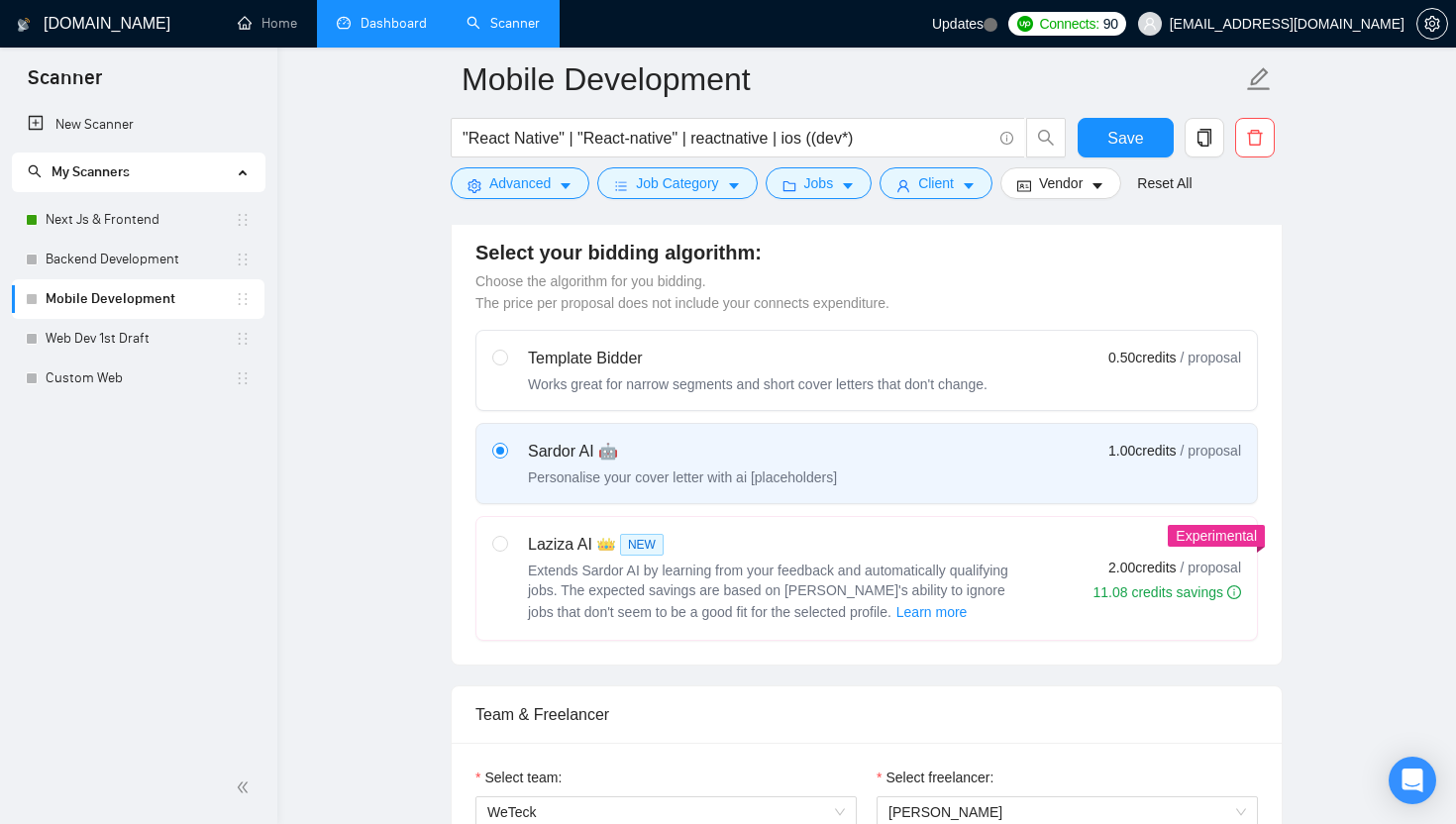 scroll, scrollTop: 0, scrollLeft: 0, axis: both 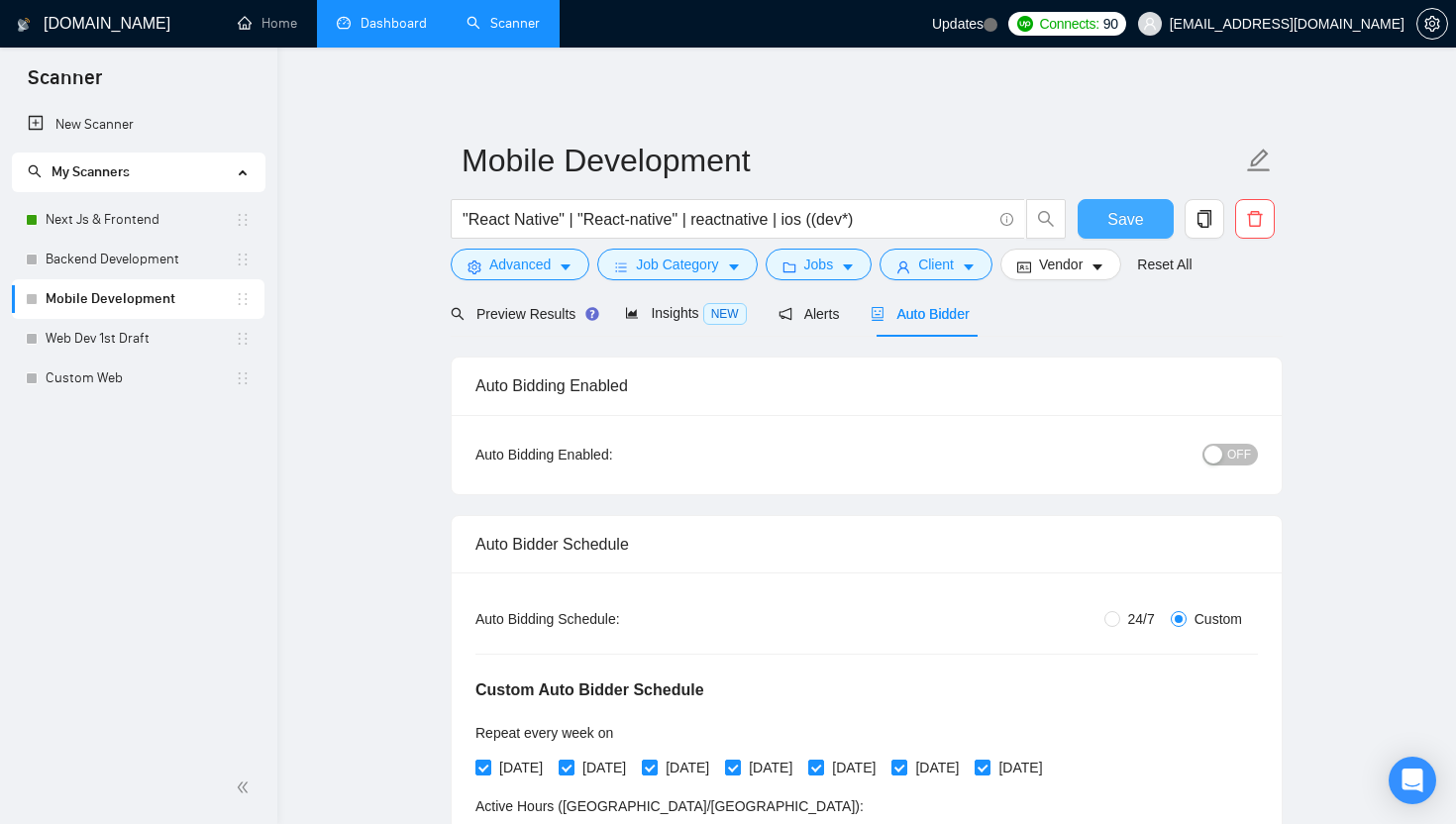 click on "Save" at bounding box center (1125, 219) 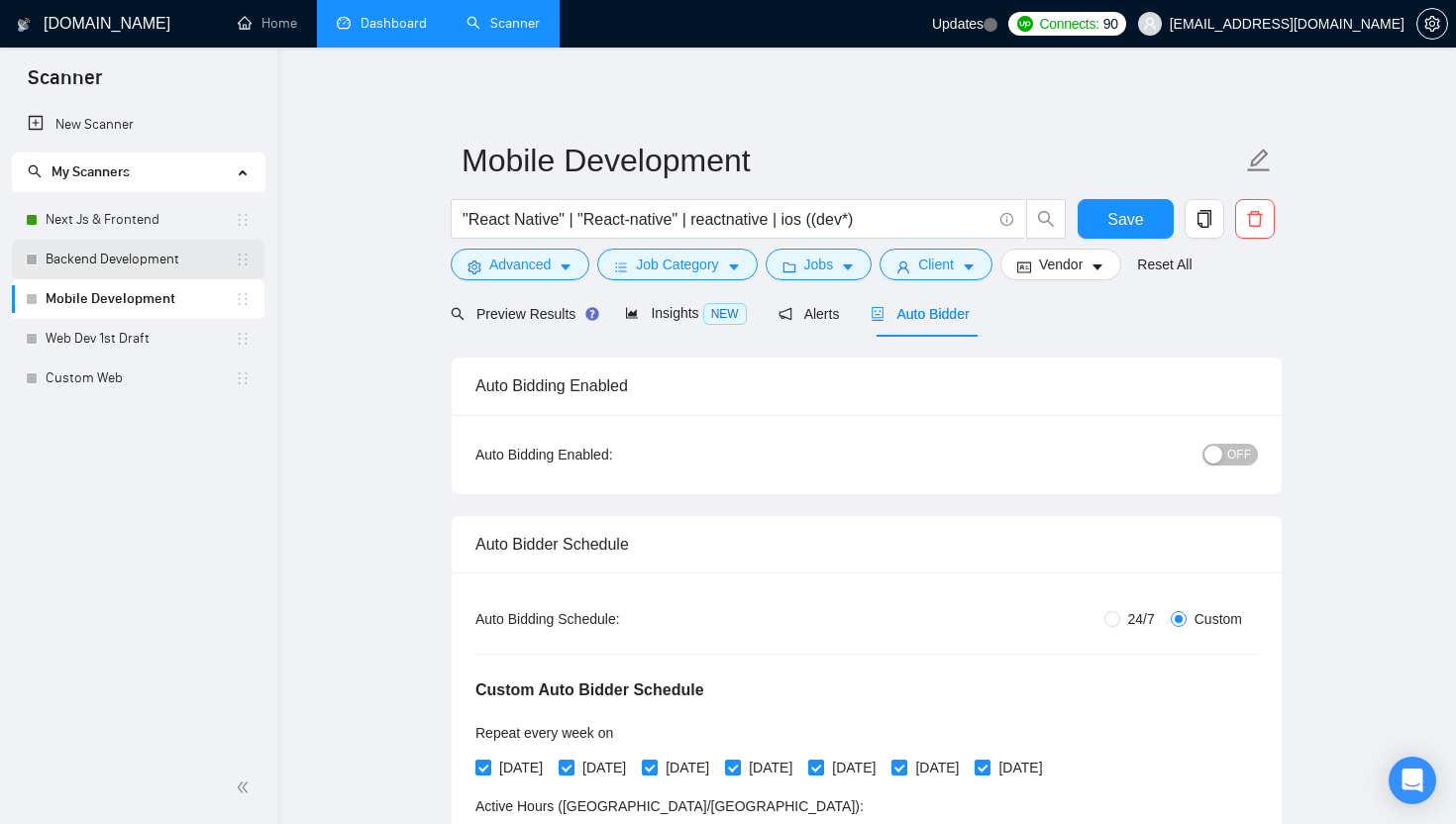 click on "Backend Development" at bounding box center (140, 259) 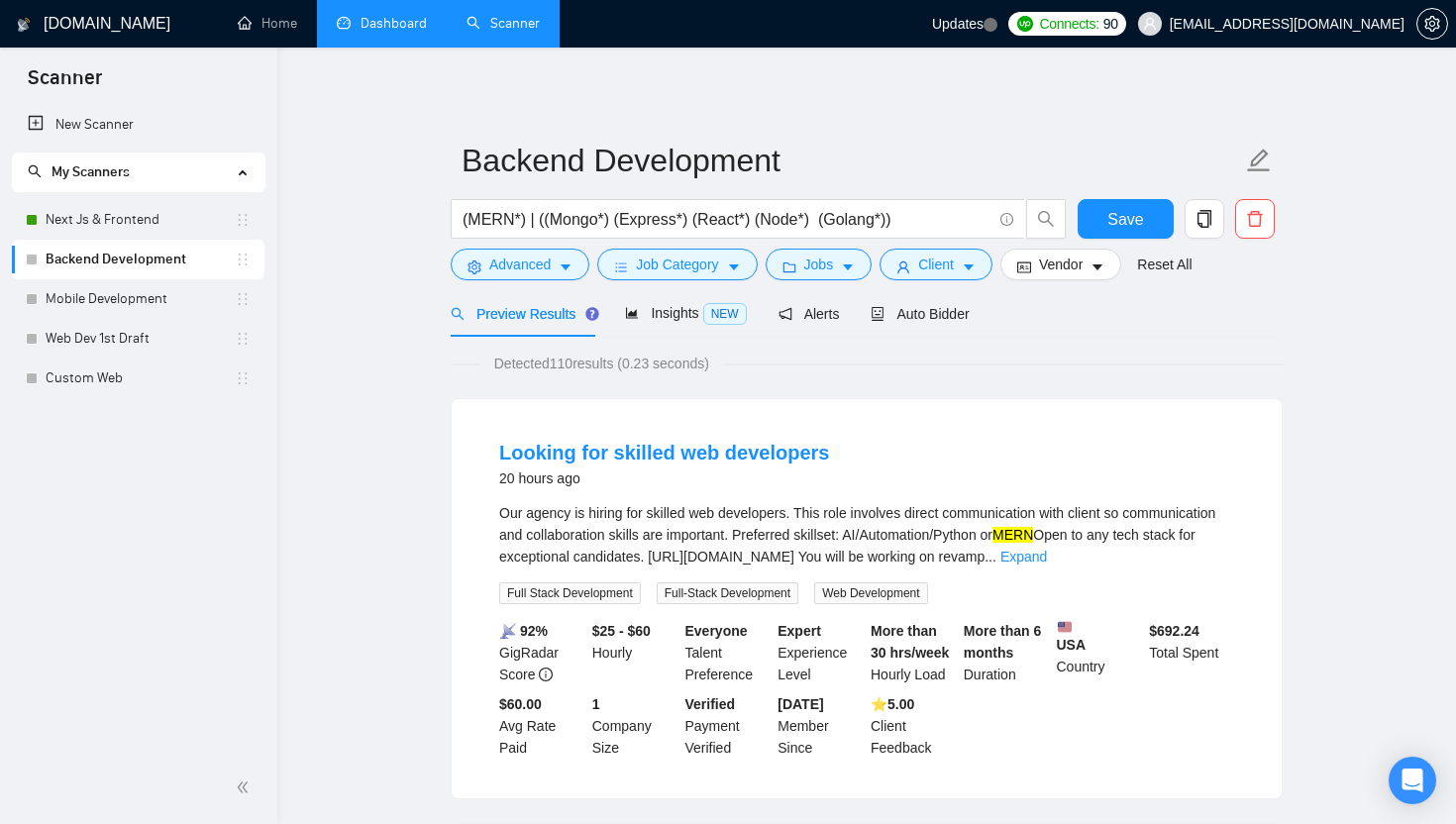 click on "Backend Development (MERN*) | ((Mongo*) (Express*) (React*) (Node*)  (Golang*)) Save Advanced   Job Category   Jobs   Client   Vendor   Reset All Preview Results Insights NEW Alerts Auto Bidder Detected   110  results   (0.23 seconds) Looking for skilled web developers 20 hours ago Our agency is hiring for skilled web developers.
This role involves direct communication with client so communication and collaboration skills are important.
Preferred skillset: AI/Automation/Python or  MERN
Open to any tech stack for exceptional candidates.
[URL][DOMAIN_NAME]
You will be working on revamp ... Expand Full Stack Development Full-Stack Development Web Development 📡   92% GigRadar Score   $25 - $60 Hourly Everyone Talent Preference Expert Experience Level More than 30 hrs/week Hourly Load More than 6 months Duration   [GEOGRAPHIC_DATA] Country $ 692.24 Total Spent $60.00 Avg Rate Paid 1 Company Size Verified Payment Verified [DATE] Member Since ⭐️  5.00 Client Feedback MERN a day ago MERN ... Expand React" at bounding box center (867, 2378) 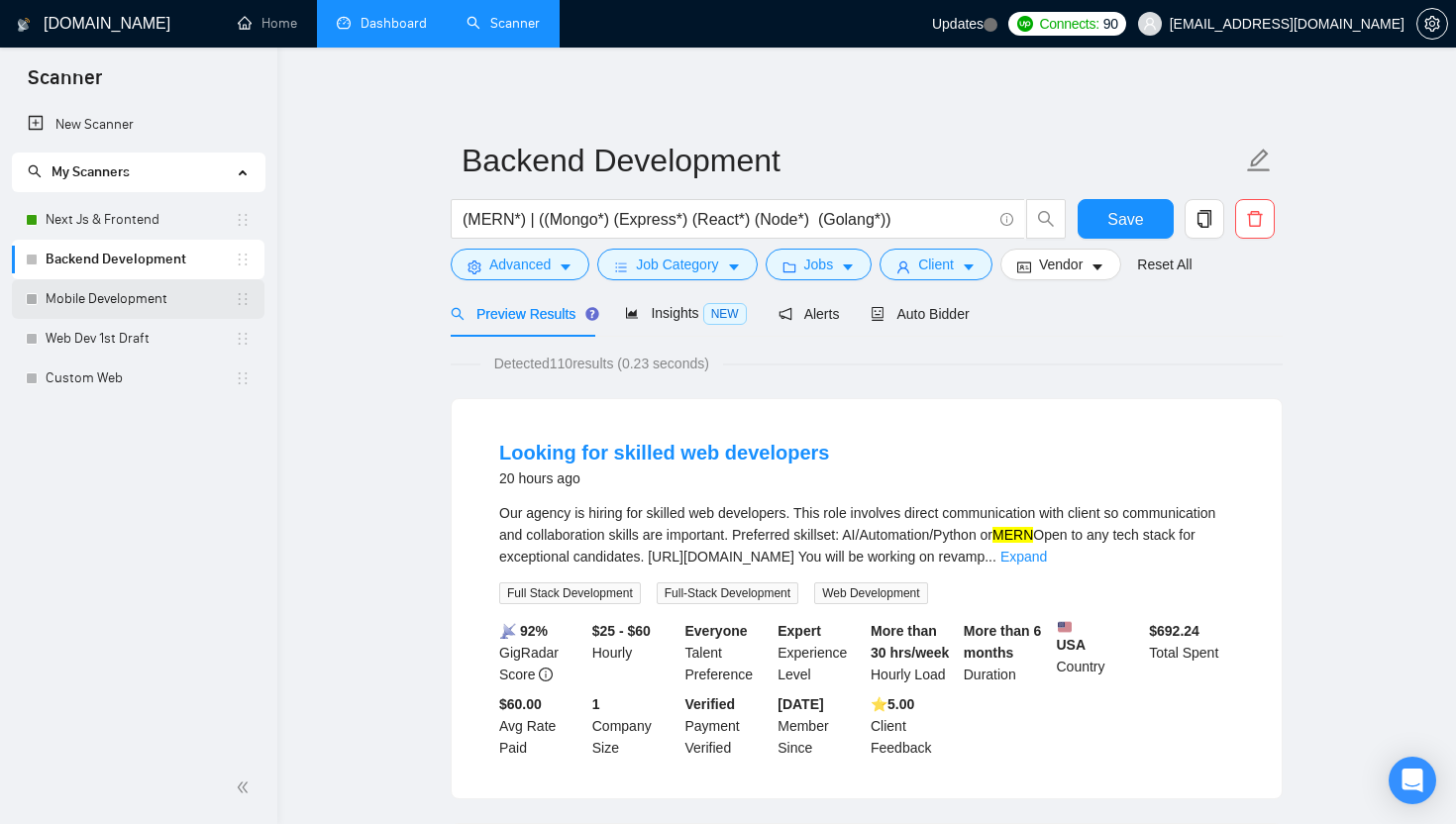 click on "Mobile Development" at bounding box center (140, 299) 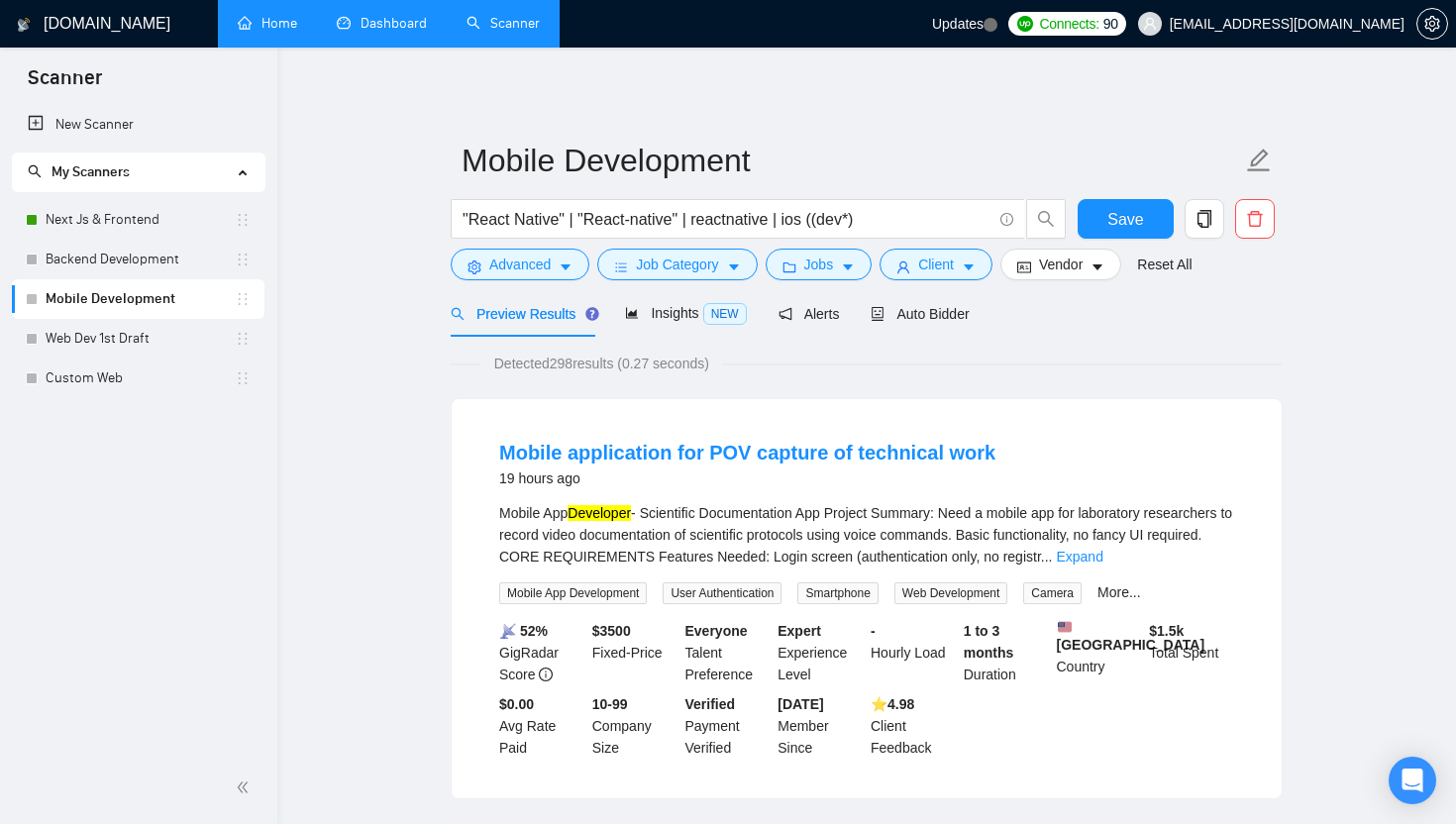click on "Home" at bounding box center [267, 23] 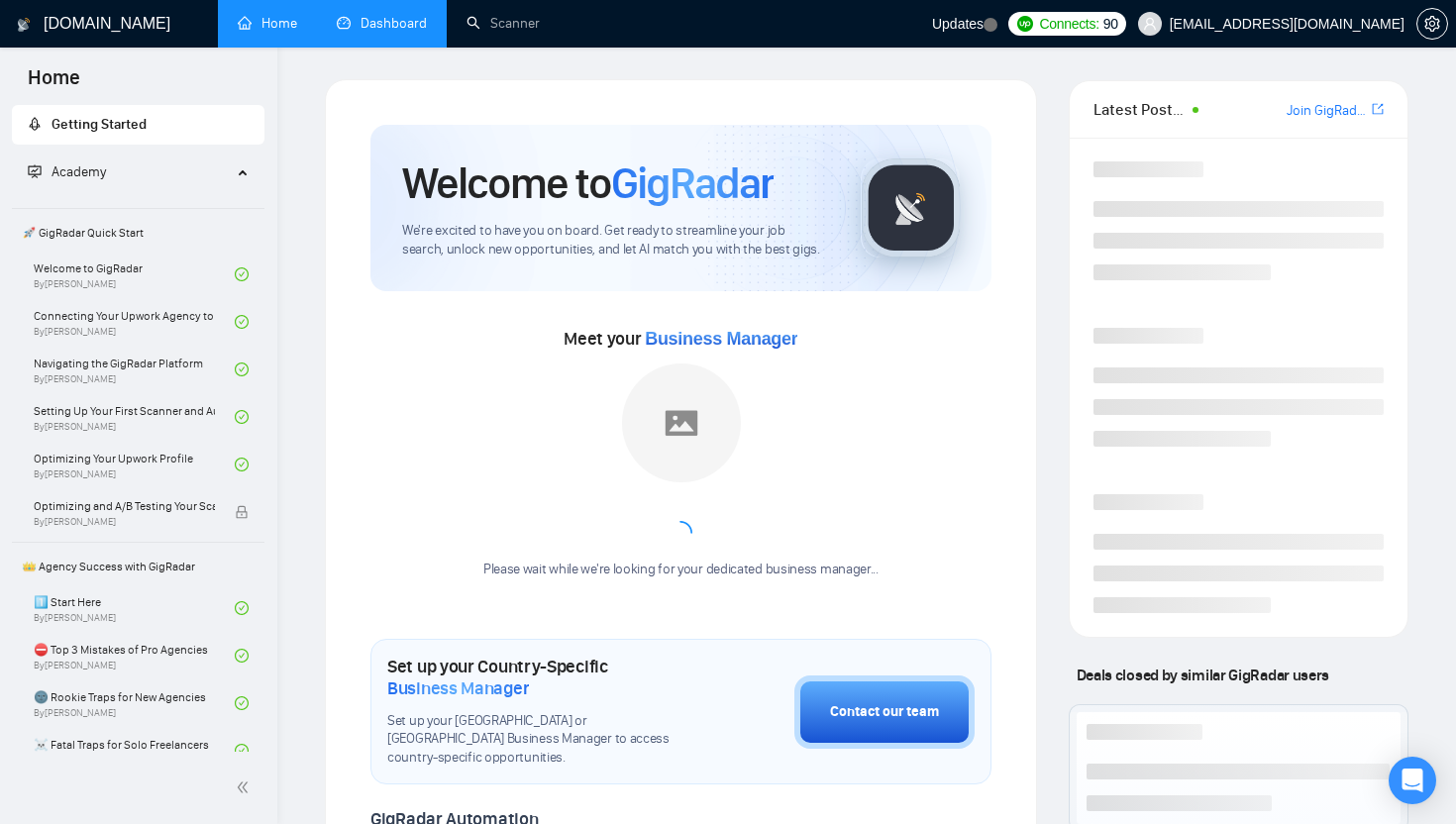 click on "Dashboard" at bounding box center (381, 23) 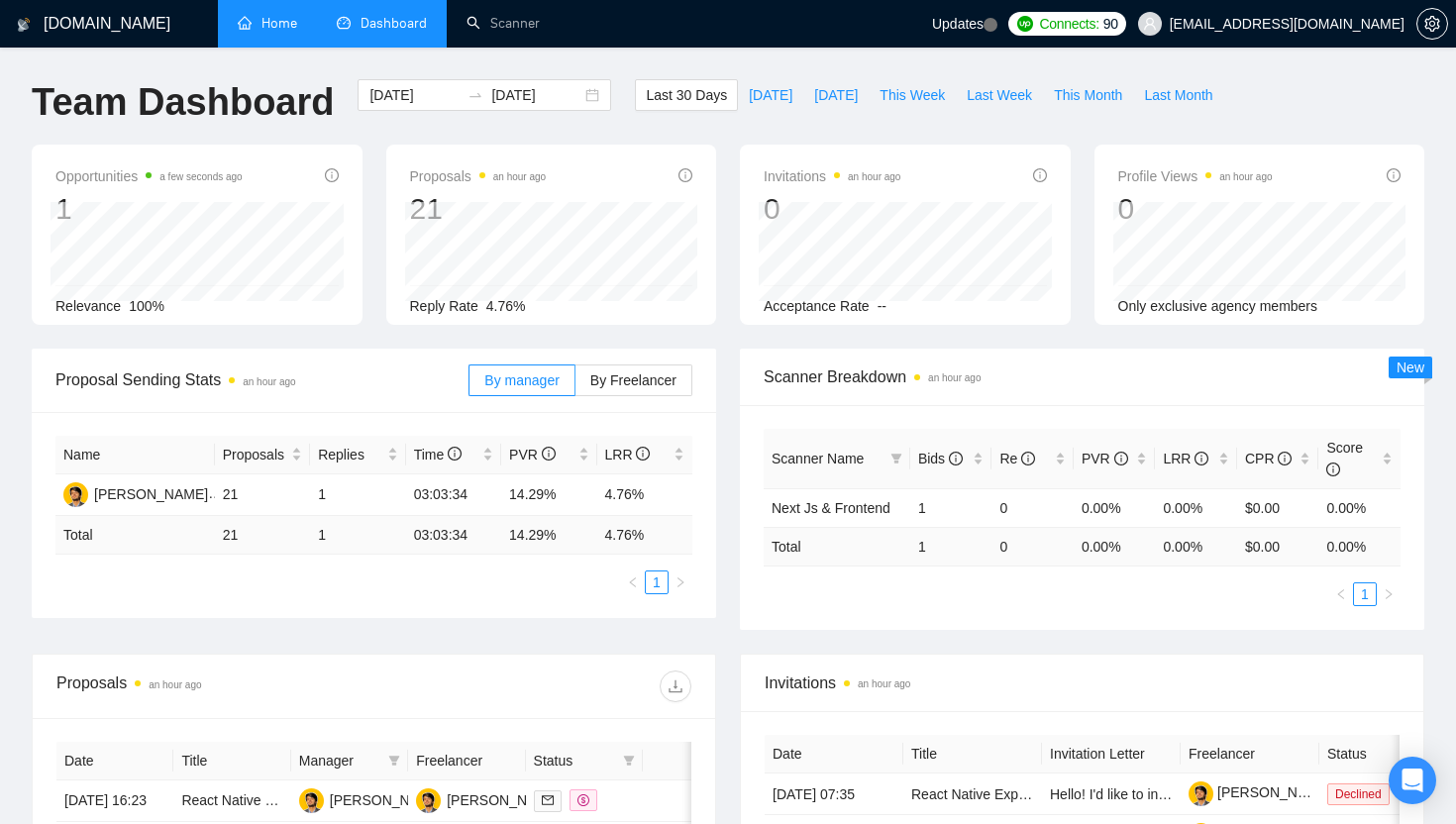 click on "Home" at bounding box center (267, 23) 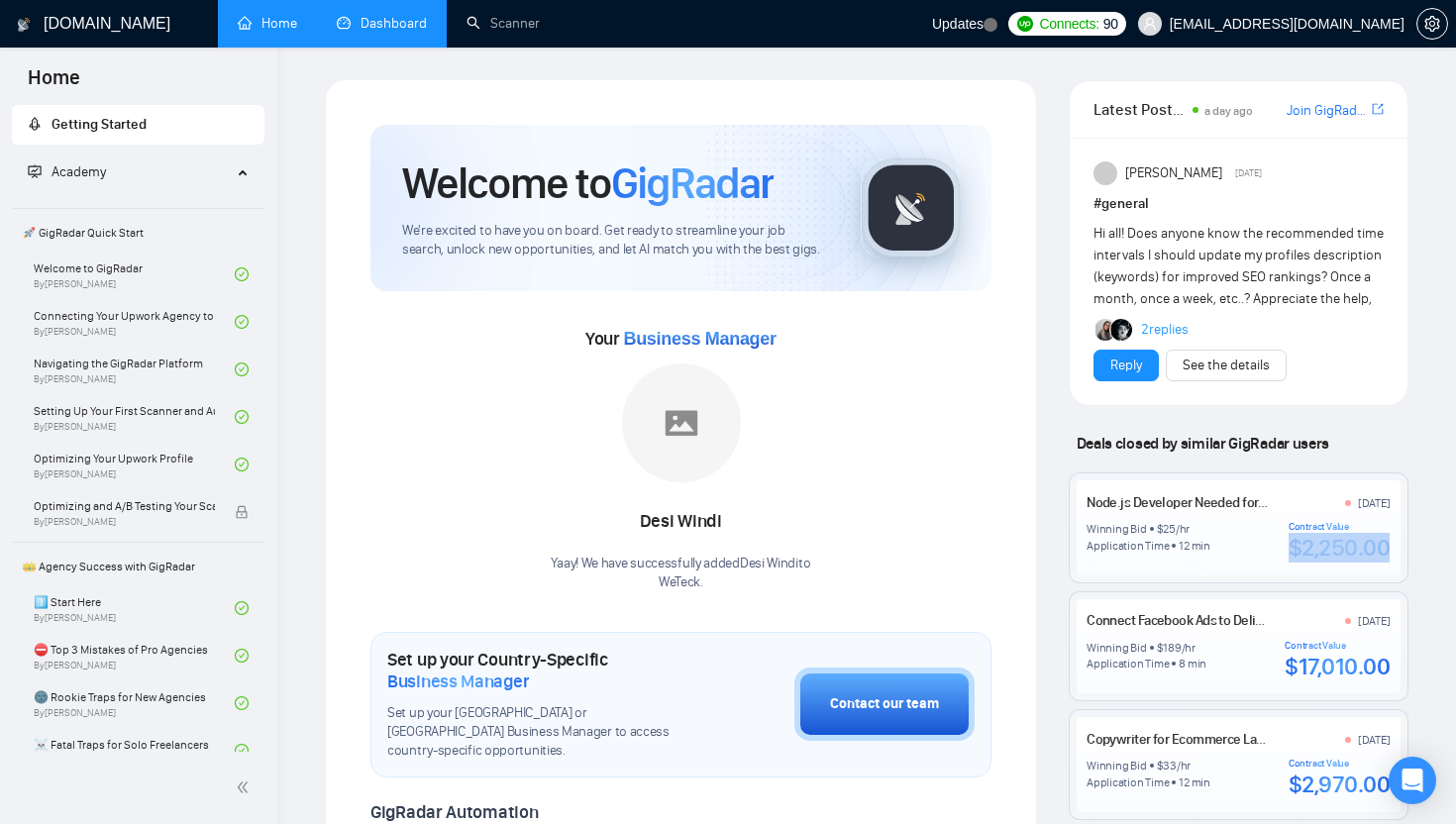 drag, startPoint x: 1284, startPoint y: 559, endPoint x: 1394, endPoint y: 559, distance: 110 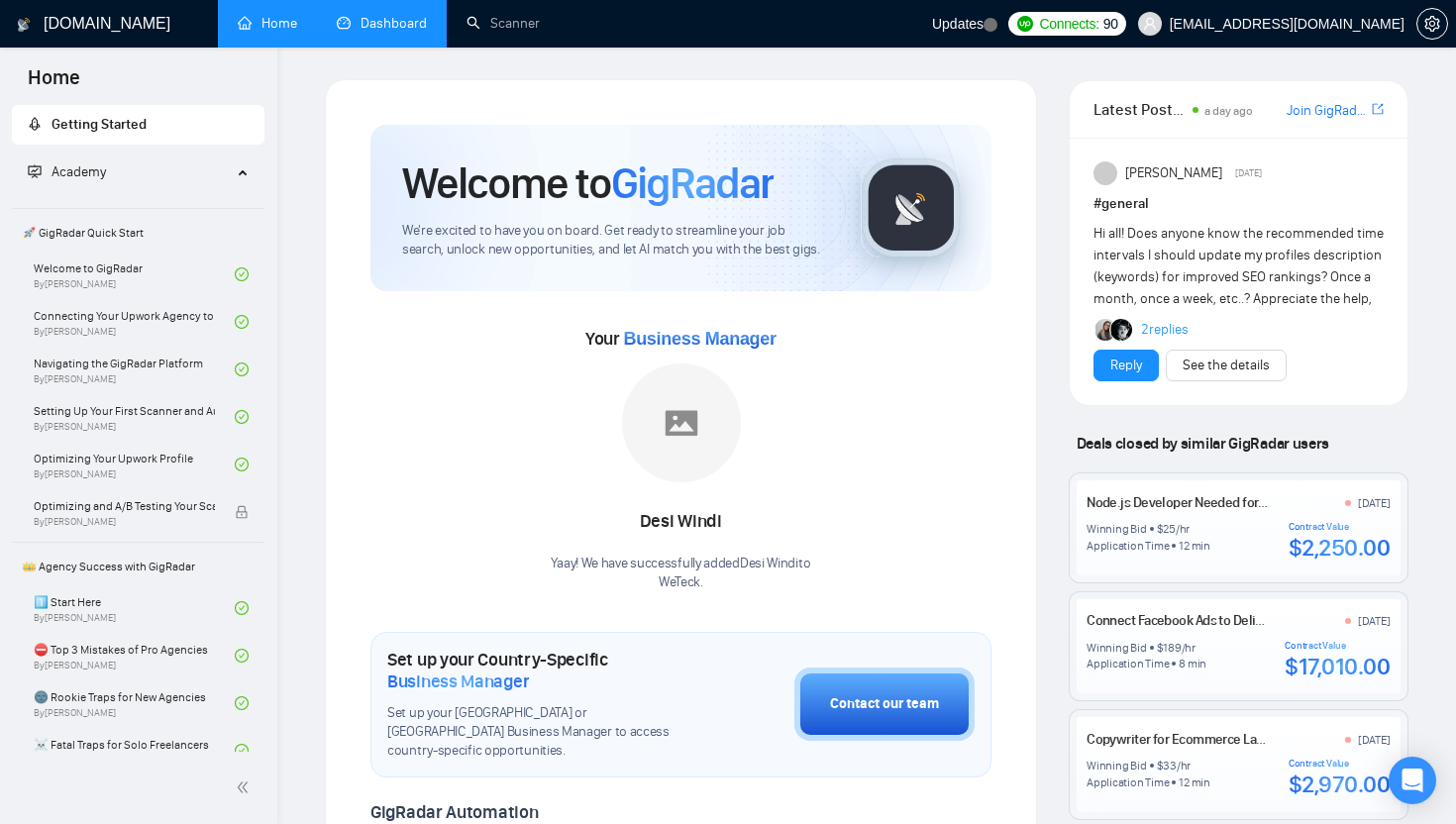 click on "[DOMAIN_NAME] Home Dashboard Scanner Updates
Connects: 90 [EMAIL_ADDRESS][DOMAIN_NAME] Welcome to  GigRadar We're excited to have you on board. Get ready to streamline your job search, unlock new opportunities, and let AI match you with the best gigs. Your   Business Manager [PERSON_NAME] Yaay! We have successfully added  Desi [PERSON_NAME]  to   WeTeck . Set up your Country-Specific  Business Manager Set up your United States or [GEOGRAPHIC_DATA] Business Manager to access country-specific opportunities. Contact our team GigRadar Automation Set Up a   Scanner Enable the scanner for AI matching and real-time job alerts. Enable   Opportunity Alerts Keep updated on top matches and new jobs. Enable   Automatic Proposal Send Never miss any opportunities. GigRadar Community Join GigRadar   Community Connect with the GigRadar Slack Community for updates, job opportunities, partnerships, and support. Make your   First Post Make your first post on GigRadar community. Explore #" at bounding box center (867, 827) 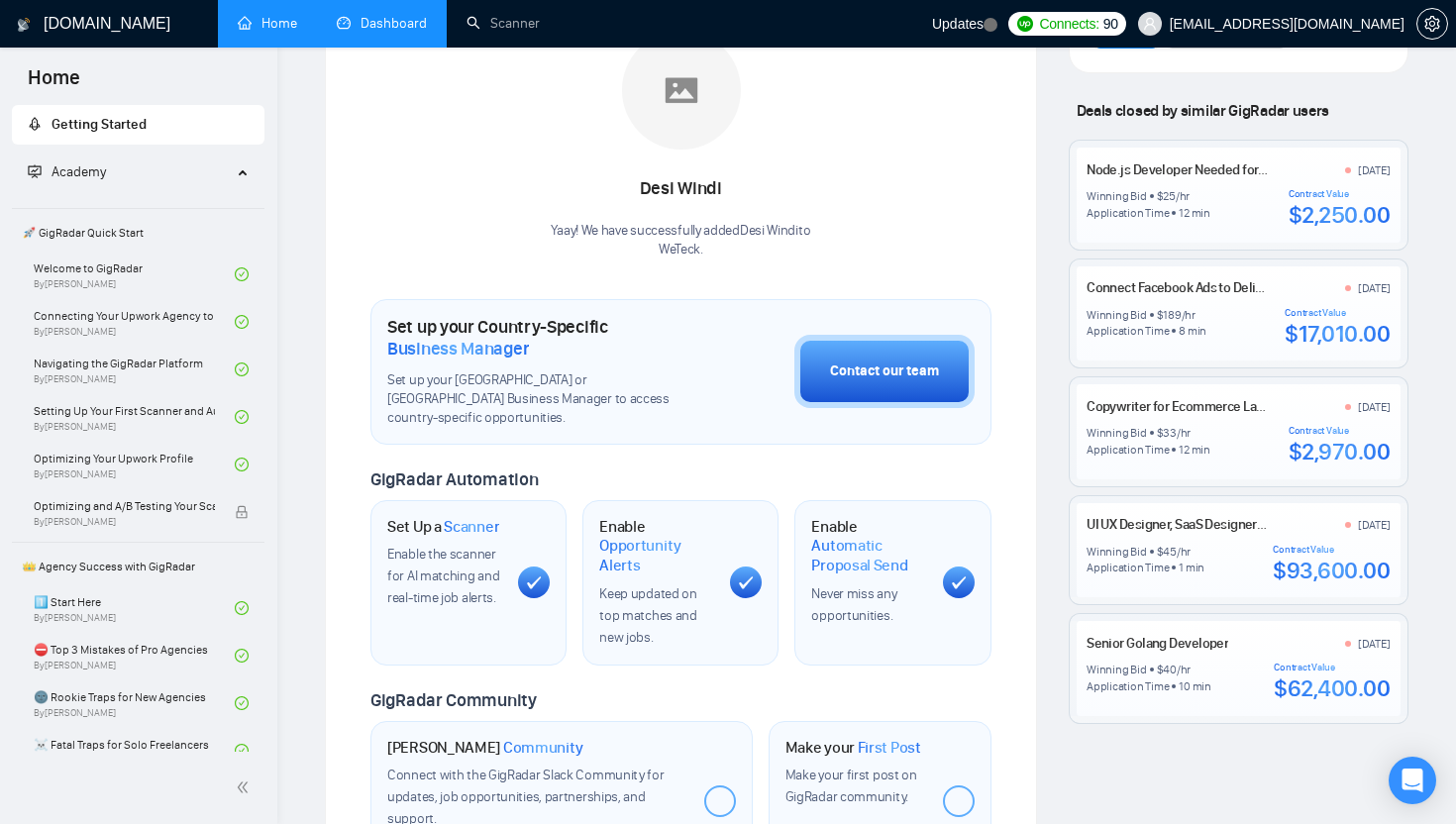 scroll, scrollTop: 347, scrollLeft: 0, axis: vertical 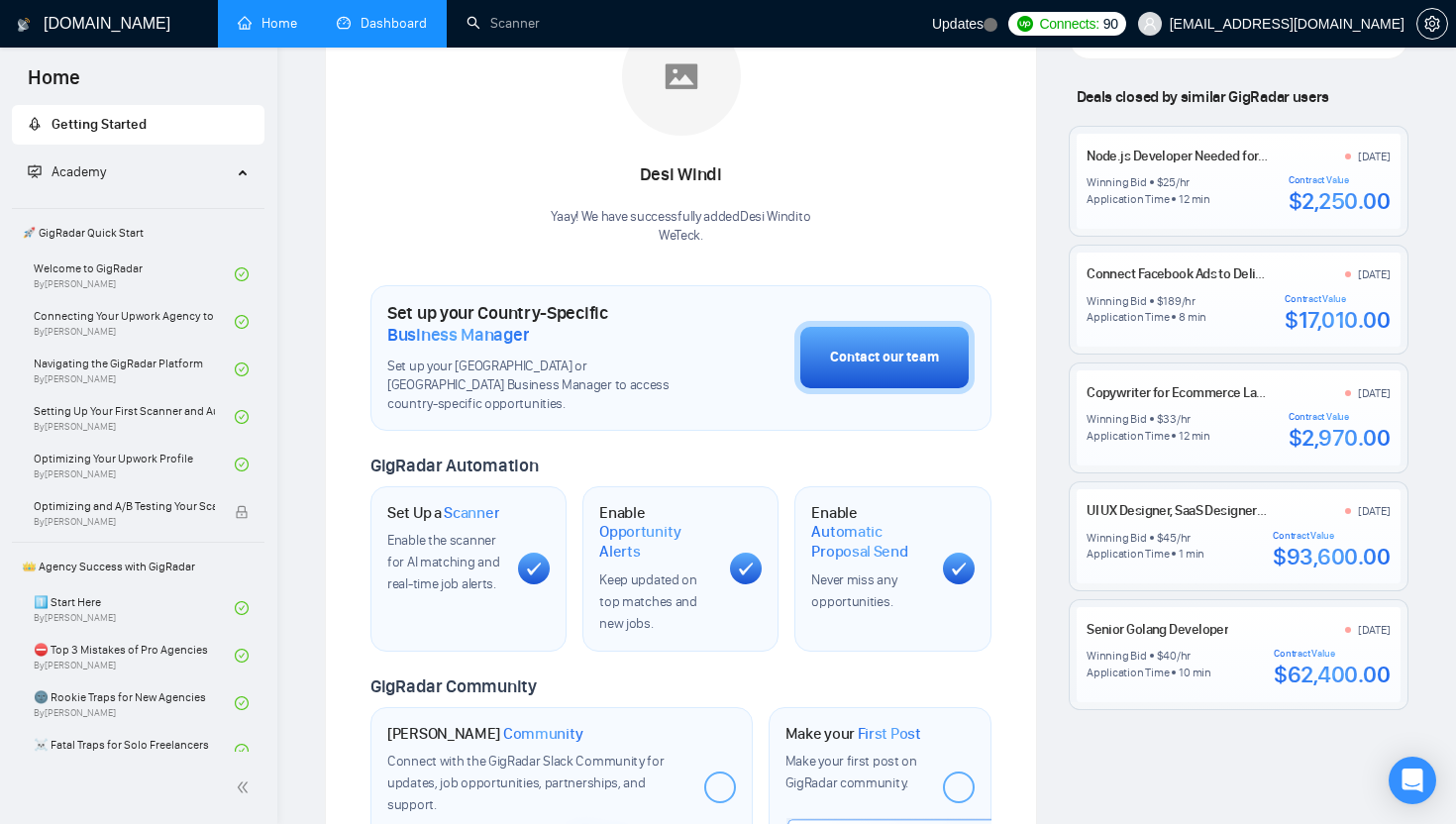 click on "$93,600.00" at bounding box center [1331, 557] 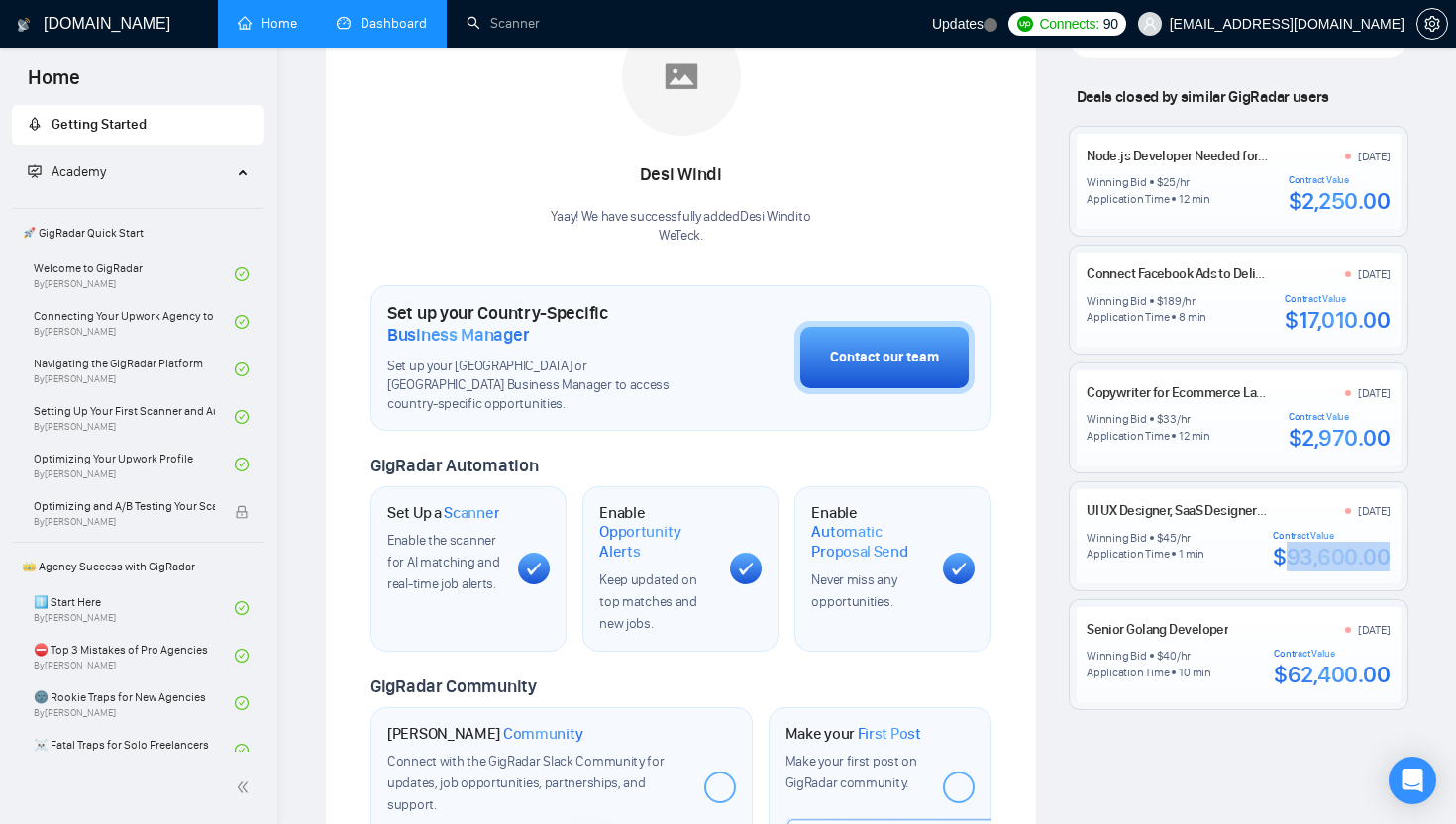 click on "$93,600.00" at bounding box center [1331, 557] 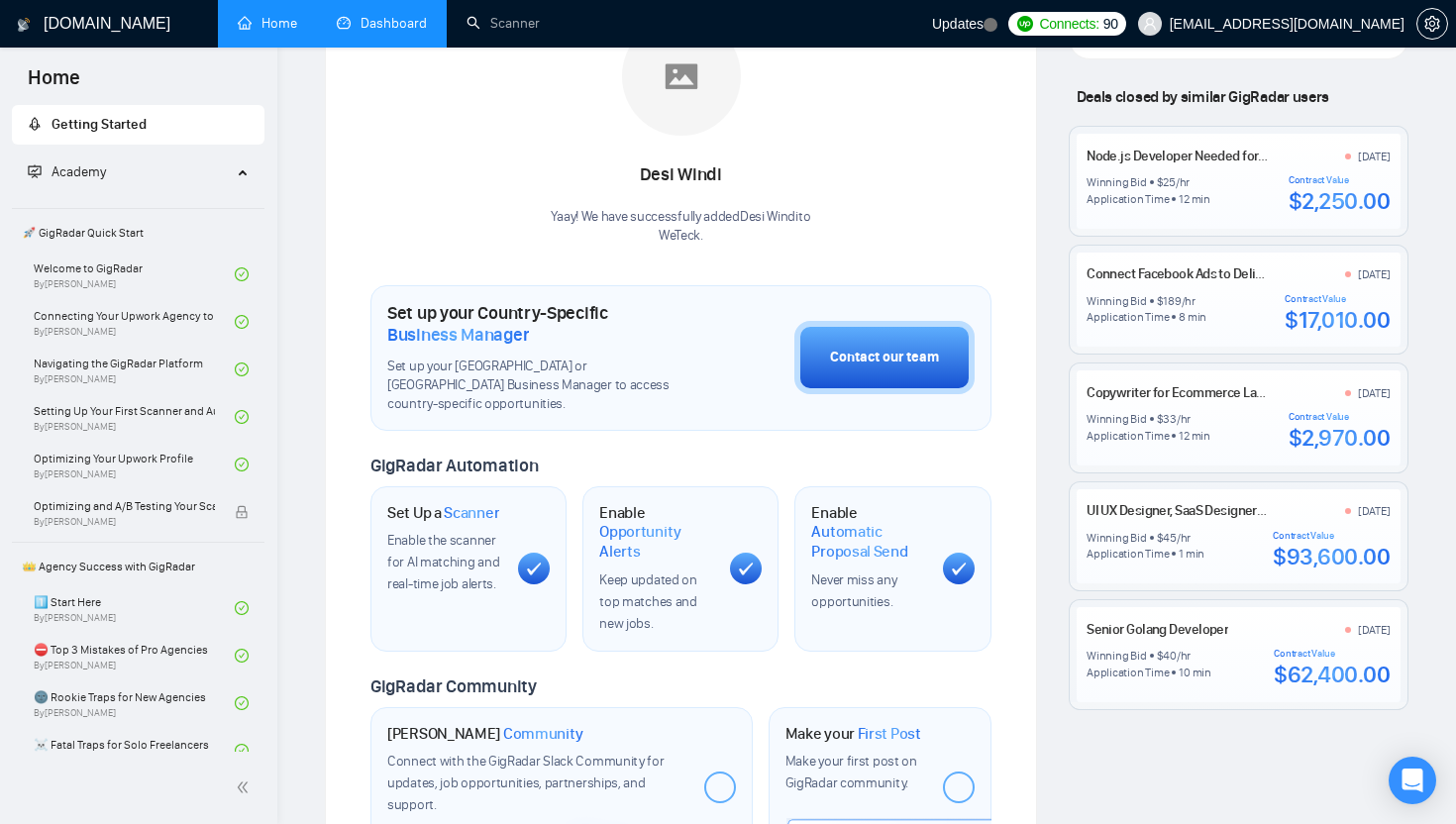 click on "Latest Posts from the GigRadar Community a day ago [PERSON_NAME] Slack Community [PERSON_NAME] [DATE] # general Hi all! Does anyone know the recommended time intervals I should update my profiles description (keywords) for improved SEO rankings? Once a month, once a week, etc..? Appreciate the help, 2  replies Reply See the details Deals closed by similar GigRadar users Node.js Developer Needed for User Module Completion [DATE] Winning Bid $ 25 /hr Application Time 12 min Contract Value $2,250.00 Connect Facebook Ads to  Deliver Leads into HubSpot Account Maybe Using Zapier [DATE] Winning Bid $ 189 /hr Application Time 8 min Contract Value $17,010.00 Copywriter for Ecommerce Landing Page (pickleball brand) [DATE] Winning Bid $ 33 /hr Application Time 12 min Contract Value $2,970.00 UI UX Designer, SaaS Designer for Web App [DATE] Winning Bid $ 45 /hr Application Time 1 min Contract Value $93,600.00 Senior Golang Developer [DATE] Winning Bid $ 40 /hr Application Time 10 min Contract Value" at bounding box center [1238, 444] 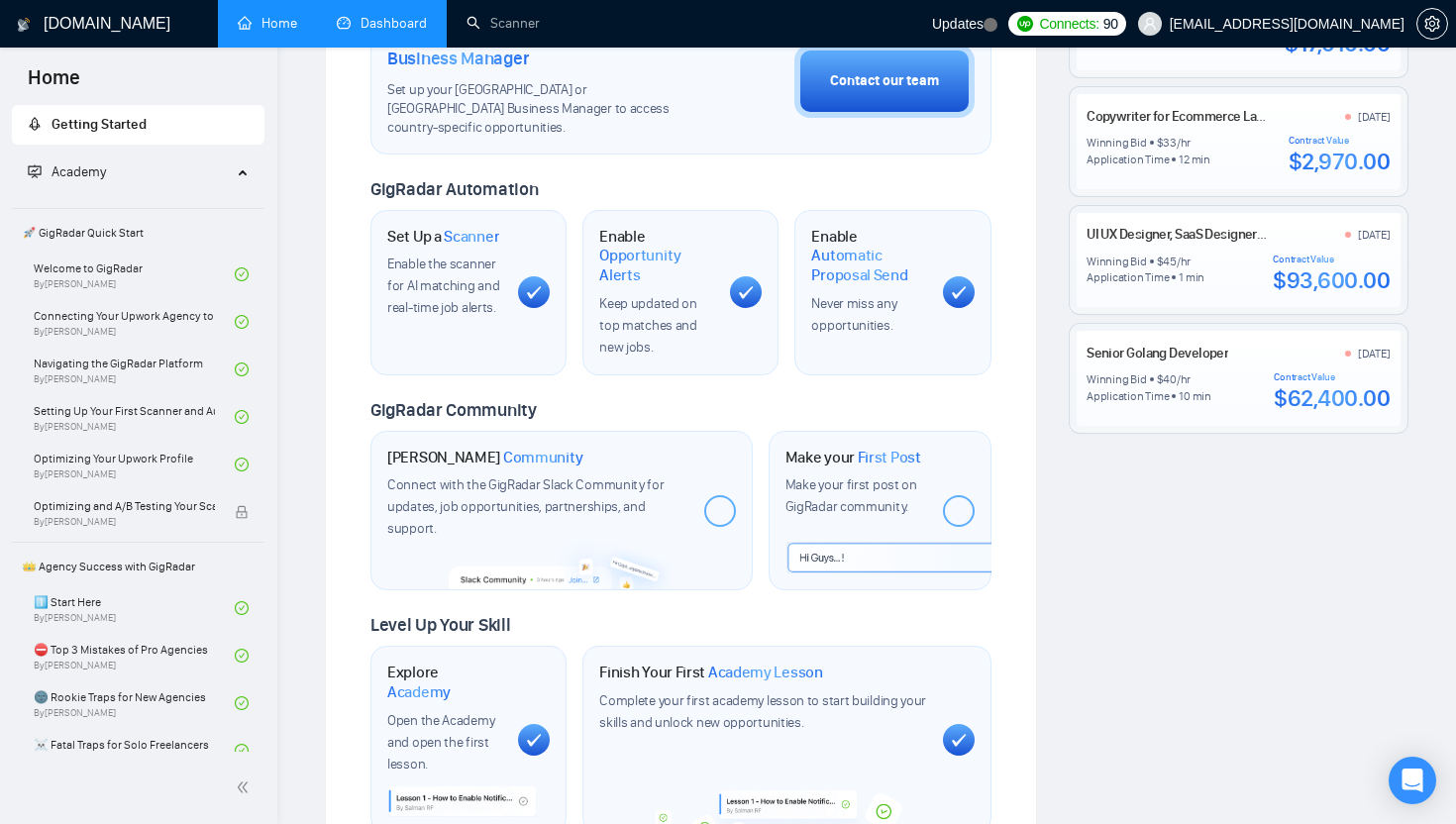 scroll, scrollTop: 0, scrollLeft: 0, axis: both 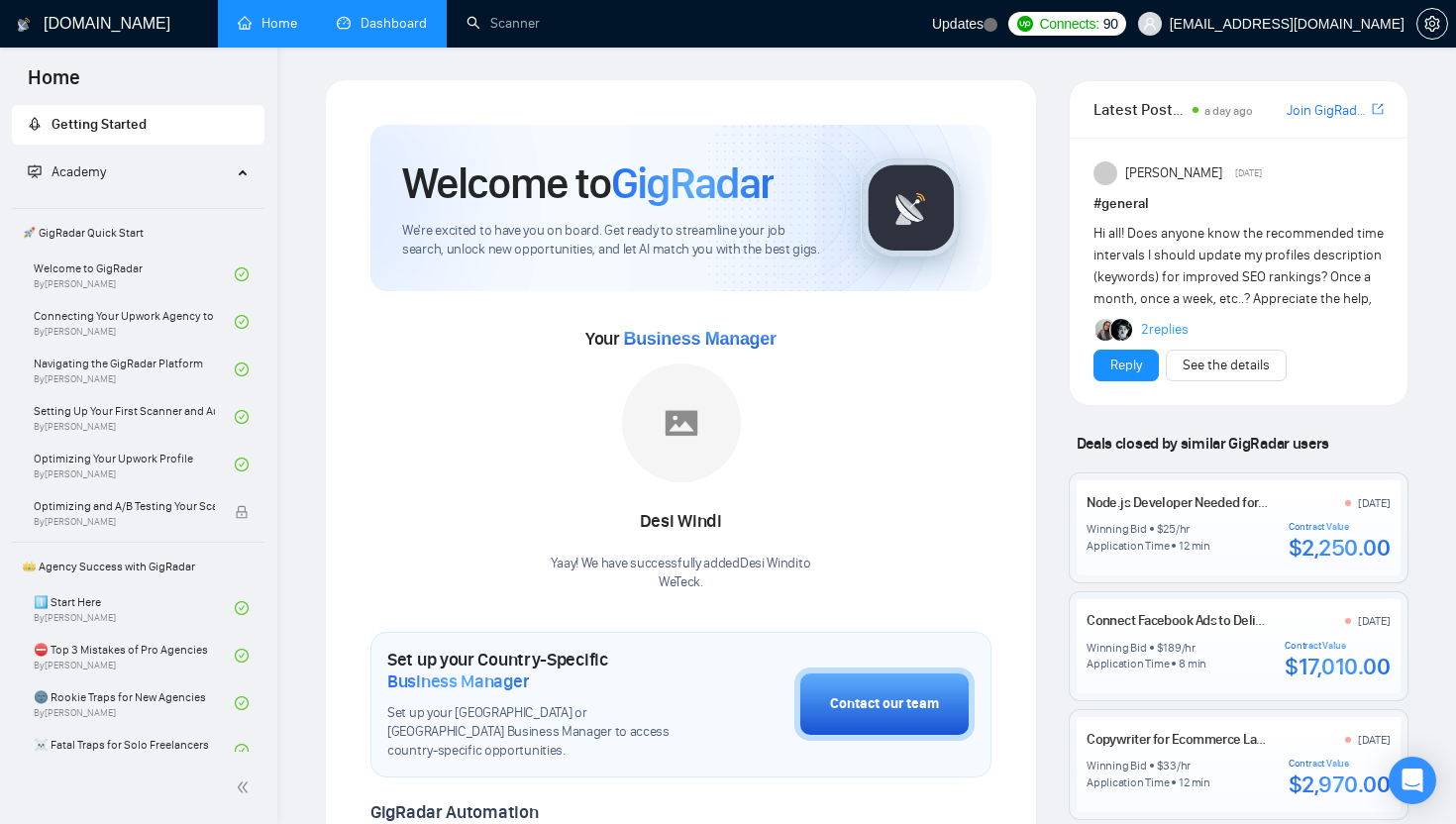 click on "Dashboard" at bounding box center (381, 23) 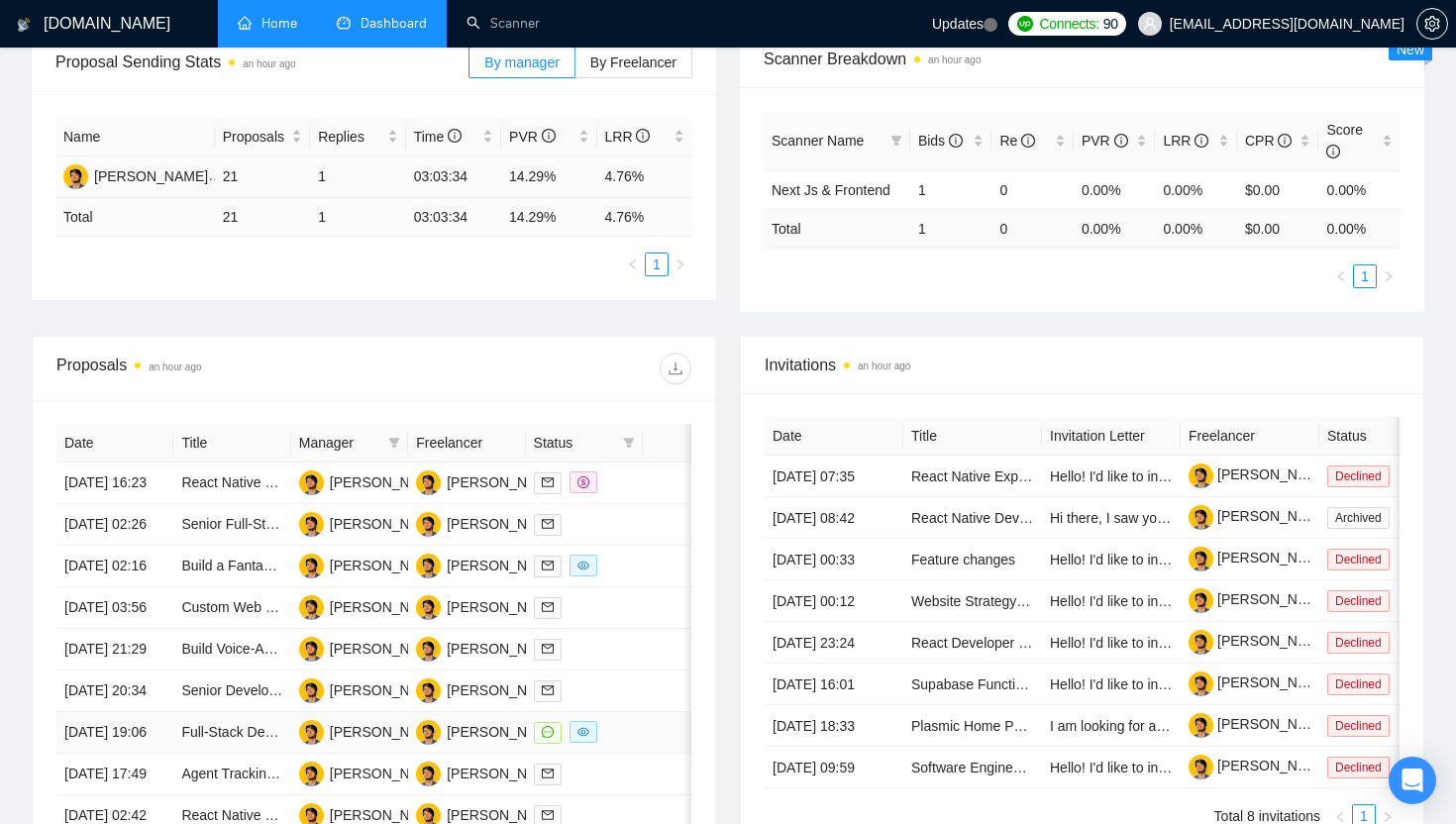 scroll, scrollTop: 316, scrollLeft: 0, axis: vertical 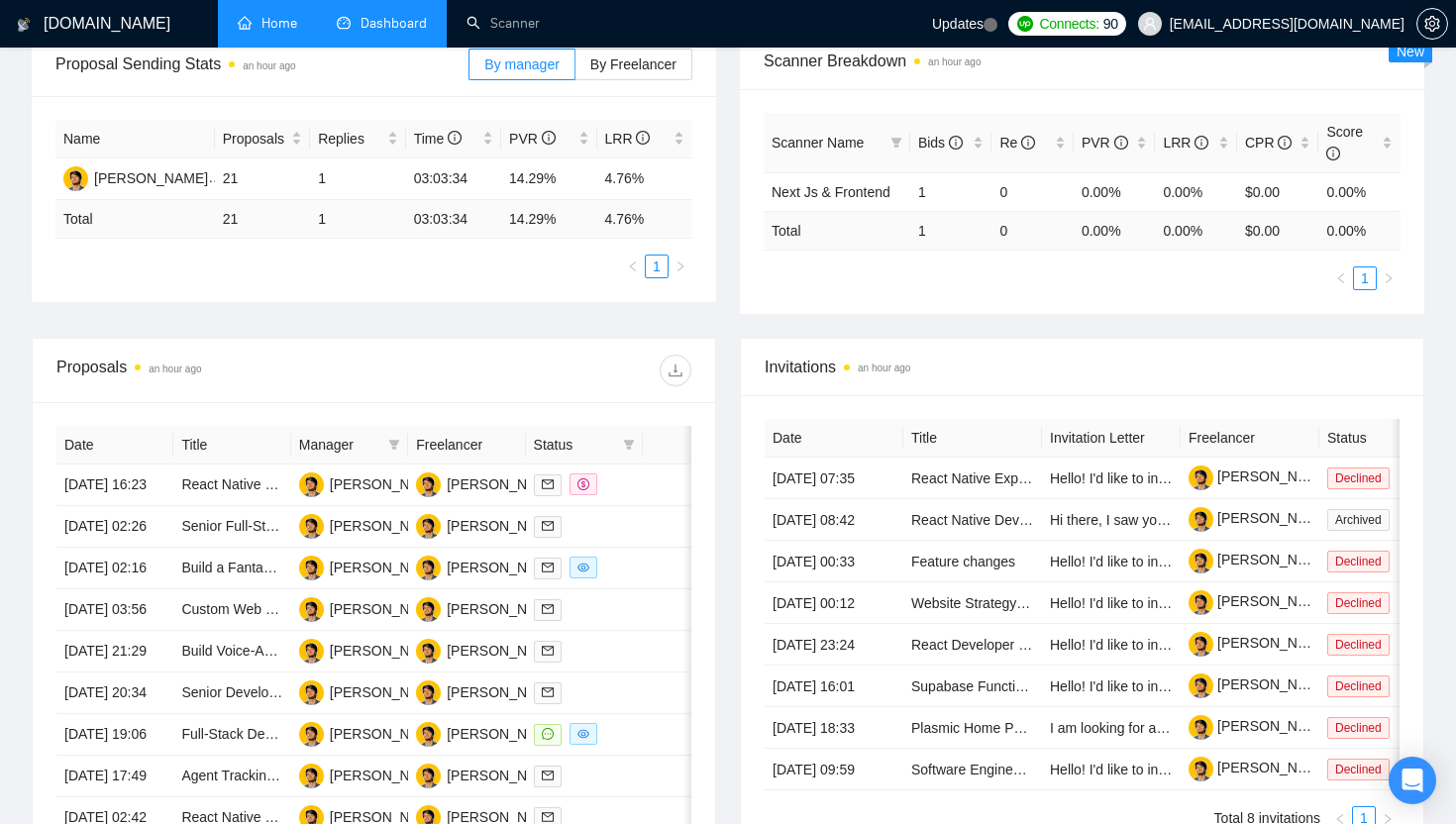 click on "Manager" at bounding box center [340, 445] 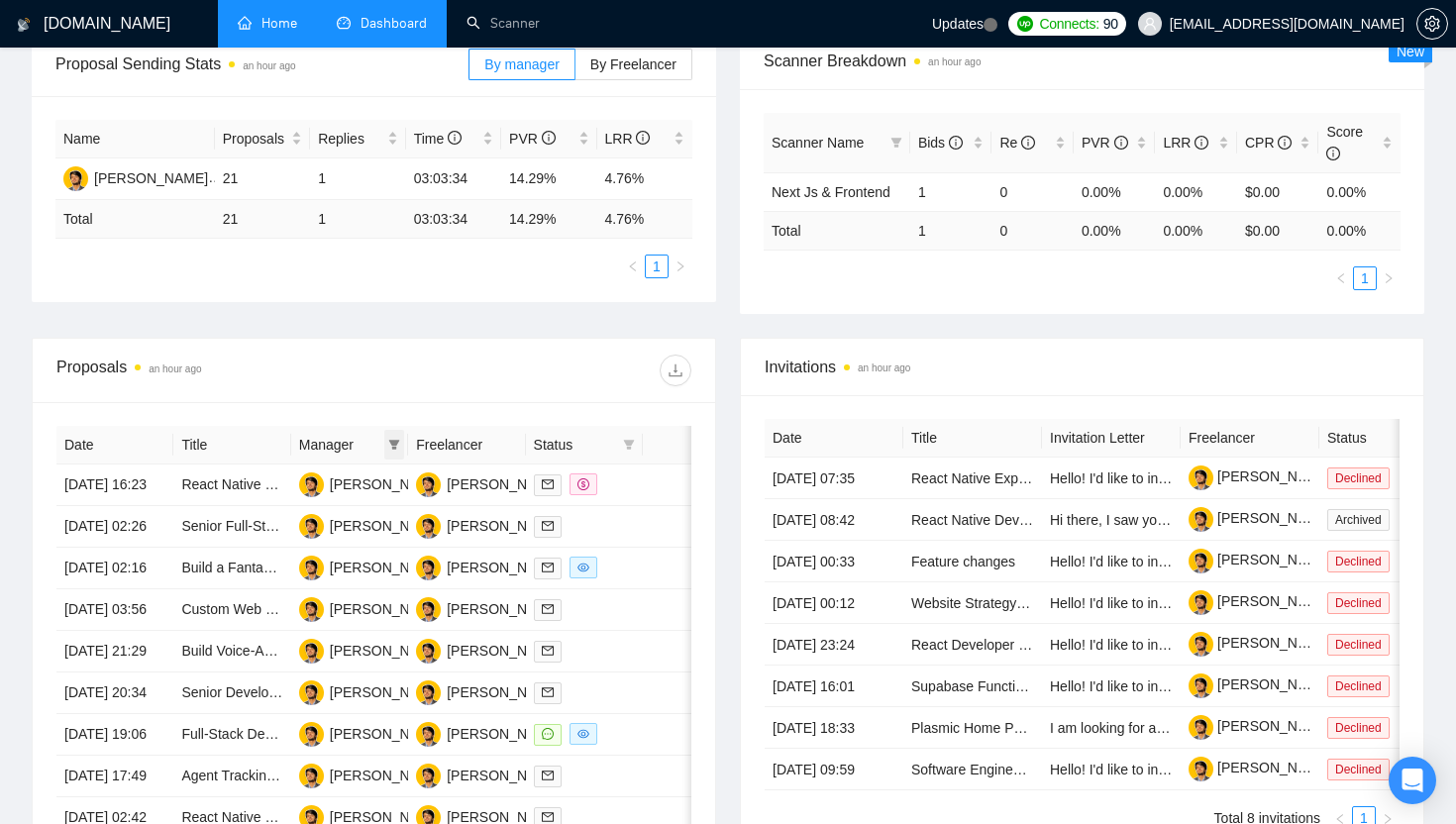 click at bounding box center (394, 445) 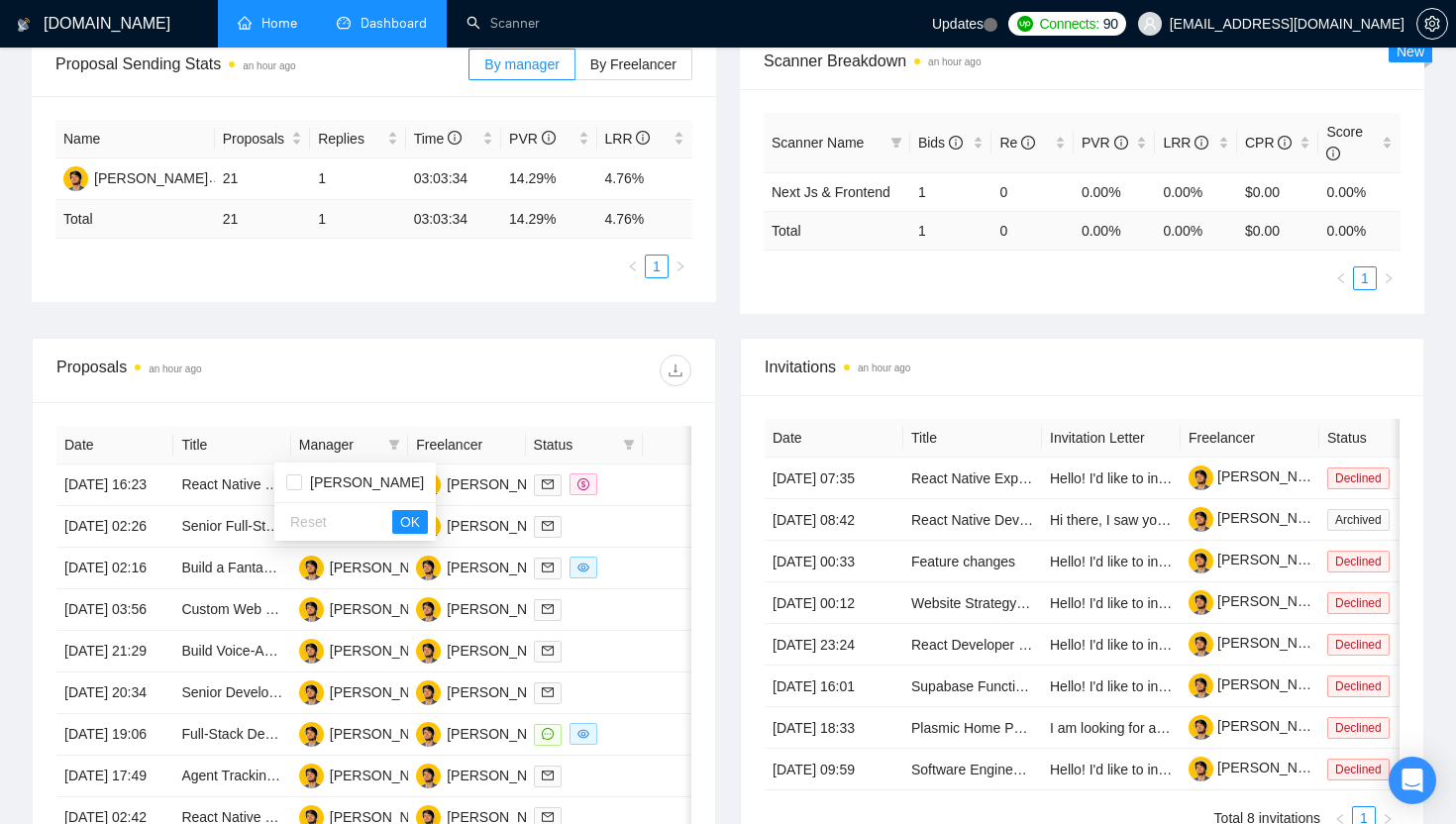 click on "Proposals an hour ago" at bounding box center (373, 370) 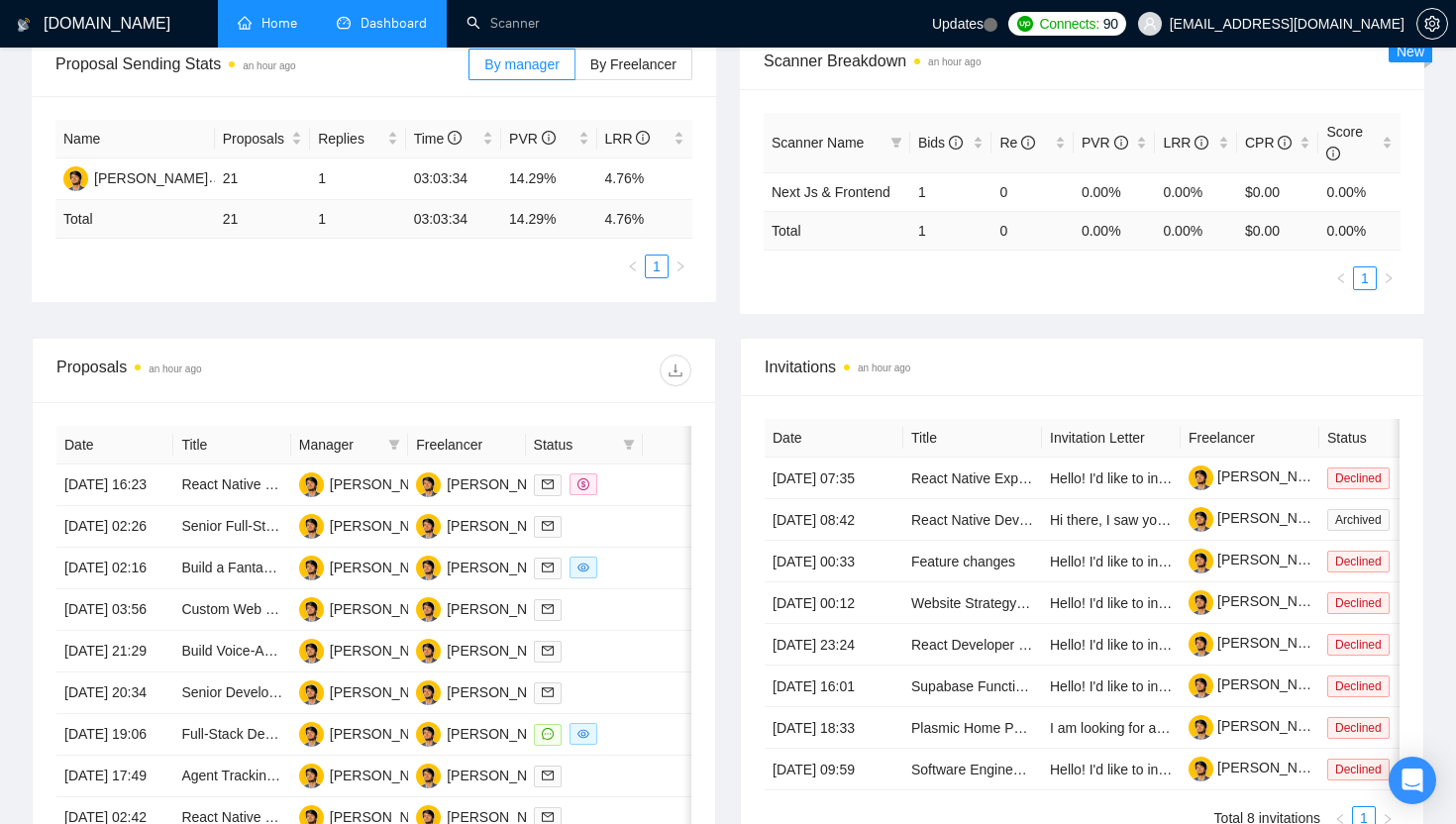 scroll, scrollTop: 0, scrollLeft: 0, axis: both 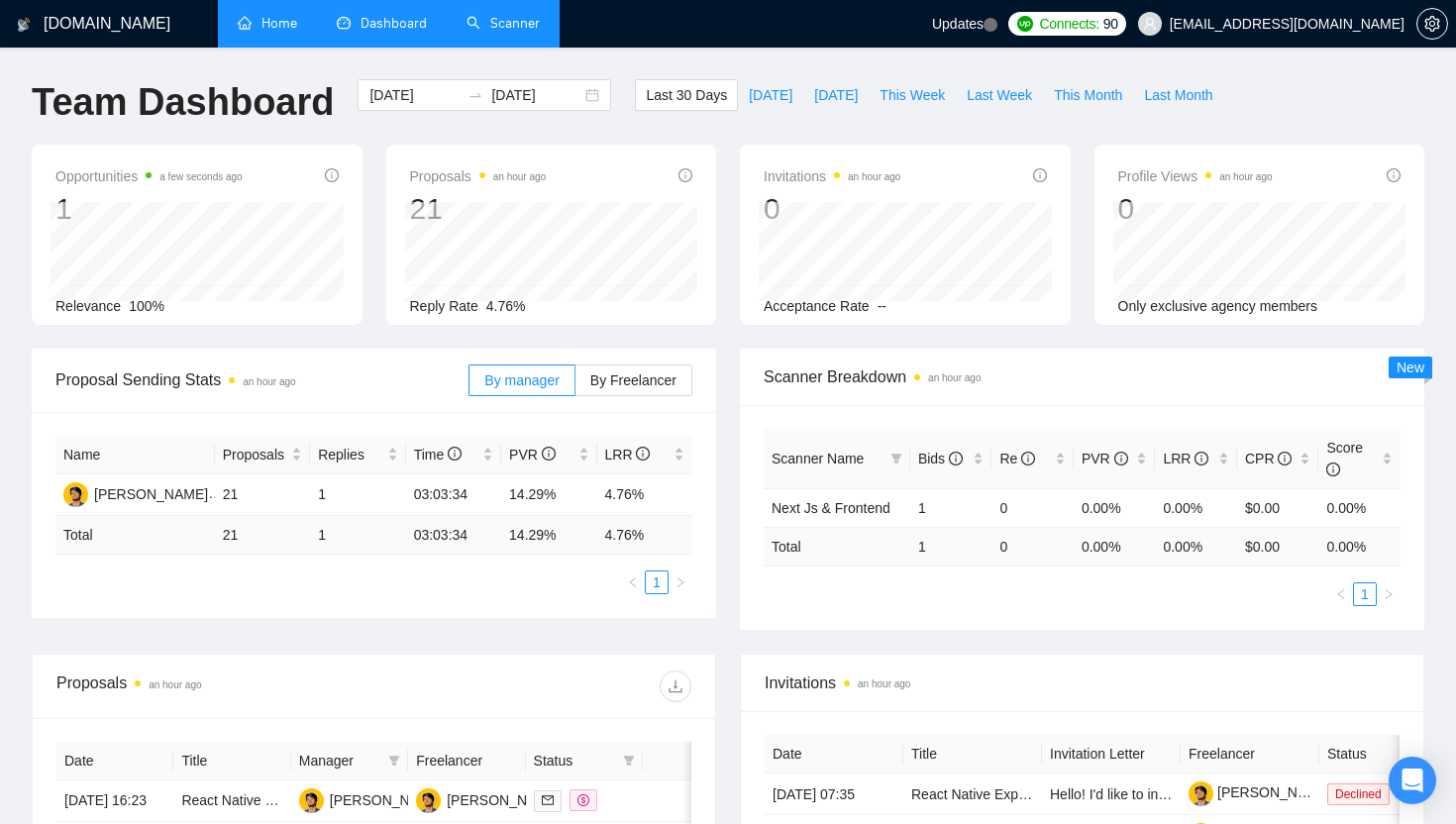 click on "Scanner" at bounding box center [503, 23] 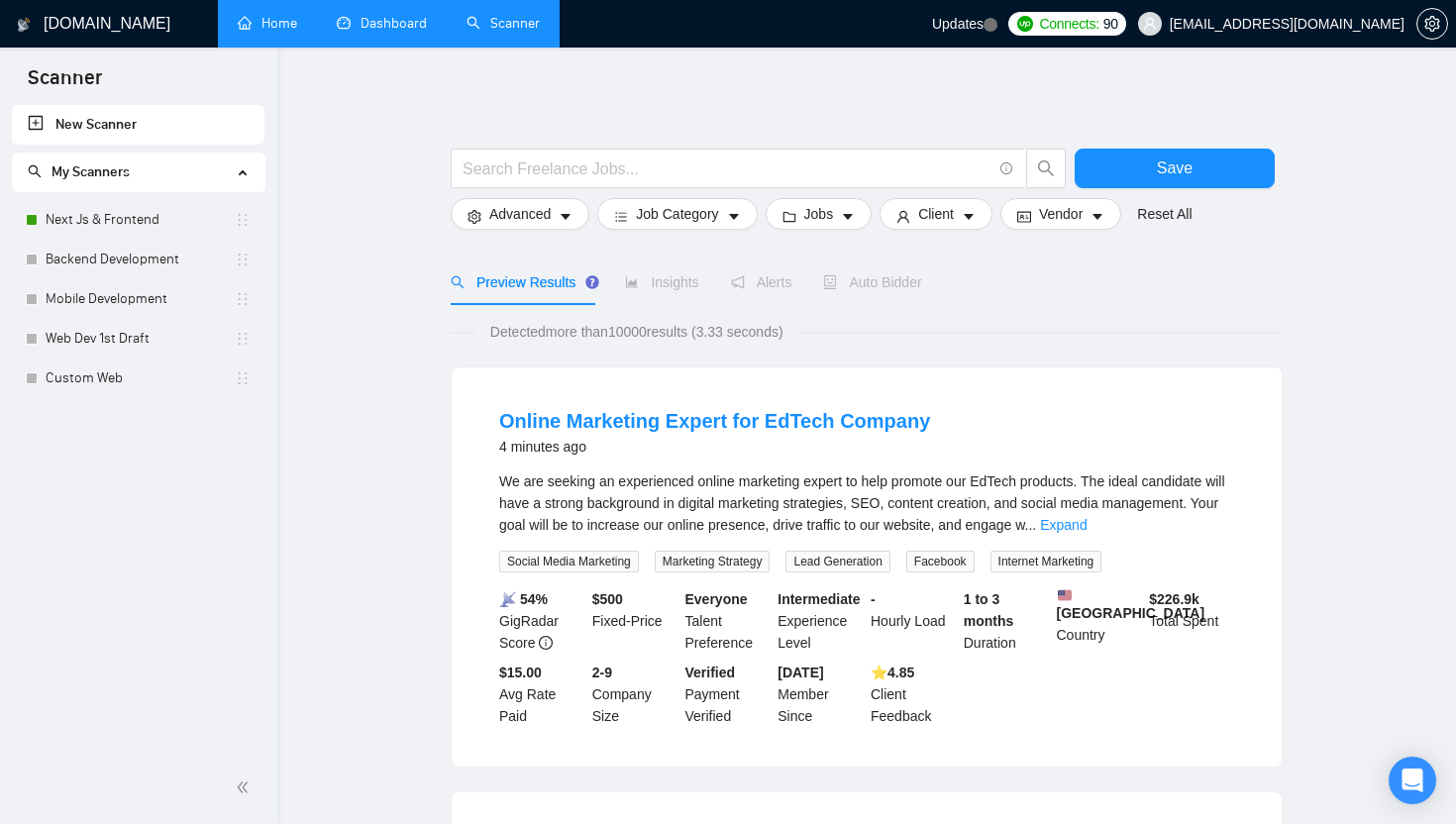 click on "Dashboard" at bounding box center [381, 23] 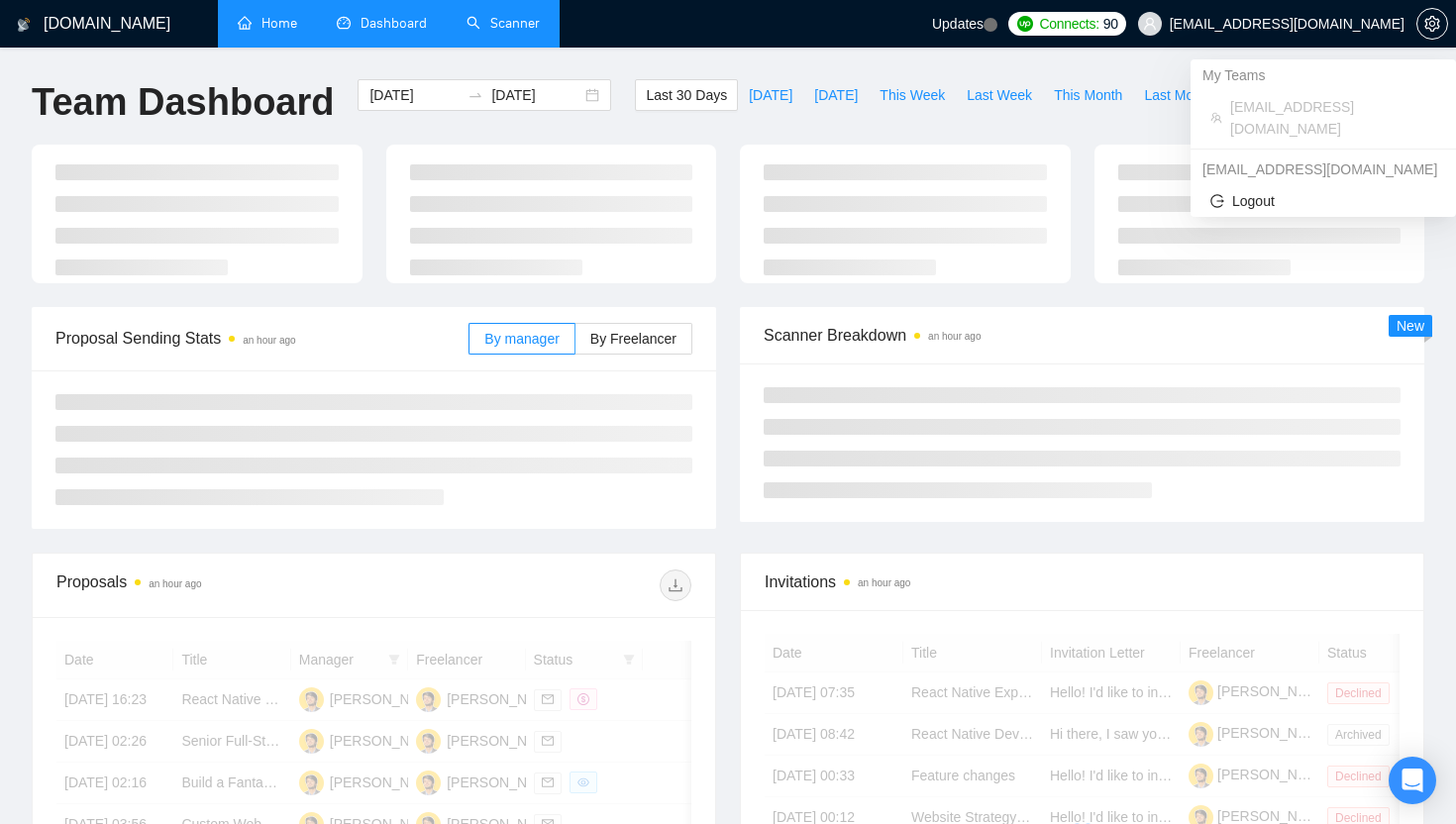 click on "Connects:" at bounding box center (1069, 24) 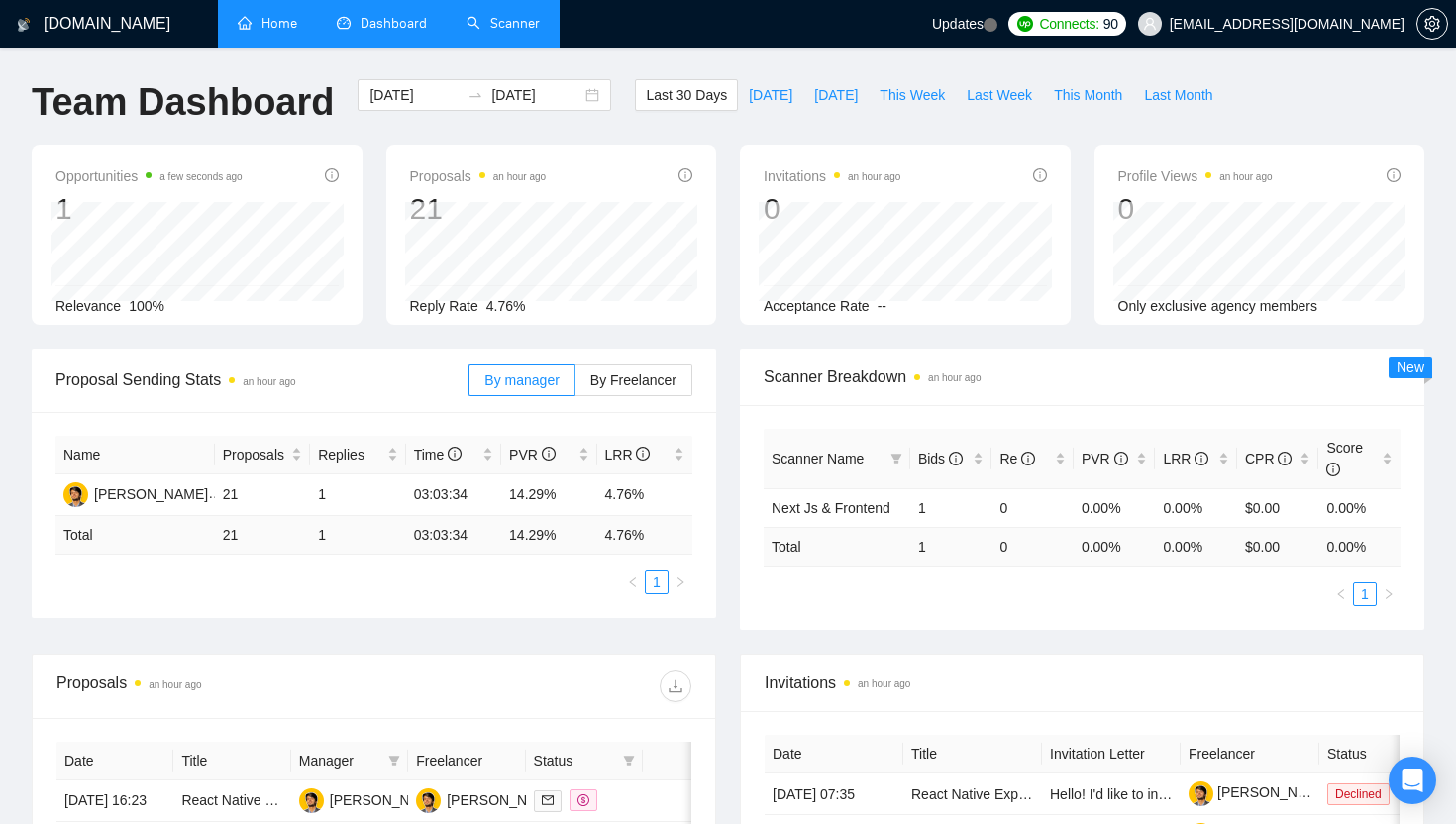 click on "Home Dashboard Scanner" at bounding box center (569, 24) 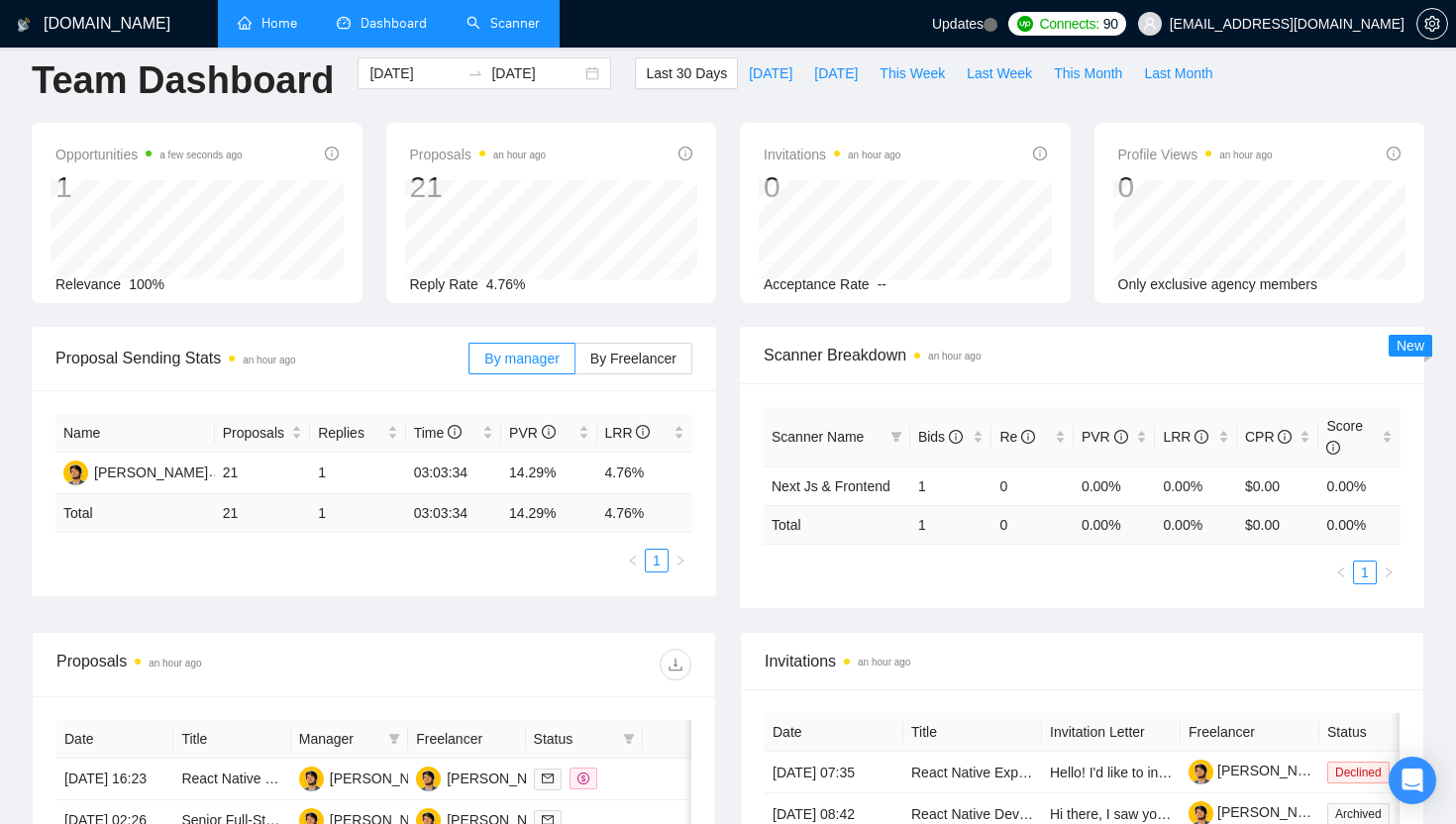 scroll, scrollTop: 0, scrollLeft: 0, axis: both 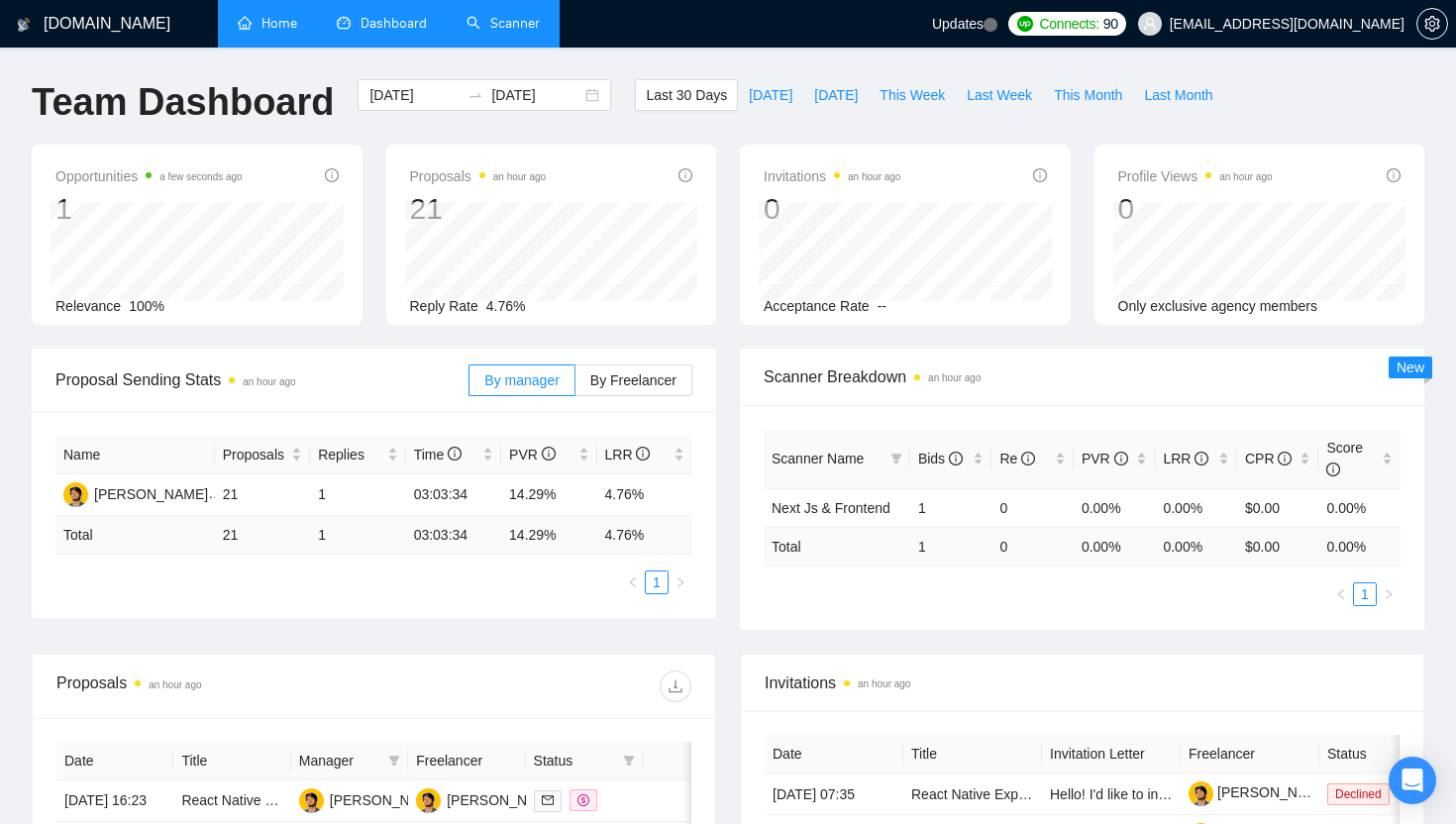 click on "Scanner" at bounding box center [503, 23] 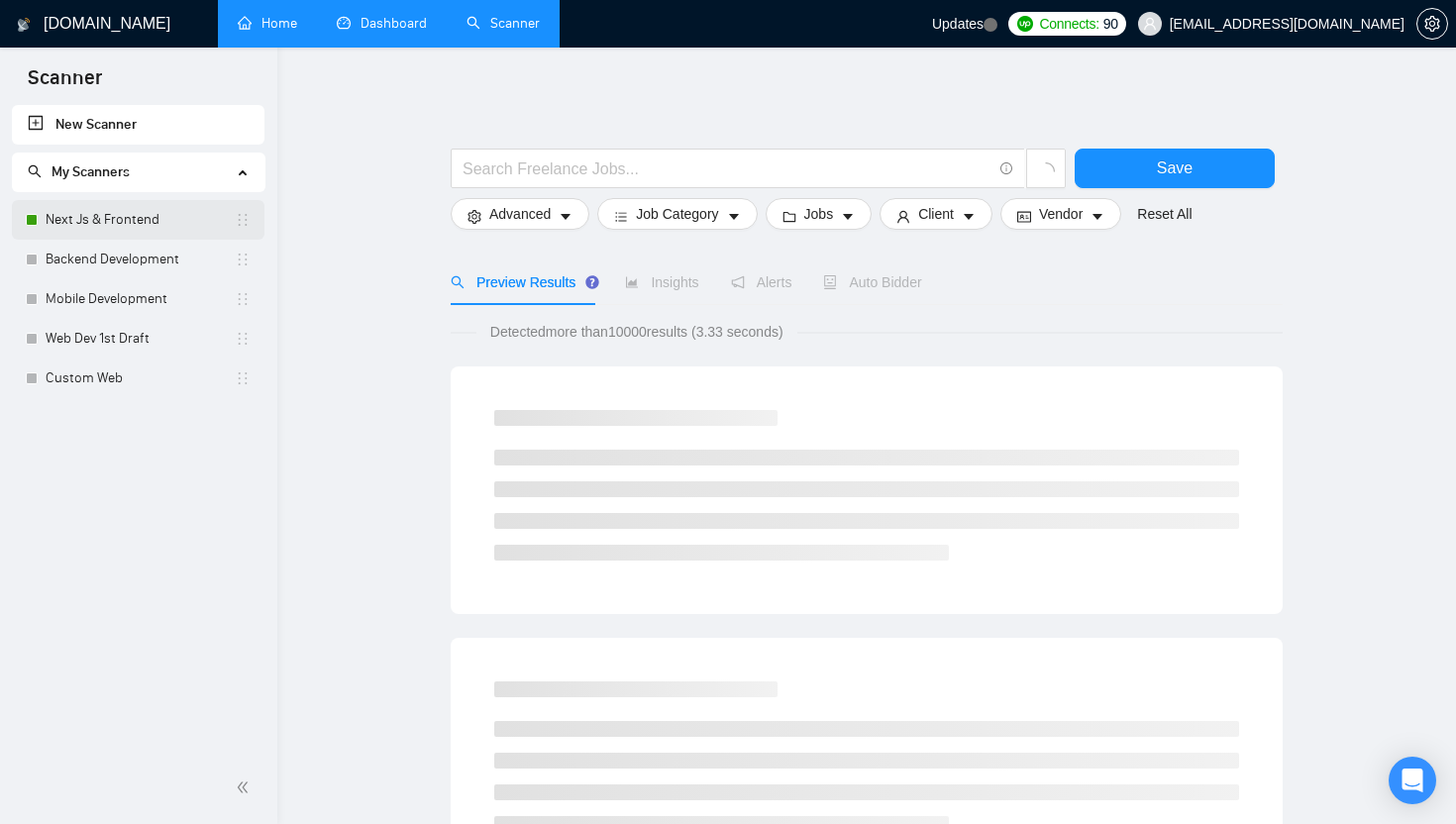 click on "Next Js & Frontend" at bounding box center [140, 220] 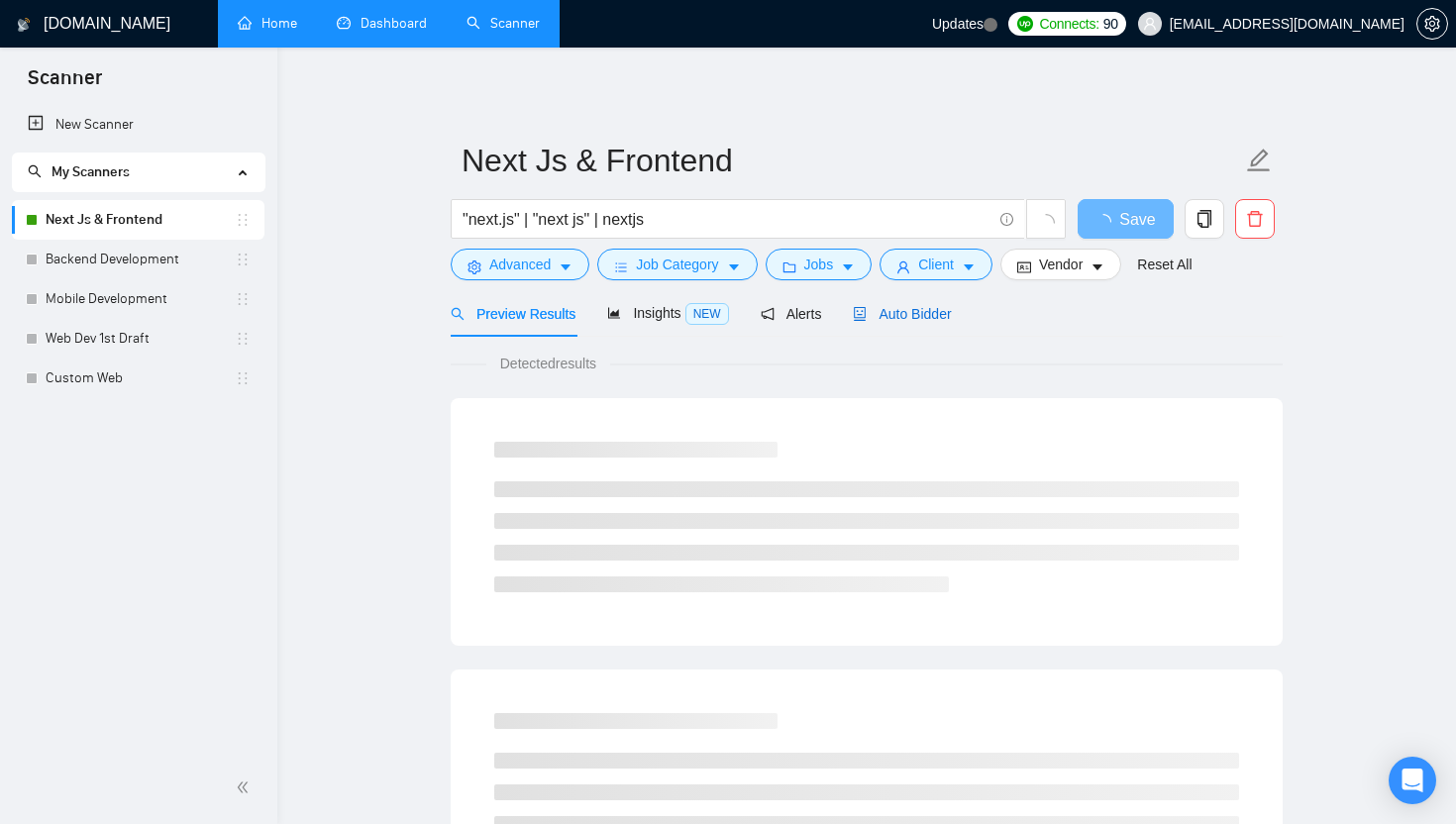 click on "Auto Bidder" at bounding box center (901, 314) 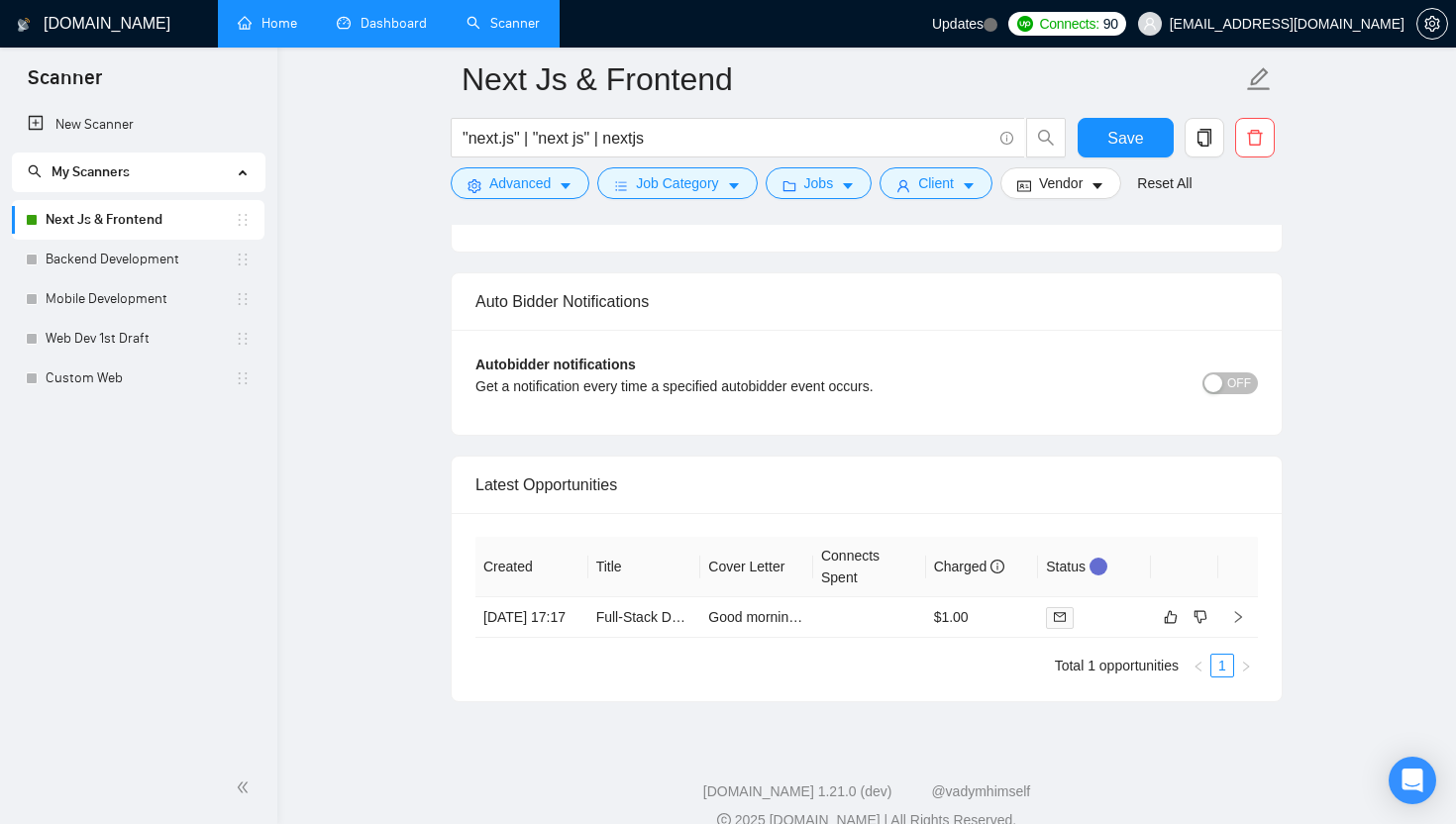 scroll, scrollTop: 4016, scrollLeft: 0, axis: vertical 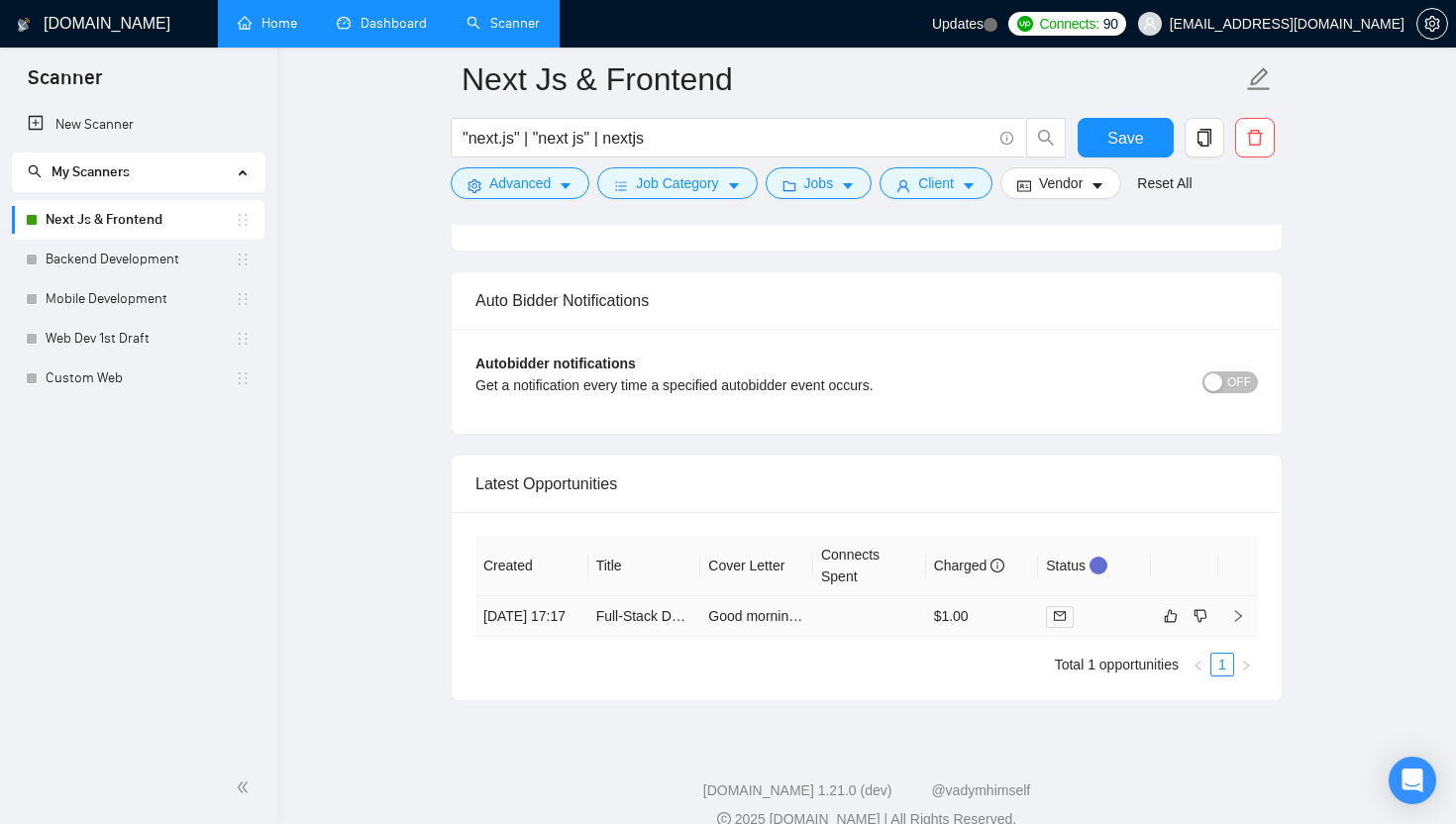 click on "Good morning!
Are you struggling with integrating AI and CRM automation to boost customer success? I understand how crucial it is to have a seamless and efficient system that supports scalability and innovation. With my experience in React/Next.js and back-end API integrations, I am well-equipped to help streamline your processes and enhance your product's performance, ensuring your team can focus on what matters most - customer satisfaction.
Do you have a mock-up of the designs already? This will help us kick-start the project efficiently and align on the initial steps.
Have a great morning in Miami! 🌞undefined" at bounding box center (2676, 616) 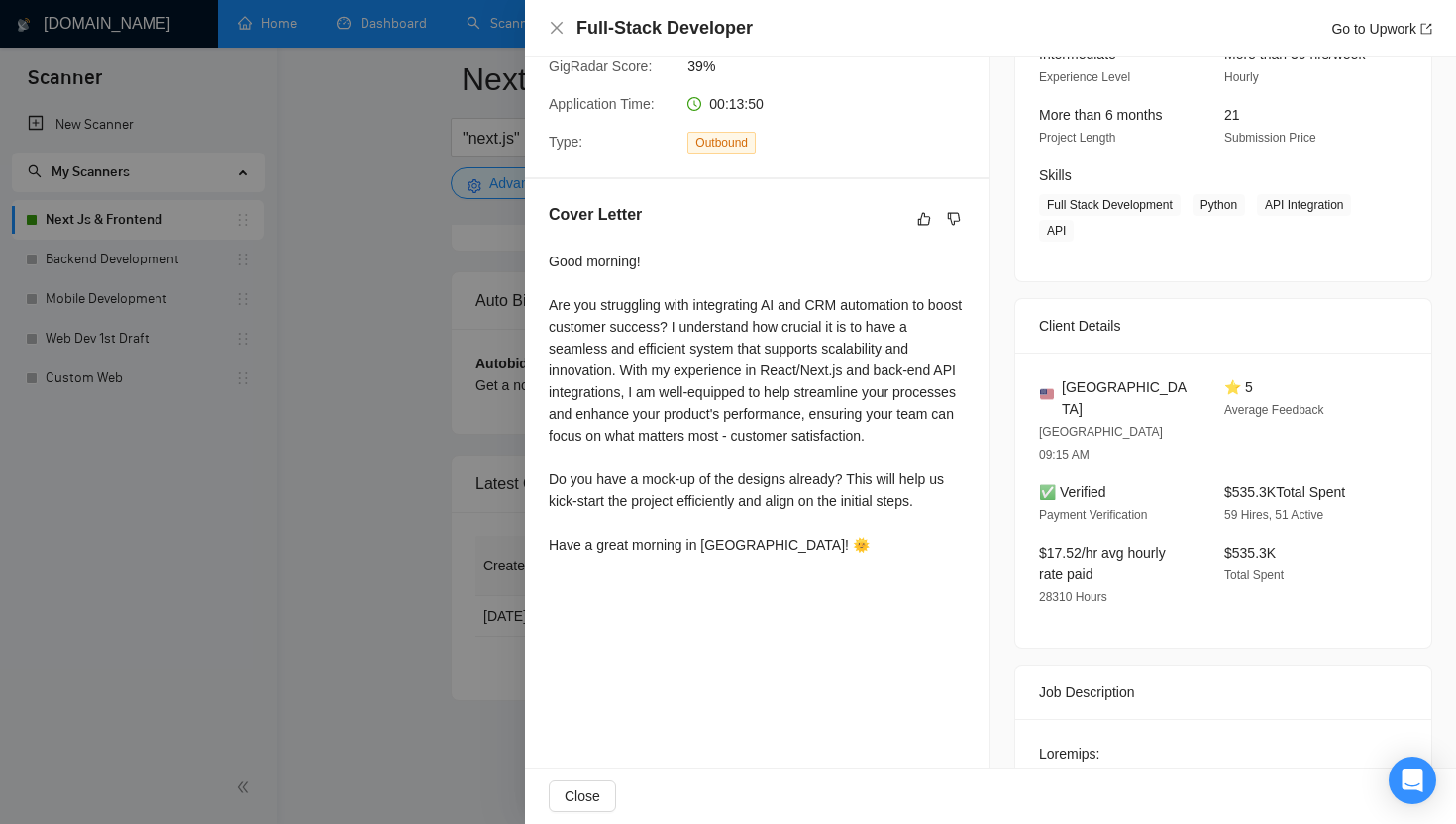 scroll, scrollTop: 218, scrollLeft: 0, axis: vertical 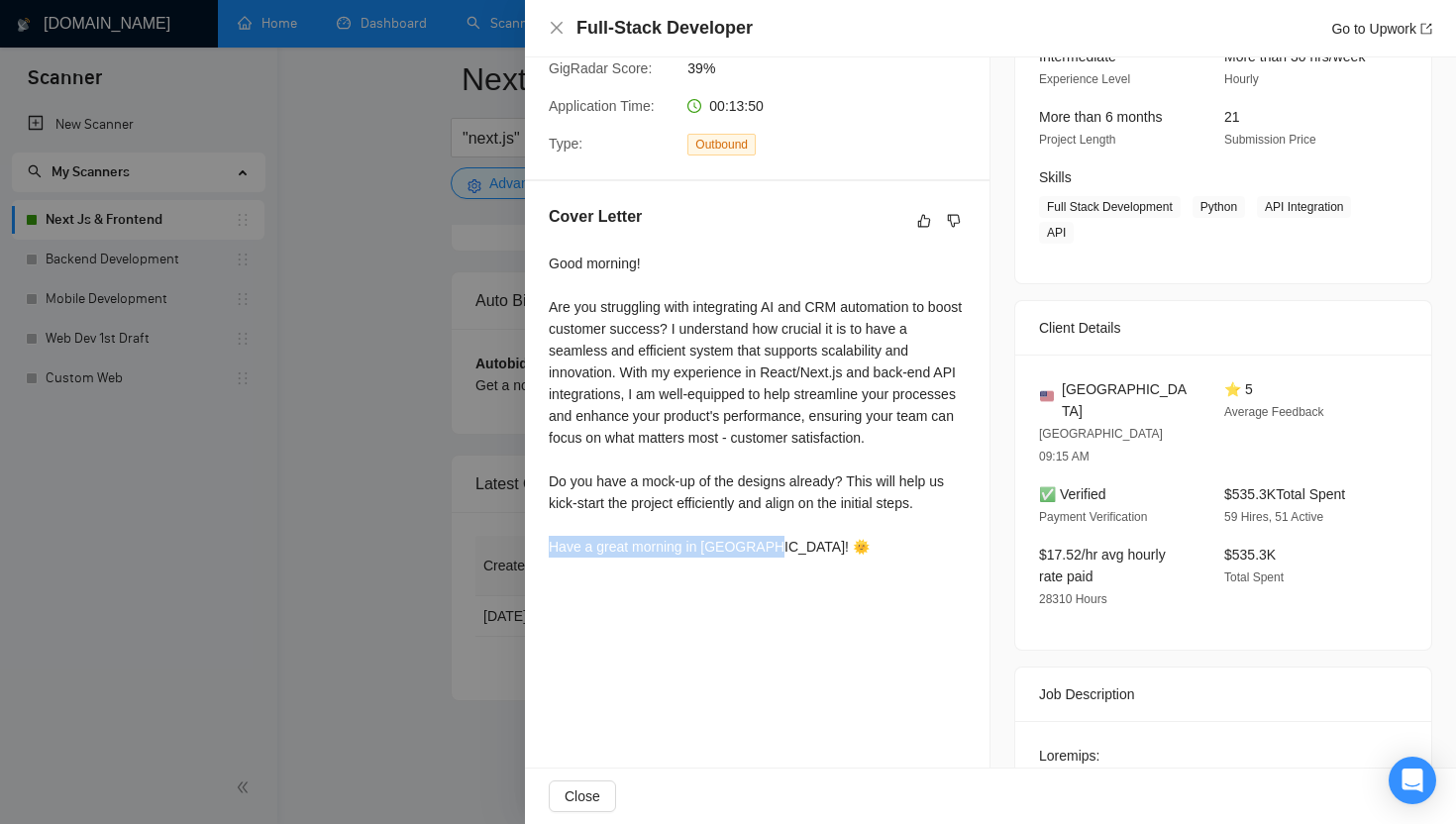 drag, startPoint x: 547, startPoint y: 566, endPoint x: 809, endPoint y: 560, distance: 262.06869 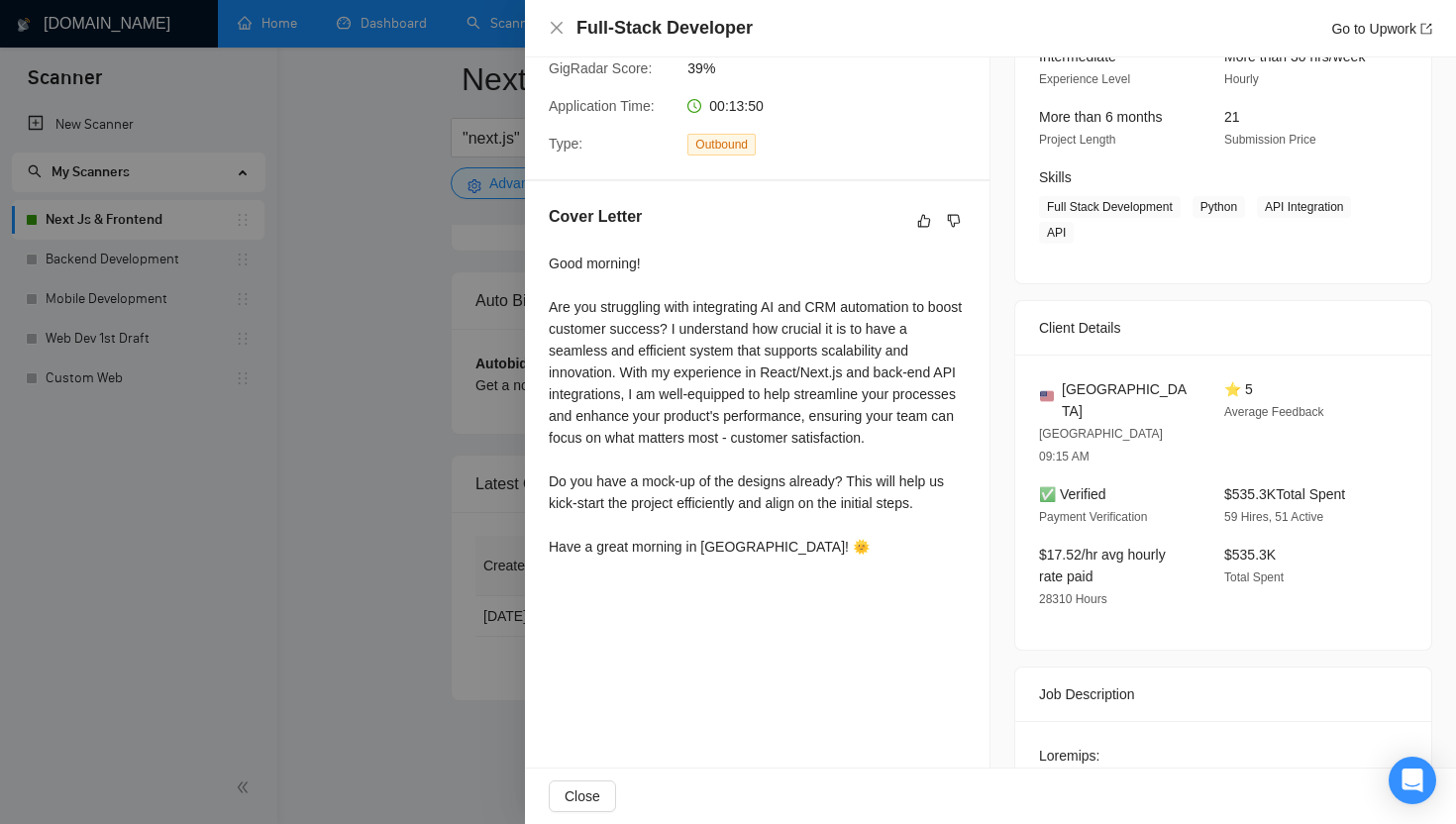 click at bounding box center [728, 412] 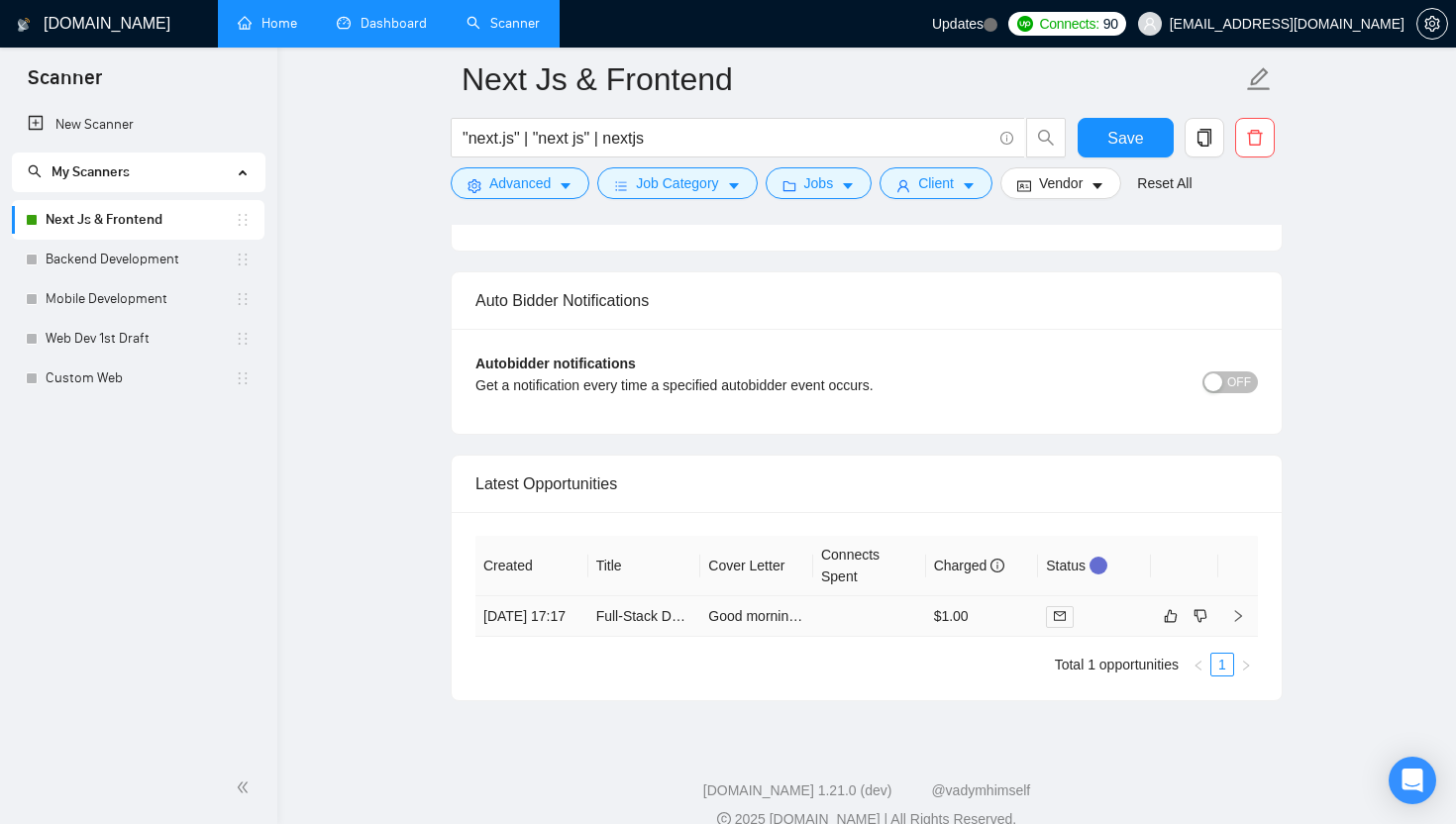 click on "Good morning!
Are you struggling with integrating AI and CRM automation to boost customer success? I understand how crucial it is to have a seamless and efficient system that supports scalability and innovation. With my experience in React/Next.js and back-end API integrations, I am well-equipped to help streamline your processes and enhance your product's performance, ensuring your team can focus on what matters most - customer satisfaction.
Do you have a mock-up of the designs already? This will help us kick-start the project efficiently and align on the initial steps.
Have a great morning in Miami! 🌞undefined" at bounding box center [757, 616] 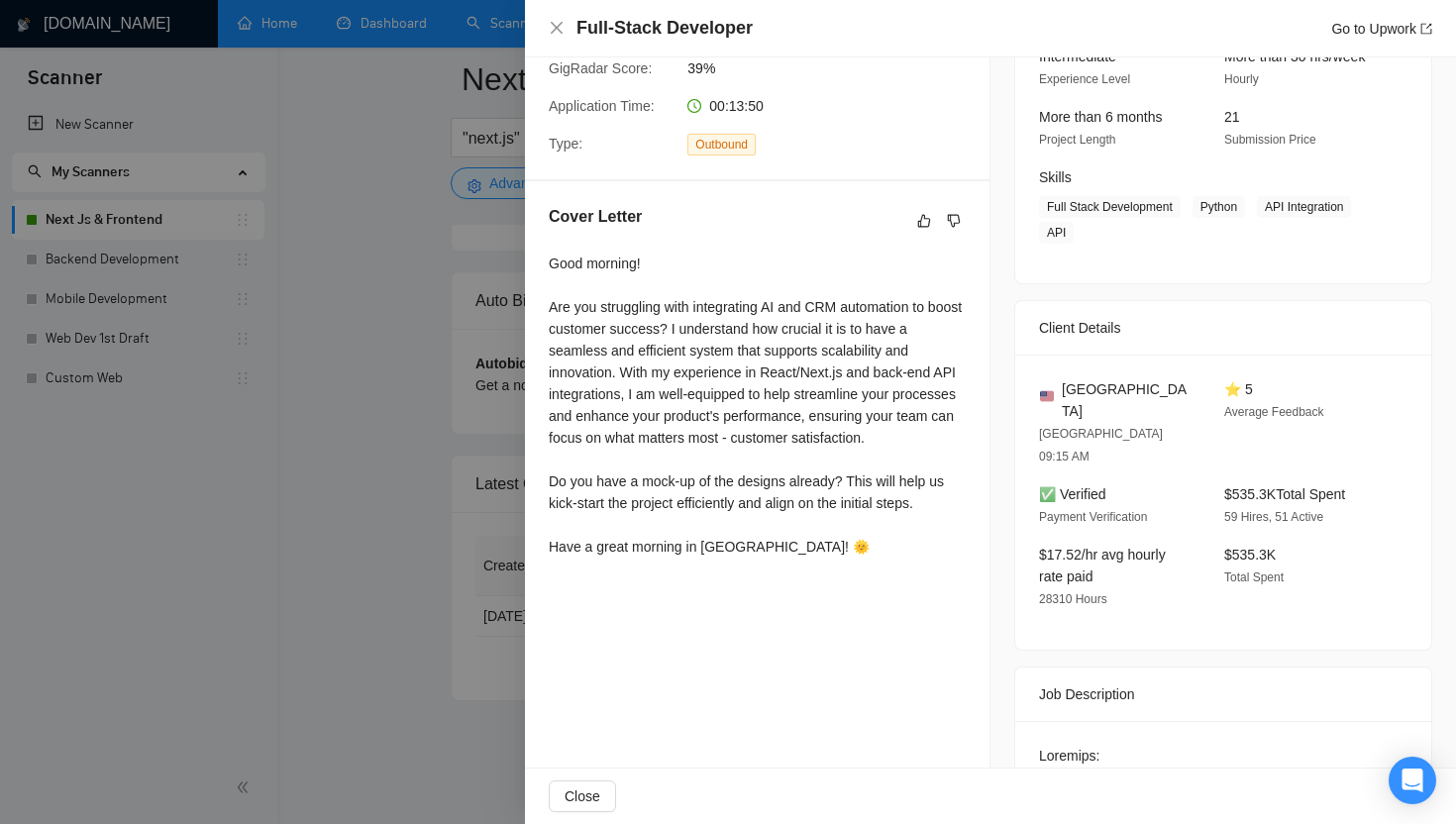 scroll, scrollTop: 0, scrollLeft: 0, axis: both 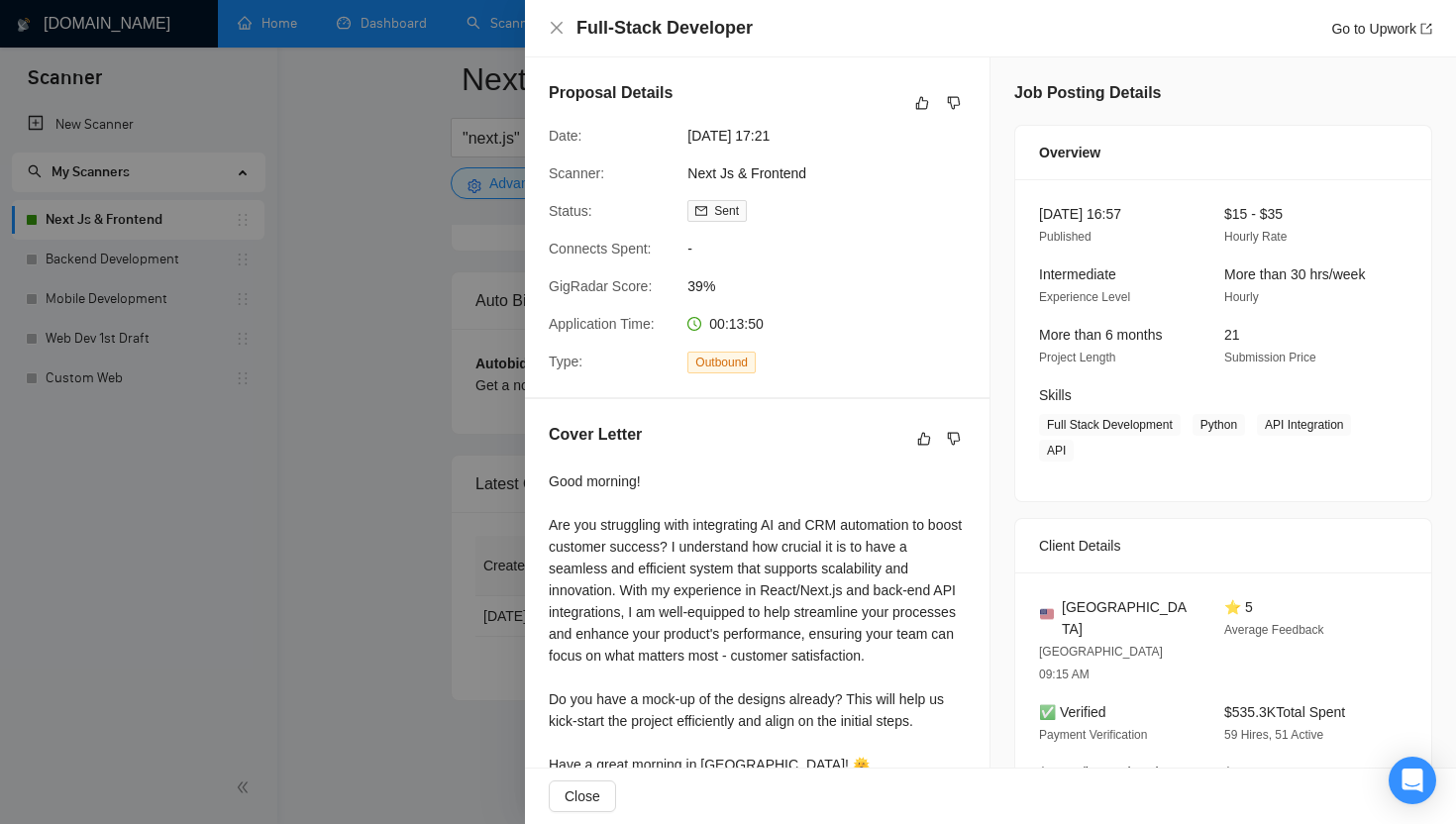 click on "39%" at bounding box center (836, 286) 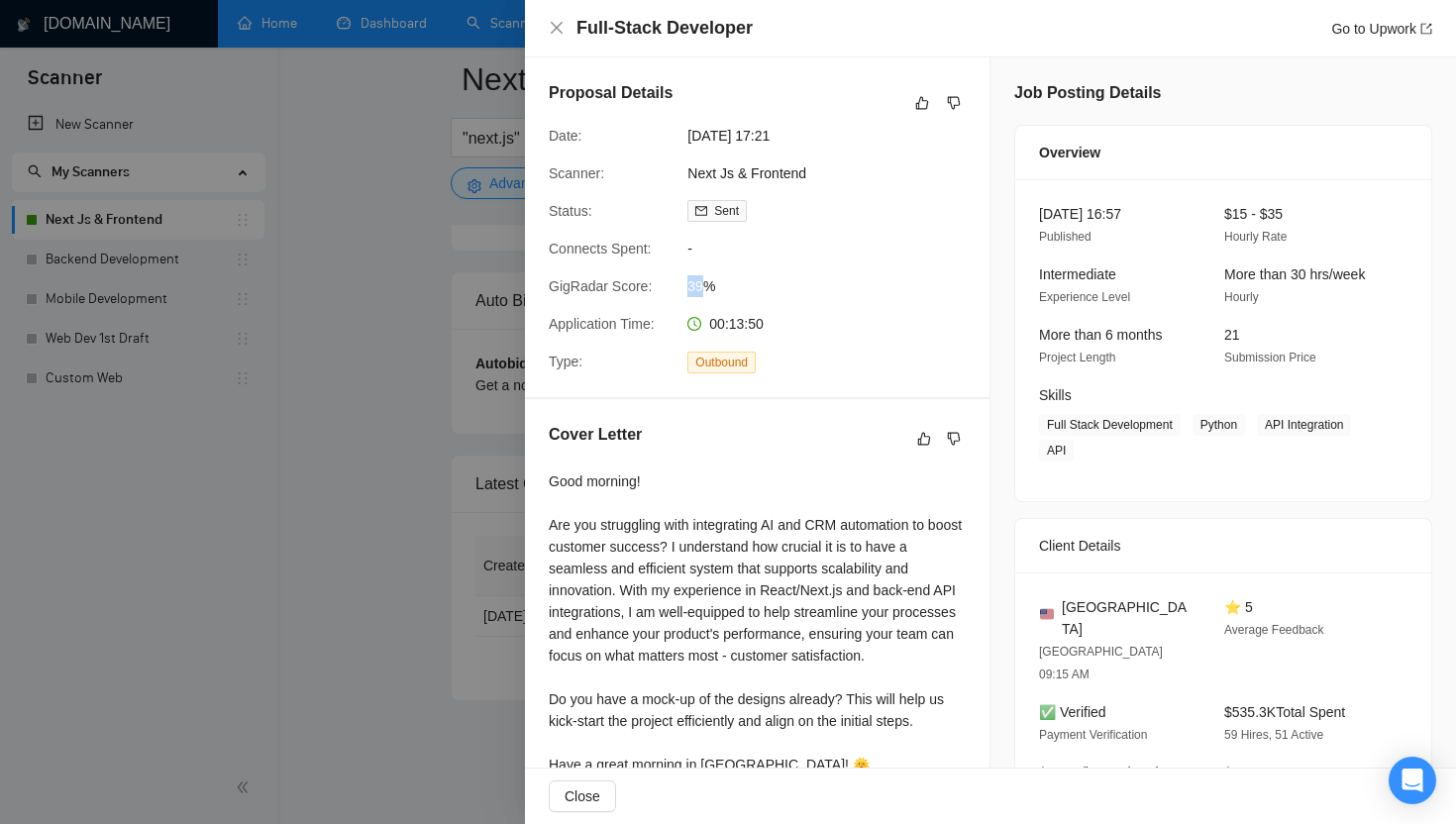 click on "39%" at bounding box center [836, 286] 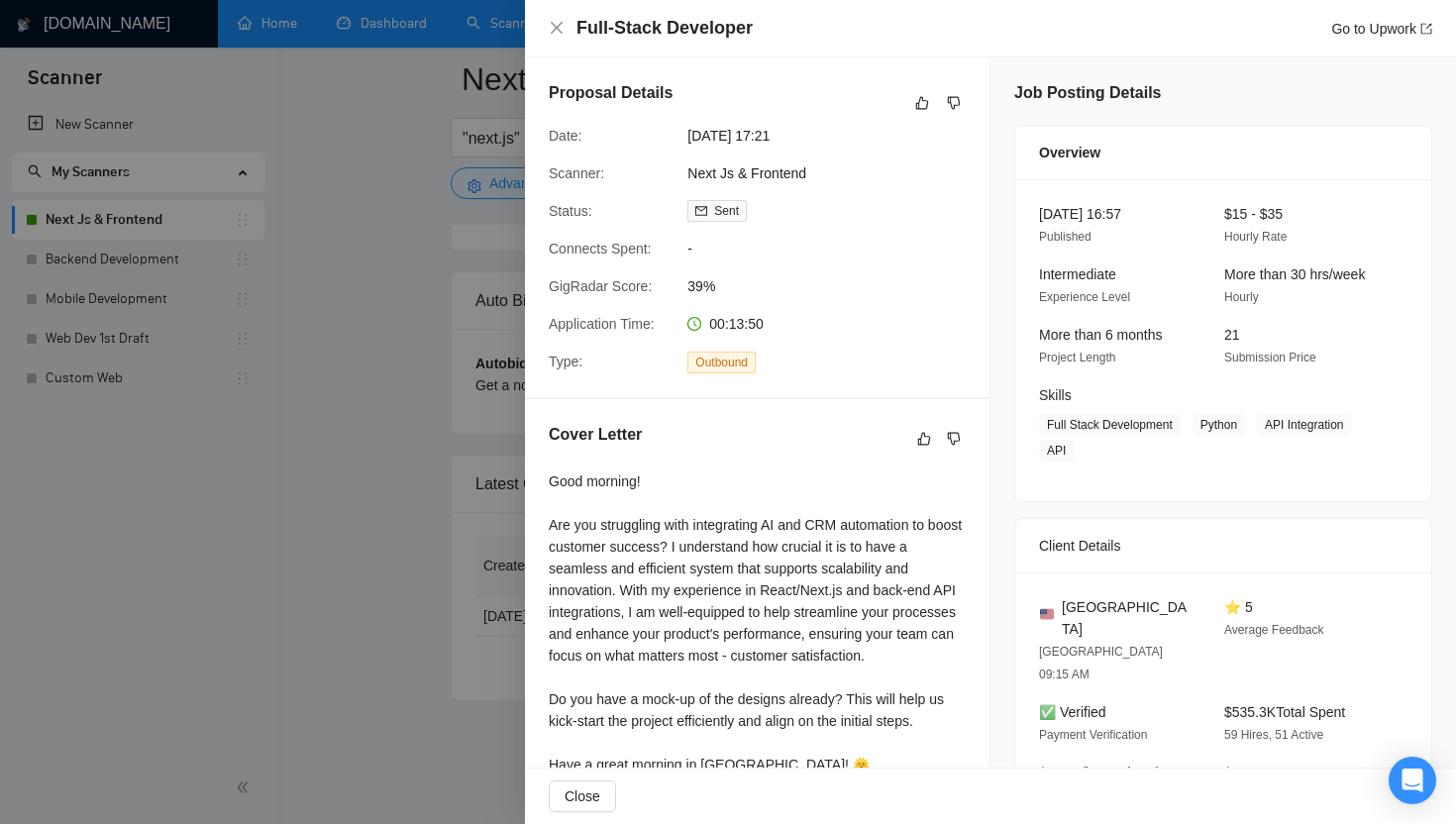 click on "39%" at bounding box center [836, 286] 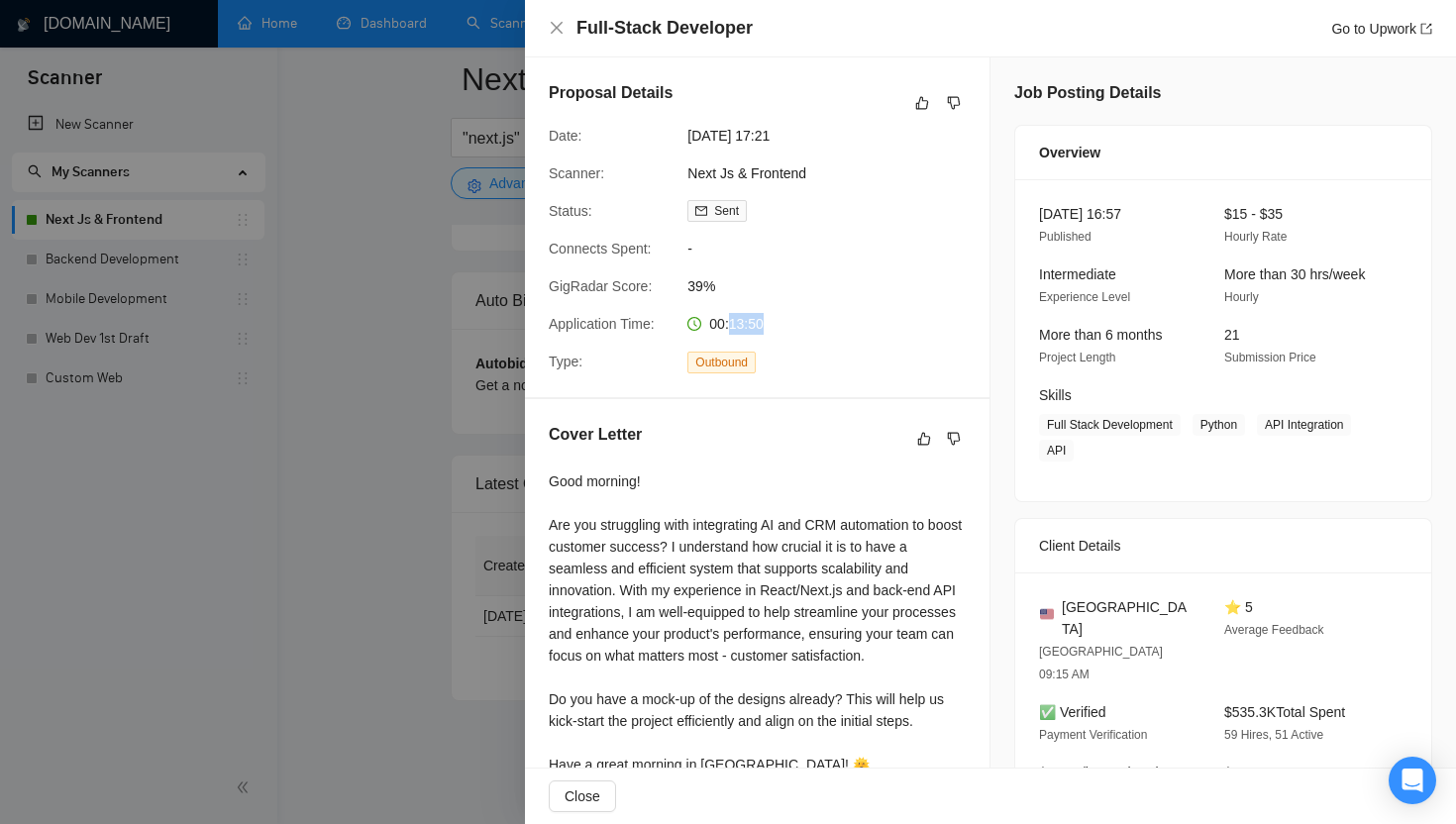 drag, startPoint x: 734, startPoint y: 325, endPoint x: 776, endPoint y: 325, distance: 42 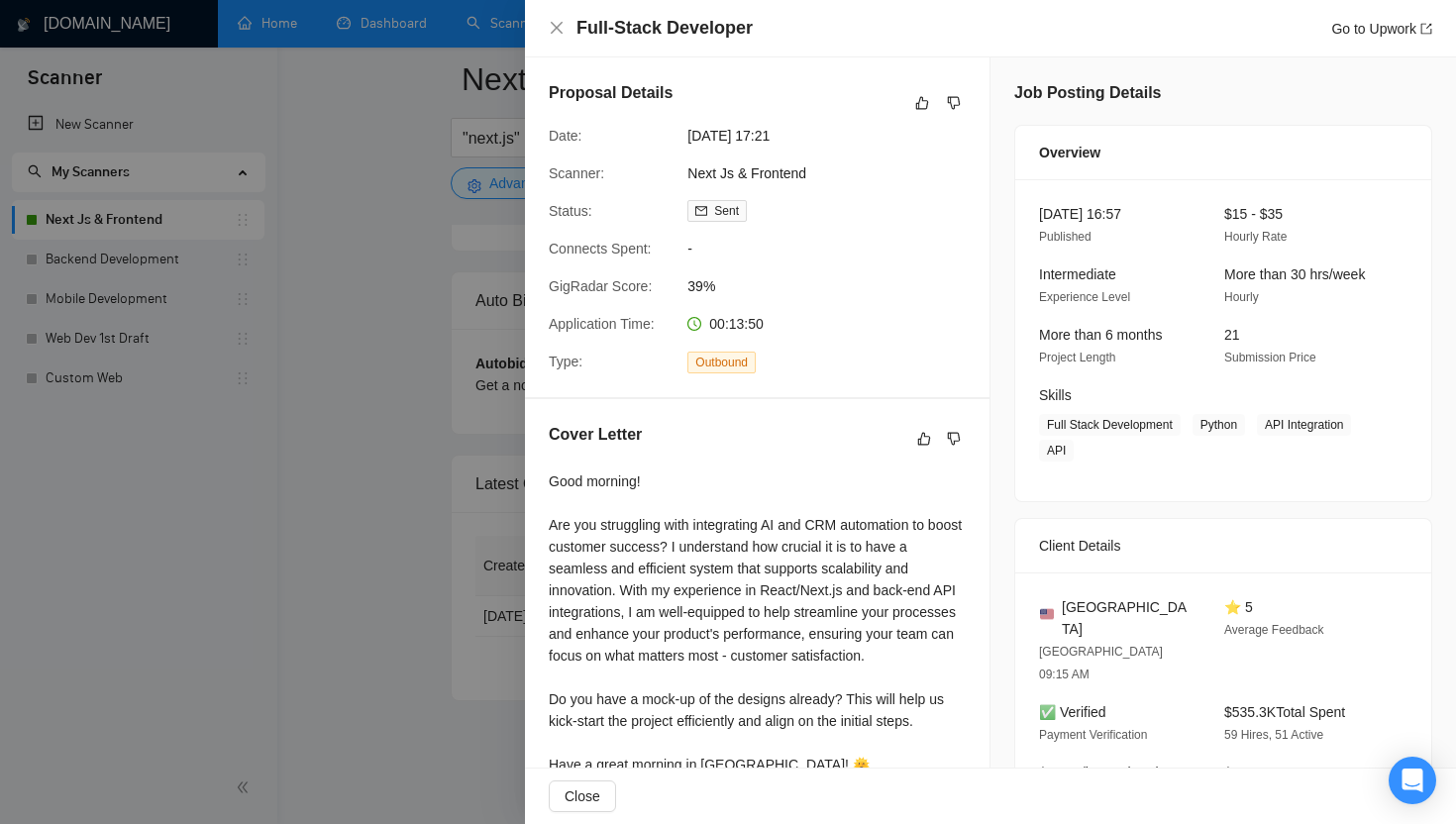 click on "Outbound" at bounding box center (783, 361) 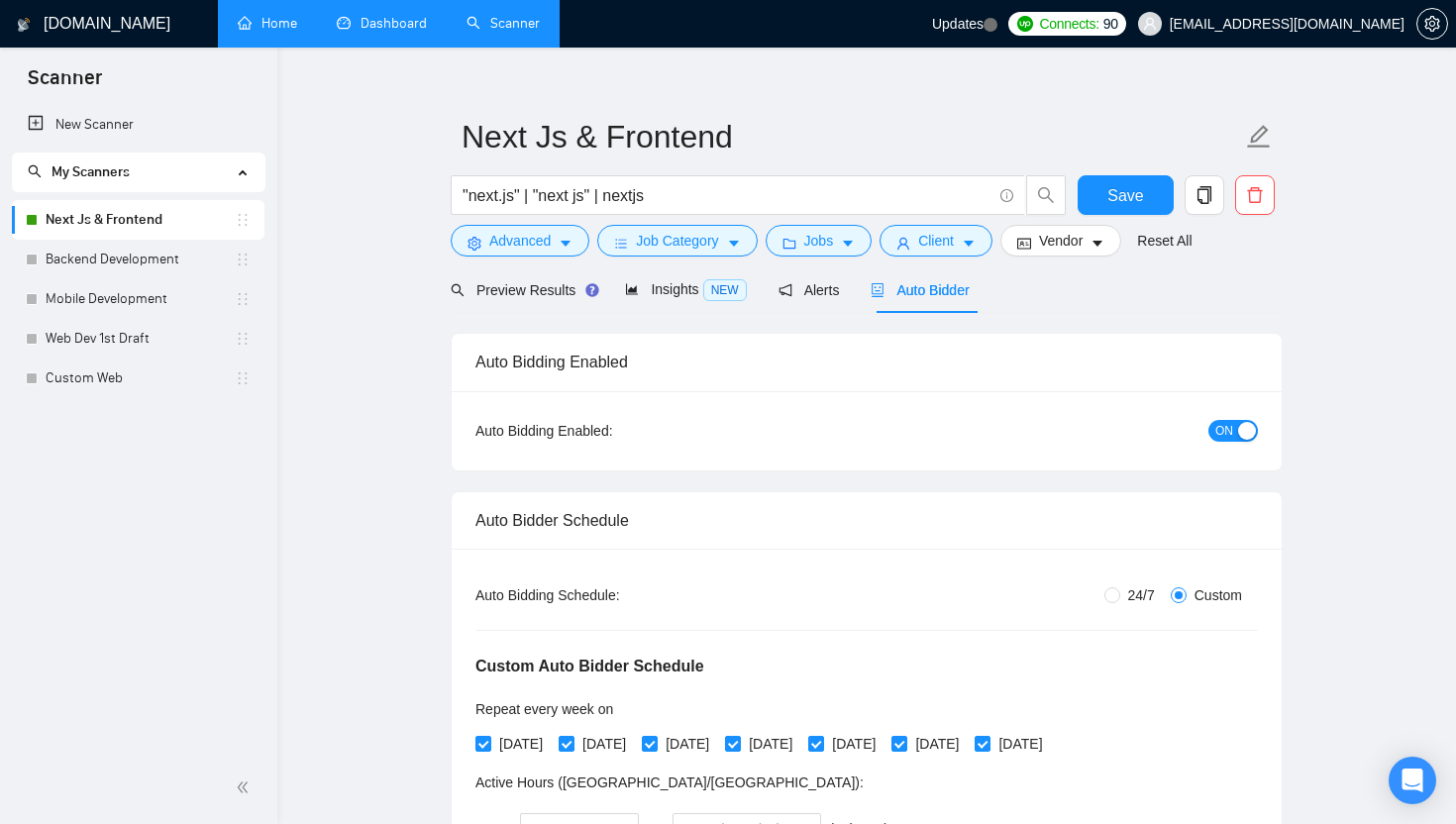 scroll, scrollTop: 0, scrollLeft: 0, axis: both 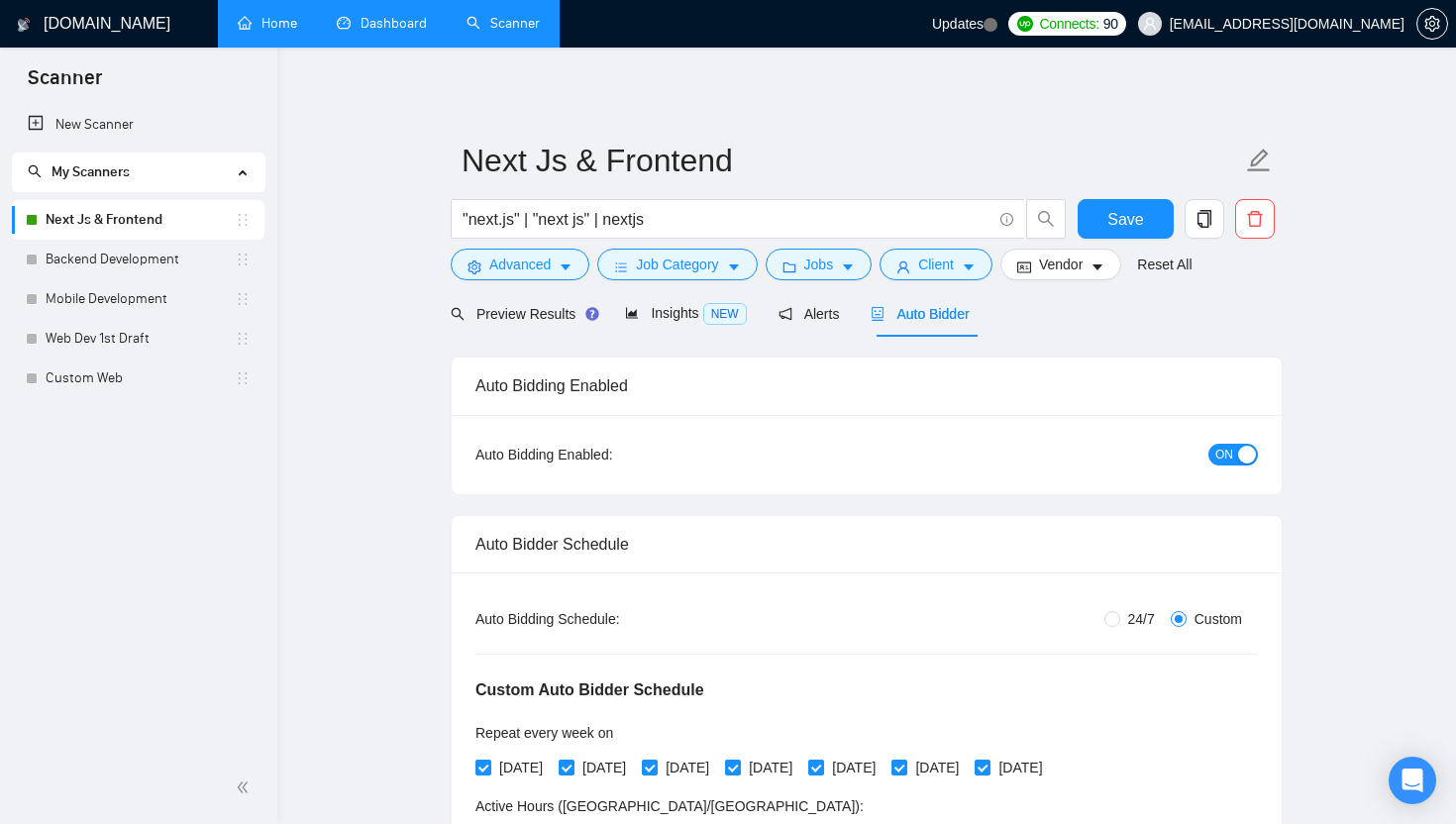 click on "Dashboard" at bounding box center [381, 23] 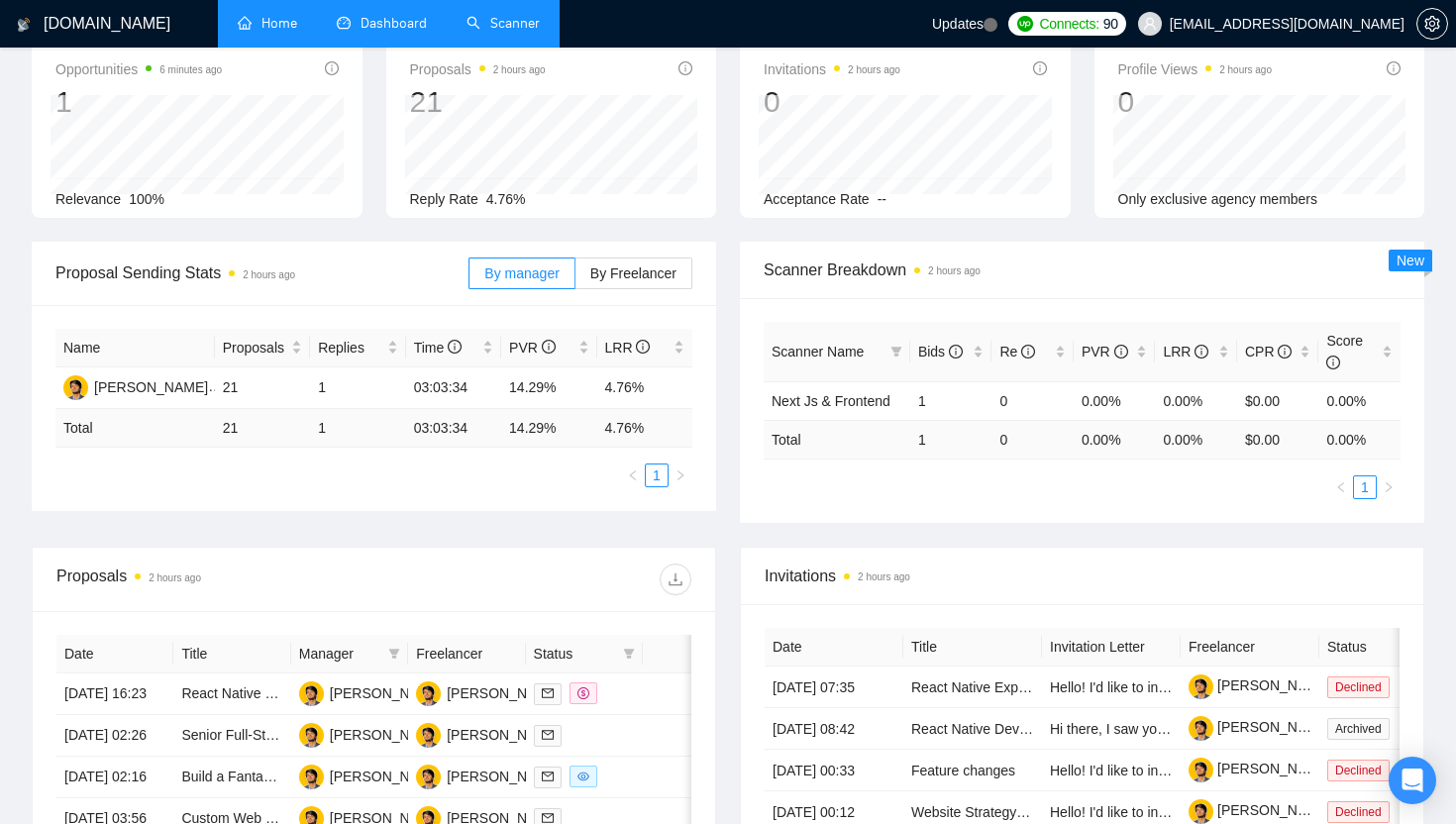 scroll, scrollTop: 0, scrollLeft: 0, axis: both 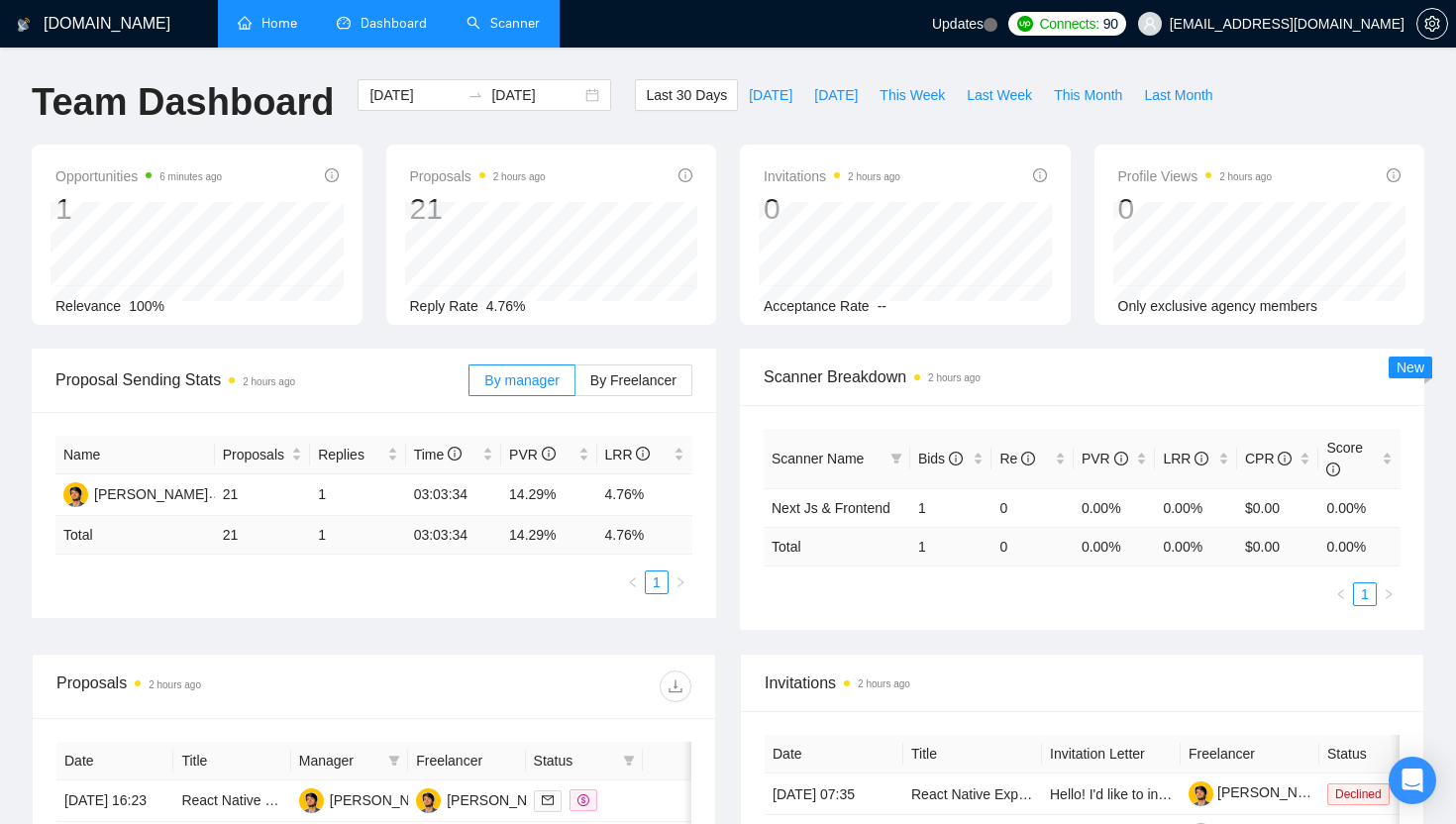 click on "Scanner" at bounding box center [503, 23] 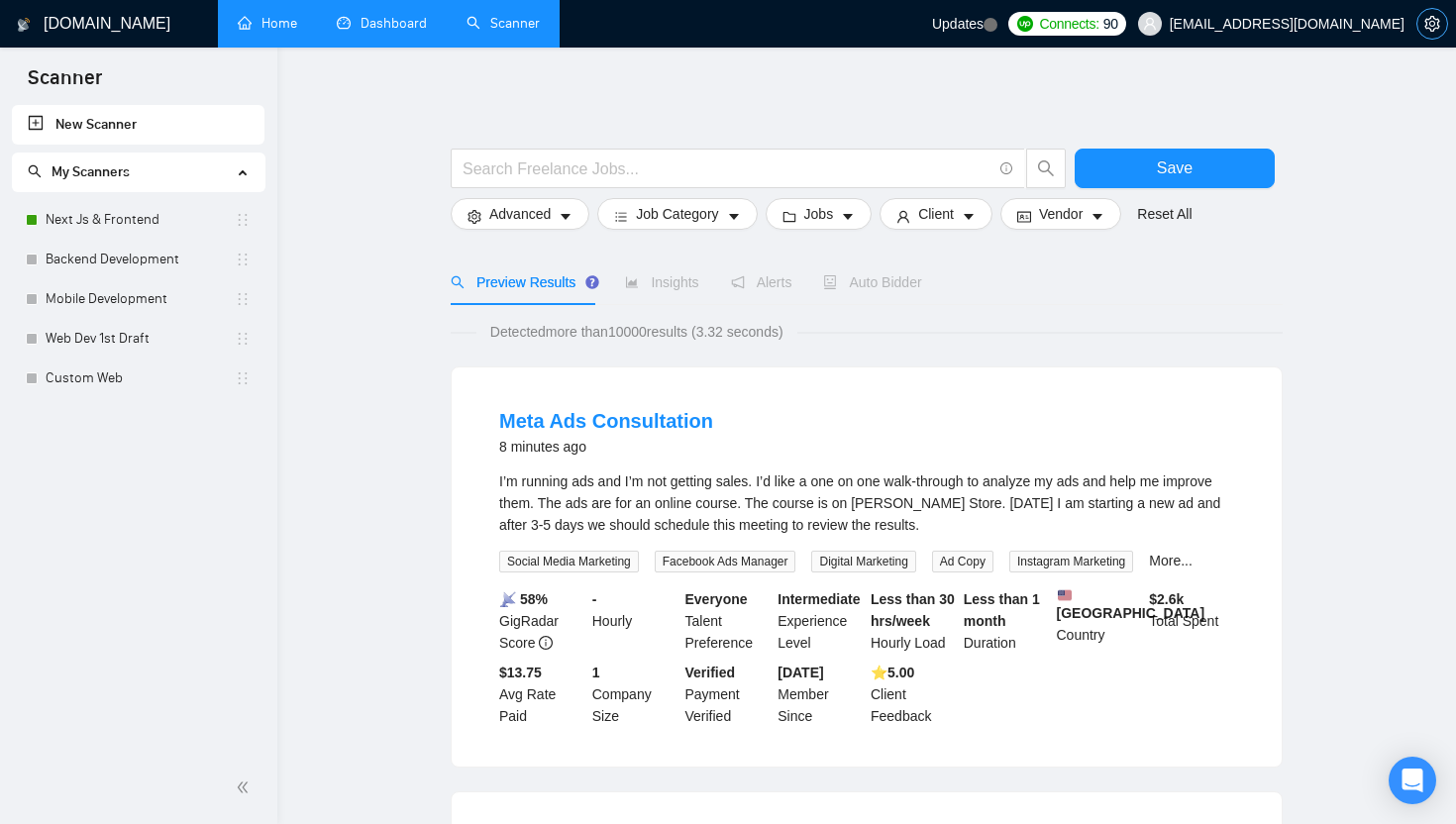 click at bounding box center [1432, 24] 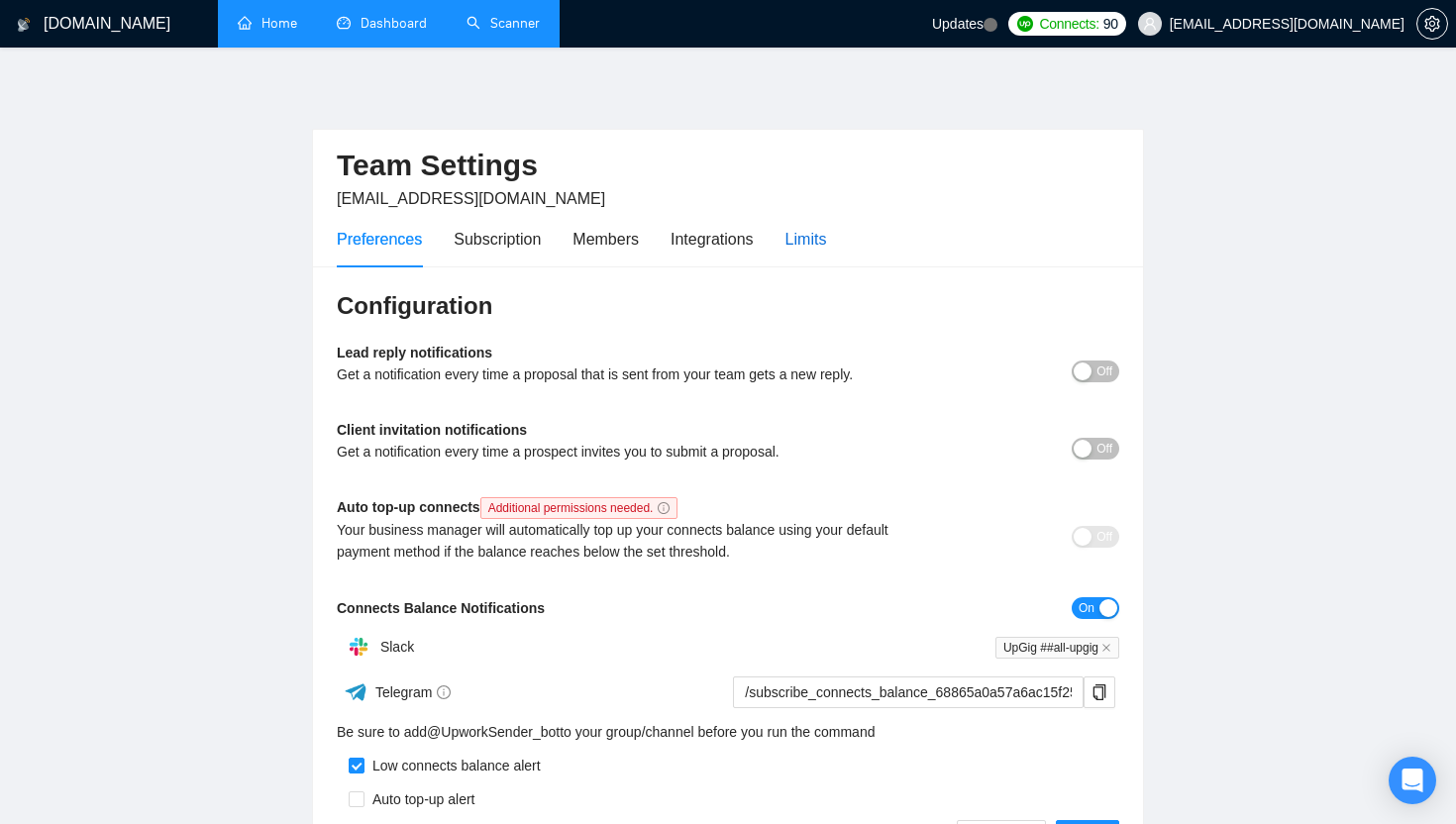 click on "Limits" at bounding box center [806, 239] 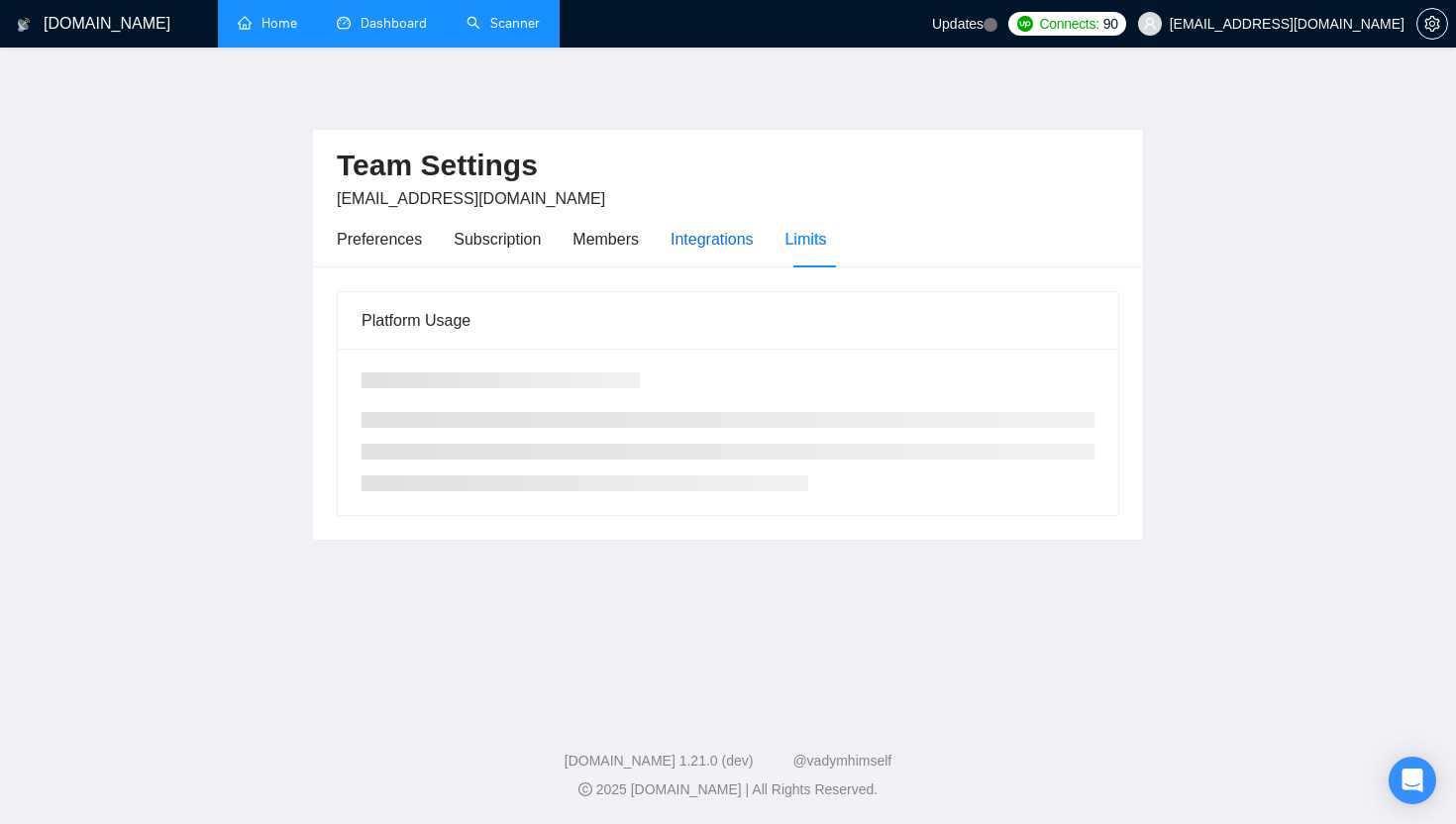 click on "Integrations" at bounding box center (712, 239) 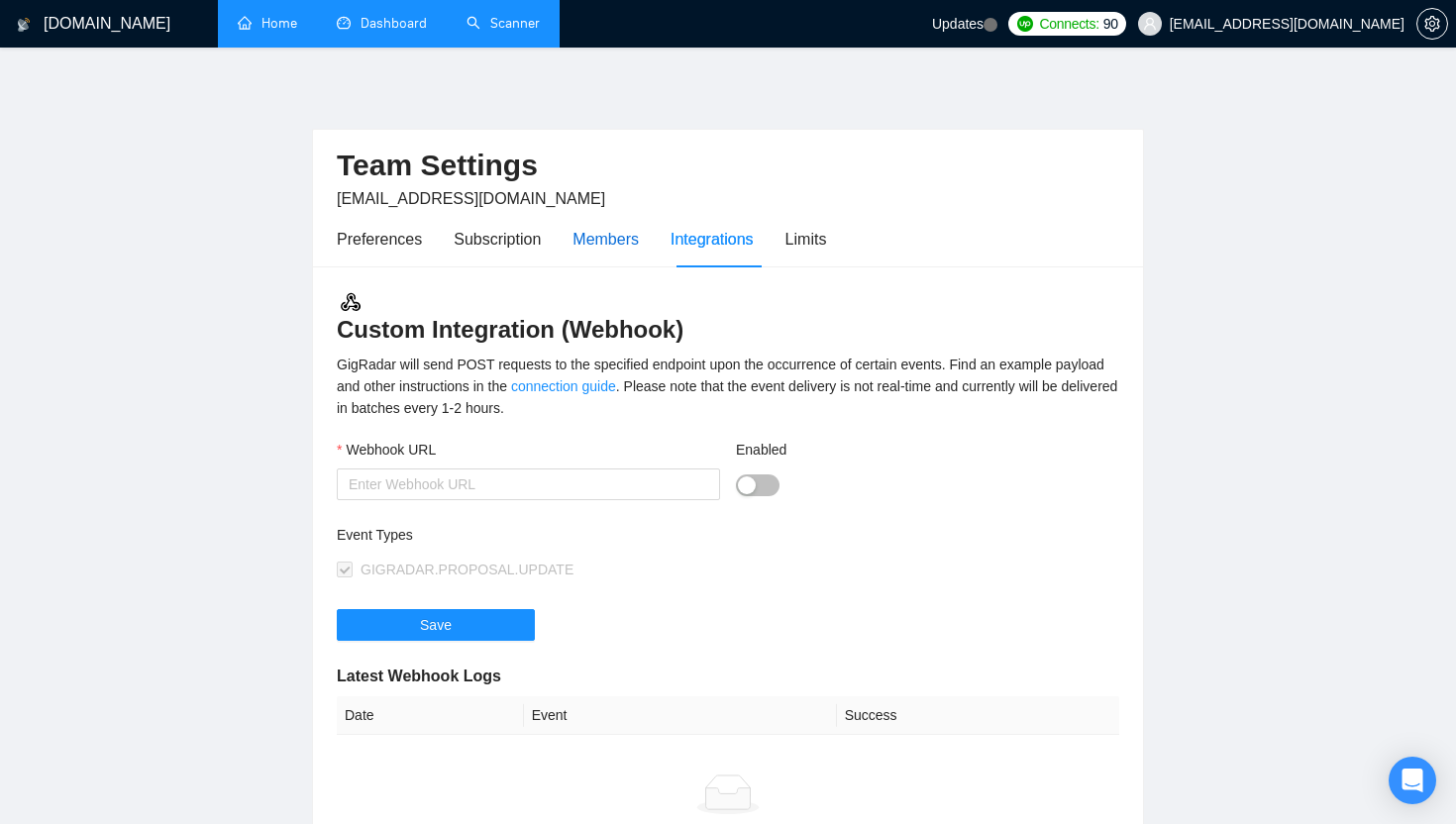 click on "Members" at bounding box center (605, 239) 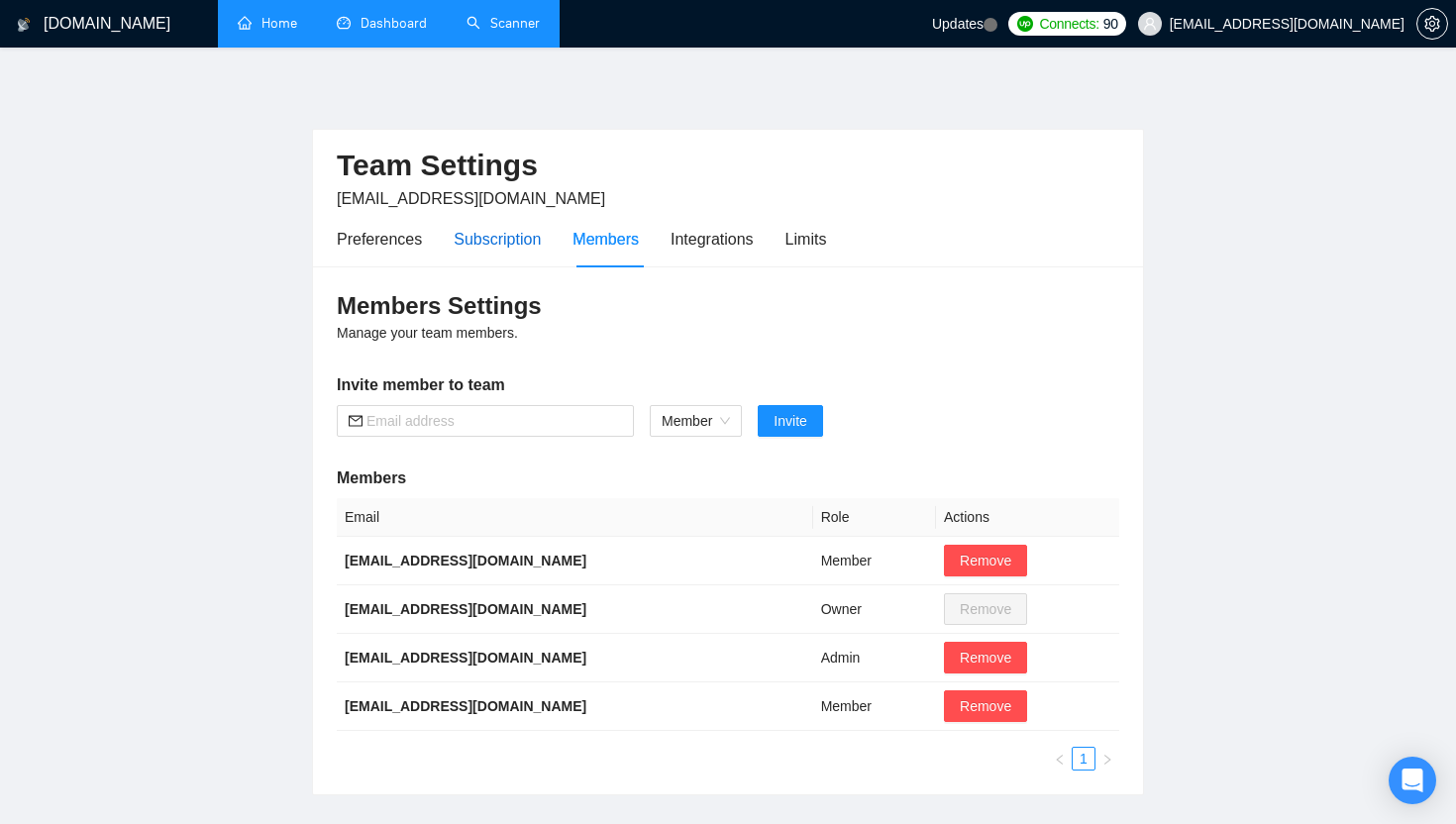click on "Subscription" at bounding box center [497, 239] 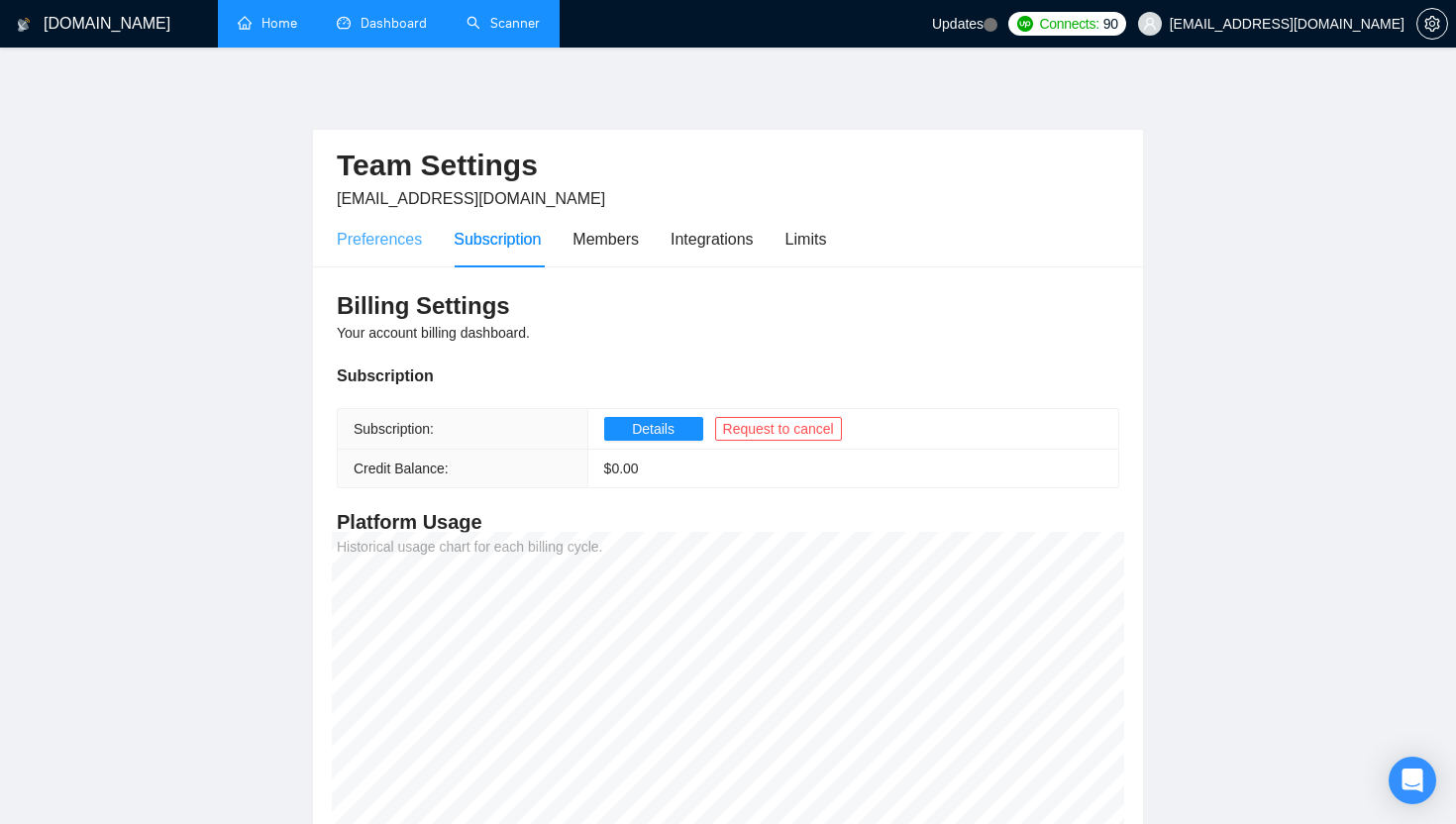 click on "Preferences" at bounding box center (379, 239) 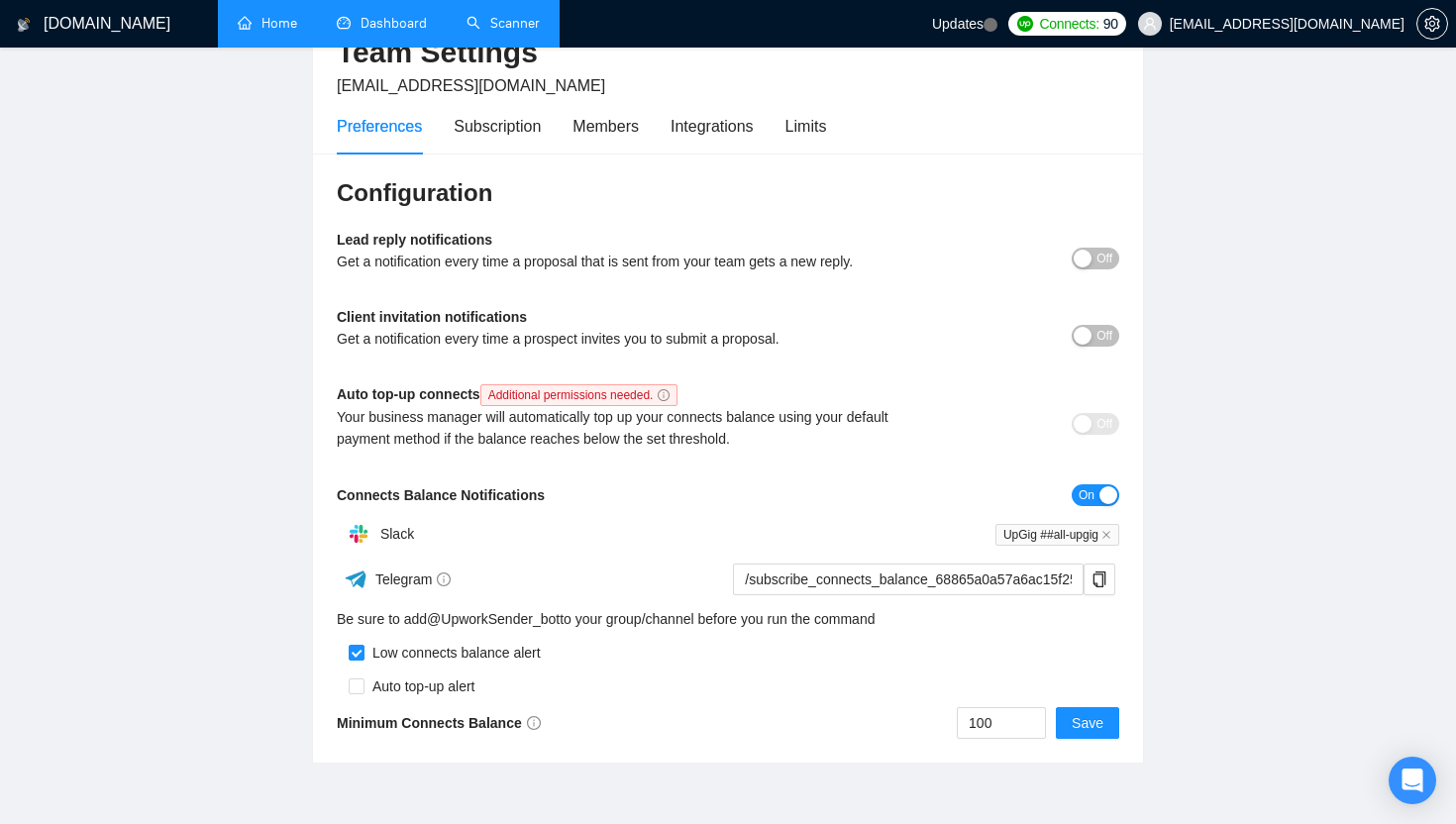 scroll, scrollTop: 0, scrollLeft: 0, axis: both 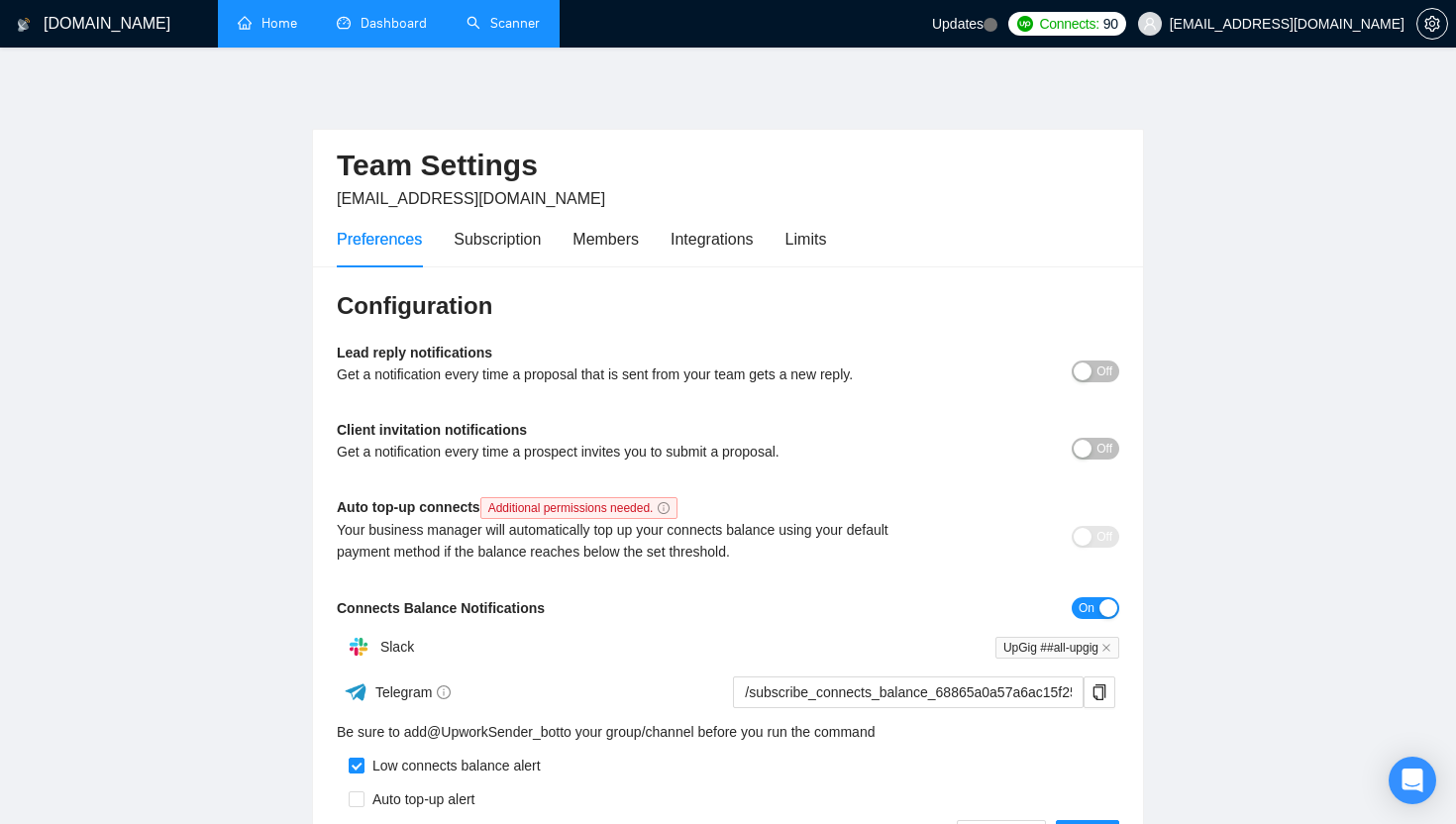 click on "Scanner" at bounding box center [503, 23] 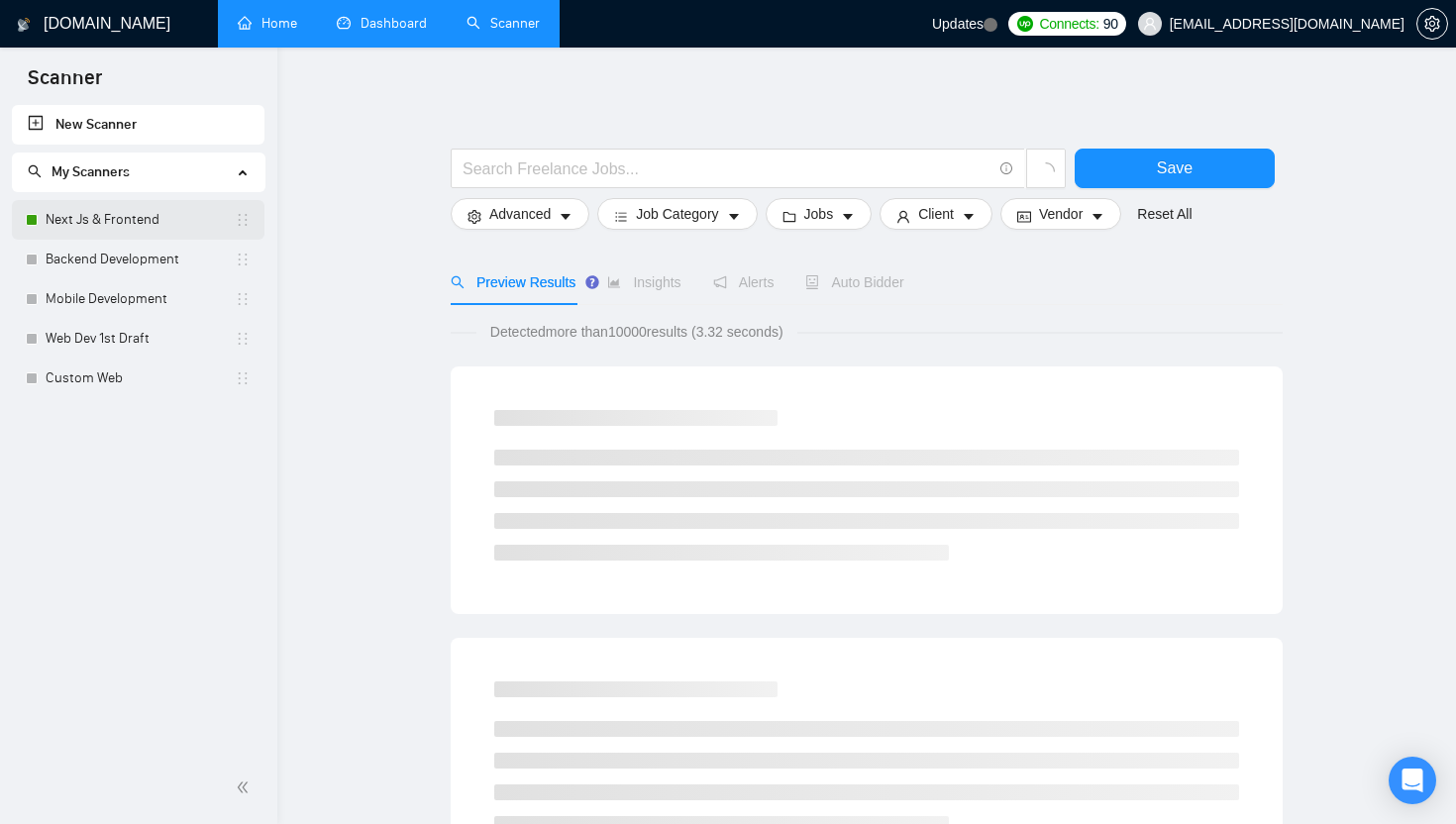 click on "Next Js & Frontend" at bounding box center [140, 220] 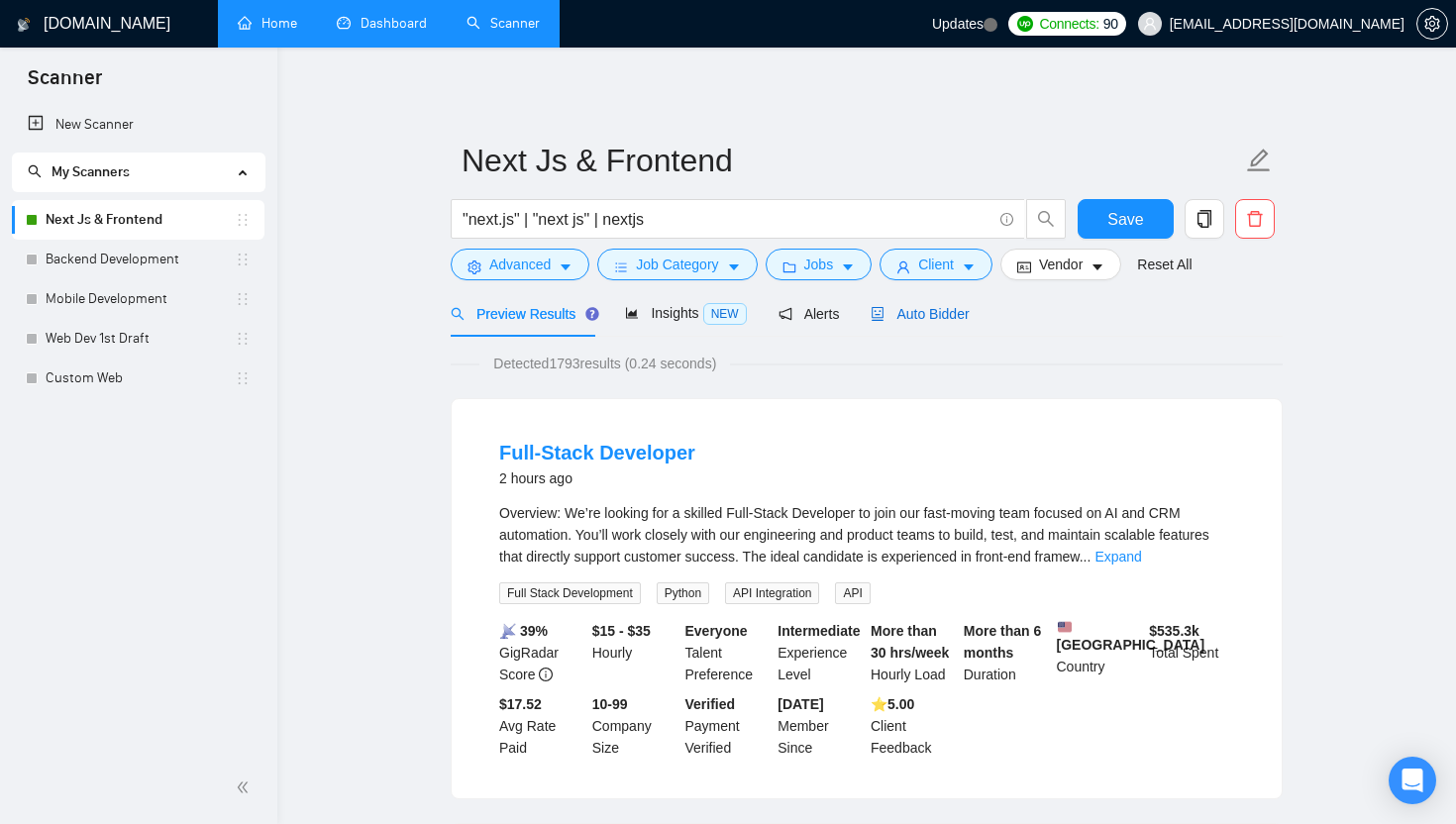 click on "Auto Bidder" at bounding box center [919, 314] 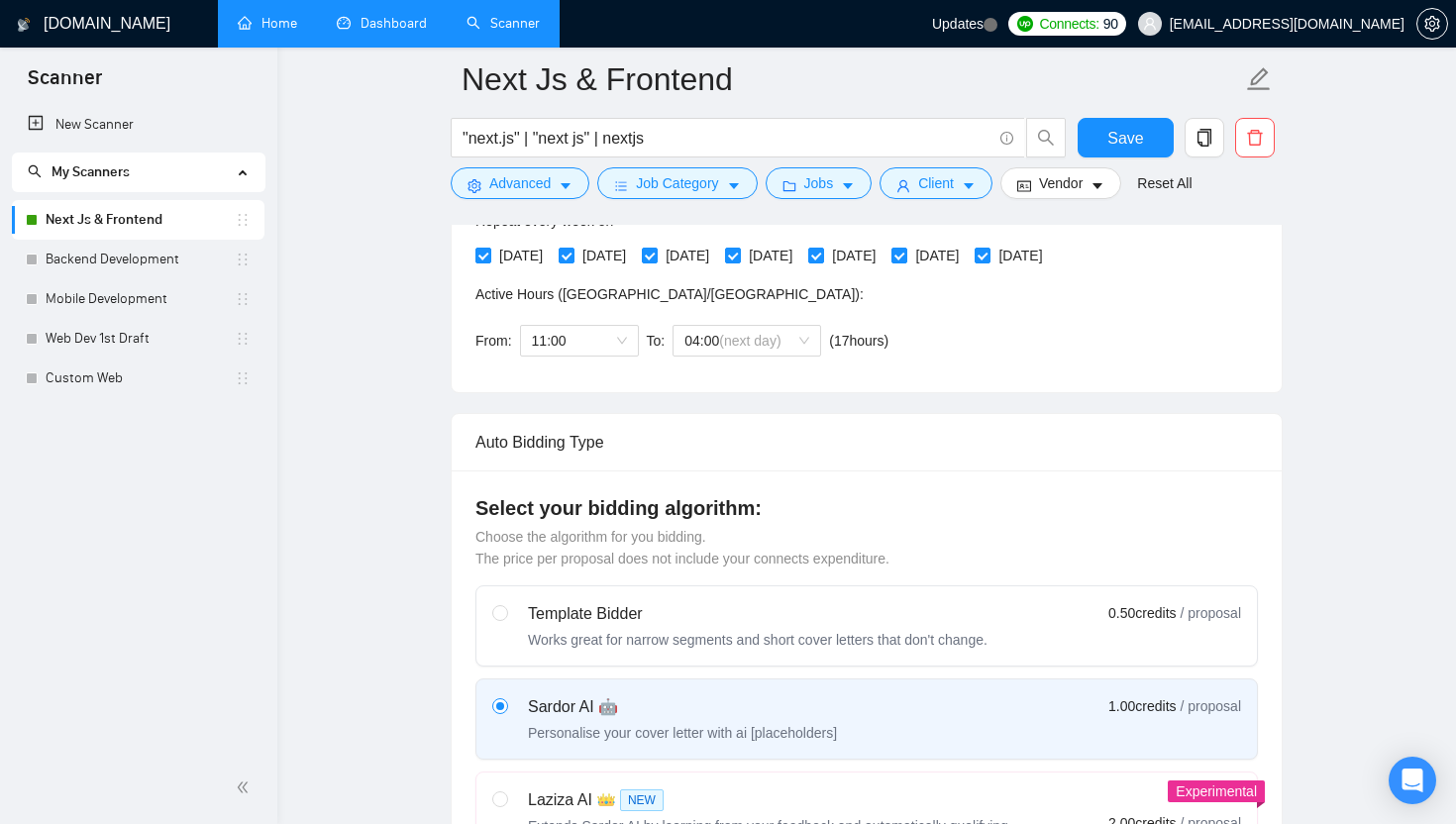 scroll, scrollTop: 533, scrollLeft: 0, axis: vertical 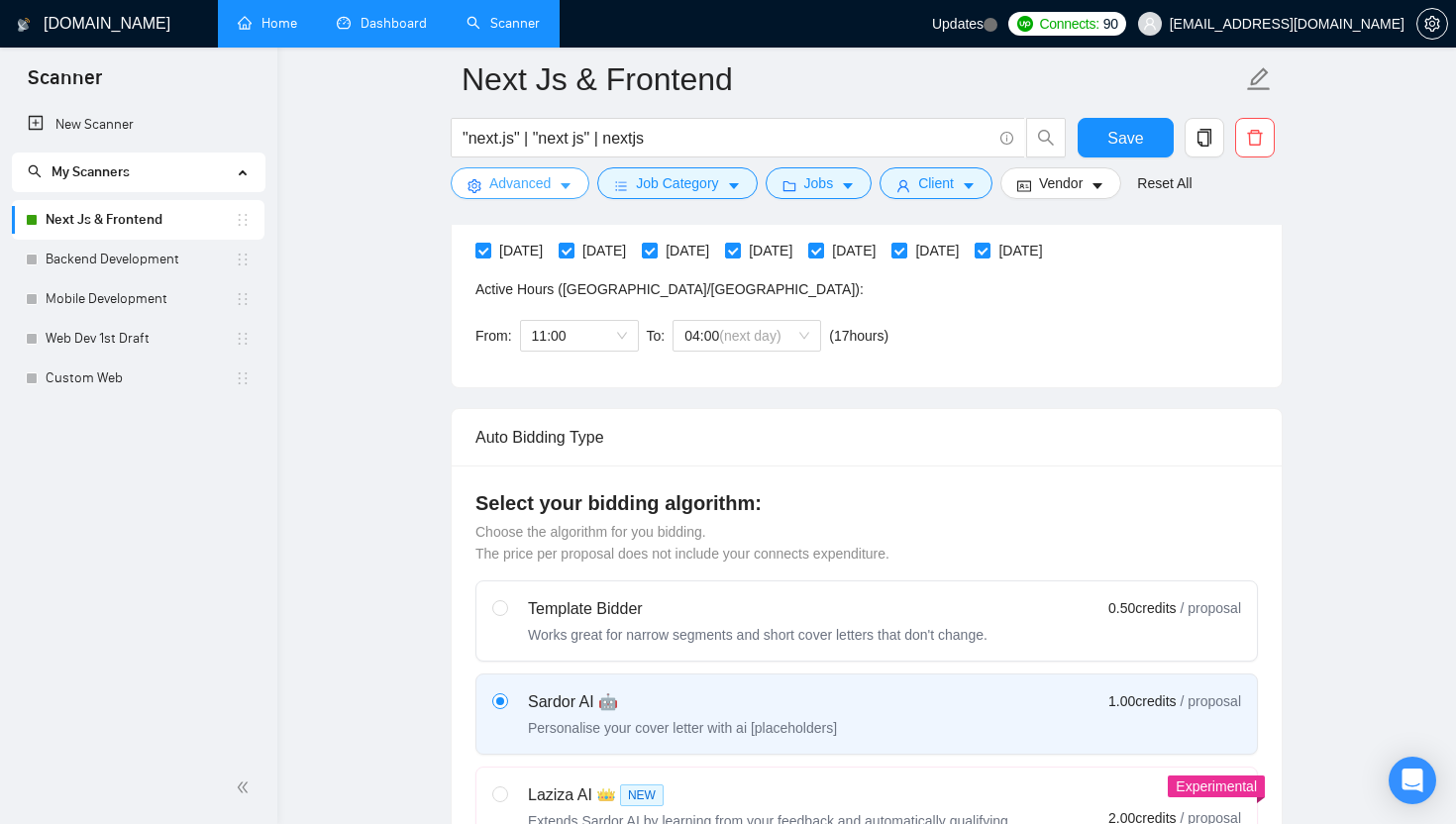 click on "Advanced" at bounding box center [520, 183] 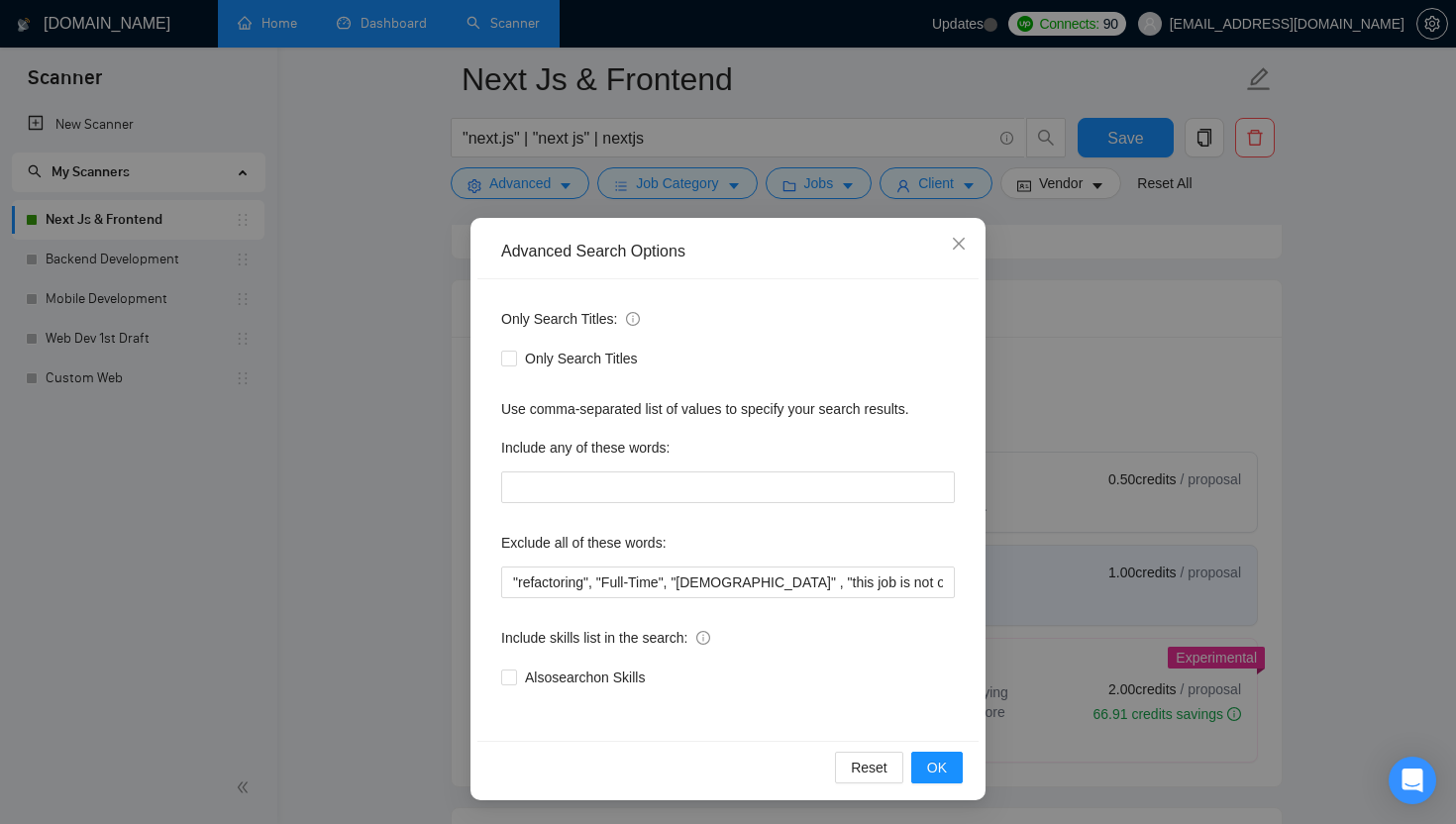 scroll, scrollTop: 667, scrollLeft: 0, axis: vertical 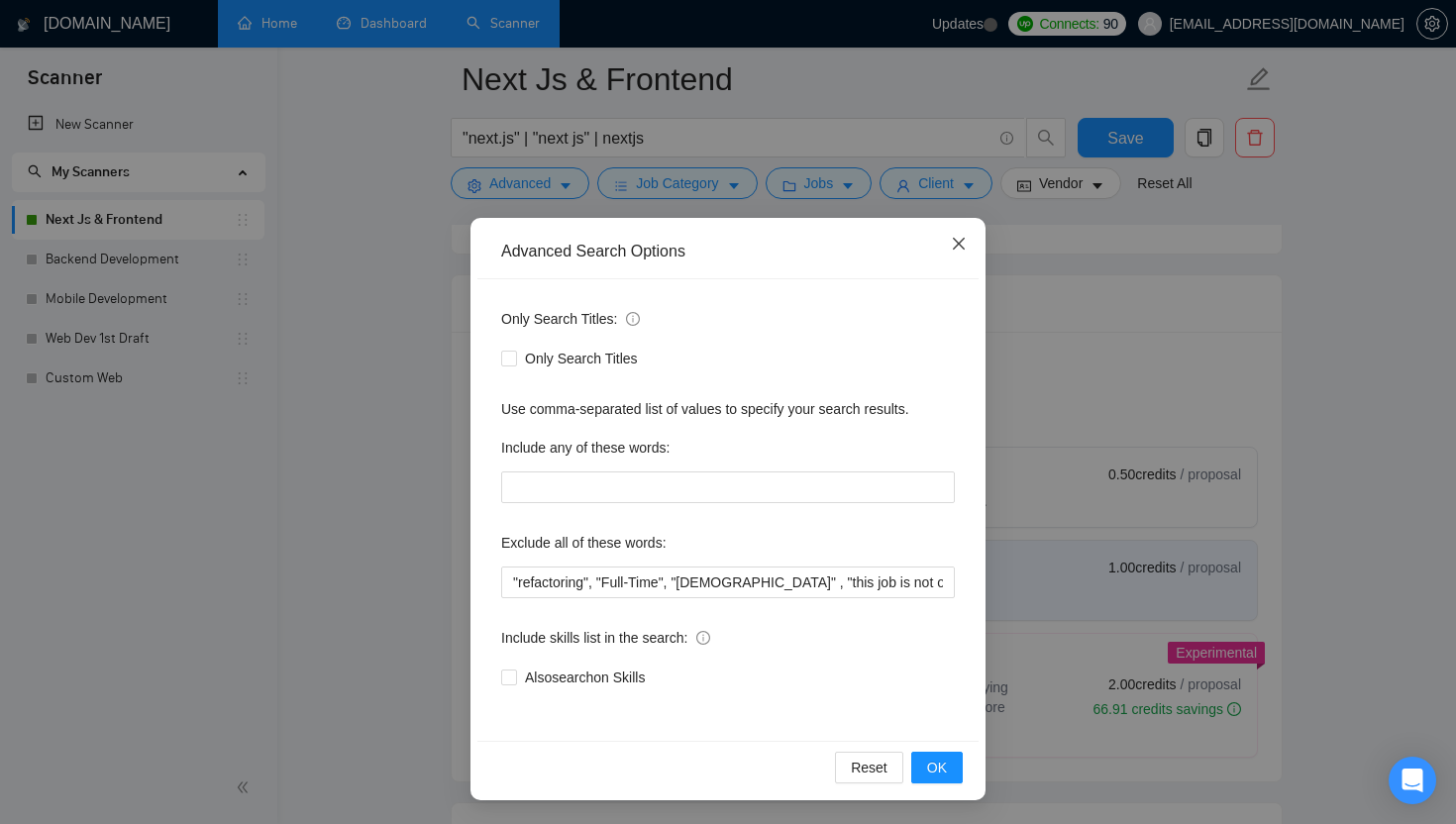 click at bounding box center [959, 245] 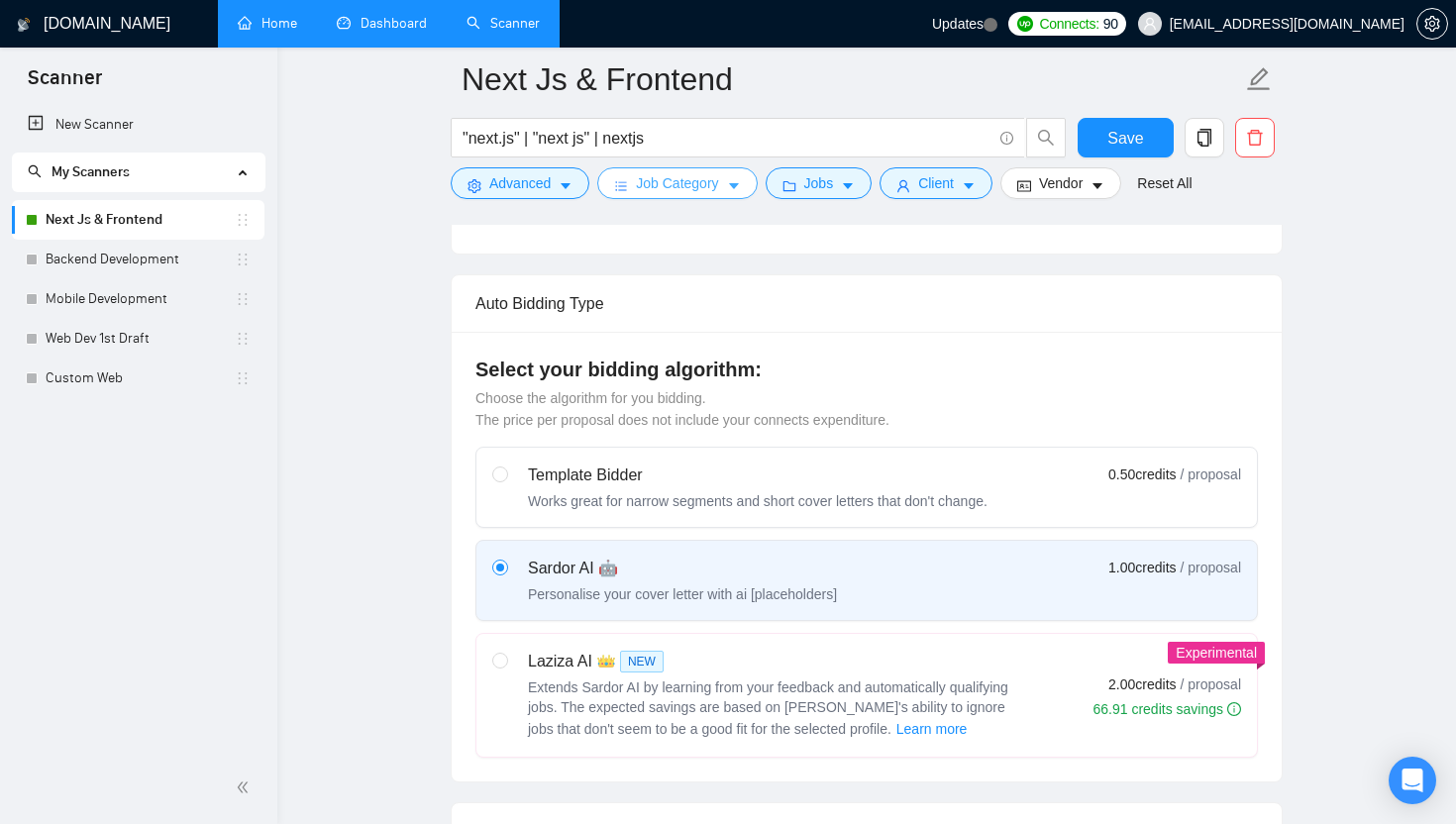 click on "Job Category" at bounding box center [676, 183] 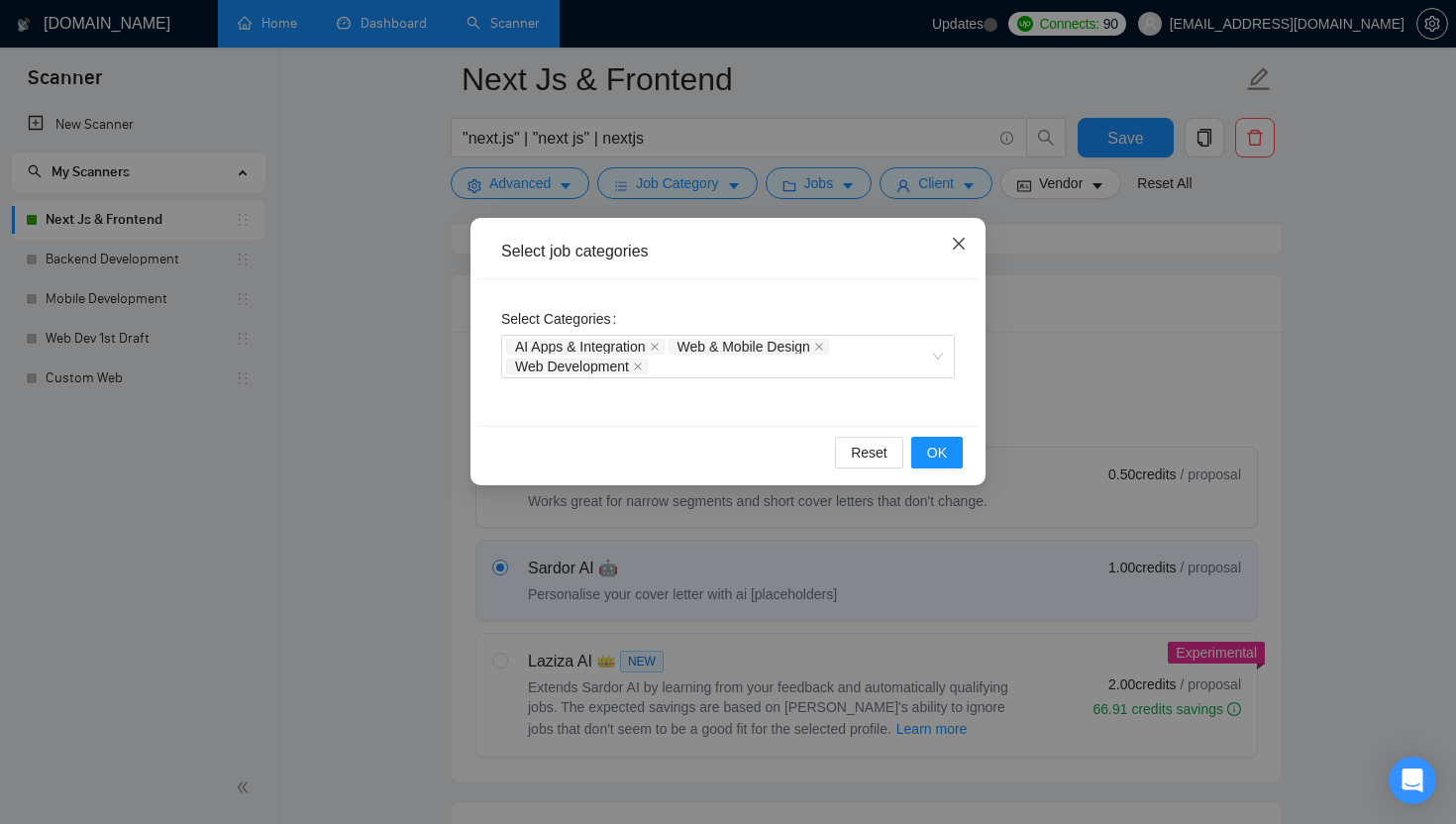 click at bounding box center [959, 245] 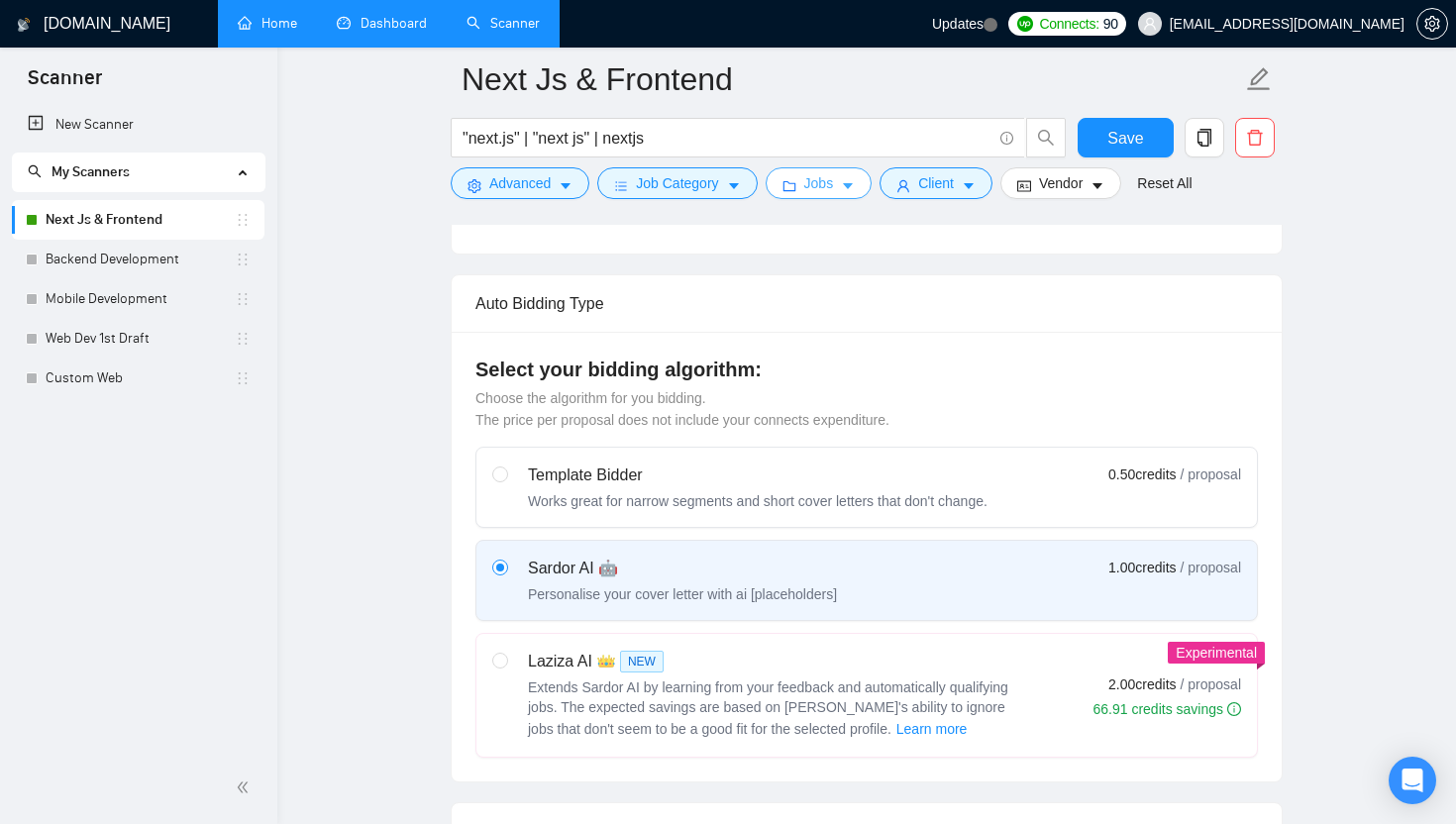 click on "Jobs" at bounding box center [819, 183] 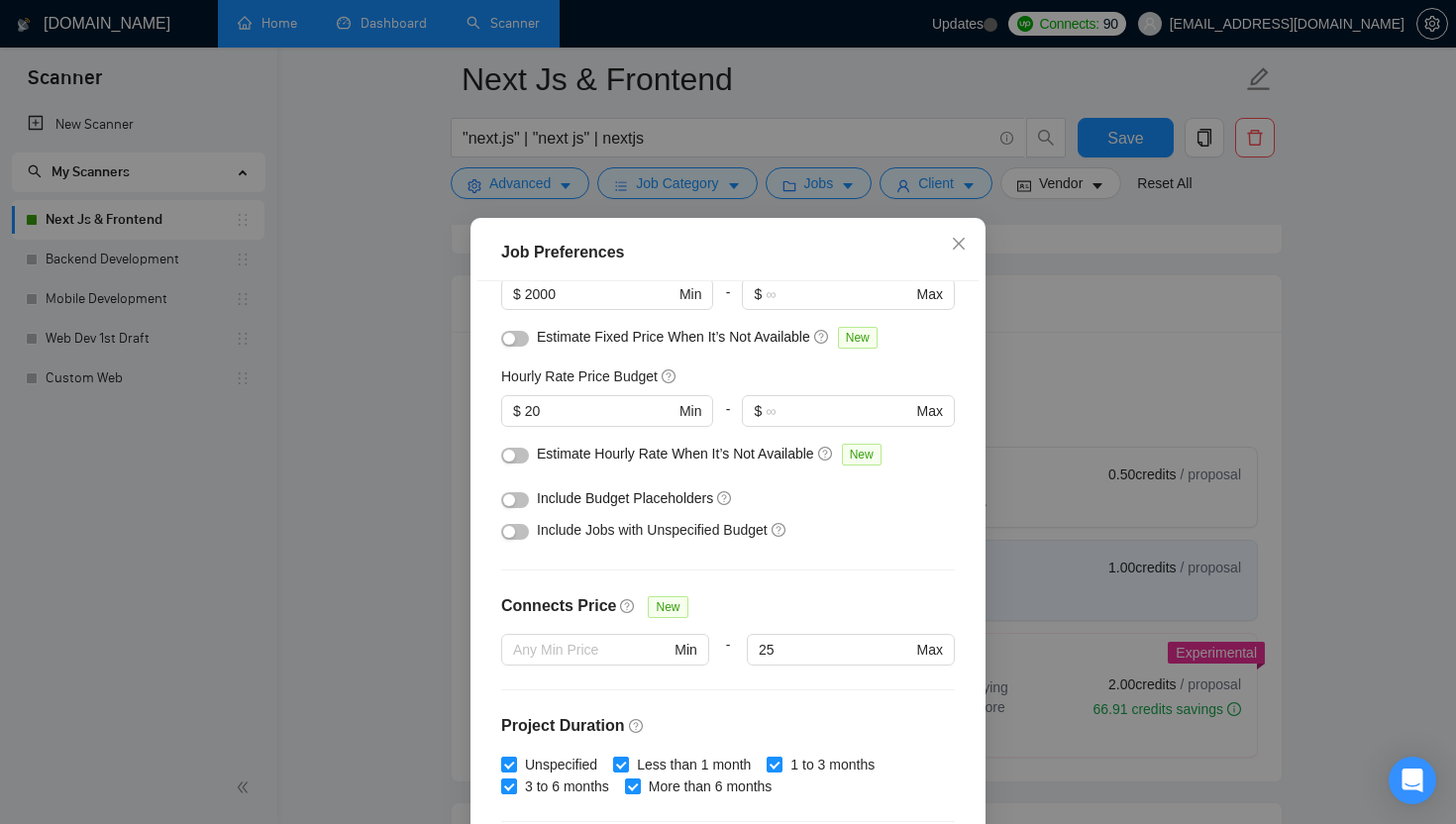 scroll, scrollTop: 183, scrollLeft: 0, axis: vertical 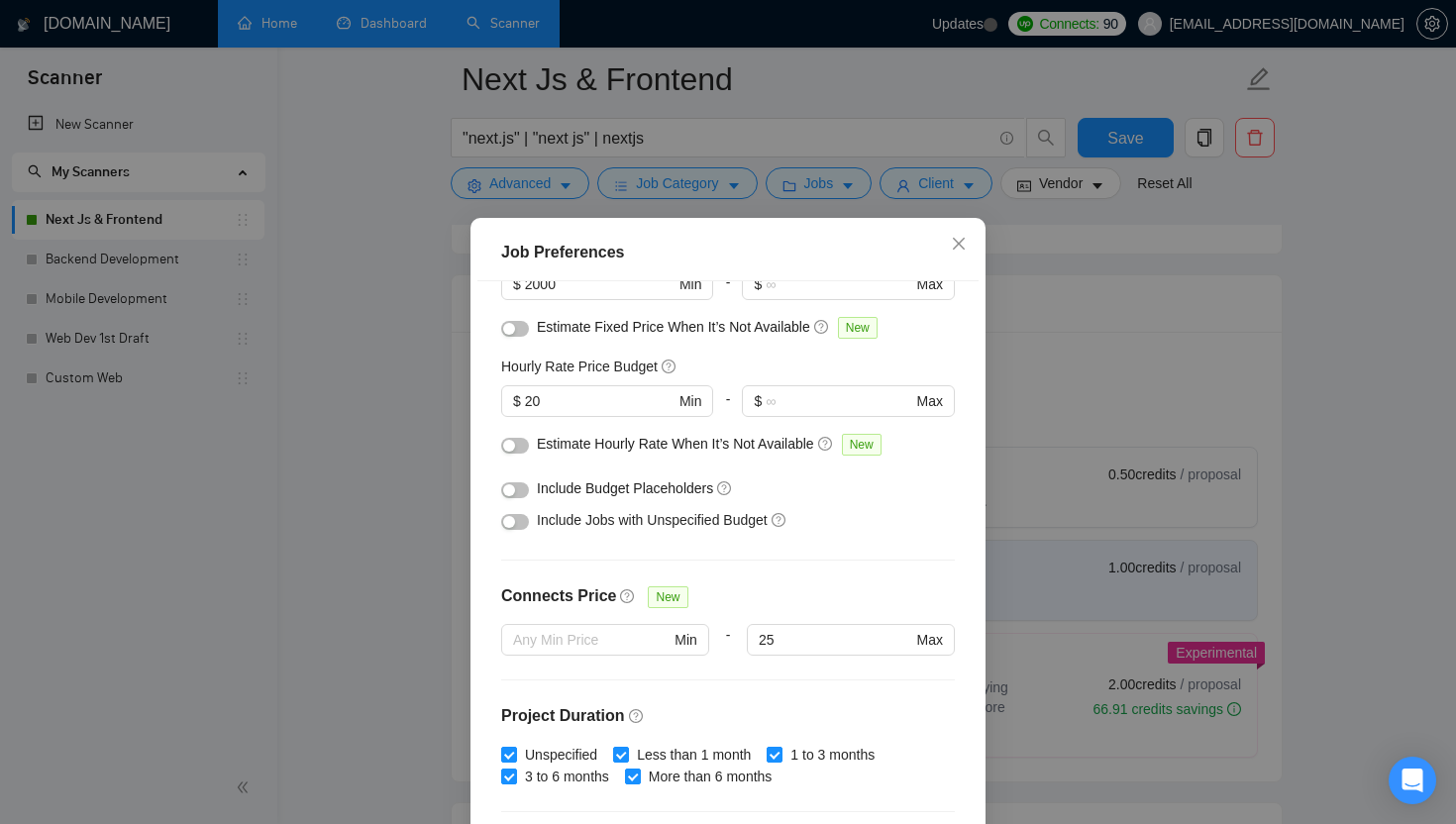 click at bounding box center (515, 490) 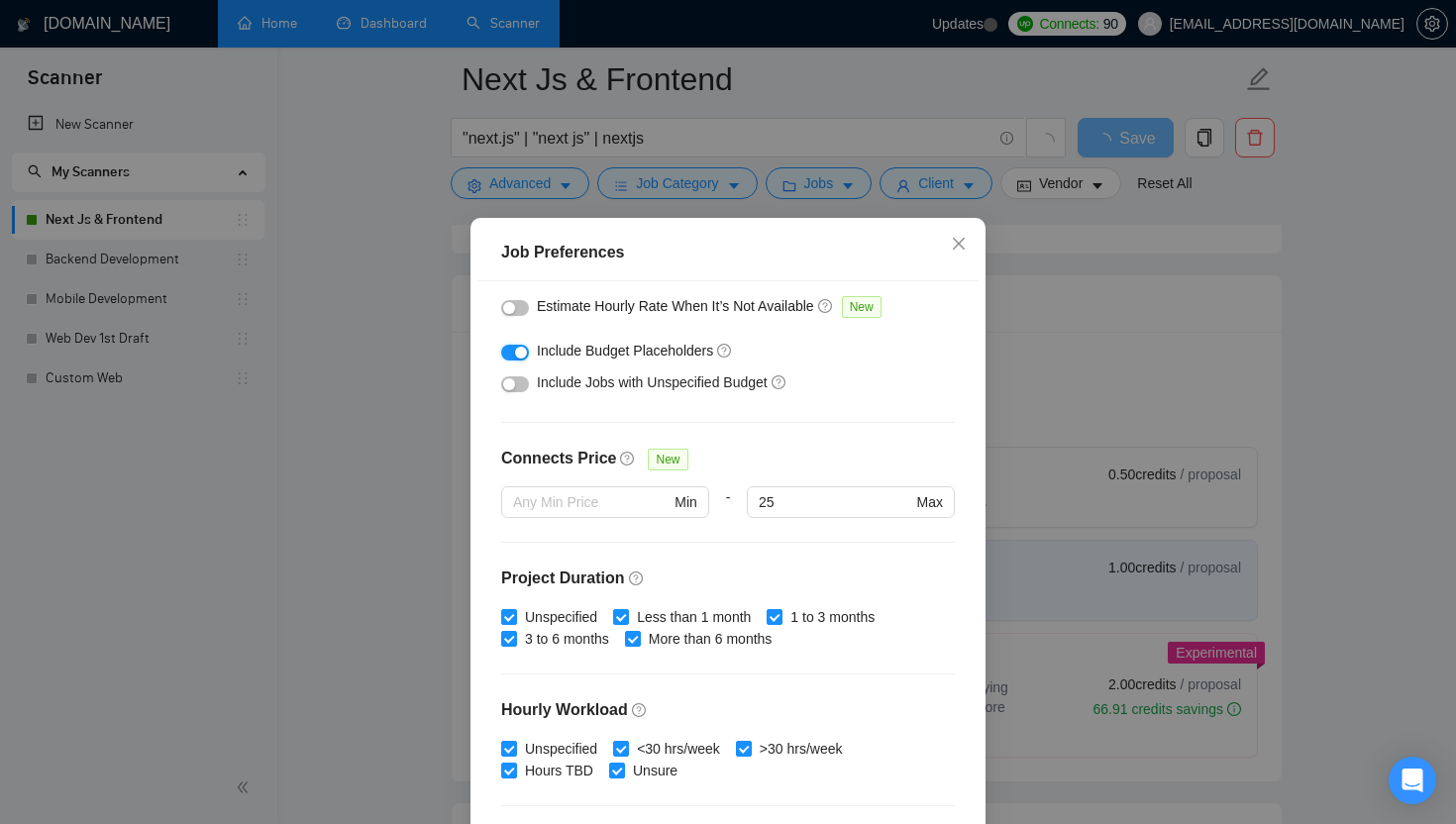 scroll, scrollTop: 540, scrollLeft: 0, axis: vertical 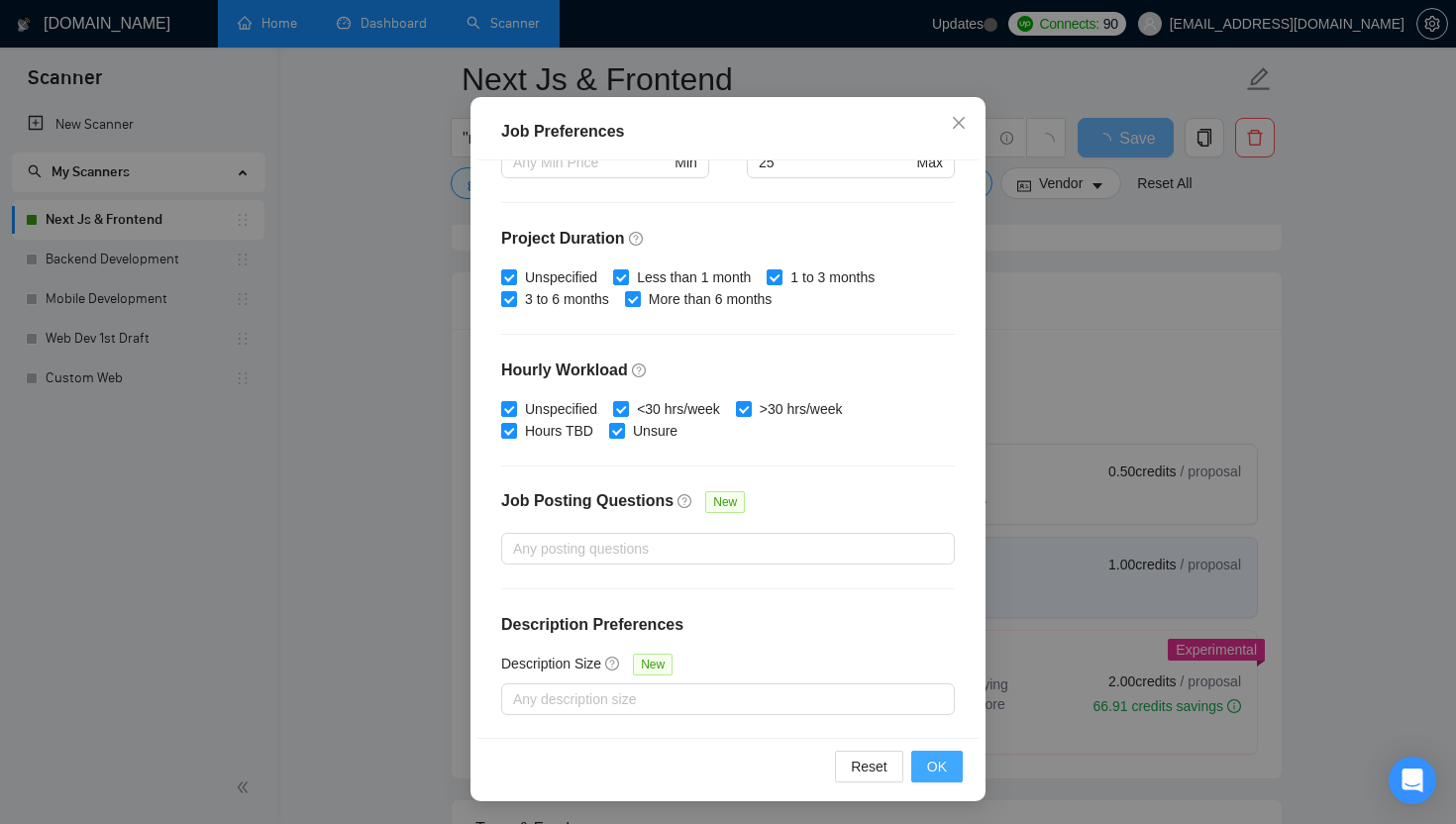 click on "OK" at bounding box center [937, 767] 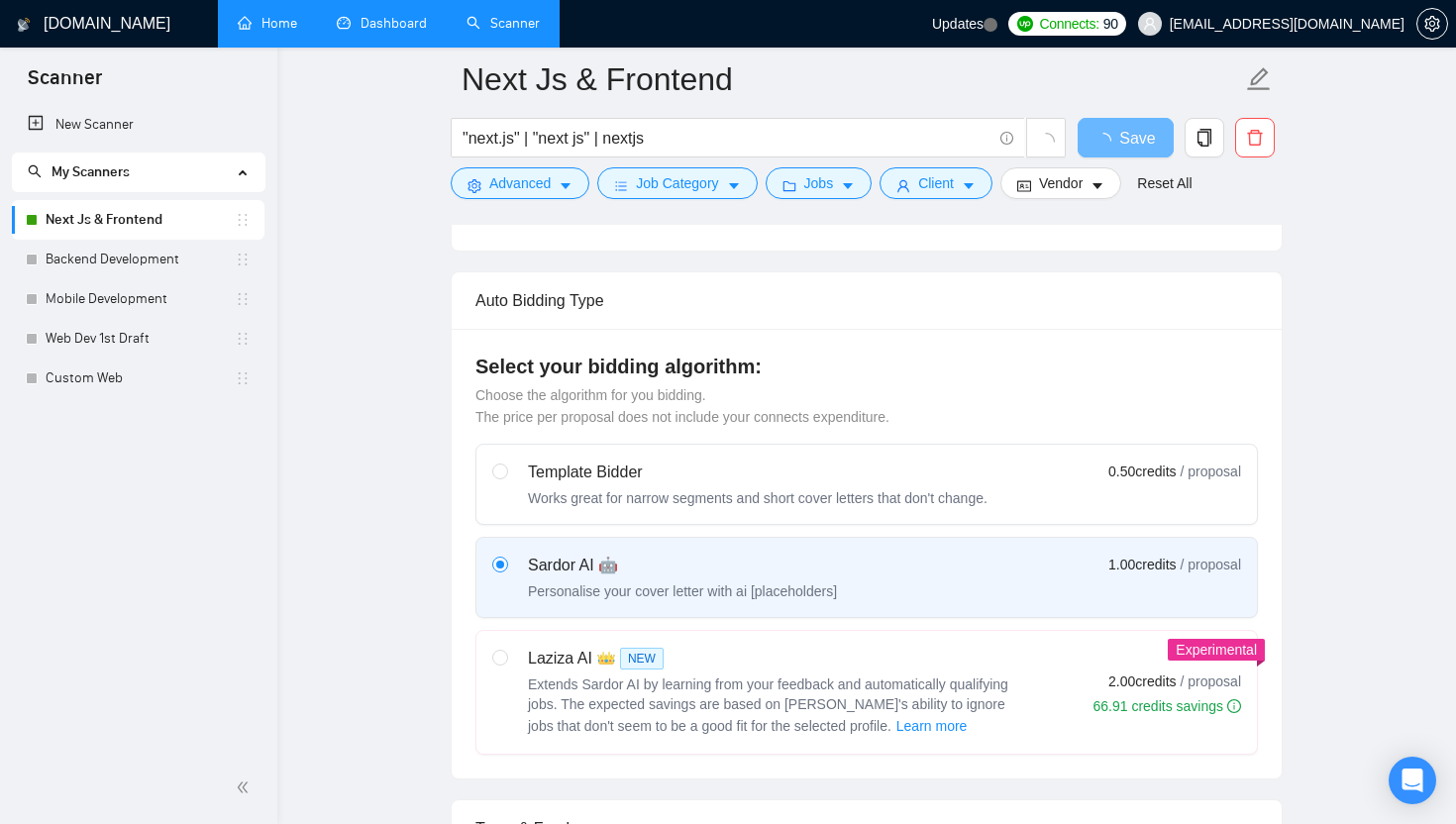 scroll, scrollTop: 22, scrollLeft: 0, axis: vertical 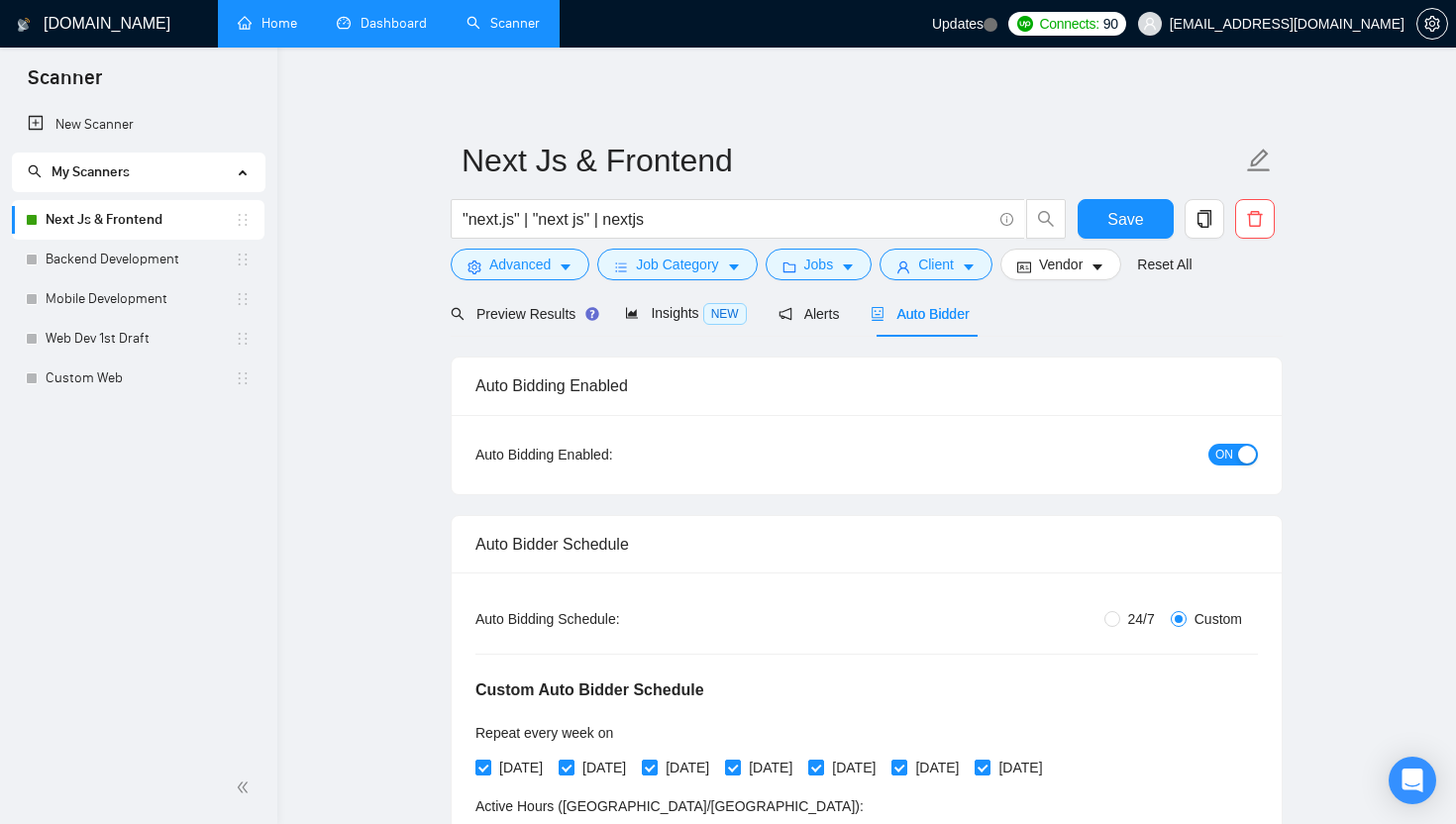 click on "Home" at bounding box center [267, 23] 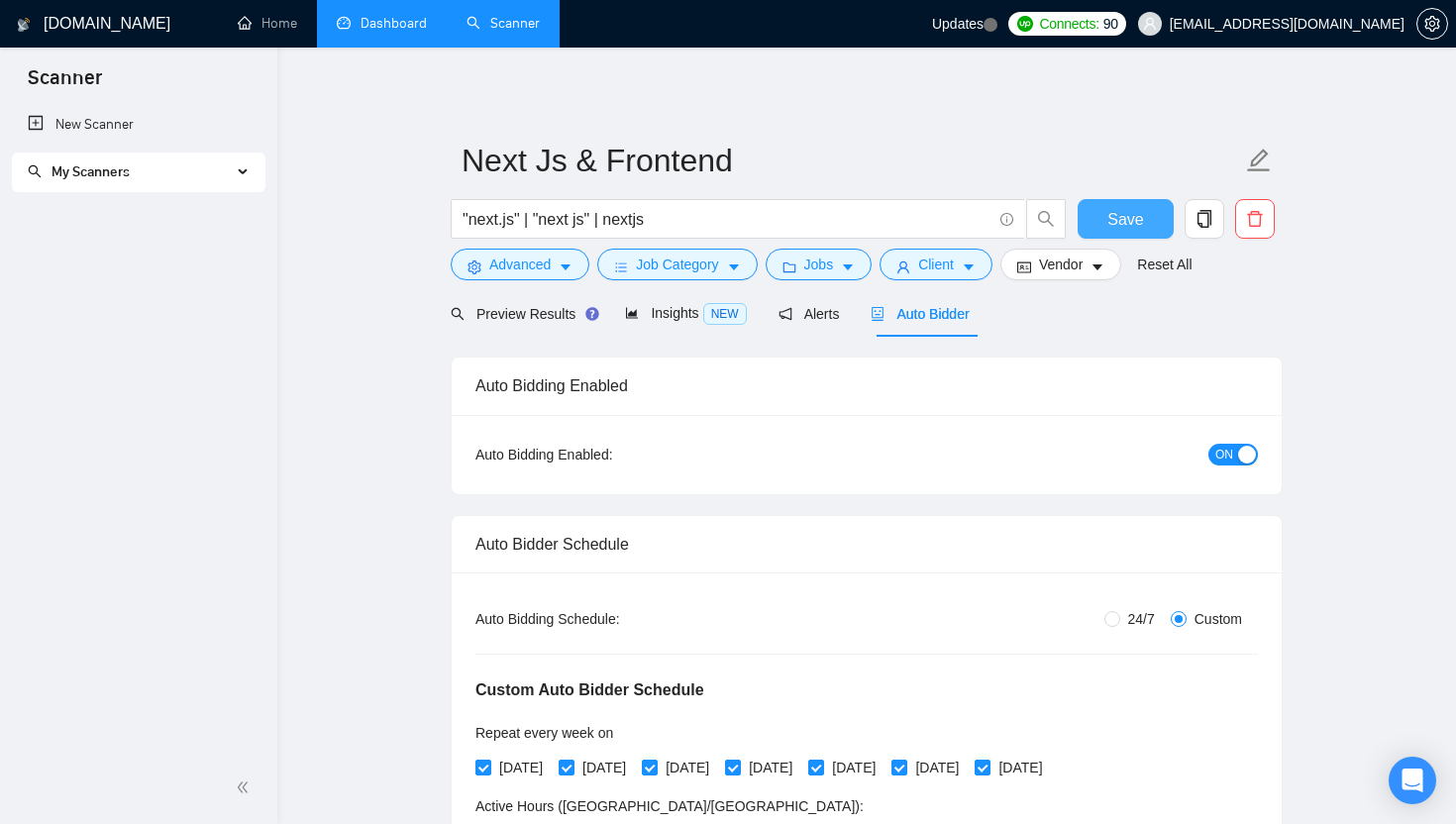 click on "Save" at bounding box center (1125, 219) 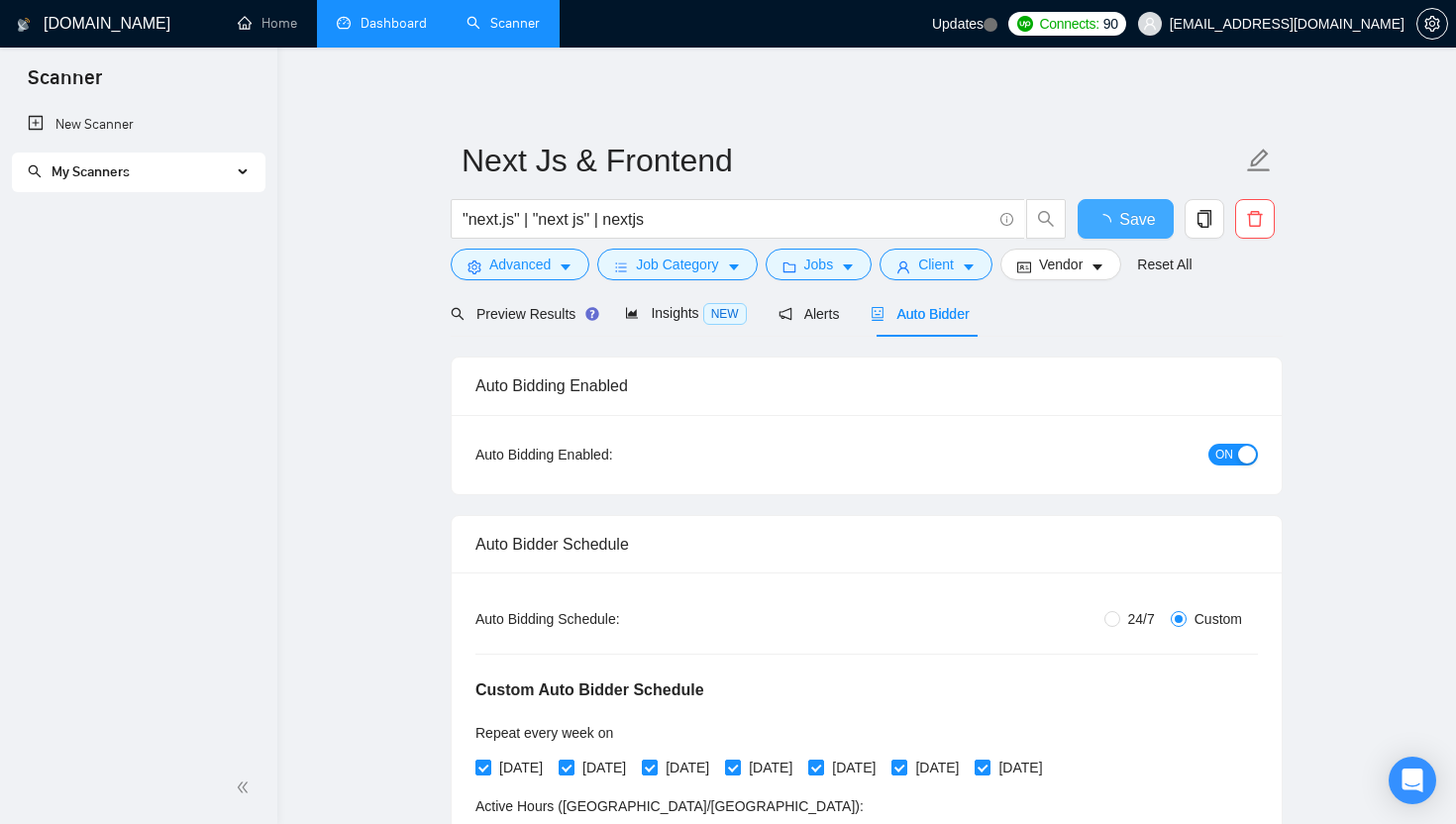 type 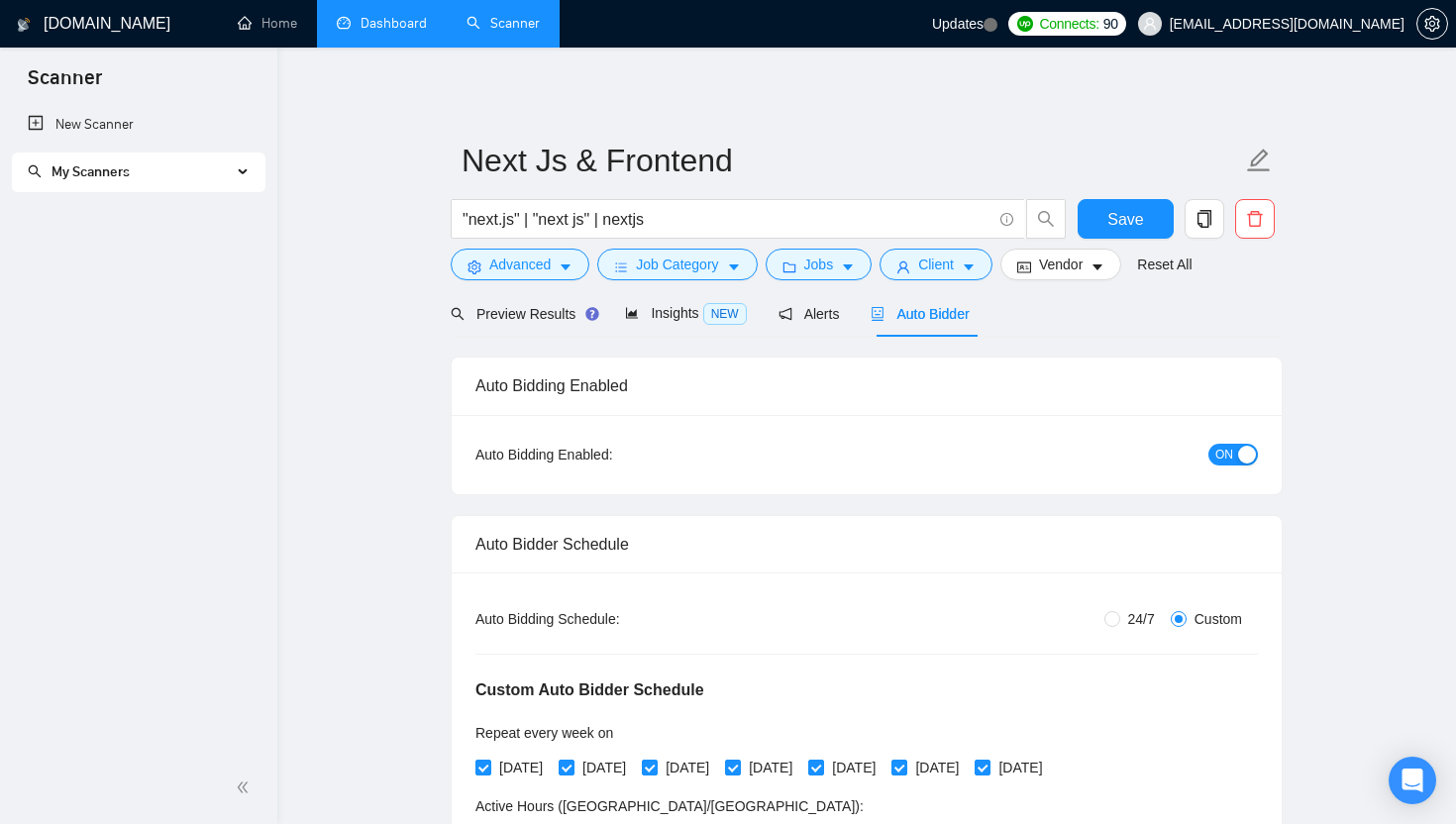click on "Next Js & Frontend "next.js" | "next js" | nextjs Save Advanced   Job Category   Jobs   Client   Vendor   Reset All Preview Results Insights NEW Alerts Auto Bidder Auto Bidding Enabled Auto Bidding Enabled: ON Auto Bidder Schedule Auto Bidding Type: Automated (recommended) Semi-automated Auto Bidding Schedule: 24/7 Custom Custom Auto Bidder Schedule Repeat every week on Monday Tuesday Wednesday Thursday Friday Saturday Sunday Active Hours ( Asia/Karachi ): From: 11:00 To: 04:00  (next day) ( 17  hours) Asia/Karachi Auto Bidding Type Select your bidding algorithm: Choose the algorithm for you bidding. The price per proposal does not include your connects expenditure. Template Bidder Works great for narrow segments and short cover letters that don't change. 0.50  credits / proposal Sardor AI 🤖 Personalise your cover letter with ai [placeholders] 1.00  credits / proposal Experimental Laziza AI  👑   NEW   Learn more 2.00  credits / proposal 68.66 credits savings Team & Freelancer Select team: WeTeck     50" at bounding box center [867, 2390] 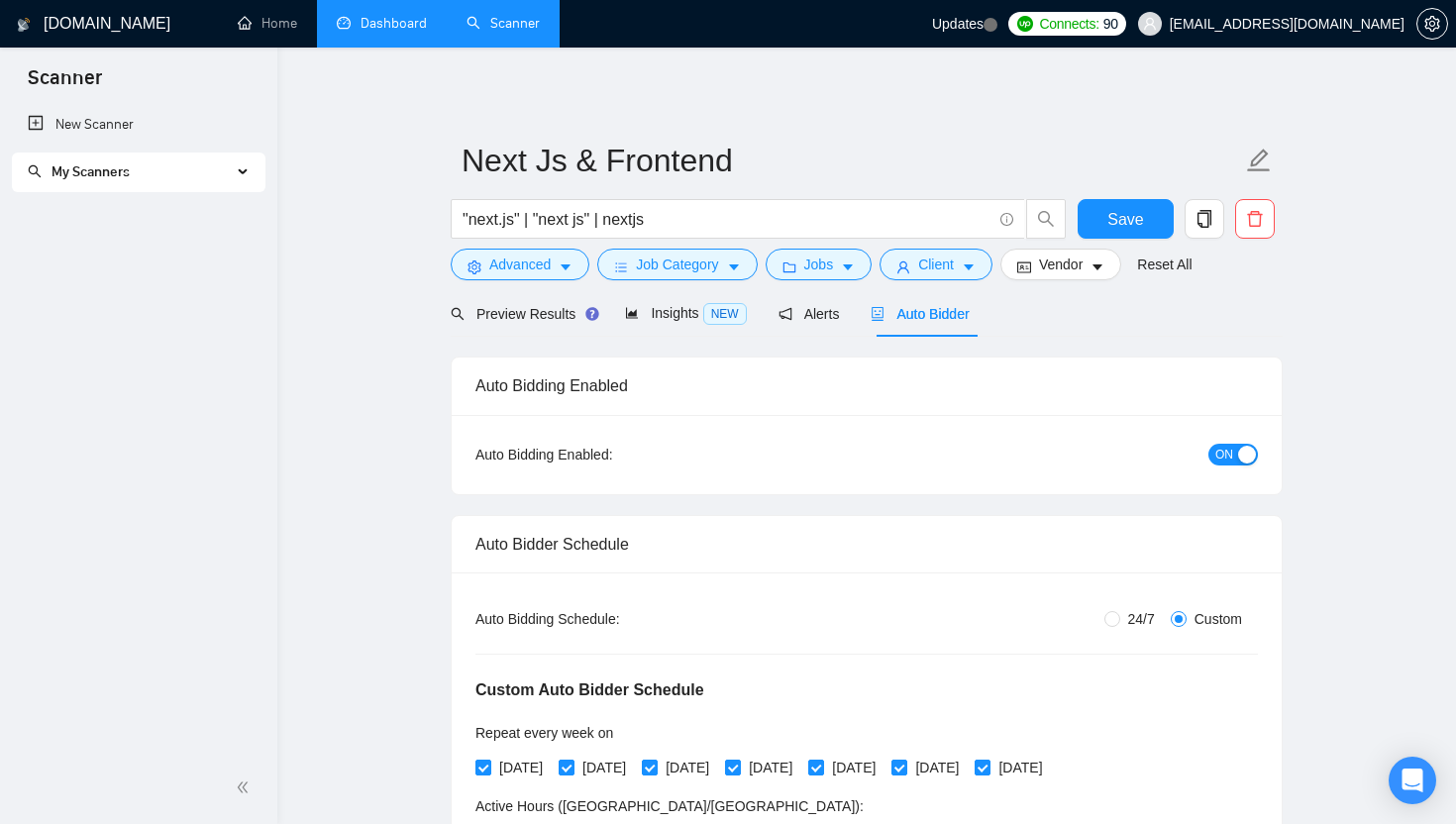 click on "My Scanners" at bounding box center [139, 172] 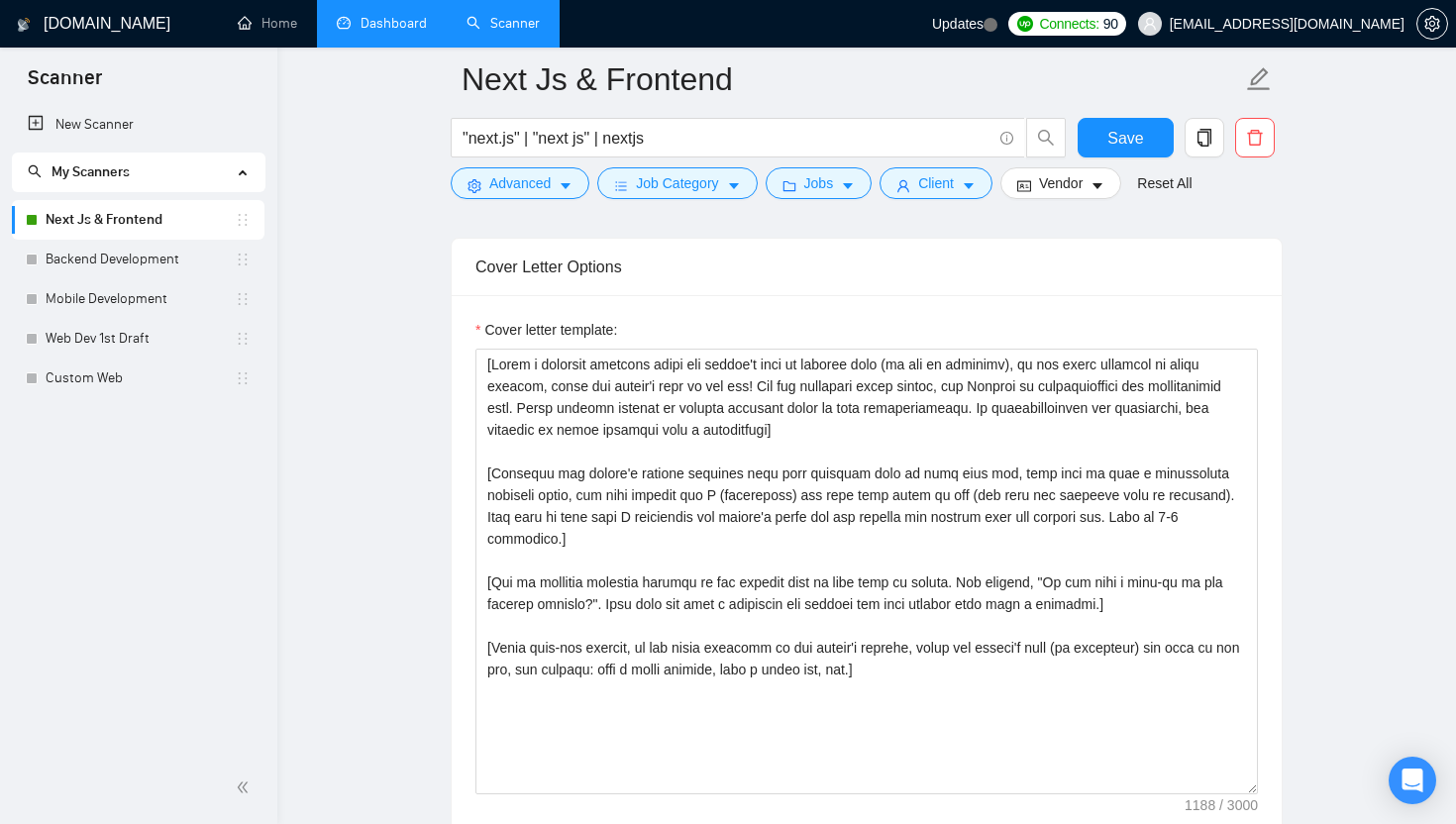 scroll, scrollTop: 1513, scrollLeft: 0, axis: vertical 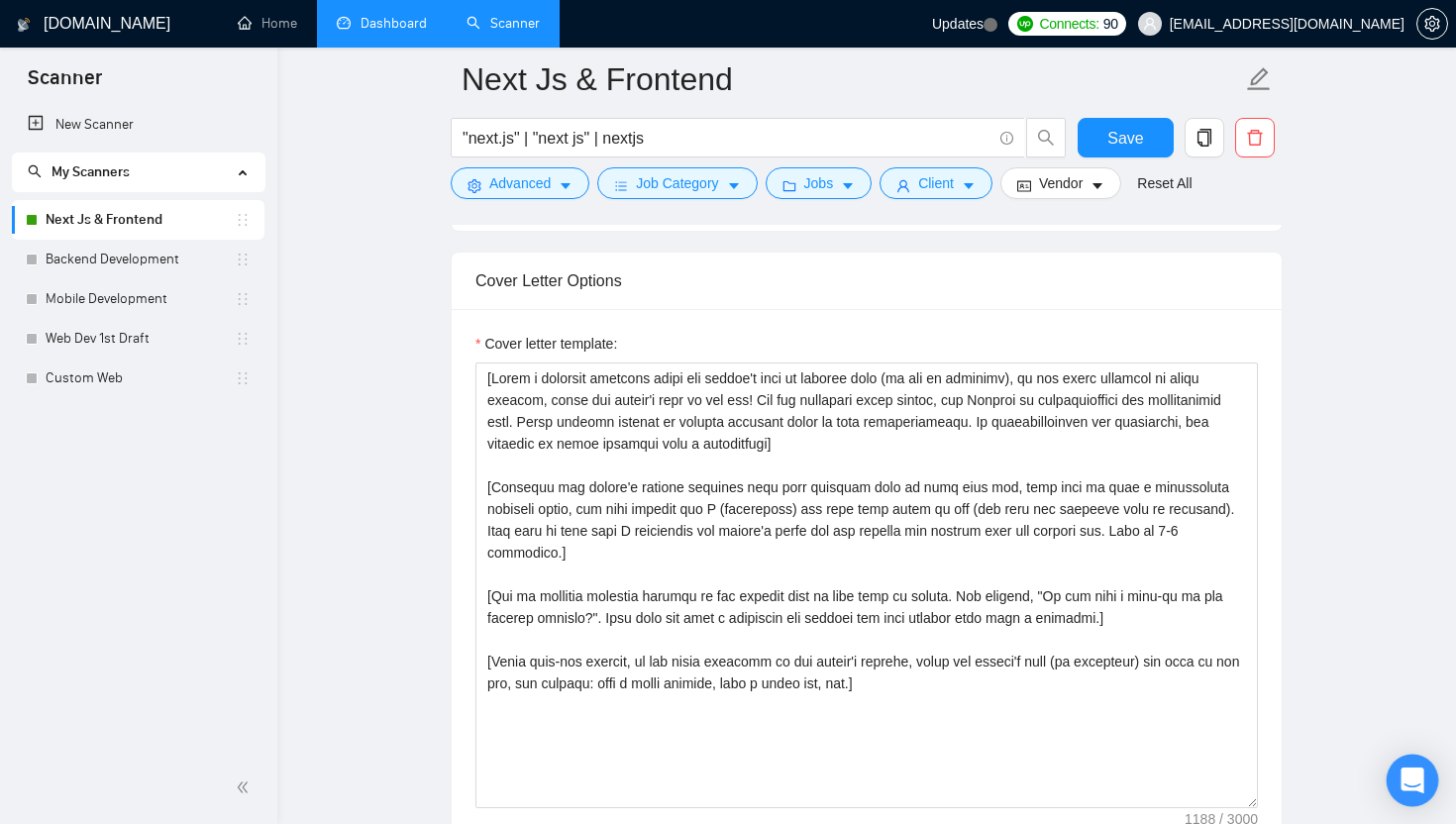 click at bounding box center [1412, 780] 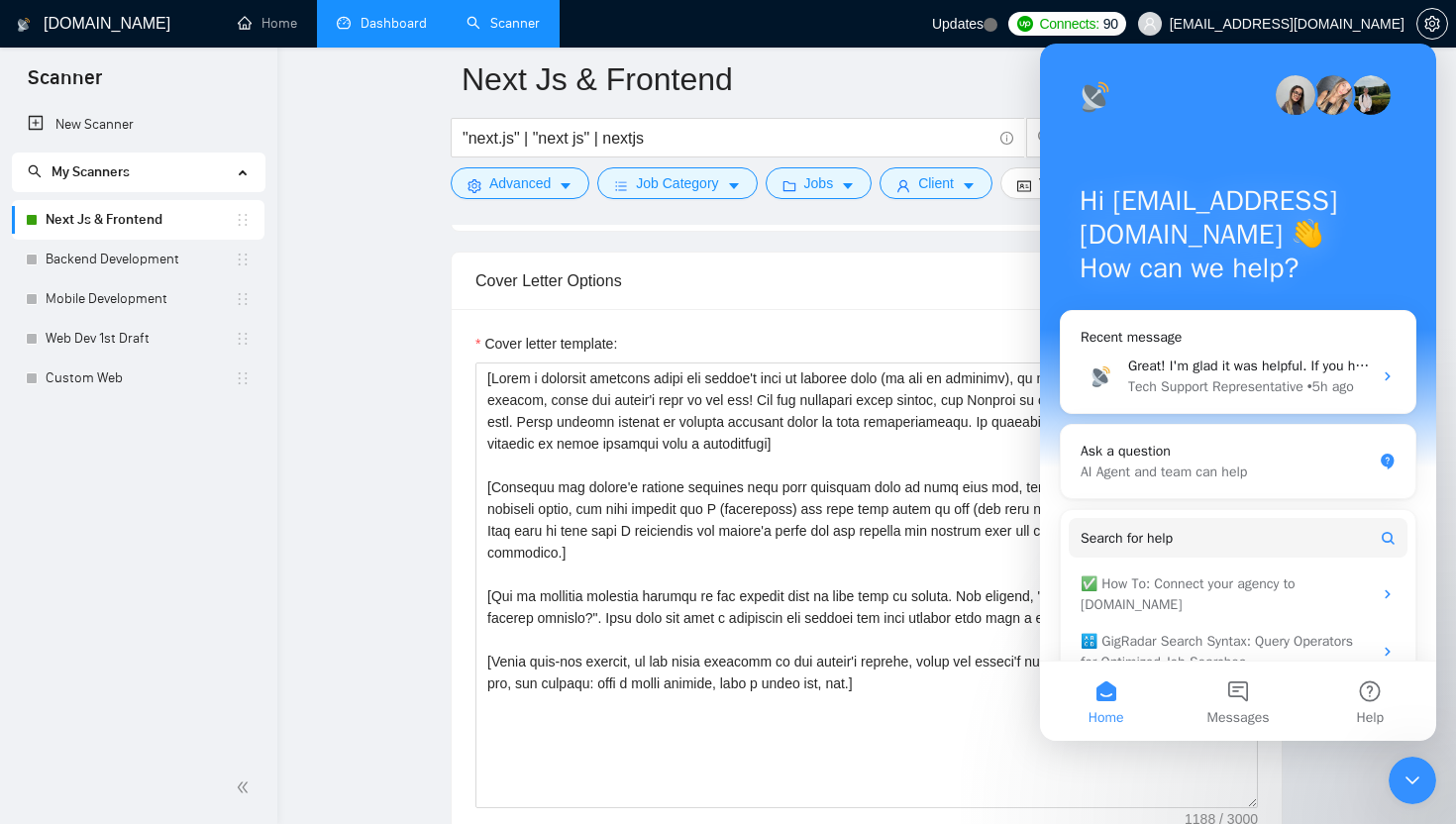 scroll, scrollTop: 0, scrollLeft: 0, axis: both 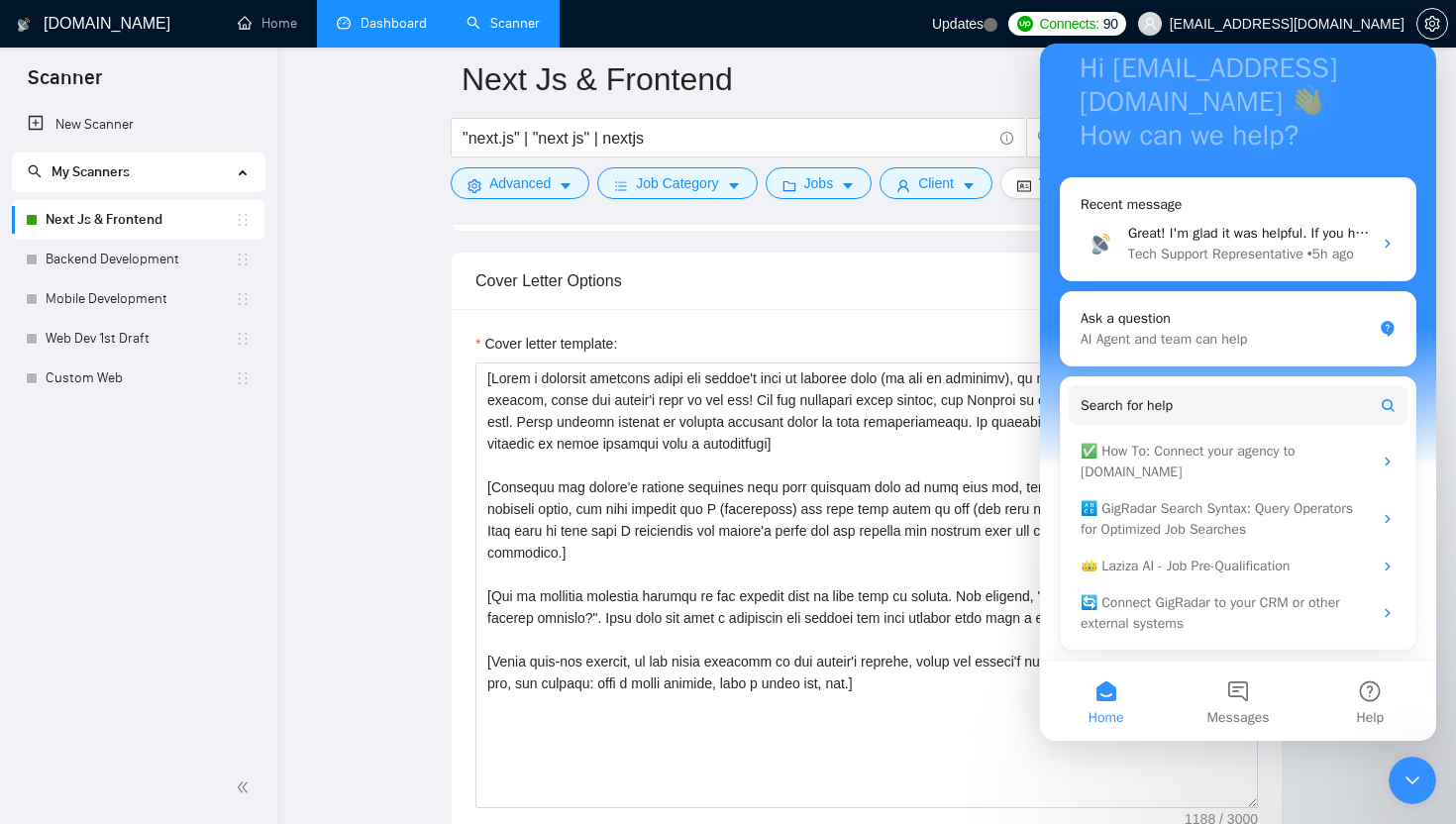 click on "Next Js & Frontend "next.js" | "next js" | nextjs Save Advanced   Job Category   Jobs   Client   Vendor   Reset All Preview Results Insights NEW Alerts Auto Bidder Auto Bidding Enabled Auto Bidding Enabled: ON Auto Bidder Schedule Auto Bidding Type: Automated (recommended) Semi-automated Auto Bidding Schedule: 24/7 Custom Custom Auto Bidder Schedule Repeat every week on Monday Tuesday Wednesday Thursday Friday Saturday Sunday Active Hours ( Asia/Karachi ): From: 11:00 To: 04:00  (next day) ( 17  hours) Asia/Karachi Auto Bidding Type Select your bidding algorithm: Choose the algorithm for you bidding. The price per proposal does not include your connects expenditure. Template Bidder Works great for narrow segments and short cover letters that don't change. 0.50  credits / proposal Sardor AI 🤖 Personalise your cover letter with ai [placeholders] 1.00  credits / proposal Experimental Laziza AI  👑   NEW   Learn more 2.00  credits / proposal 68.66 credits savings Team & Freelancer Select team: WeTeck     50" at bounding box center (867, 884) 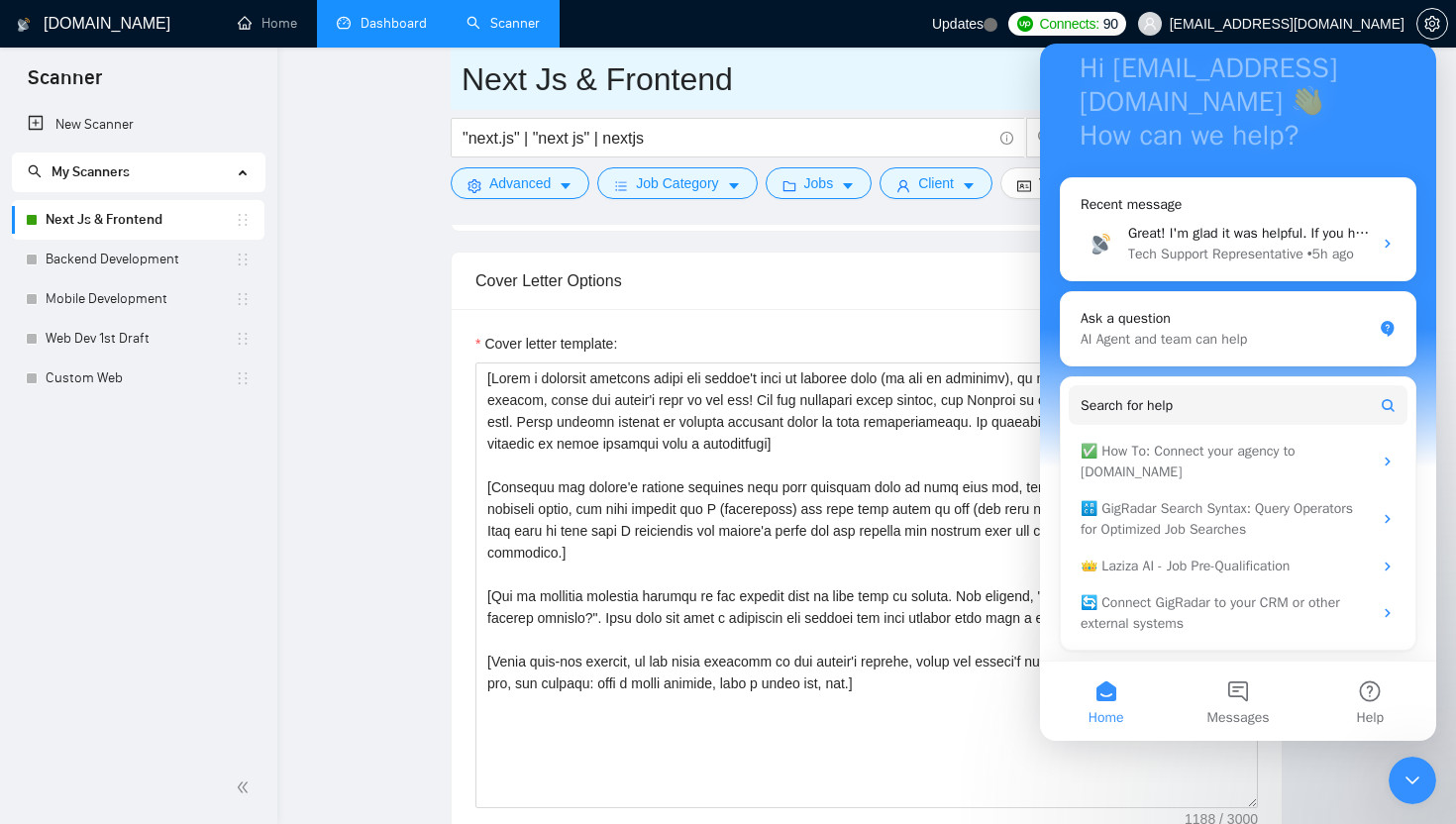click on "Next Js & Frontend" at bounding box center [852, 79] 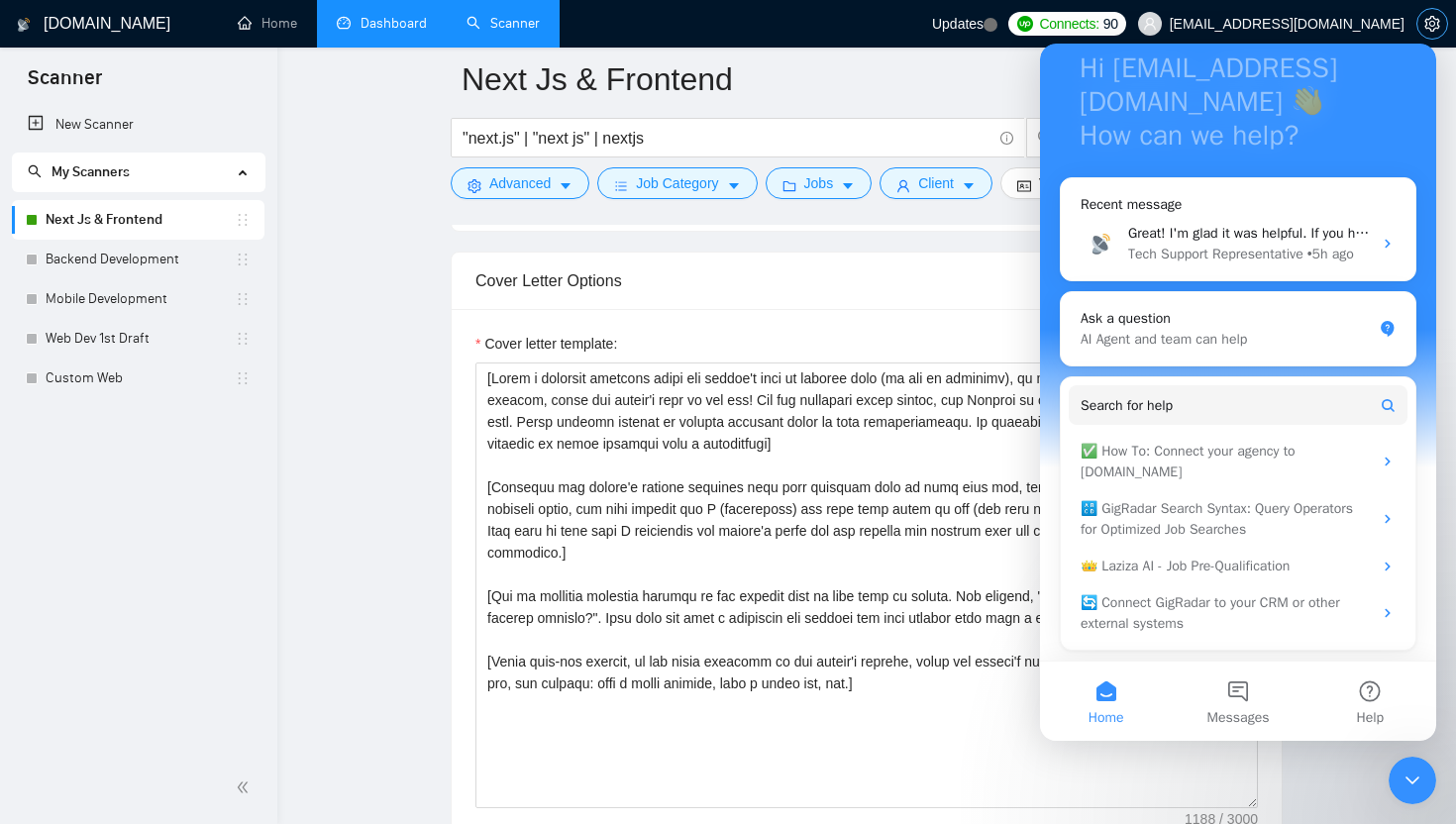 click at bounding box center [1432, 24] 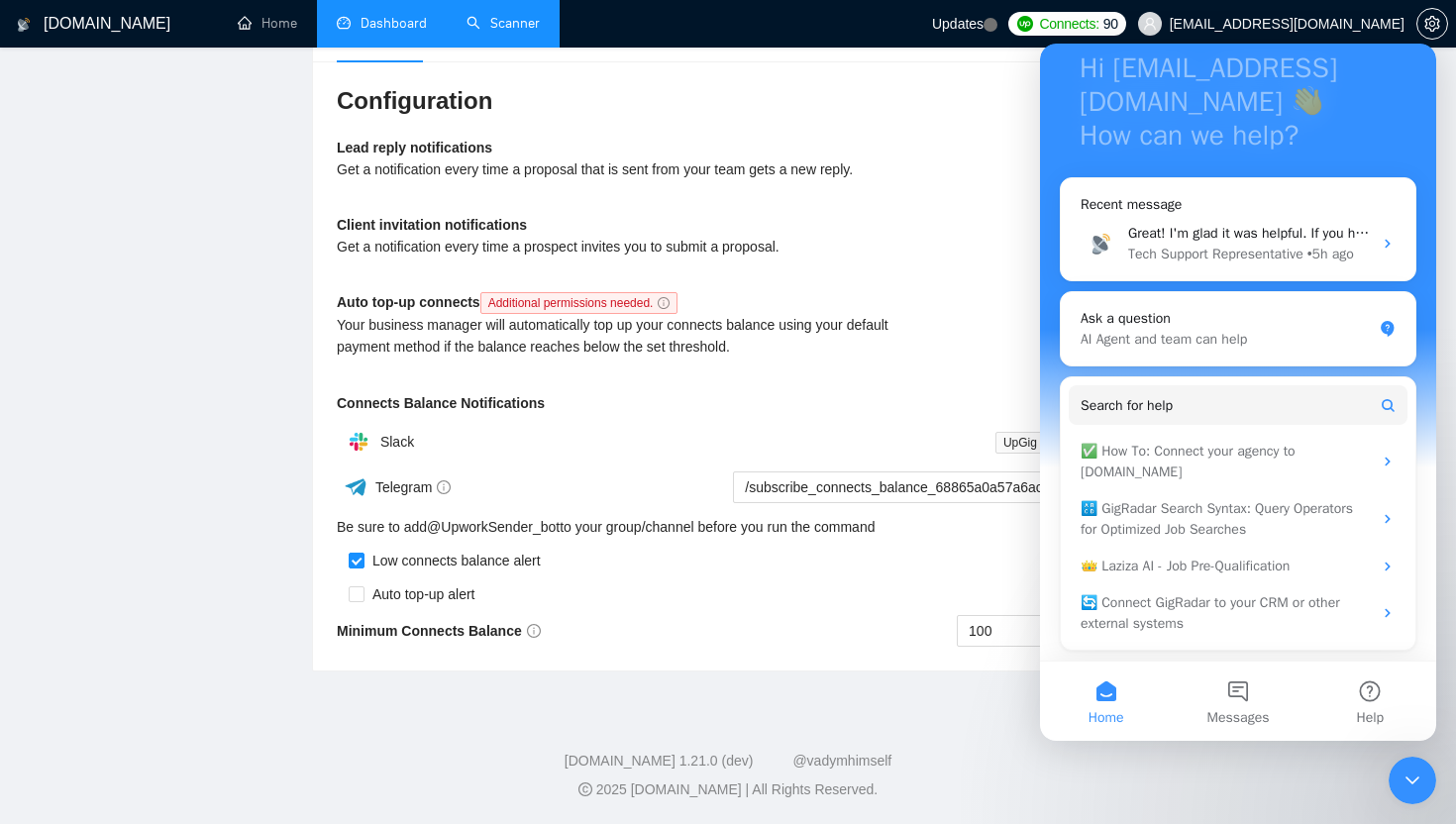 click on "Lead reply notifications Get a notification every time a proposal that is sent from your team gets a new reply." at bounding box center [630, 165] 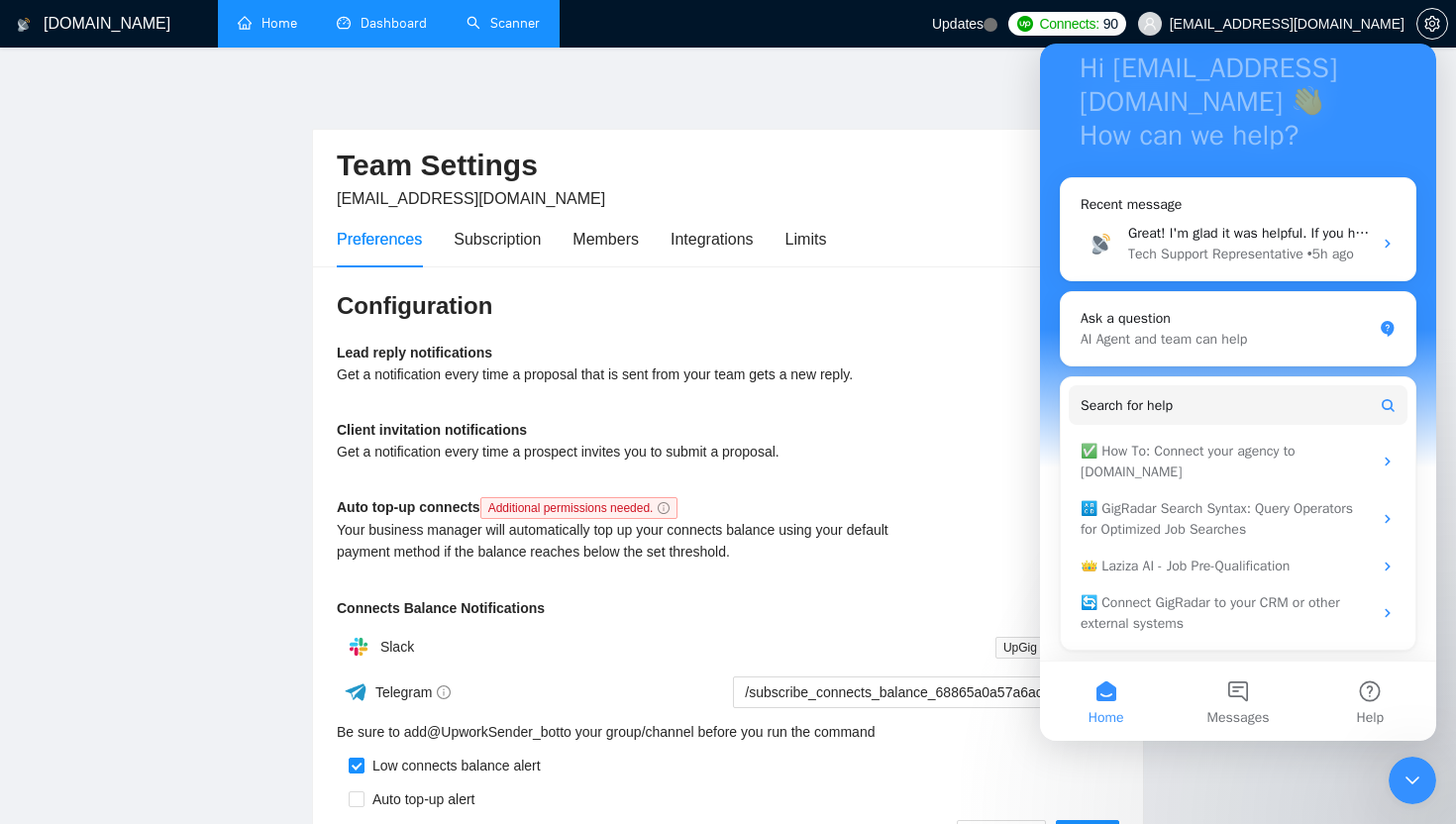 click on "Home" at bounding box center [267, 23] 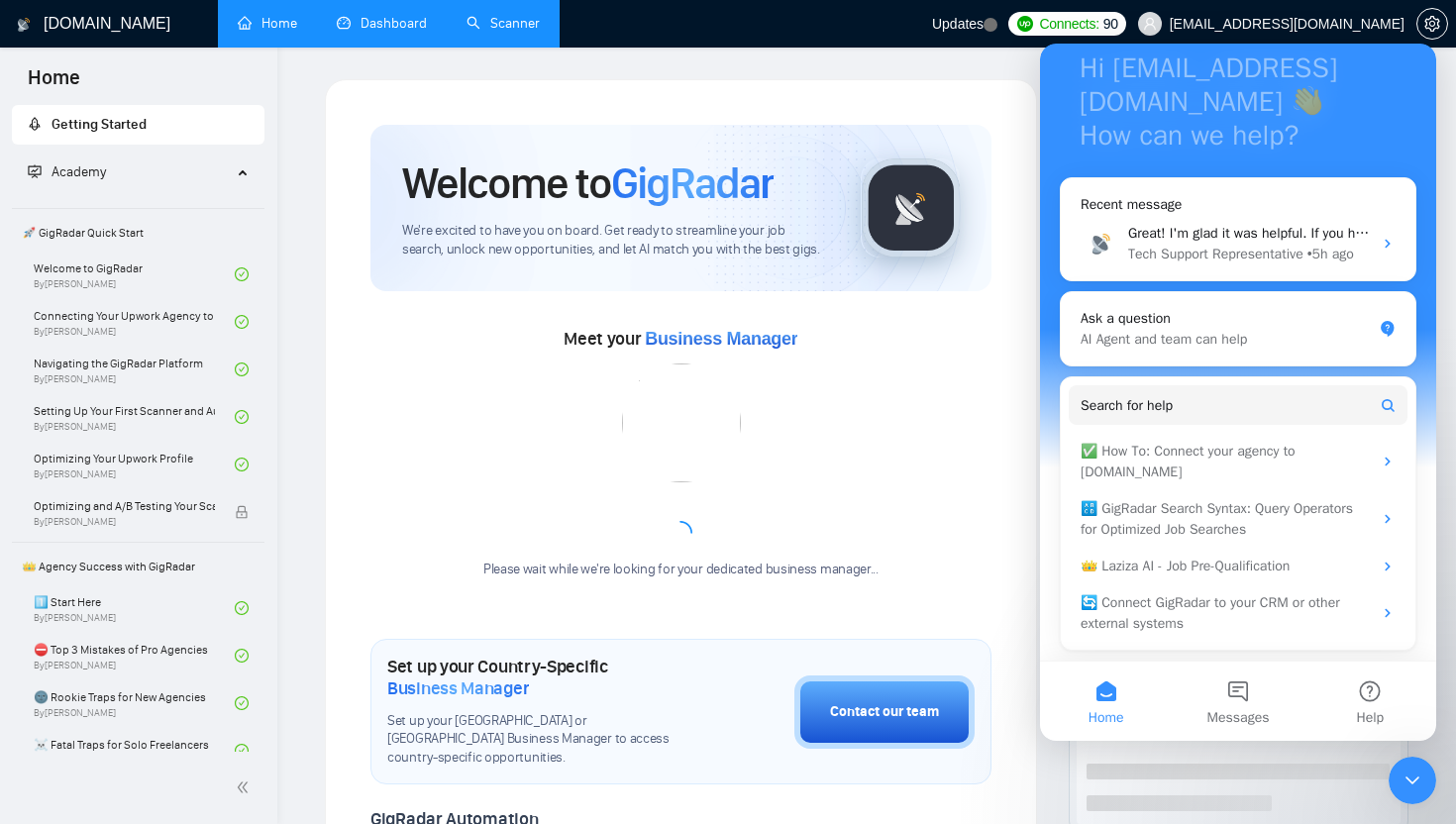 click on "Dashboard" at bounding box center (381, 23) 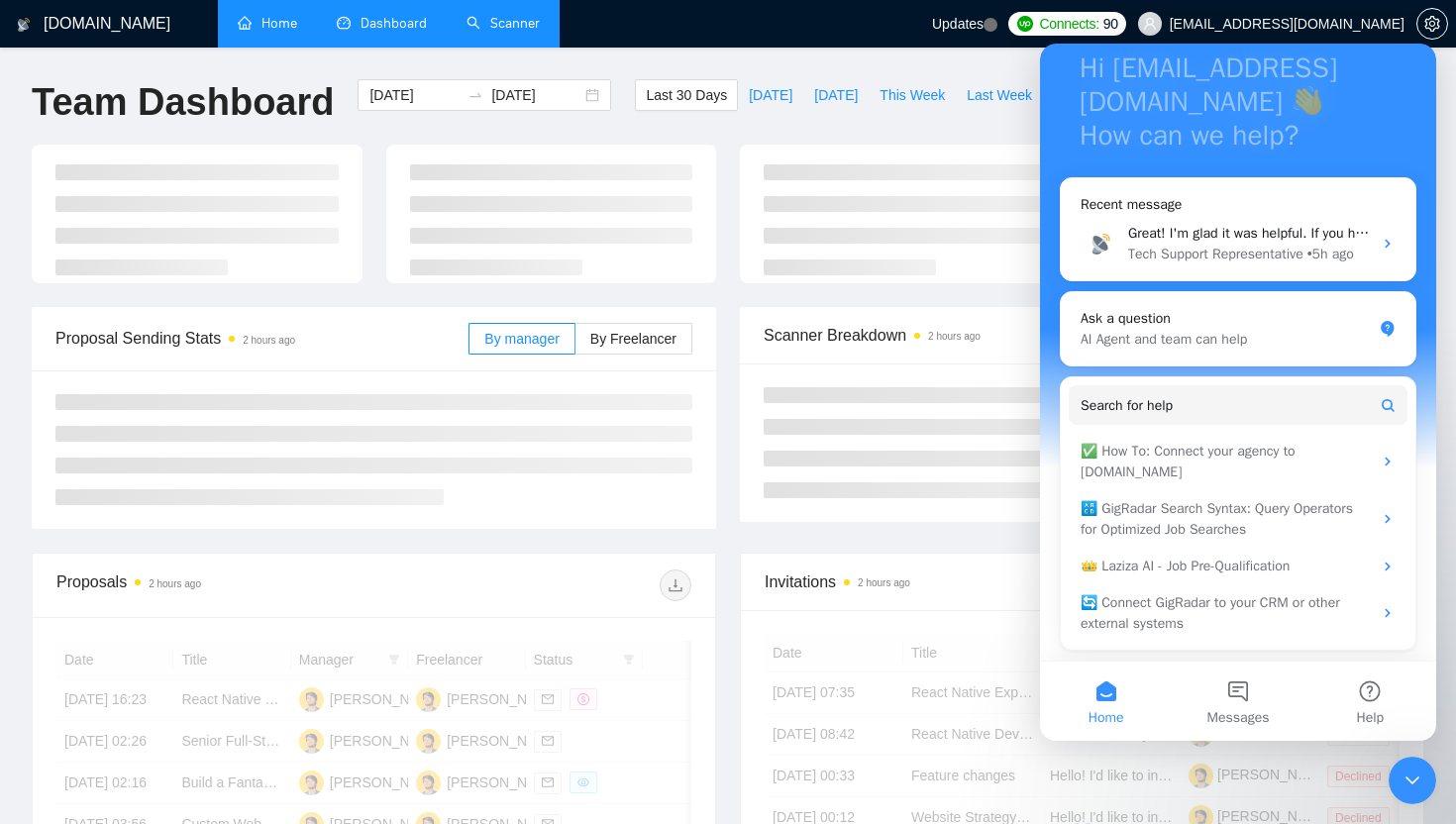 click 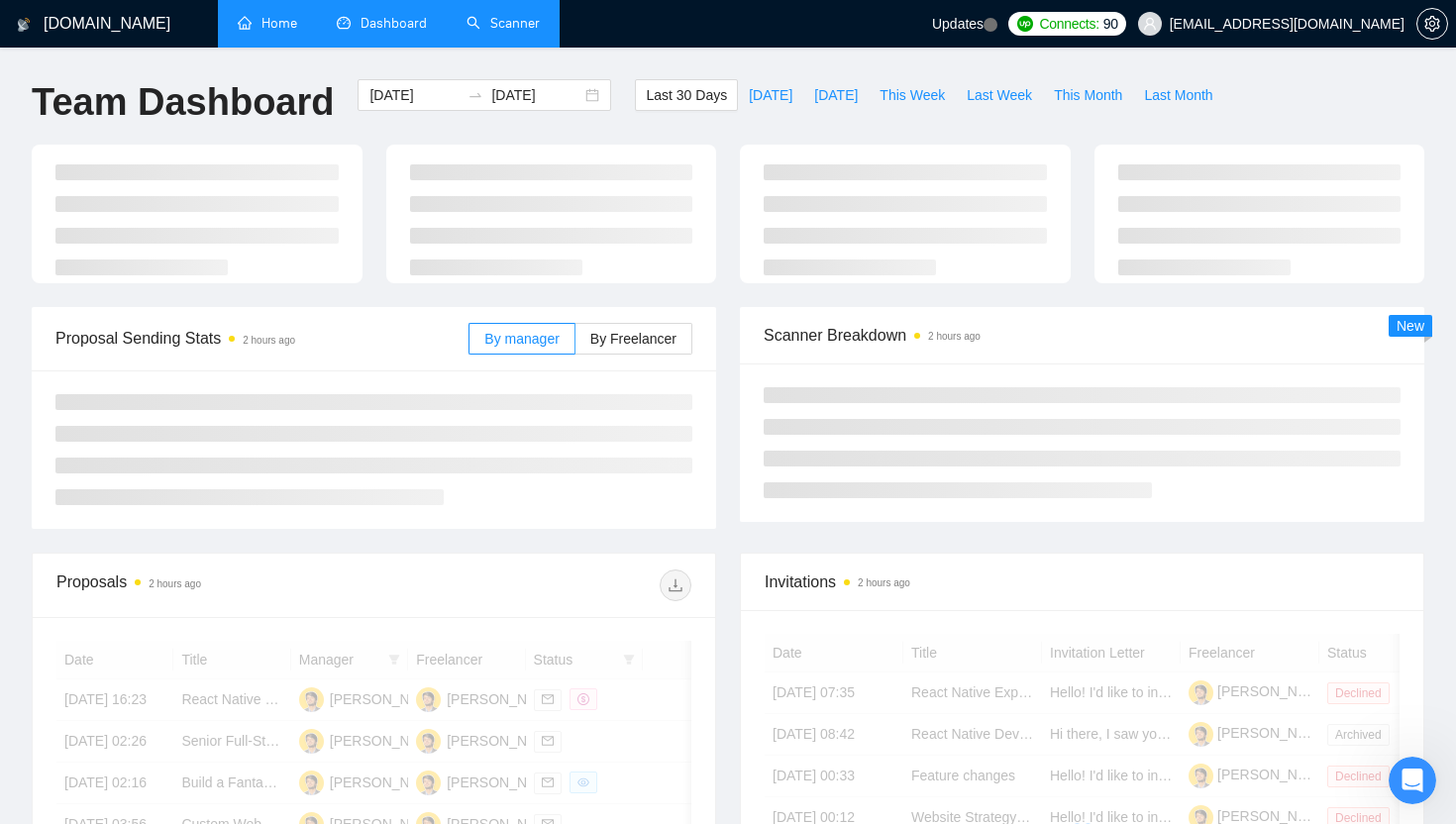 scroll, scrollTop: 0, scrollLeft: 0, axis: both 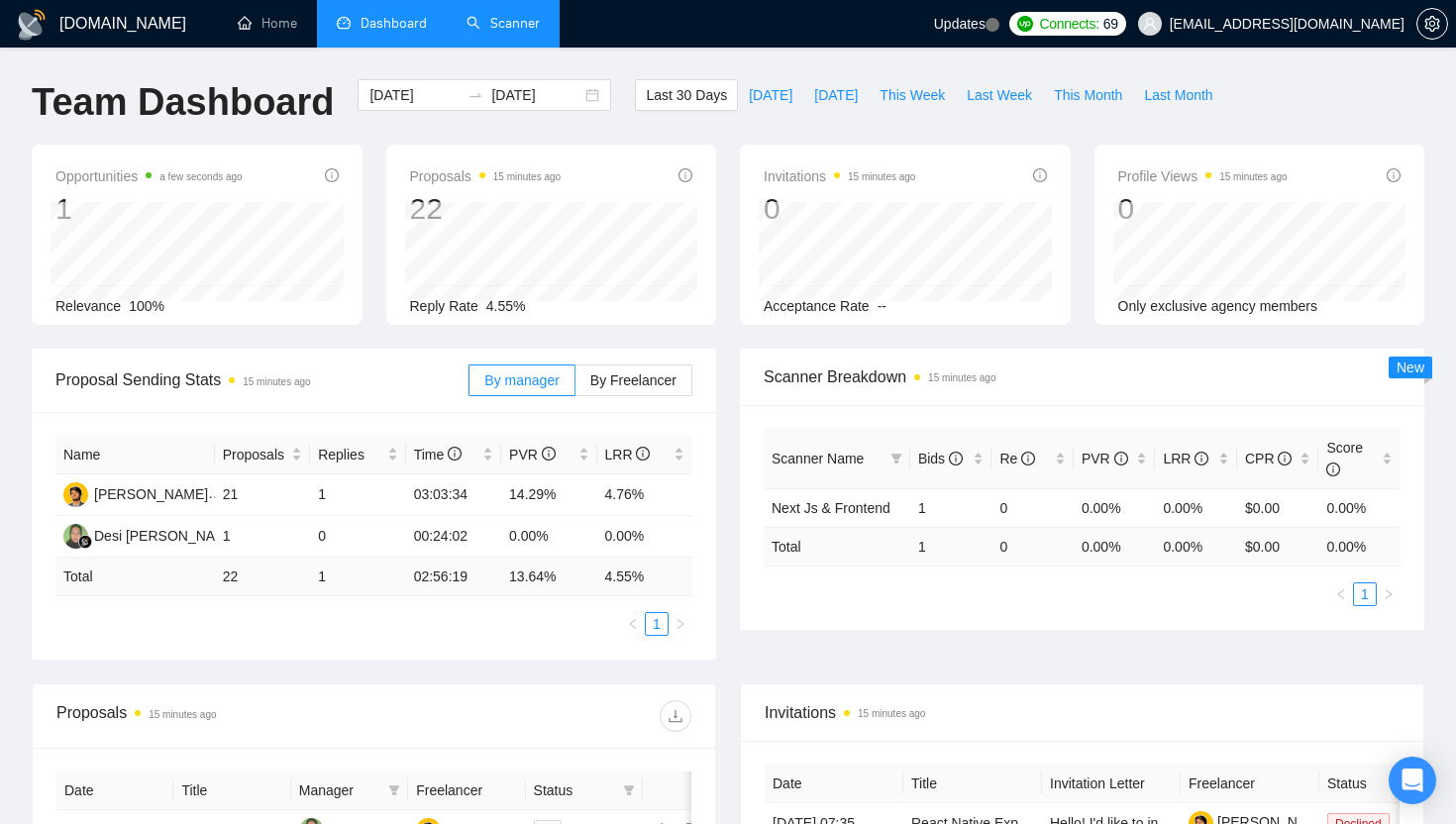 click on "Scanner" at bounding box center (503, 23) 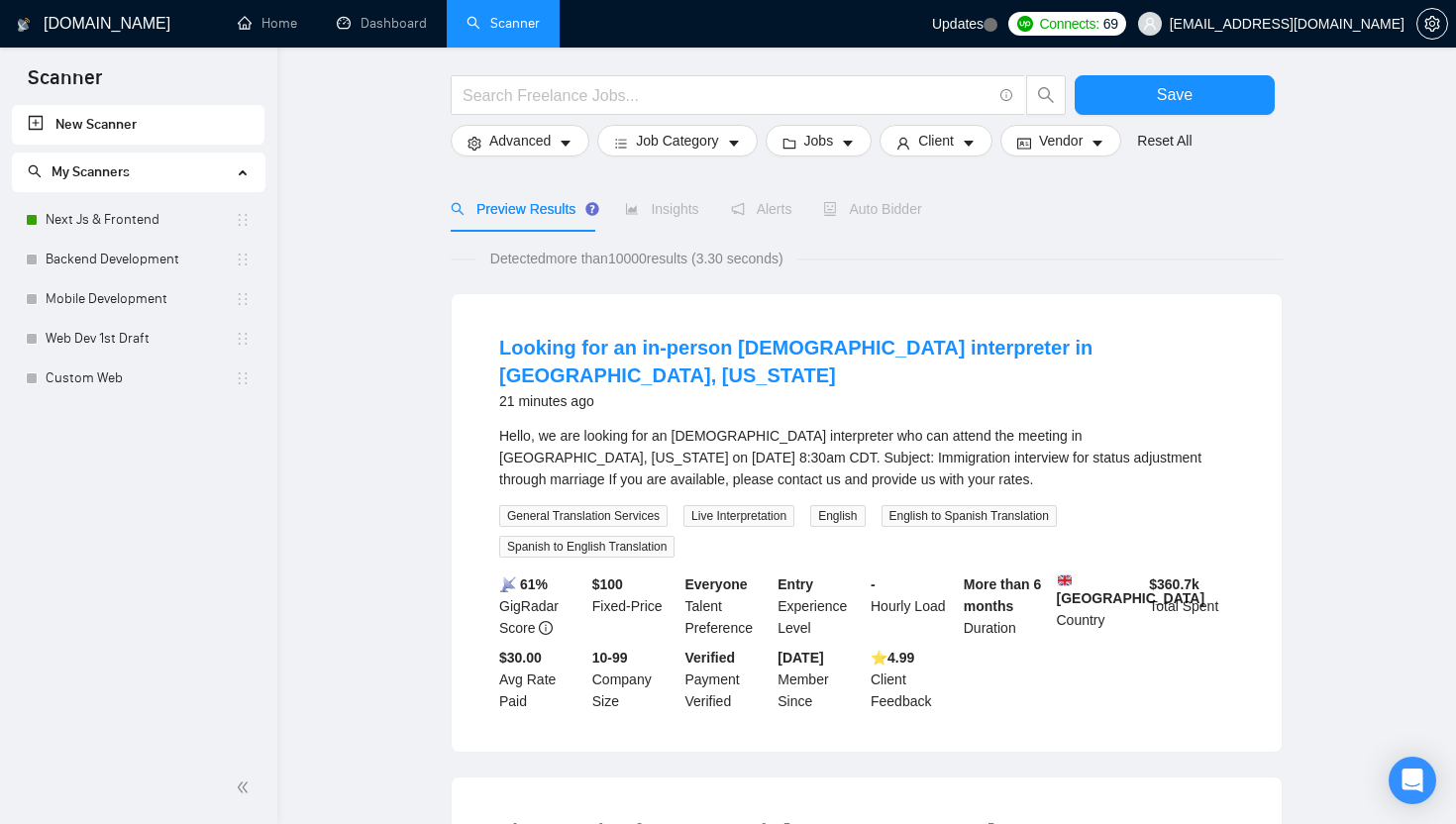 scroll, scrollTop: 0, scrollLeft: 0, axis: both 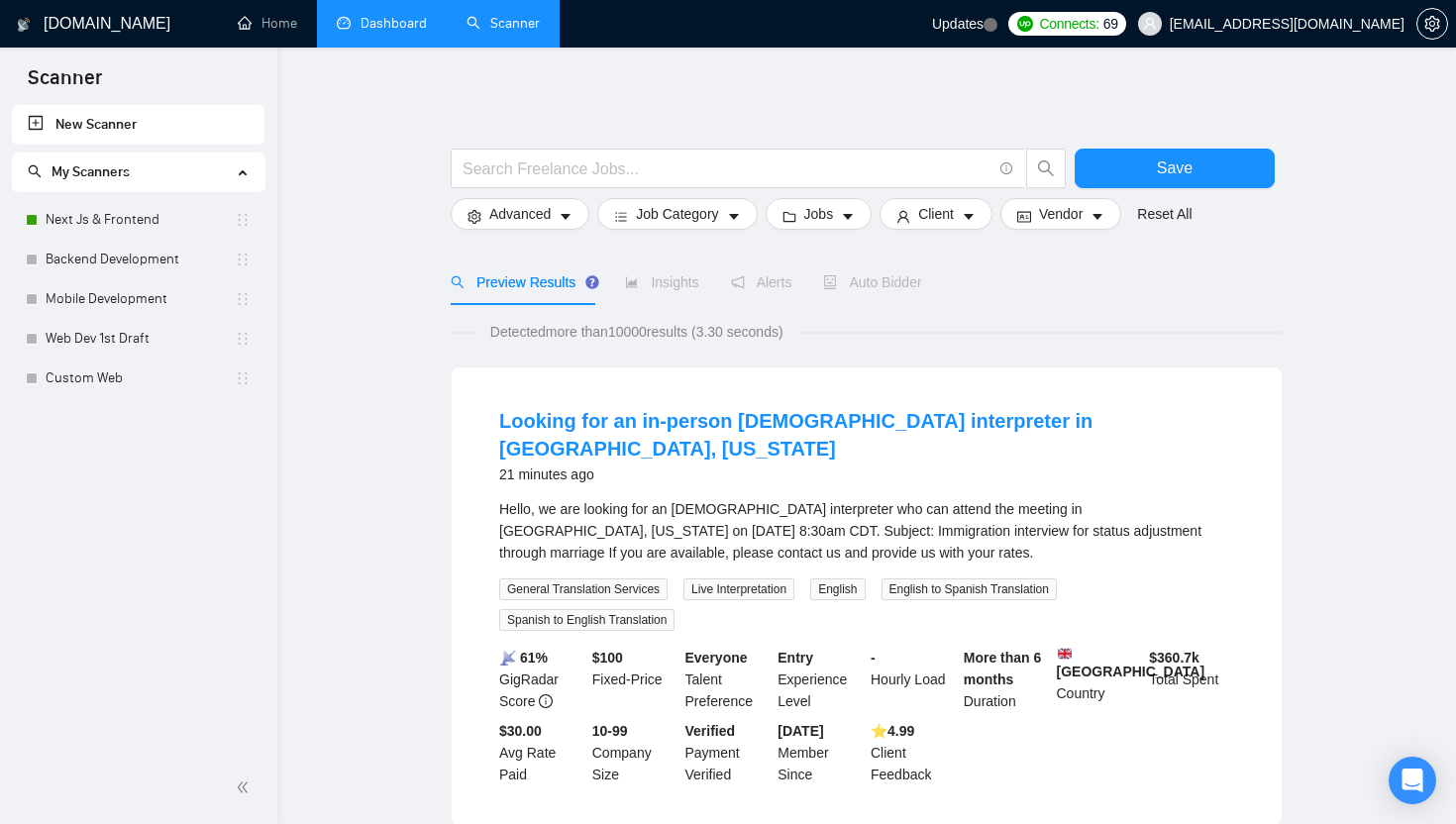 click on "Dashboard" at bounding box center [381, 23] 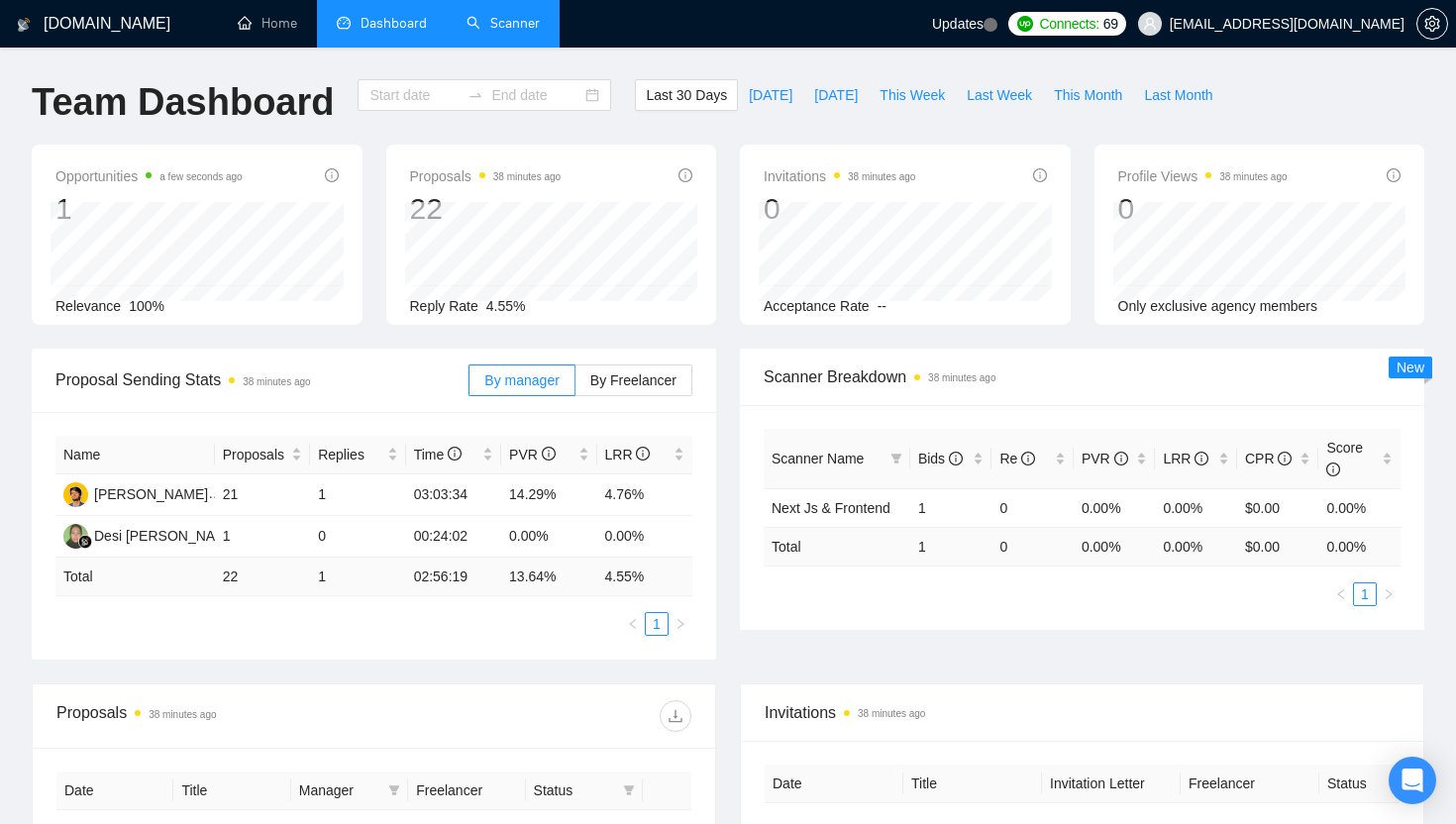 type on "[DATE]" 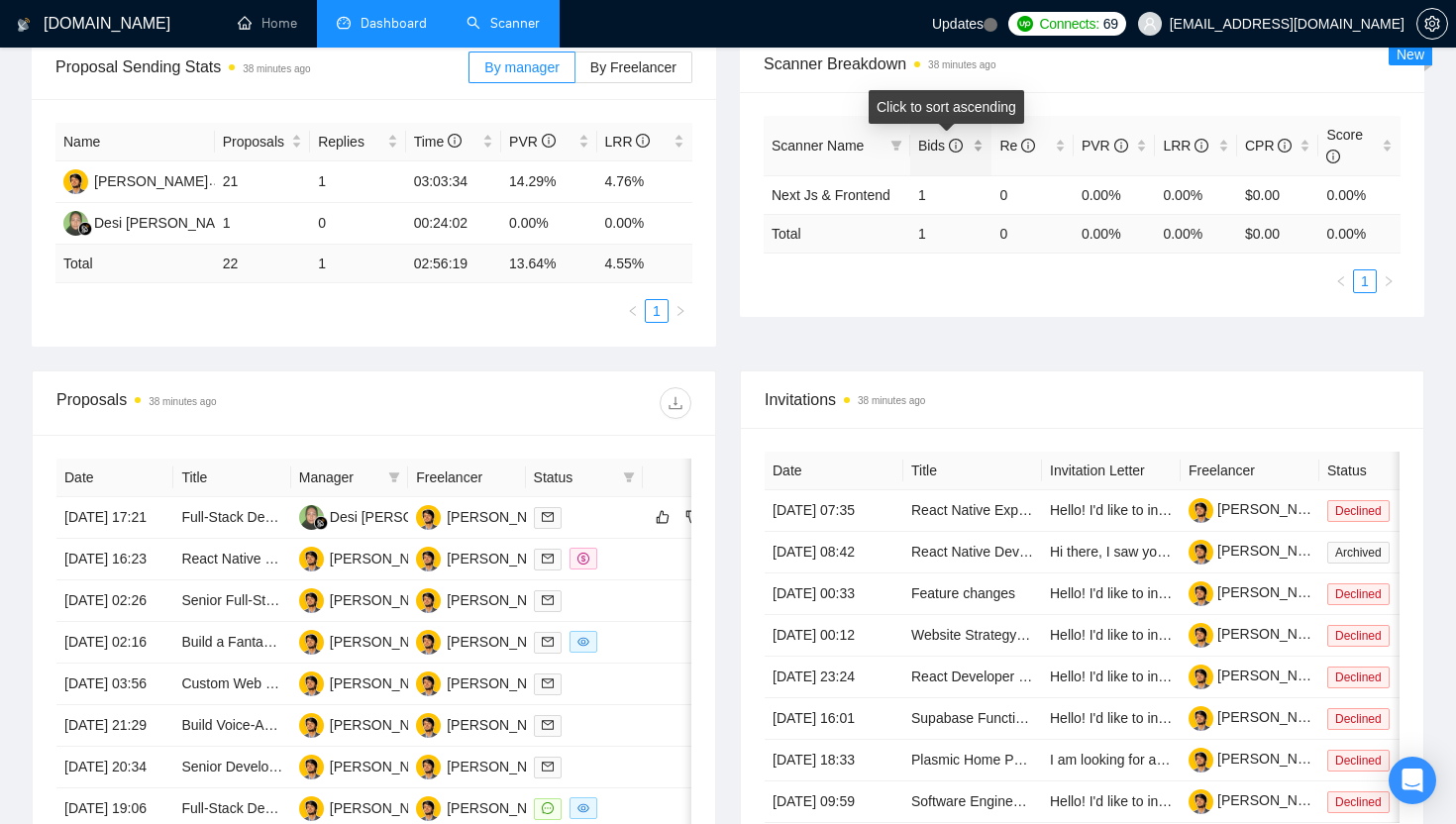 scroll, scrollTop: 0, scrollLeft: 0, axis: both 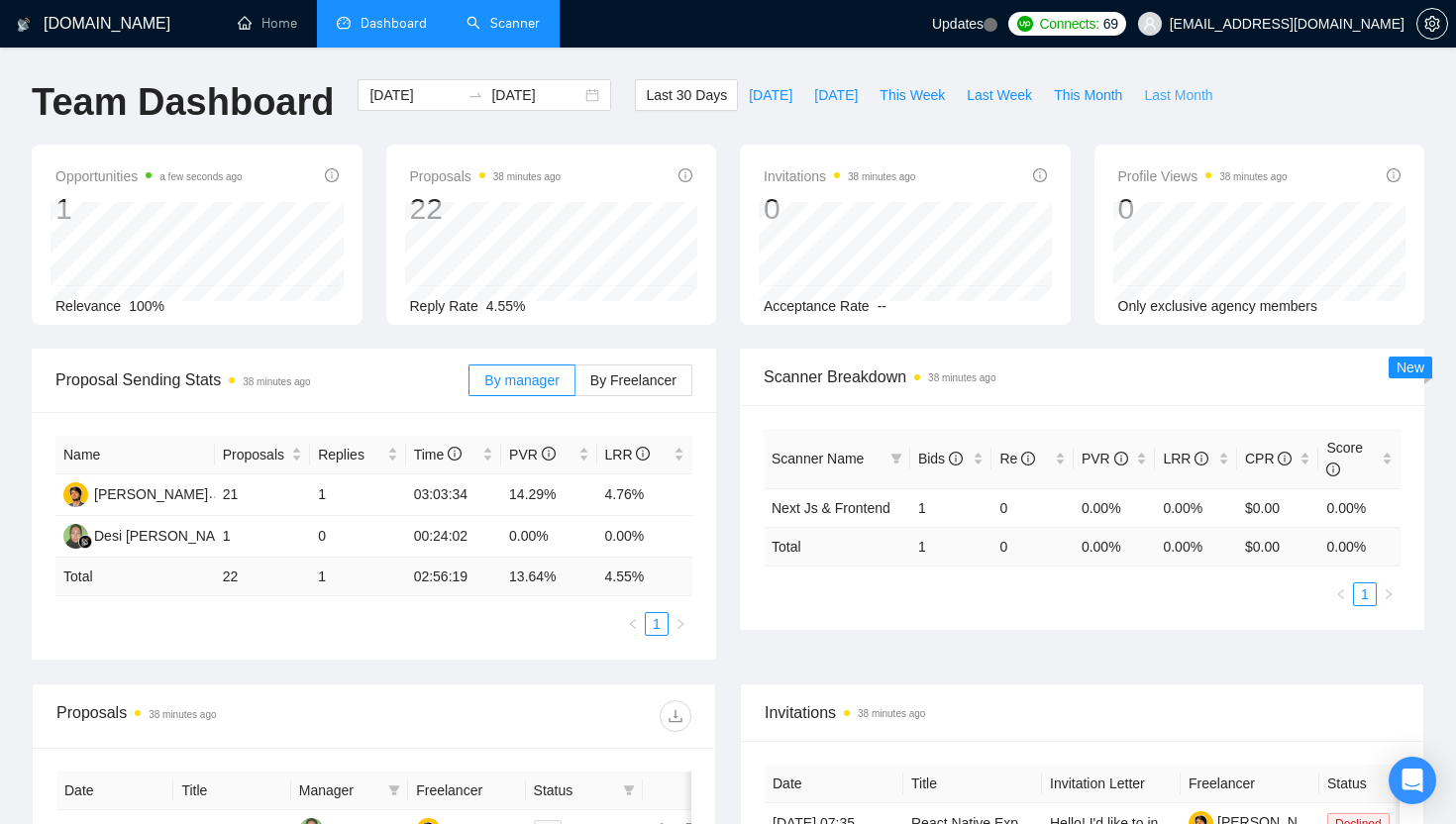 click on "Last Month" at bounding box center (1178, 95) 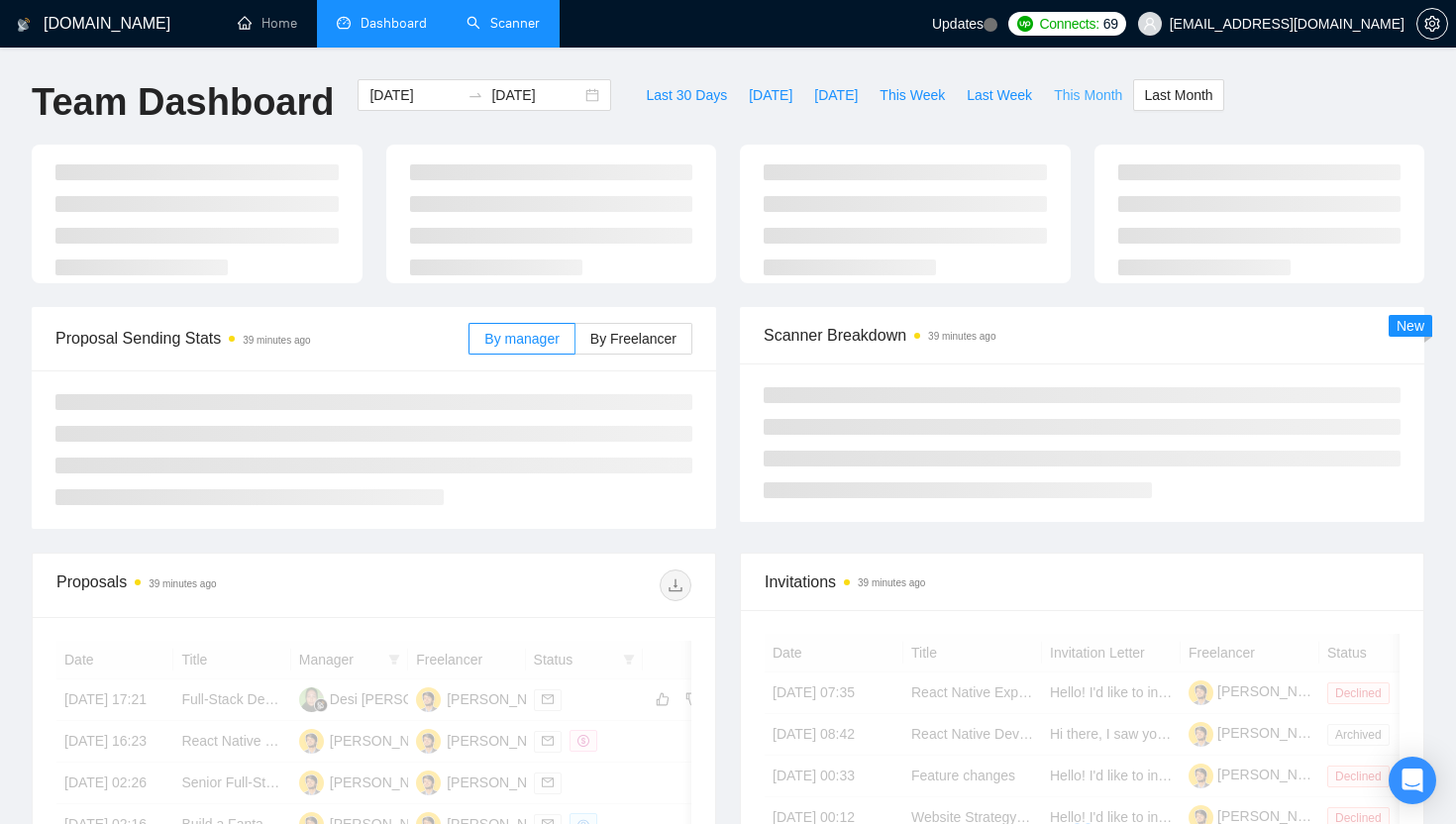 click on "This Month" at bounding box center (1088, 95) 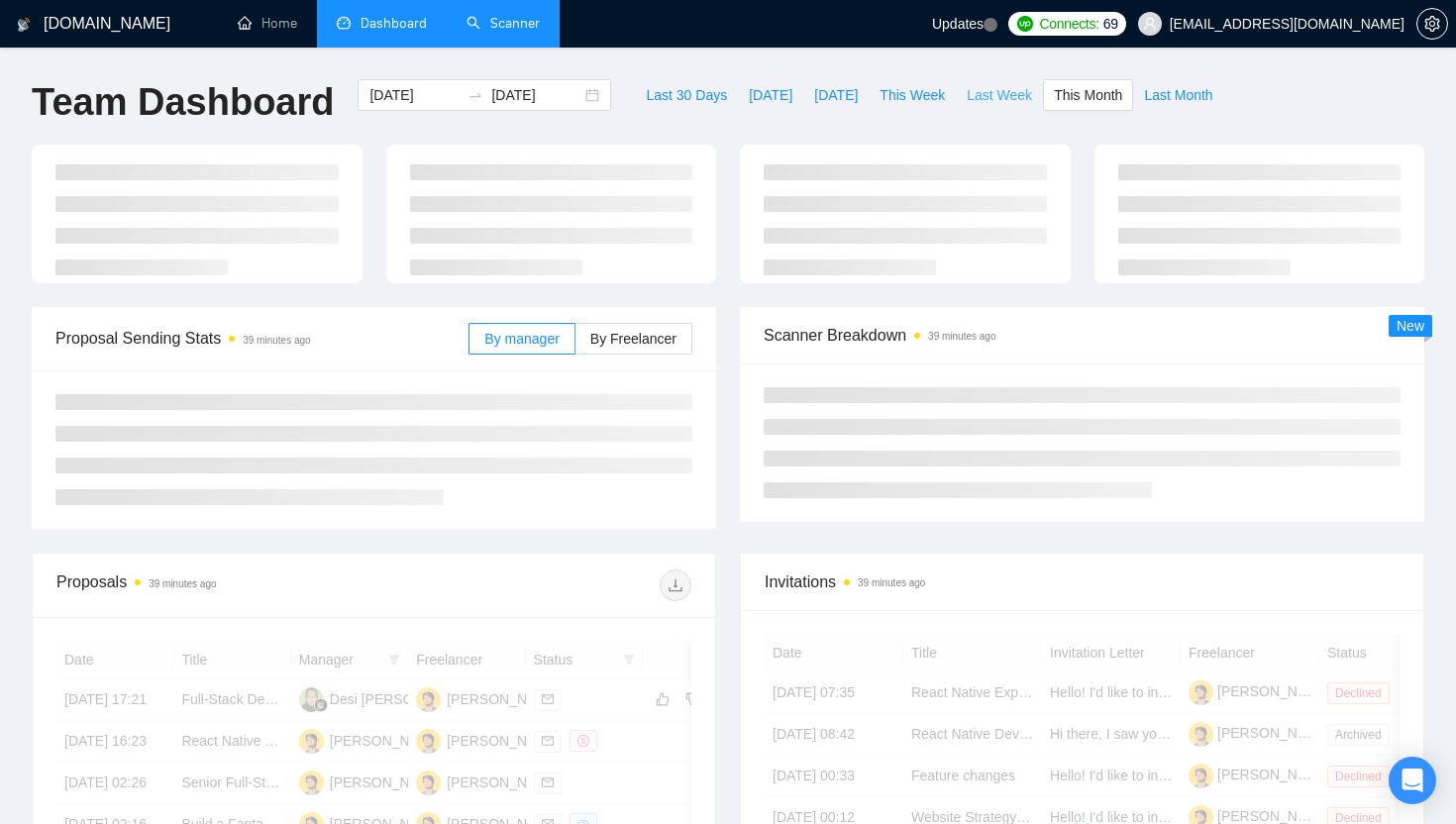 click on "Last Week" at bounding box center [999, 95] 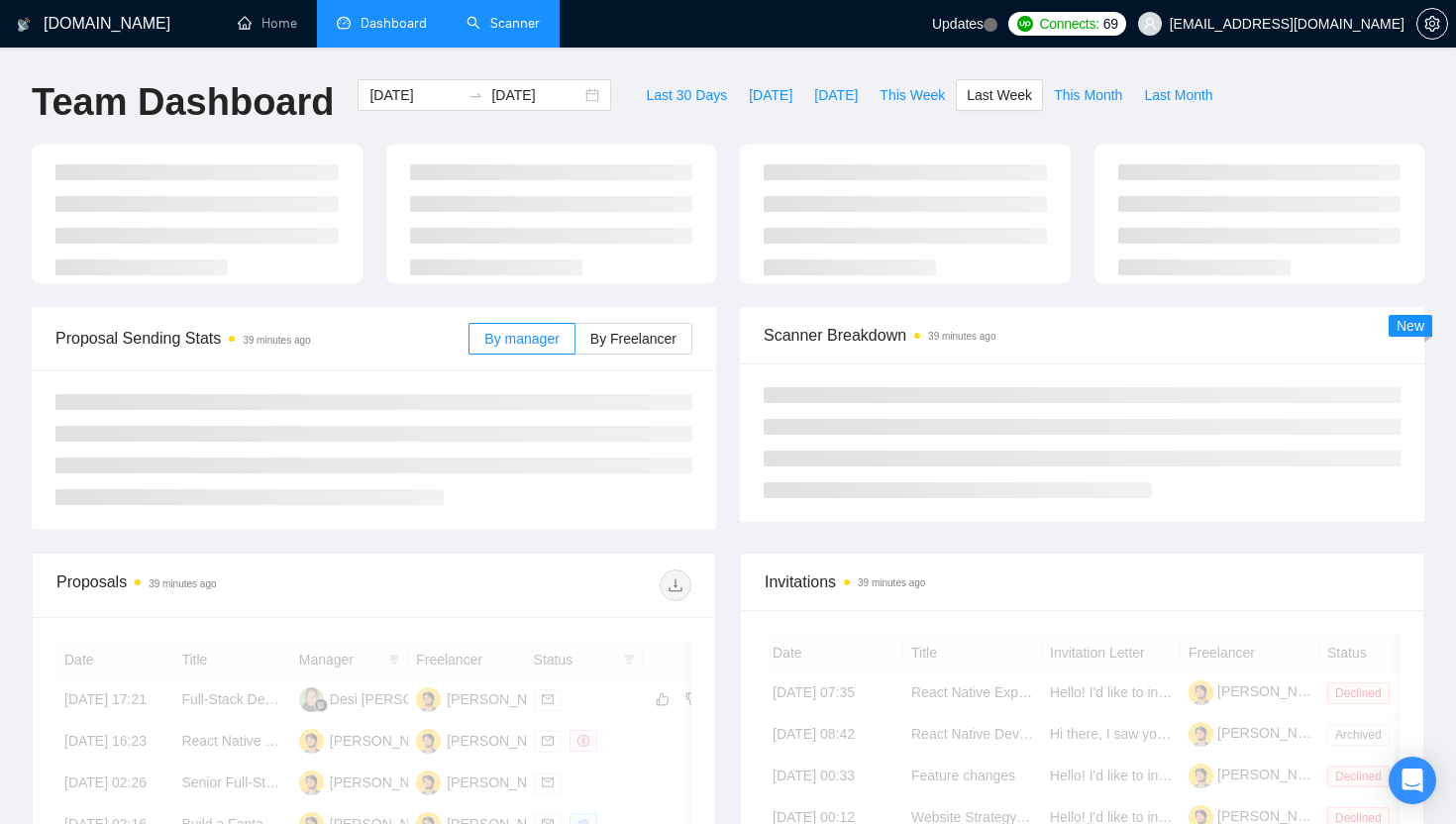 type on "[DATE]" 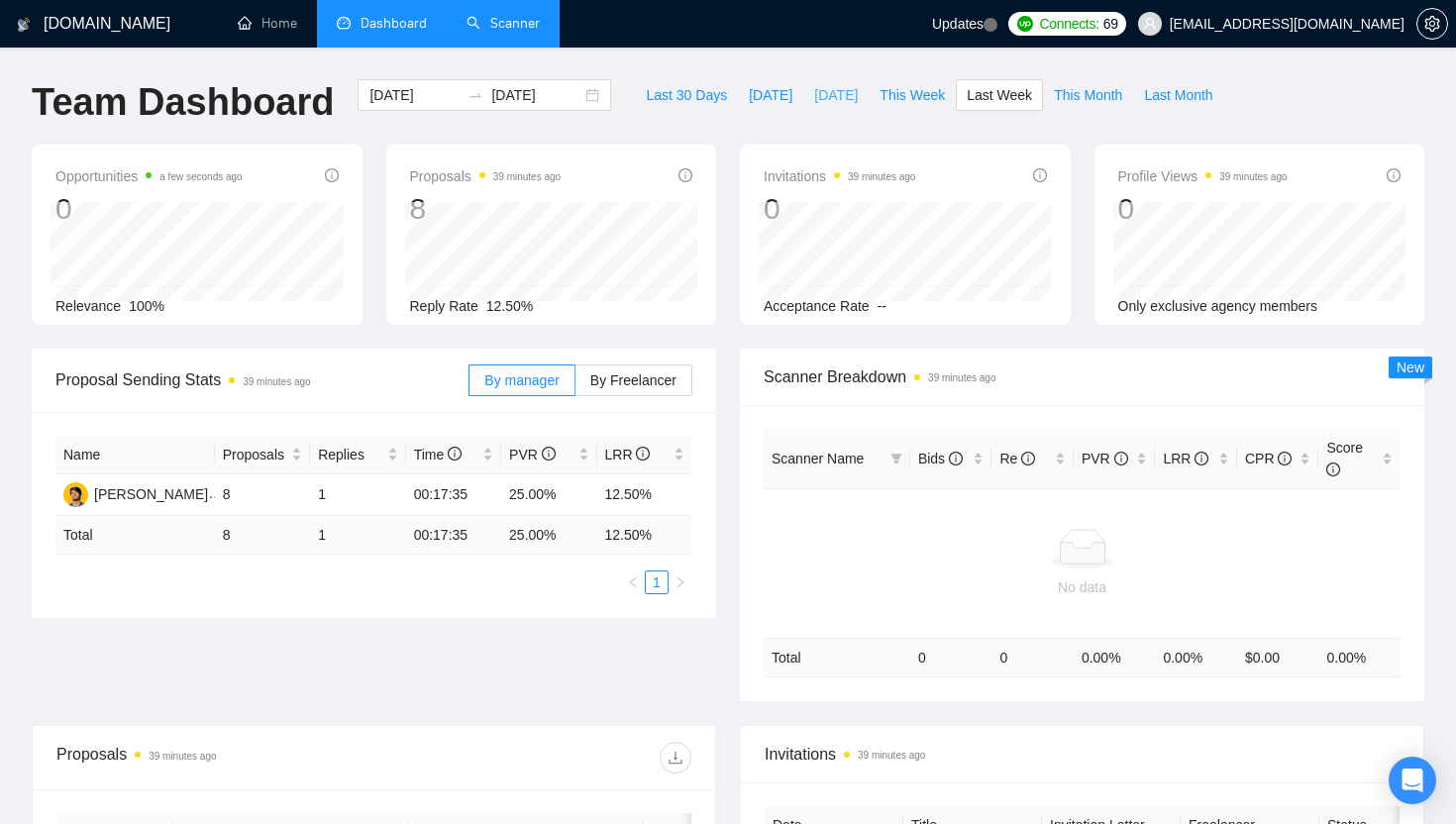 click on "[DATE]" at bounding box center [836, 95] 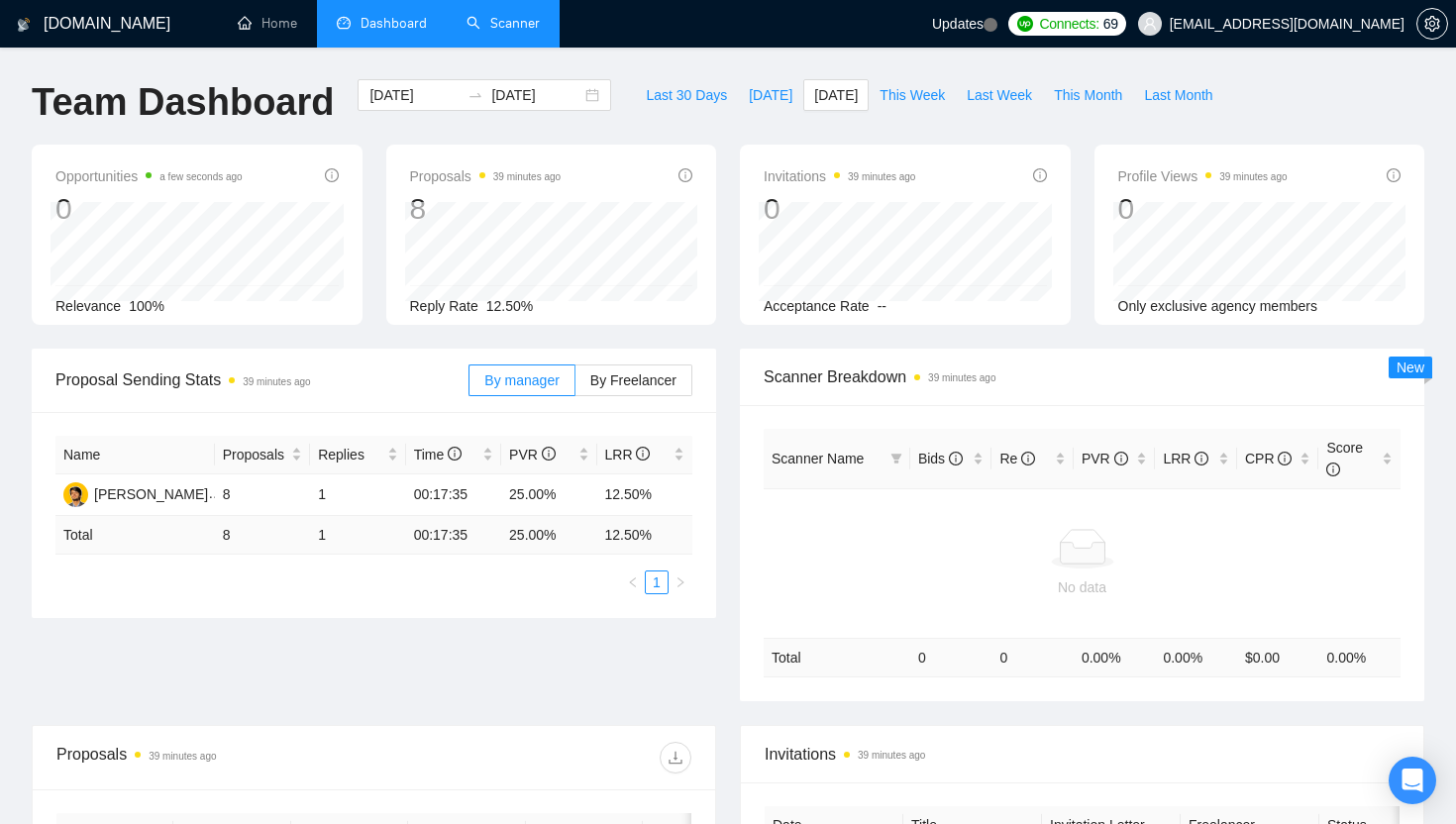 type on "[DATE]" 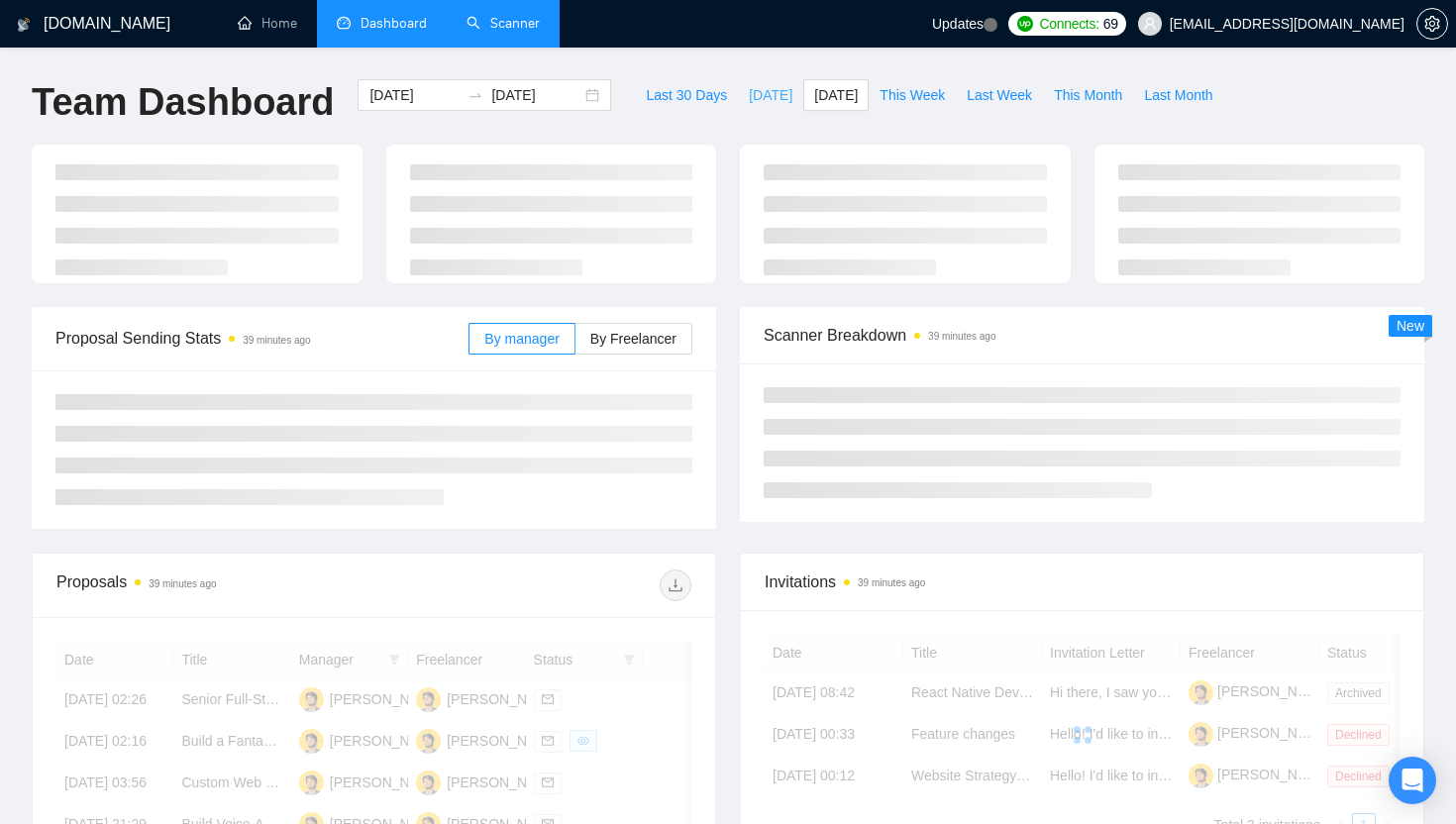 click on "[DATE]" at bounding box center (771, 95) 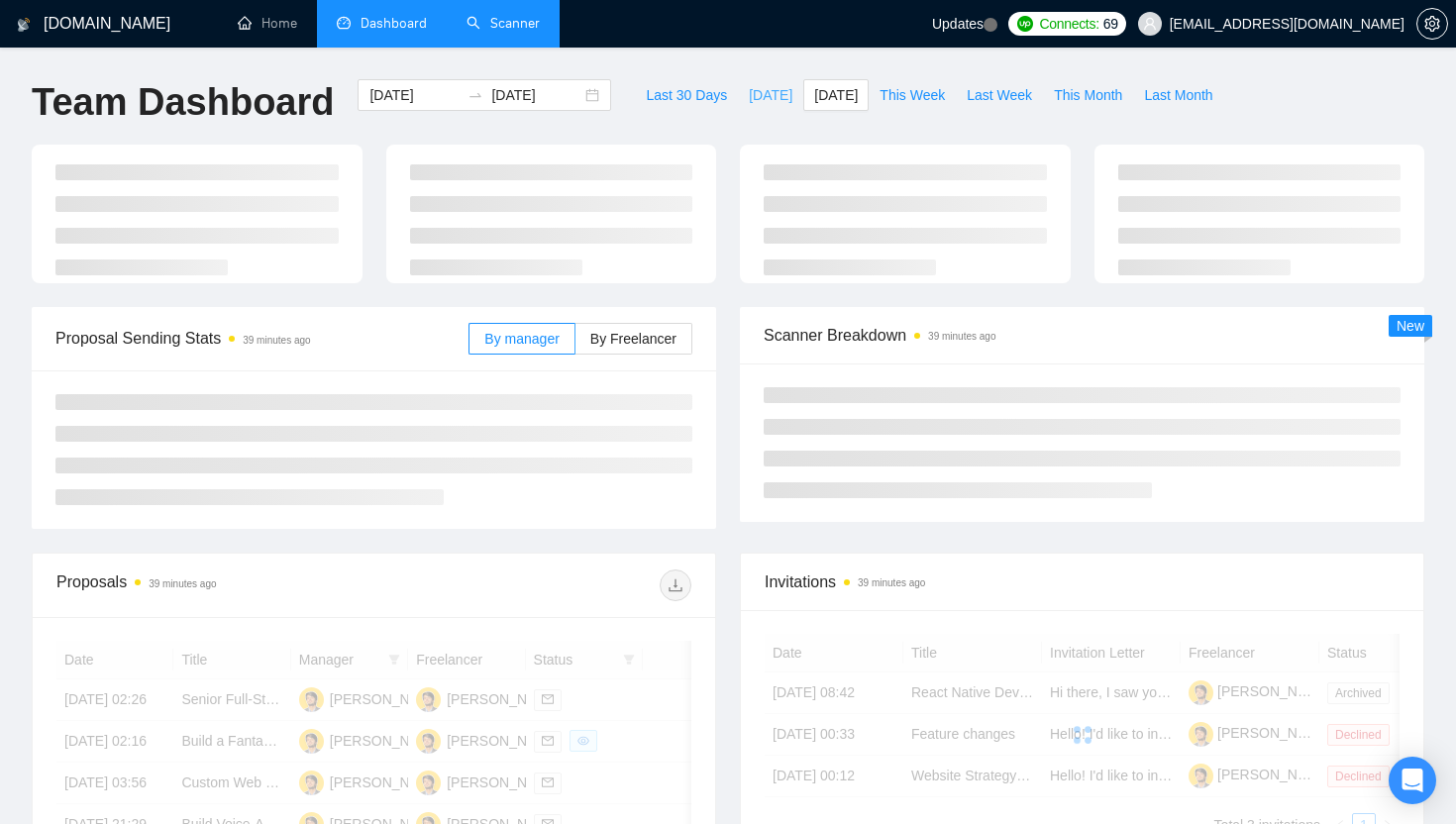 type on "[DATE]" 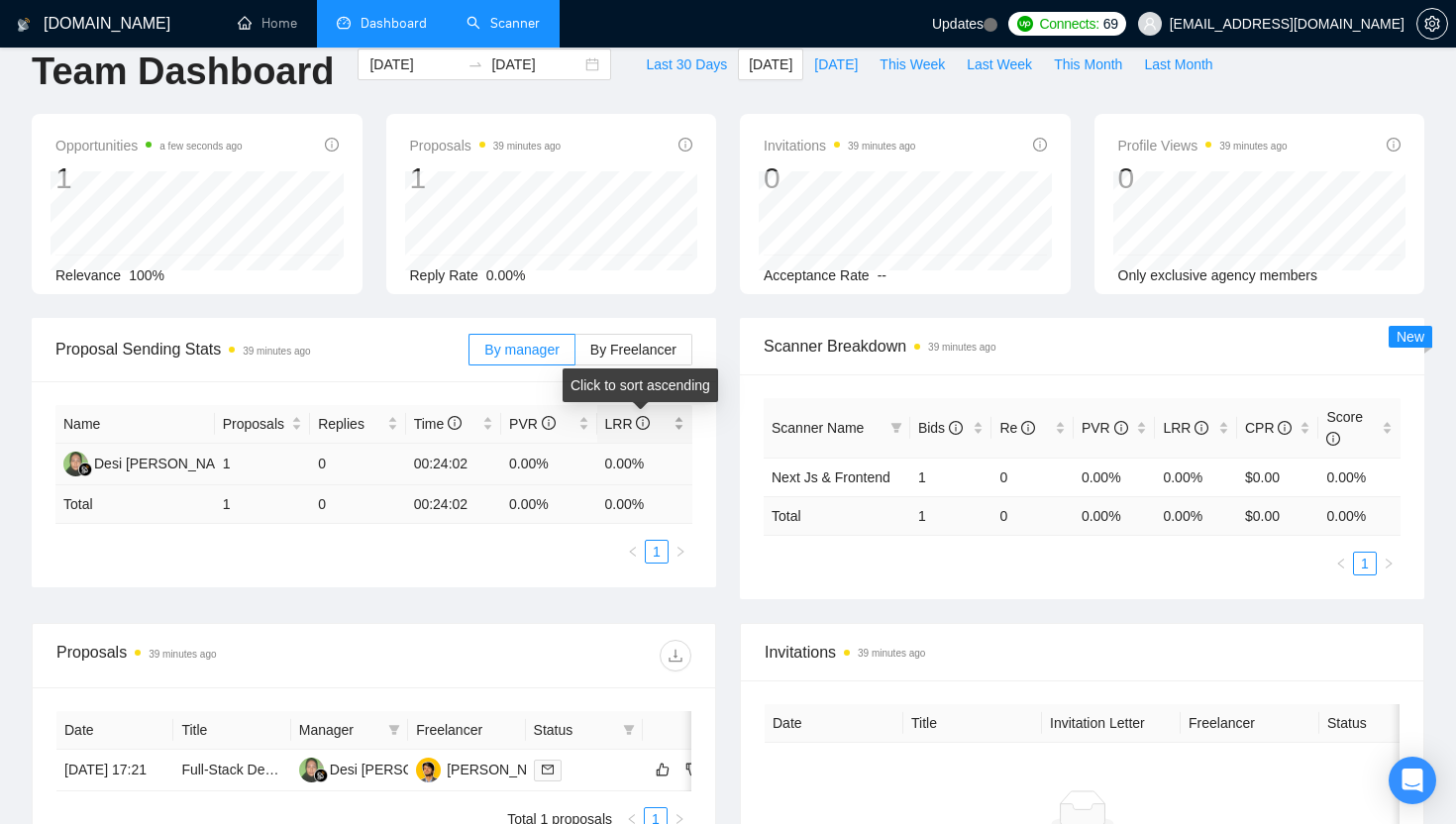 scroll, scrollTop: 0, scrollLeft: 0, axis: both 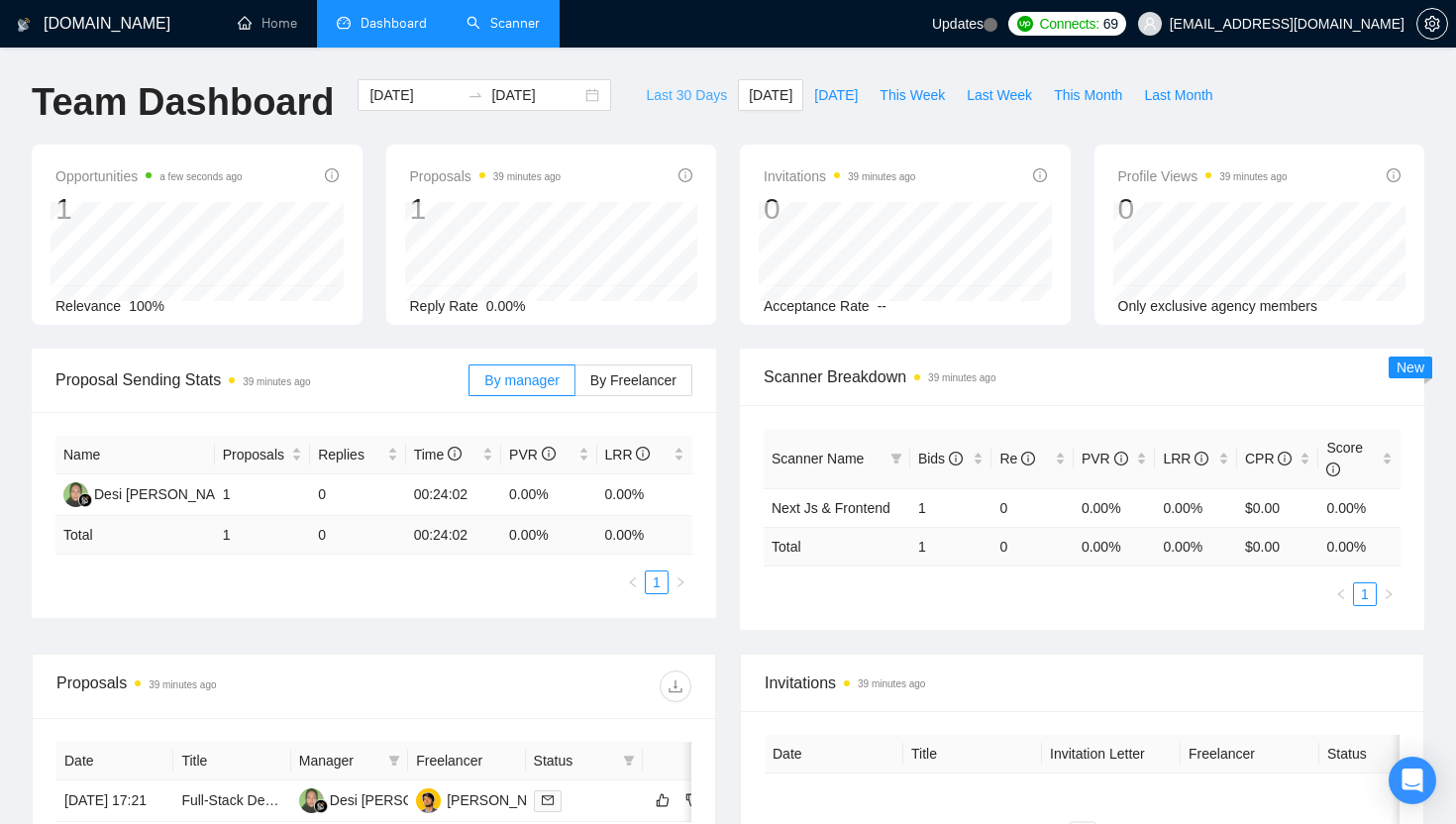click on "Last 30 Days" at bounding box center (686, 95) 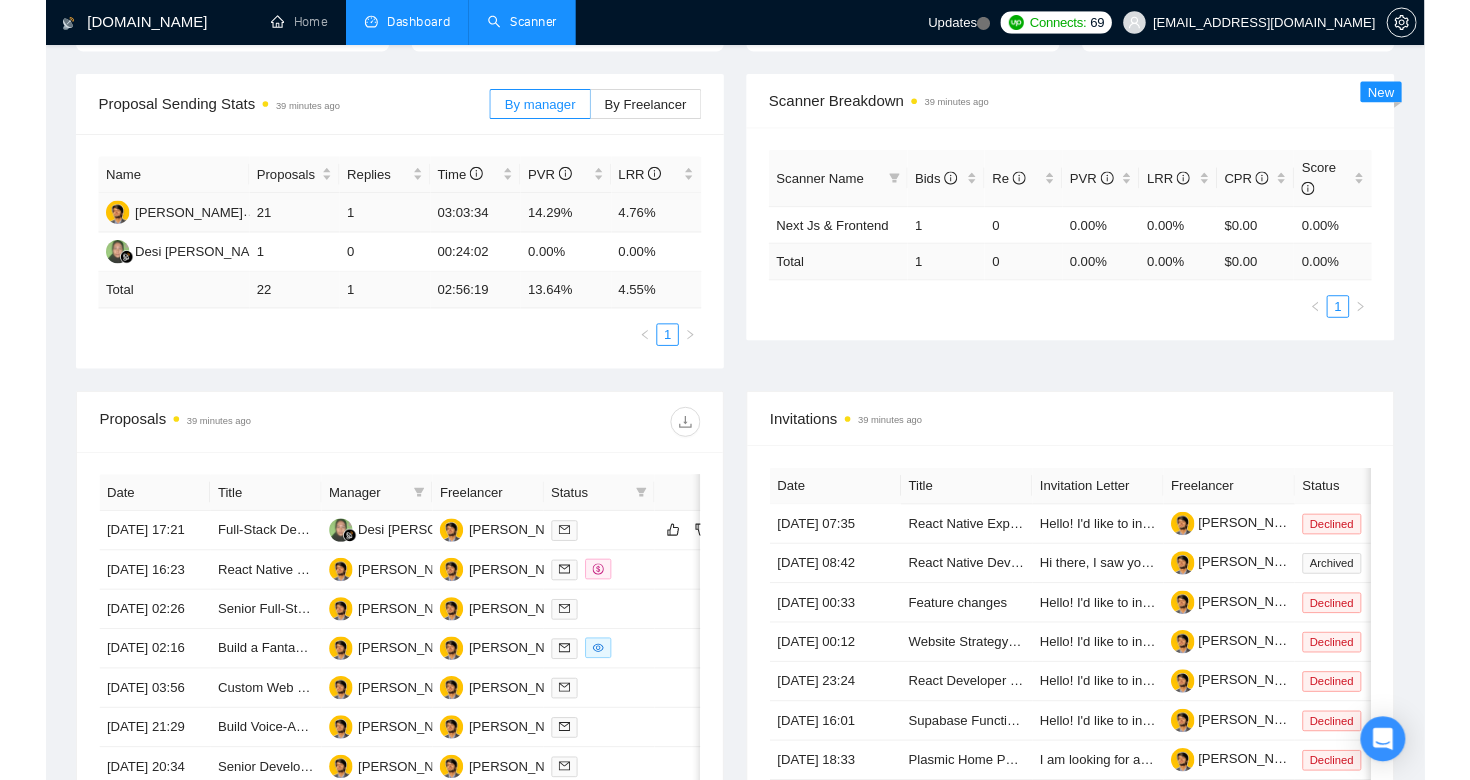 scroll, scrollTop: 0, scrollLeft: 0, axis: both 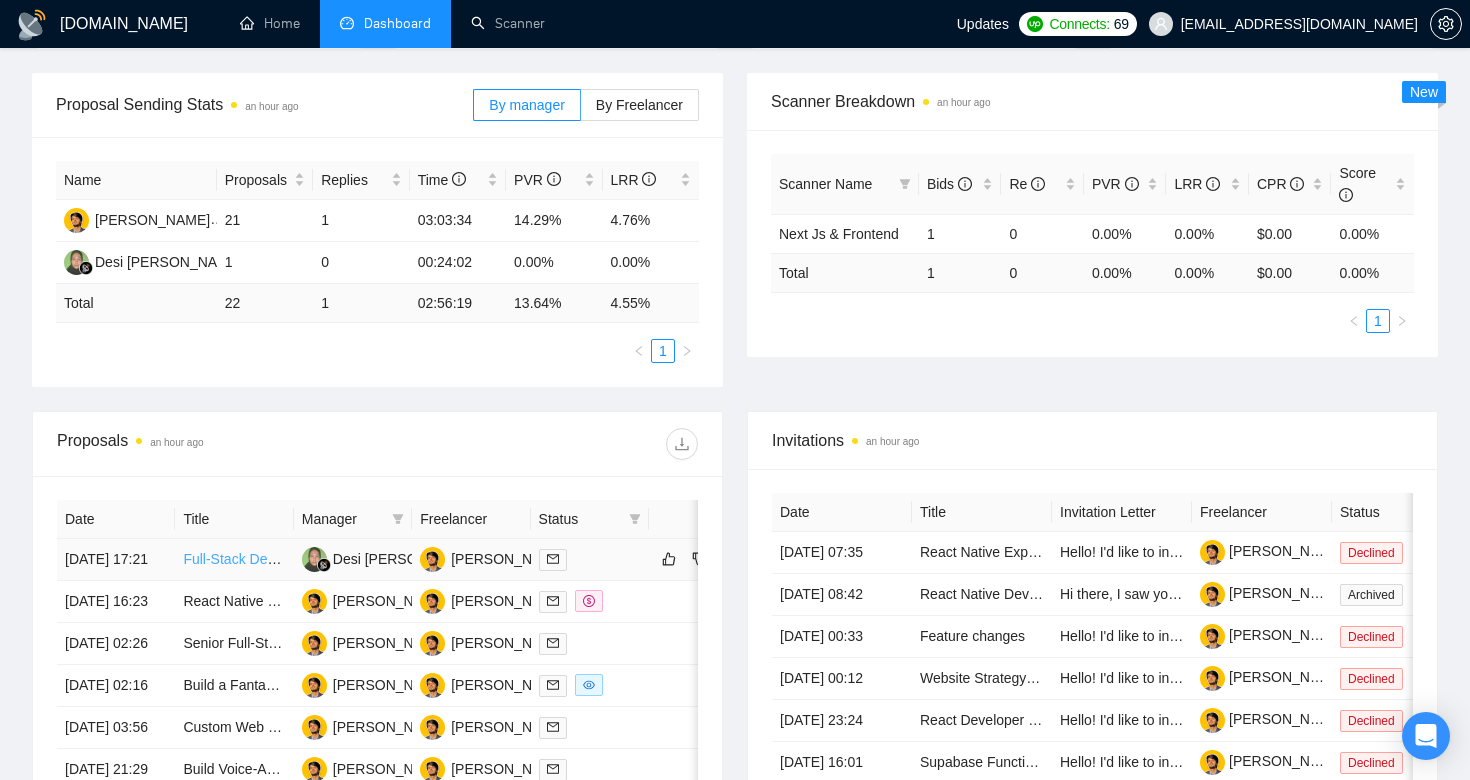click on "Full-Stack Developer" at bounding box center (248, 559) 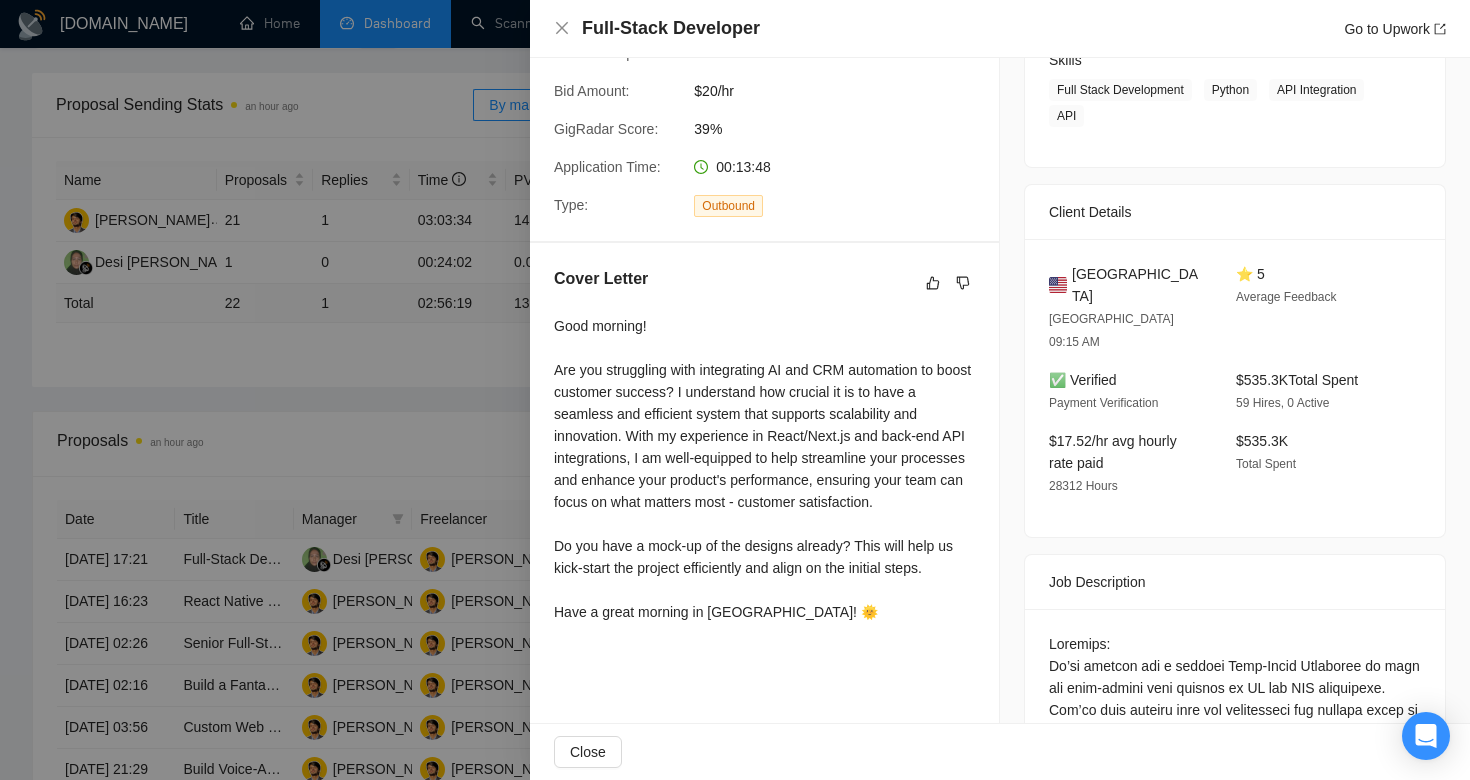 scroll, scrollTop: 340, scrollLeft: 0, axis: vertical 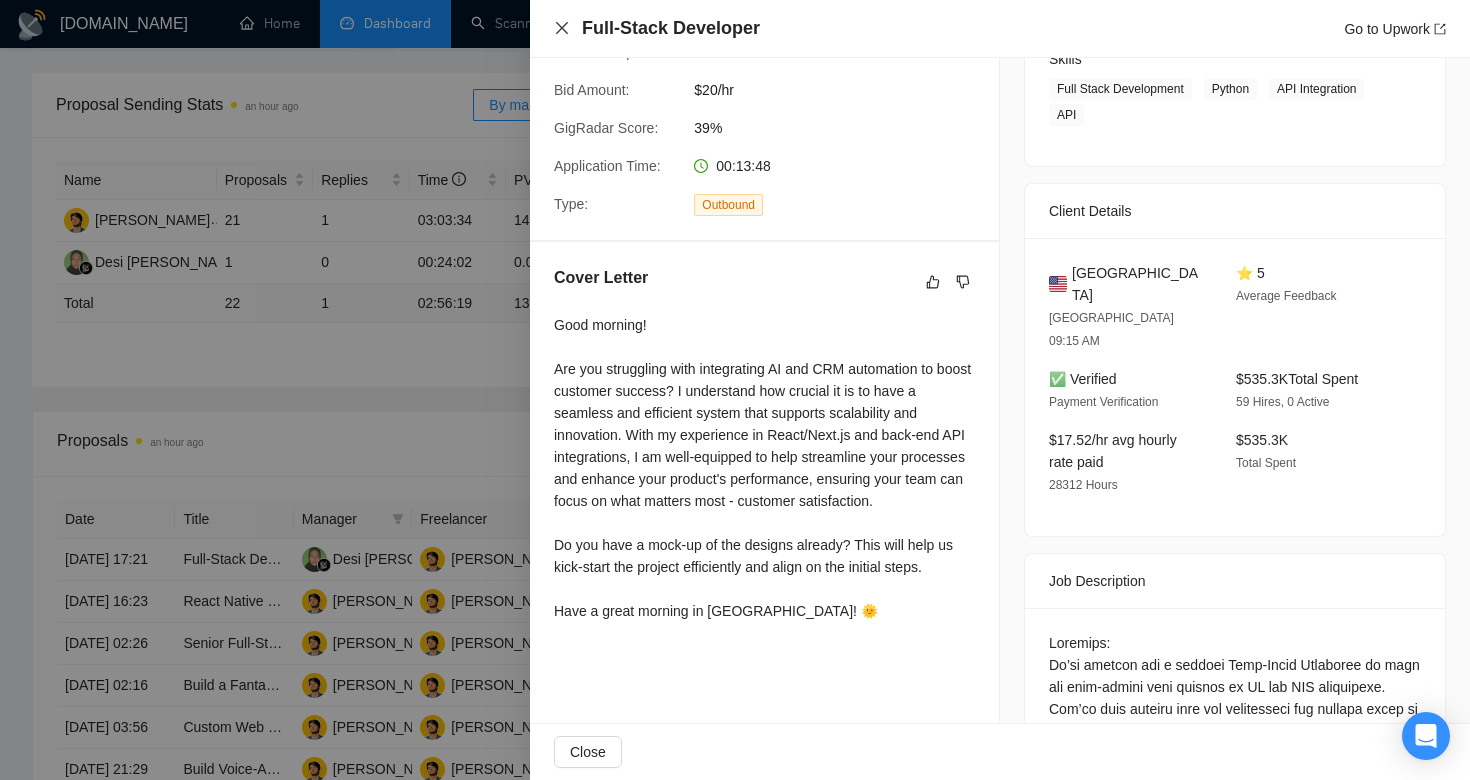 click 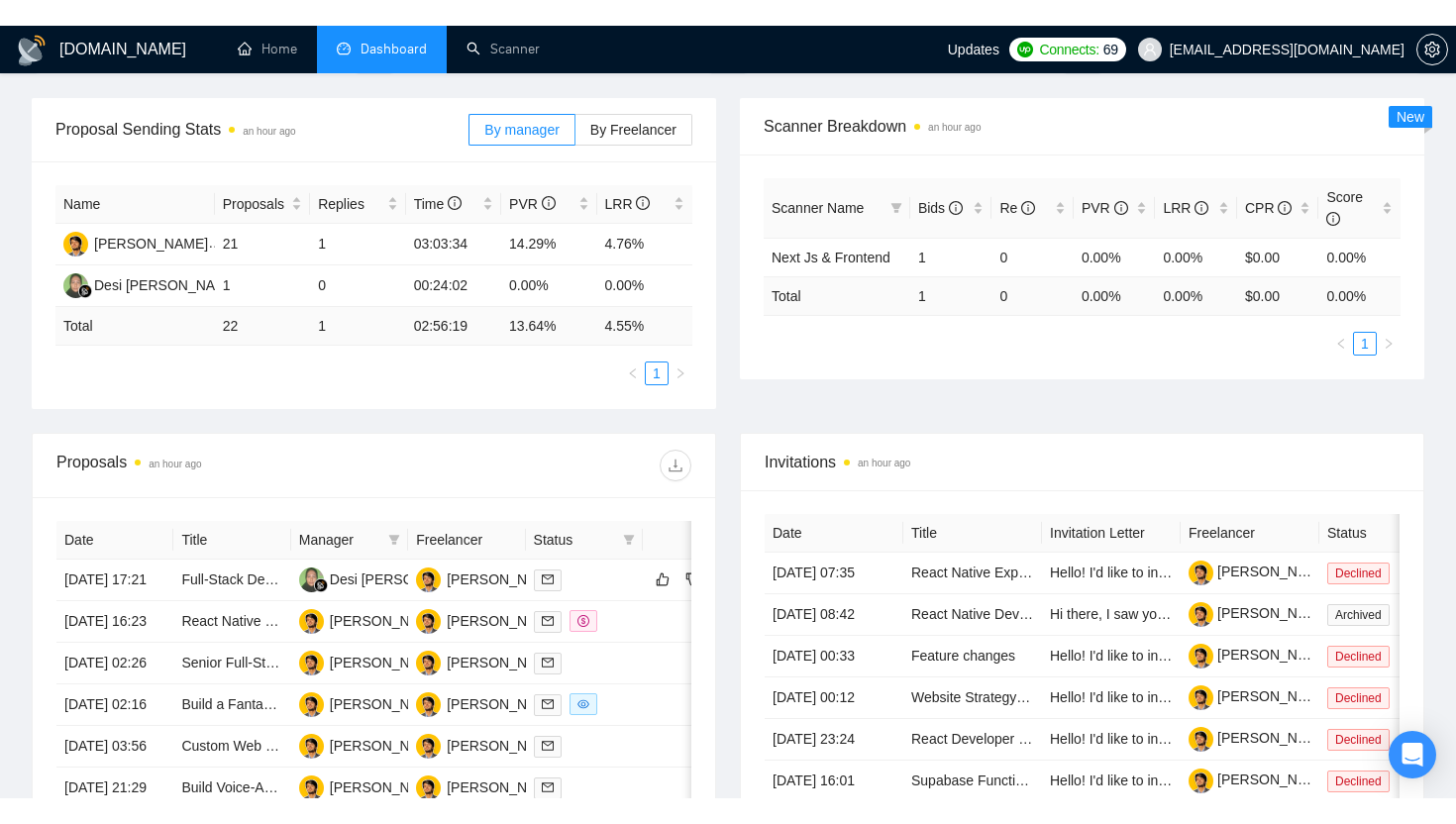 scroll, scrollTop: 0, scrollLeft: 0, axis: both 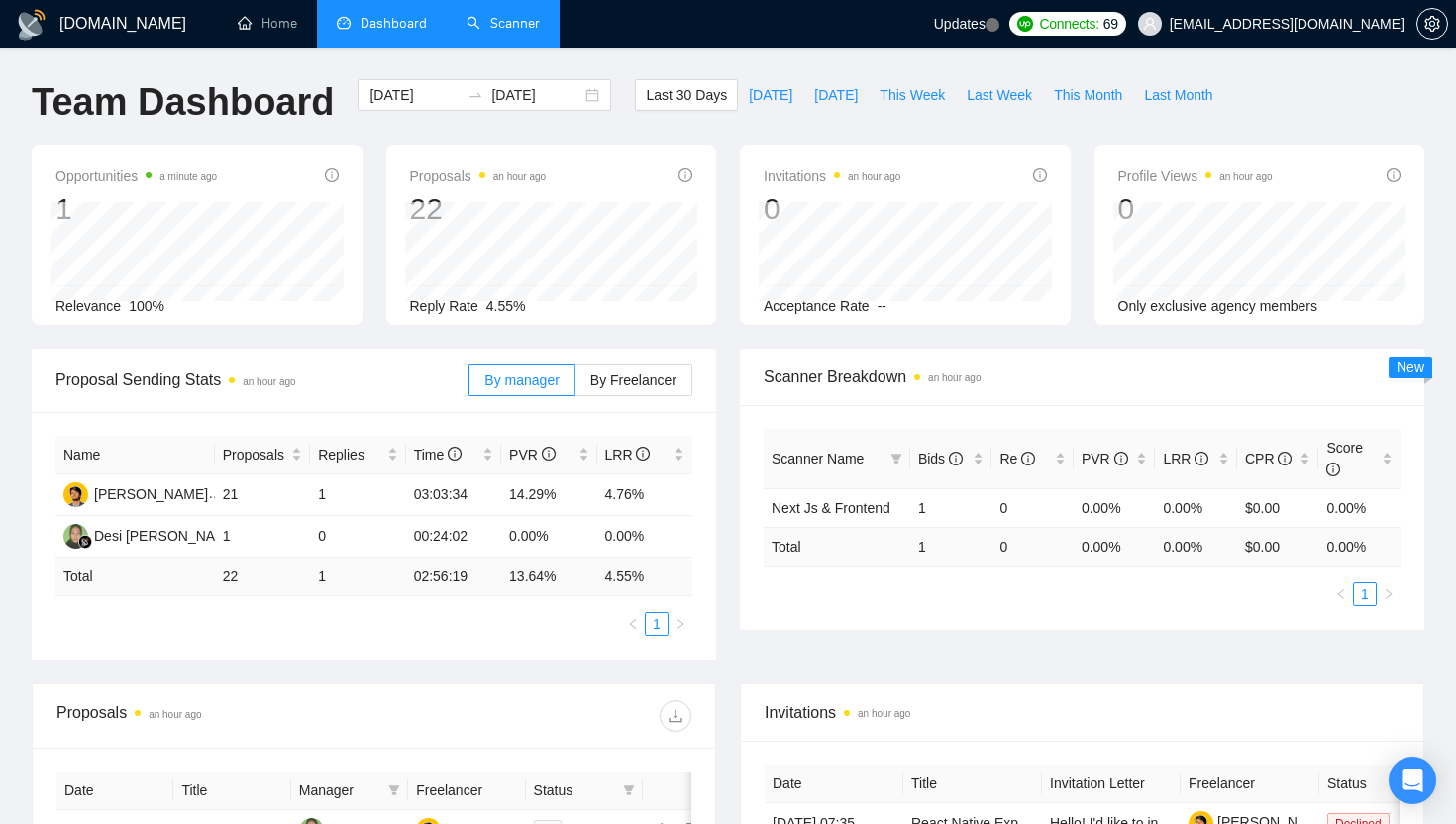 click on "Scanner" at bounding box center (503, 23) 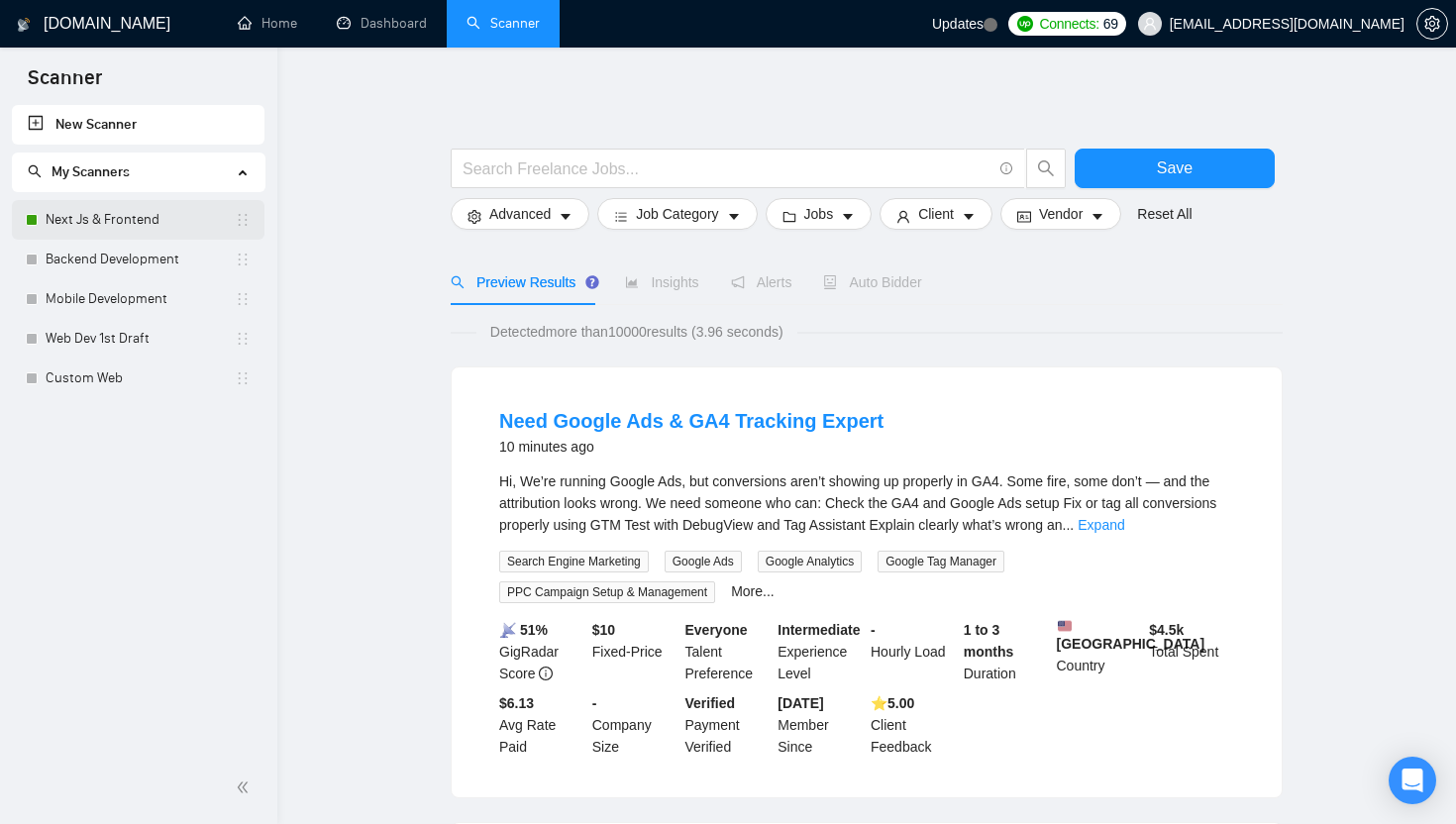 click on "Next Js & Frontend" at bounding box center [140, 220] 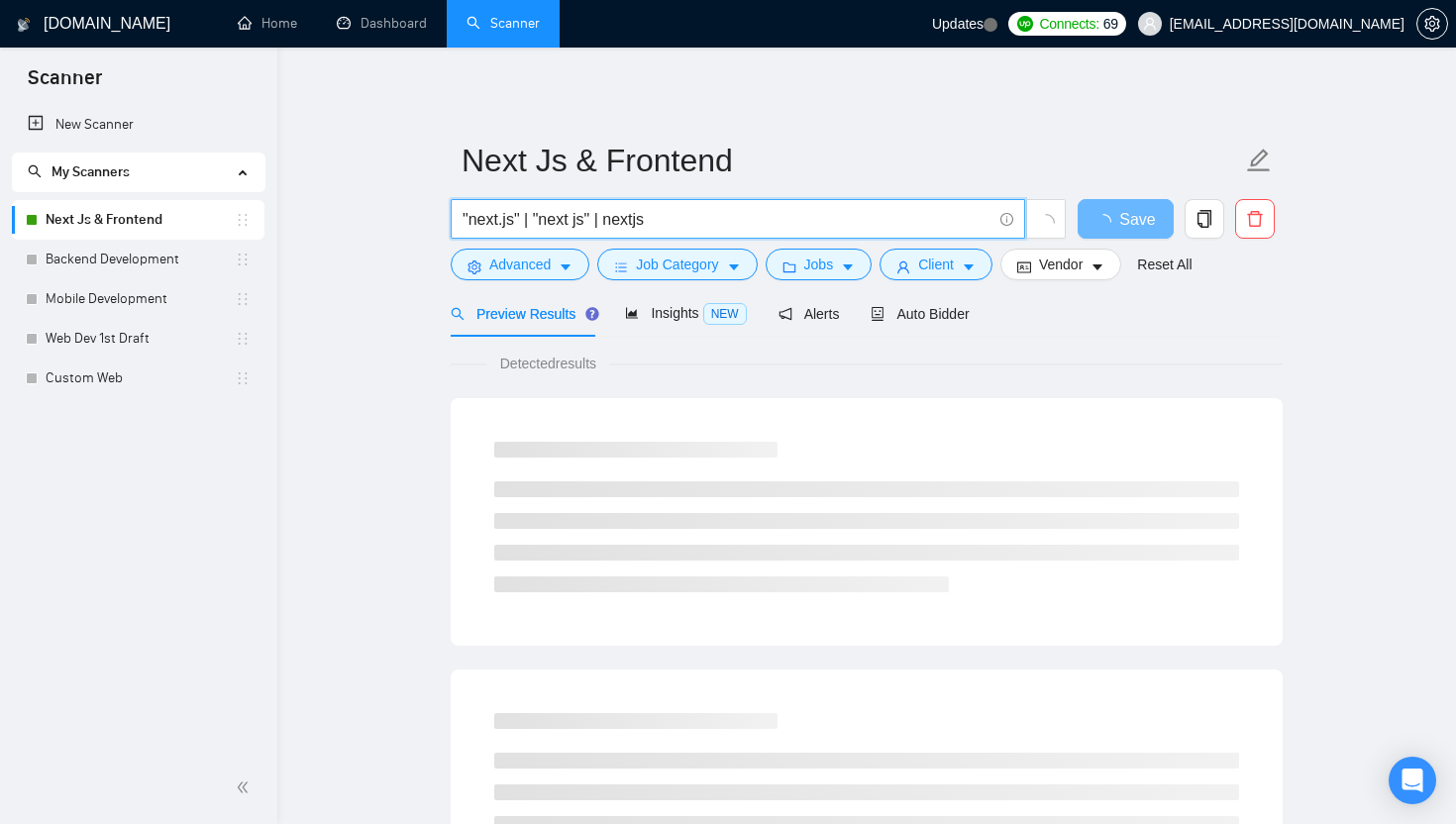 click on ""next.js" | "next js" | nextjs" at bounding box center (727, 219) 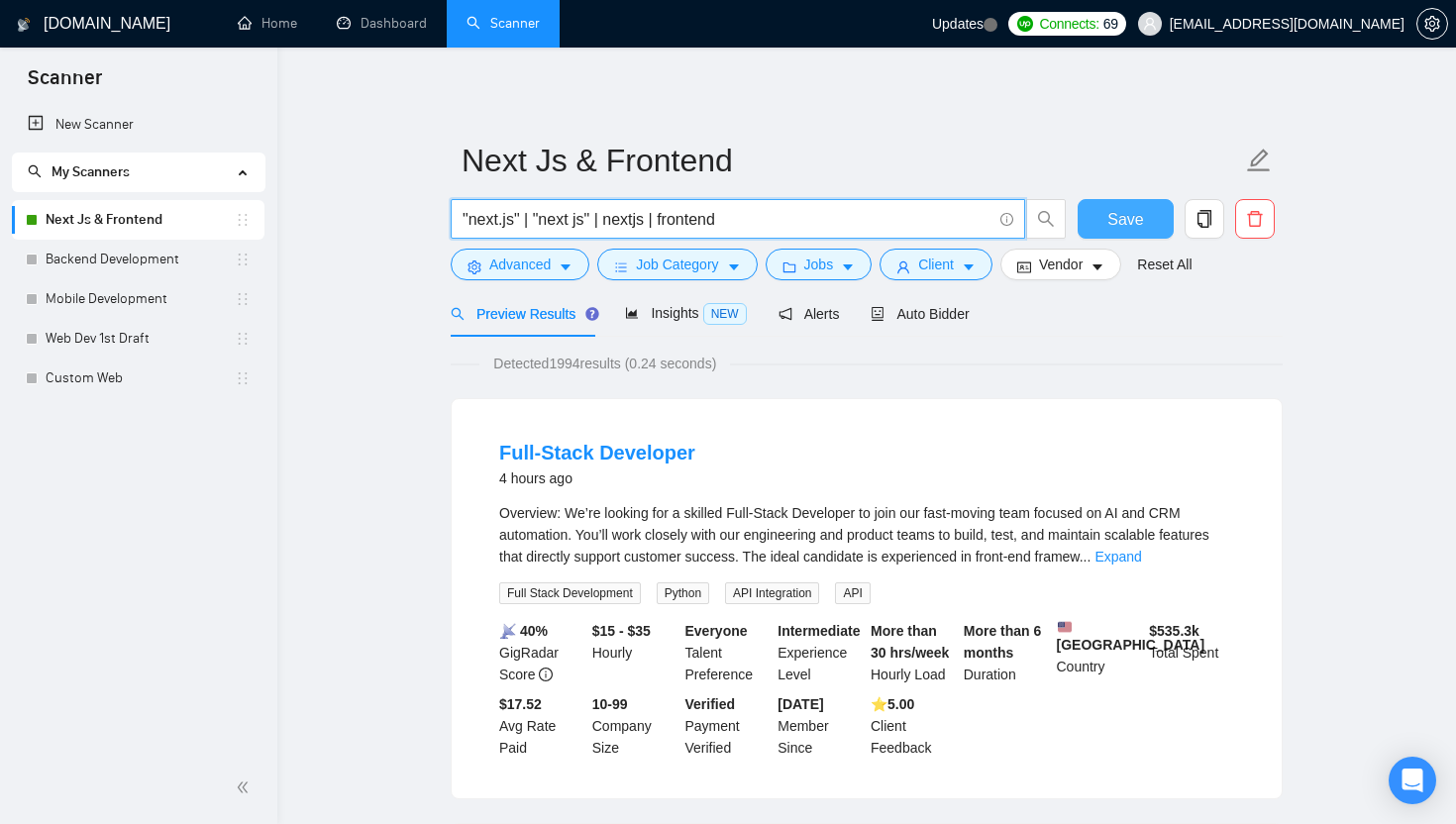 type on ""next.js" | "next js" | nextjs | frontend" 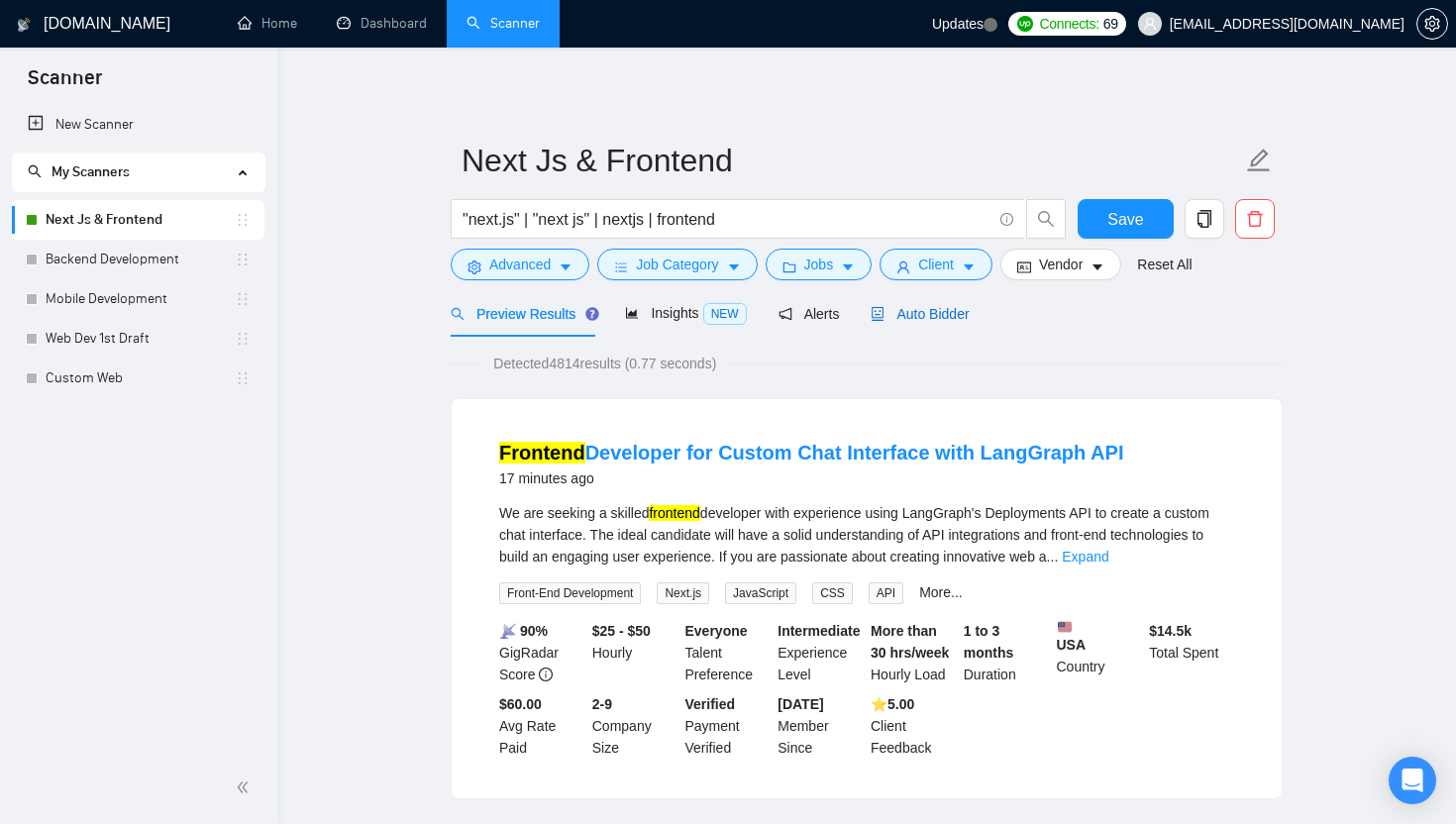 click on "Auto Bidder" at bounding box center (919, 314) 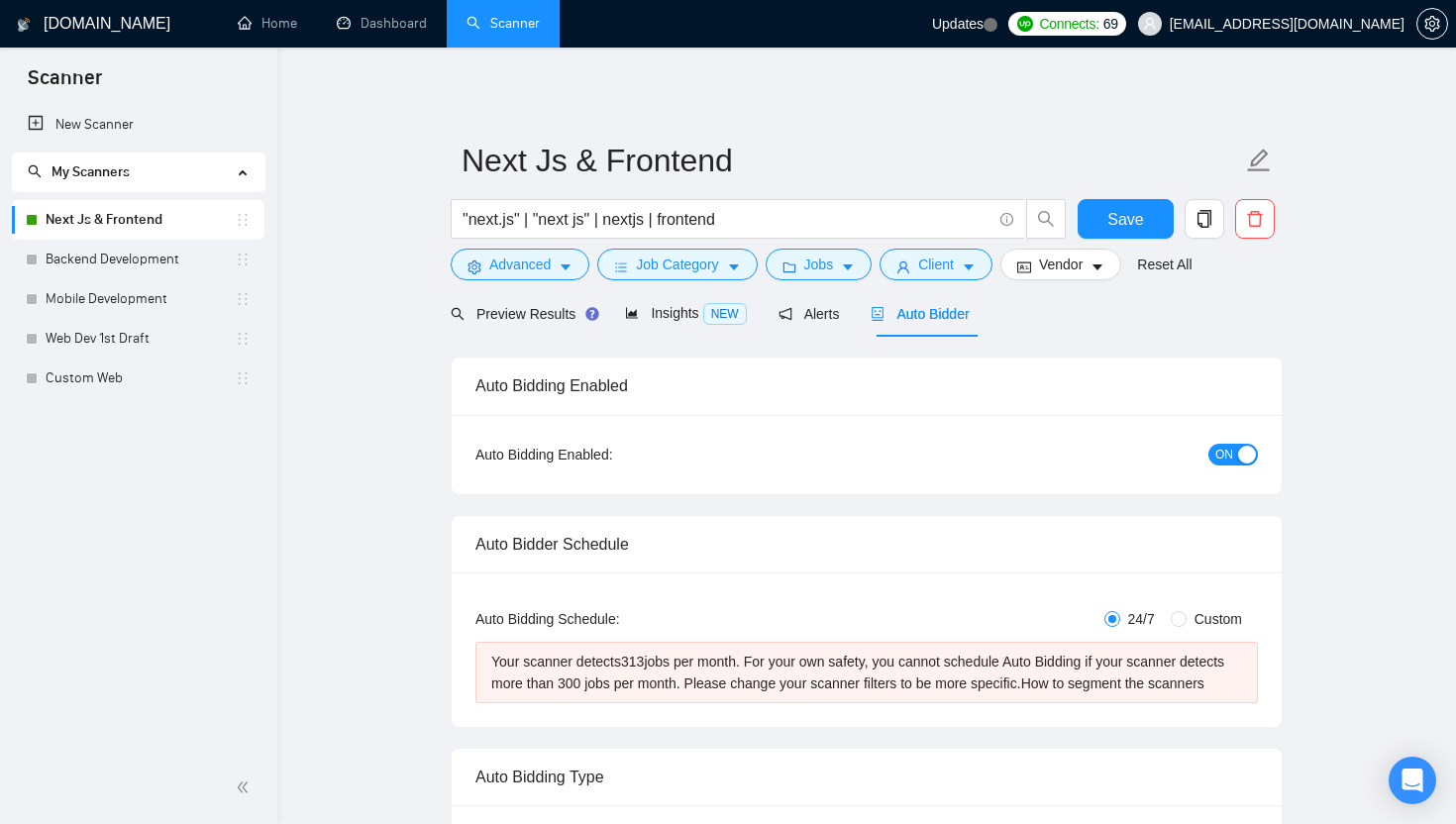 type 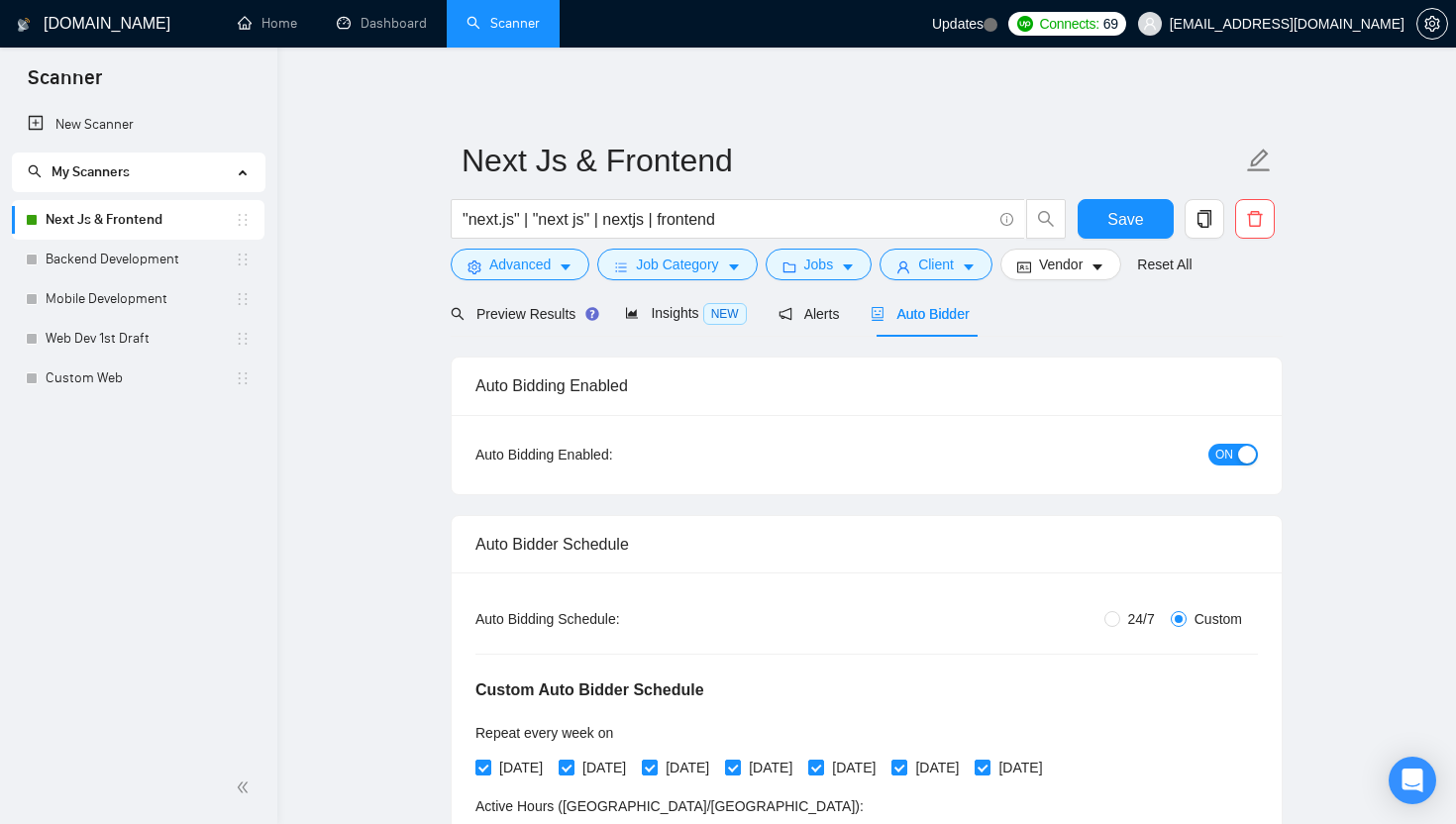 type 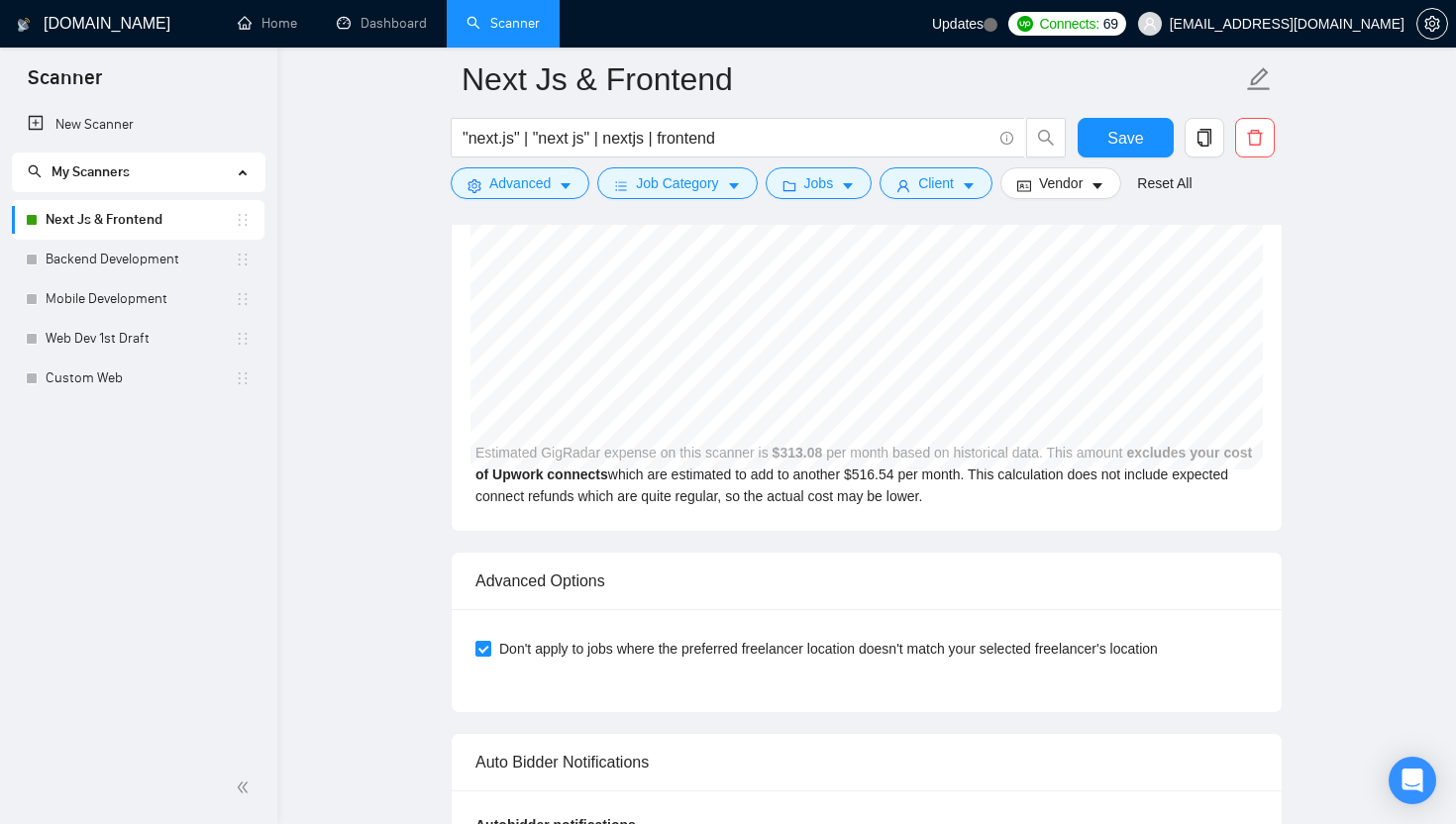 scroll, scrollTop: 3627, scrollLeft: 0, axis: vertical 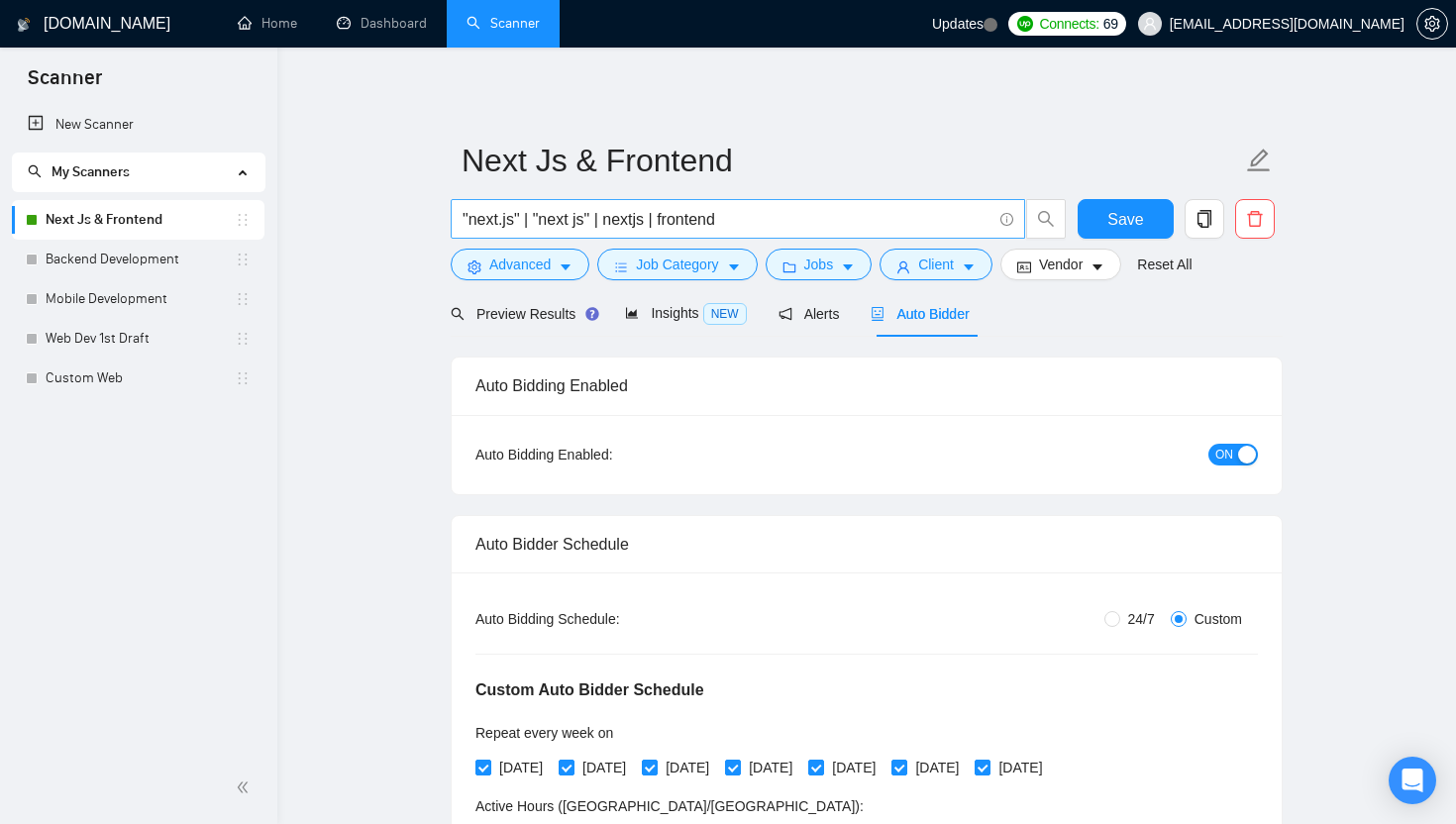 click on ""next.js" | "next js" | nextjs | frontend" at bounding box center [727, 219] 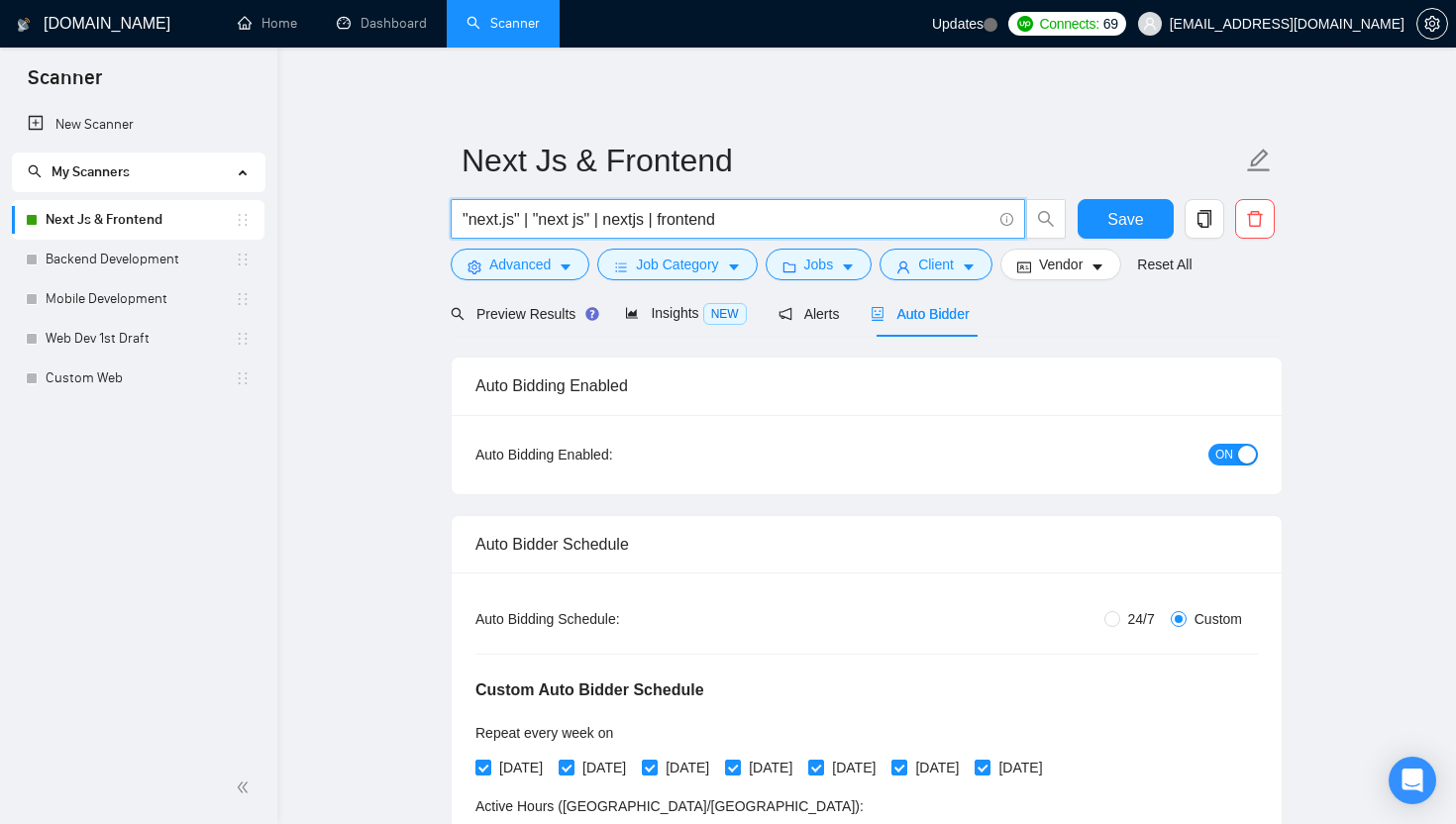 click on ""next.js" | "next js" | nextjs | frontend" at bounding box center [727, 219] 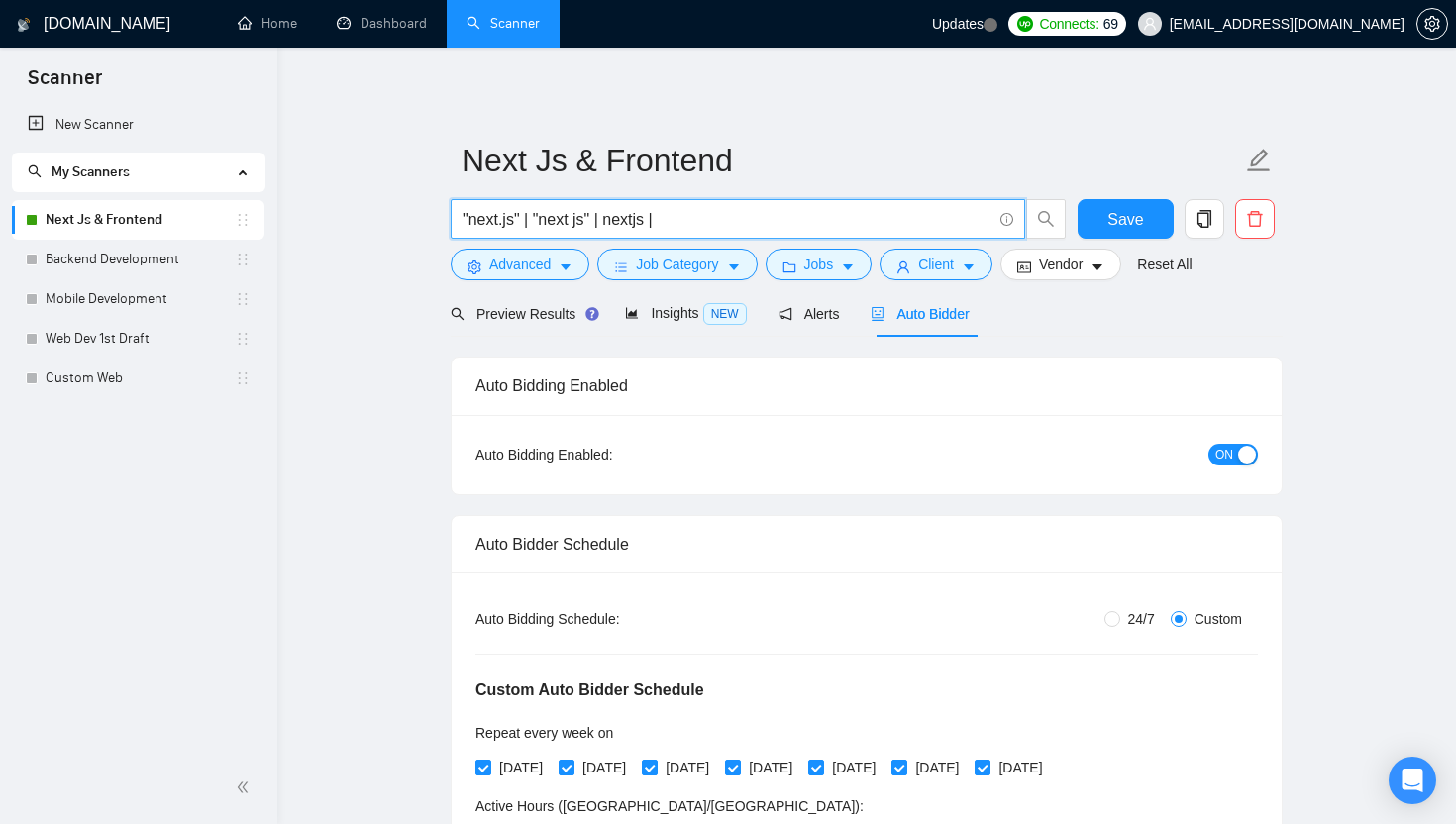 type on ""next.js" | "next js" | nextjs" 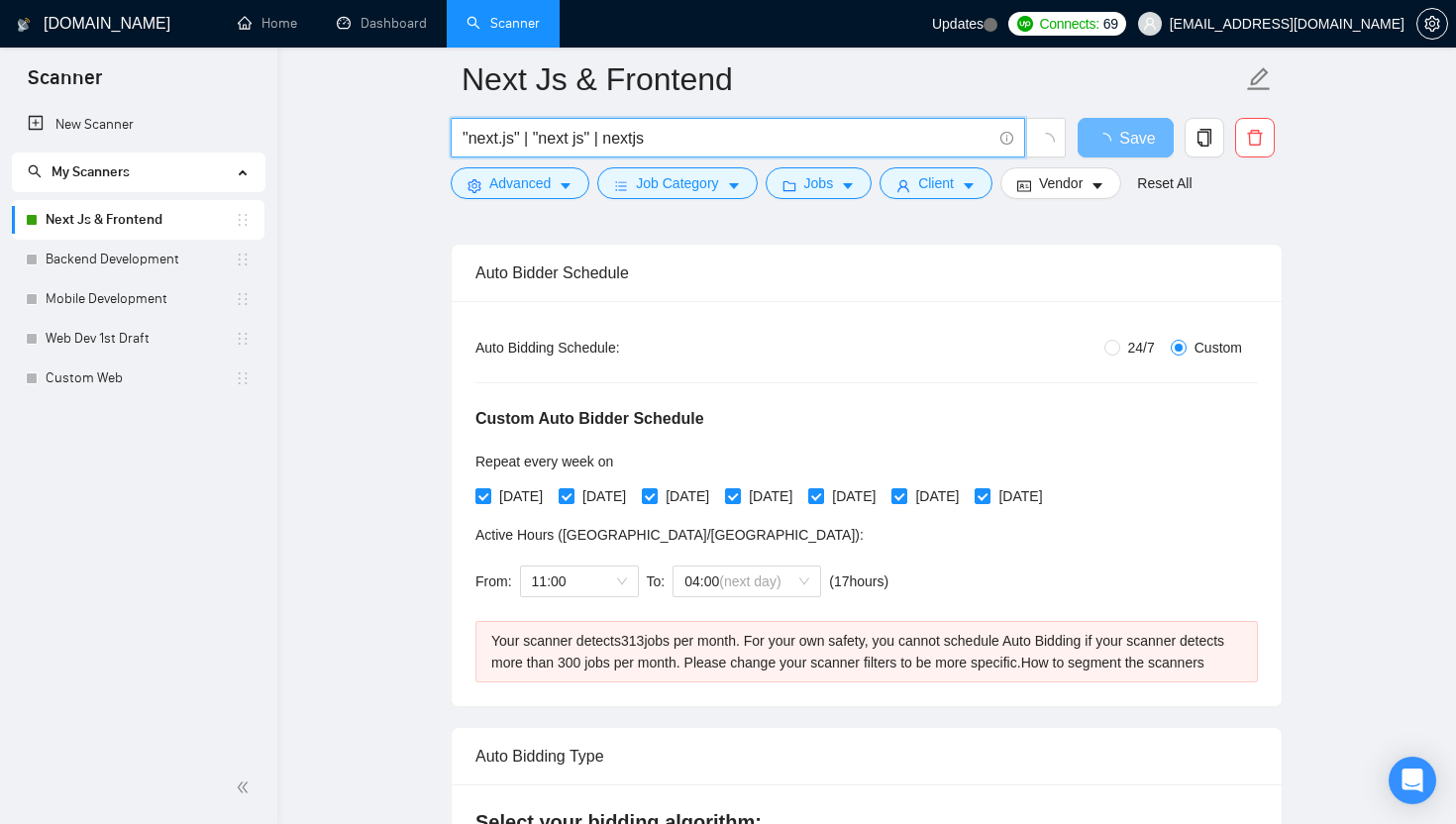 scroll, scrollTop: 292, scrollLeft: 0, axis: vertical 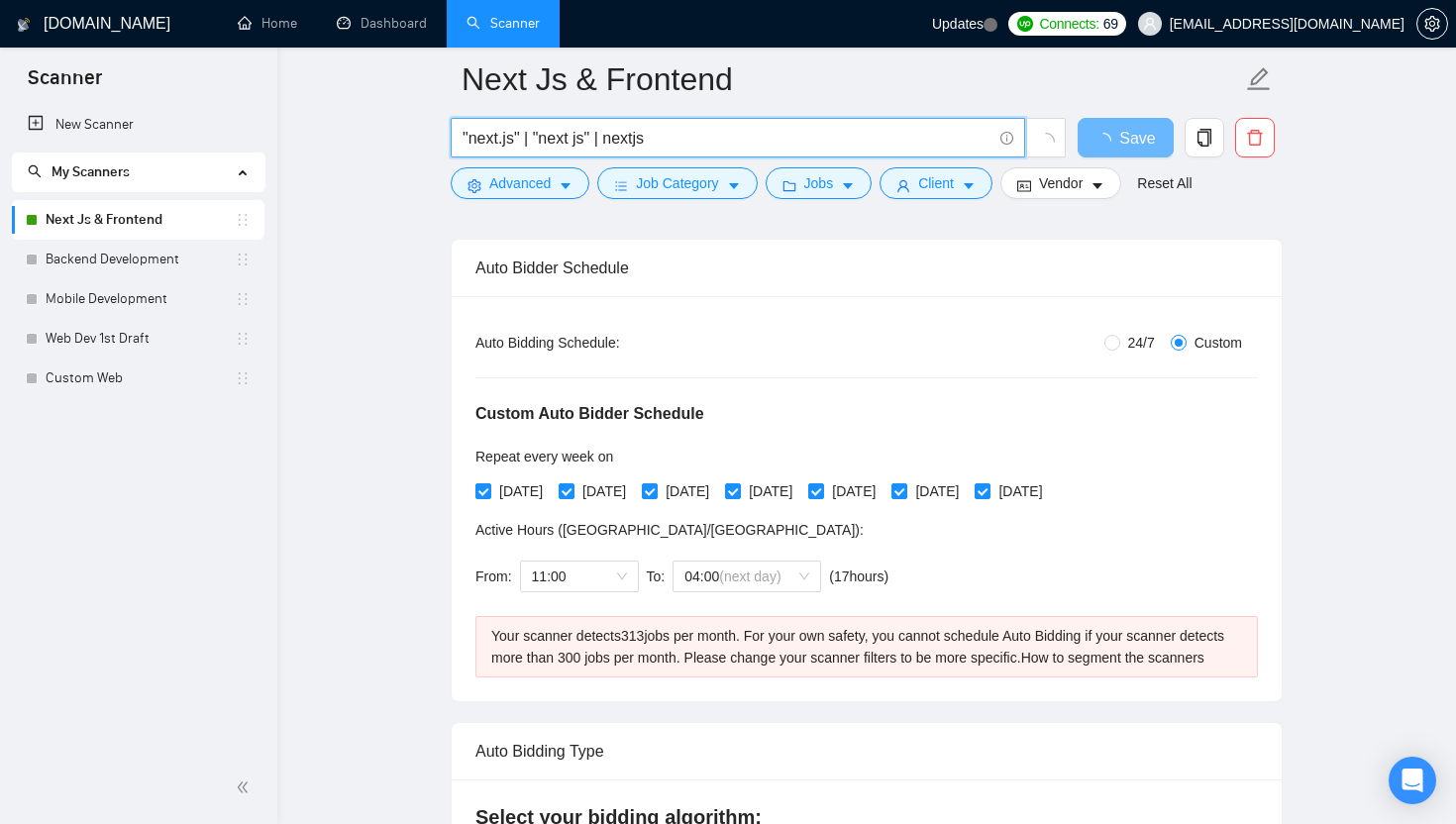 type 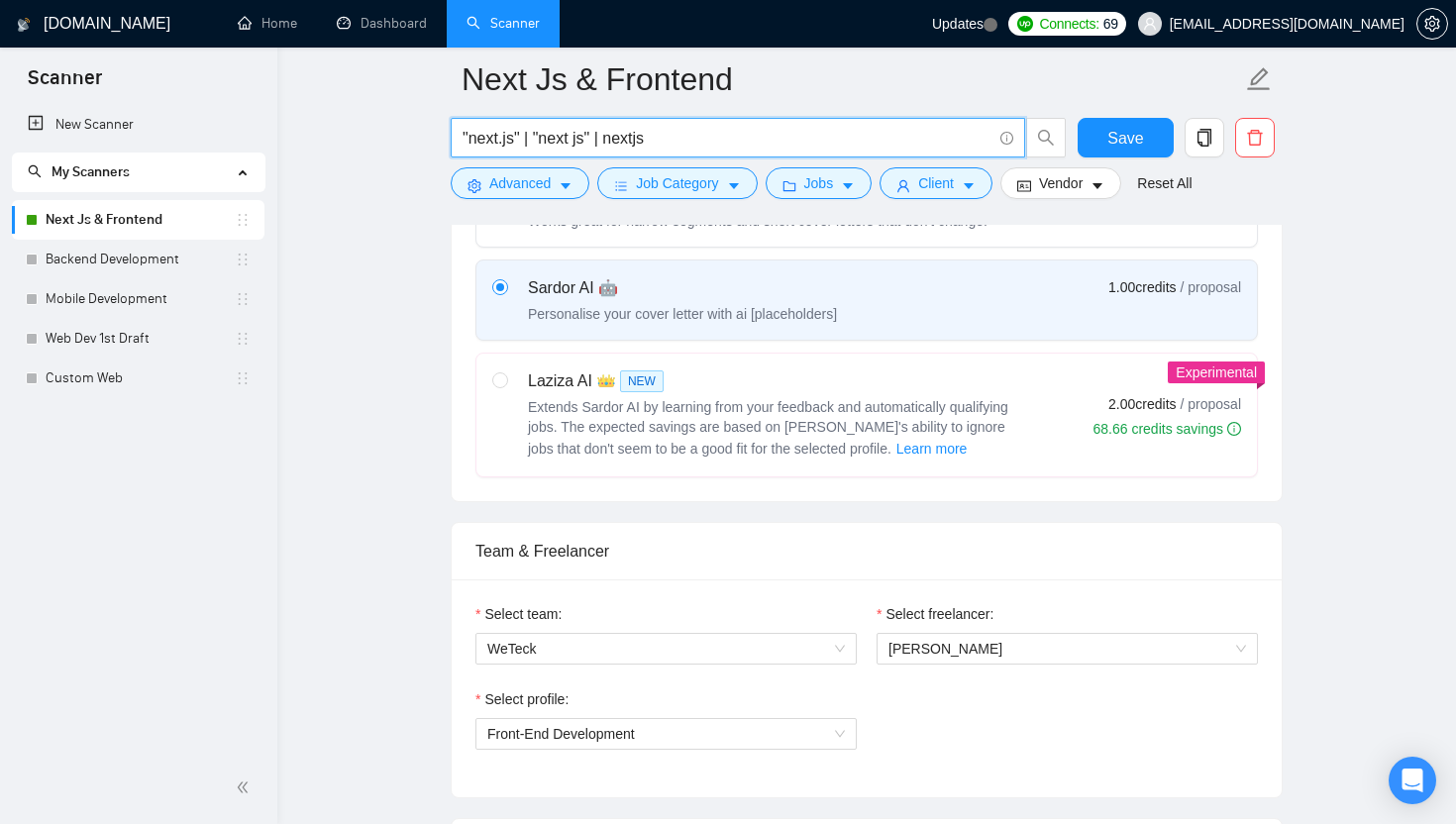 scroll, scrollTop: 0, scrollLeft: 0, axis: both 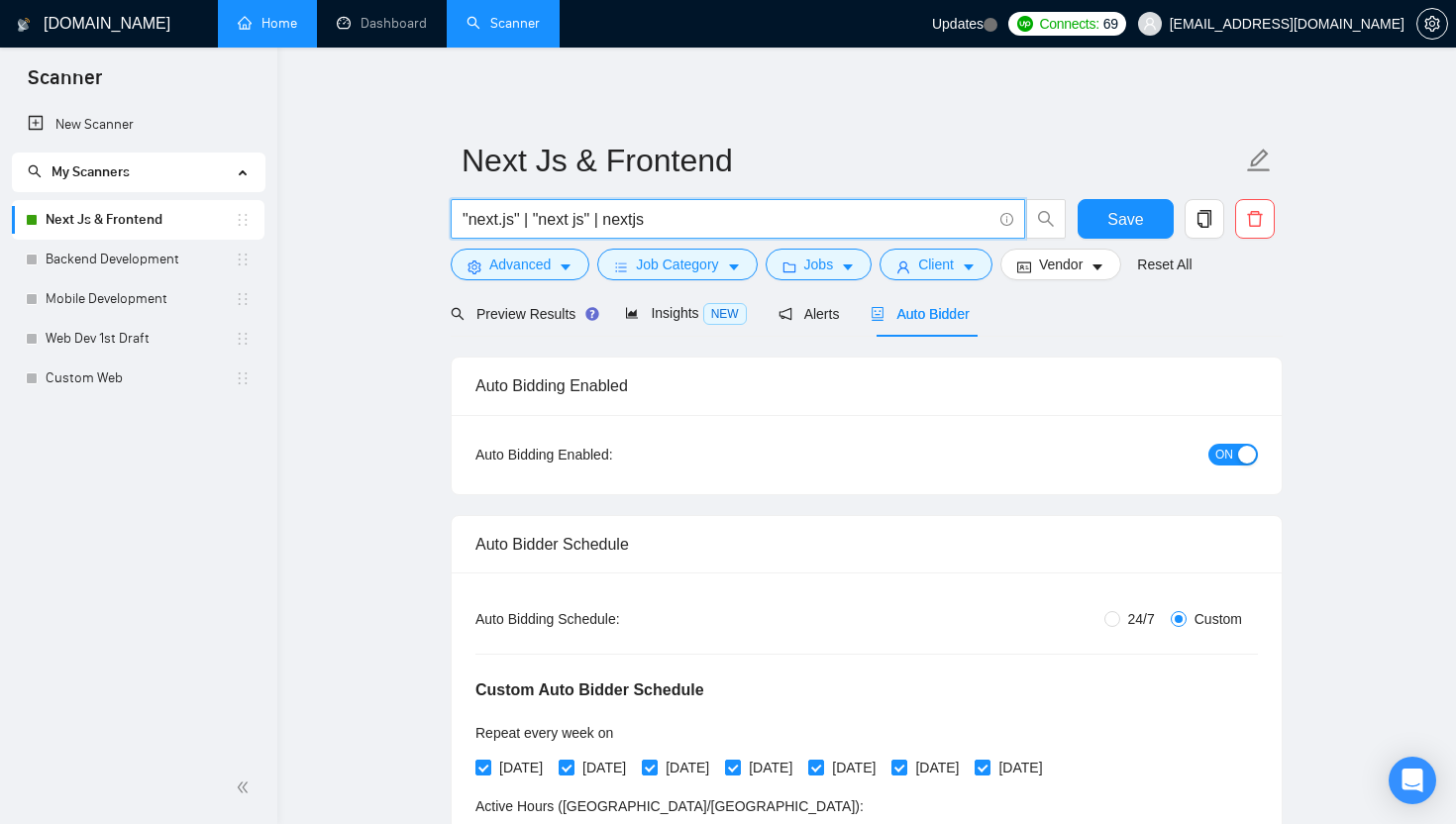 type on ""next.js" | "next js" | nextjs" 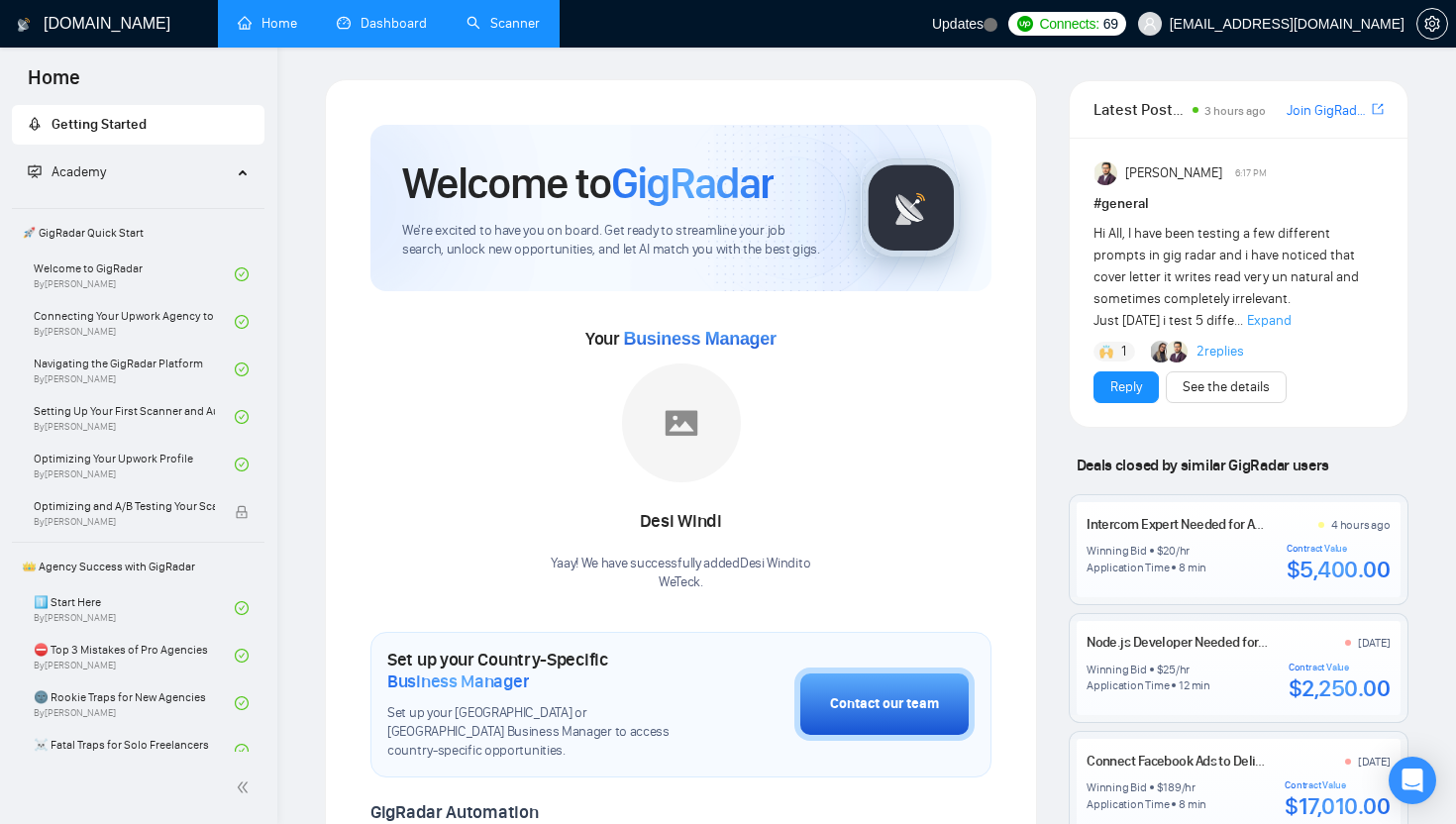 click on "Dashboard" at bounding box center [381, 23] 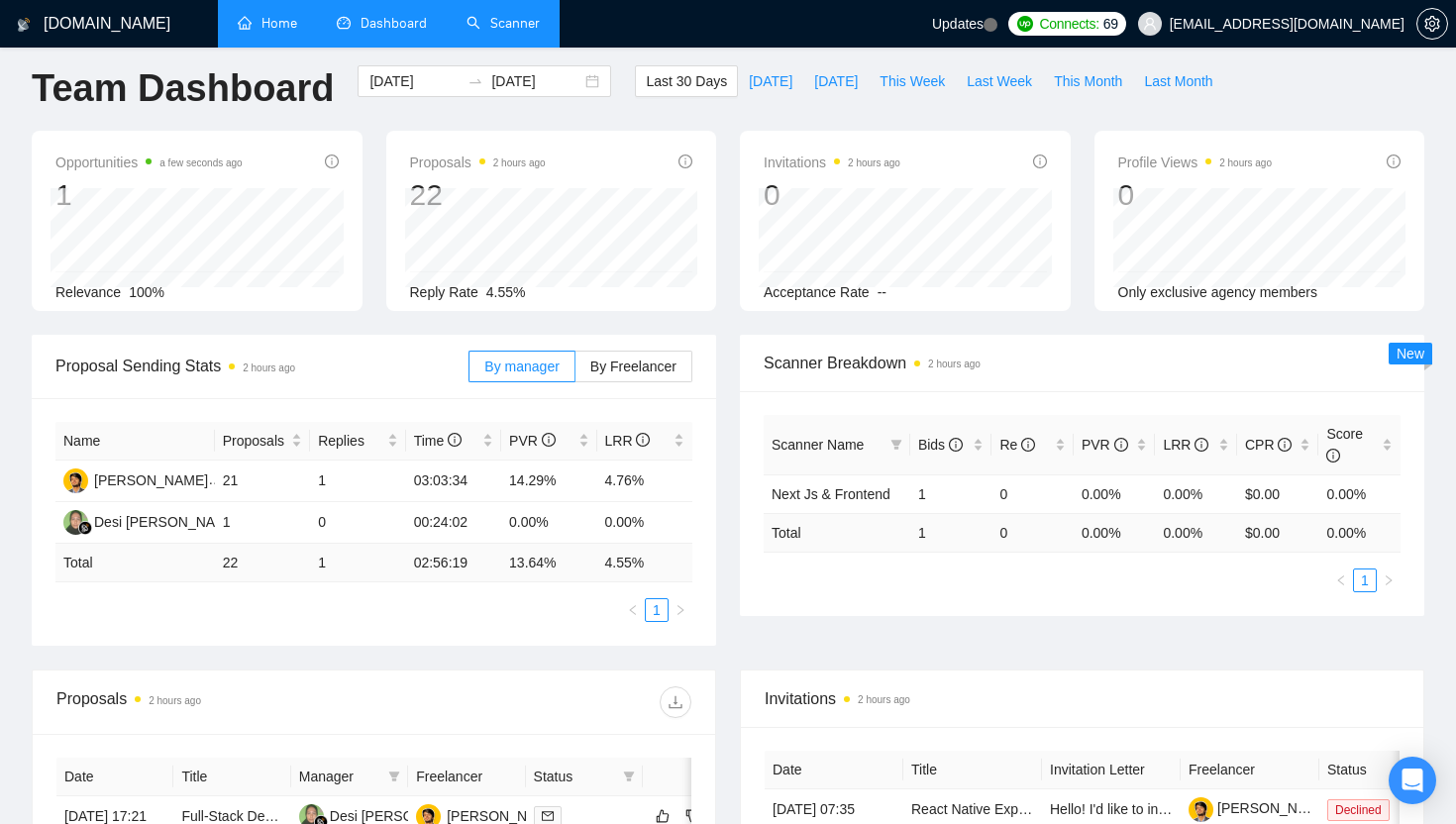 scroll, scrollTop: 0, scrollLeft: 0, axis: both 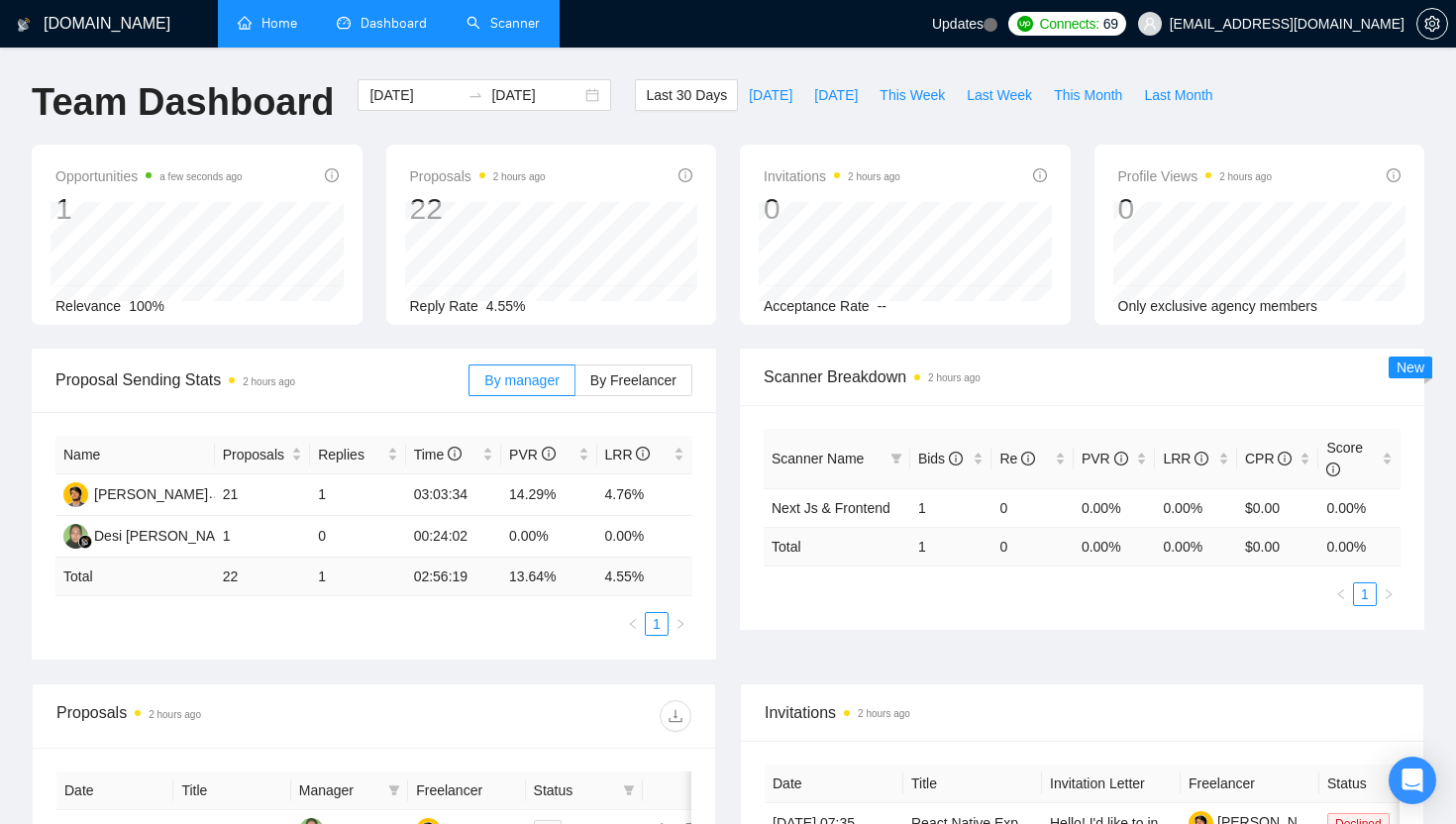click on "Scanner" at bounding box center (503, 23) 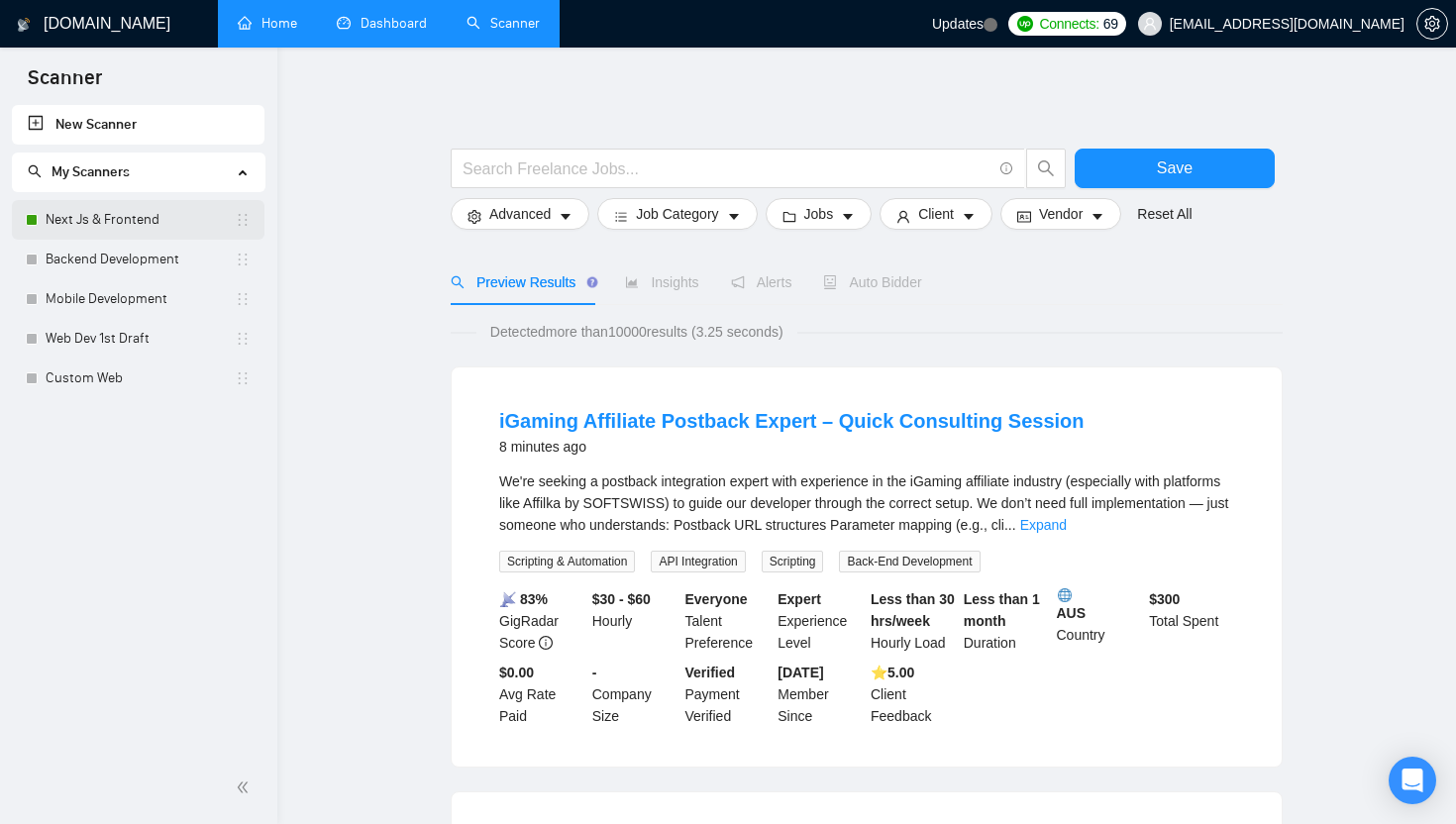 click on "Next Js & Frontend" at bounding box center [140, 220] 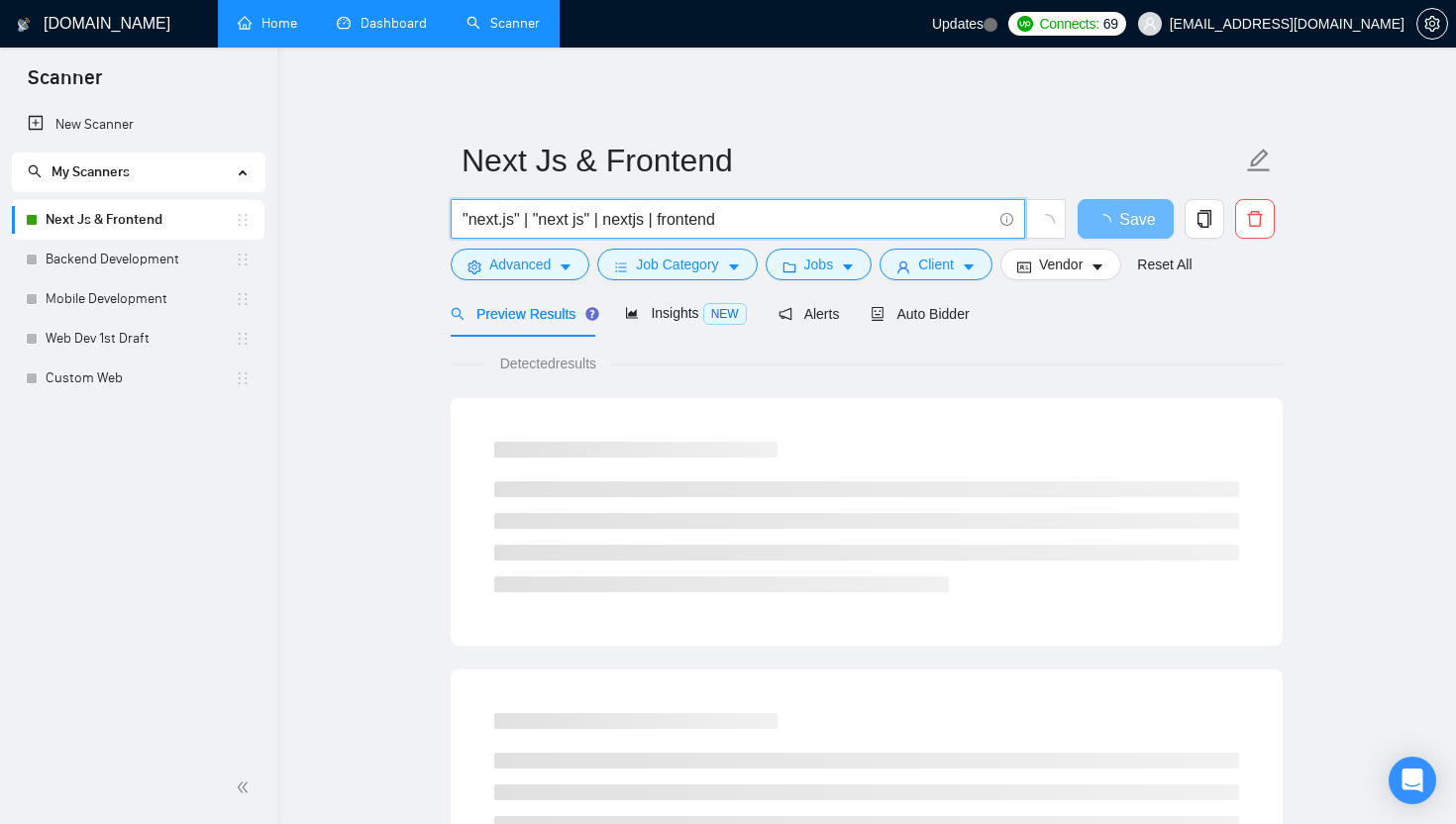 click on ""next.js" | "next js" | nextjs | frontend" at bounding box center [727, 219] 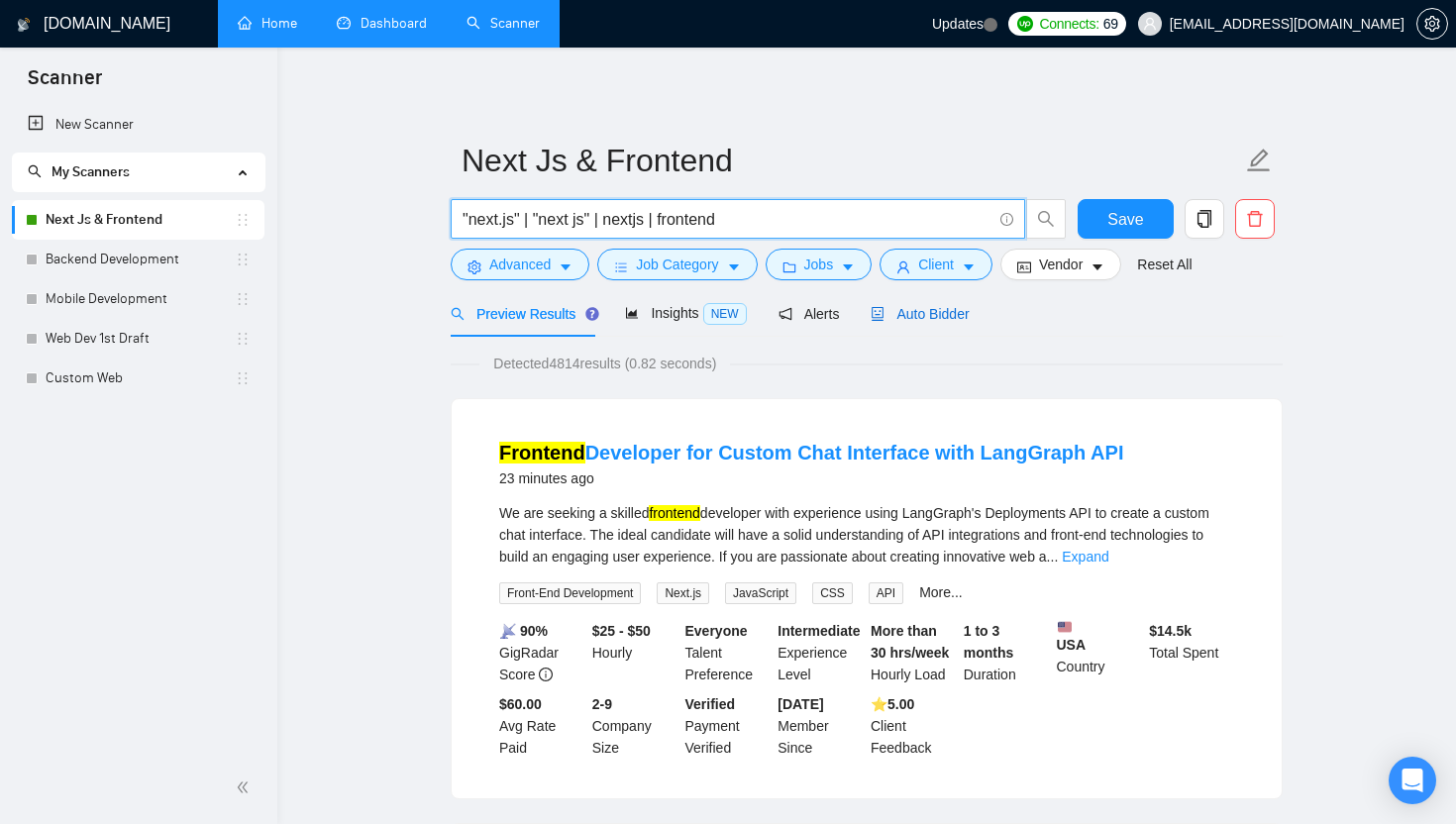 click on "Auto Bidder" at bounding box center [919, 314] 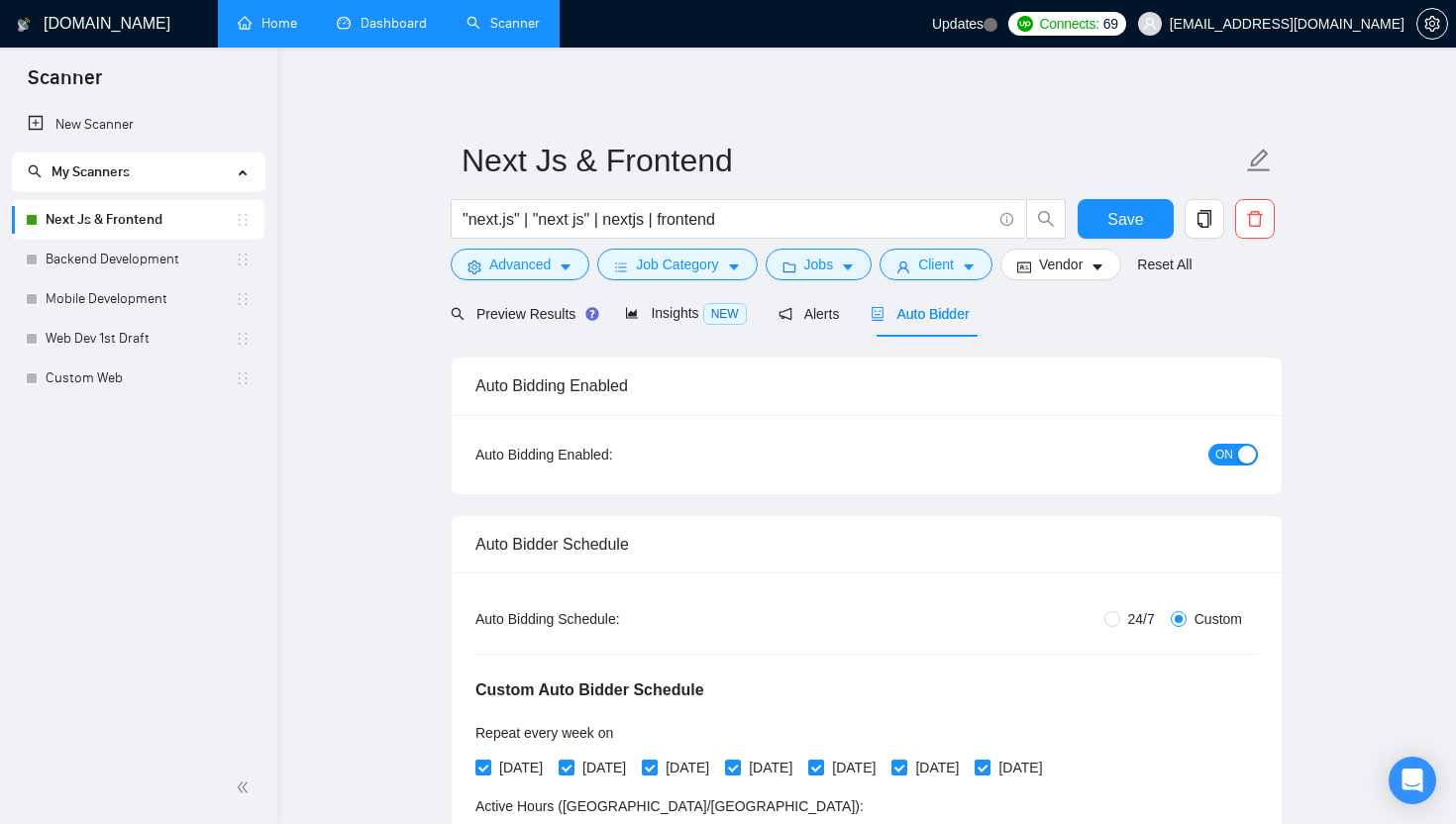 type 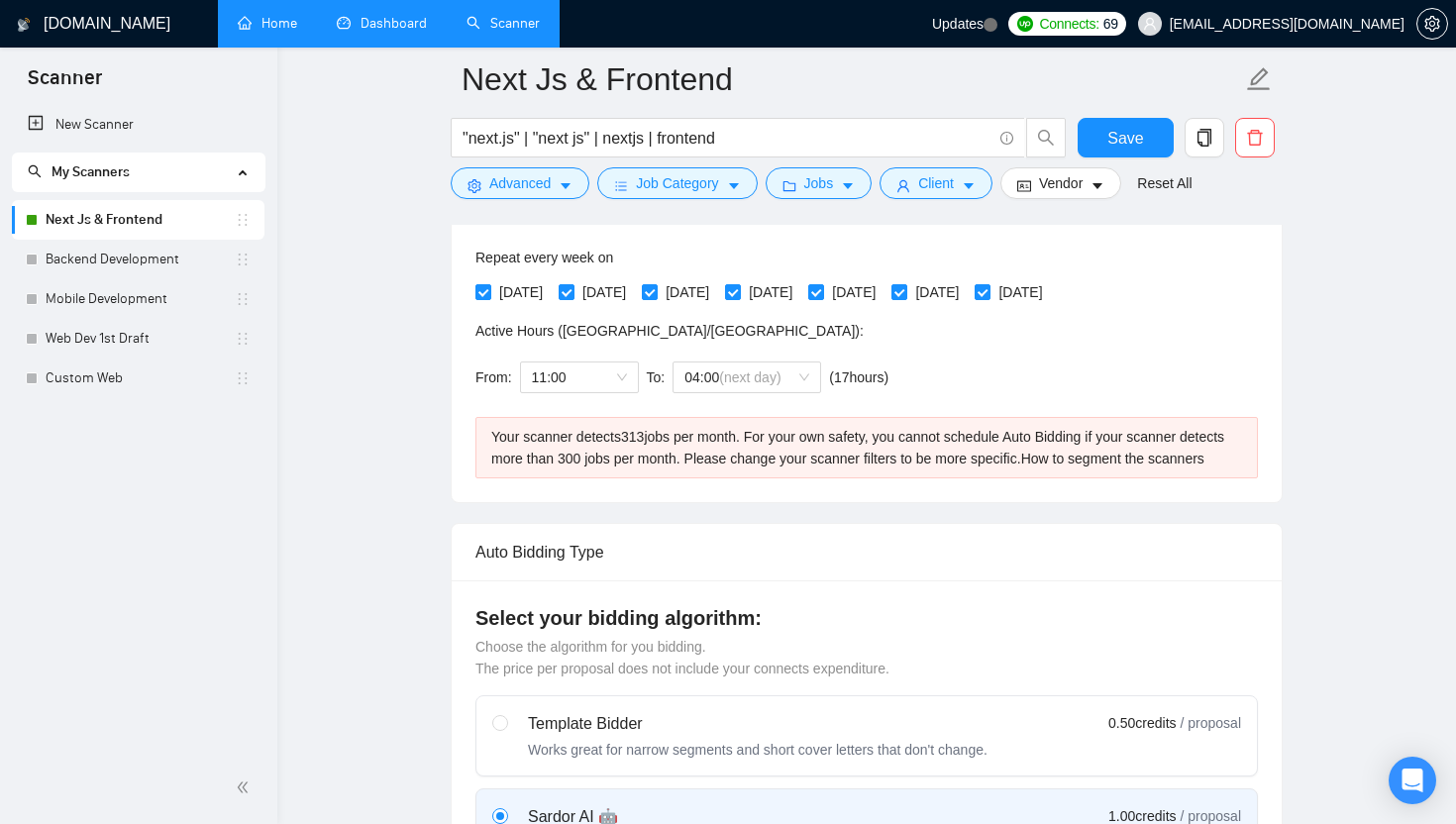 scroll, scrollTop: 513, scrollLeft: 0, axis: vertical 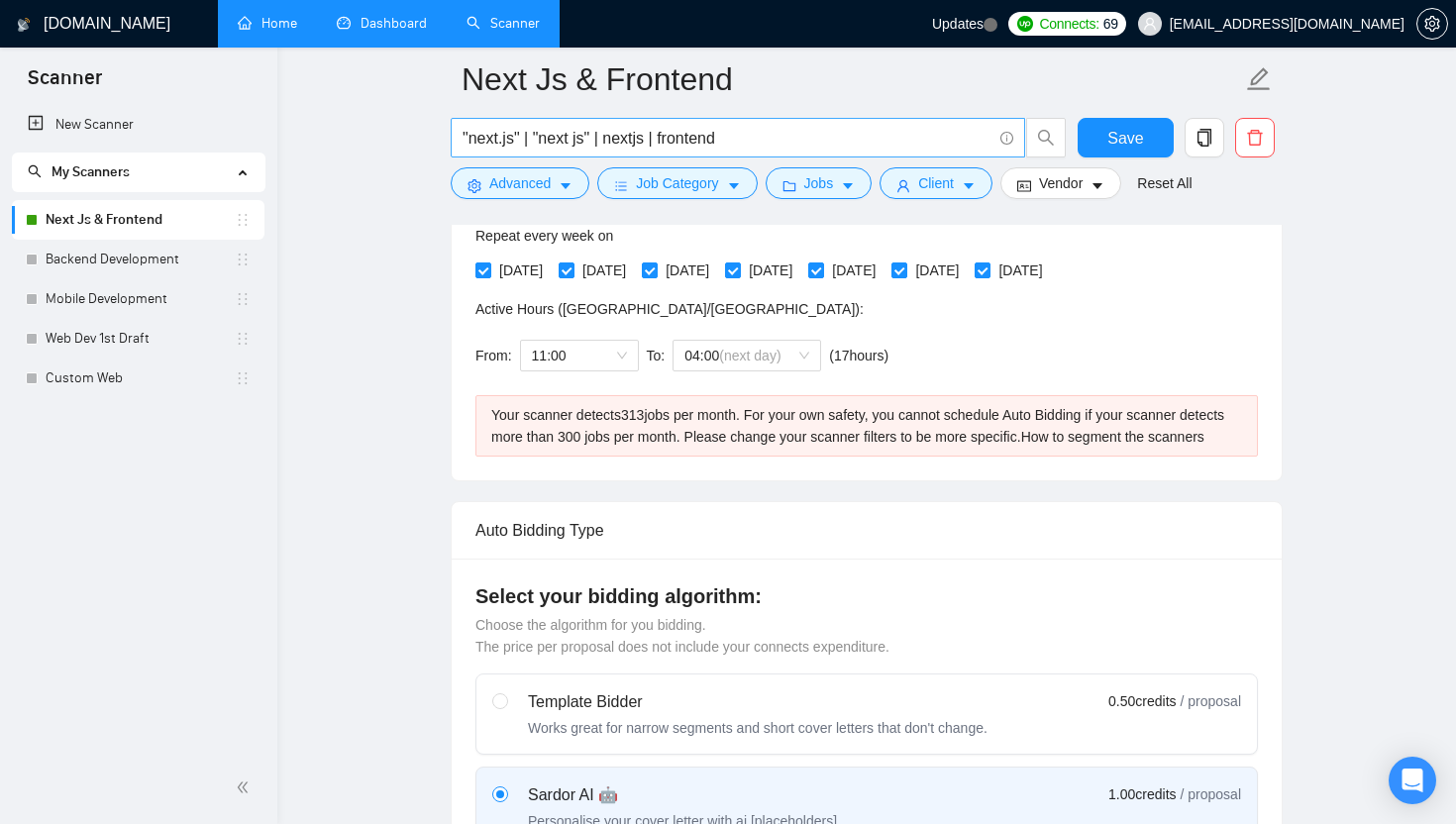 click on ""next.js" | "next js" | nextjs | frontend" at bounding box center [727, 138] 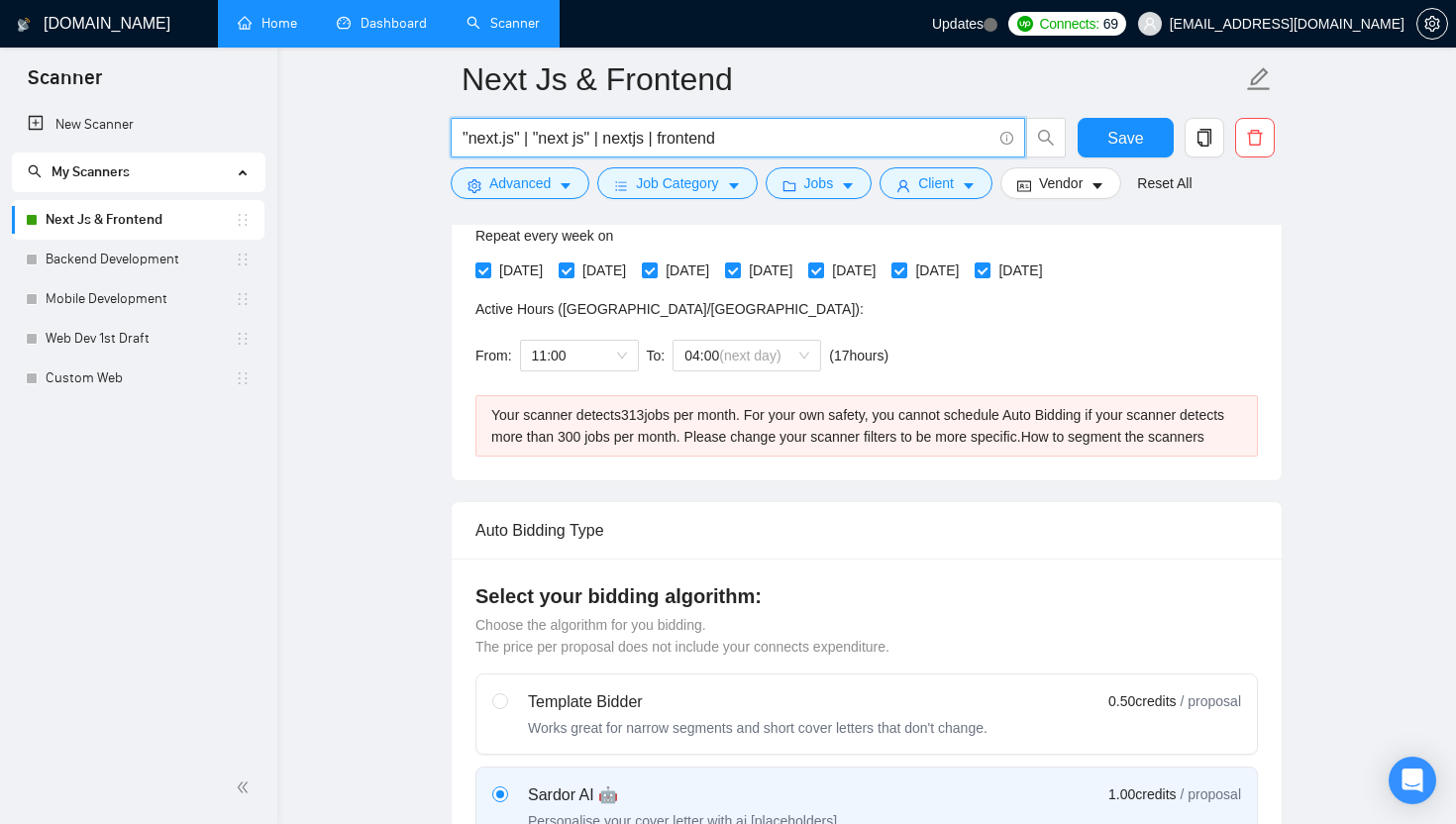 click on ""next.js" | "next js" | nextjs | frontend" at bounding box center [727, 138] 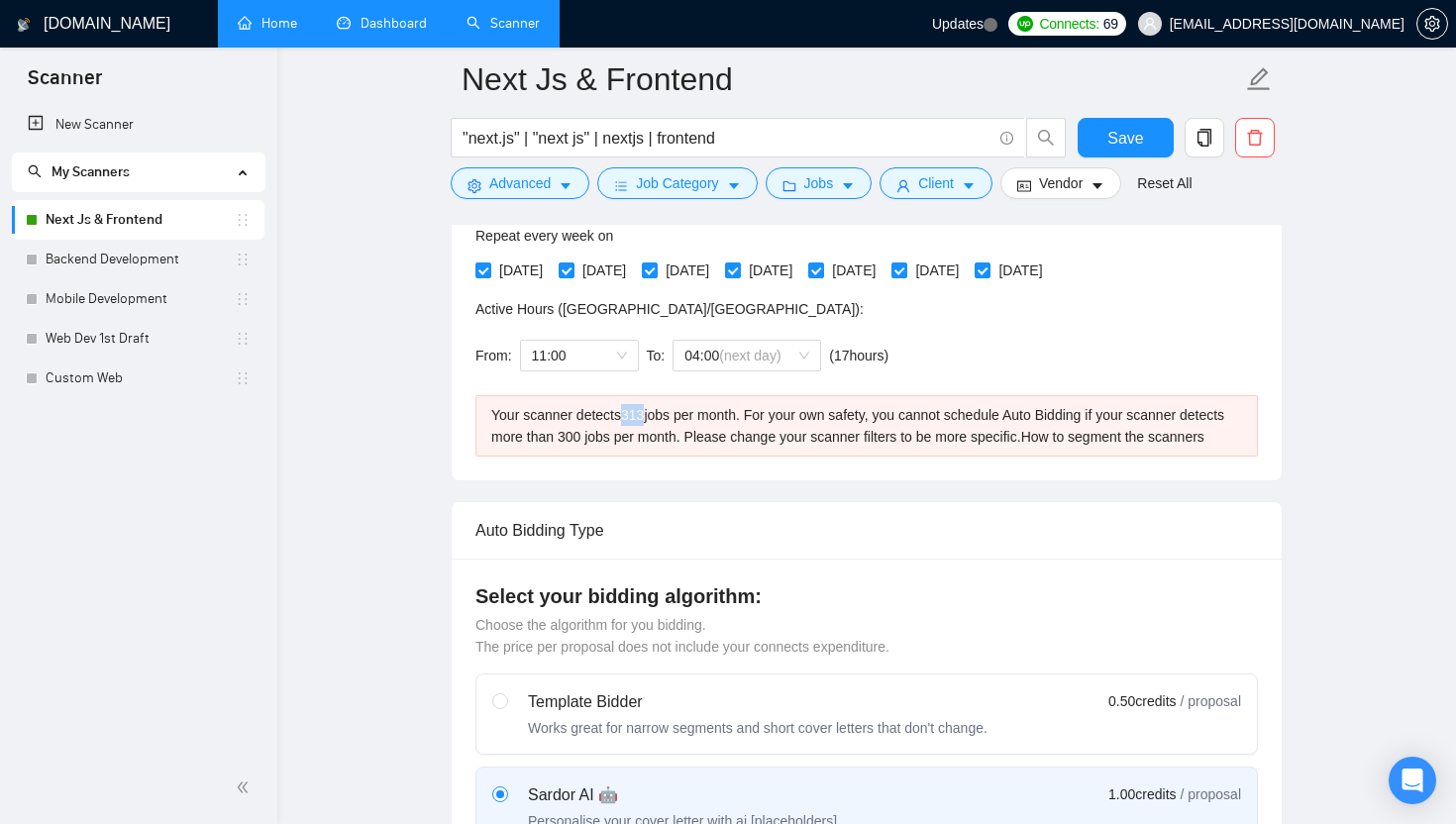 click on "Your scanner detects  313  jobs per month. For your own safety, you cannot schedule Auto Bidding if your scanner detects more than 300 jobs per month. Please change your scanner filters to be more specific.  How to segment the scanners" at bounding box center [867, 426] 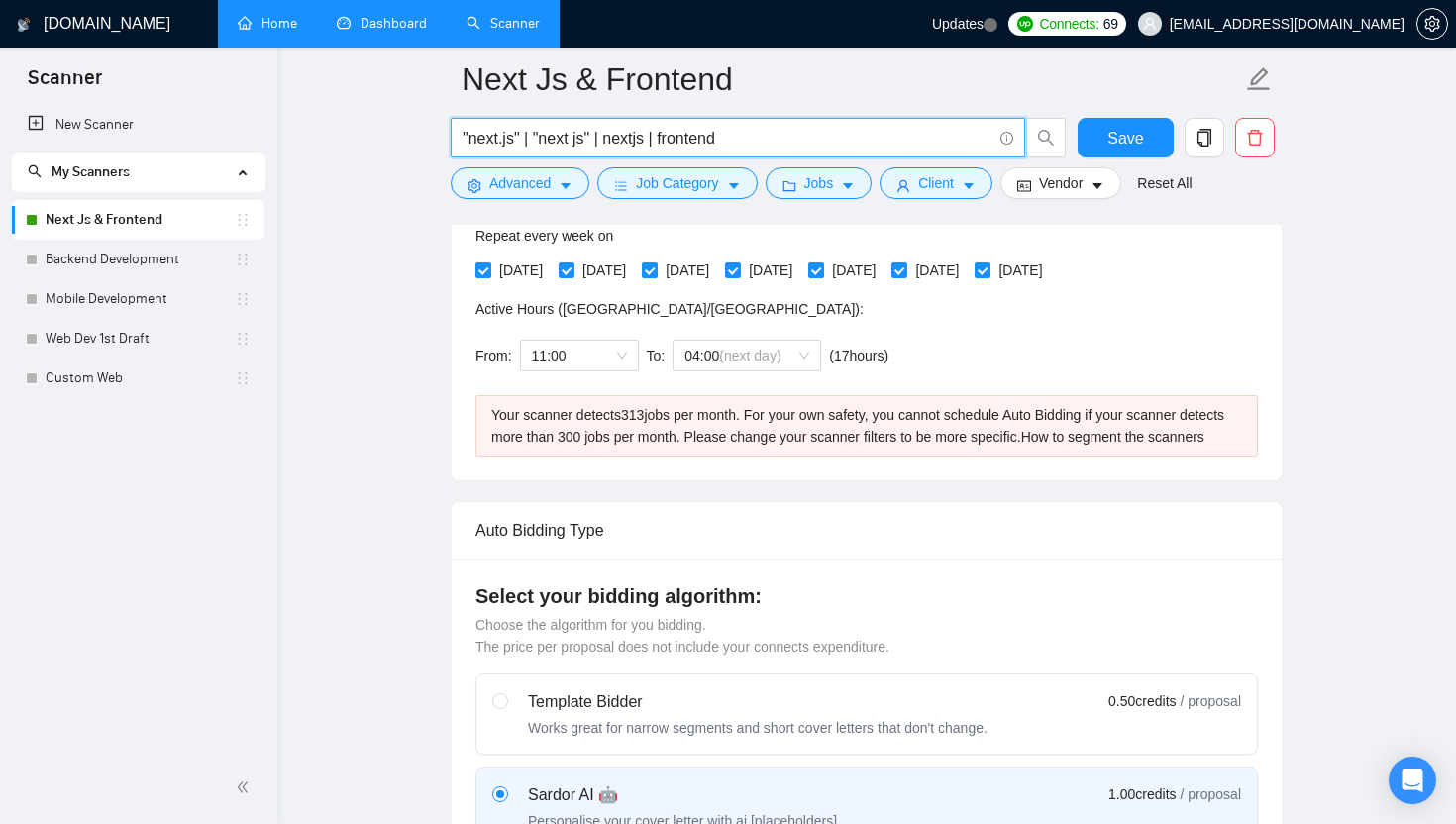 click on ""next.js" | "next js" | nextjs | frontend" at bounding box center [727, 138] 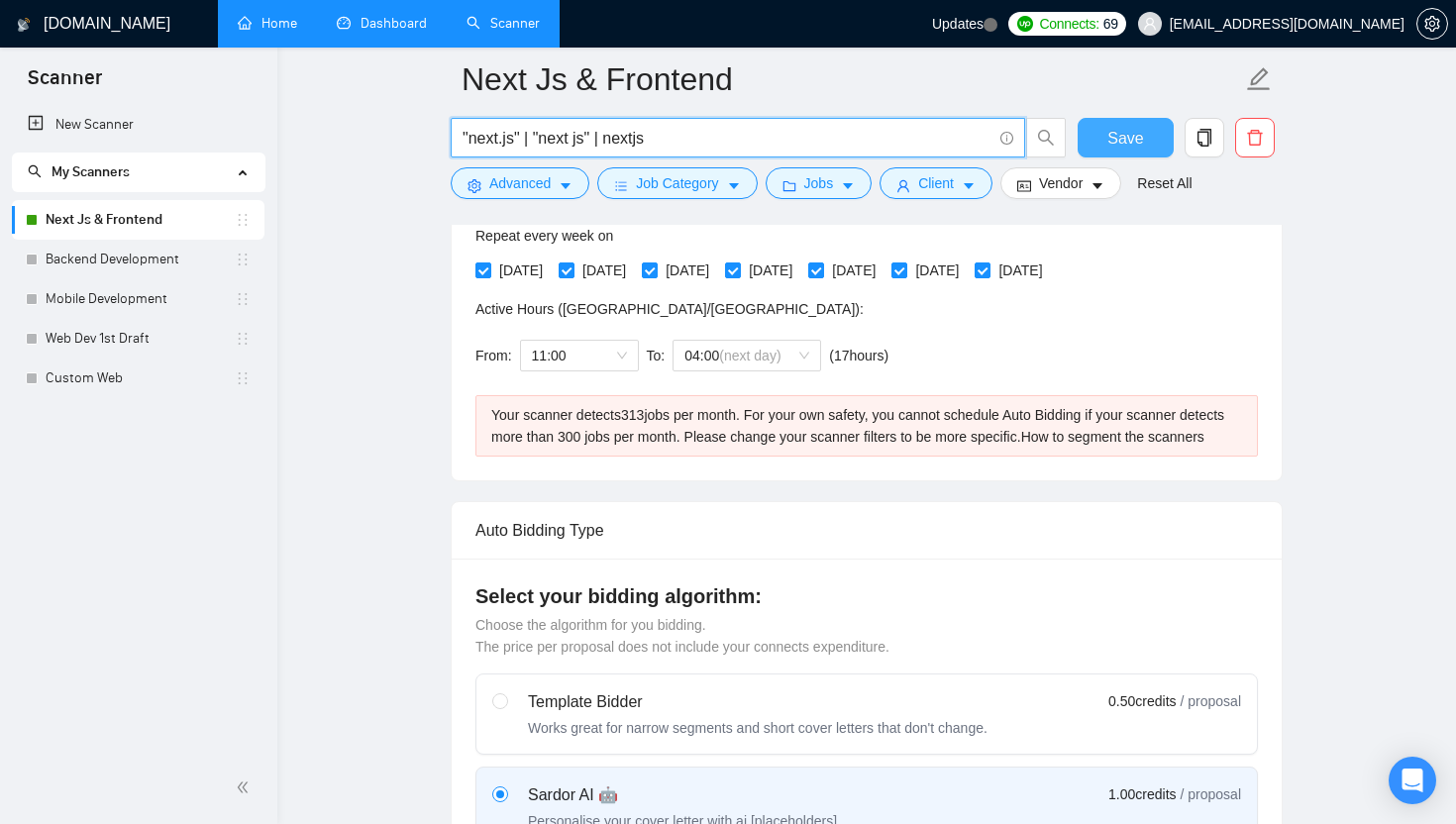 type on ""next.js" | "next js" | nextjs" 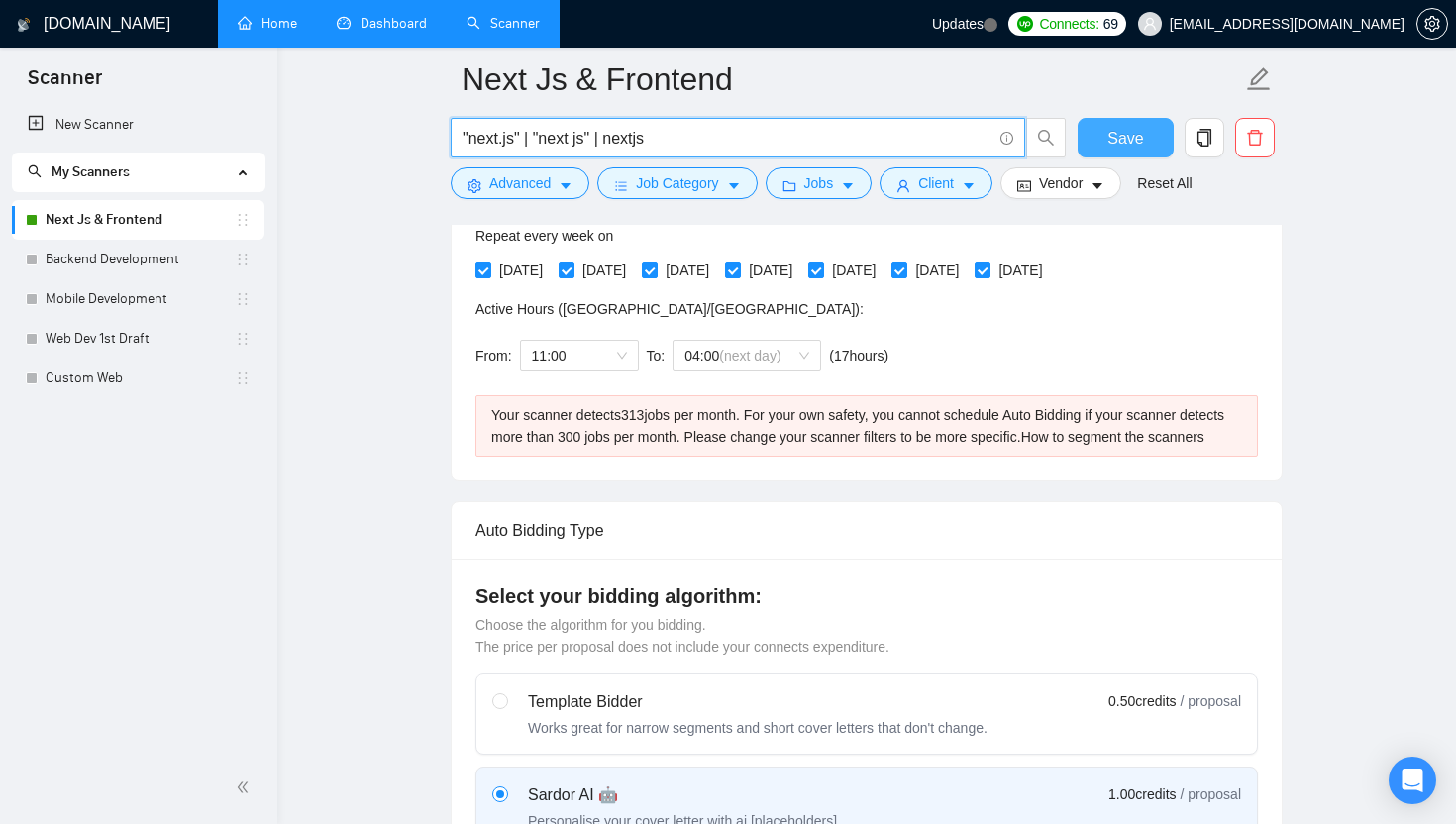 click on "Save" at bounding box center (1125, 138) 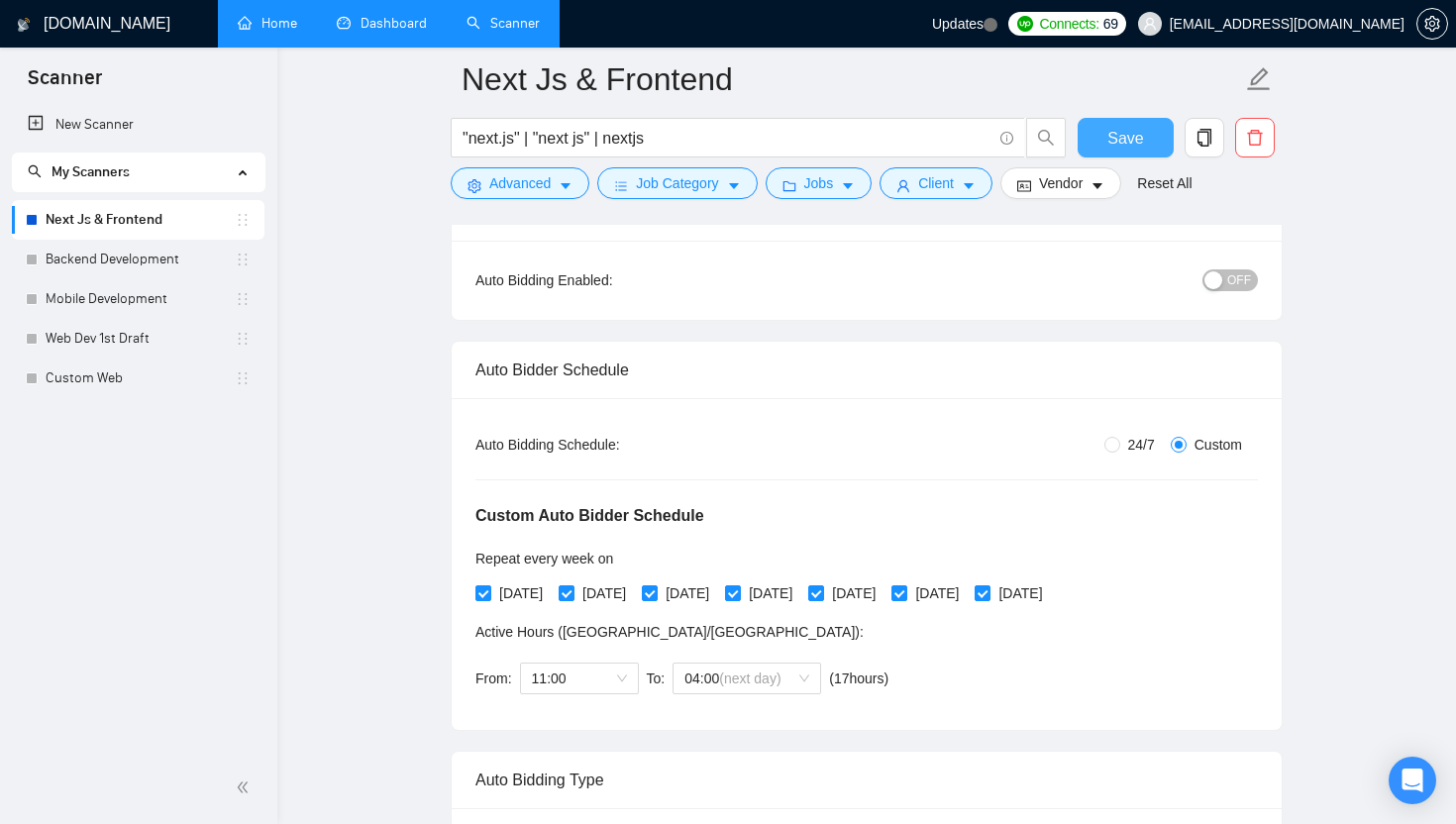 scroll, scrollTop: 182, scrollLeft: 0, axis: vertical 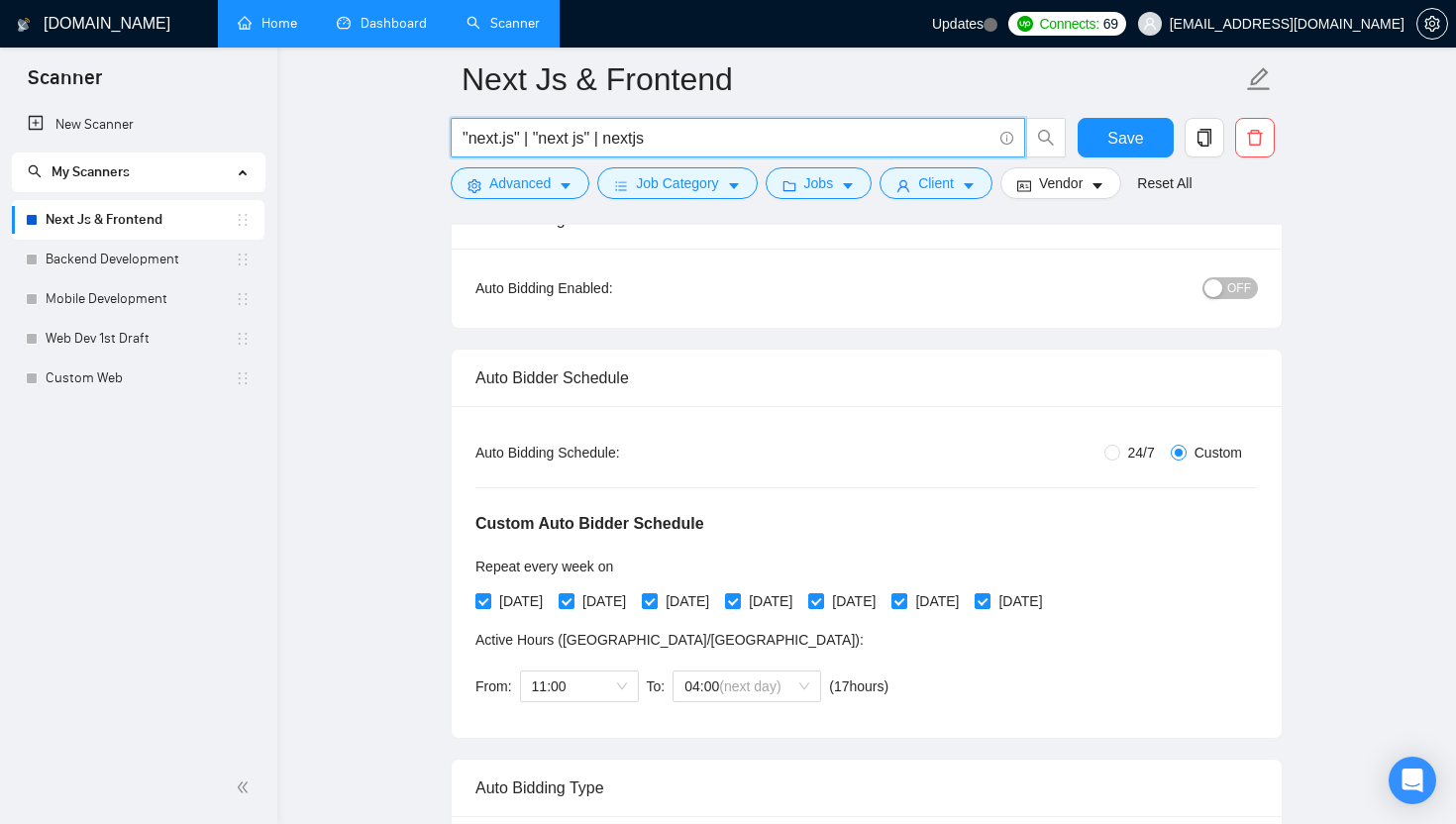 drag, startPoint x: 722, startPoint y: 142, endPoint x: 397, endPoint y: 115, distance: 326.1196 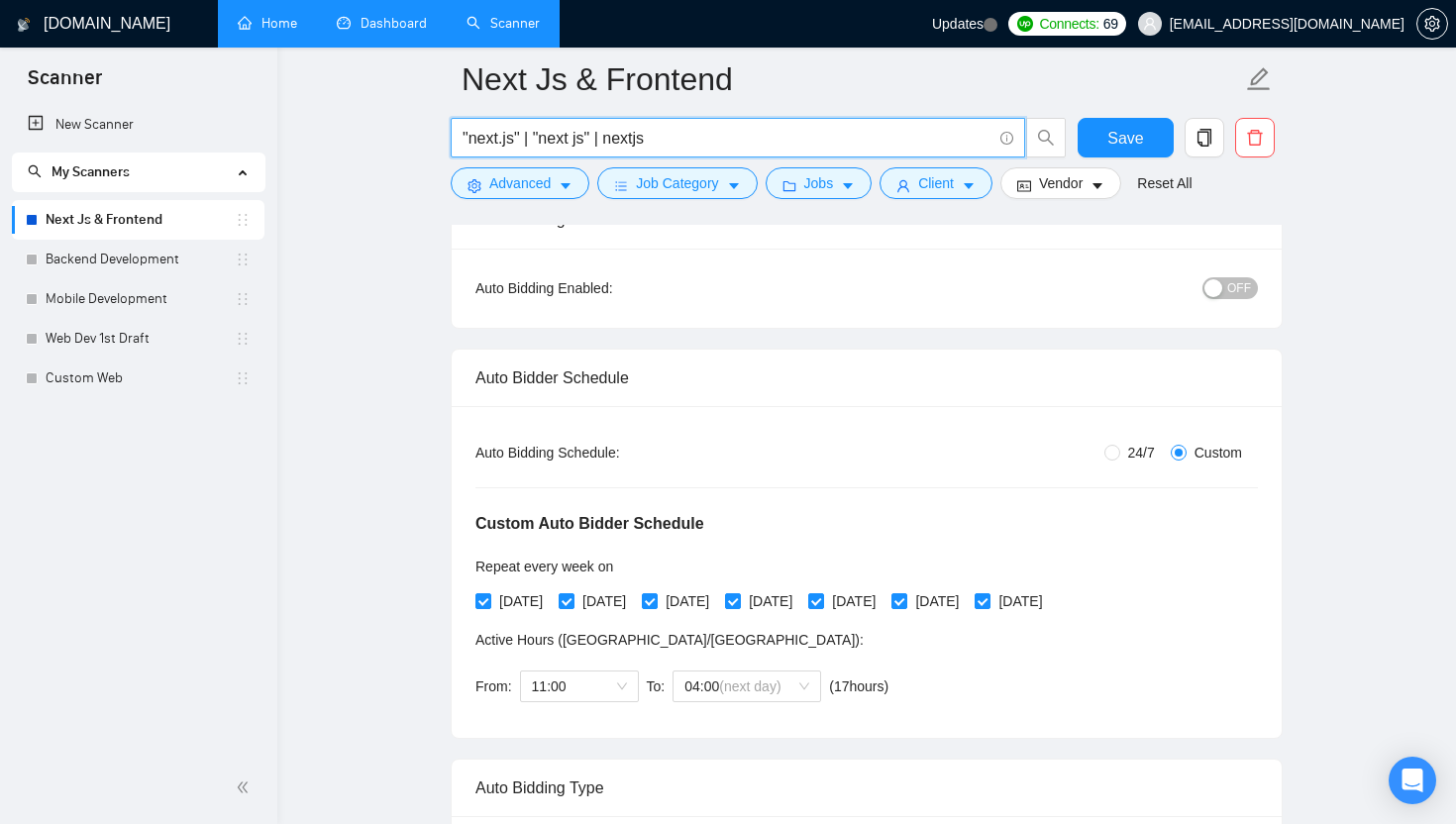click on "Next Js & Frontend "next.js" | "next js" | nextjs Save Advanced   Job Category   Jobs   Client   Vendor   Reset All Preview Results Insights NEW Alerts Auto Bidder Auto Bidding Enabled Auto Bidding Enabled: OFF Auto Bidder Schedule Auto Bidding Type: Automated (recommended) Semi-automated Auto Bidding Schedule: 24/7 Custom Custom Auto Bidder Schedule Repeat every week on Monday Tuesday Wednesday Thursday Friday Saturday Sunday Active Hours ( Asia/Karachi ): From: 11:00 To: 04:00  (next day) ( 17  hours) Asia/Karachi Auto Bidding Type Select your bidding algorithm: Choose the algorithm for you bidding. The price per proposal does not include your connects expenditure. Template Bidder Works great for narrow segments and short cover letters that don't change. 0.50  credits / proposal Sardor AI 🤖 Personalise your cover letter with ai [placeholders] 1.00  credits / proposal Experimental Laziza AI  👑   NEW   Learn more 2.00  credits / proposal 68.66 credits savings Team & Freelancer Select team: WeTeck     50" at bounding box center [867, 2215] 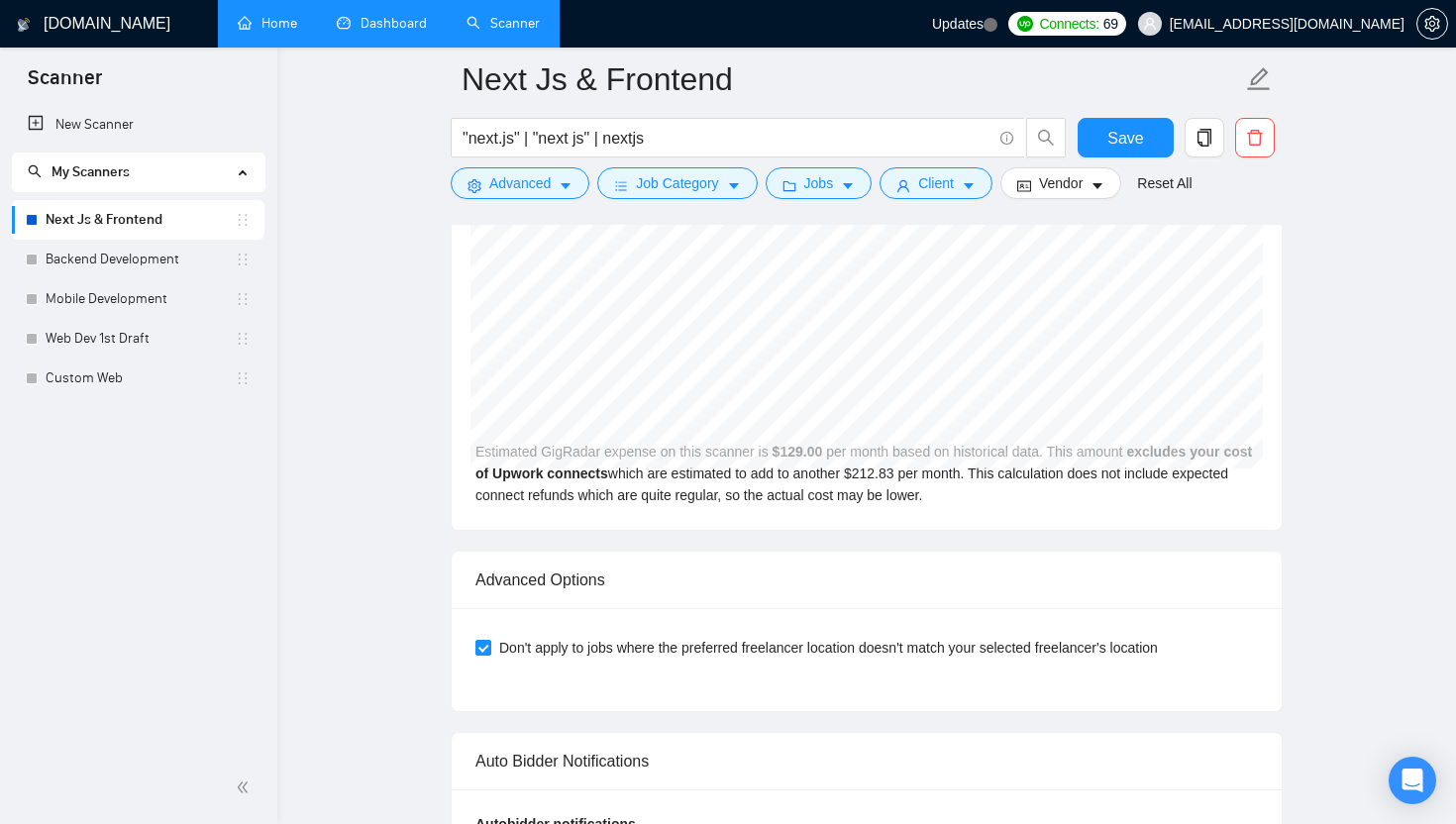 scroll, scrollTop: 3547, scrollLeft: 0, axis: vertical 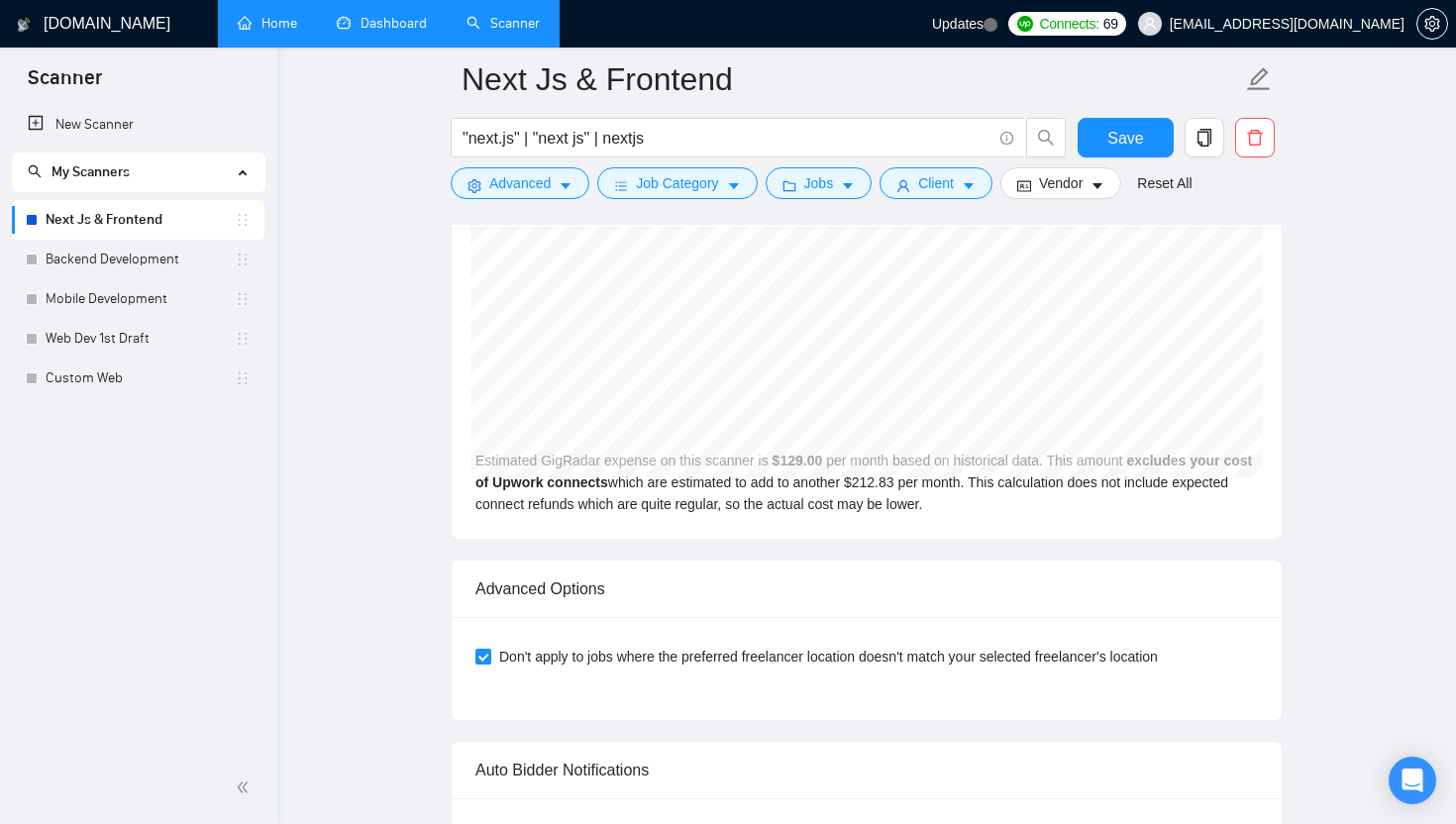 click on "Estimated GigRadar expense on this scanner is   $ 129.00   per month based on historical data. This amount   excludes your cost of Upwork connects  which are estimated to add to another $ 212.83   per month. This calculation does not include expected connect refunds which are quite regular, so the actual cost may be lower." at bounding box center [867, 383] 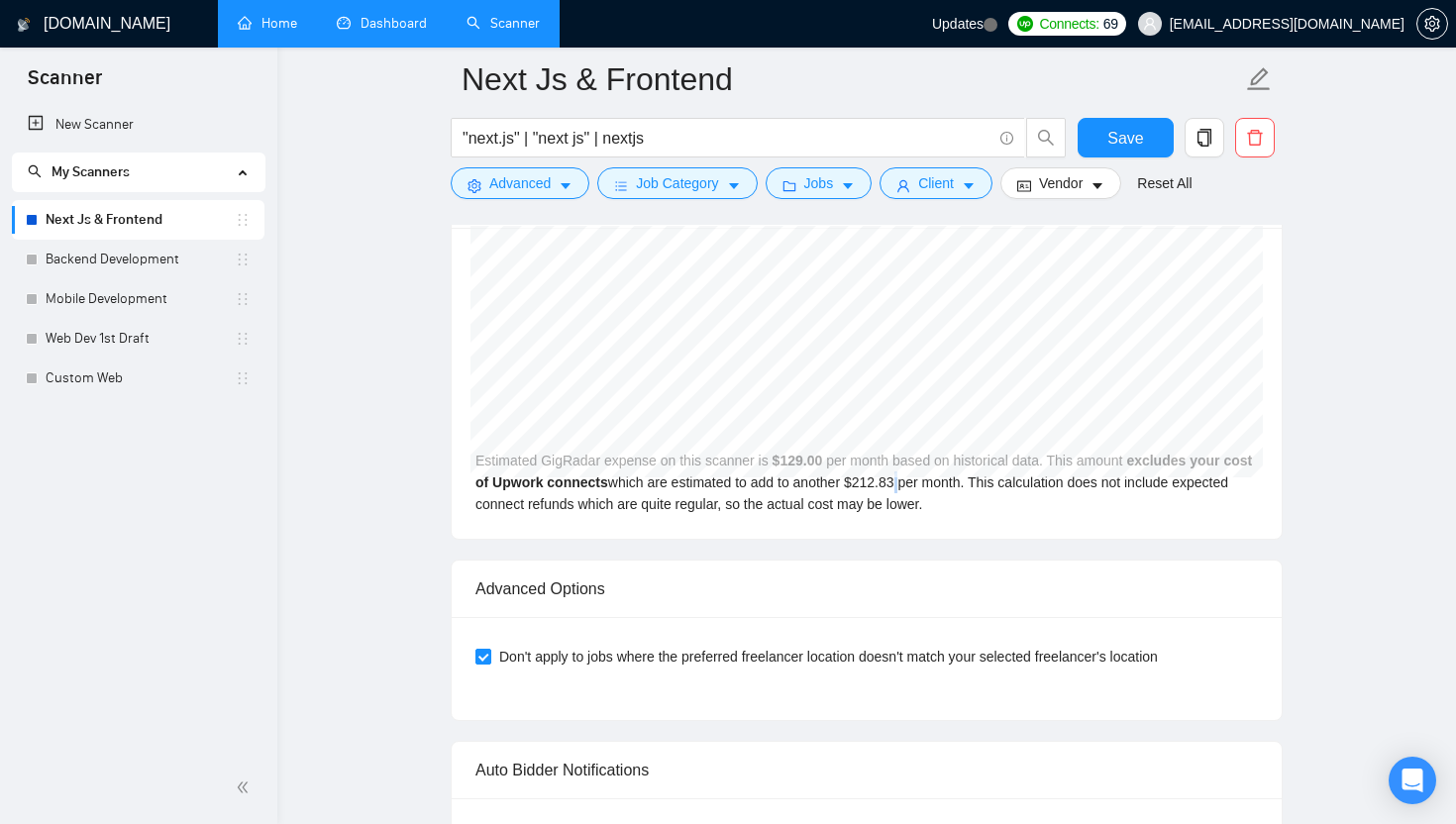 click on "Estimated GigRadar expense on this scanner is   $ 129.00   per month based on historical data. This amount   excludes your cost of Upwork connects  which are estimated to add to another $ 212.83   per month. This calculation does not include expected connect refunds which are quite regular, so the actual cost may be lower." at bounding box center (867, 383) 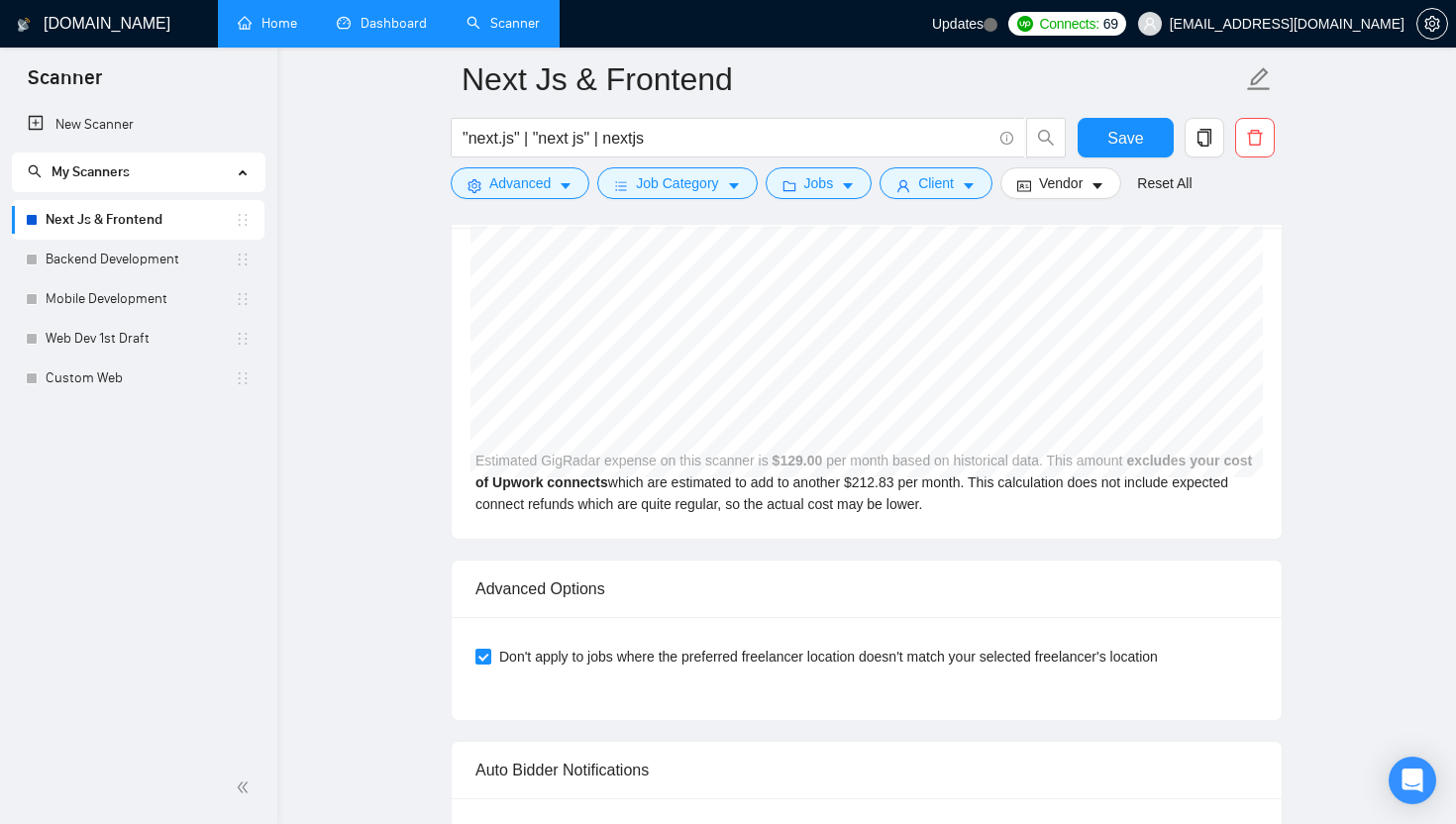 click on "Estimated GigRadar expense on this scanner is   $ 129.00   per month based on historical data. This amount   excludes your cost of Upwork connects  which are estimated to add to another $ 212.83   per month. This calculation does not include expected connect refunds which are quite regular, so the actual cost may be lower." at bounding box center (867, 383) 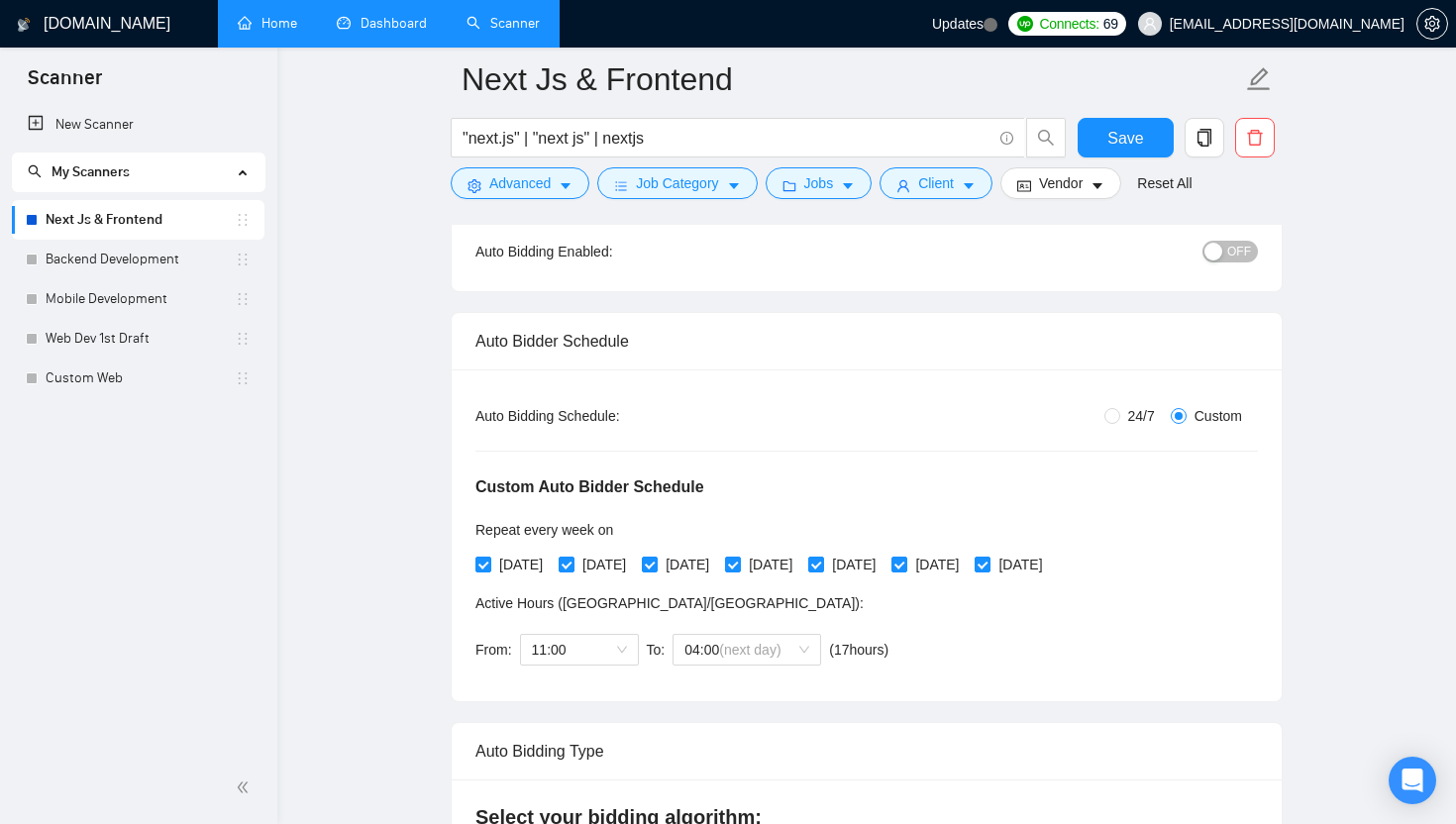 scroll, scrollTop: 218, scrollLeft: 0, axis: vertical 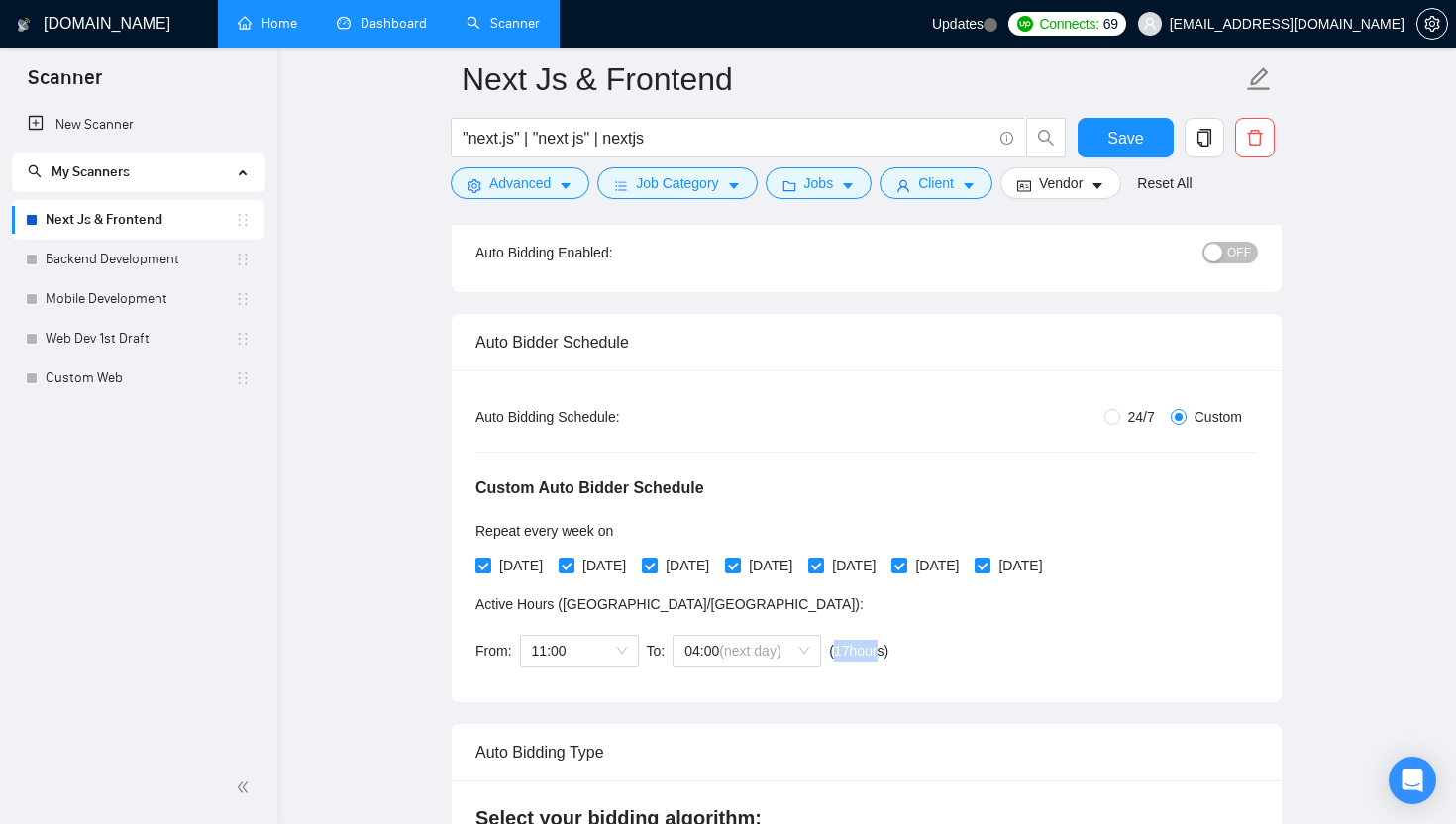 drag, startPoint x: 835, startPoint y: 650, endPoint x: 882, endPoint y: 650, distance: 47 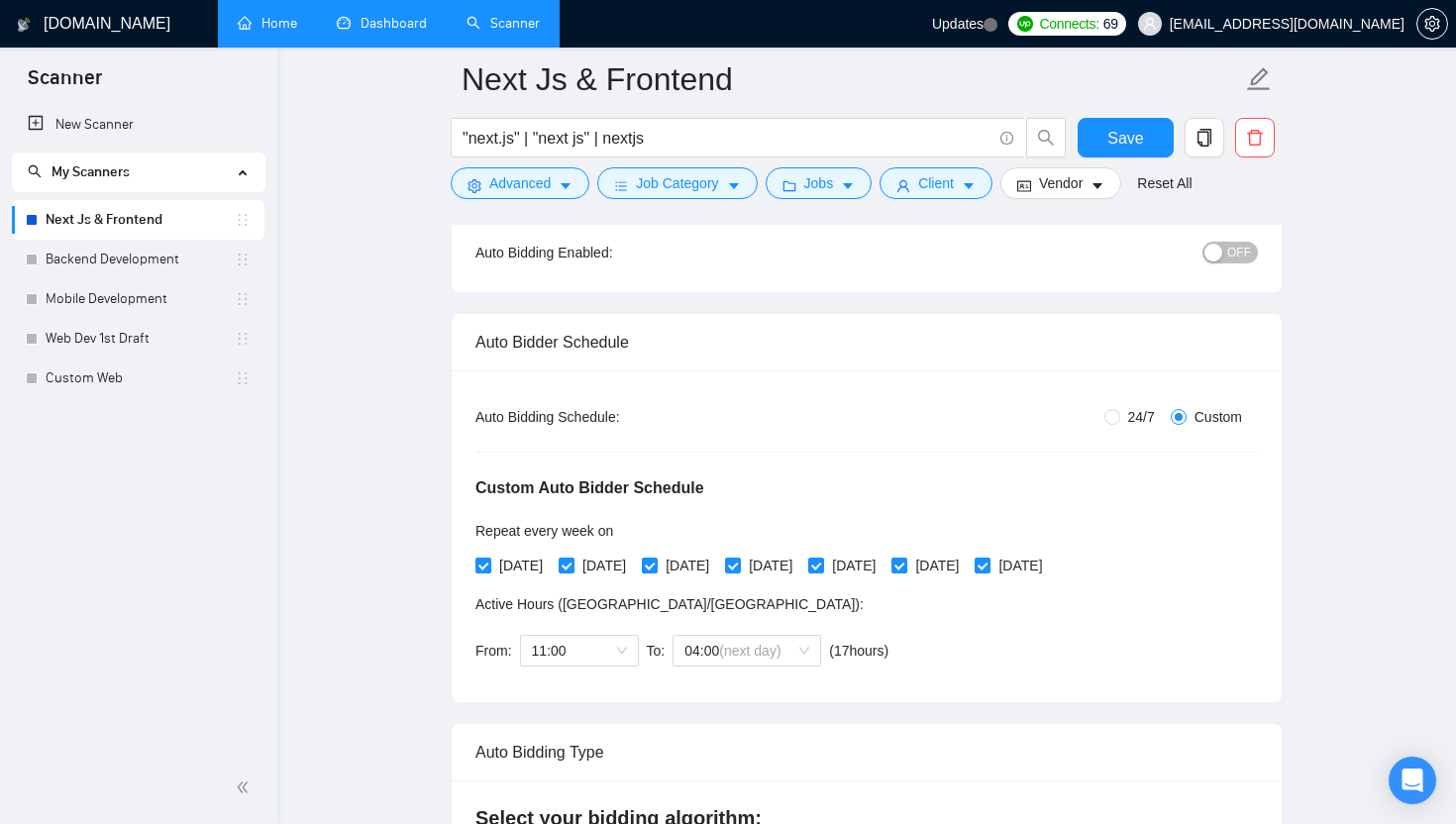 click on "Custom Auto Bidder Schedule Repeat every week on Monday Tuesday Wednesday Thursday Friday Saturday Sunday Active Hours ( Asia/Karachi ): From: 11:00 To: 04:00  (next day) ( 17  hours) Asia/Karachi" at bounding box center (867, 553) 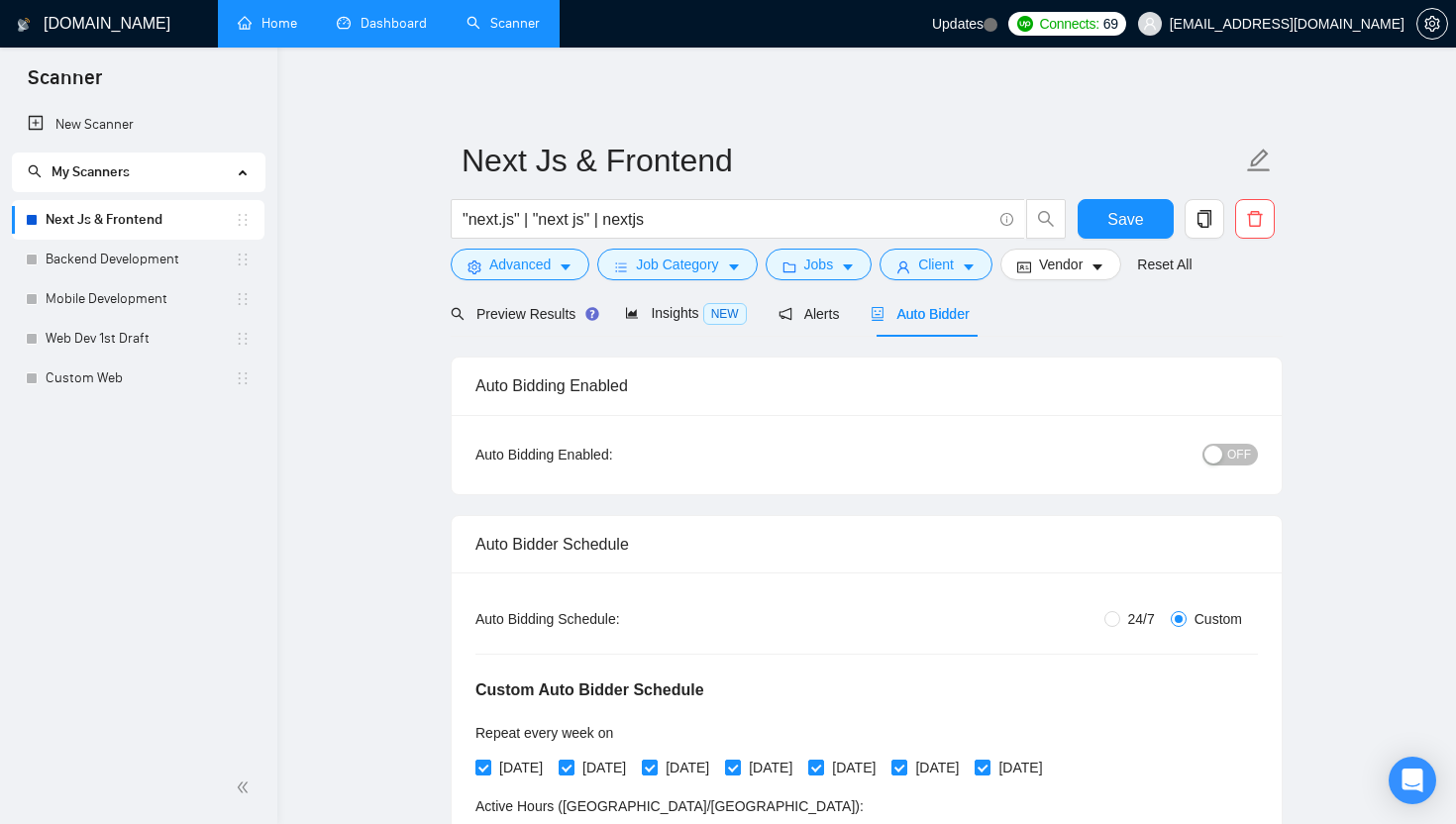 click on "Next Js & Frontend" at bounding box center (140, 220) 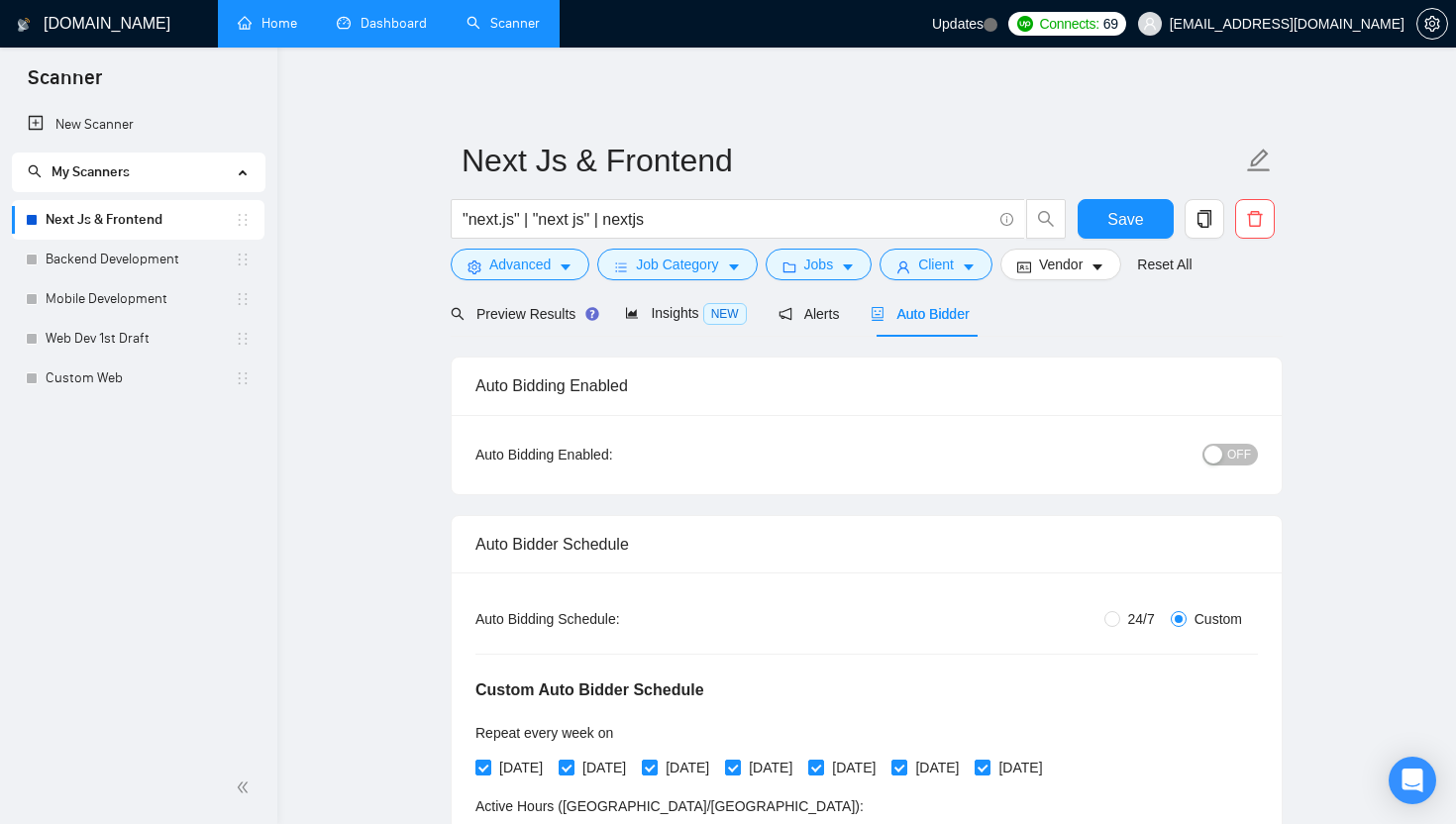 click on "OFF" at bounding box center (1239, 455) 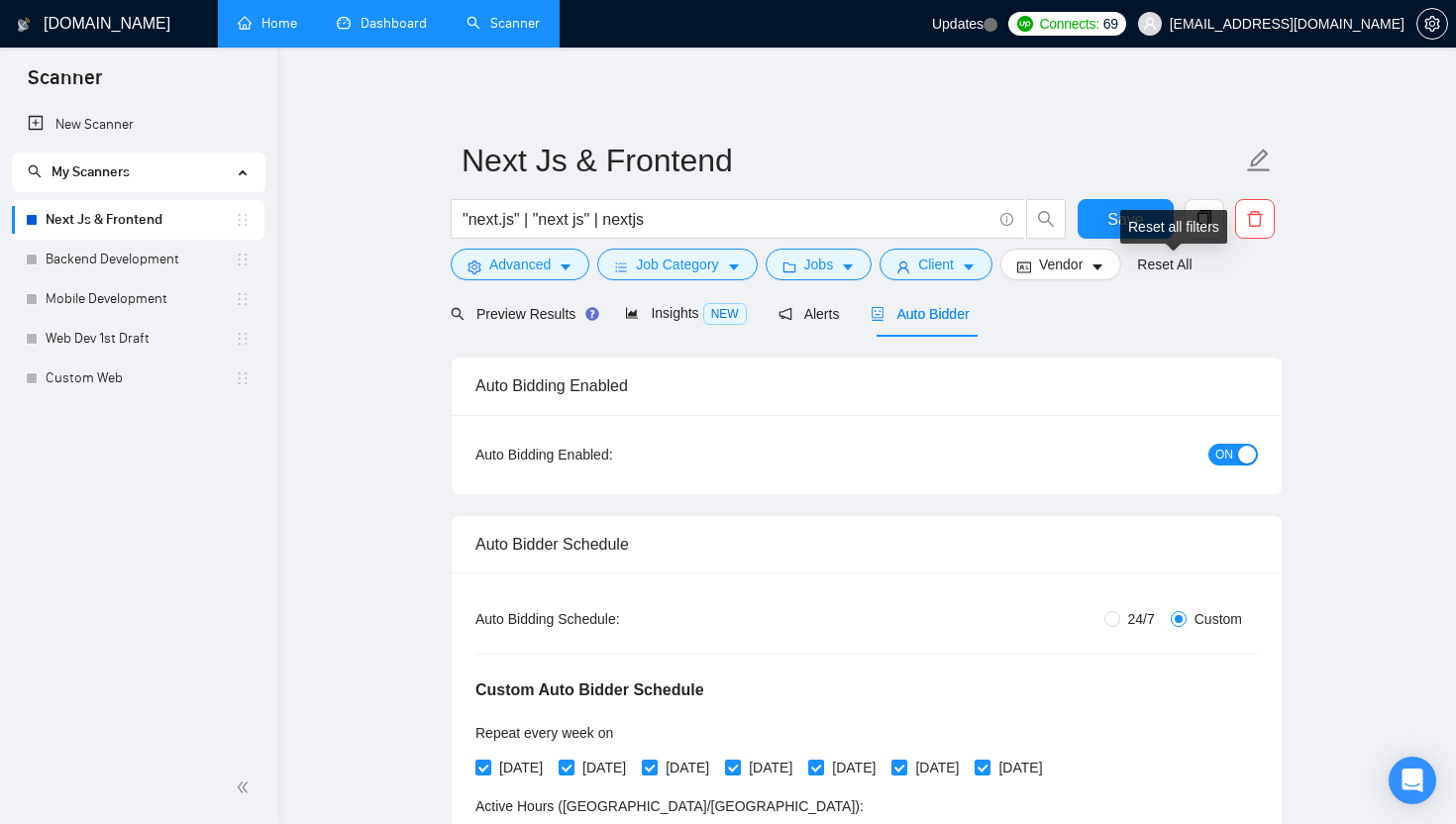 click on "Reset all filters" at bounding box center (1174, 227) 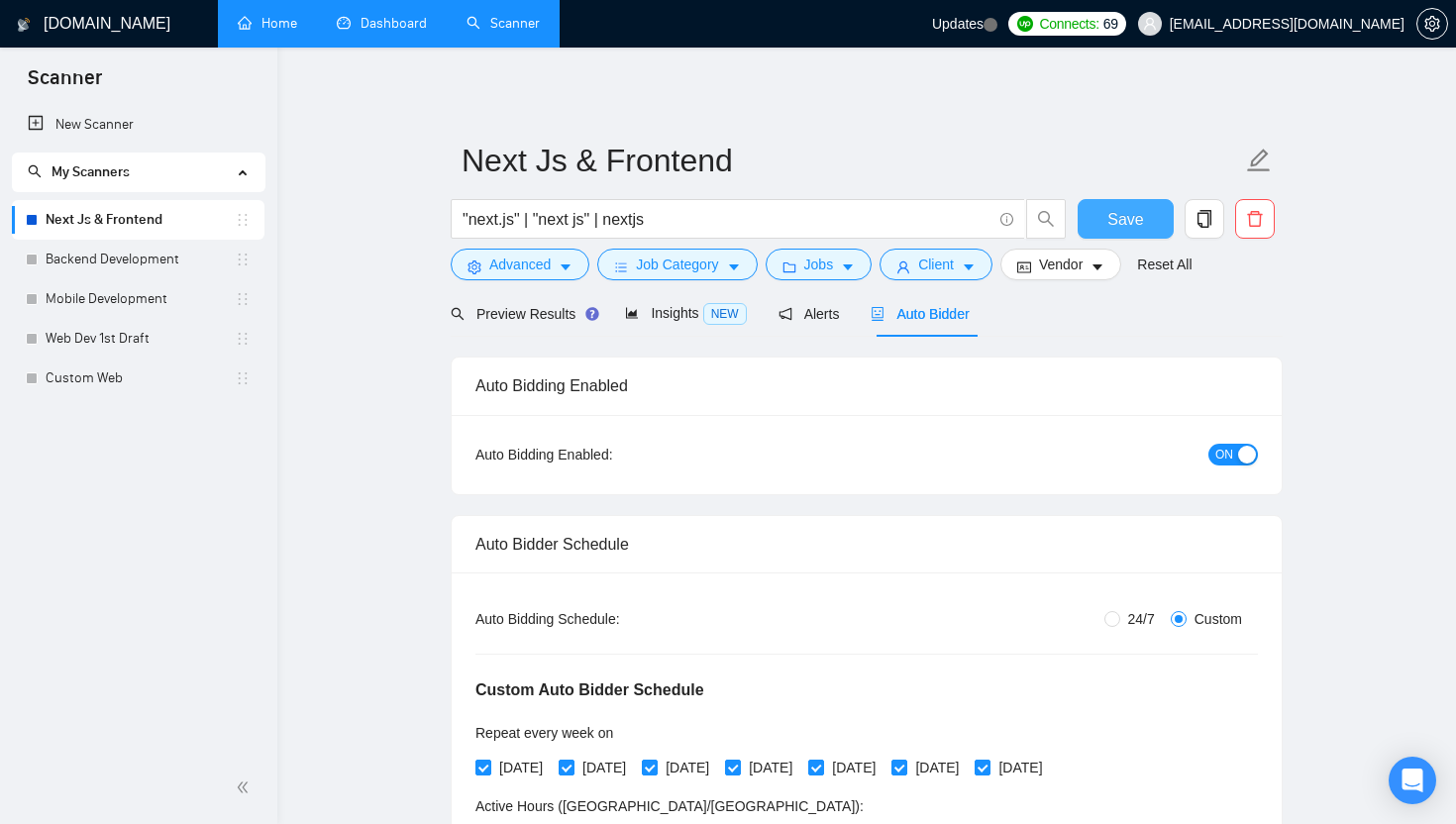 click on "Save" at bounding box center [1125, 219] 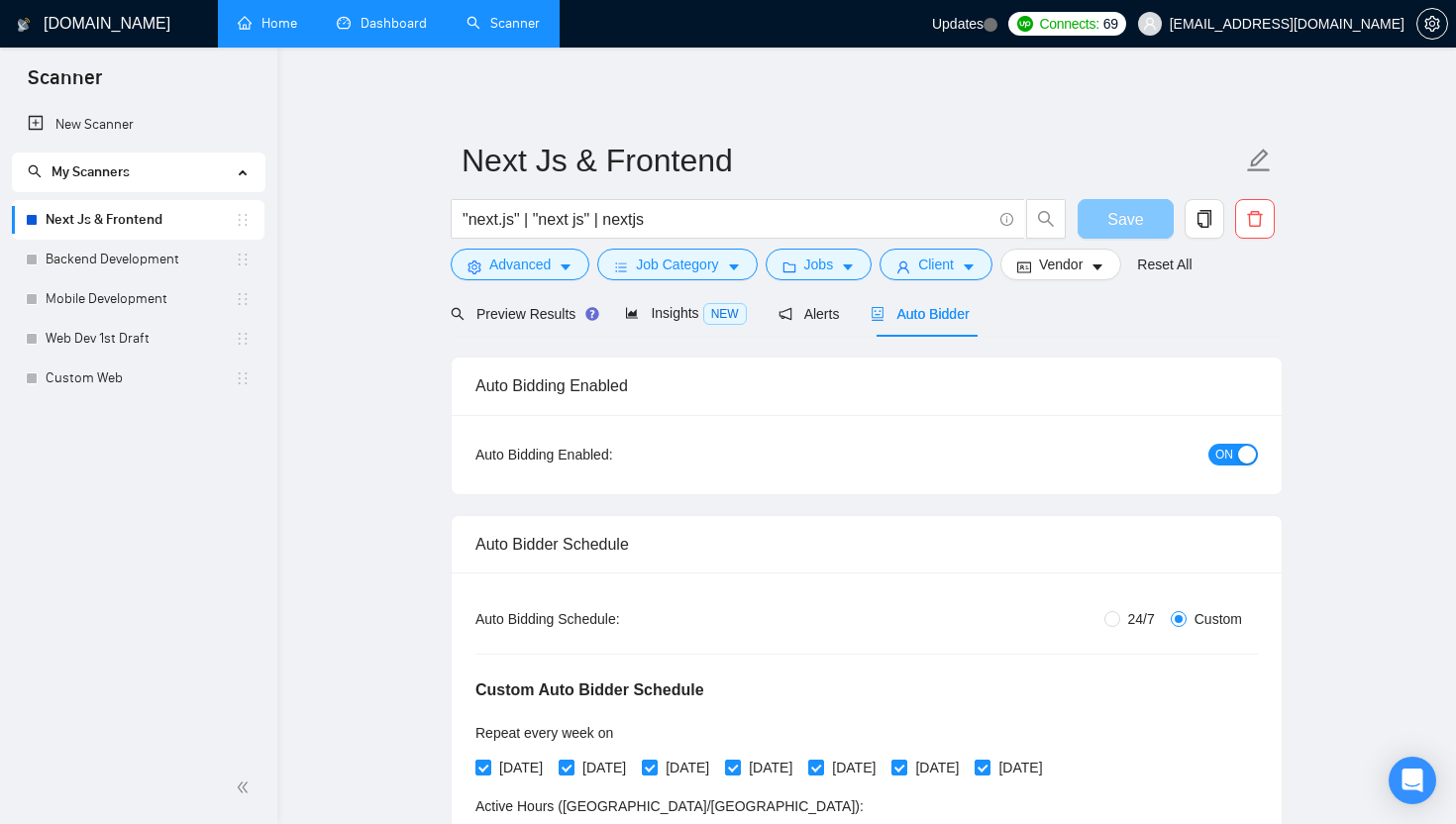 type 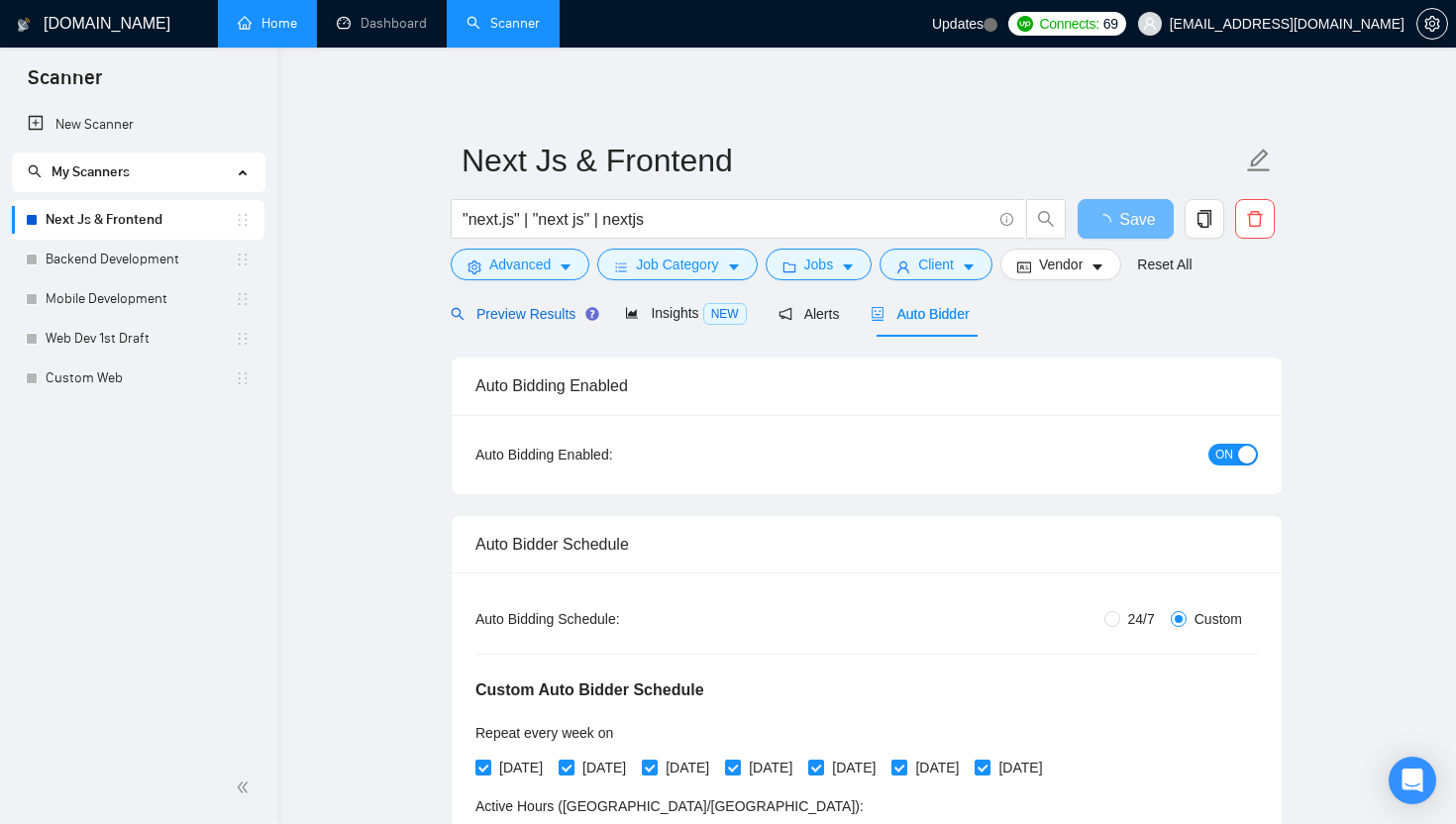 click on "Preview Results" at bounding box center [522, 314] 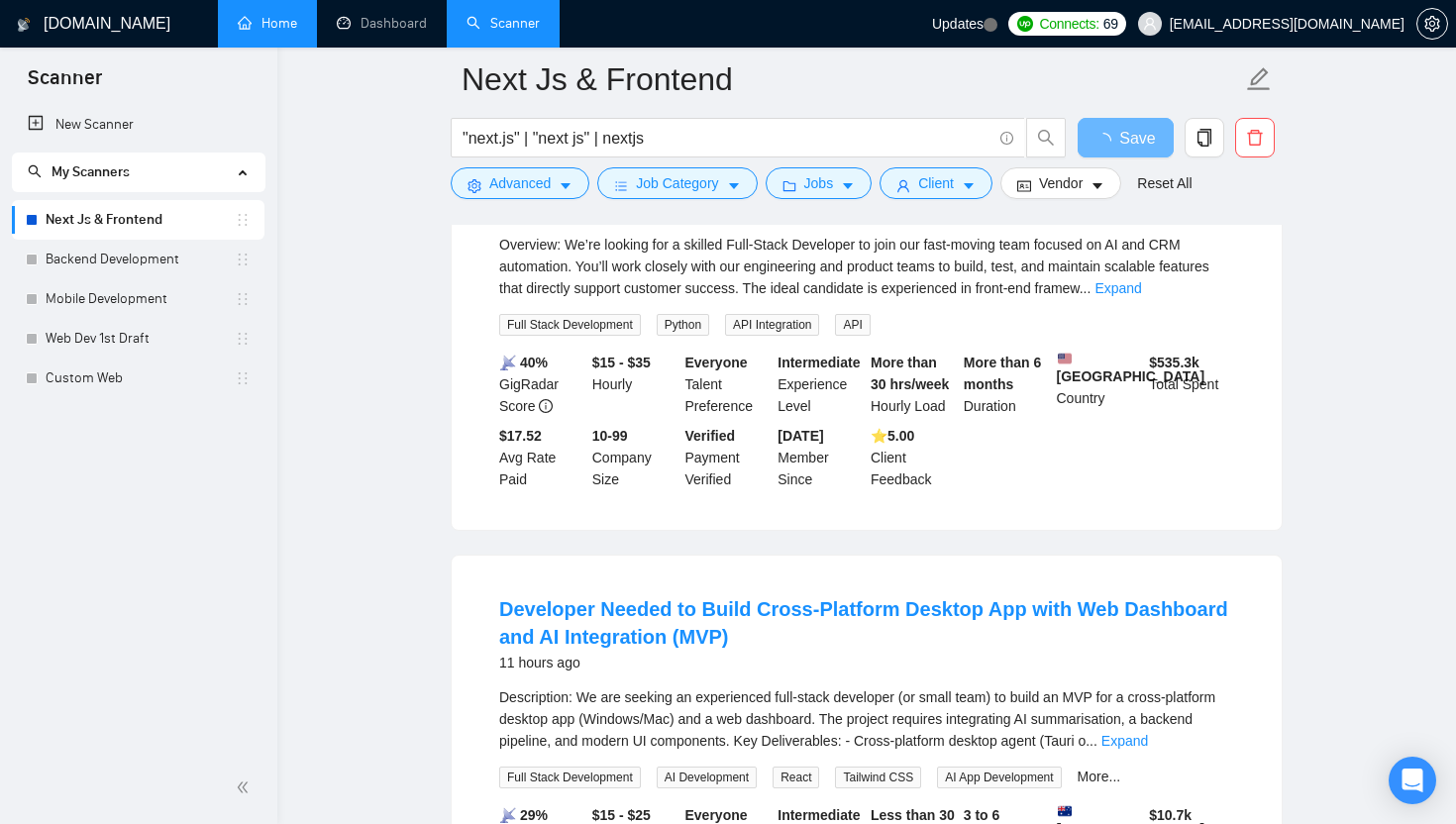 scroll, scrollTop: 149, scrollLeft: 0, axis: vertical 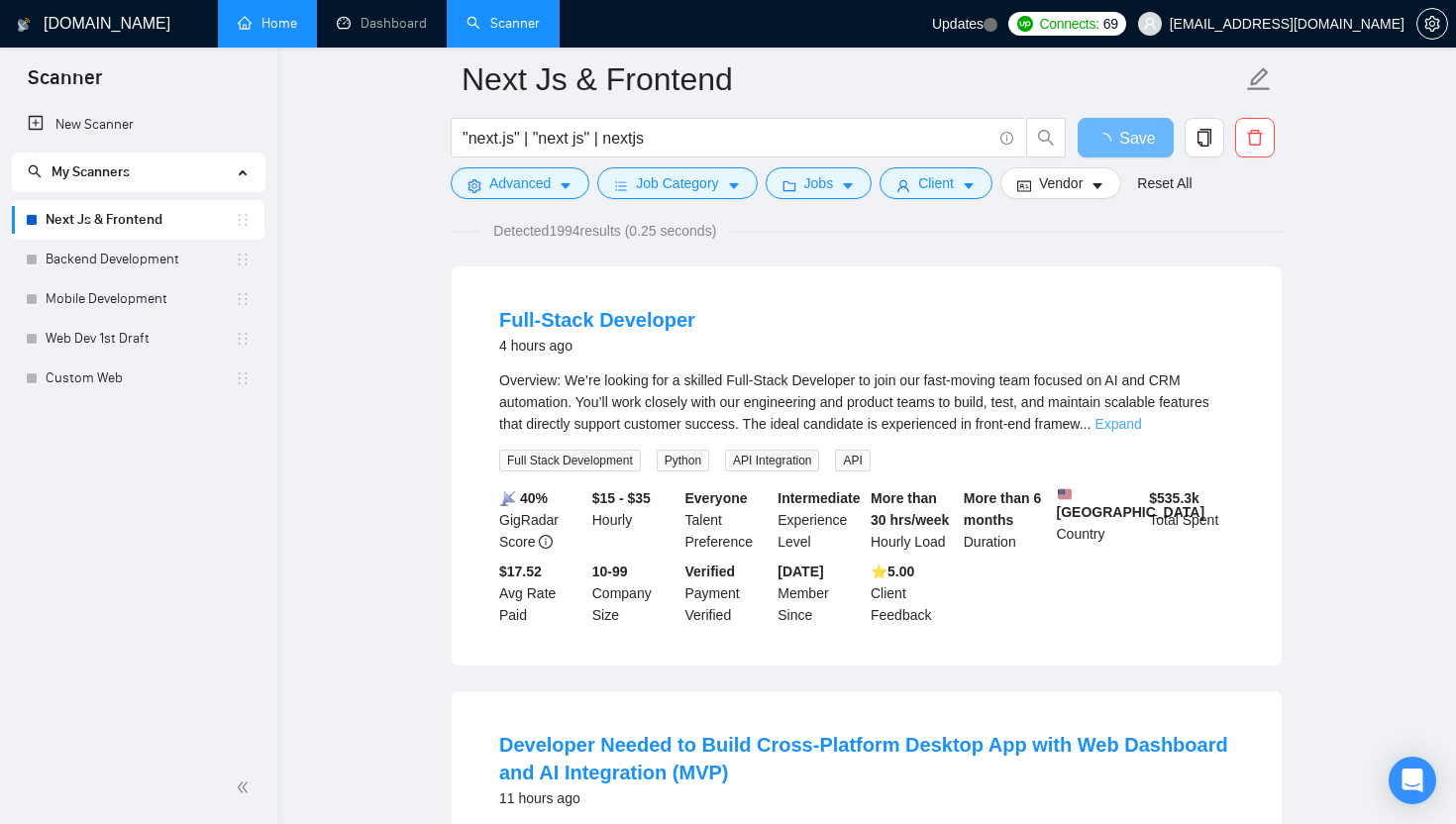 click on "Expand" at bounding box center [1117, 424] 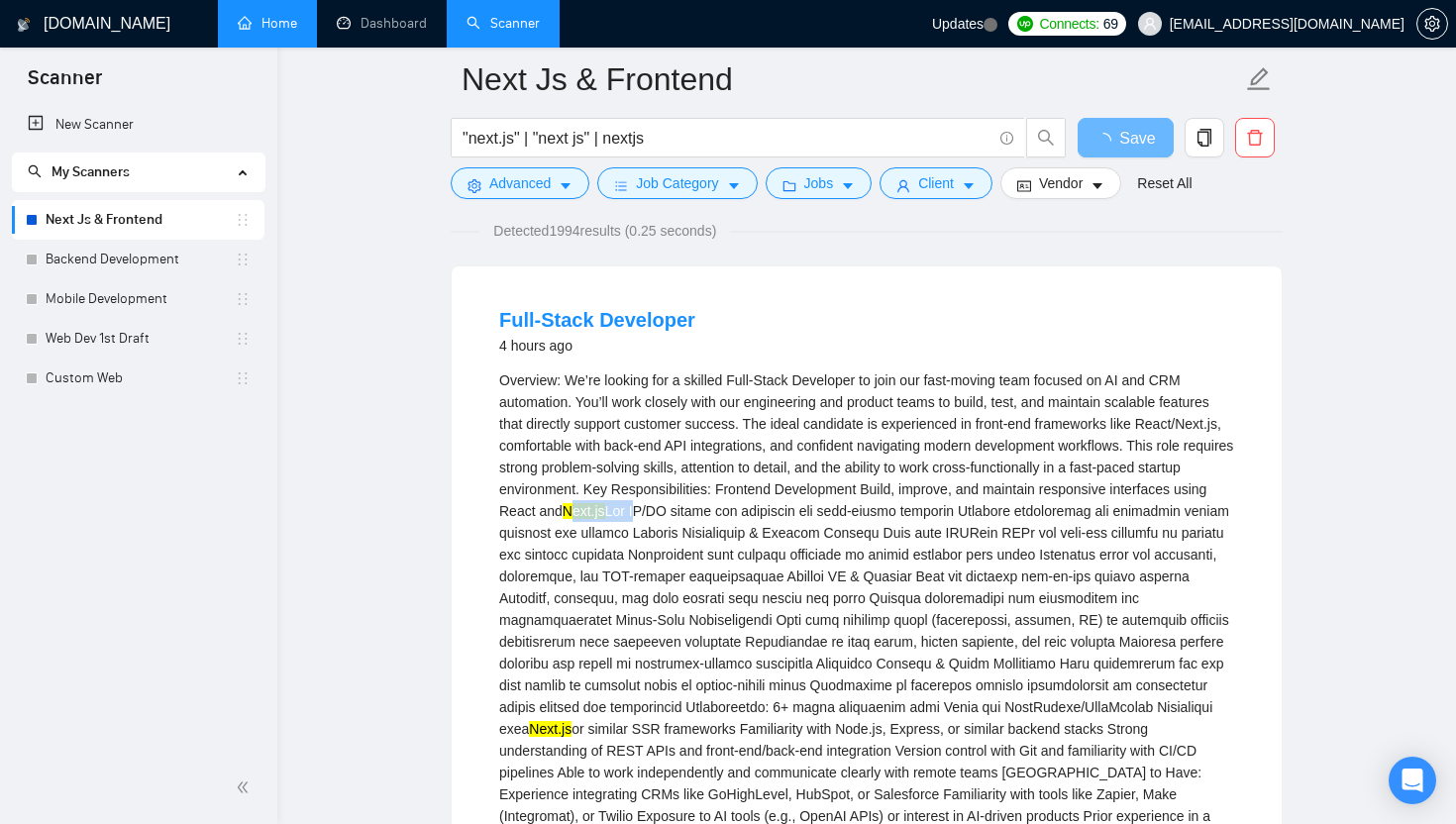 drag, startPoint x: 811, startPoint y: 510, endPoint x: 872, endPoint y: 510, distance: 61 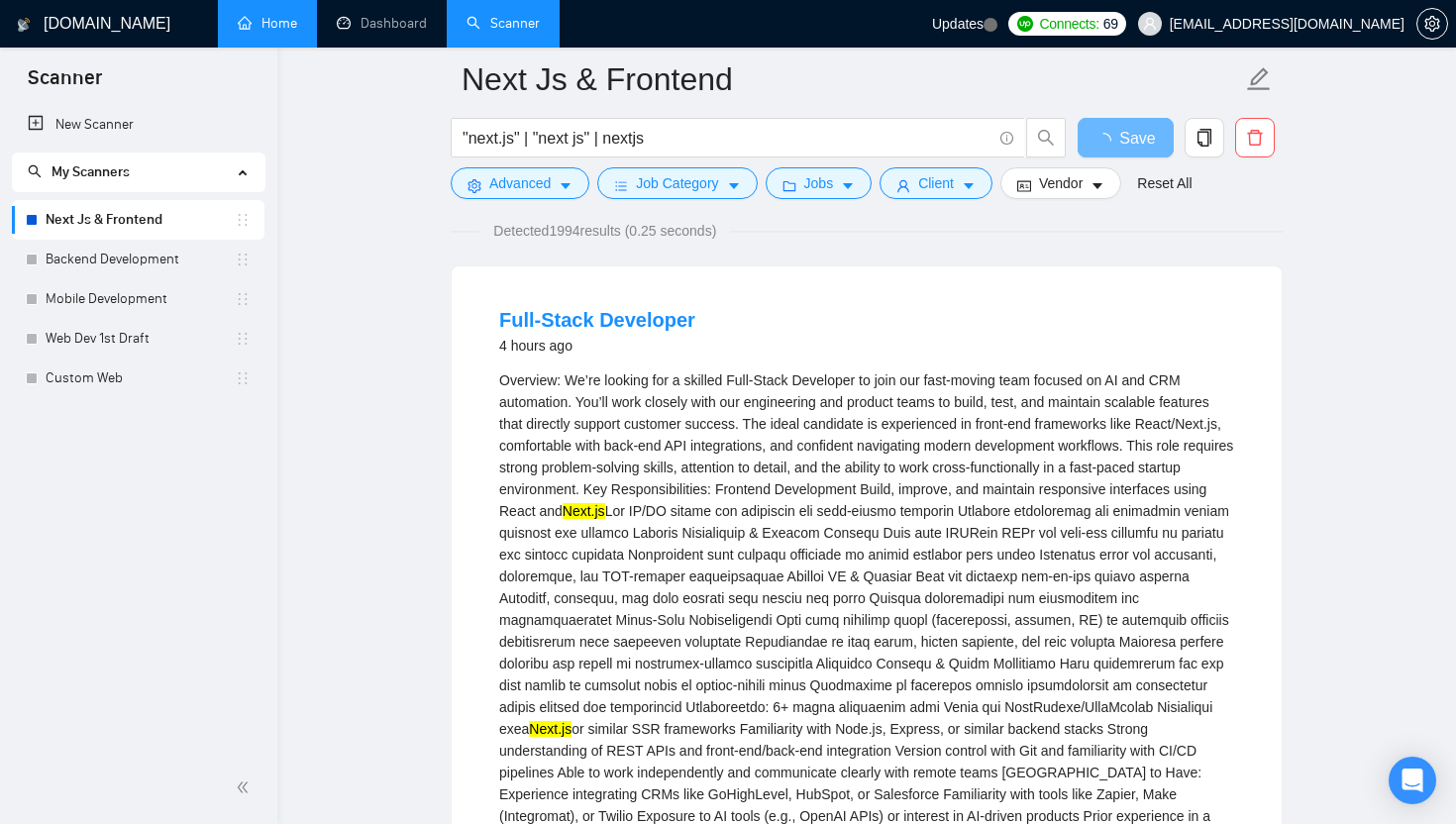 click on "Overview:
We’re looking for a skilled Full-Stack Developer to join our fast-moving team focused on AI and CRM automation. You’ll work closely with our engineering and product teams to build, test, and maintain scalable features that directly support customer success. The ideal candidate is experienced in front-end frameworks like React/Next.js, comfortable with back-end API integrations, and confident navigating modern development workflows.
This role requires strong problem-solving skills, attention to detail, and the ability to work cross-functionally in a fast-paced startup environment.
Key Responsibilities:
Frontend Development
Build, improve, and maintain responsive interfaces using React and  Next.js Next.js" at bounding box center (867, 609) 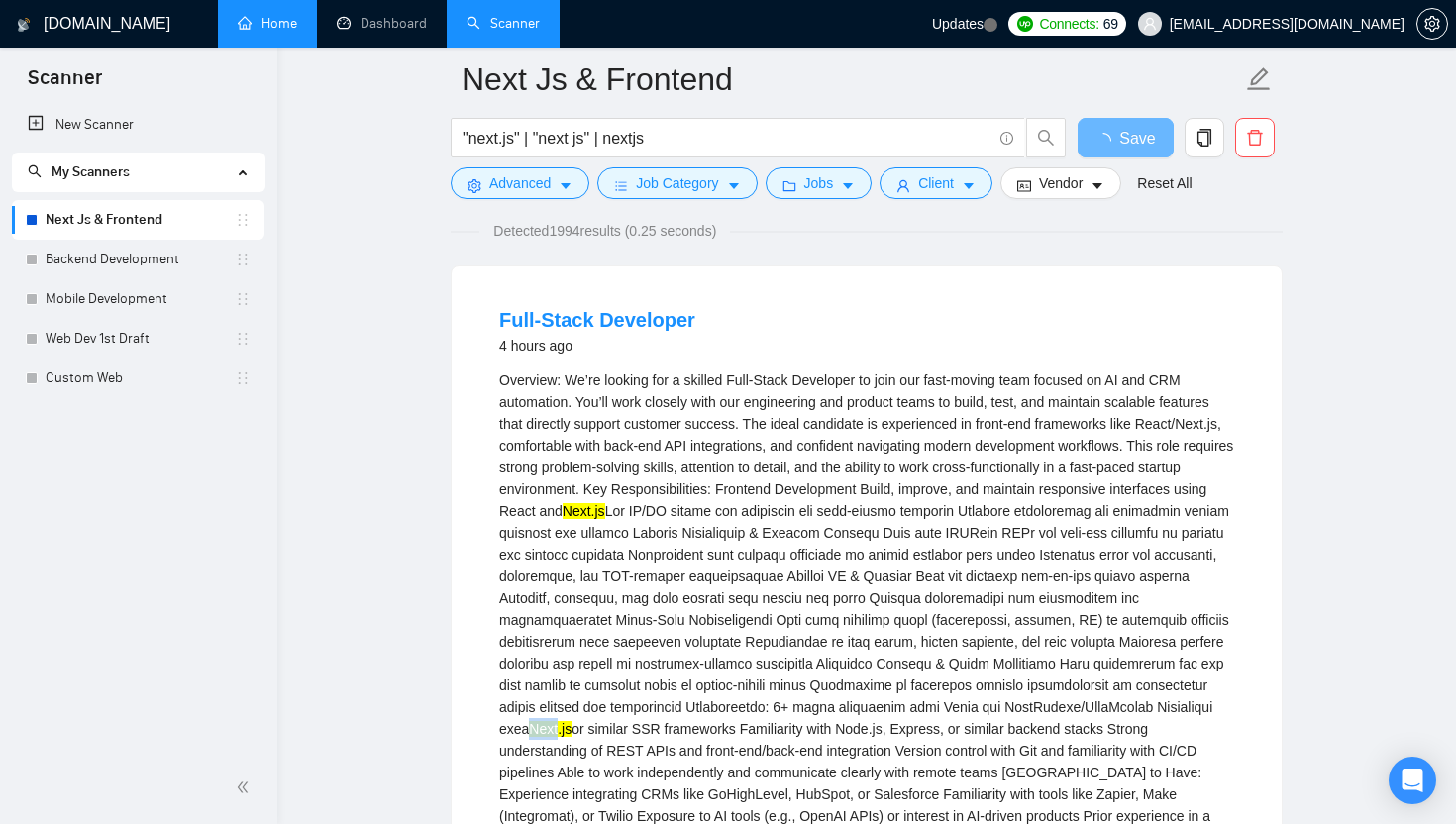 click on "Next.js" at bounding box center (550, 729) 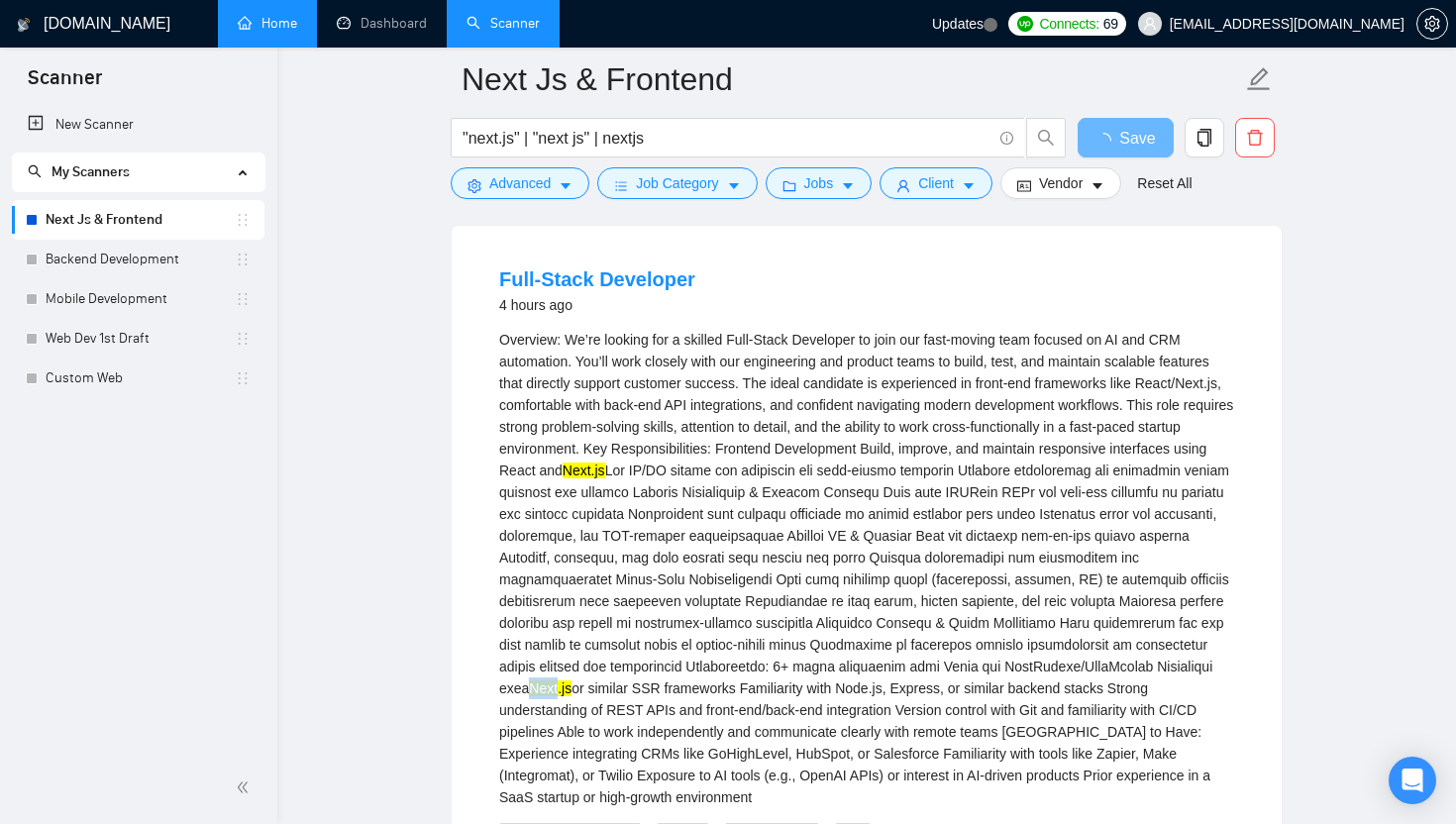 scroll, scrollTop: 199, scrollLeft: 0, axis: vertical 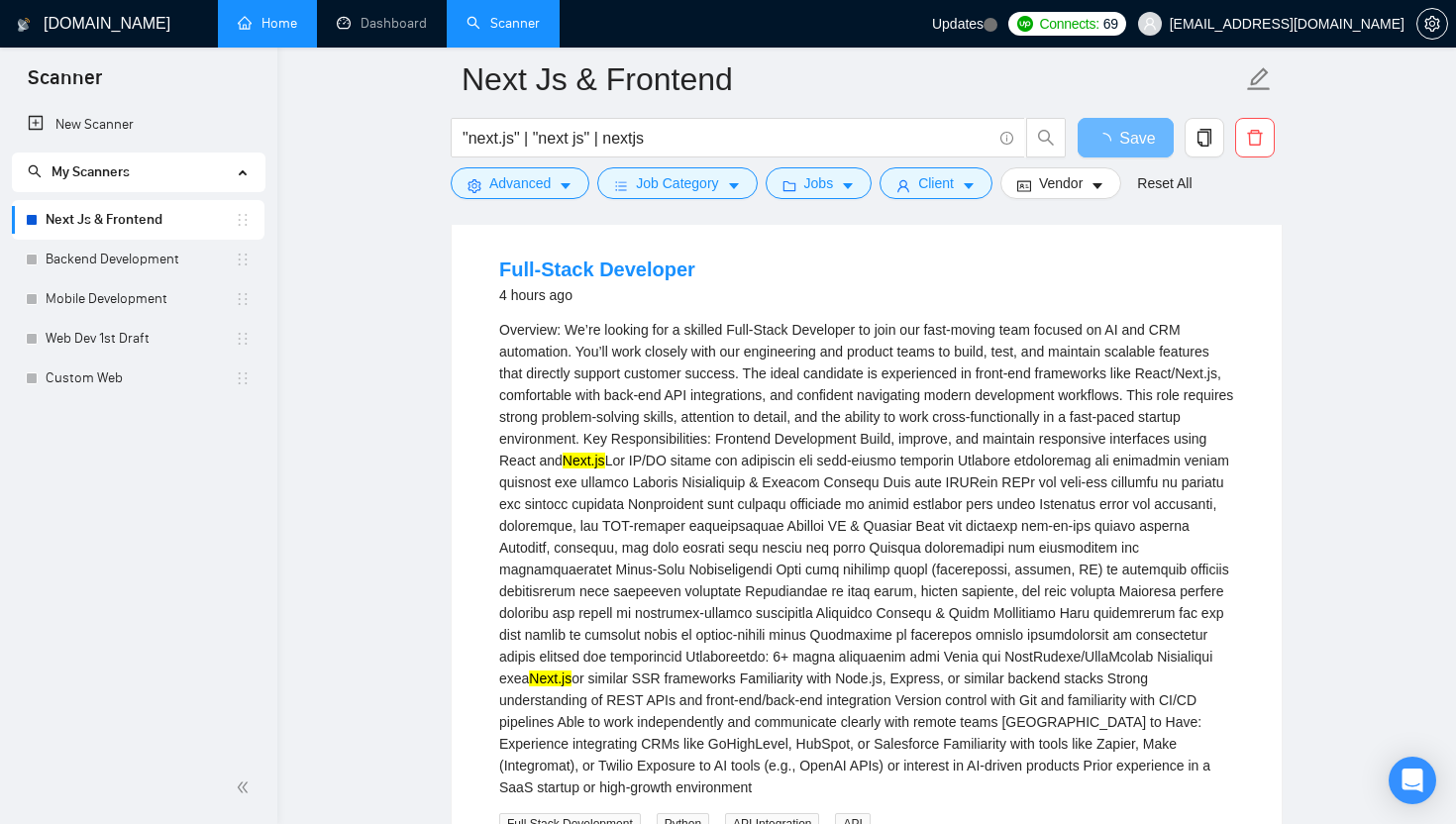 click on "Overview:
We’re looking for a skilled Full-Stack Developer to join our fast-moving team focused on AI and CRM automation. You’ll work closely with our engineering and product teams to build, test, and maintain scalable features that directly support customer success. The ideal candidate is experienced in front-end frameworks like React/Next.js, comfortable with back-end API integrations, and confident navigating modern development workflows.
This role requires strong problem-solving skills, attention to detail, and the ability to work cross-functionally in a fast-paced startup environment.
Key Responsibilities:
Frontend Development
Build, improve, and maintain responsive interfaces using React and  Next.js Next.js" at bounding box center [867, 559] 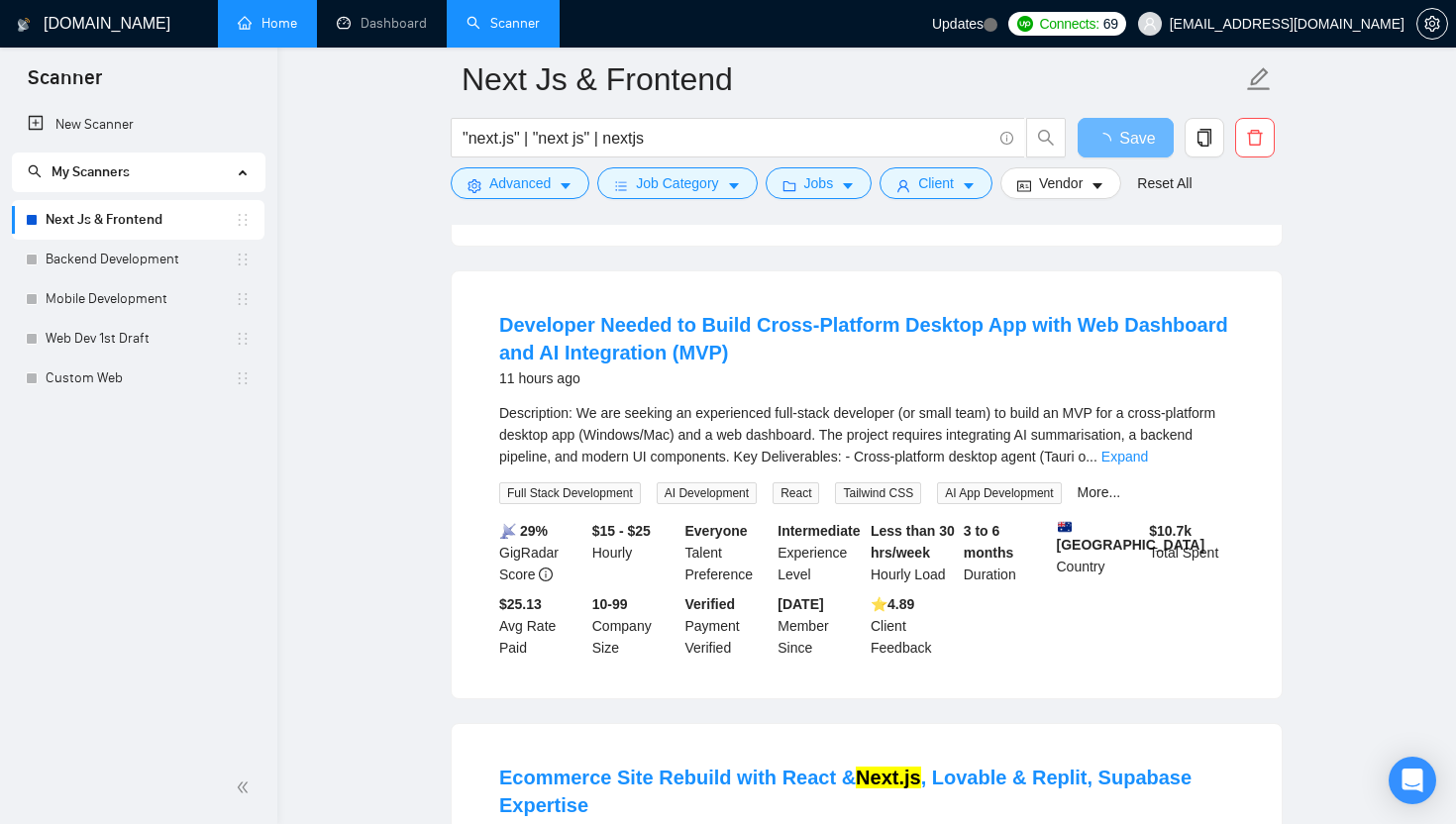 scroll, scrollTop: 0, scrollLeft: 0, axis: both 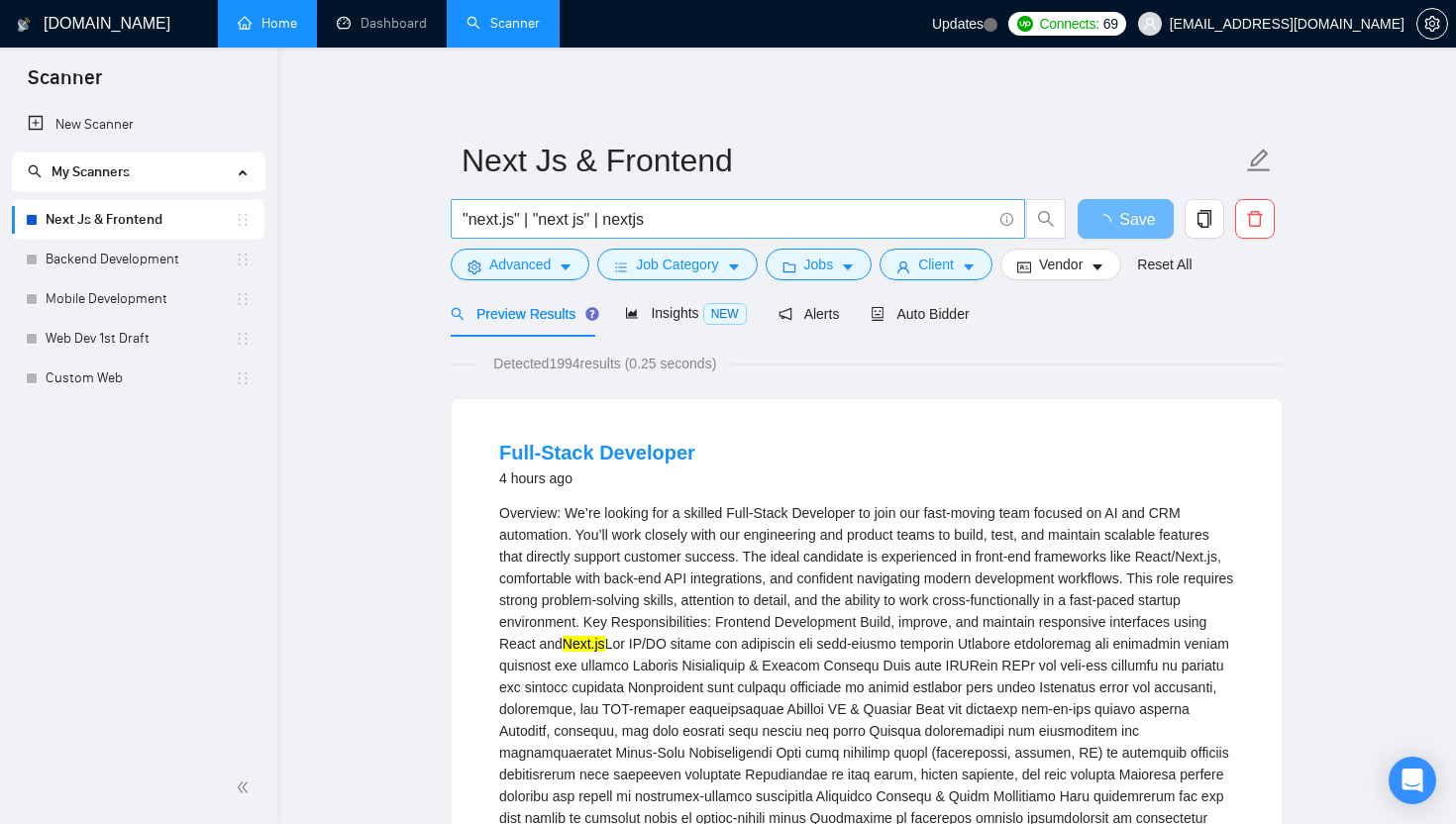 click on ""next.js" | "next js" | nextjs" at bounding box center [727, 219] 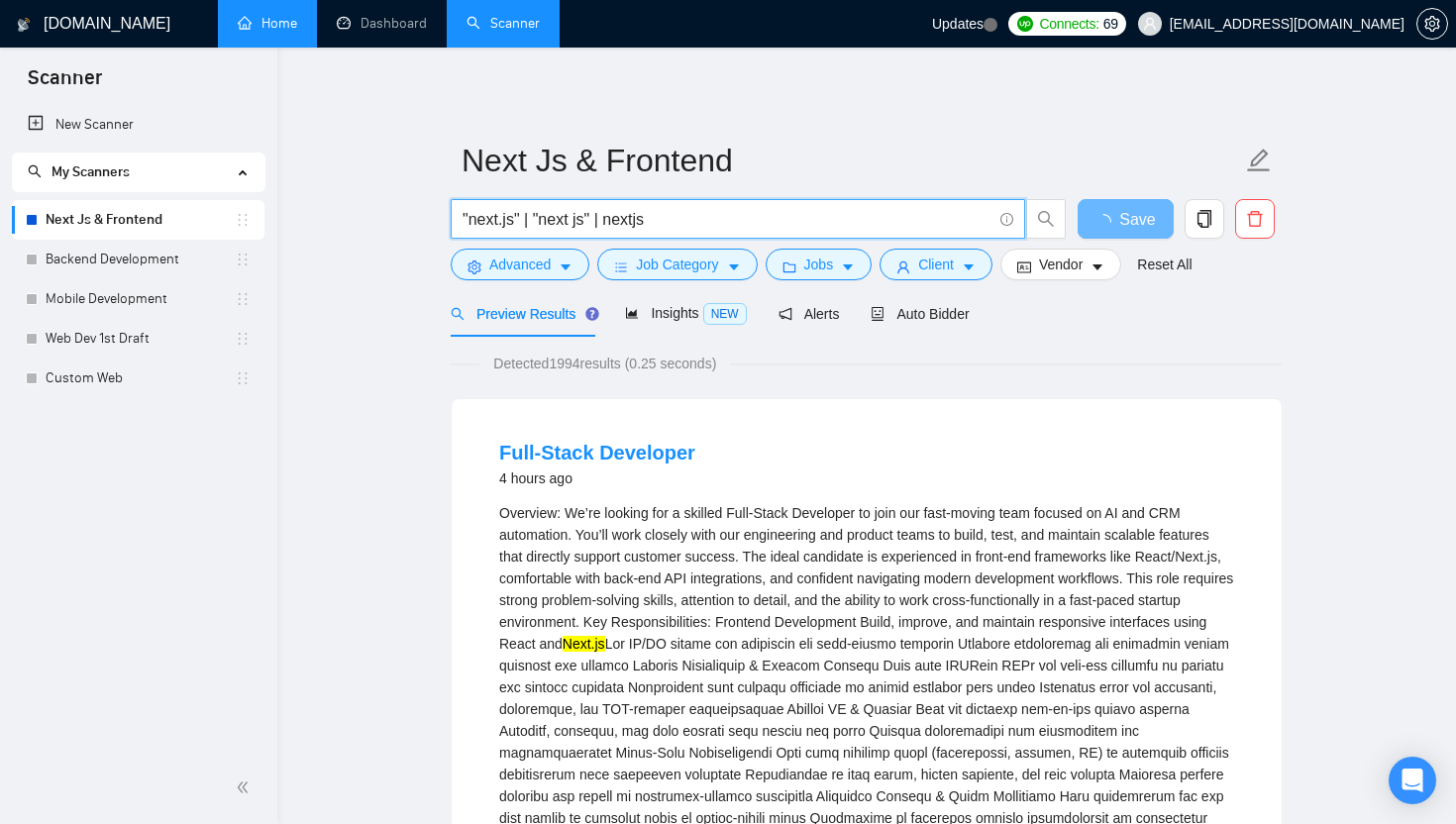 type on ""next.js" | "next js" | nextjs" 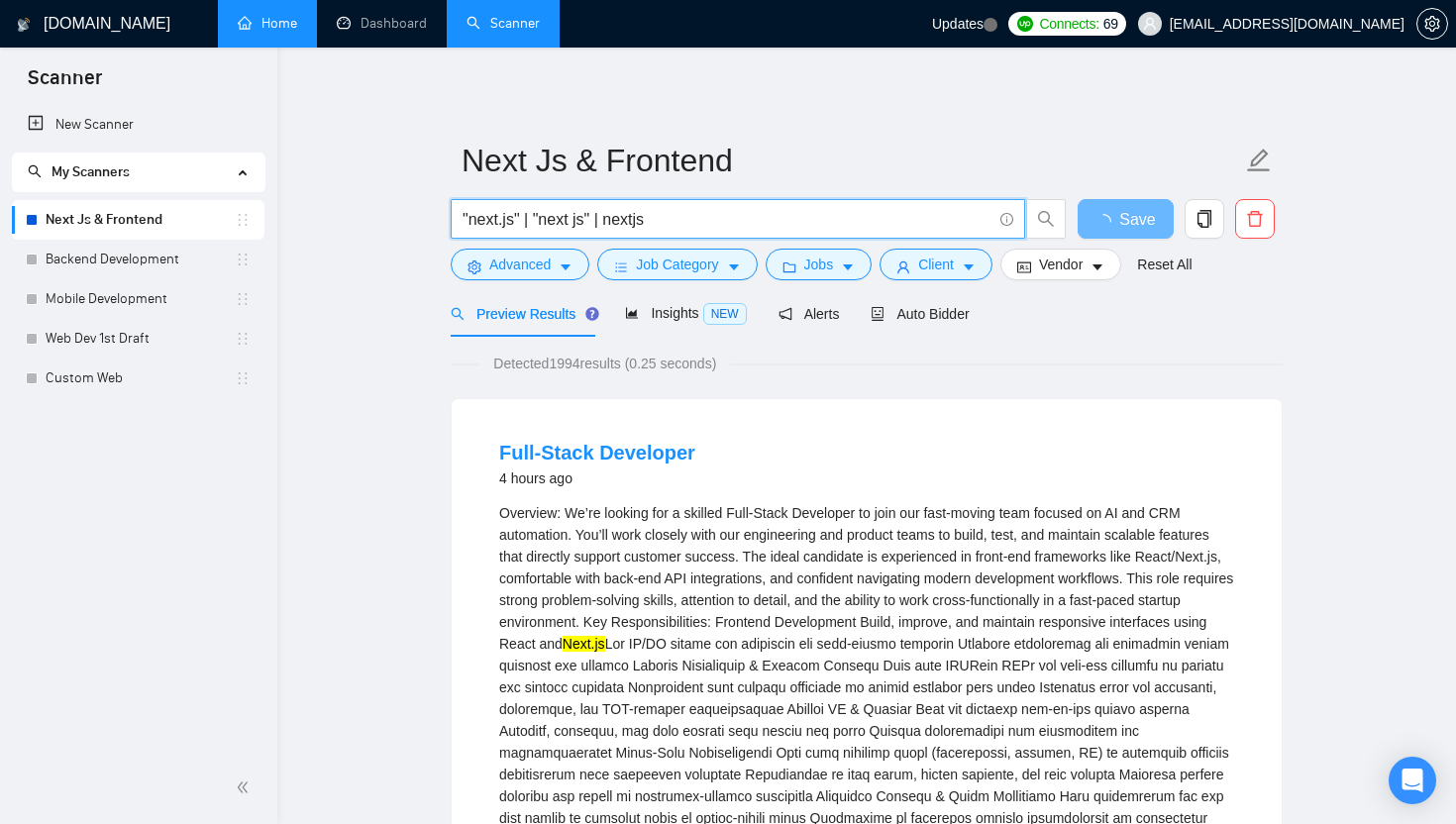 click on "Detected   1994  results   (0.25 seconds) Full-Stack Developer 4 hours ago Overview:
We’re looking for a skilled Full-Stack Developer to join our fast-moving team focused on AI and CRM automation. You’ll work closely with our engineering and product teams to build, test, and maintain scalable features that directly support customer success. The ideal candidate is experienced in front-end frameworks like React/Next.js, comfortable with back-end API integrations, and confident navigating modern development workflows.
This role requires strong problem-solving skills, attention to detail, and the ability to work cross-functionally in a fast-paced startup environment.
Key Responsibilities:
Frontend Development
Build, improve, and maintain responsive interfaces using React and  Next.js Next.js Full Stack Development Python API Integration API 📡   40% GigRadar Score   $15 - $35 Hourly Everyone Talent Preference Intermediate Experience Level More than 30 hrs/week Hourly Load More than 6 months Duration   $" at bounding box center (867, 2746) 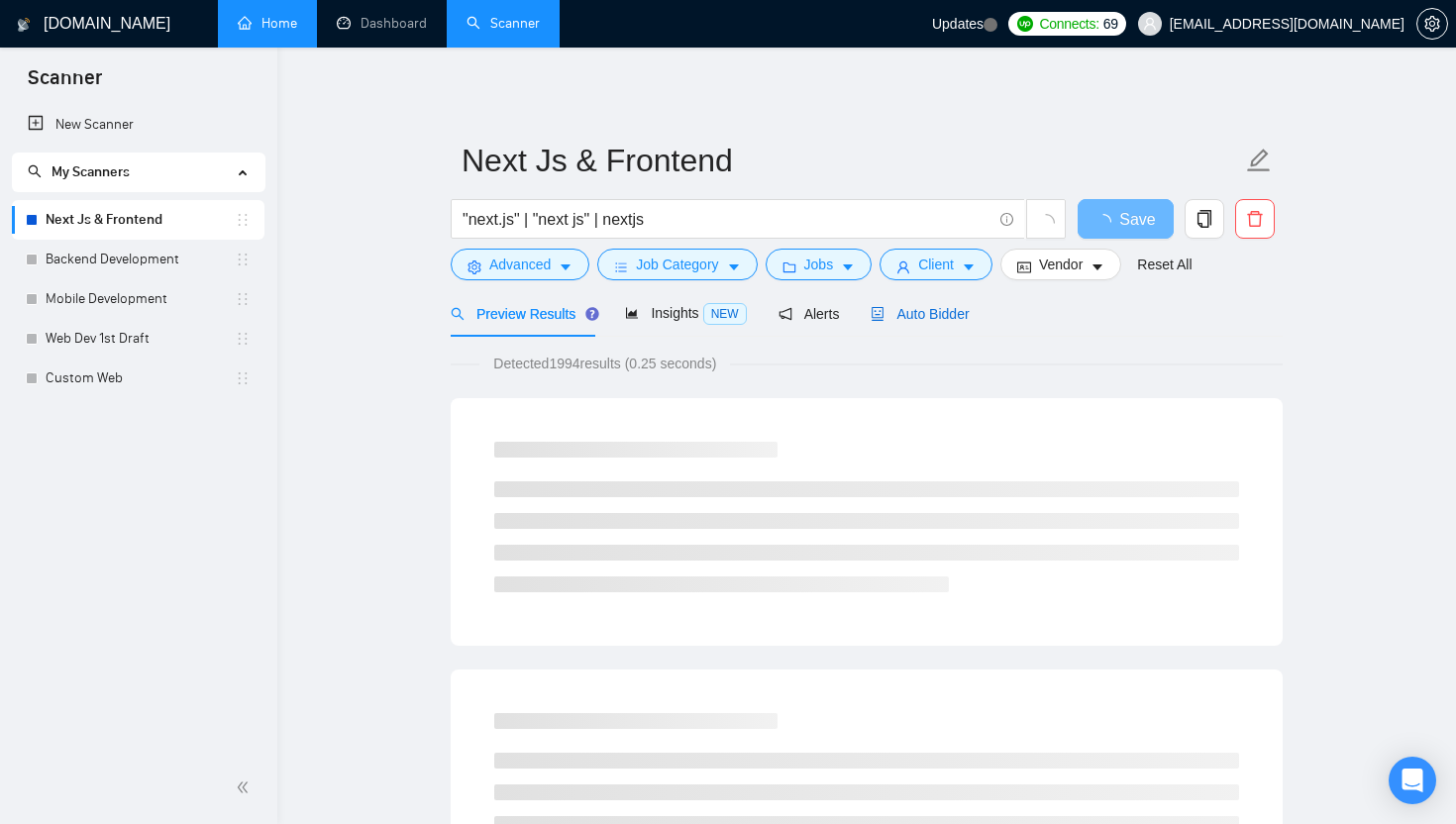 click on "Auto Bidder" at bounding box center [919, 314] 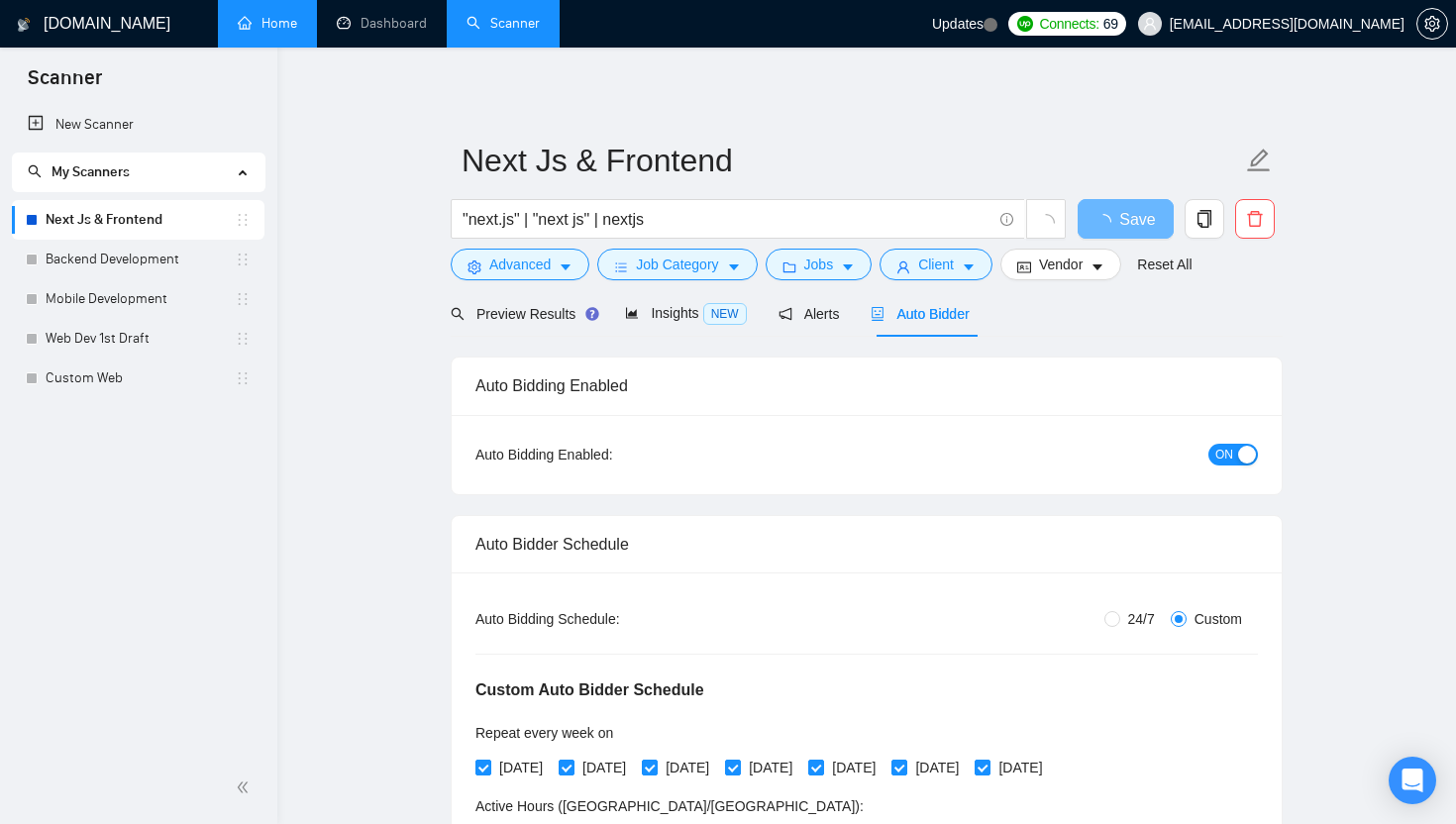 type 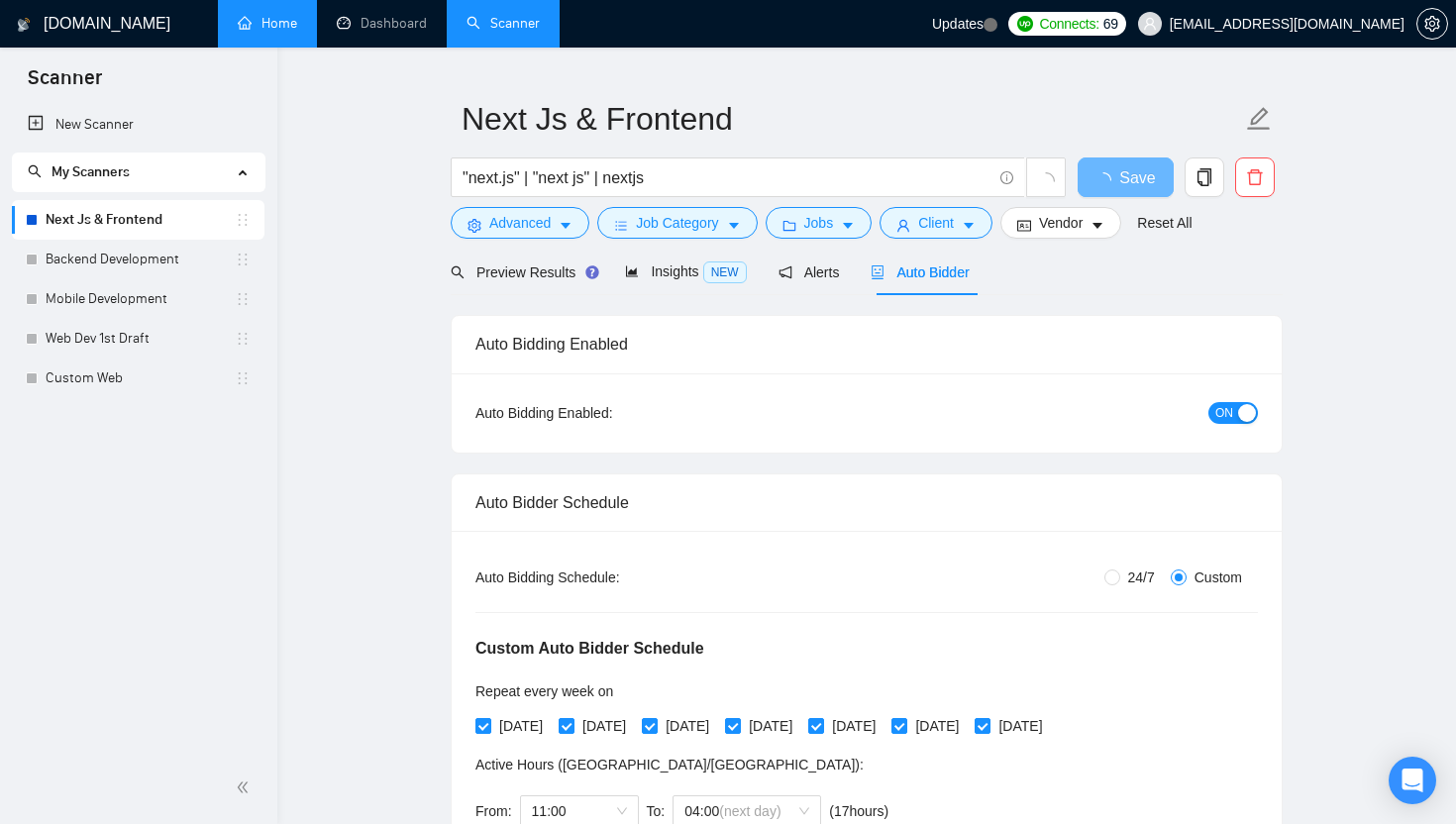 scroll, scrollTop: 31, scrollLeft: 0, axis: vertical 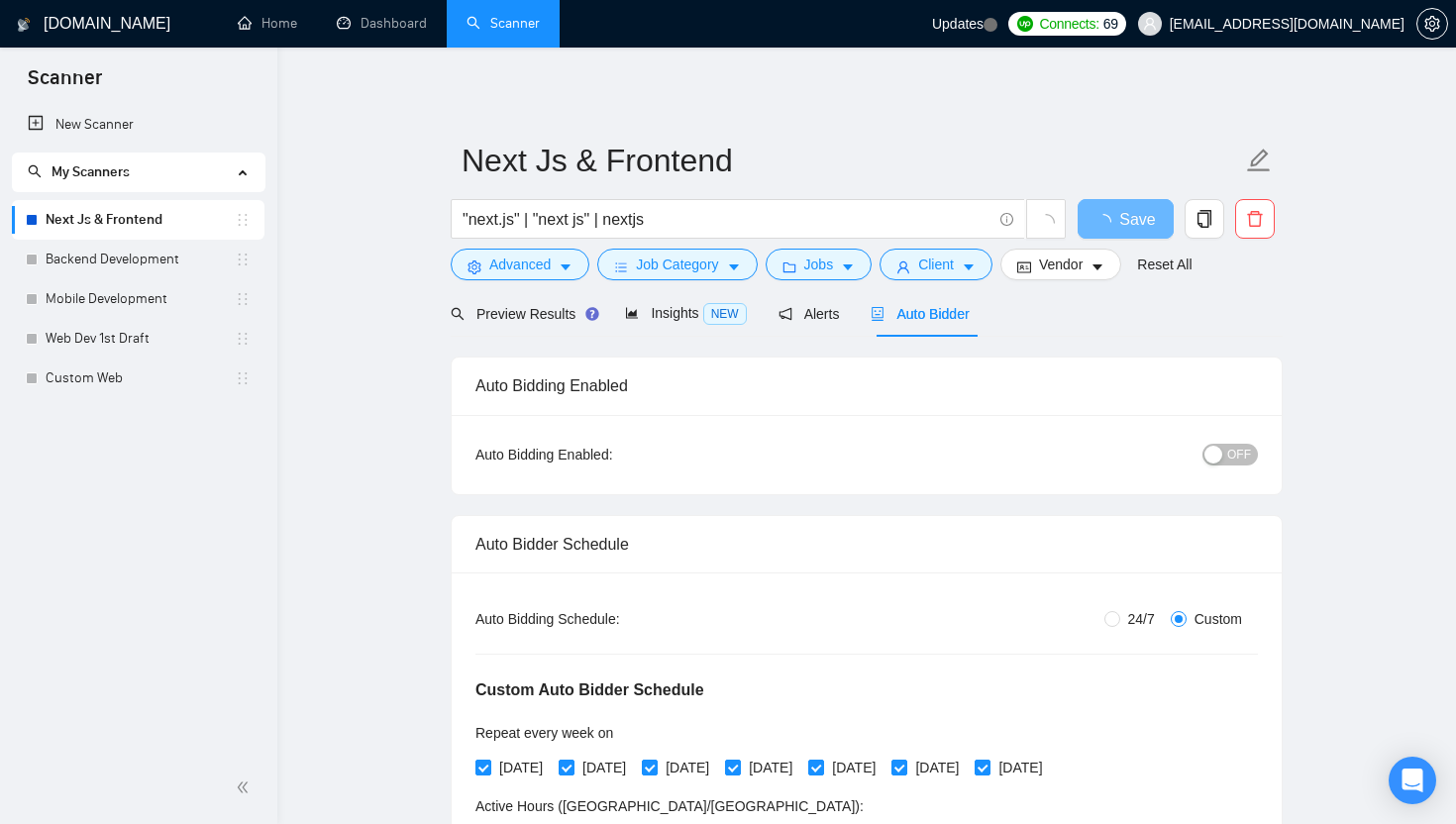 type 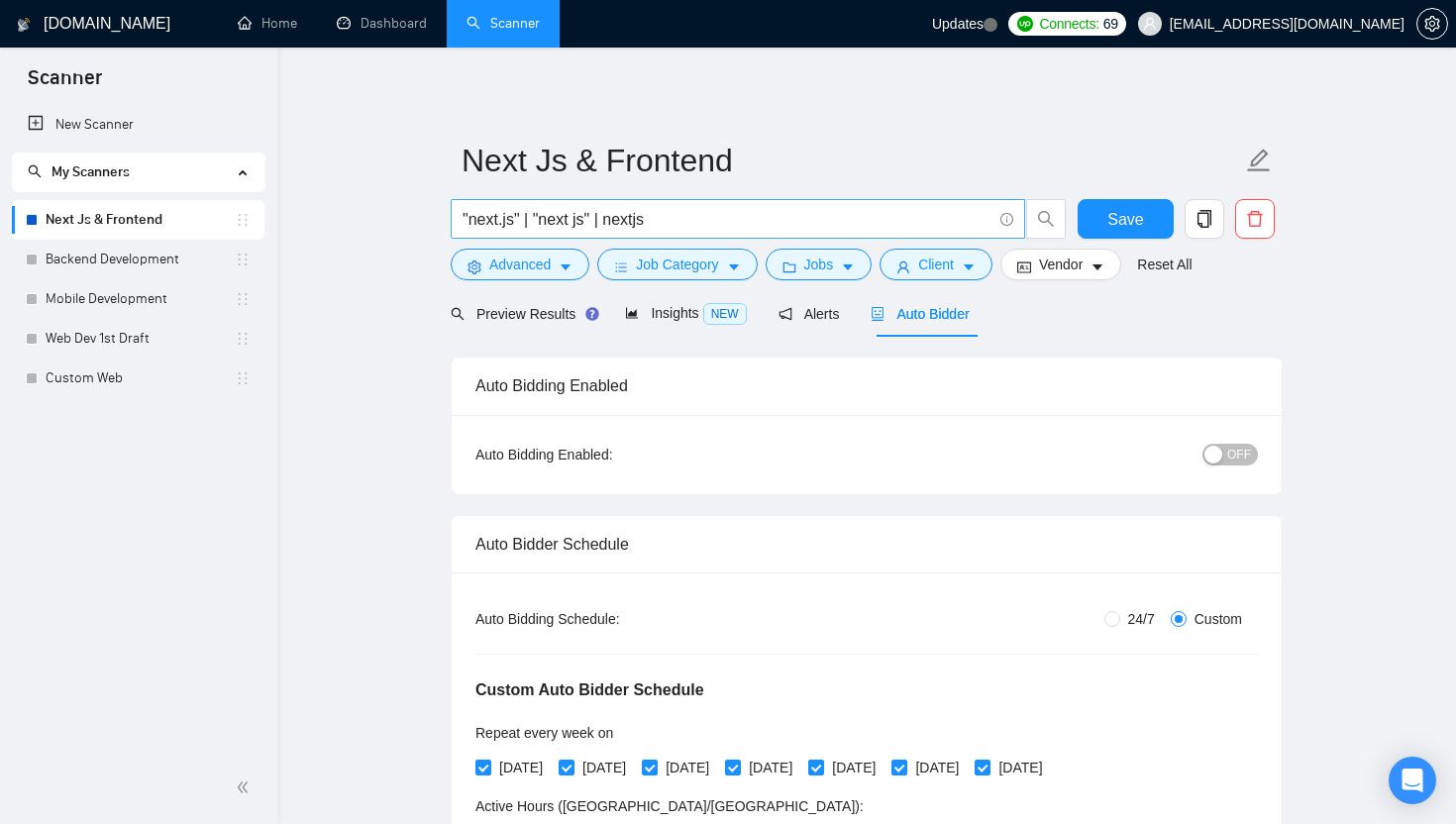 click on ""next.js" | "next js" | nextjs" at bounding box center (727, 219) 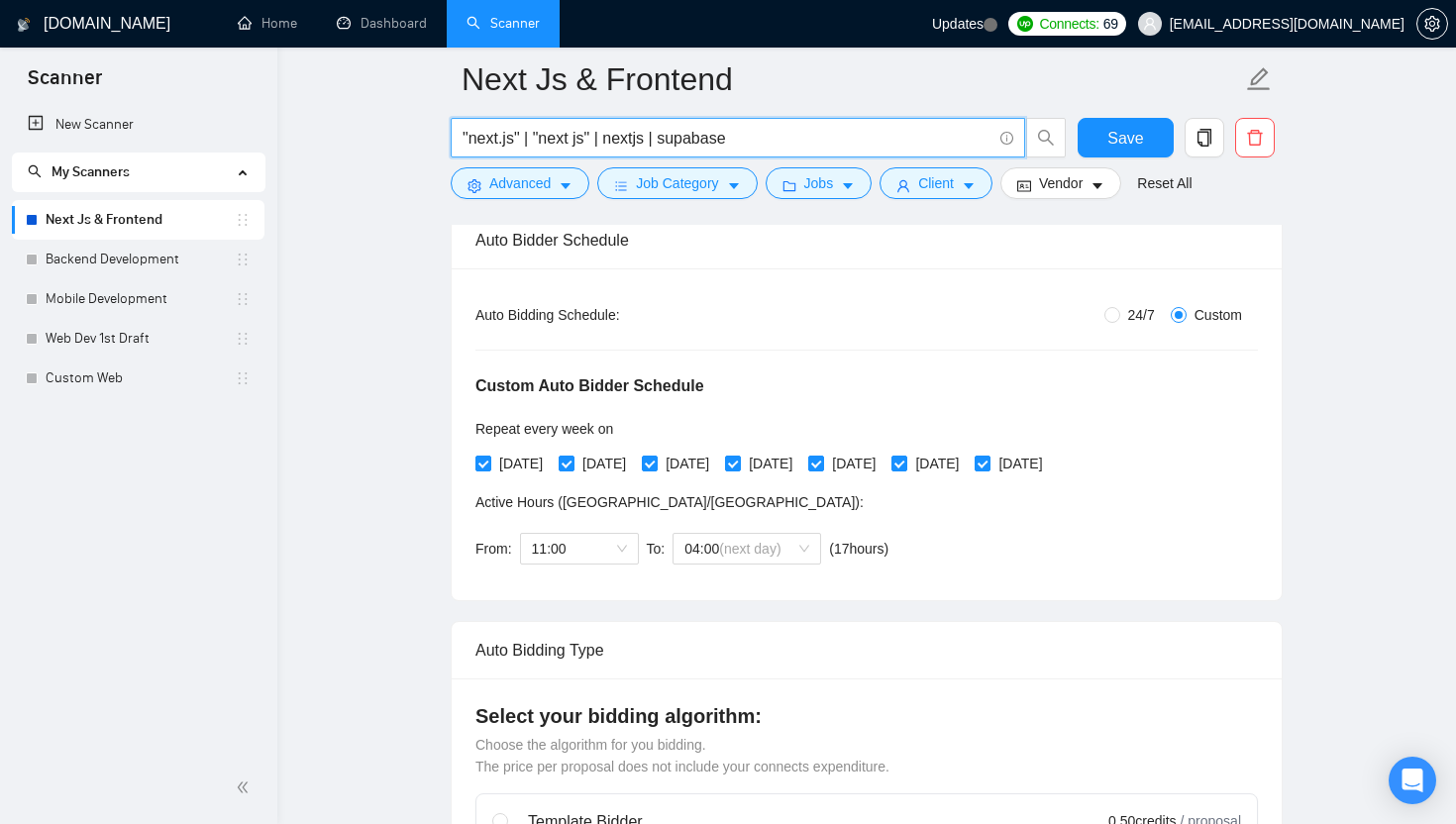 scroll, scrollTop: 197, scrollLeft: 0, axis: vertical 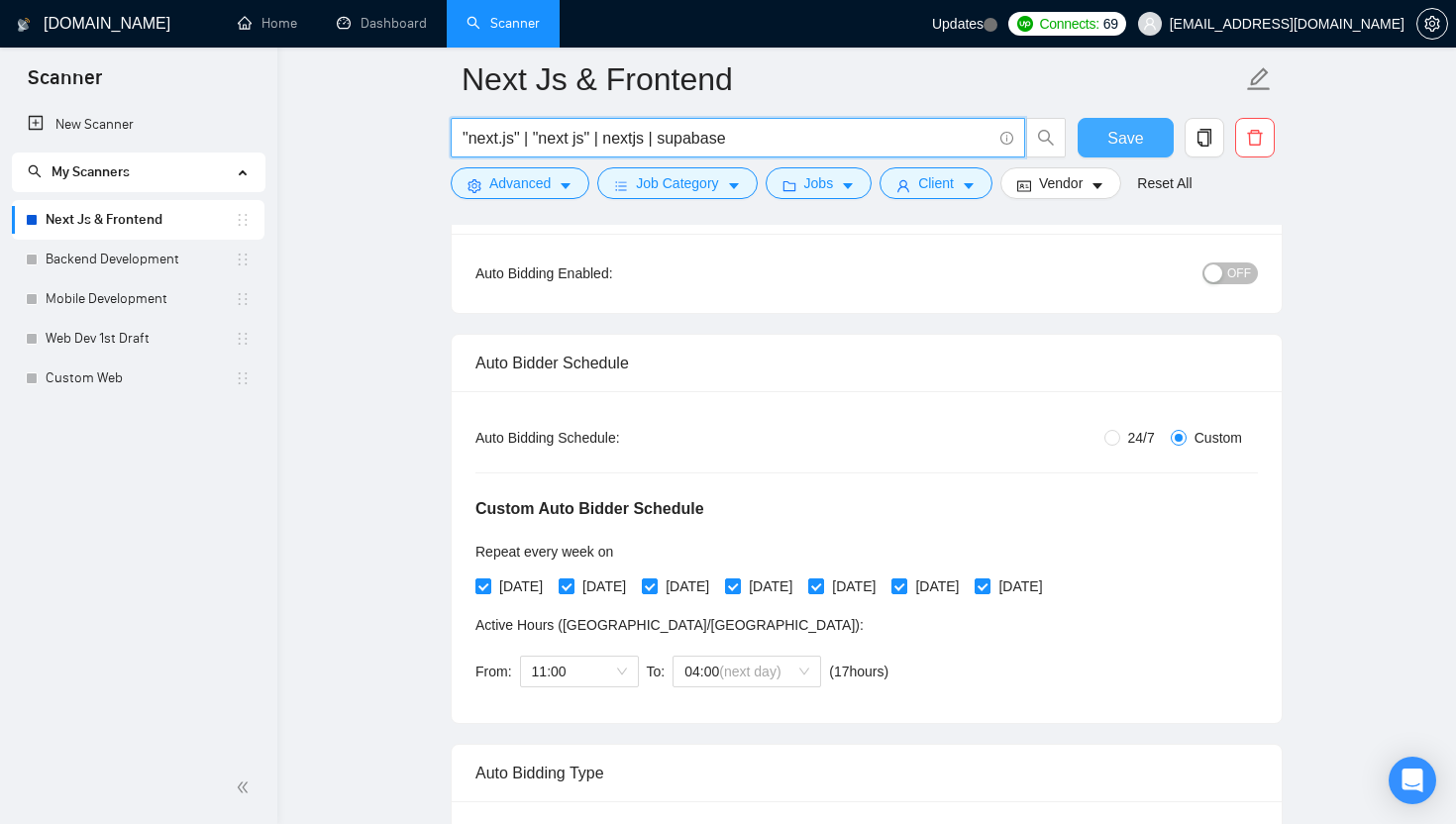 type on ""next.js" | "next js" | nextjs | supabase" 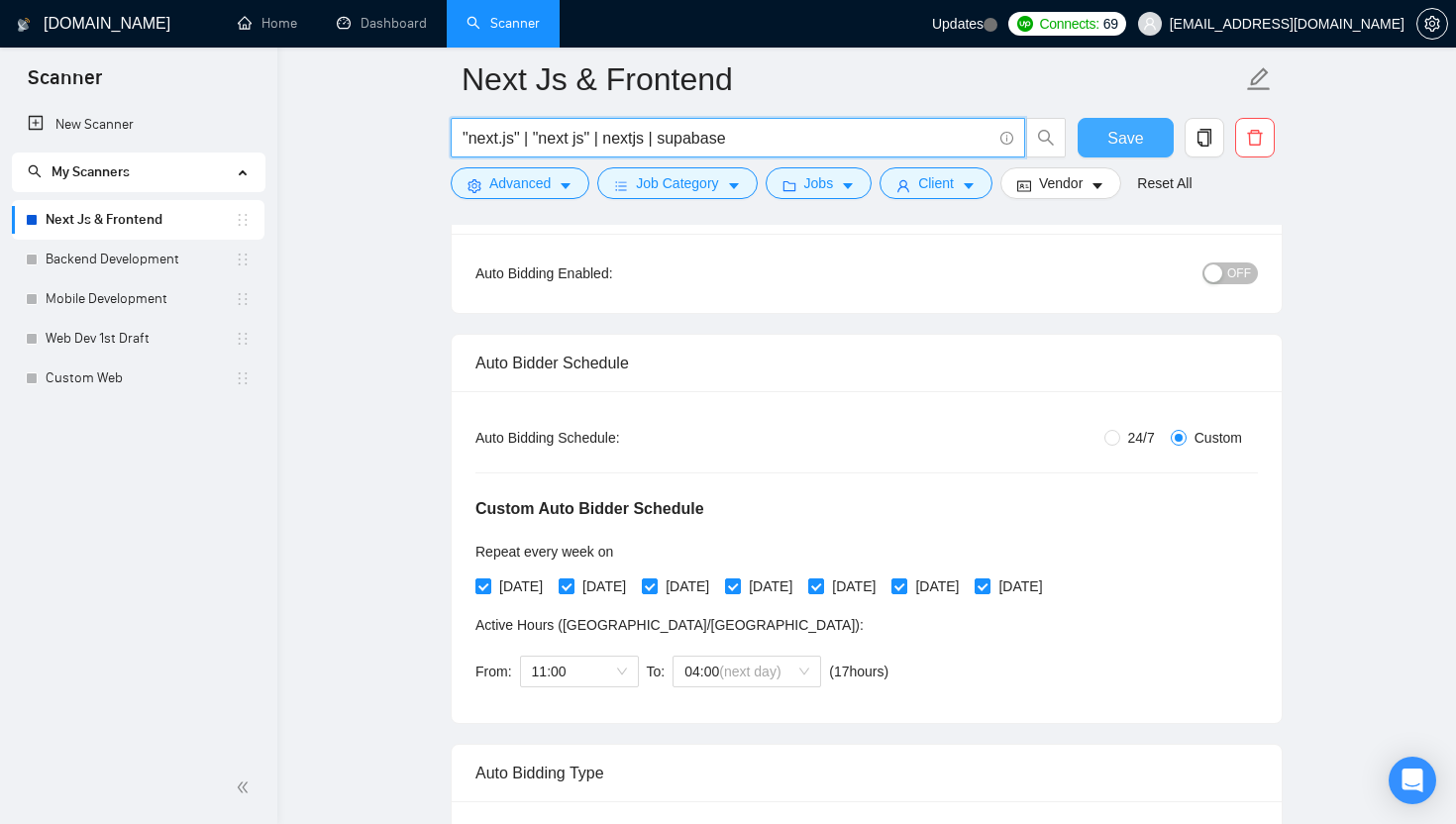 click on "Save" at bounding box center [1125, 138] 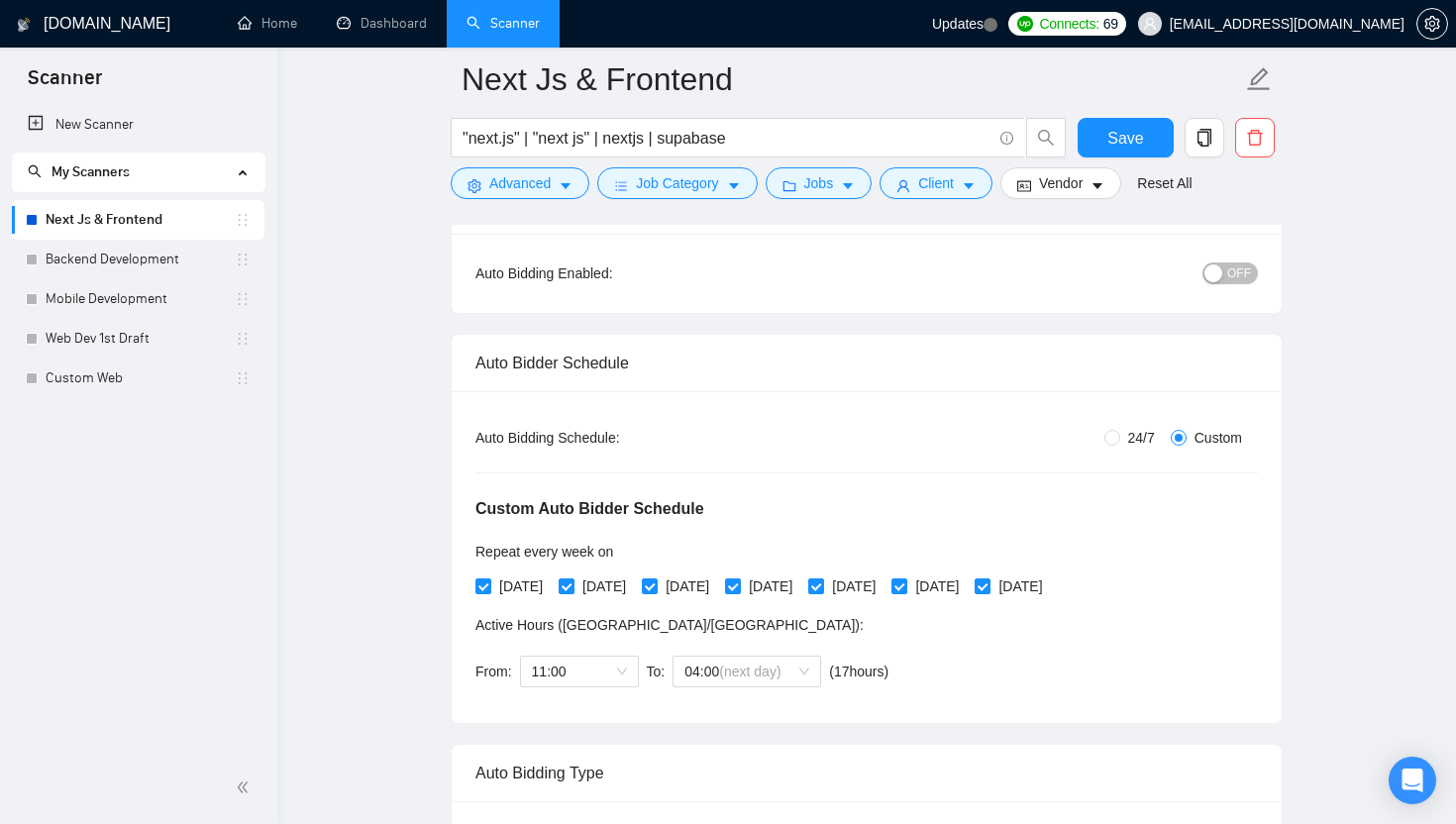 click at bounding box center (1213, 273) 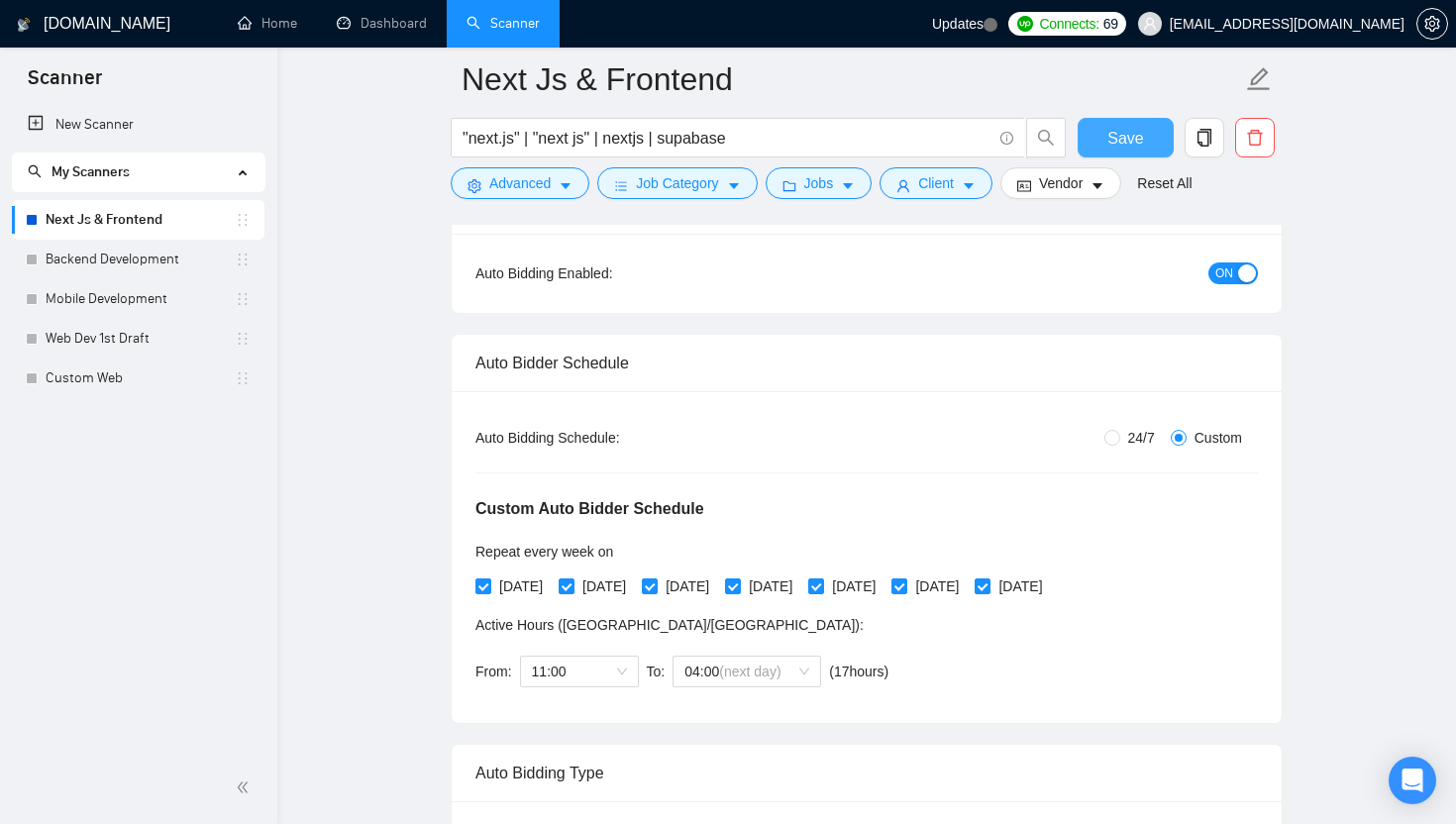 click on "Save" at bounding box center (1125, 138) 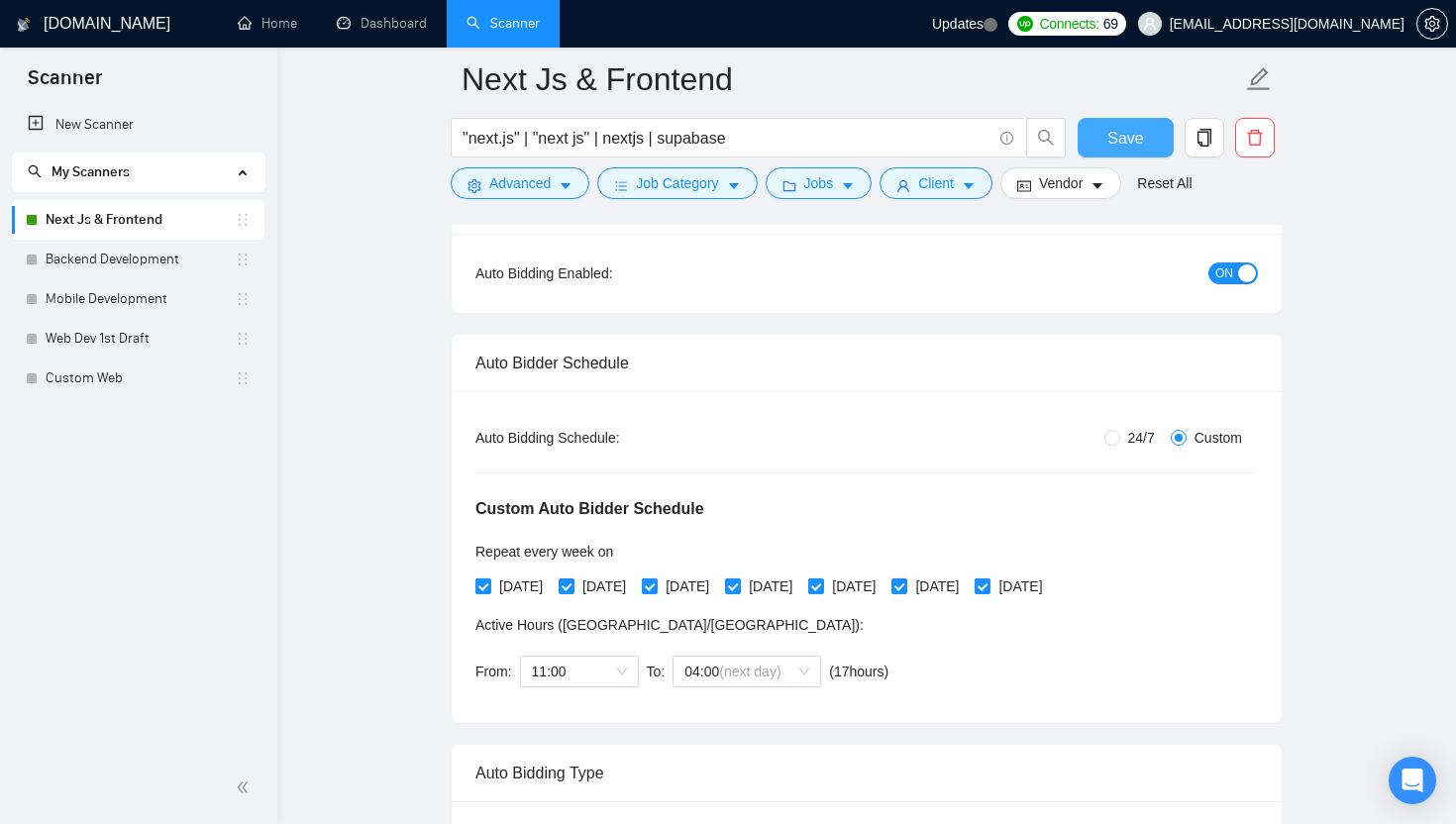 type 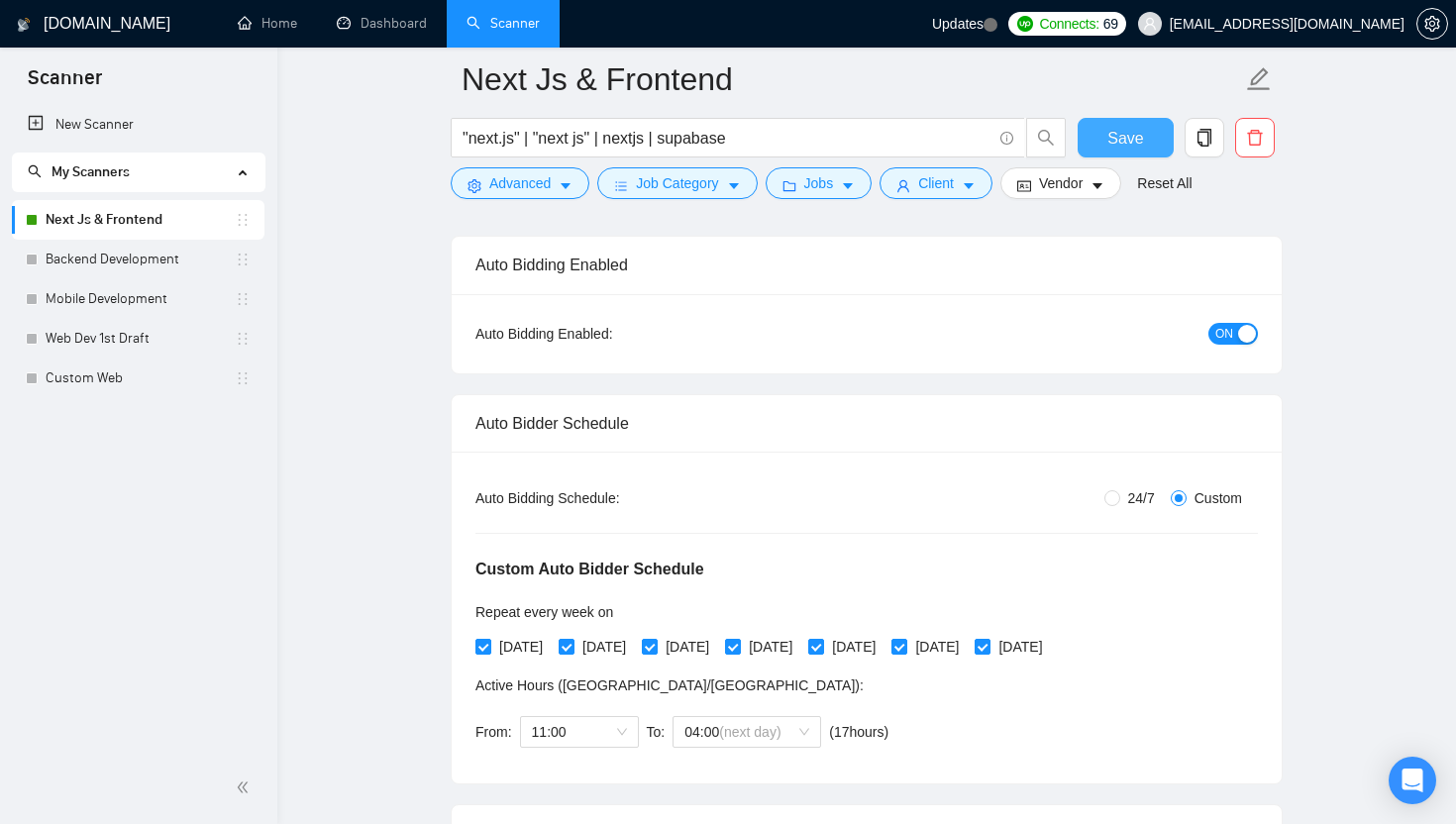 scroll, scrollTop: 0, scrollLeft: 0, axis: both 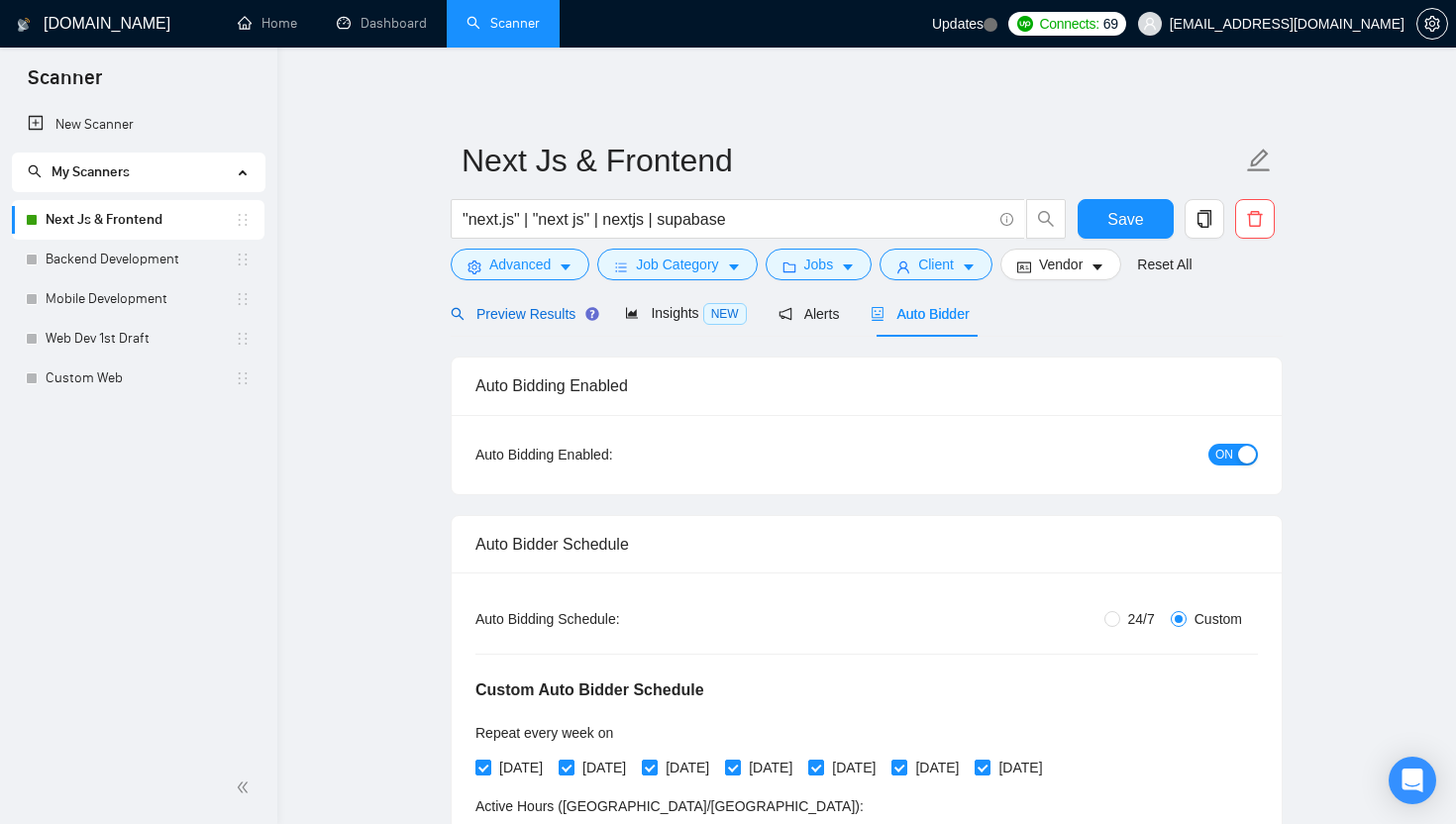 click on "Preview Results" at bounding box center [522, 314] 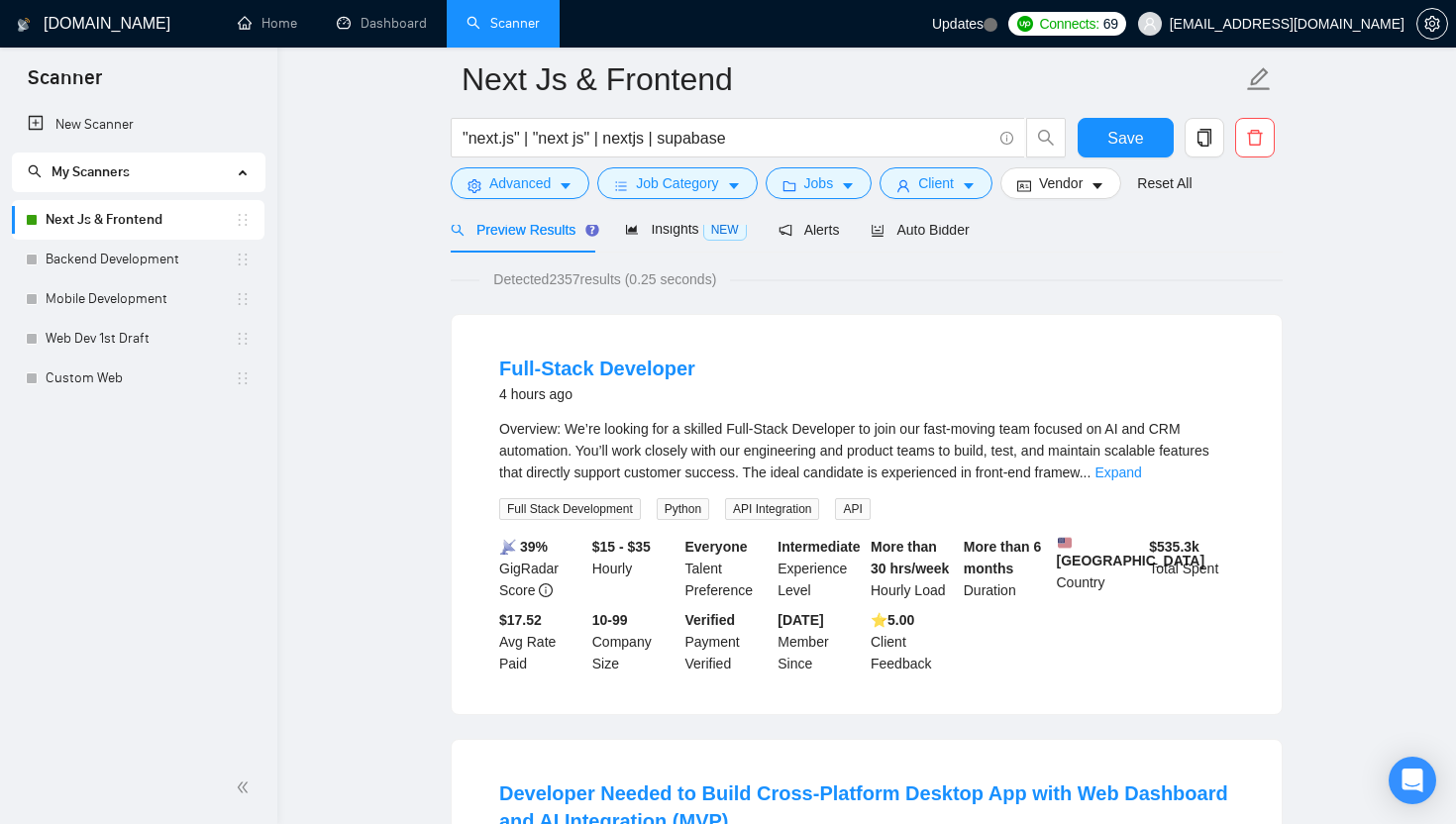 scroll, scrollTop: 0, scrollLeft: 0, axis: both 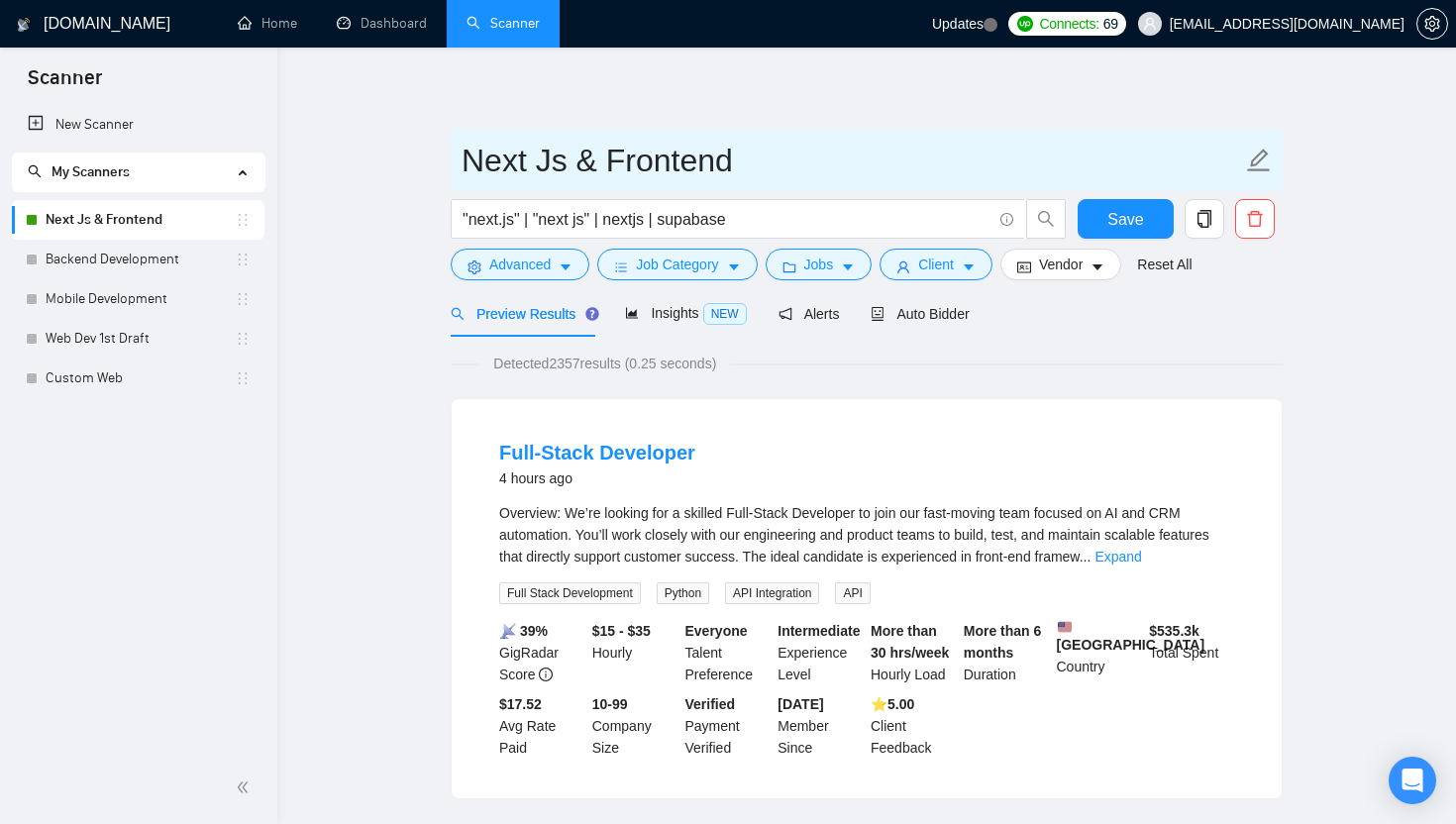 click on "Next Js & Frontend" at bounding box center [852, 160] 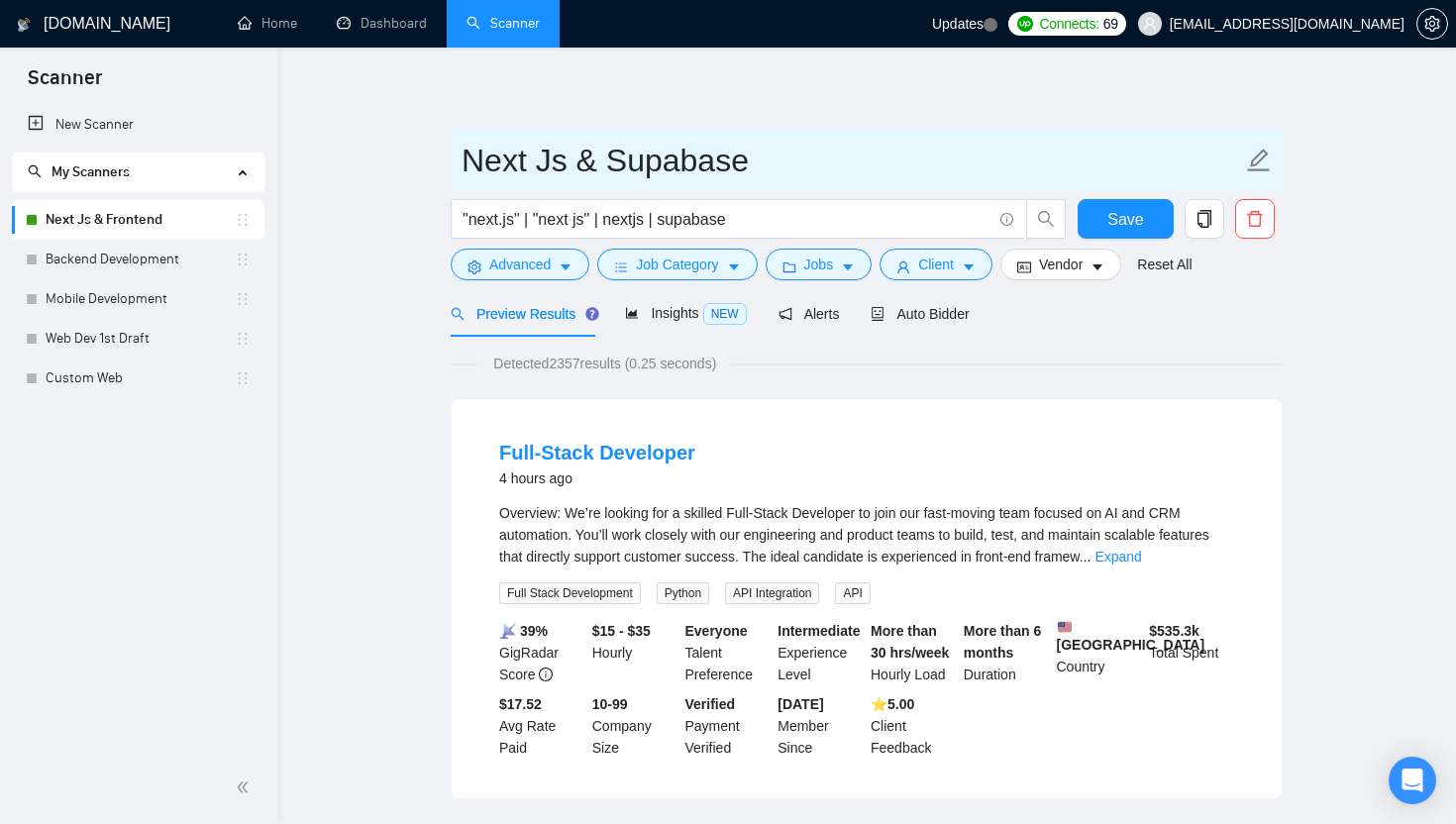 type on "Next Js & Supabase" 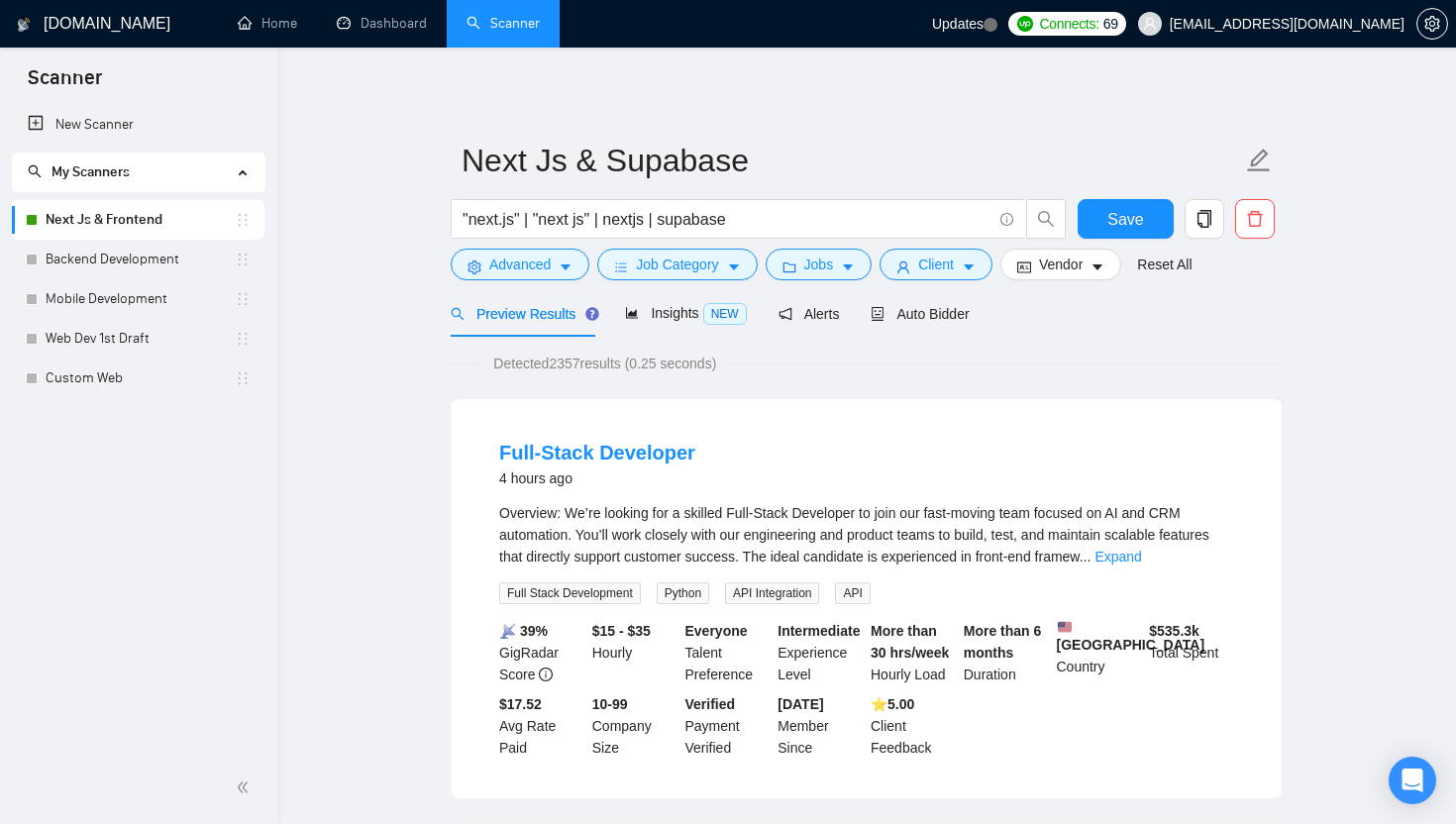 click on "Next Js & Supabase "next.js" | "next js" | nextjs | supabase Save Advanced   Job Category   Jobs   Client   Vendor   Reset All Preview Results Insights NEW Alerts Auto Bidder Detected   2357  results   (0.25 seconds) Full-Stack Developer 4 hours ago Overview:
We’re looking for a skilled Full-Stack Developer to join our fast-moving team focused on AI and CRM automation. You’ll work closely with our engineering and product teams to build, test, and maintain scalable features that directly support customer success. The ideal candidate is experienced in front-end framew ... Expand Full Stack Development Python API Integration API 📡   39% GigRadar Score   $15 - $35 Hourly Everyone Talent Preference Intermediate Experience Level More than 30 hrs/week Hourly Load More than 6 months Duration   [GEOGRAPHIC_DATA] Country $ 535.3k Total Spent $17.52 Avg Rate Paid 10-99 Company Size Verified Payment Verified [DATE] Member Since ⭐️  5.00 Client Feedback 11 hours ago ... Expand Full Stack Development React 📡" at bounding box center (867, 2417) 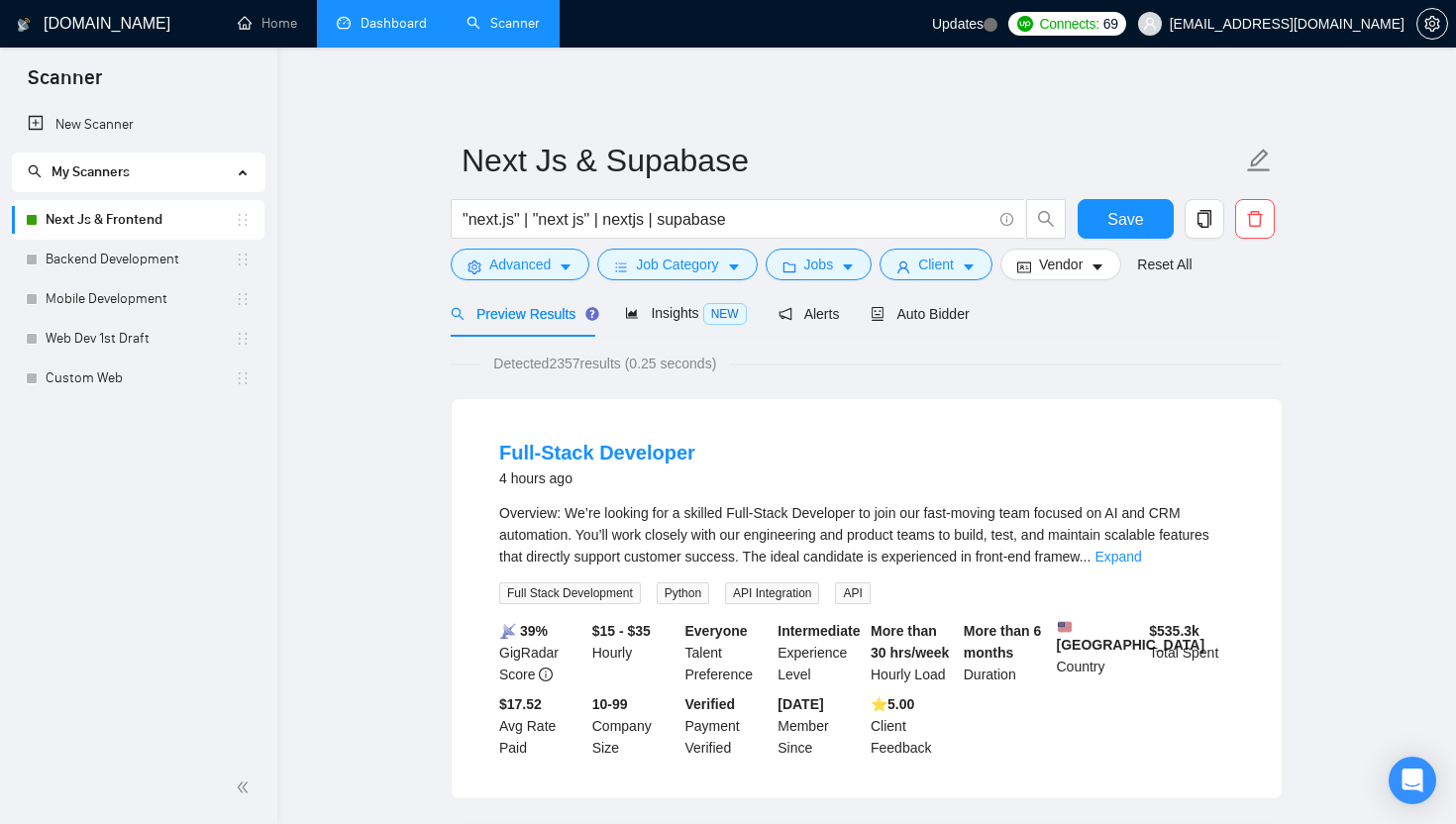 click on "Dashboard" at bounding box center [381, 23] 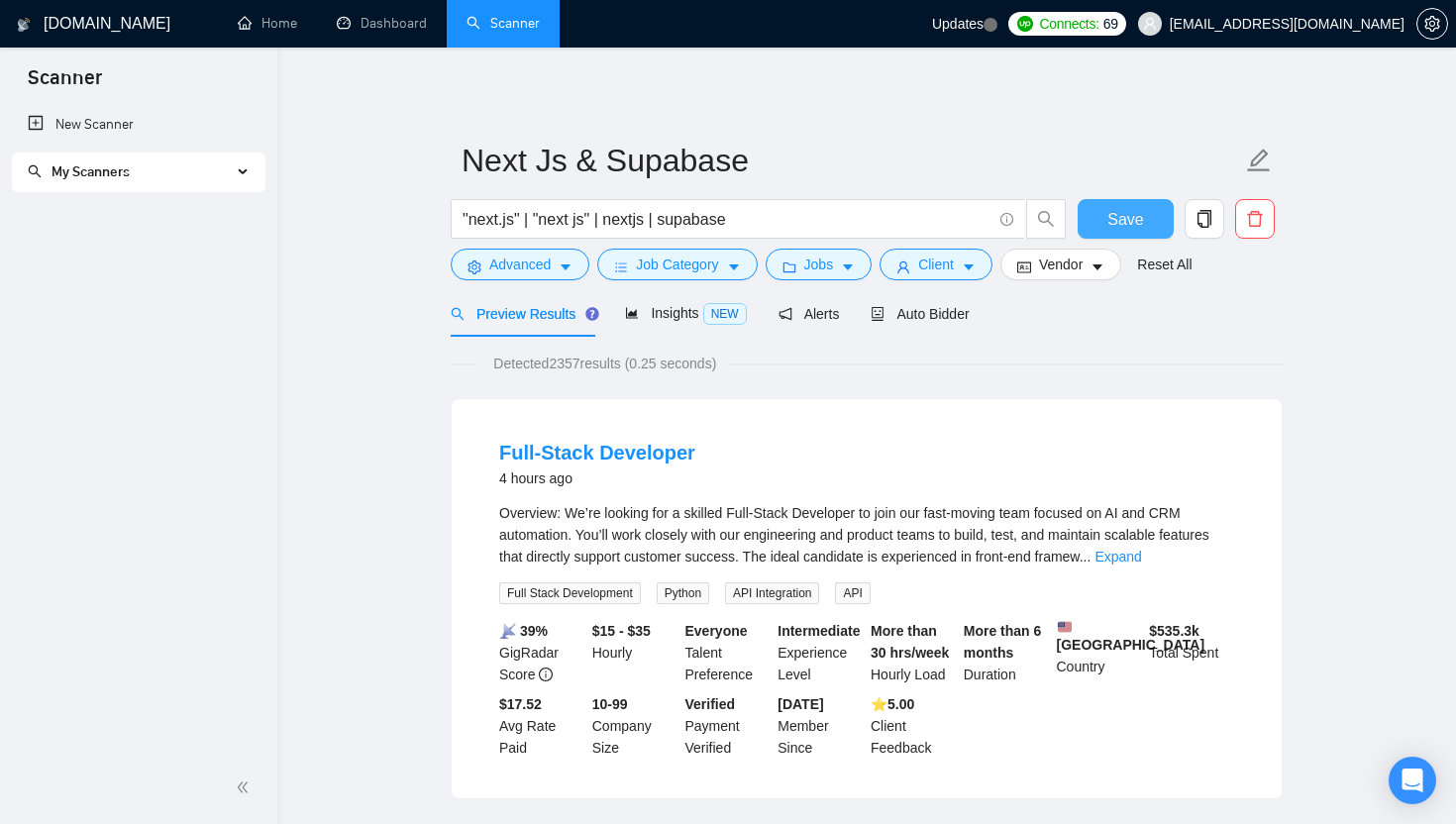 click on "Save" at bounding box center (1125, 219) 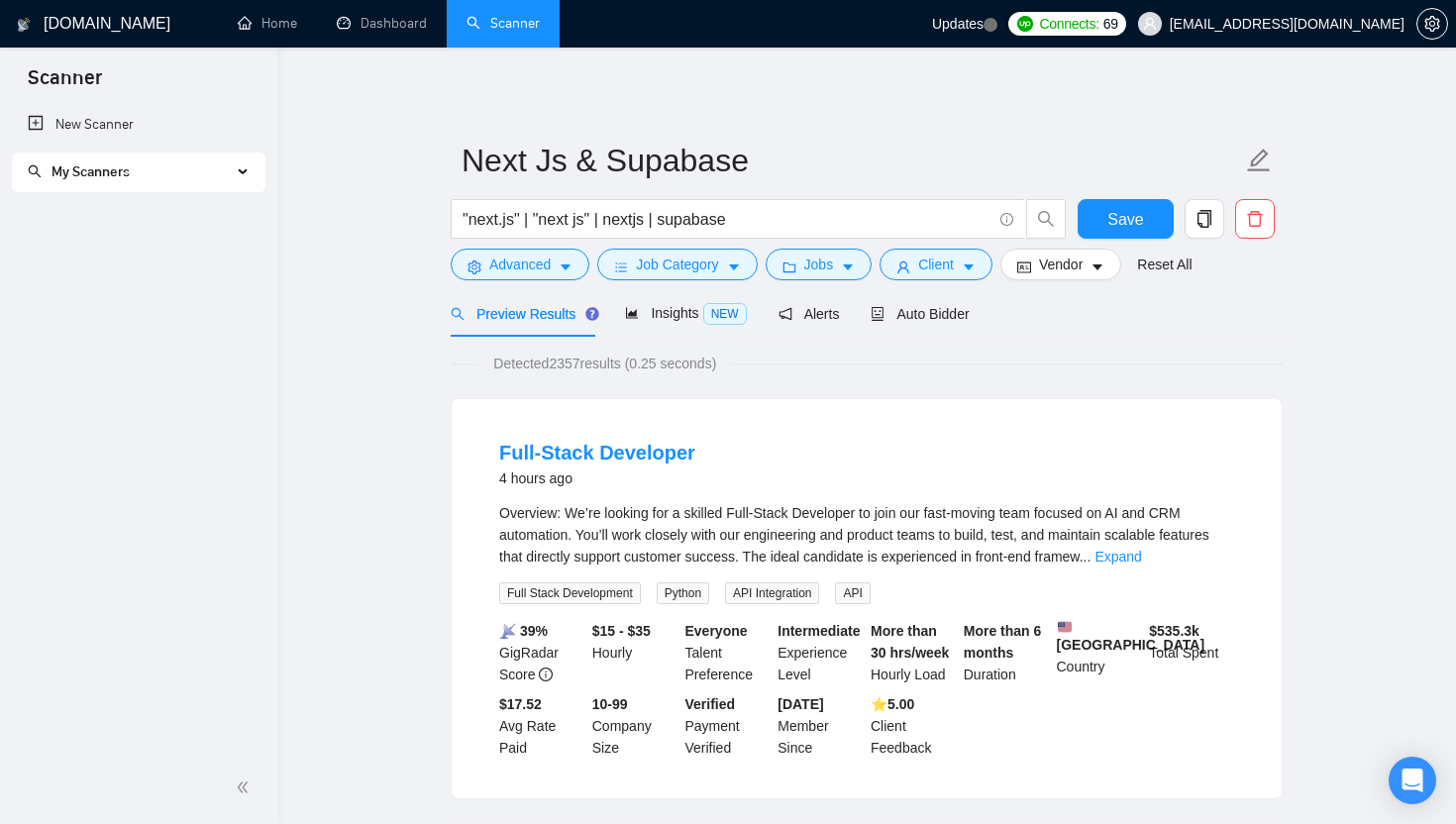 click on "My Scanners" at bounding box center [130, 172] 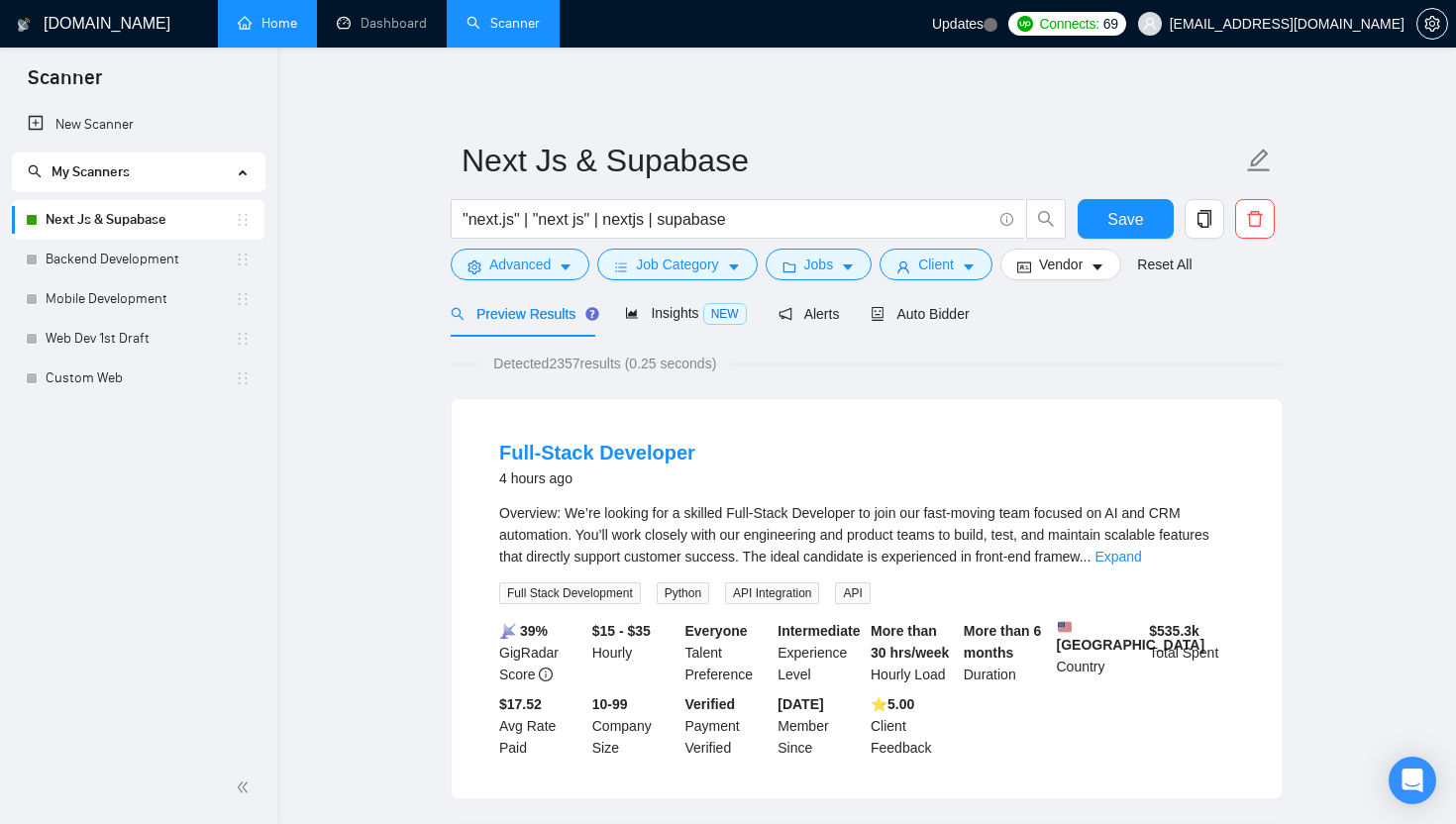 click on "Home" at bounding box center [267, 23] 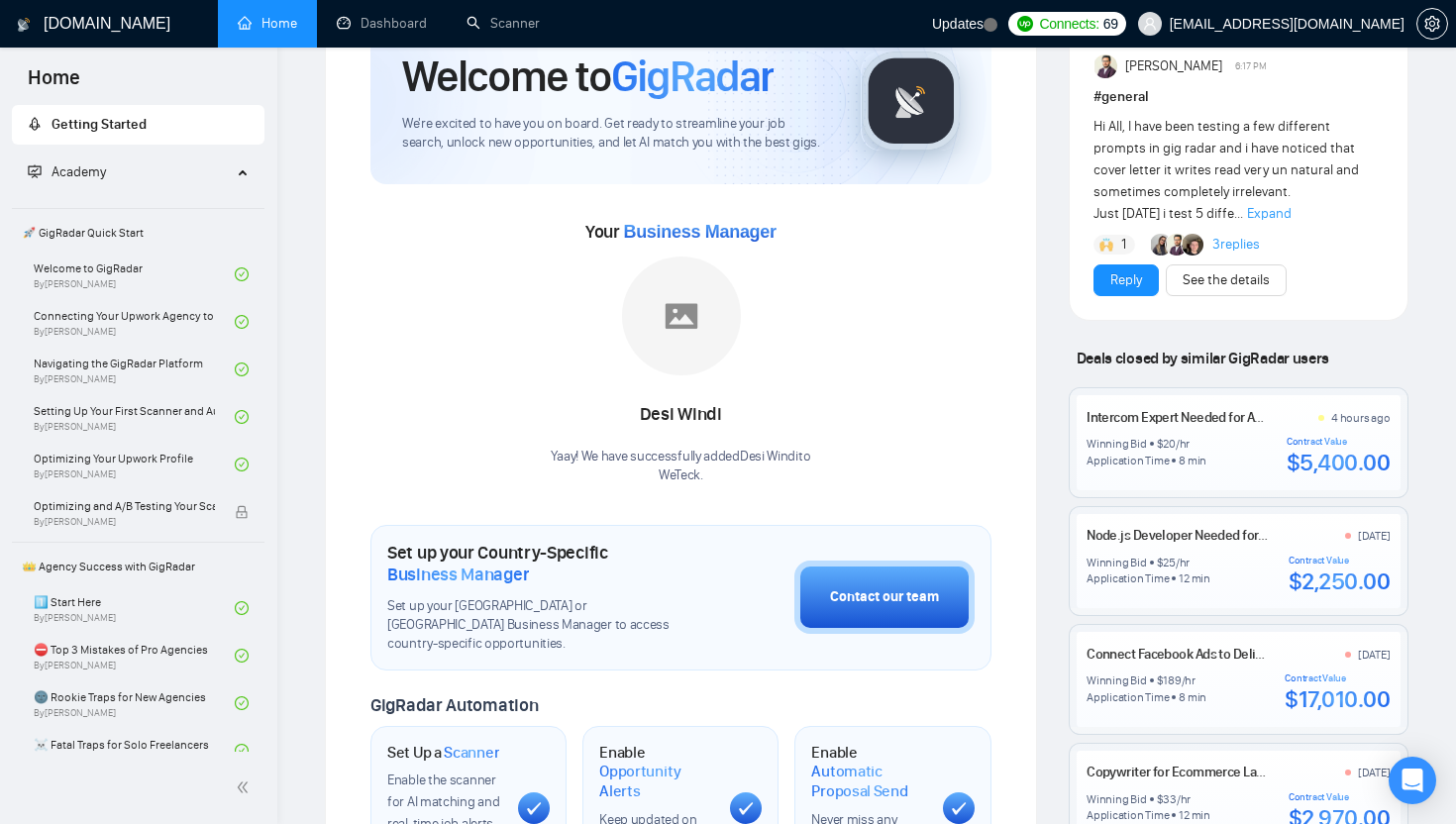 scroll, scrollTop: 0, scrollLeft: 0, axis: both 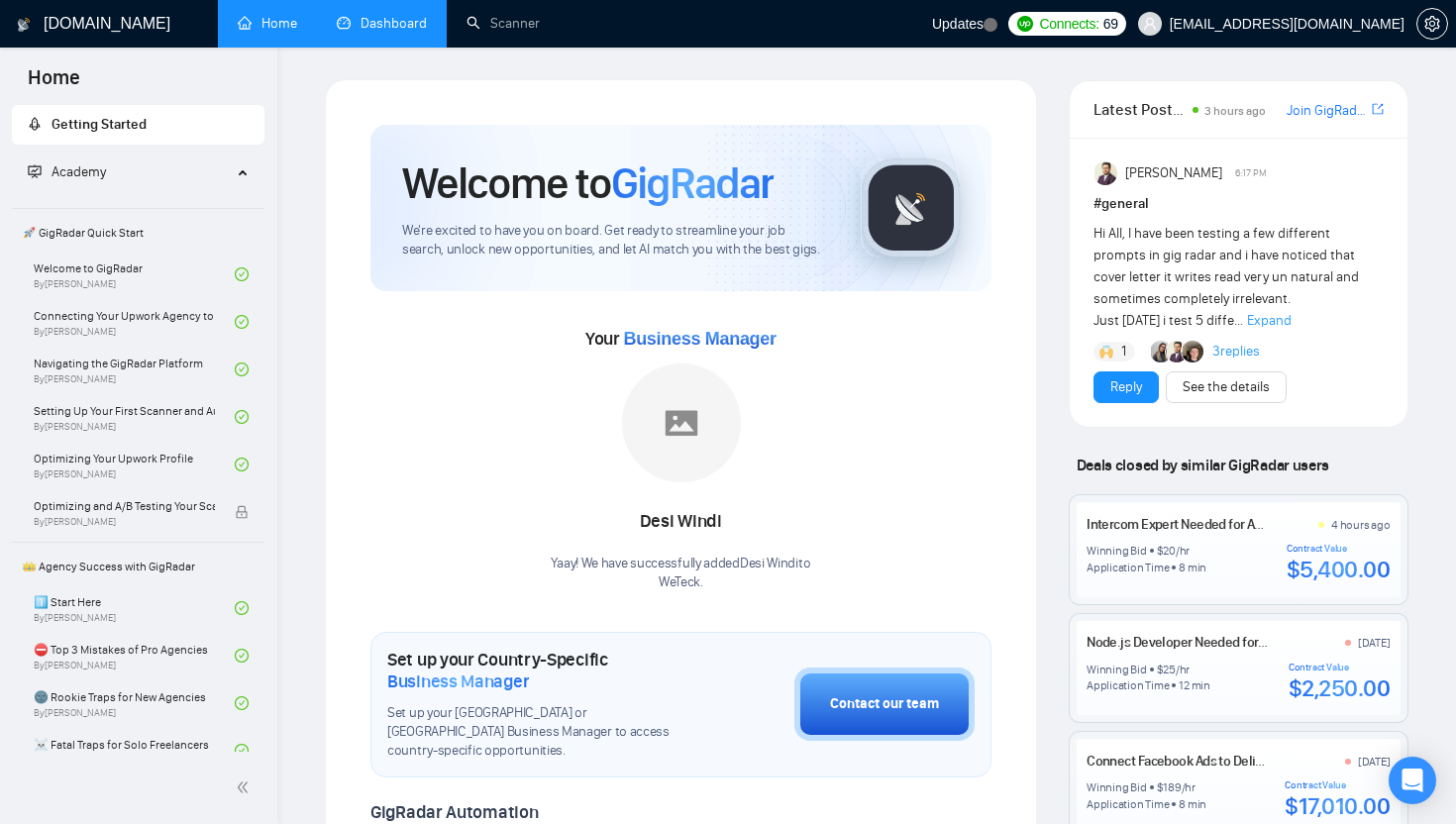 click on "Dashboard" at bounding box center (381, 23) 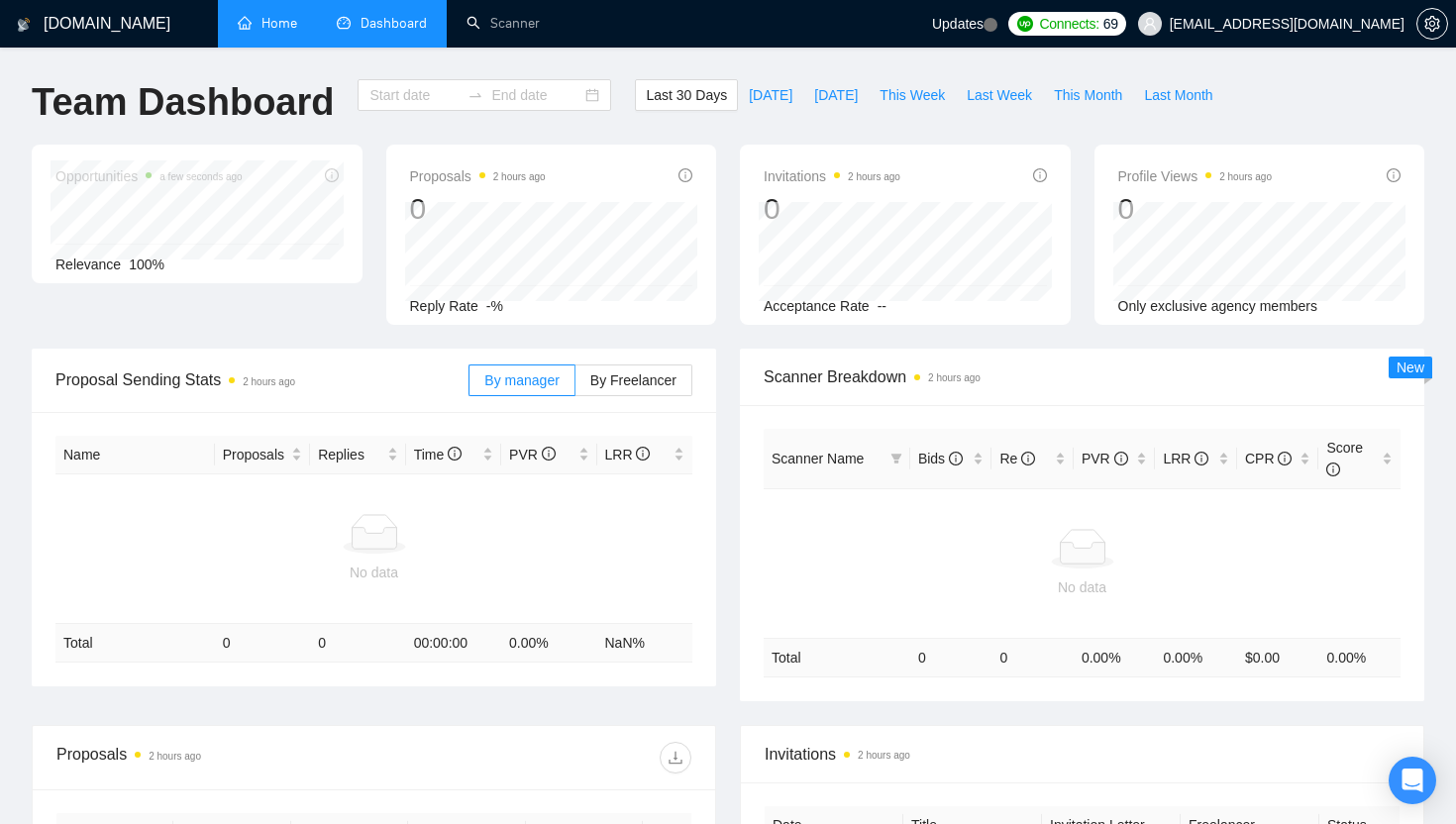type on "[DATE]" 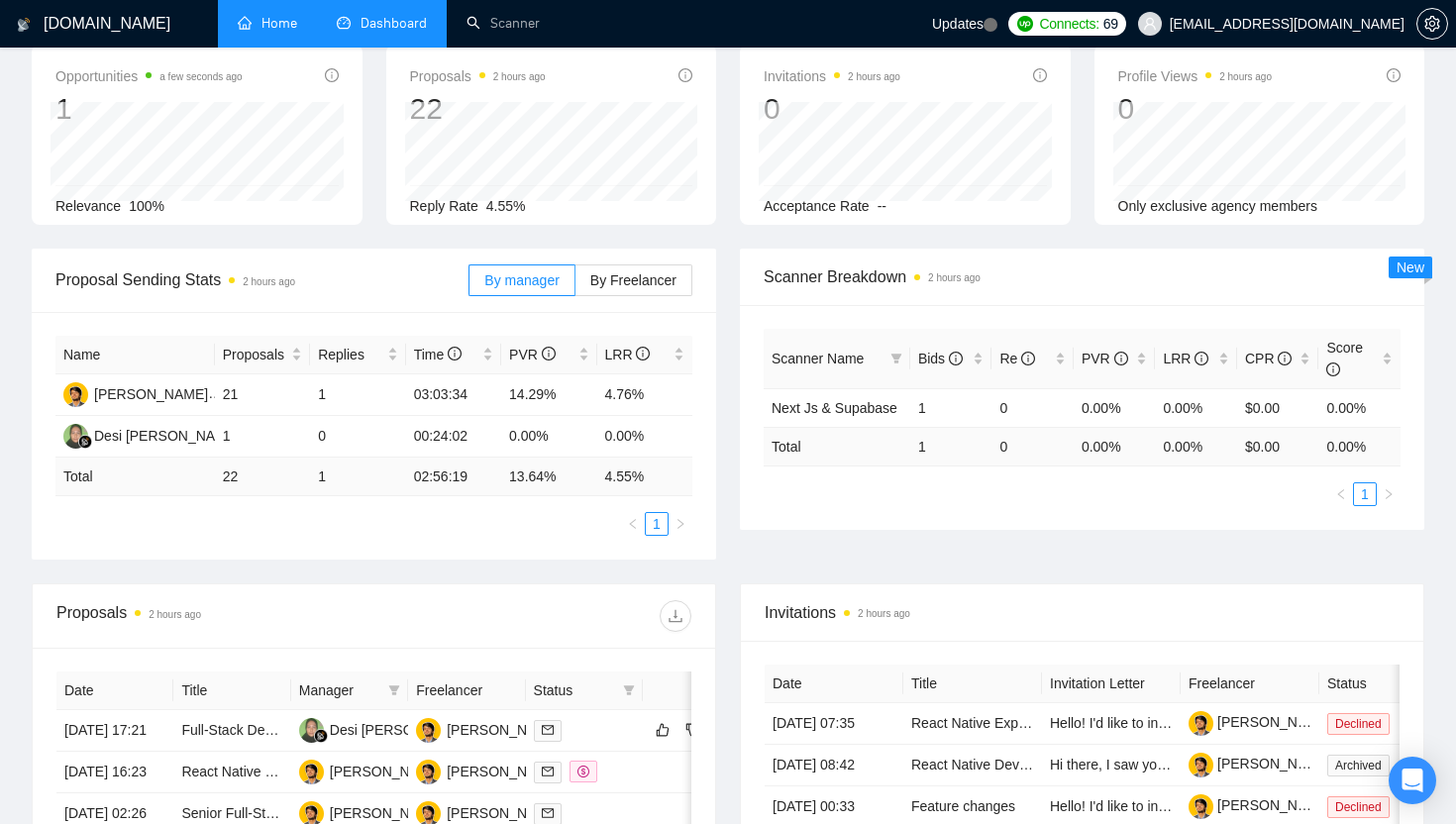 scroll, scrollTop: 0, scrollLeft: 0, axis: both 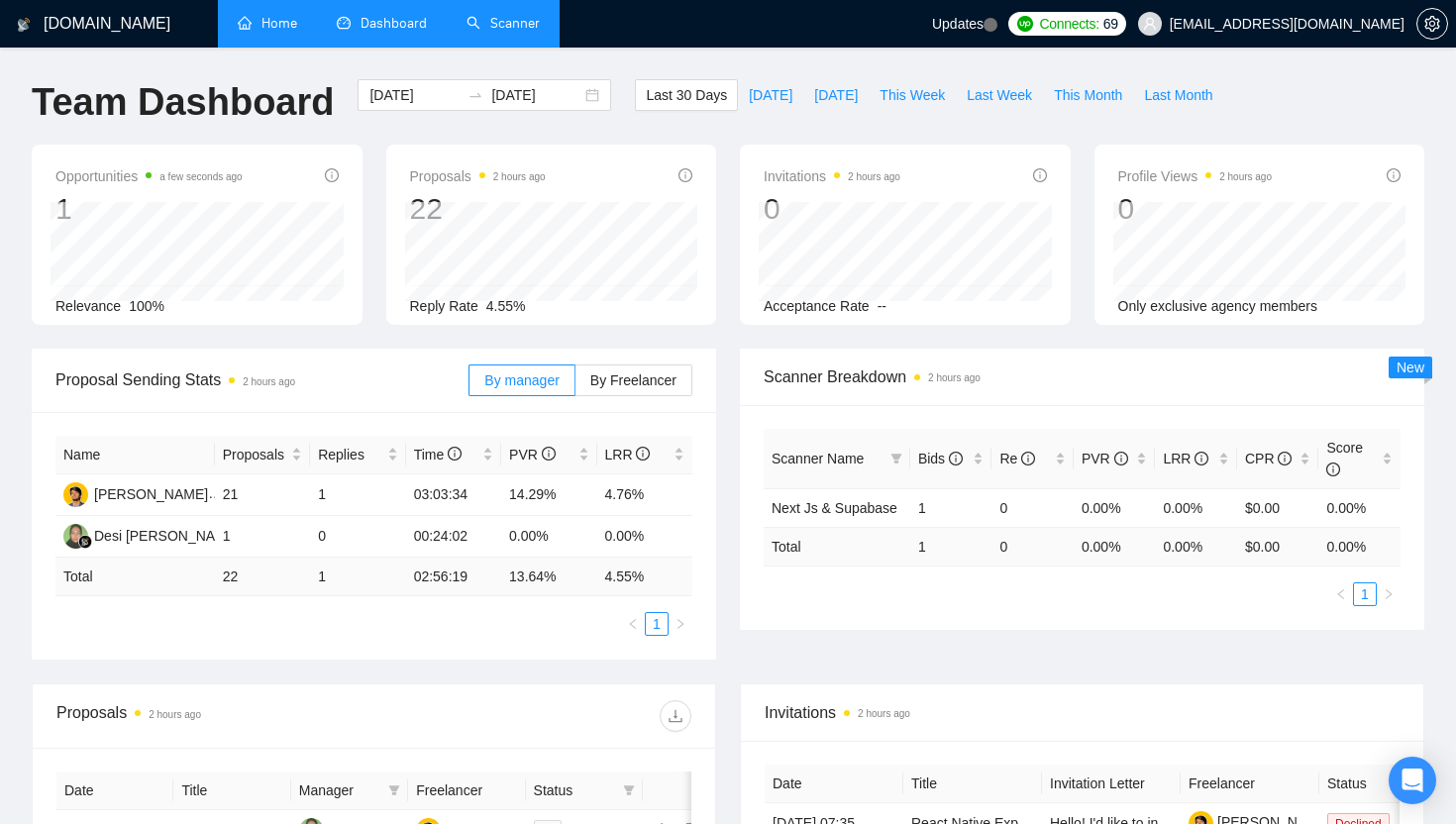 click on "Scanner" at bounding box center [503, 23] 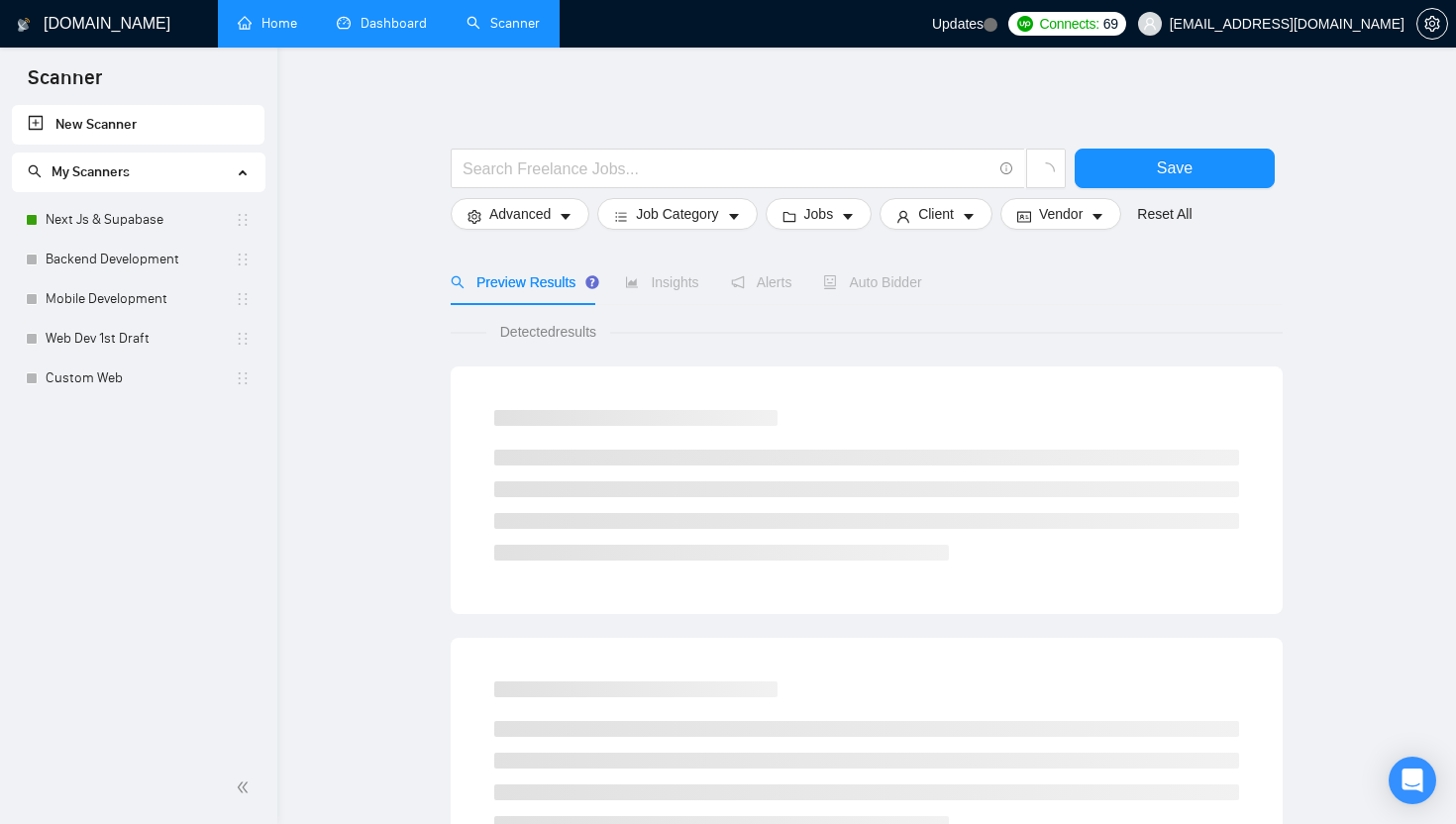click on "Save Advanced   Job Category   Jobs   Client   Vendor   Reset All Preview Results Insights Alerts Auto Bidder Detected   results" at bounding box center [867, 889] 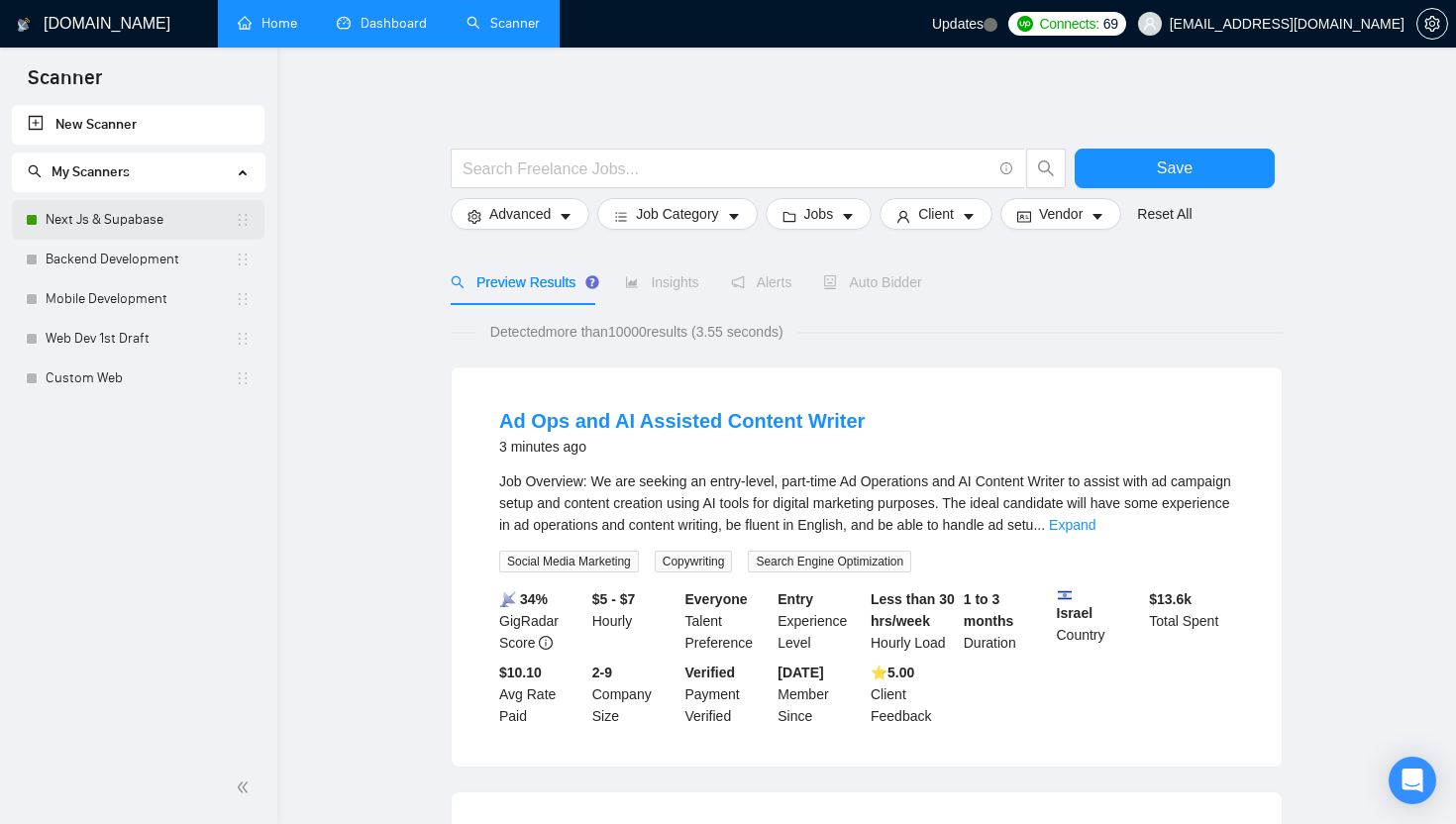 click on "Next Js & Supabase" at bounding box center (140, 220) 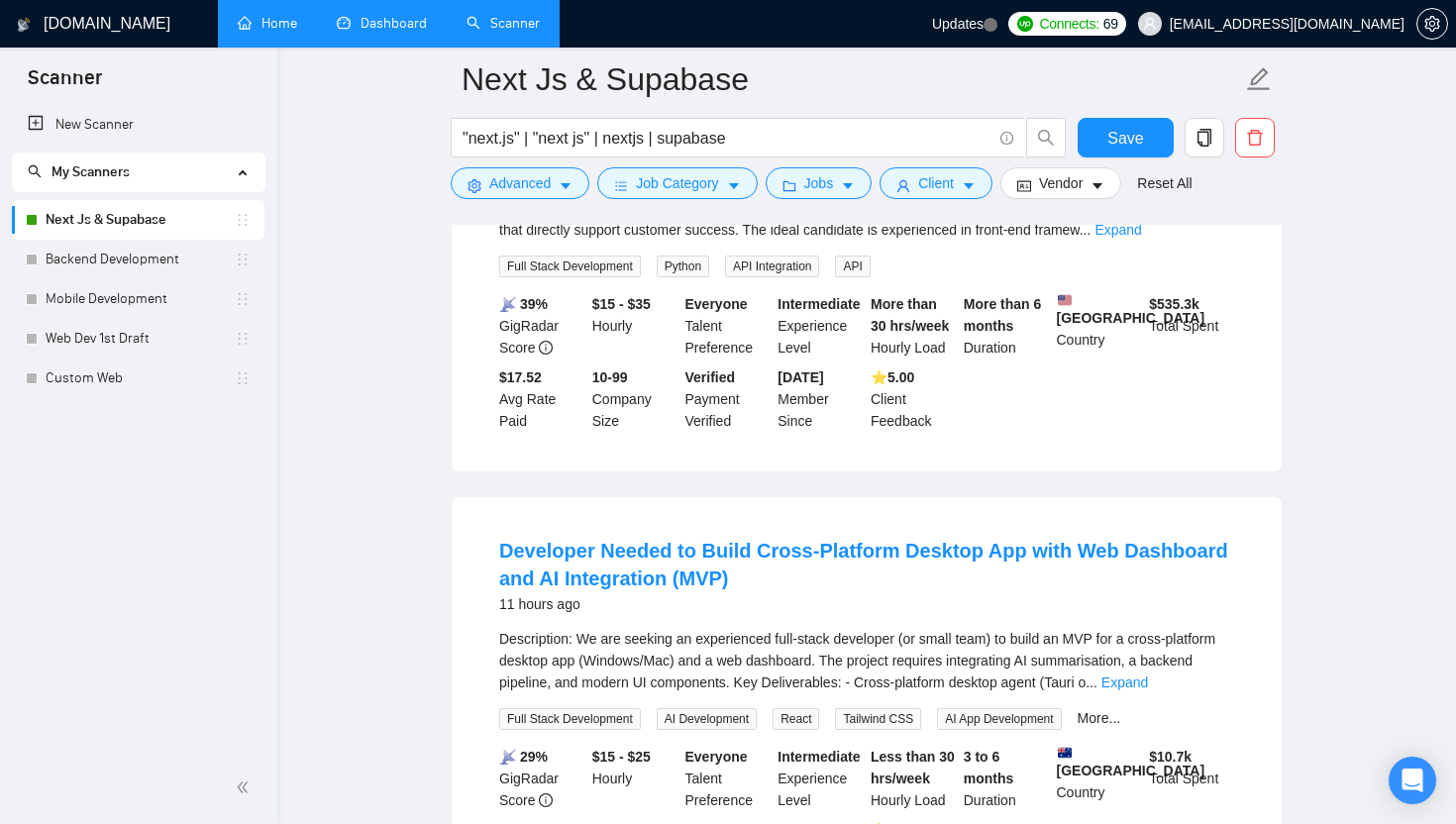 scroll, scrollTop: 182, scrollLeft: 0, axis: vertical 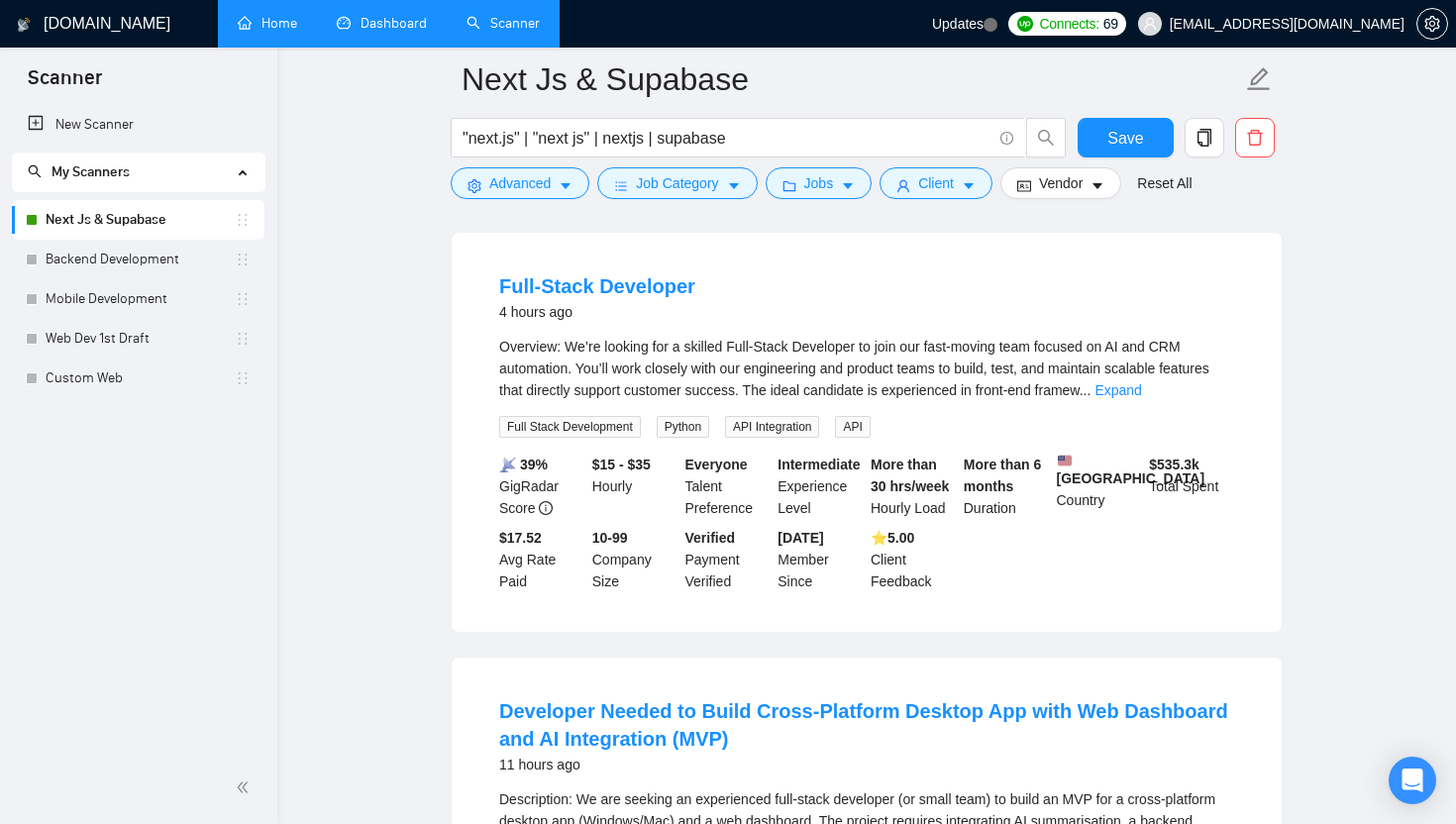 click on "Dashboard" at bounding box center (381, 23) 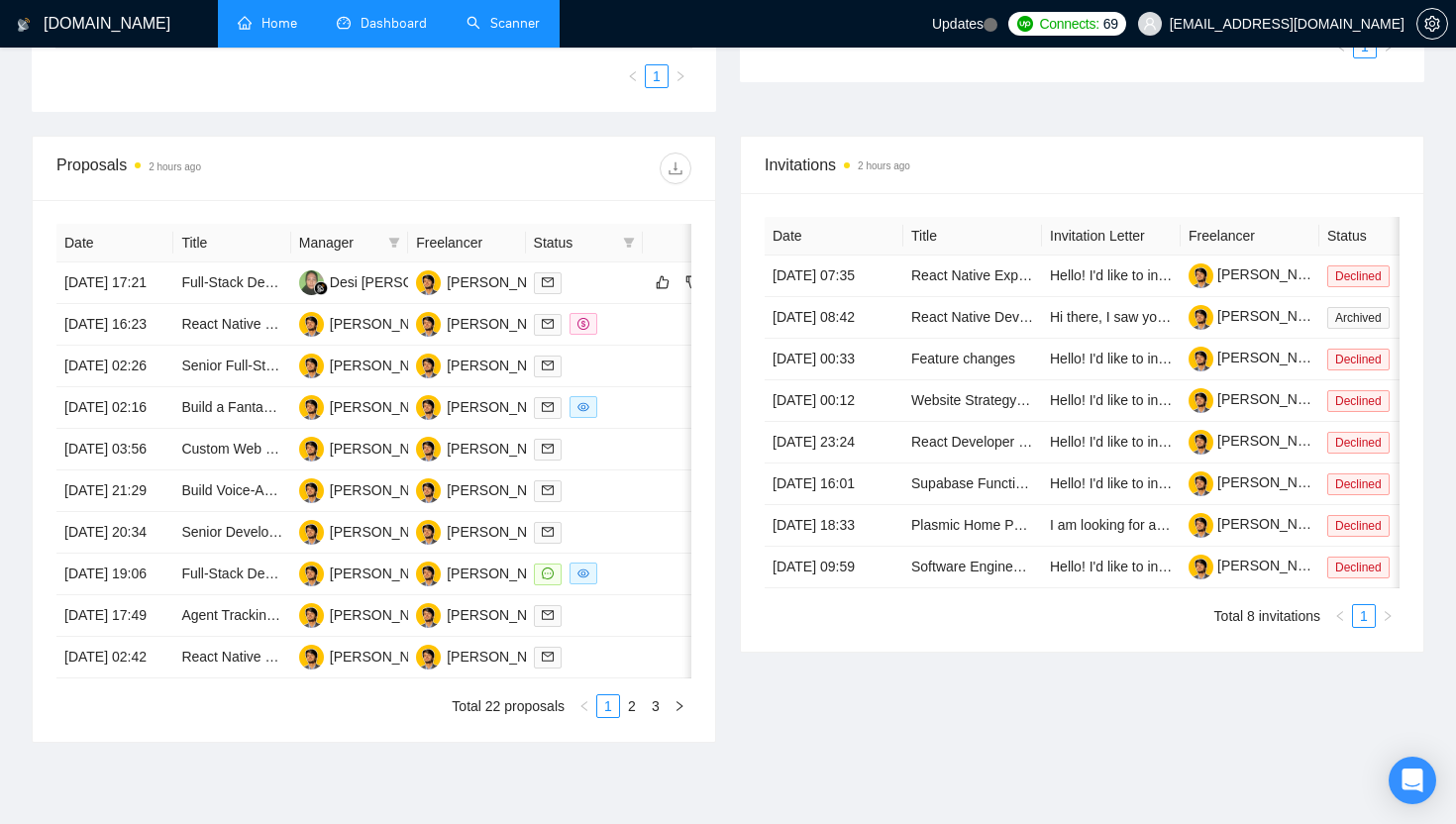 scroll, scrollTop: 553, scrollLeft: 0, axis: vertical 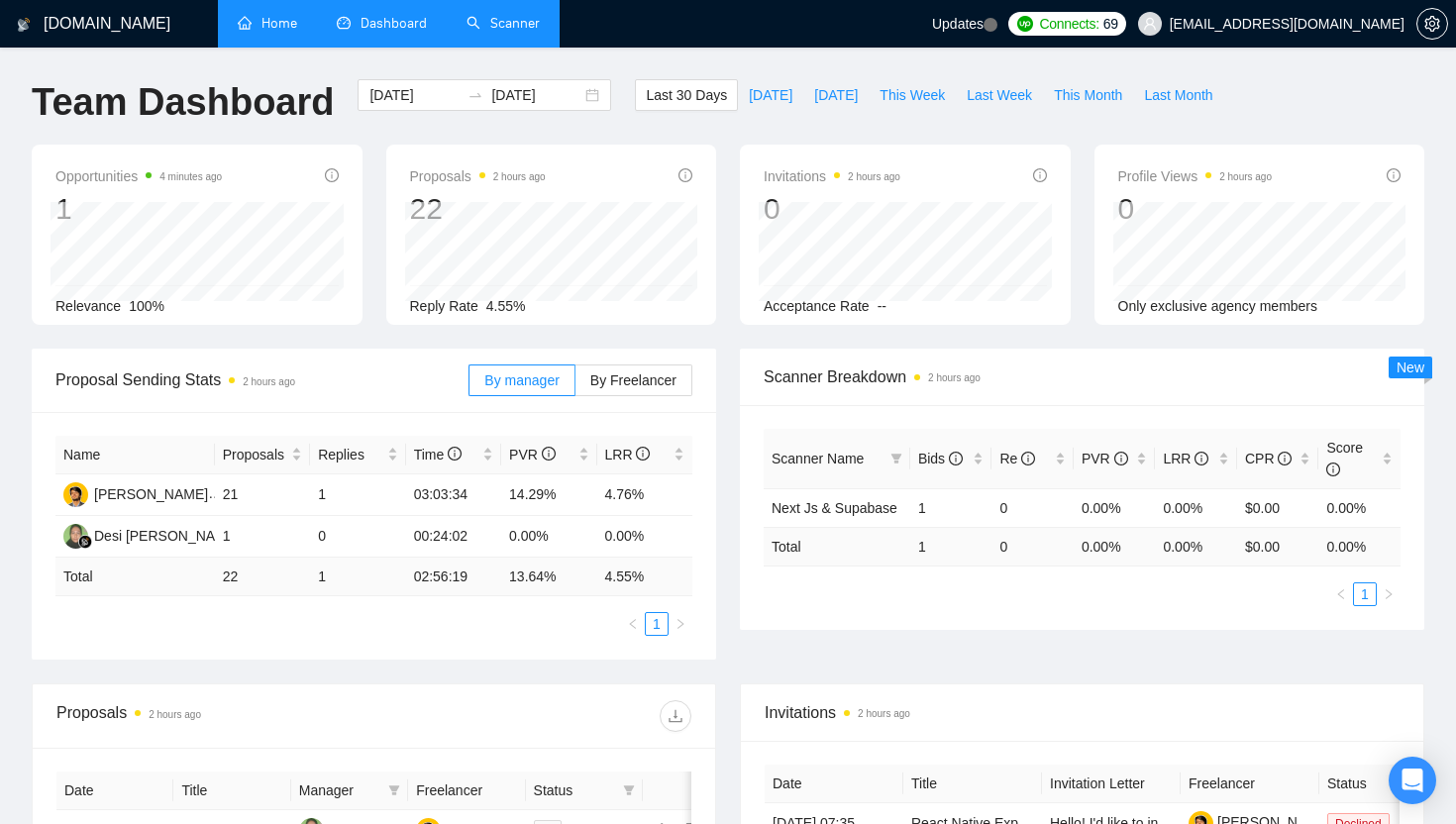 click on "Home Dashboard Scanner" at bounding box center (569, 24) 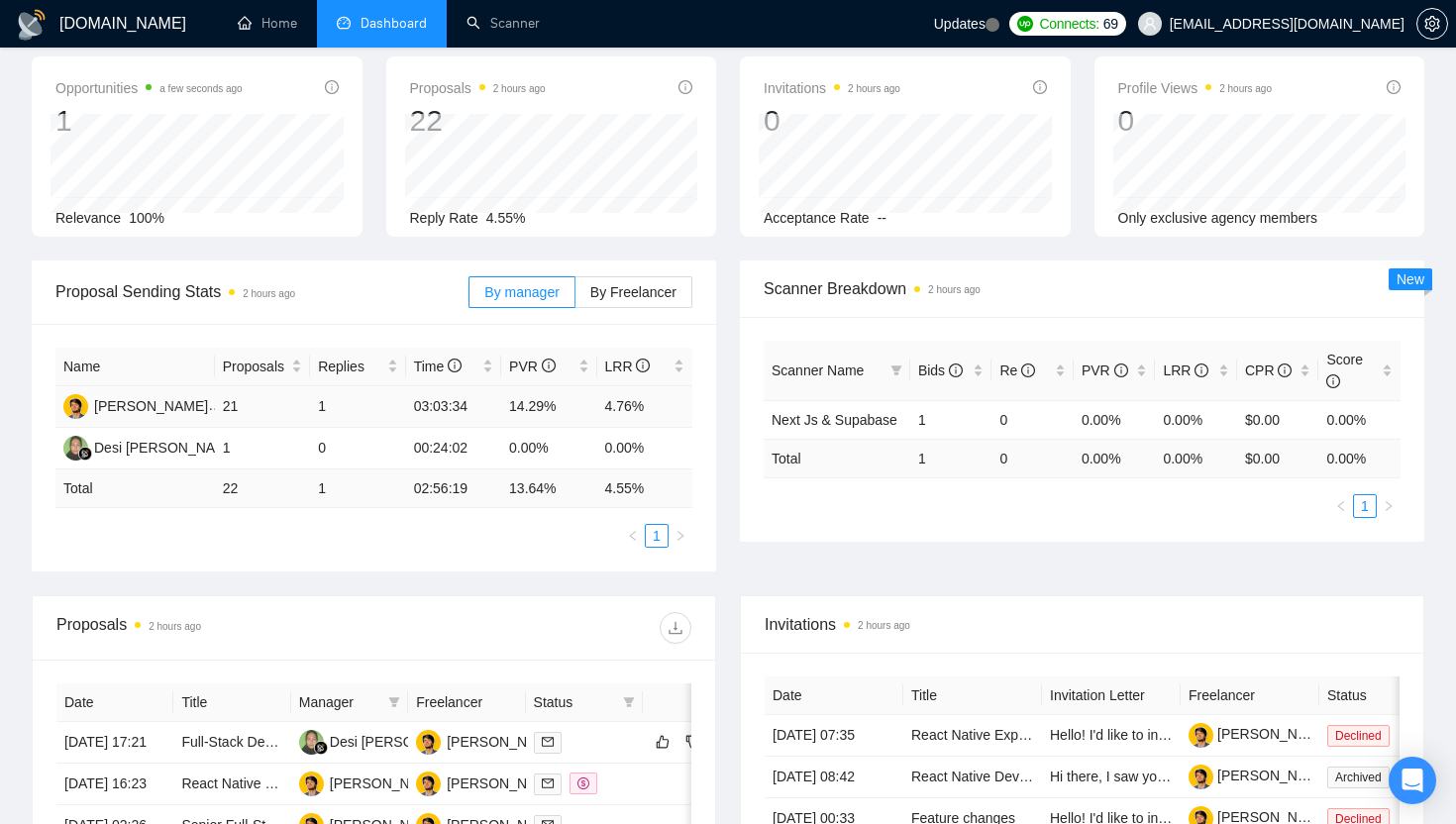 scroll, scrollTop: 0, scrollLeft: 0, axis: both 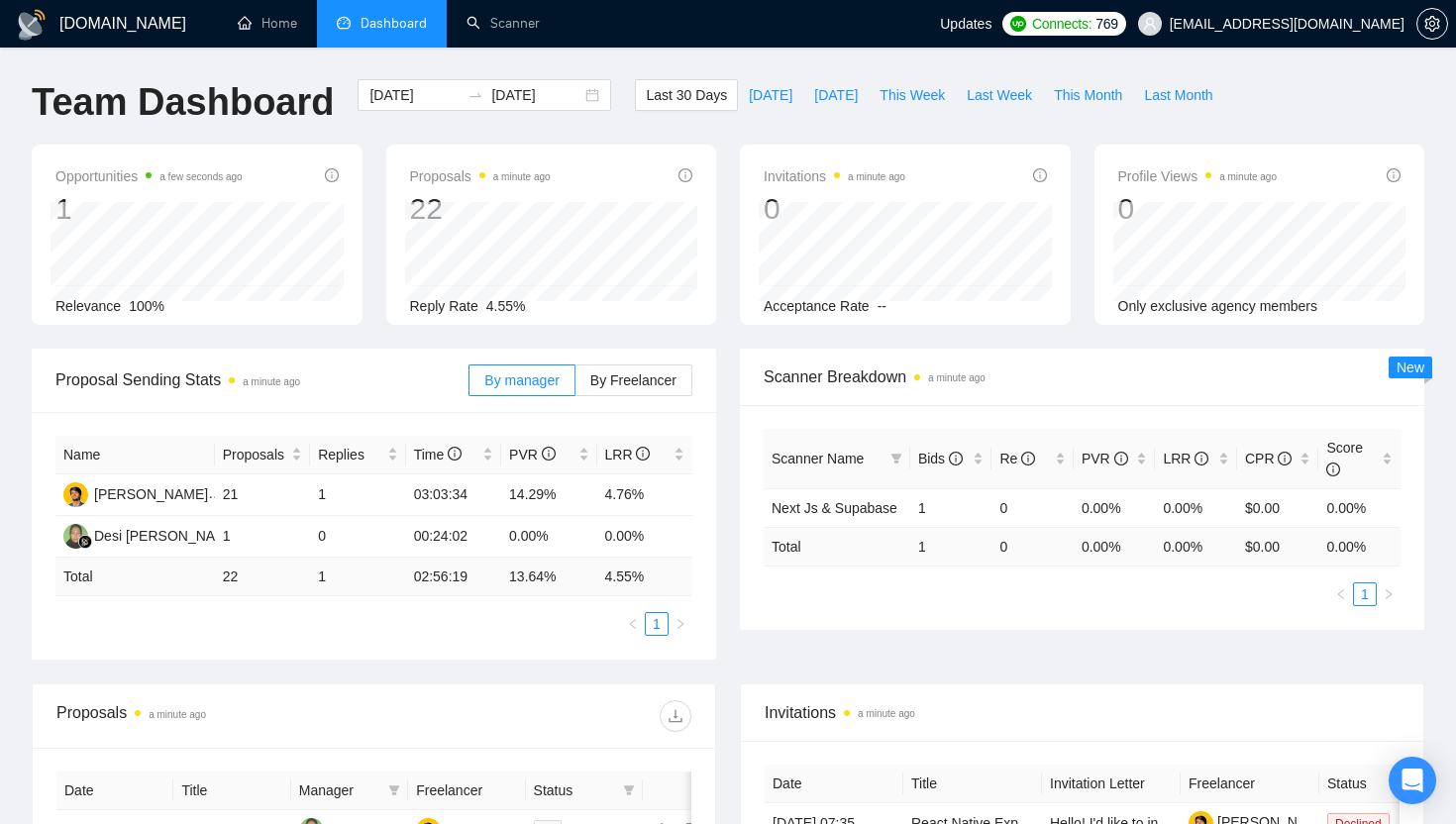 click on "Home Dashboard Scanner" at bounding box center (572, 24) 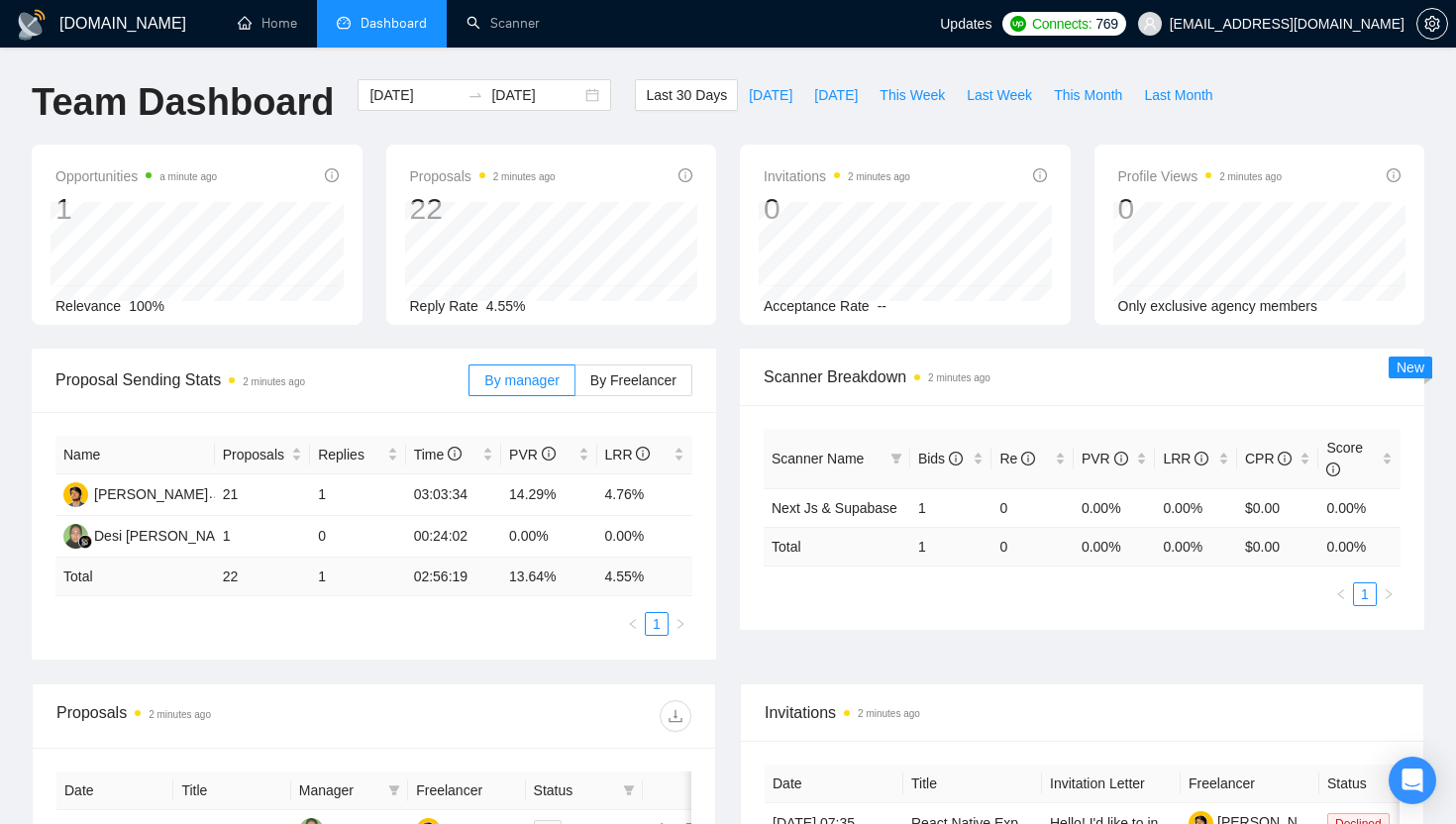 click on "Home Dashboard Scanner" at bounding box center (572, 24) 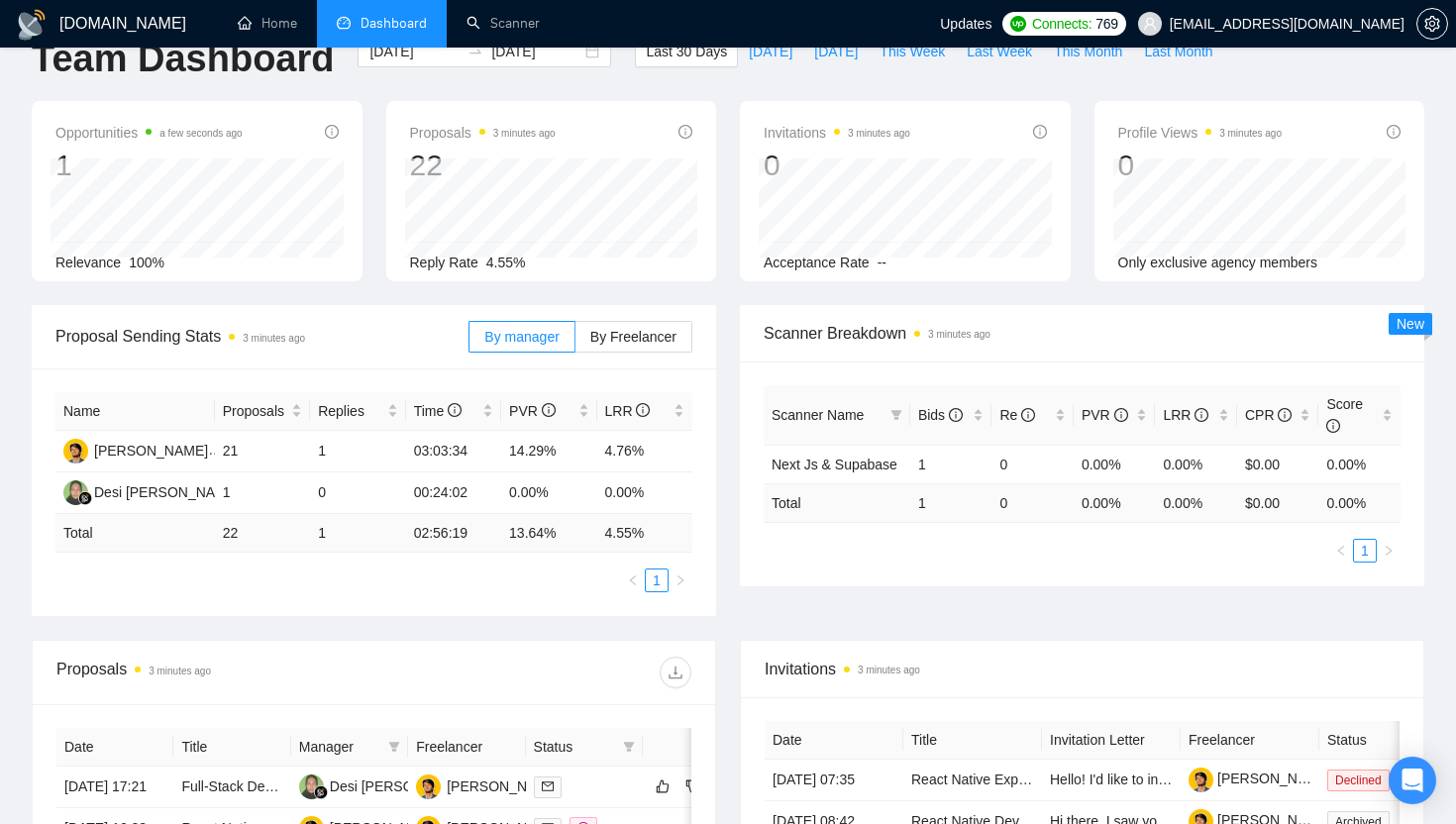 scroll, scrollTop: 0, scrollLeft: 0, axis: both 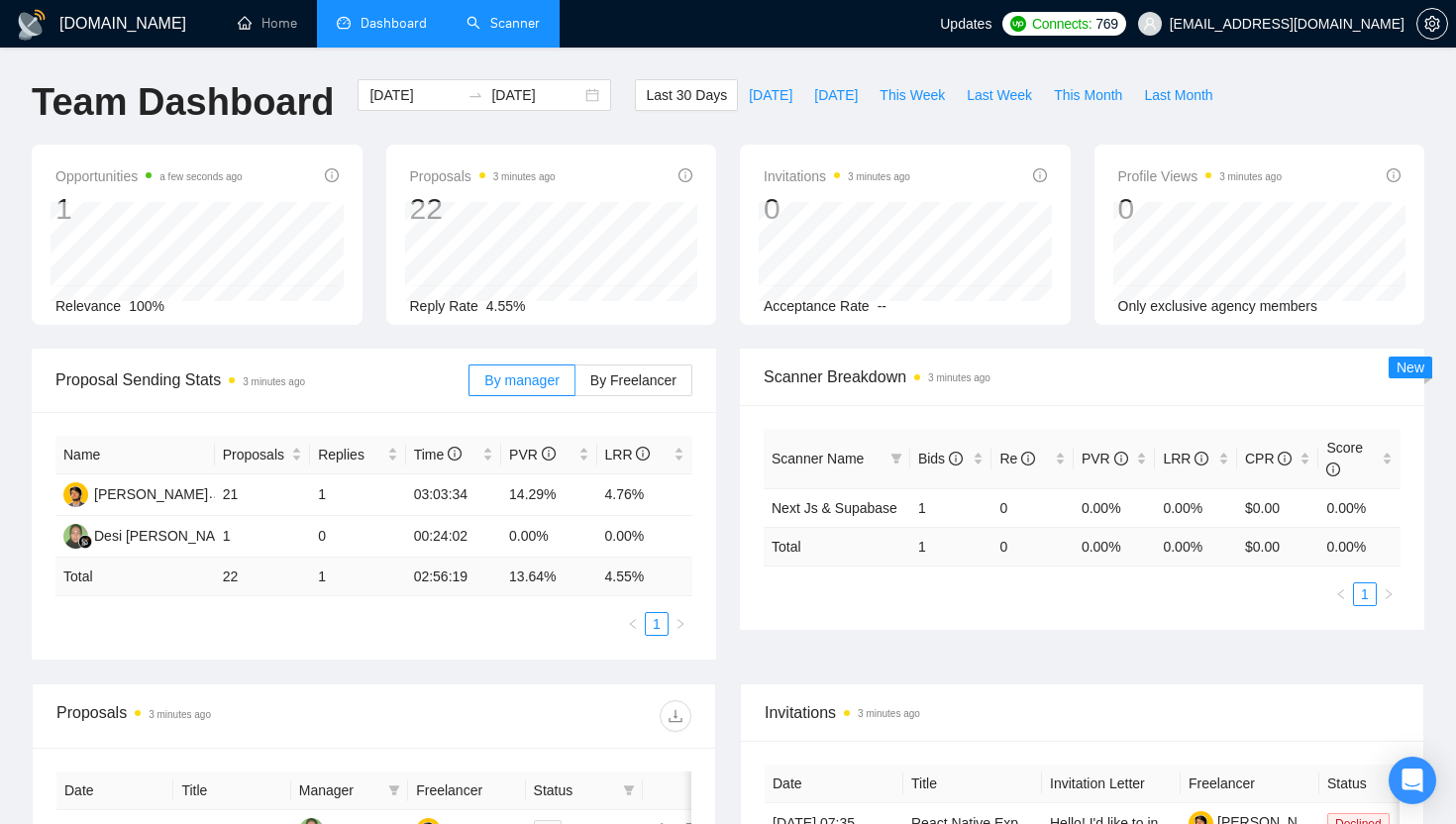 click on "Scanner" at bounding box center (503, 23) 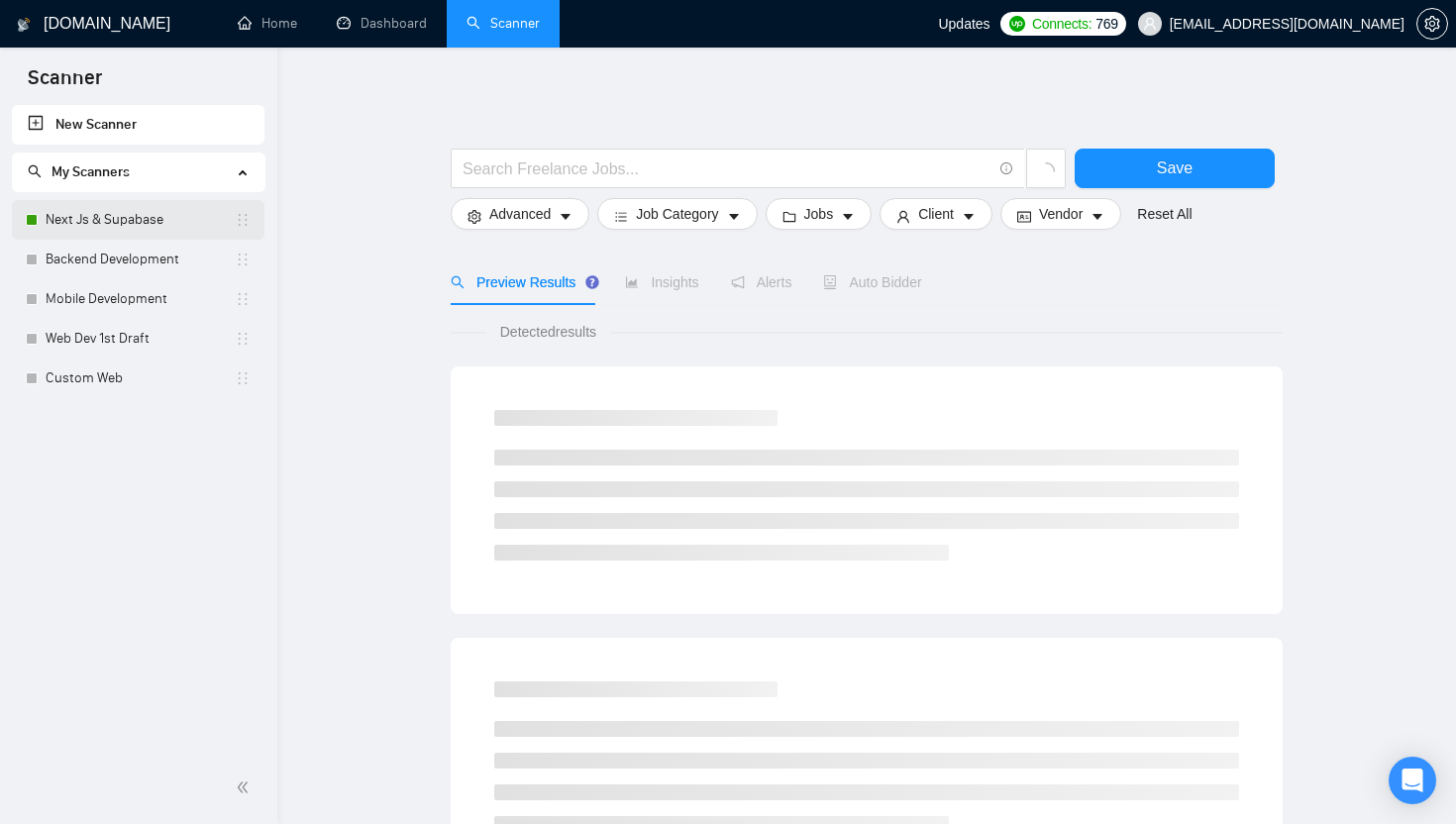 click on "Next Js & Supabase" at bounding box center [140, 220] 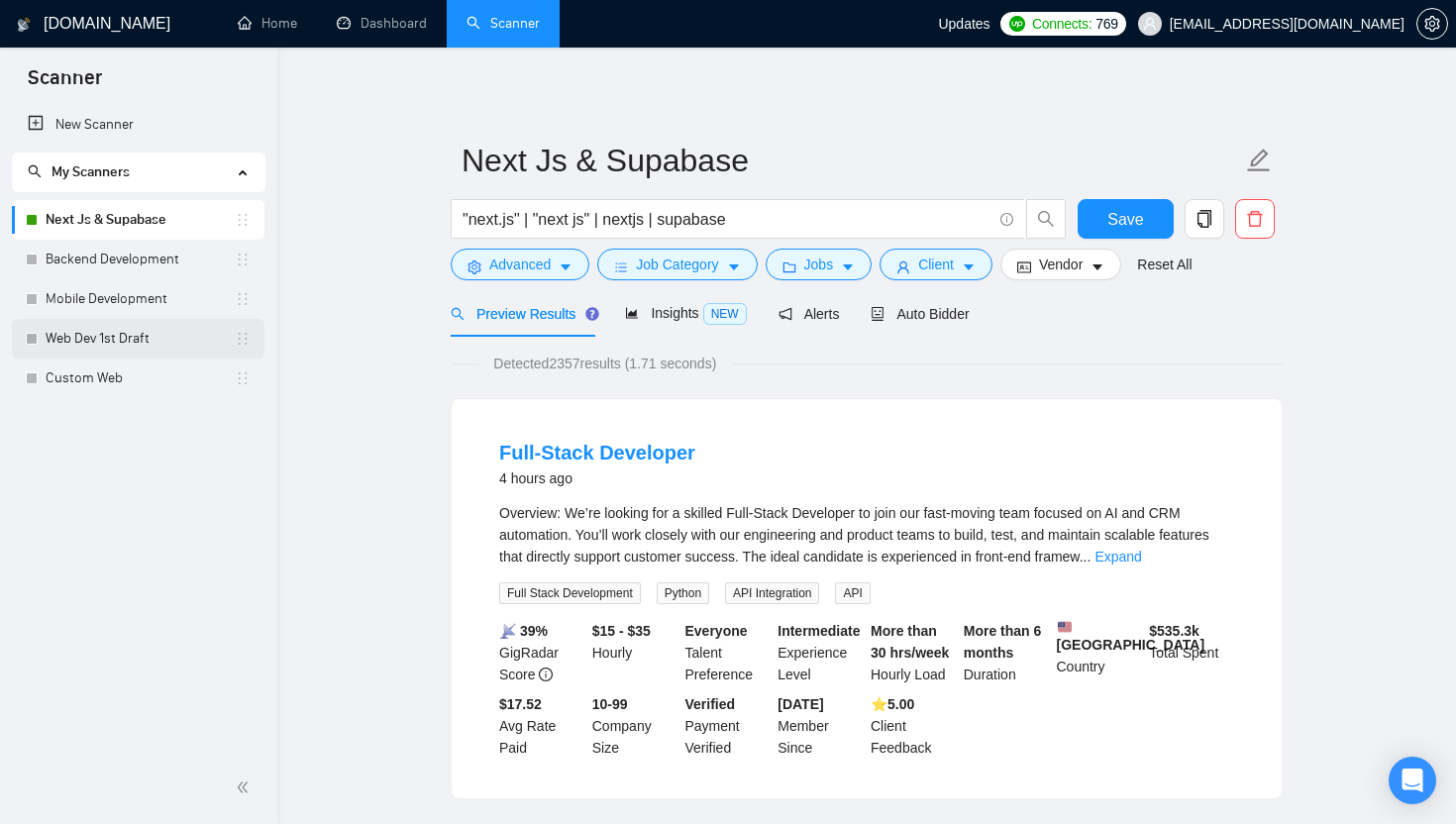 click on "Web Dev 1st Draft" at bounding box center (140, 339) 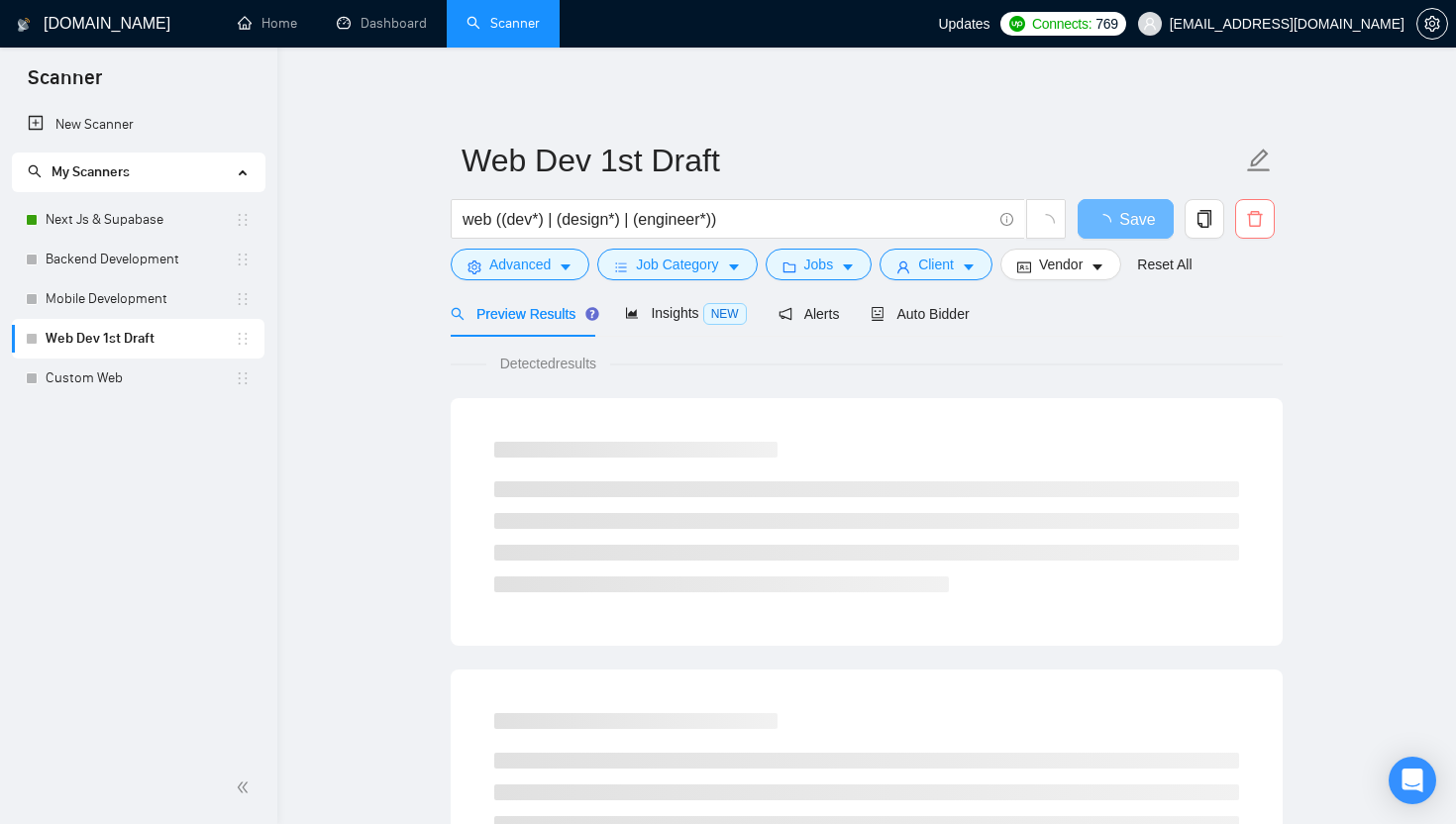 click 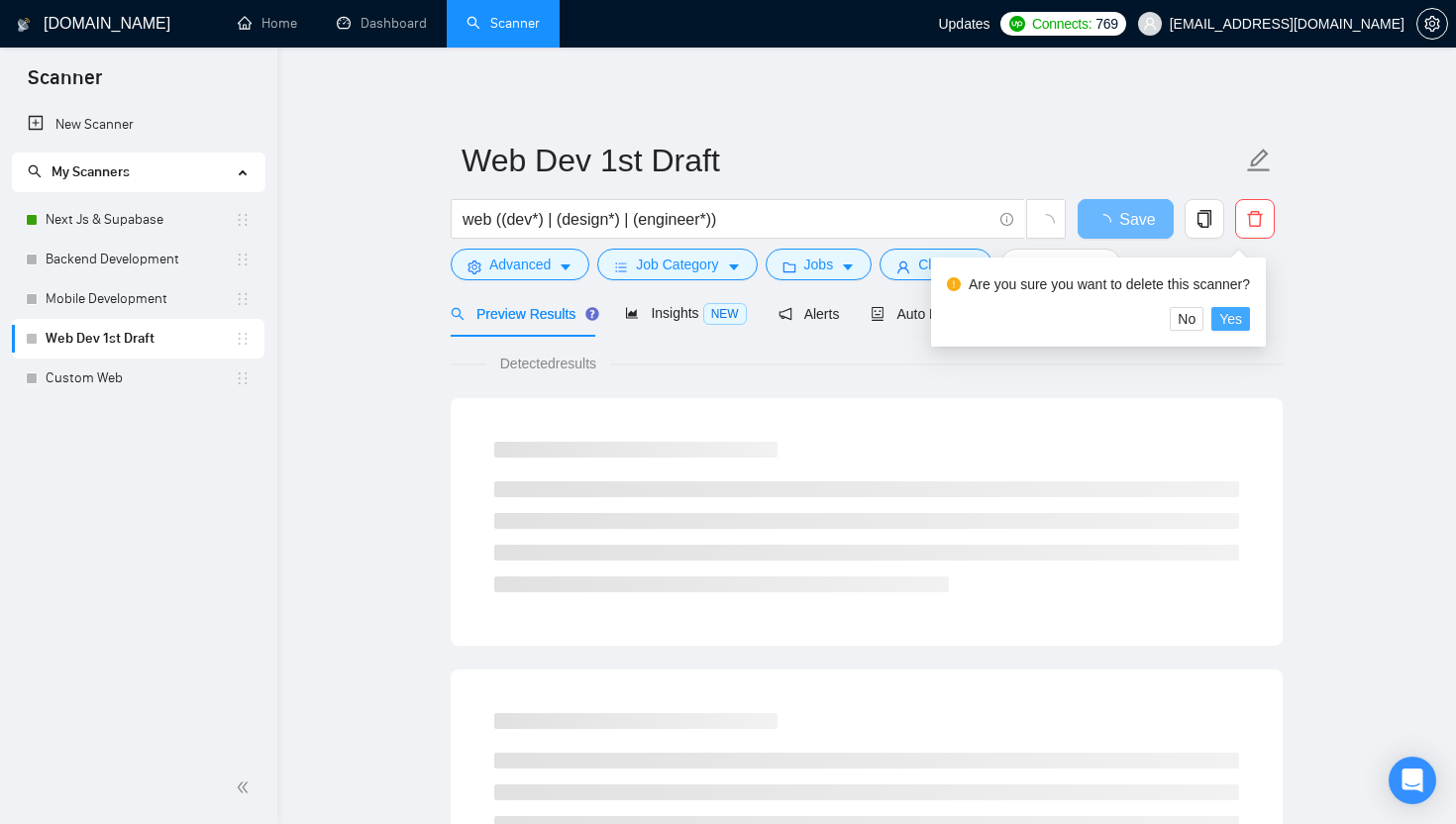 click on "Yes" at bounding box center [1230, 319] 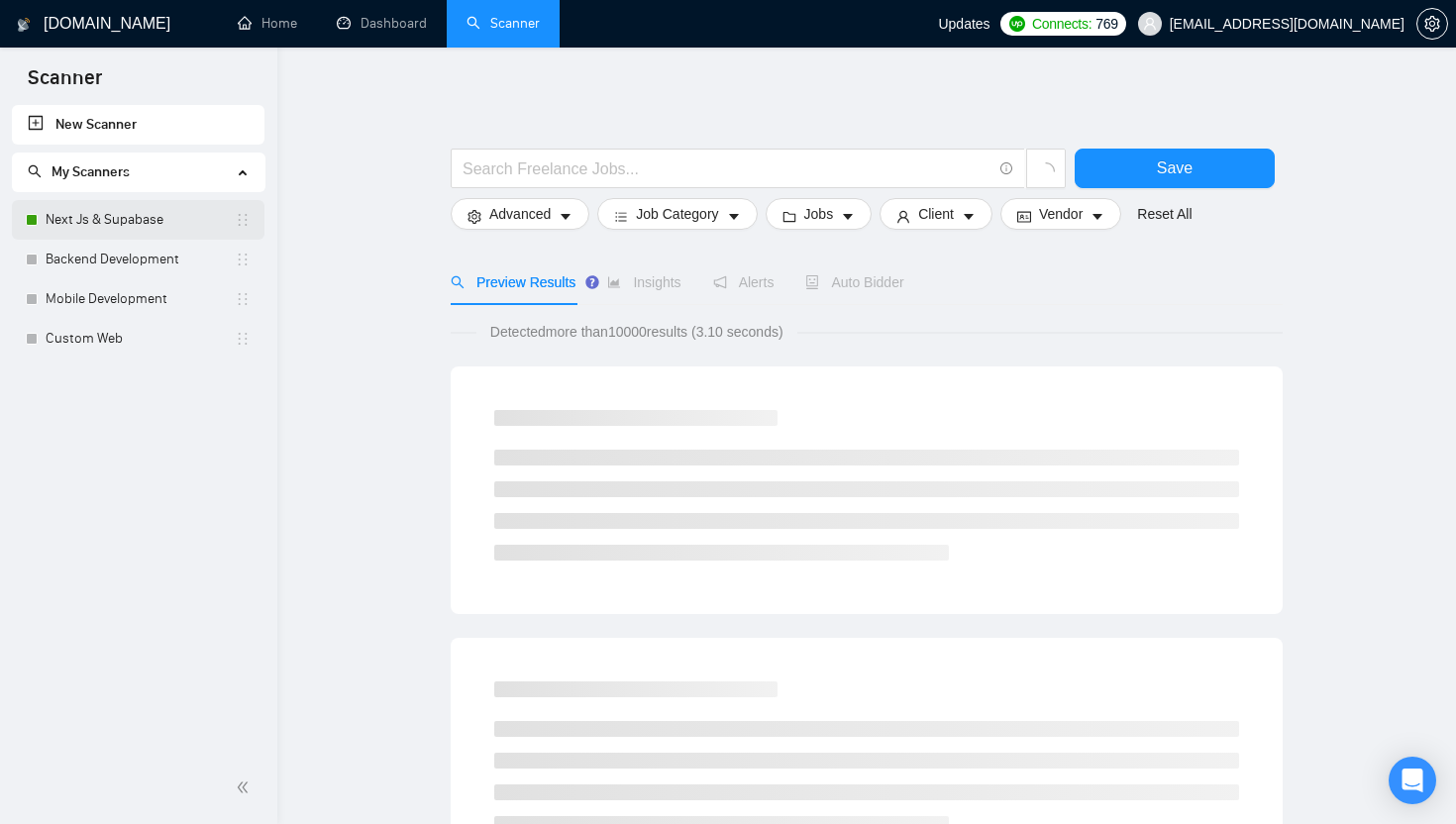 click on "Next Js & Supabase" at bounding box center [140, 220] 